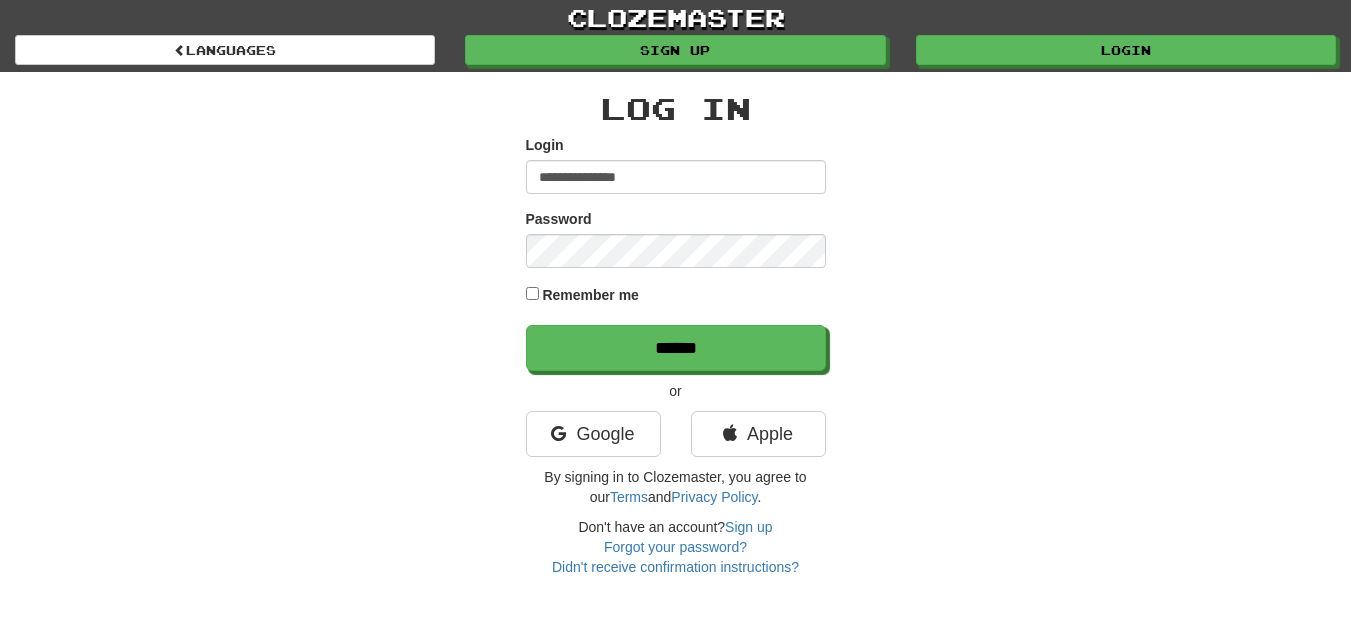 scroll, scrollTop: 0, scrollLeft: 0, axis: both 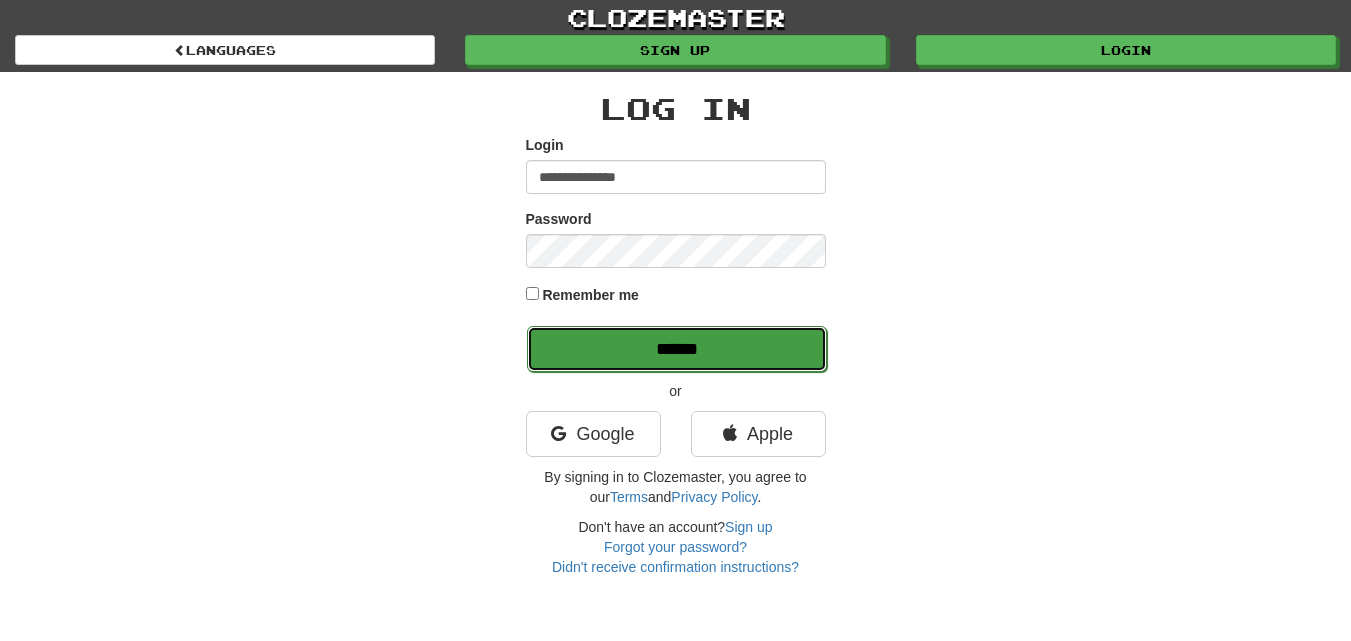 click on "******" at bounding box center (677, 349) 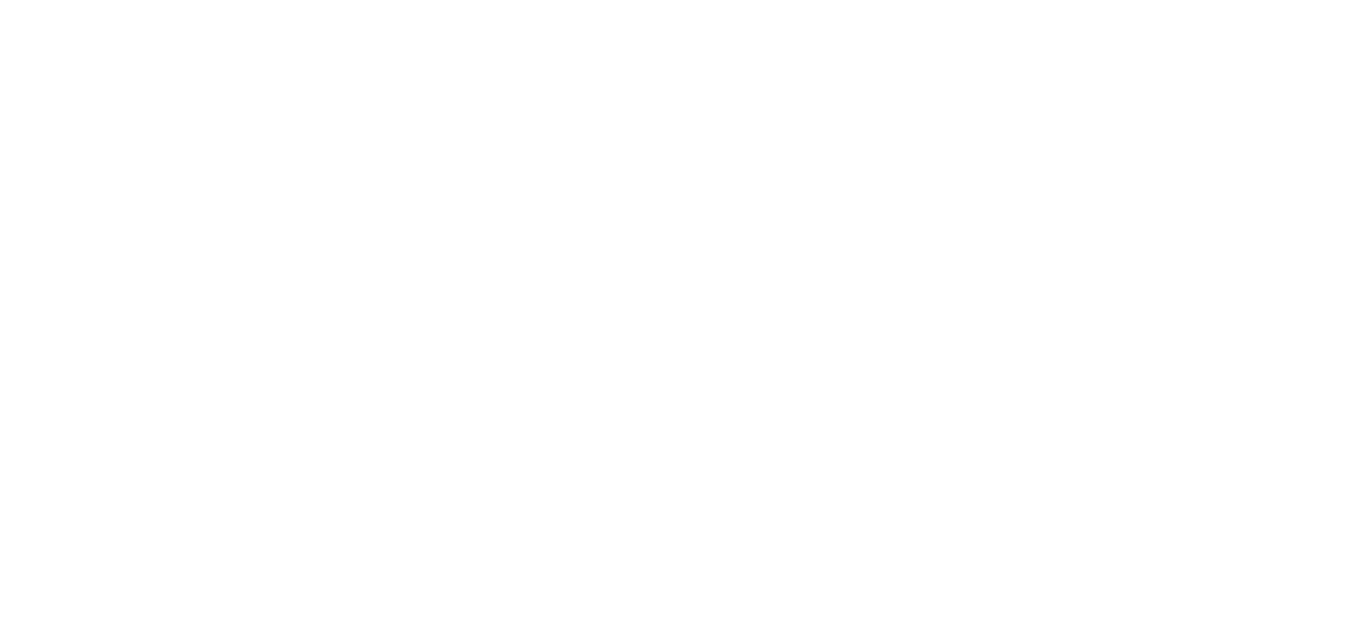 scroll, scrollTop: 0, scrollLeft: 0, axis: both 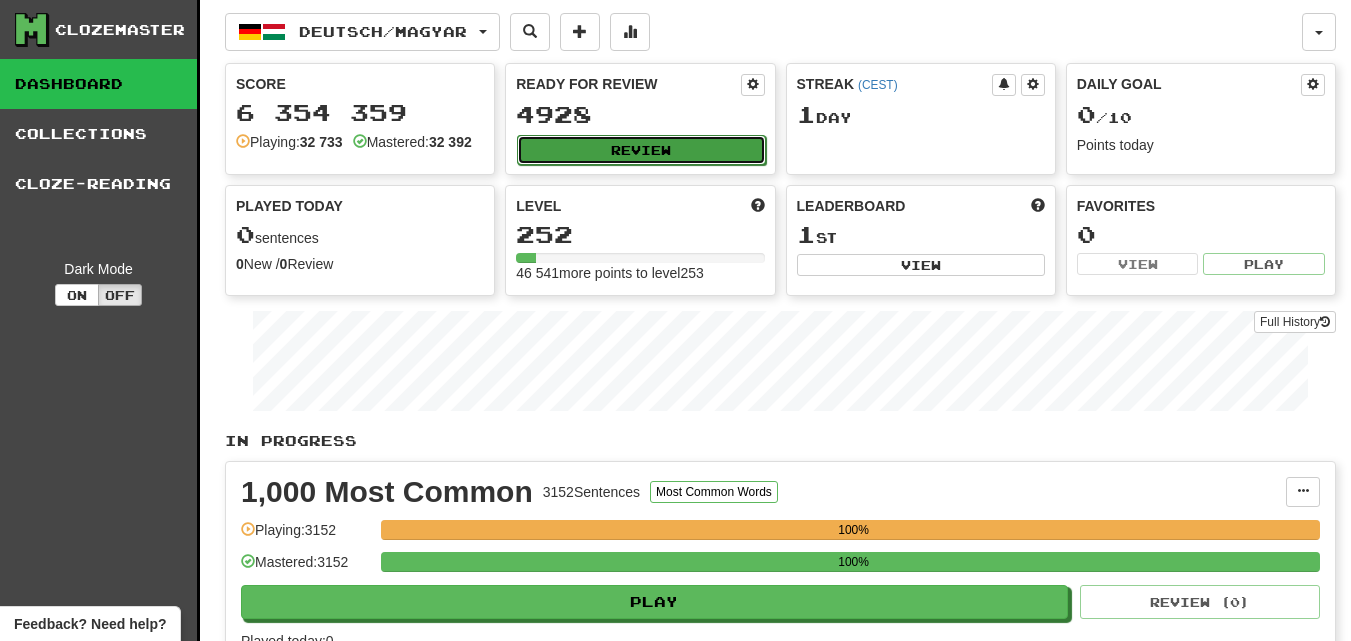 click on "Review" 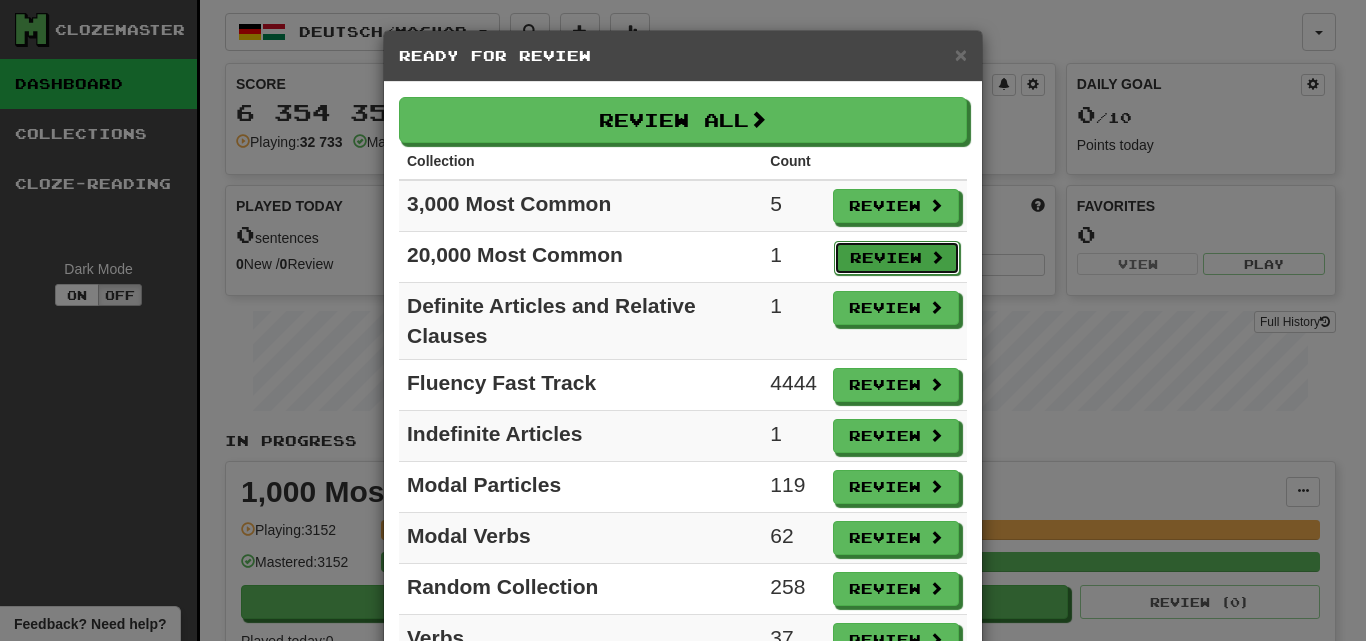 click on "Review" at bounding box center (897, 258) 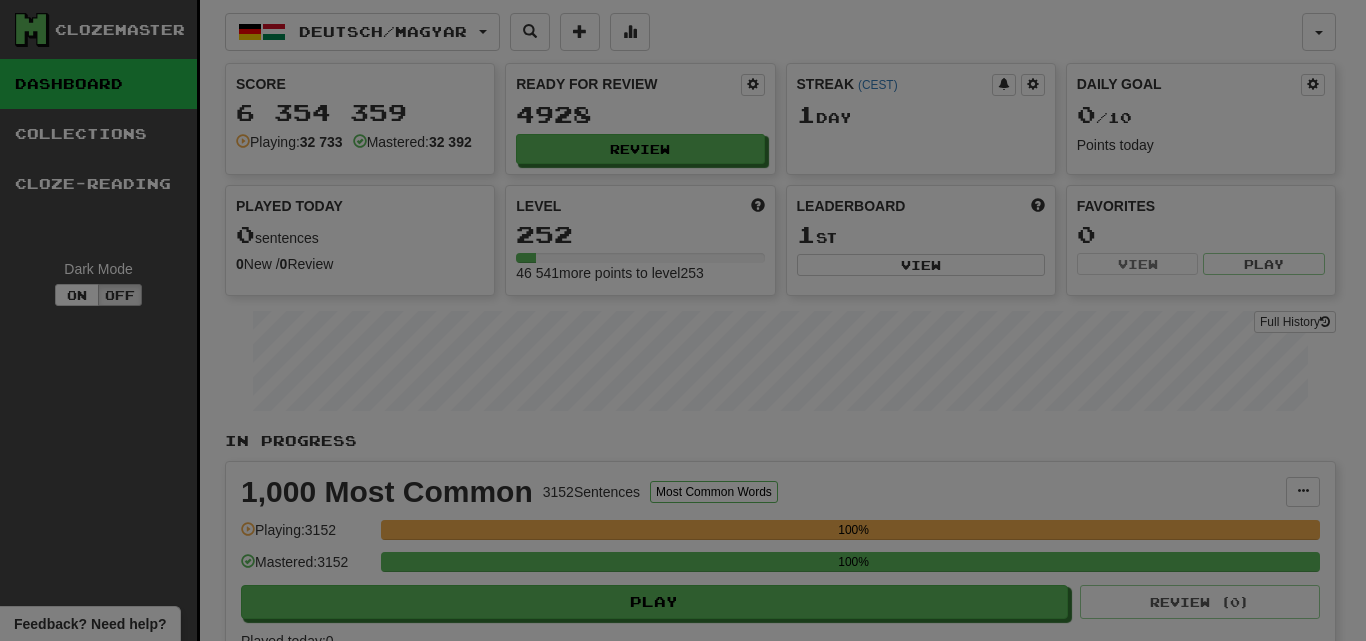 select on "**" 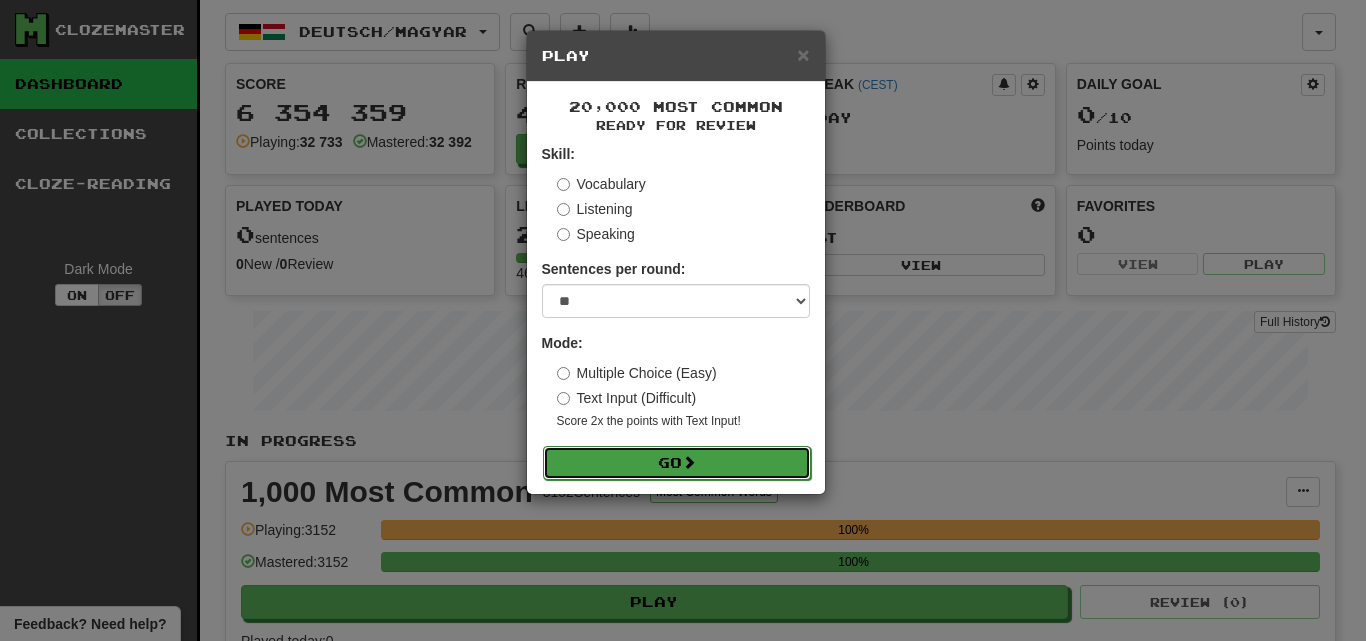 click on "Go" at bounding box center (677, 463) 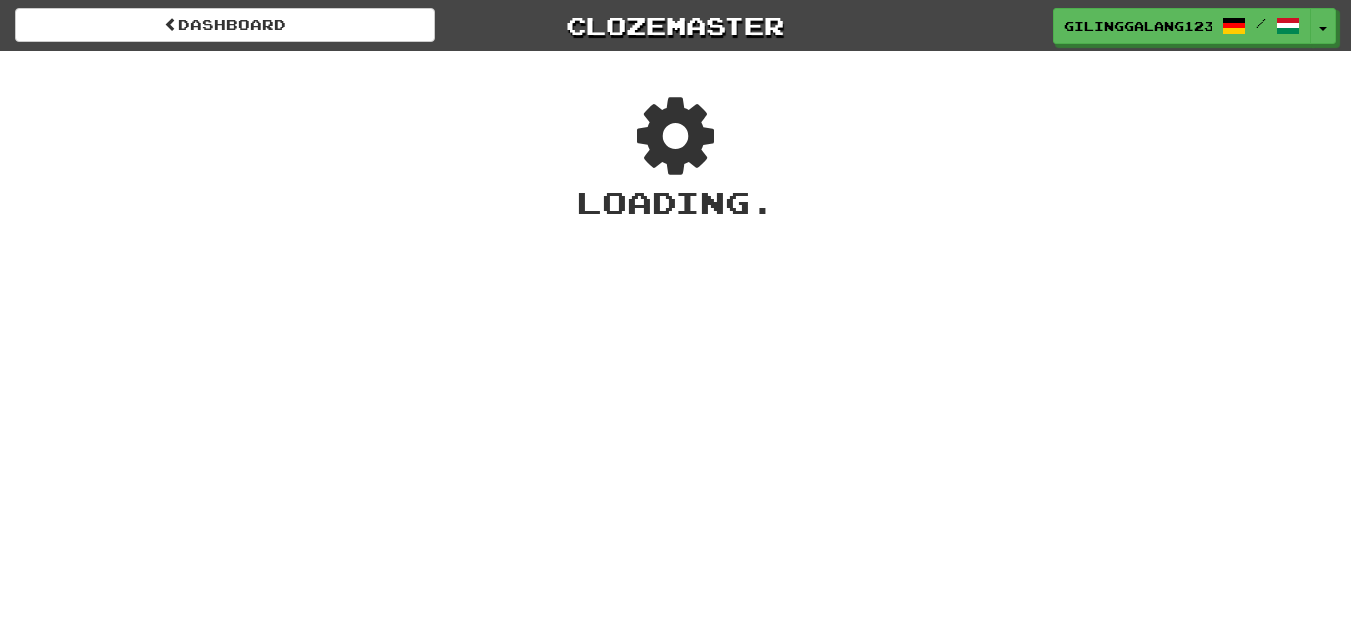 scroll, scrollTop: 0, scrollLeft: 0, axis: both 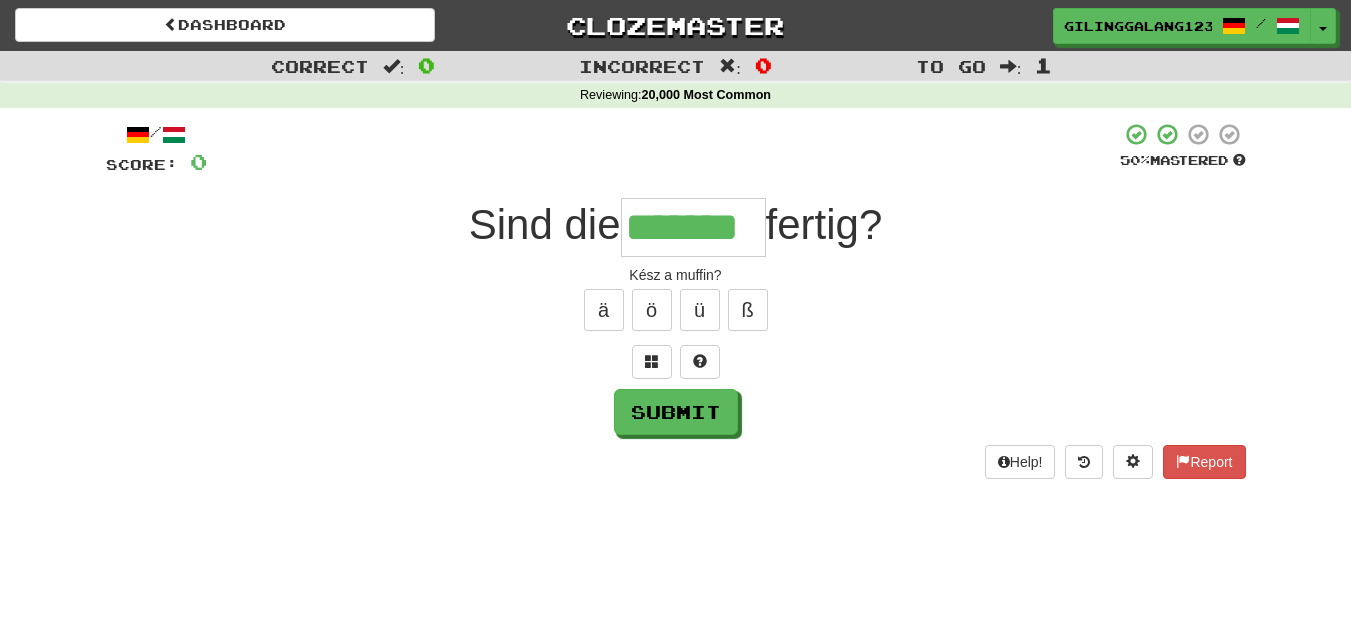 type on "*******" 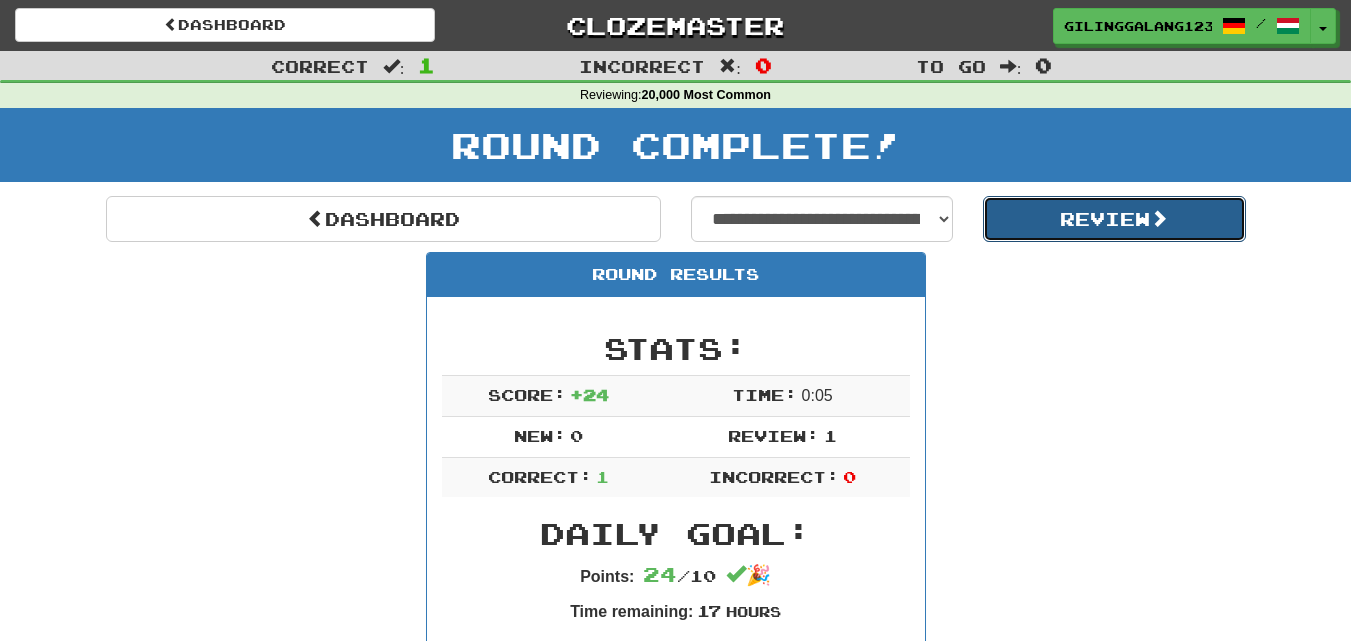 click on "Review" at bounding box center [1114, 219] 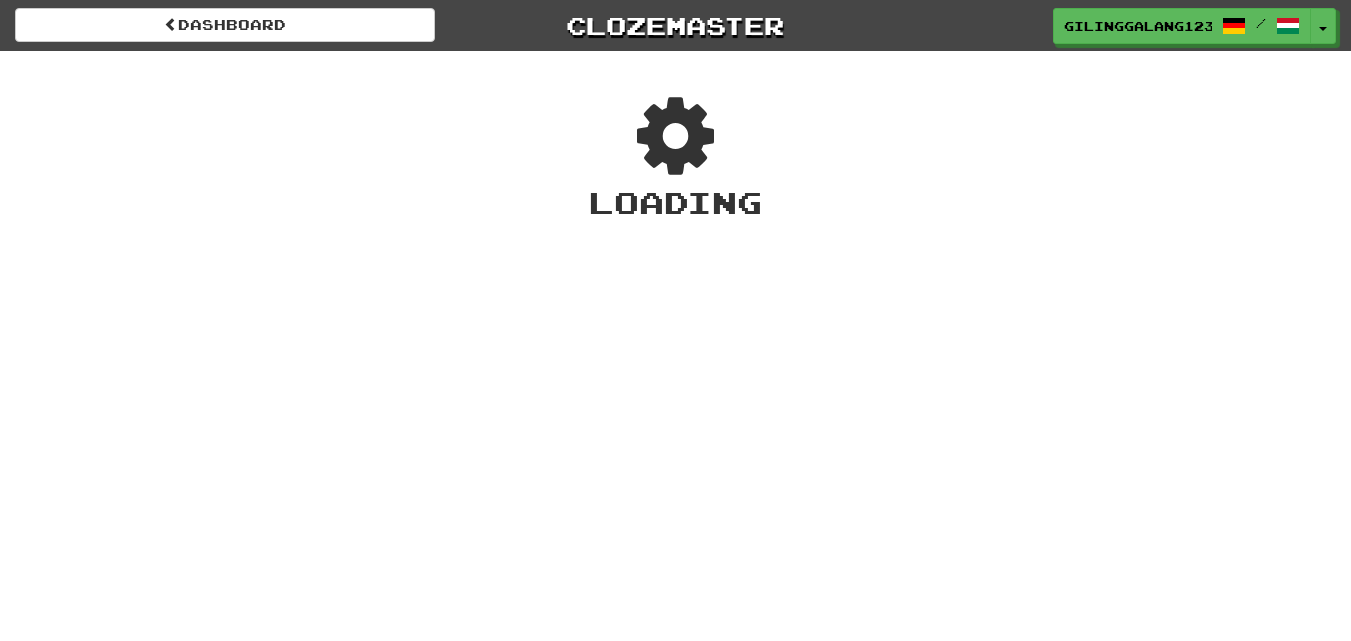 scroll, scrollTop: 0, scrollLeft: 0, axis: both 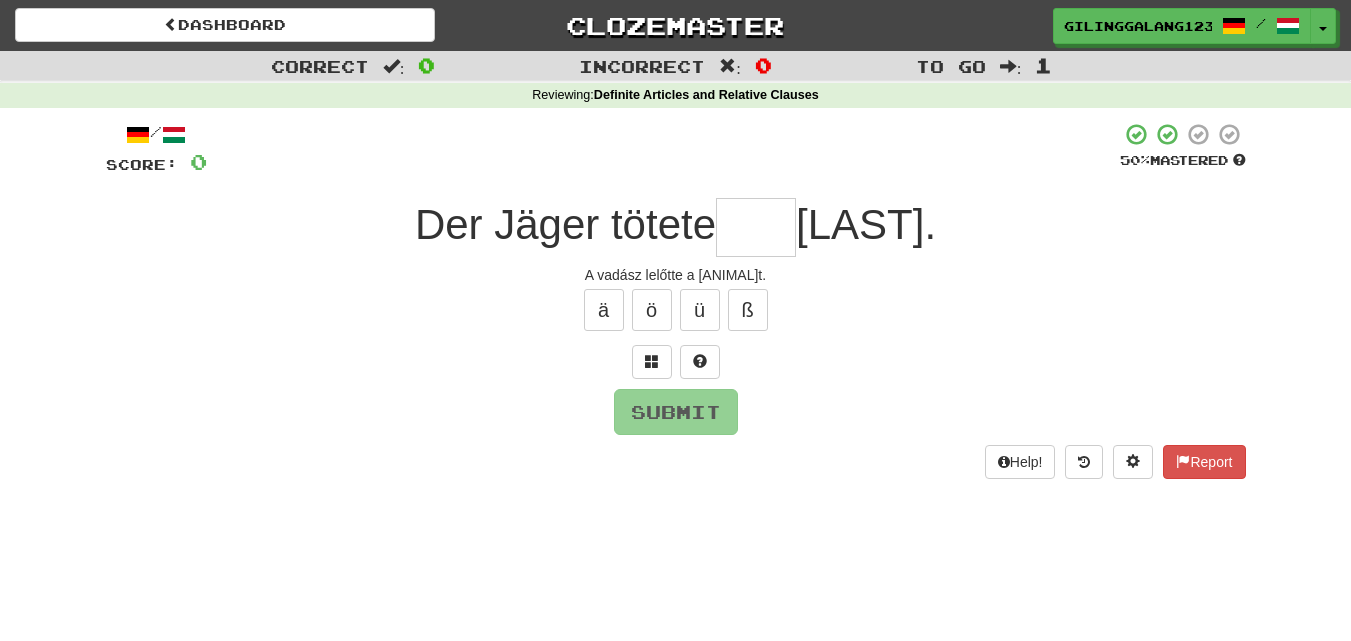 click at bounding box center (756, 227) 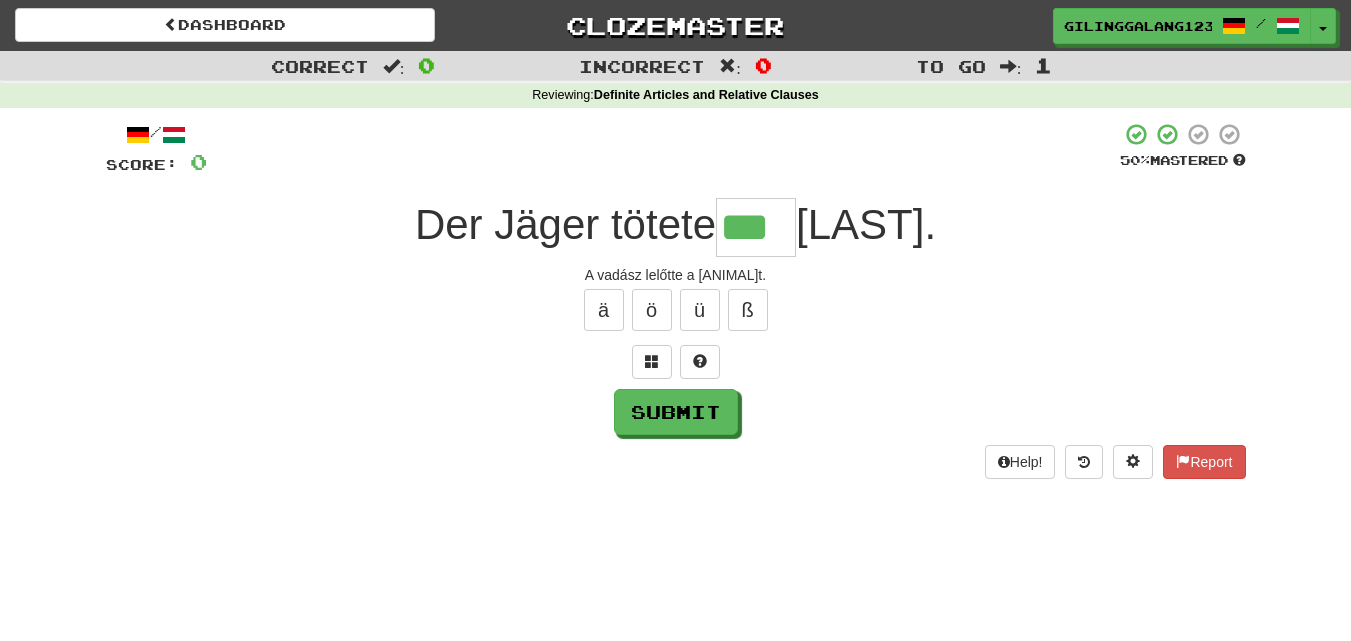 type on "***" 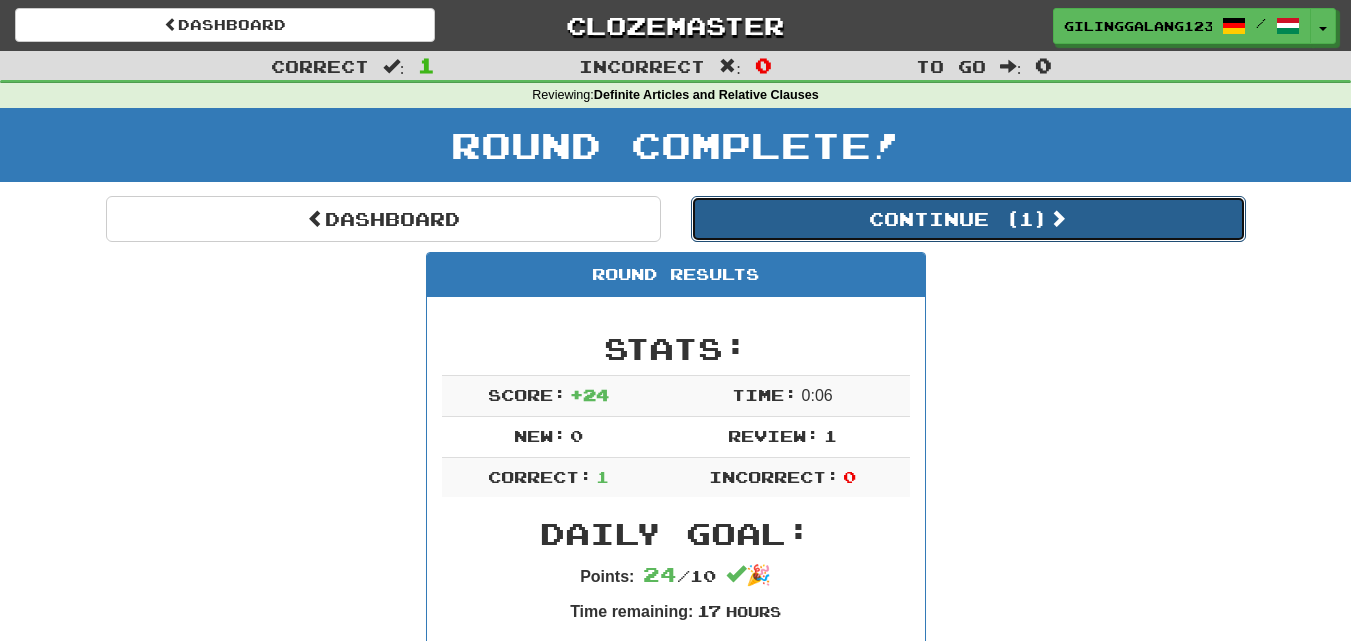 click on "Continue ( 1 )" at bounding box center [968, 219] 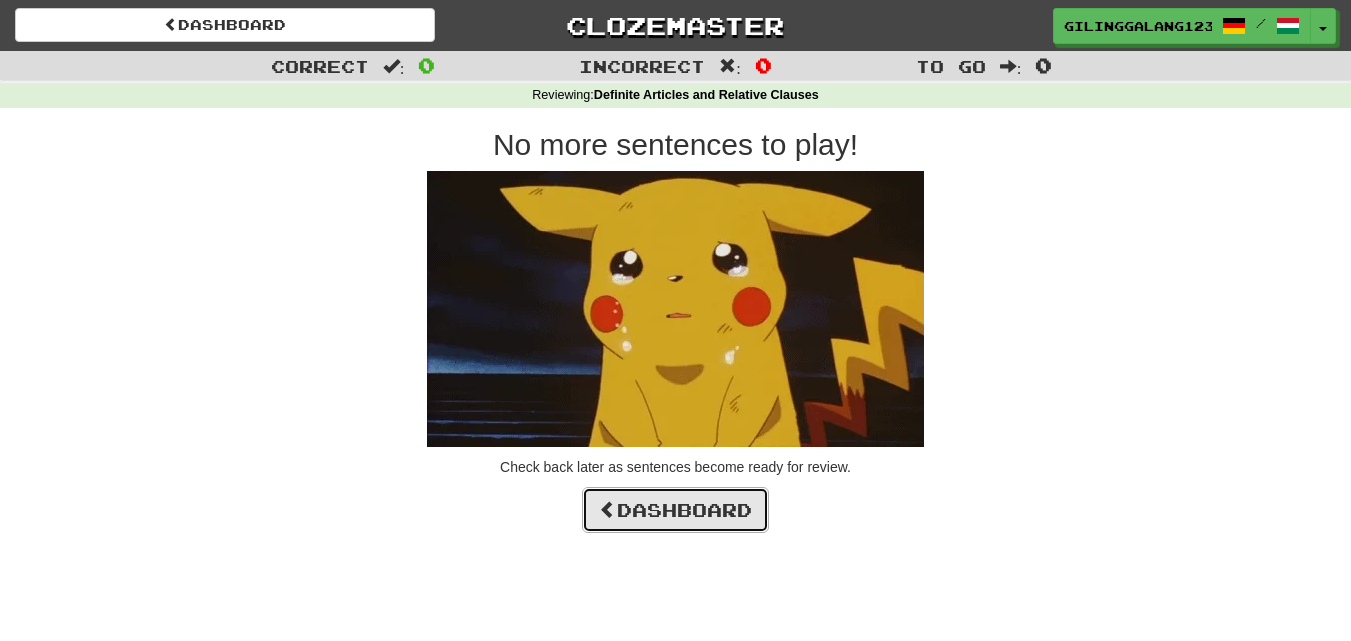 click on "Dashboard" at bounding box center (675, 510) 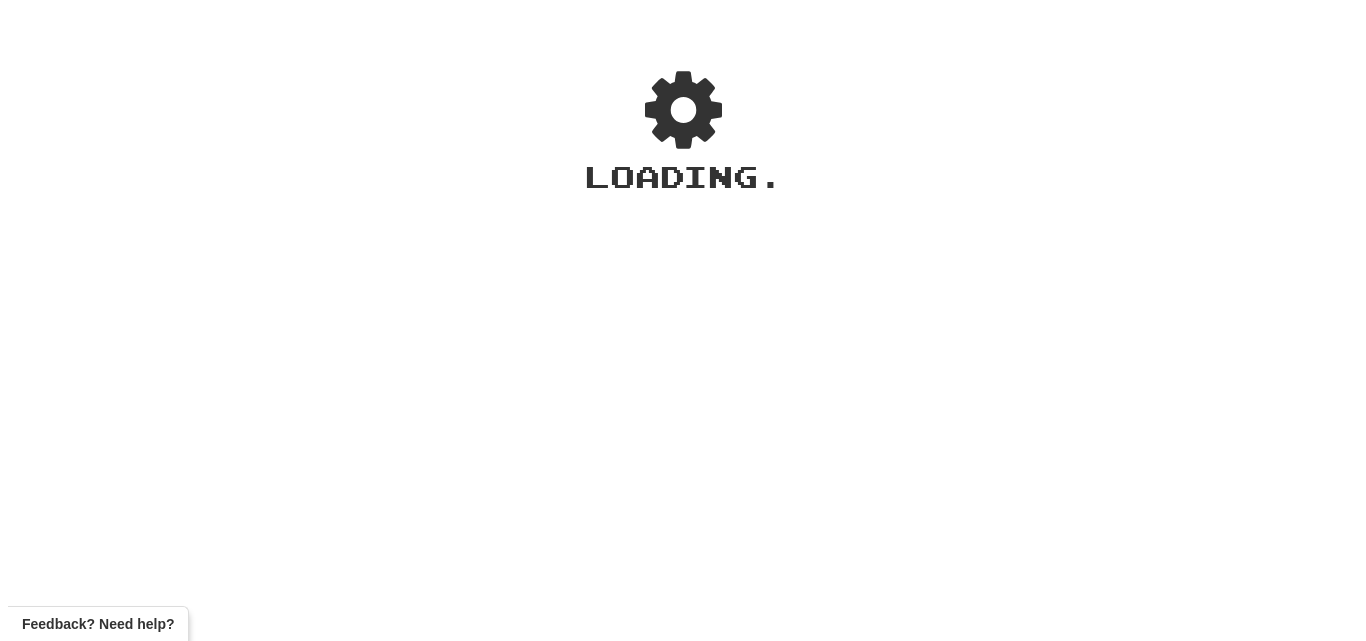 scroll, scrollTop: 0, scrollLeft: 0, axis: both 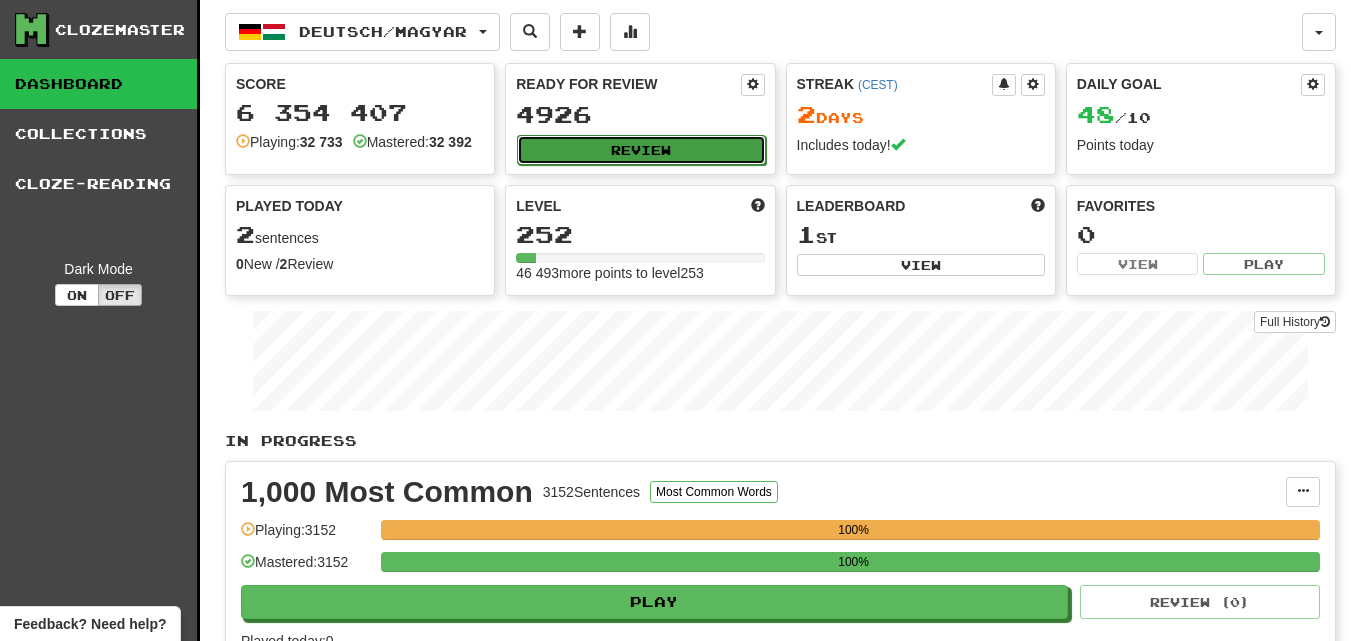 click on "Review" 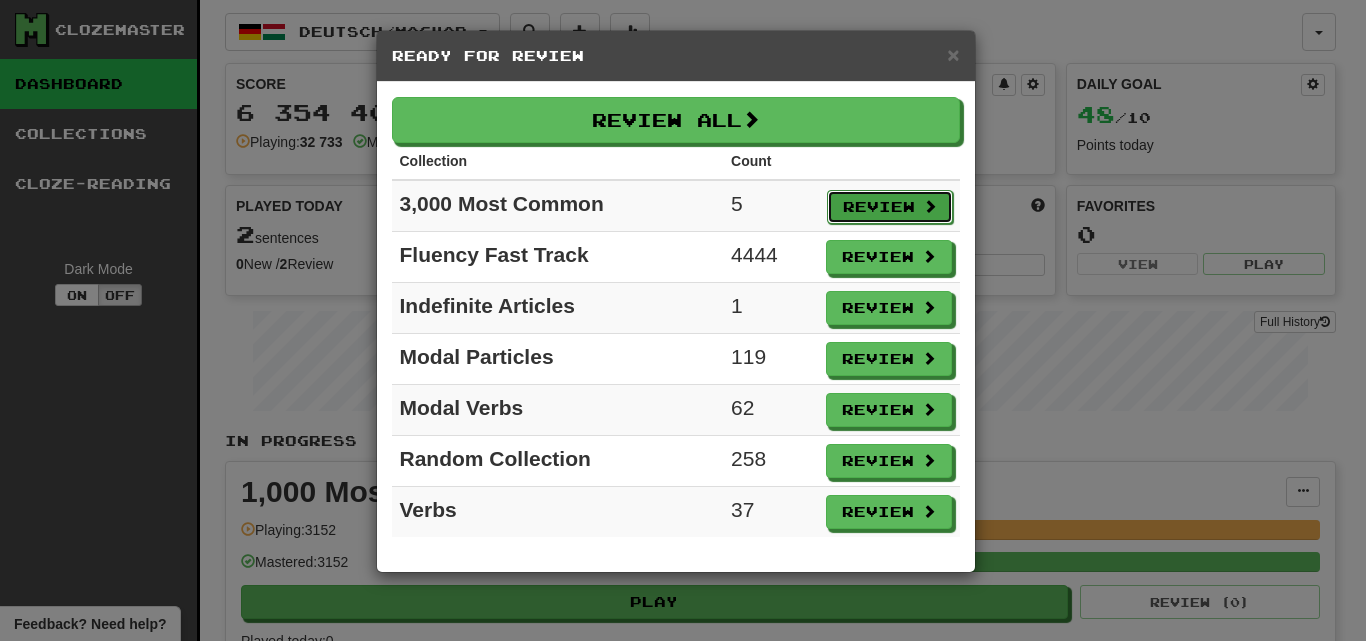click on "Review" at bounding box center [890, 207] 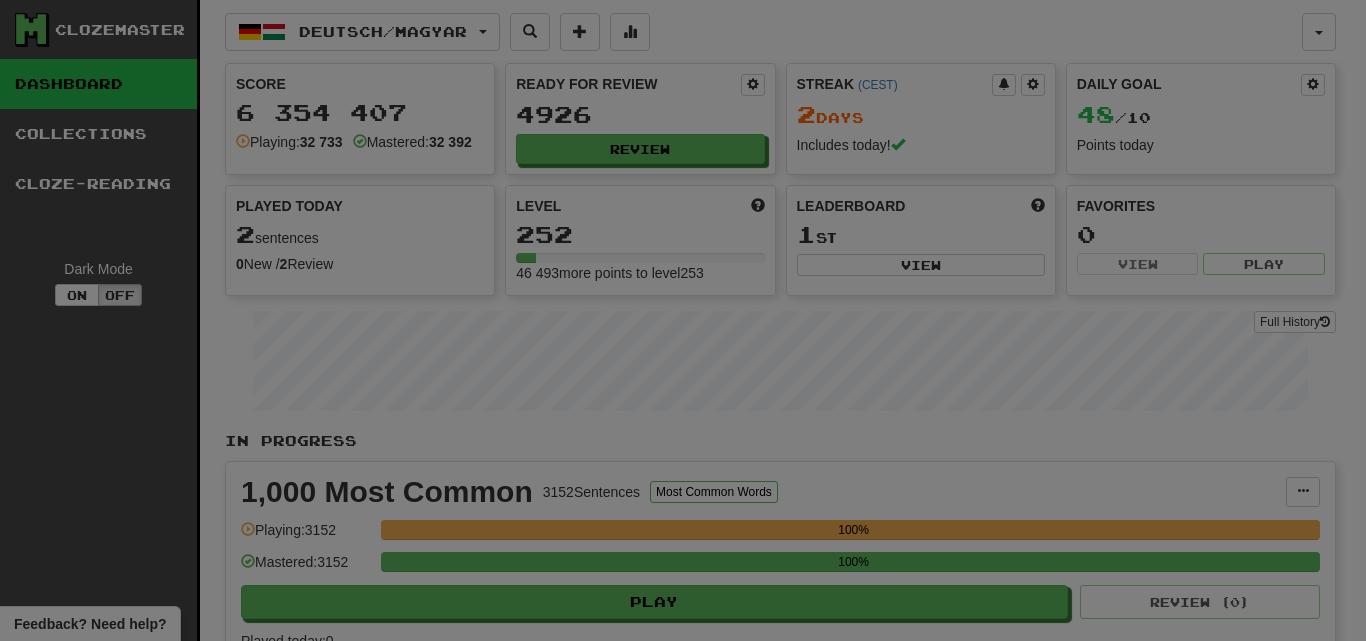 select on "**" 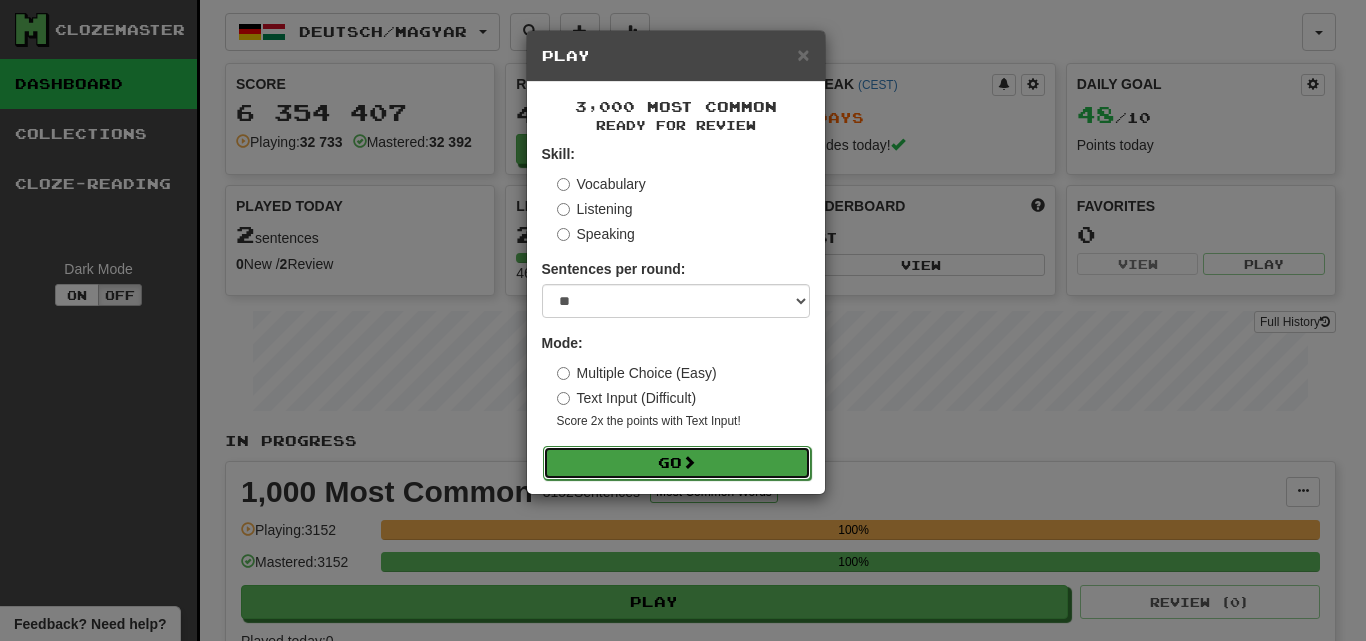 click on "Go" at bounding box center [677, 463] 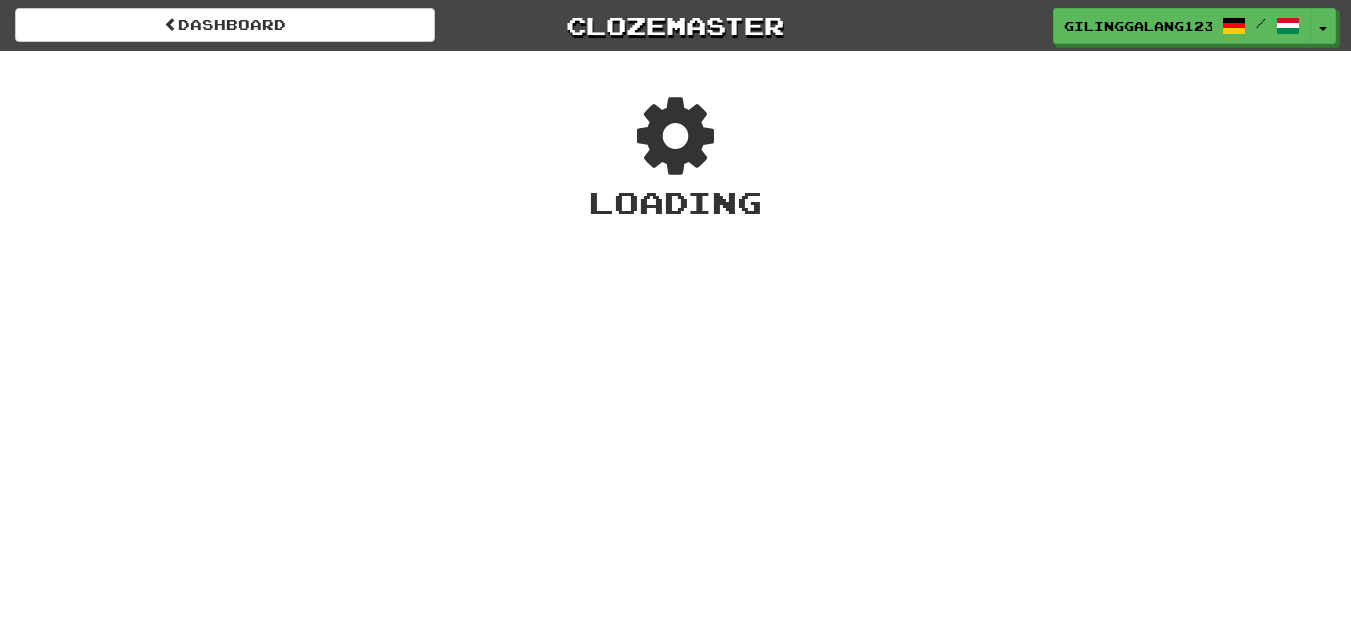 scroll, scrollTop: 0, scrollLeft: 0, axis: both 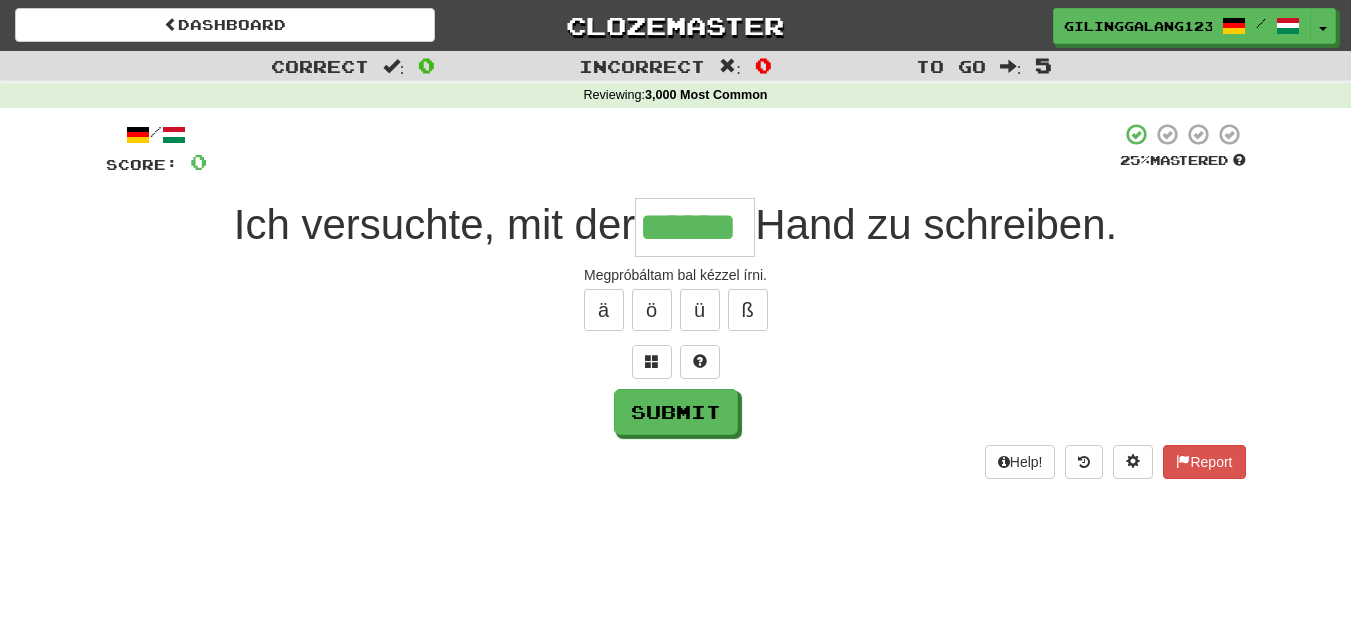 type on "******" 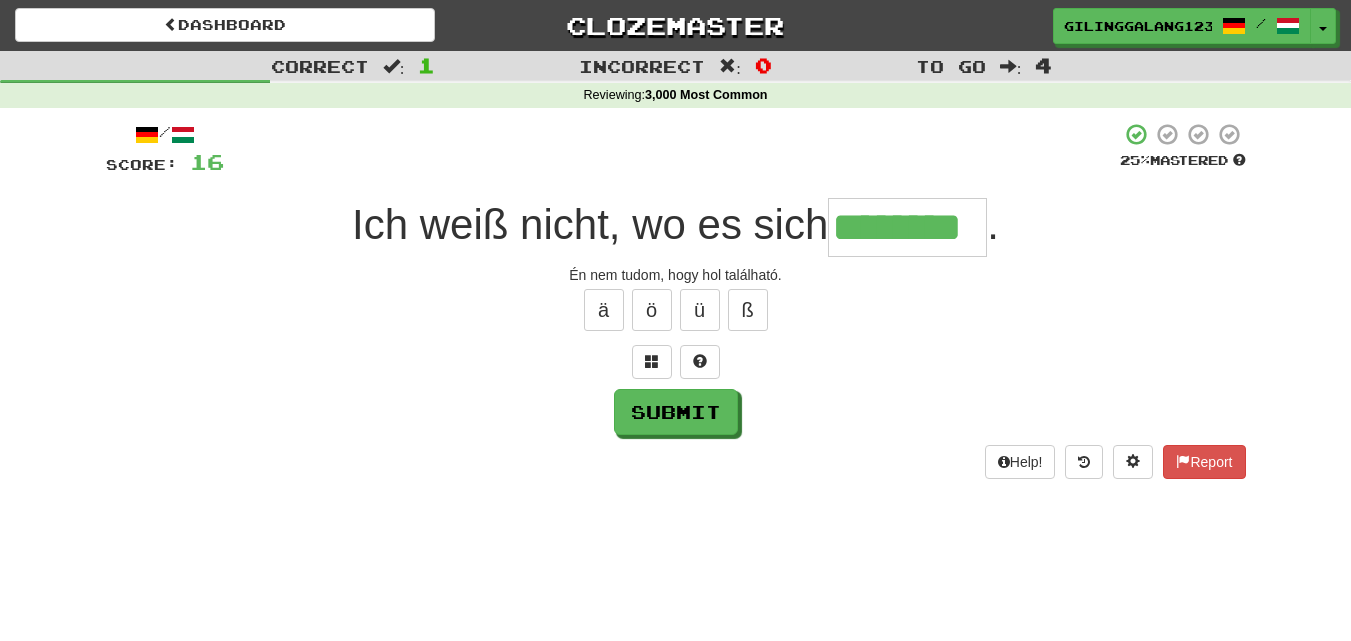 type on "********" 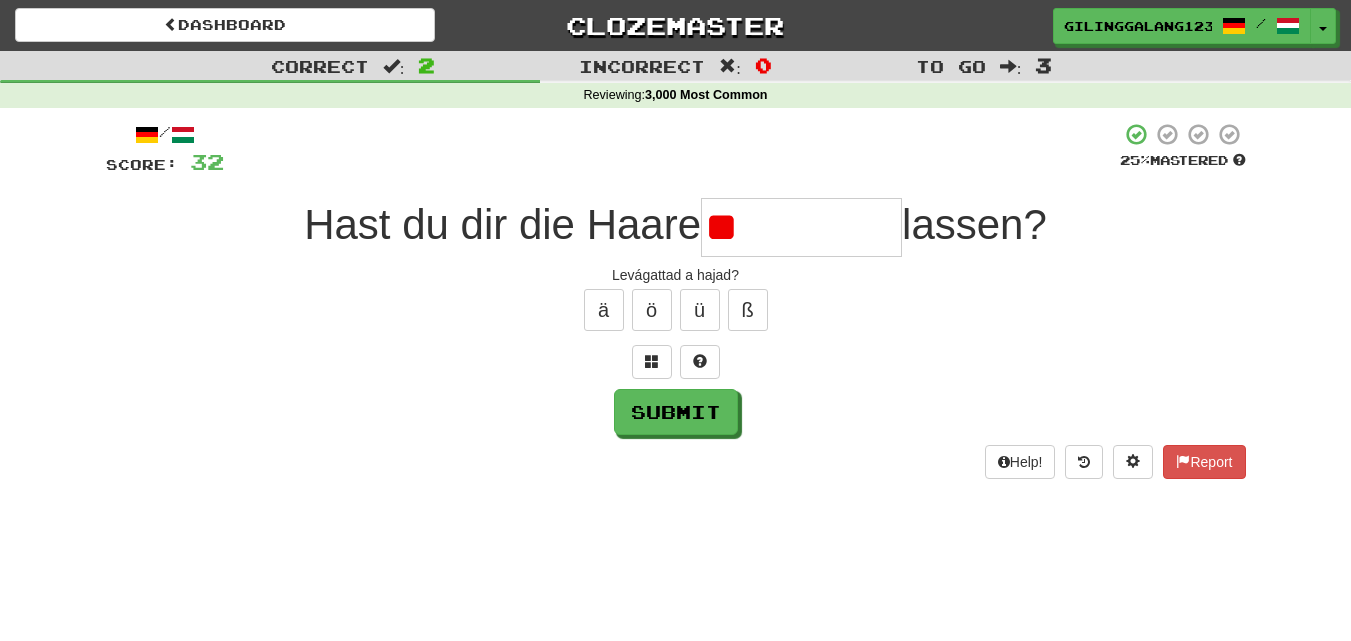 type on "*" 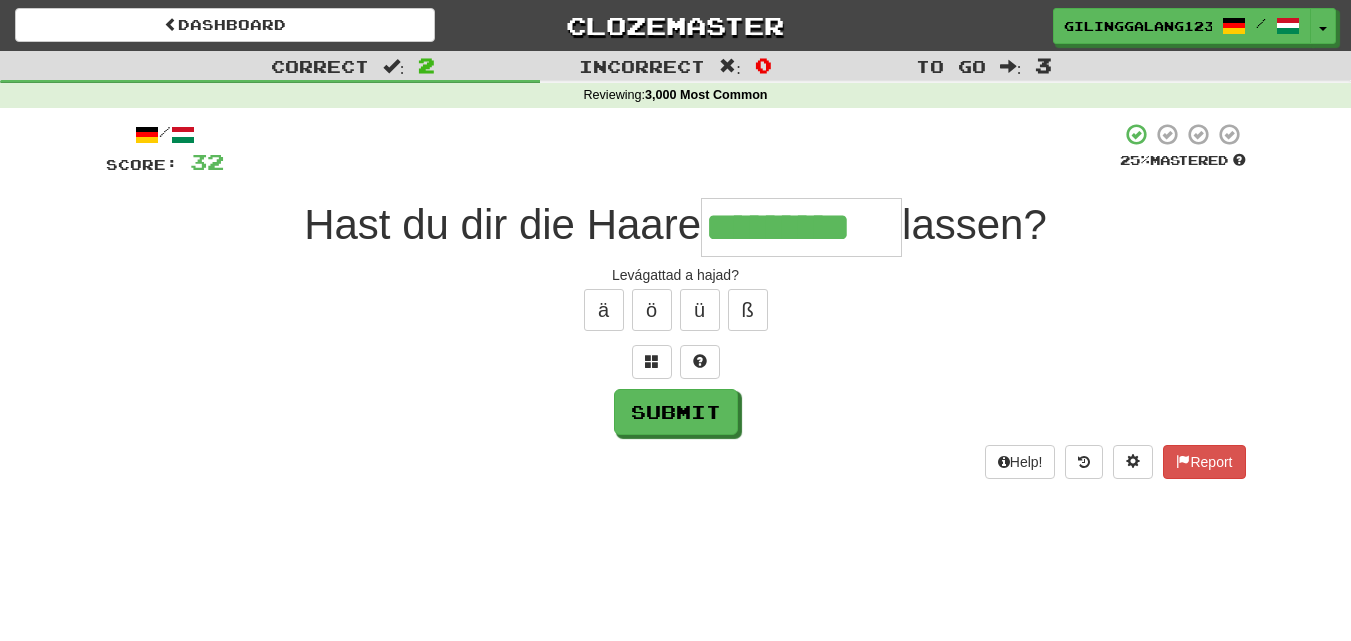 type on "*********" 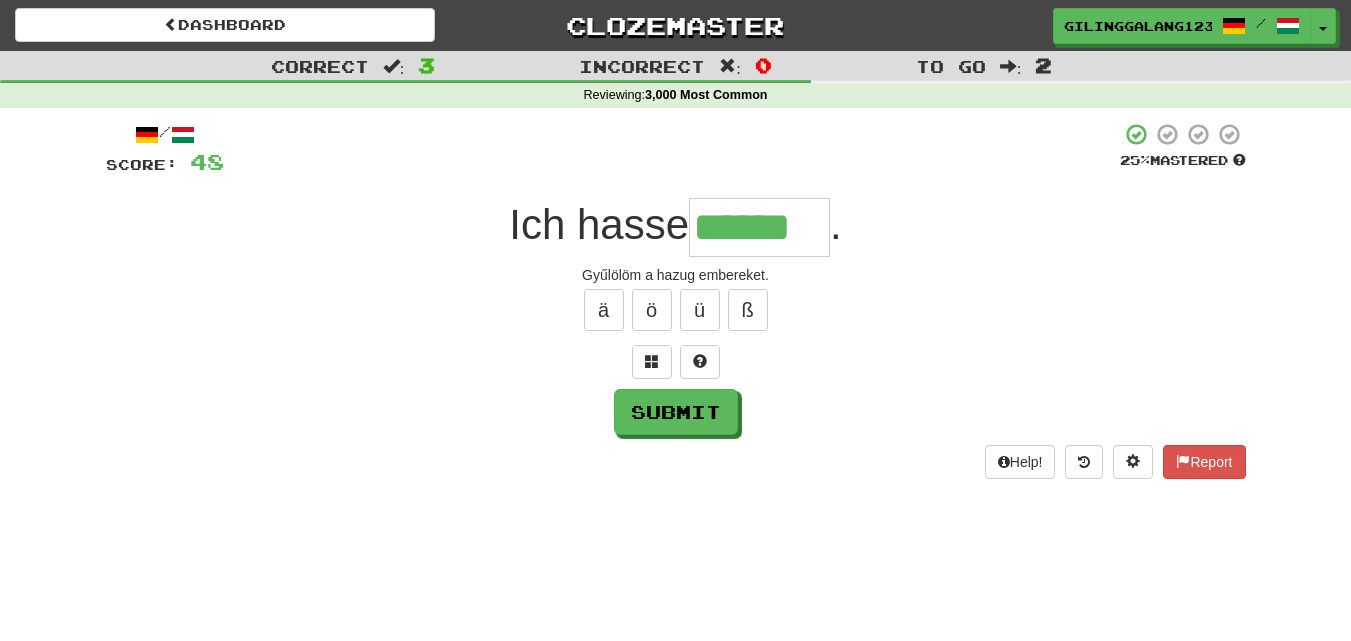 type on "******" 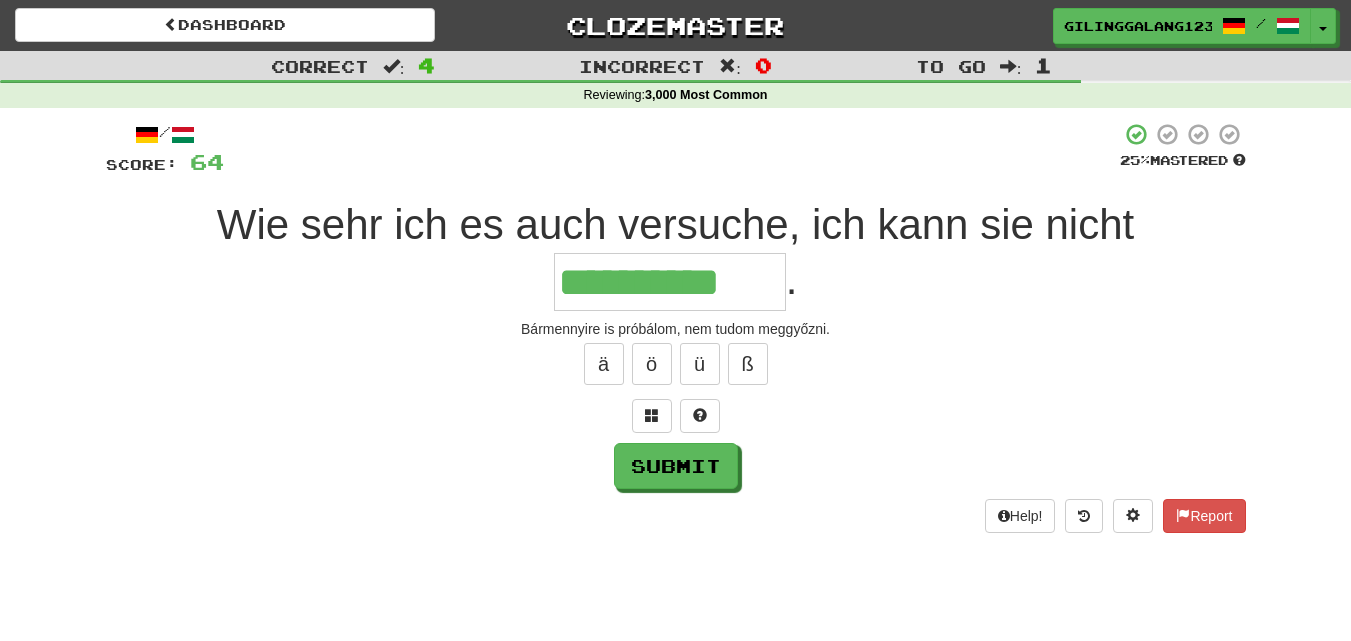 type on "**********" 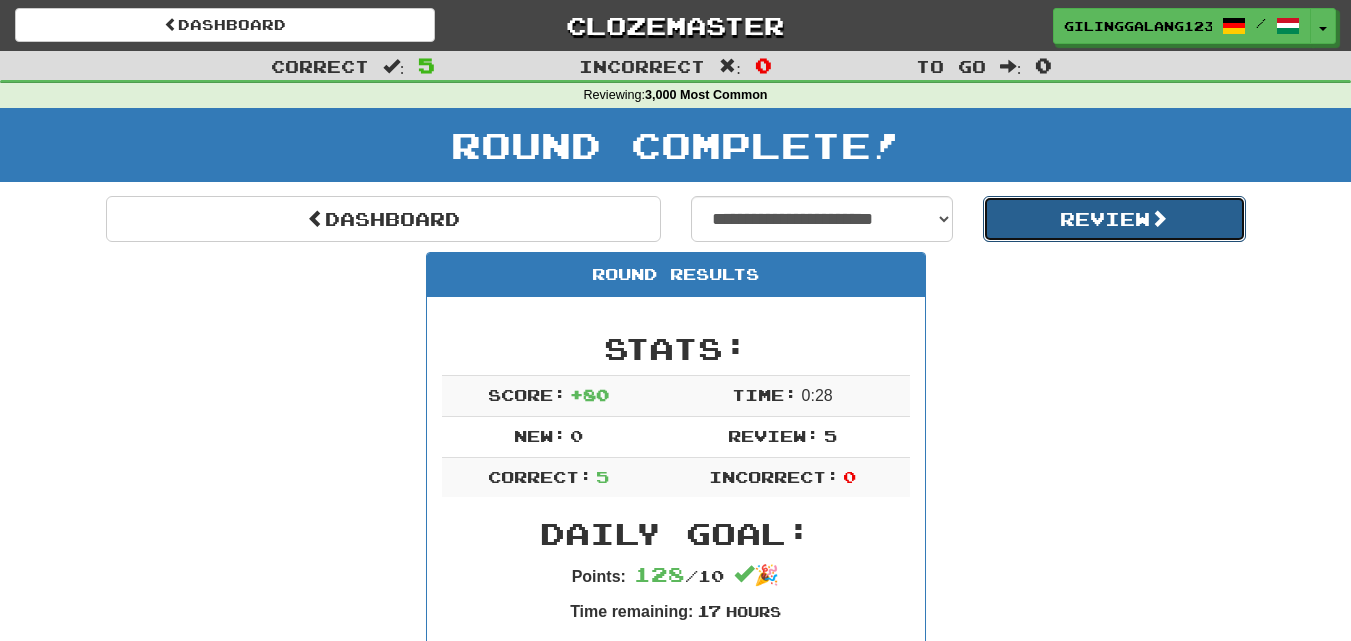 click on "Review" at bounding box center (1114, 219) 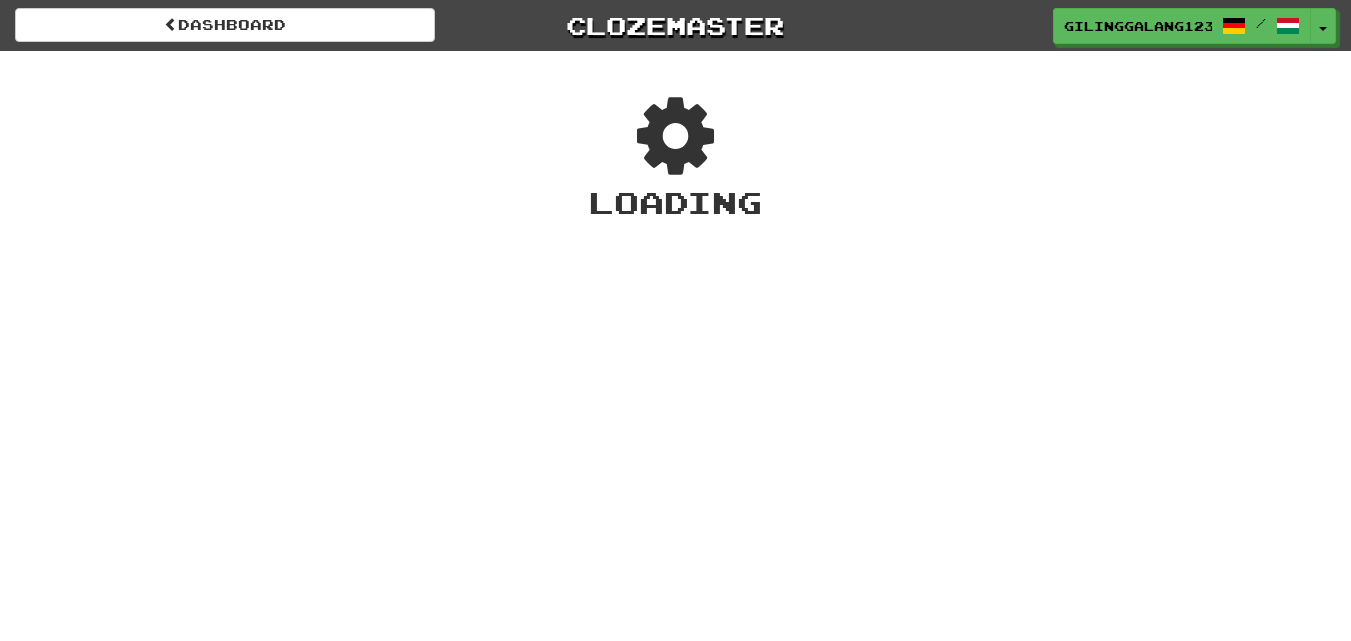 scroll, scrollTop: 0, scrollLeft: 0, axis: both 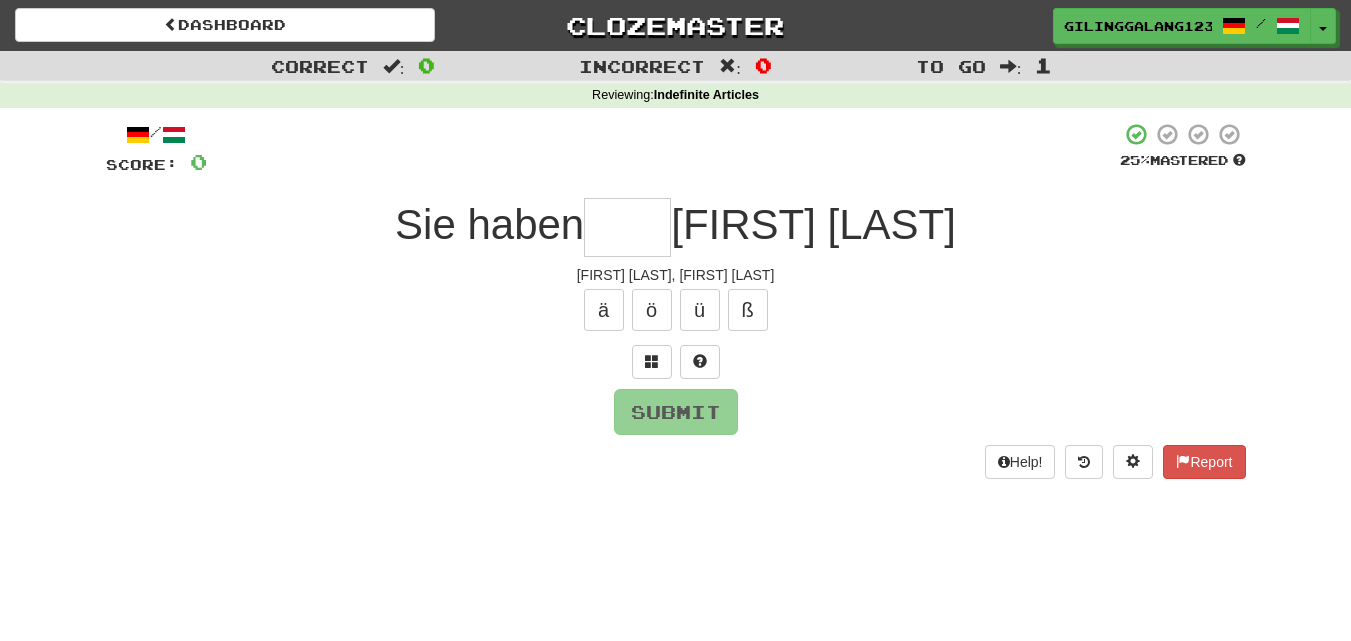 click at bounding box center (627, 227) 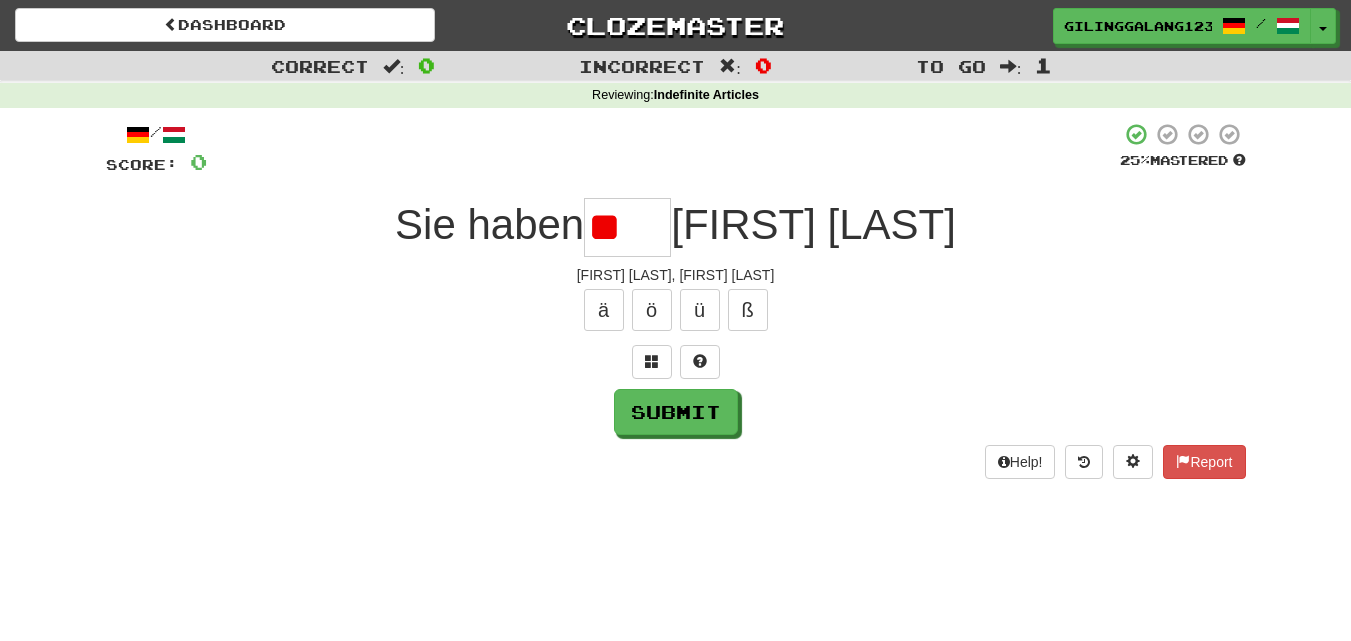 type on "*" 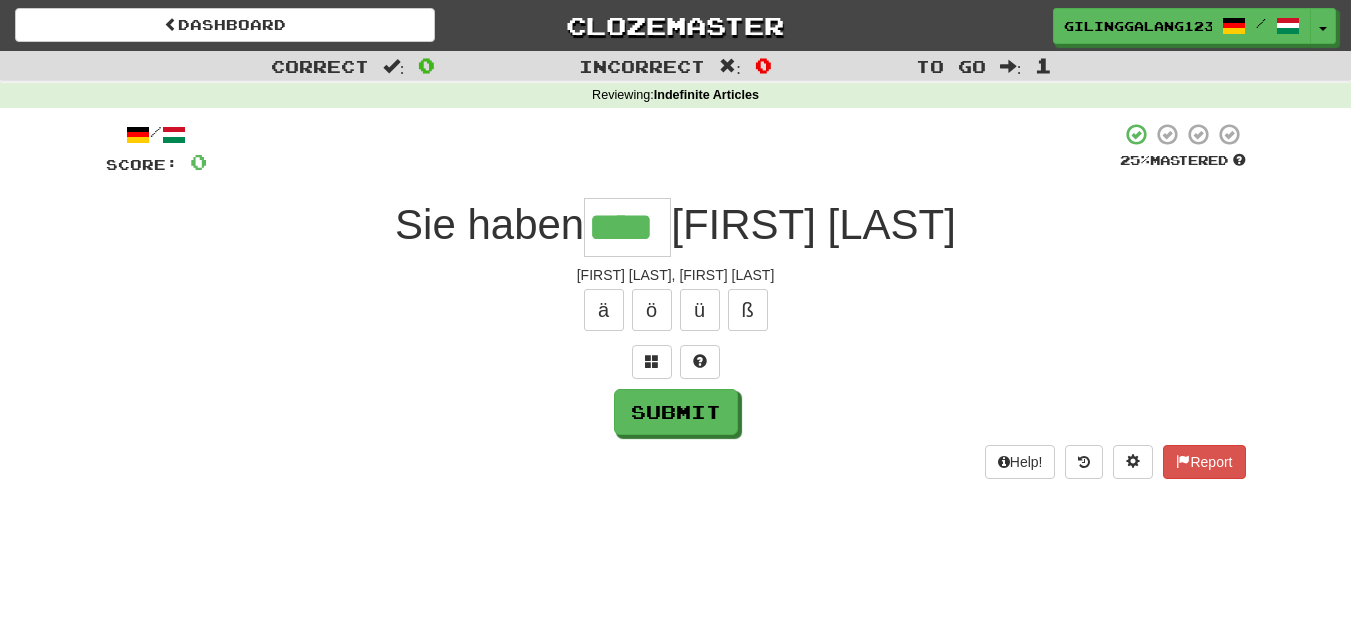 type on "****" 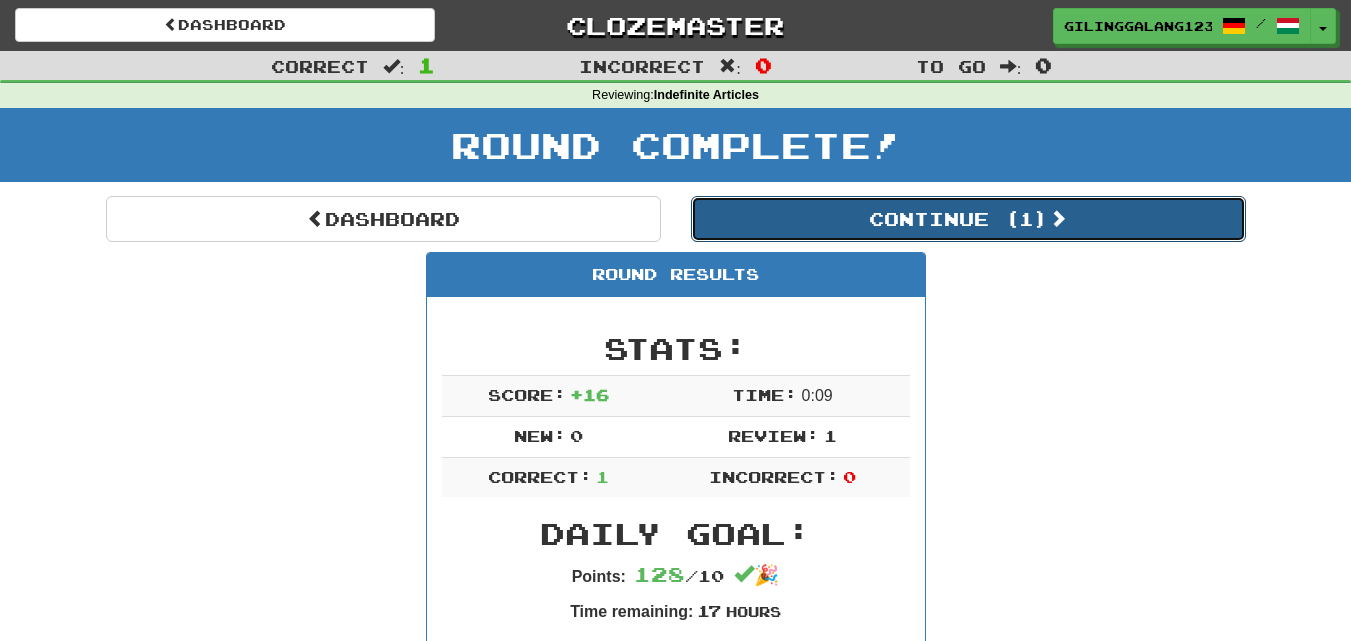 click on "Continue ( 1 )" at bounding box center (968, 219) 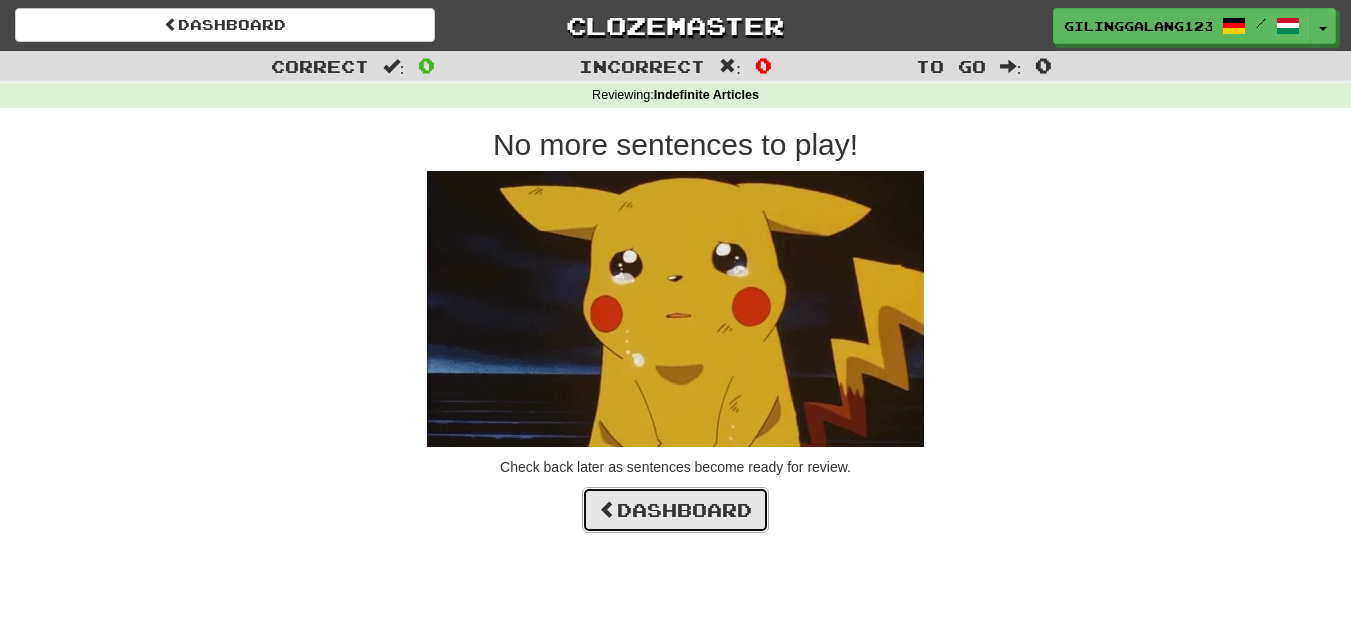 click on "Dashboard" at bounding box center [675, 510] 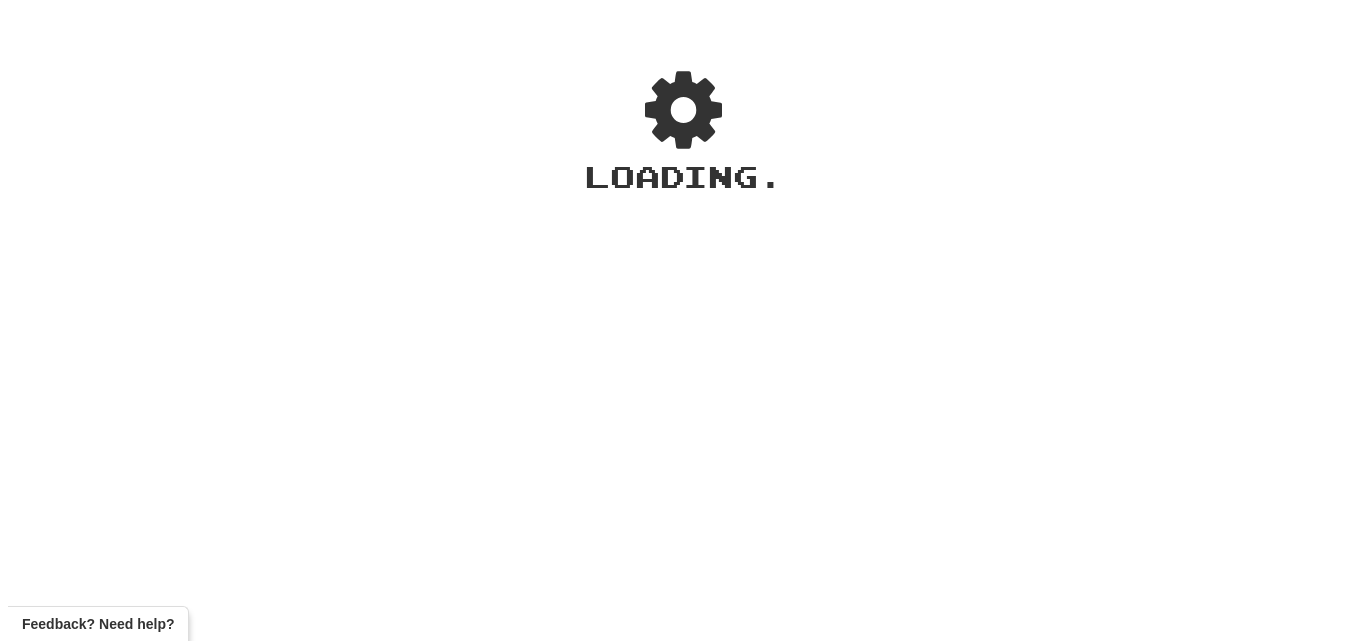 scroll, scrollTop: 0, scrollLeft: 0, axis: both 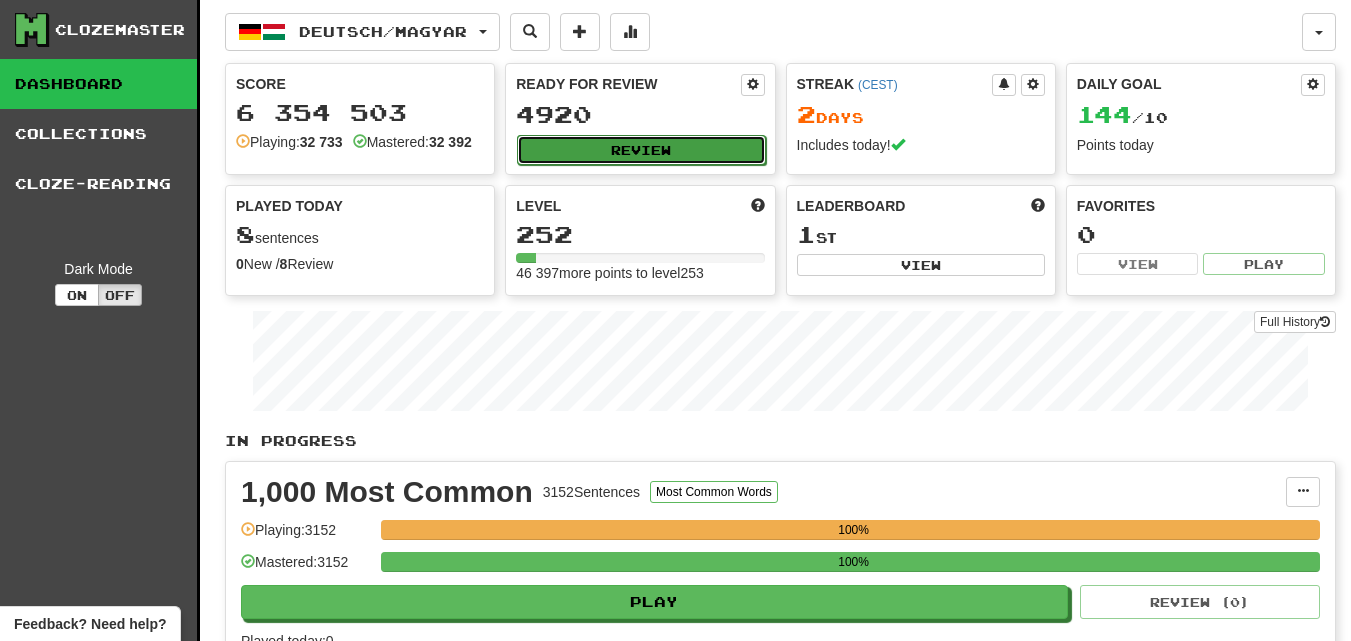 click on "Review" at bounding box center (641, 150) 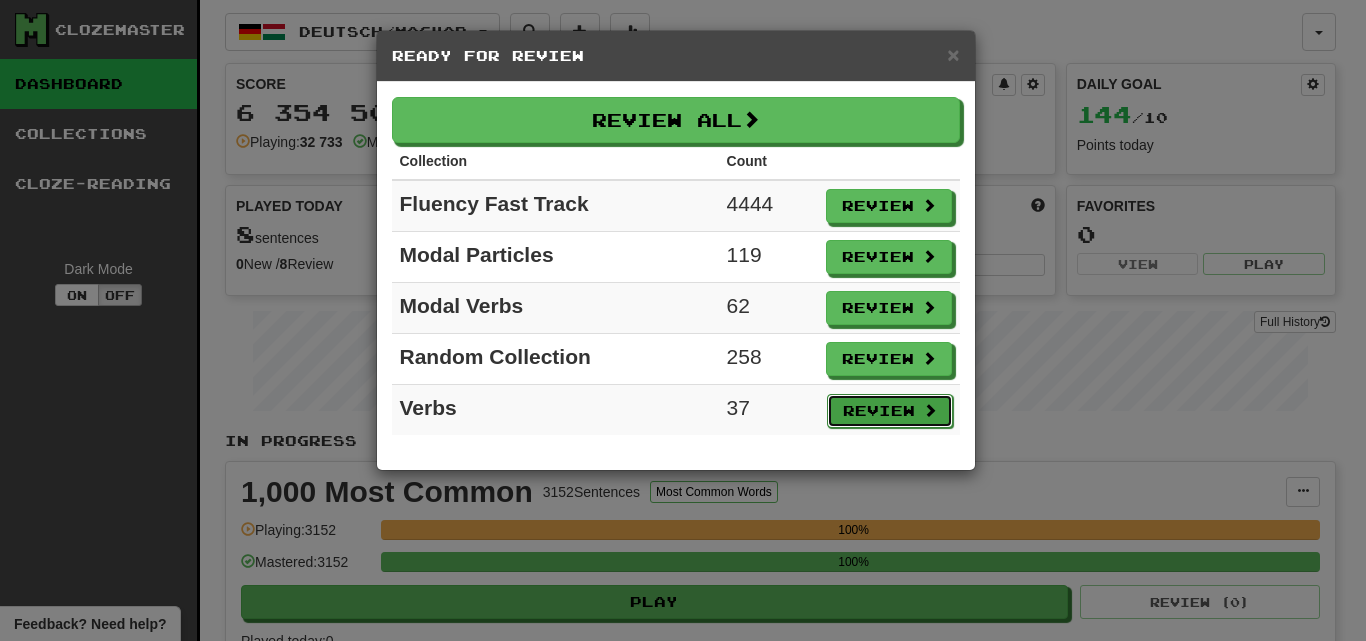 click on "Review" at bounding box center [890, 411] 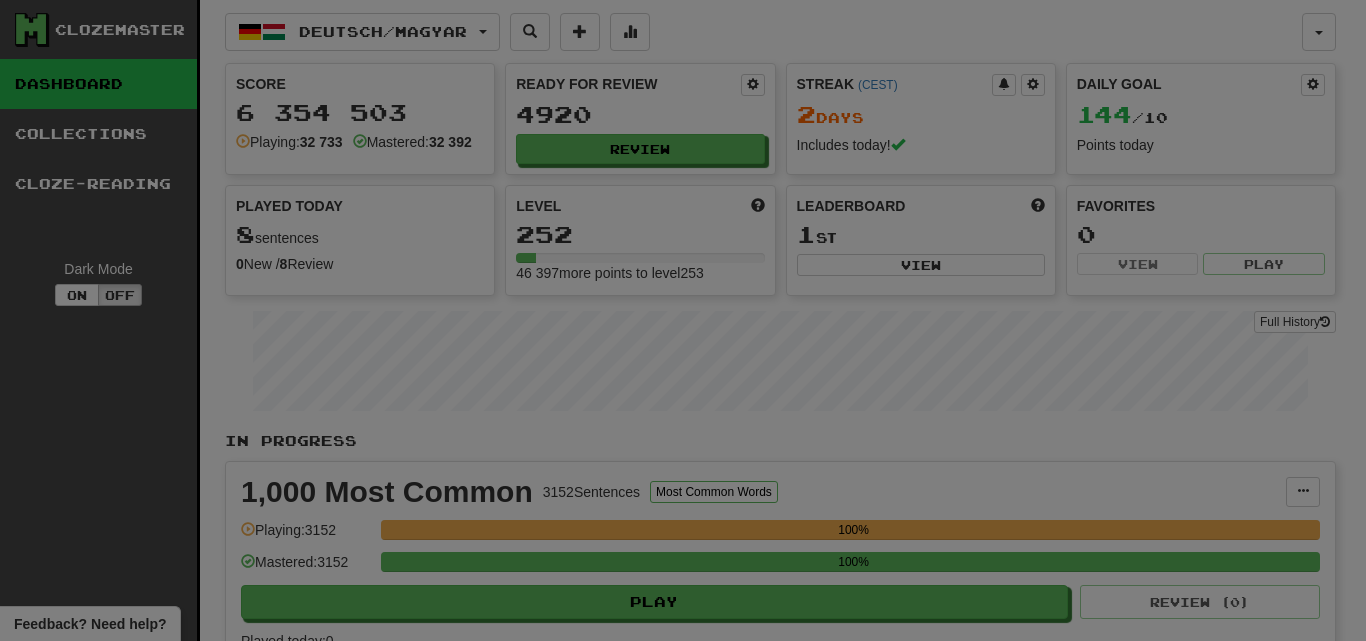 select on "**" 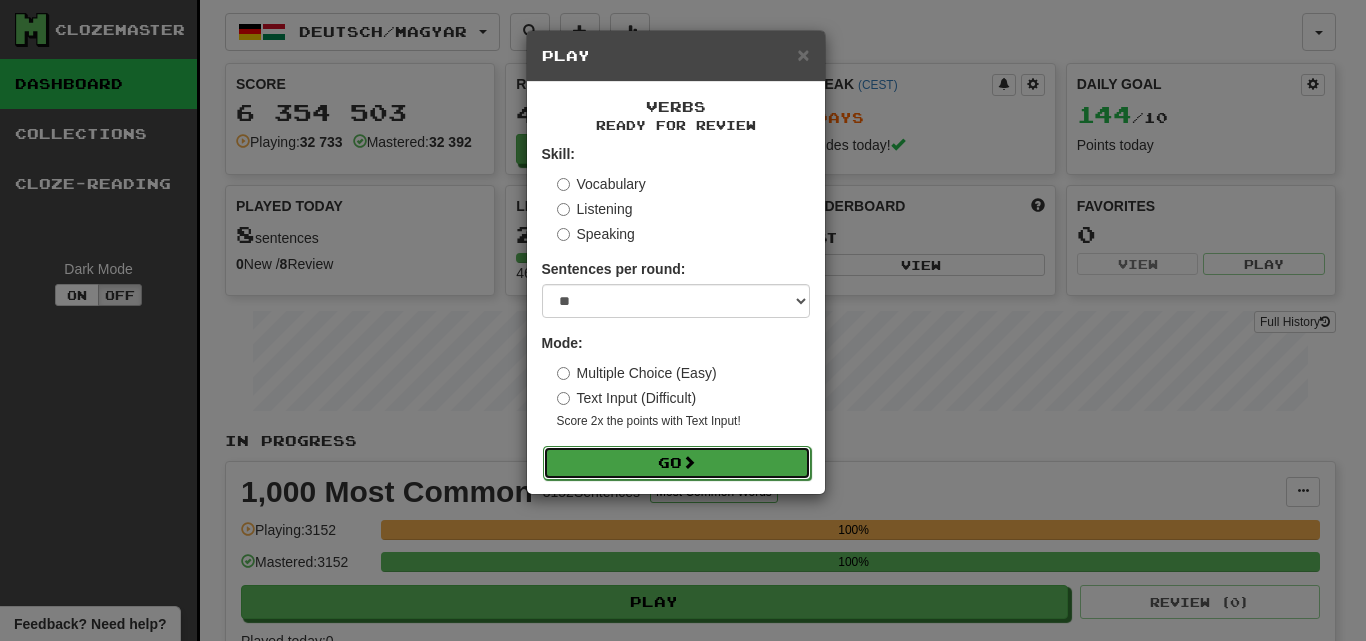 click on "Go" at bounding box center (677, 463) 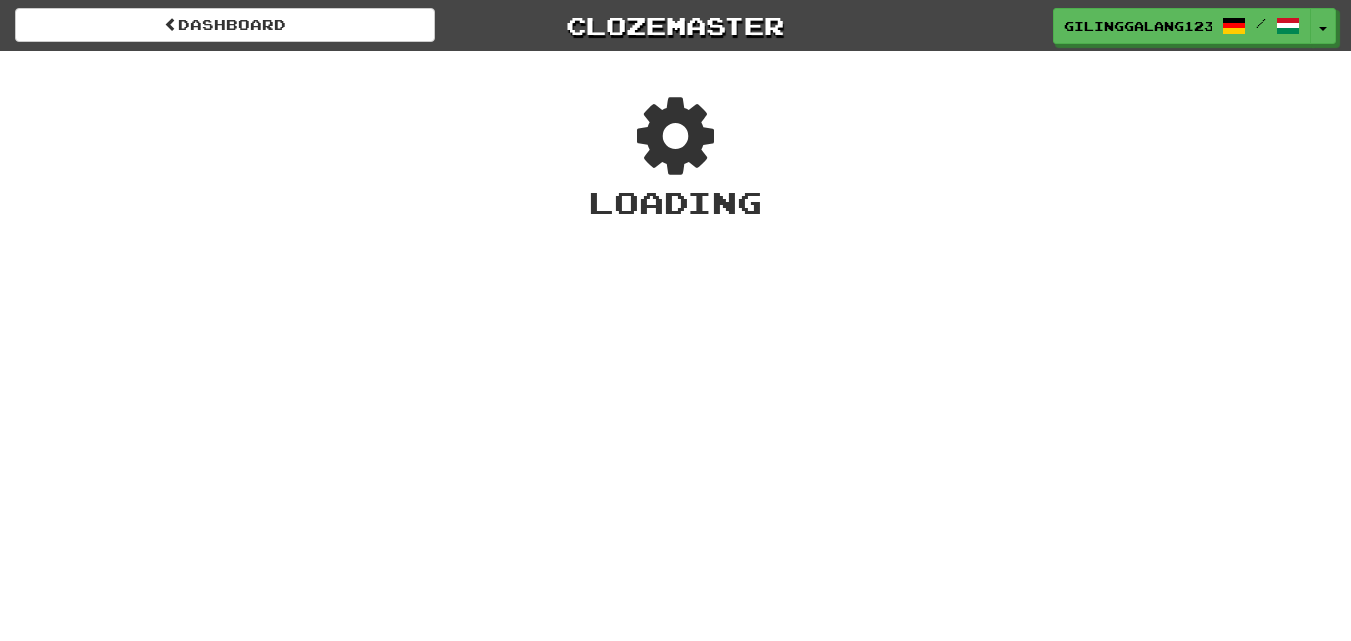 scroll, scrollTop: 0, scrollLeft: 0, axis: both 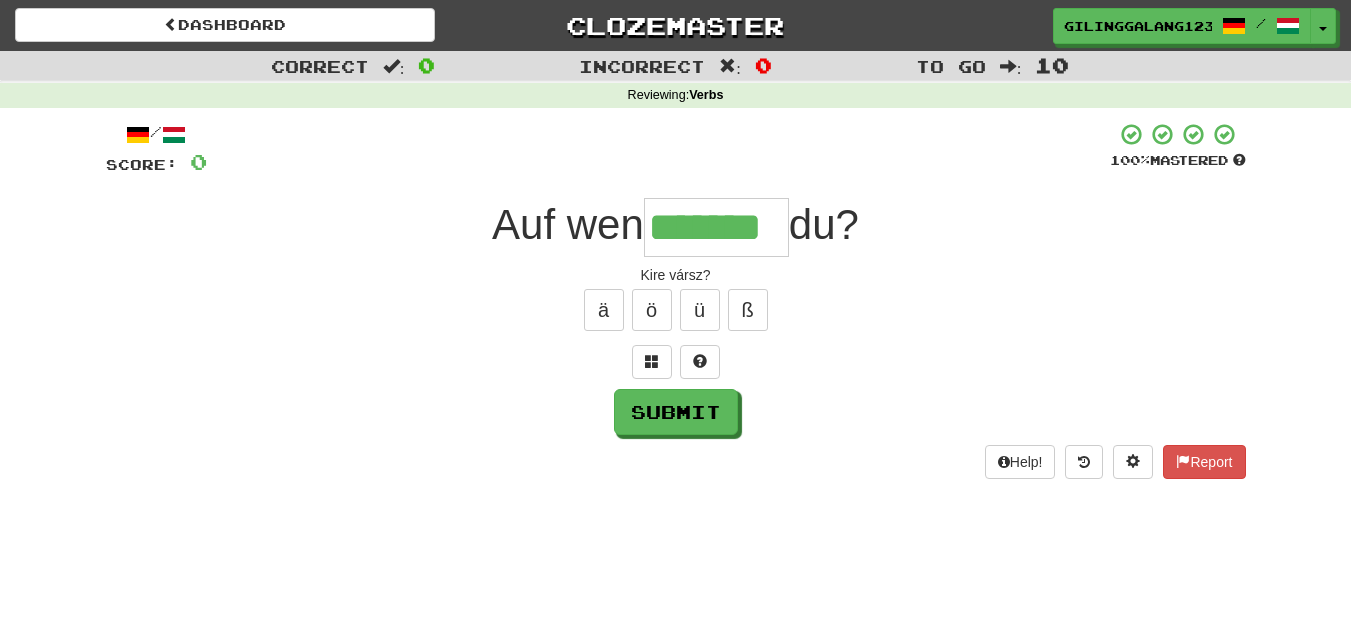 type on "*******" 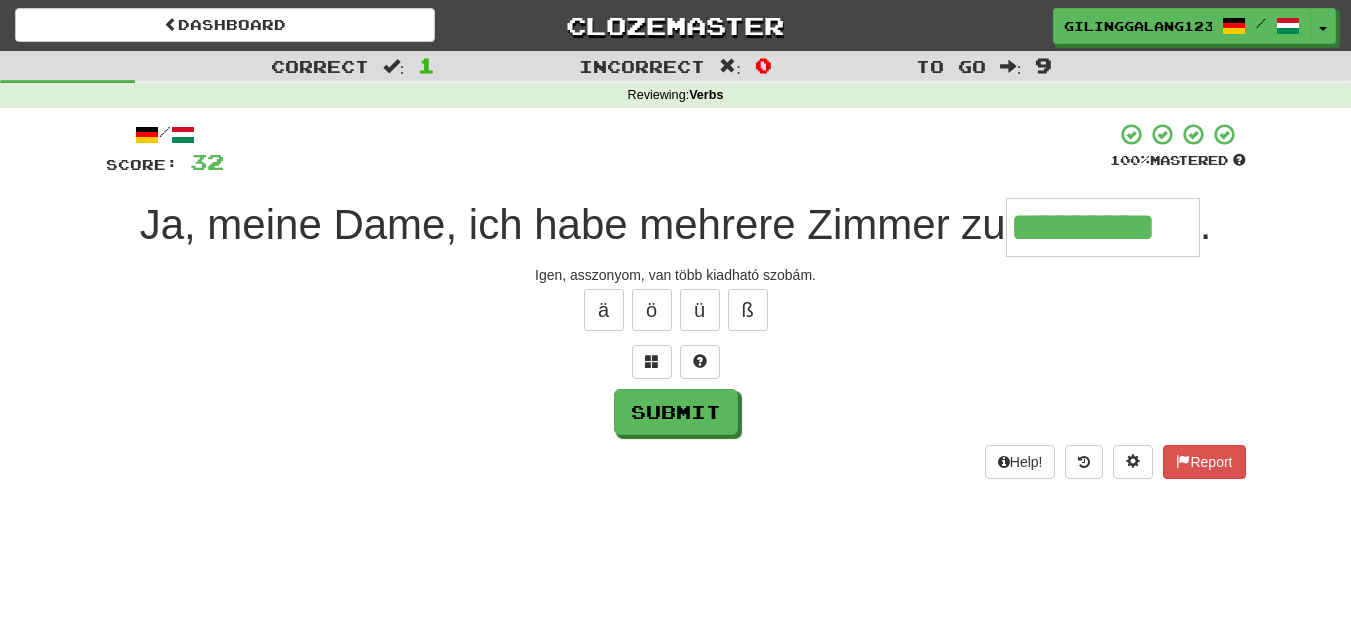 type on "*********" 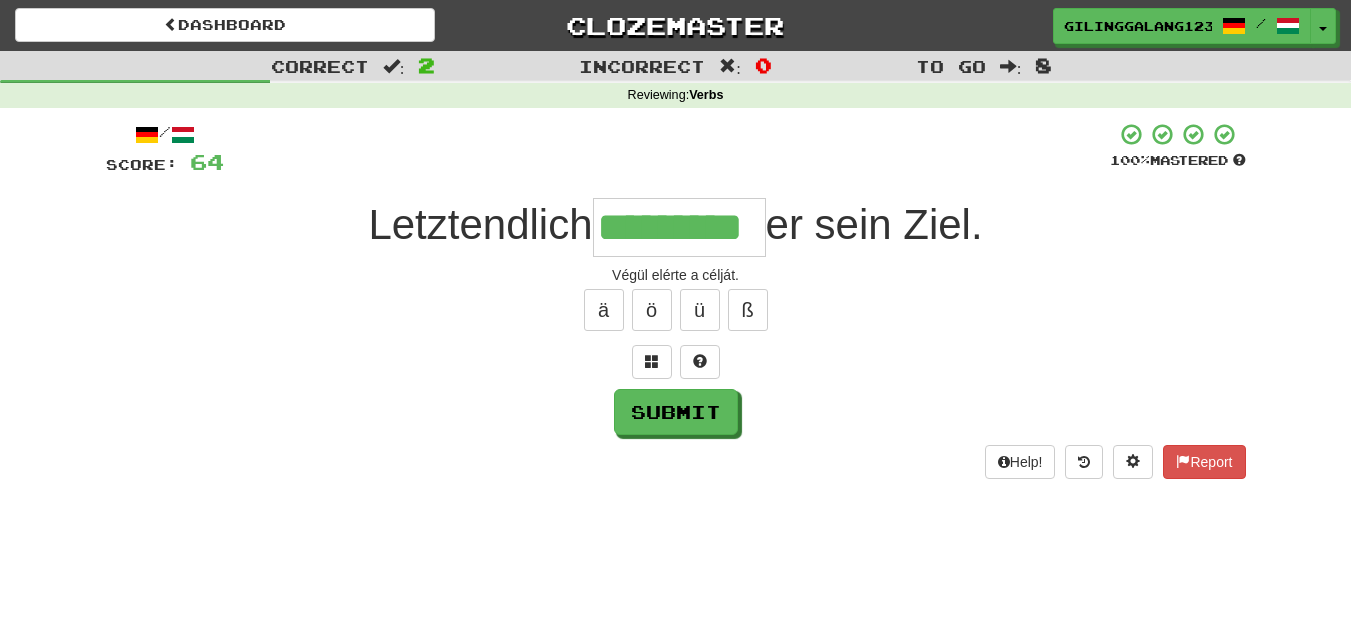 type on "*********" 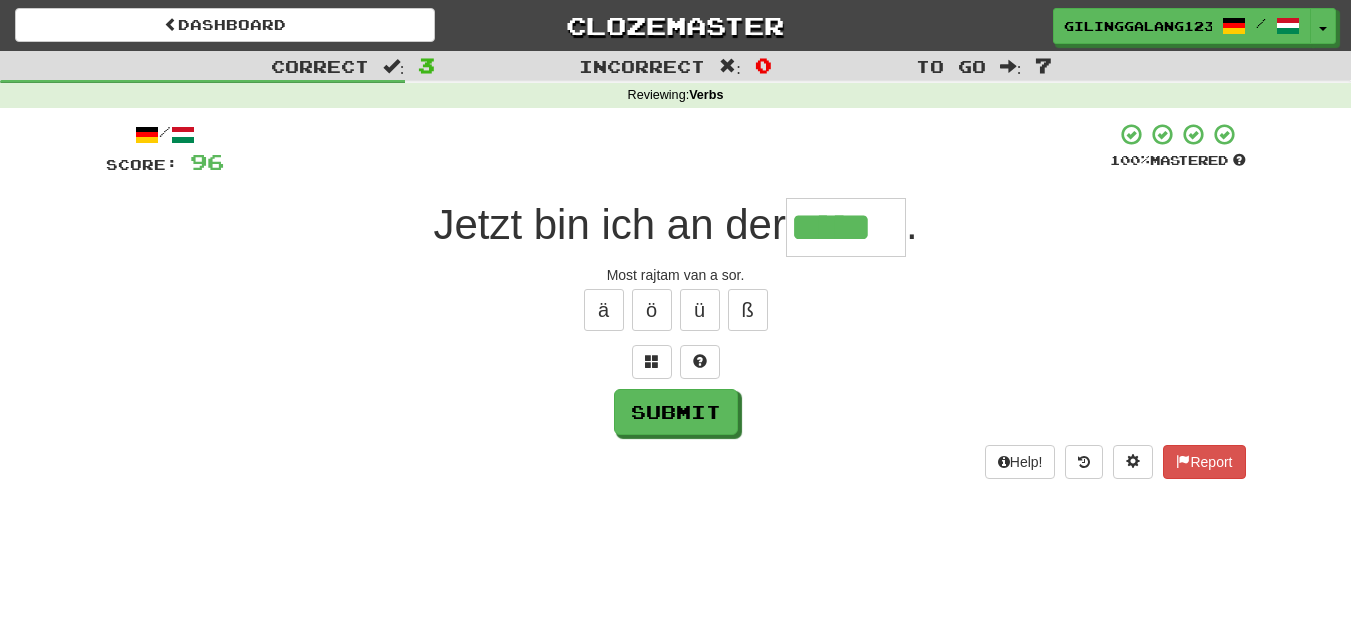 type on "*****" 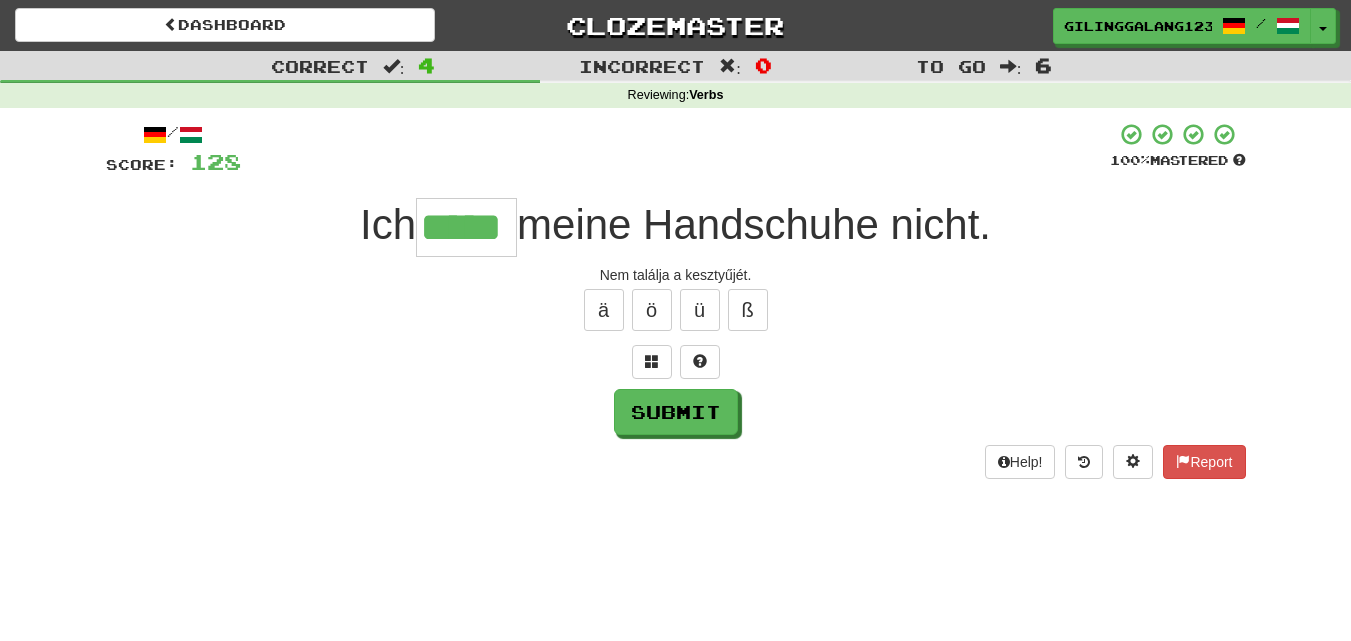 type on "*****" 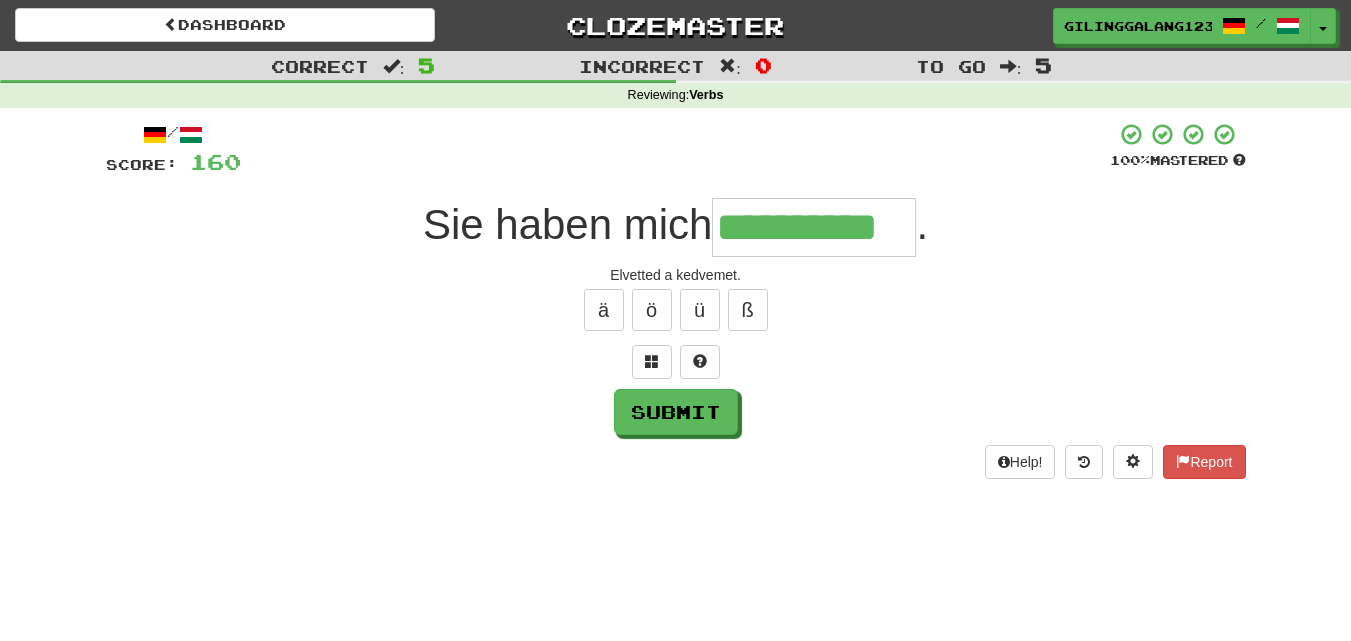 type on "**********" 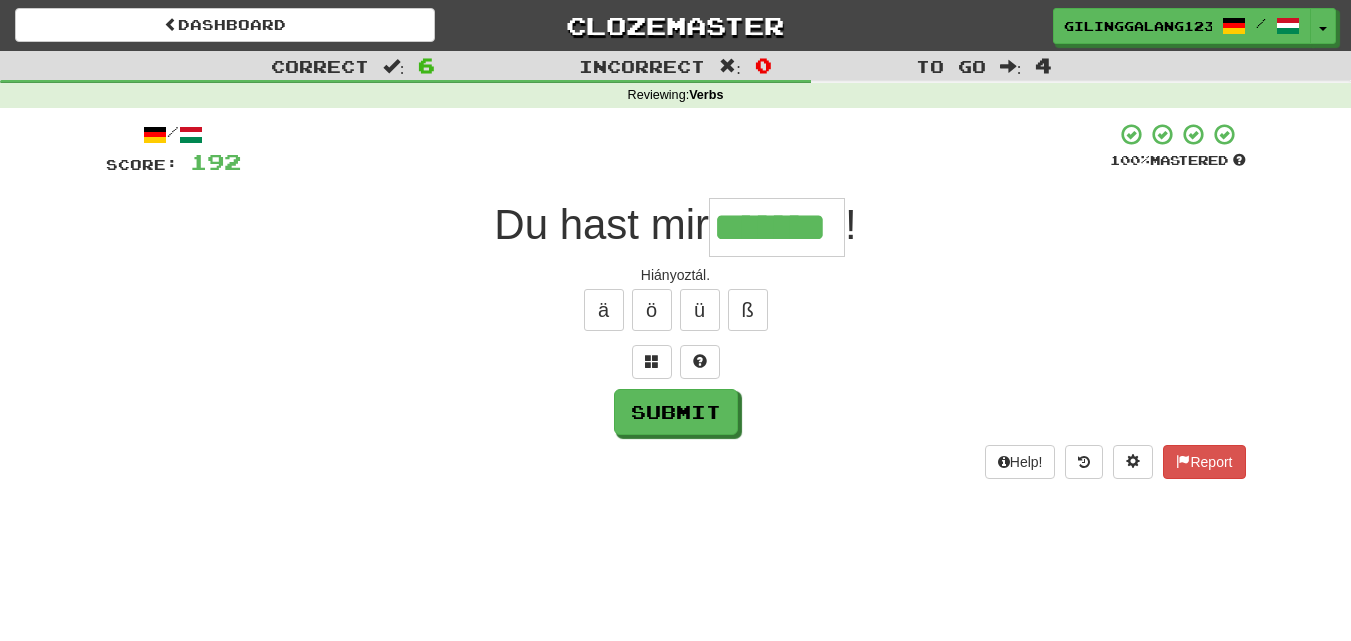 type on "*******" 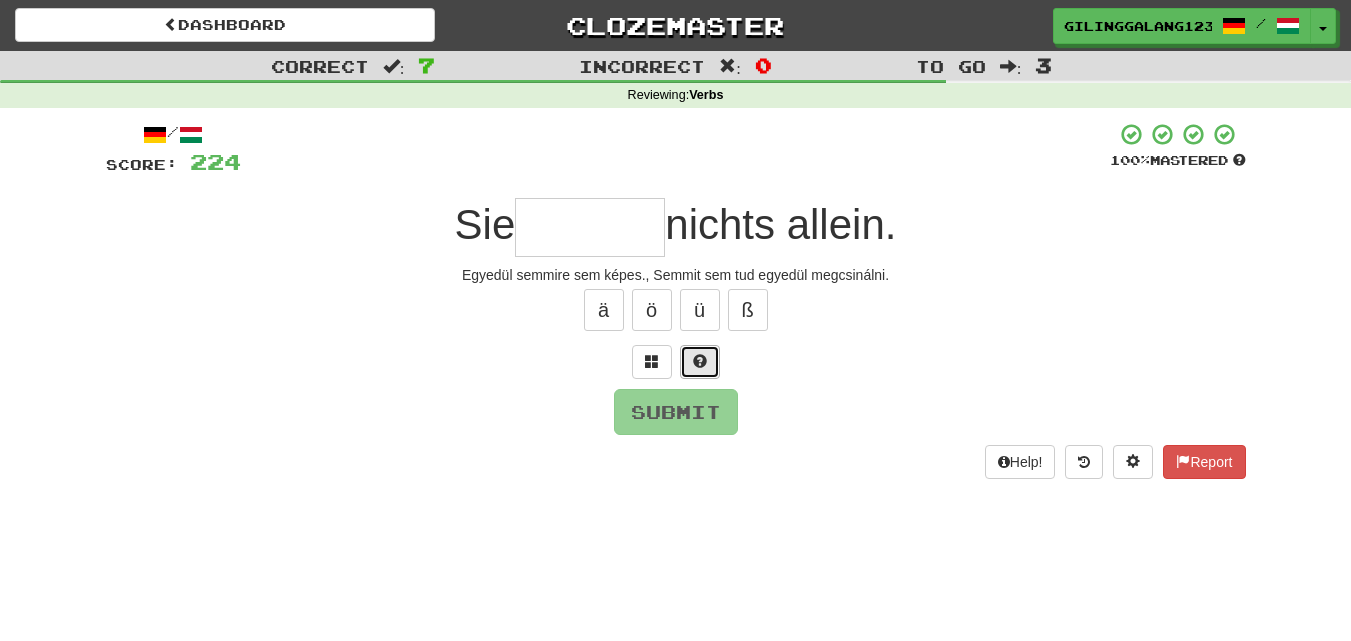 click at bounding box center (700, 361) 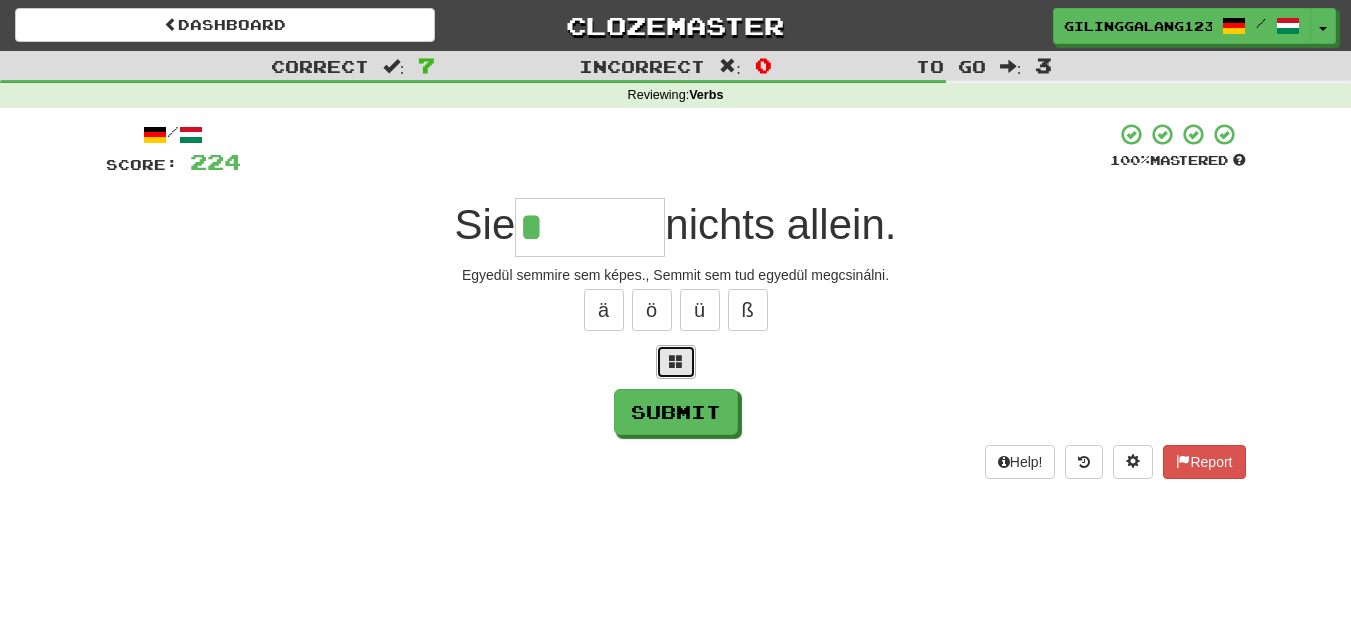 click at bounding box center [676, 361] 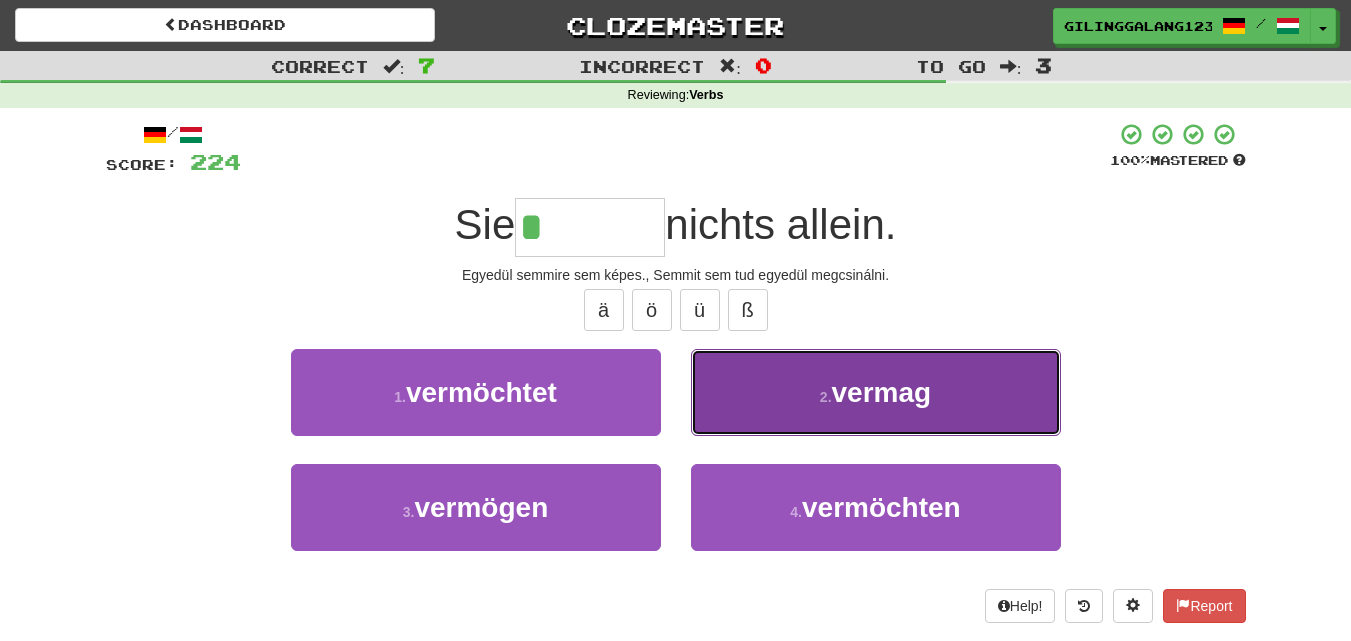 click on "2 .  vermag" at bounding box center [876, 392] 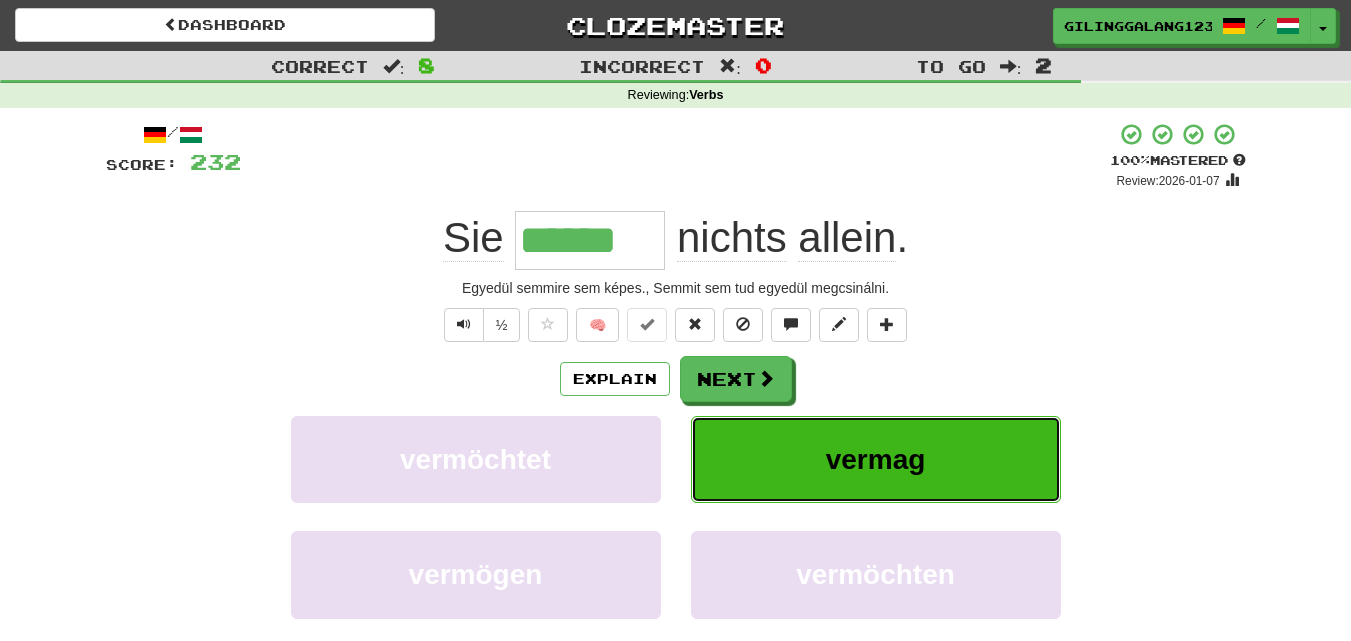 click on "vermag" at bounding box center [876, 459] 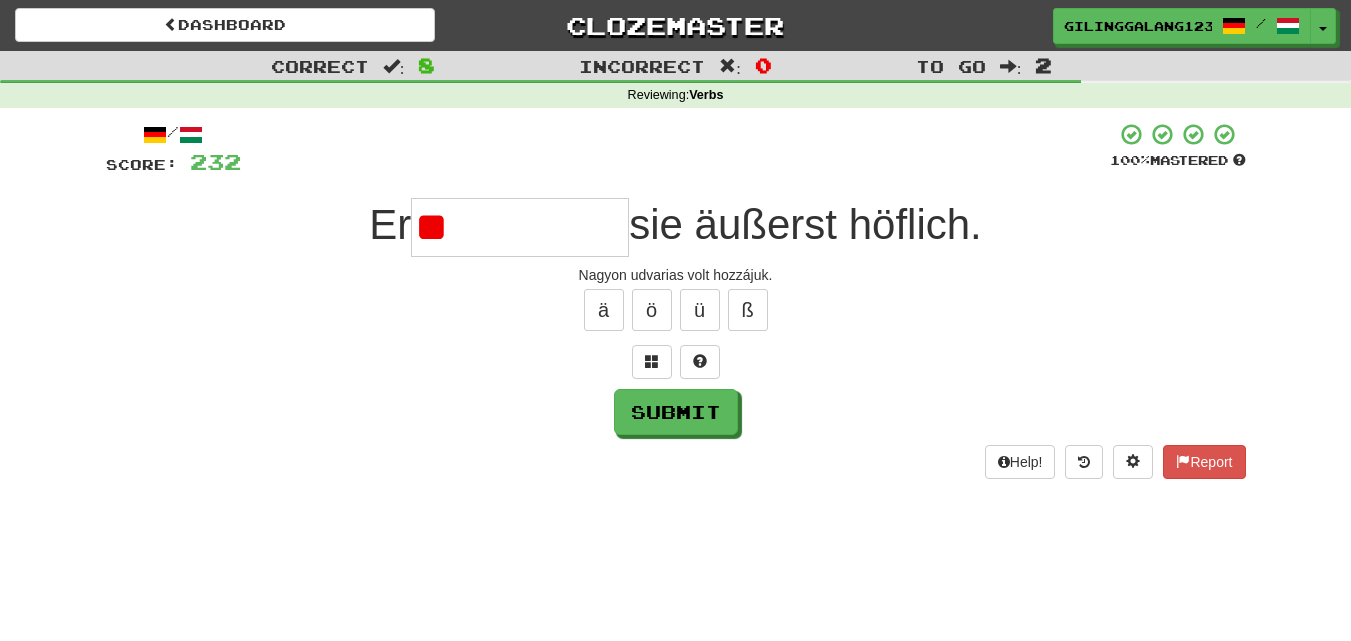 type on "*" 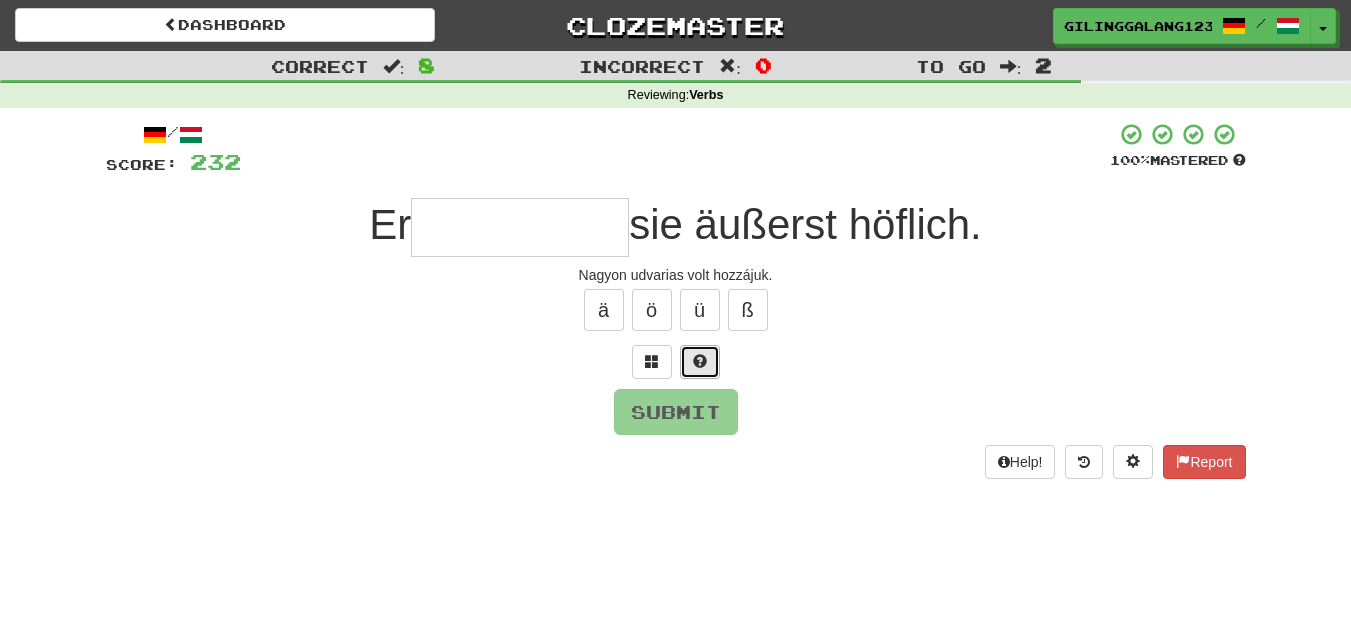 click at bounding box center [700, 362] 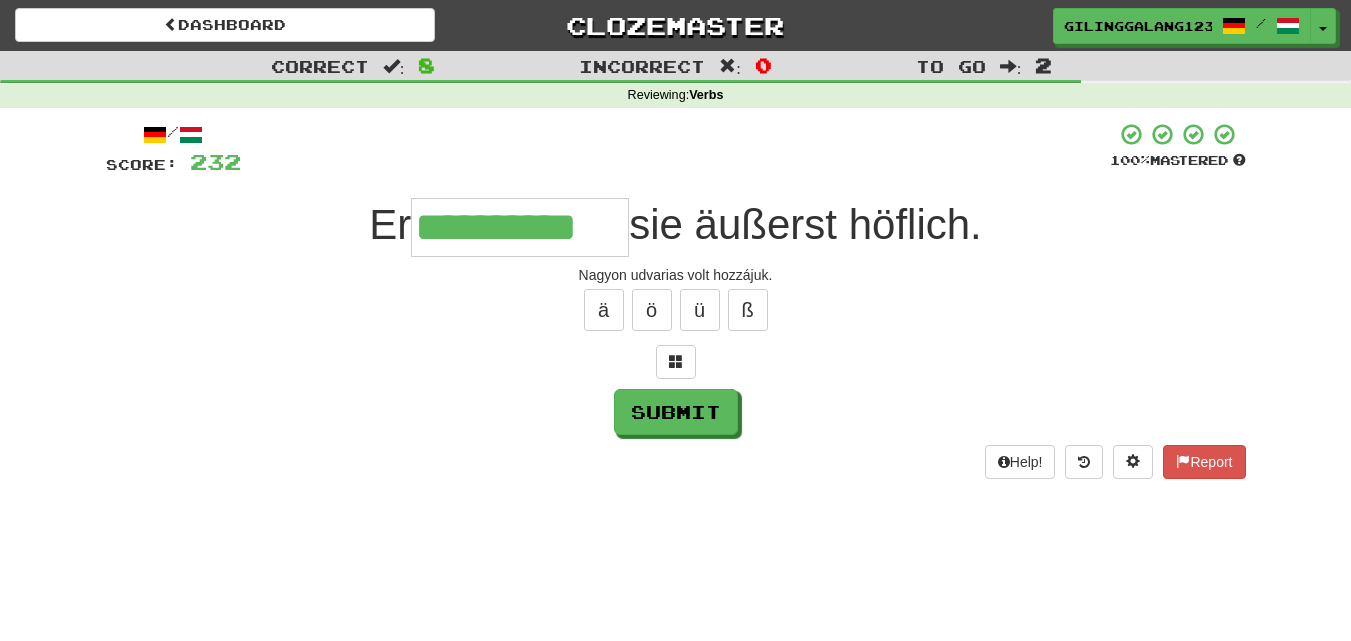 type on "**********" 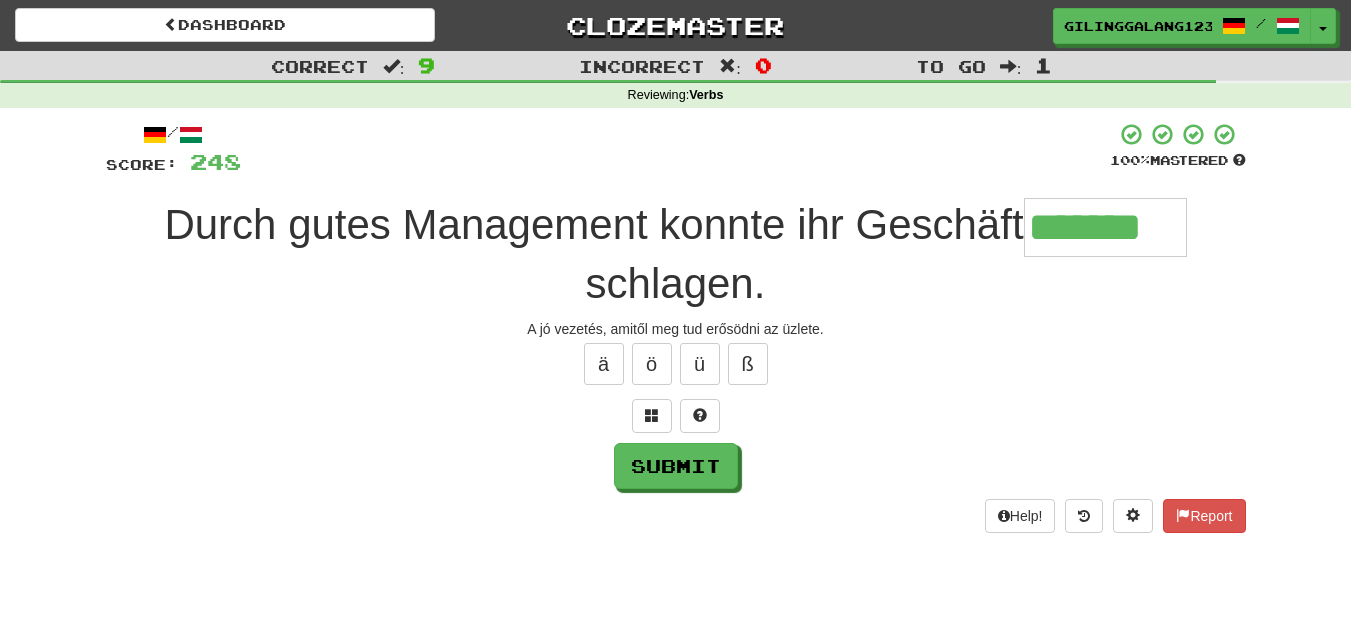 type on "*******" 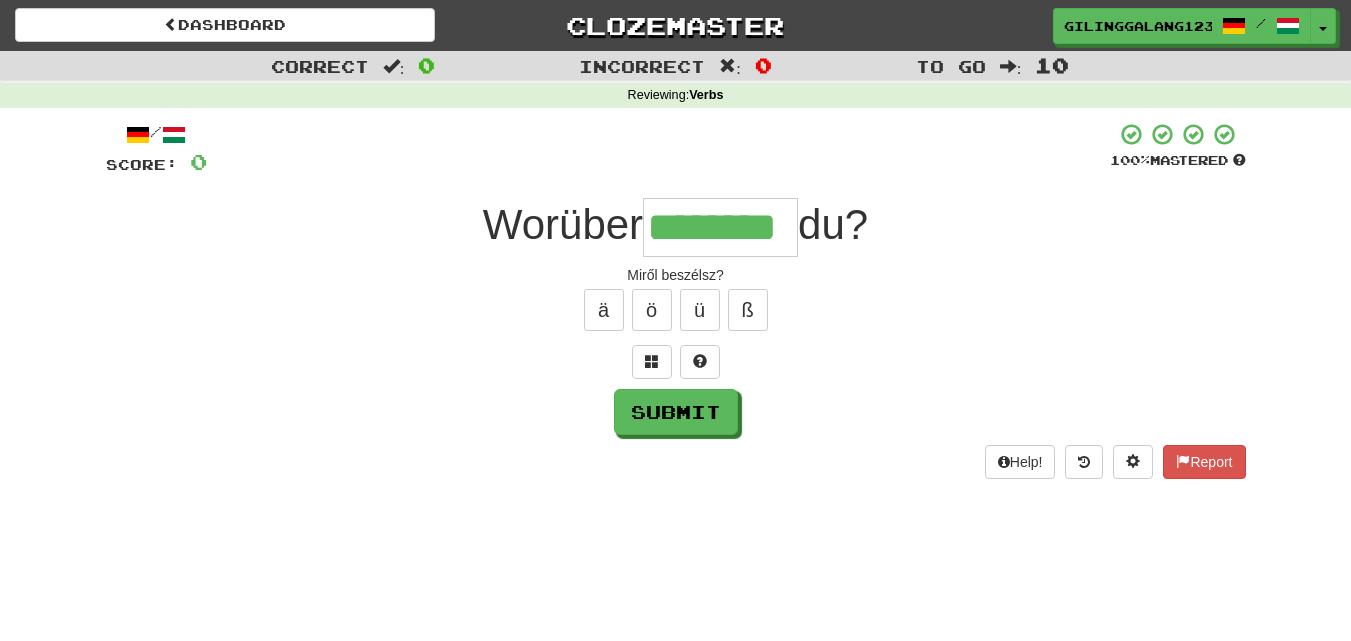 type on "********" 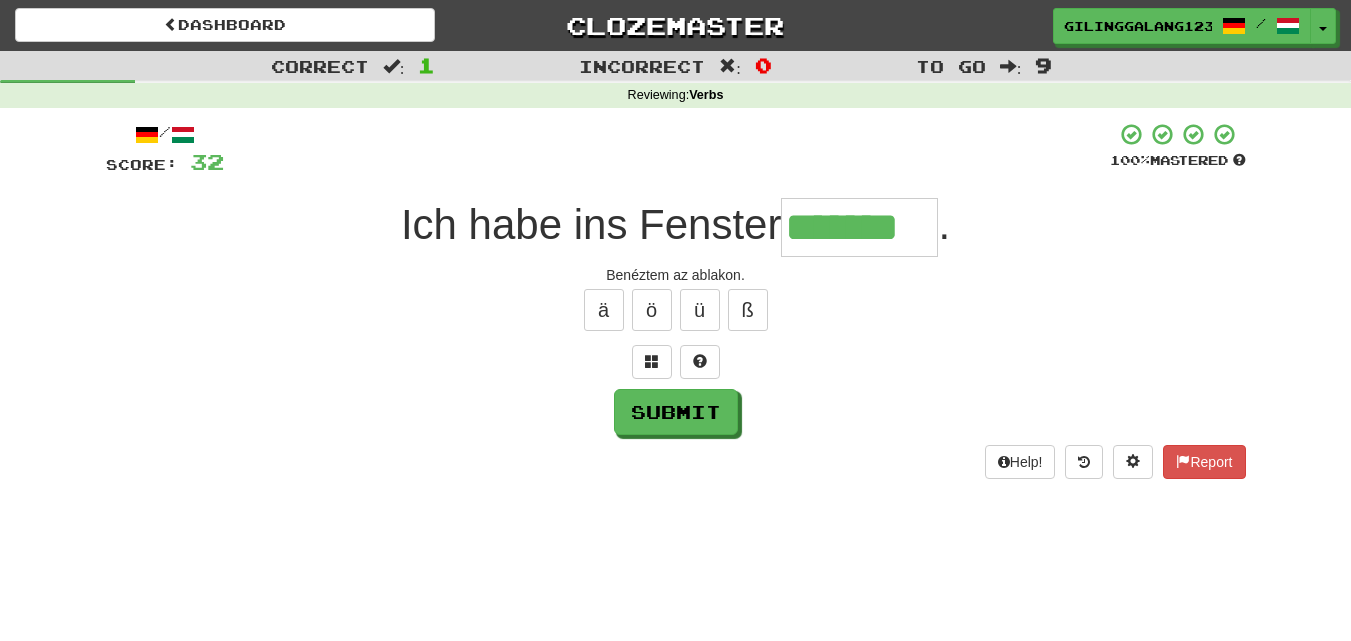 type on "*******" 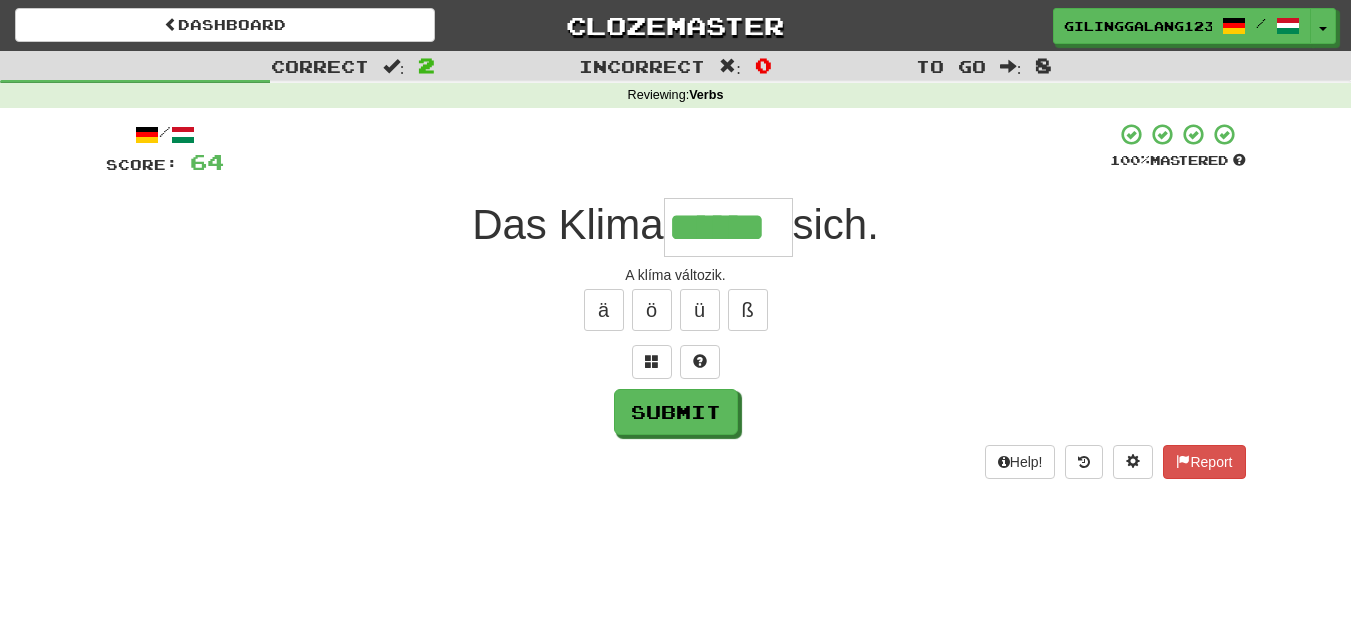 type on "******" 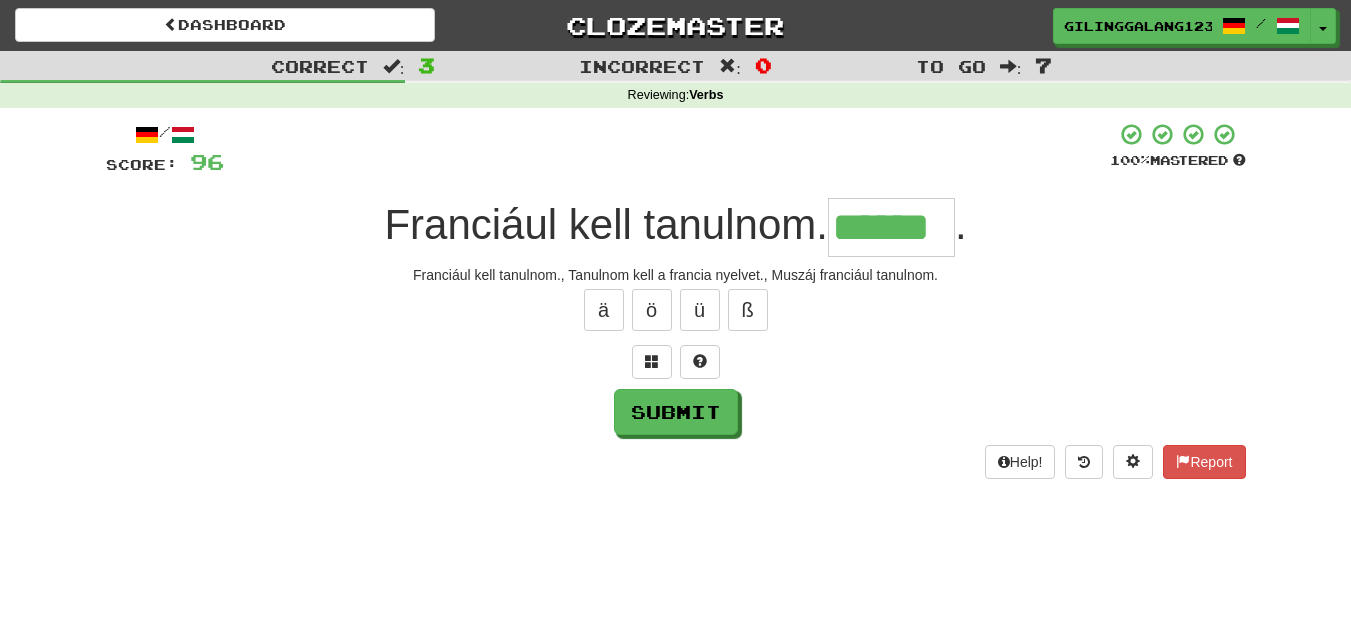 type on "******" 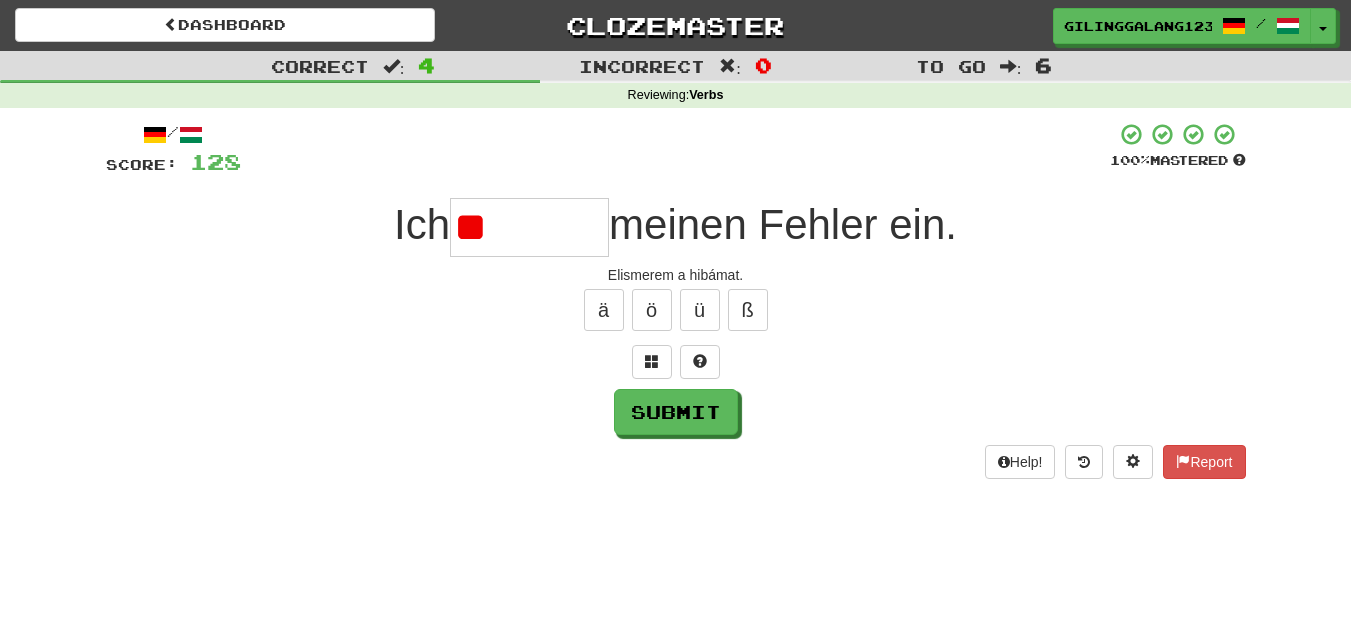 type on "*" 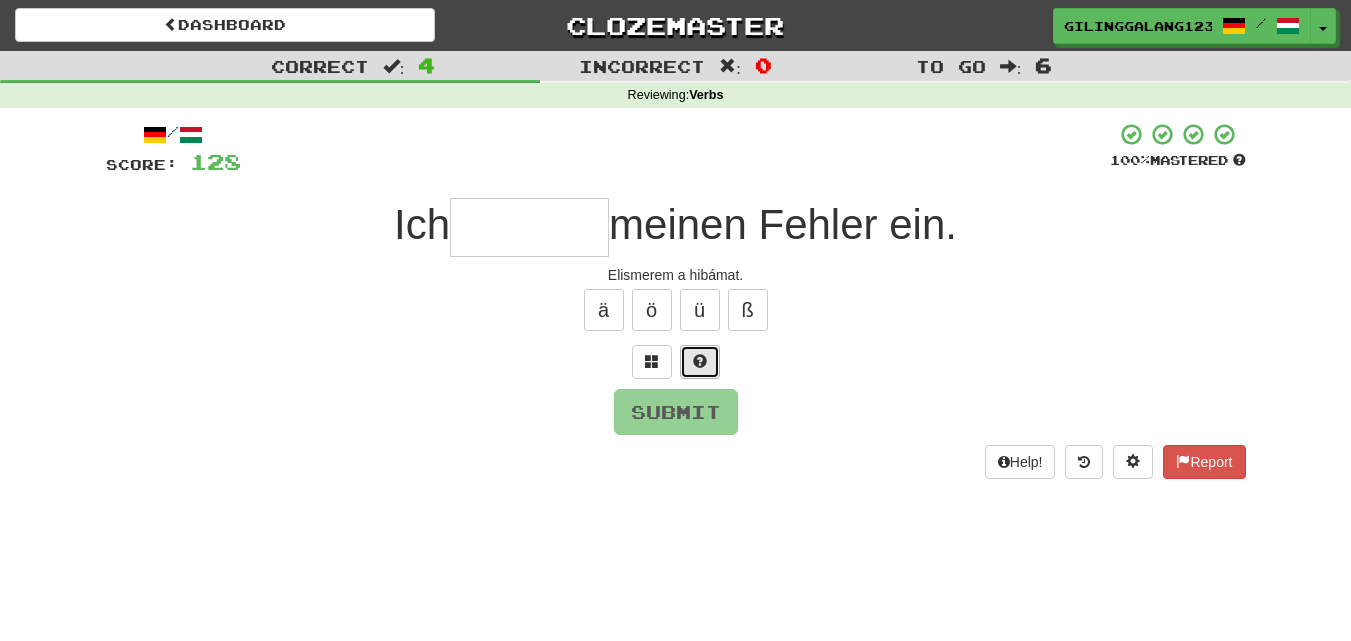 click at bounding box center [700, 361] 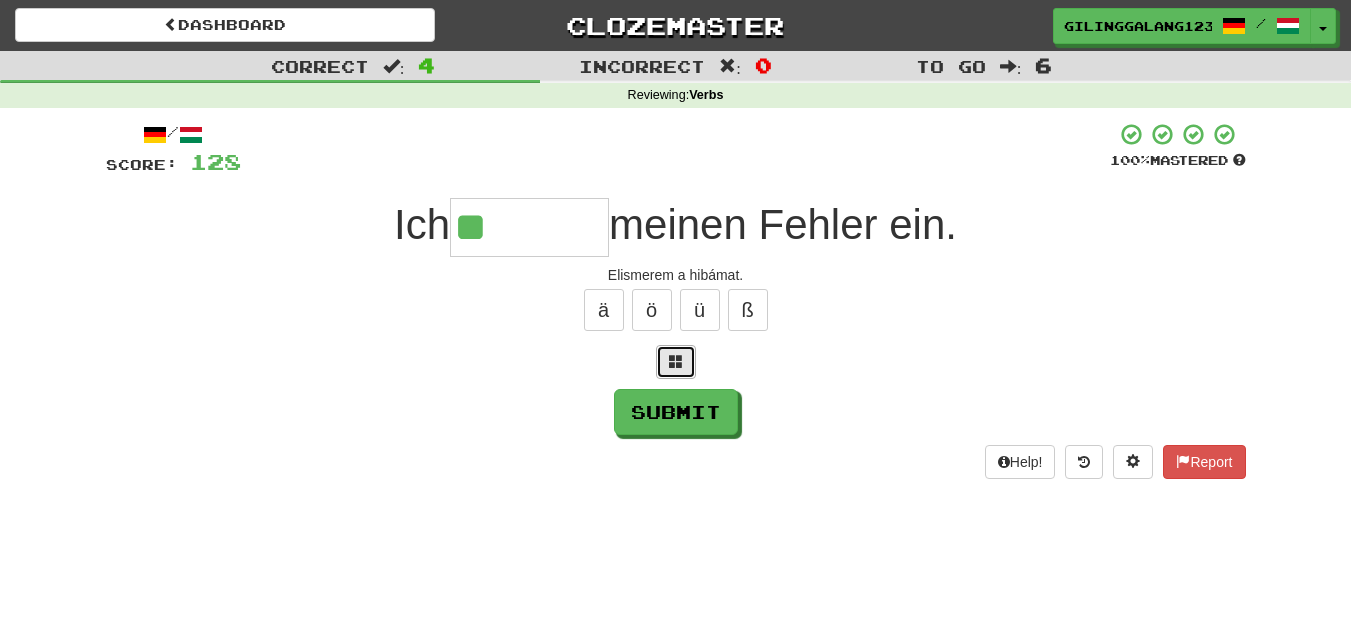 click at bounding box center (676, 362) 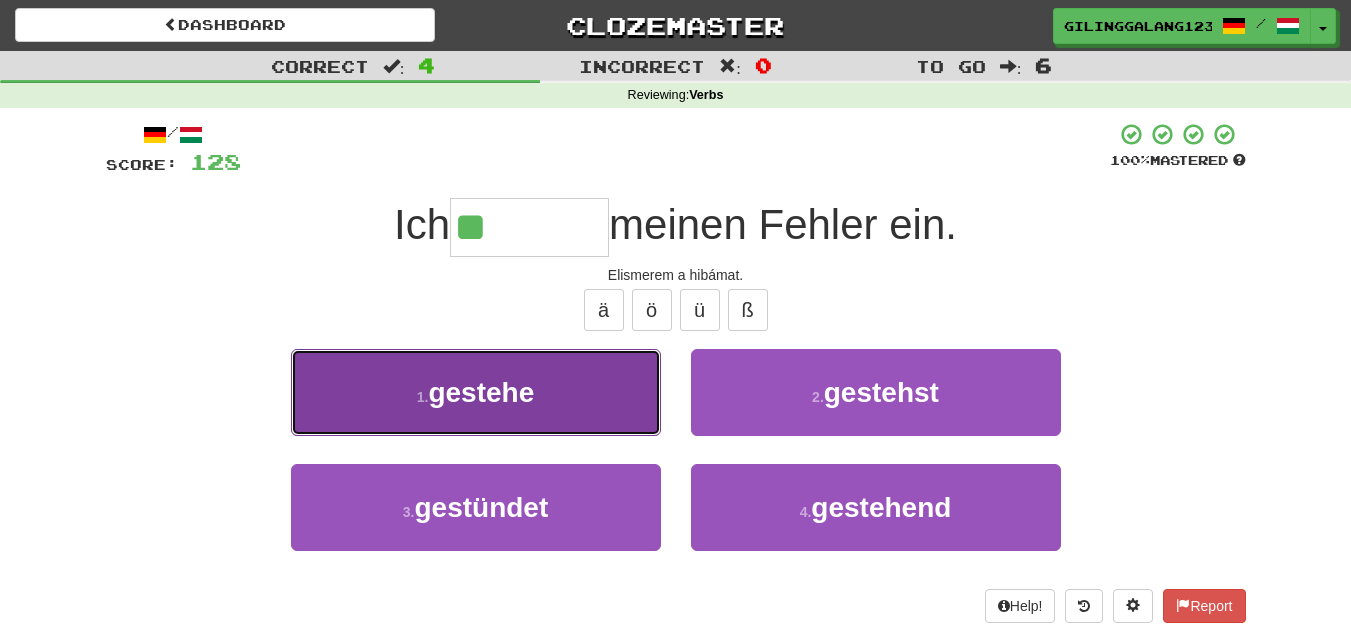 click on "1 .  gestehe" at bounding box center (476, 392) 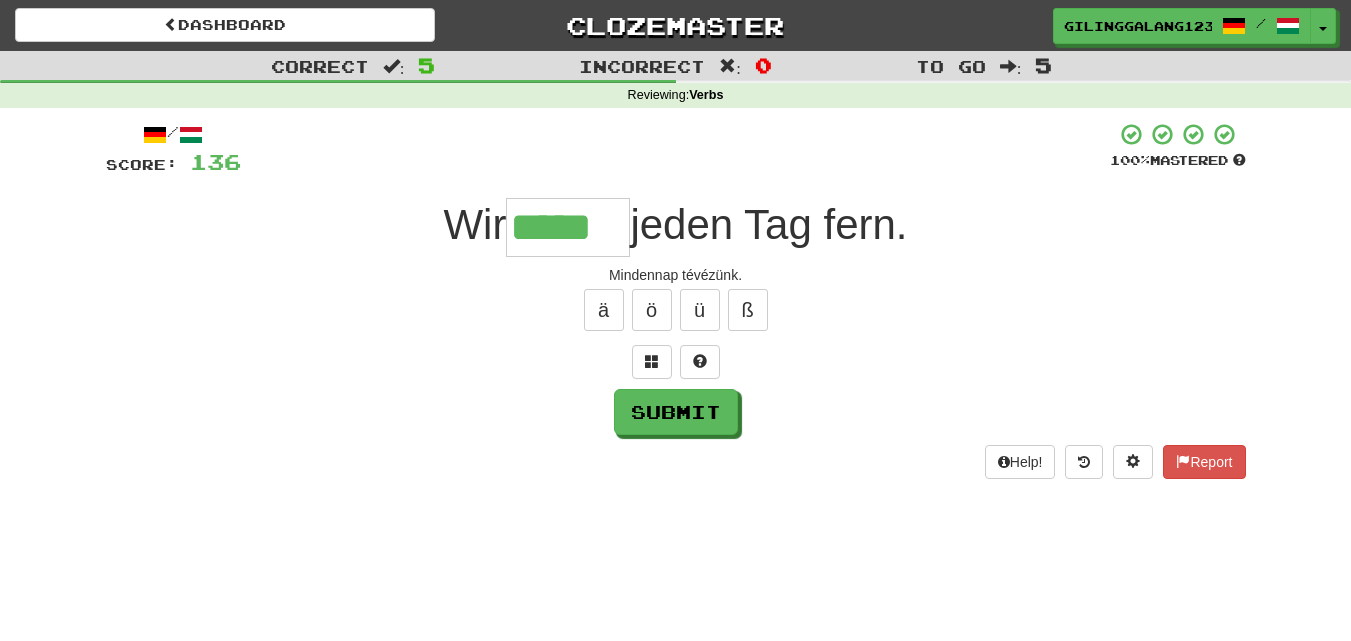 type on "*****" 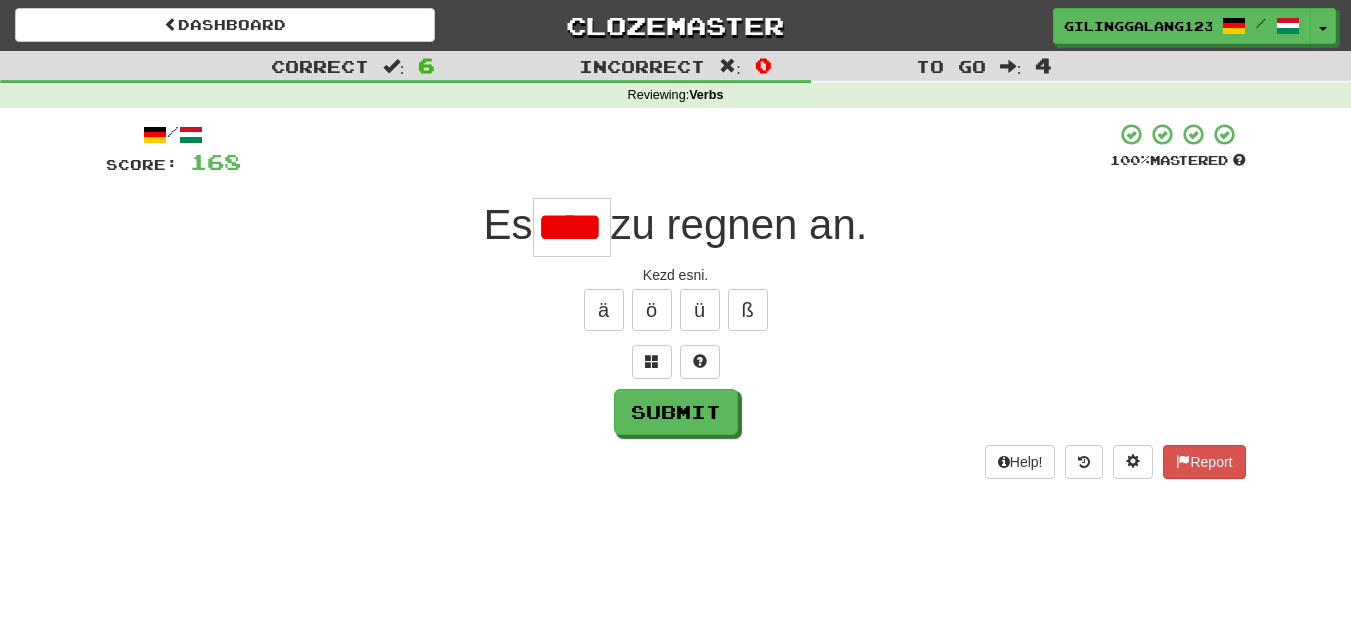scroll, scrollTop: 0, scrollLeft: 0, axis: both 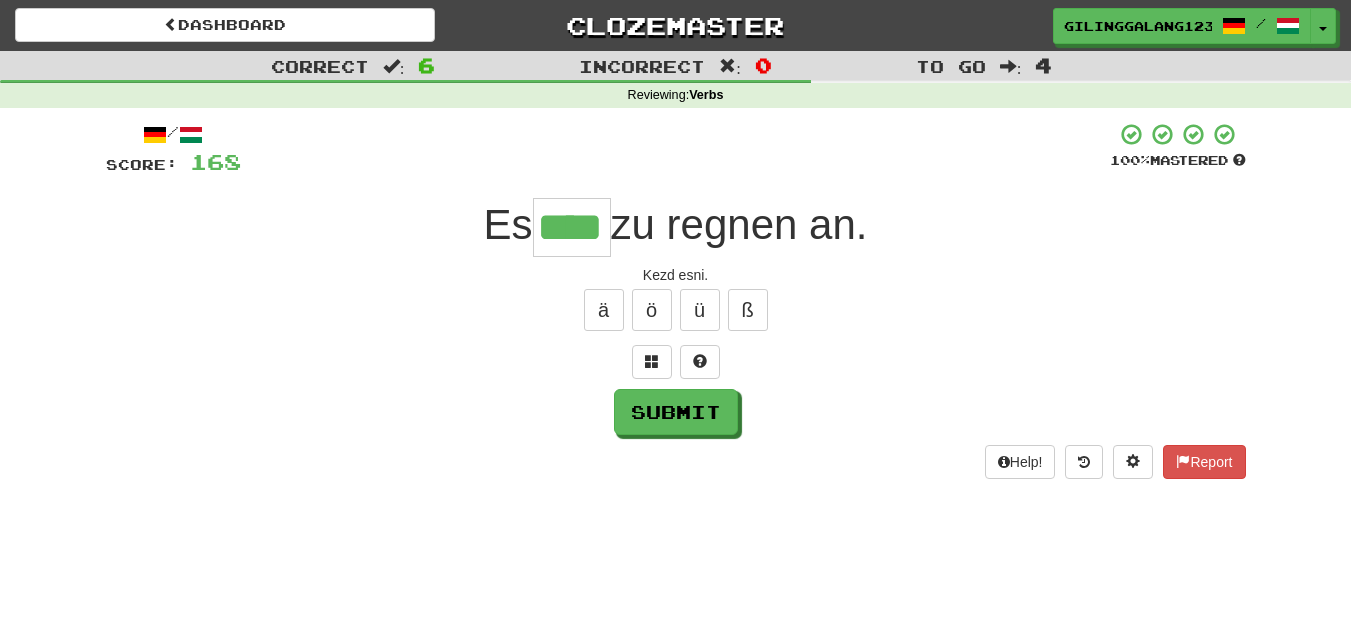 type on "****" 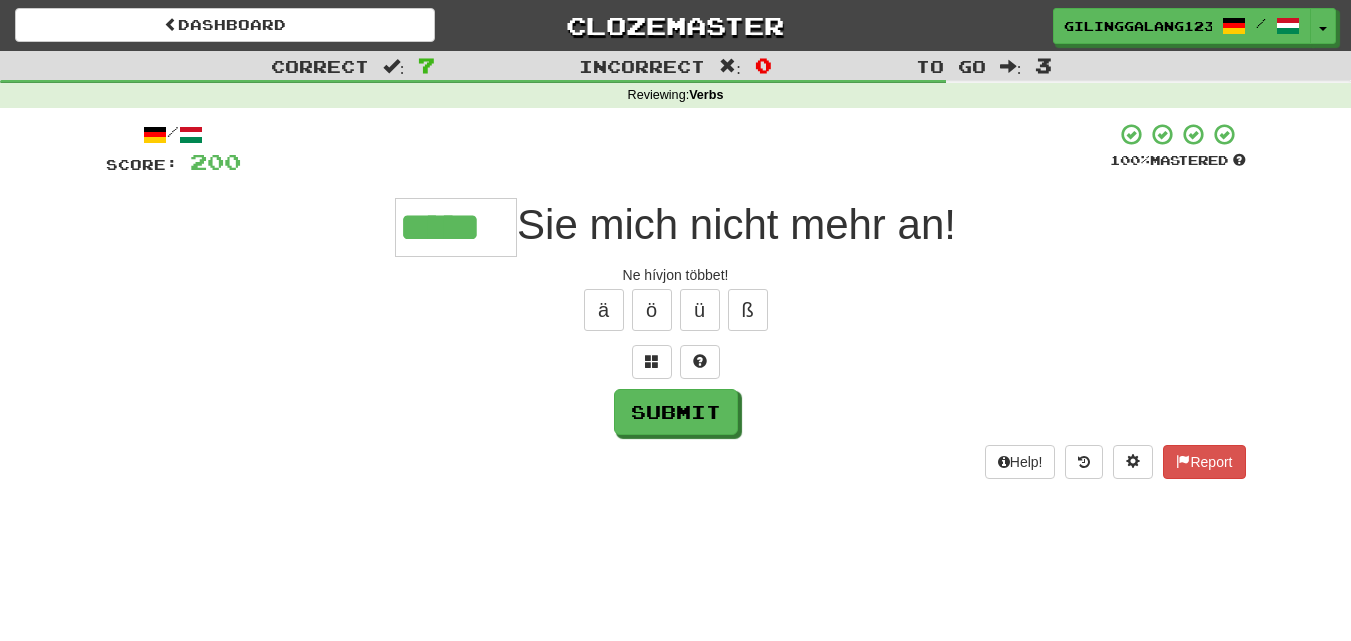 type on "*****" 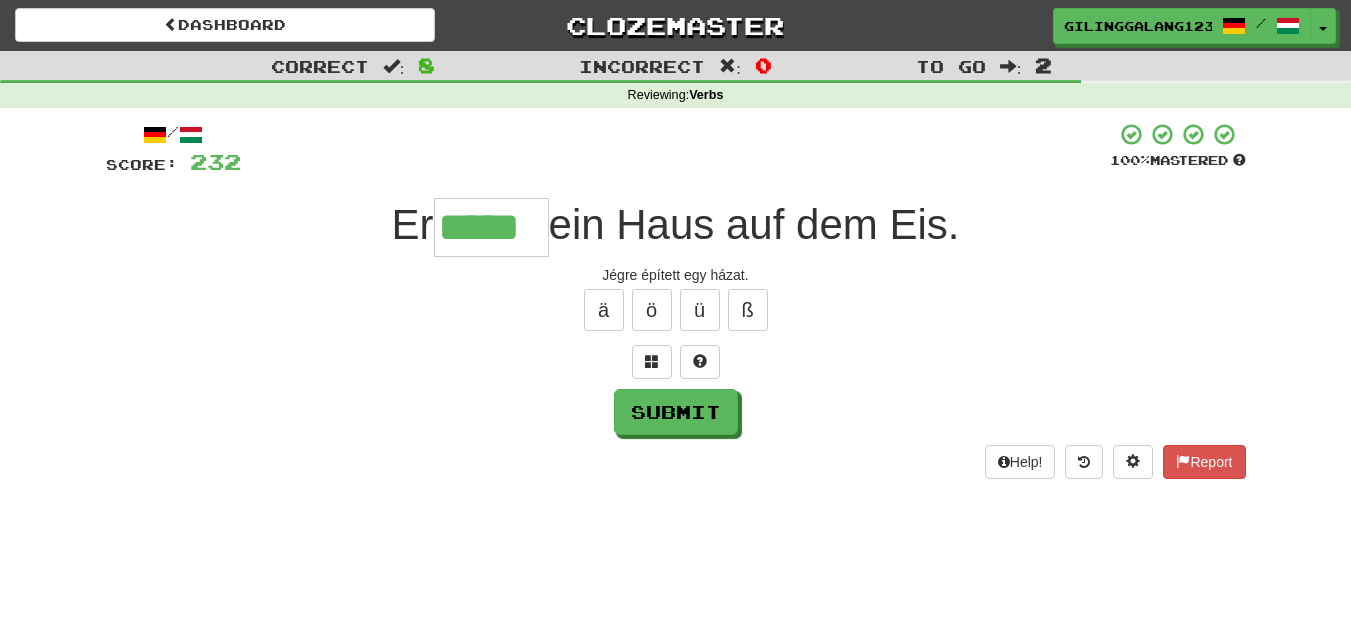 type on "*****" 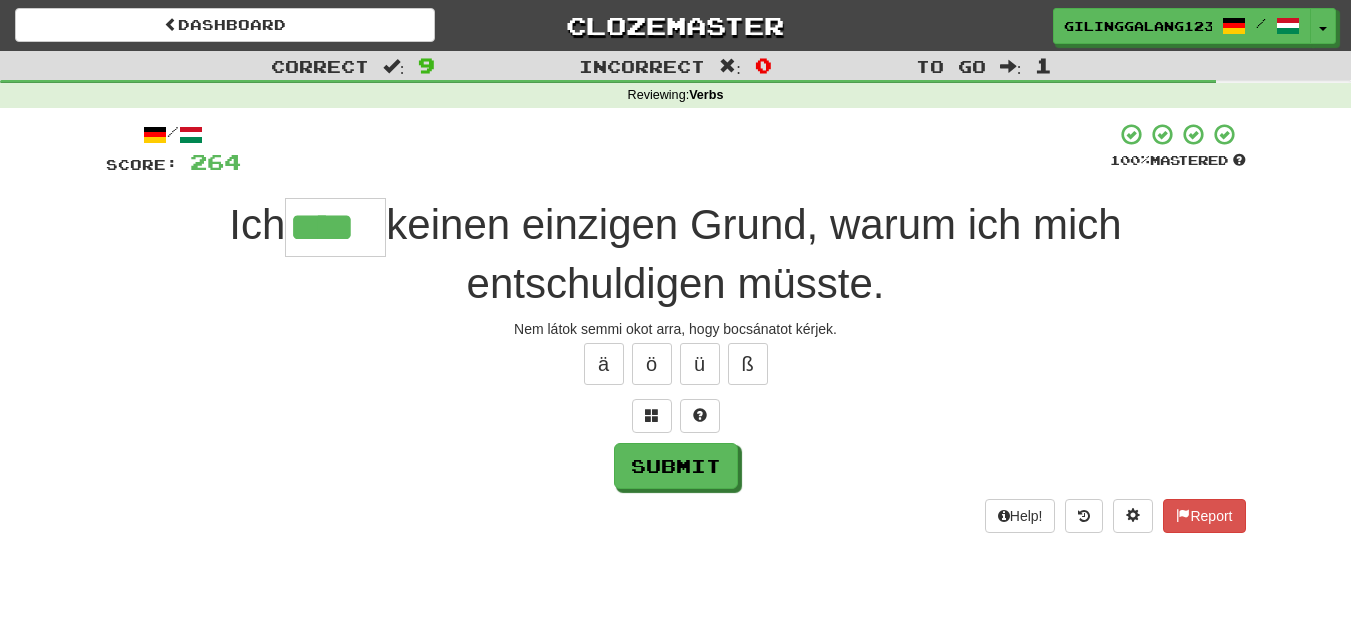 type on "****" 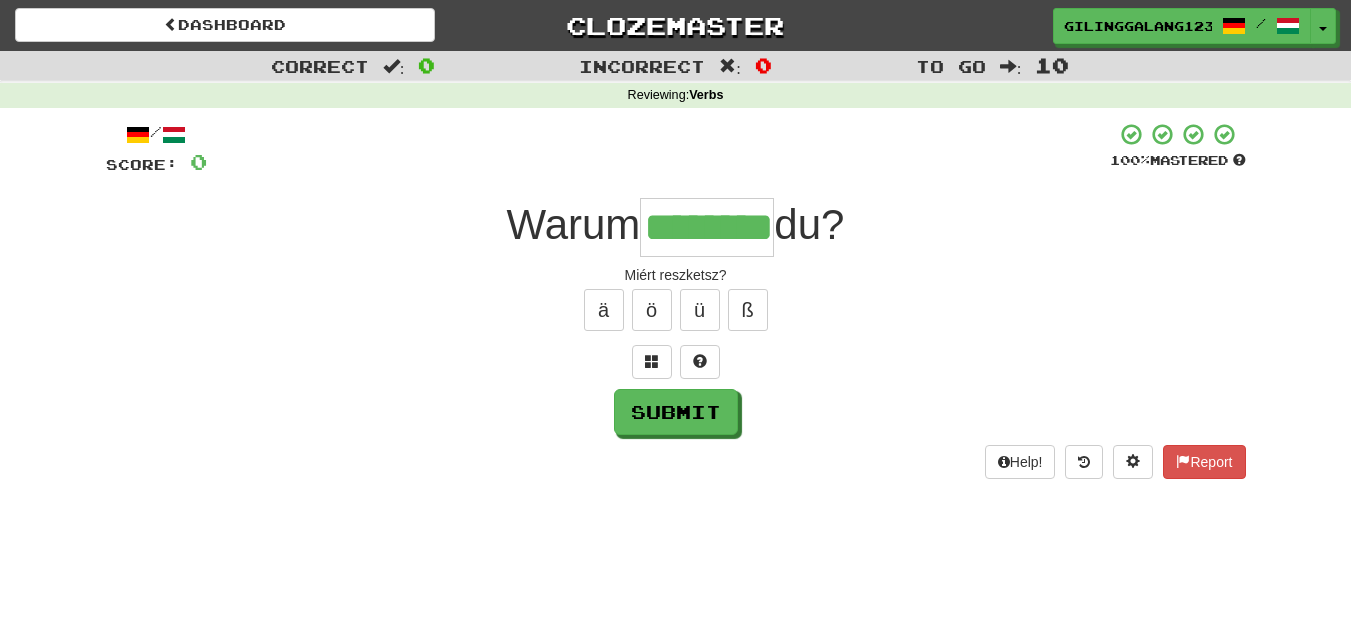 type on "********" 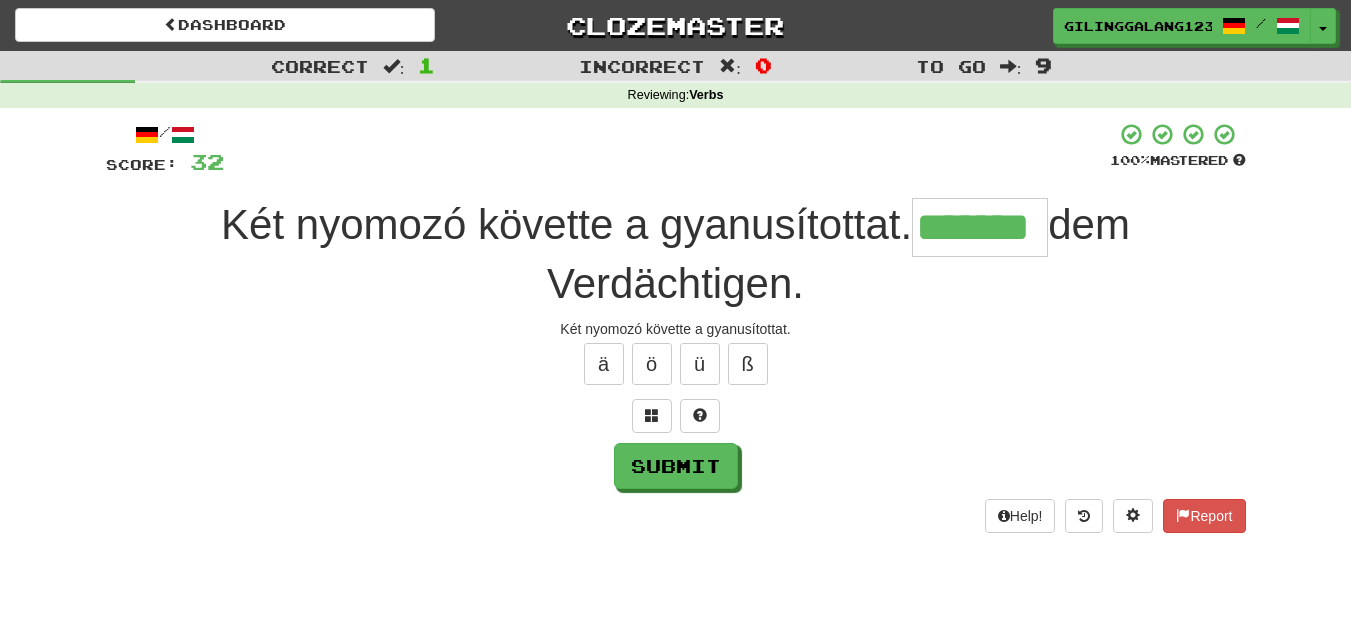 type on "*******" 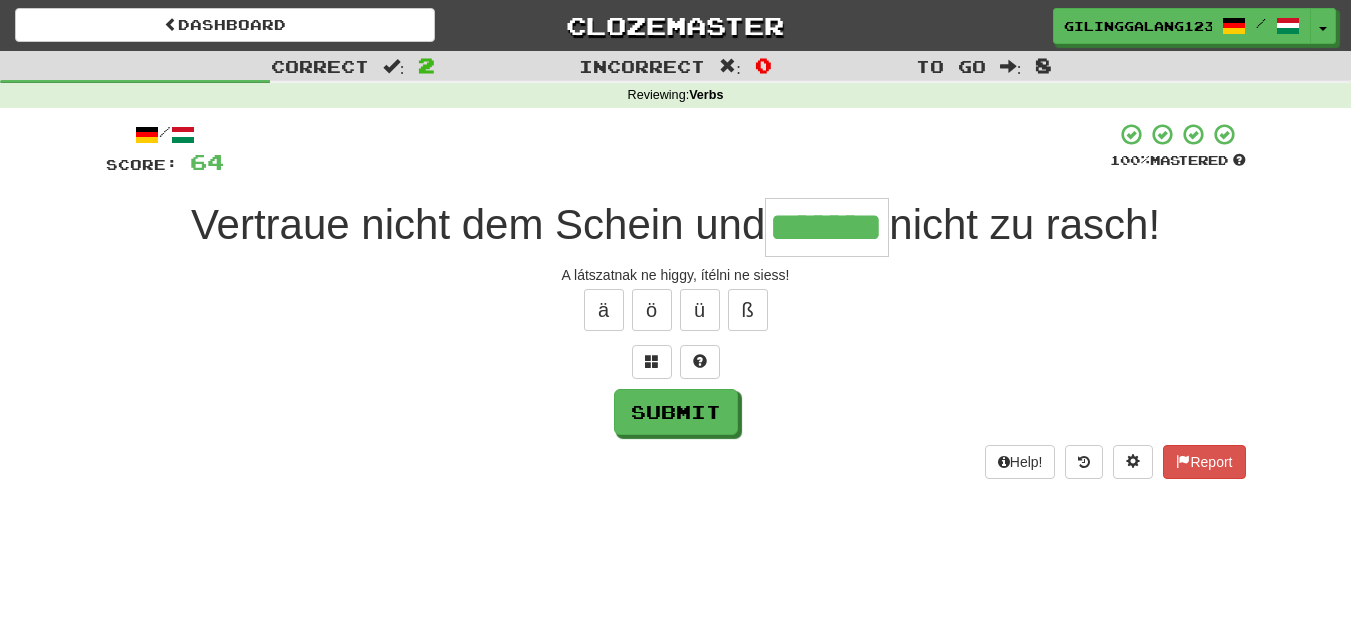 type on "*******" 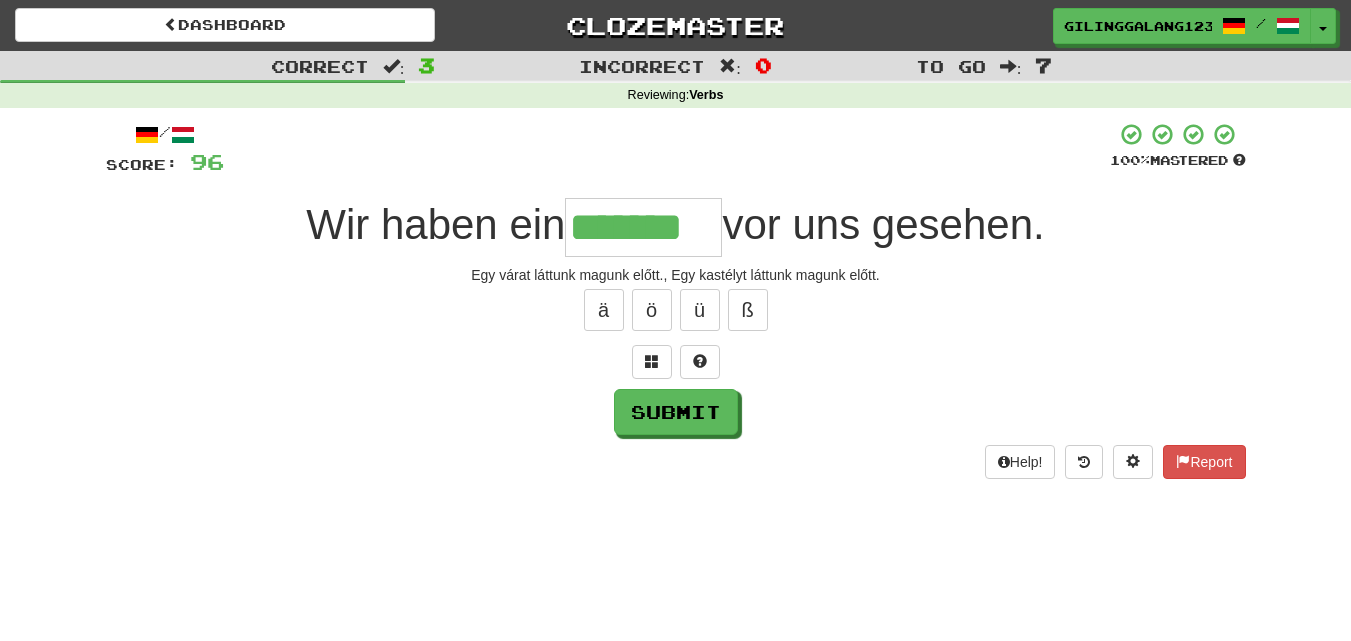 type on "*******" 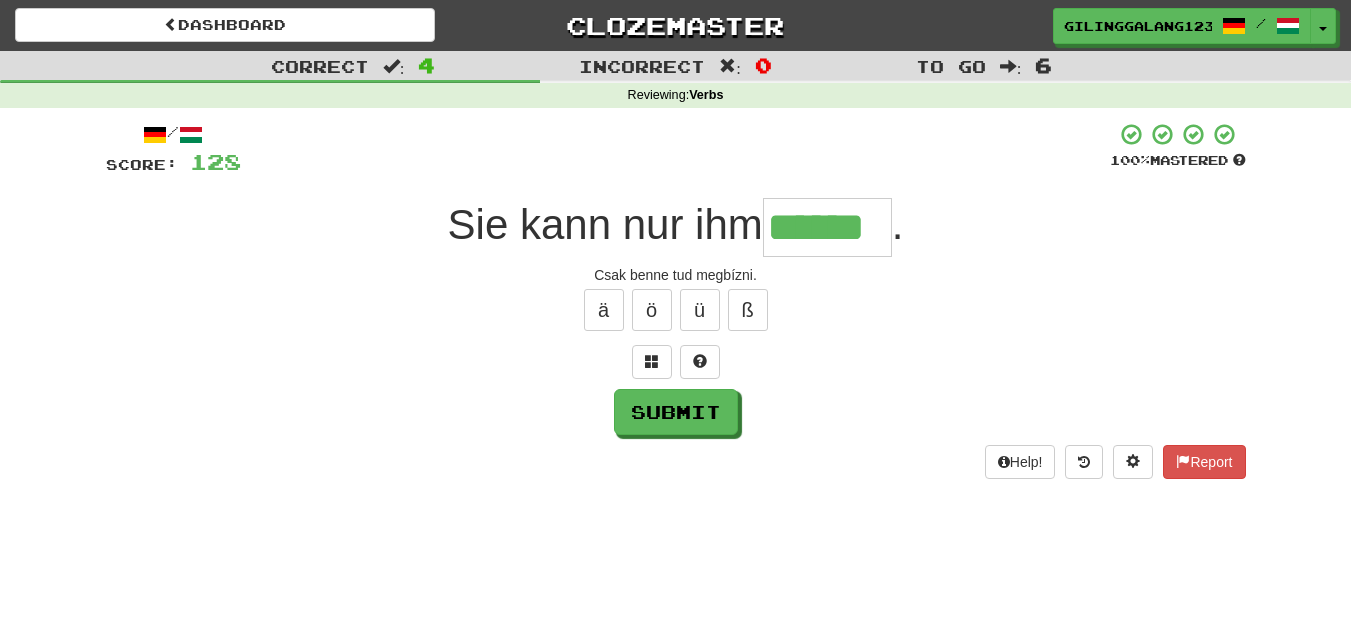 type on "******" 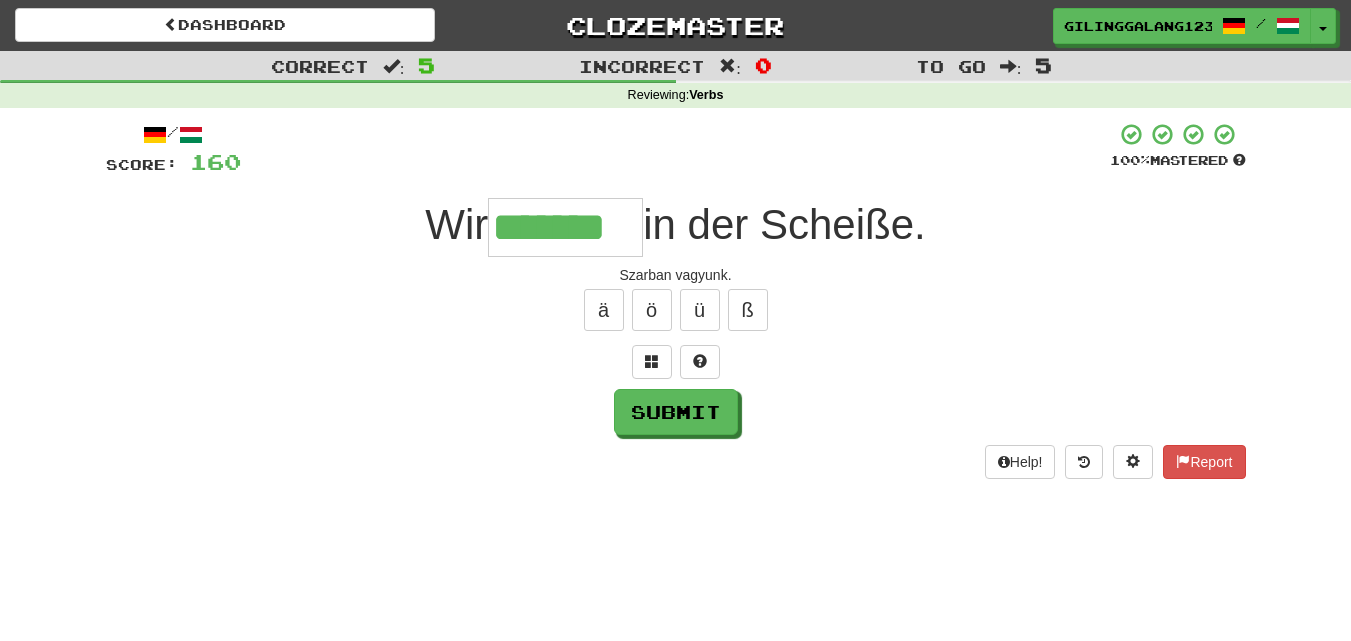 type on "*******" 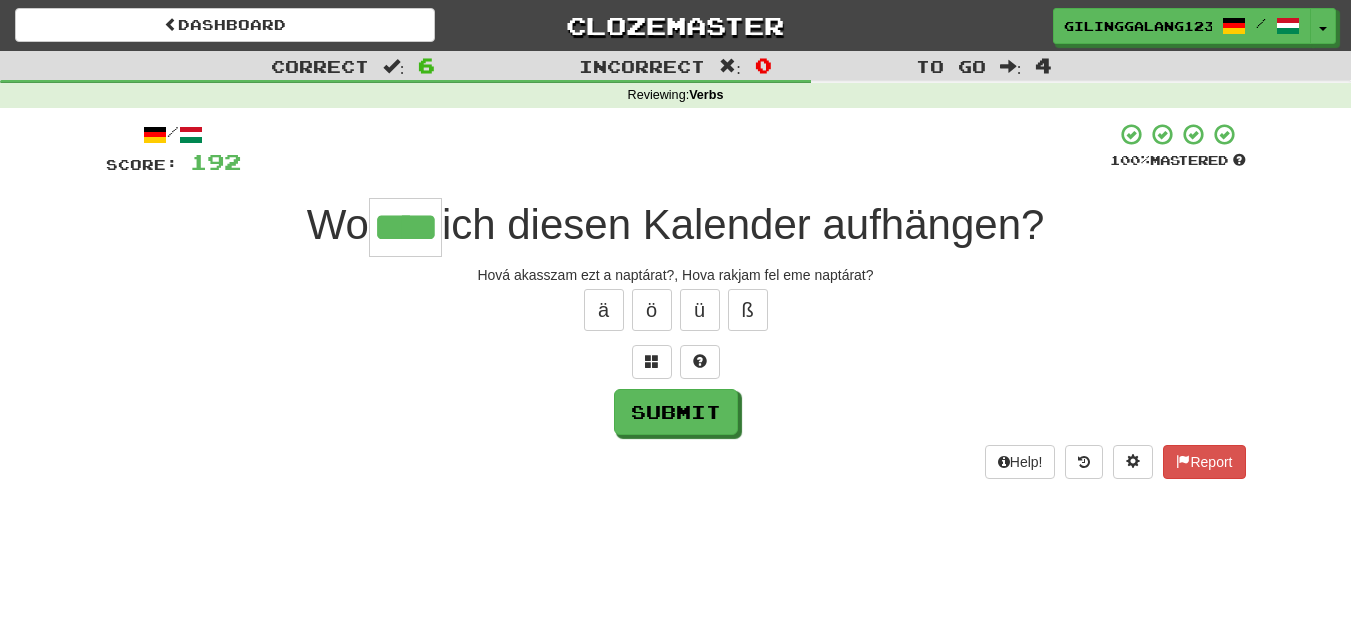 type on "****" 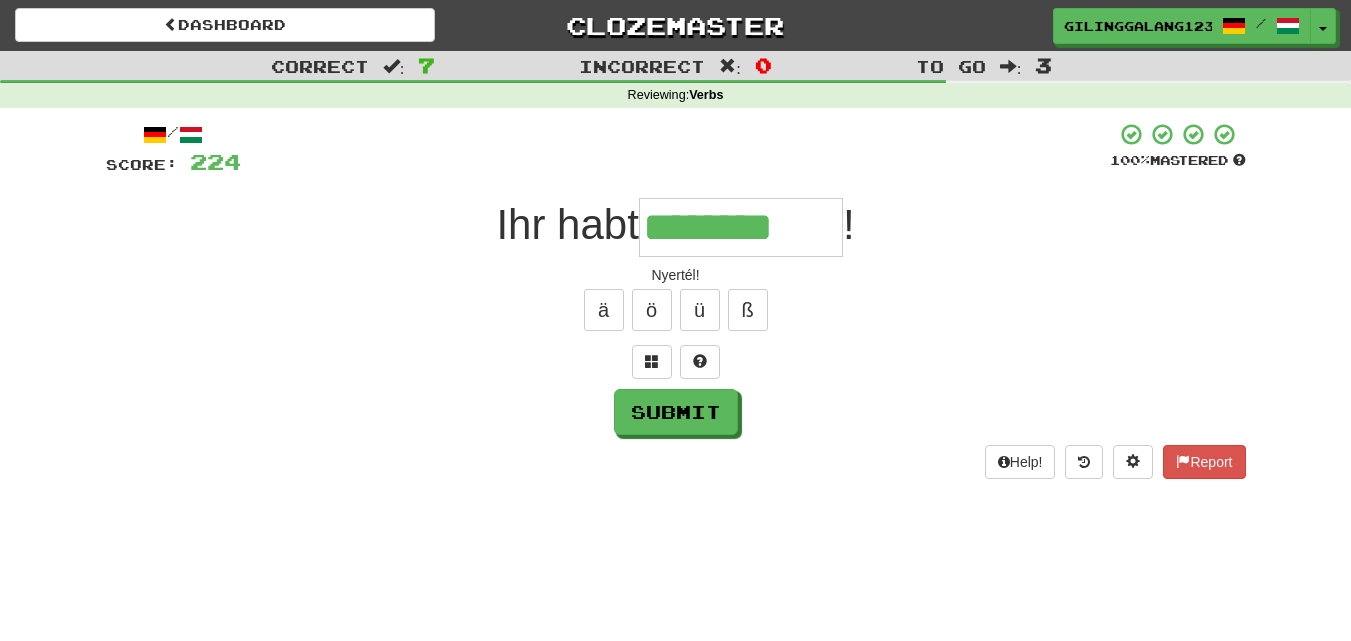 type on "********" 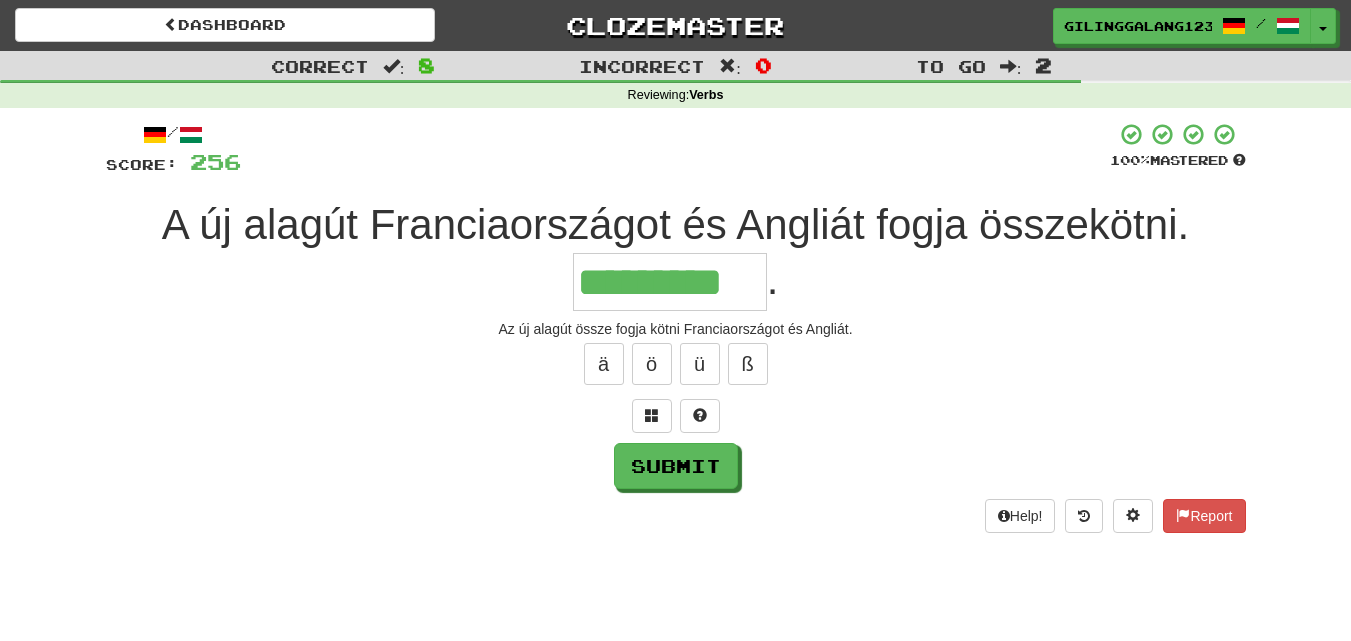 type on "*********" 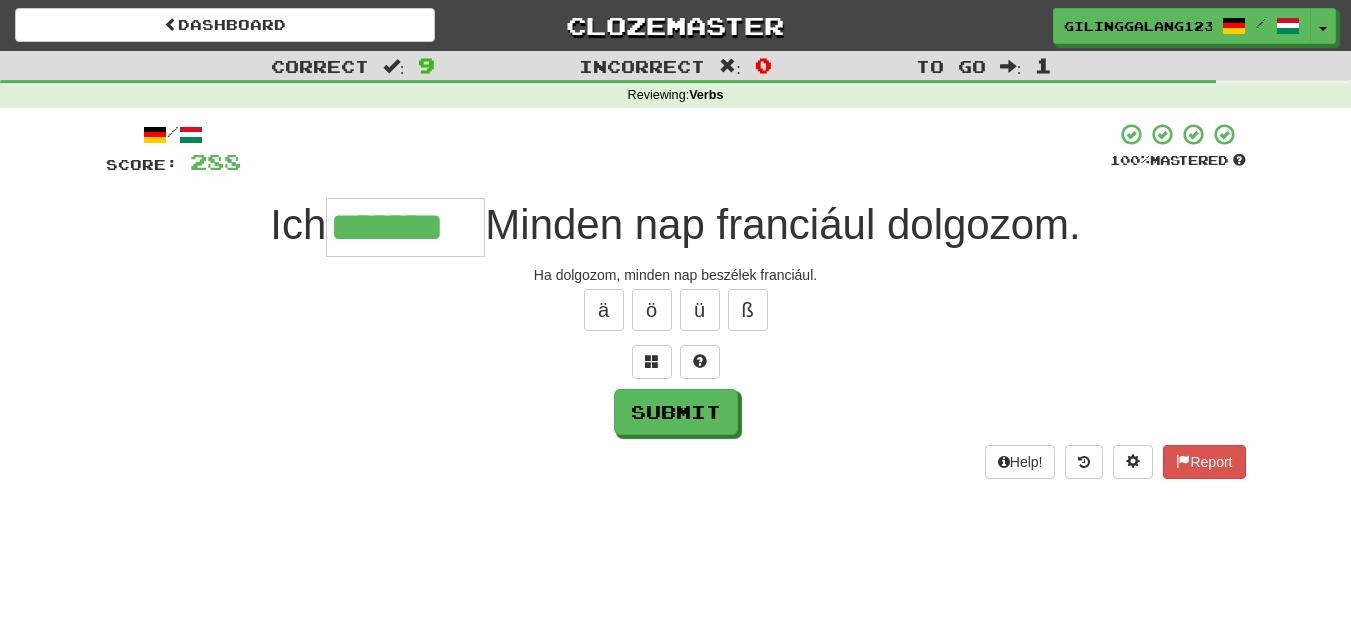 type on "*******" 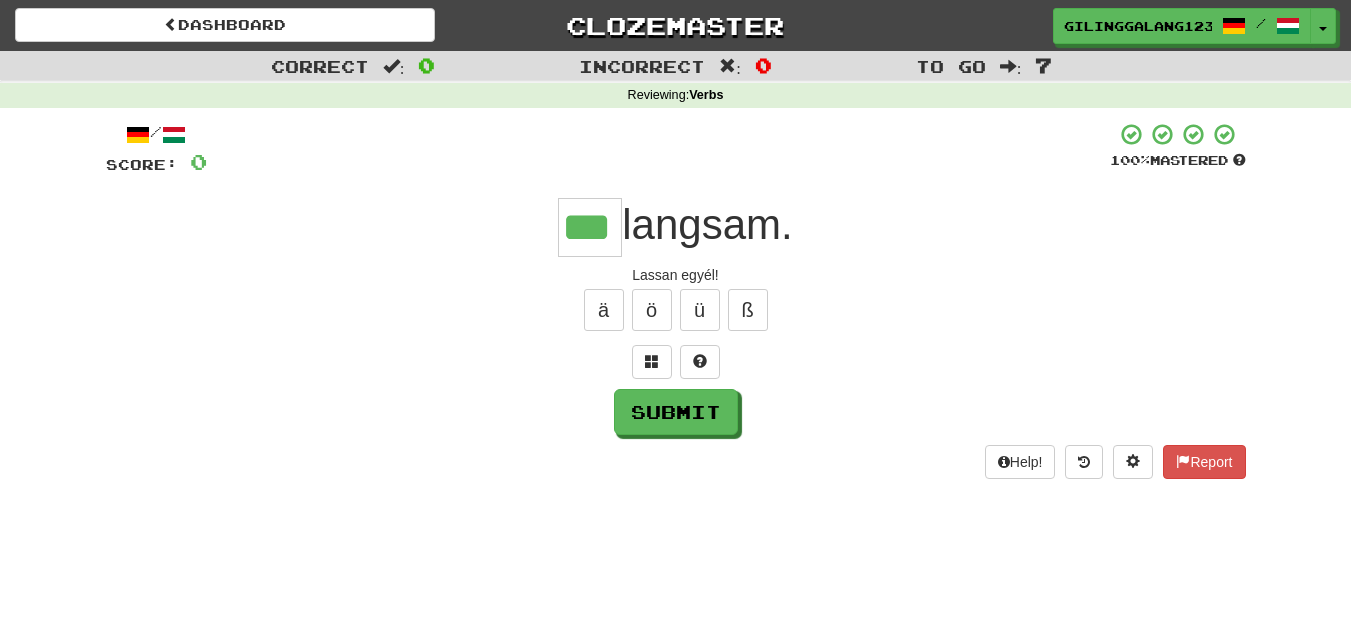 type on "***" 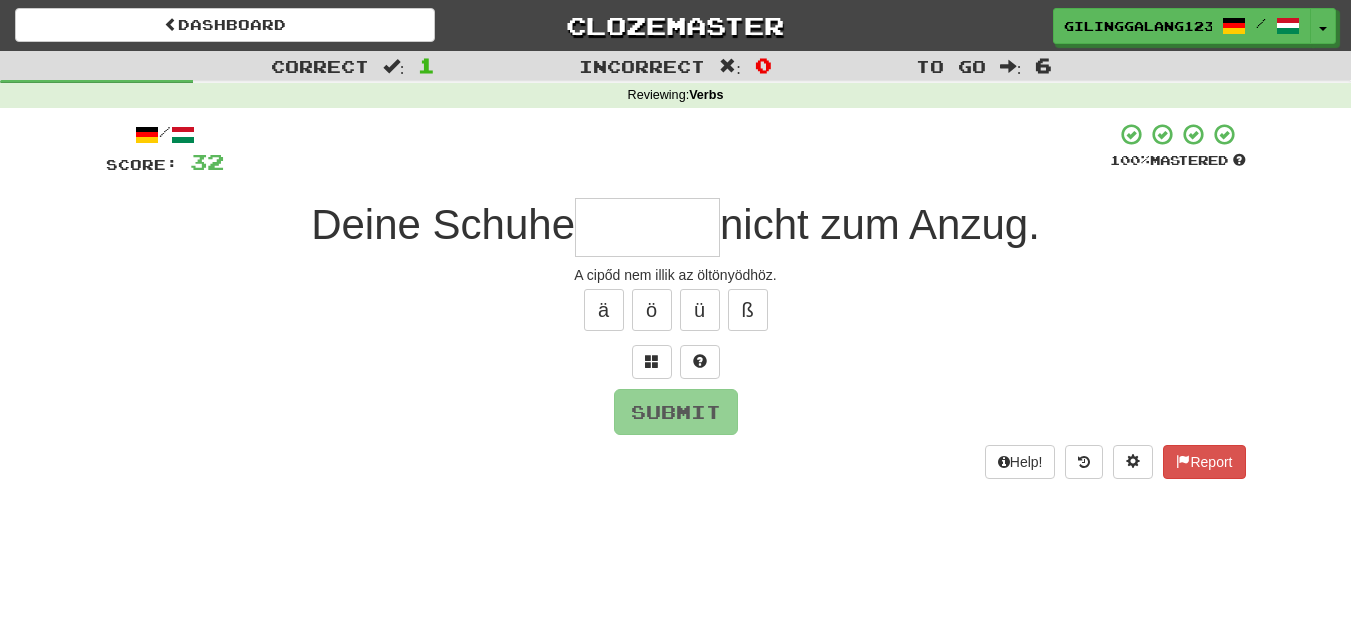 type on "*" 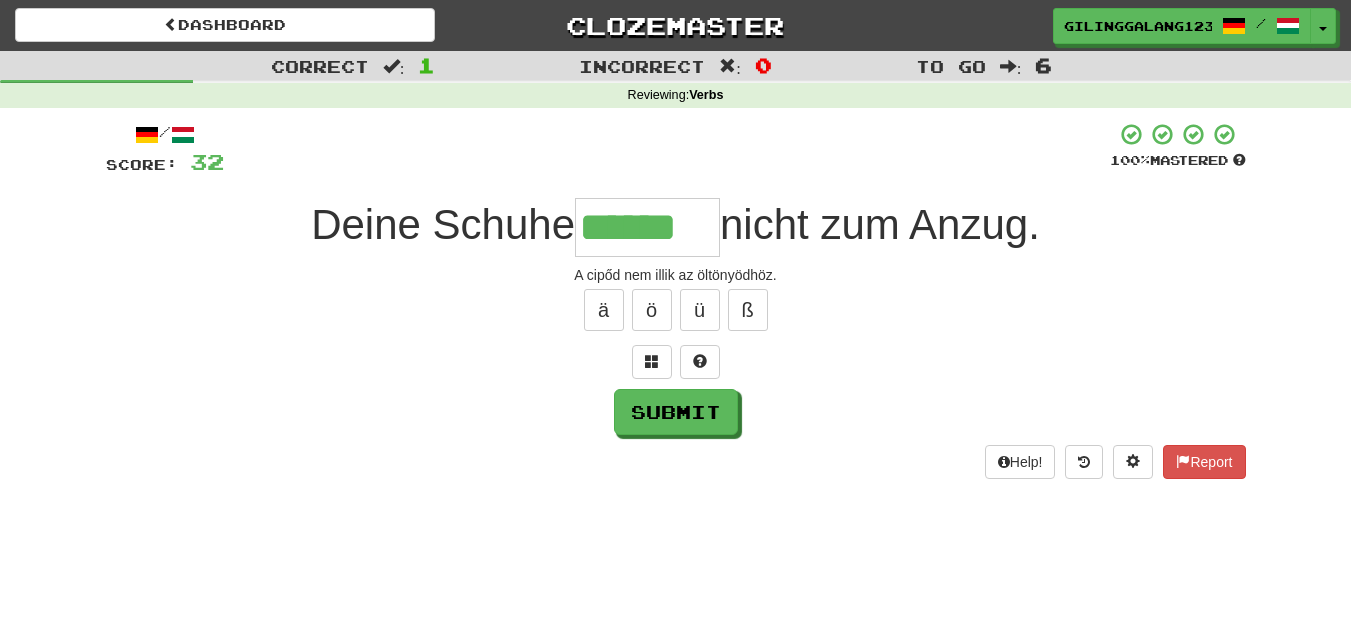 type on "******" 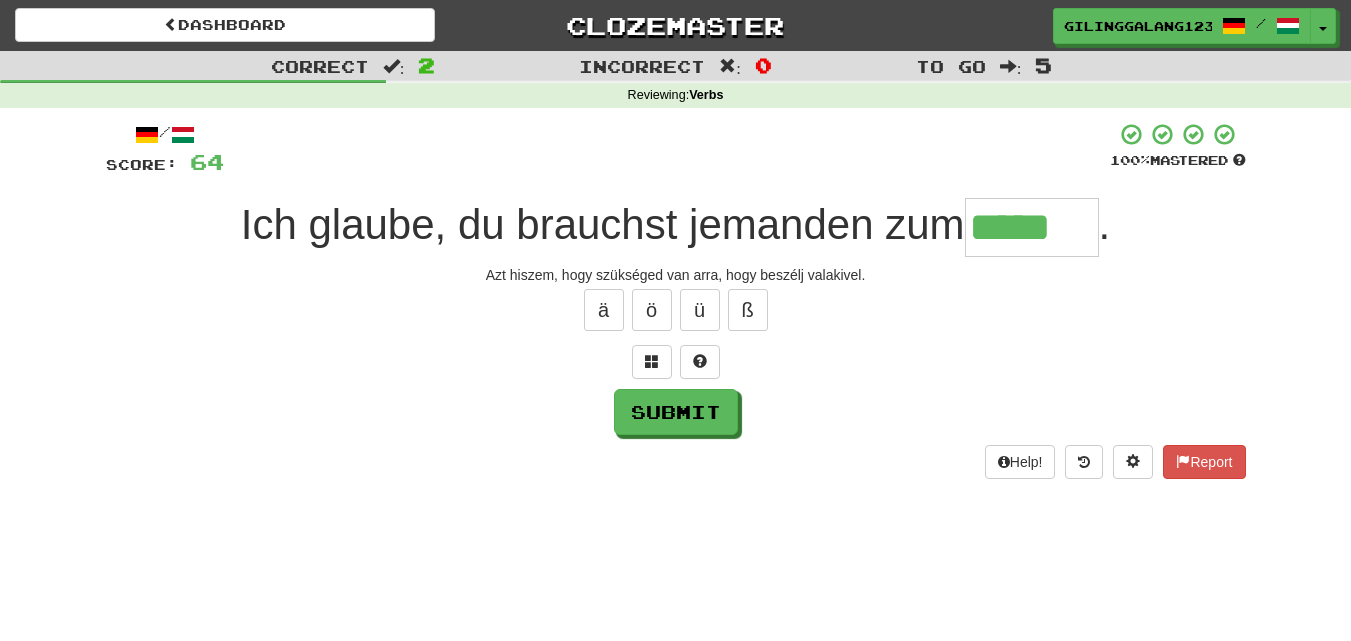 type on "*****" 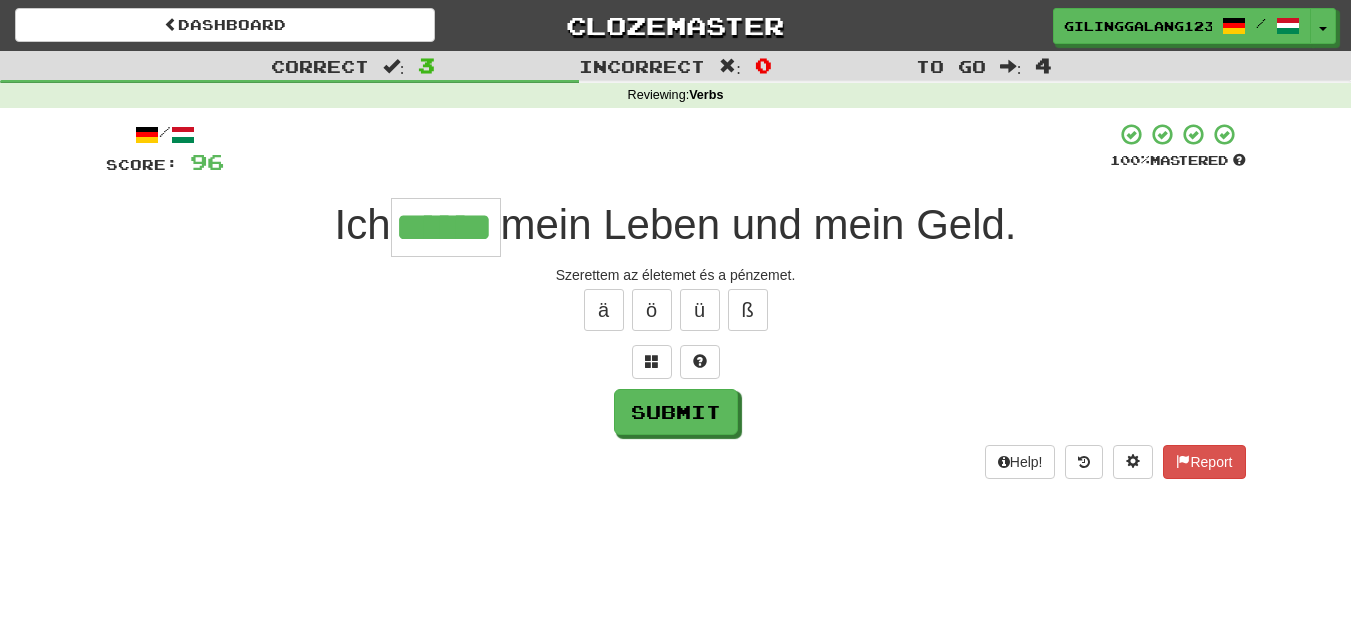 type on "******" 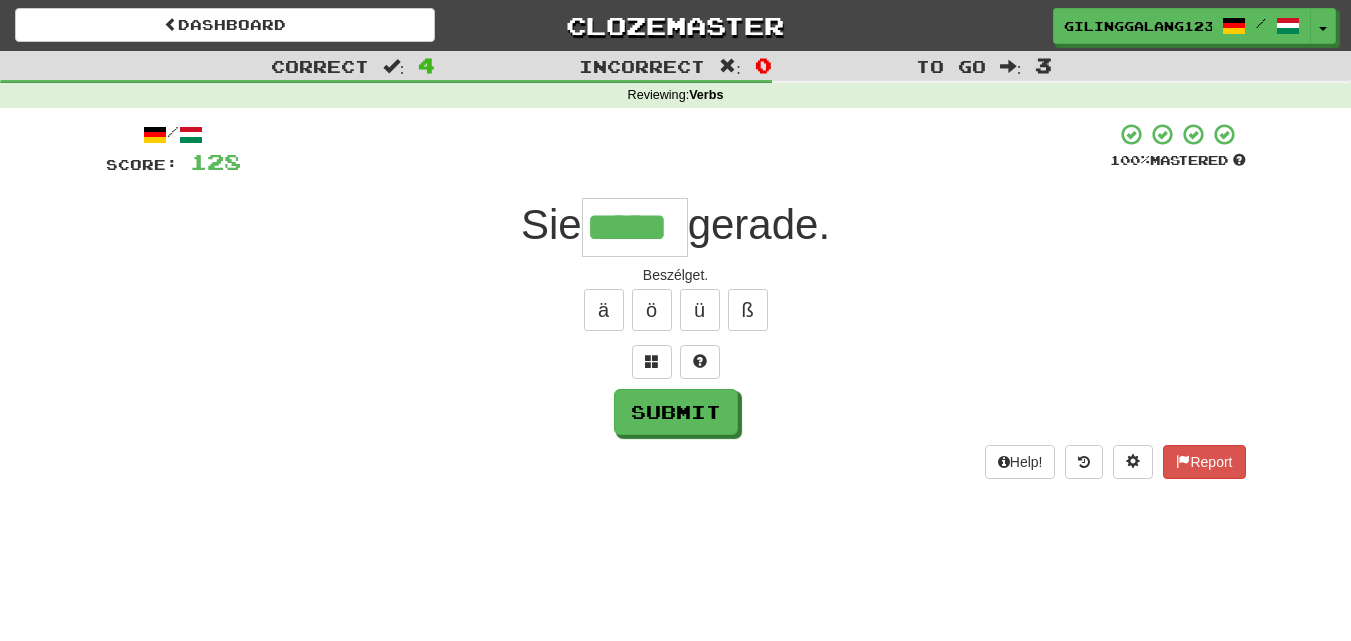 type on "*****" 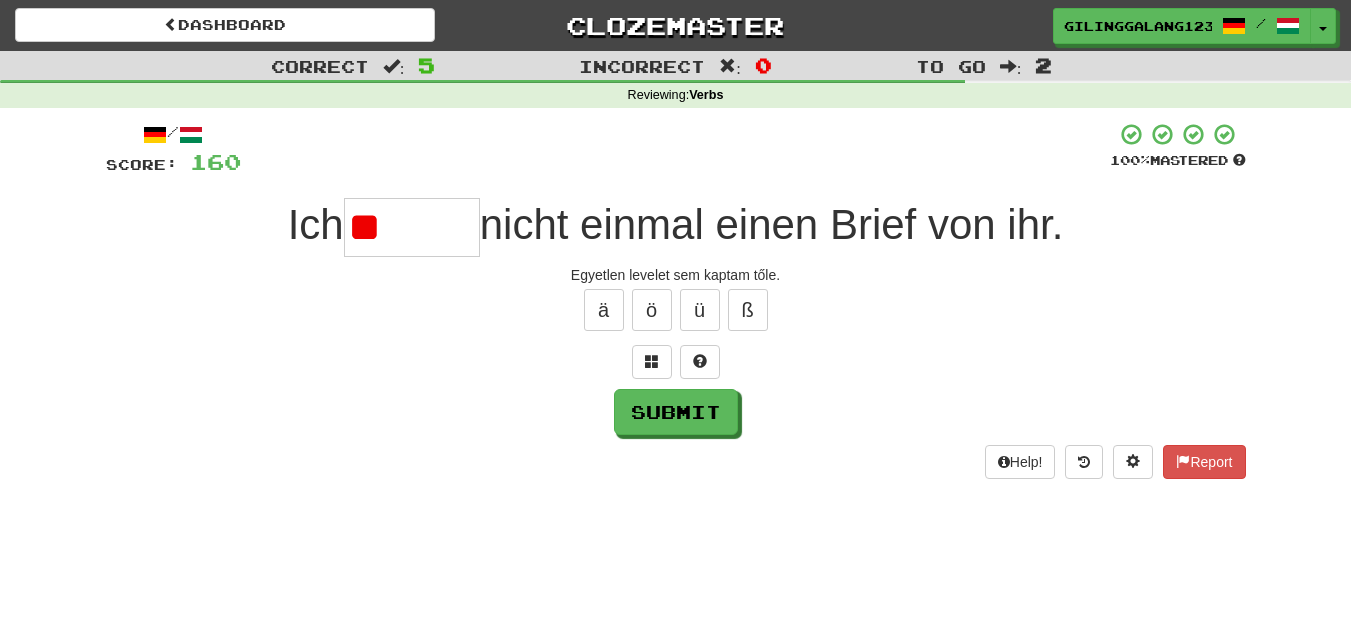 type on "*" 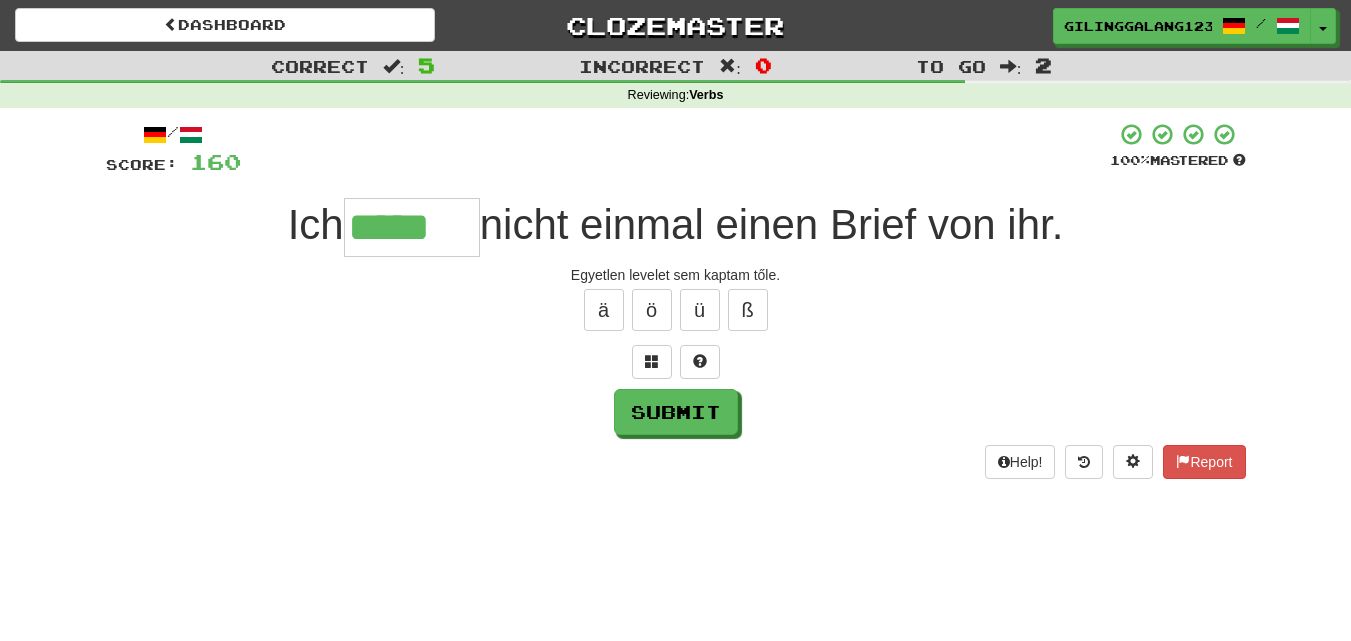 type on "*****" 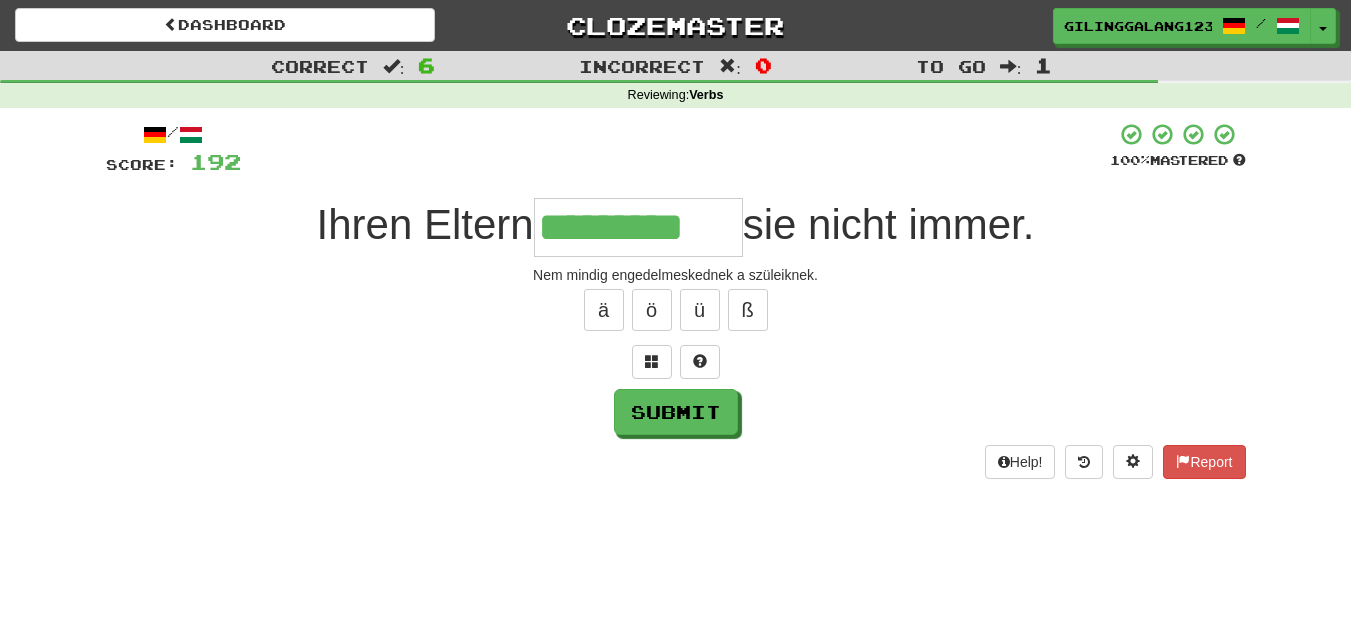 type on "*********" 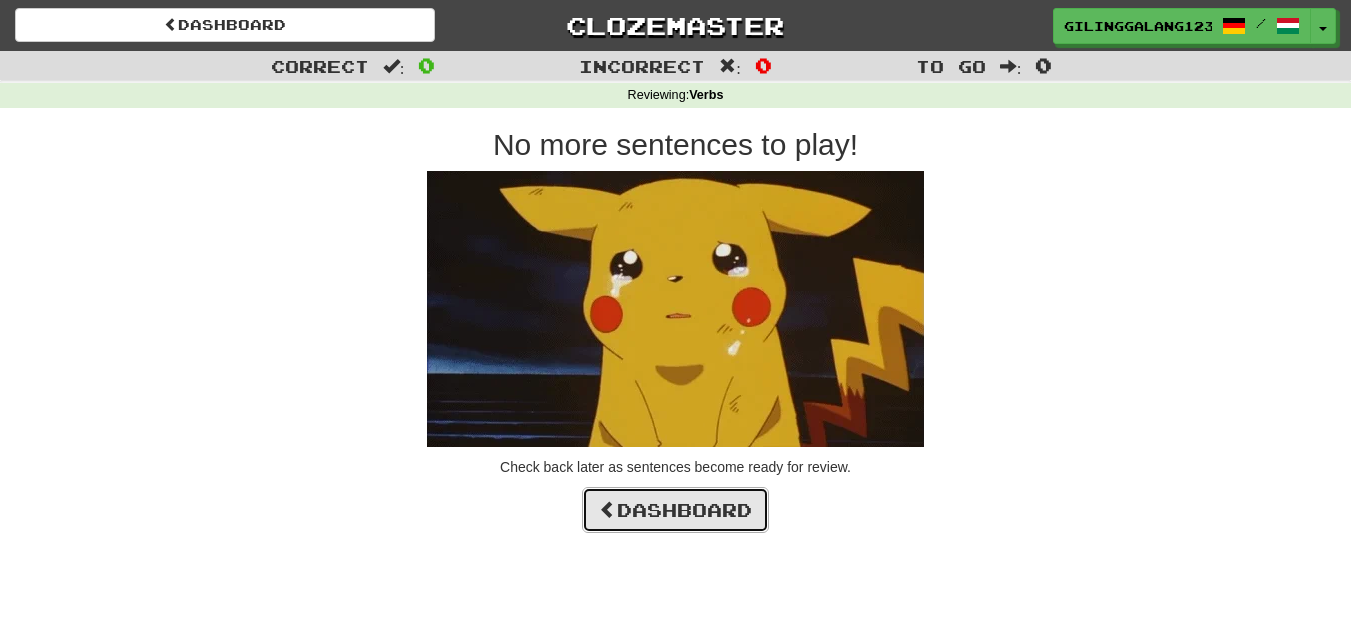 click on "Dashboard" at bounding box center [675, 510] 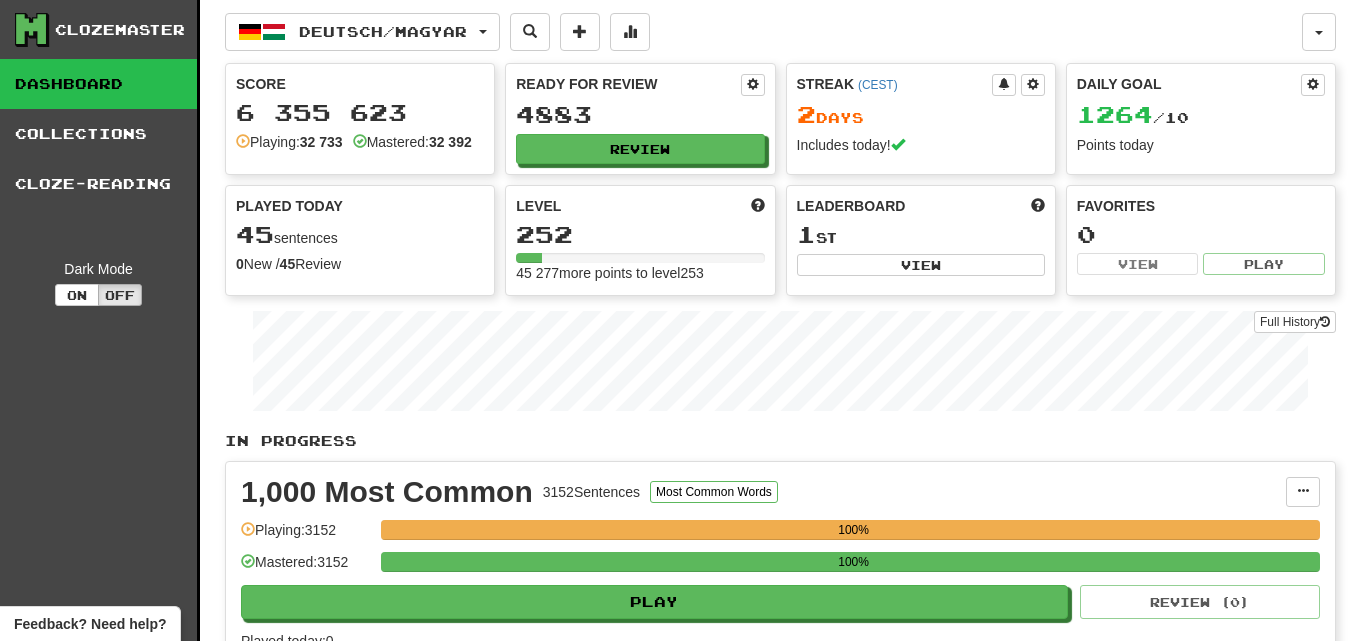 scroll, scrollTop: 0, scrollLeft: 0, axis: both 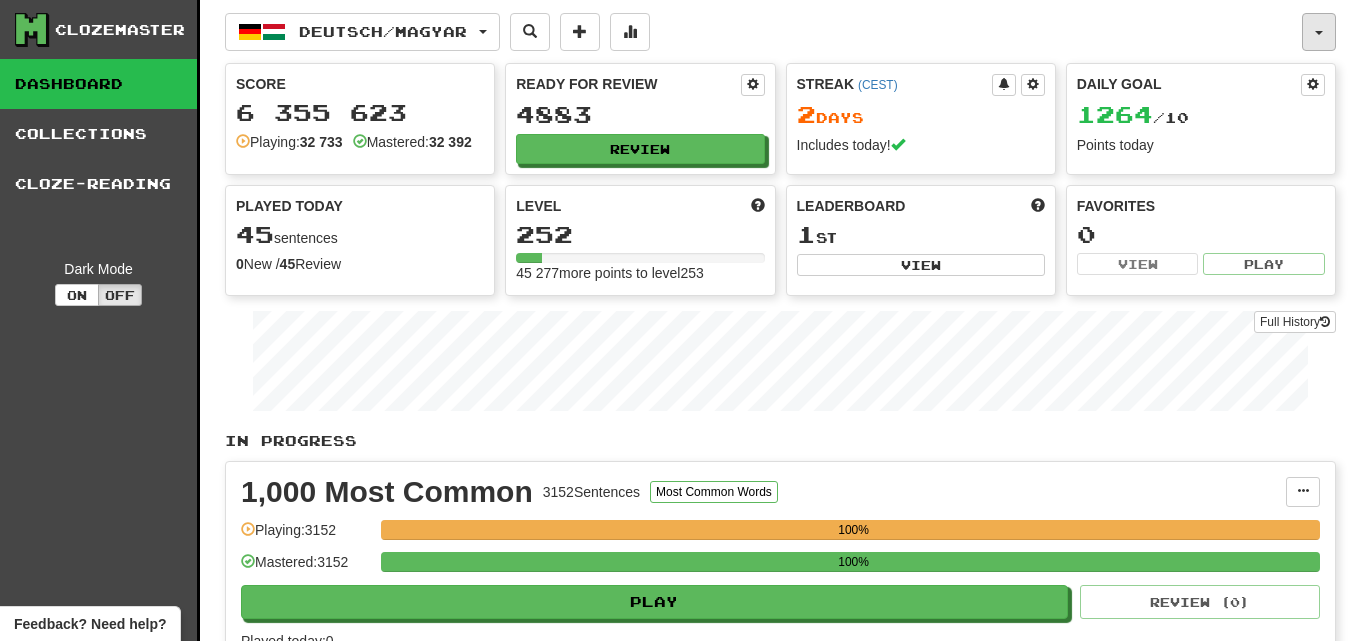 click at bounding box center (1319, 32) 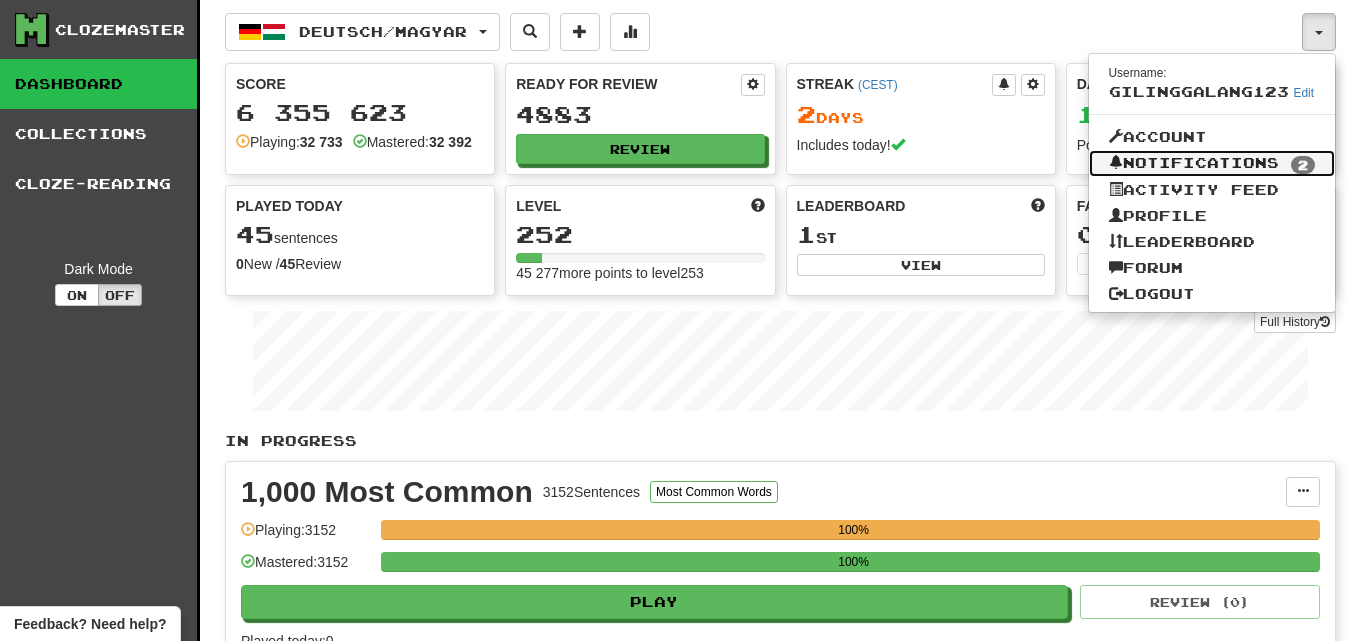 click on "Notifications 2" at bounding box center [1212, 164] 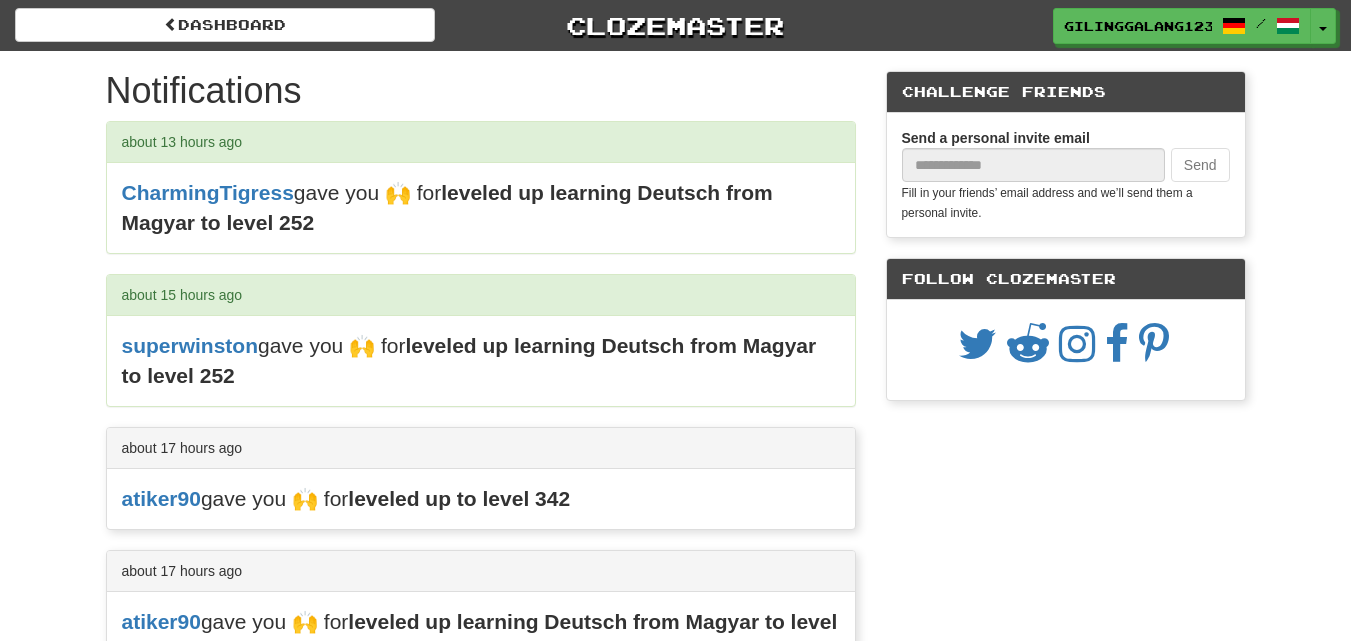 scroll, scrollTop: 0, scrollLeft: 0, axis: both 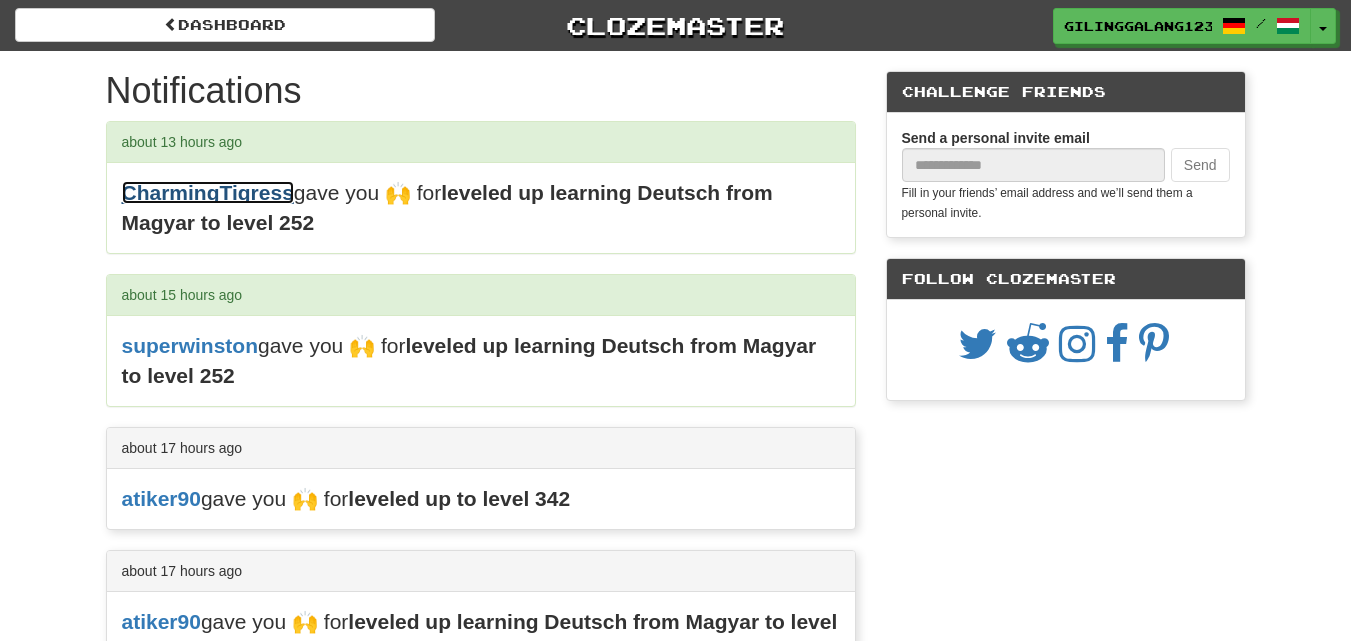 click on "CharmingTigress" at bounding box center [208, 192] 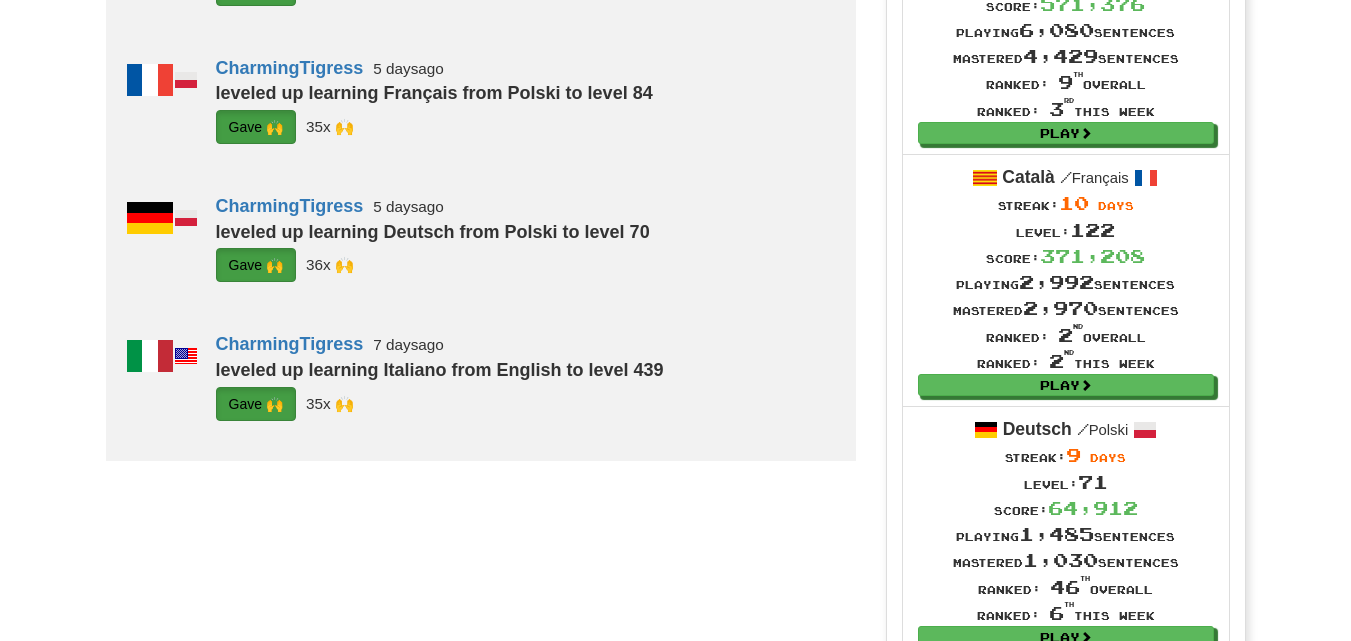 scroll, scrollTop: 1800, scrollLeft: 0, axis: vertical 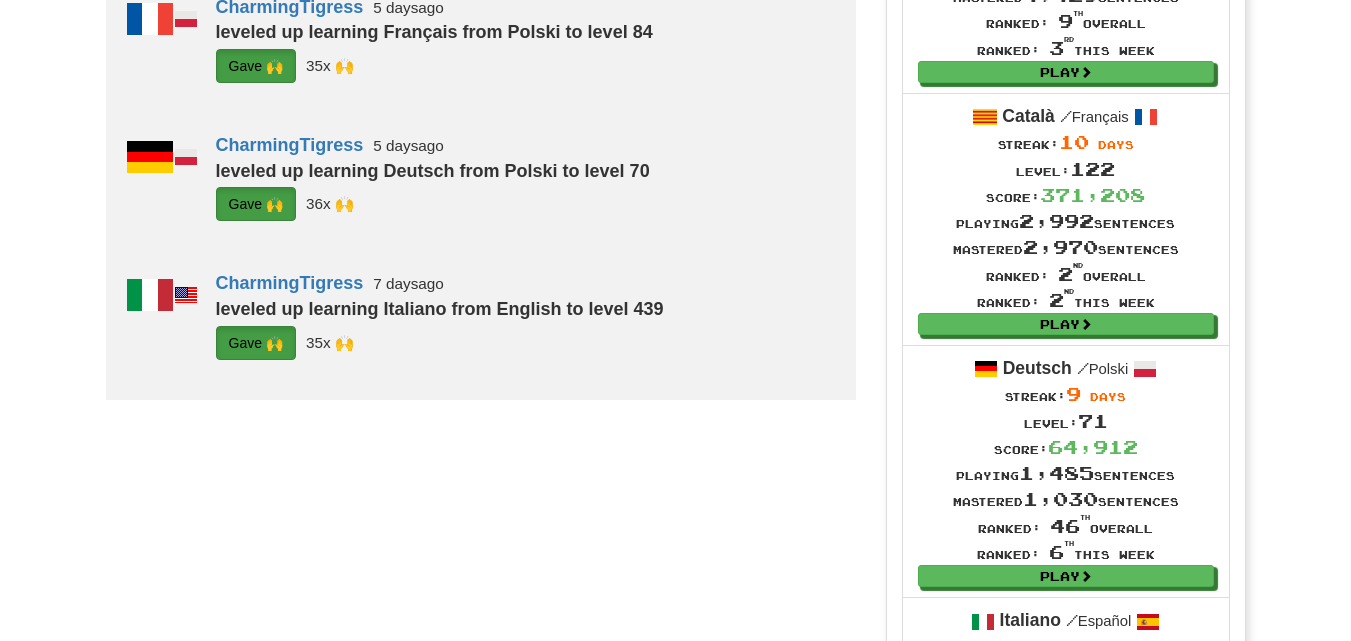 click on "G i ve 🙌" at bounding box center [254, -903] 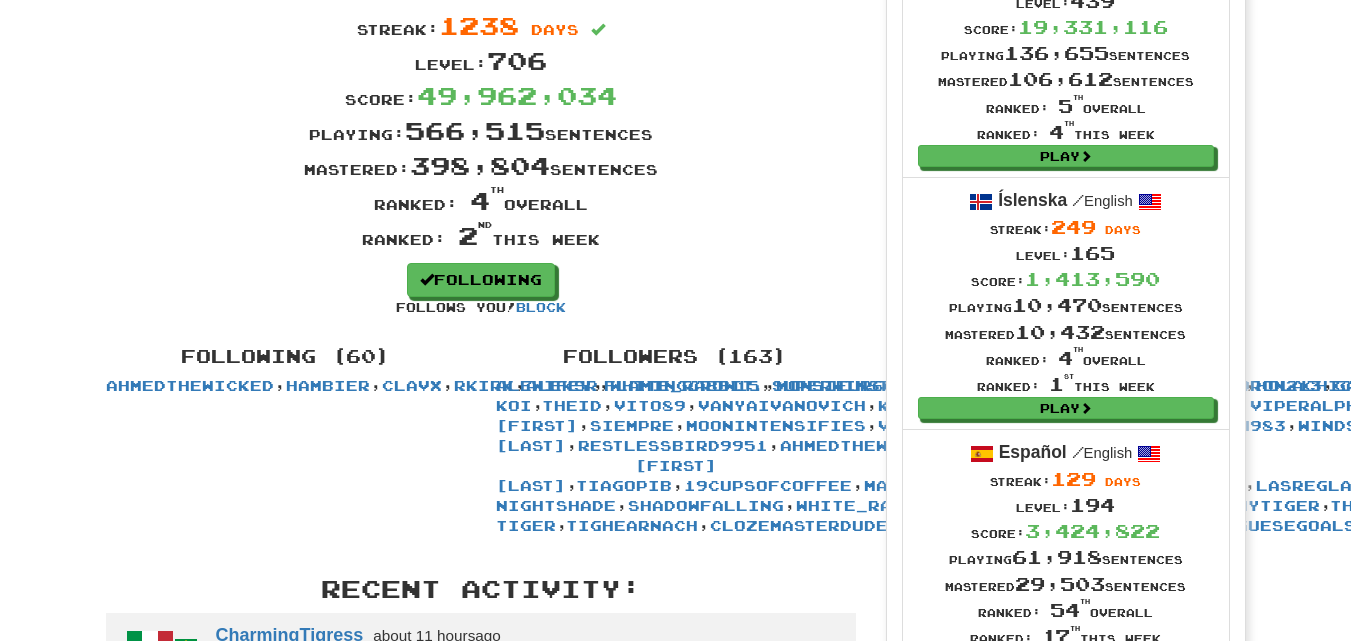 scroll, scrollTop: 0, scrollLeft: 0, axis: both 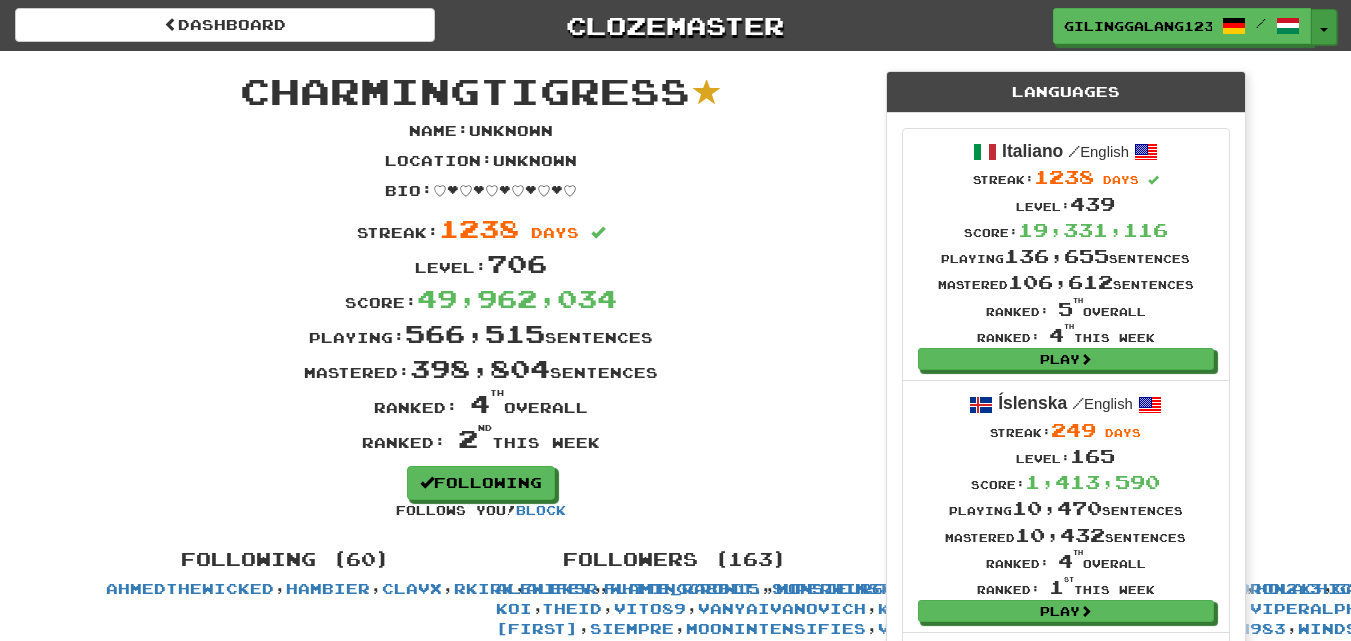 click at bounding box center [1324, 30] 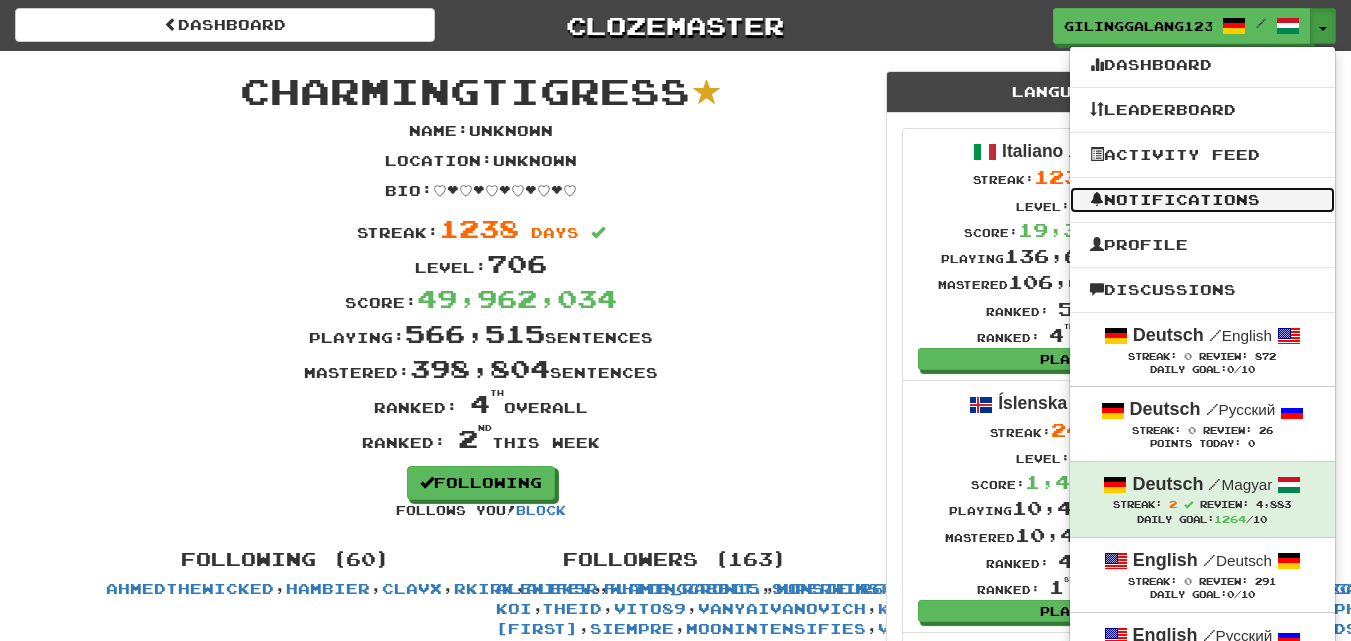 click on "Notifications" at bounding box center [1202, 200] 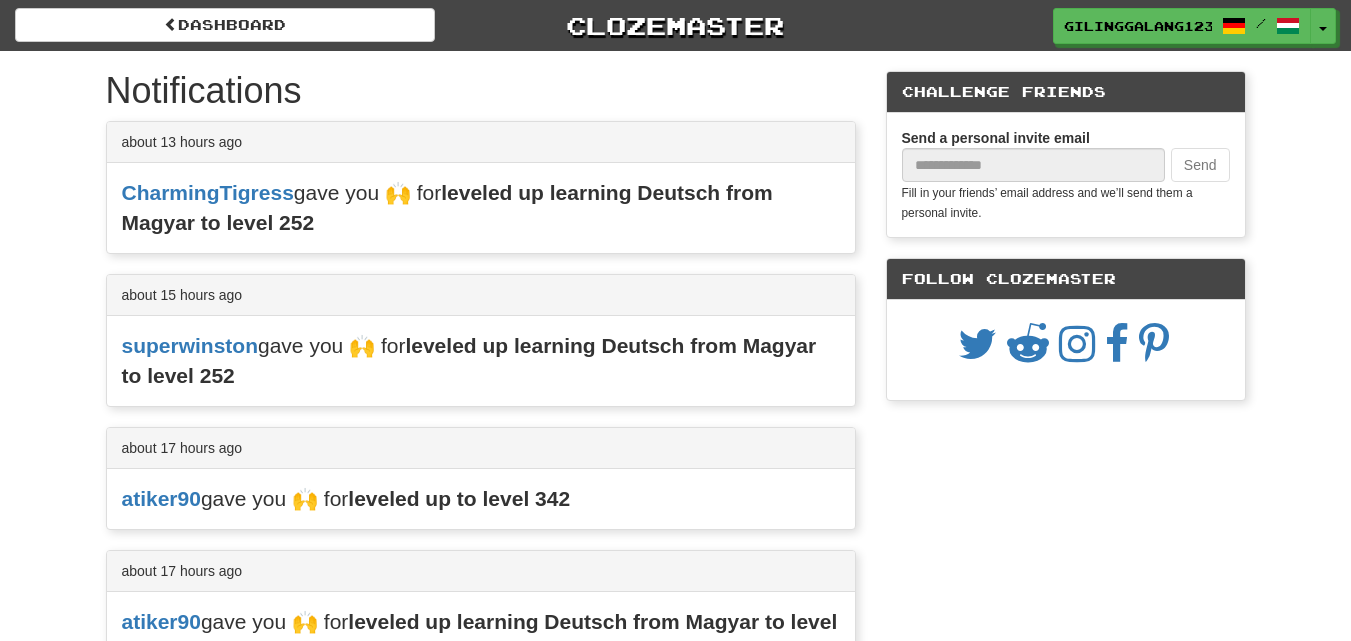 scroll, scrollTop: 0, scrollLeft: 0, axis: both 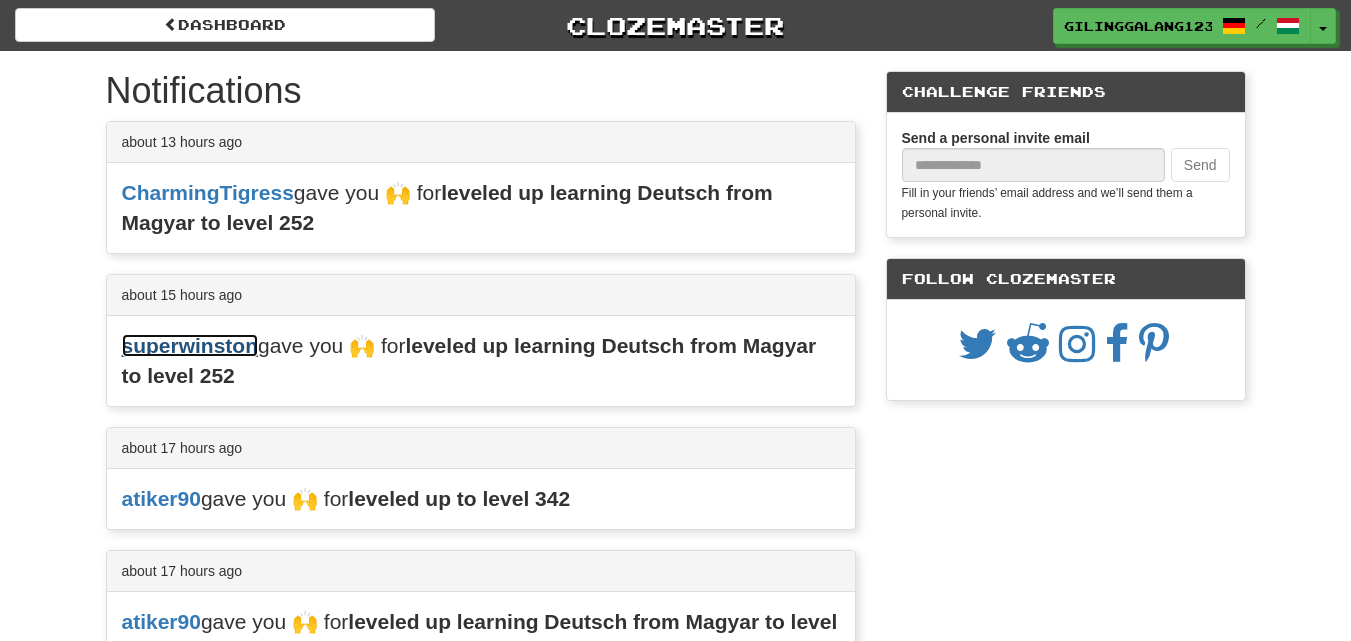 click on "superwinston" at bounding box center [190, 345] 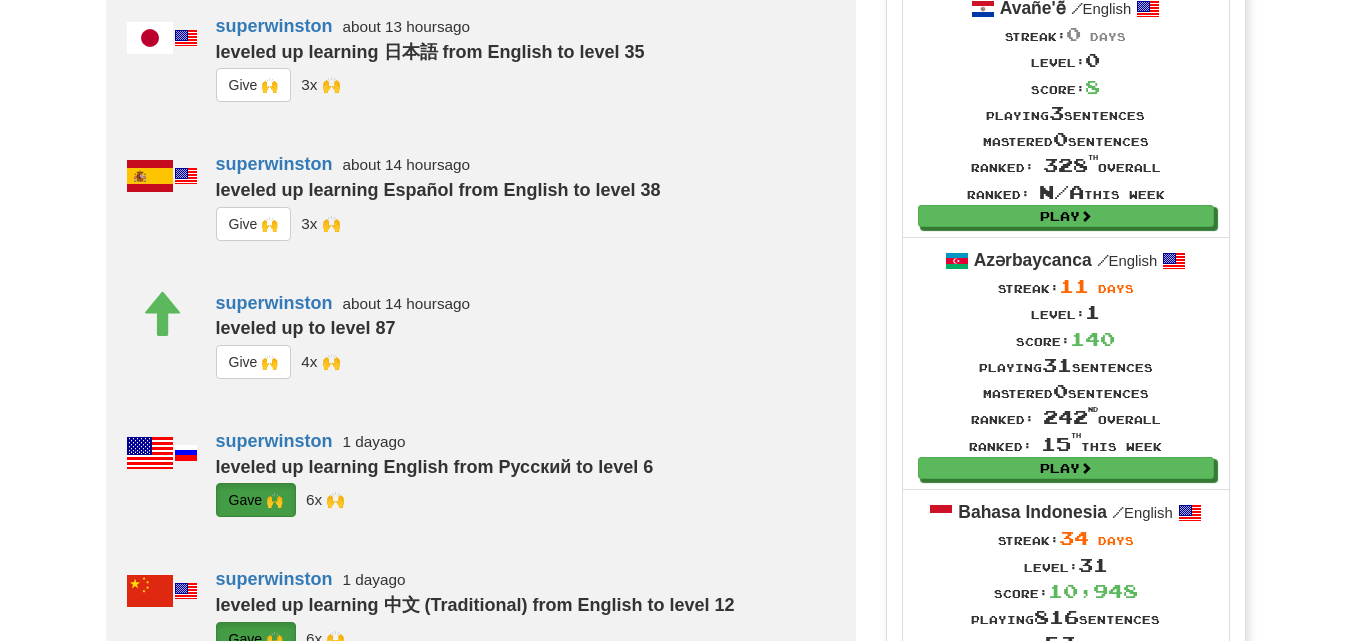 scroll, scrollTop: 1400, scrollLeft: 0, axis: vertical 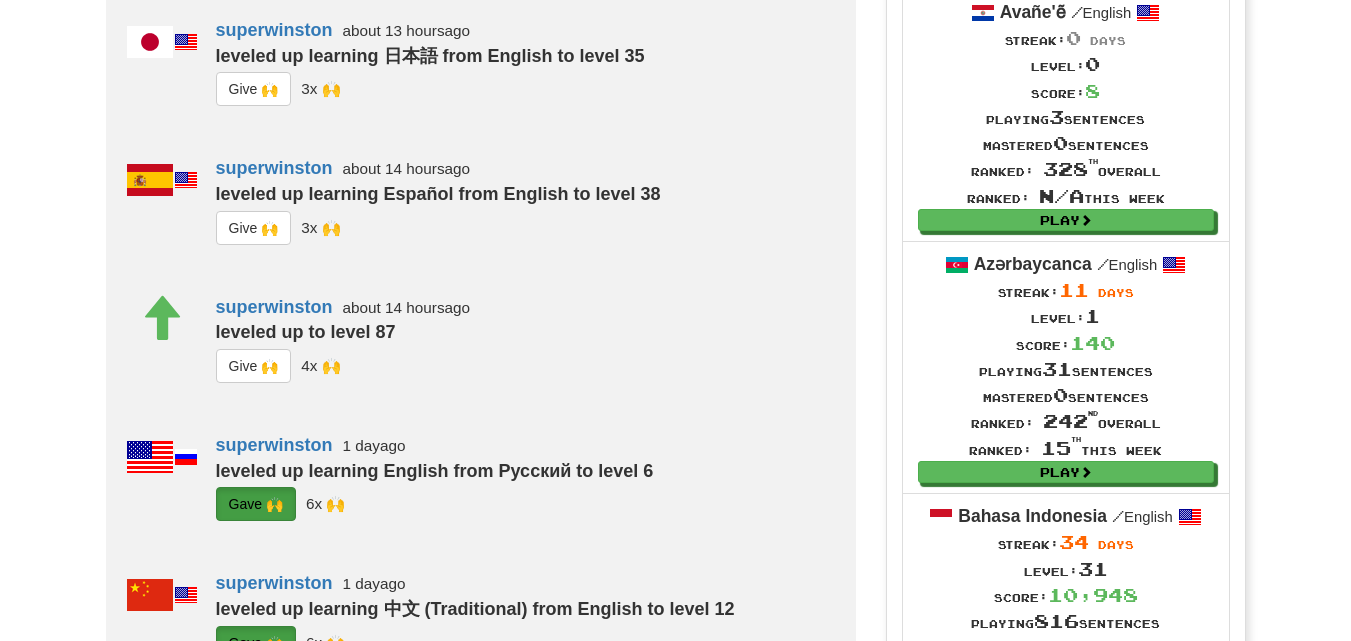 click on "G i ve 🙌" at bounding box center [254, -464] 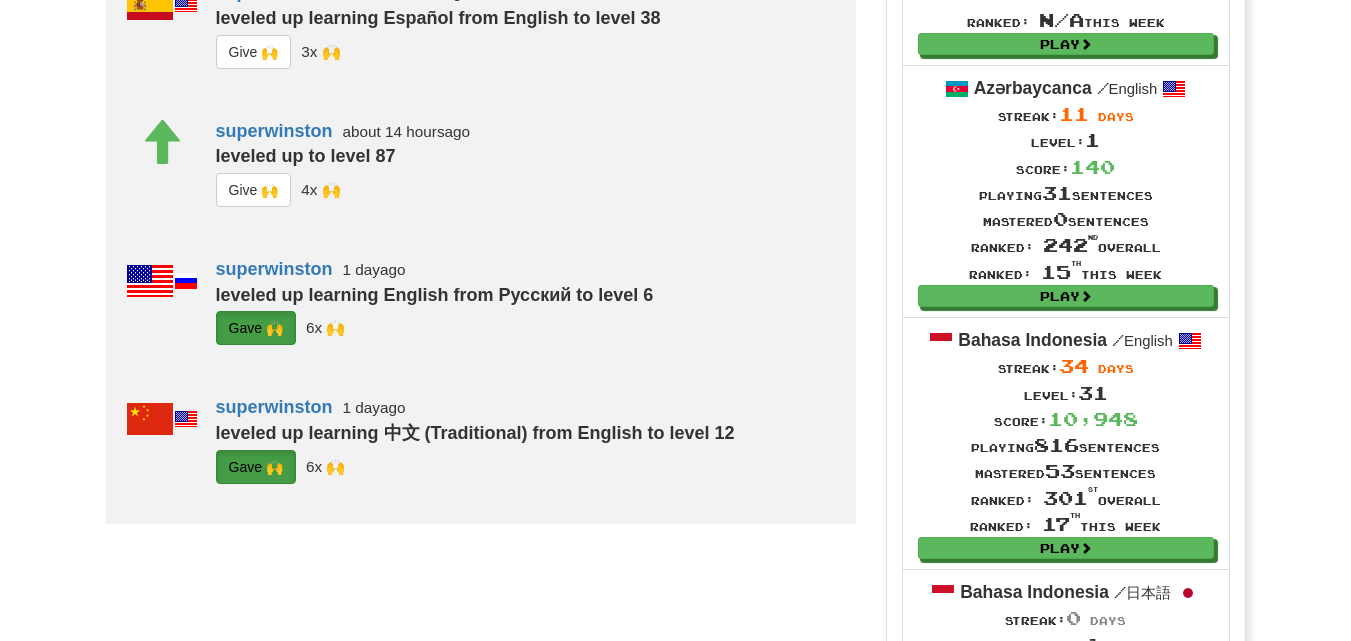 scroll, scrollTop: 1600, scrollLeft: 0, axis: vertical 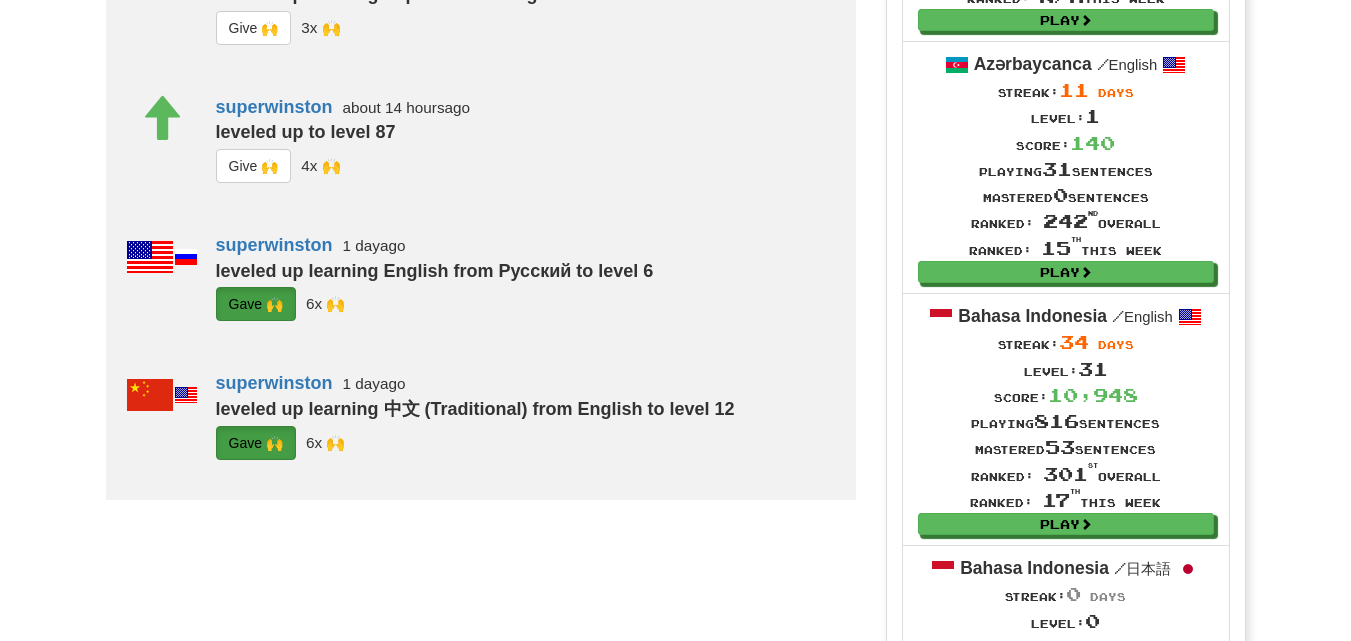 click on "G i ve 🙌" at bounding box center (254, -249) 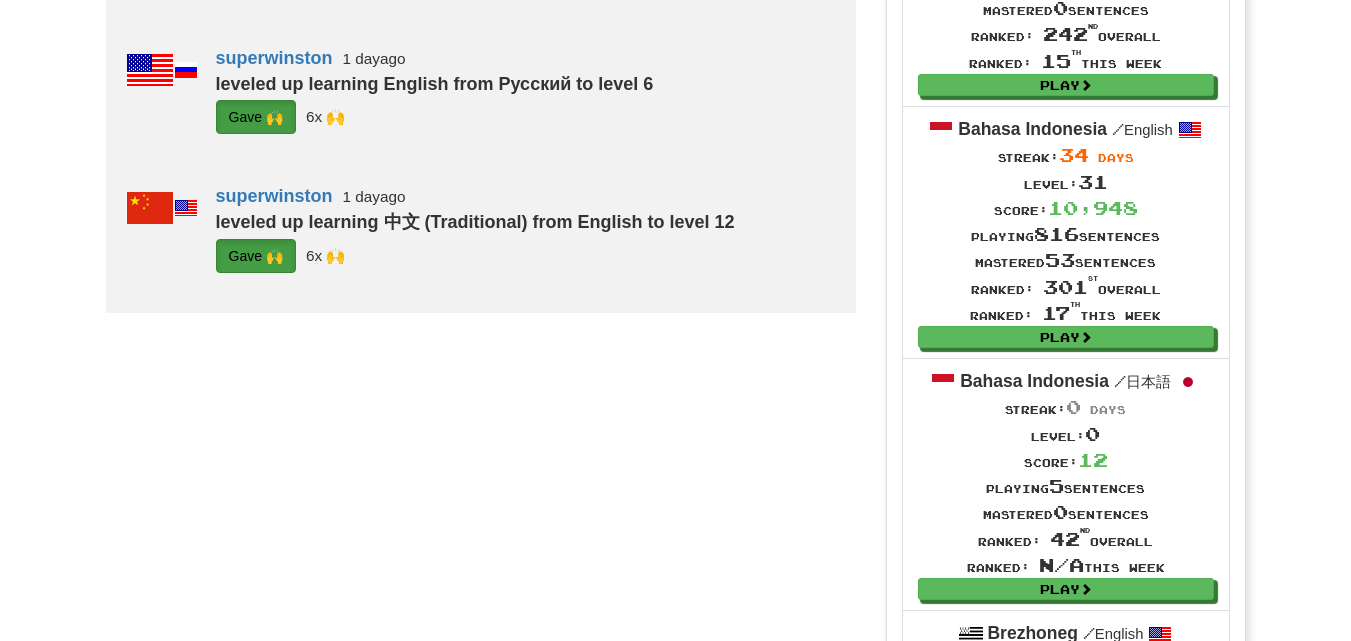 scroll, scrollTop: 1800, scrollLeft: 0, axis: vertical 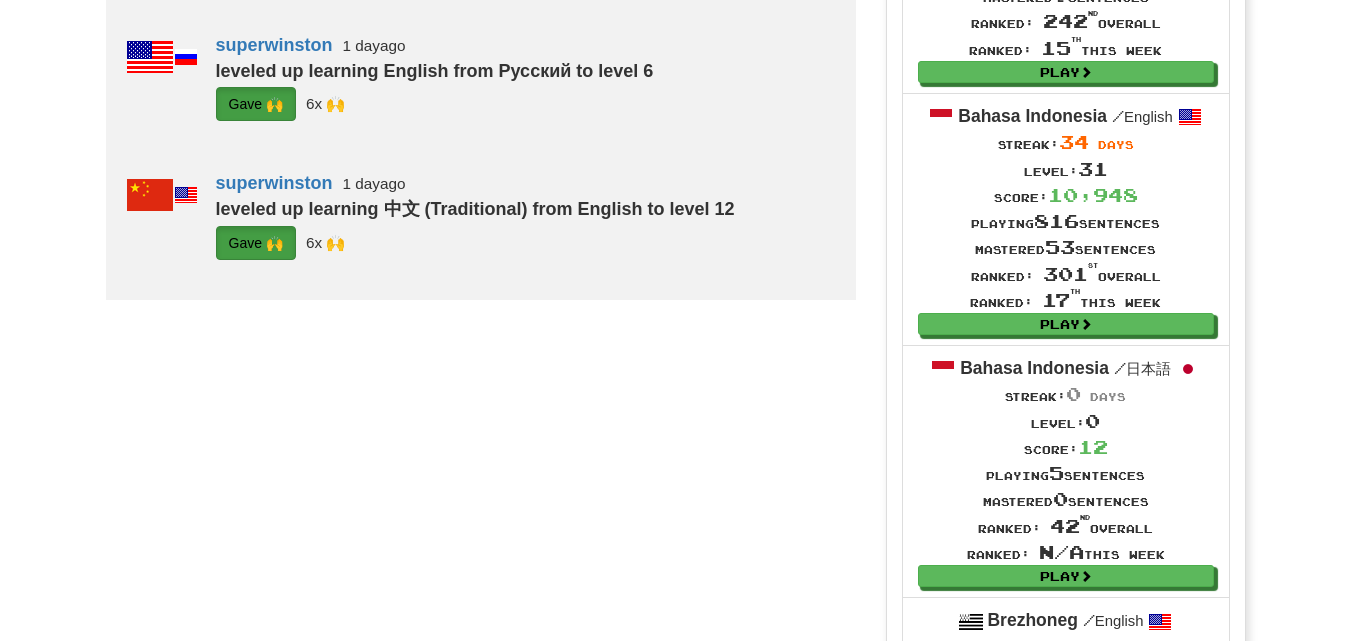 click on "G i ve 🙌" at bounding box center [254, -311] 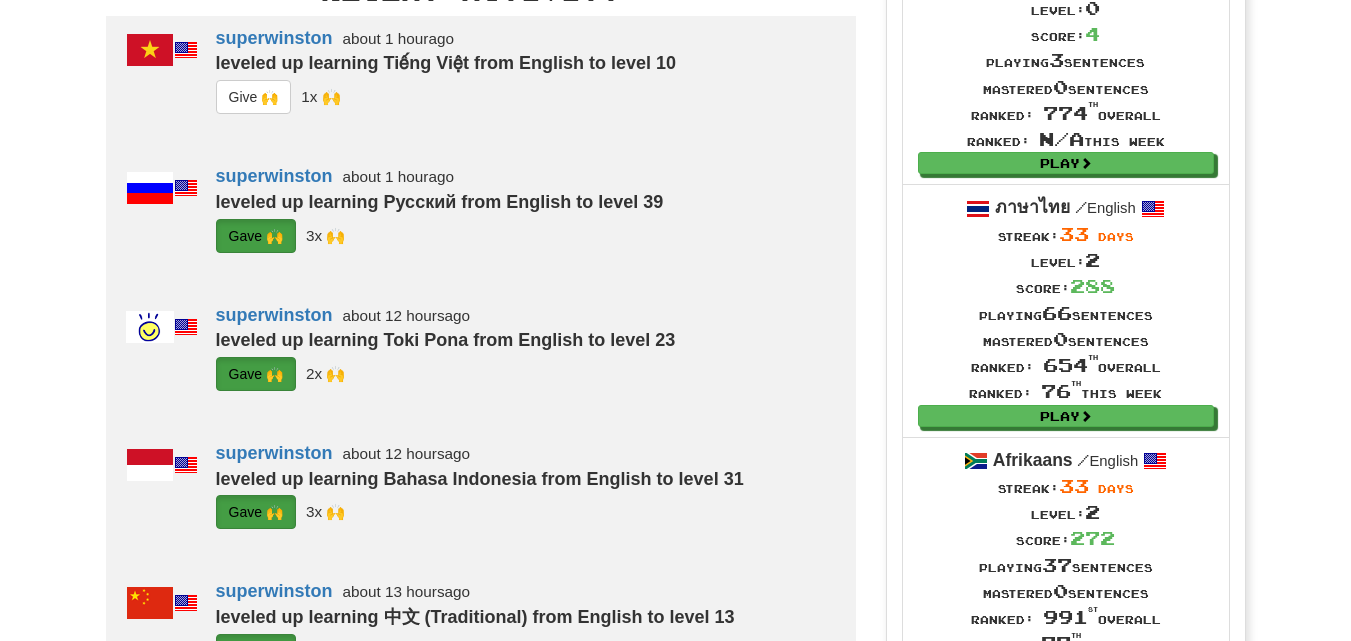 scroll, scrollTop: 0, scrollLeft: 0, axis: both 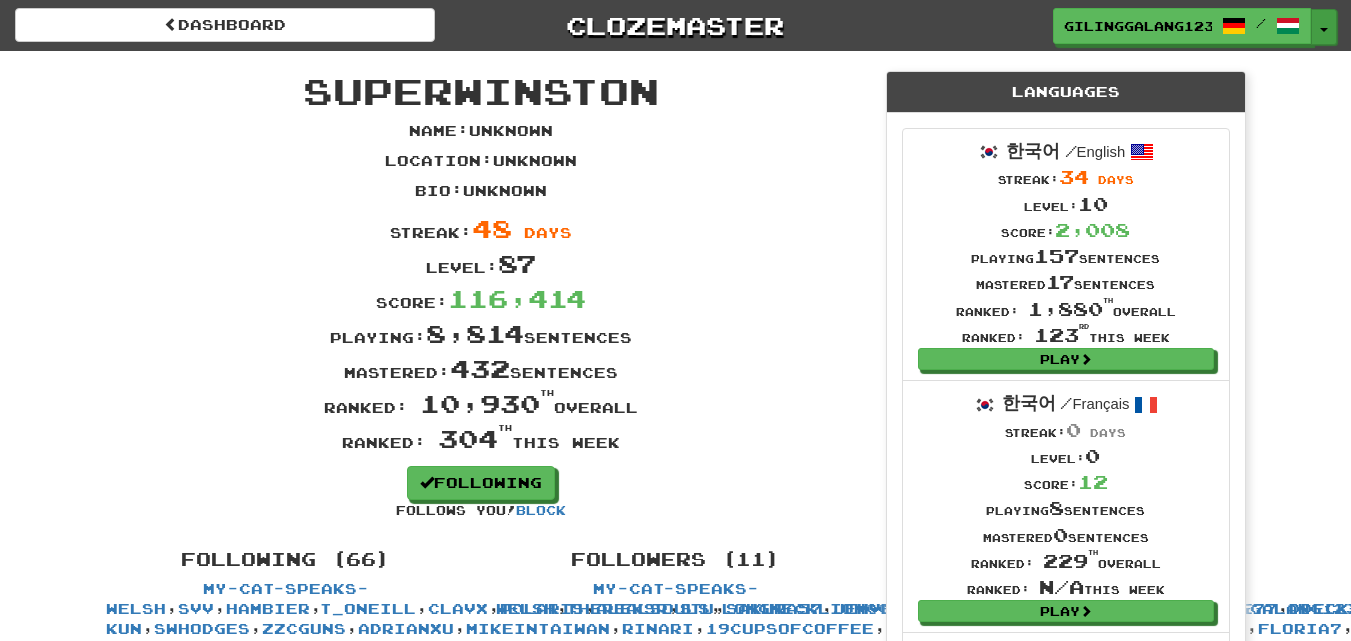 click on "Toggle Dropdown" at bounding box center [1324, 27] 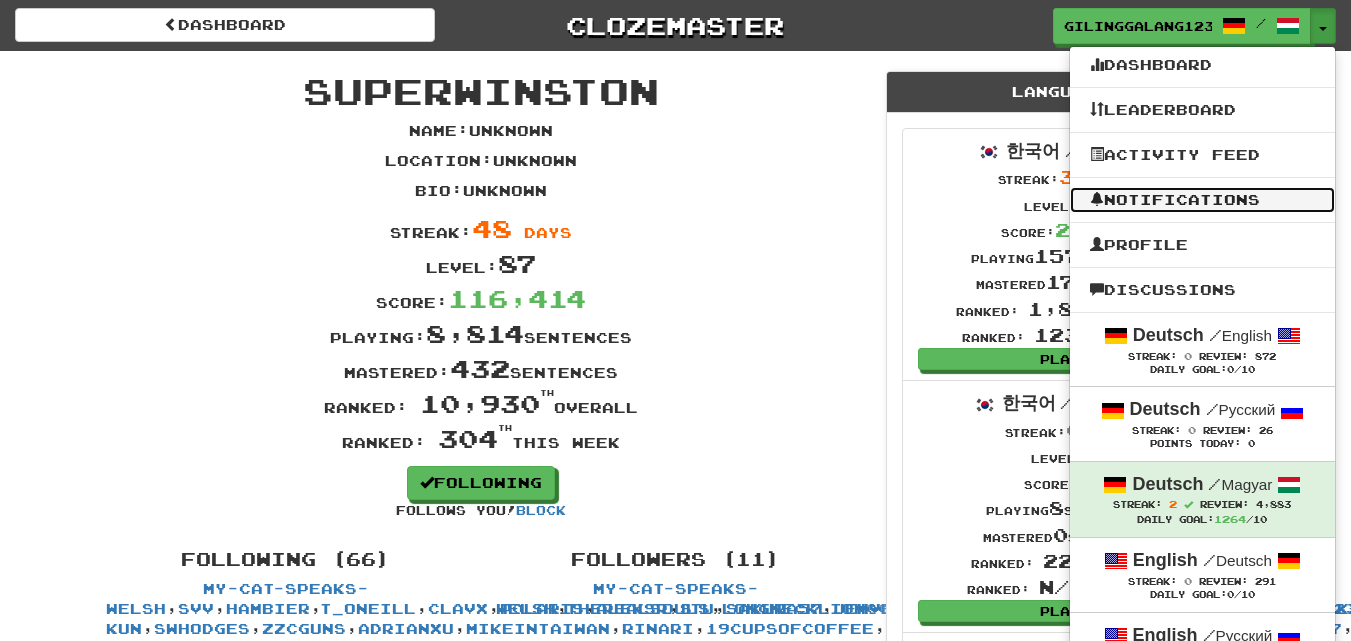 click on "Notifications" at bounding box center (1202, 200) 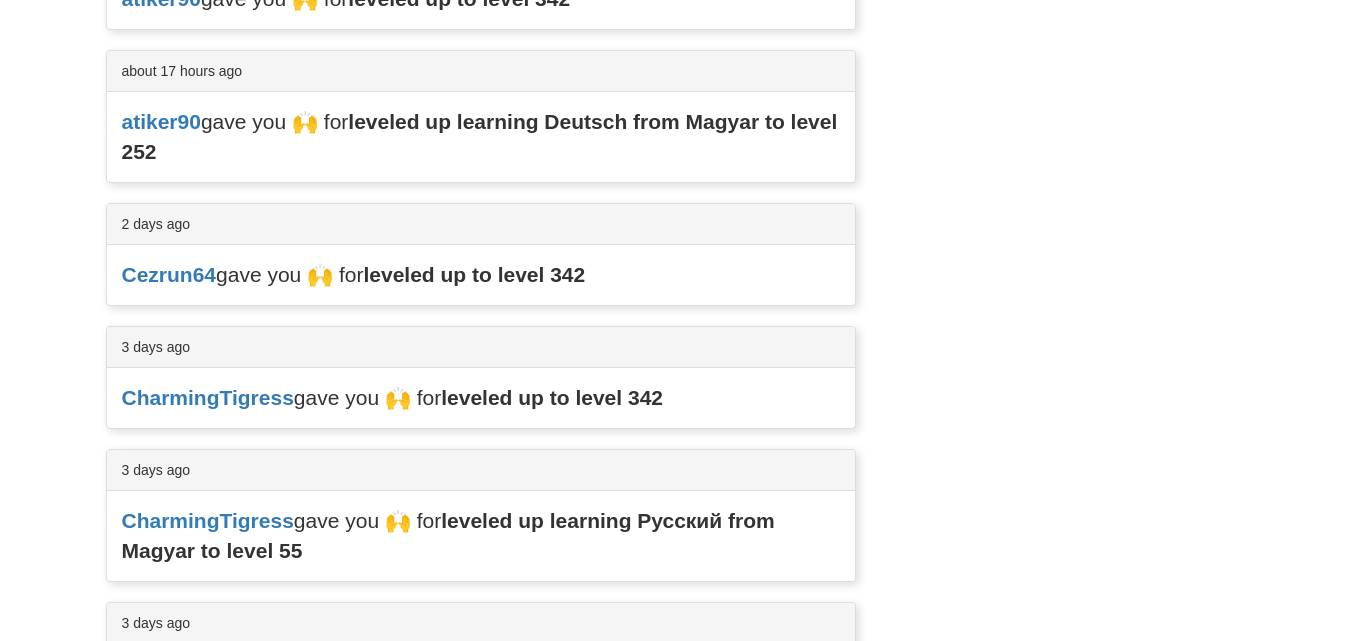 scroll, scrollTop: 500, scrollLeft: 0, axis: vertical 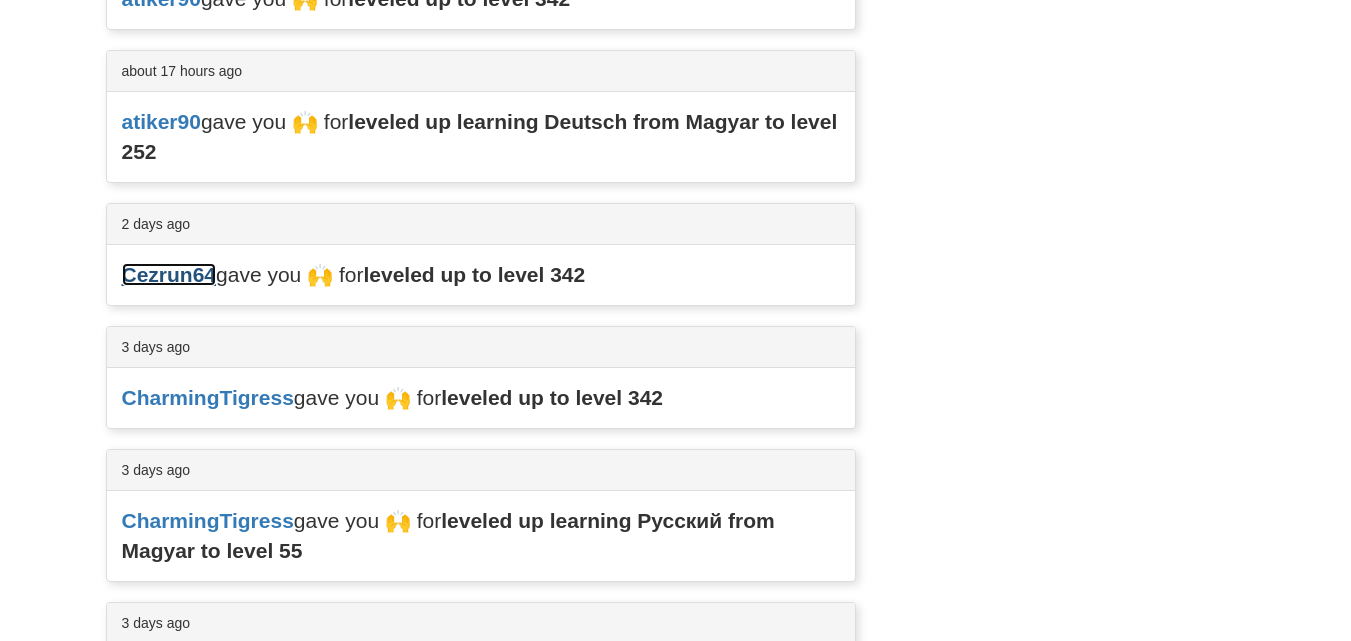 click on "Cezrun64" at bounding box center (169, 274) 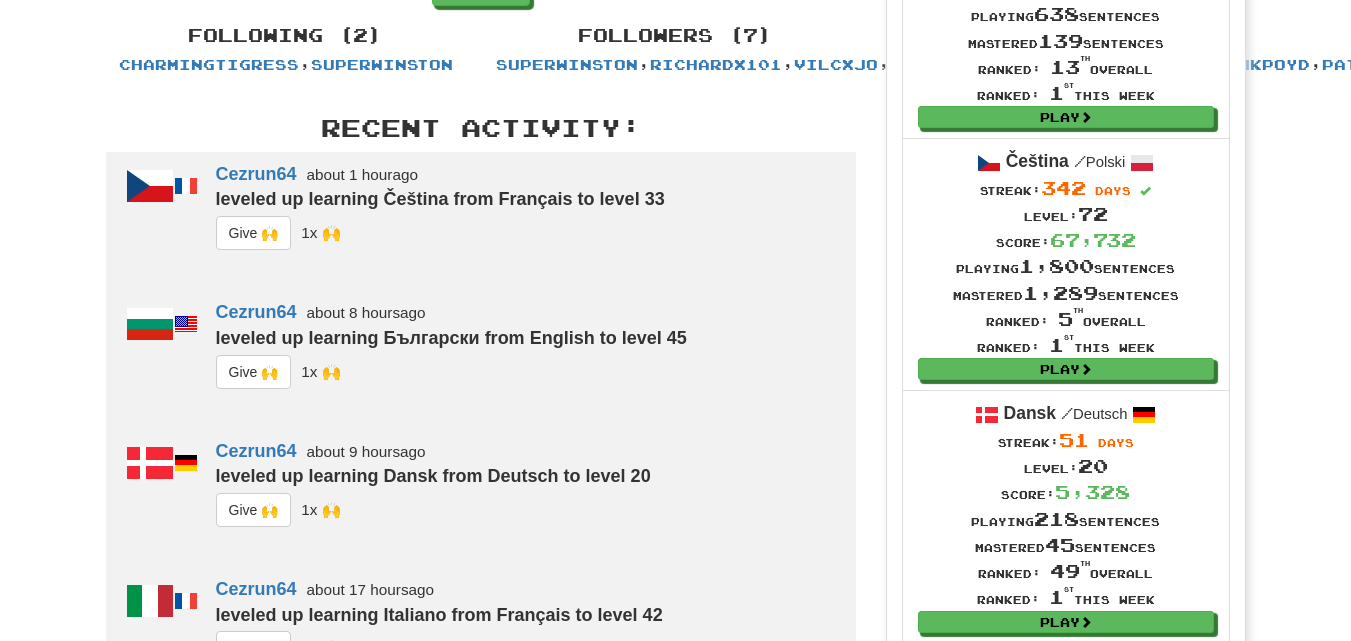 scroll, scrollTop: 500, scrollLeft: 0, axis: vertical 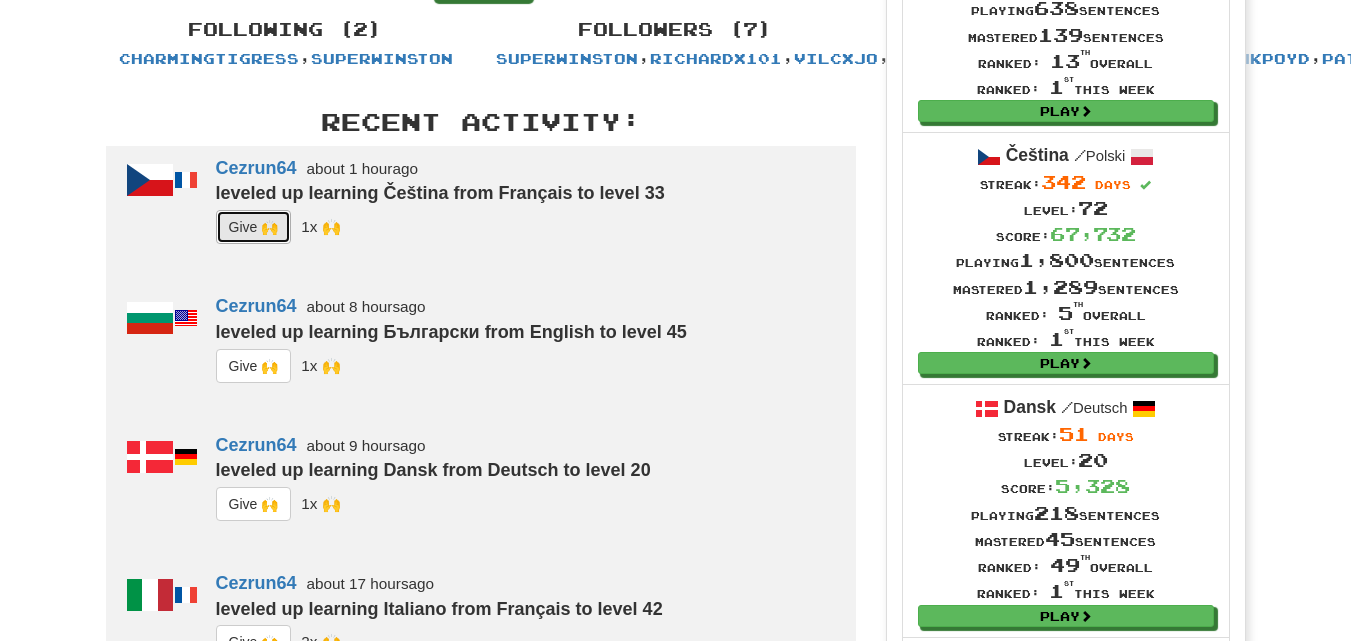 click on "G i ve 🙌" at bounding box center (254, 227) 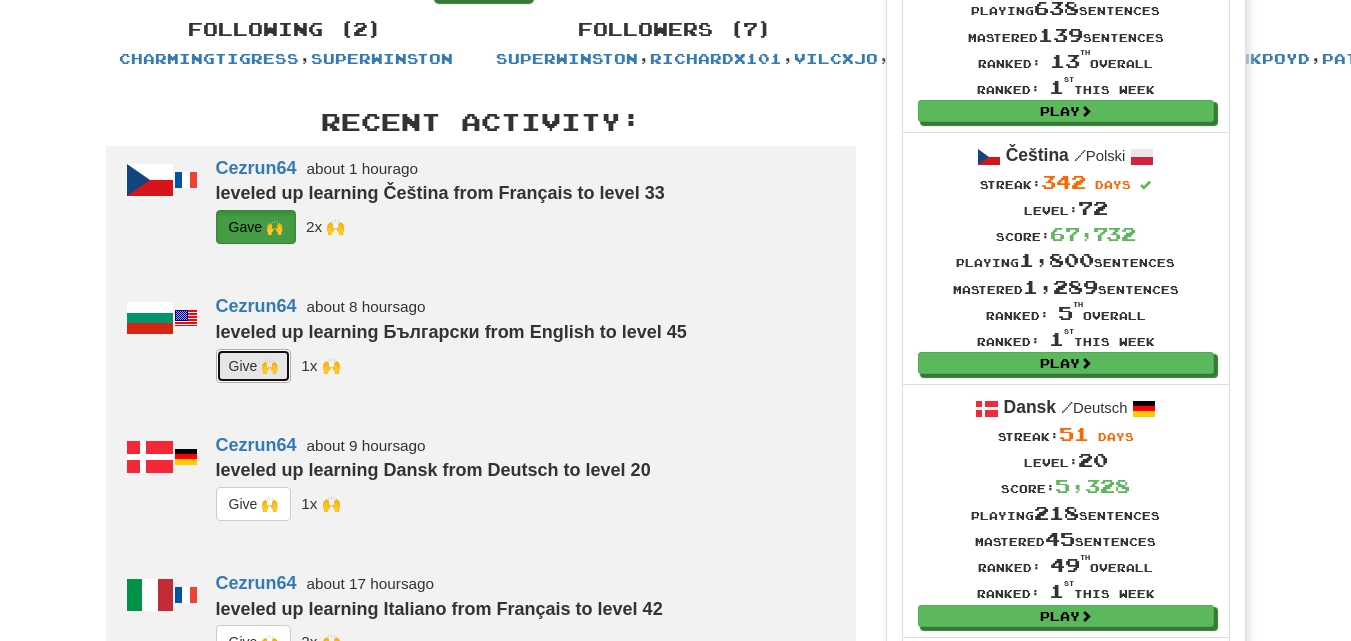 click on "G i ve 🙌" at bounding box center [254, 366] 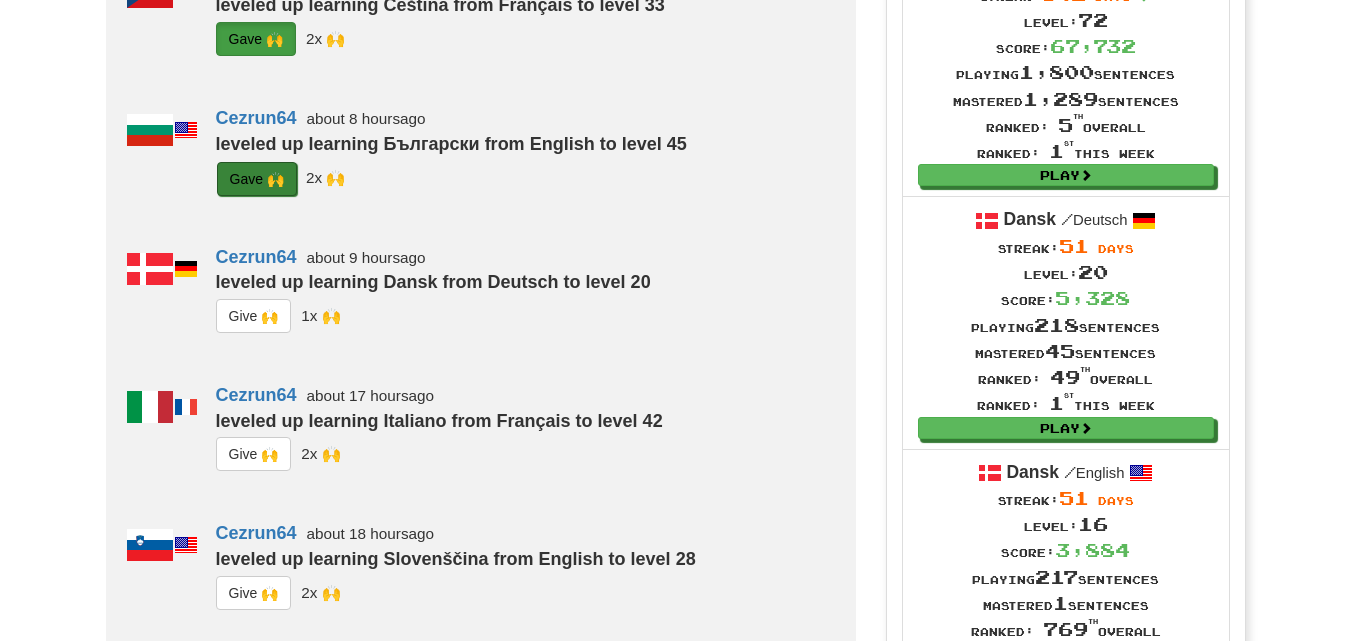 scroll, scrollTop: 800, scrollLeft: 0, axis: vertical 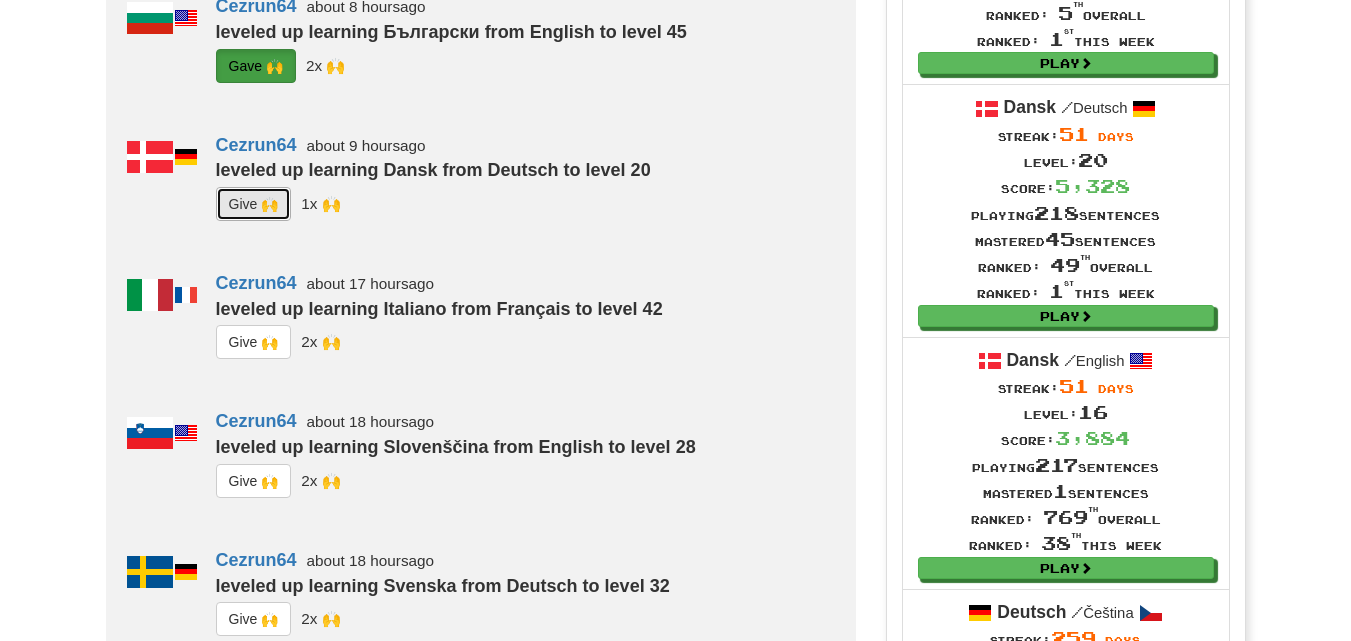click on "G i ve 🙌" at bounding box center (254, 204) 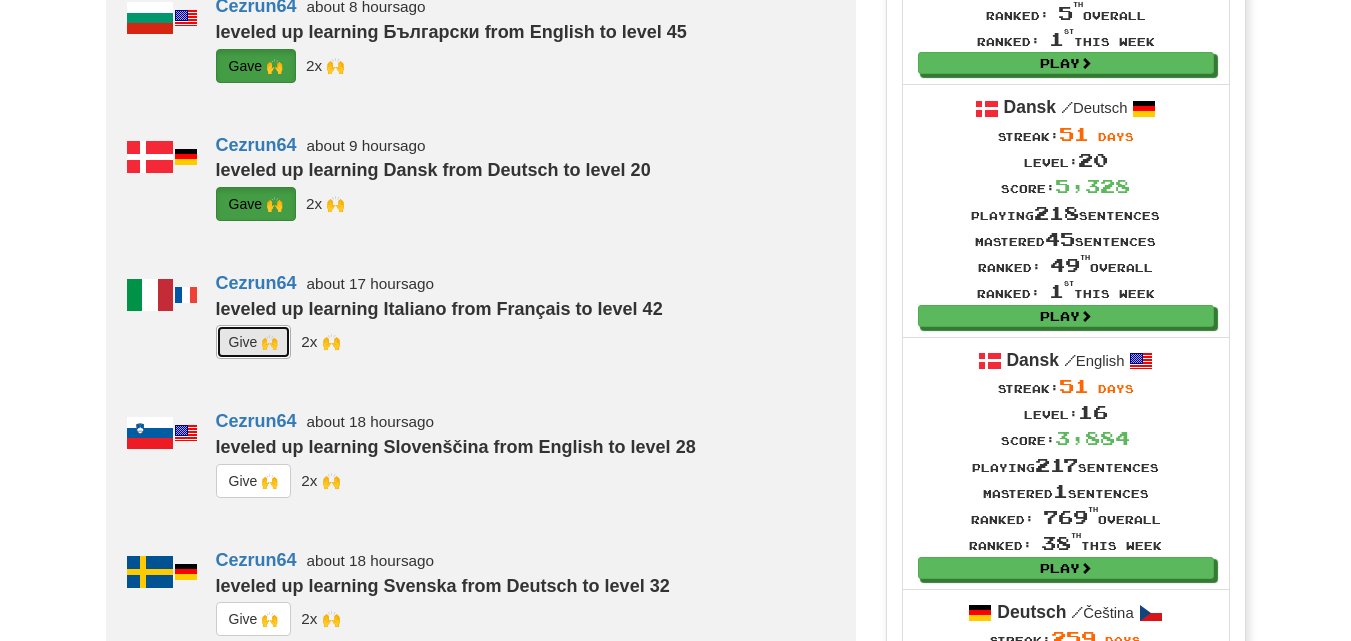 click on "G i ve 🙌" at bounding box center (254, 342) 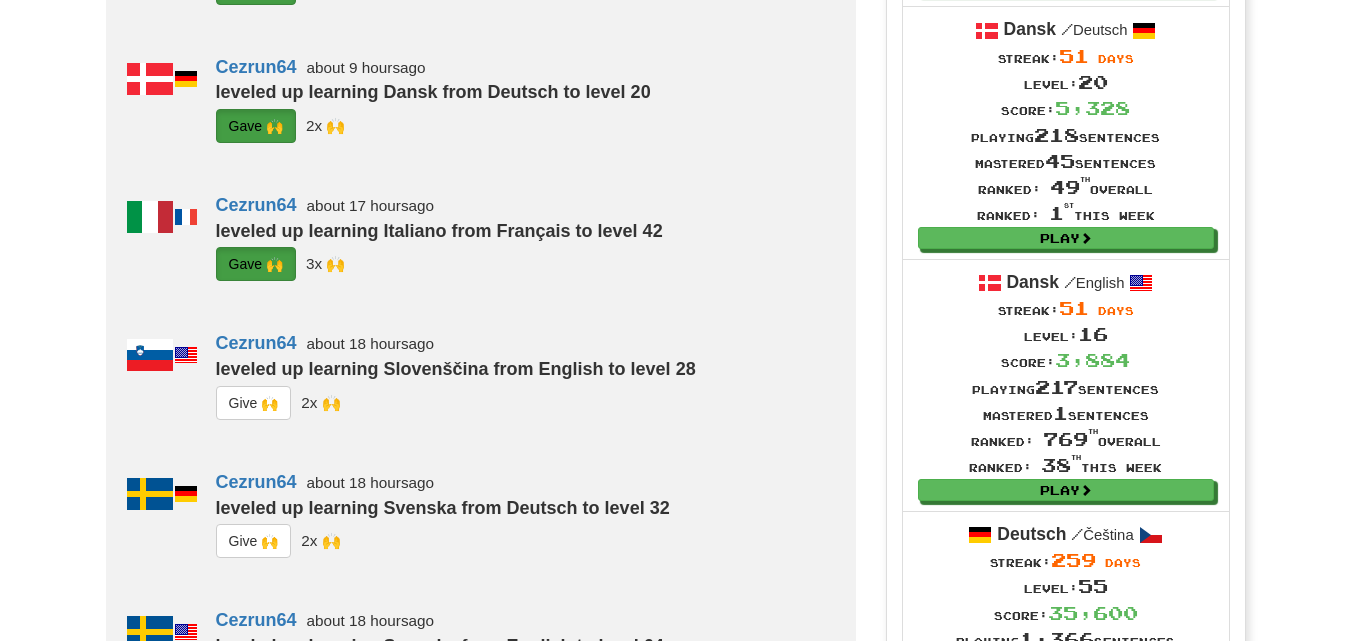 scroll, scrollTop: 1000, scrollLeft: 0, axis: vertical 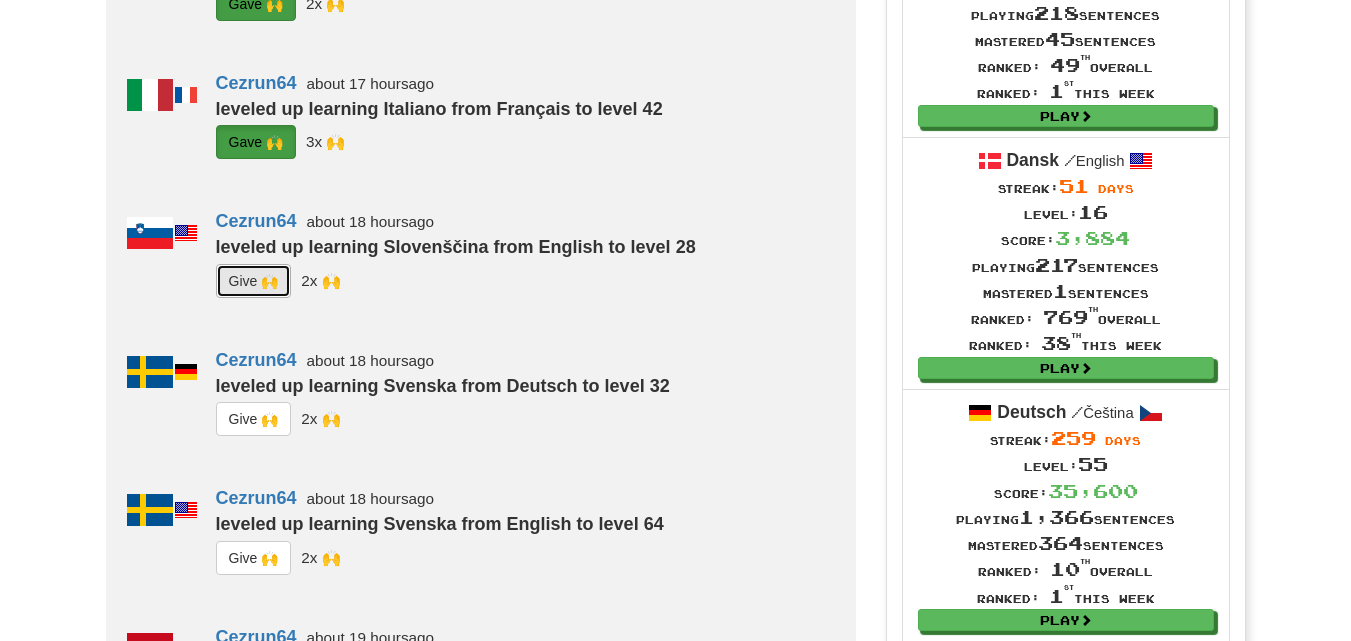 click on "G i ve 🙌" at bounding box center [254, 281] 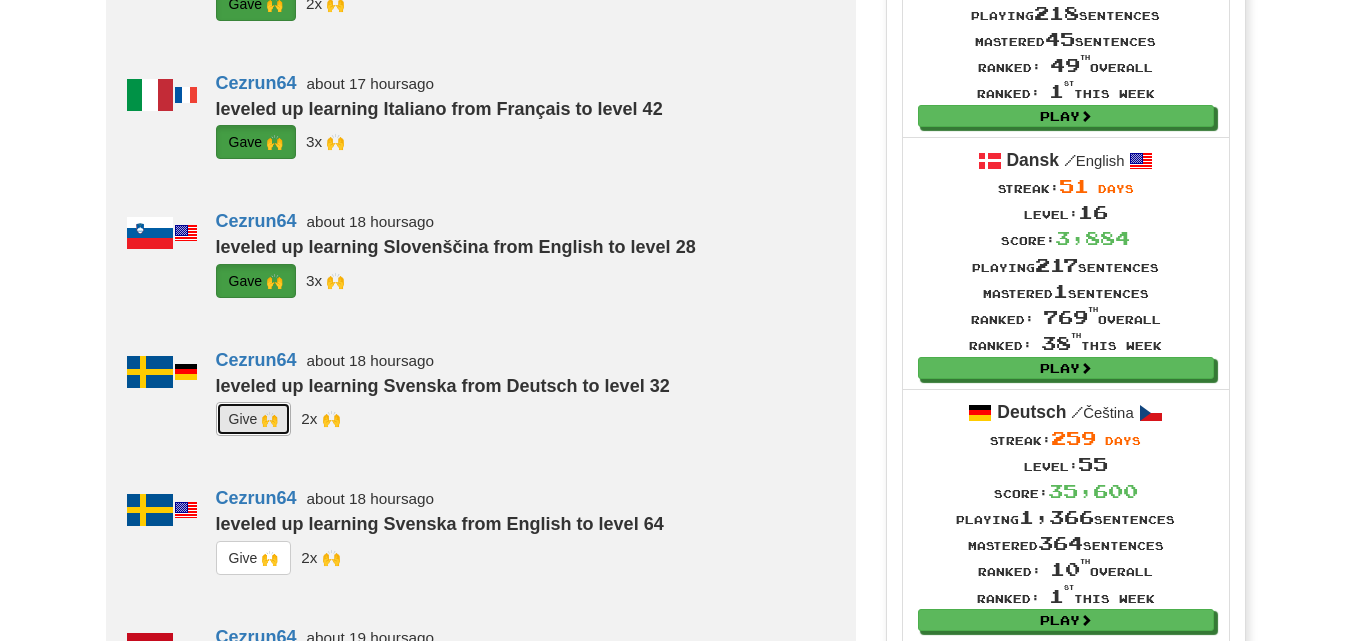 click on "G i ve 🙌" at bounding box center [254, 419] 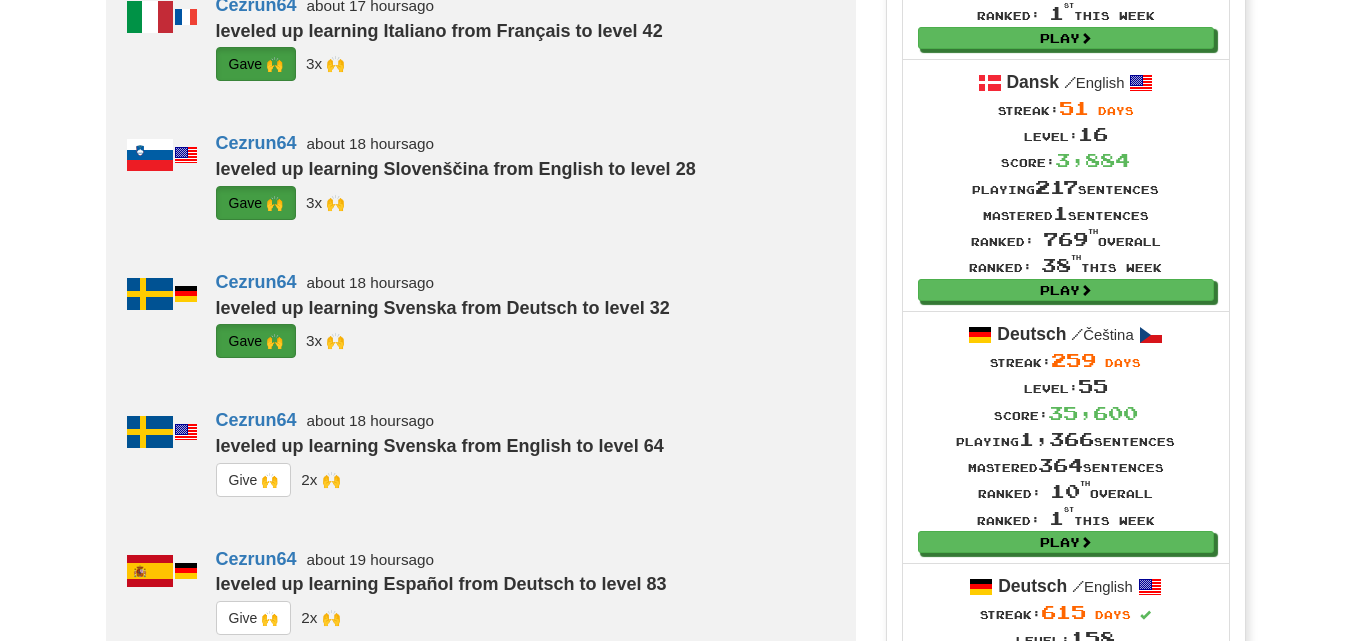 scroll, scrollTop: 1200, scrollLeft: 0, axis: vertical 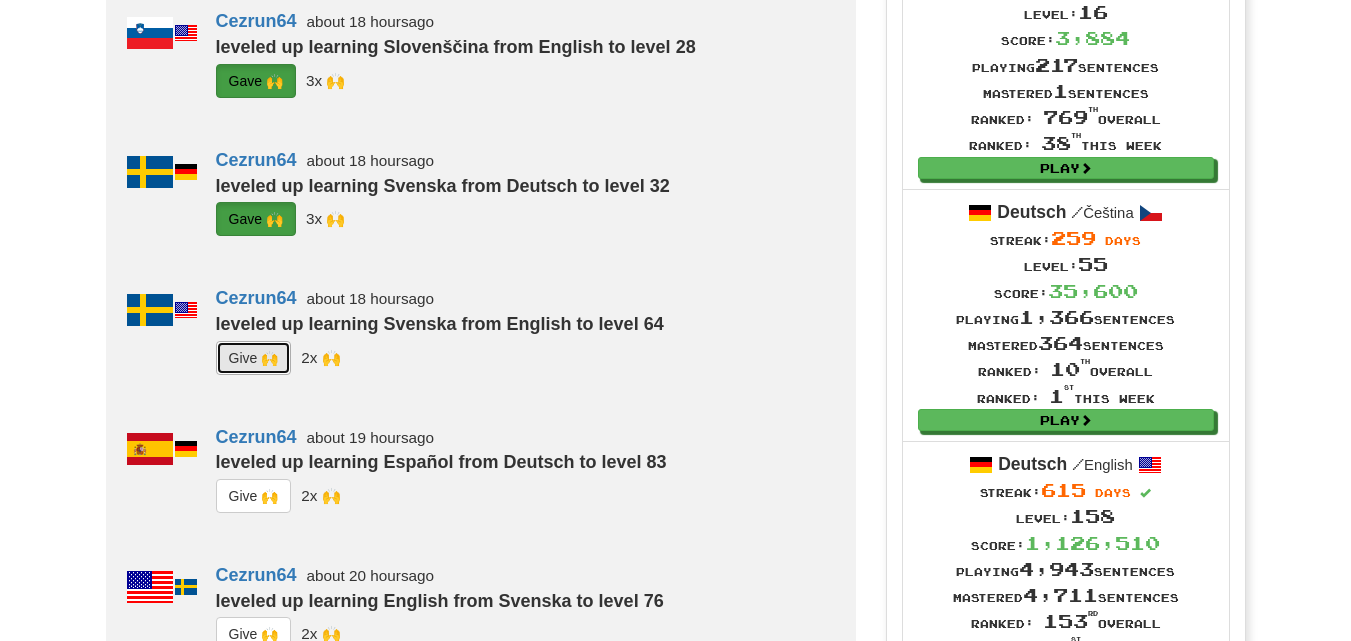 click on "G i ve 🙌" at bounding box center [254, 358] 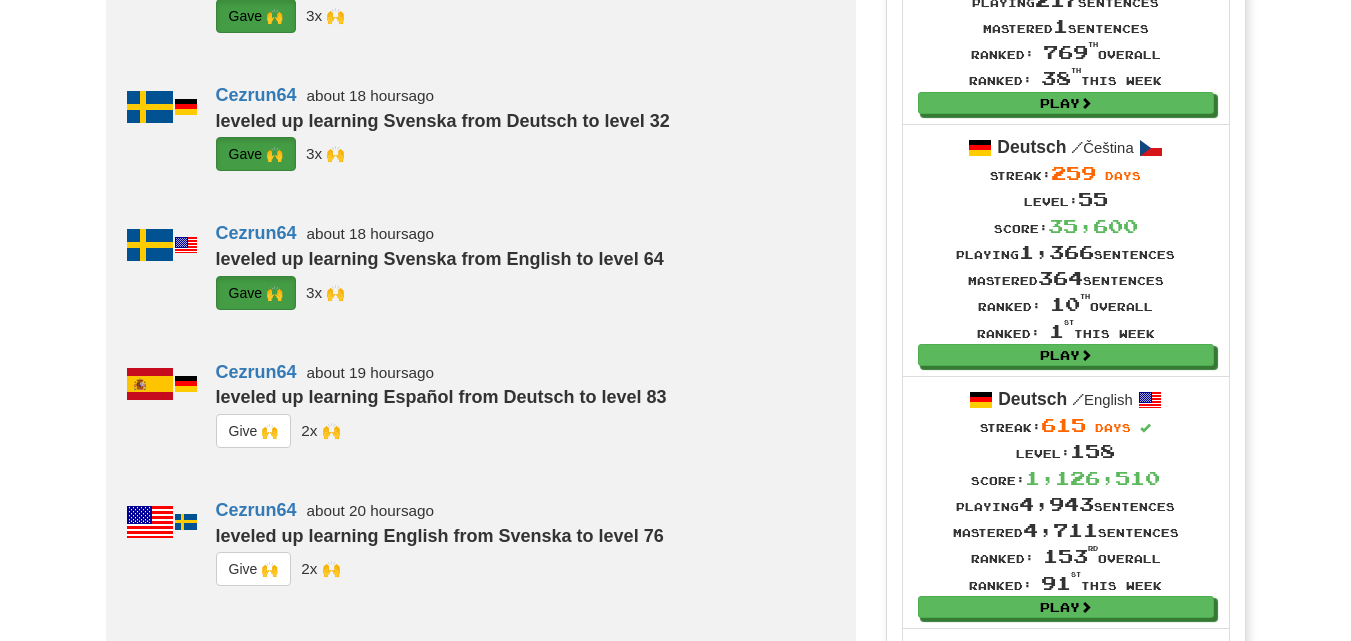 scroll, scrollTop: 1300, scrollLeft: 0, axis: vertical 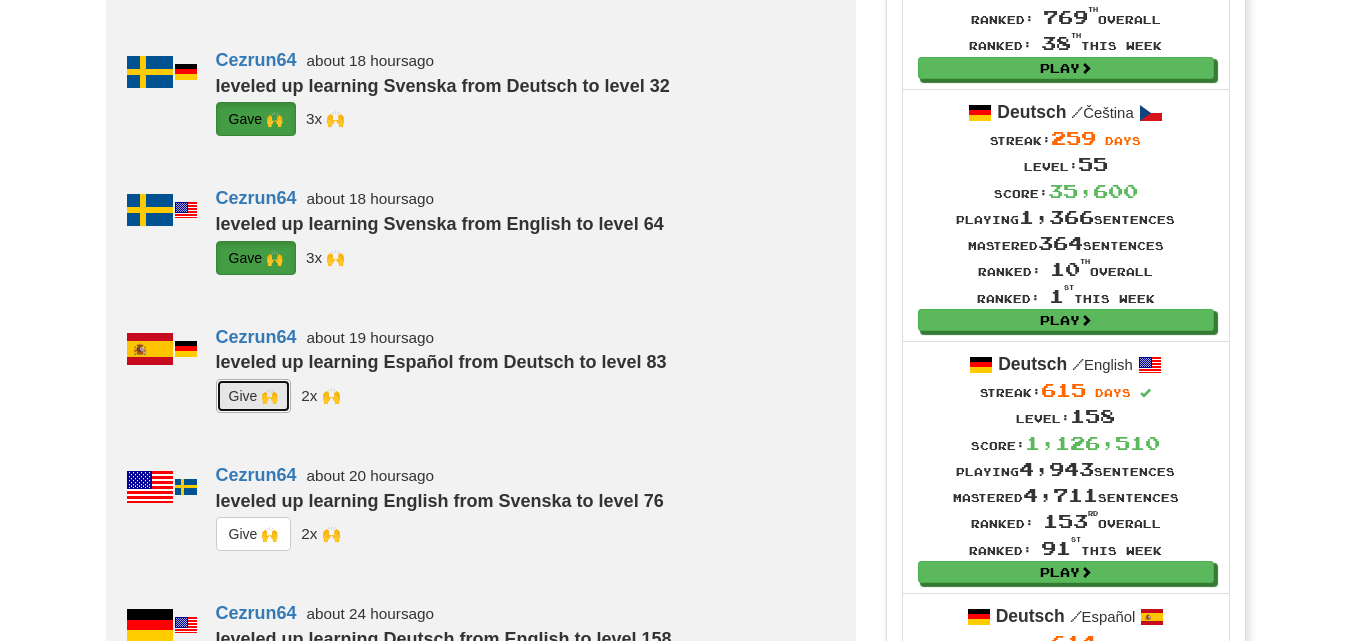 click on "G i ve 🙌" at bounding box center (254, 396) 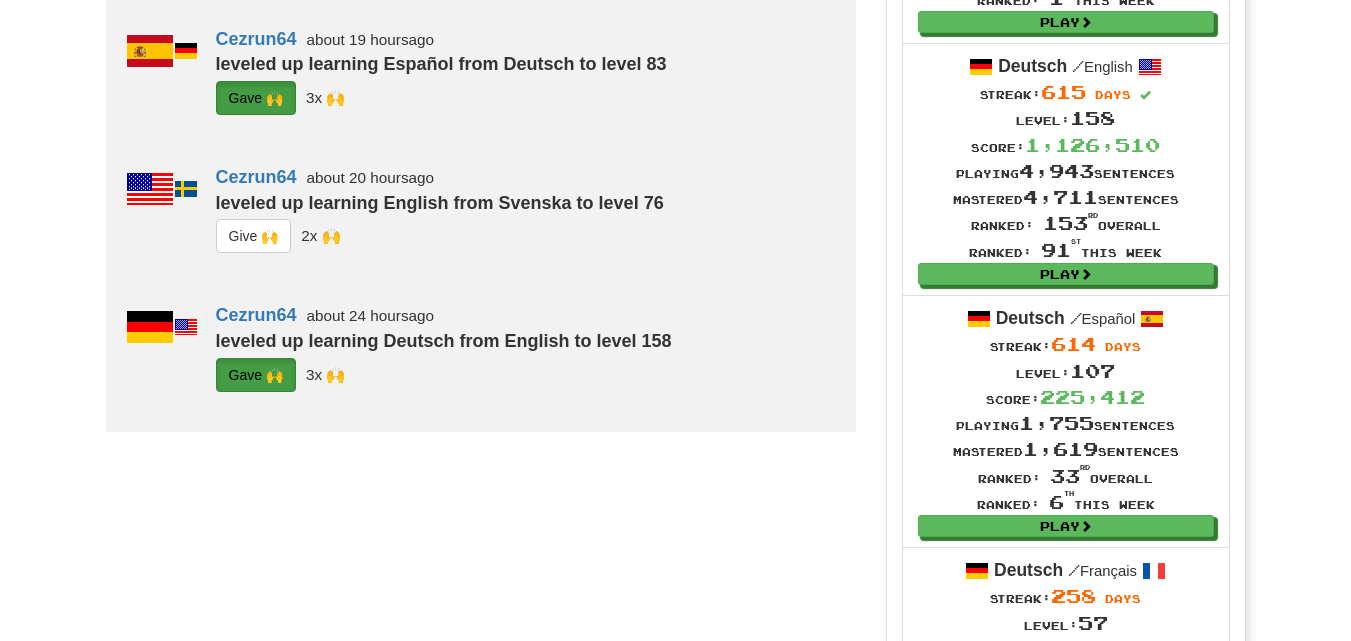 scroll, scrollTop: 1600, scrollLeft: 0, axis: vertical 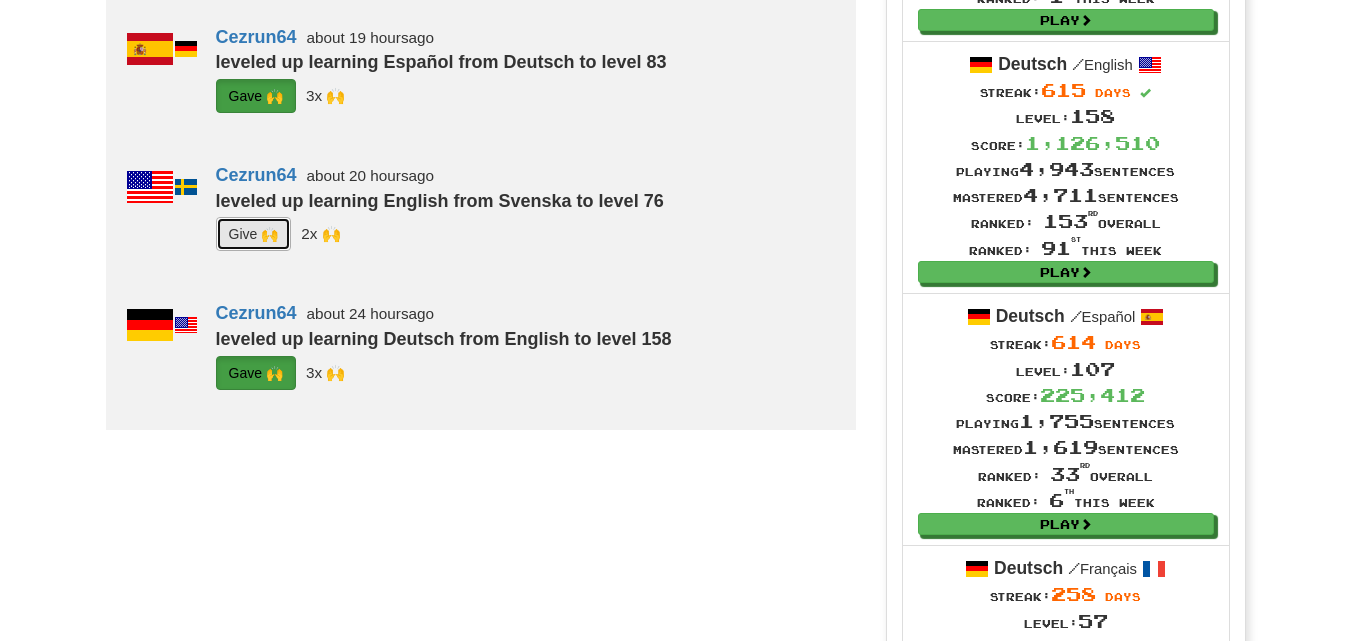click on "G i ve 🙌" at bounding box center [254, 234] 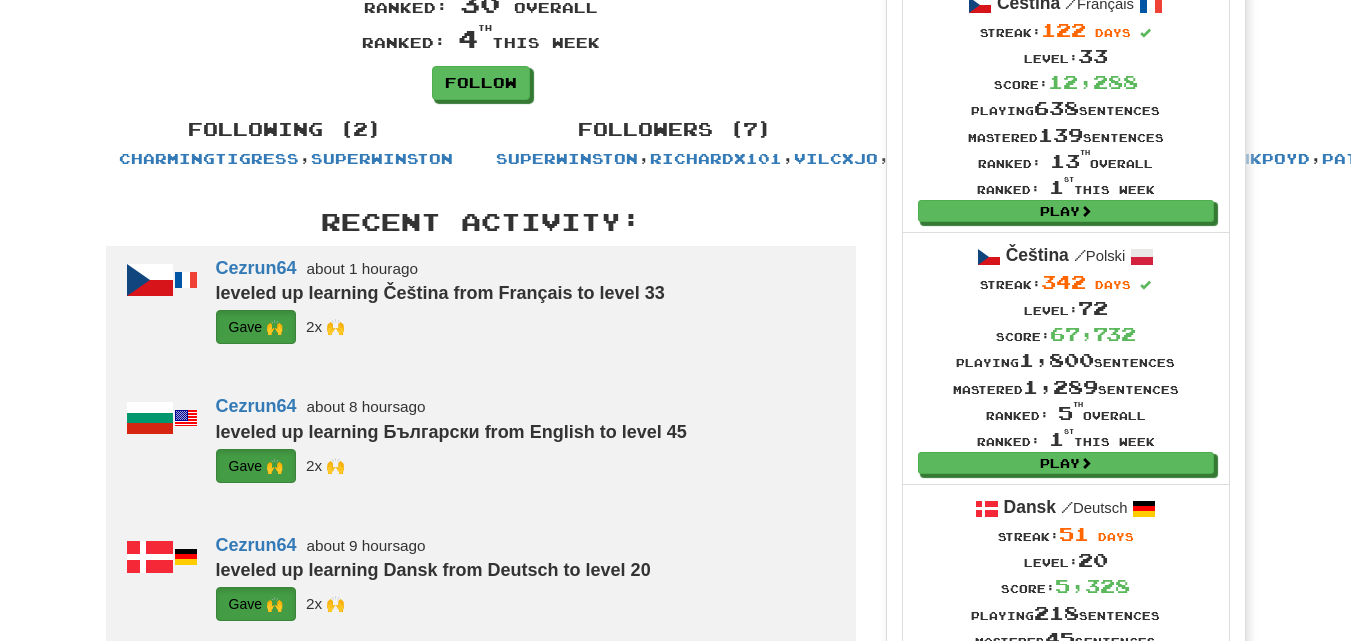 scroll, scrollTop: 0, scrollLeft: 0, axis: both 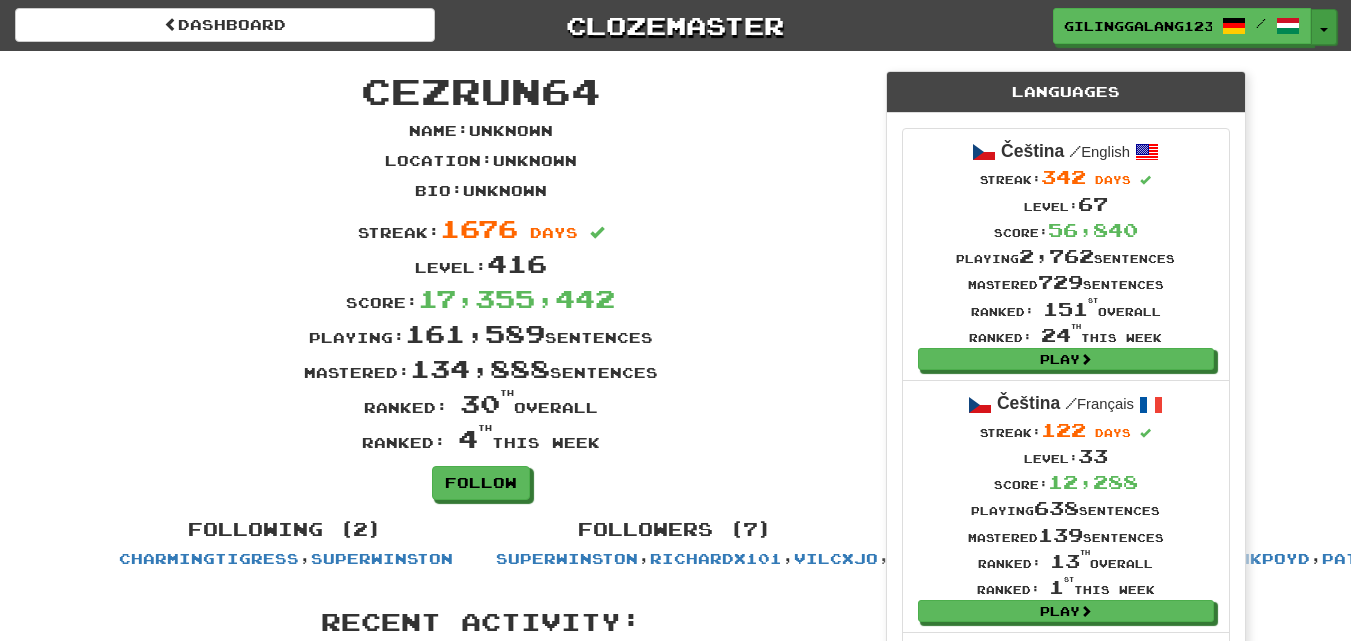 click at bounding box center [1324, 30] 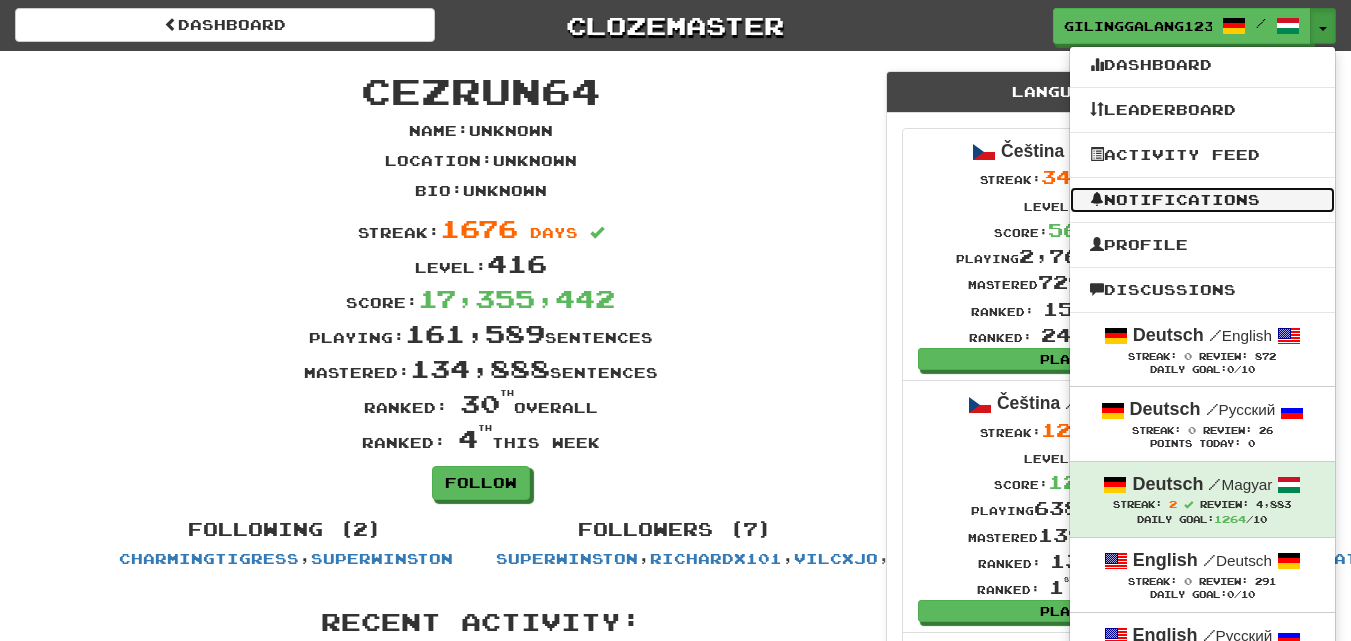 click on "Notifications" at bounding box center (1202, 200) 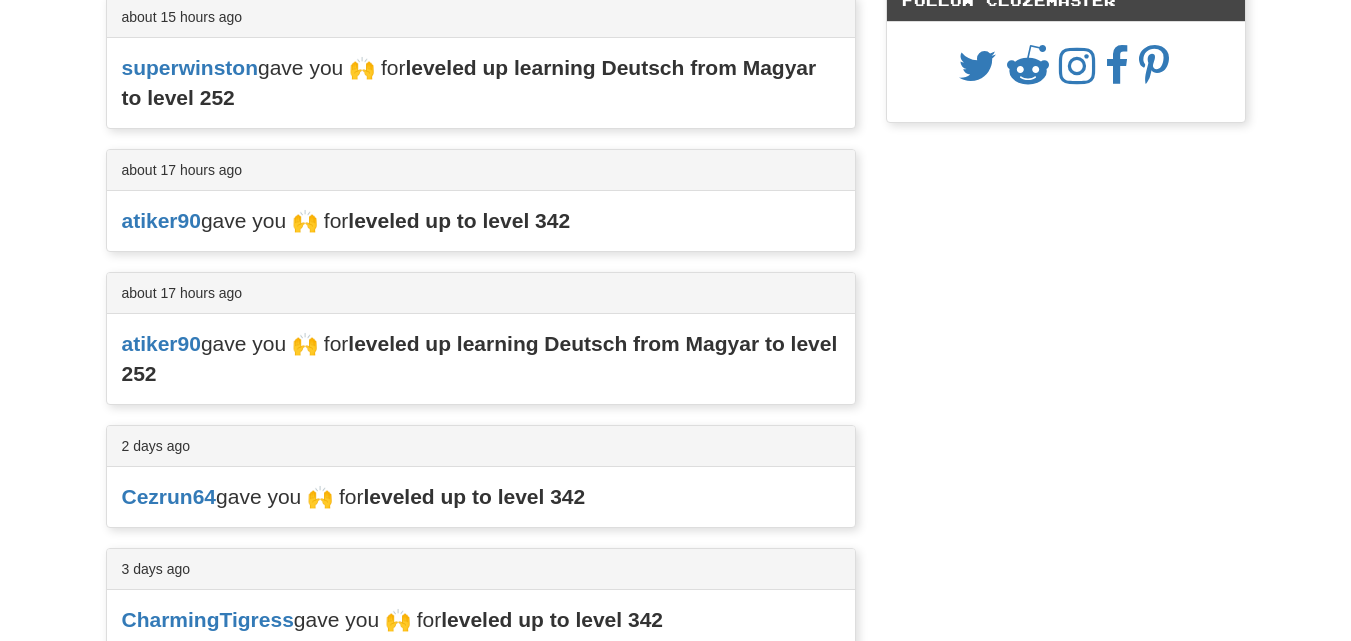 scroll, scrollTop: 300, scrollLeft: 0, axis: vertical 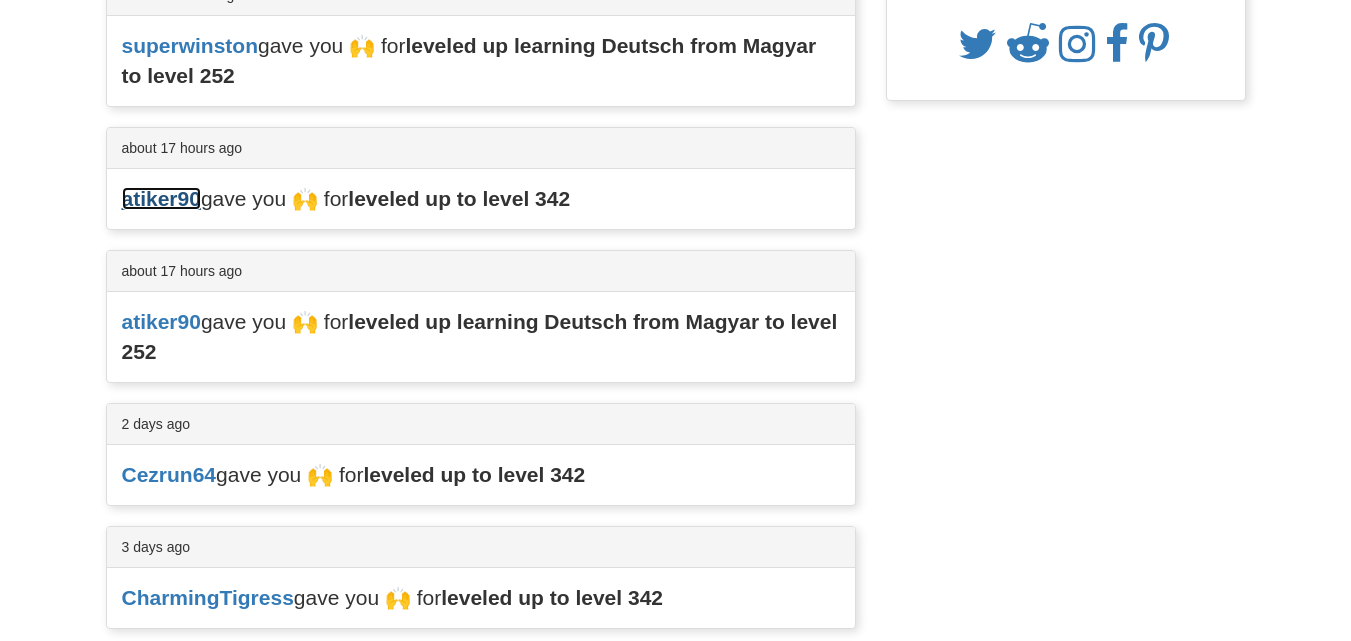 click on "atiker90" at bounding box center [161, 198] 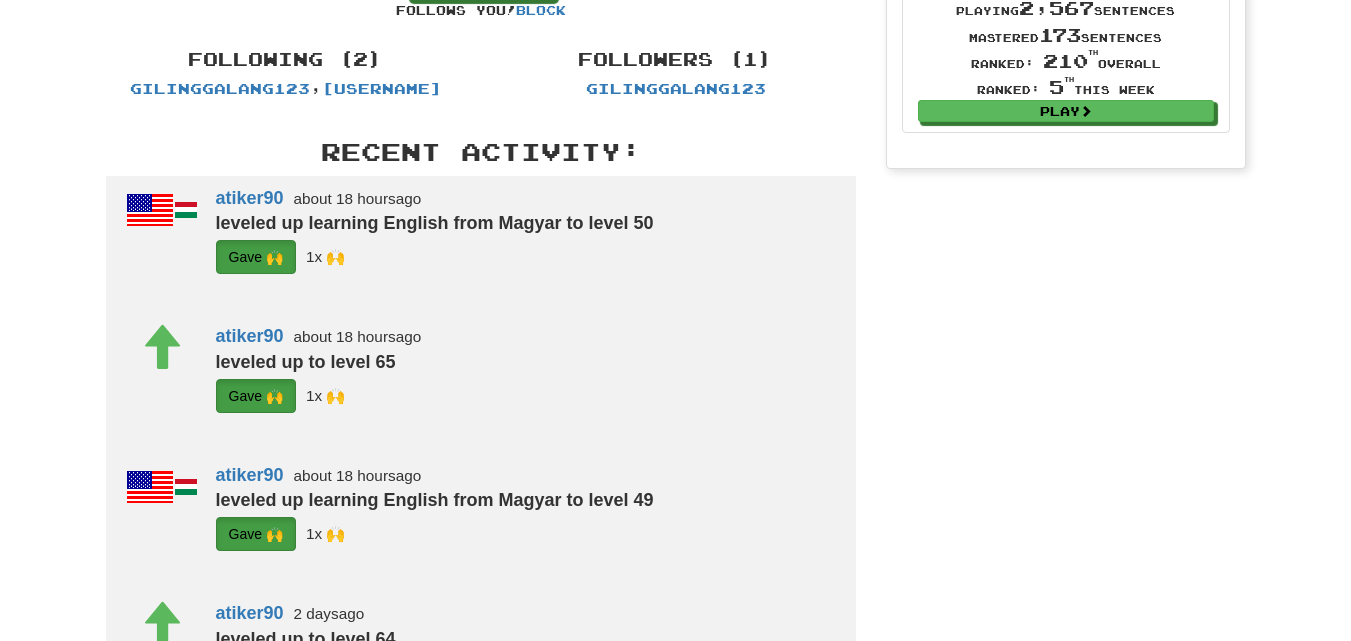 scroll, scrollTop: 0, scrollLeft: 0, axis: both 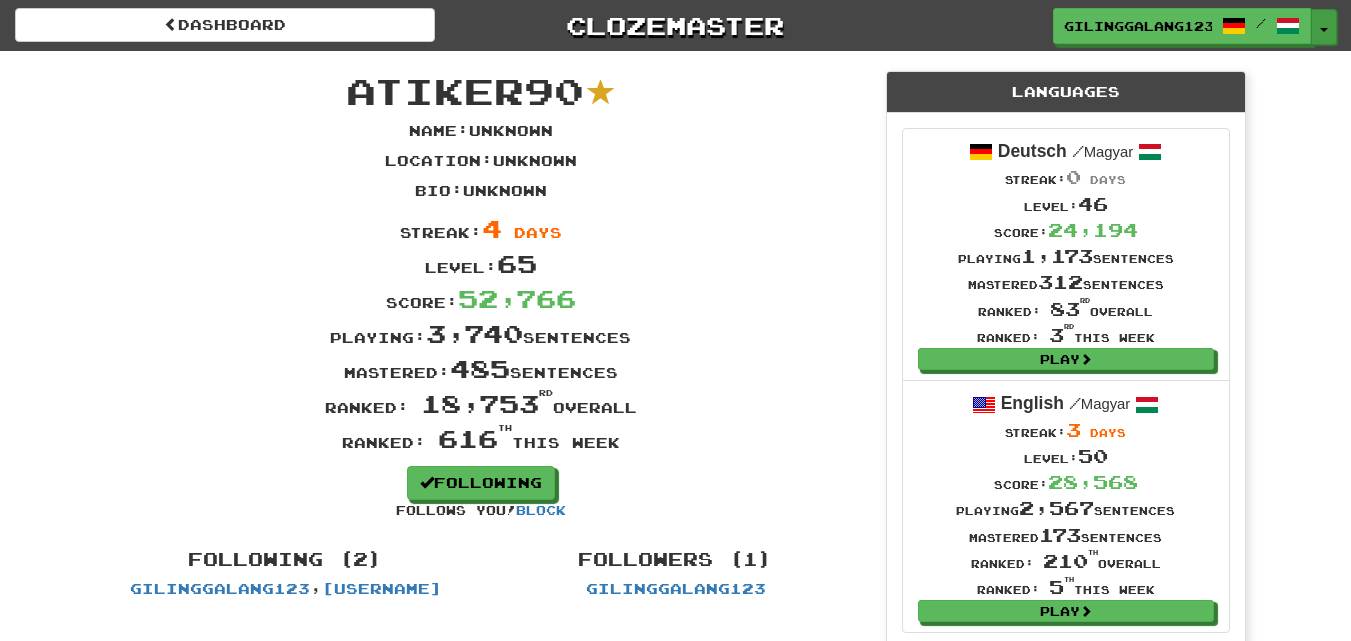 click on "Toggle Dropdown" at bounding box center [1324, 27] 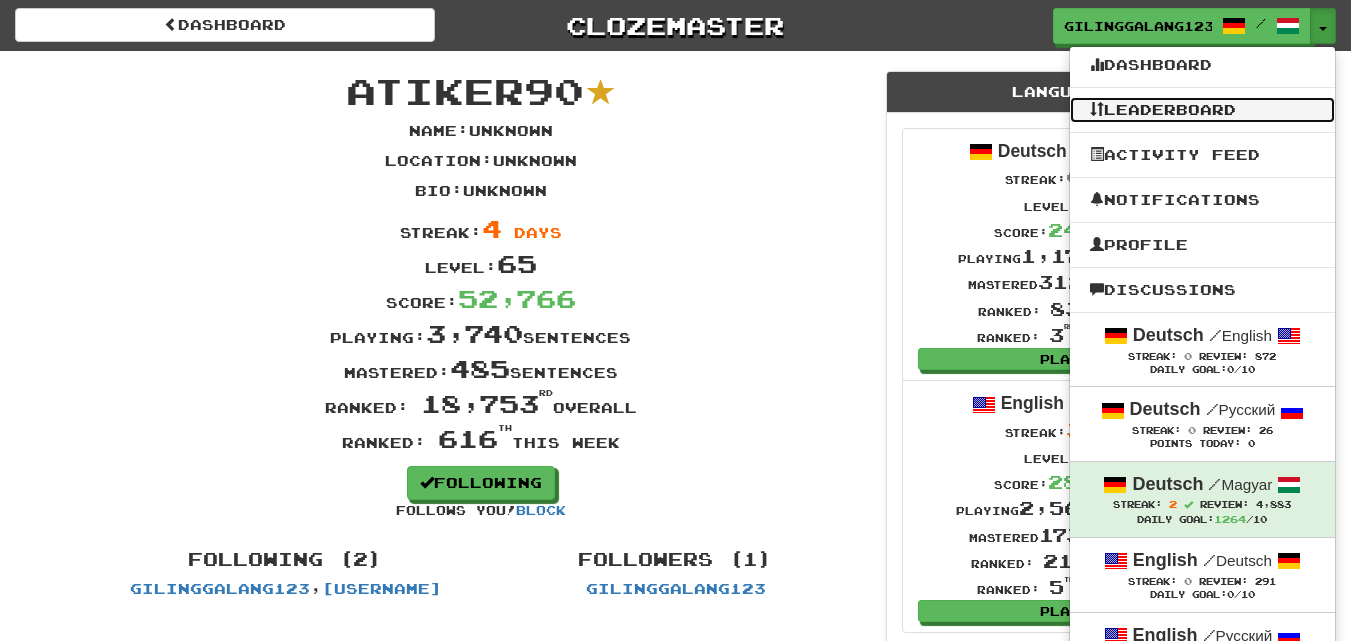 click on "Leaderboard" at bounding box center [1202, 110] 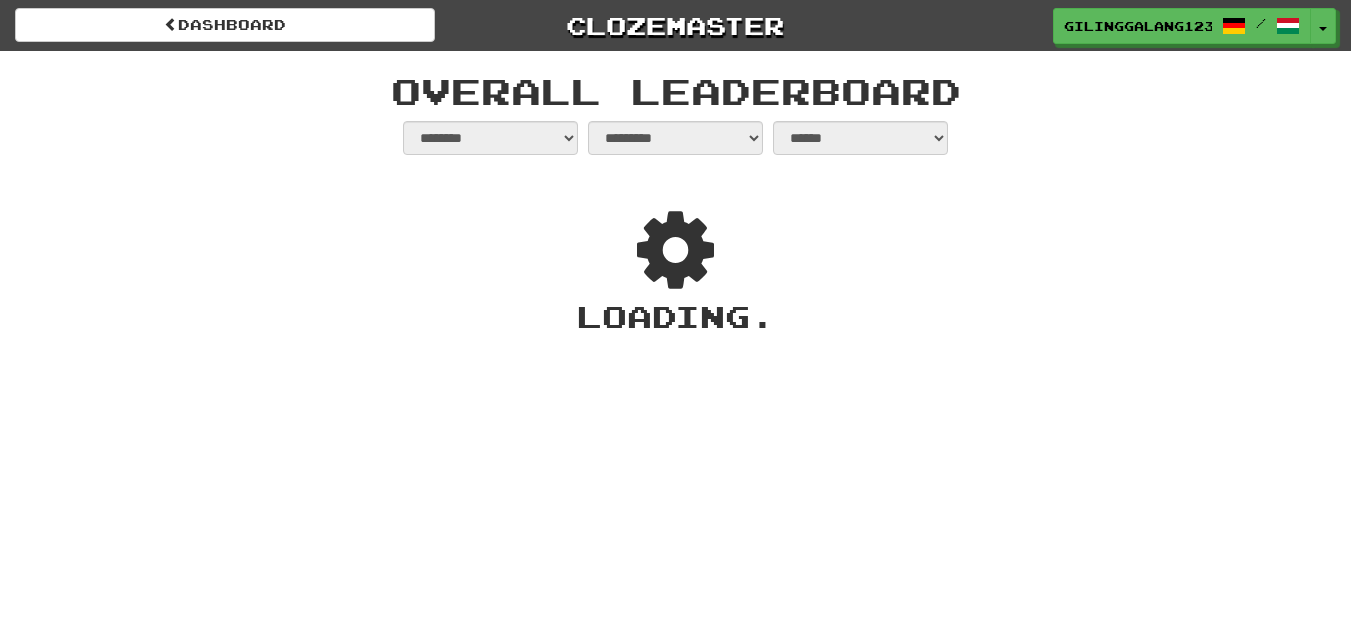 select on "**********" 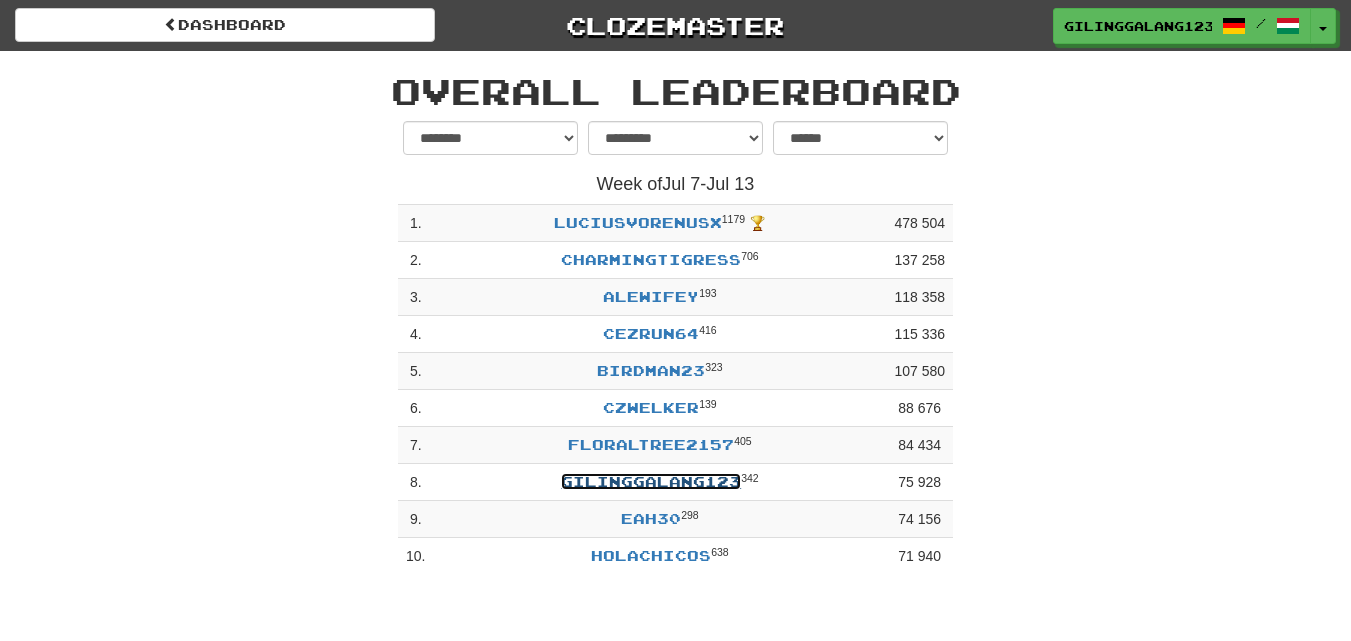 click on "GIlinggalang123" at bounding box center (651, 481) 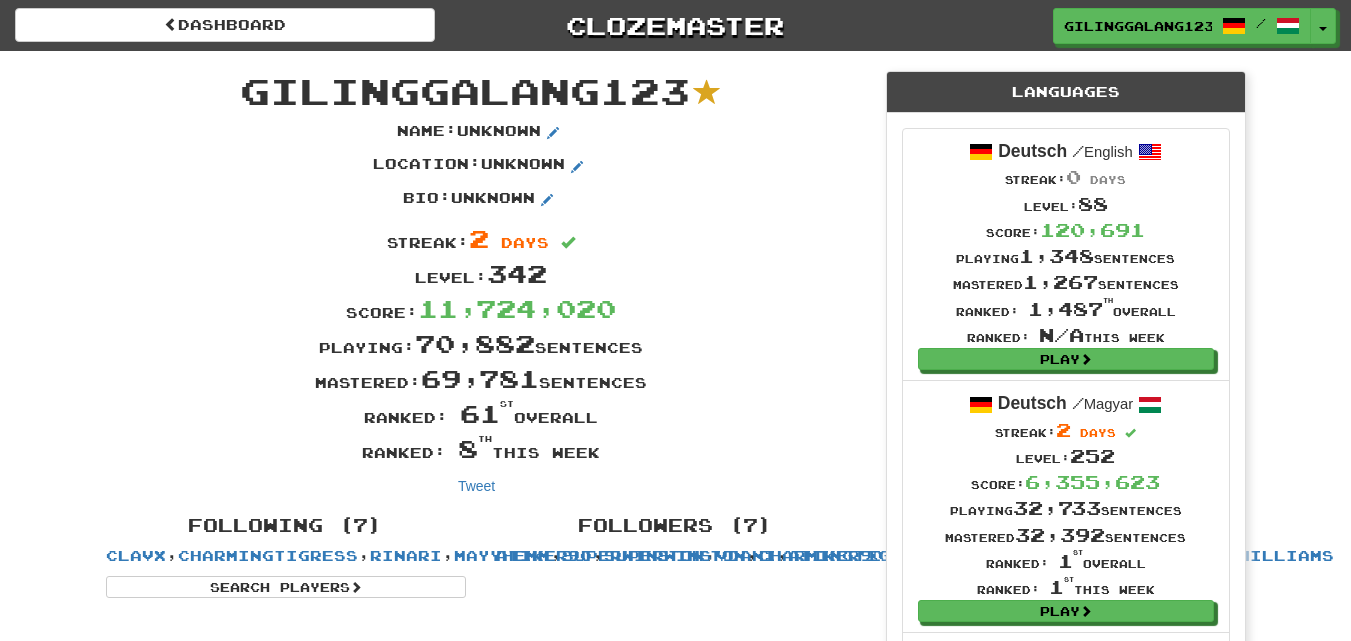 scroll, scrollTop: 0, scrollLeft: 0, axis: both 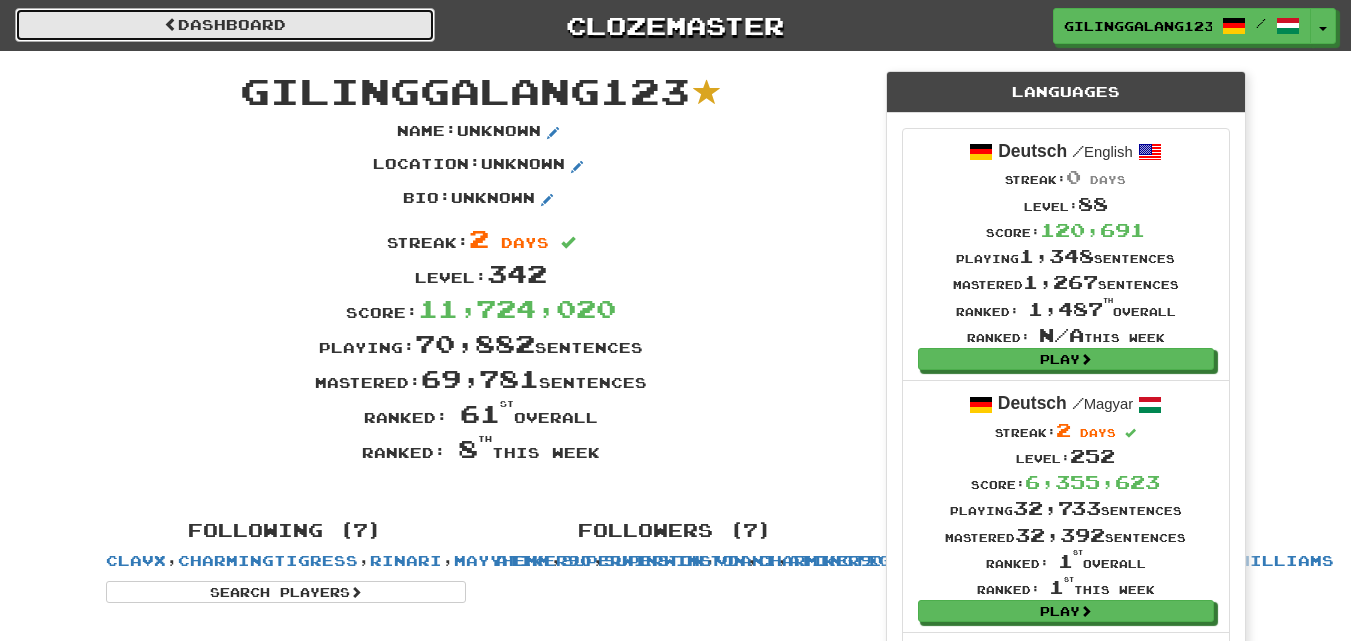 click on "Dashboard" at bounding box center [225, 25] 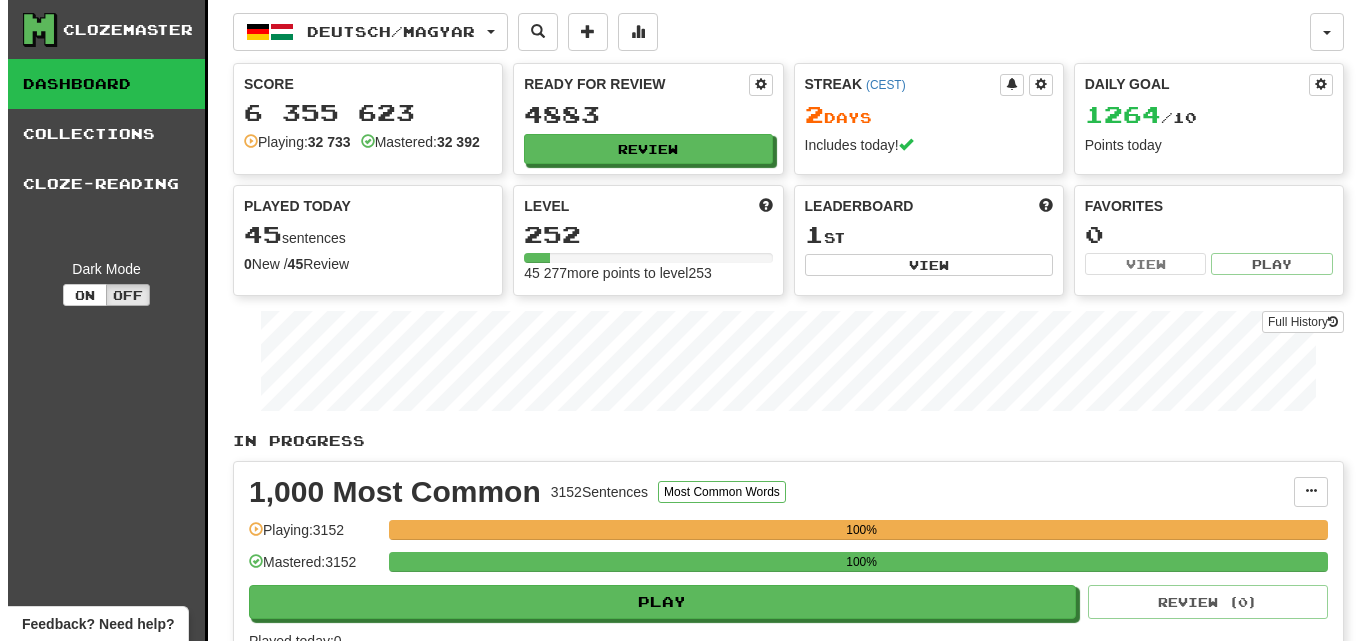 scroll, scrollTop: 0, scrollLeft: 0, axis: both 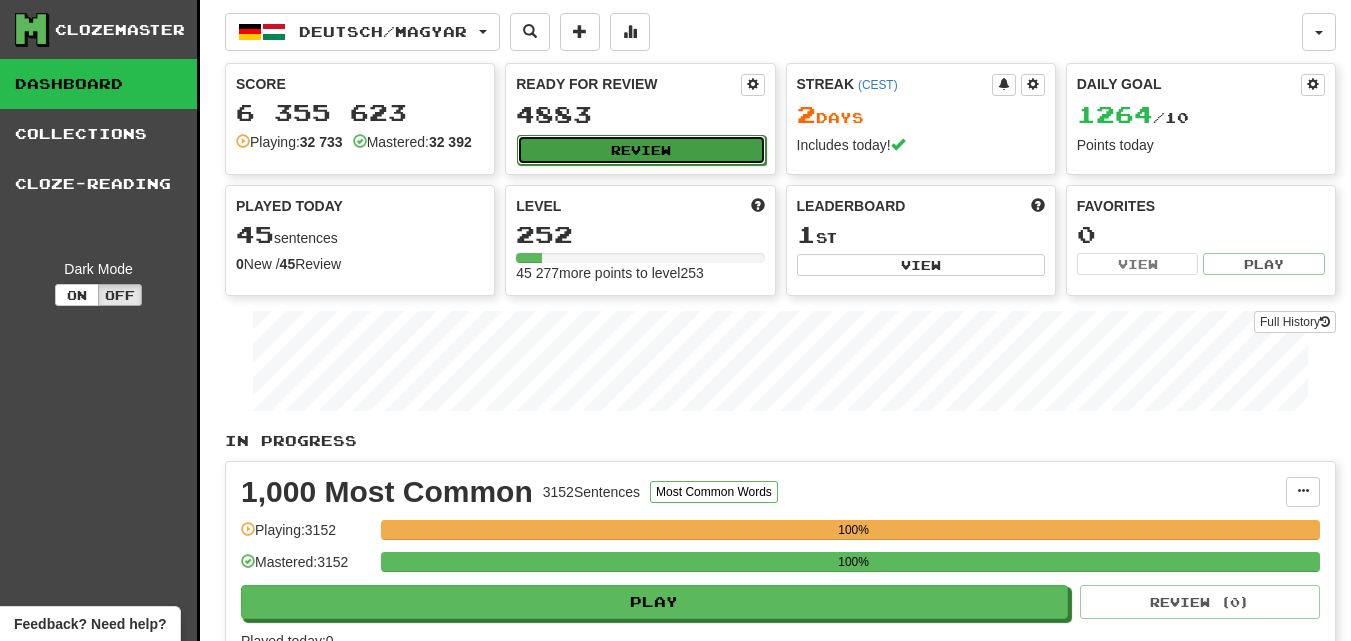 click on "Review" at bounding box center (641, 150) 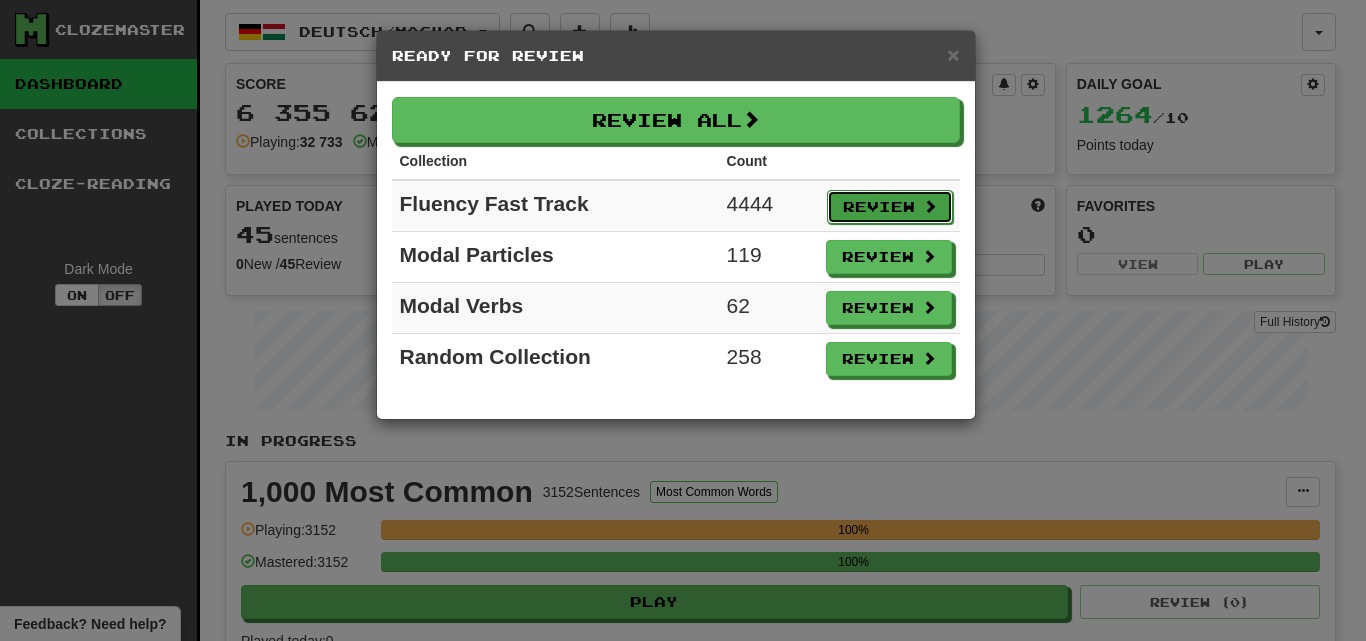 click on "Review" at bounding box center (890, 207) 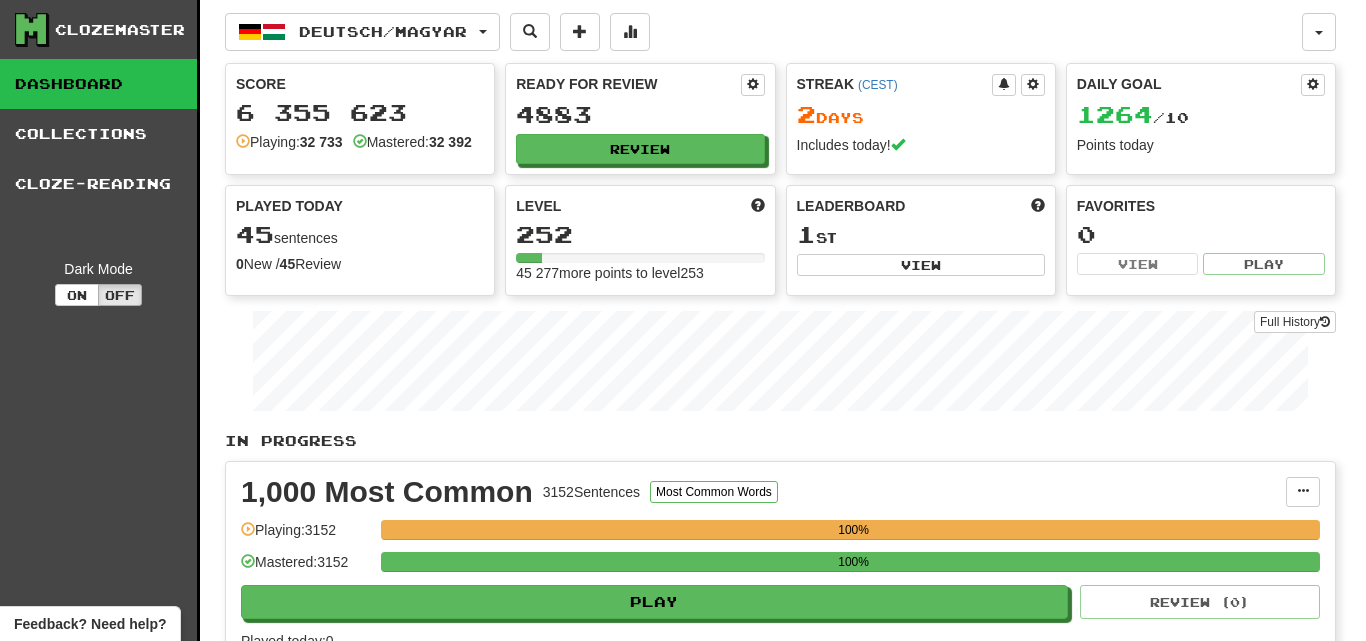 select on "**" 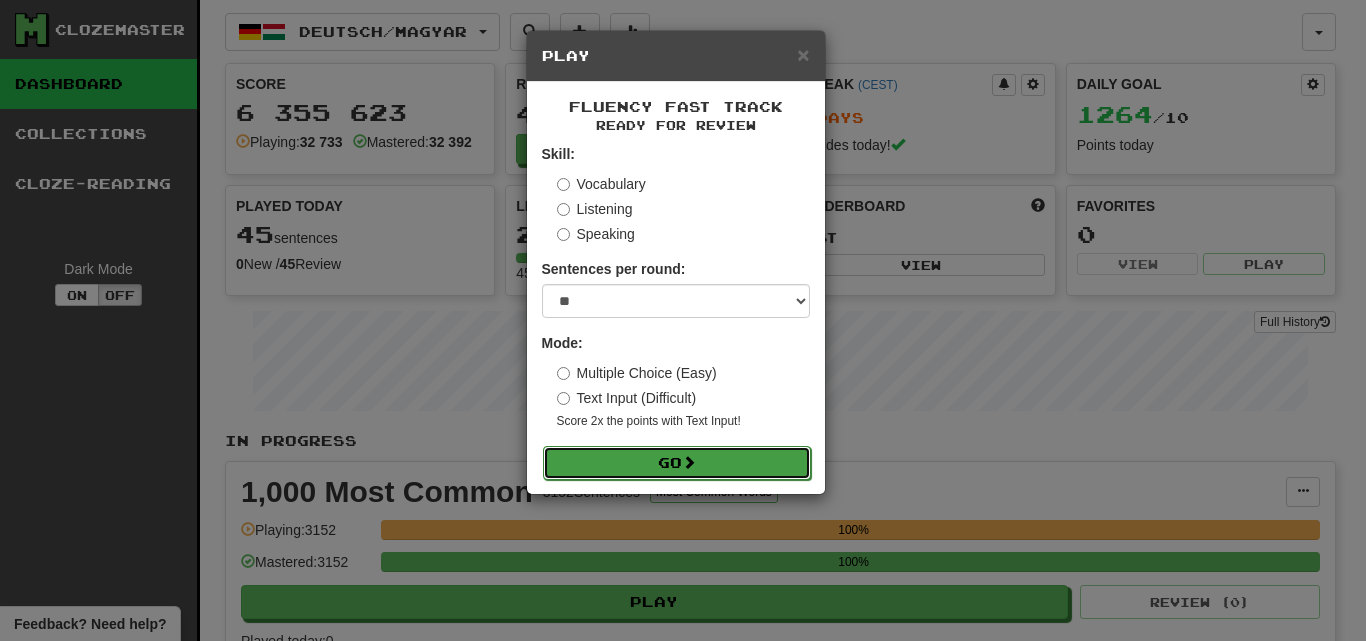 click on "Go" at bounding box center [677, 463] 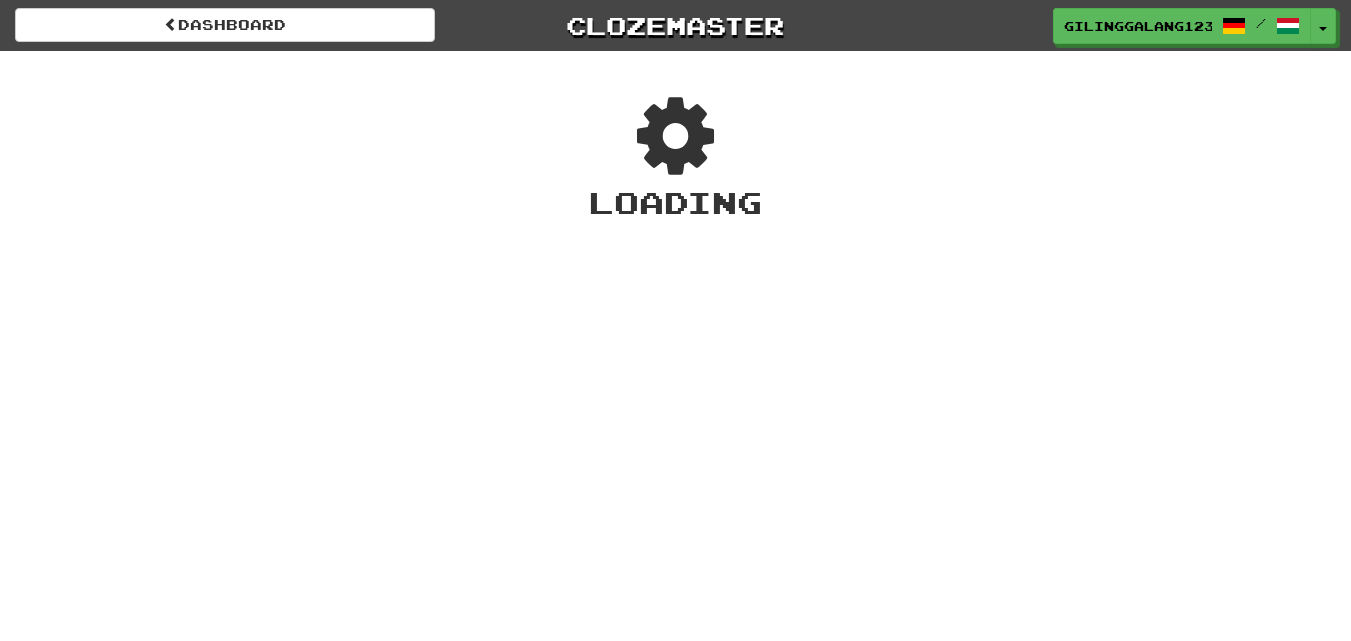 scroll, scrollTop: 0, scrollLeft: 0, axis: both 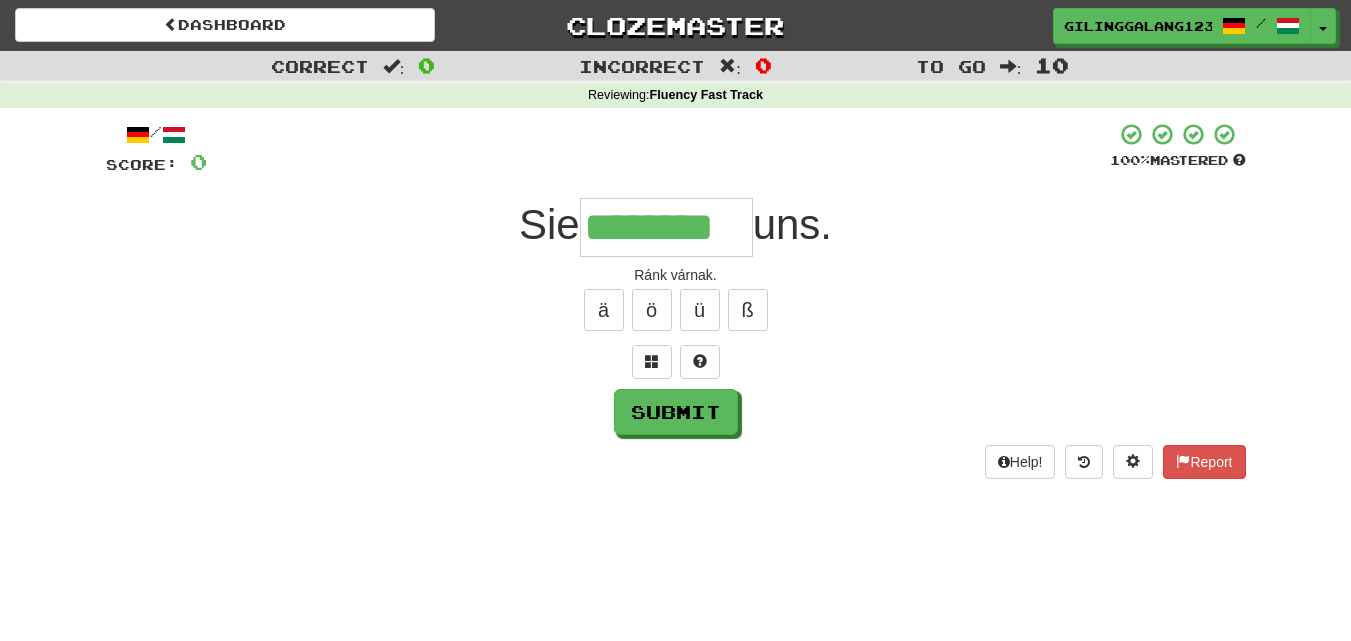 type on "********" 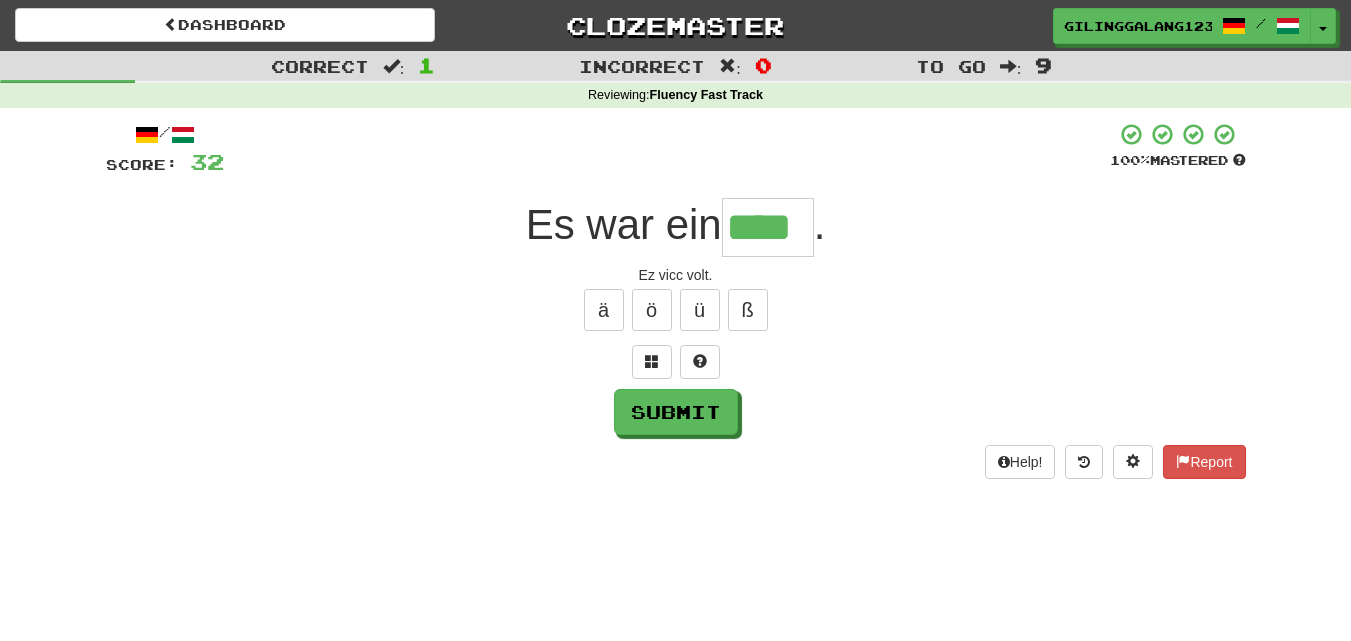 type on "****" 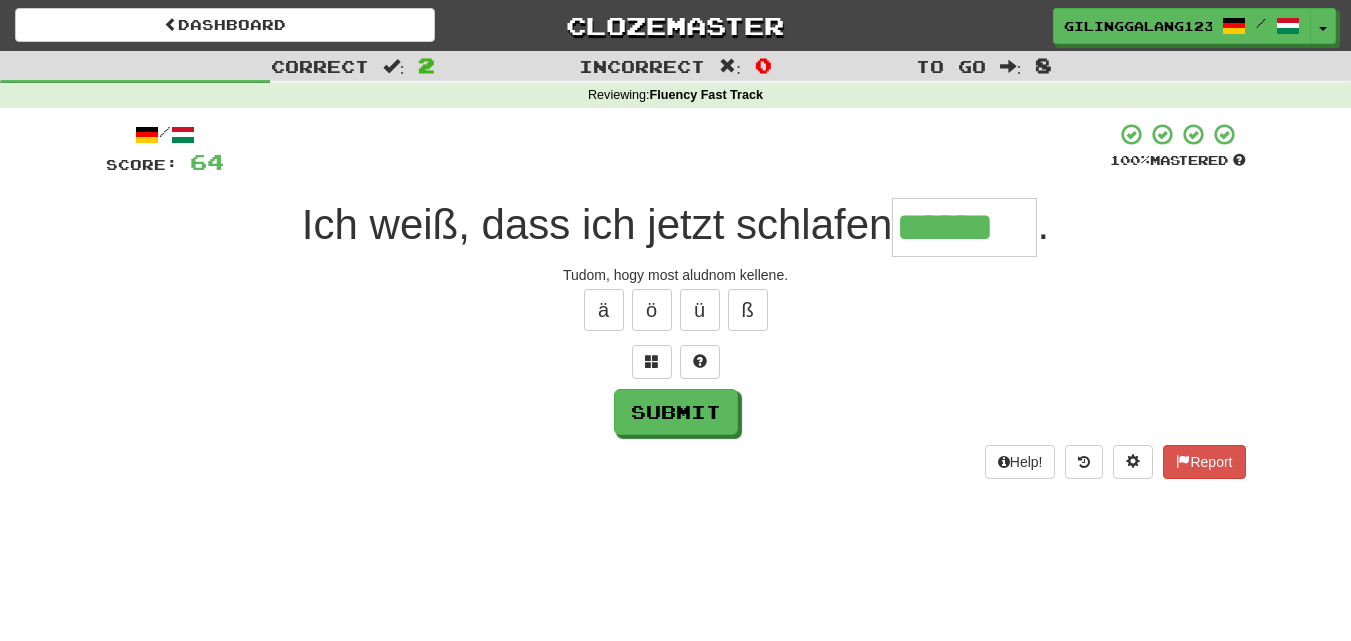 type on "******" 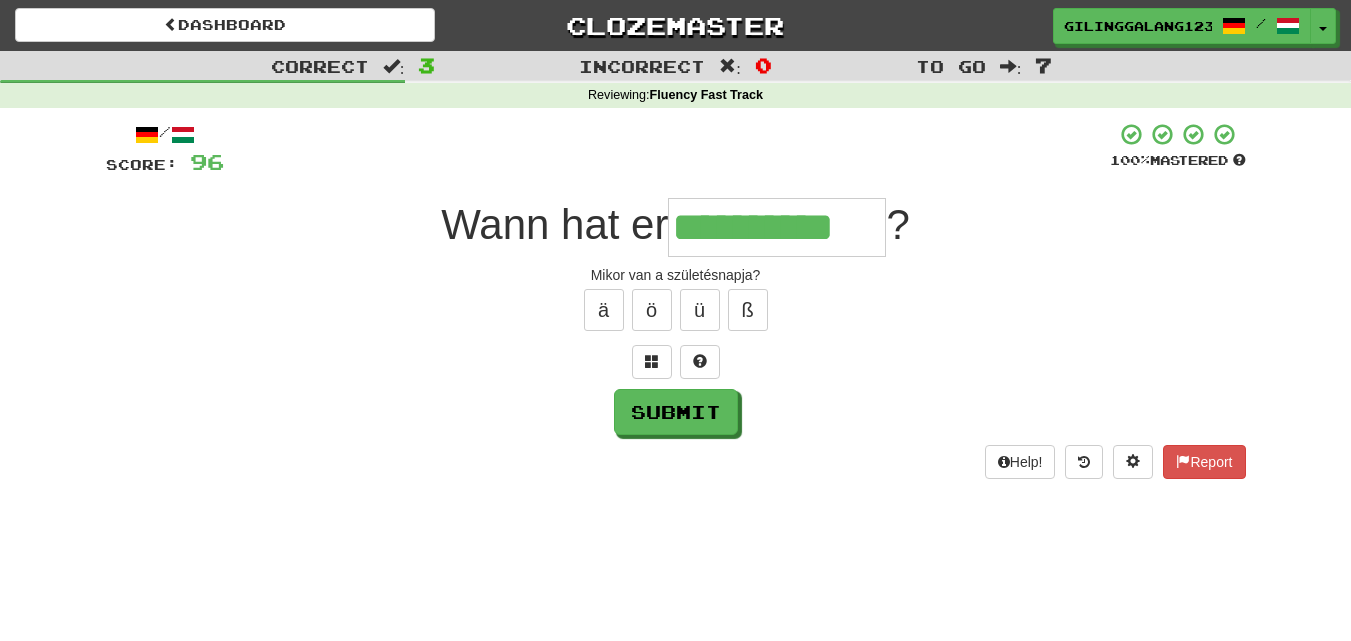type on "**********" 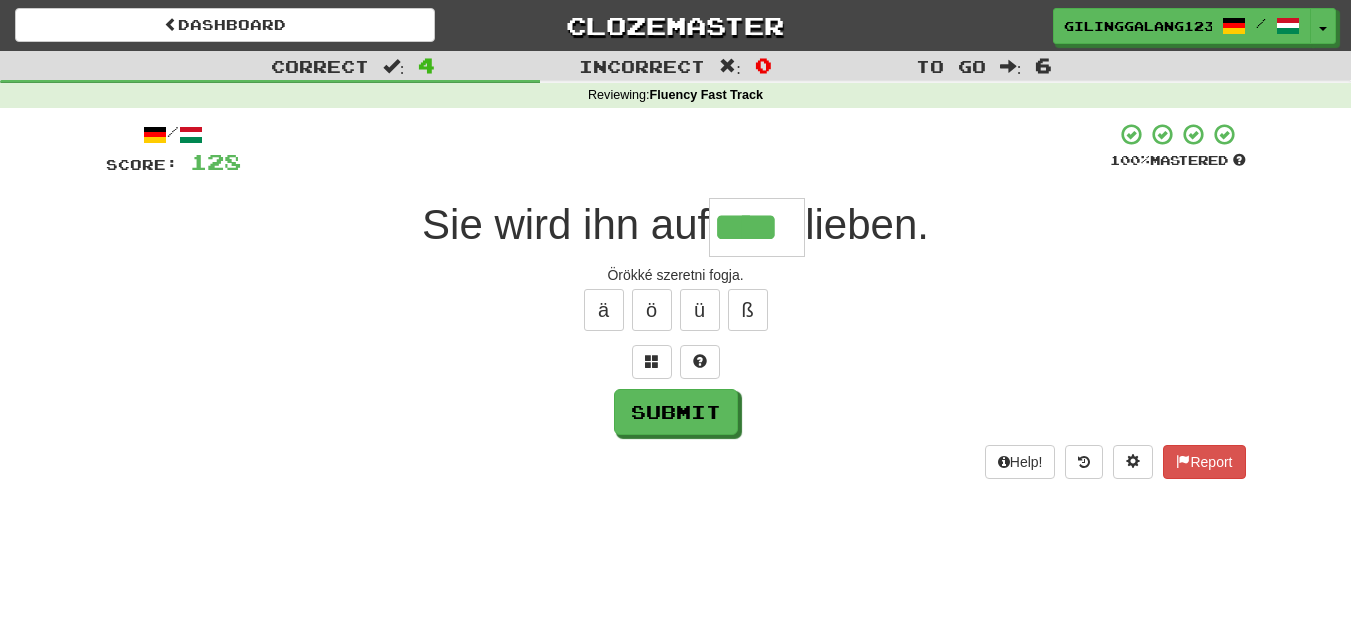 type on "****" 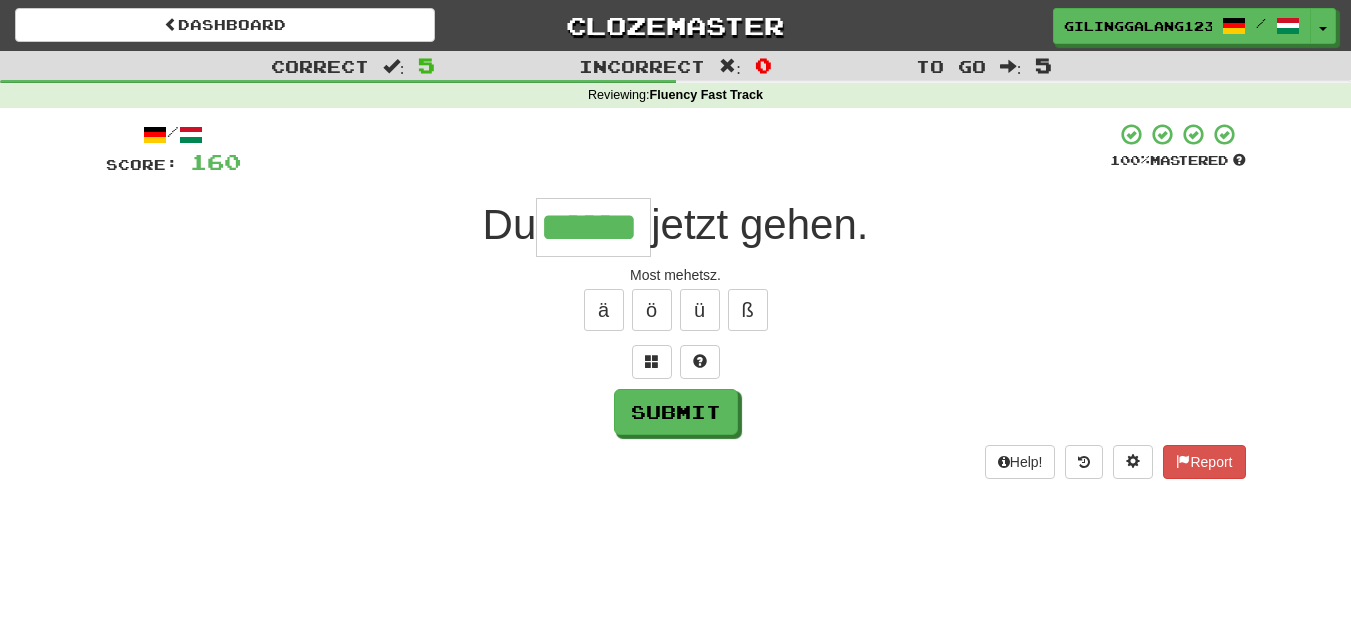 type on "******" 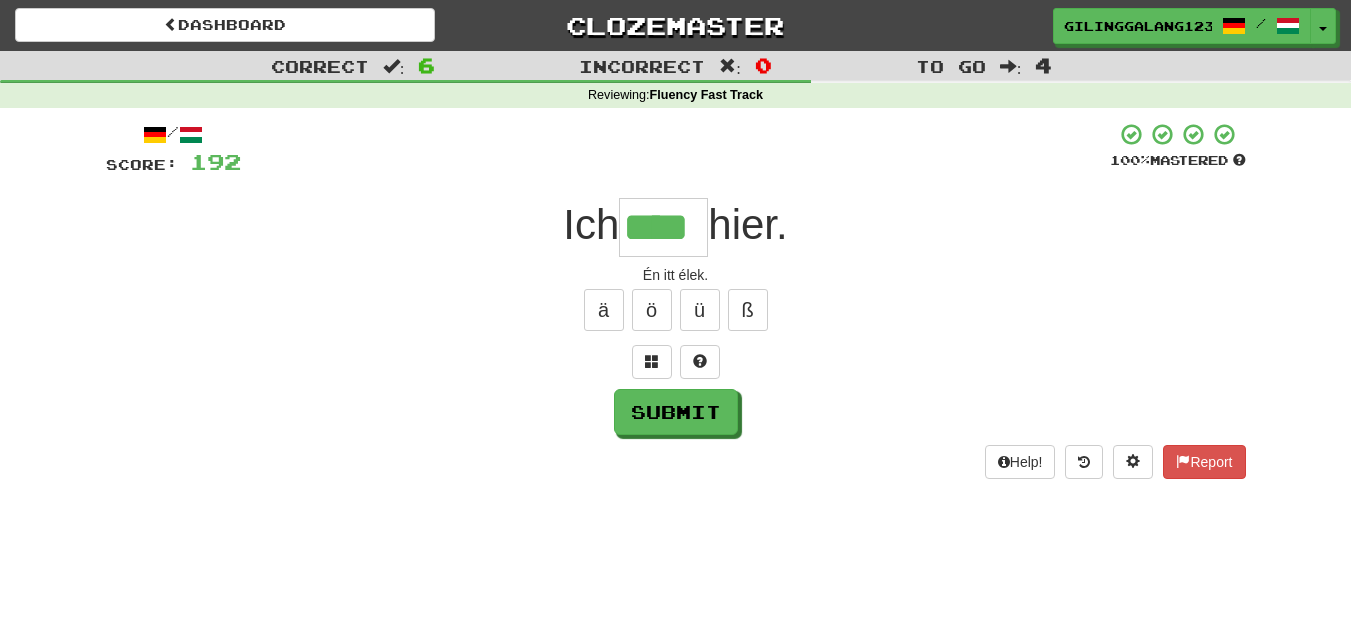 type on "****" 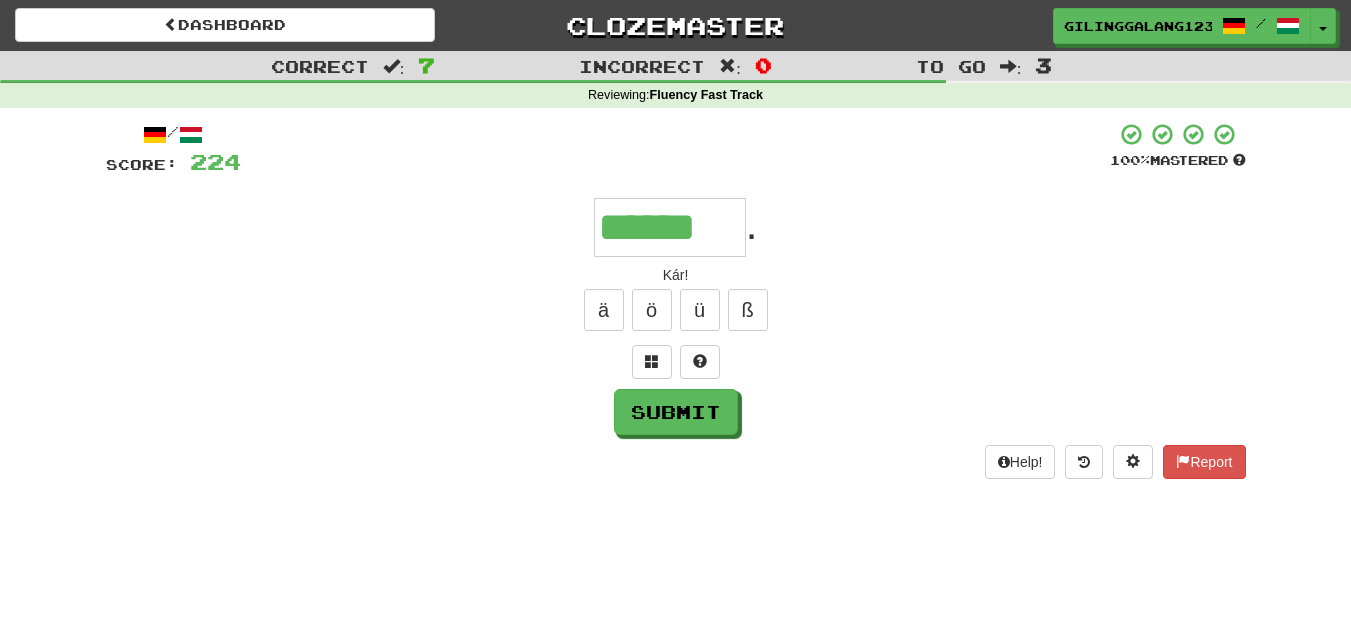 type on "******" 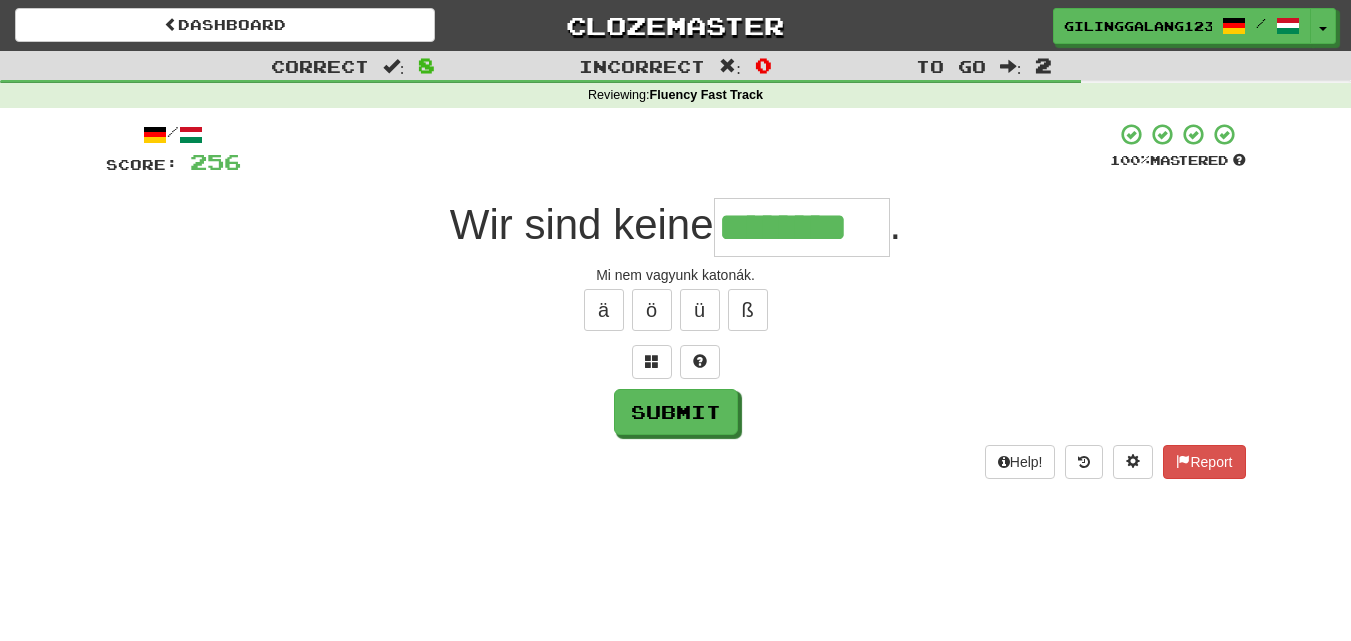 type on "********" 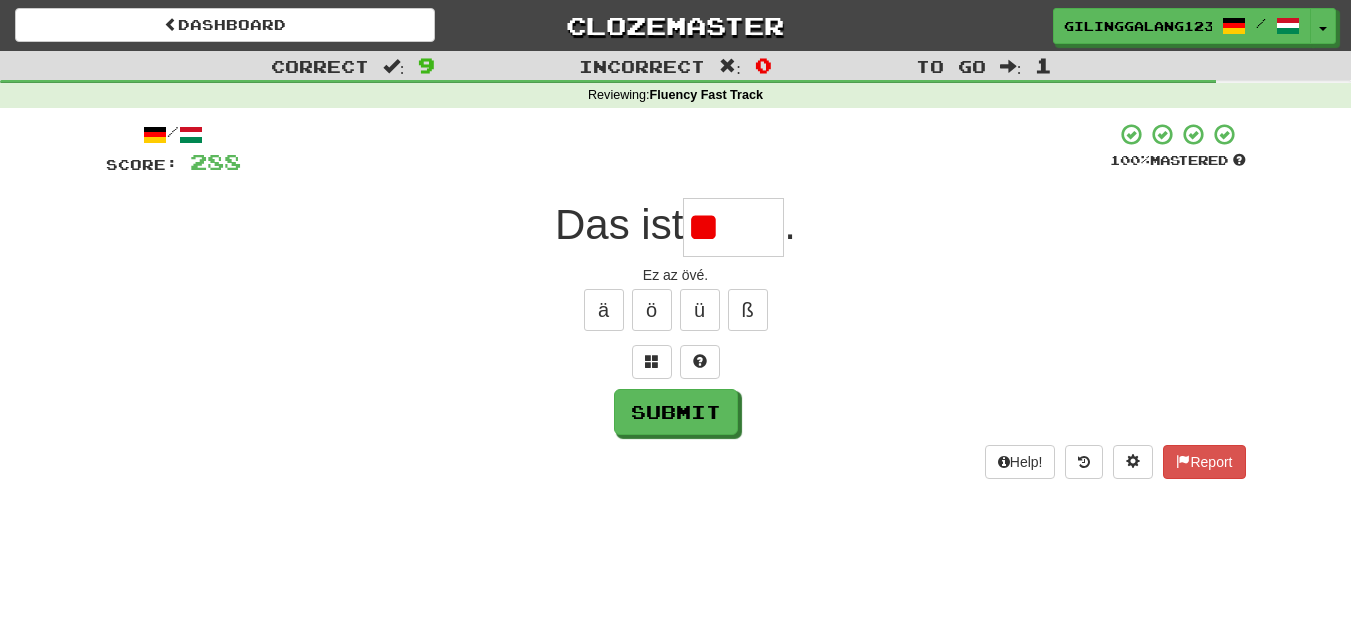 type on "*" 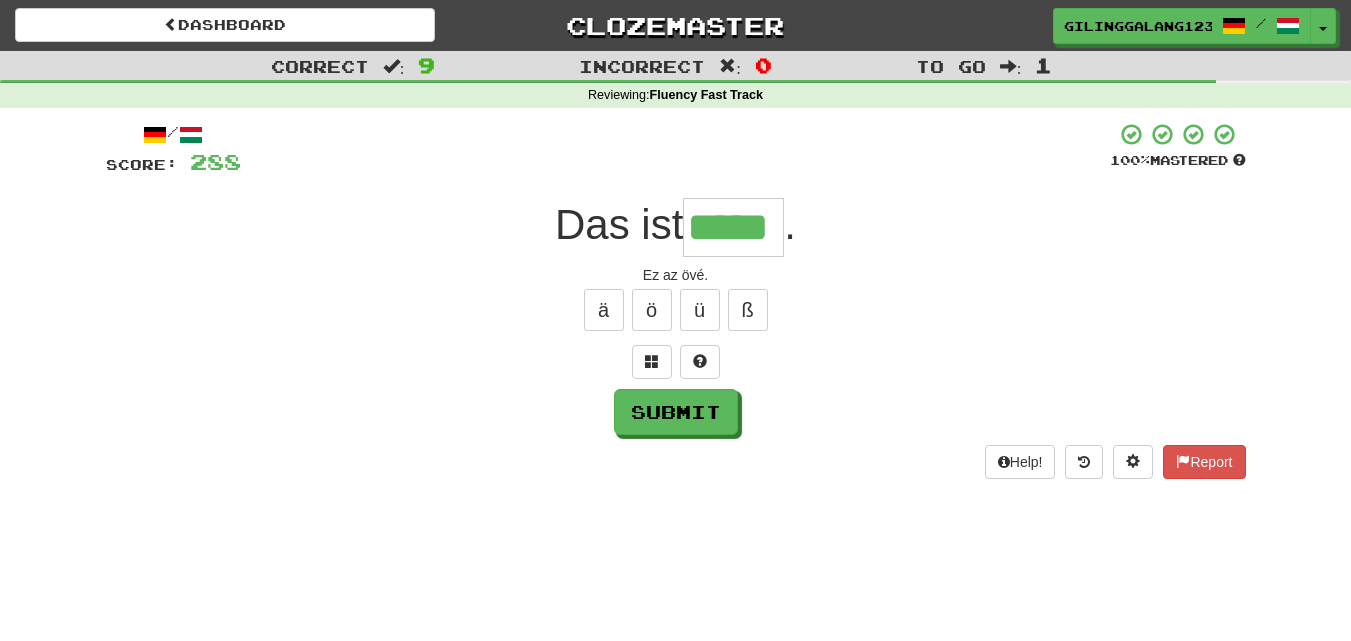 type on "*****" 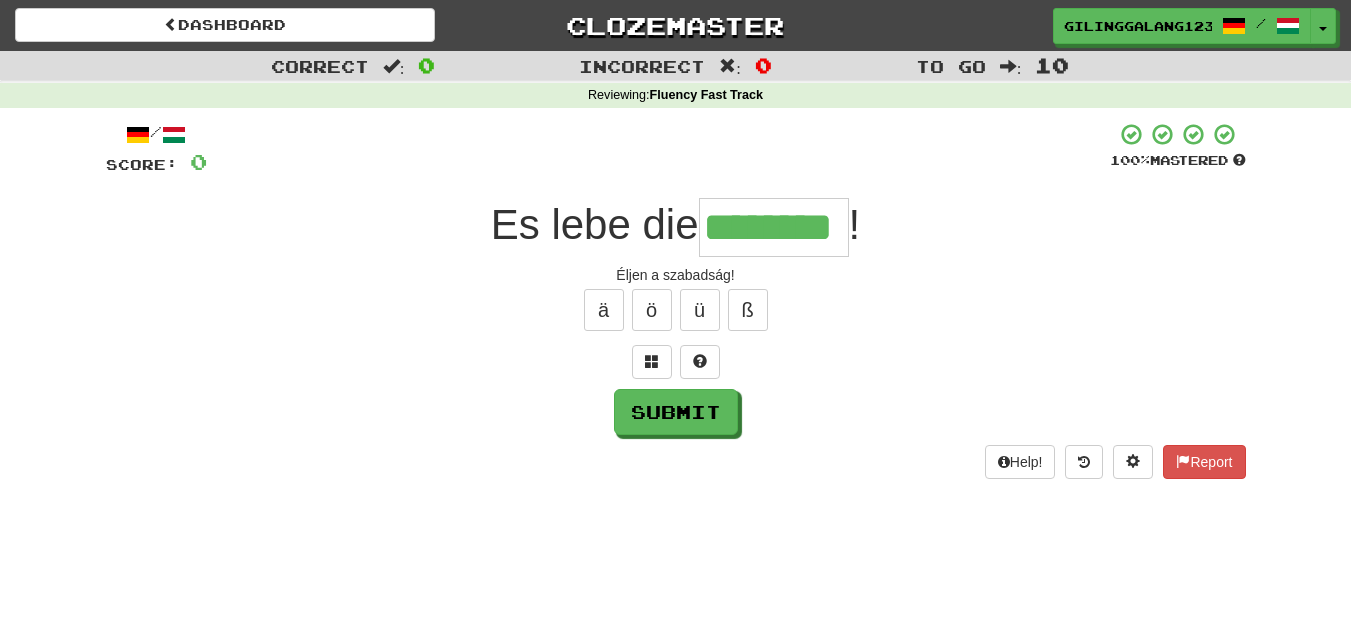 type on "********" 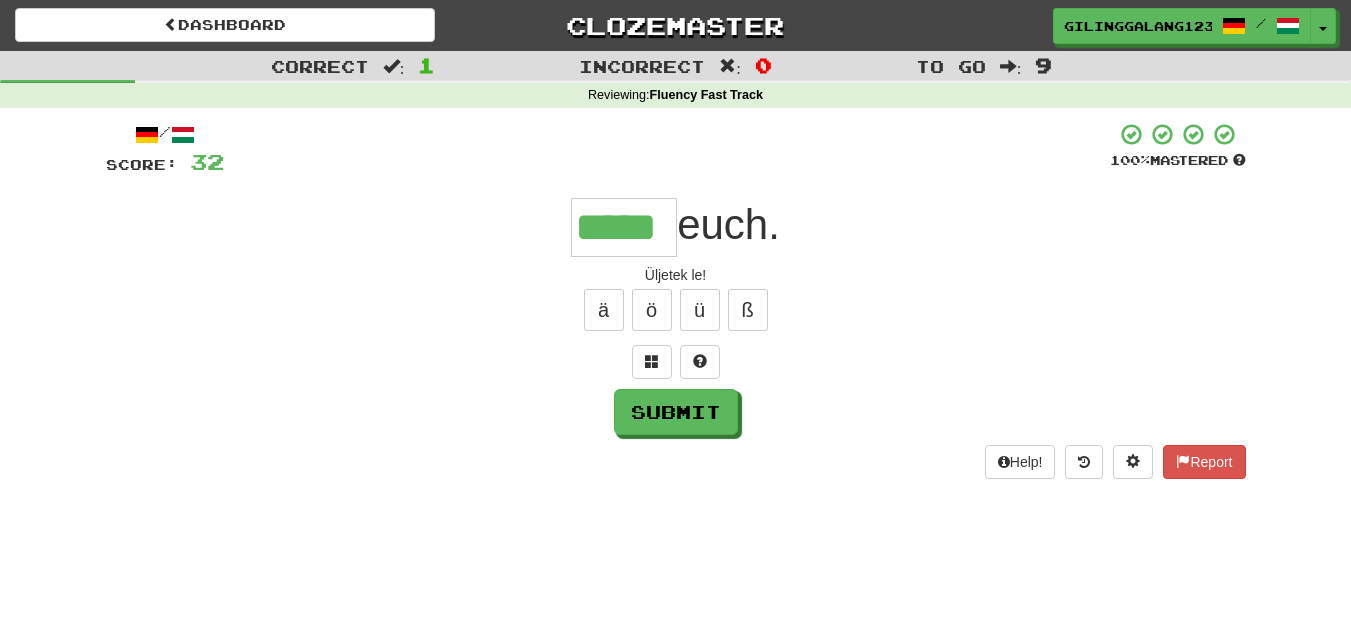 type on "*****" 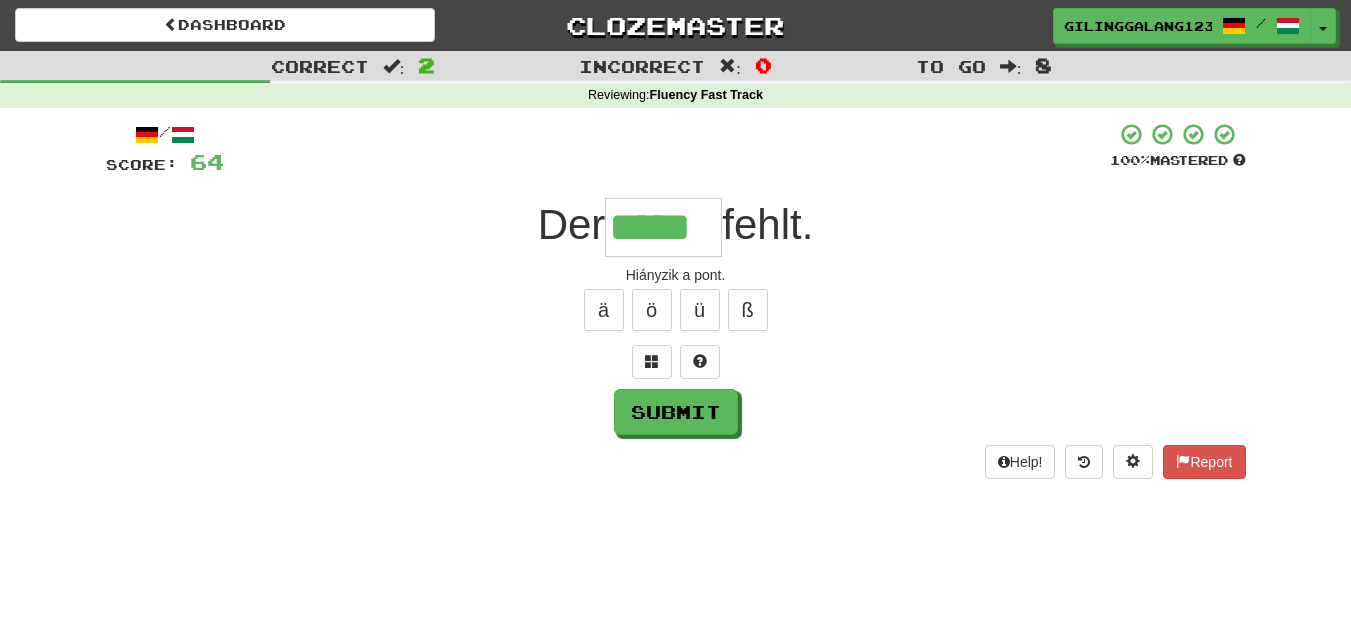 type on "*****" 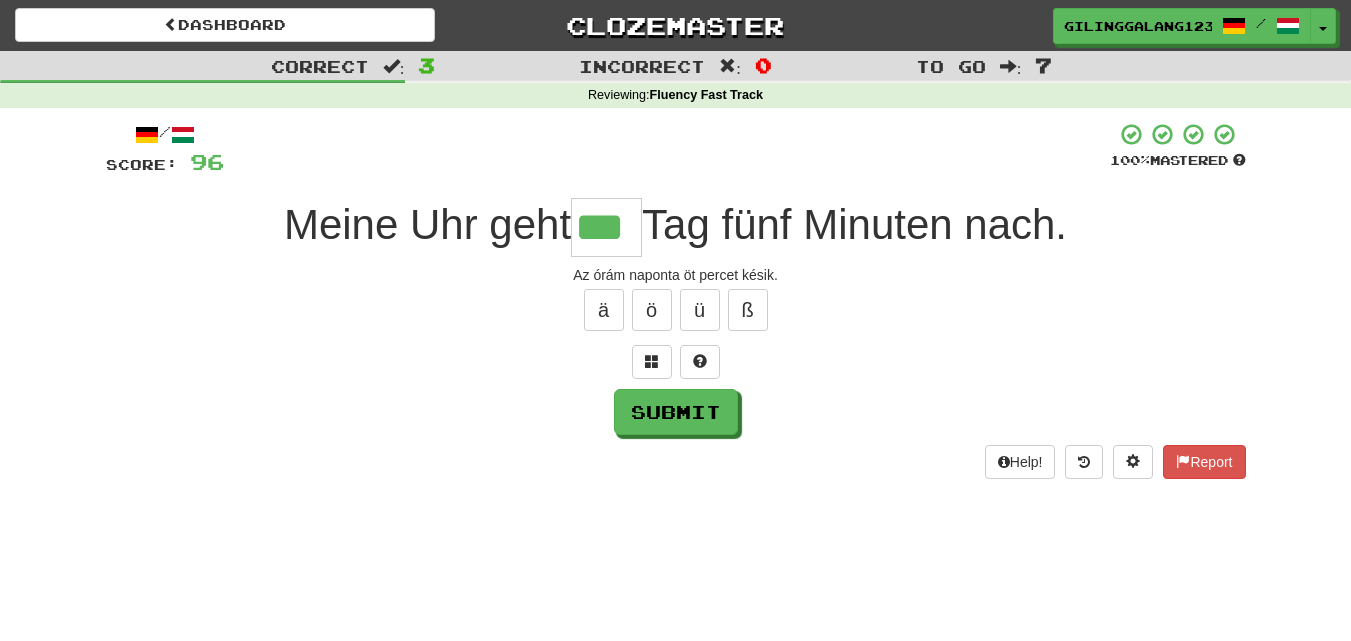 type on "***" 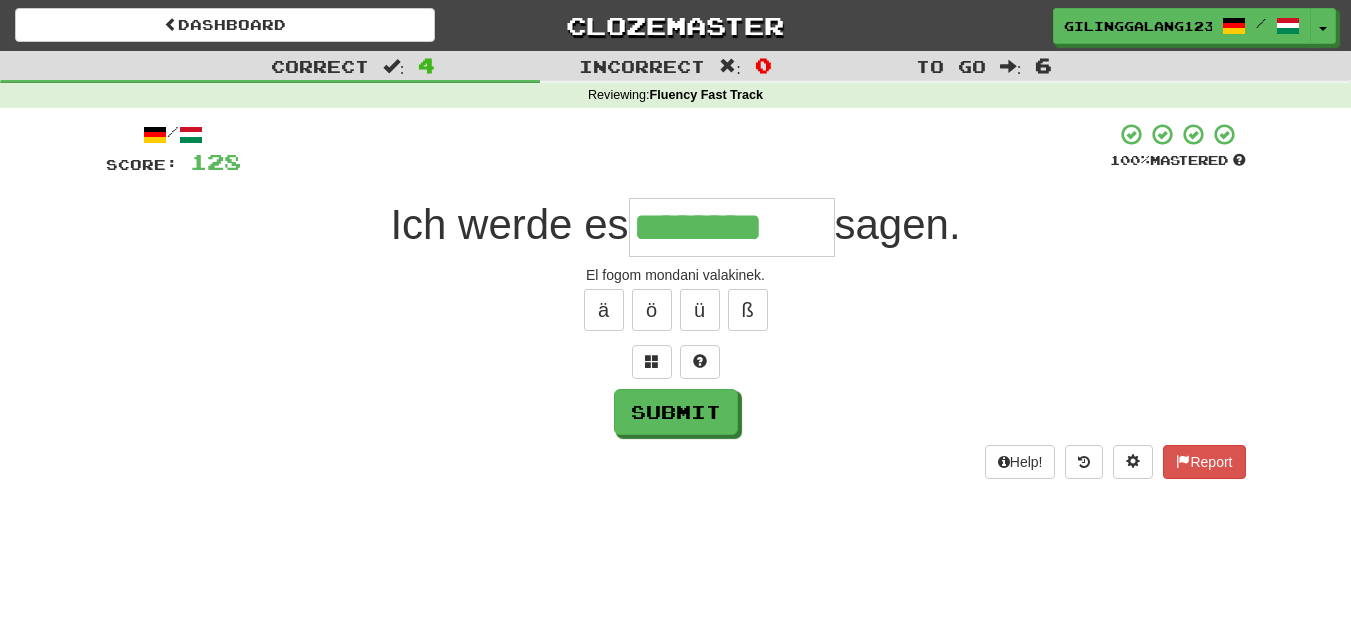type on "********" 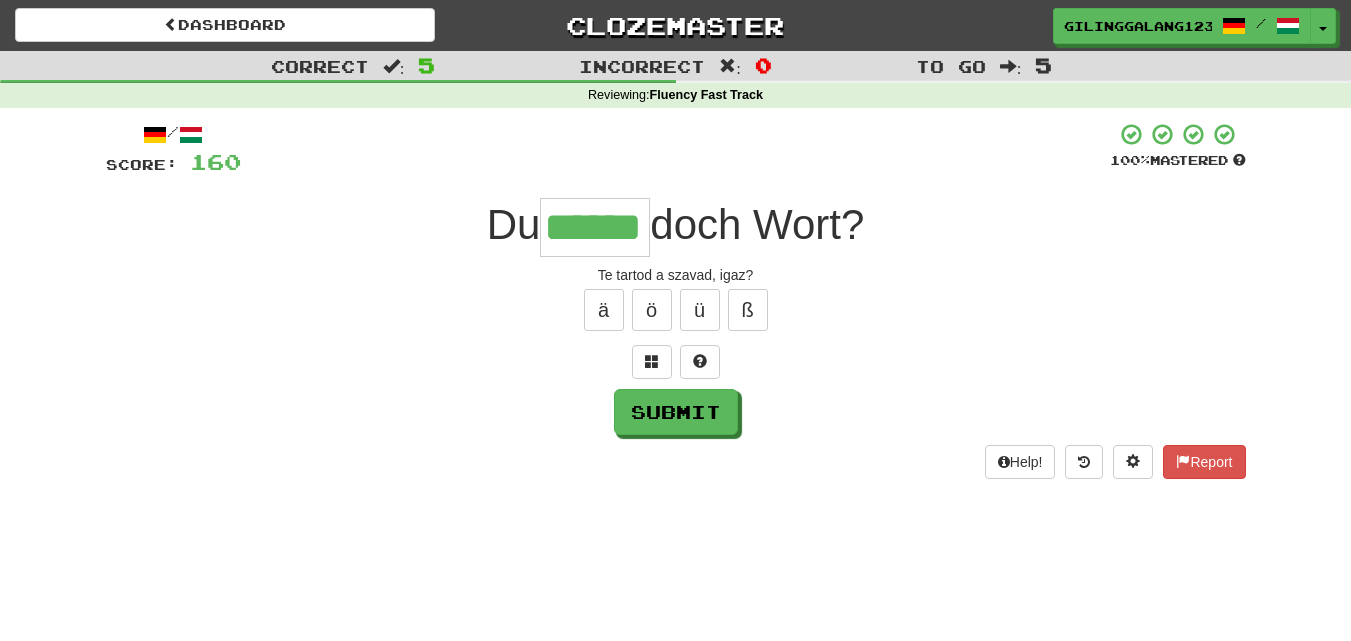 type on "******" 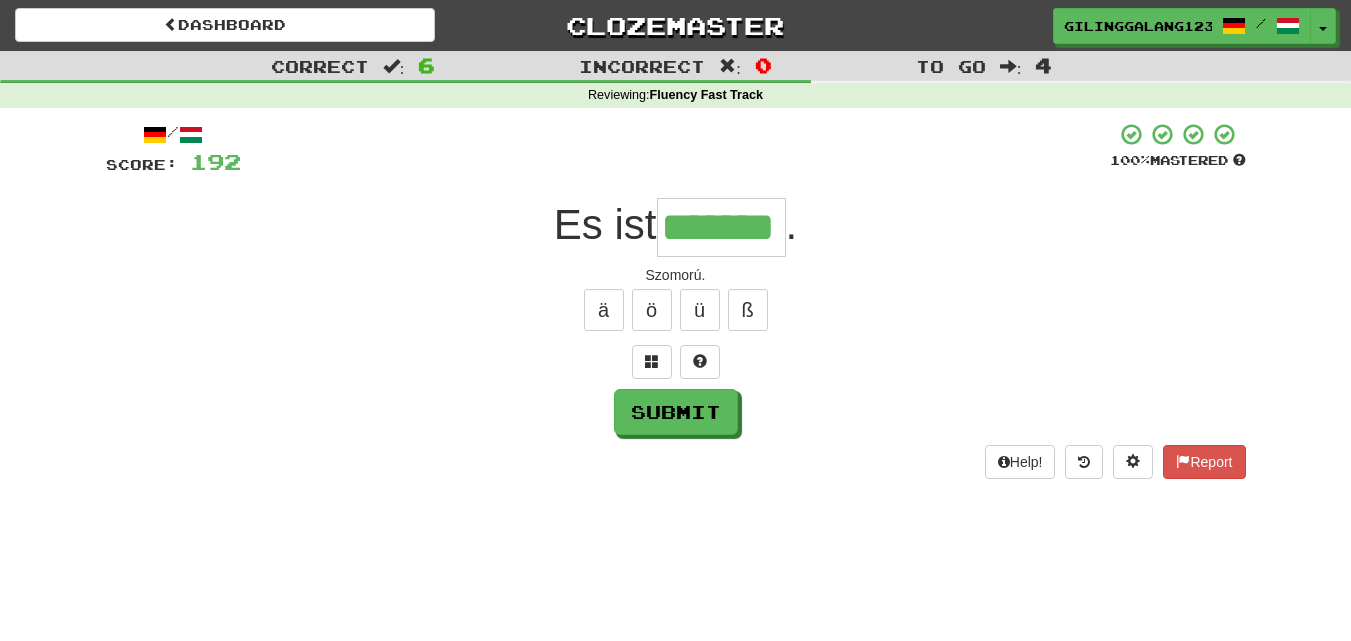 type on "*******" 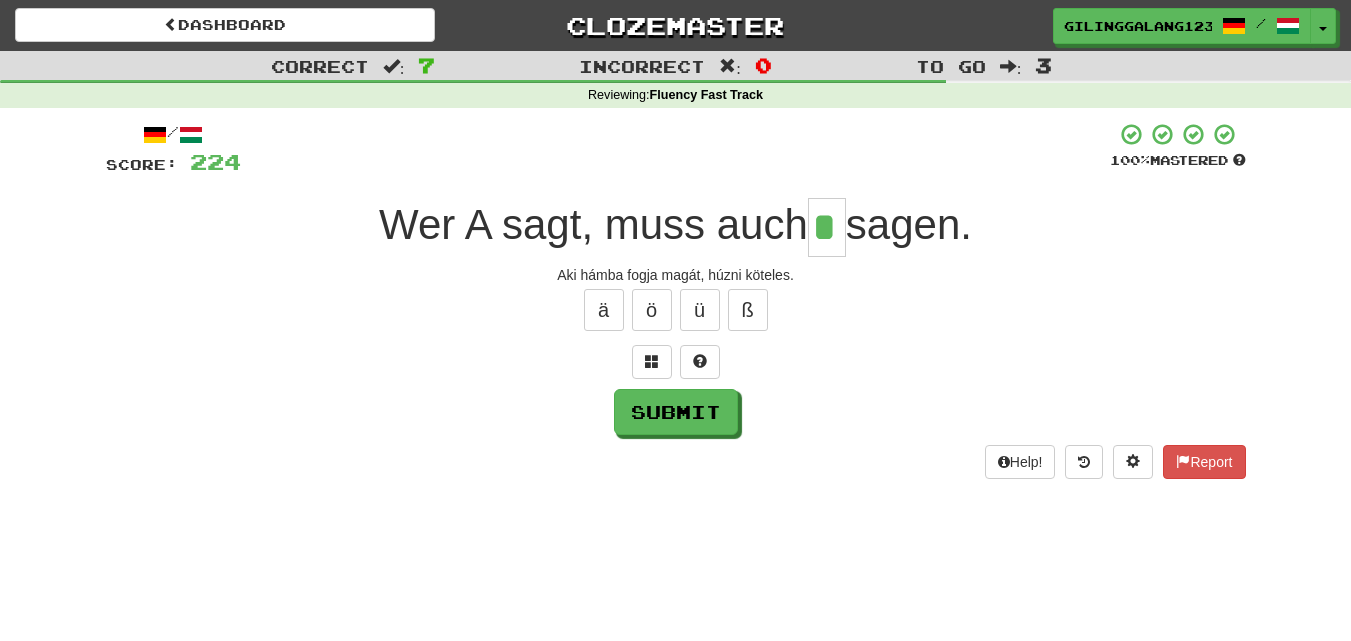 type on "*" 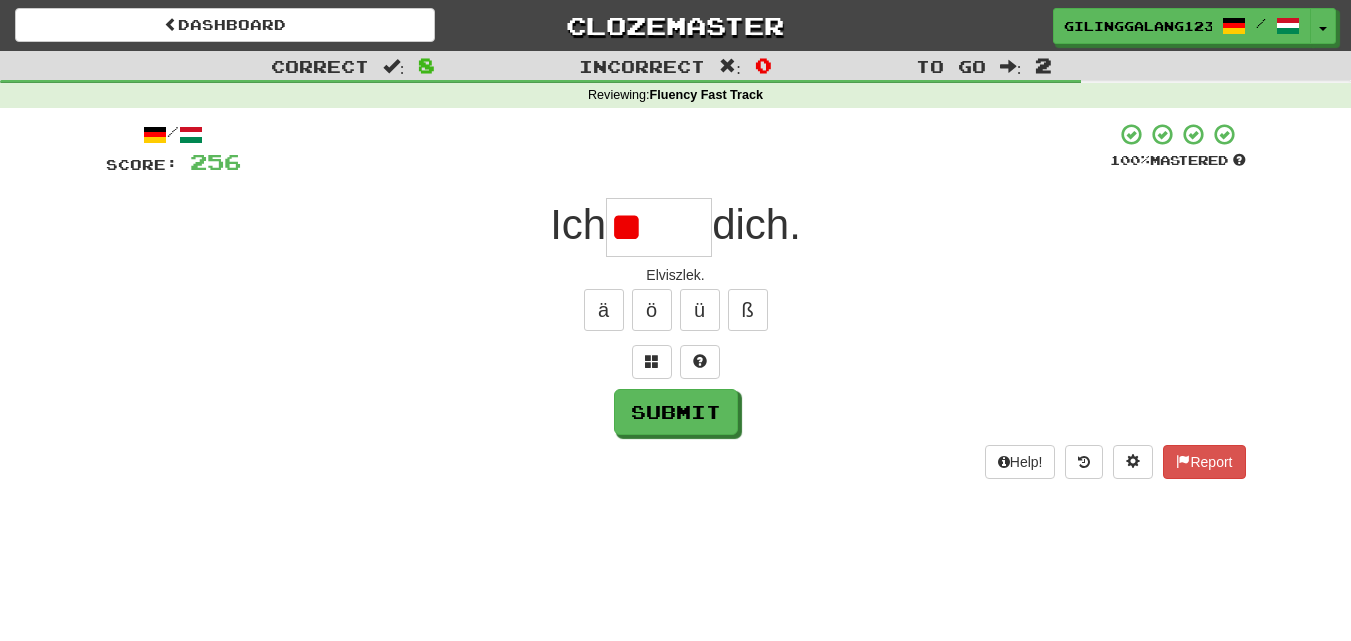 type on "*" 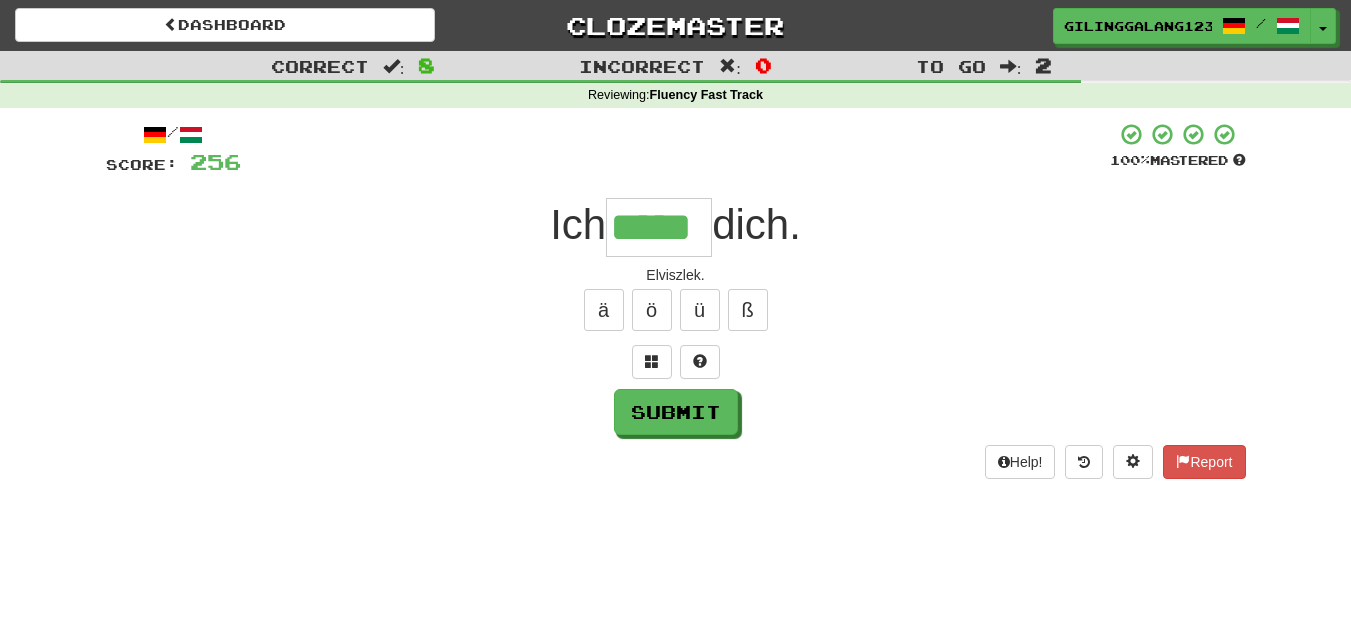 type on "*****" 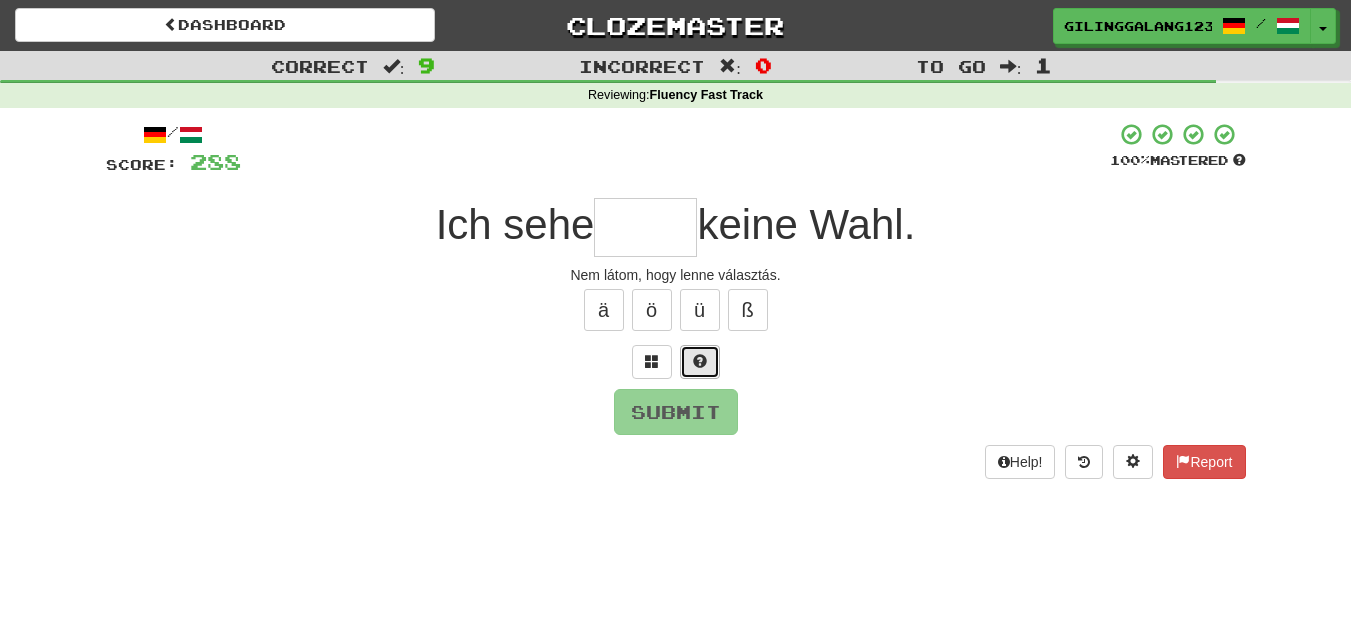 click at bounding box center (700, 361) 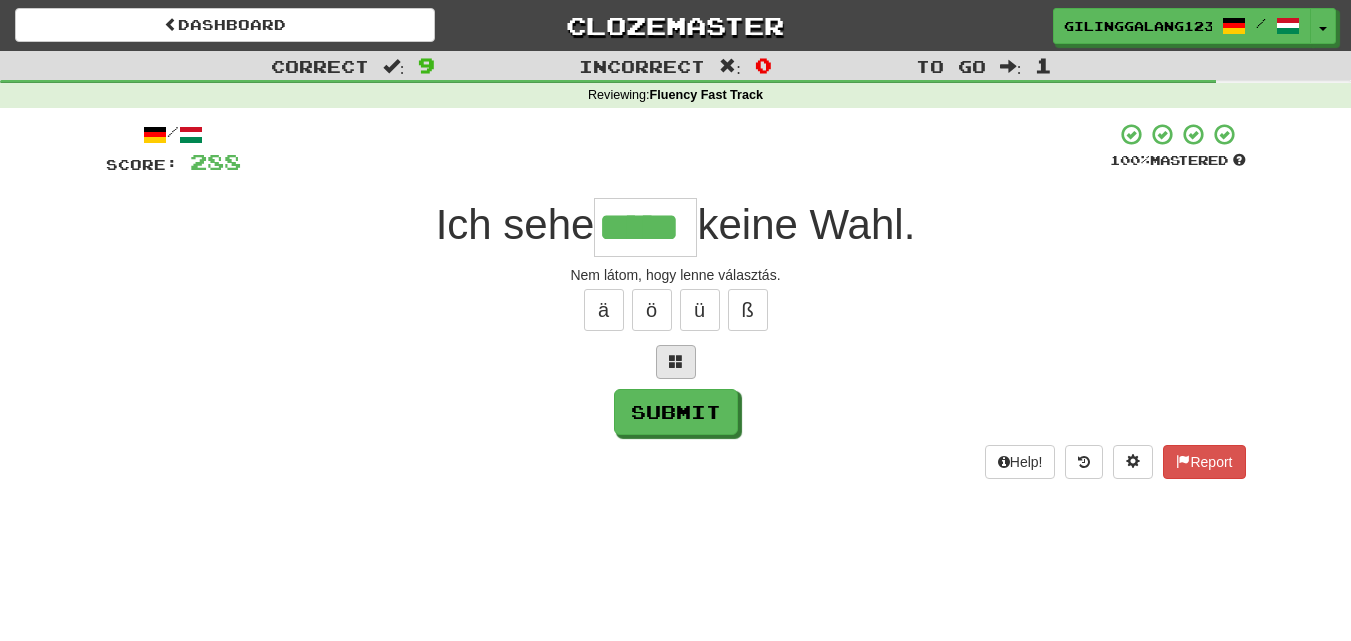 type on "*****" 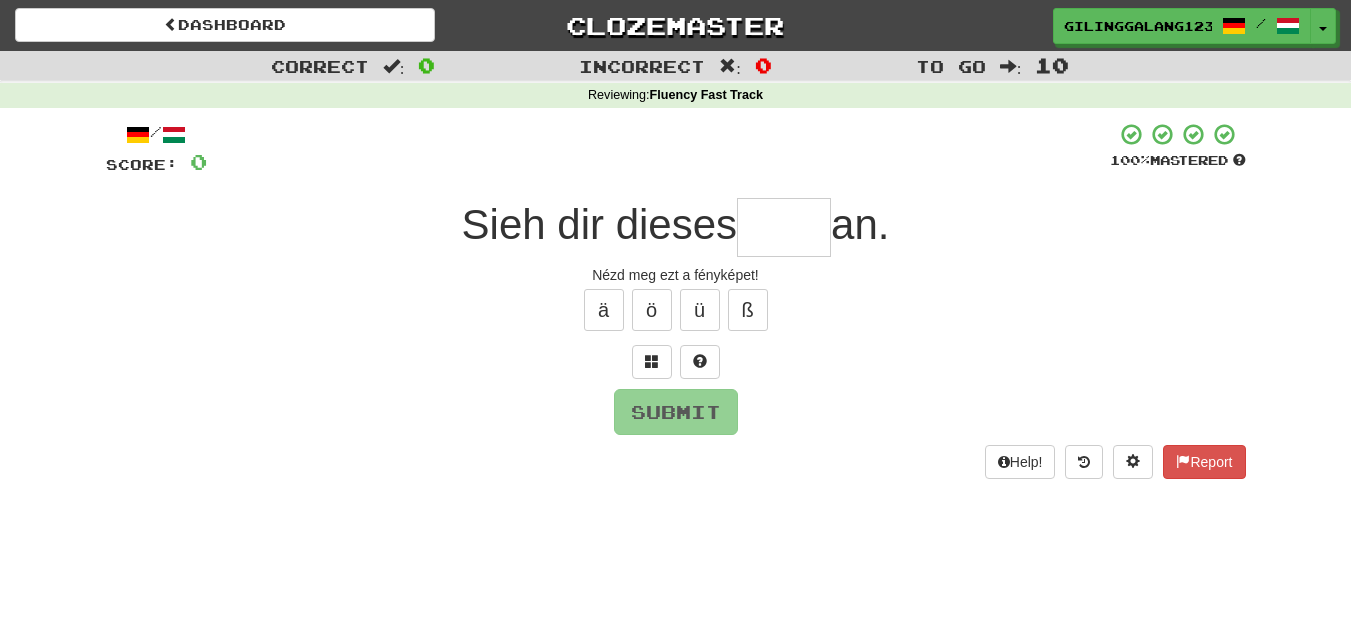 click at bounding box center [784, 227] 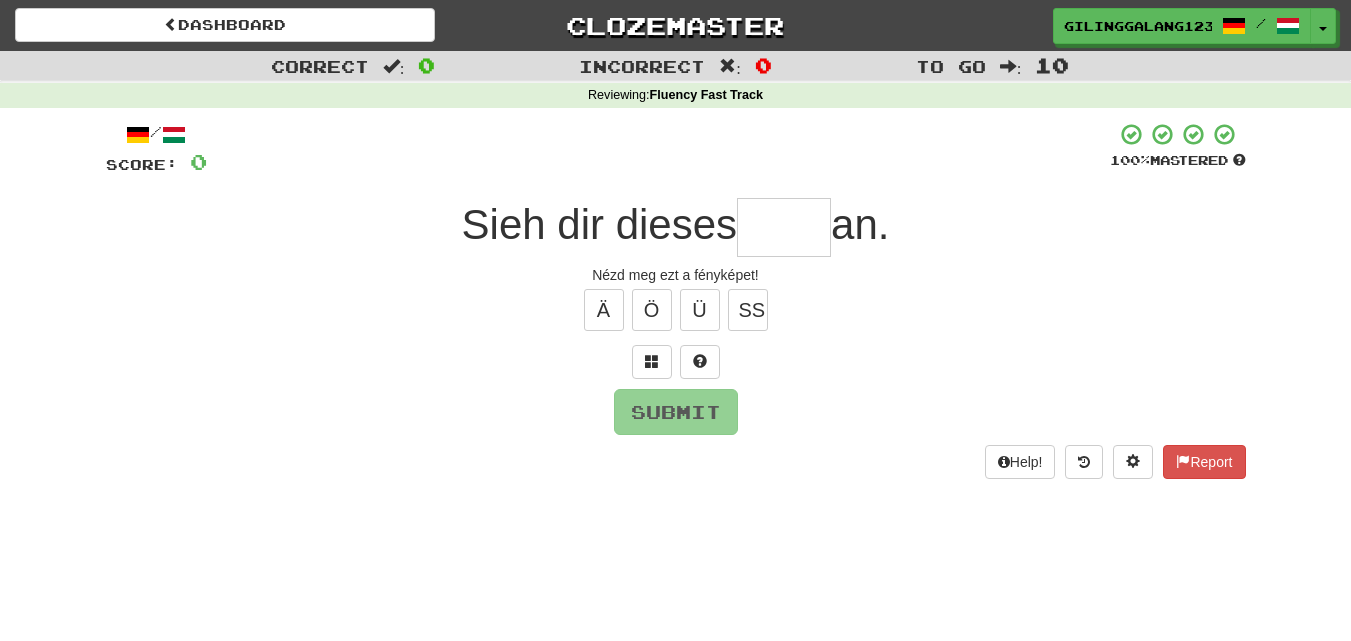 type on "*" 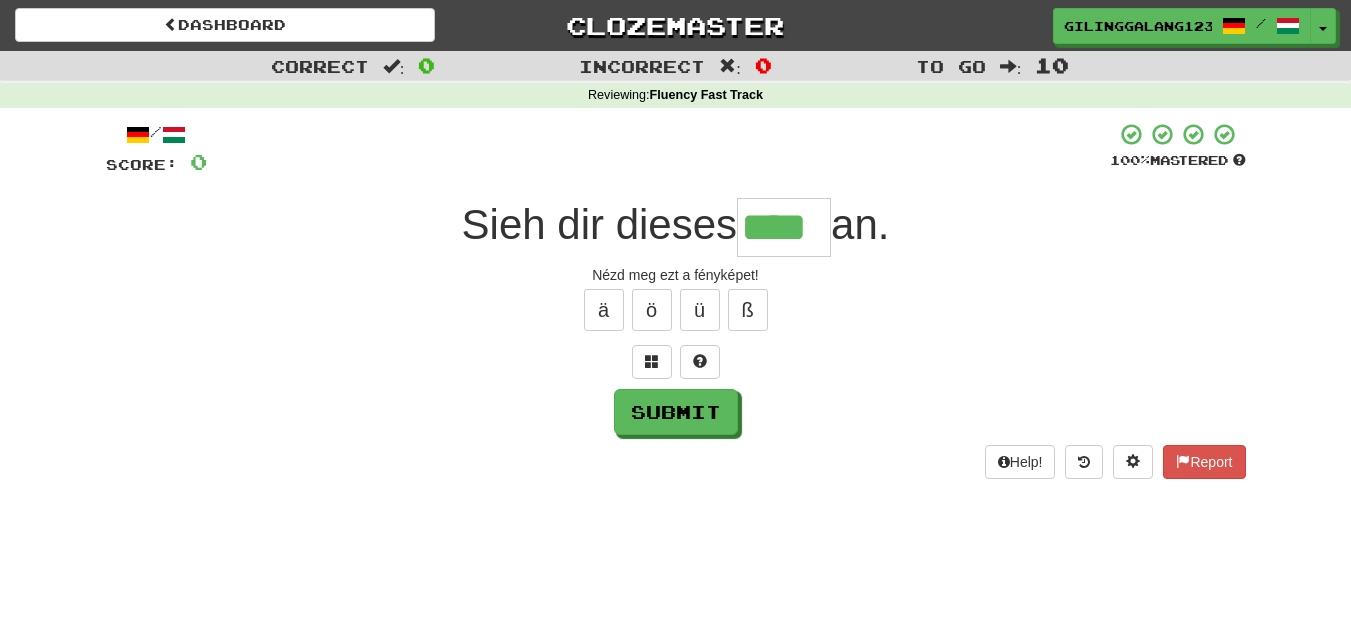 type on "****" 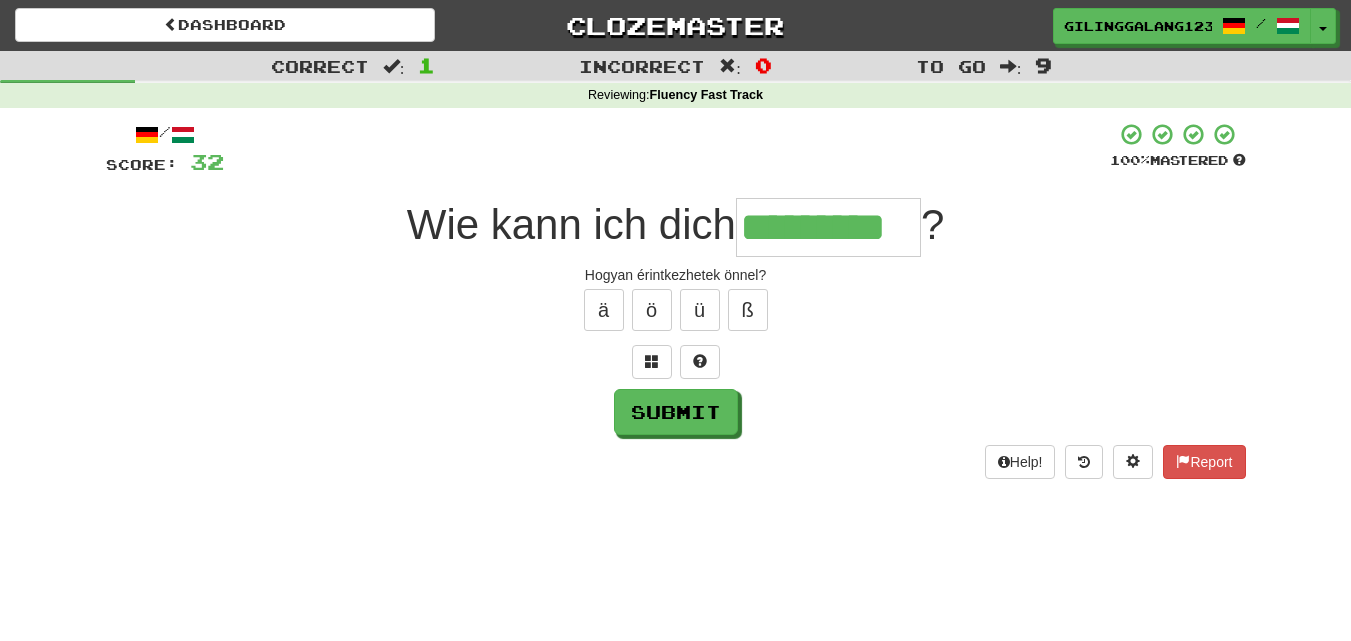 type on "*********" 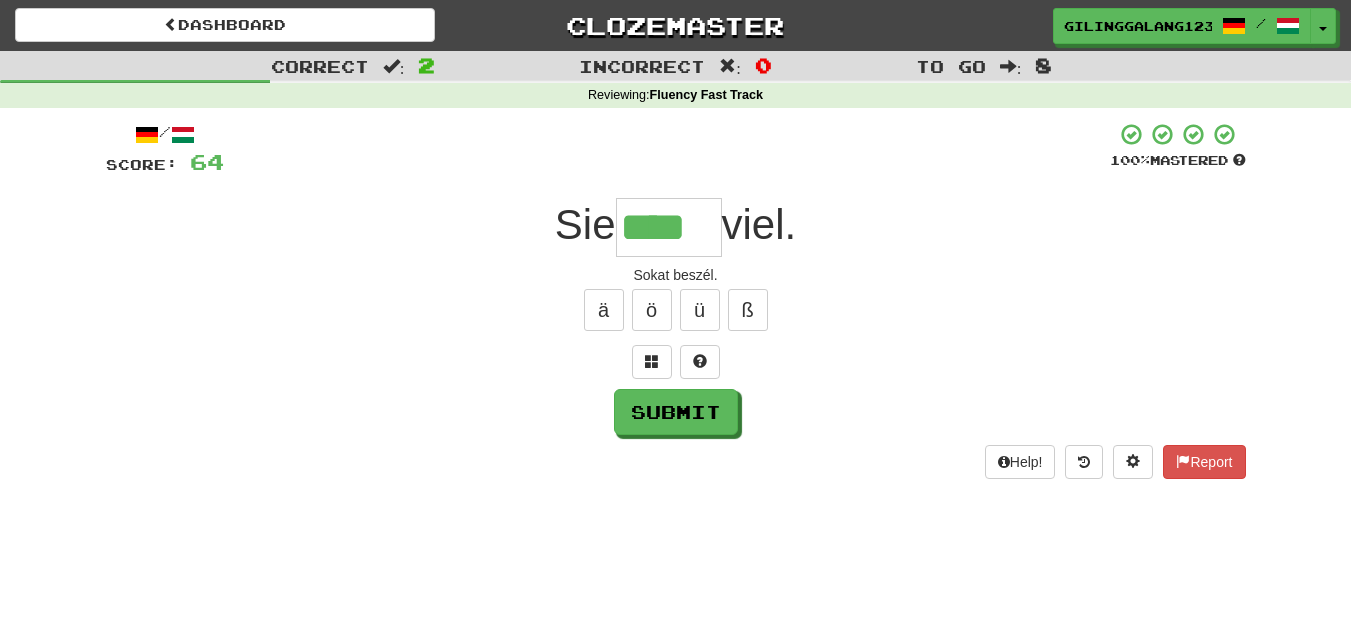 scroll, scrollTop: 0, scrollLeft: 0, axis: both 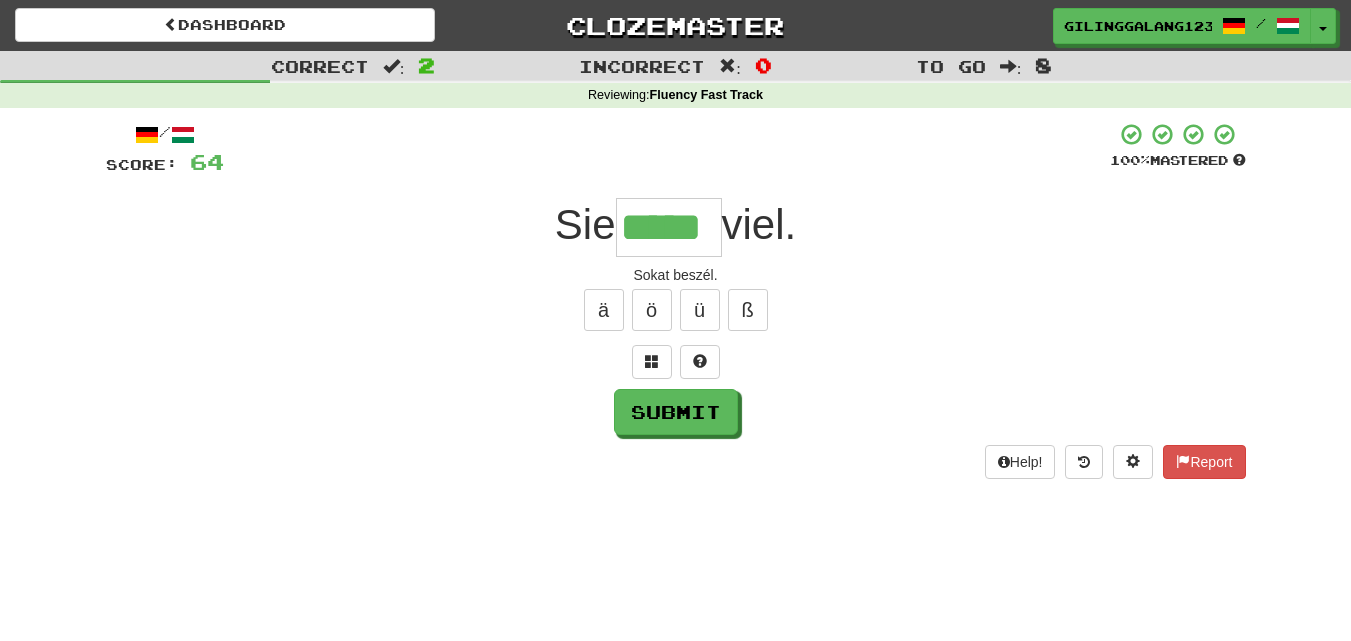 type on "*****" 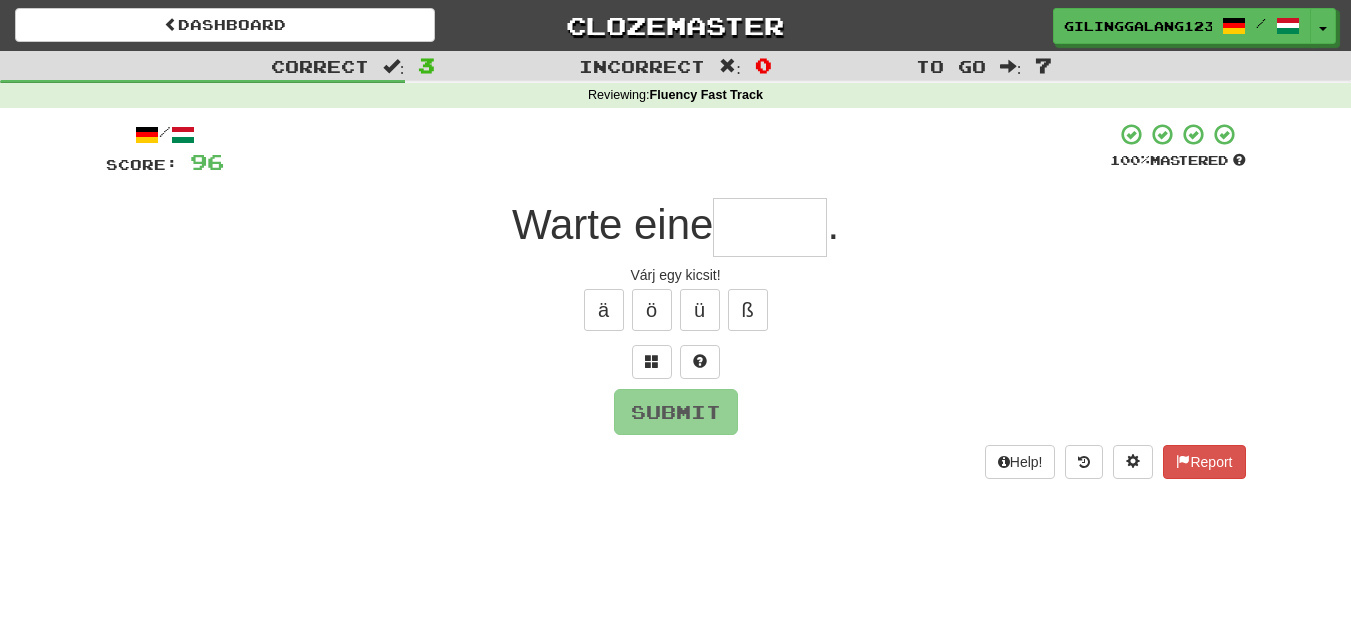 type on "*" 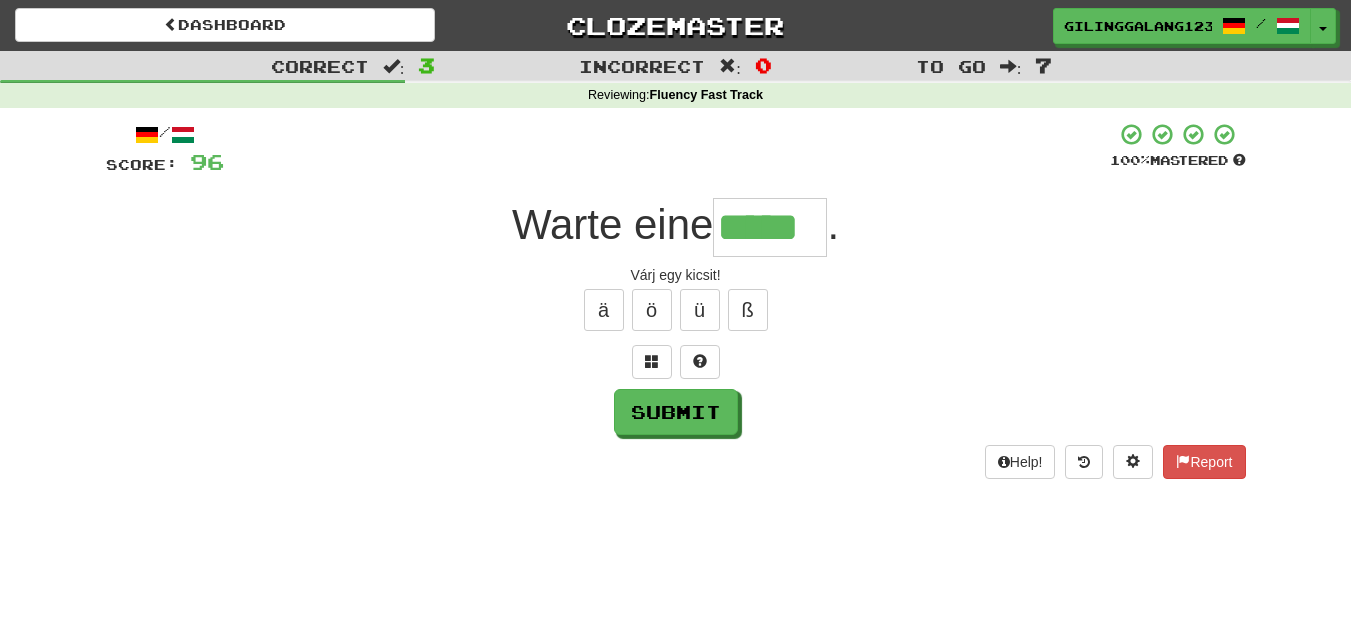 type on "*****" 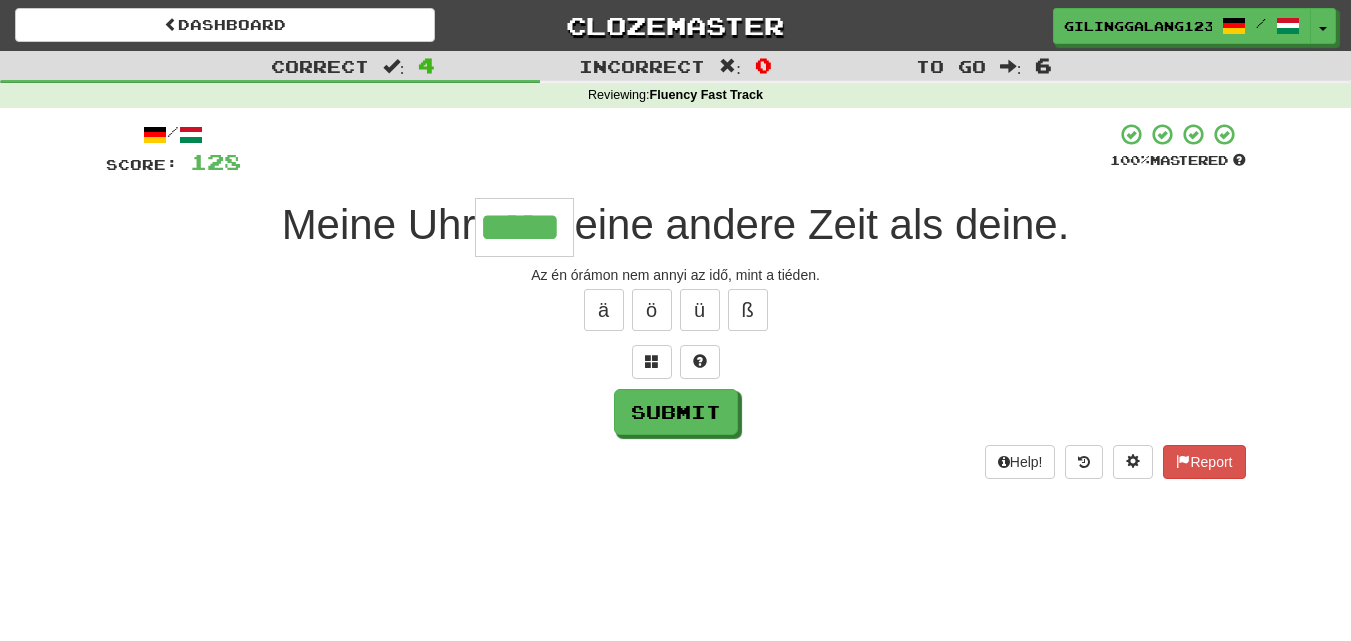 type on "*****" 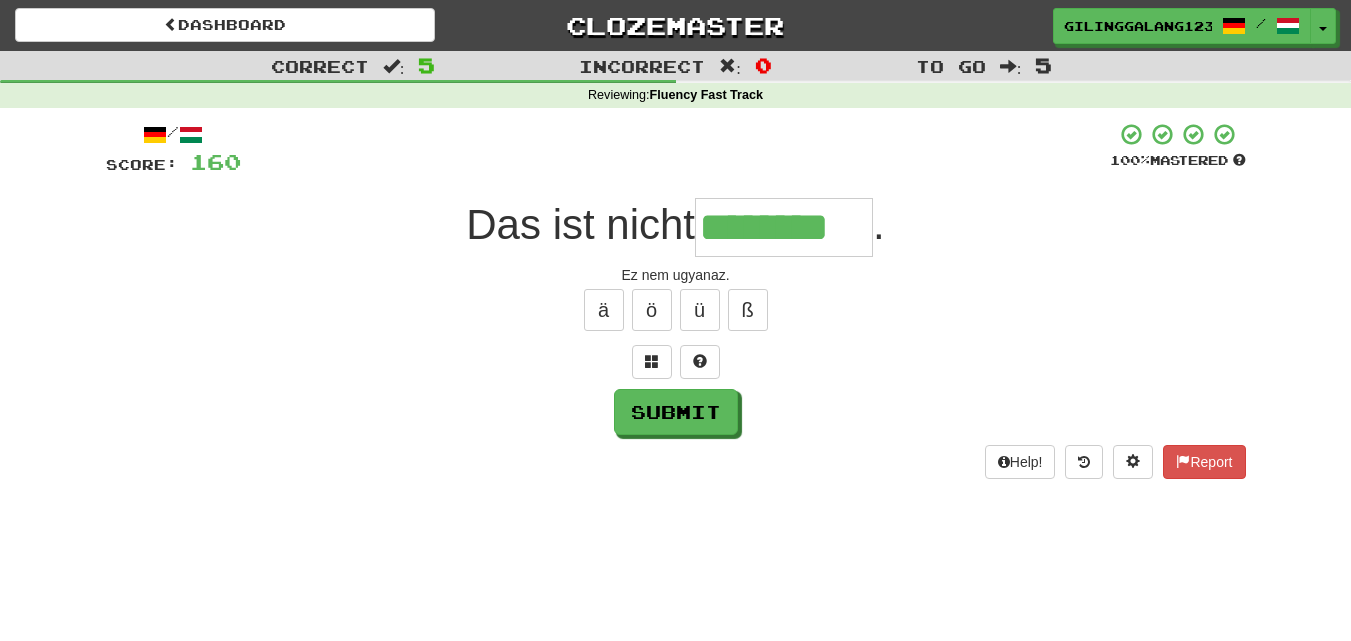 type on "********" 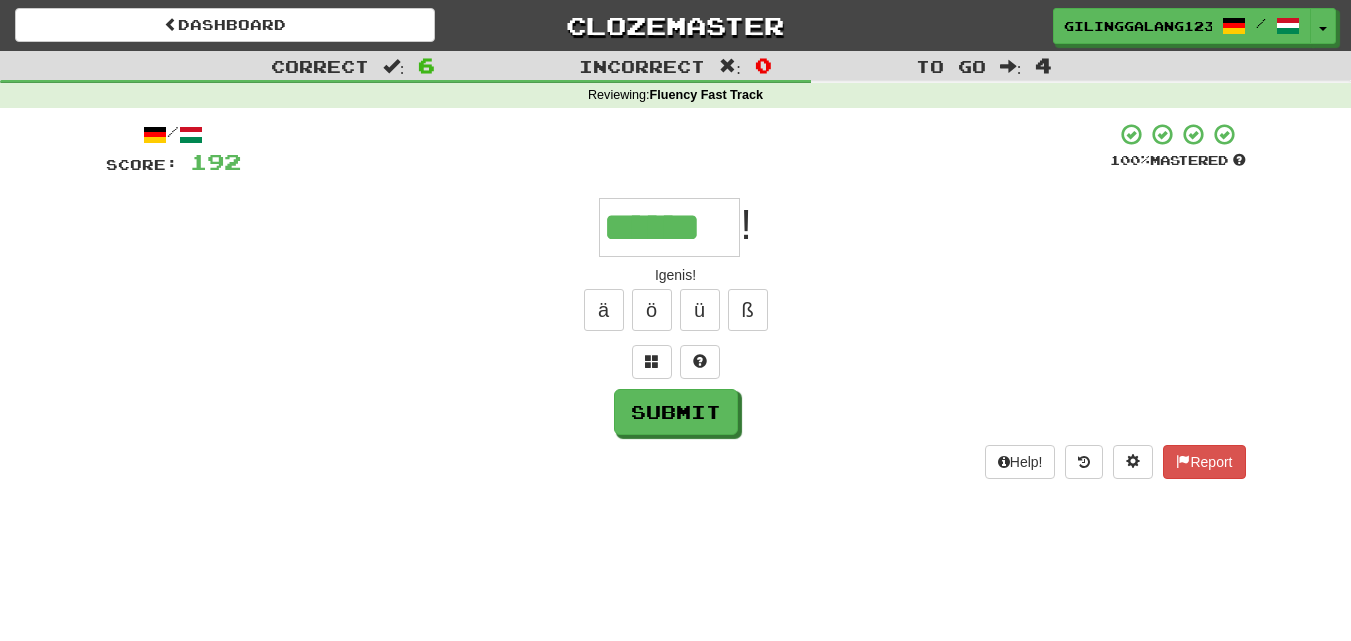 type on "******" 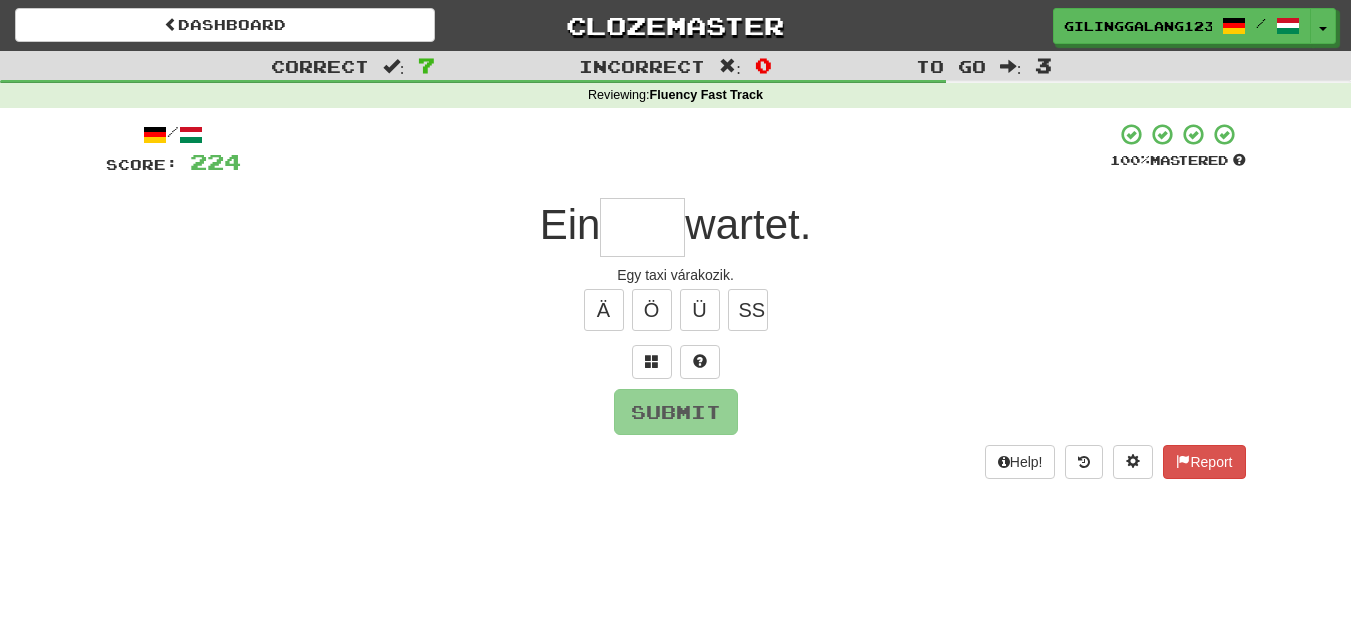 click at bounding box center (642, 227) 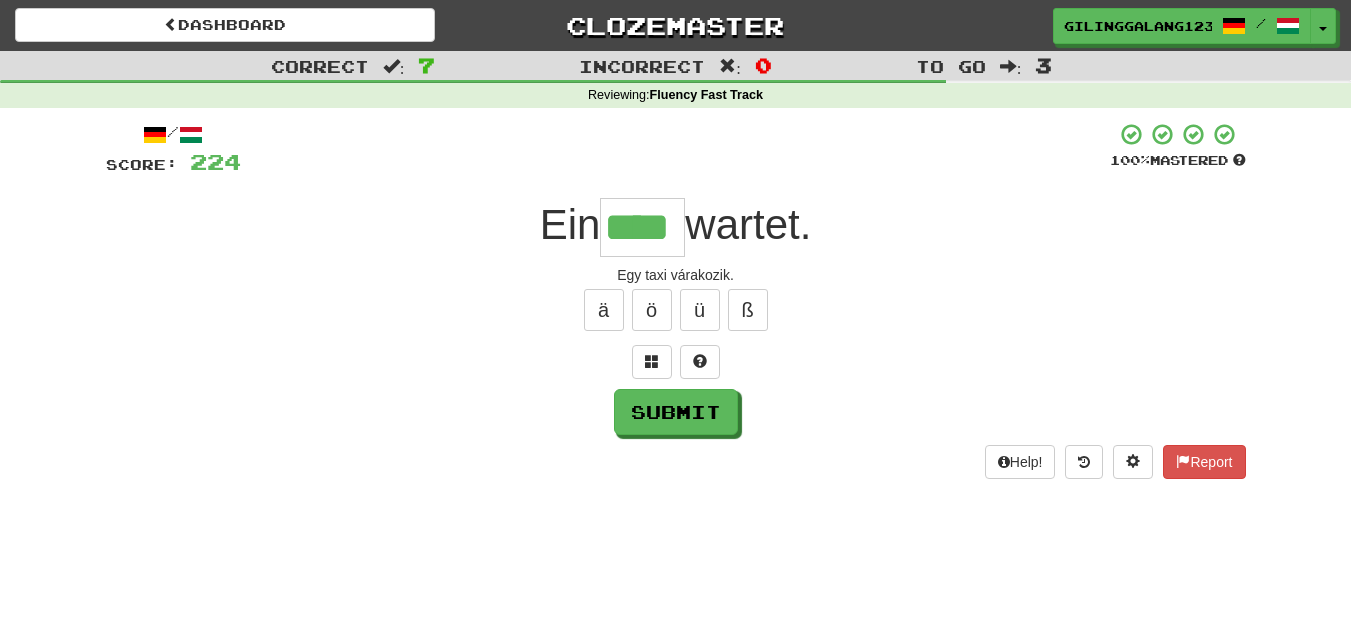 type on "****" 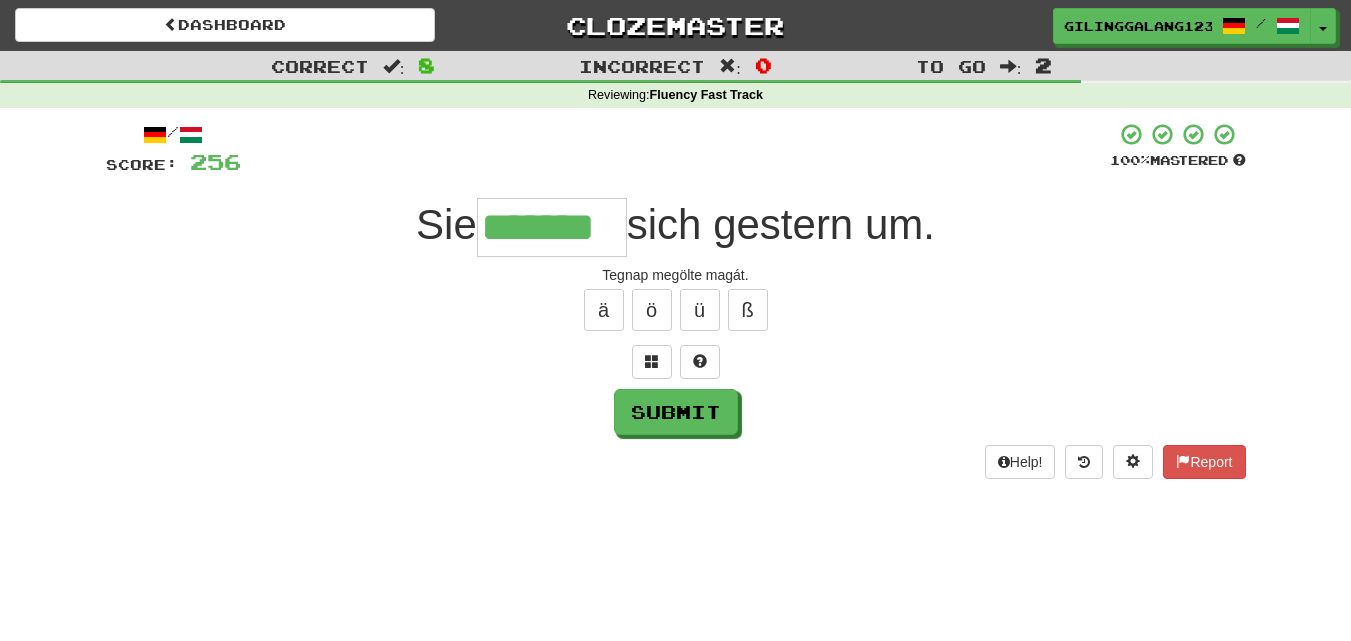 type on "*******" 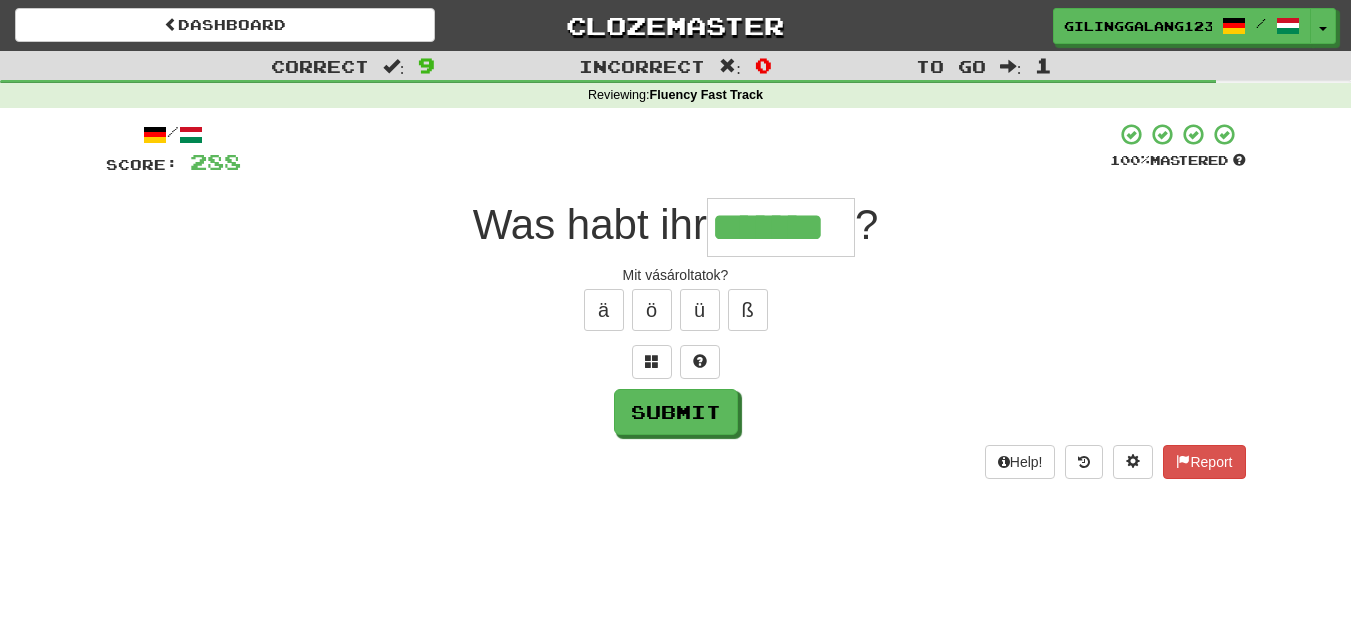 type on "*******" 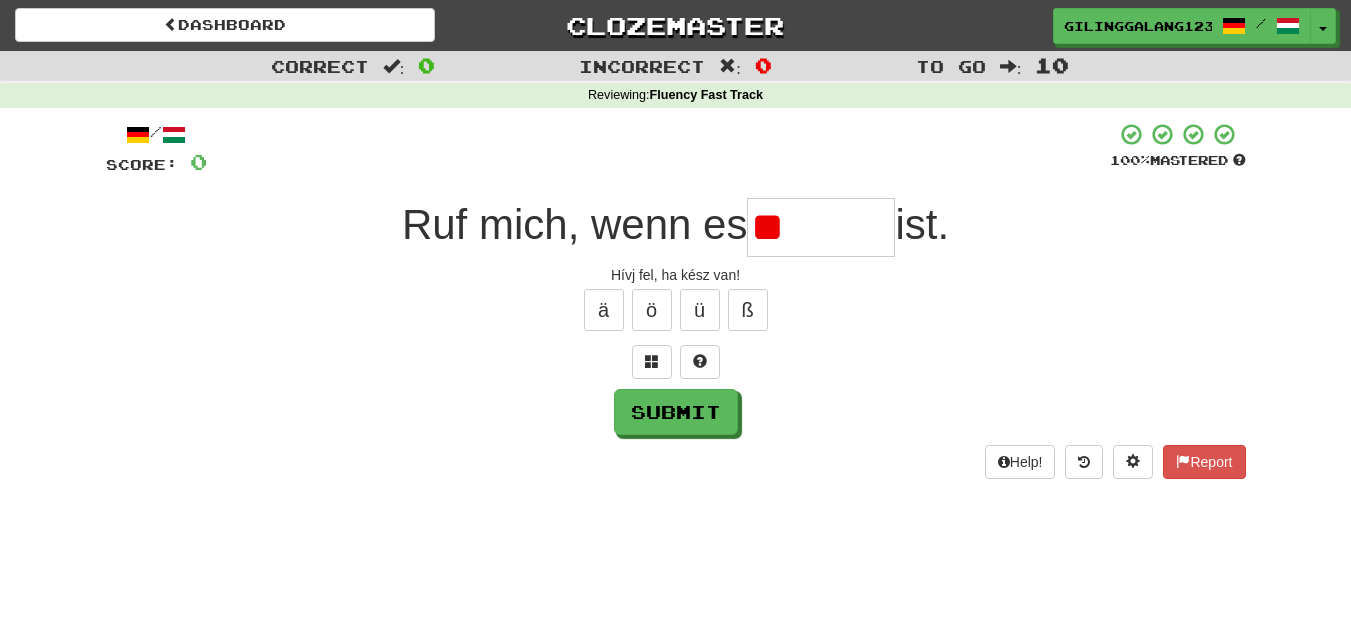 type on "*" 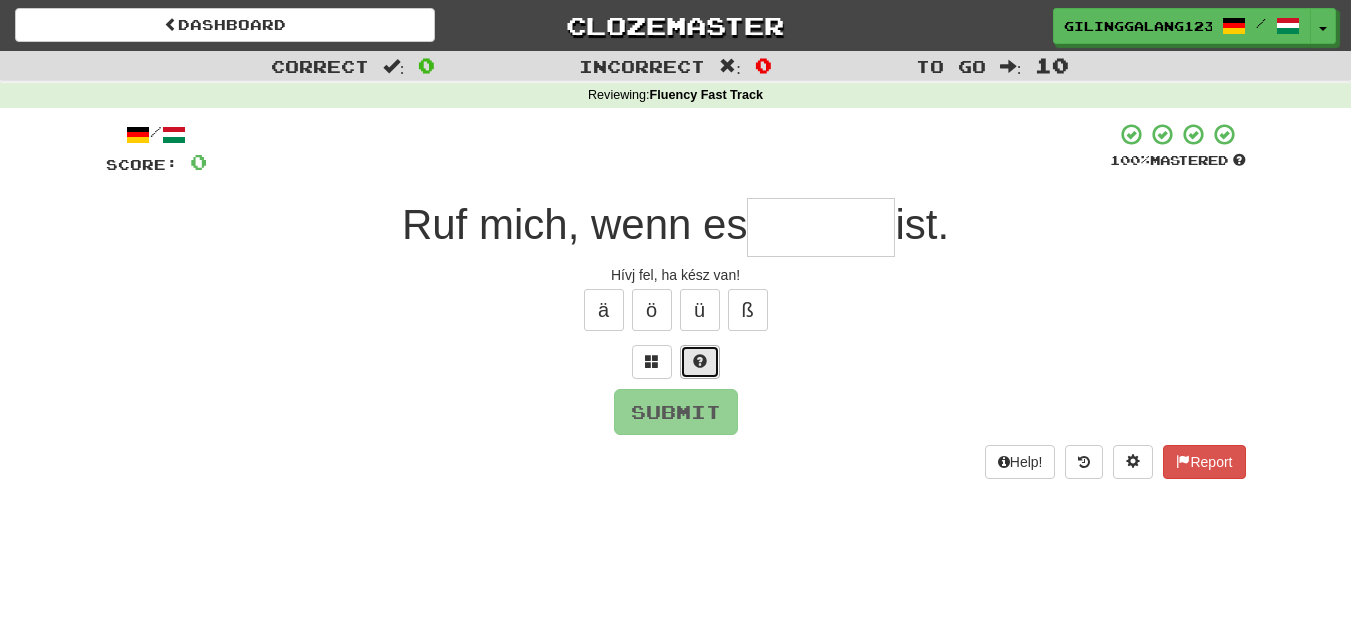 click at bounding box center [700, 361] 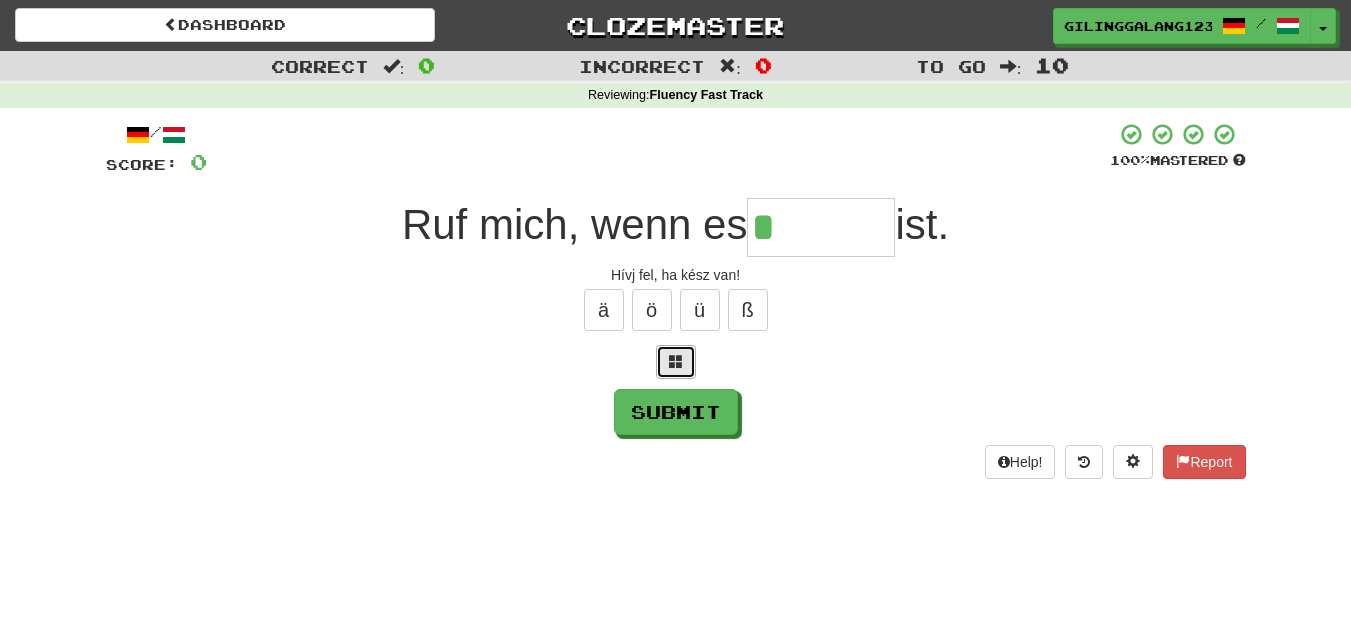click at bounding box center [676, 361] 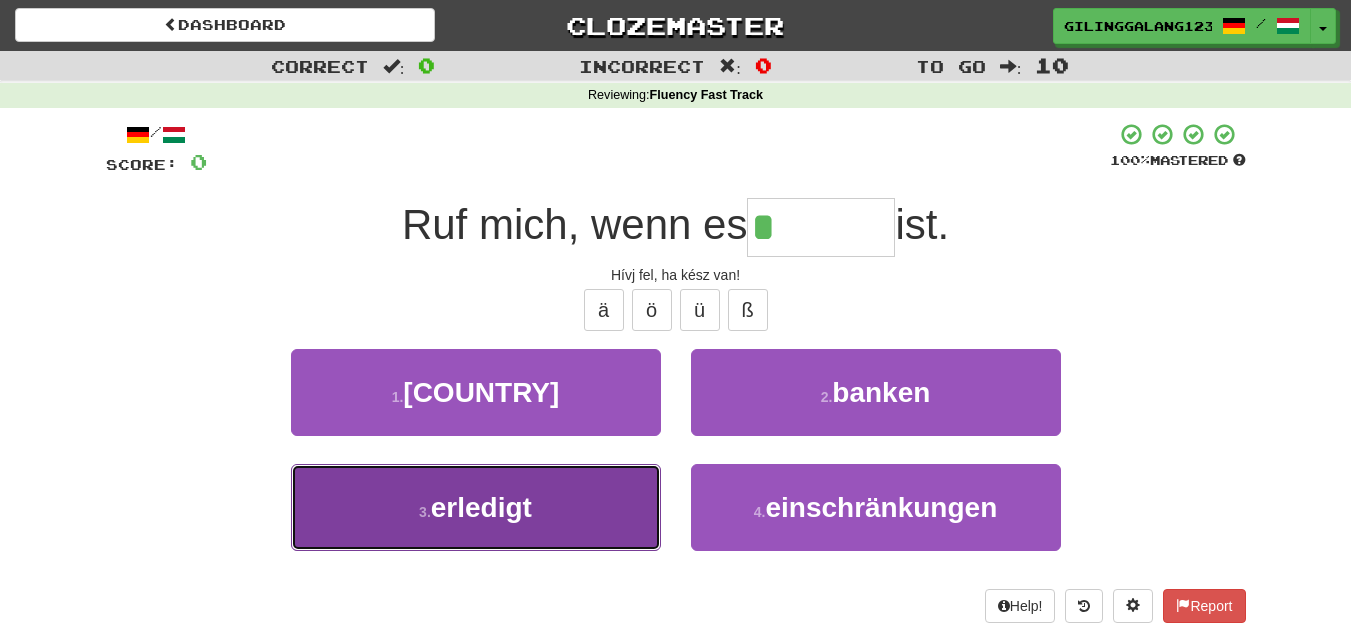 click on "3 .  erledigt" at bounding box center [476, 507] 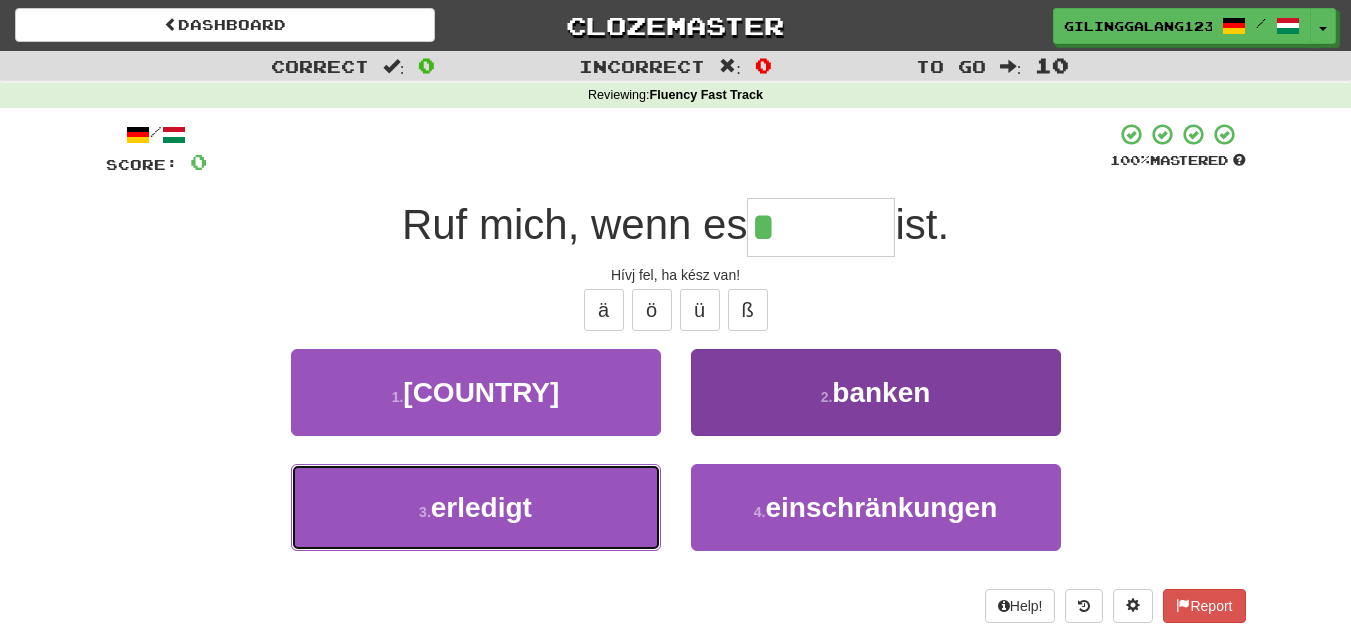 type on "********" 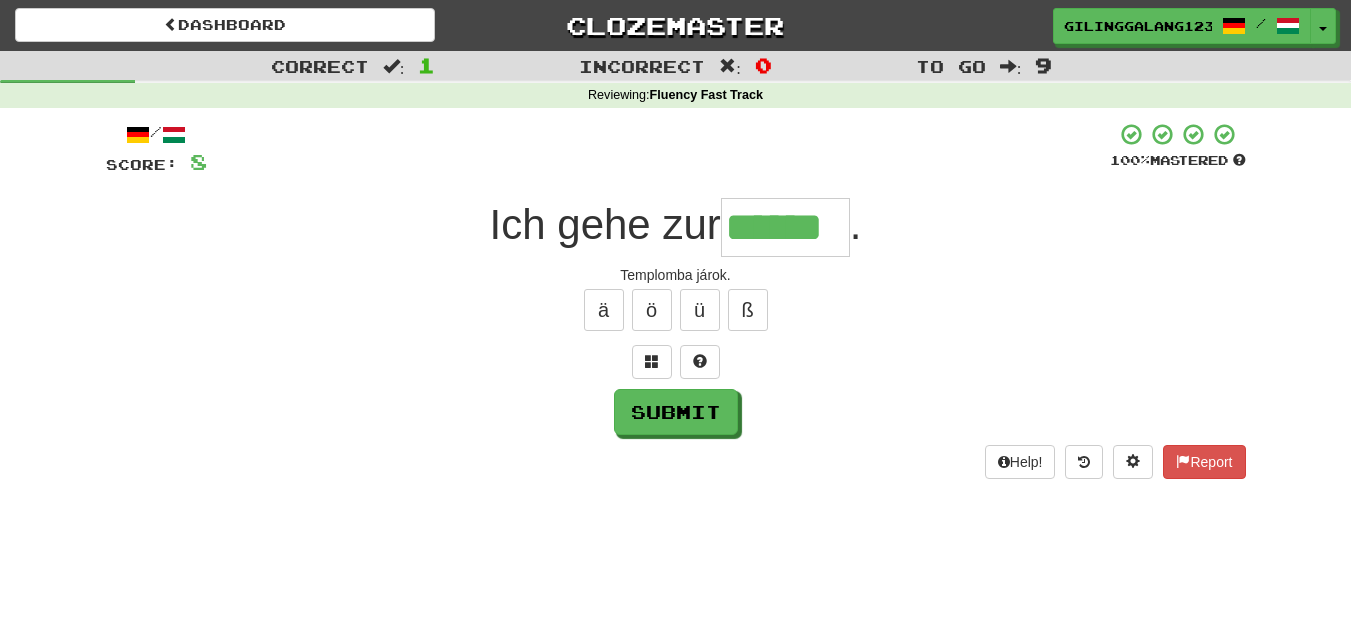 type on "******" 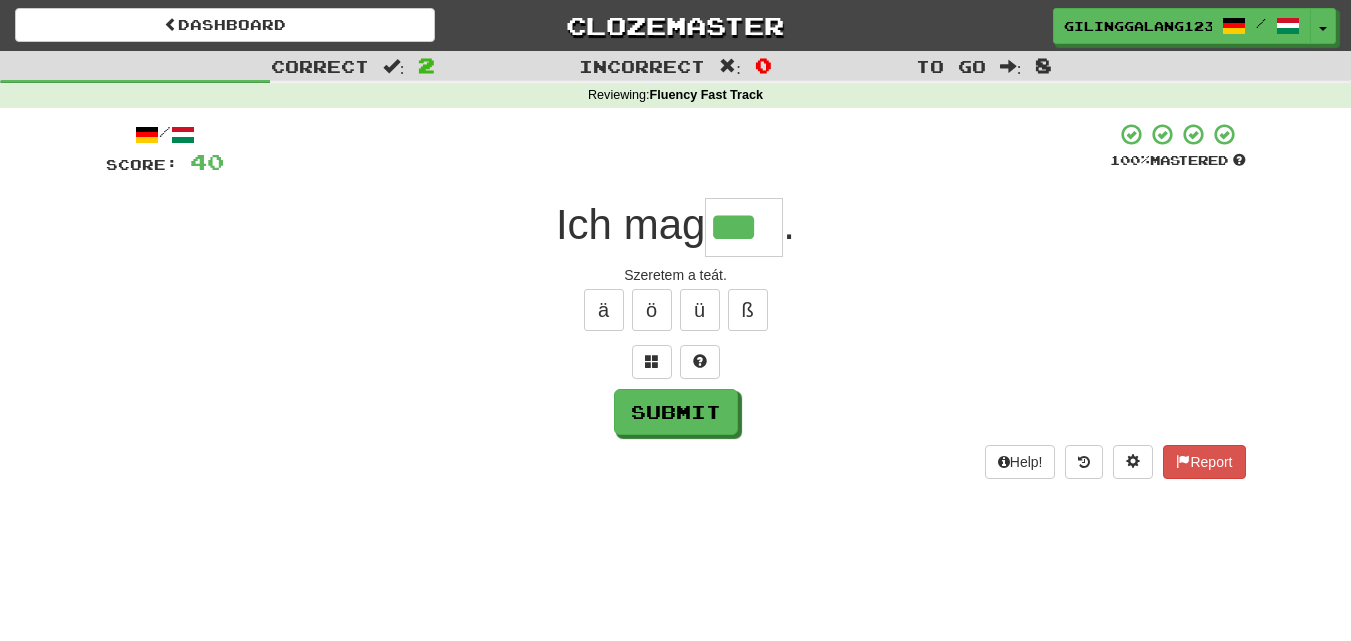type on "***" 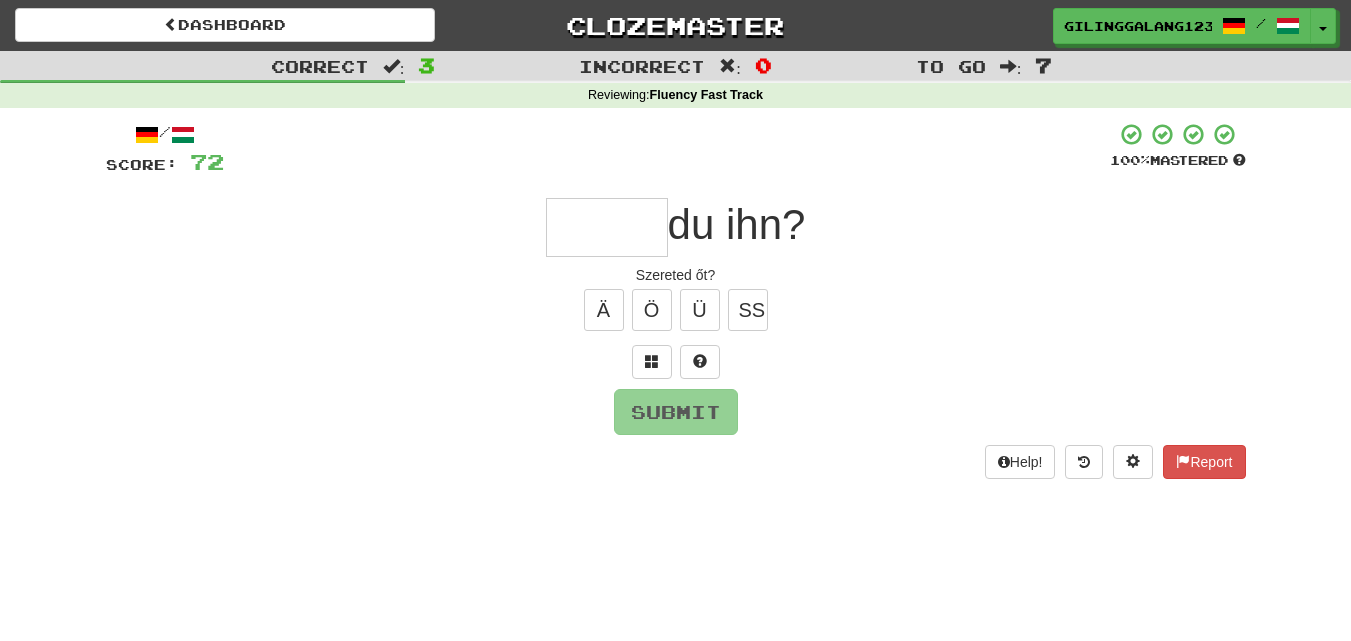 type on "*" 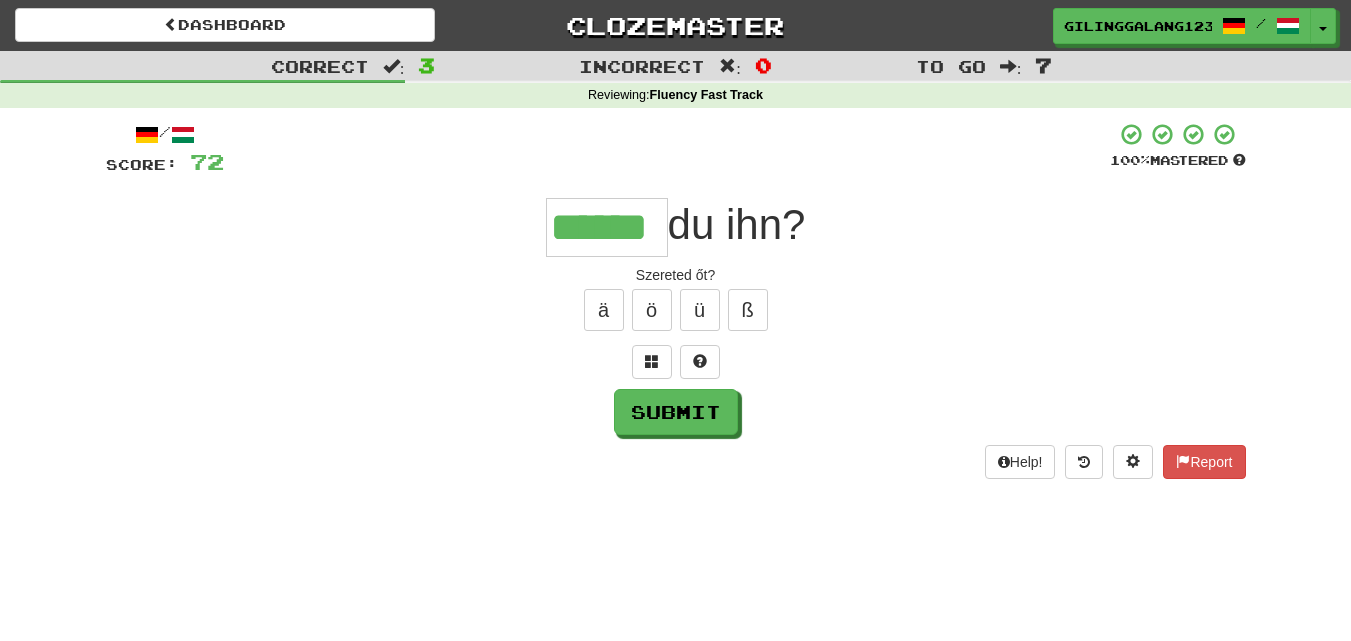 type on "******" 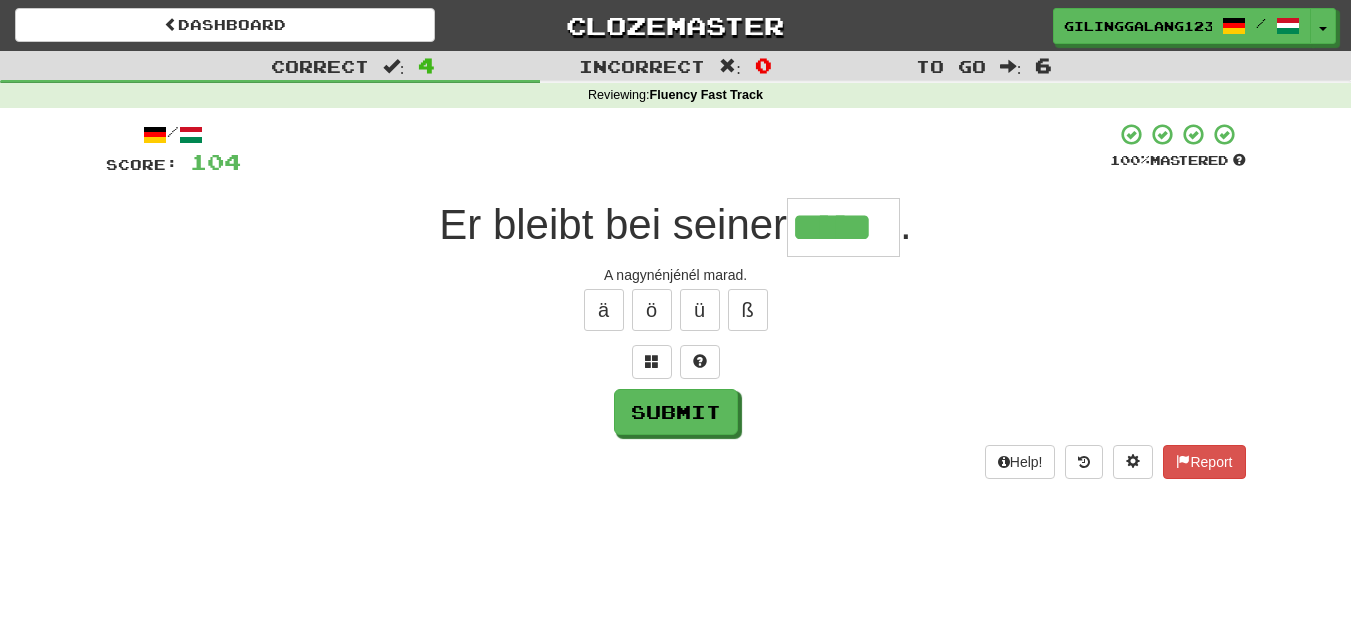 type on "*****" 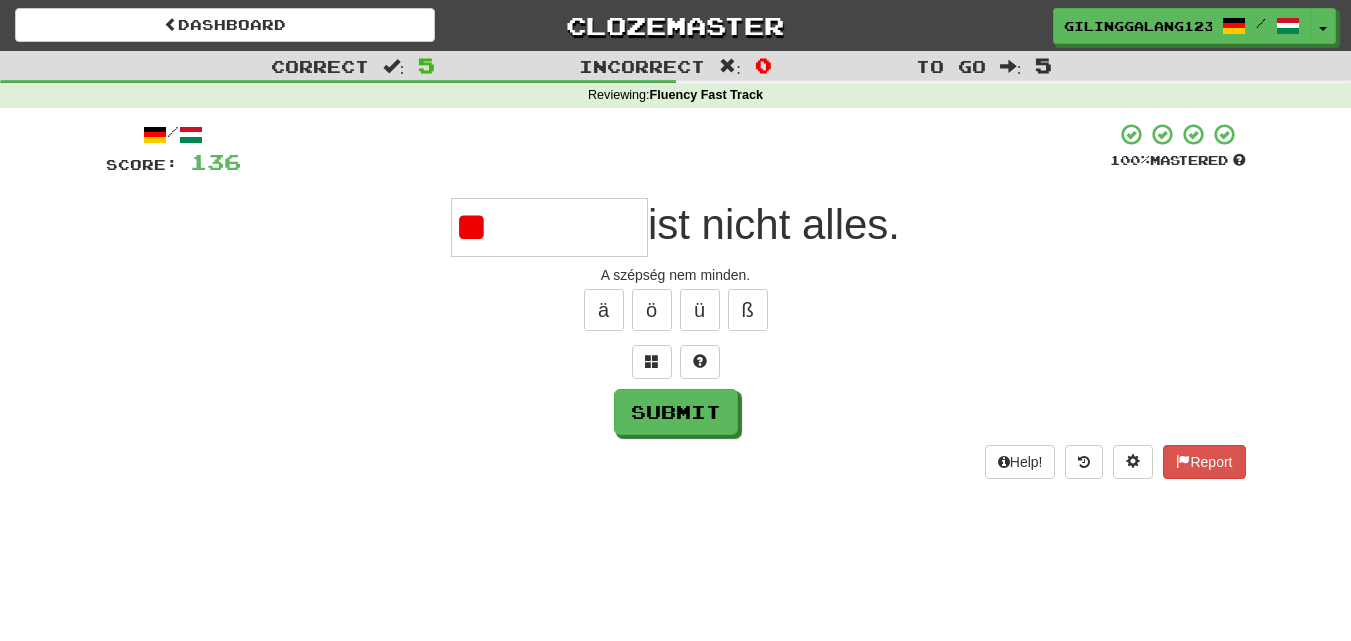 type on "*" 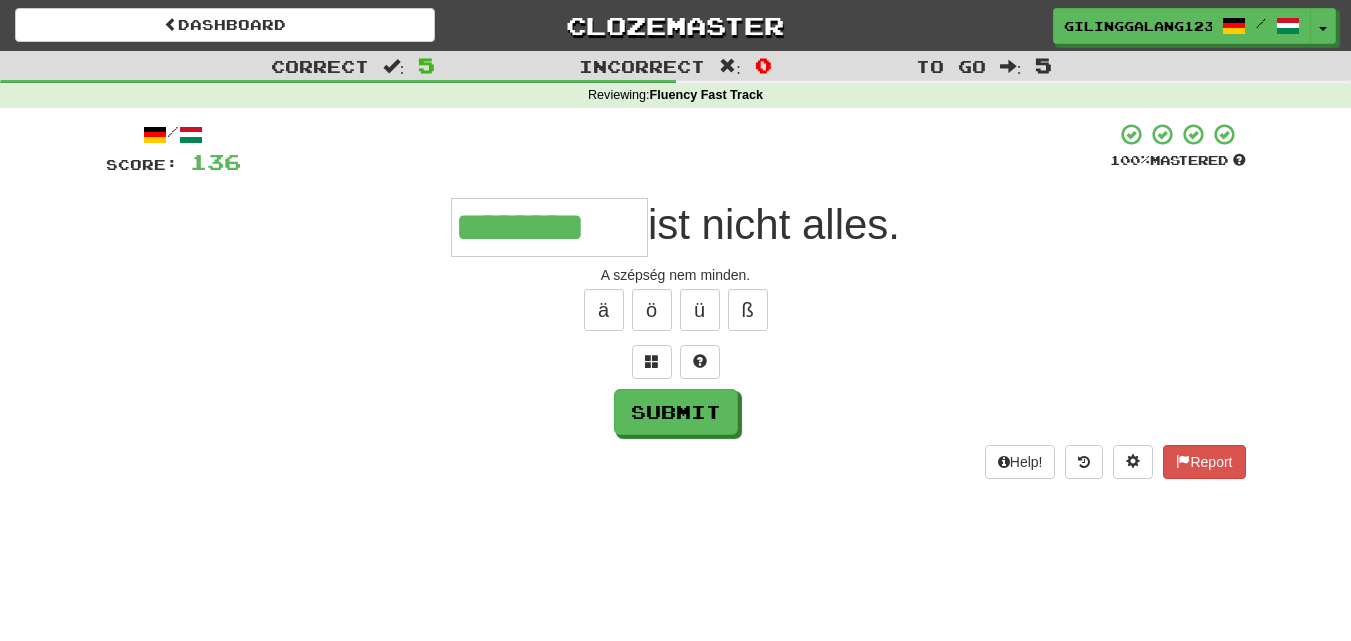 type on "********" 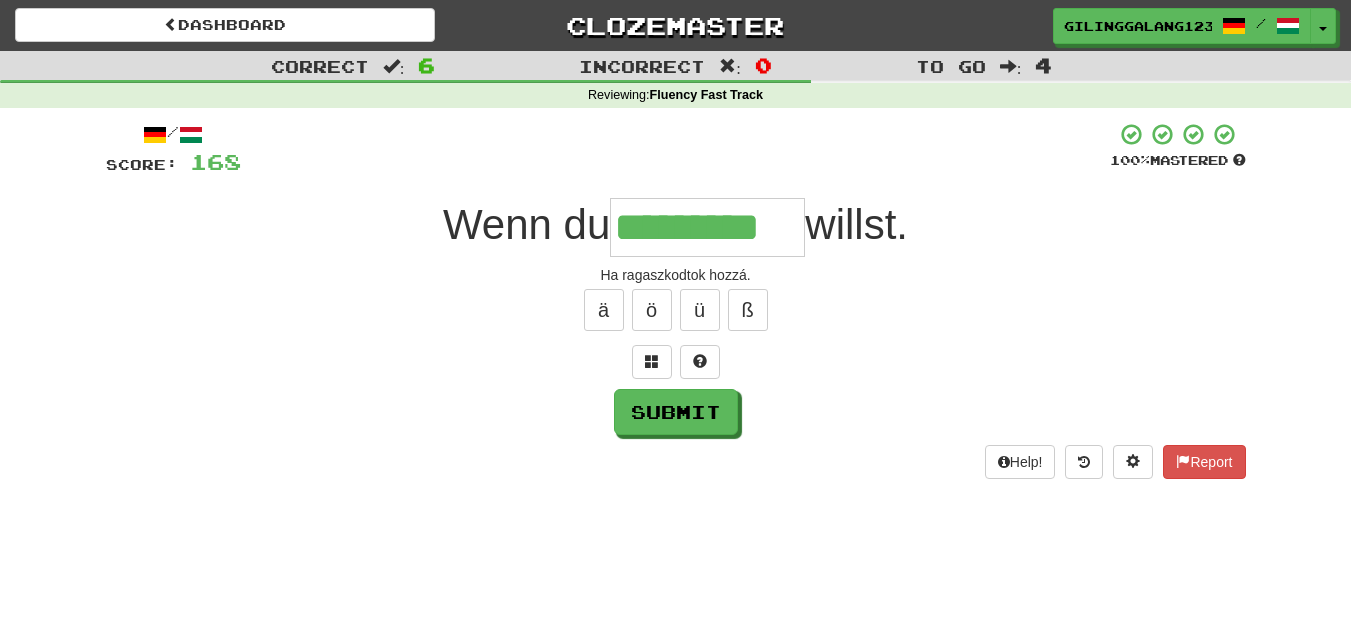 type on "*********" 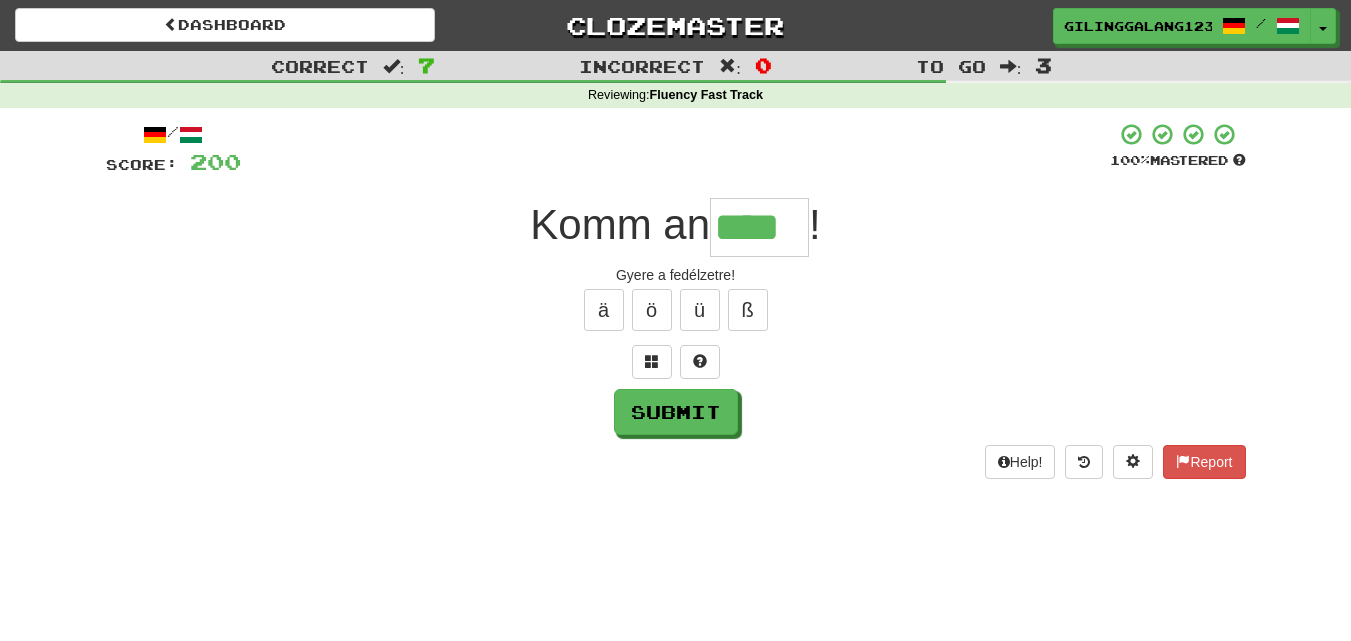 type on "****" 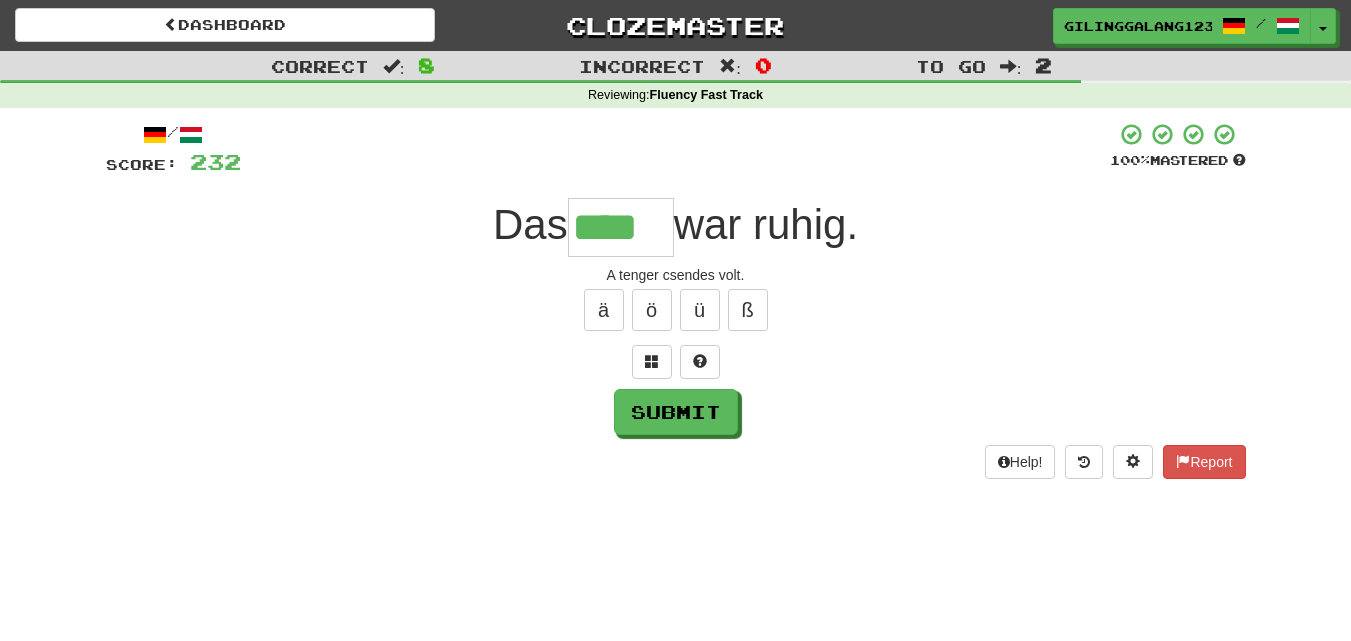 type on "****" 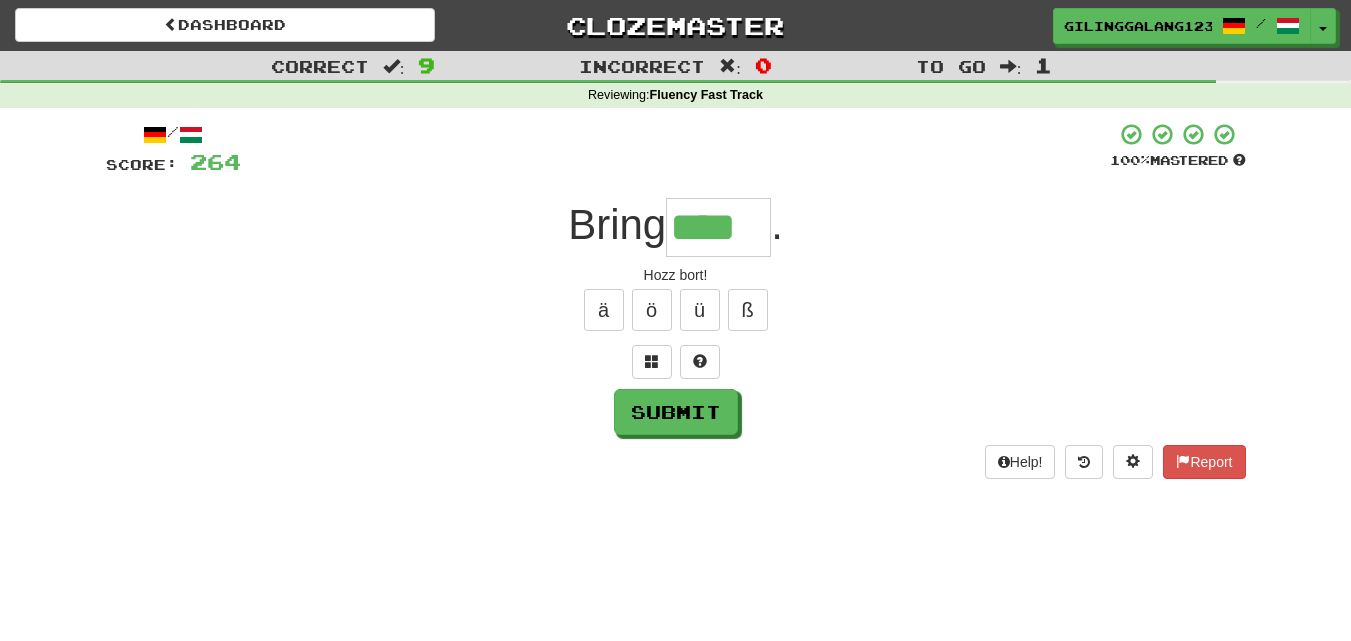 type on "****" 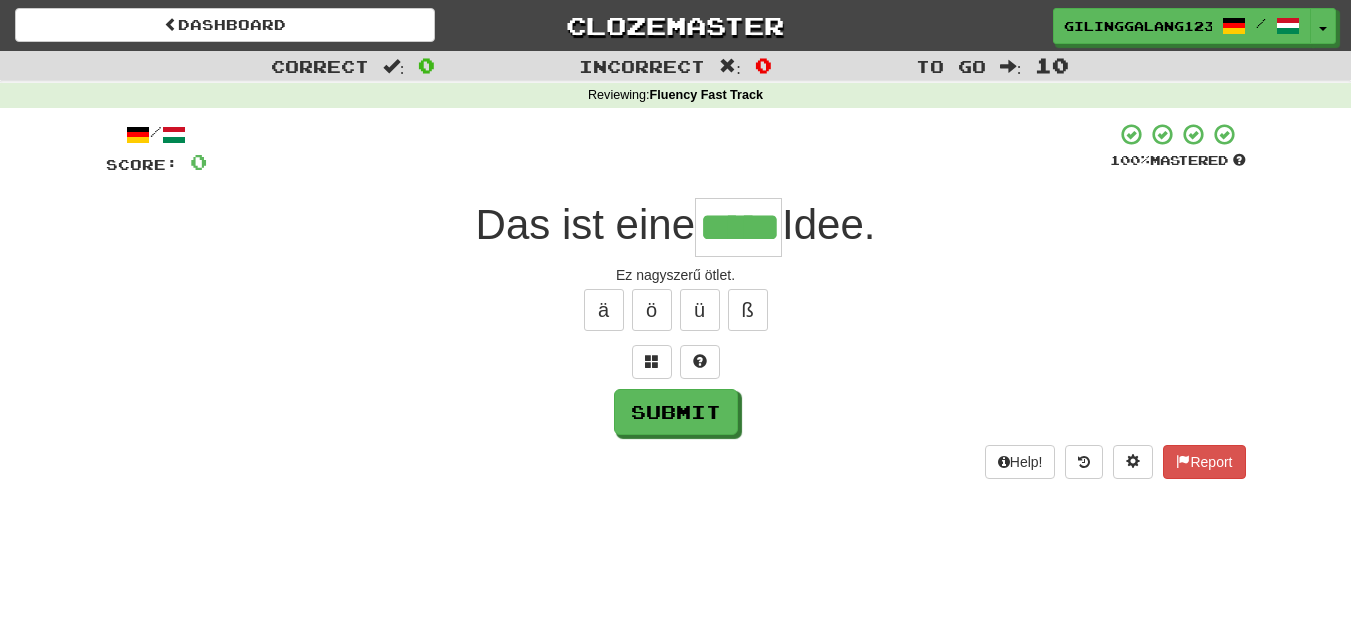 type on "*****" 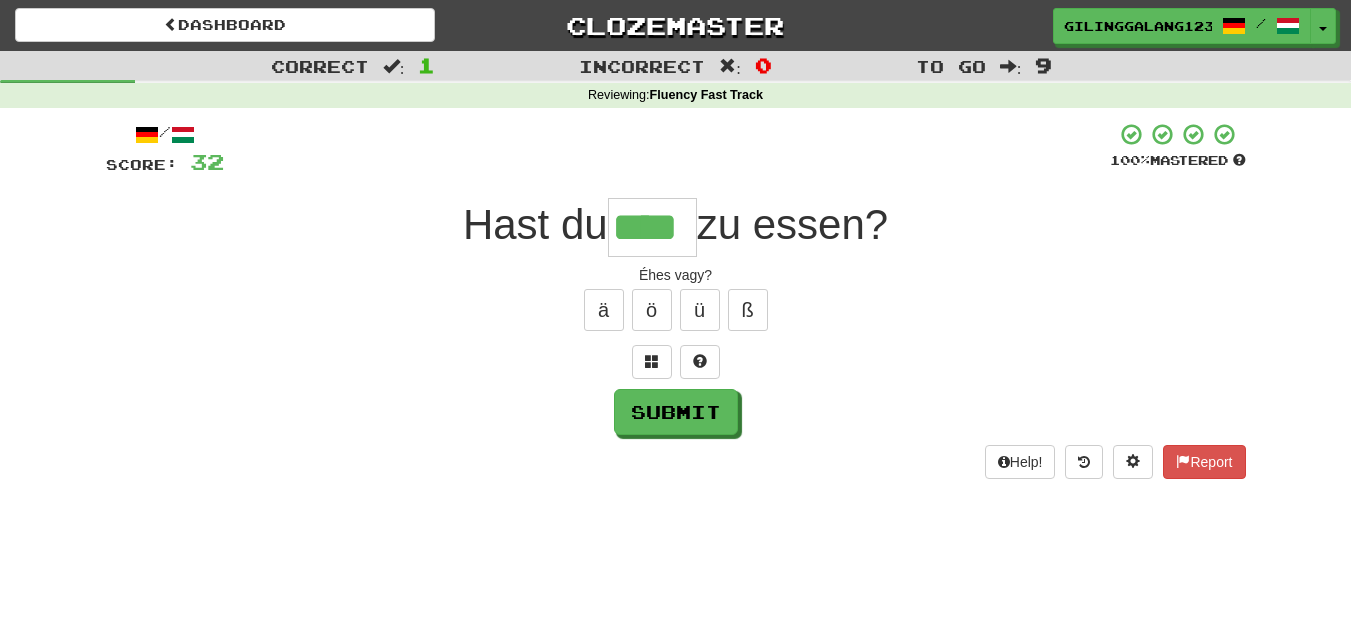 type on "****" 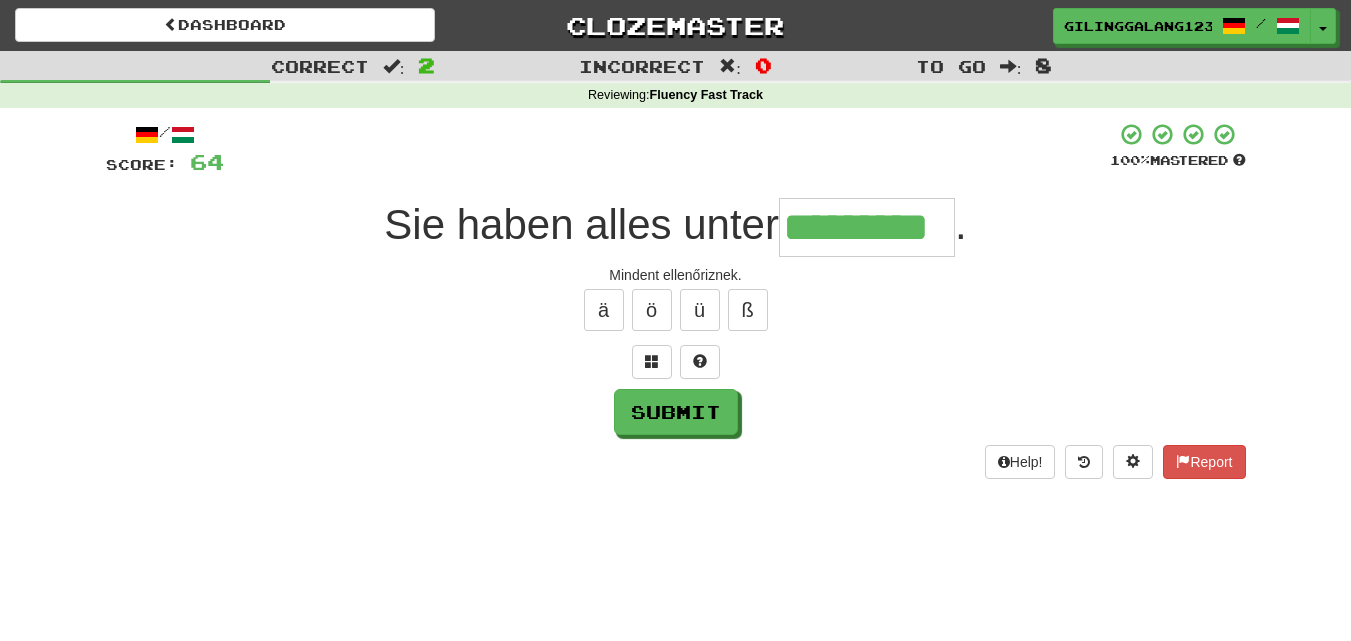 type on "*********" 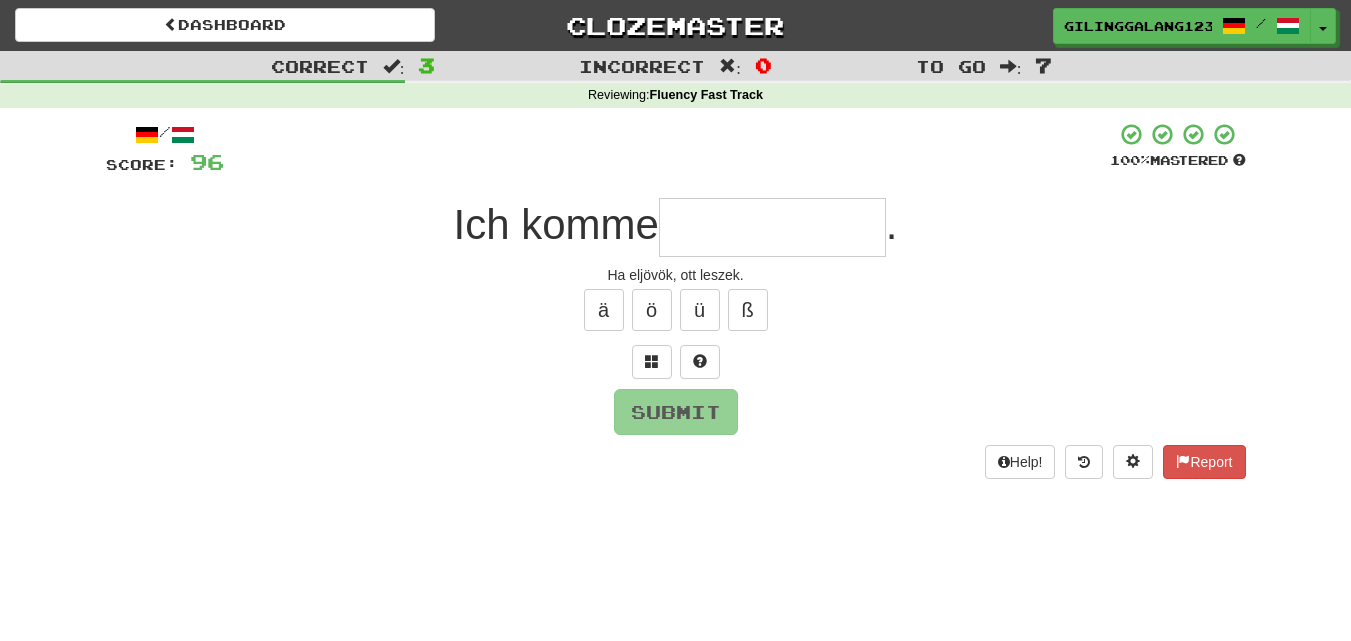 type on "*" 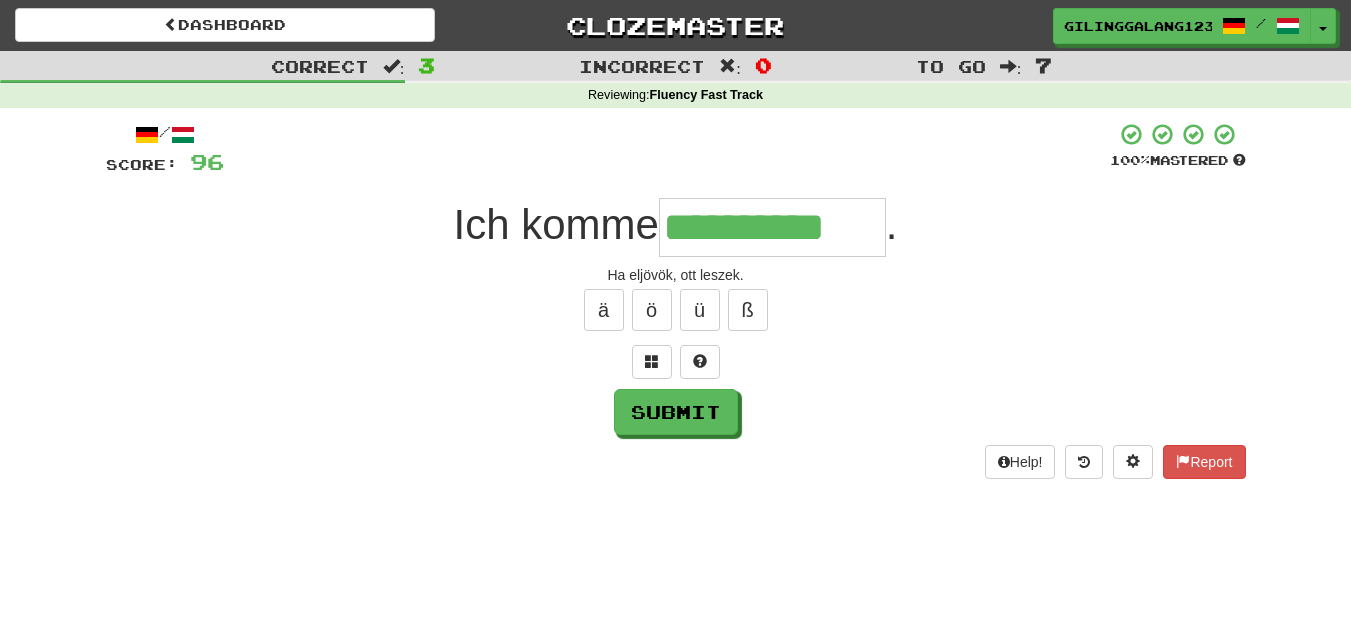 type on "**********" 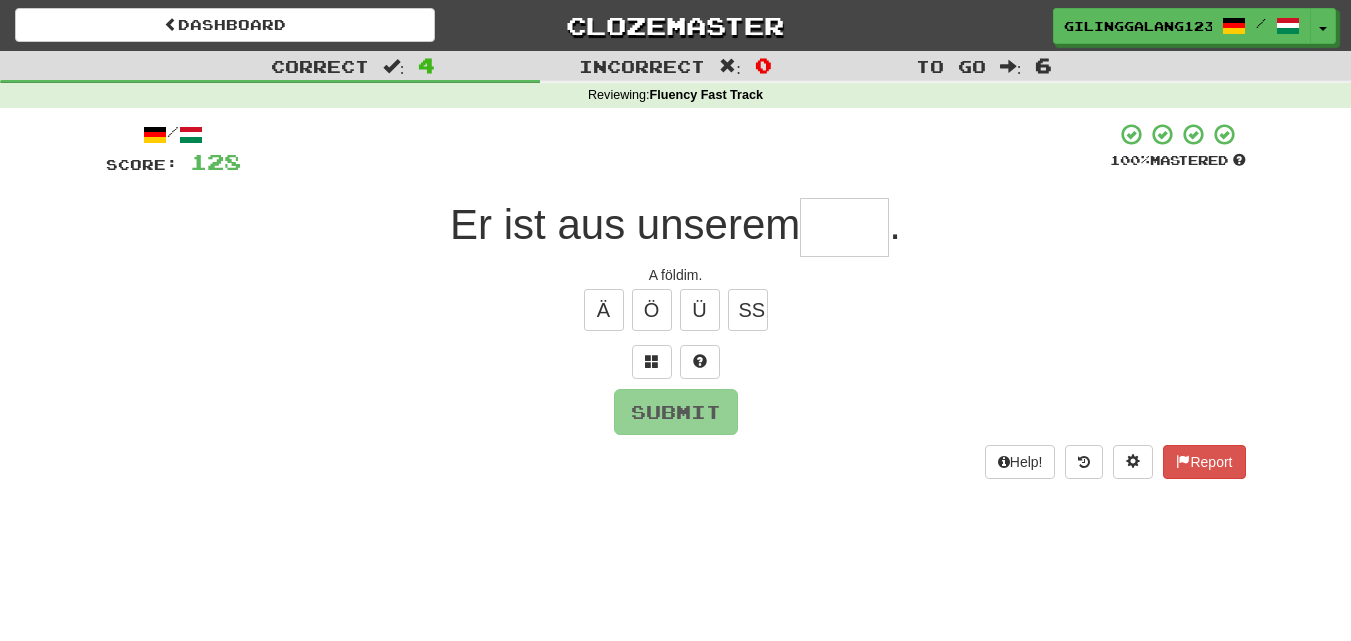 type on "*" 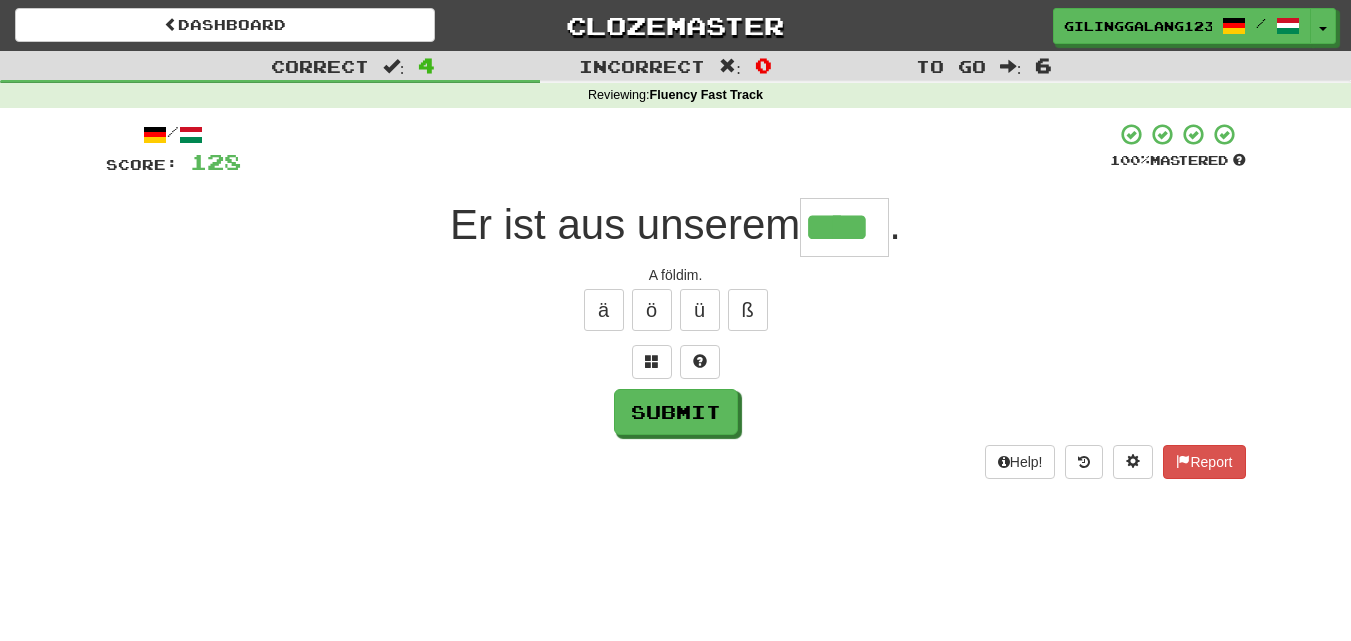 type on "****" 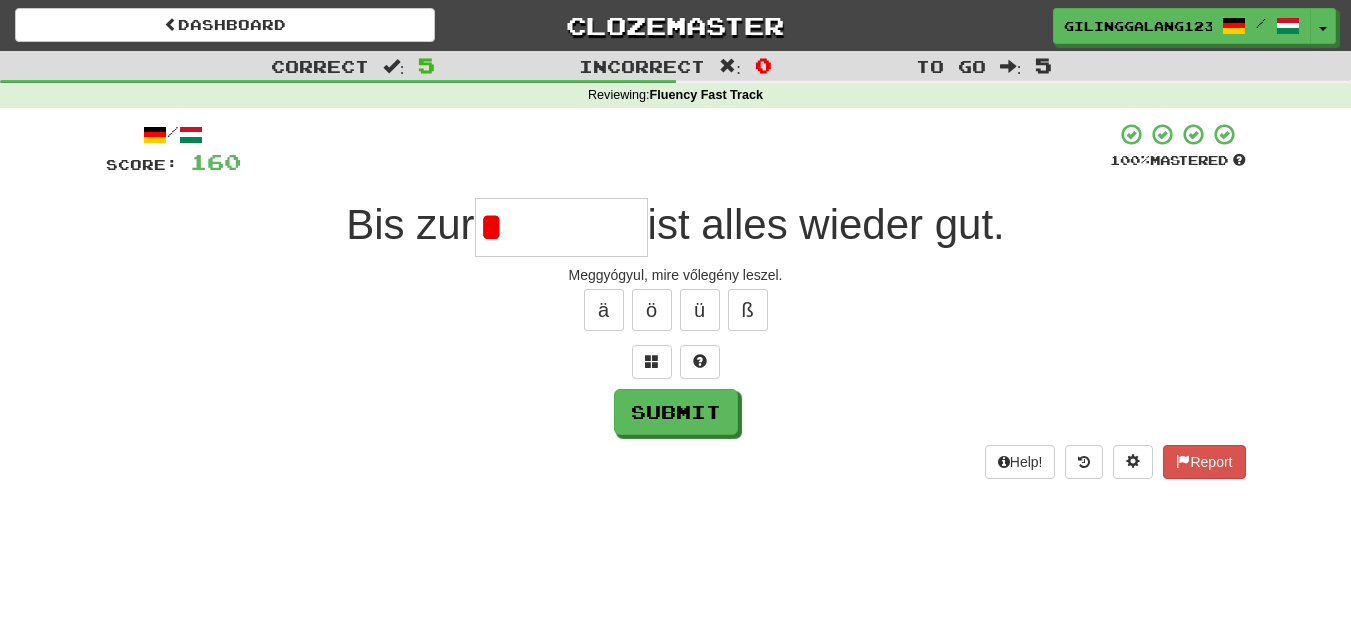 type on "********" 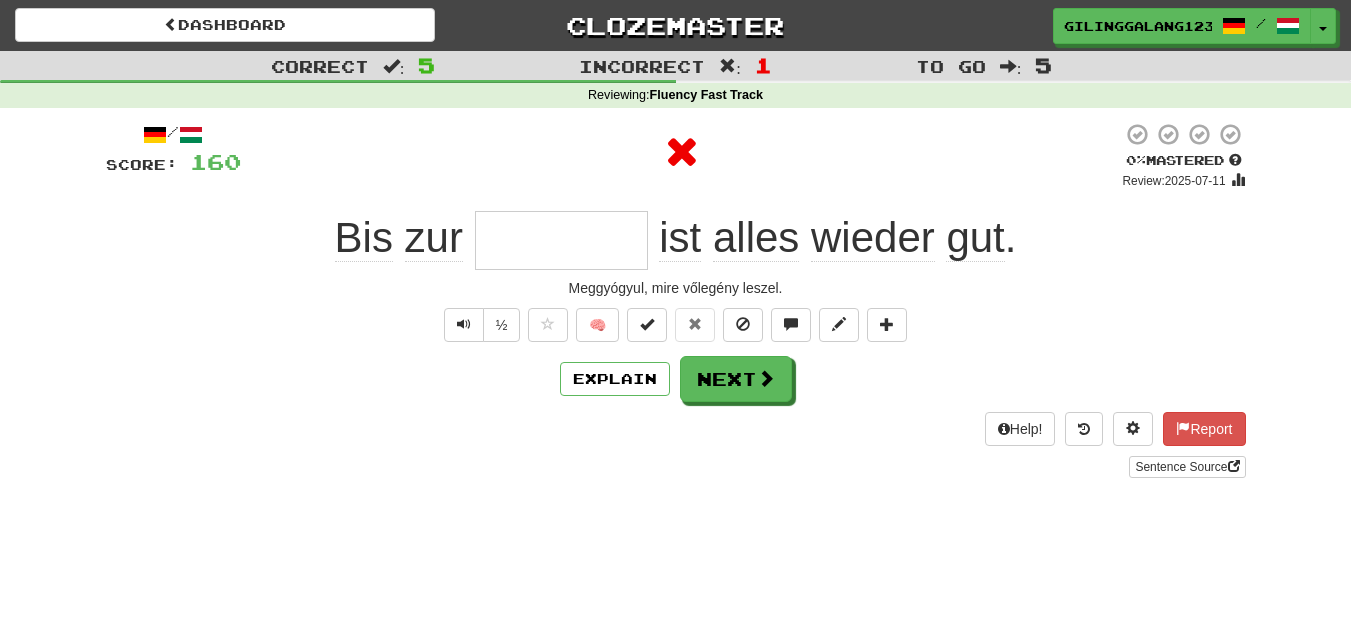 click at bounding box center [561, 240] 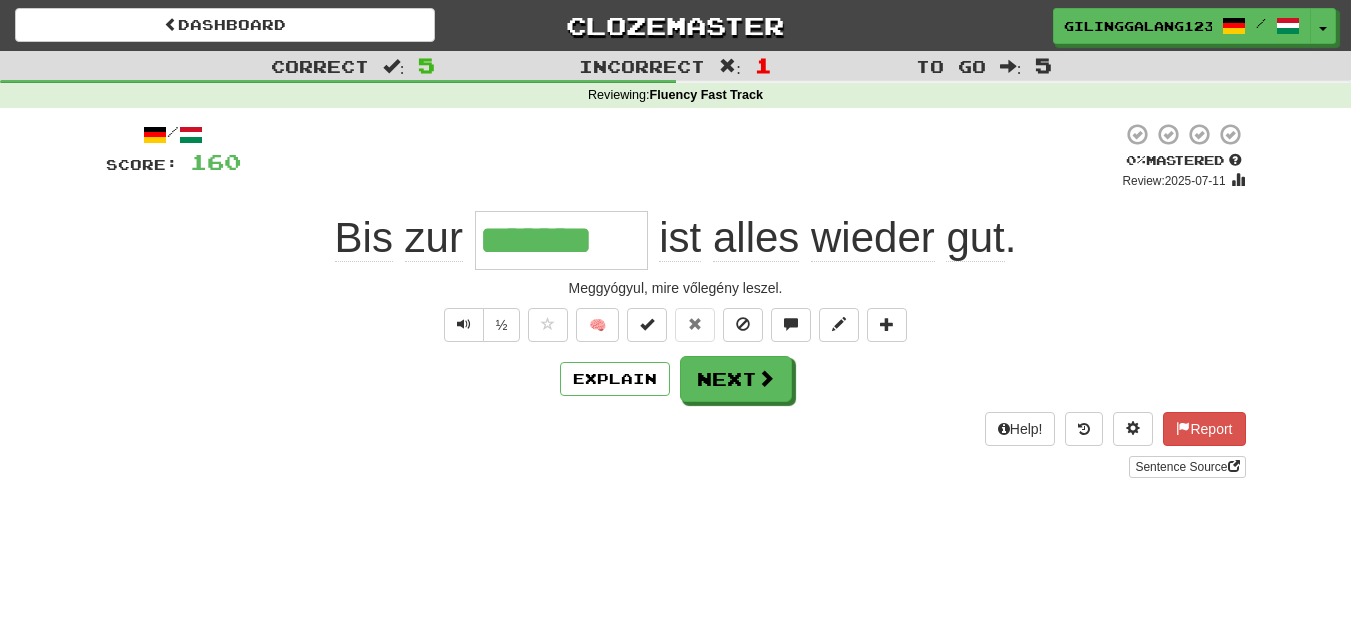type on "********" 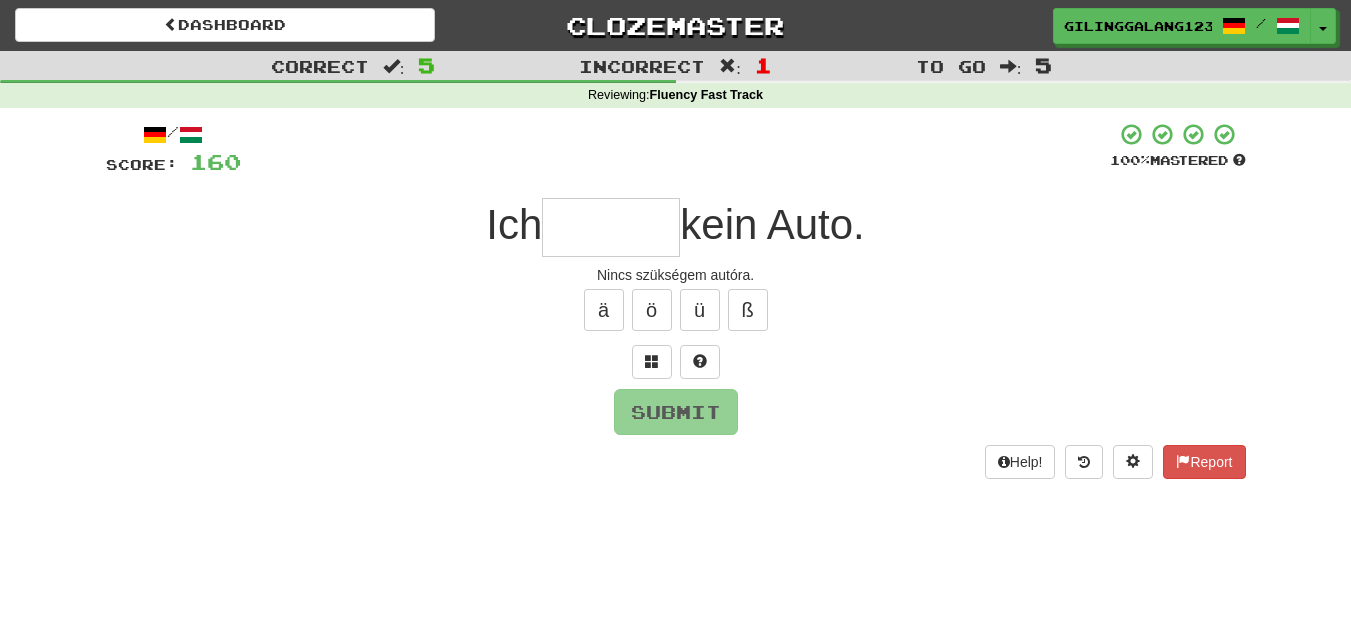 type on "******" 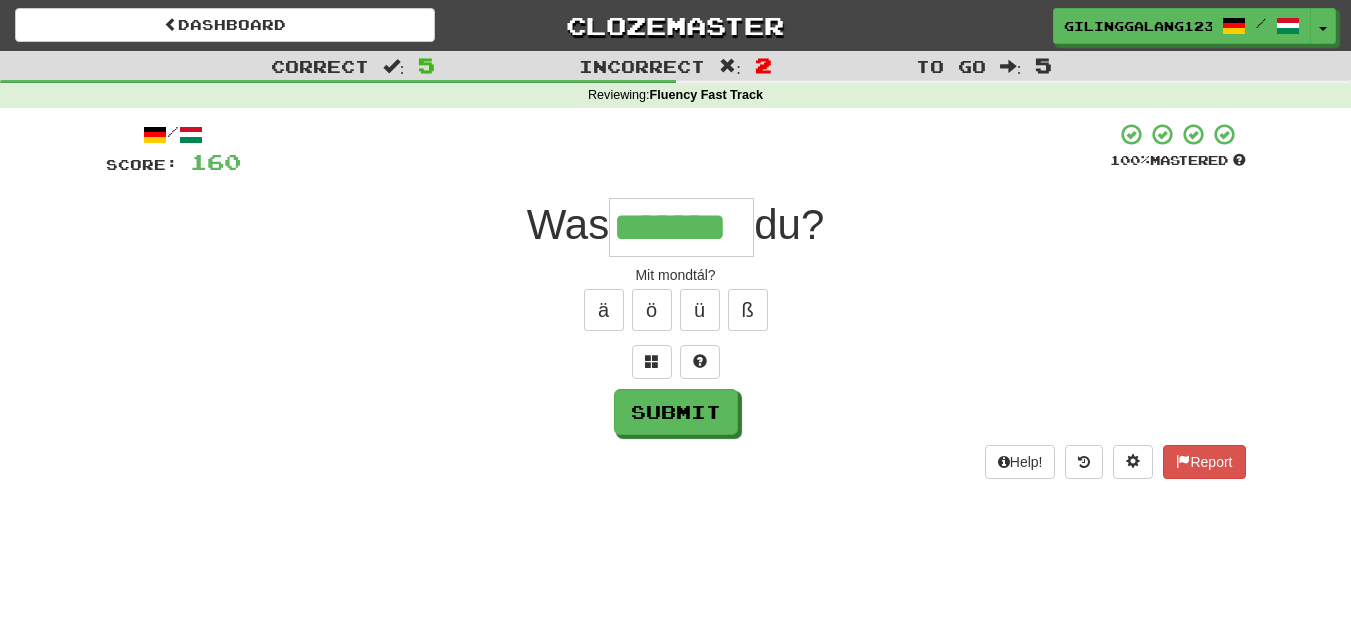 type on "*******" 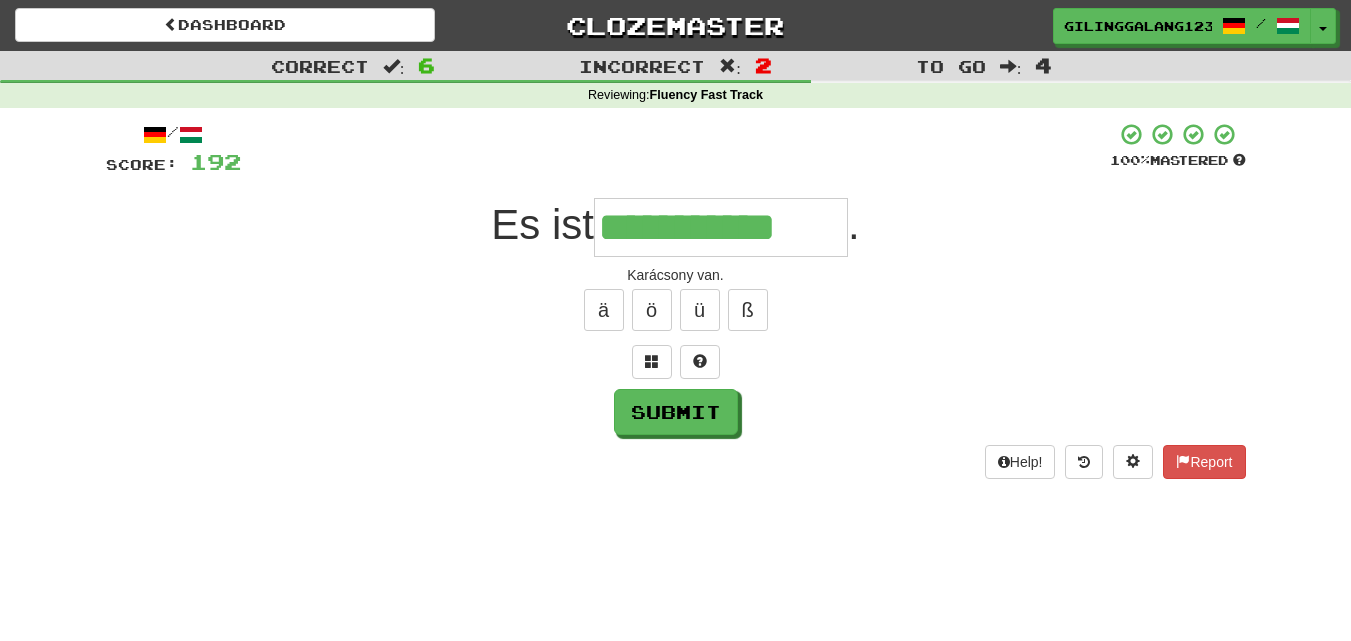 type on "**********" 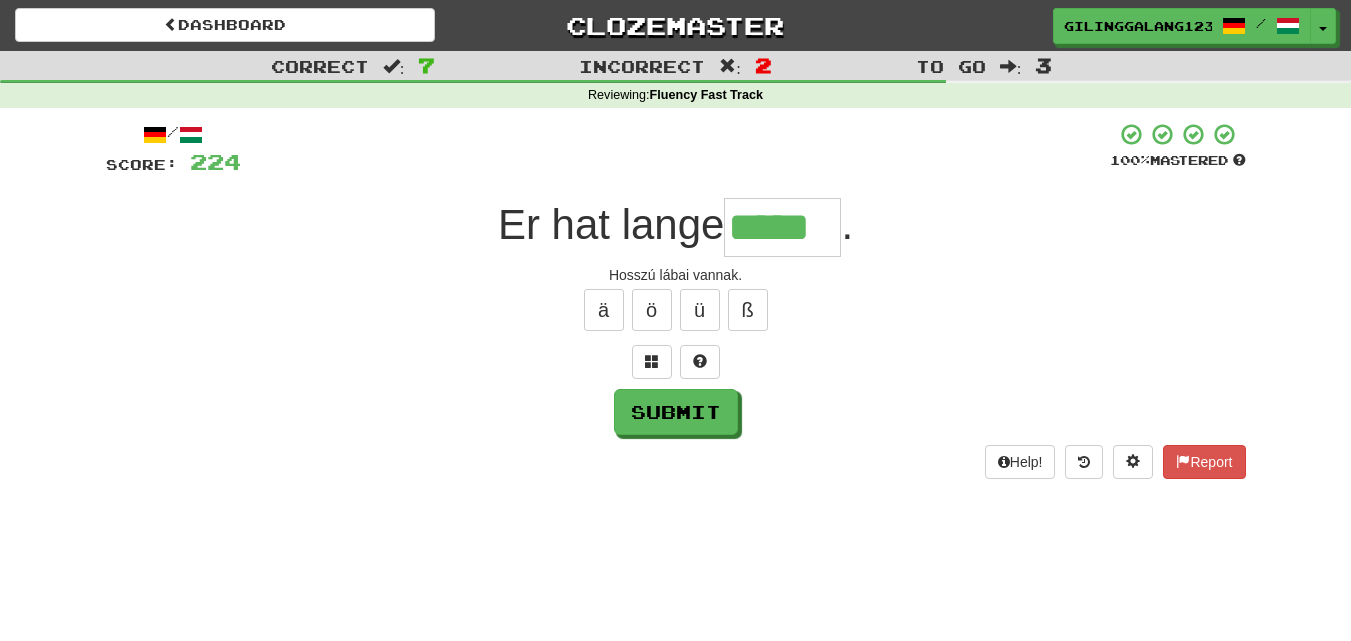 type on "*****" 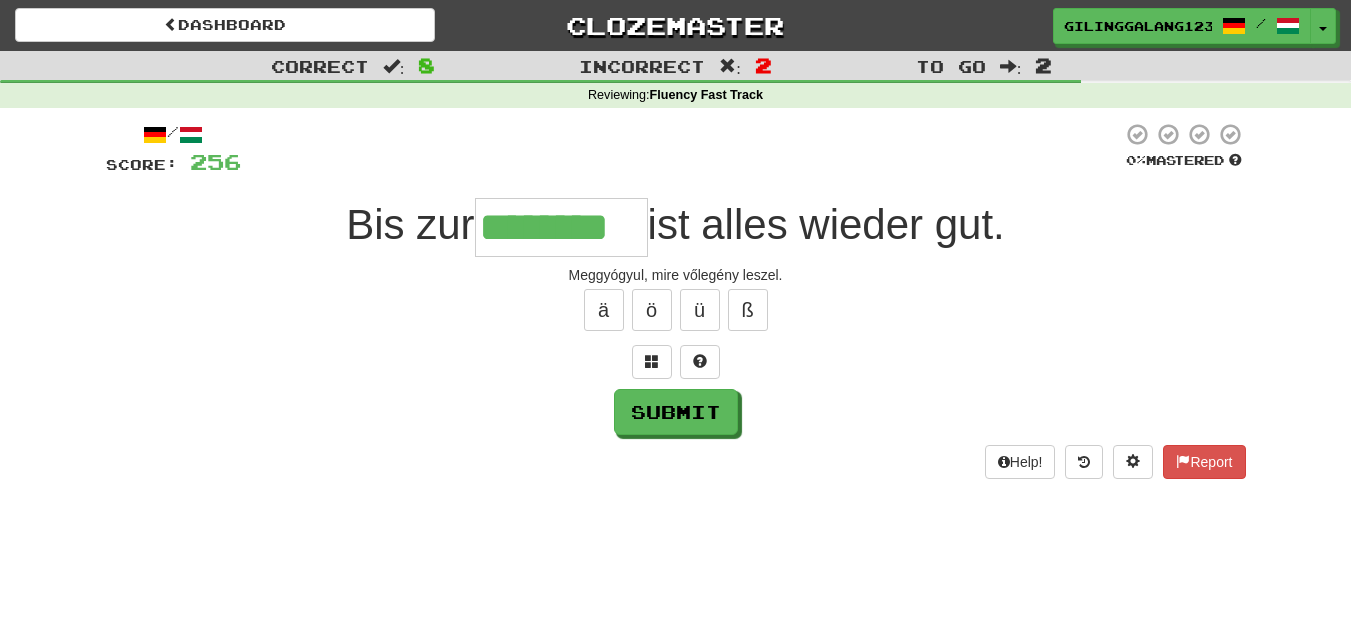 type on "********" 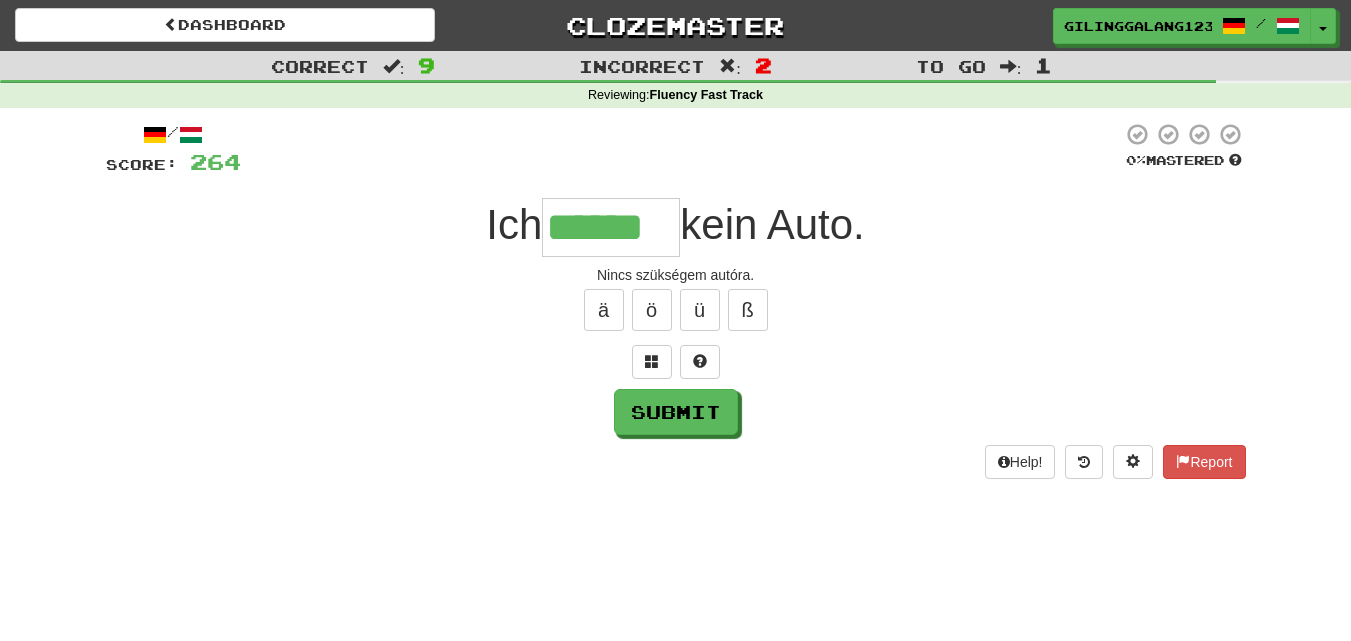 type on "******" 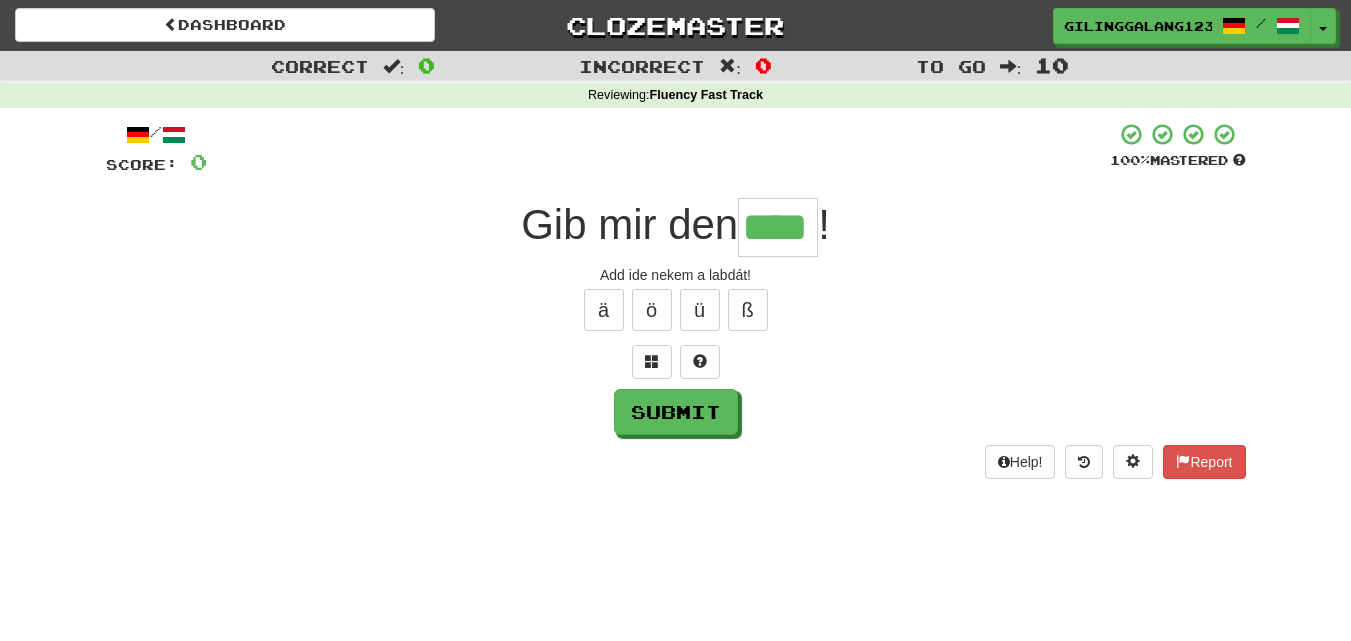 type on "****" 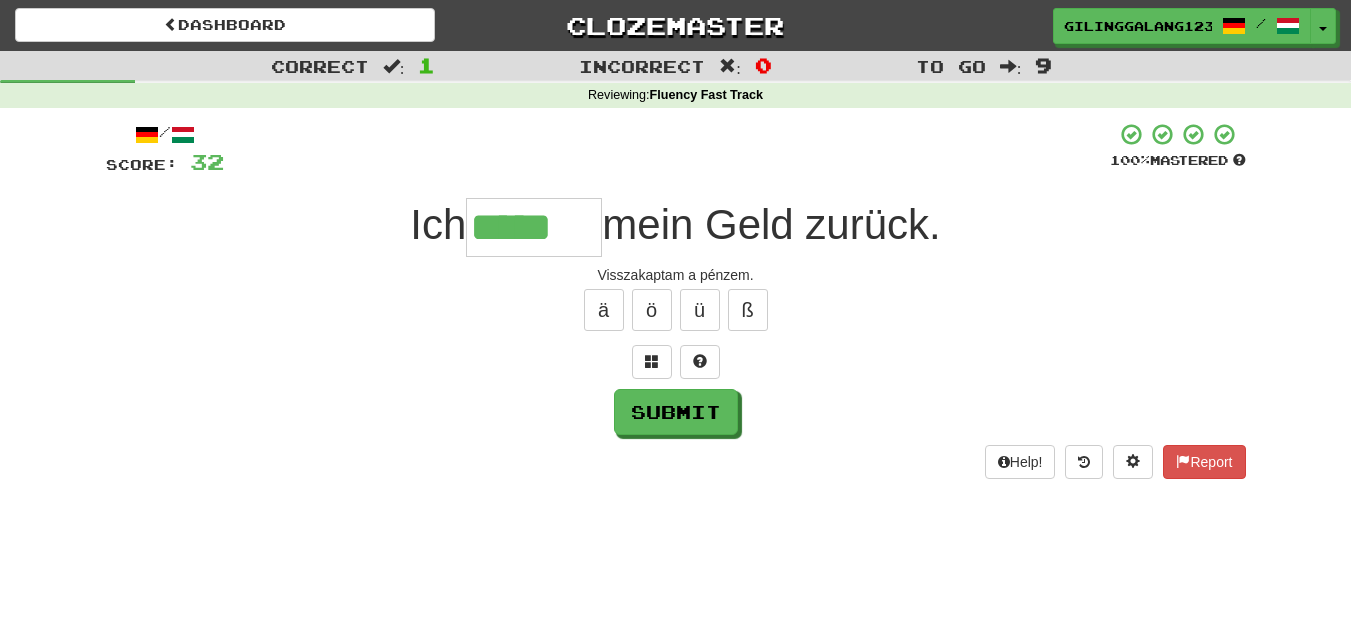 type on "*****" 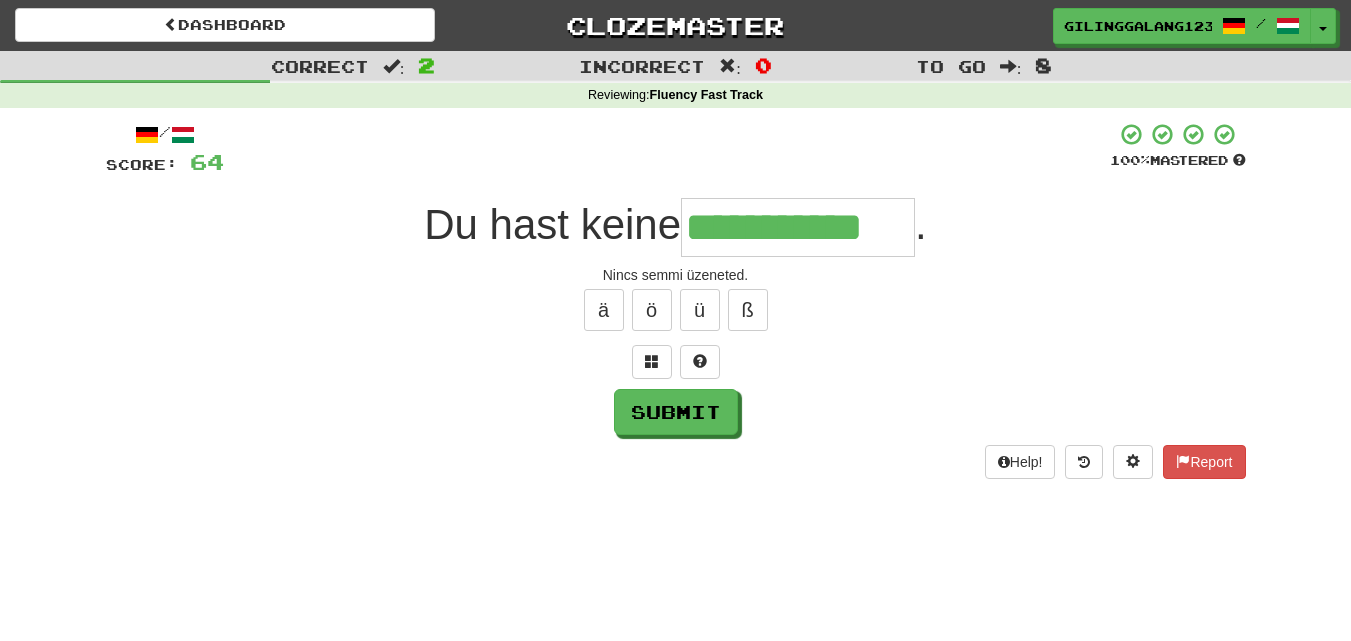 type on "**********" 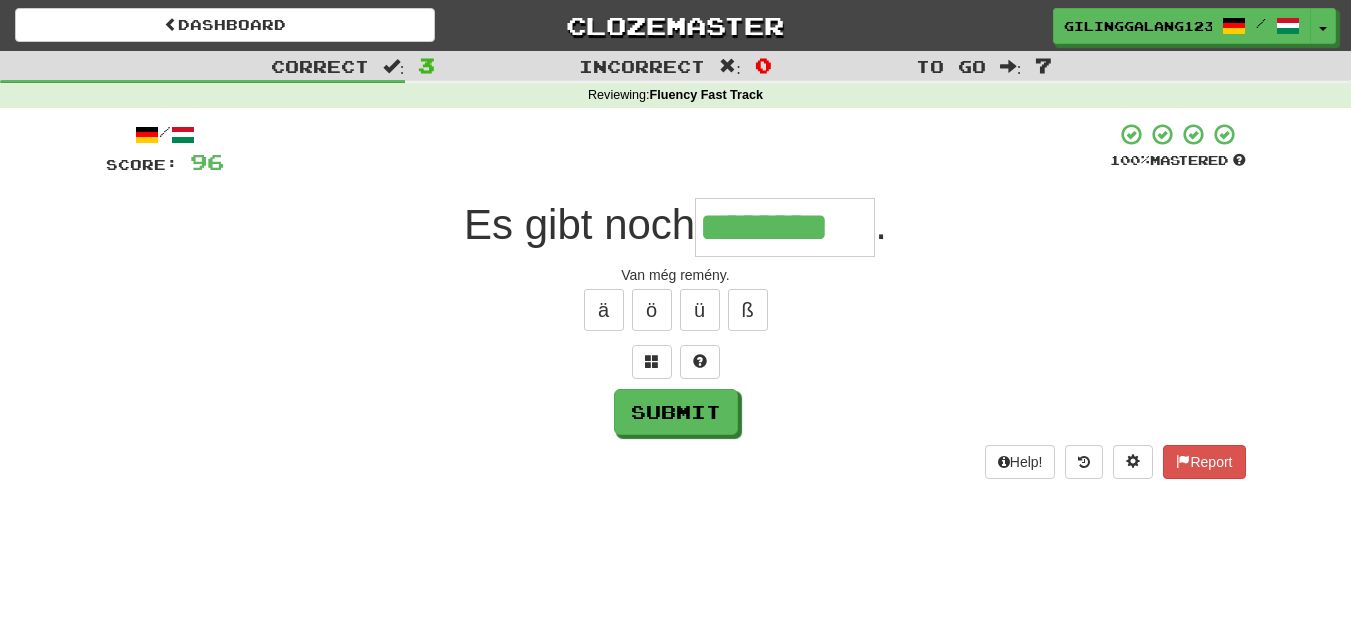 type on "********" 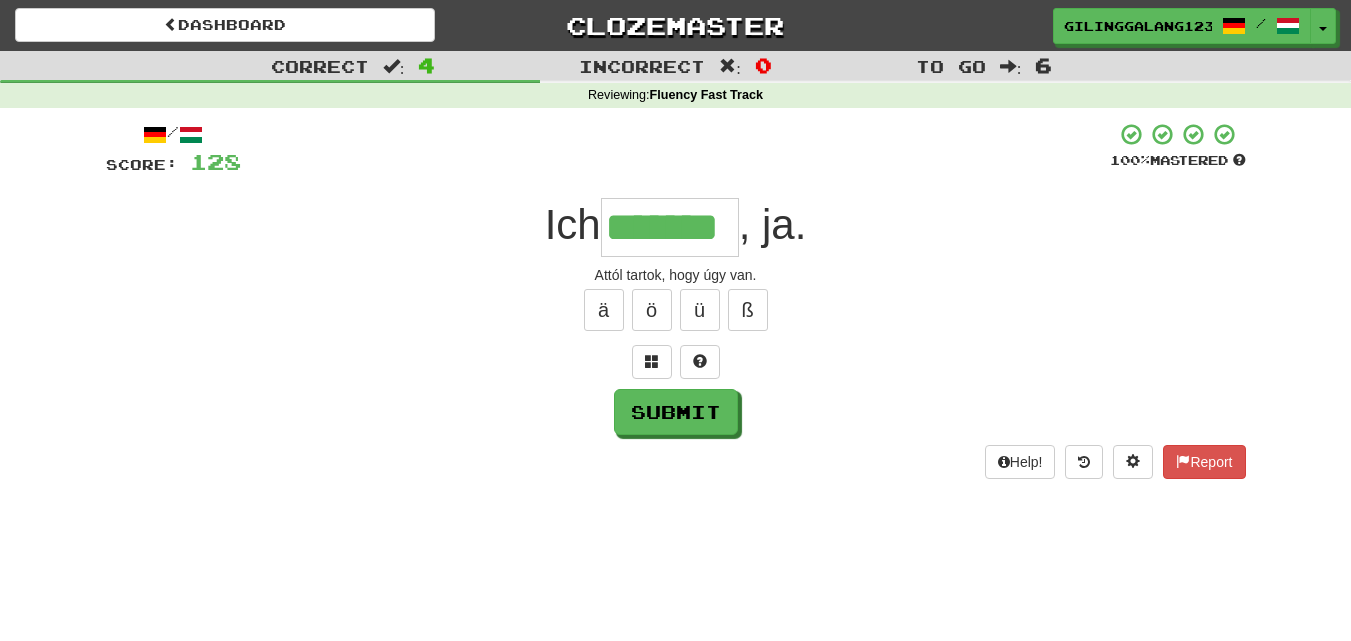 type on "*******" 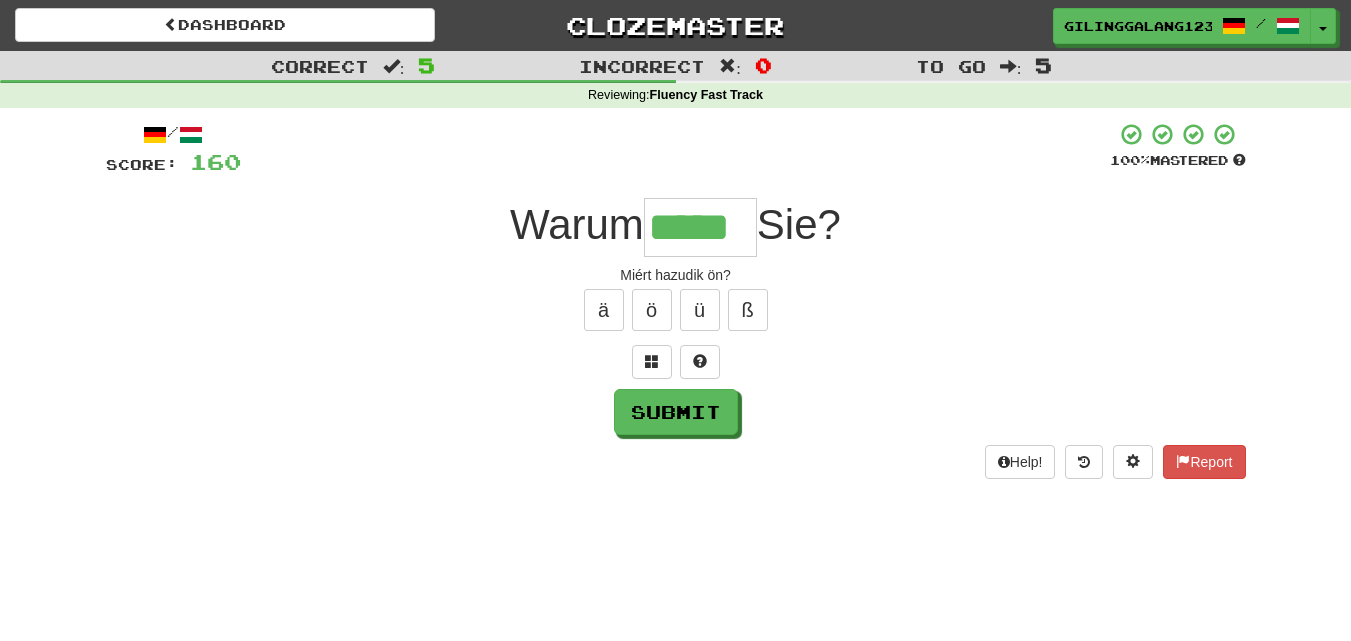 type on "*****" 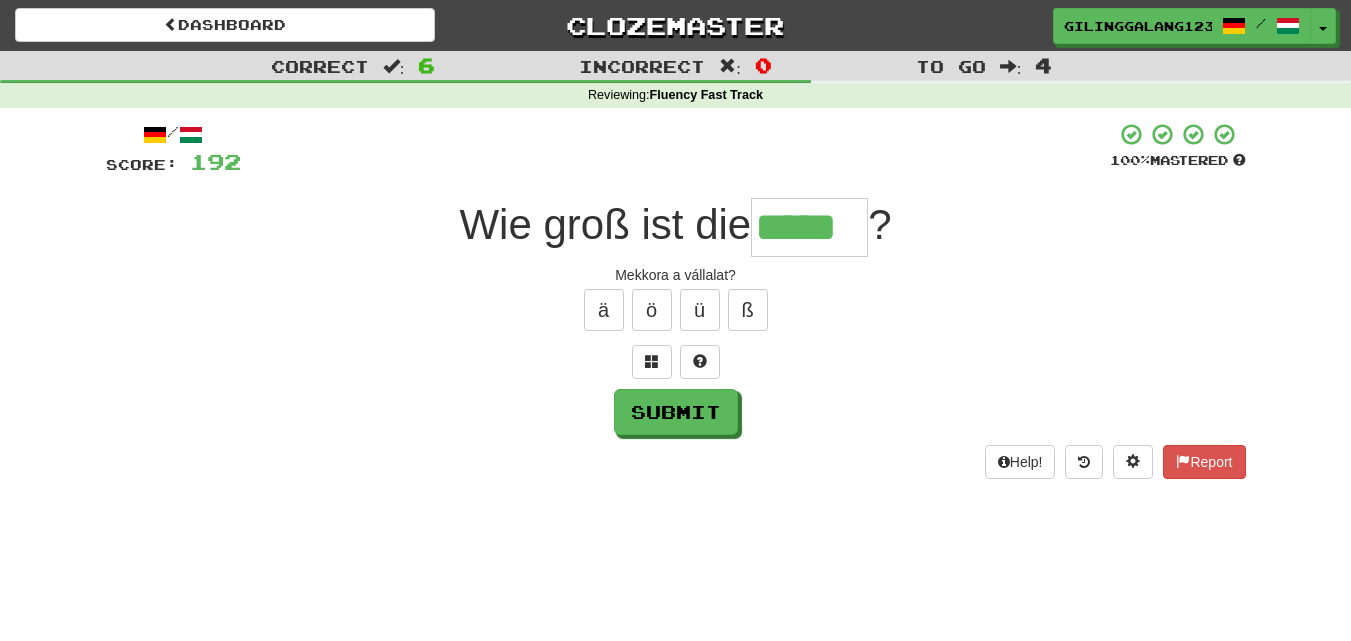 type on "*****" 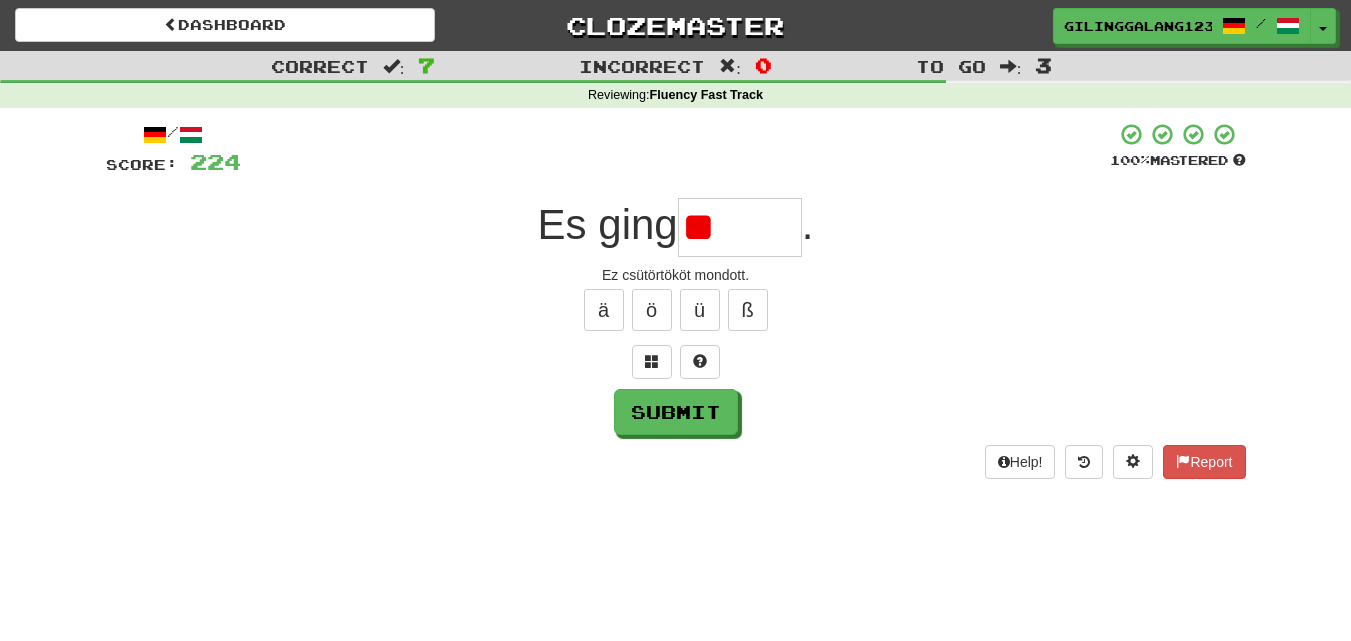type on "*" 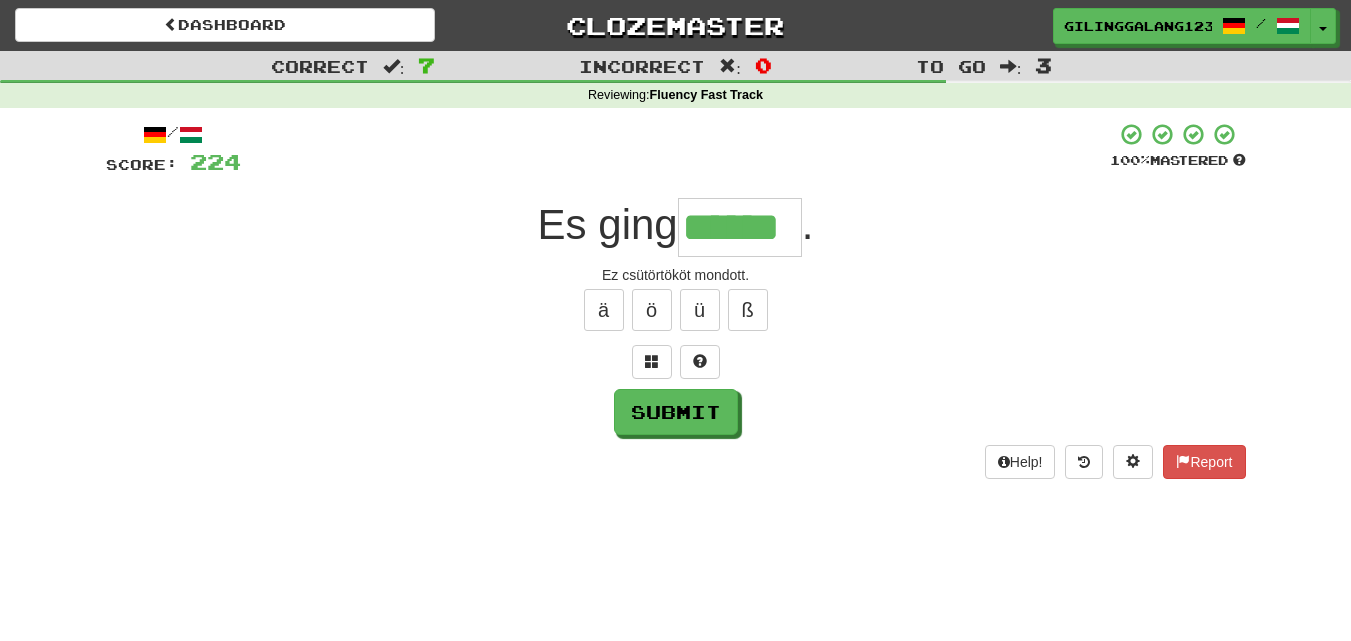 type on "******" 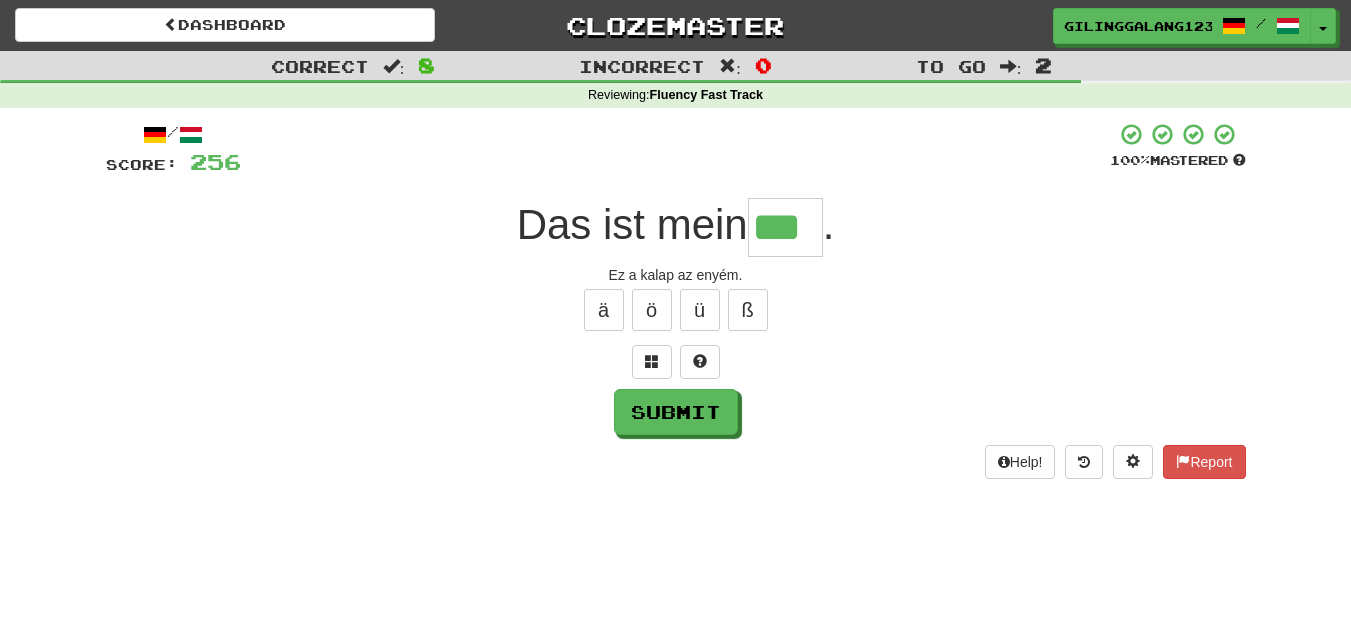 type on "***" 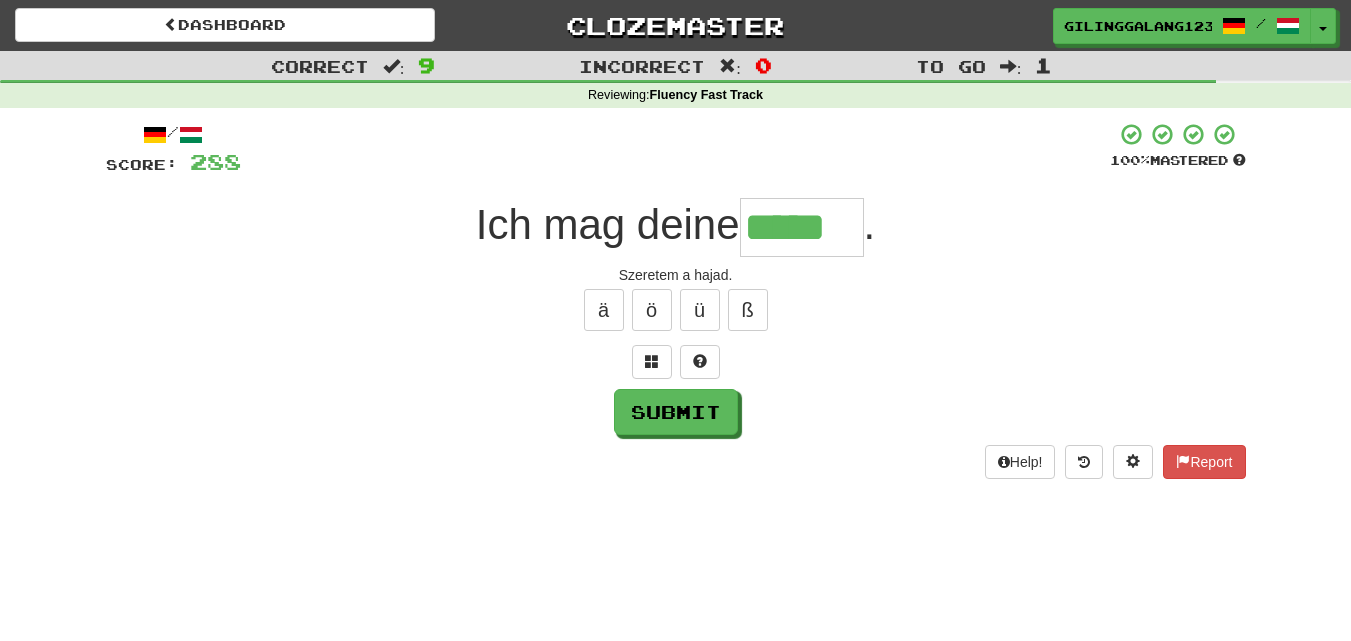type on "*****" 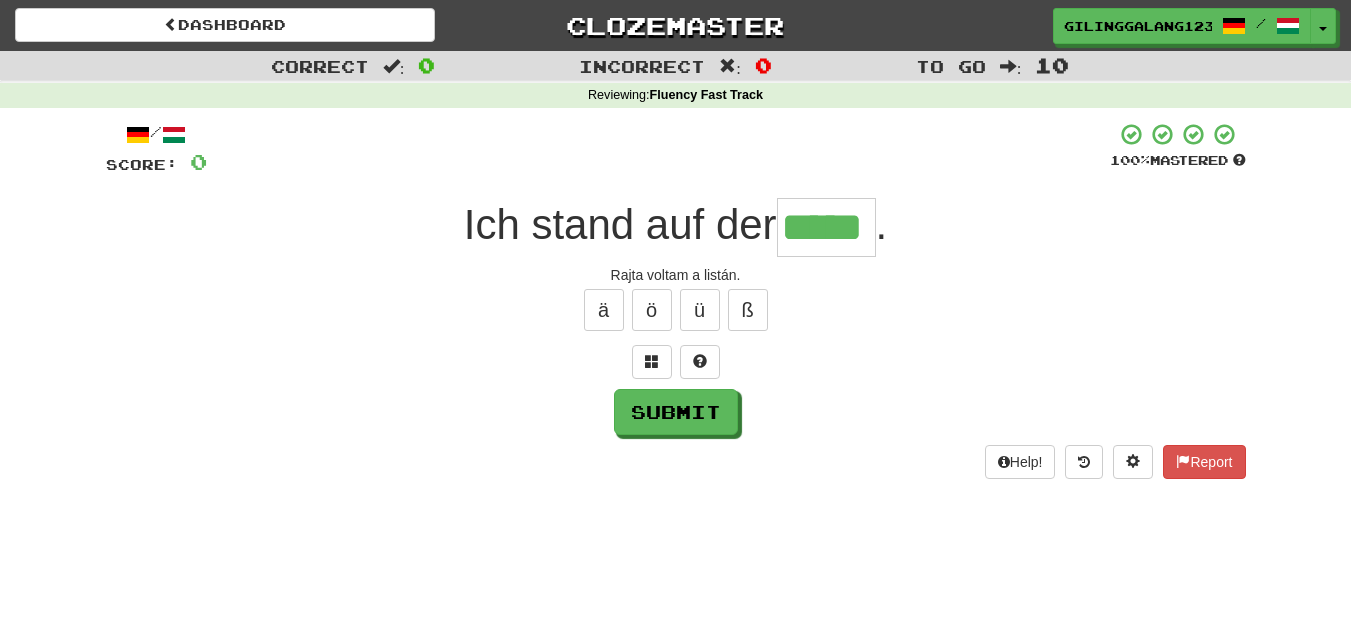 type on "*****" 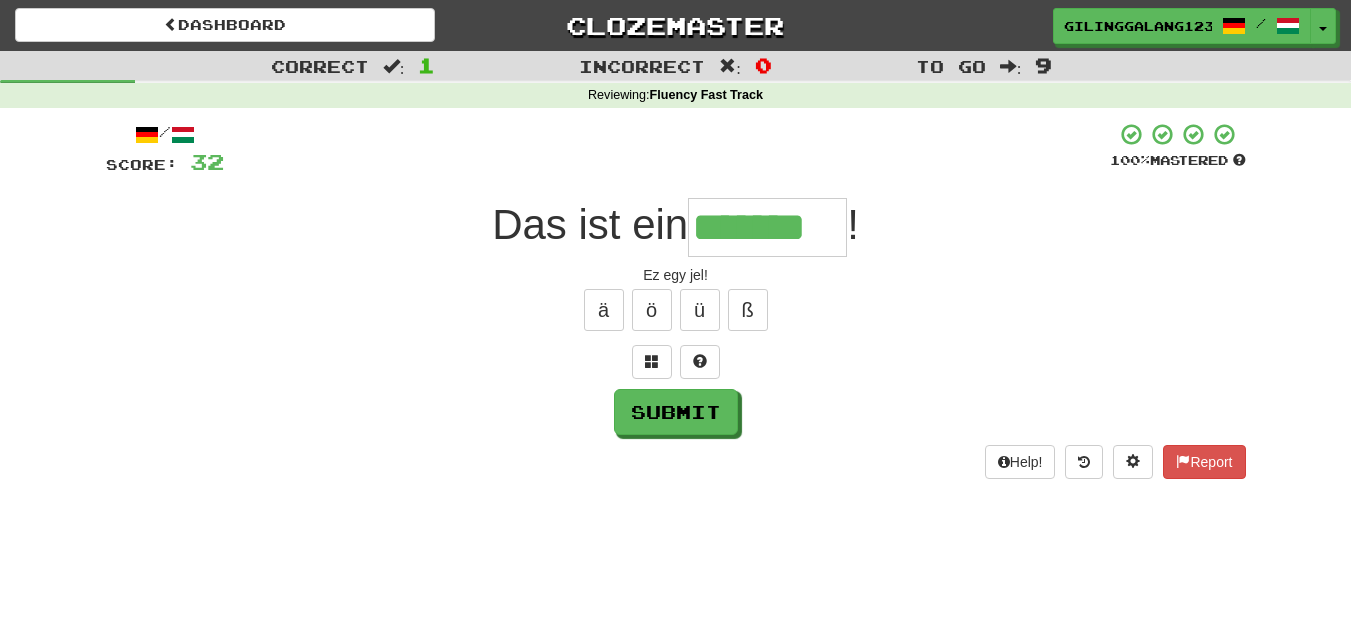 type on "*******" 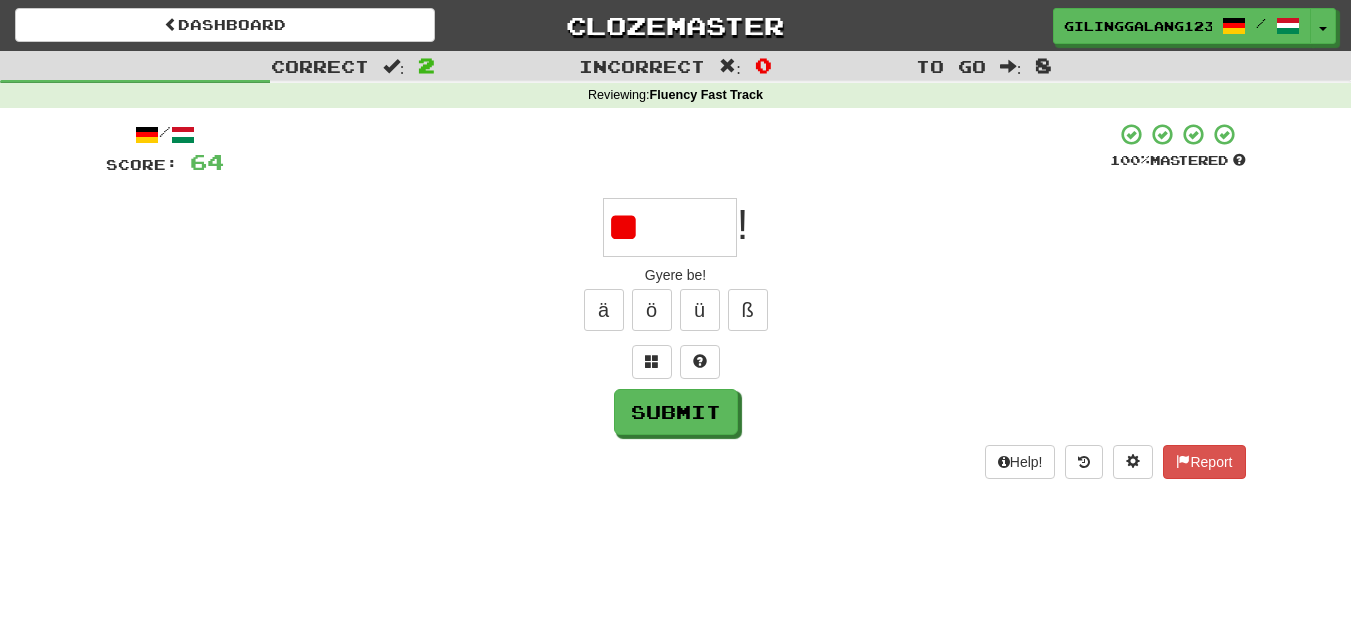 type on "*" 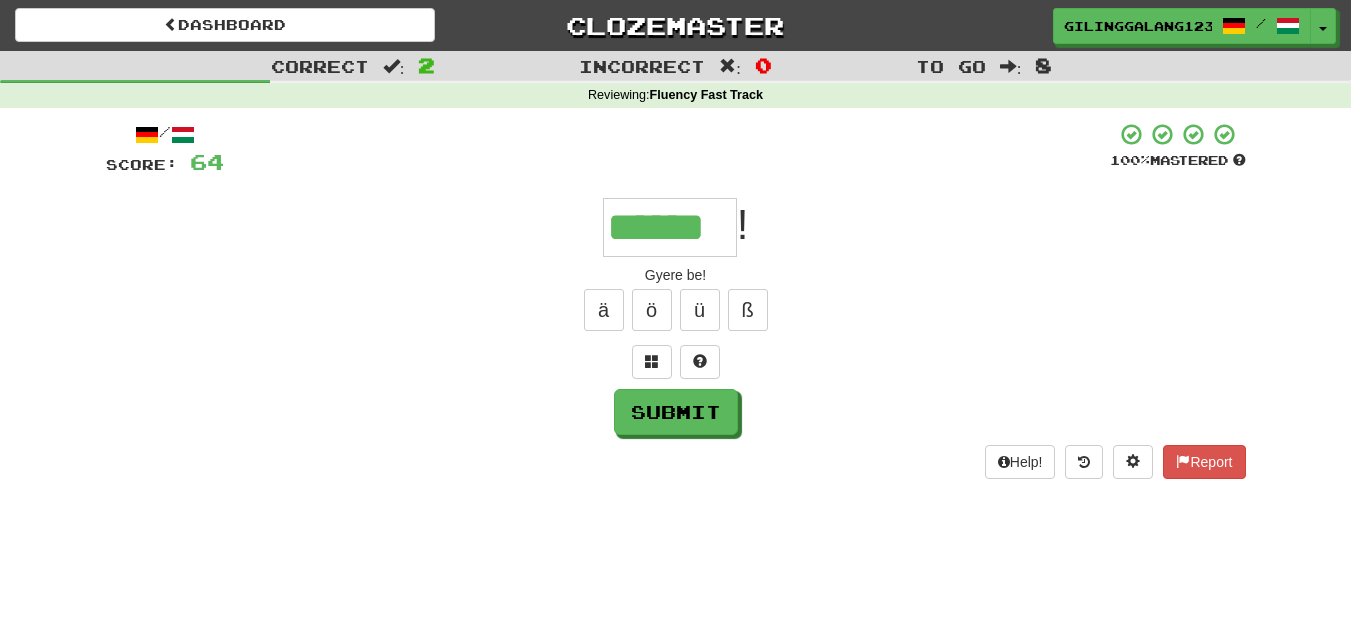 type on "******" 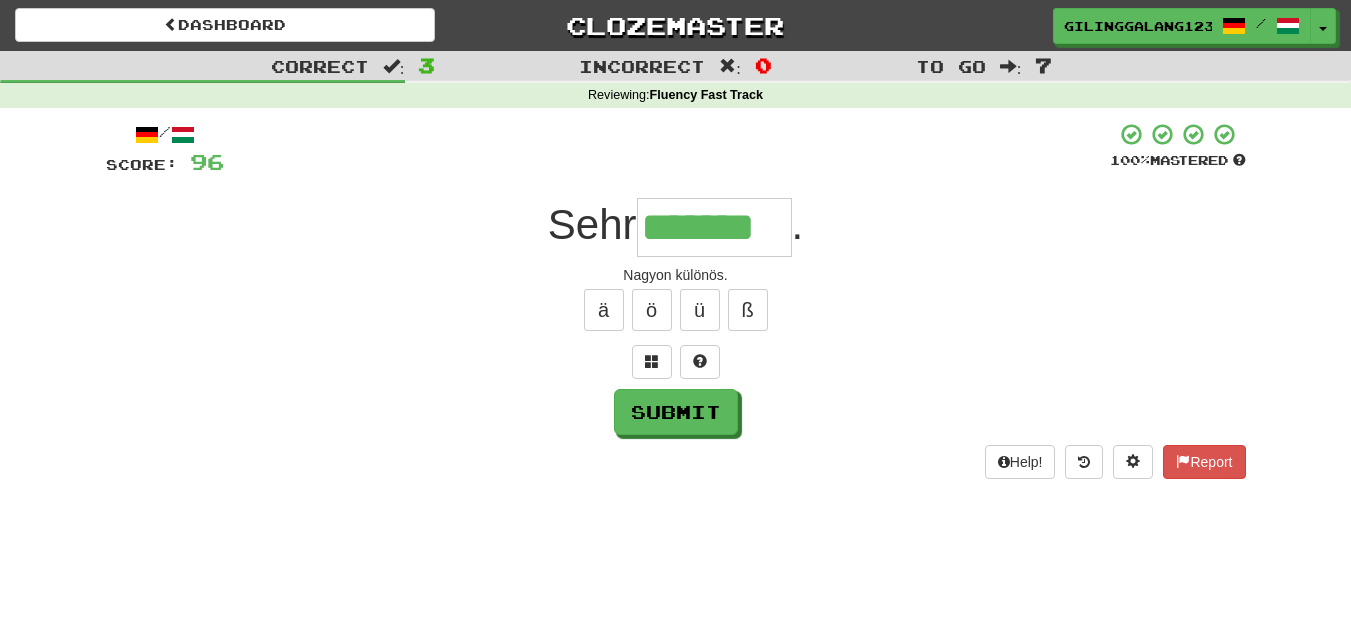 type on "*******" 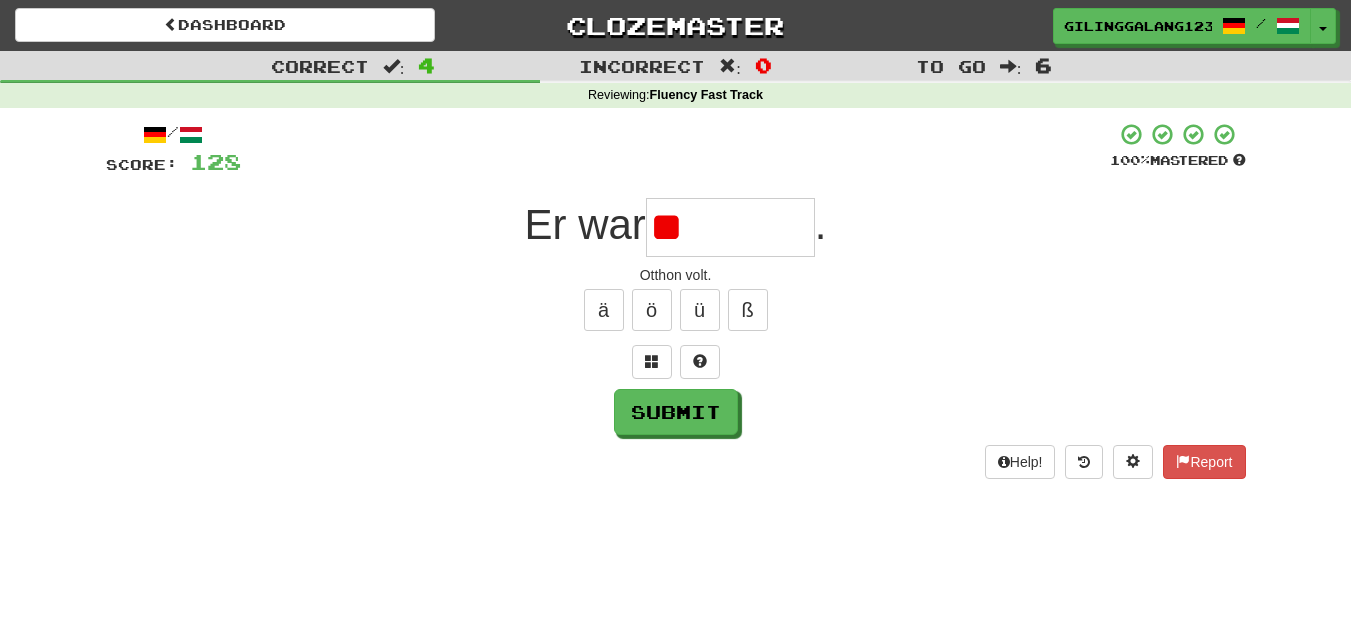 type on "*" 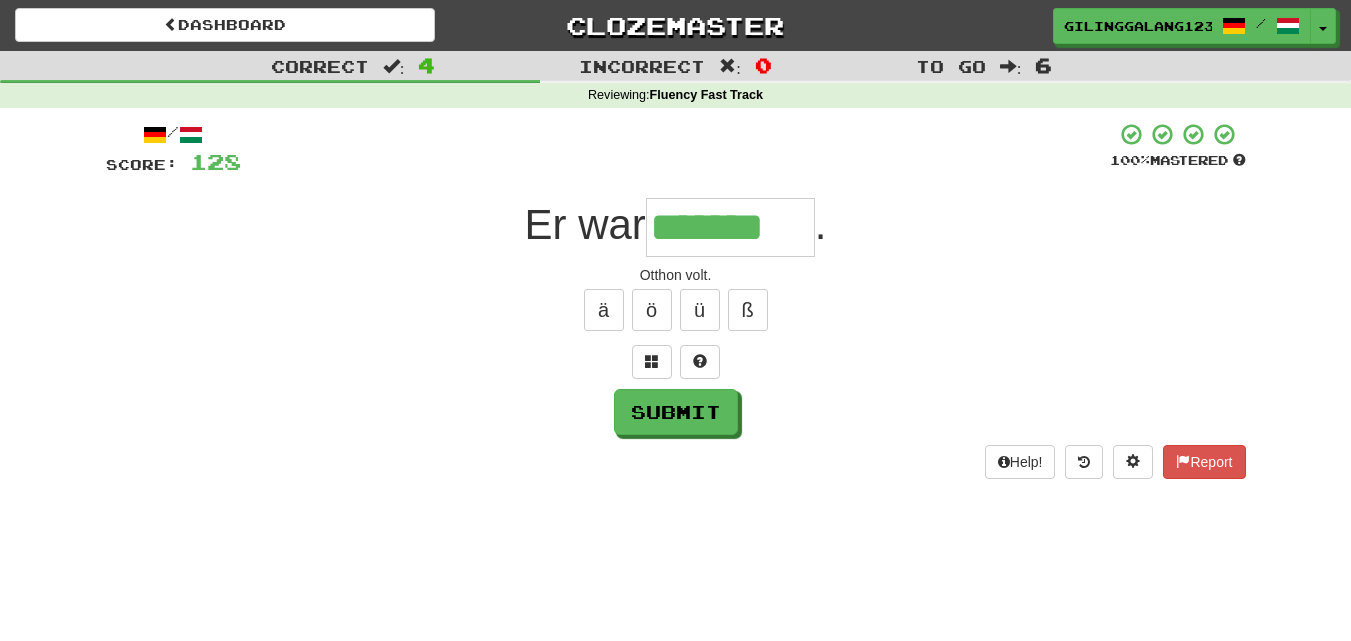 type on "*******" 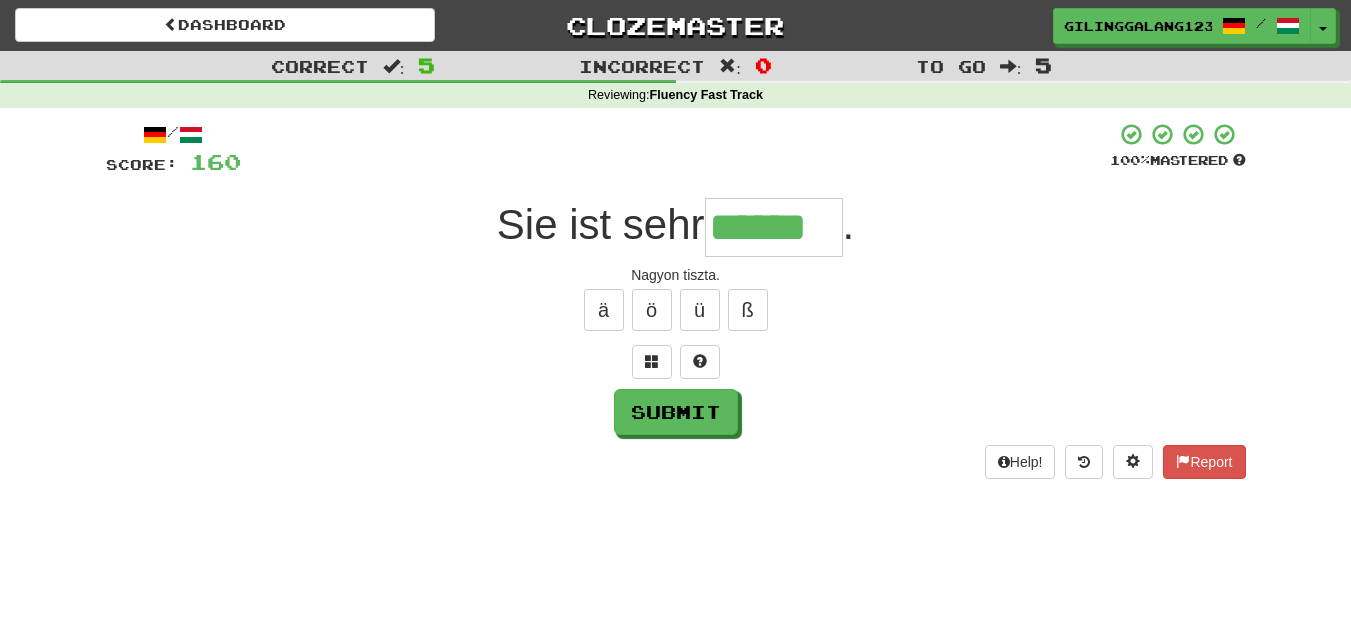 type on "******" 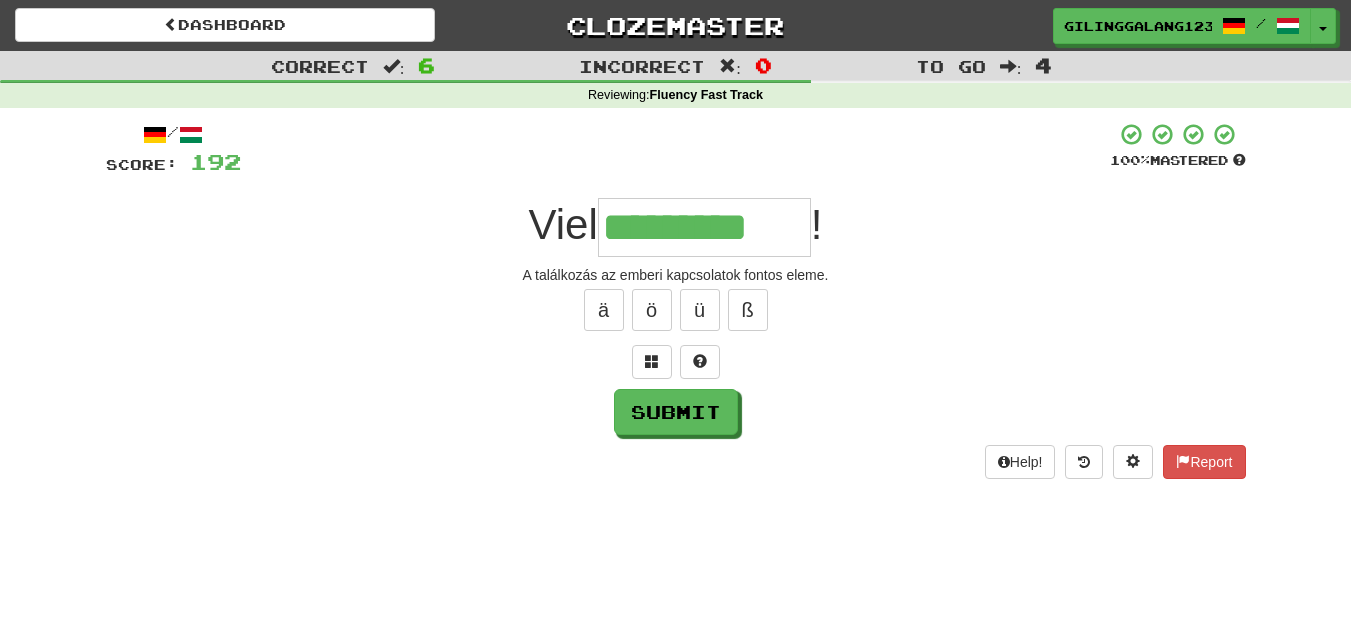 type on "*********" 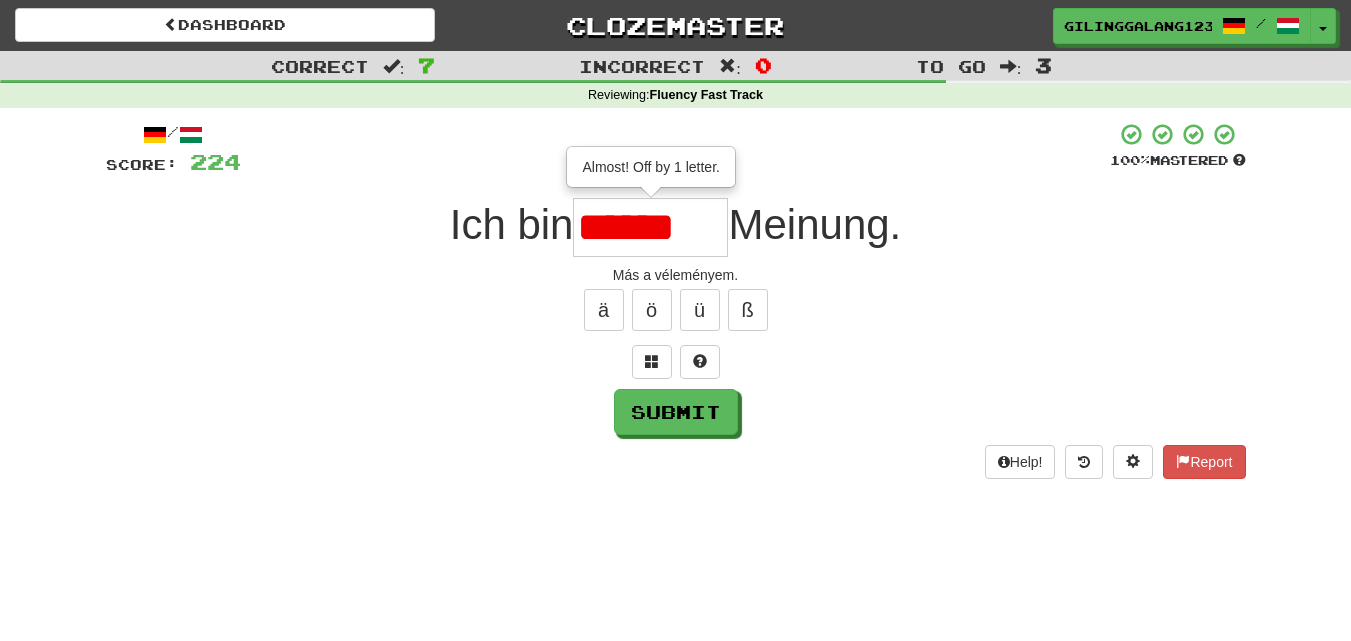 scroll, scrollTop: 0, scrollLeft: 0, axis: both 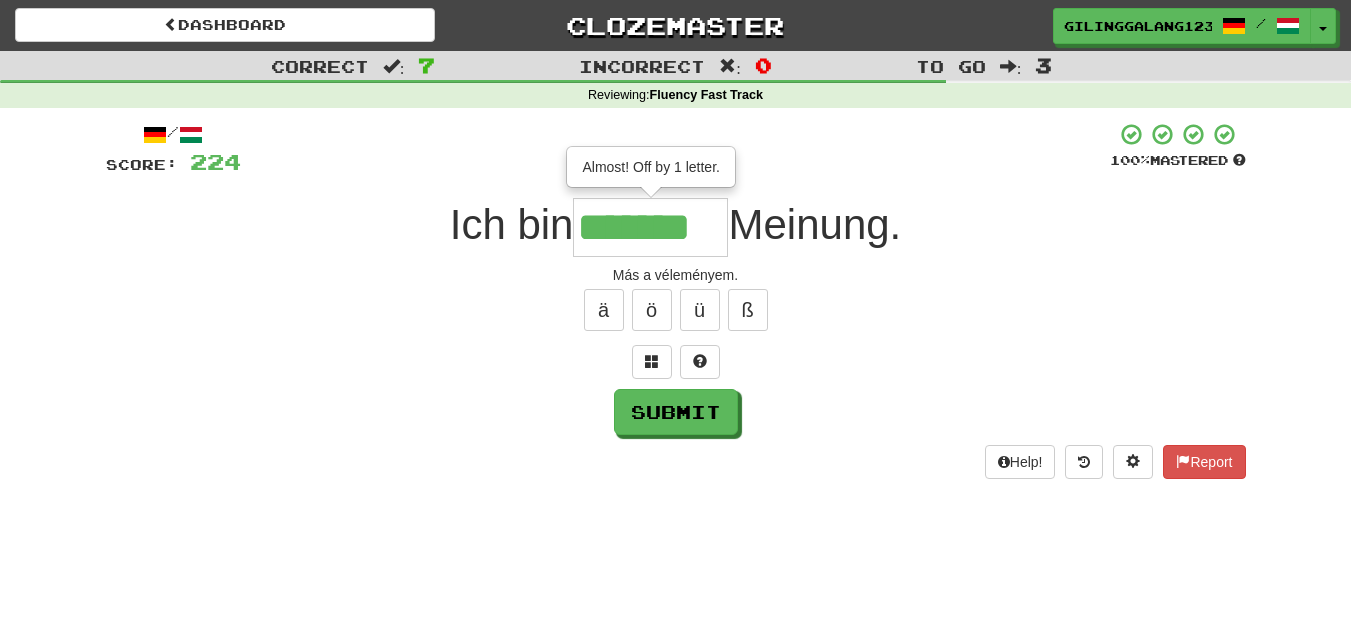 type on "*******" 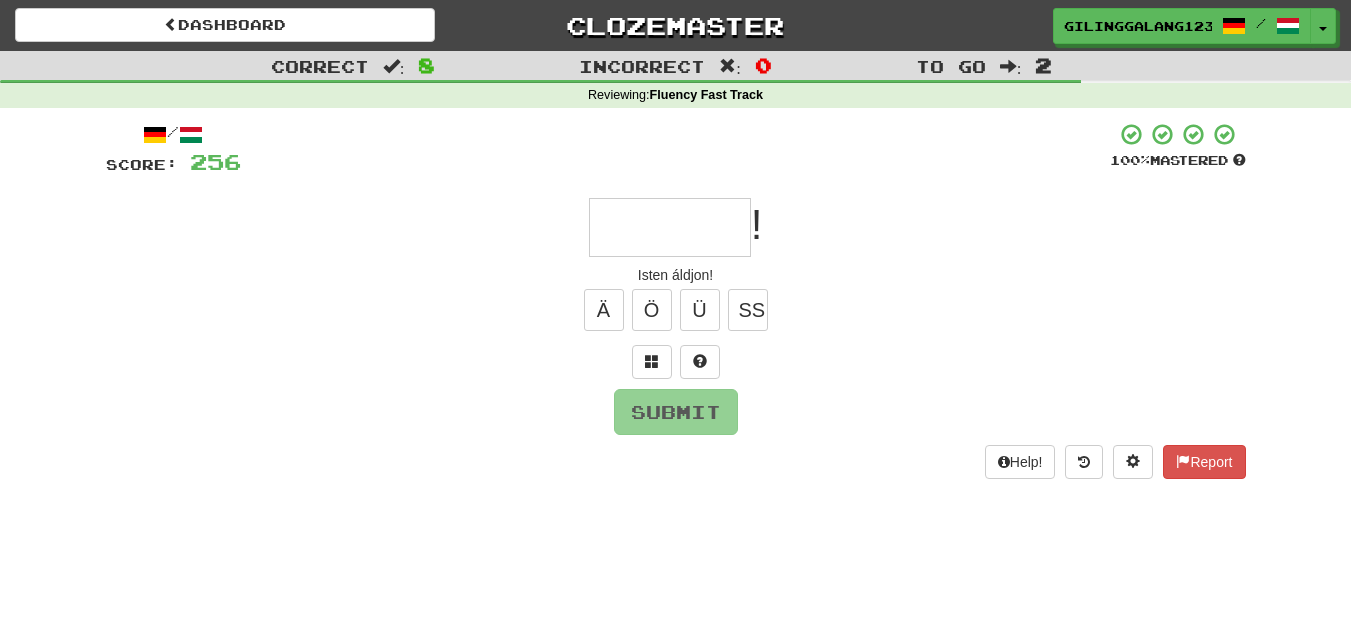 type on "*" 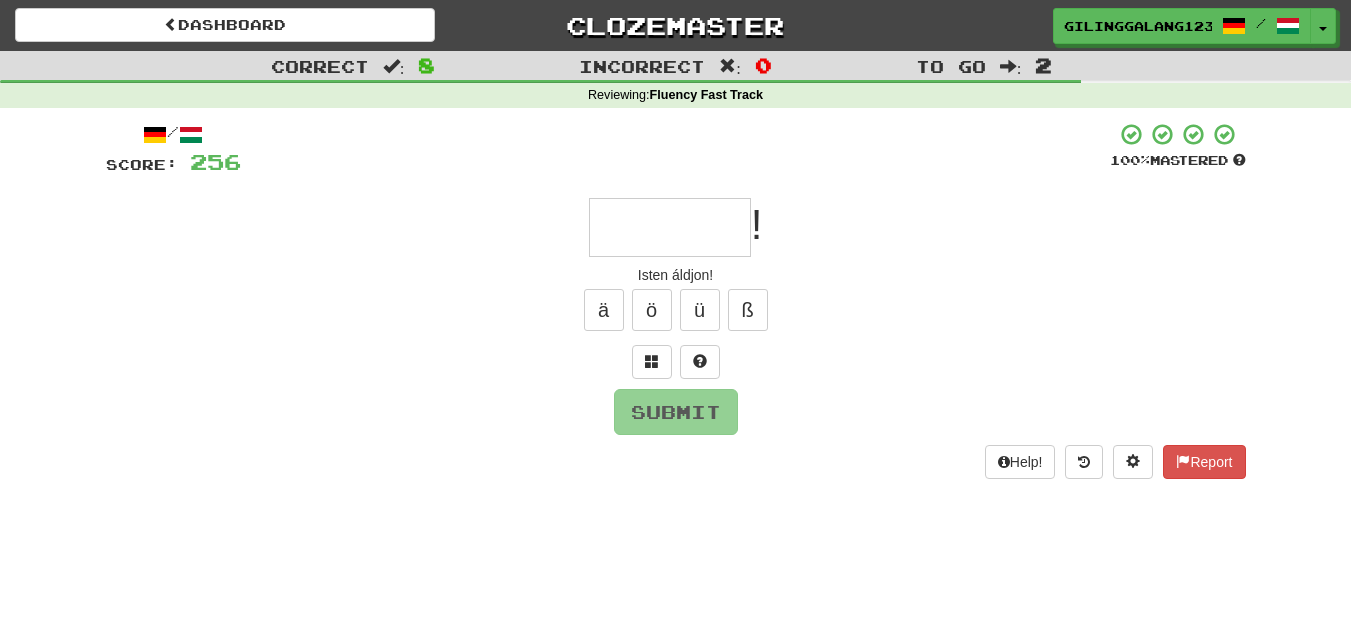 type on "*" 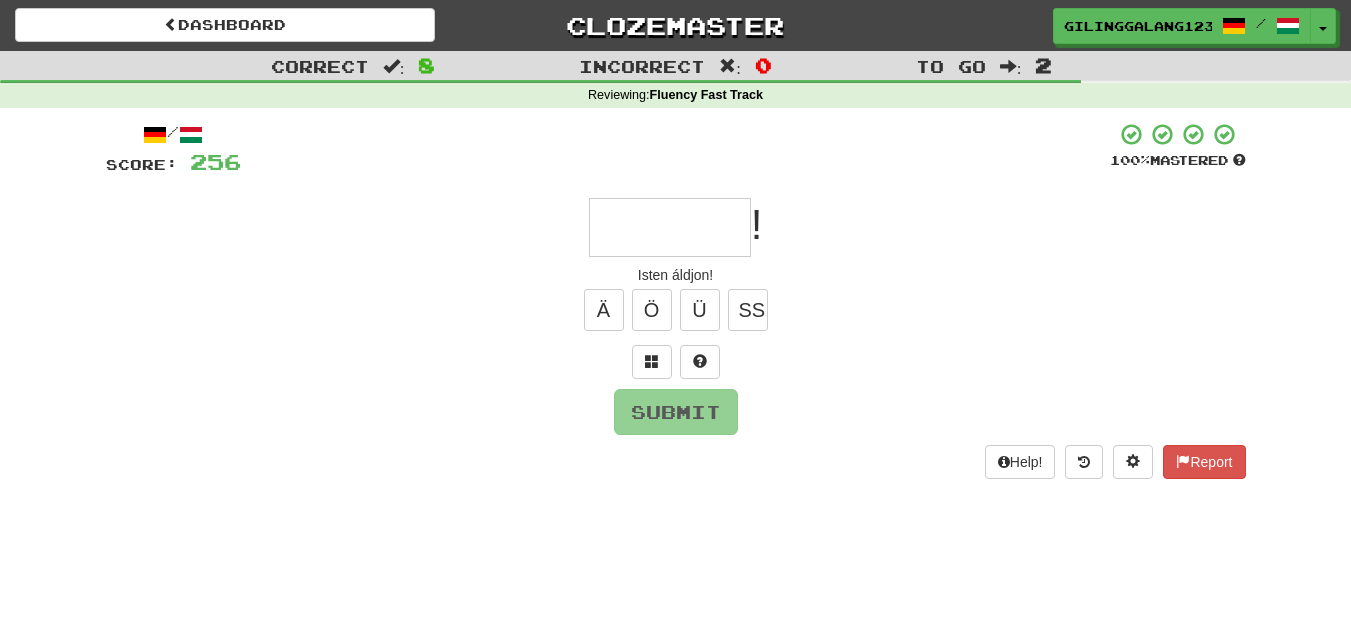 type on "*" 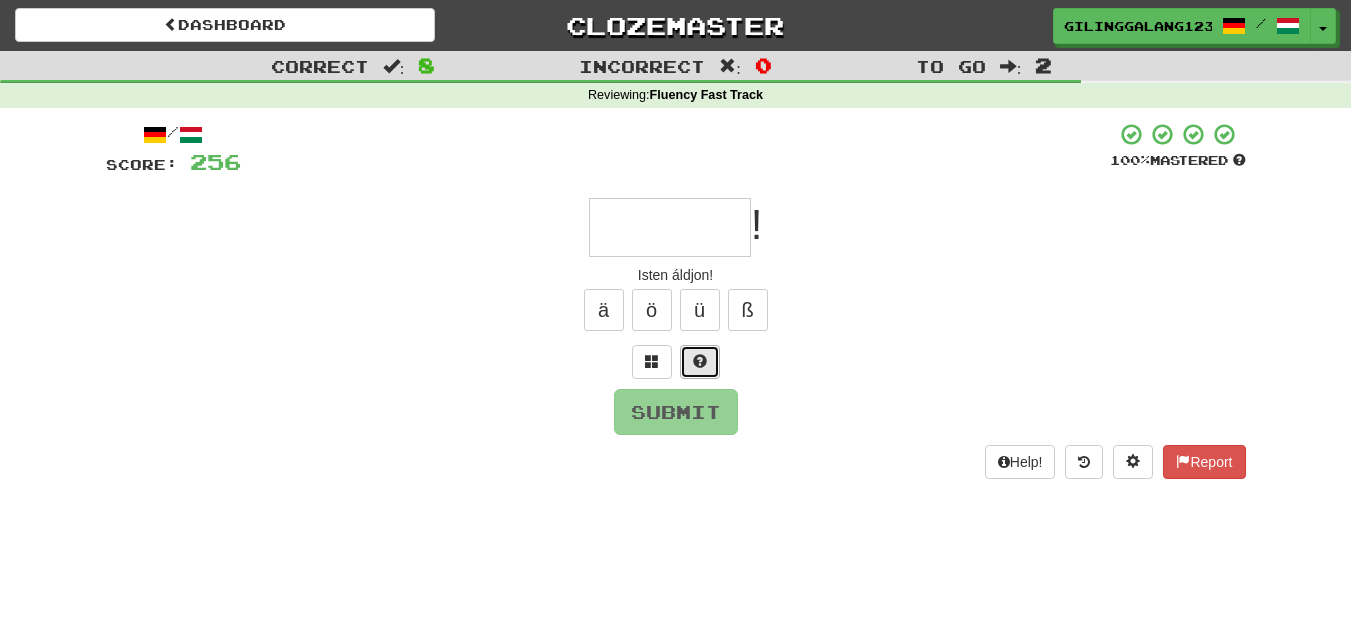 click at bounding box center [700, 361] 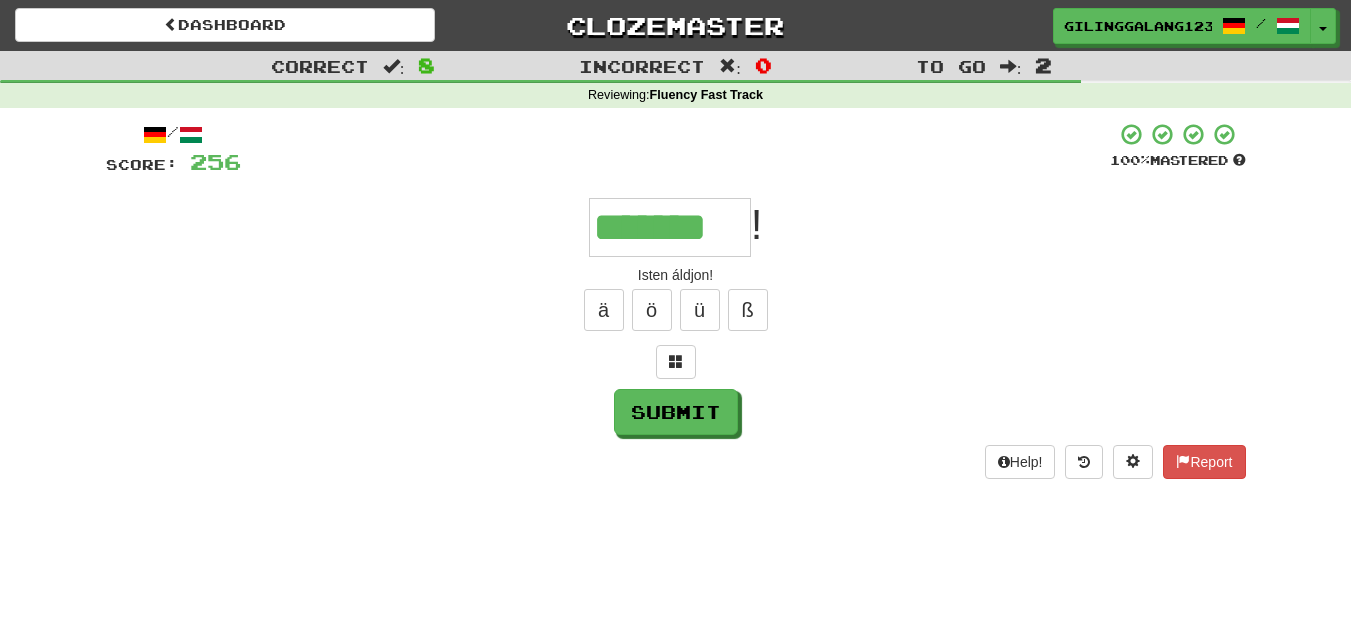 type on "*******" 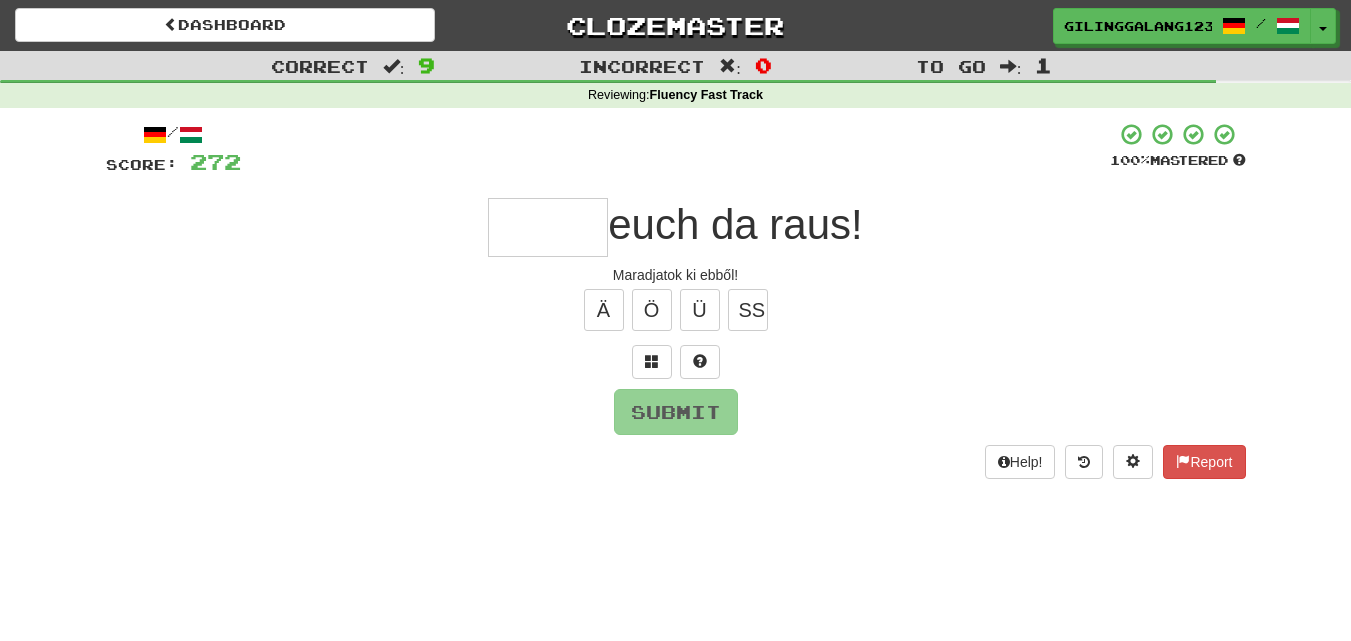 type on "*" 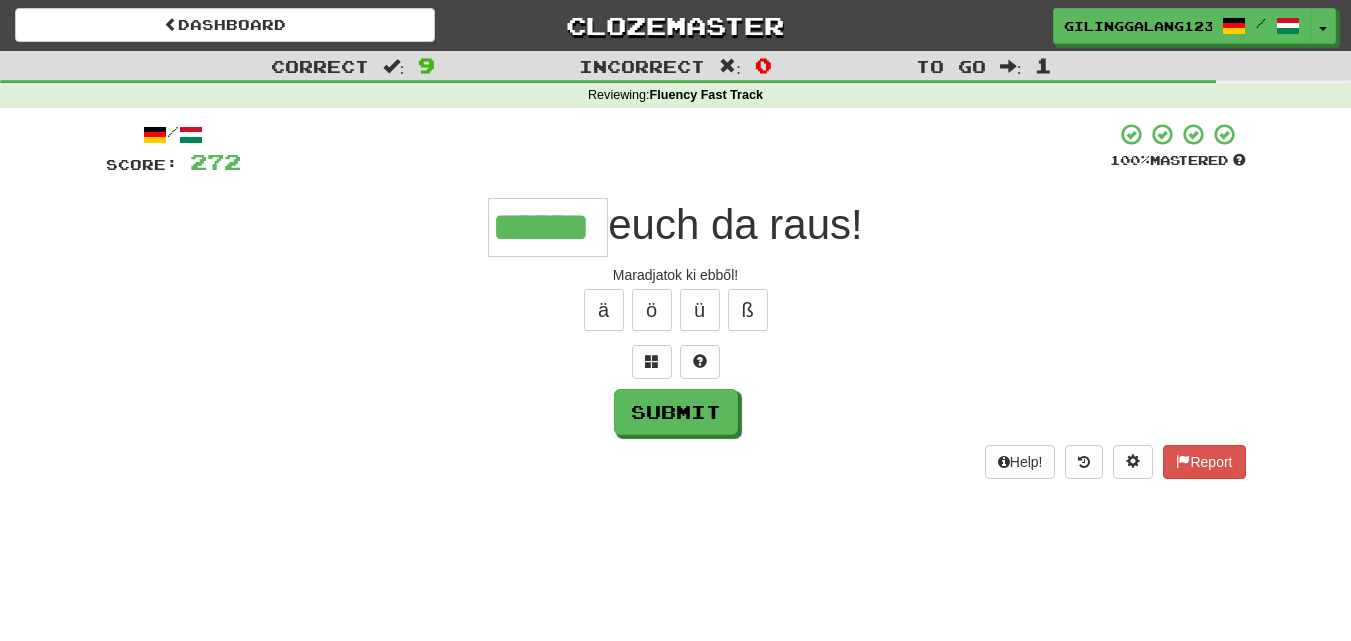 type on "******" 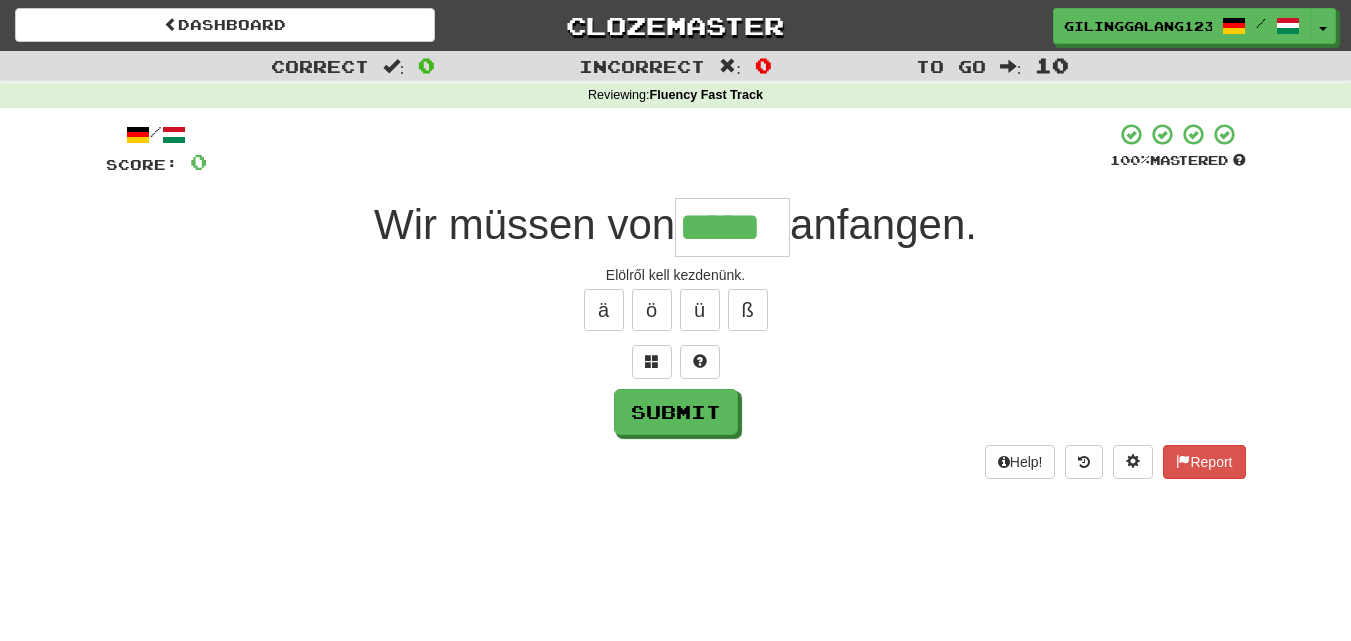 type on "*****" 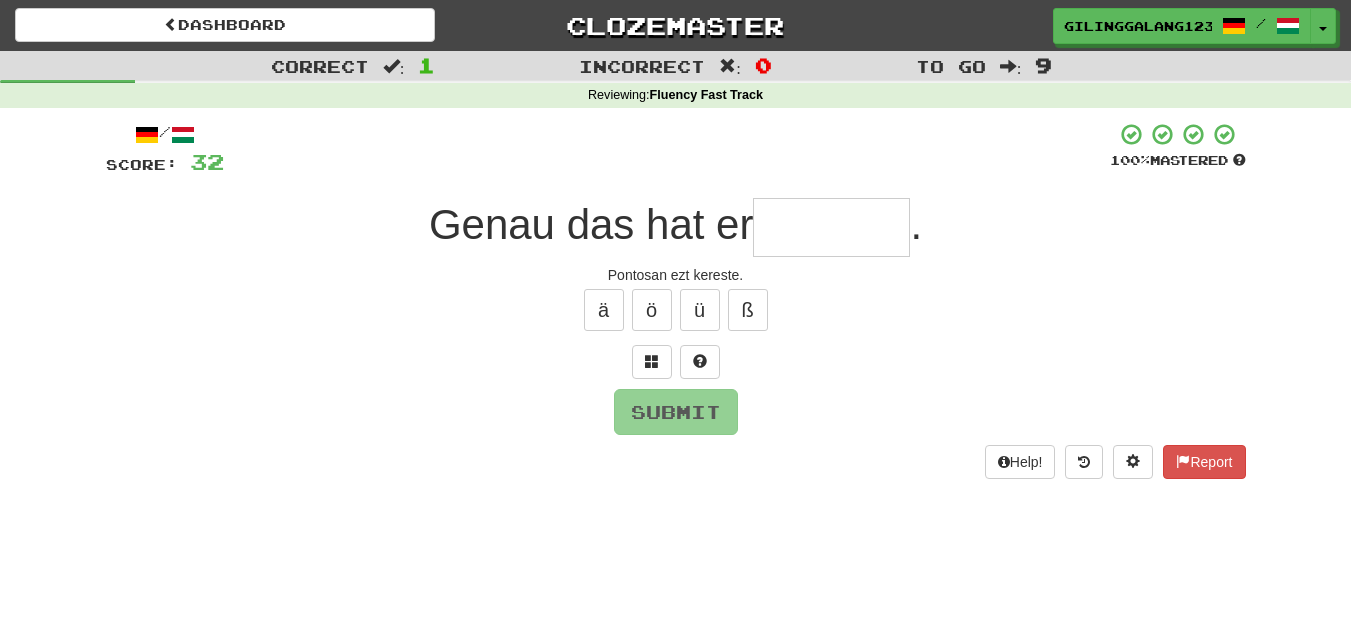 type on "*" 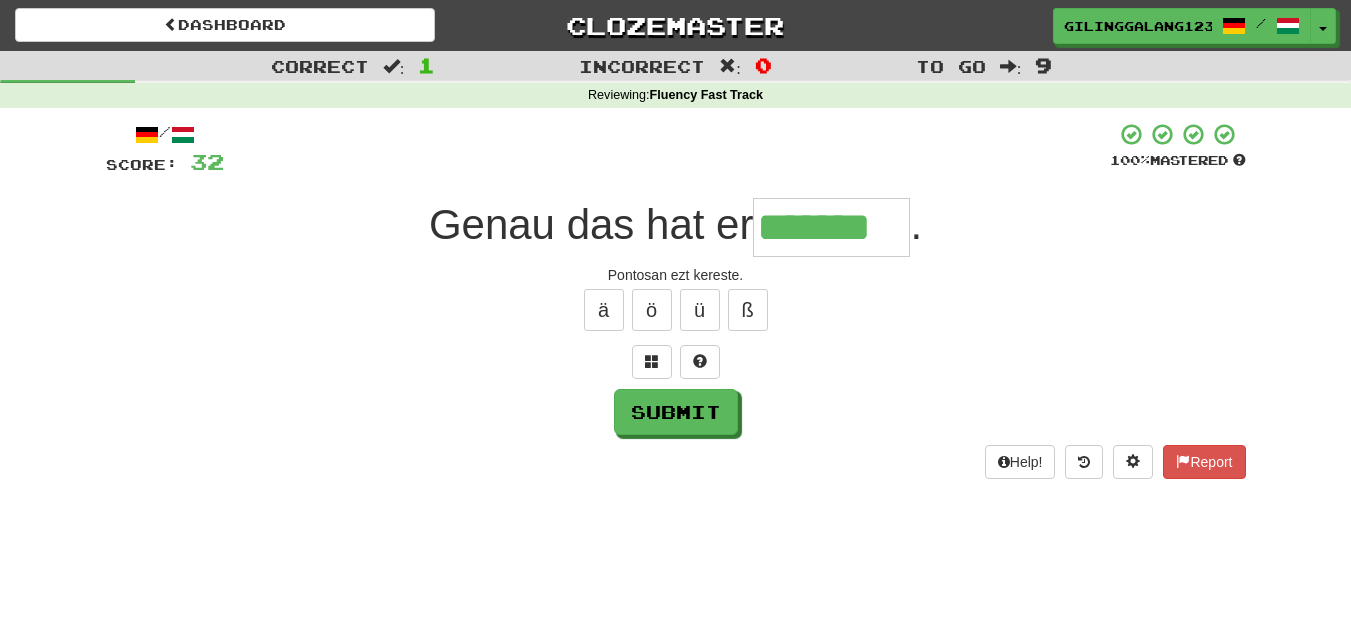 type on "*******" 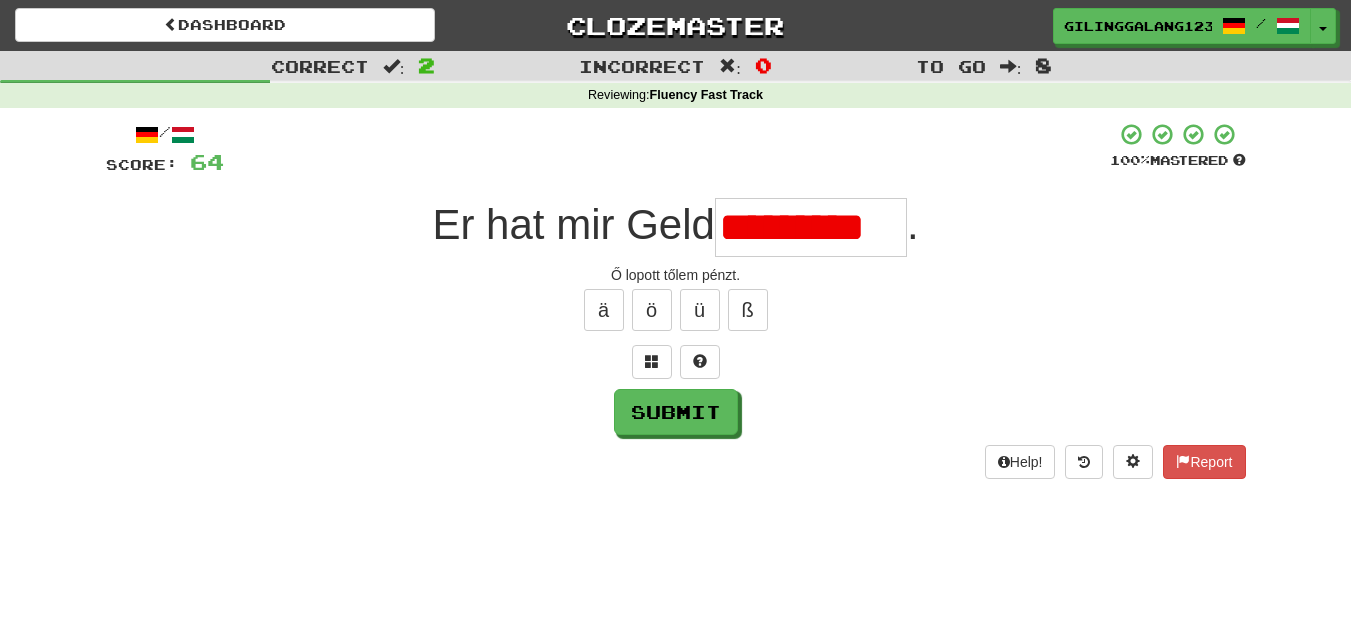 scroll, scrollTop: 0, scrollLeft: 0, axis: both 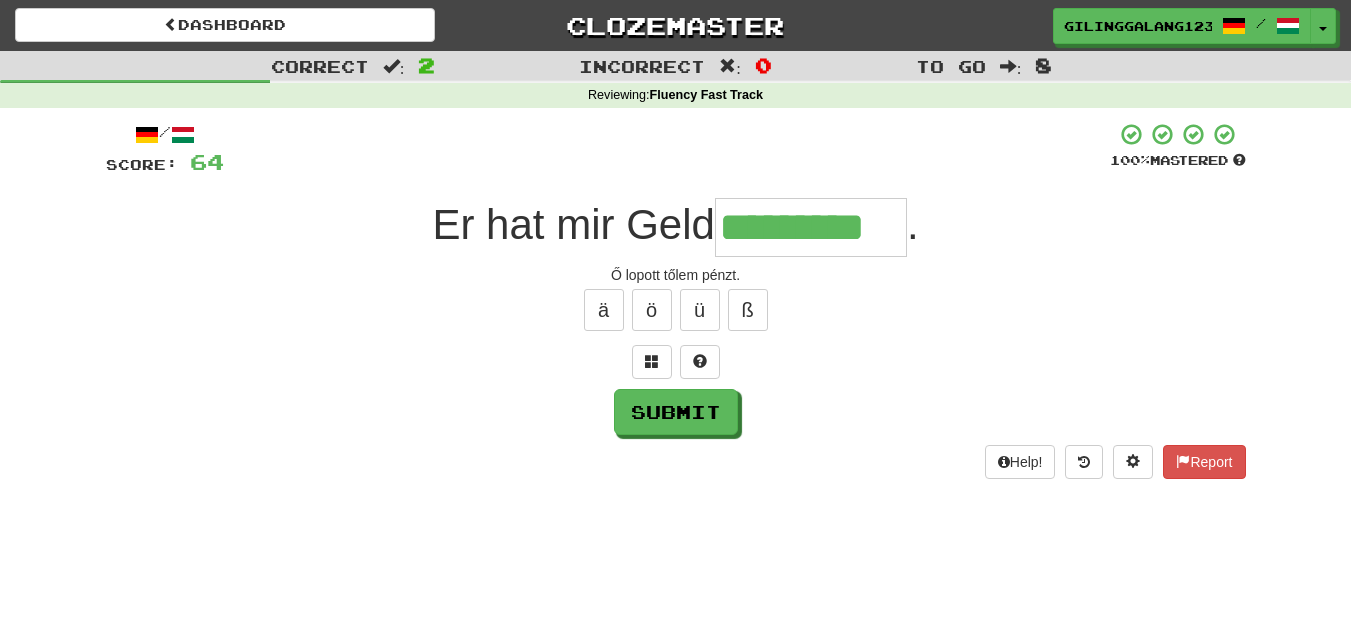 type on "*********" 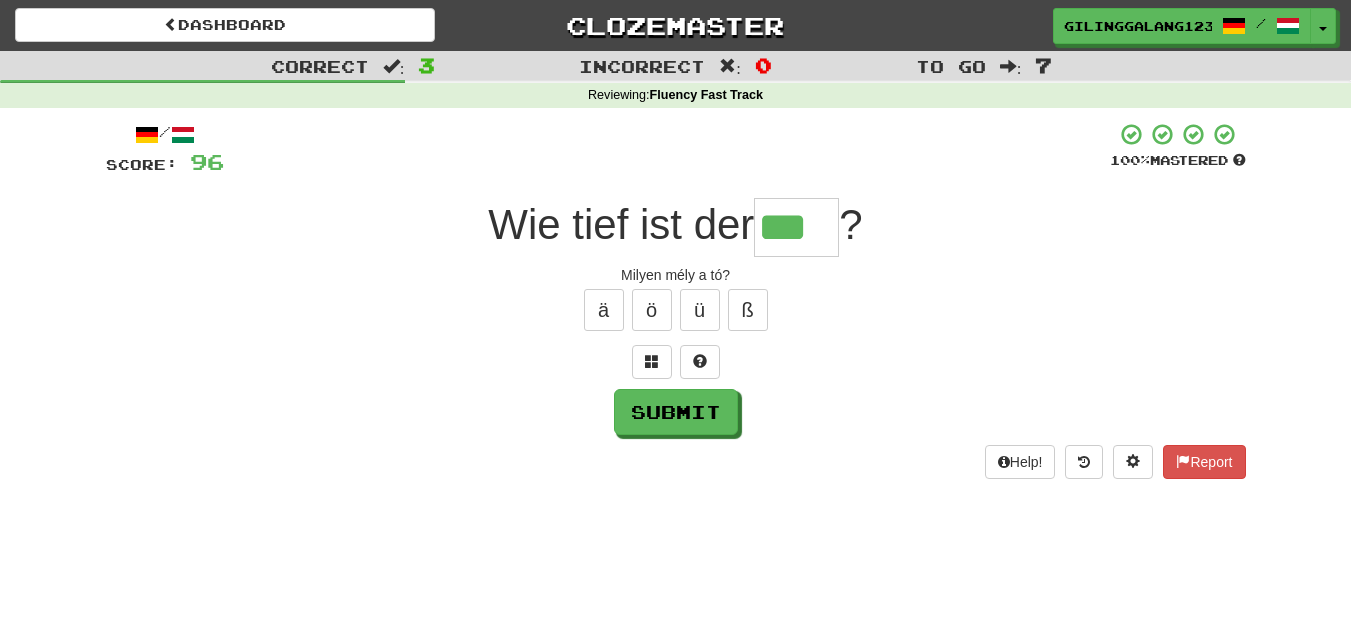 type on "***" 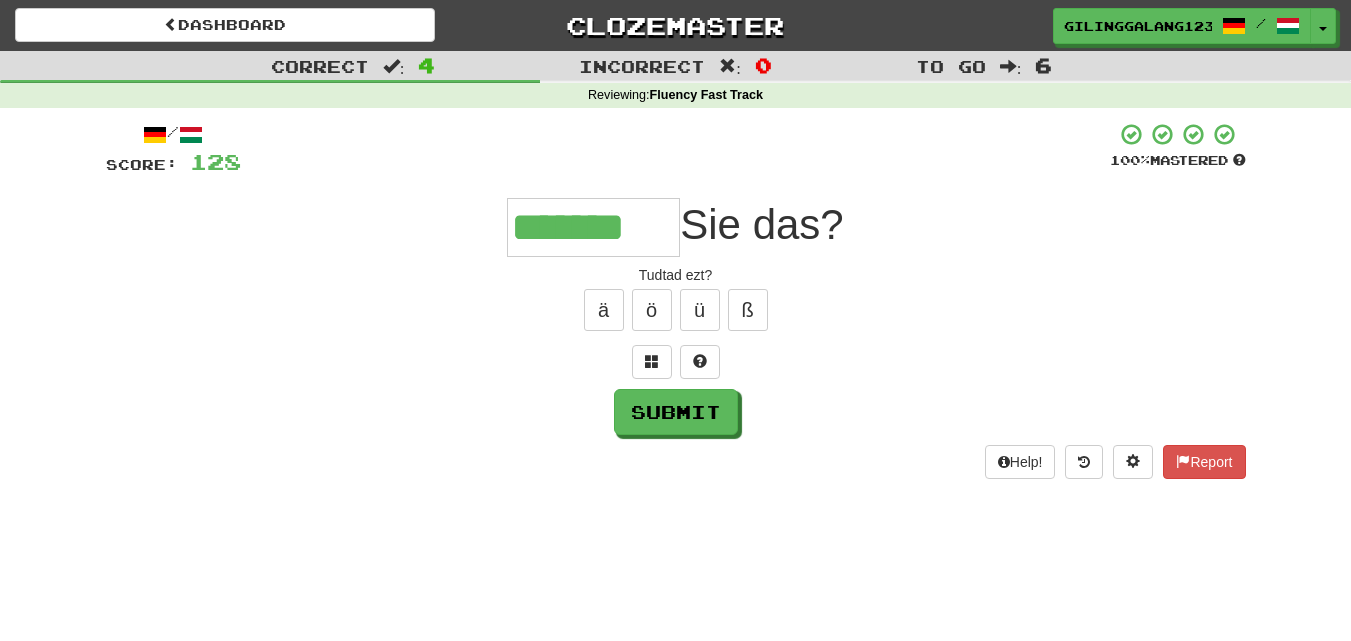 type on "*******" 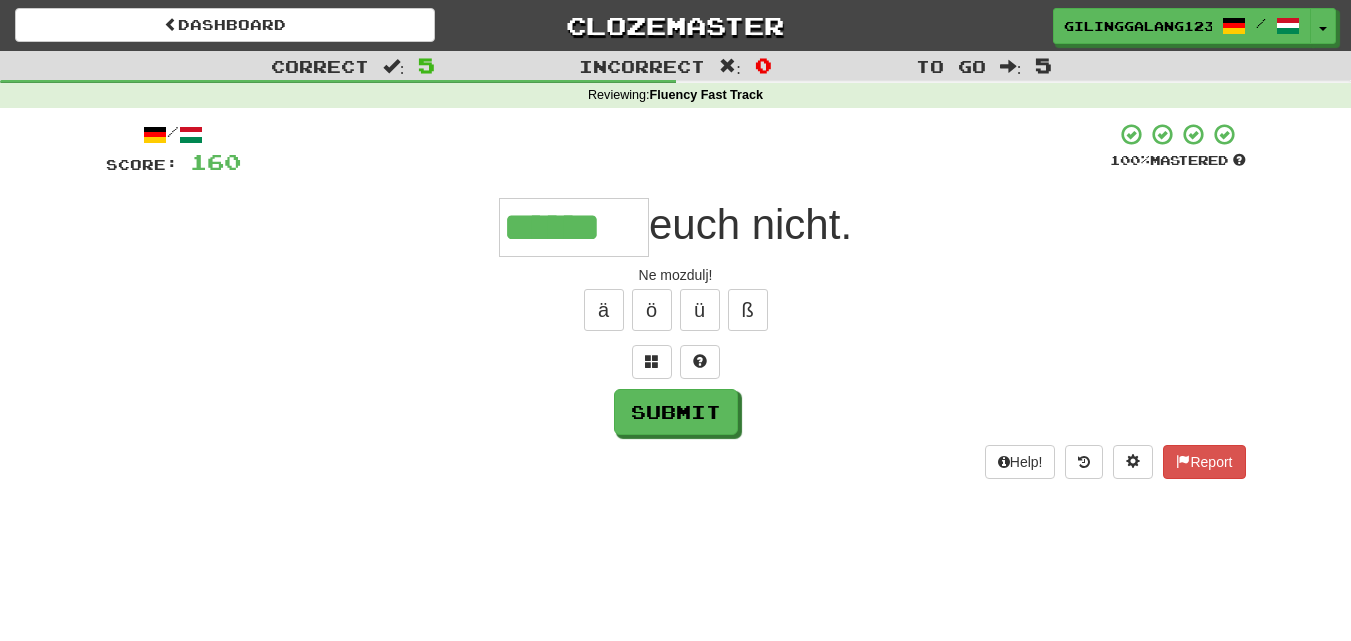 type on "******" 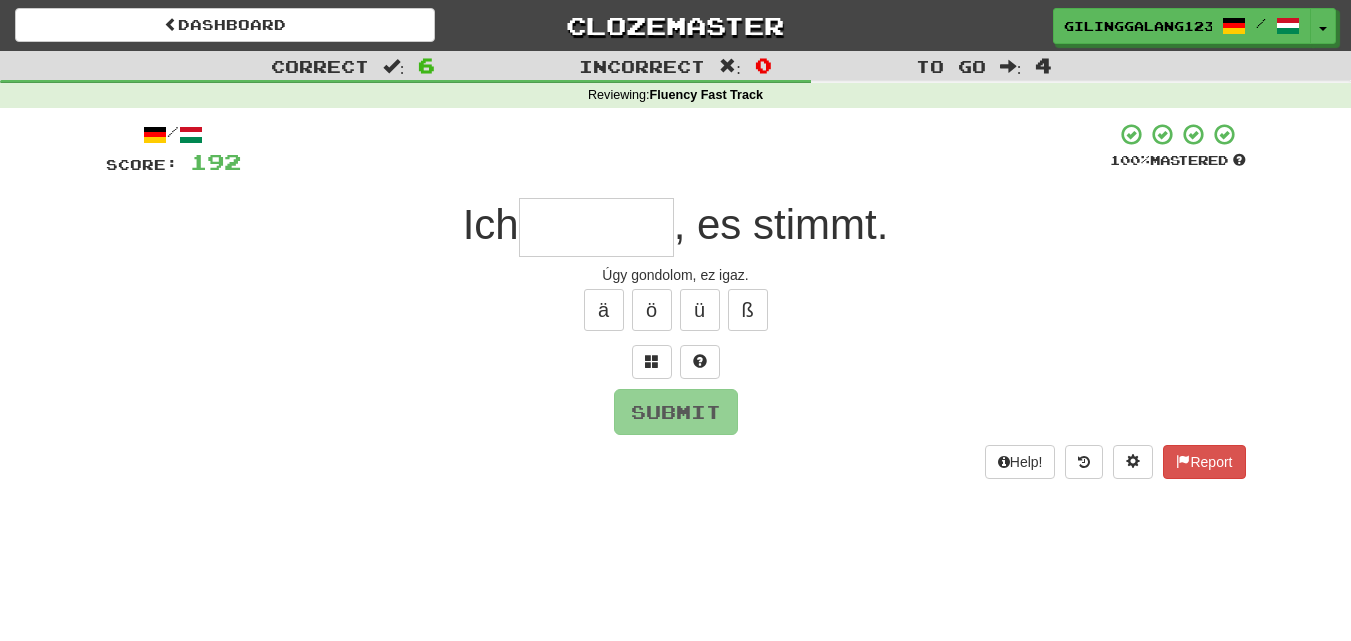 type on "*" 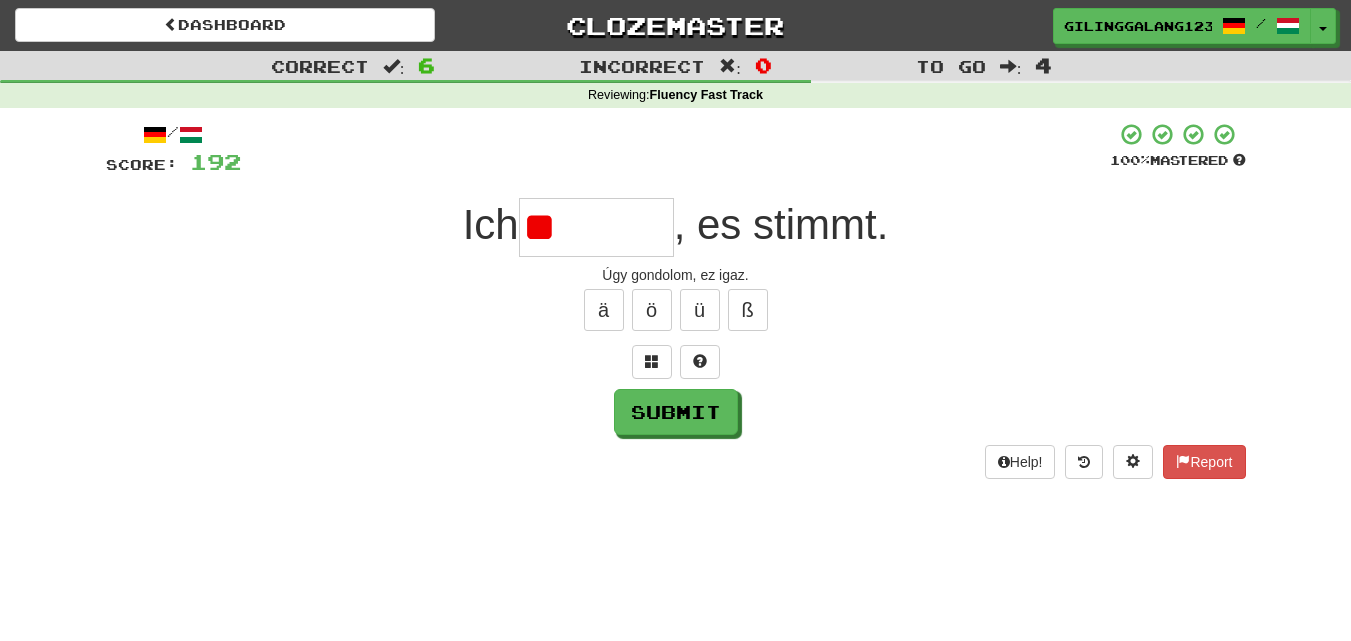 type on "*" 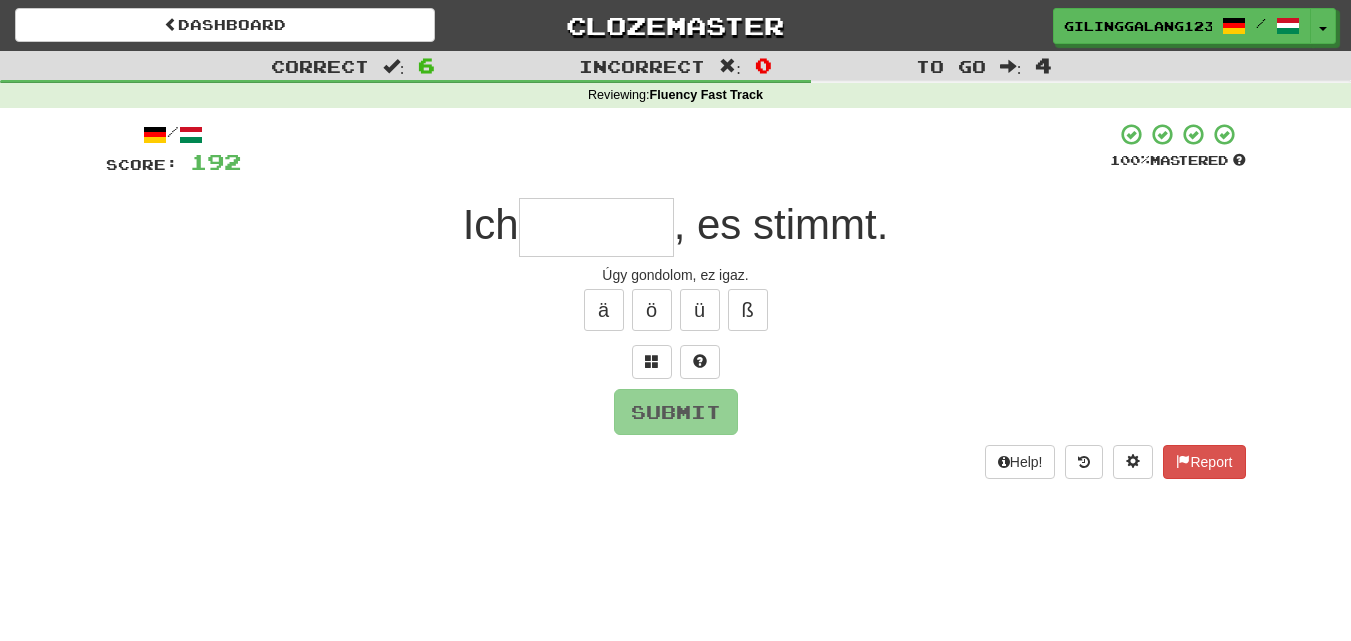 type on "*" 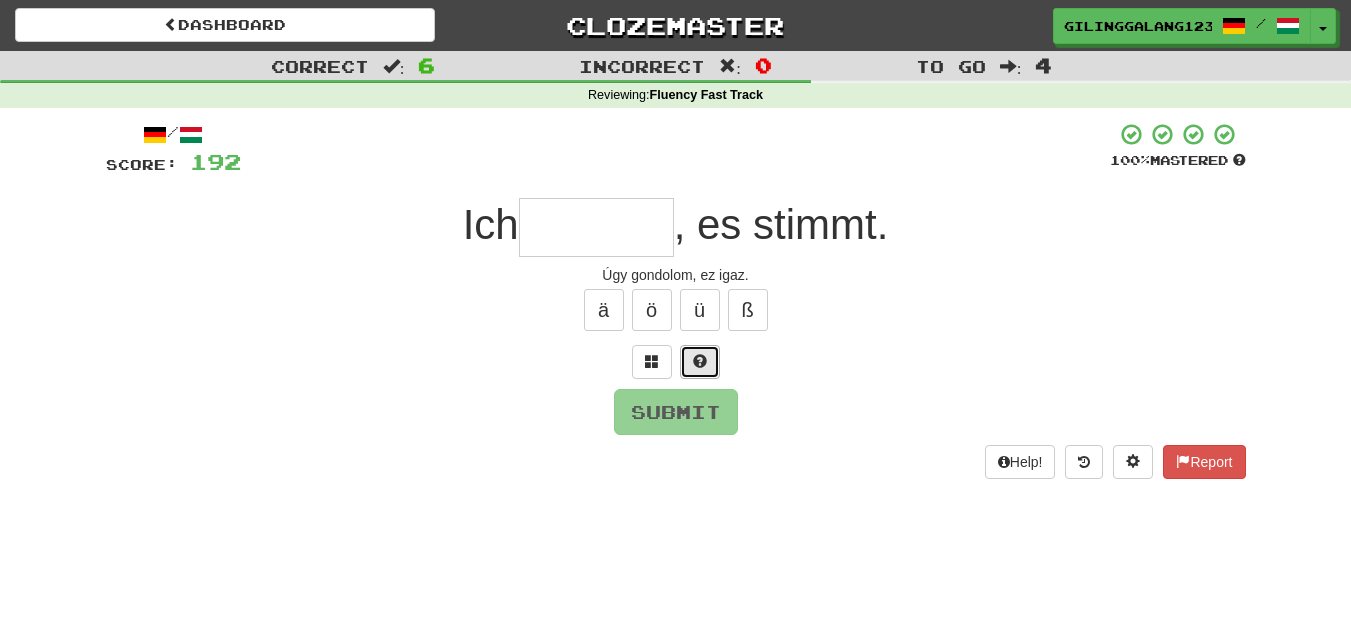 click at bounding box center [700, 362] 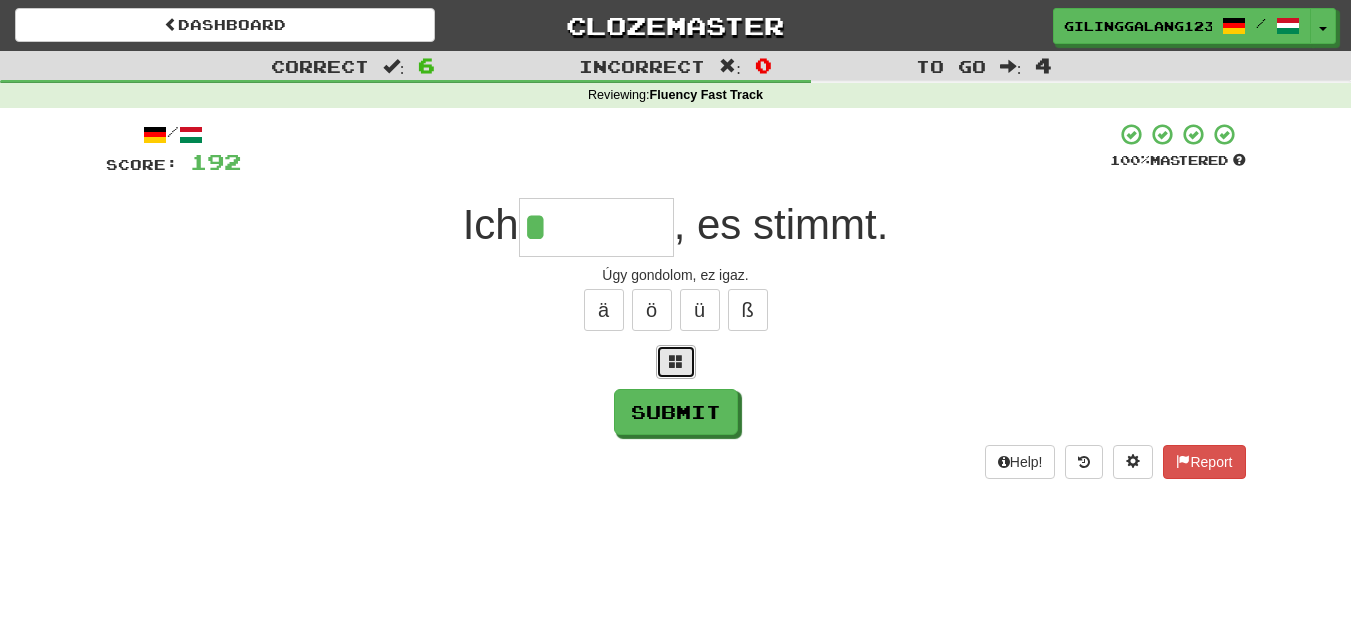 click at bounding box center [676, 361] 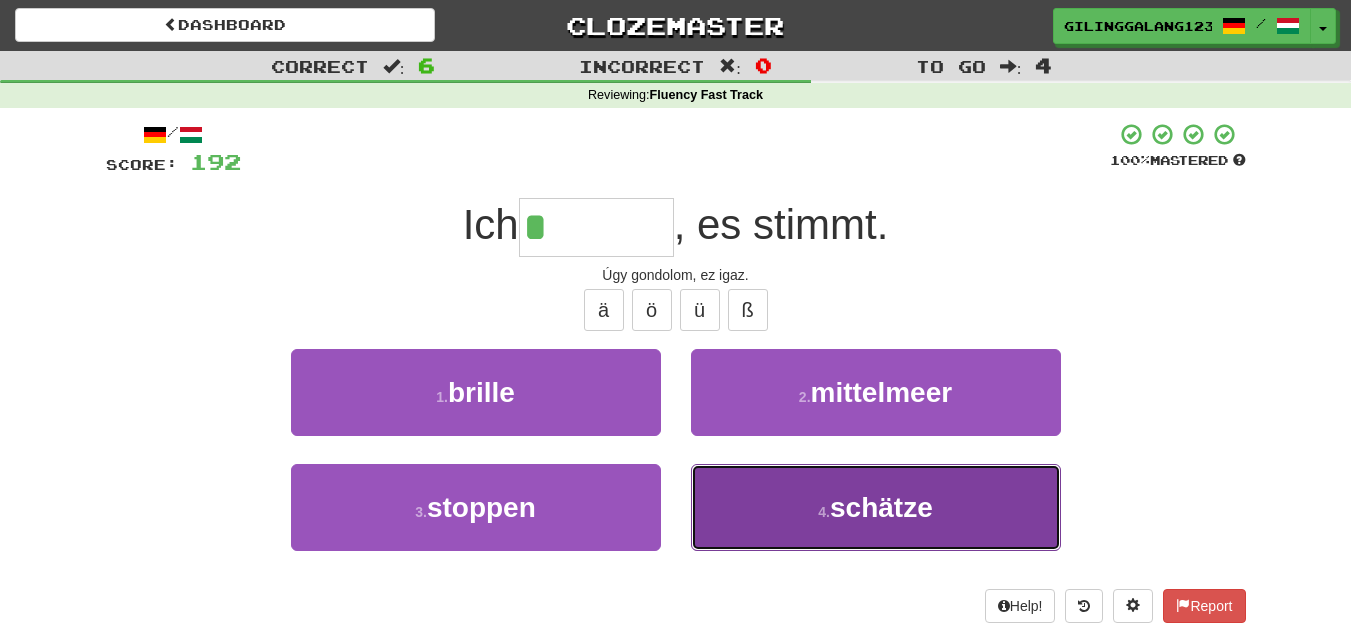 click on "4 .  schätze" at bounding box center [876, 507] 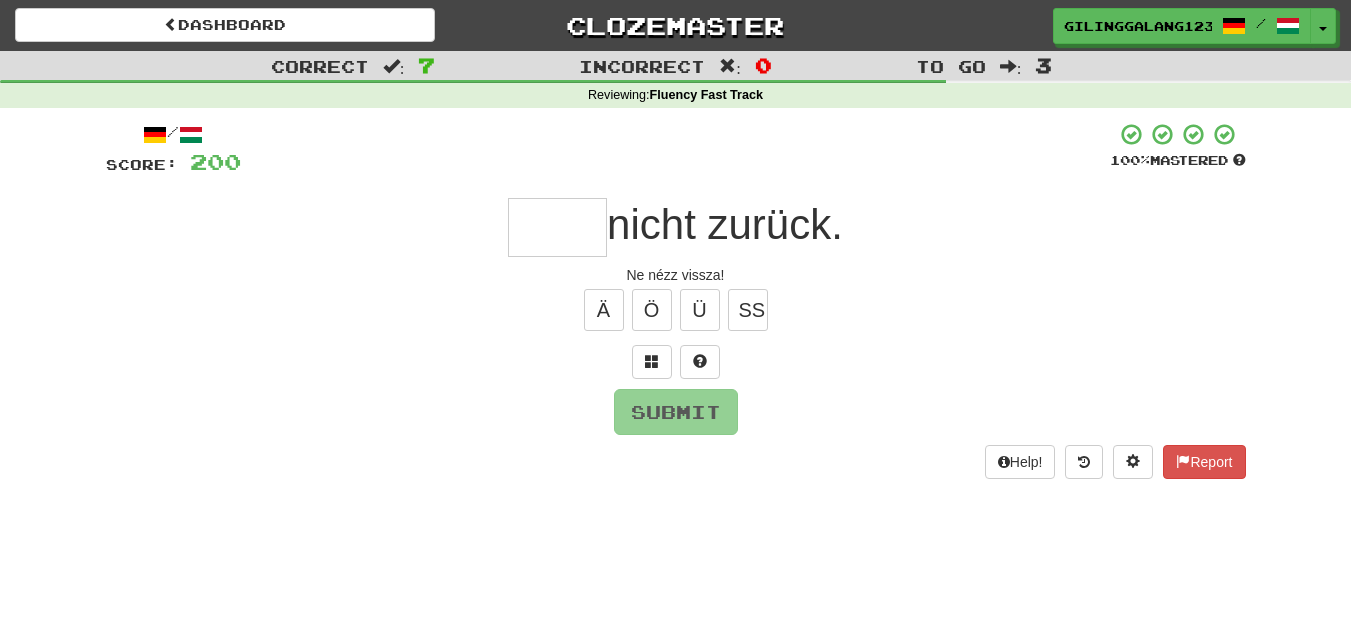 type on "*" 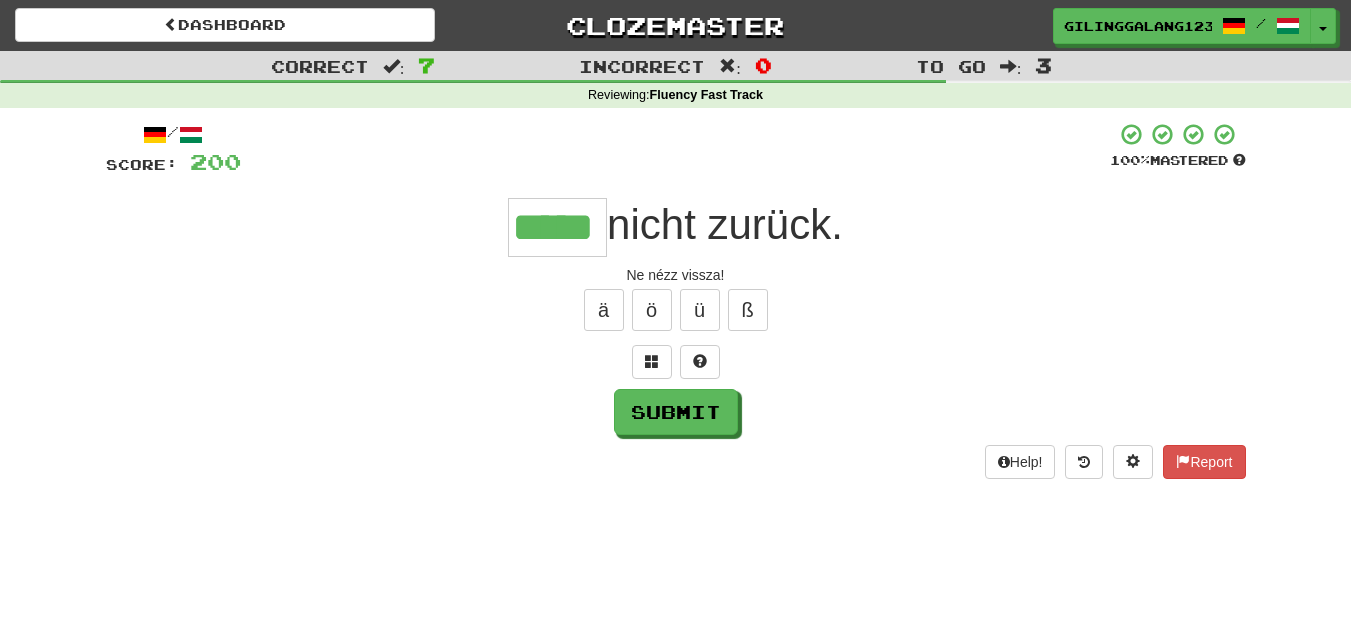 type on "*****" 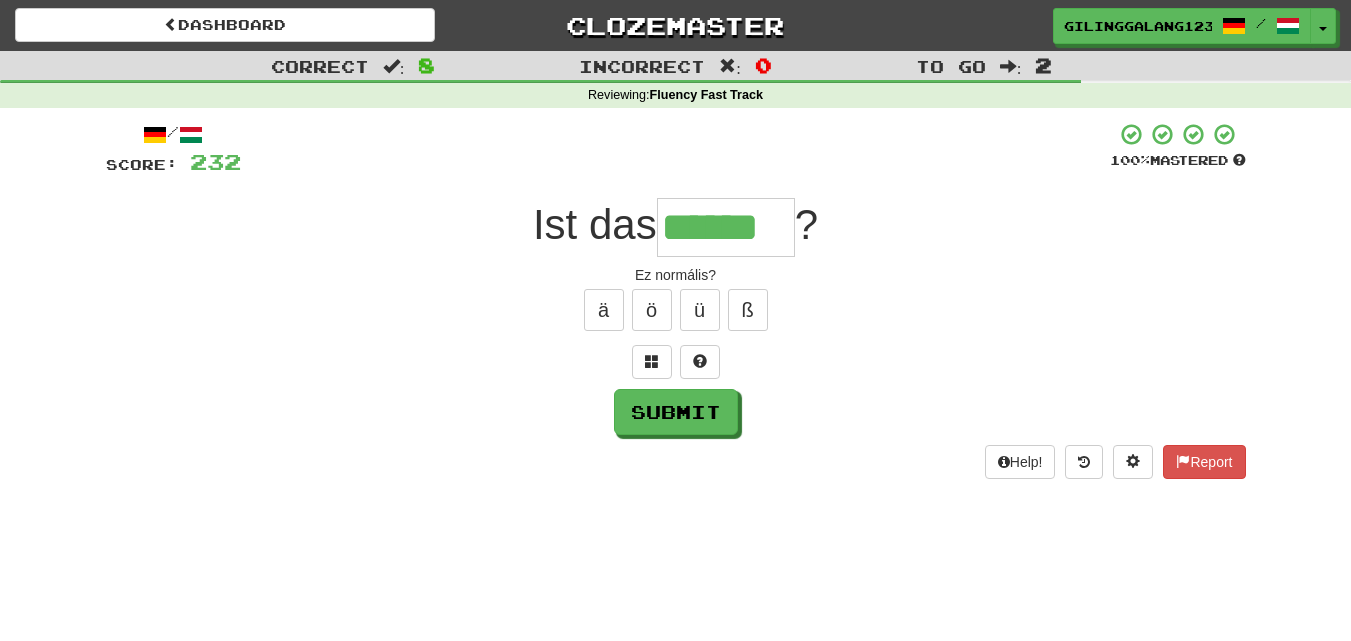 type on "******" 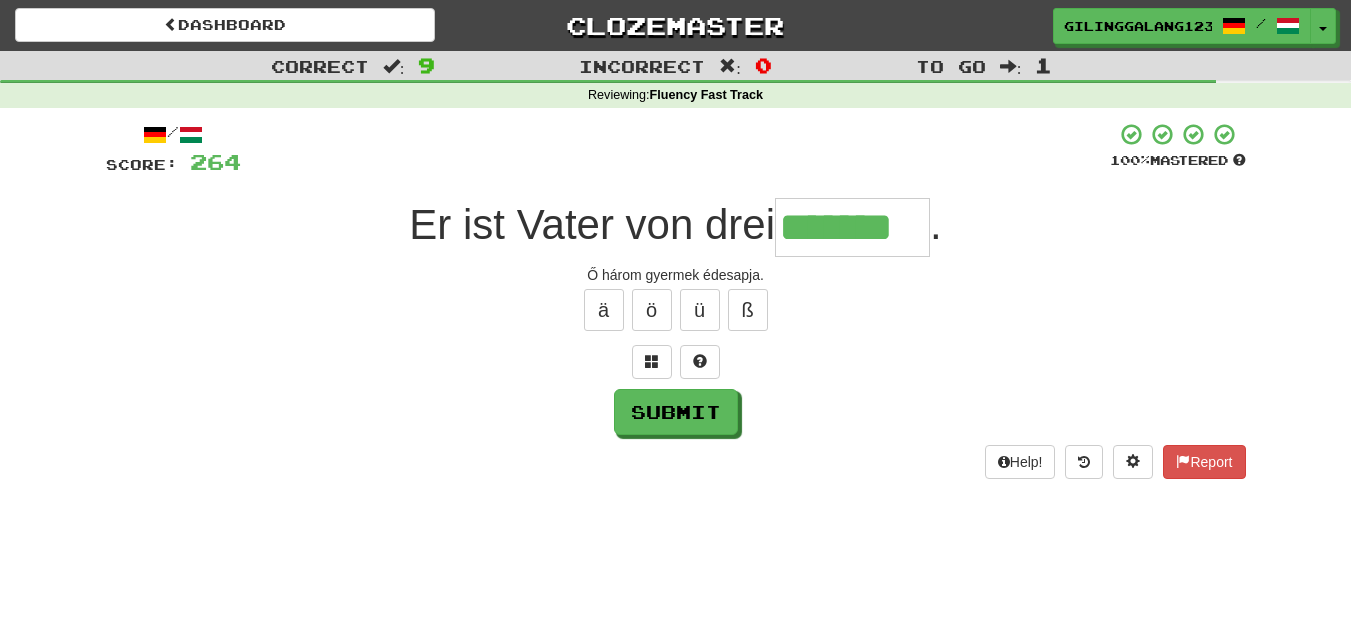 type on "*******" 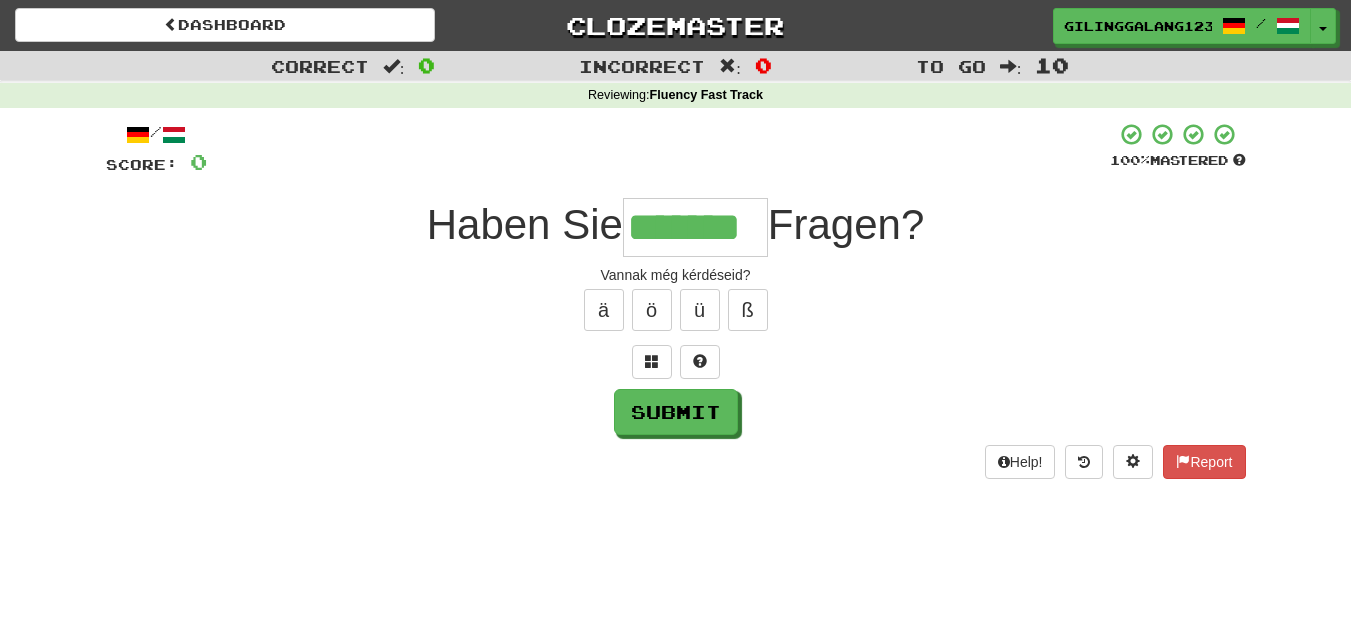 type on "*******" 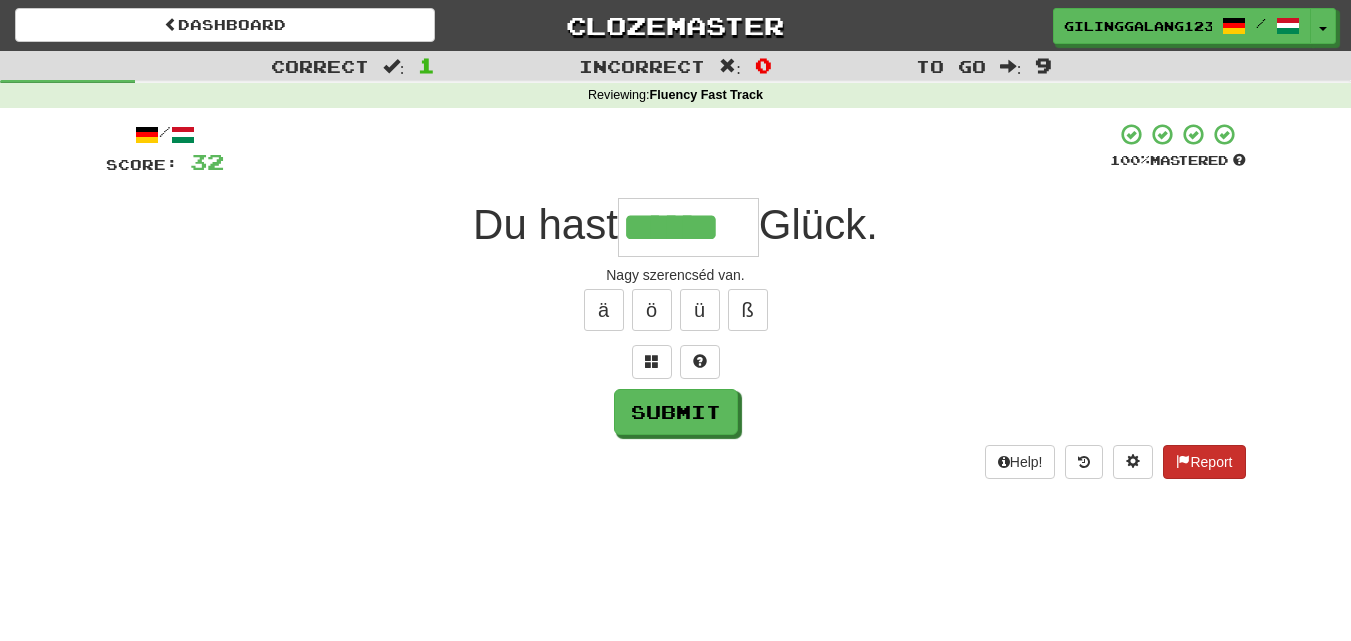 type on "******" 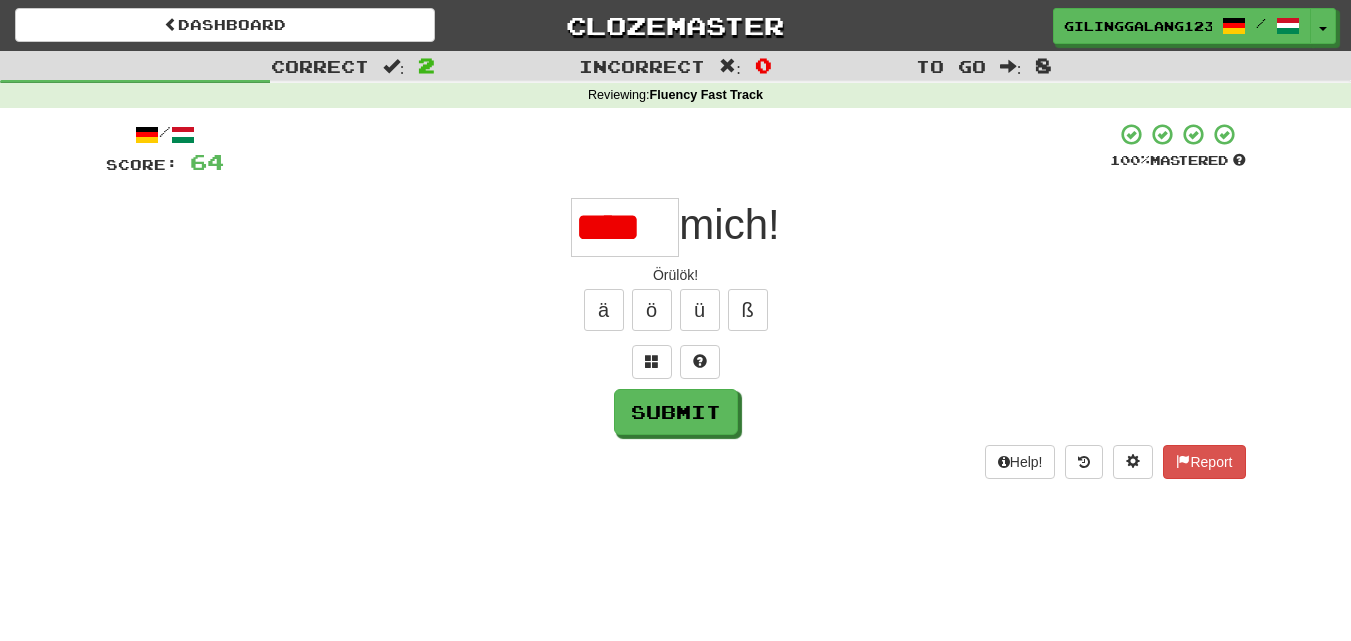scroll, scrollTop: 0, scrollLeft: 0, axis: both 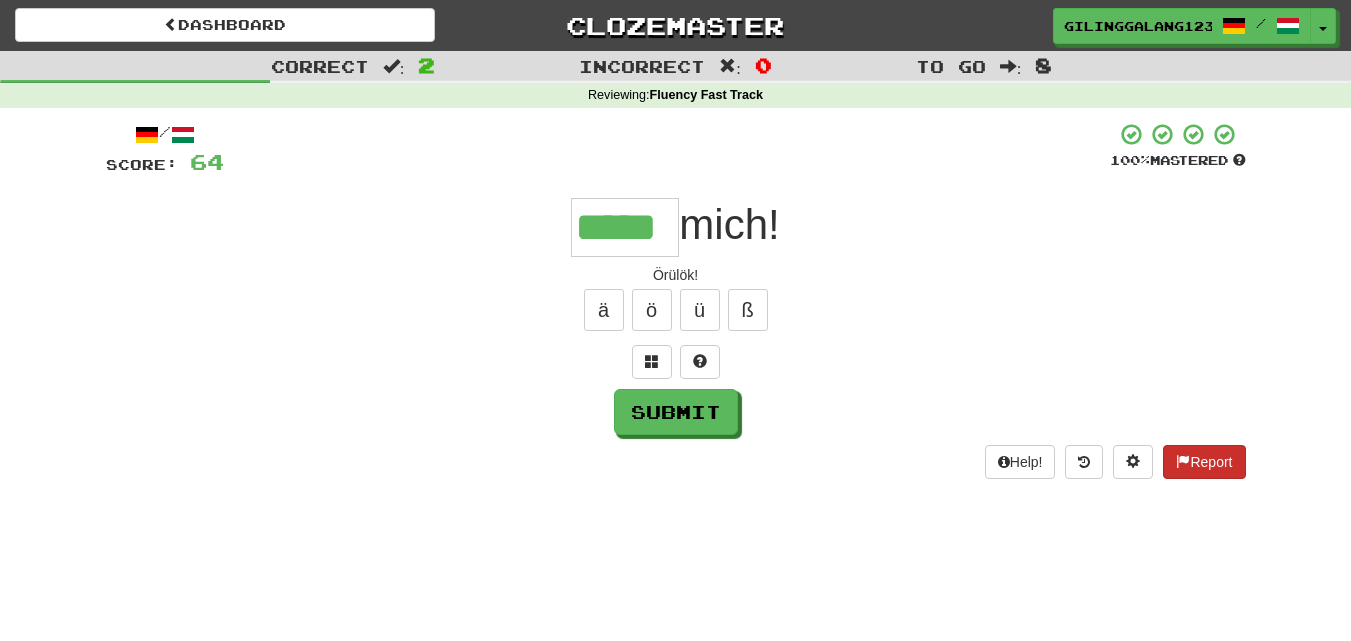 type on "*****" 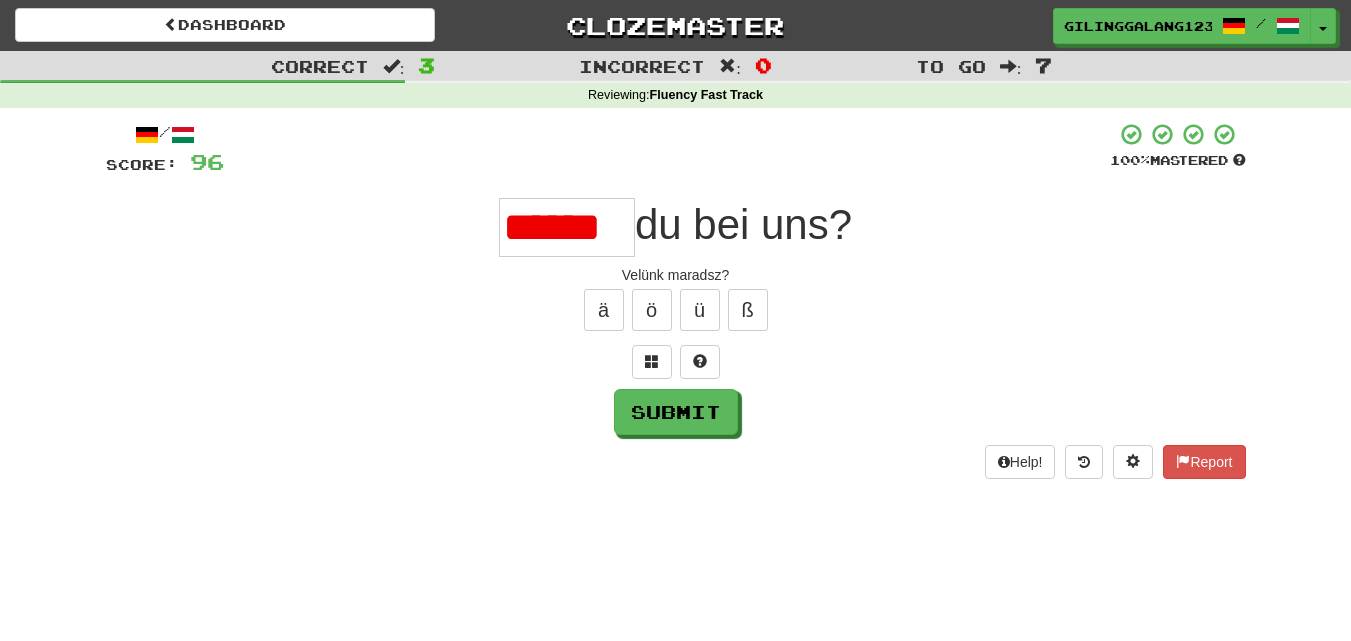 scroll, scrollTop: 0, scrollLeft: 0, axis: both 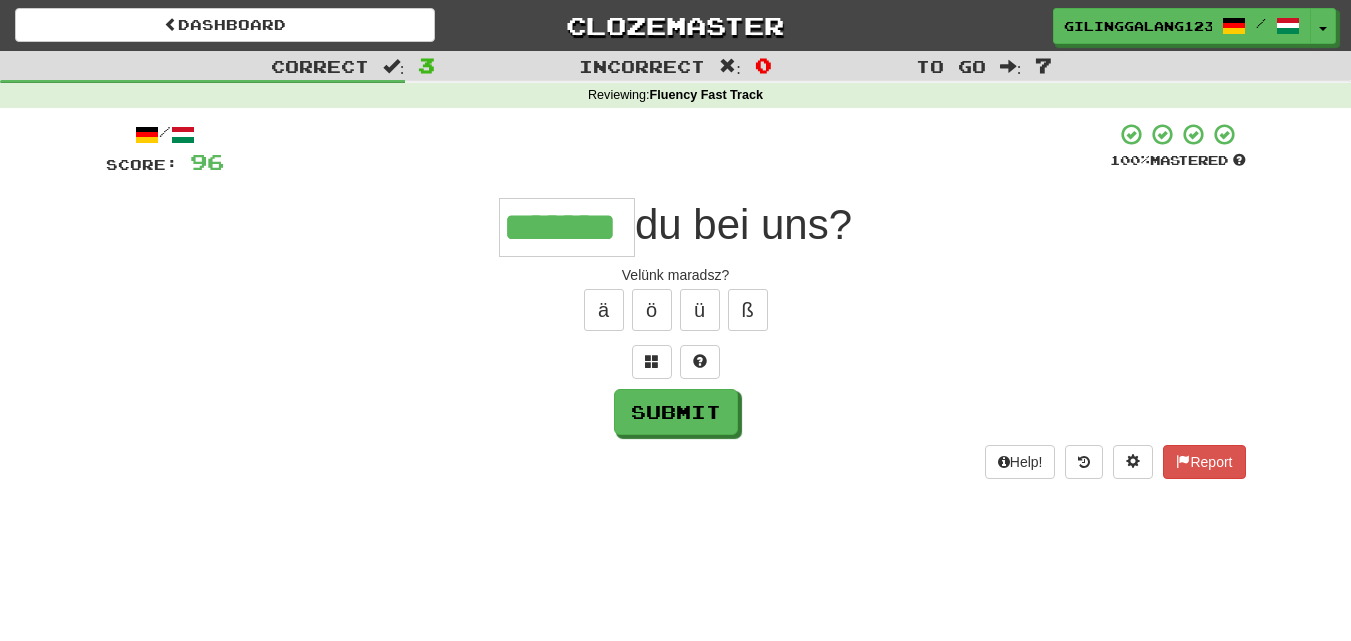 type on "*******" 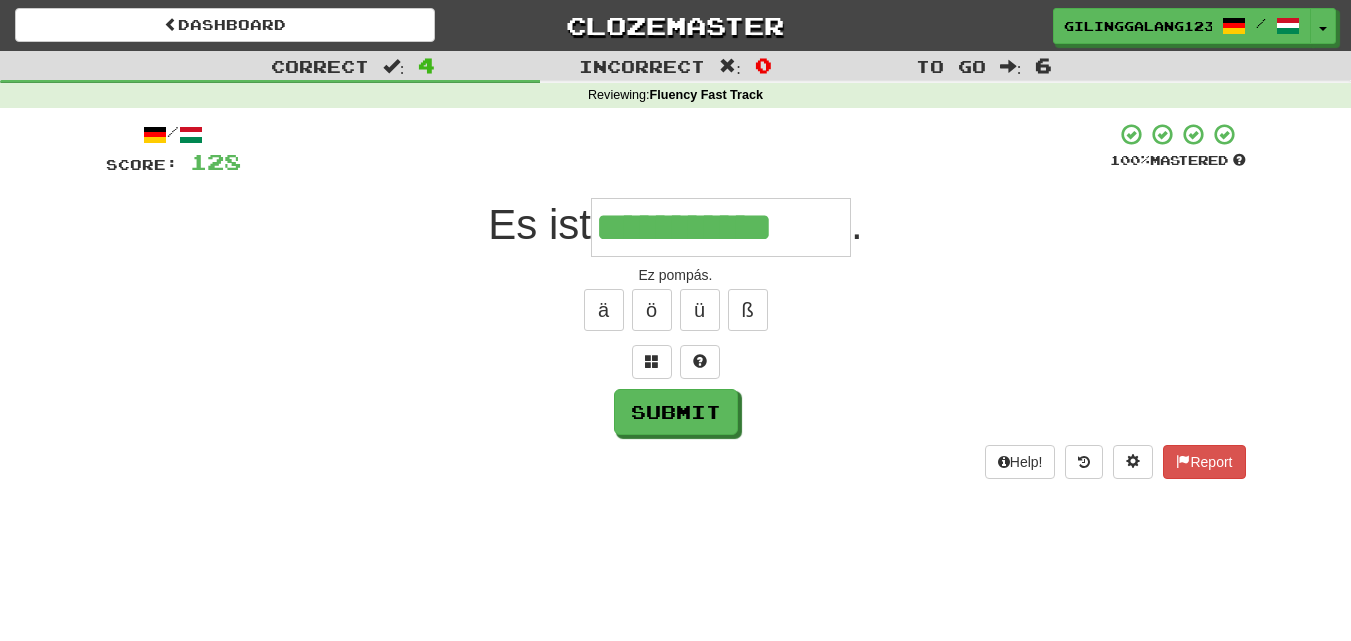 type on "**********" 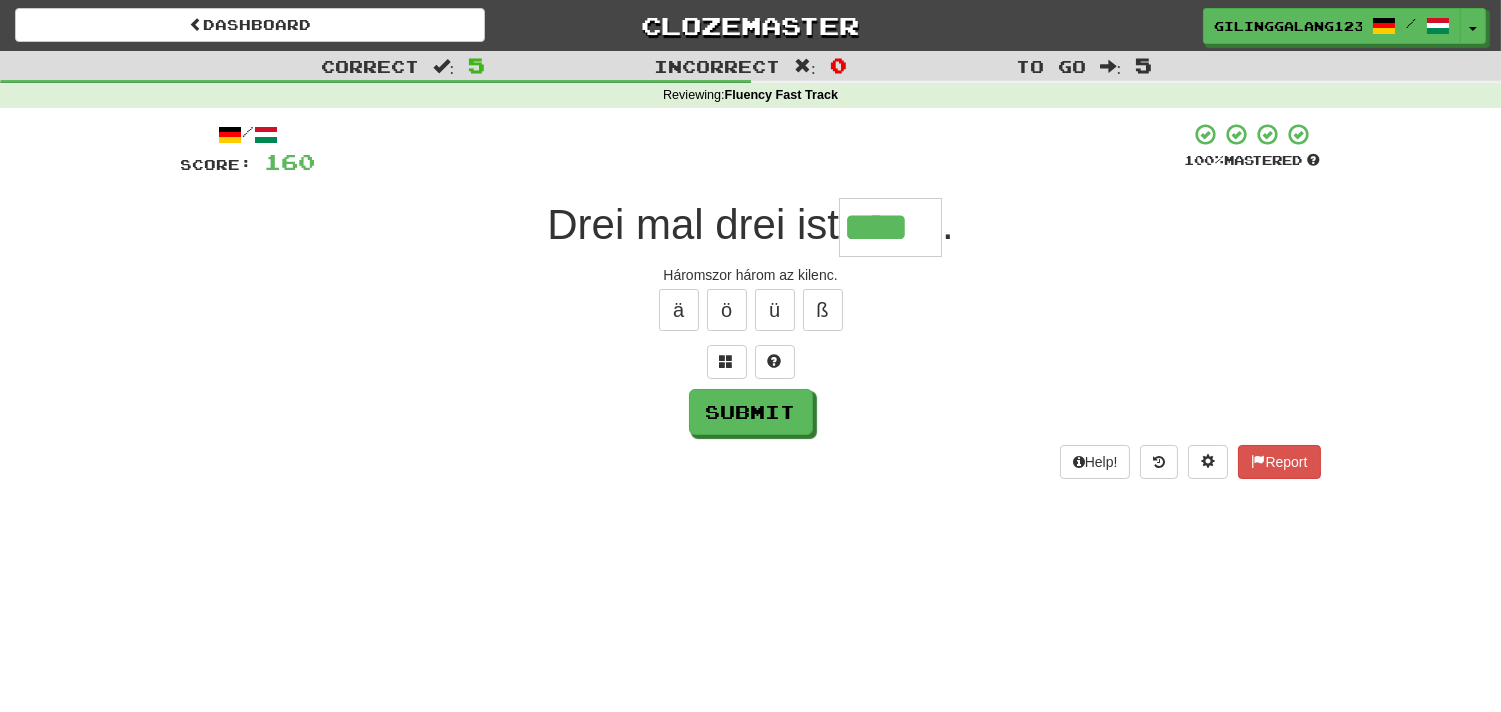 type on "****" 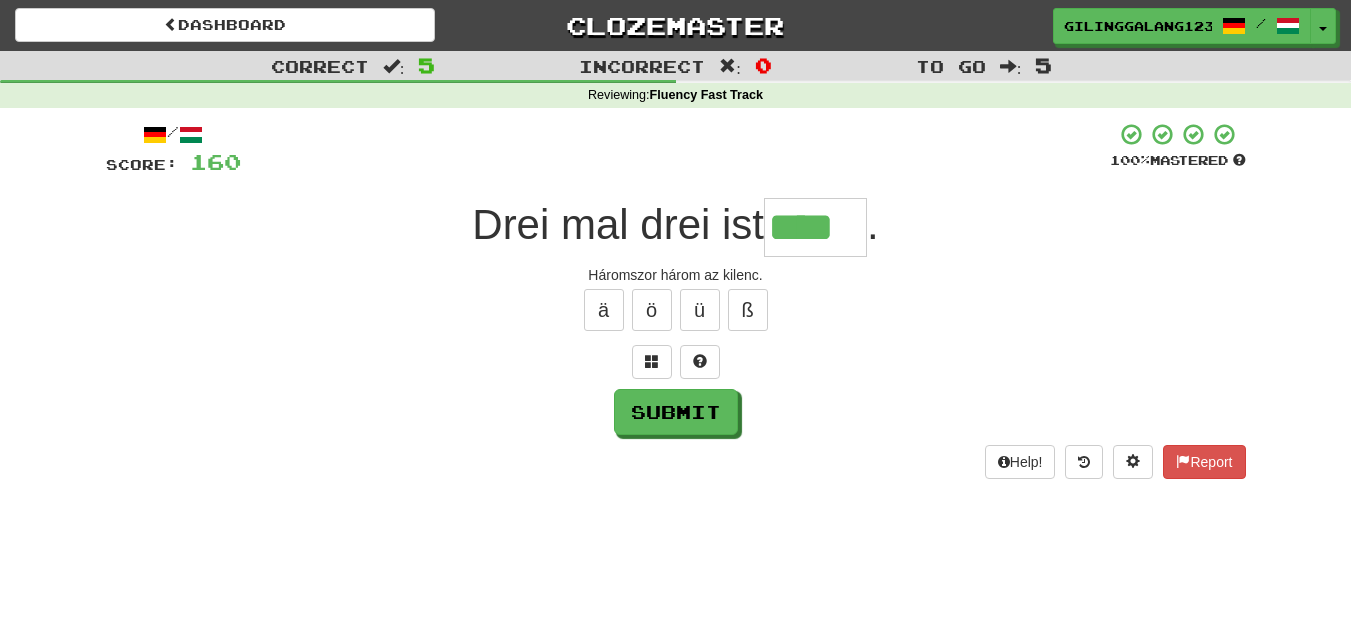 click on "Háromszor három az kilenc." at bounding box center (676, 275) 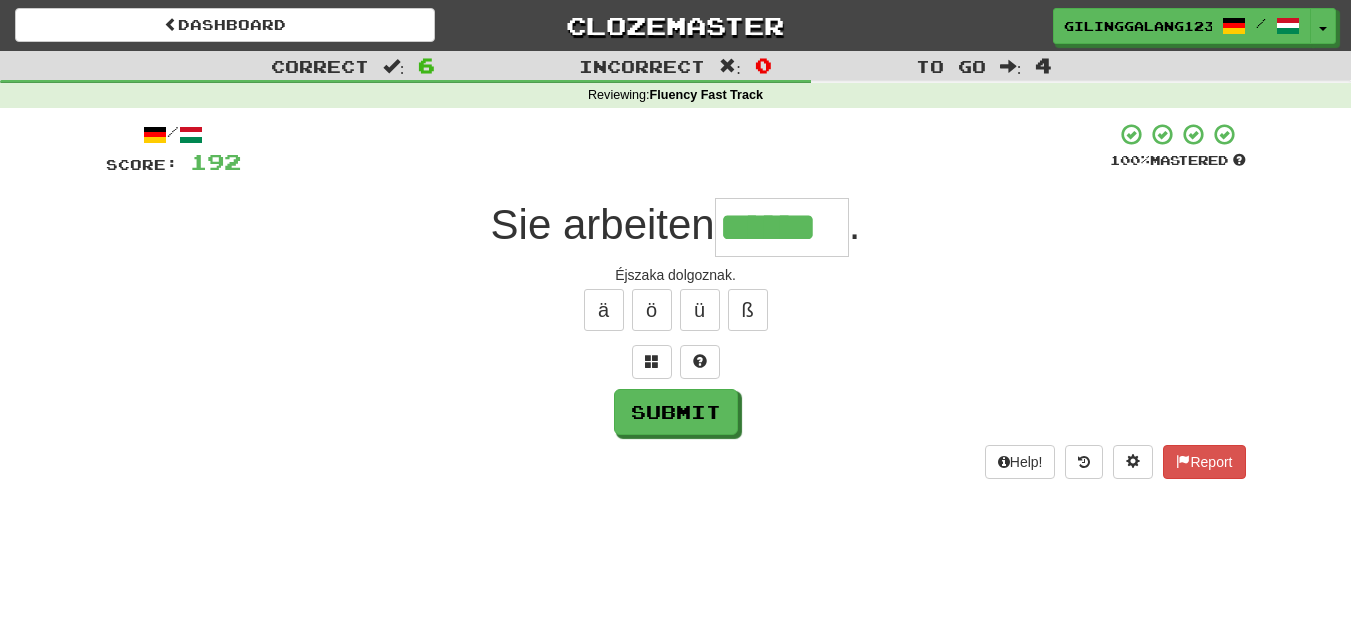 type on "******" 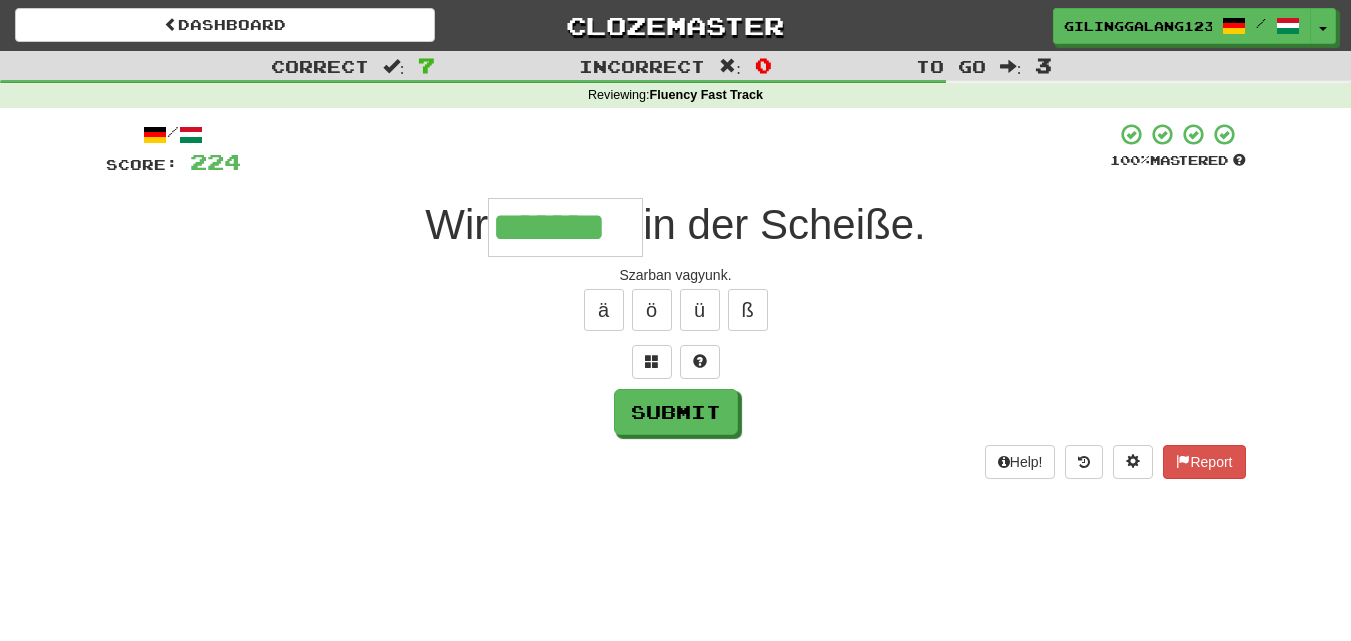 type on "*******" 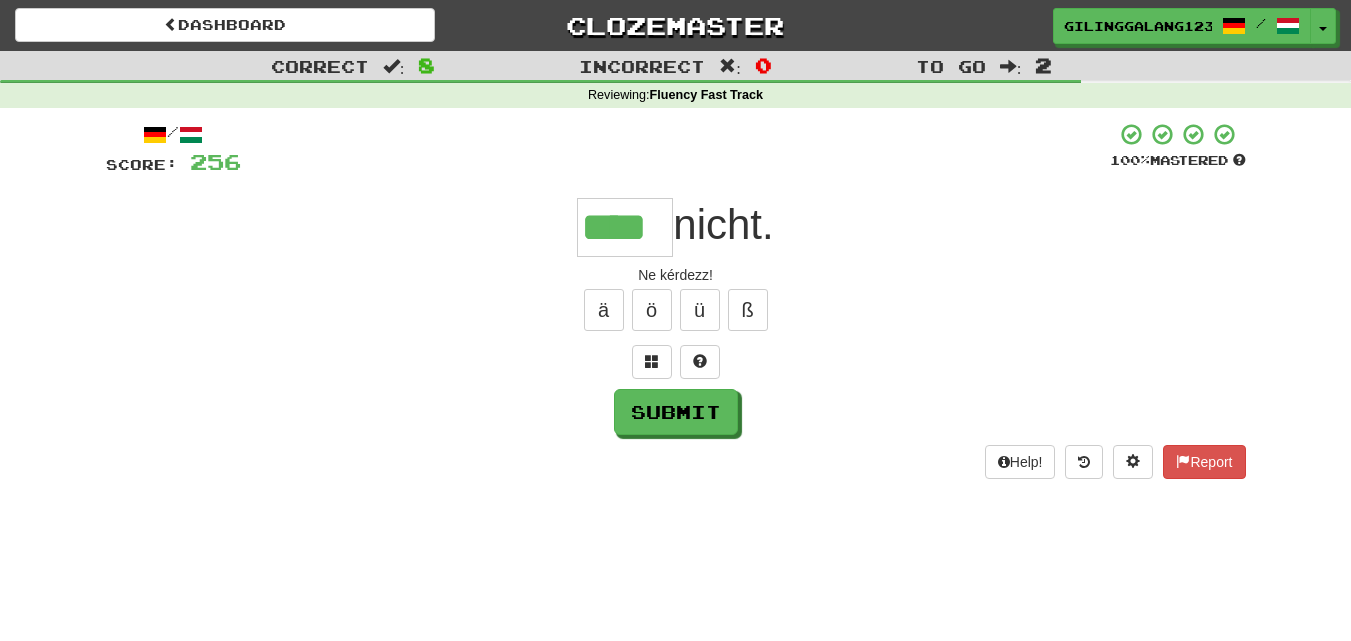 type on "****" 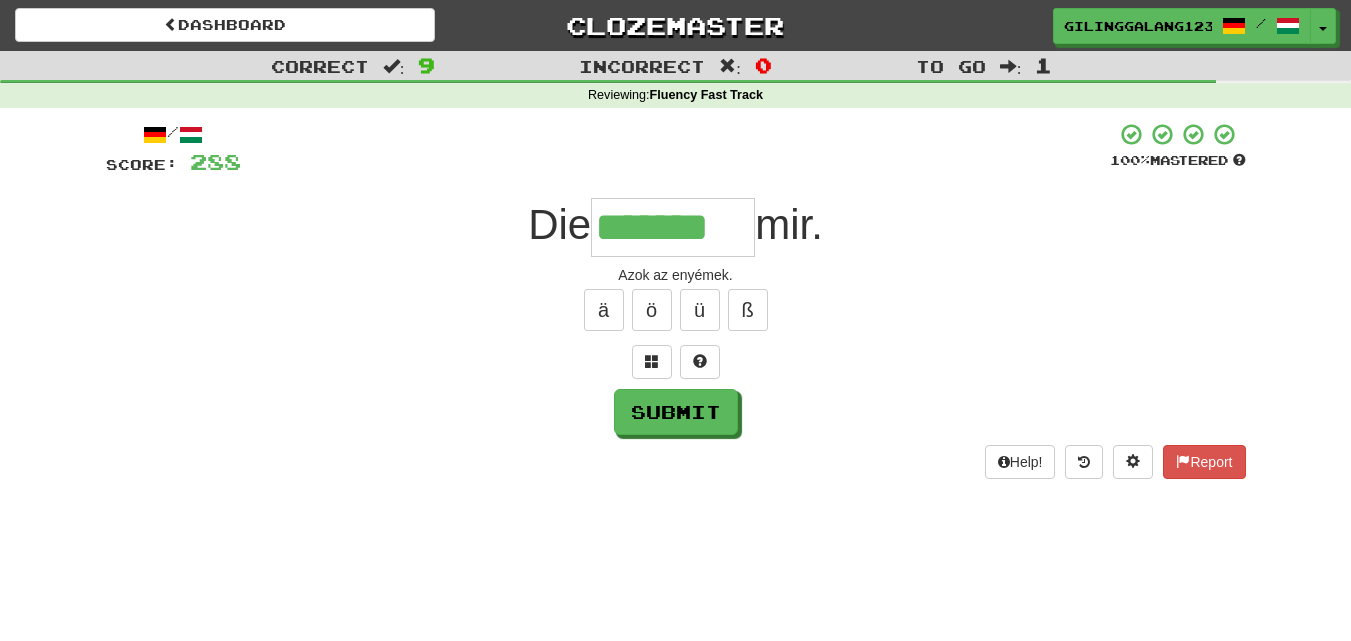 type on "*******" 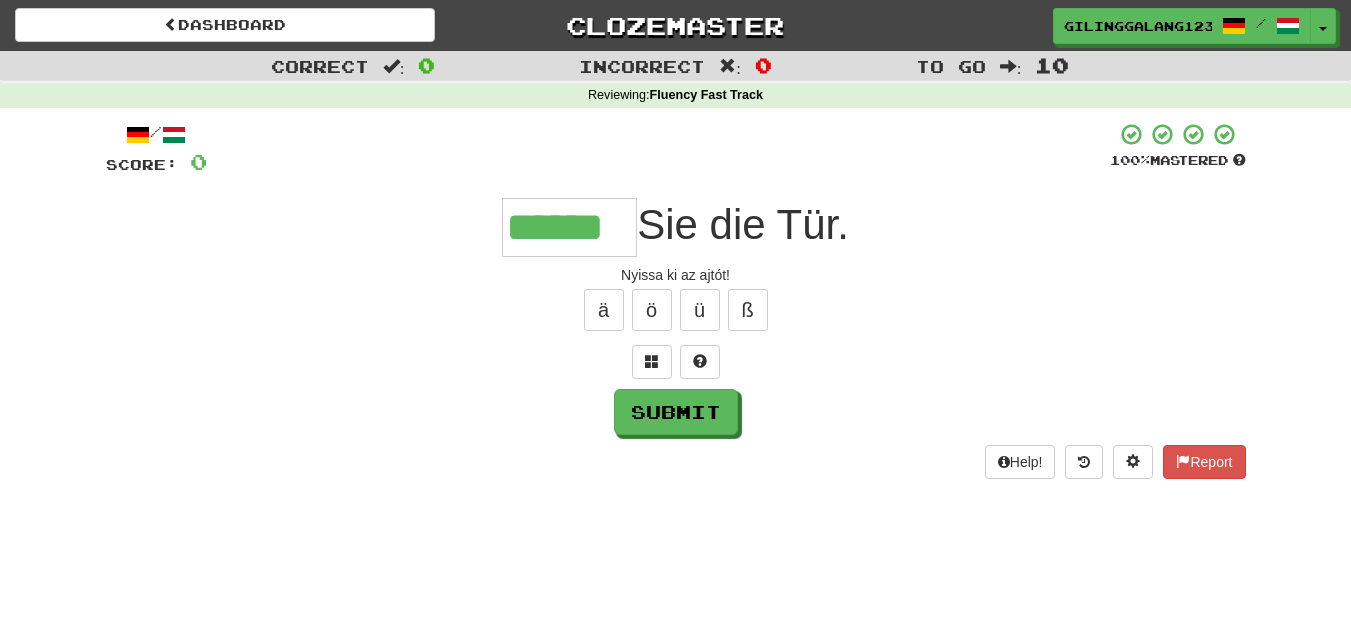 type on "******" 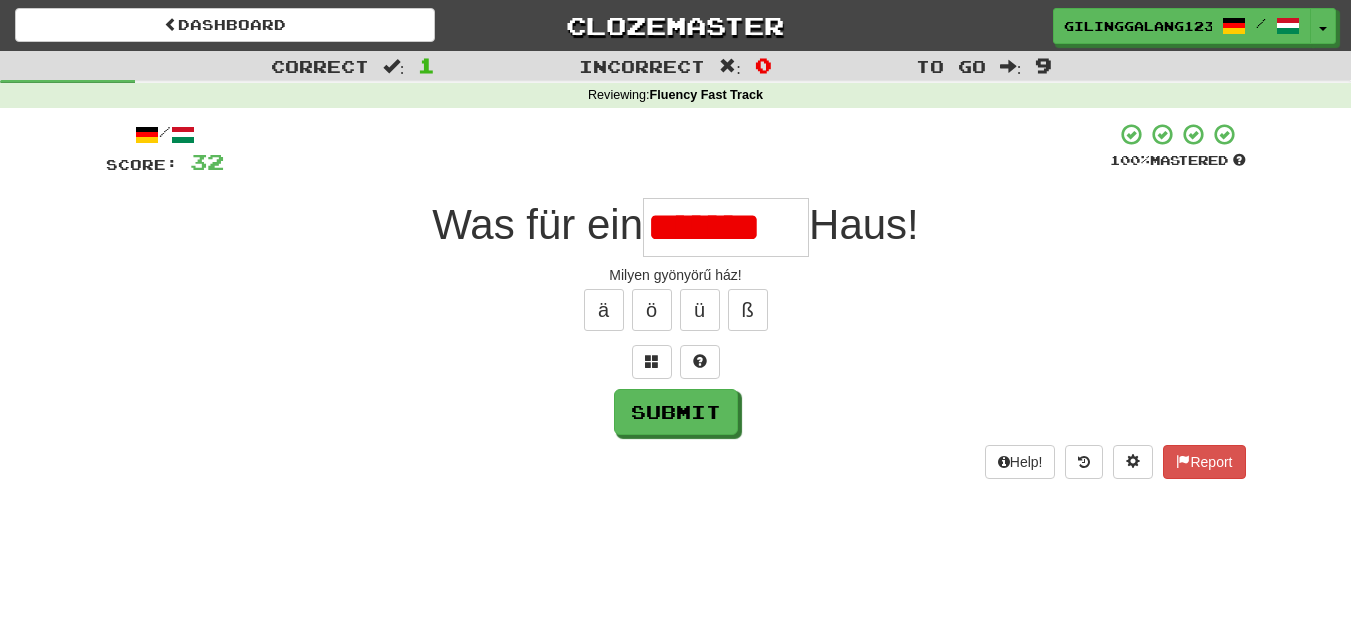 scroll, scrollTop: 0, scrollLeft: 0, axis: both 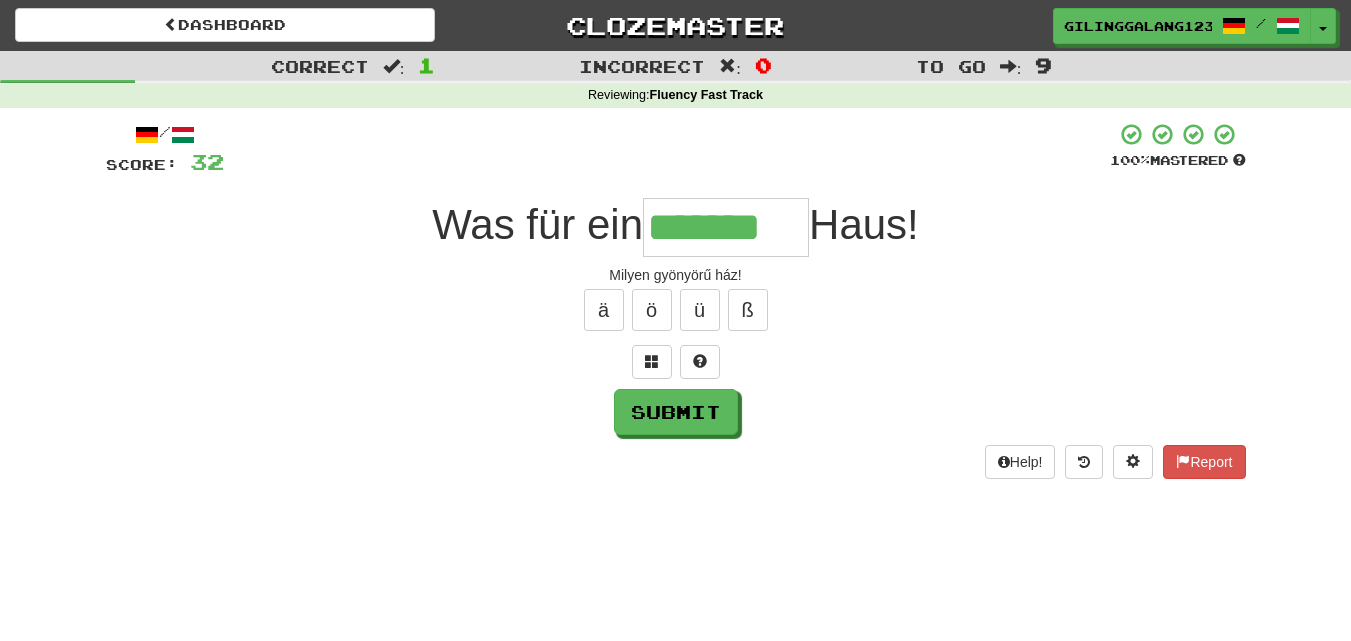 type on "*******" 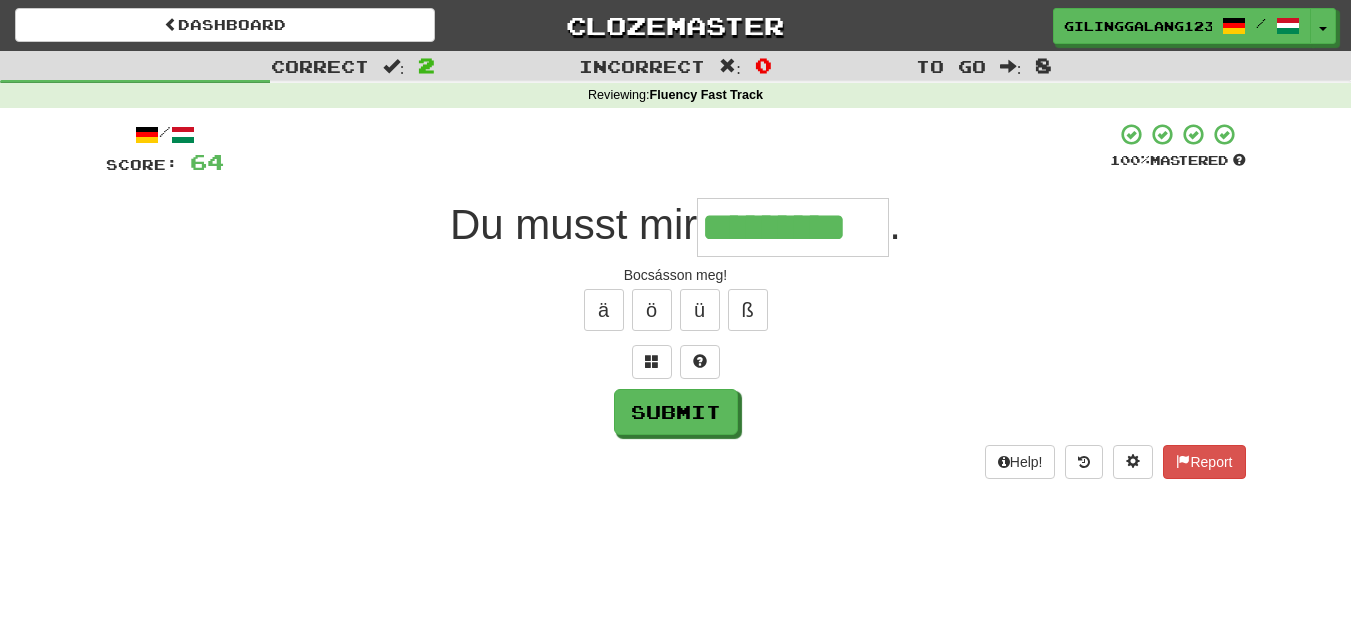type on "*********" 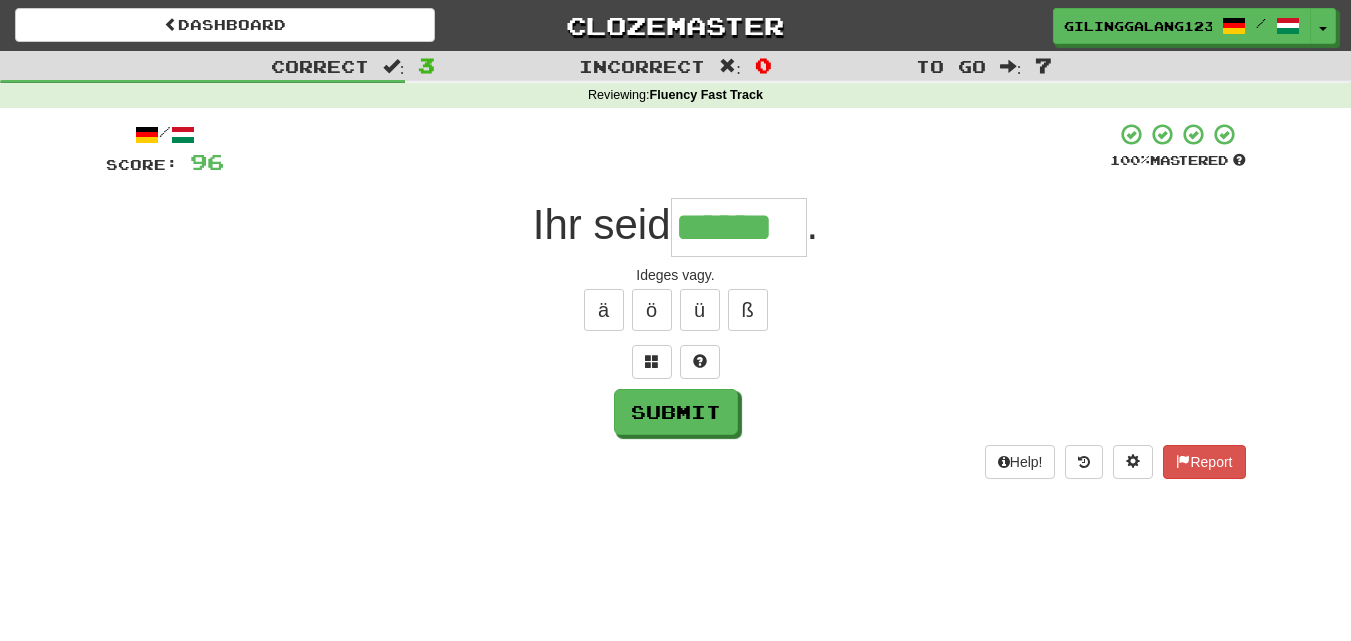 type on "******" 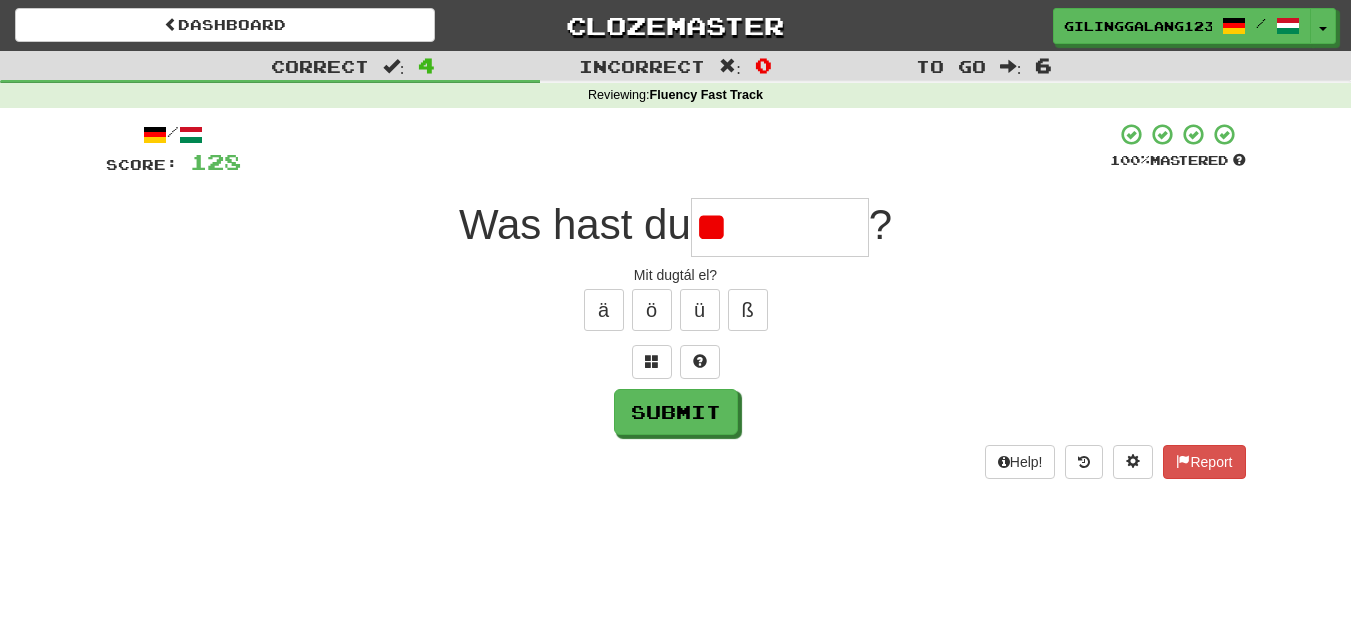 type on "*" 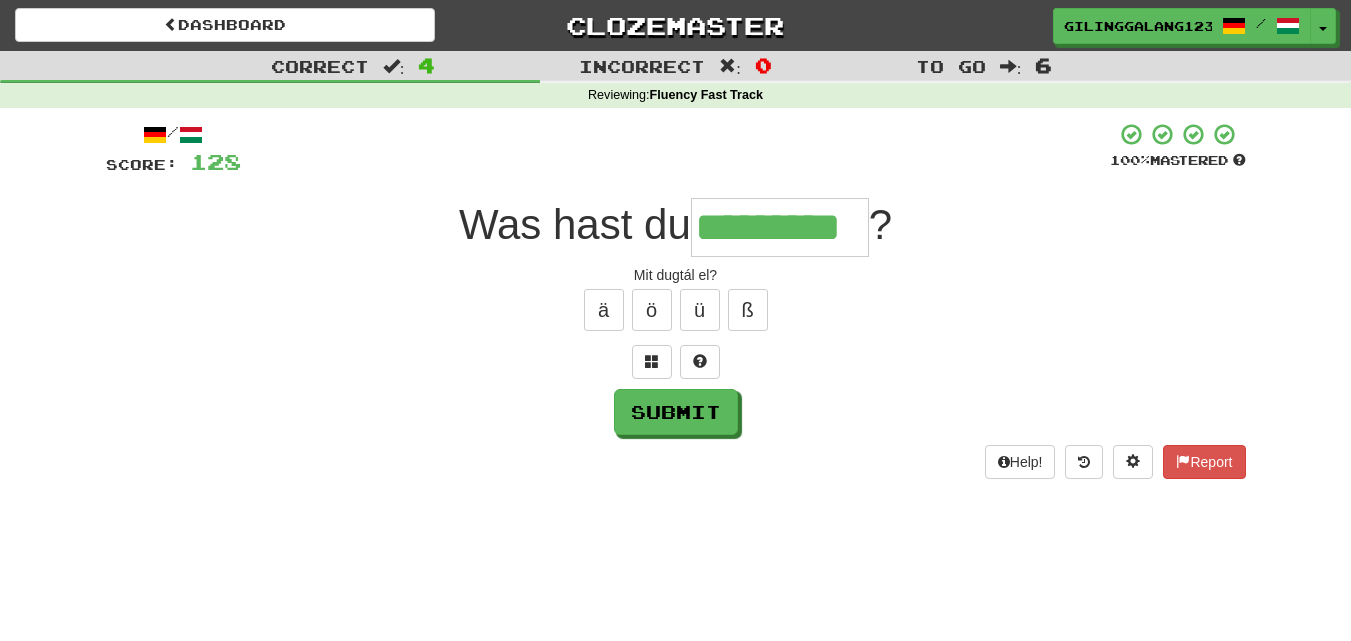 type on "*********" 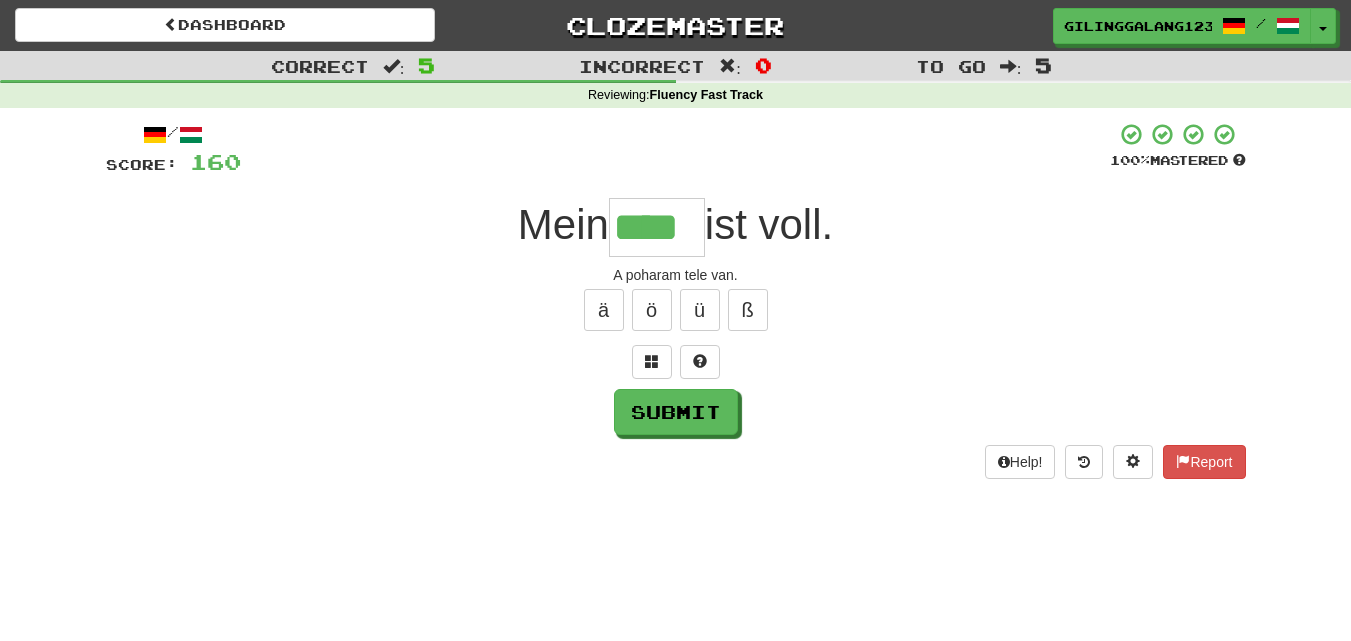 type on "****" 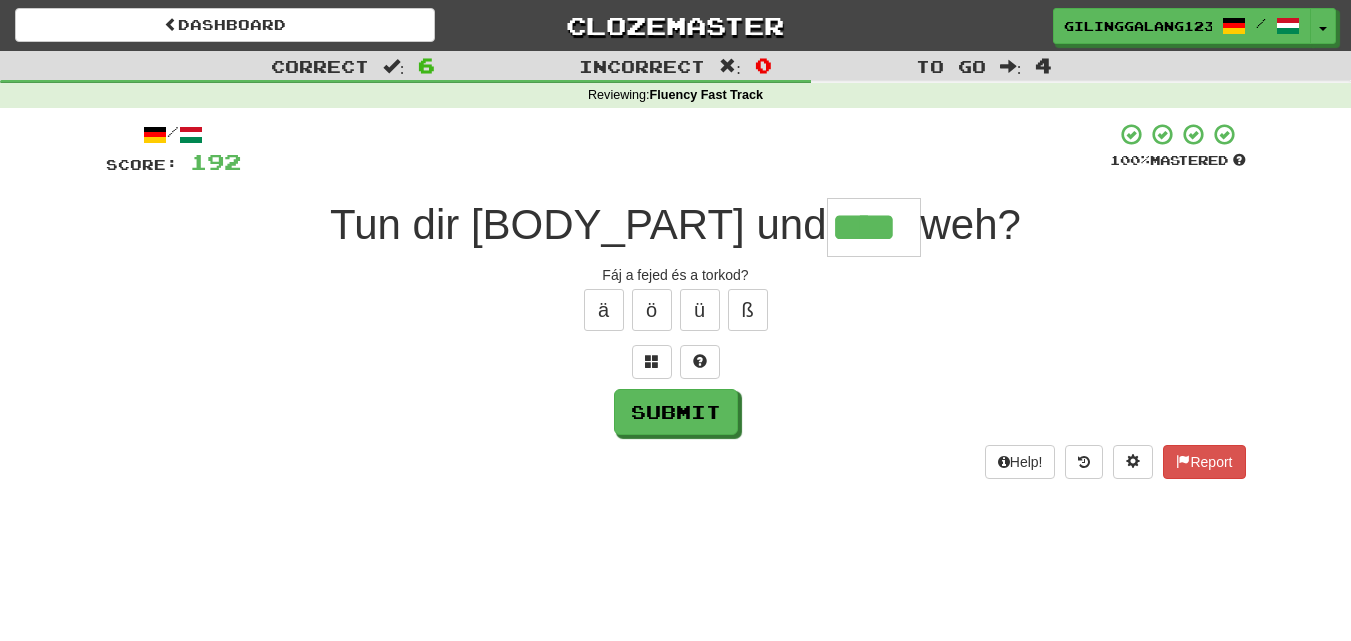 type on "****" 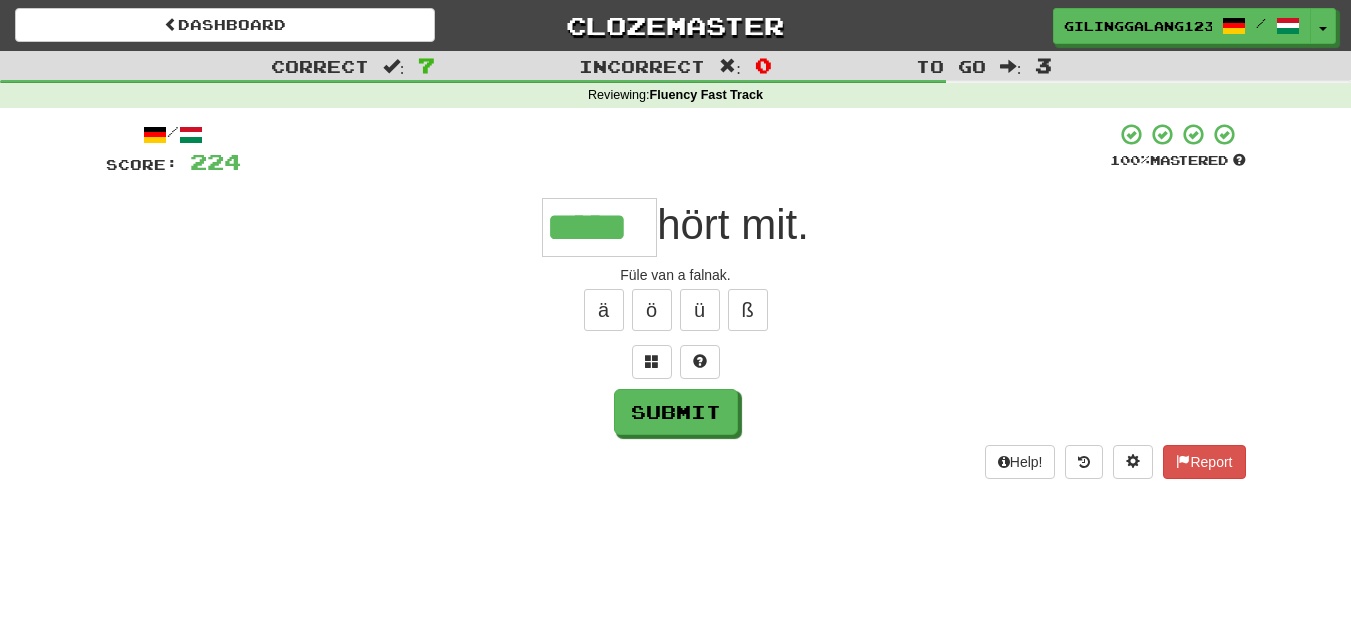 type on "*****" 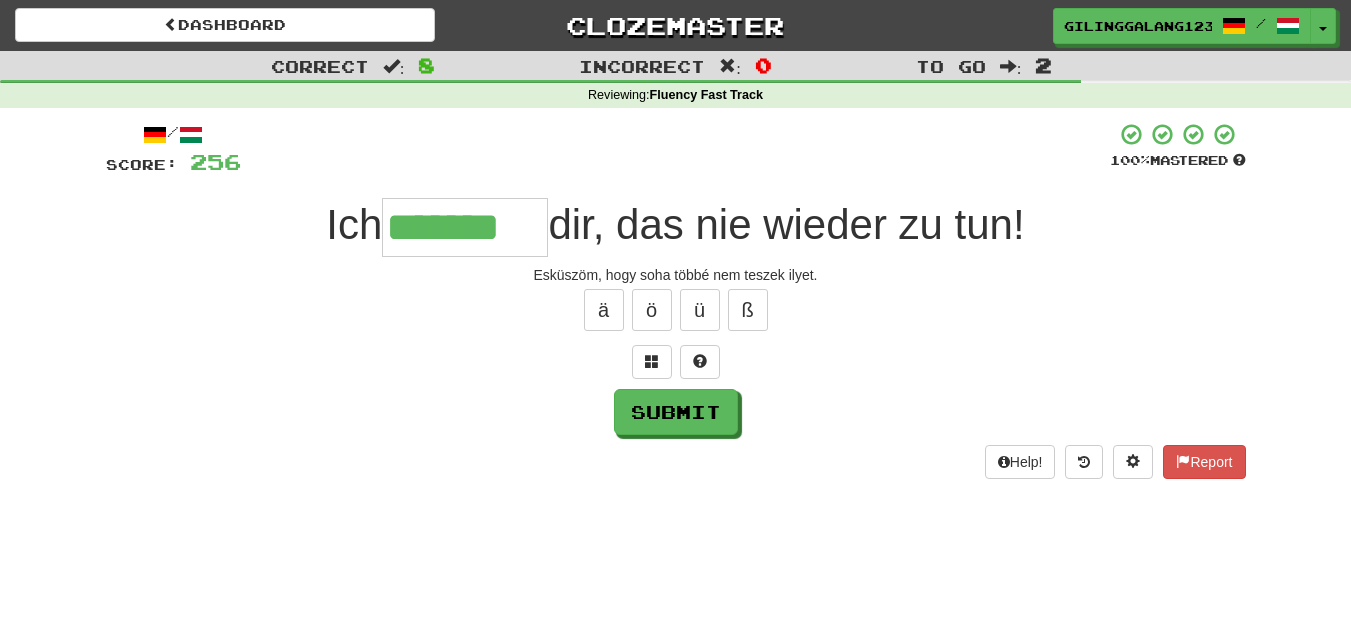 type on "*******" 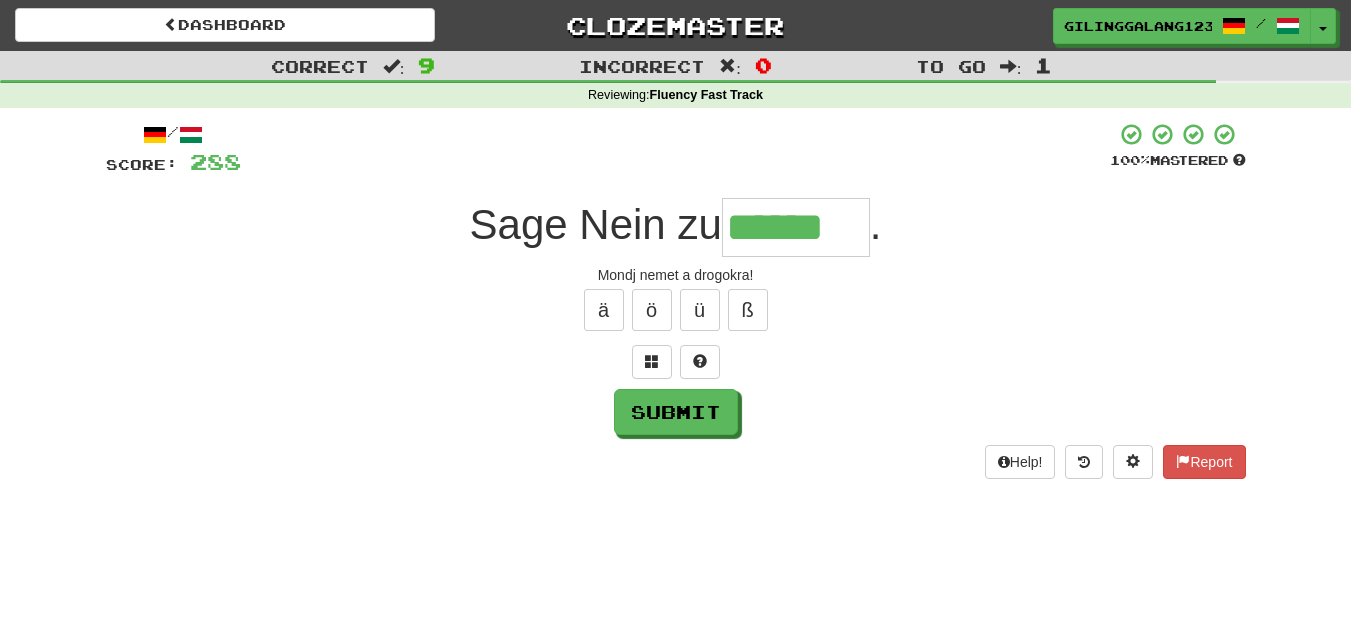 type on "******" 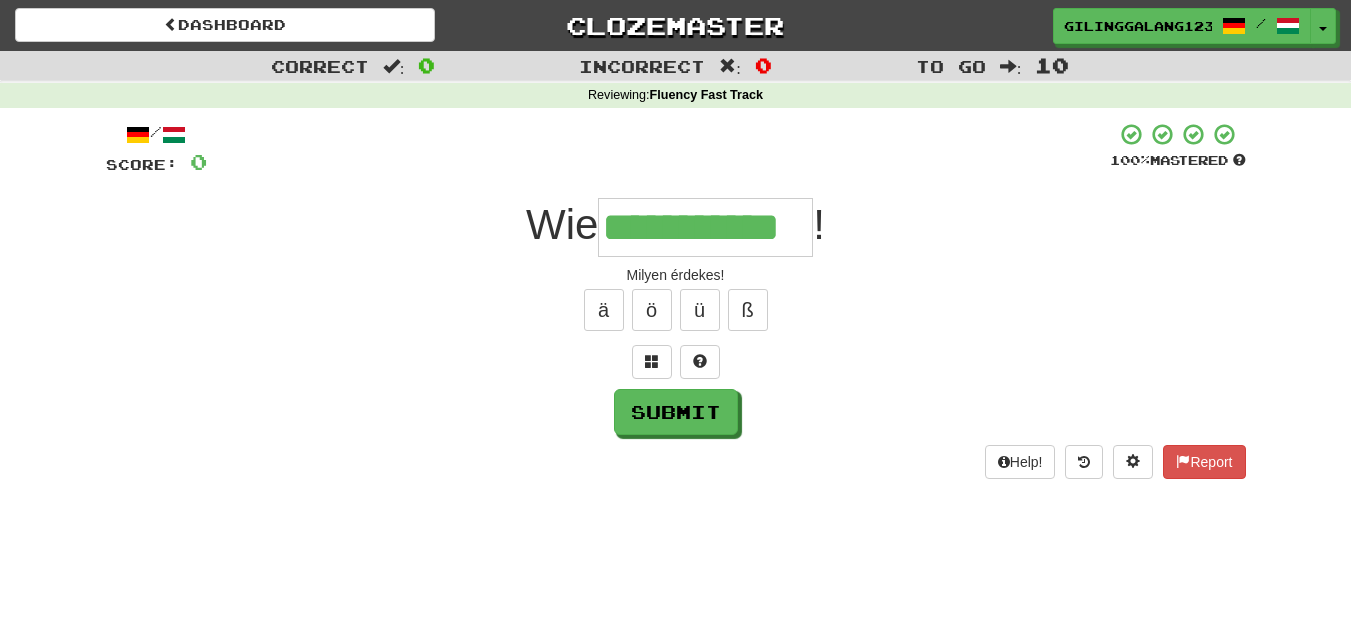 type on "**********" 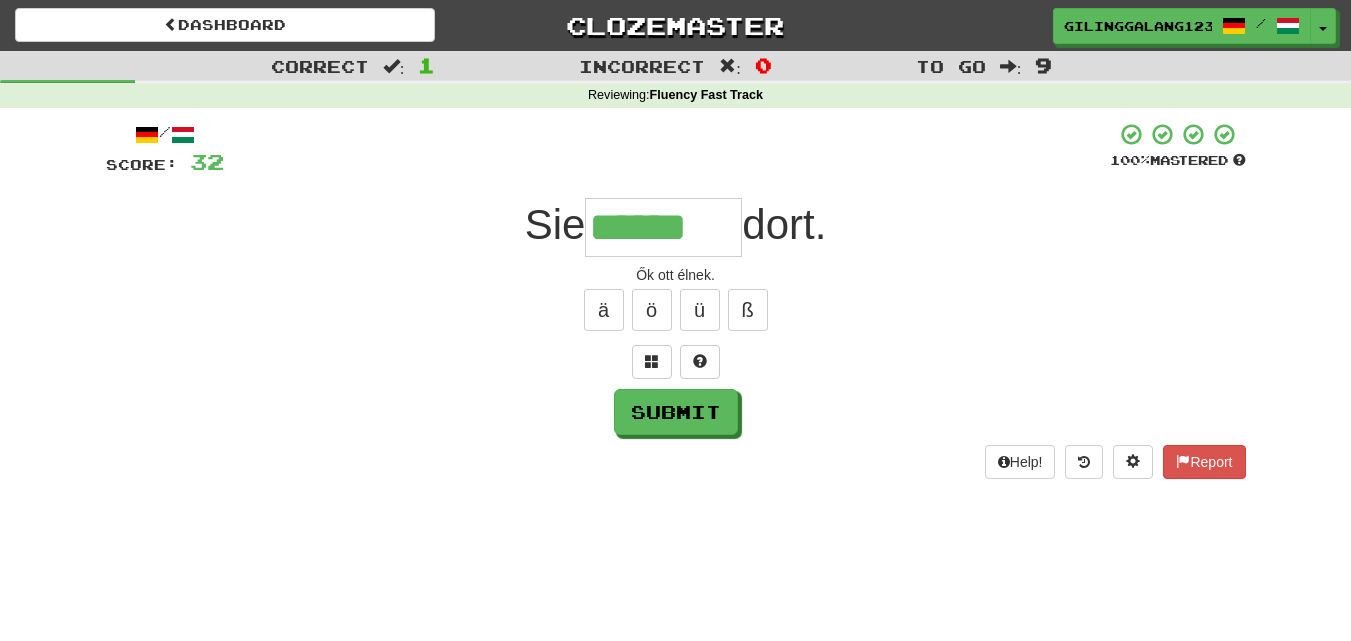type on "******" 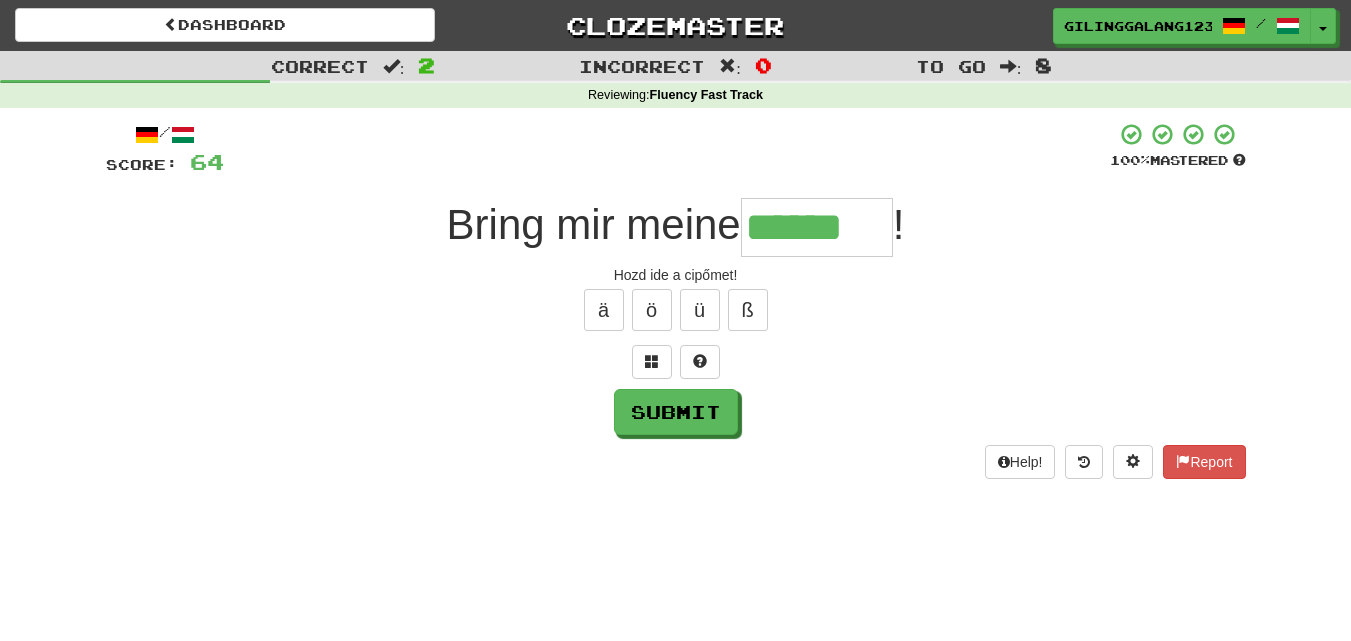 type on "******" 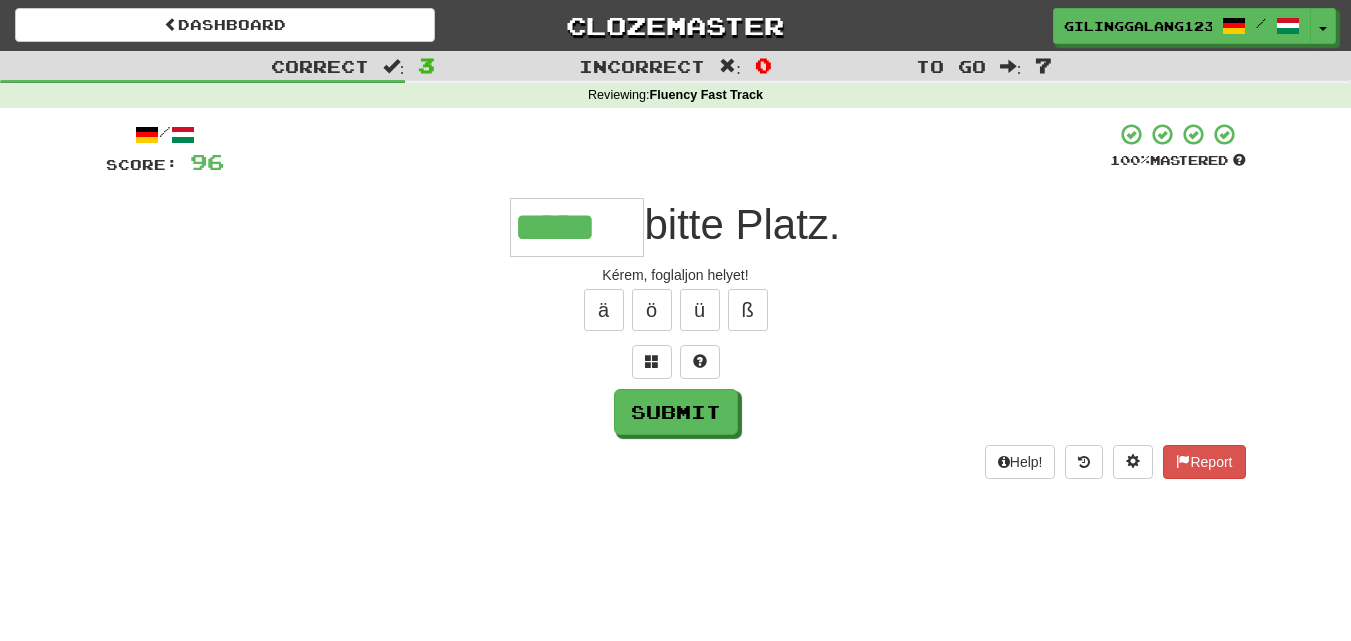 type on "*****" 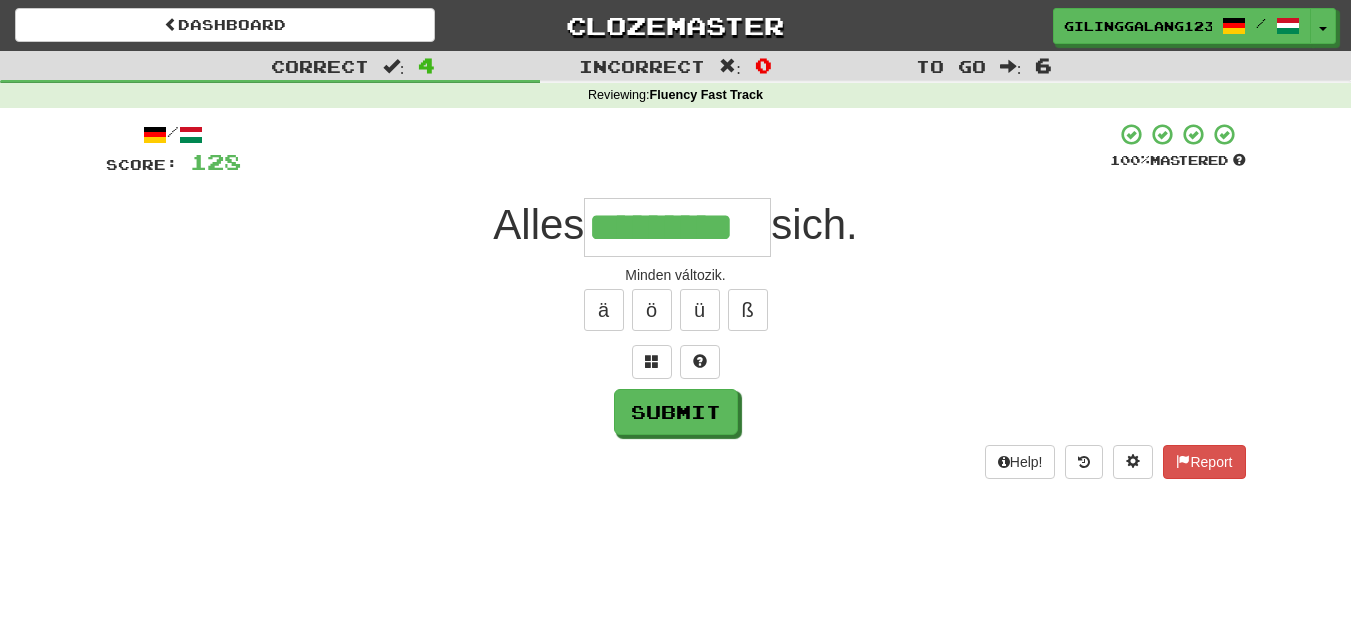 type on "*********" 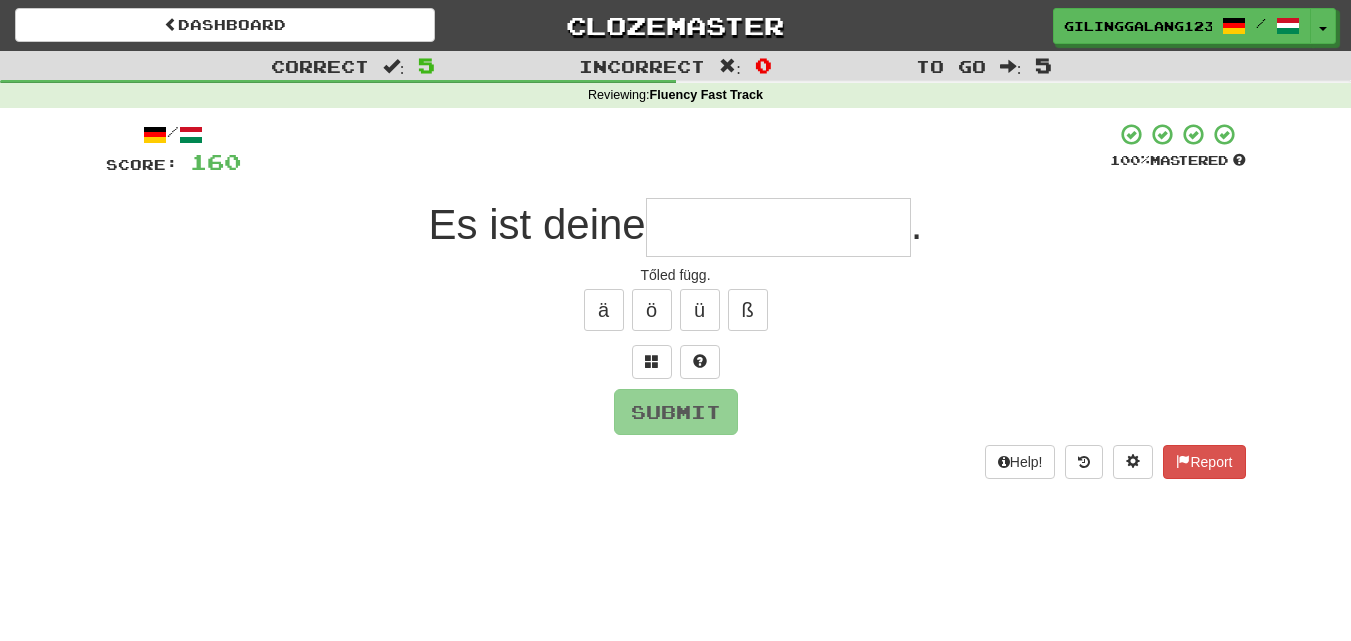 click at bounding box center [778, 227] 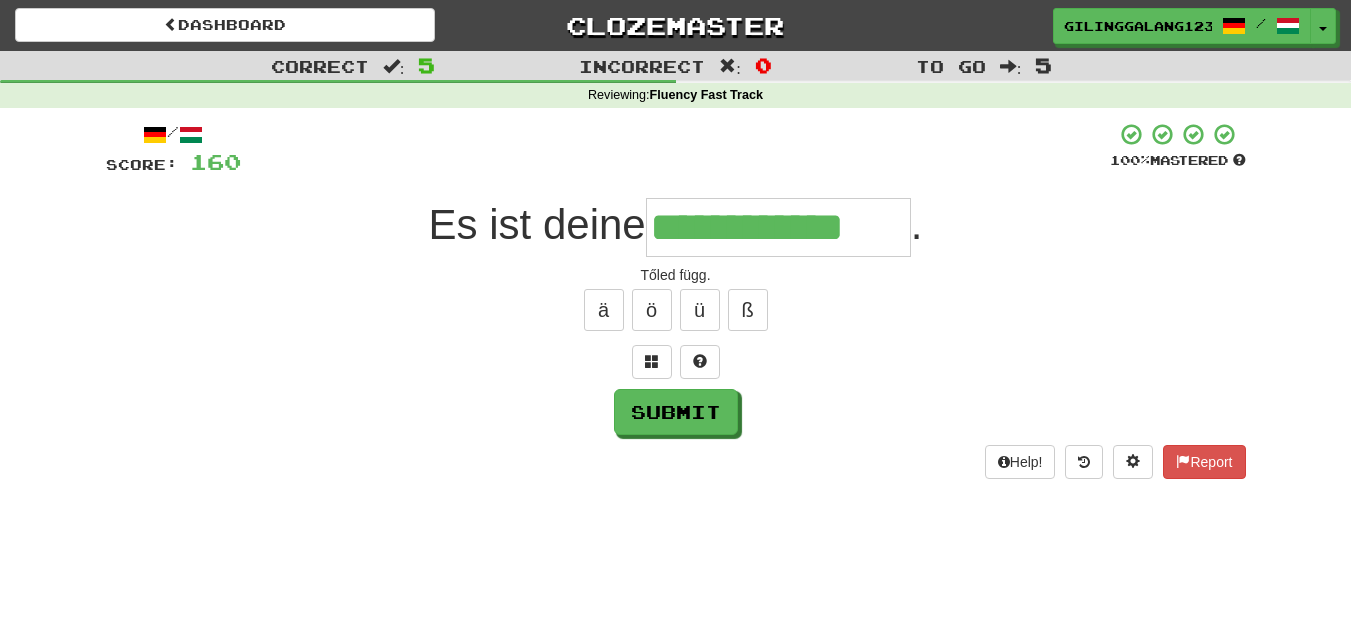type on "**********" 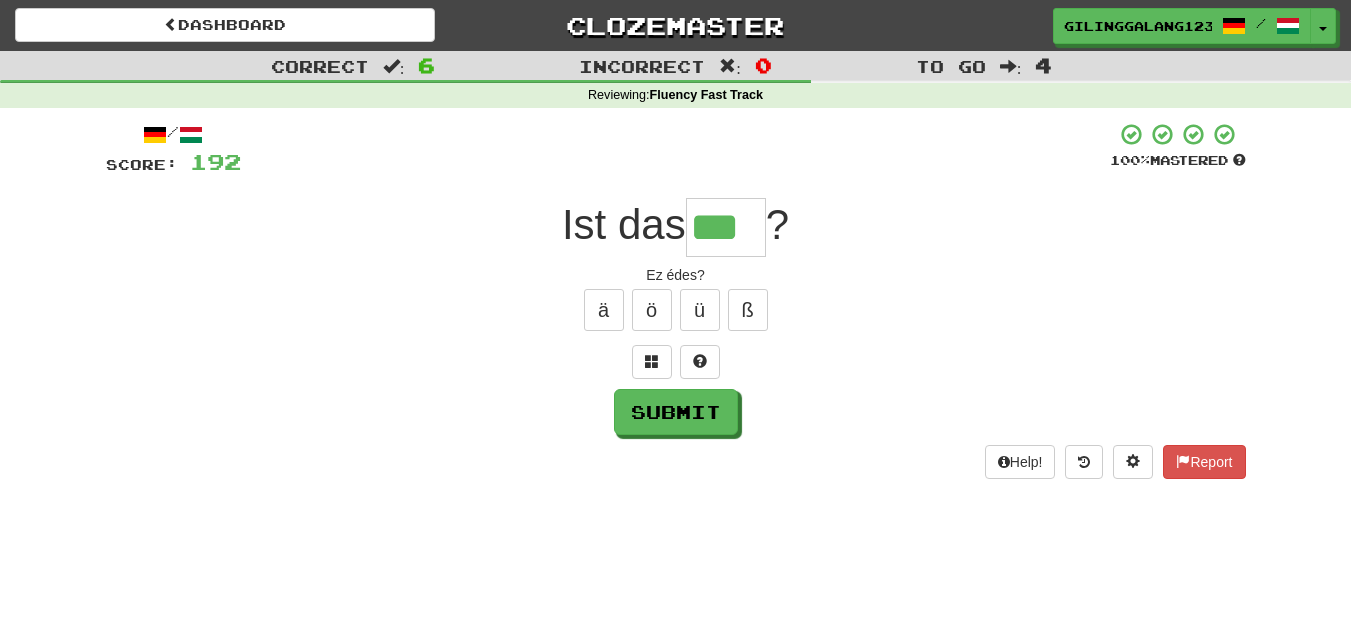 type on "***" 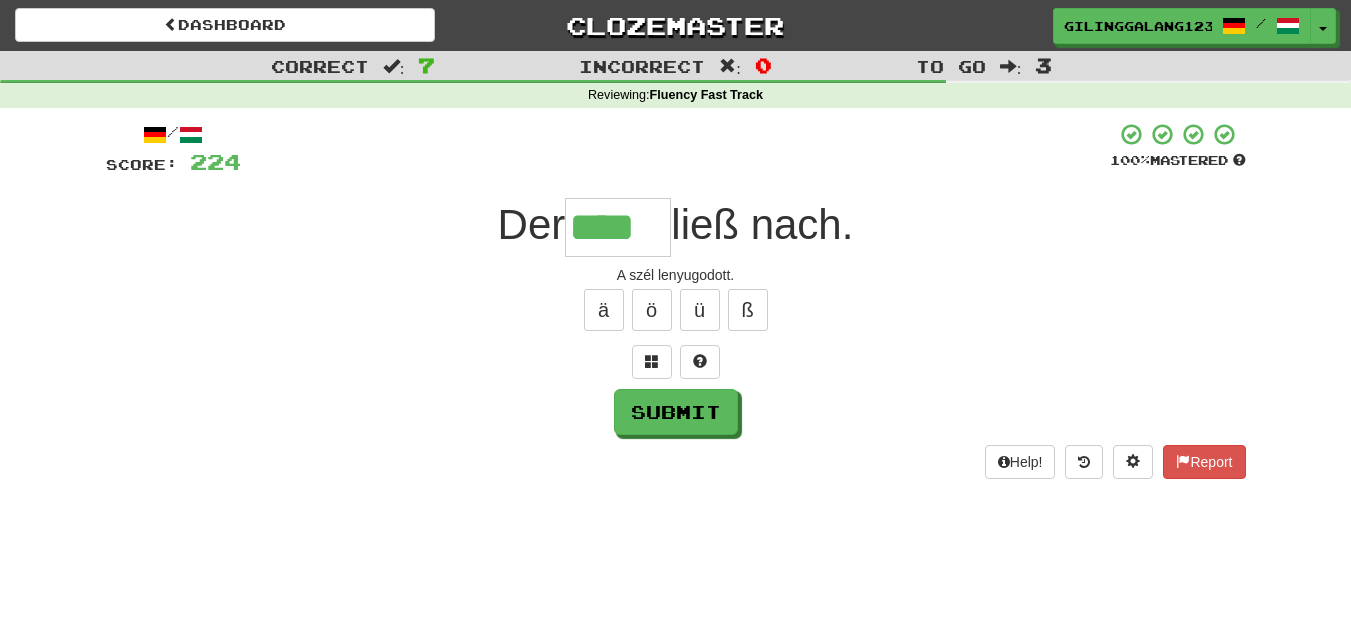 type on "****" 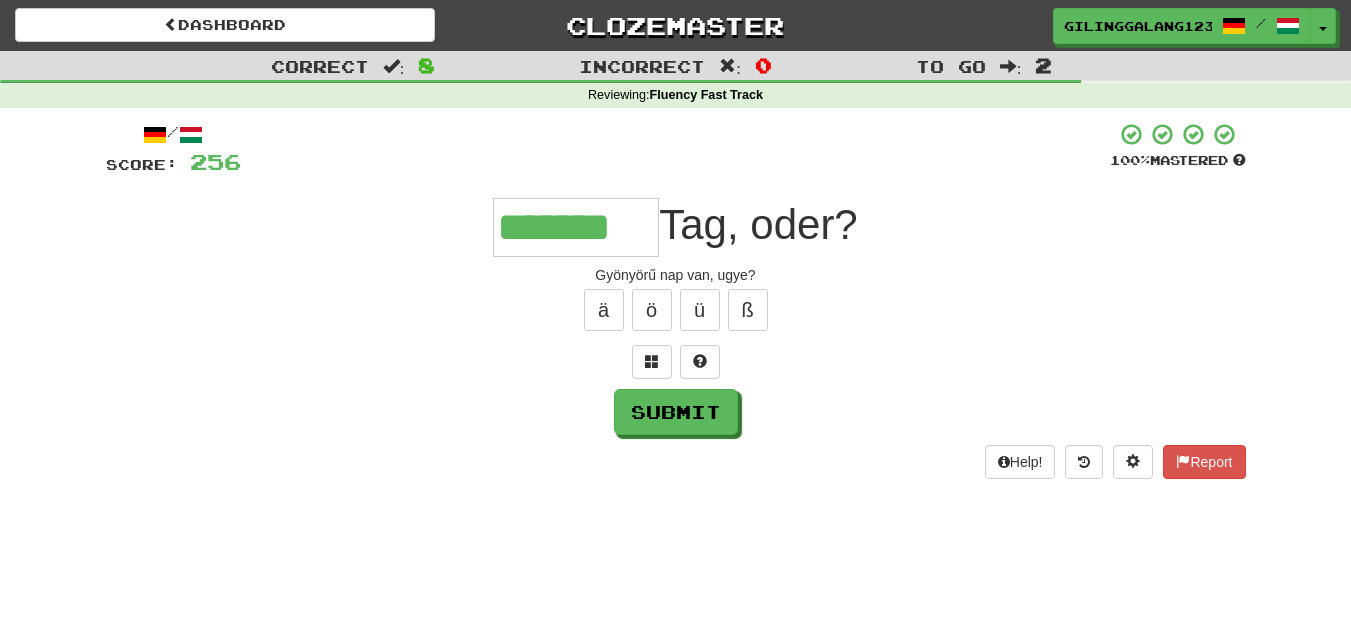type on "*******" 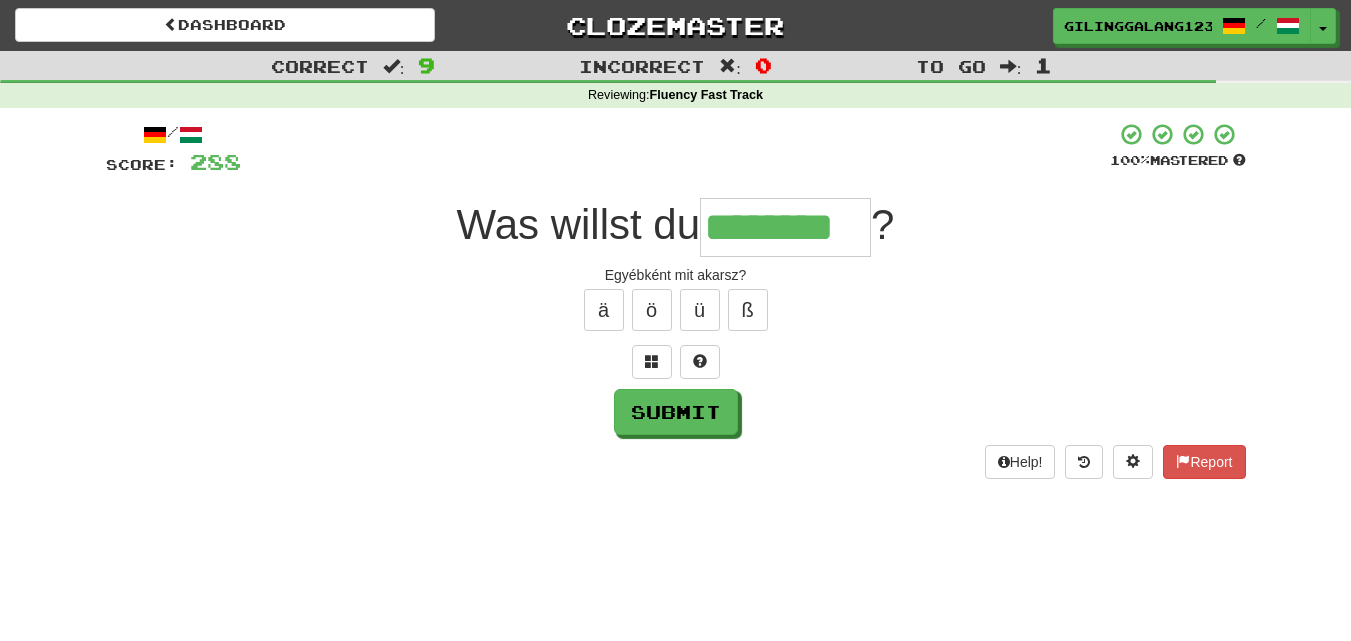 type on "********" 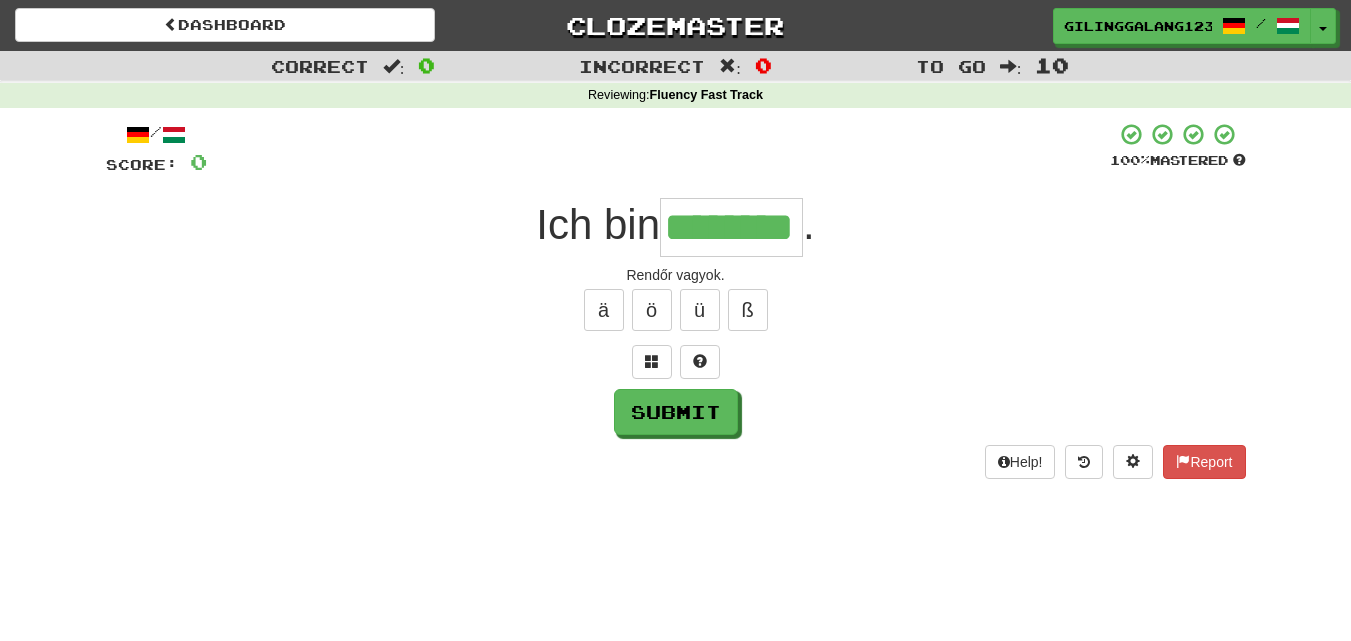 type on "********" 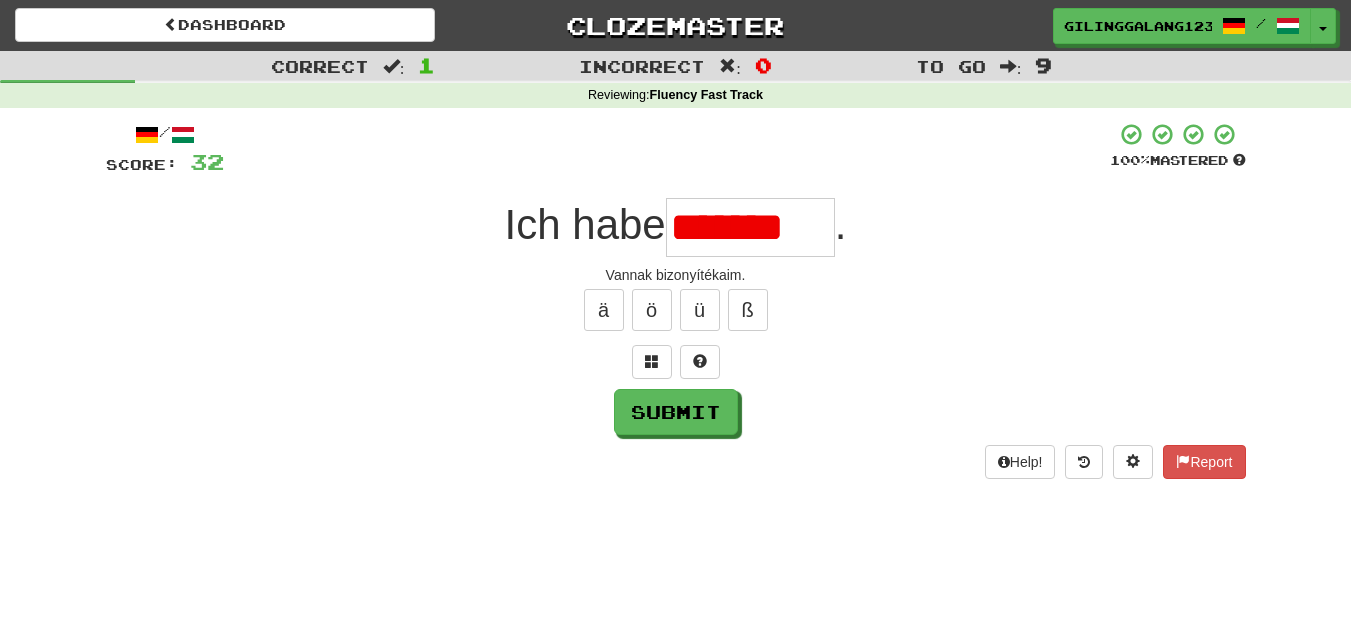 scroll, scrollTop: 0, scrollLeft: 0, axis: both 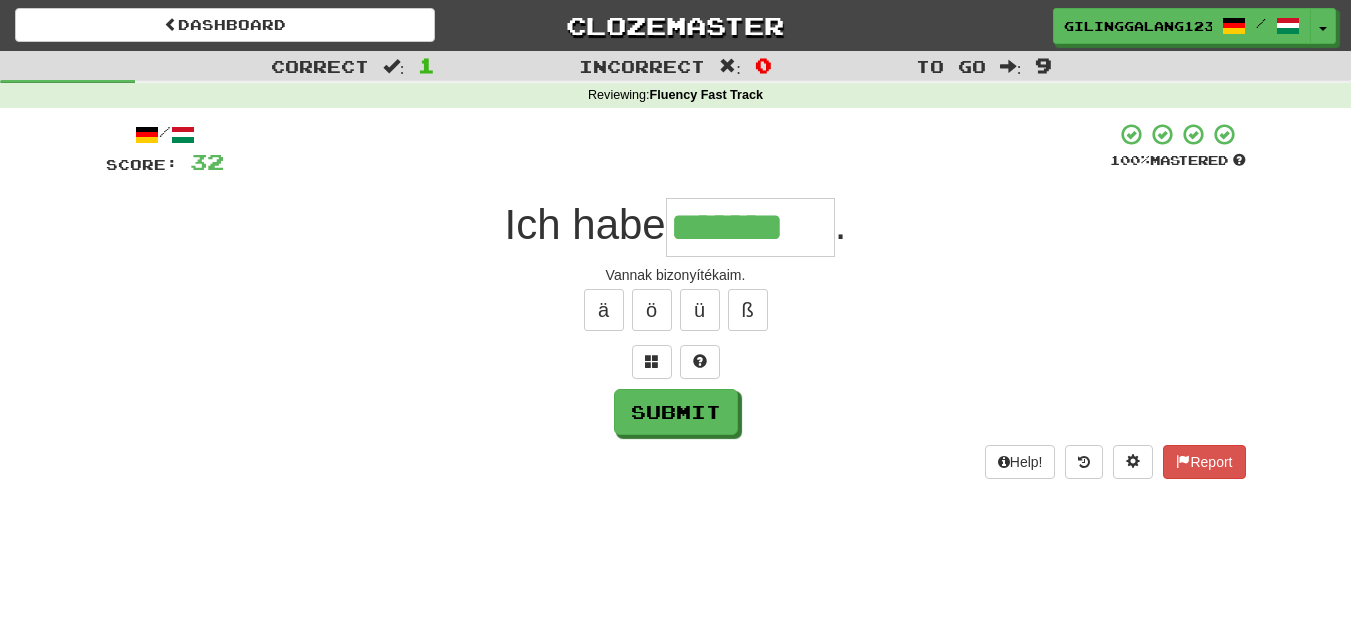 type on "*******" 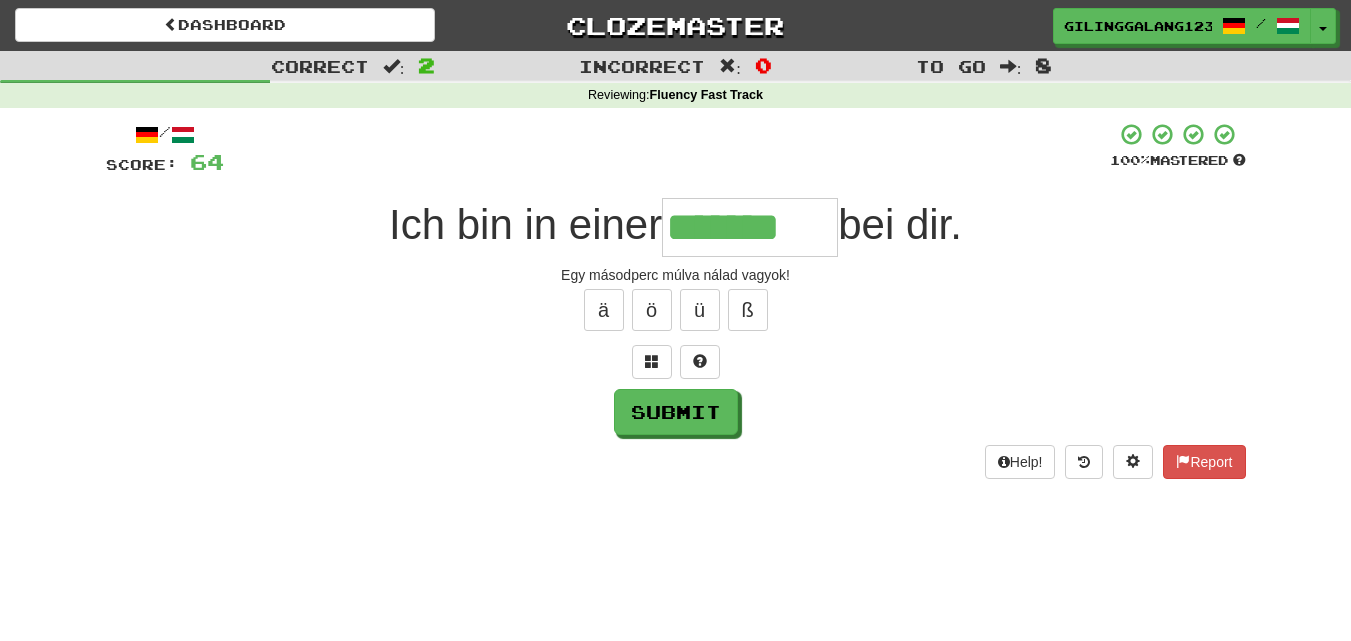 type on "*******" 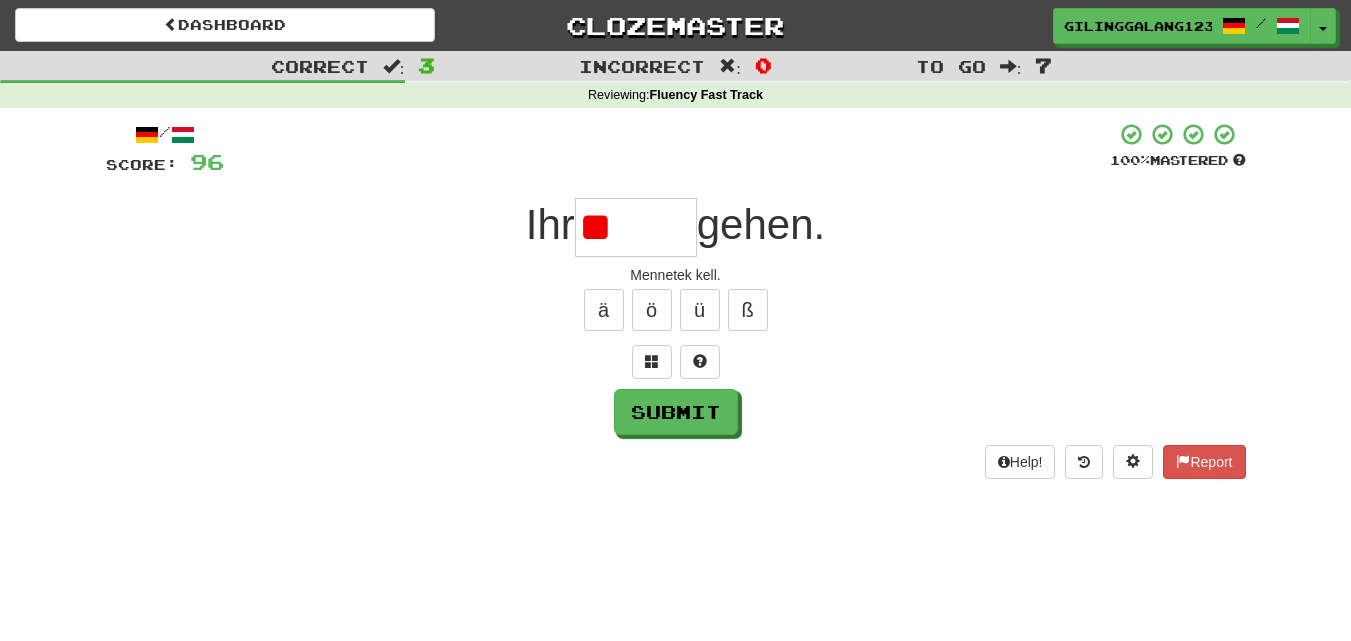 type on "*" 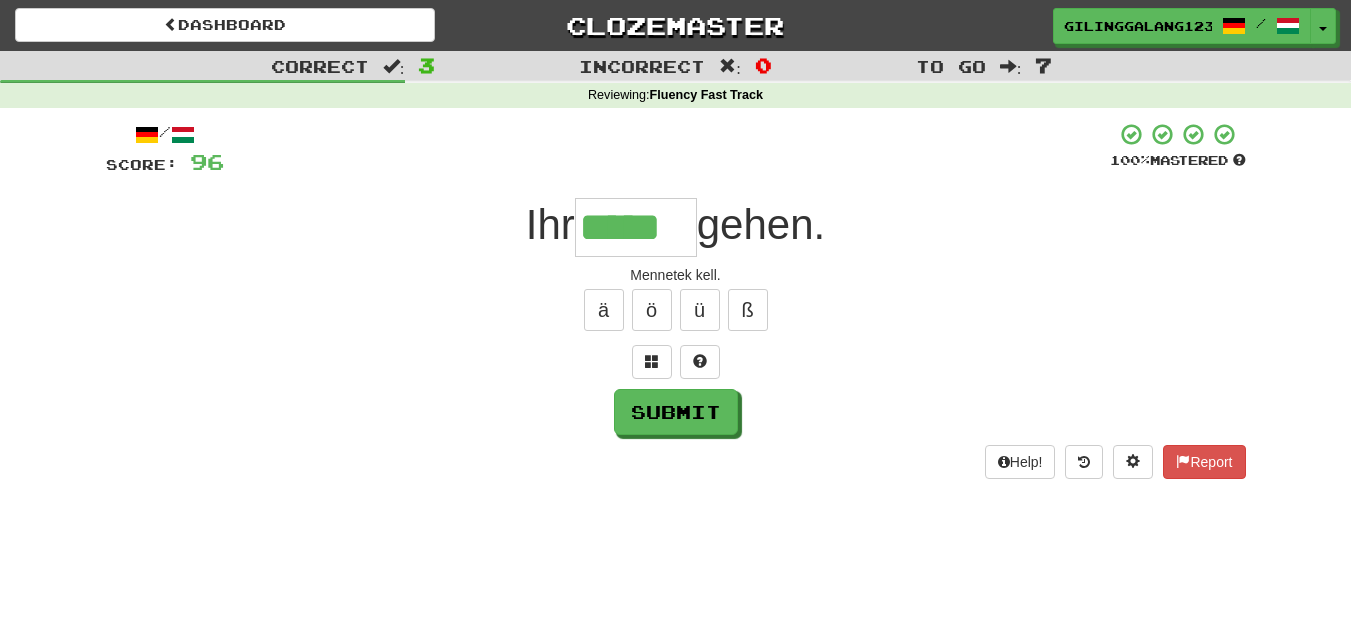 type on "*****" 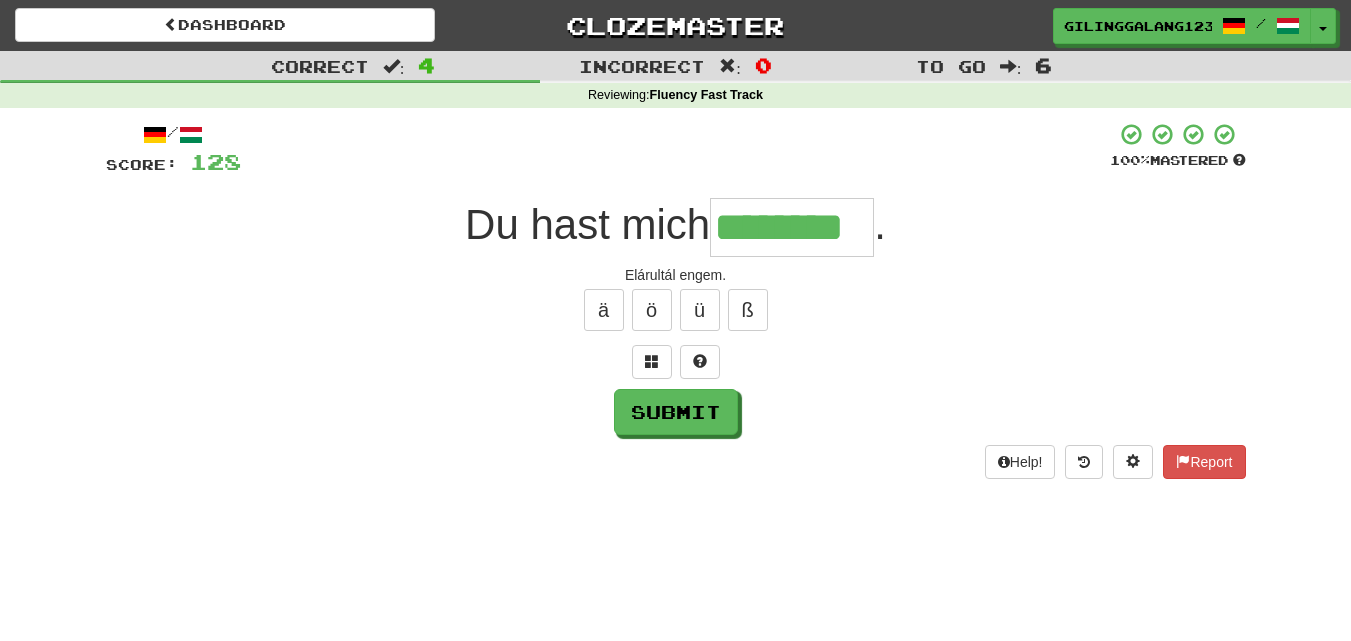 type on "********" 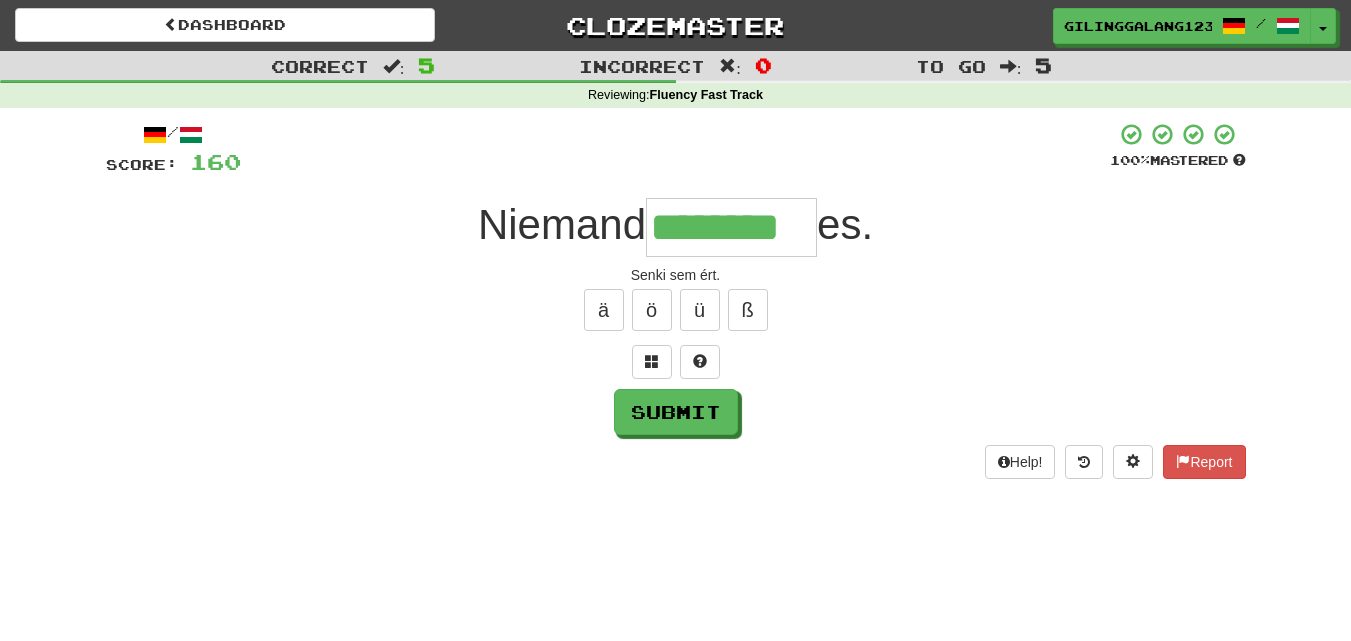 type on "********" 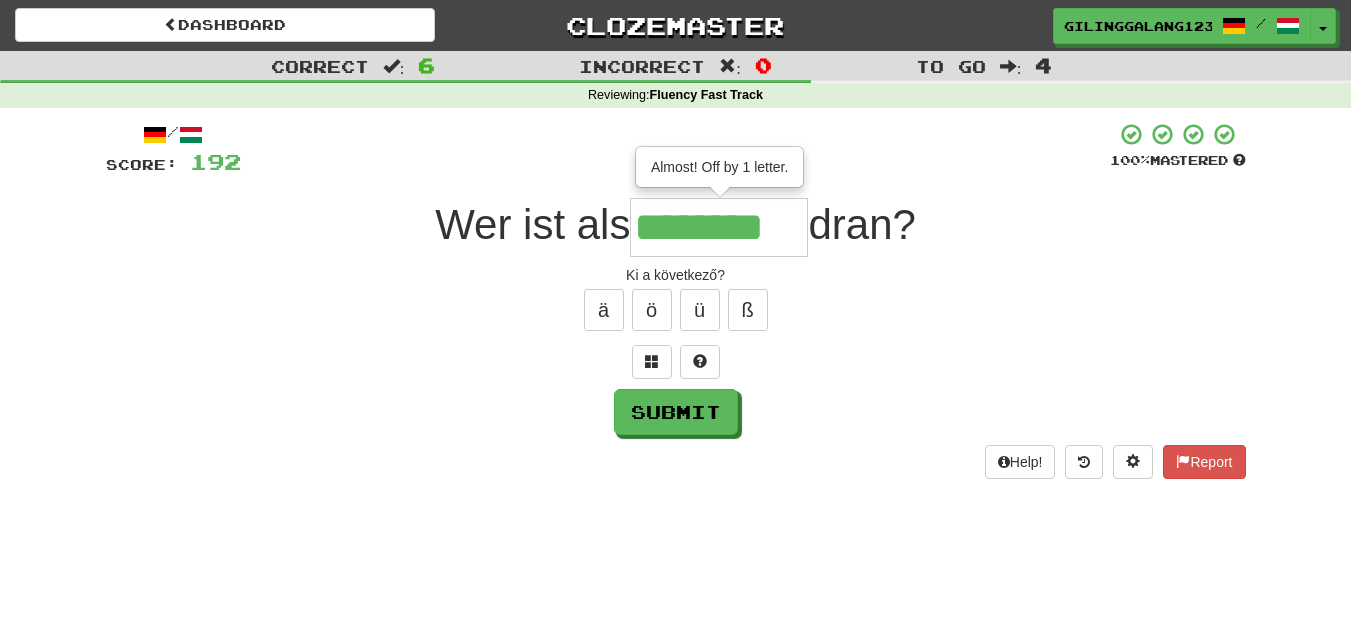 scroll, scrollTop: 0, scrollLeft: 5, axis: horizontal 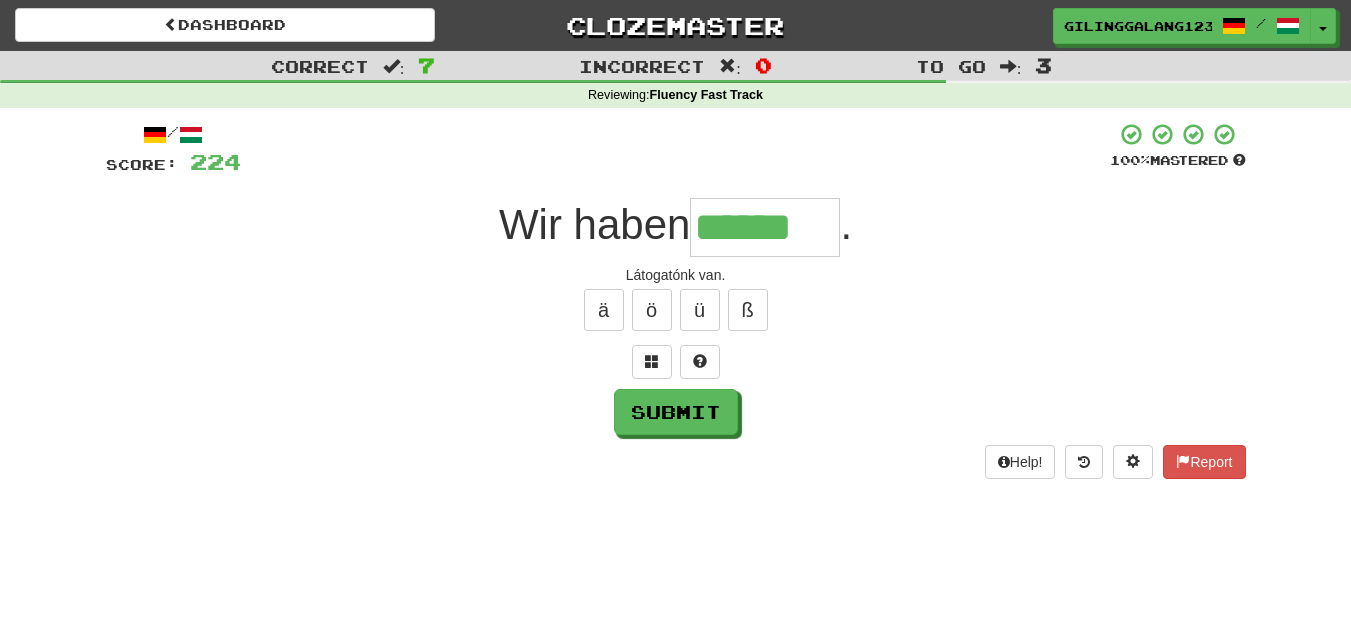 type on "******" 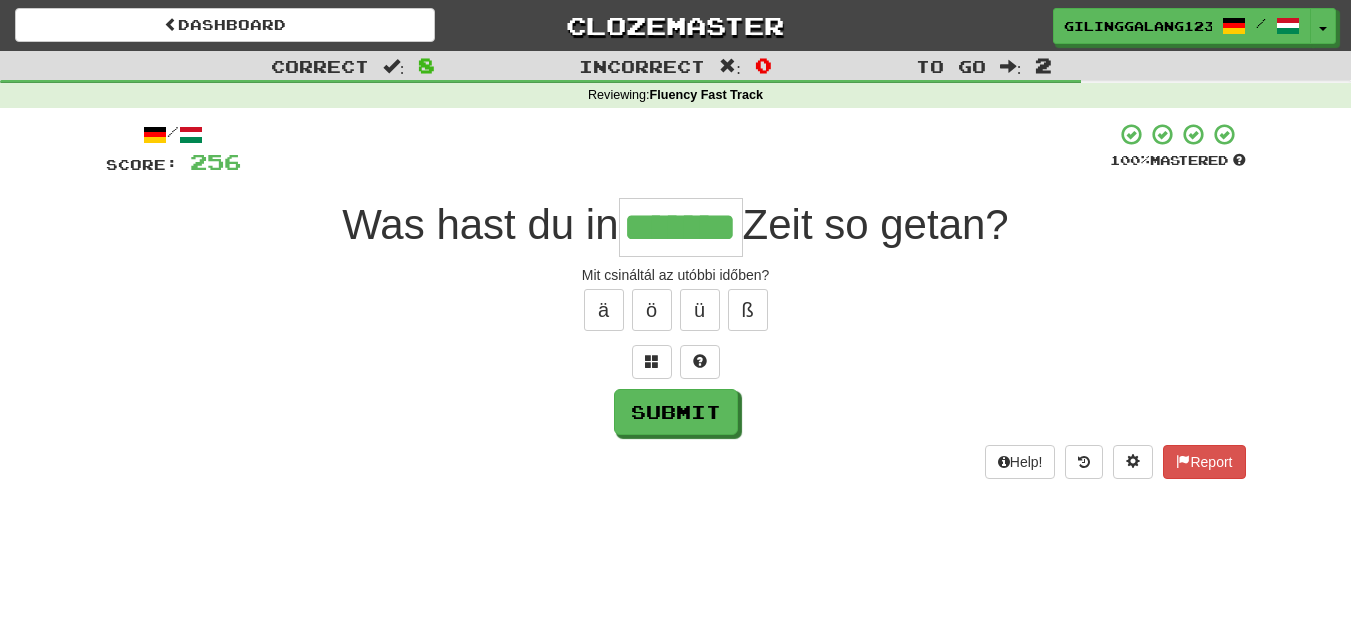 type on "*******" 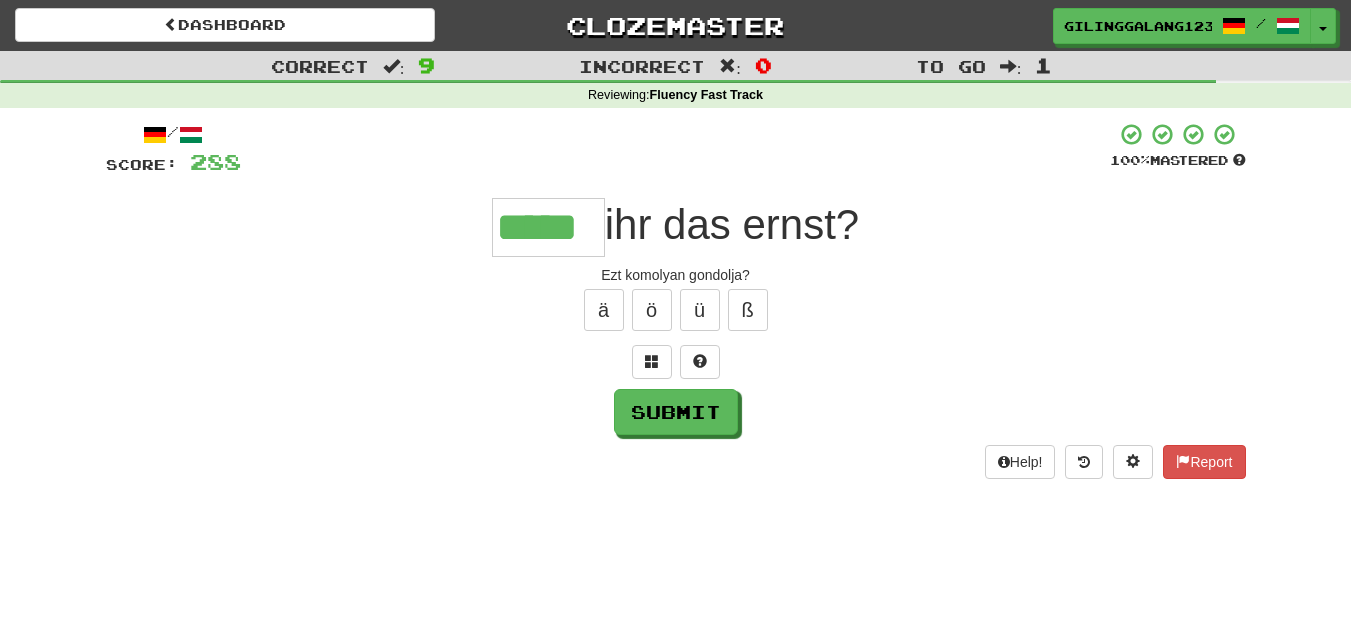 type on "*****" 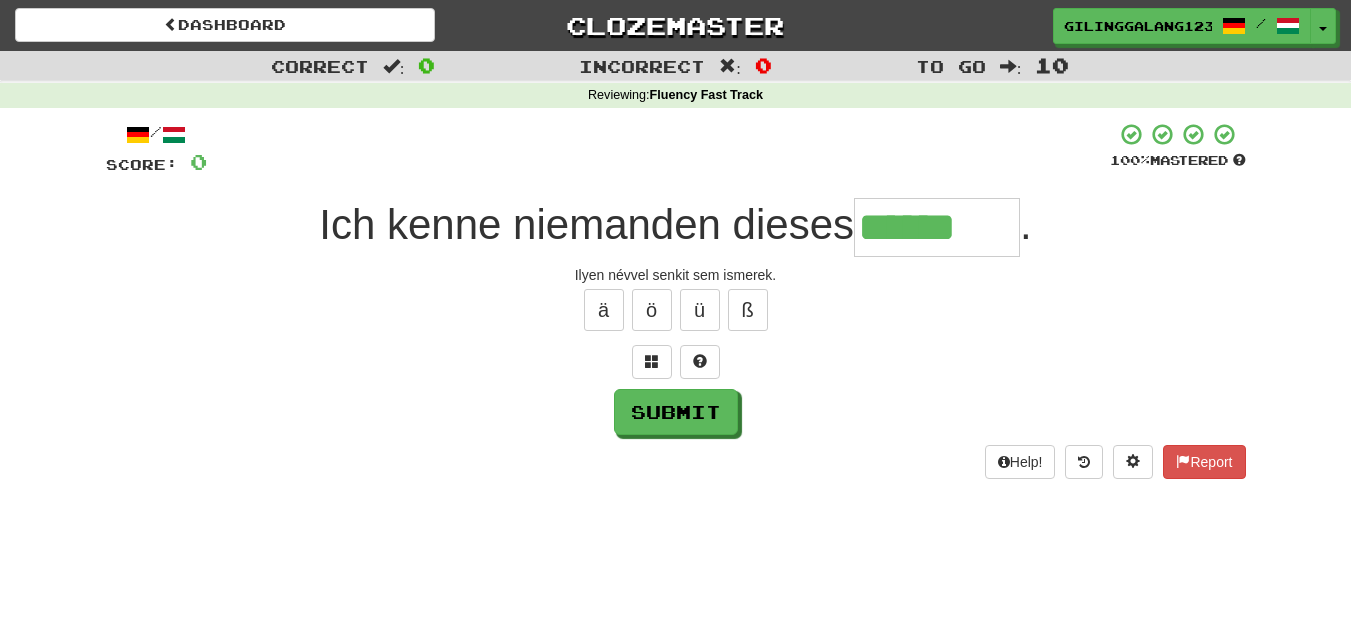 type on "******" 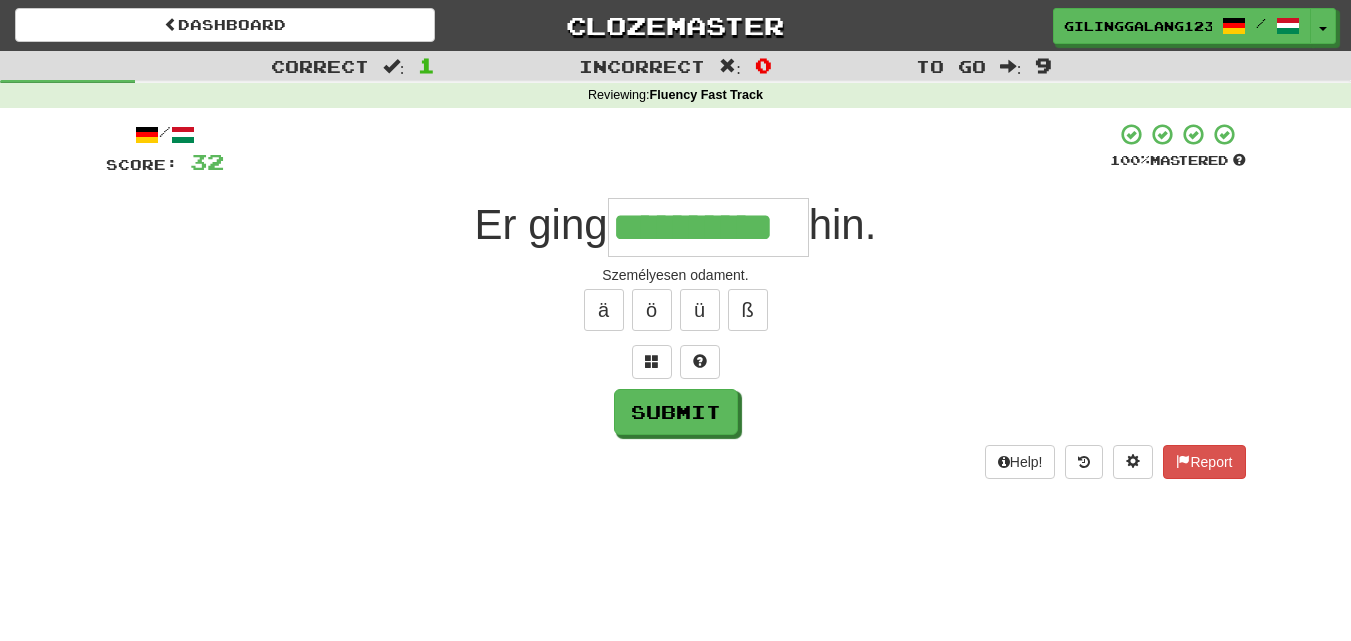 type on "**********" 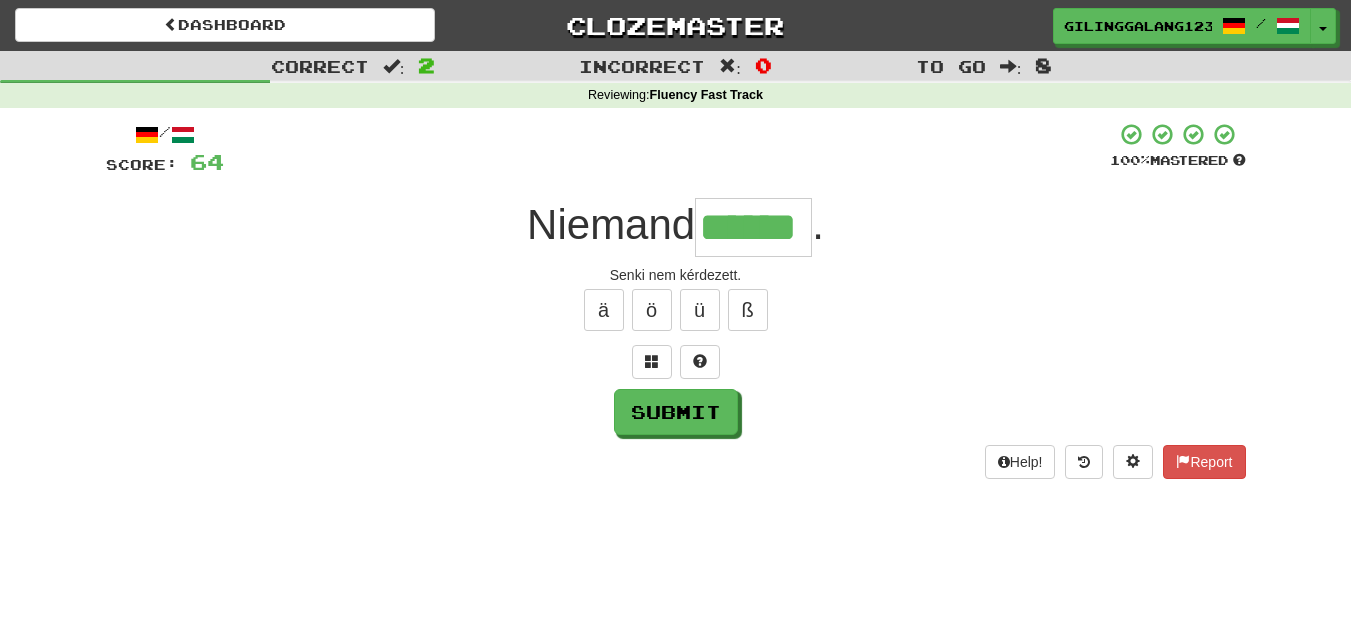type on "******" 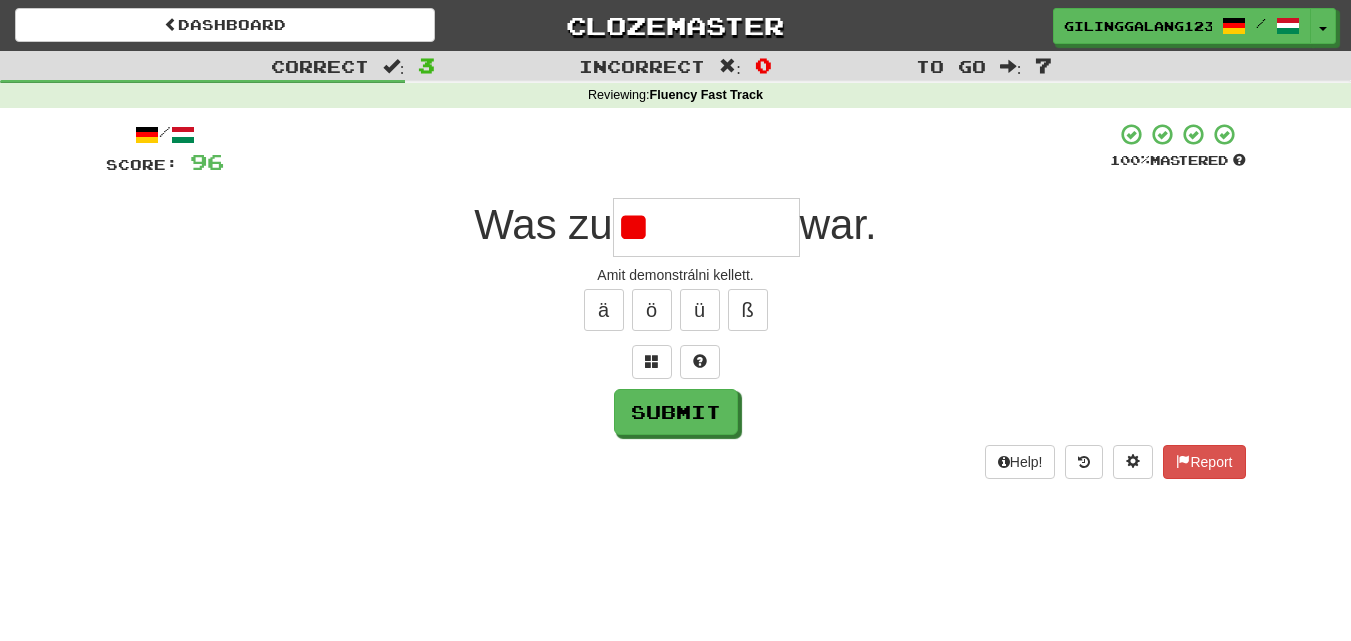 type on "*" 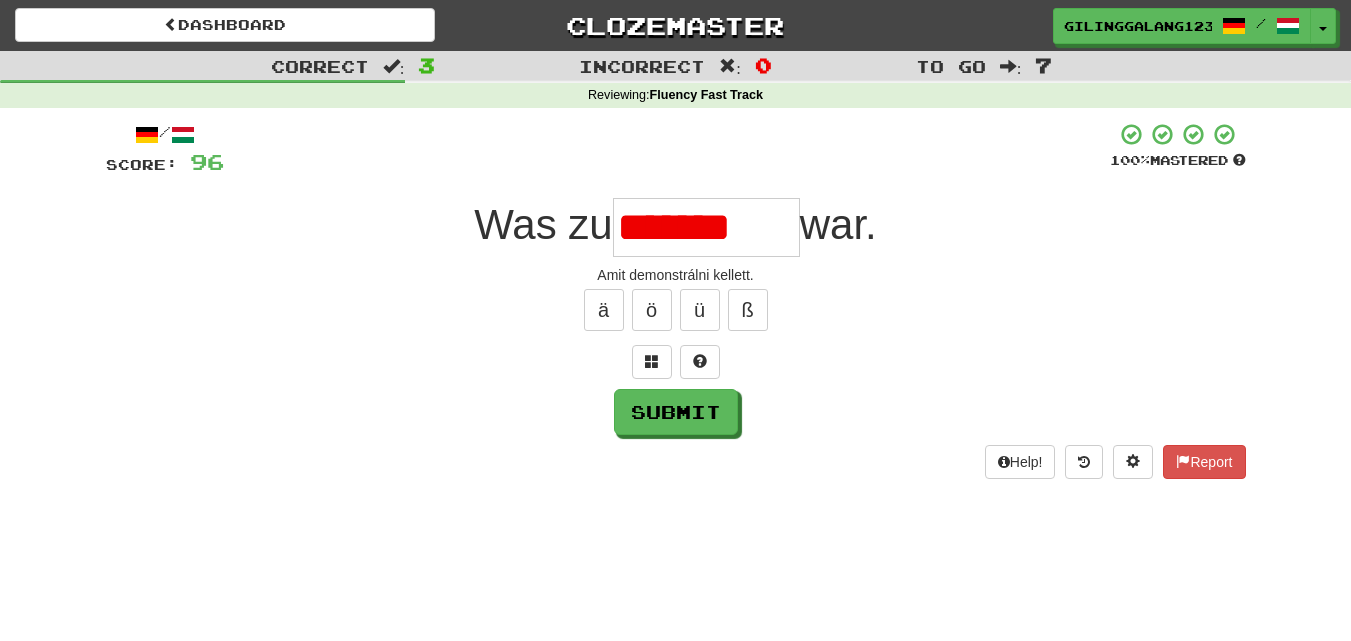 scroll, scrollTop: 0, scrollLeft: 0, axis: both 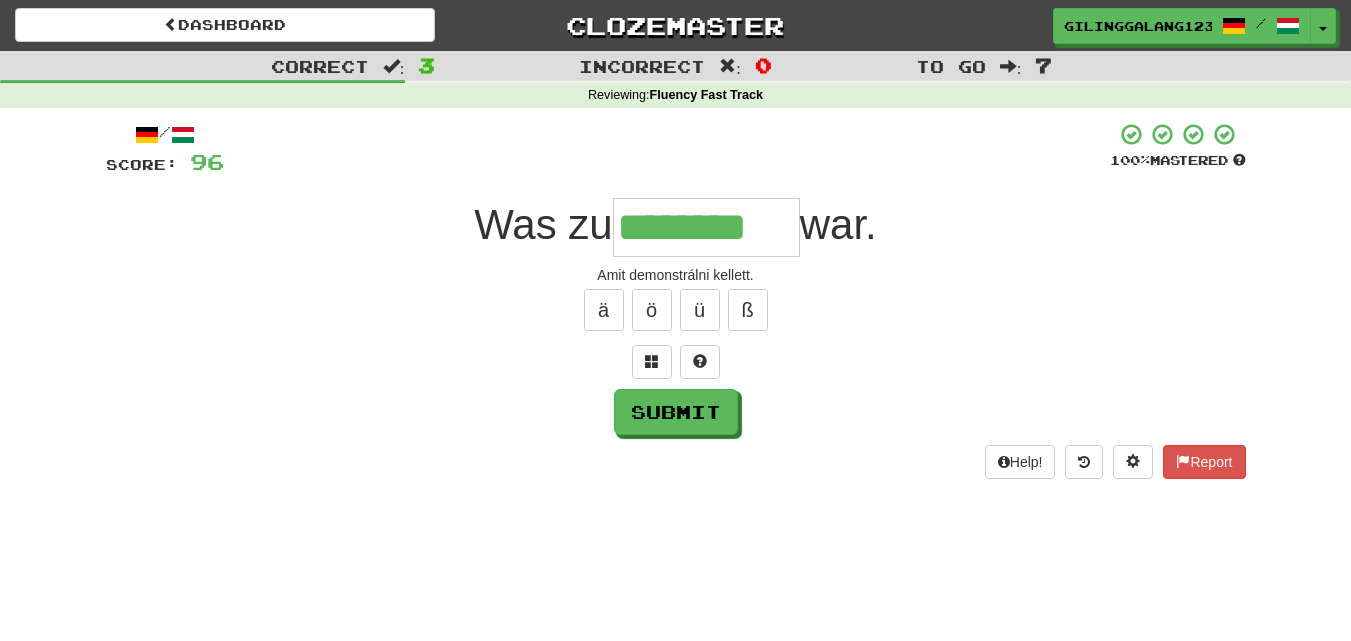type on "********" 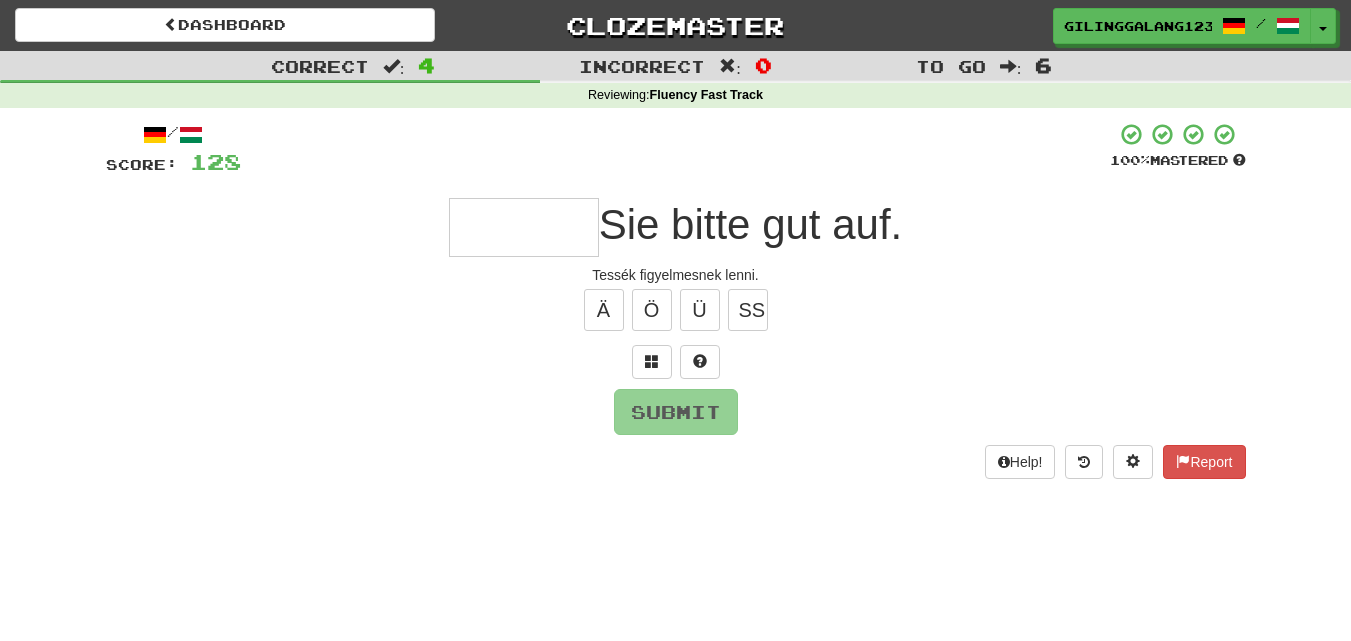 type on "*" 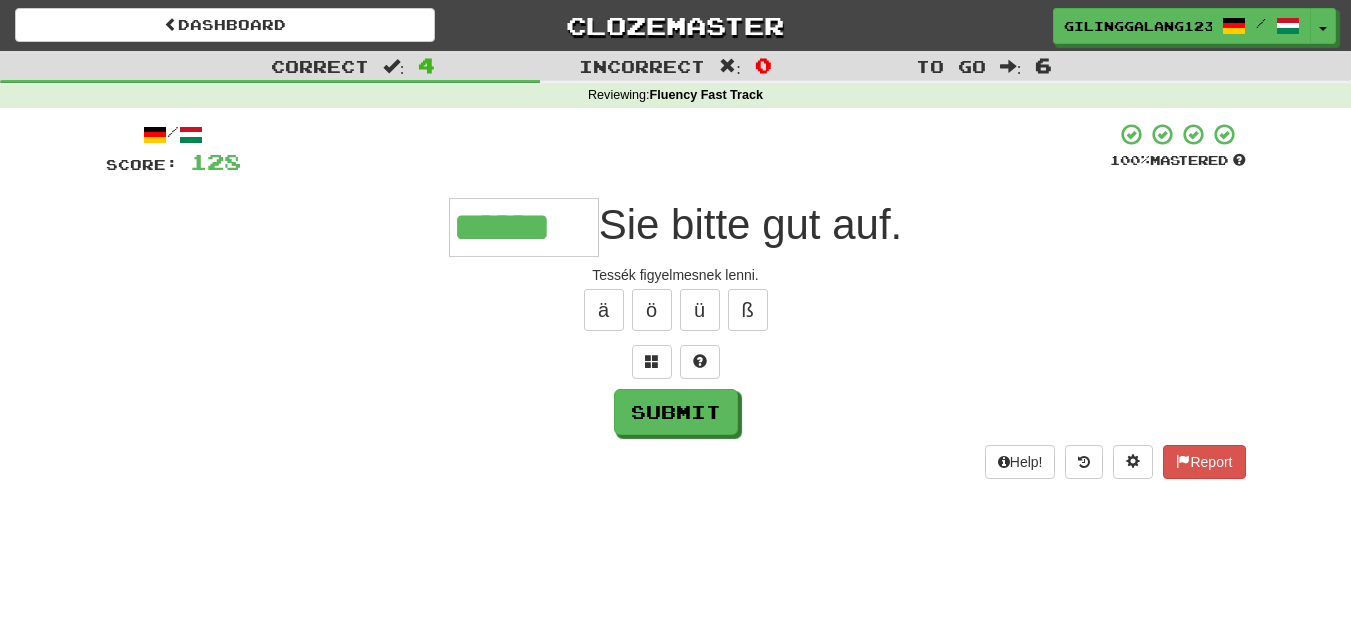 type on "******" 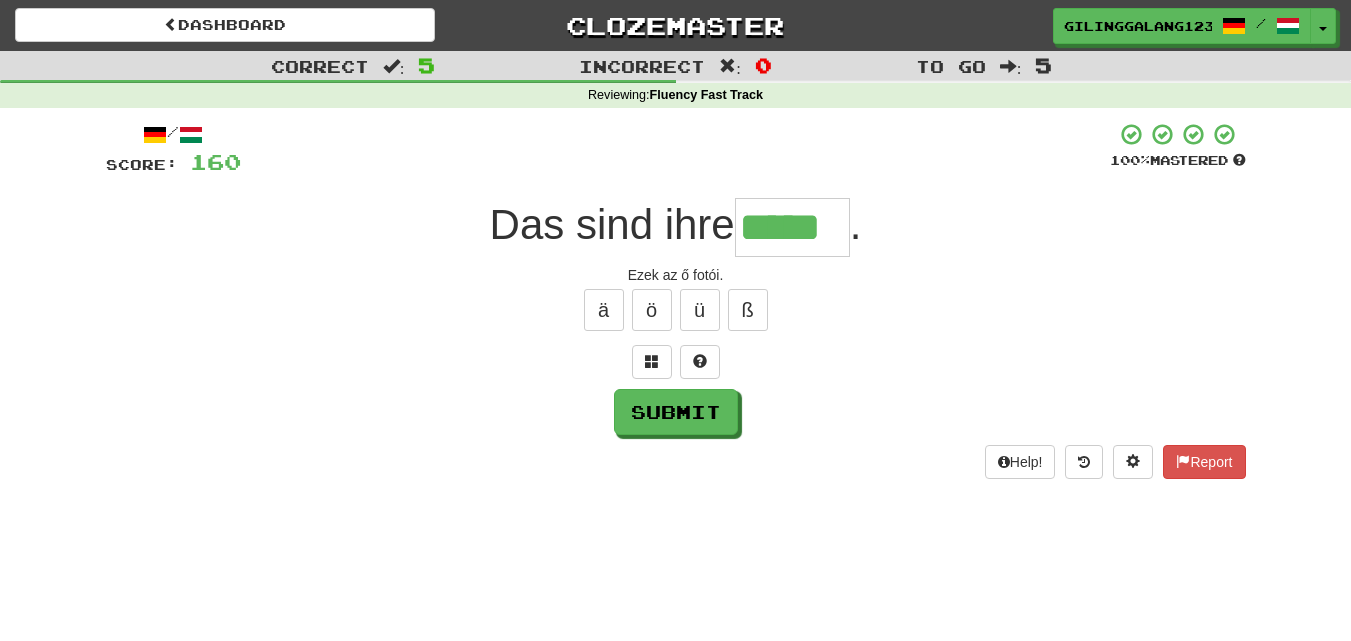 type on "*****" 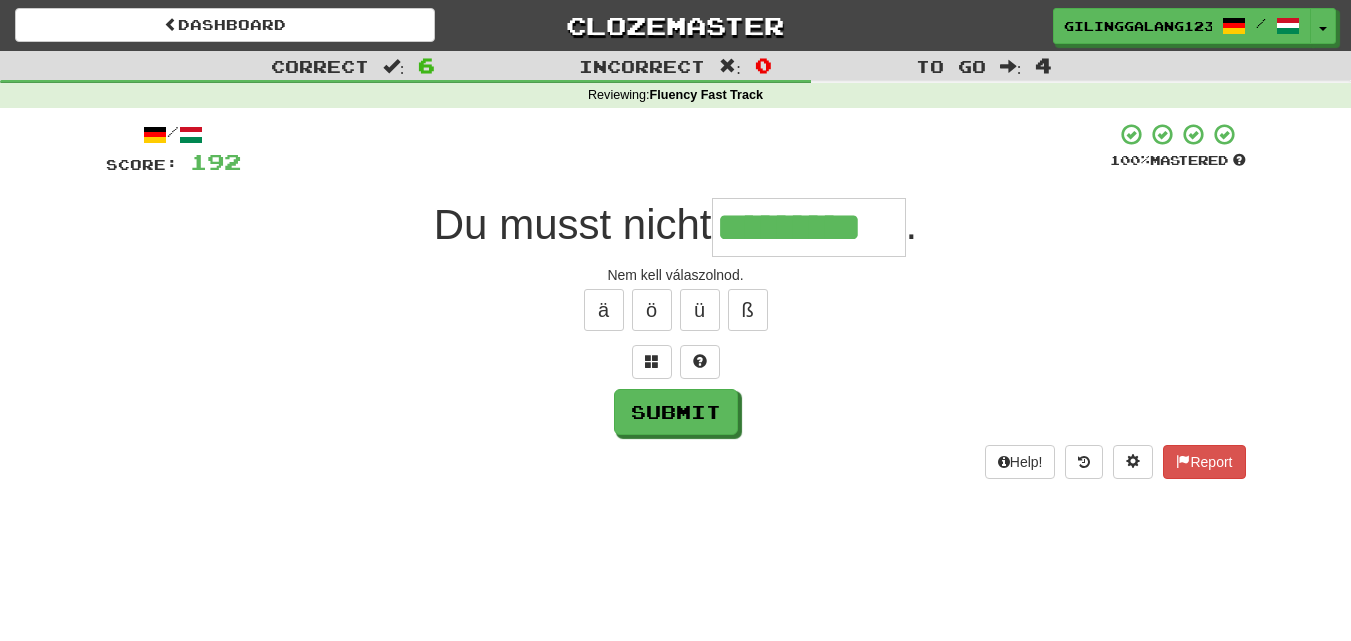 type on "*********" 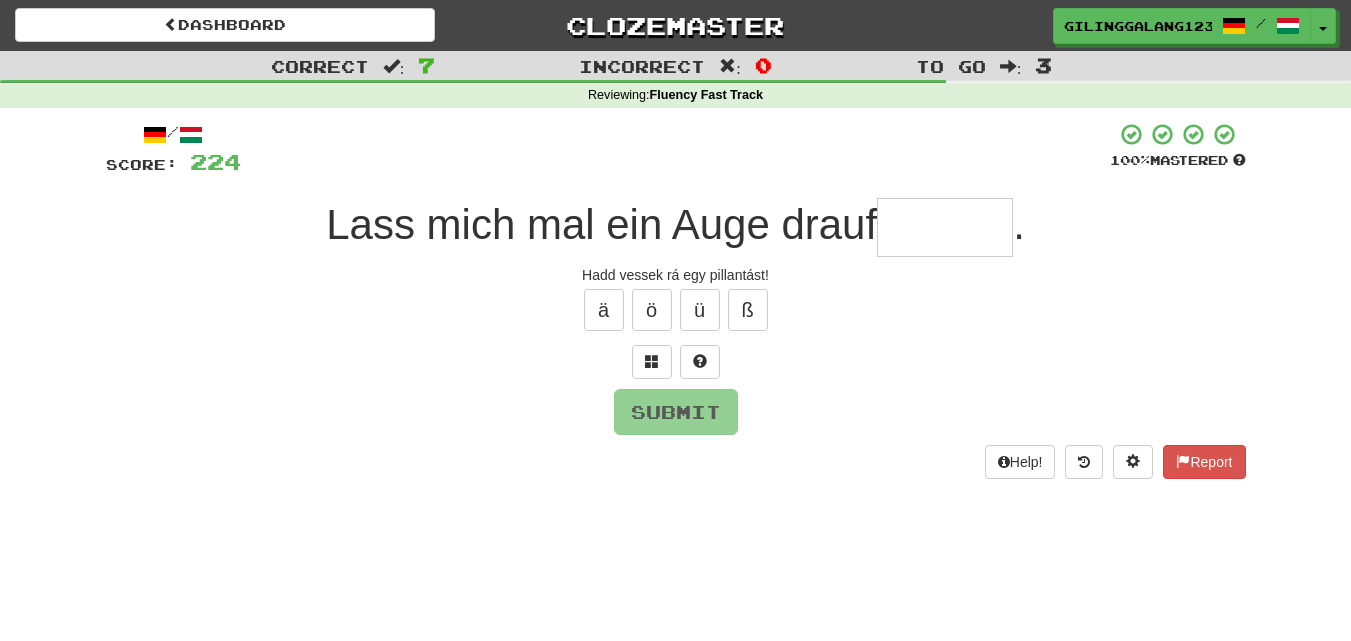 type on "*" 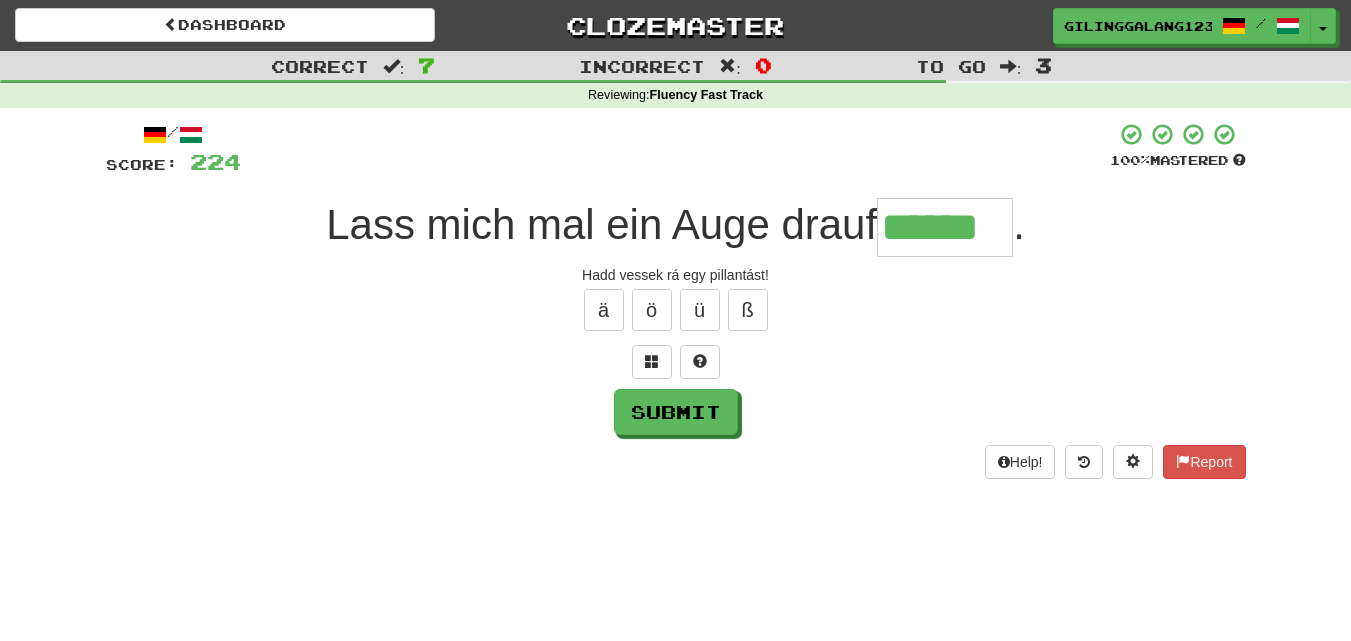type on "******" 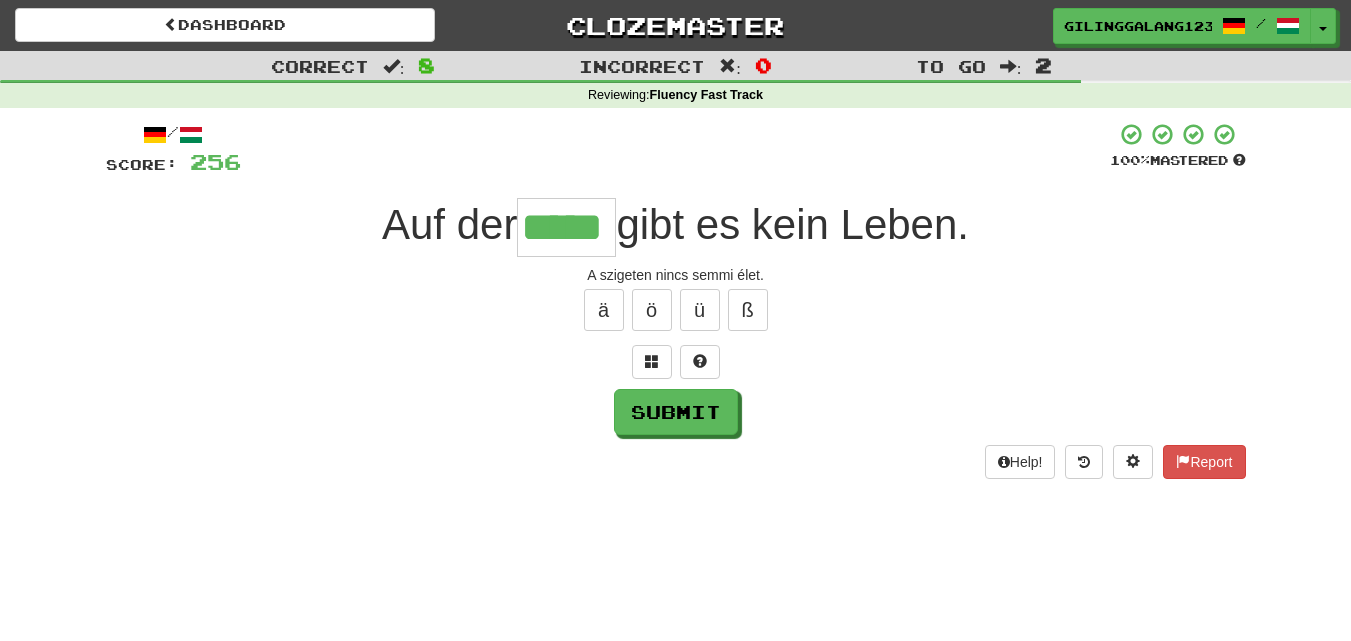 type on "*****" 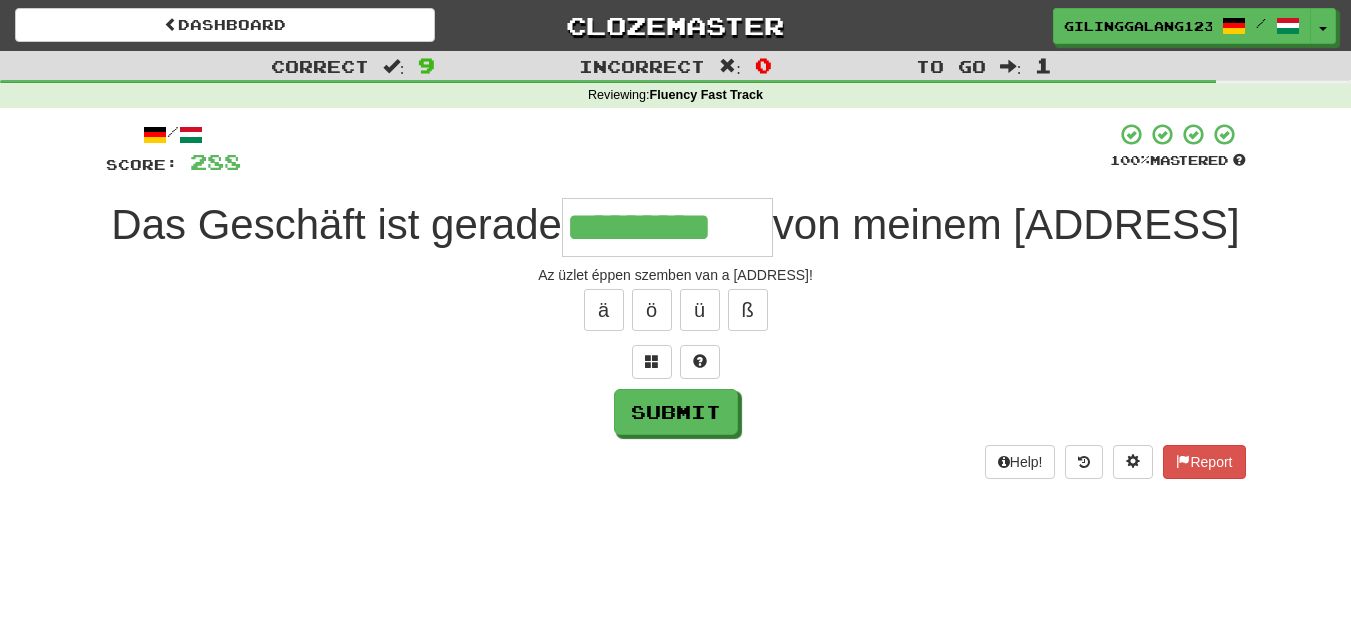 type on "*********" 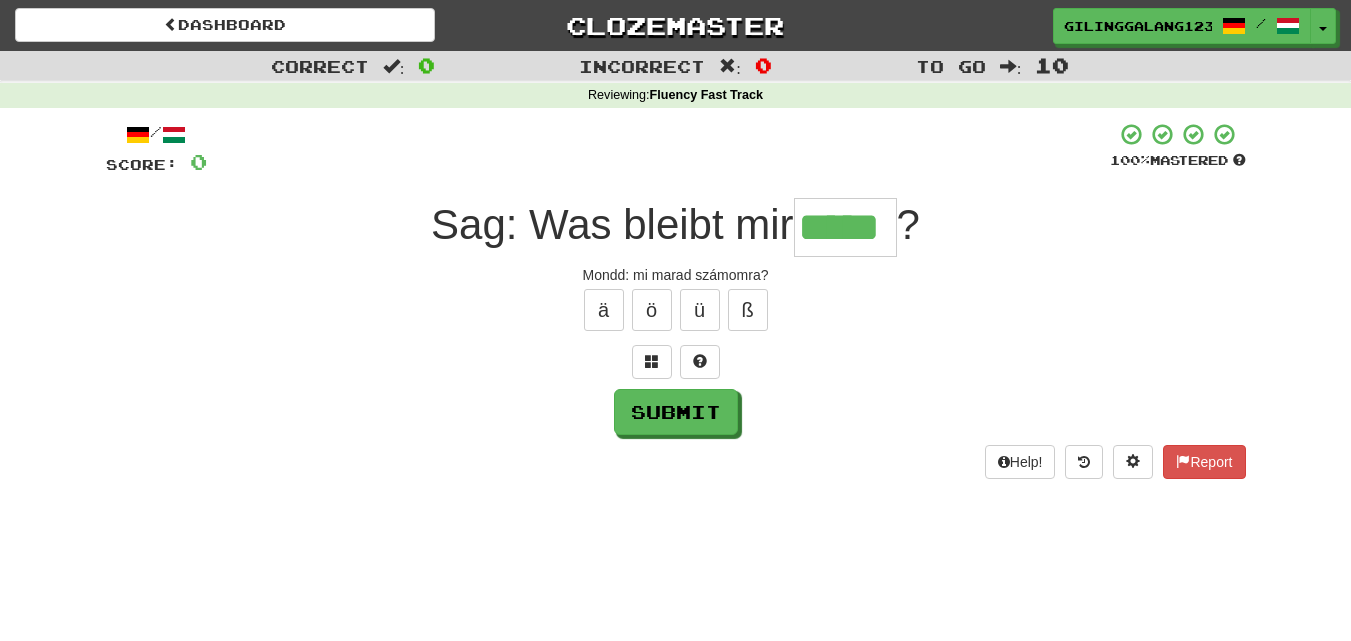 type on "*****" 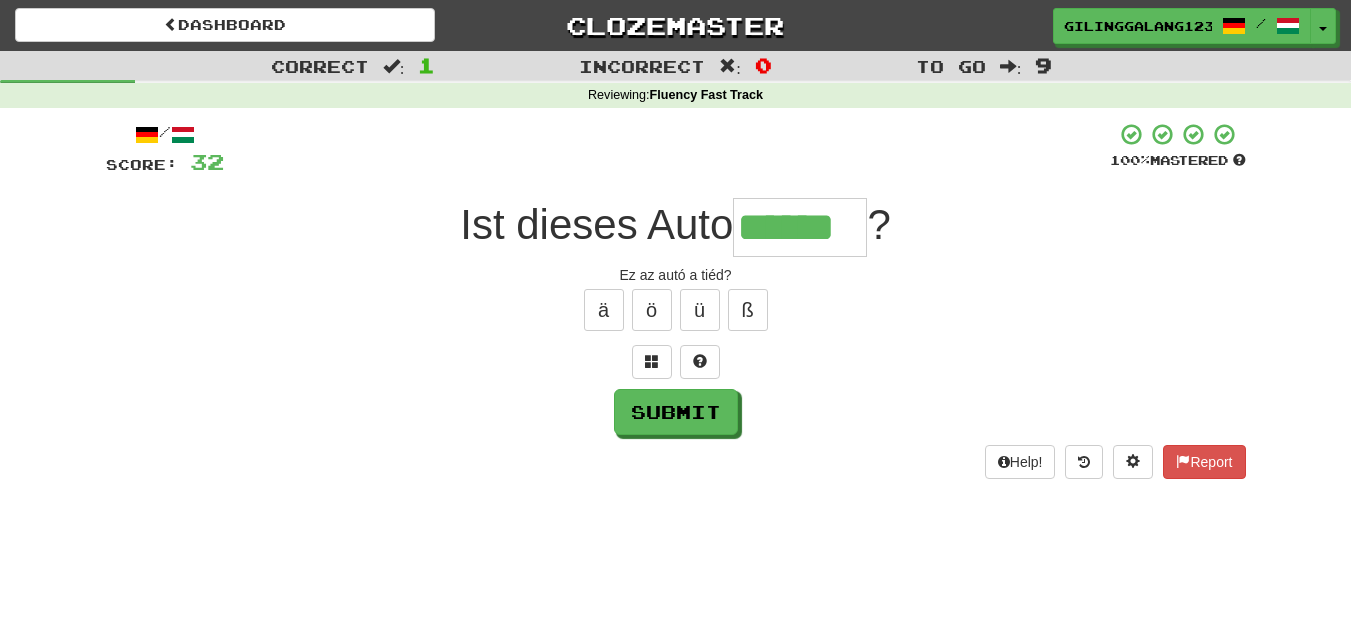 type on "******" 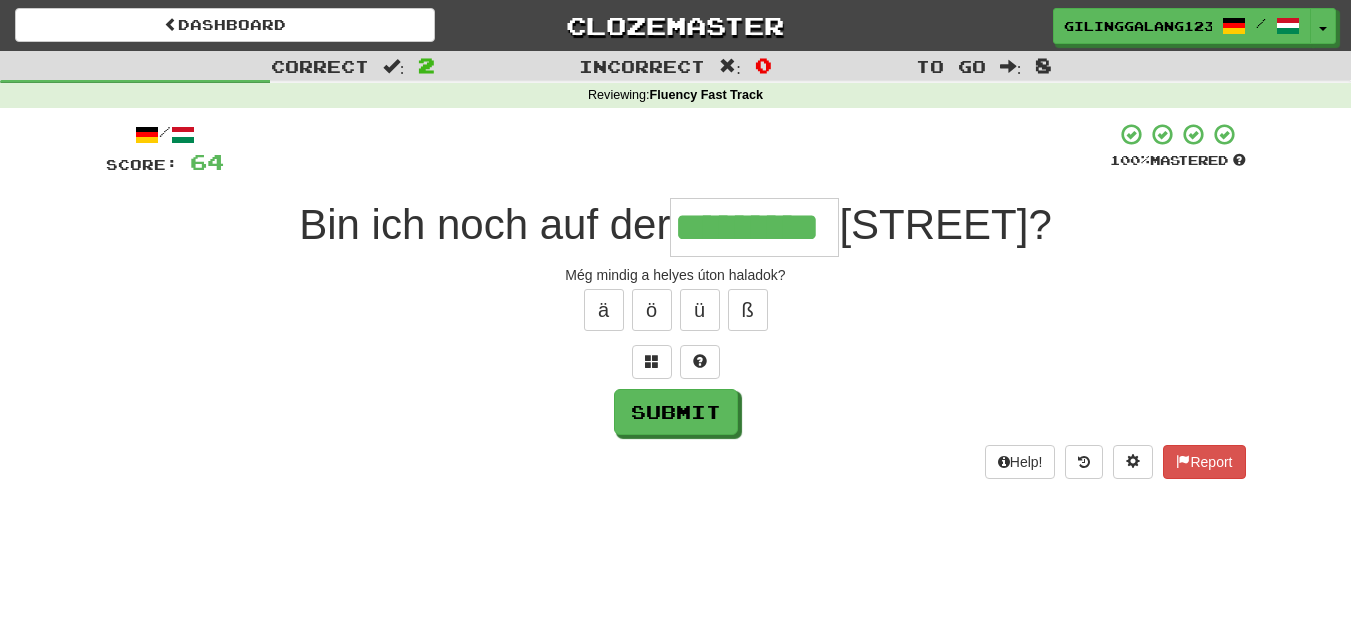 type on "*********" 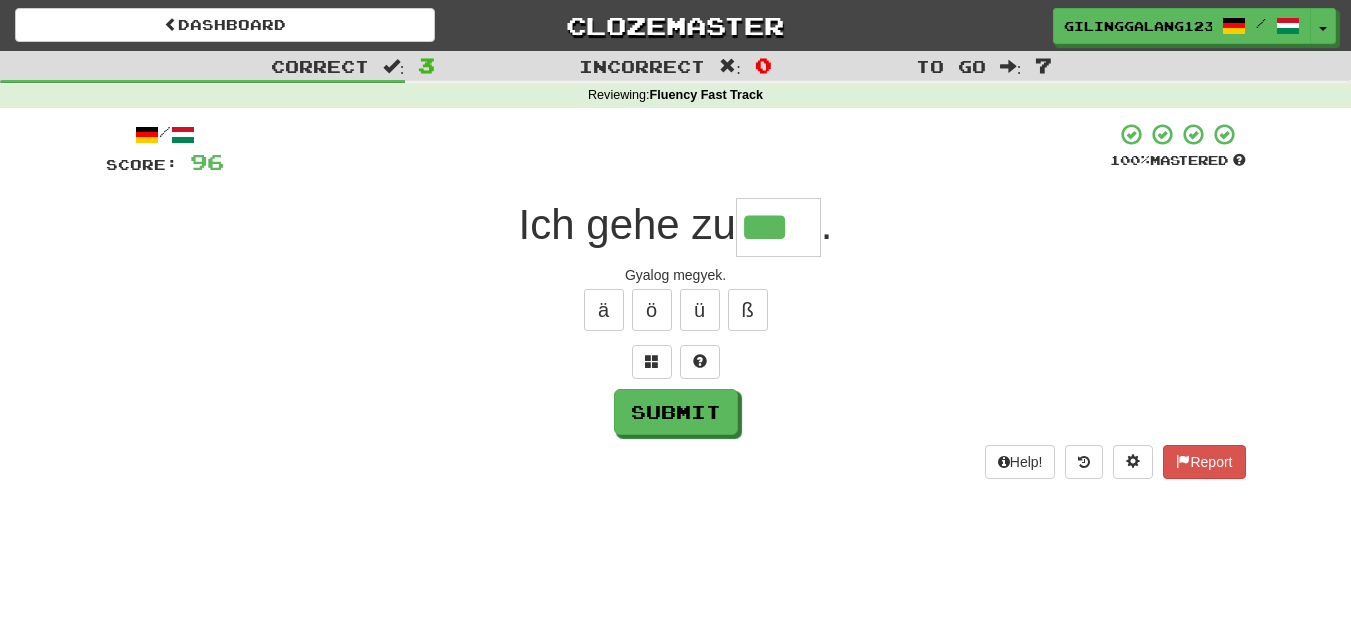 type on "***" 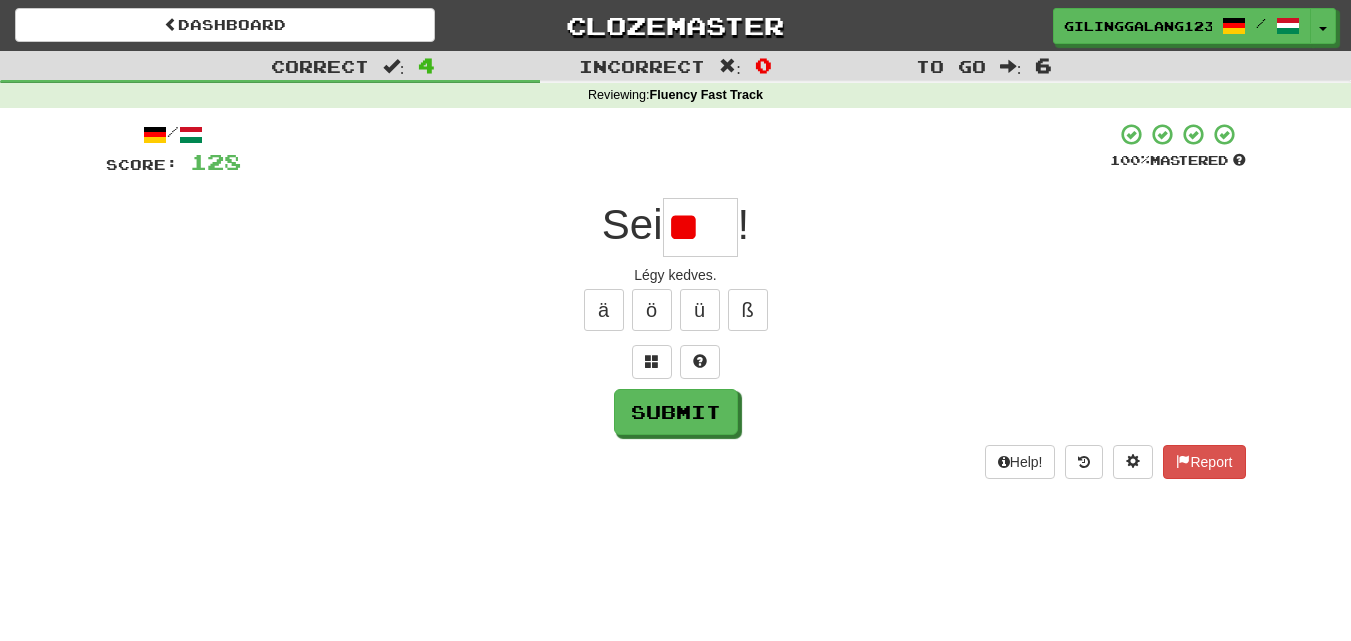 type on "*" 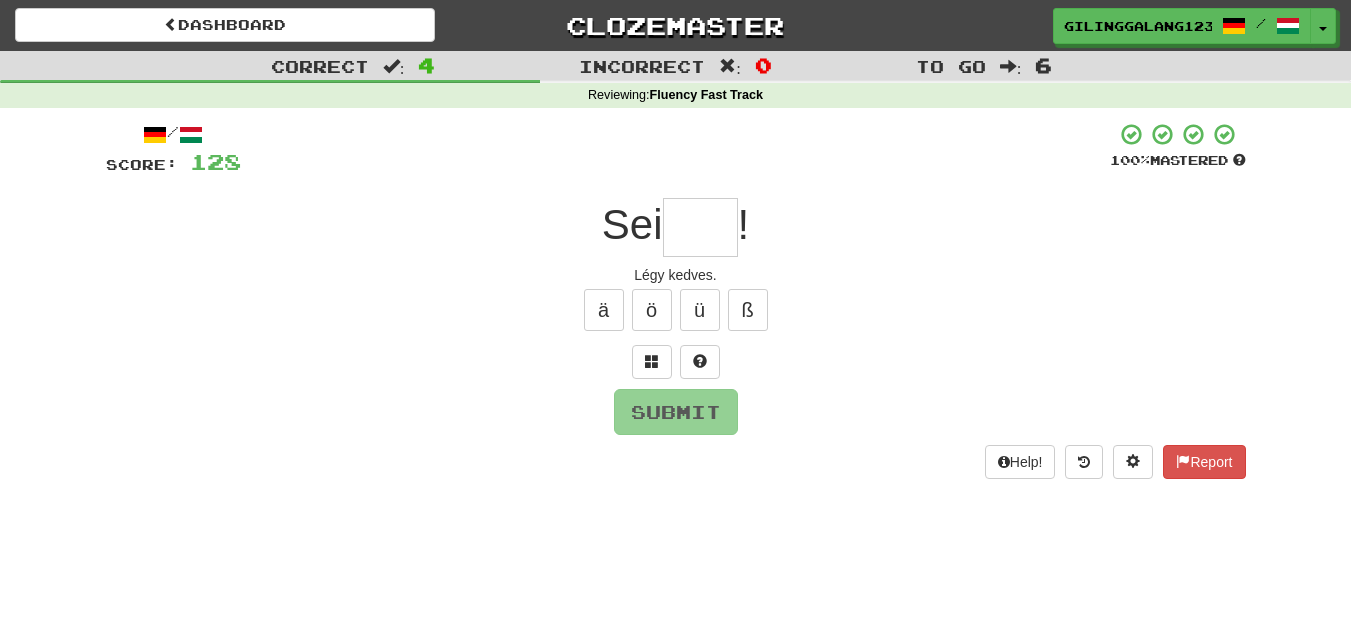 type on "*" 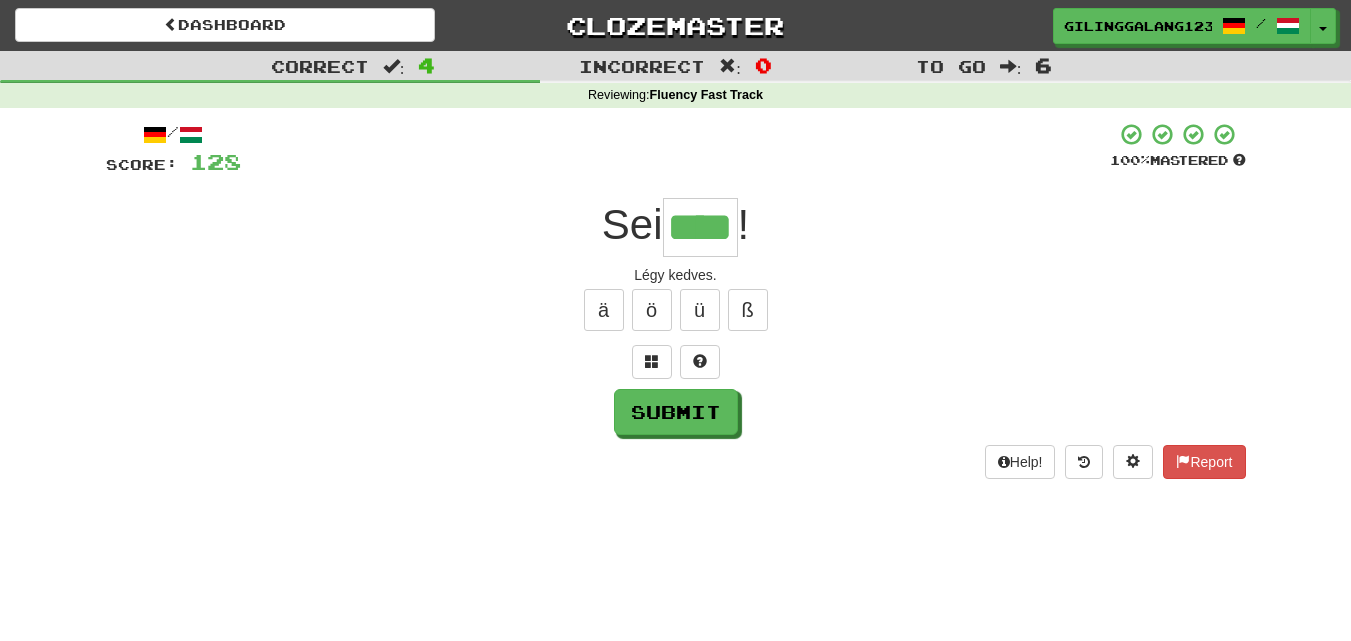 type on "****" 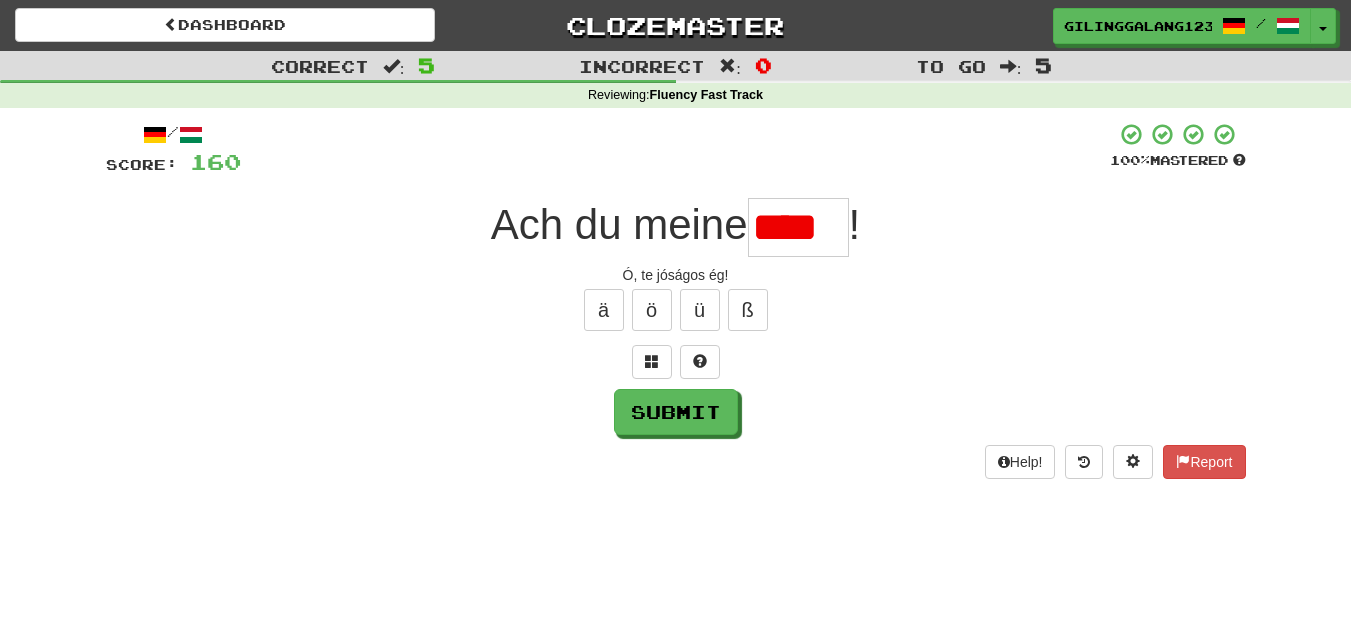 scroll, scrollTop: 0, scrollLeft: 0, axis: both 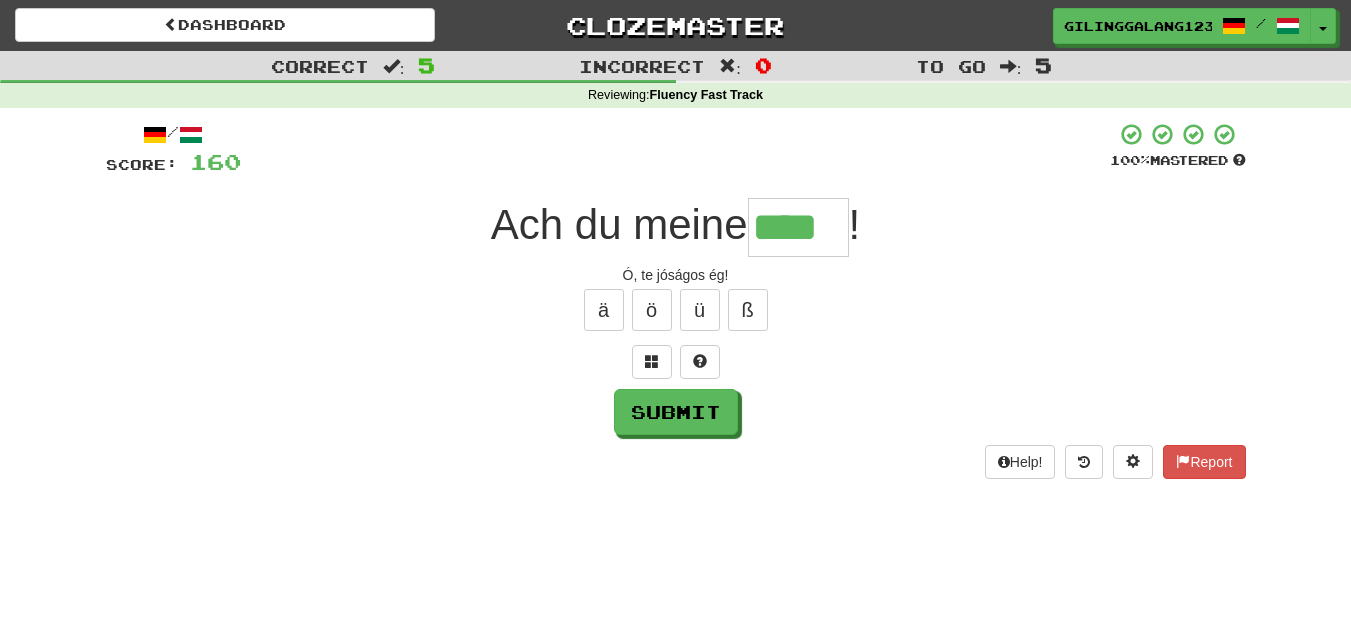 type on "****" 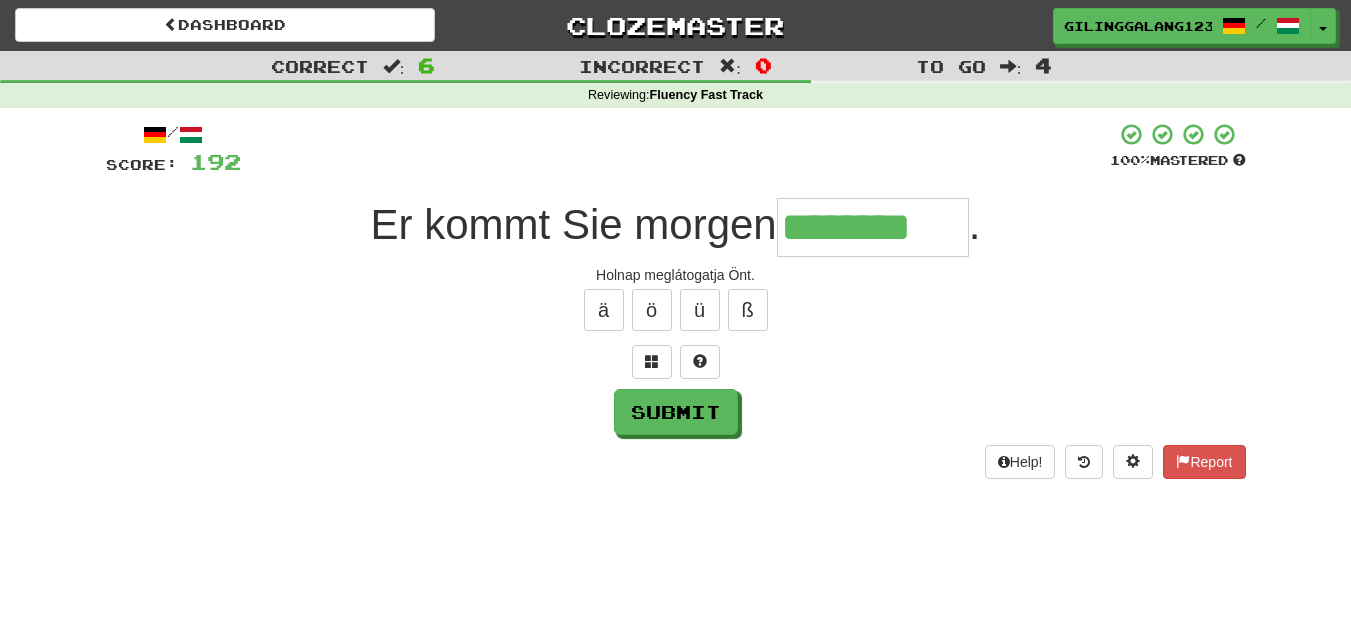 type on "********" 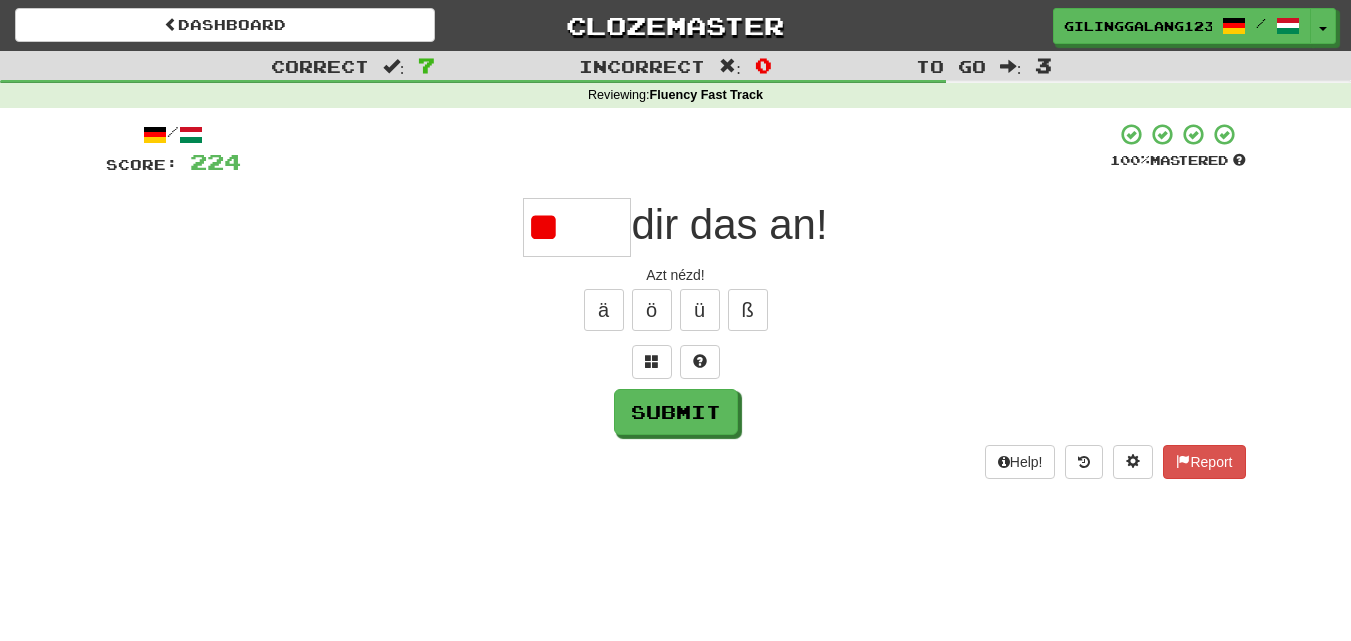 type on "*" 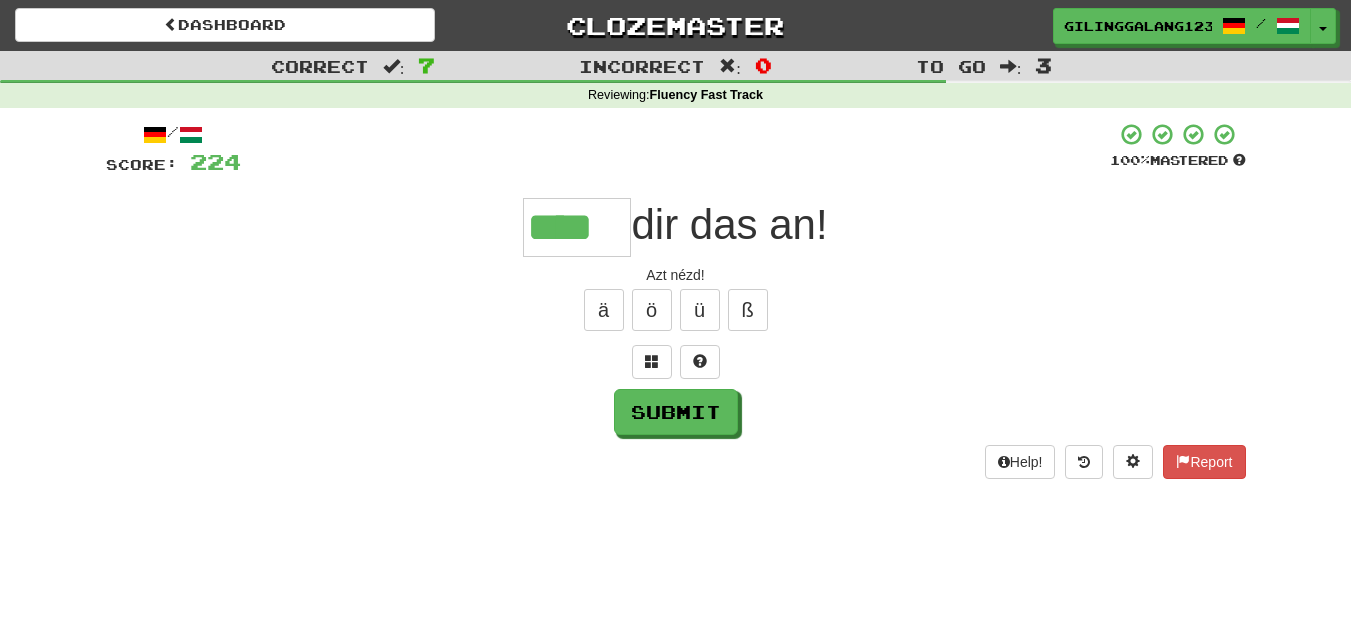 type on "****" 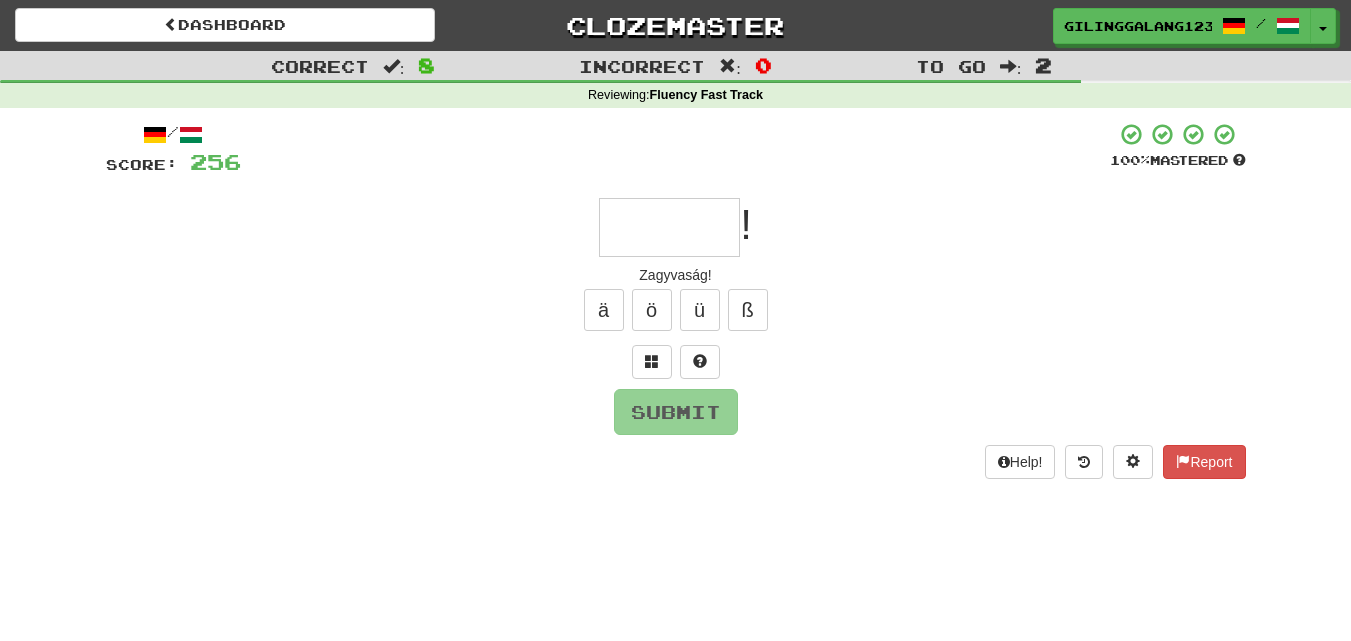 type on "*" 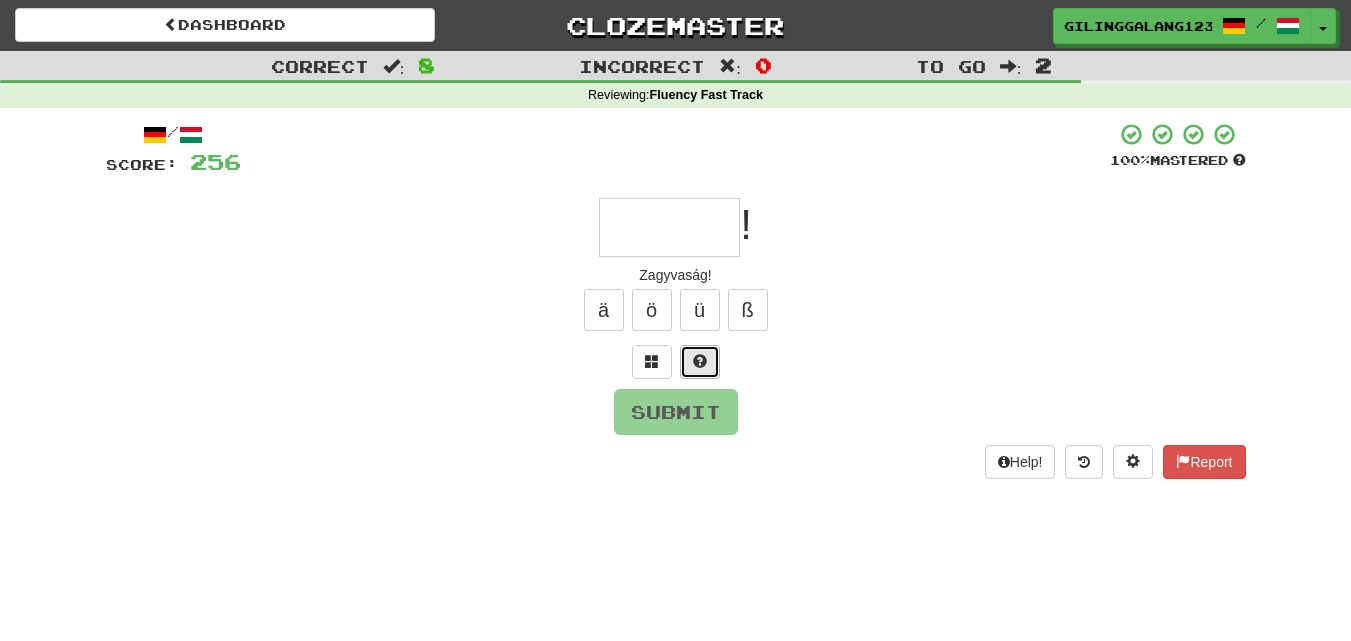 click at bounding box center (700, 361) 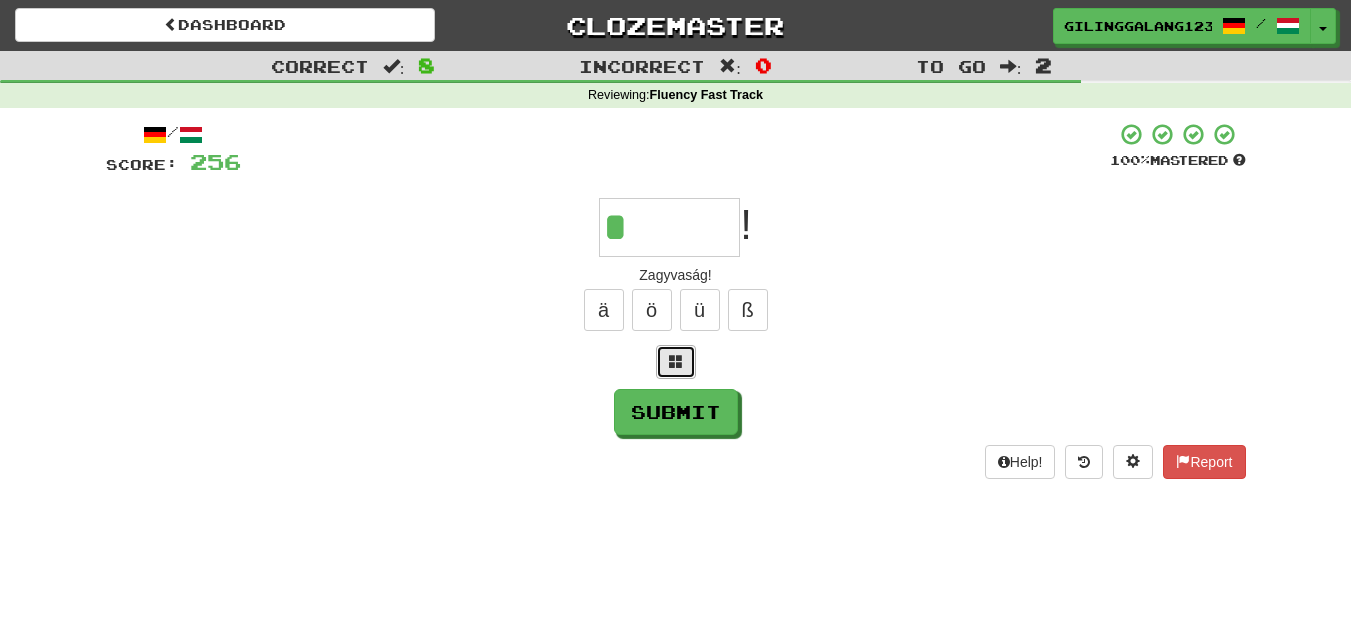click at bounding box center (676, 362) 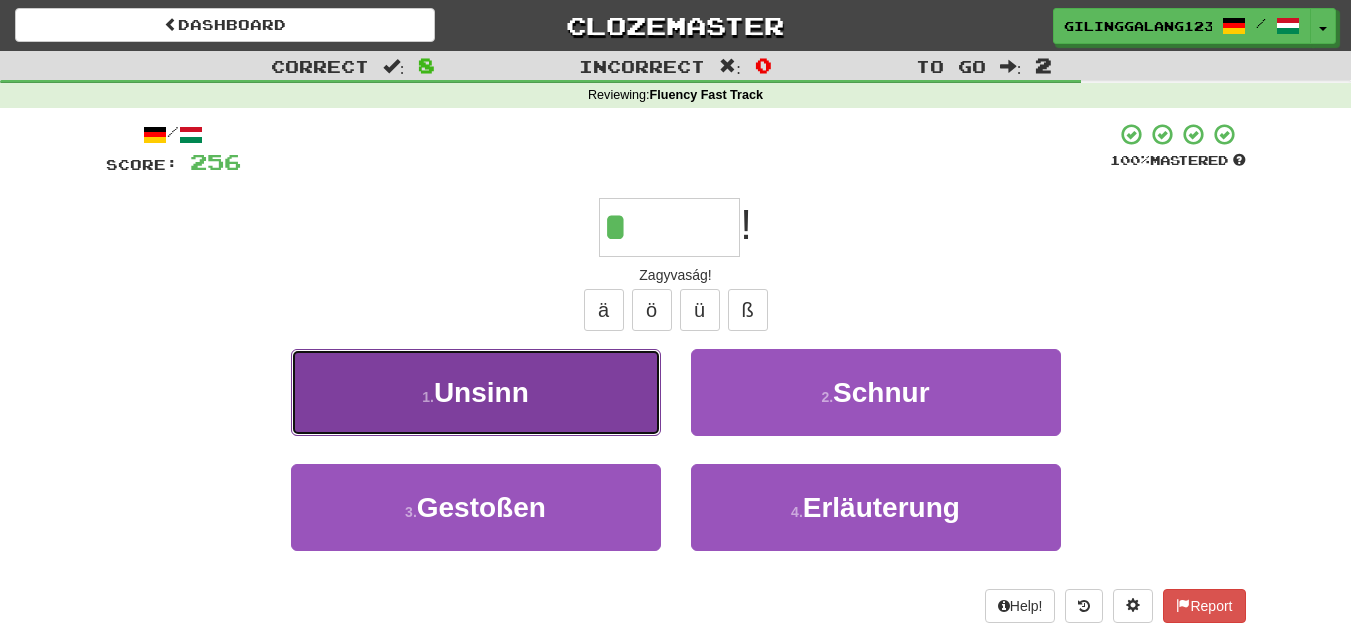 click on "1 .  Unsinn" at bounding box center [476, 392] 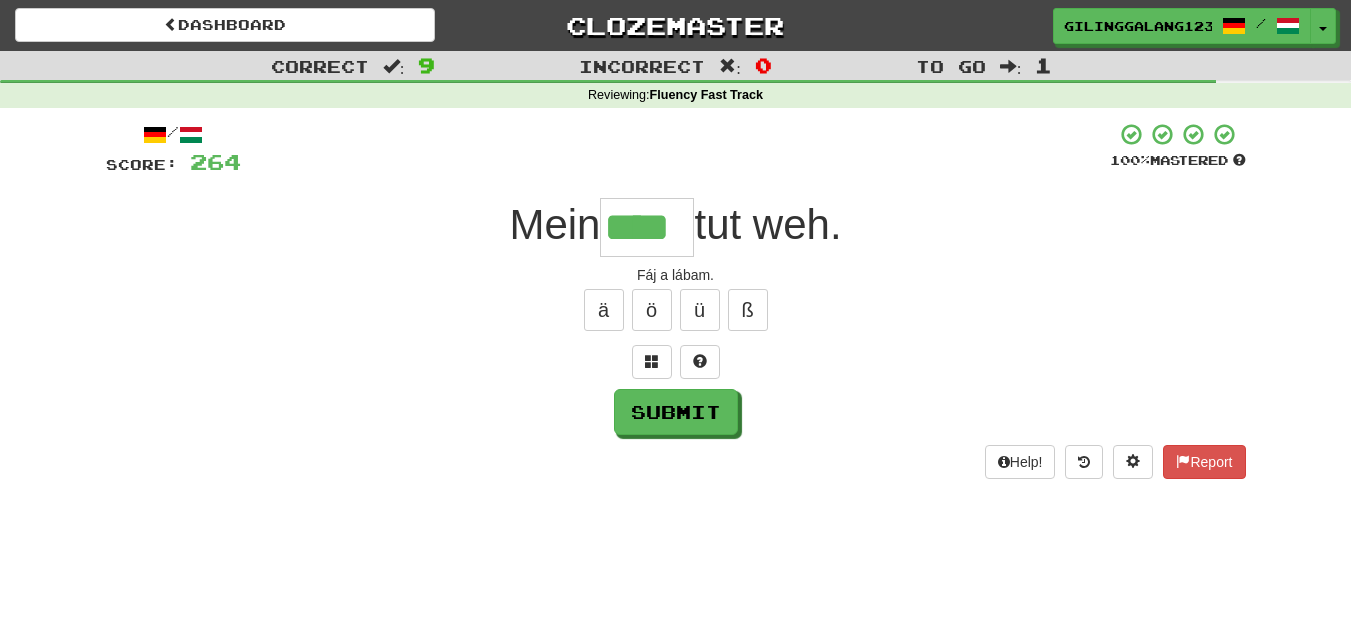 type on "****" 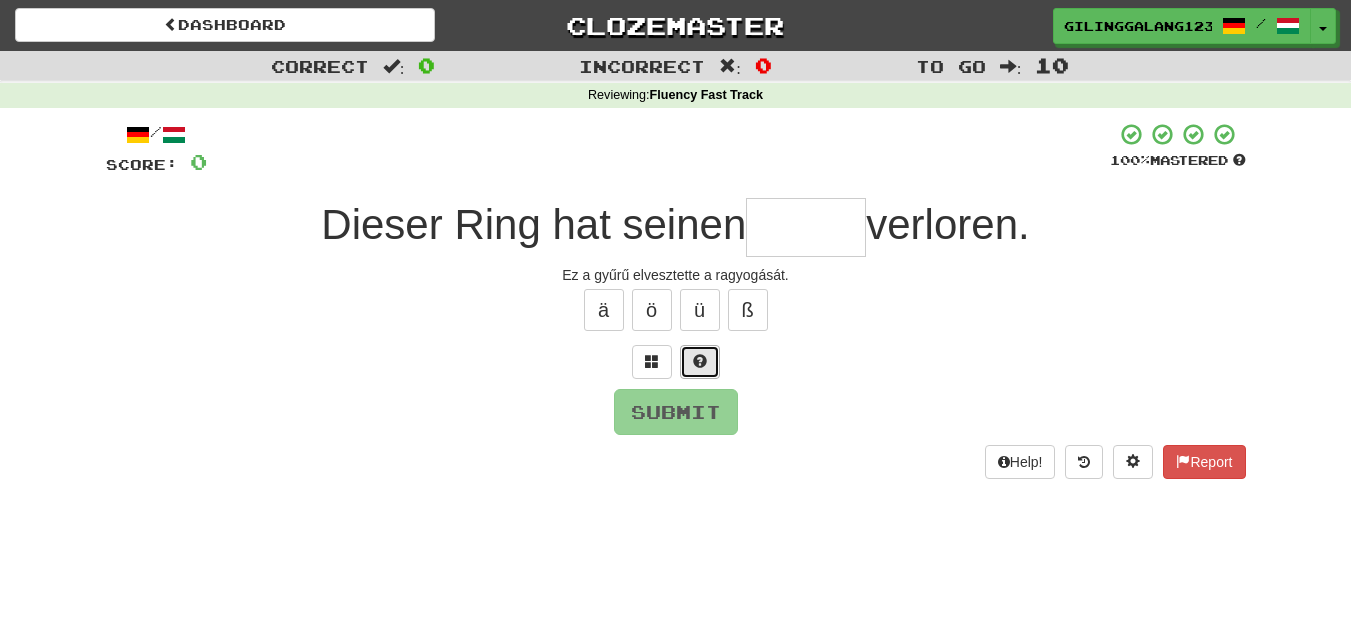 click at bounding box center (700, 361) 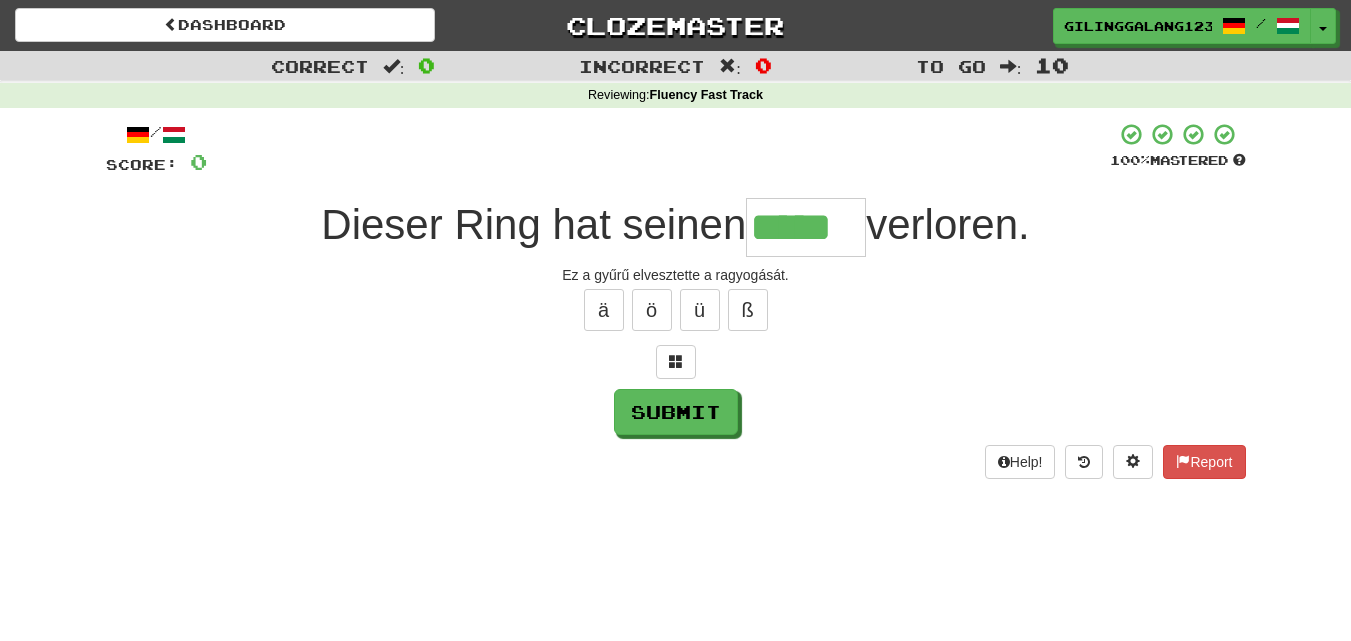 type on "*****" 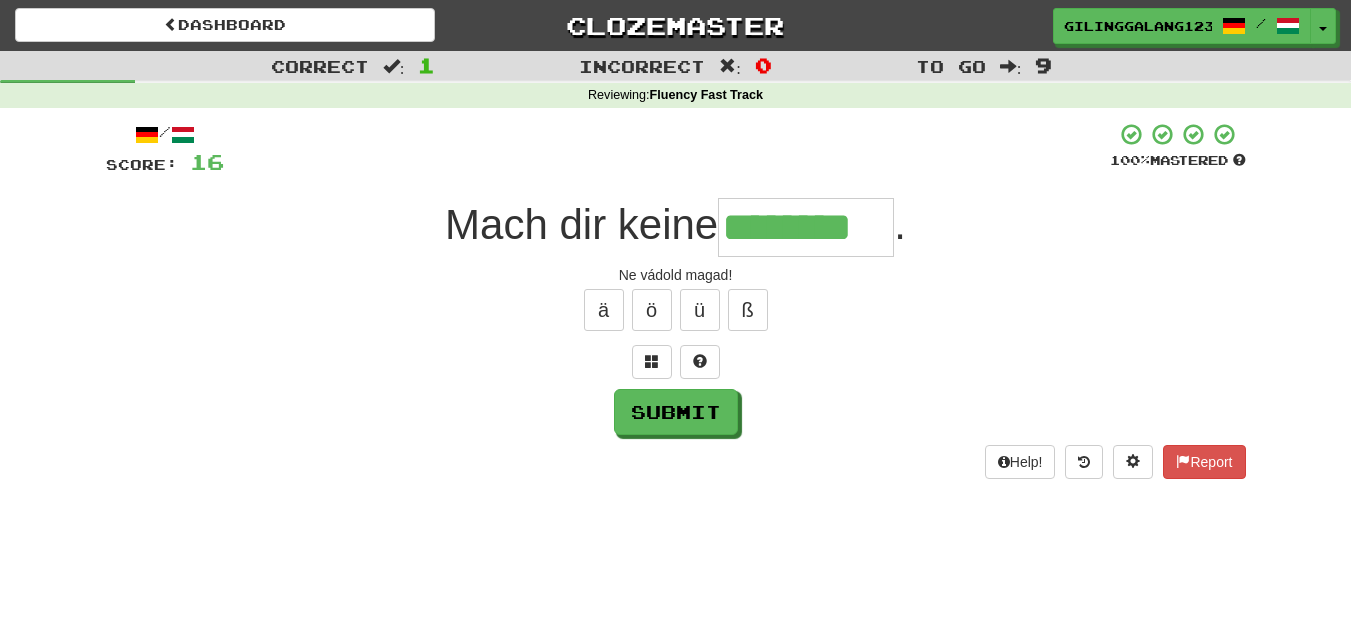 type on "********" 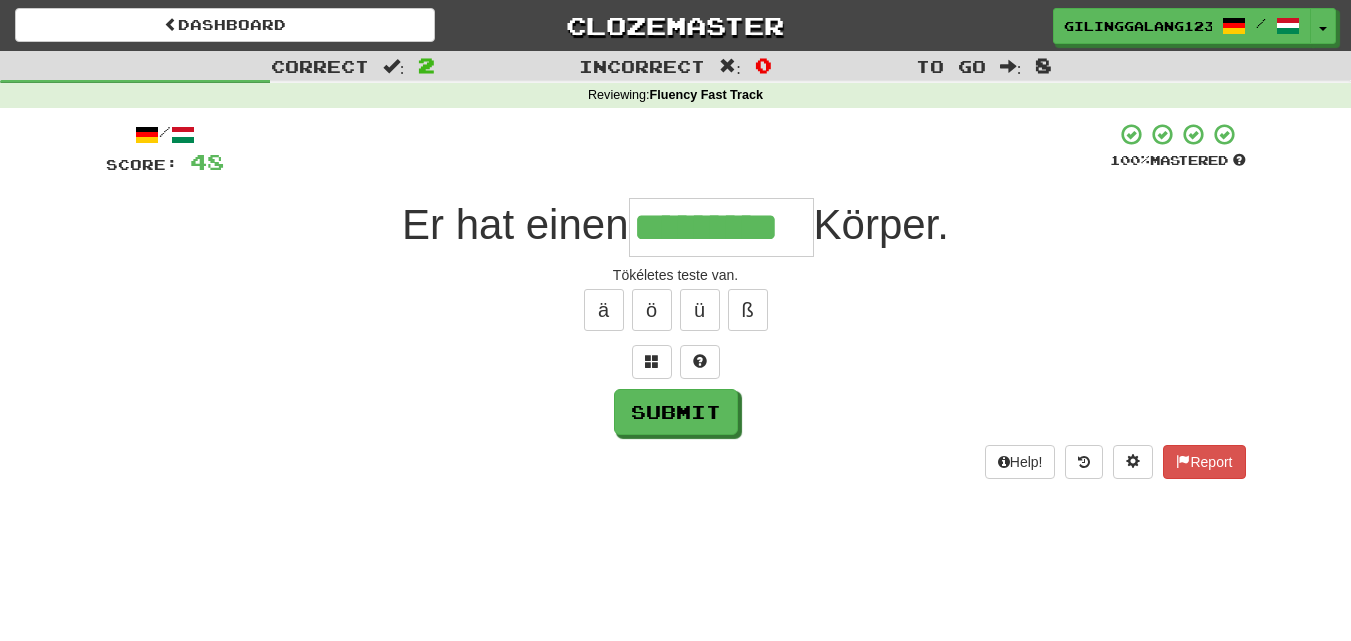 type on "*********" 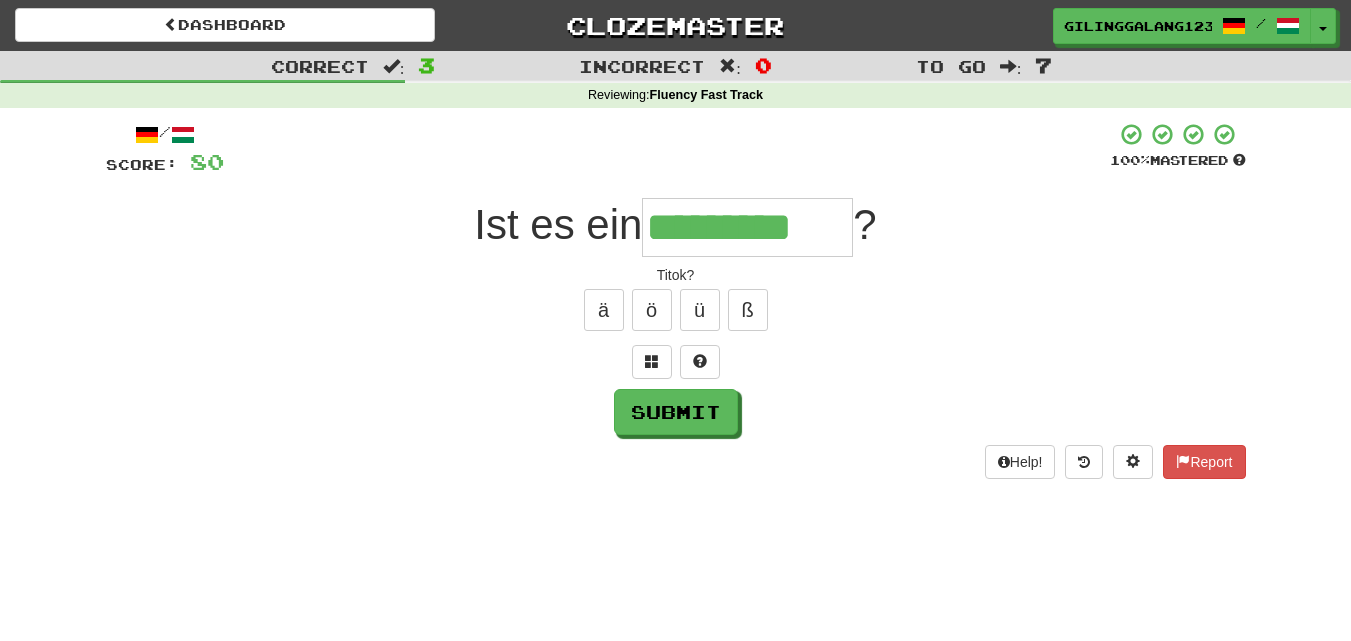 type on "*********" 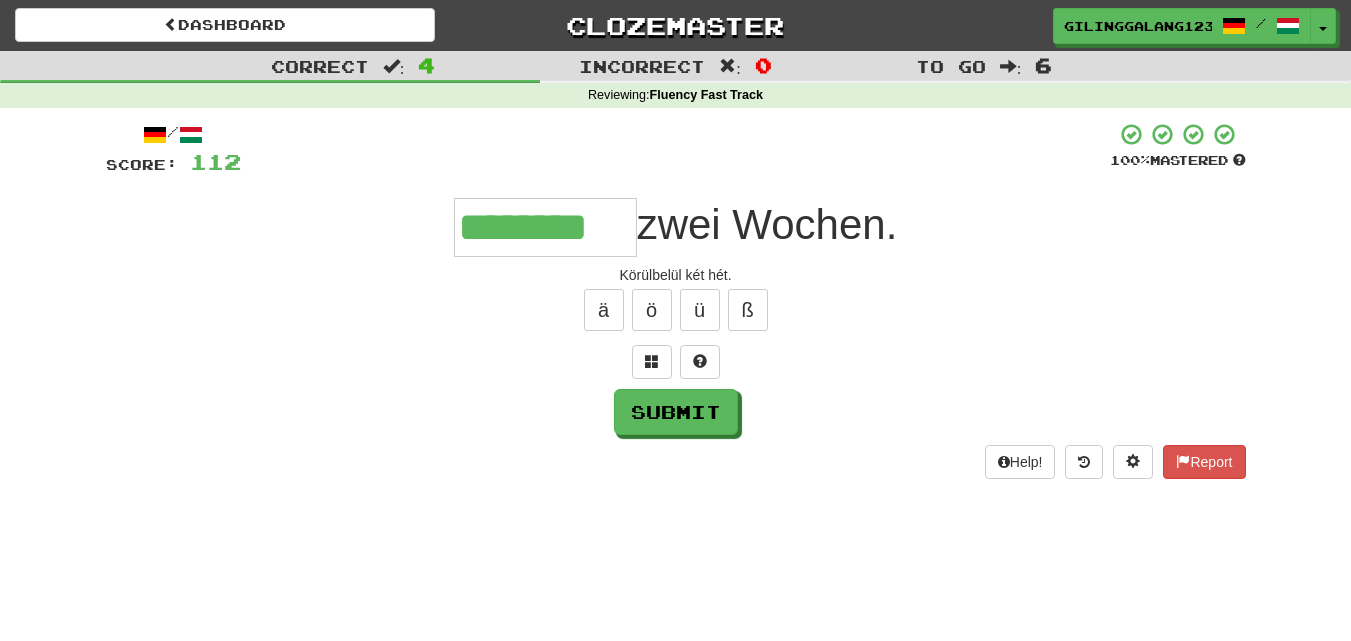 type on "********" 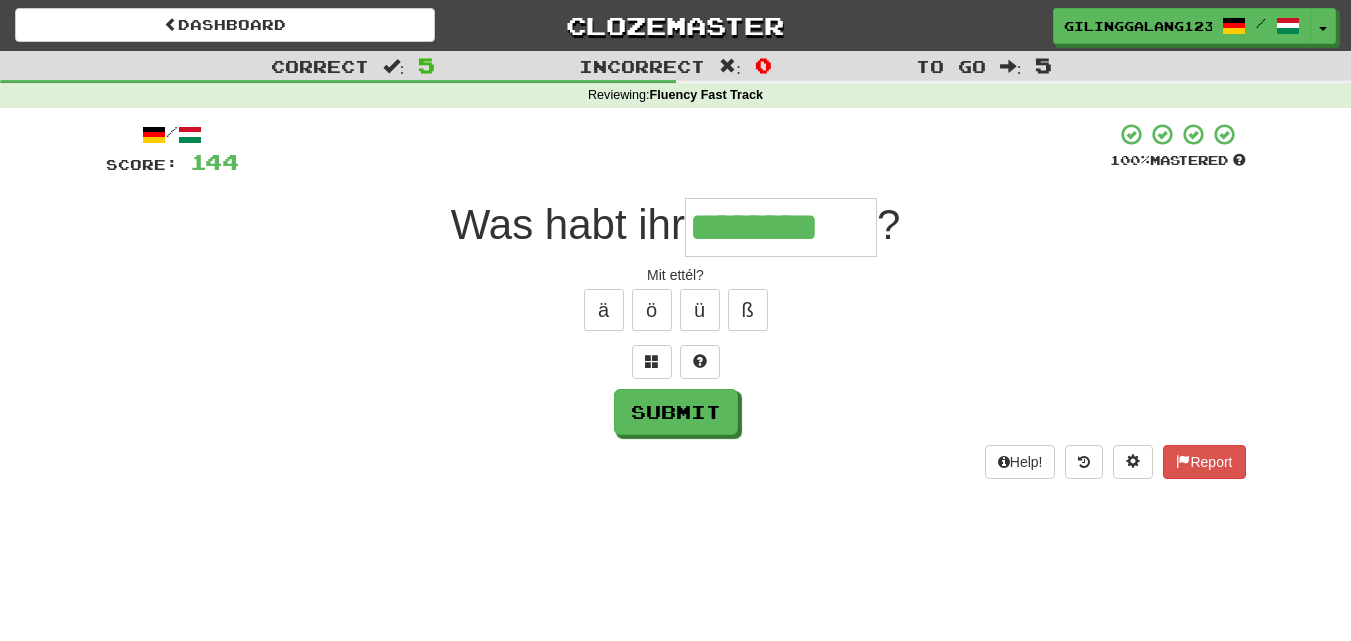 type on "********" 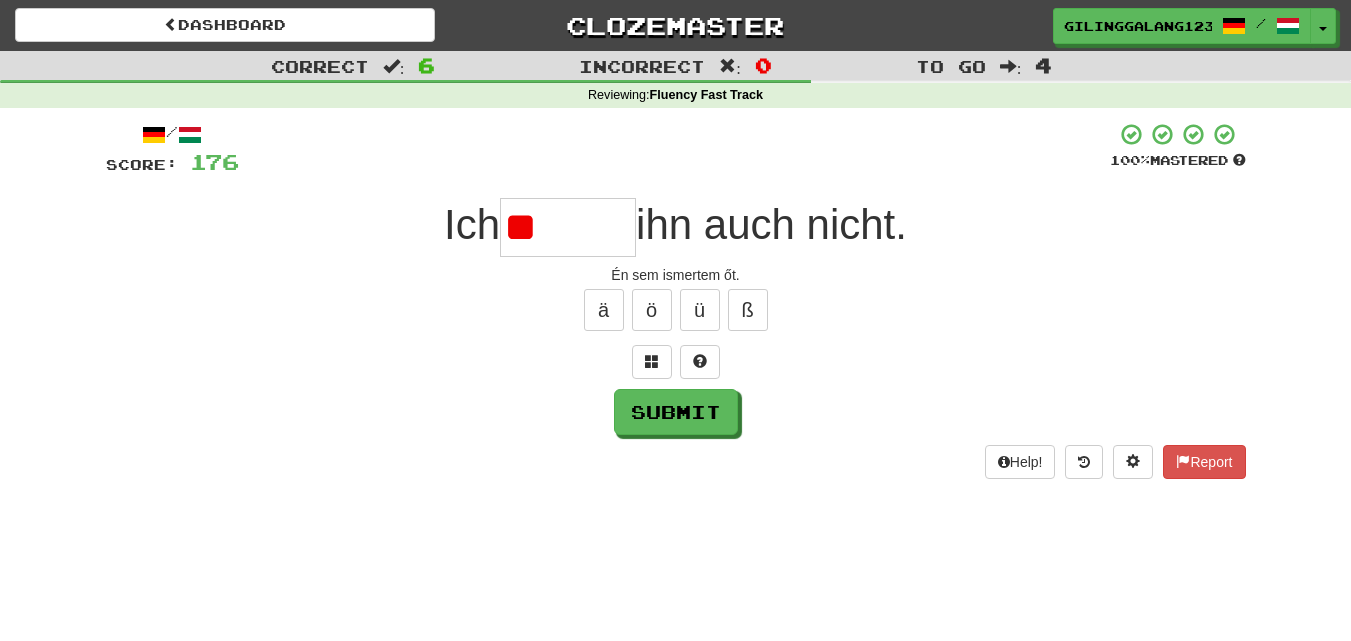type on "*" 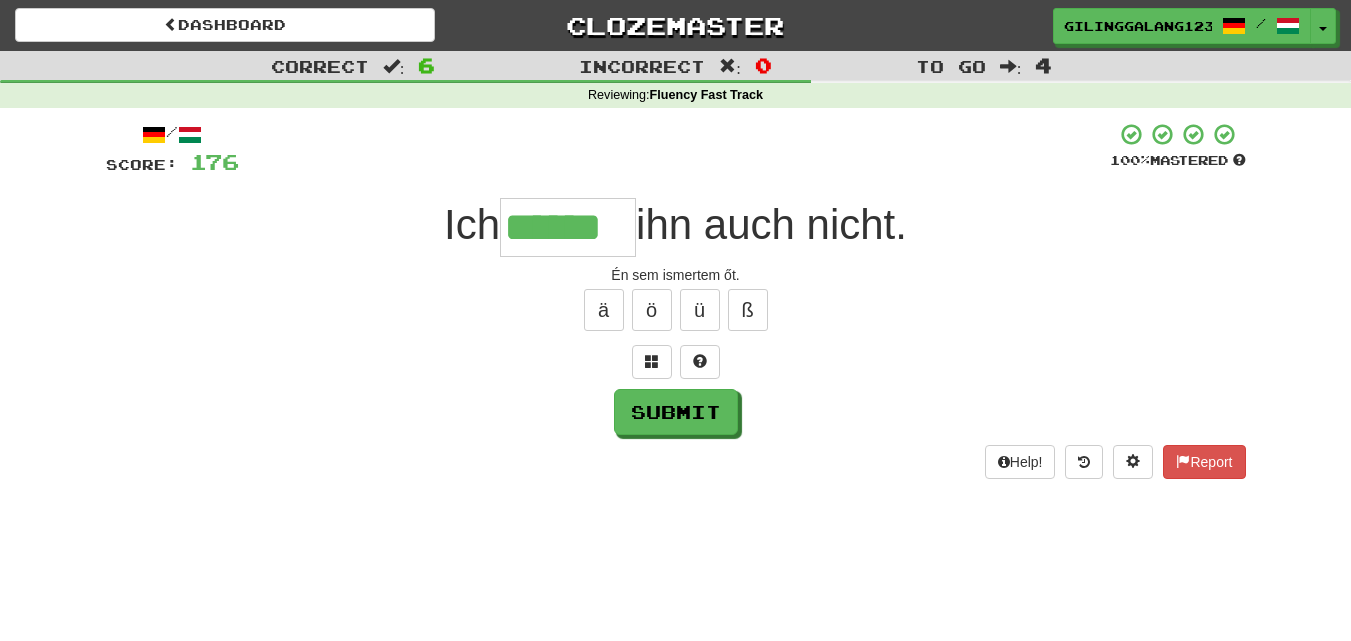 scroll, scrollTop: 0, scrollLeft: 0, axis: both 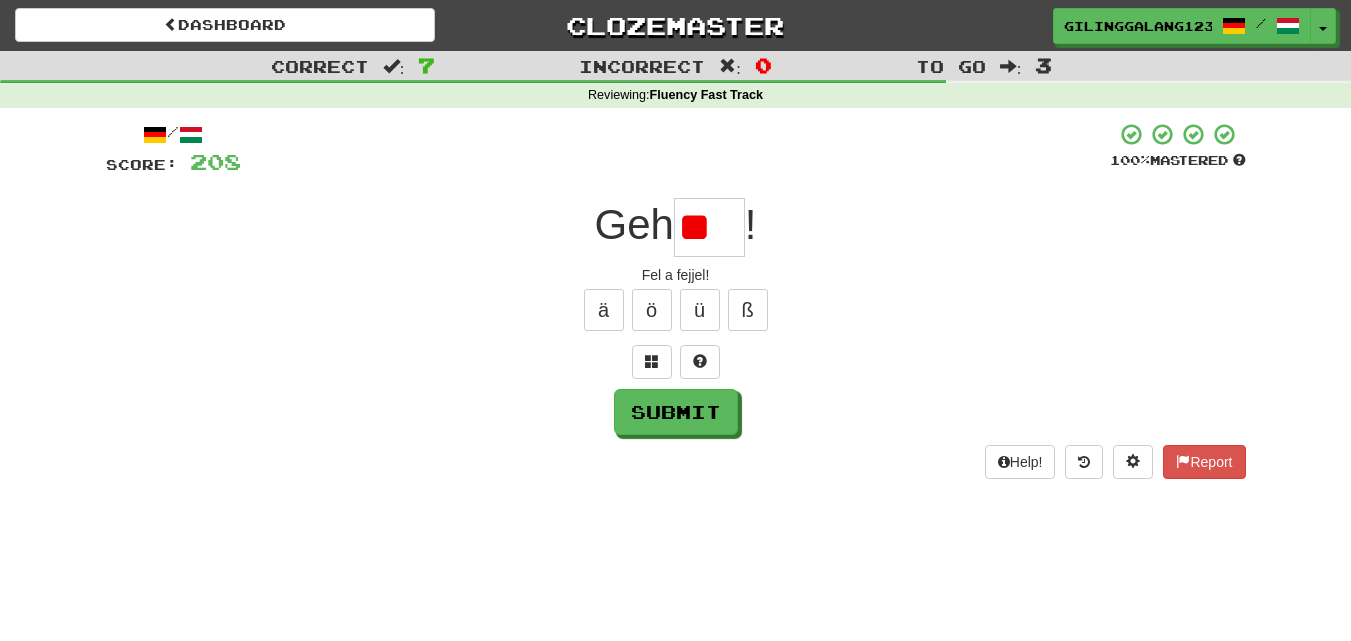 type on "*" 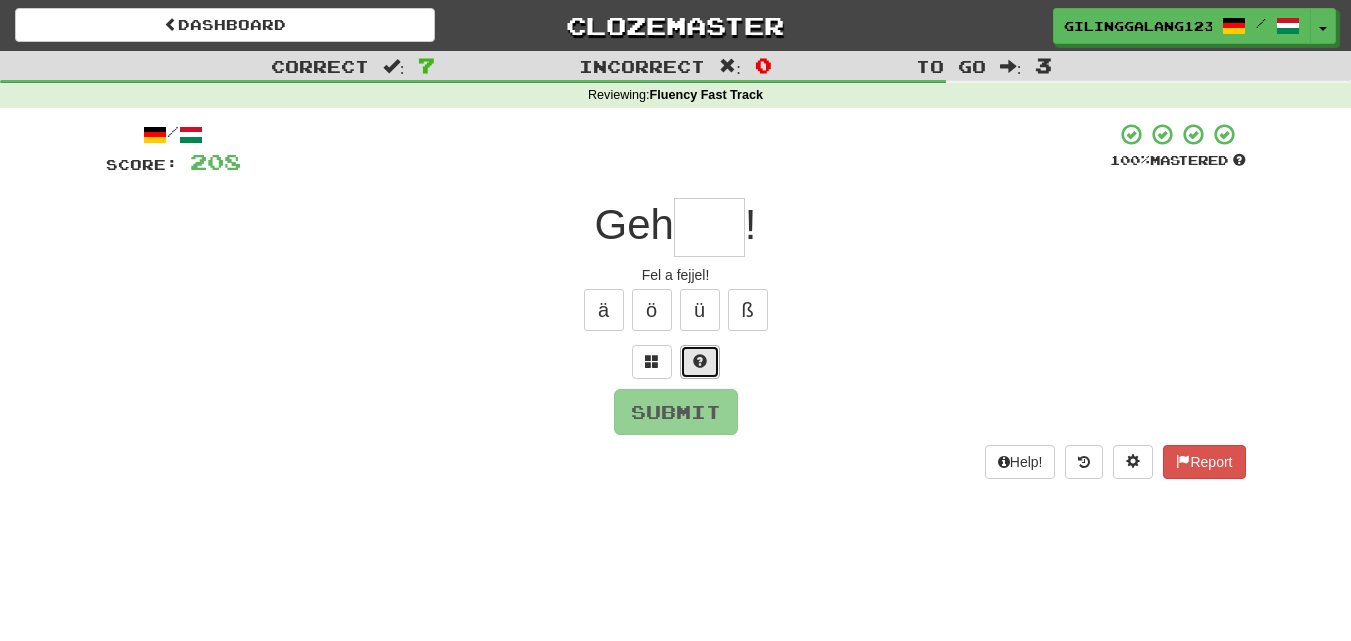 click at bounding box center [700, 362] 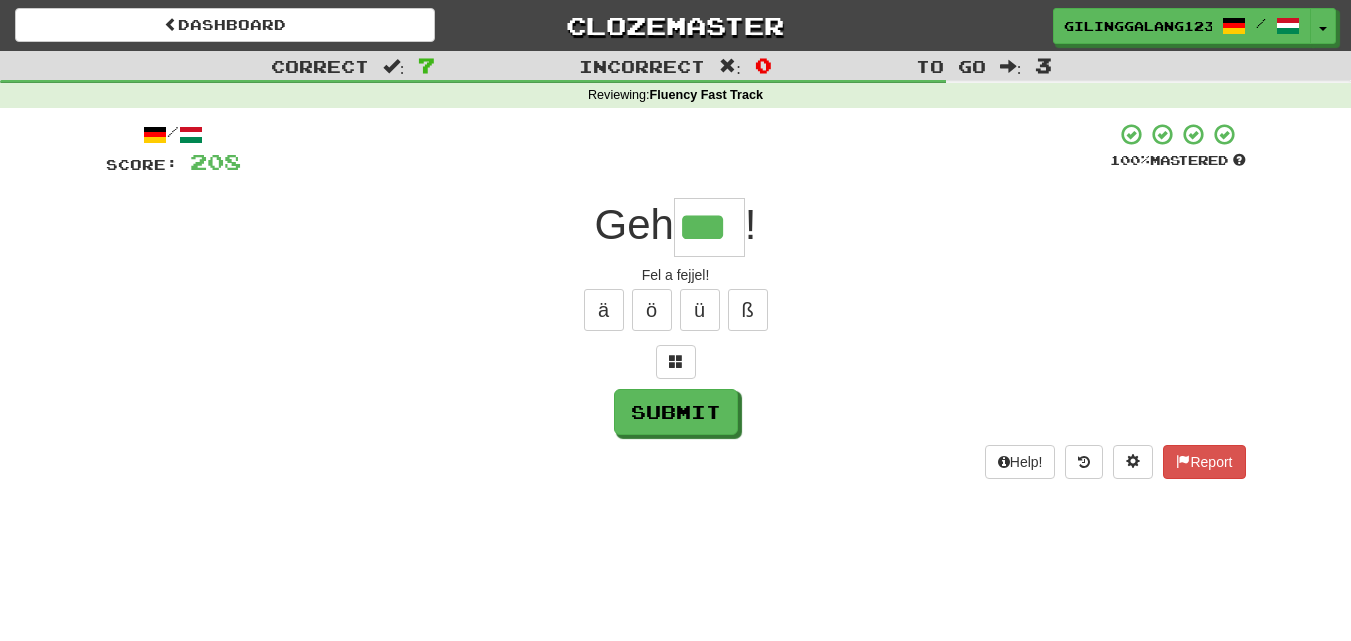 type on "***" 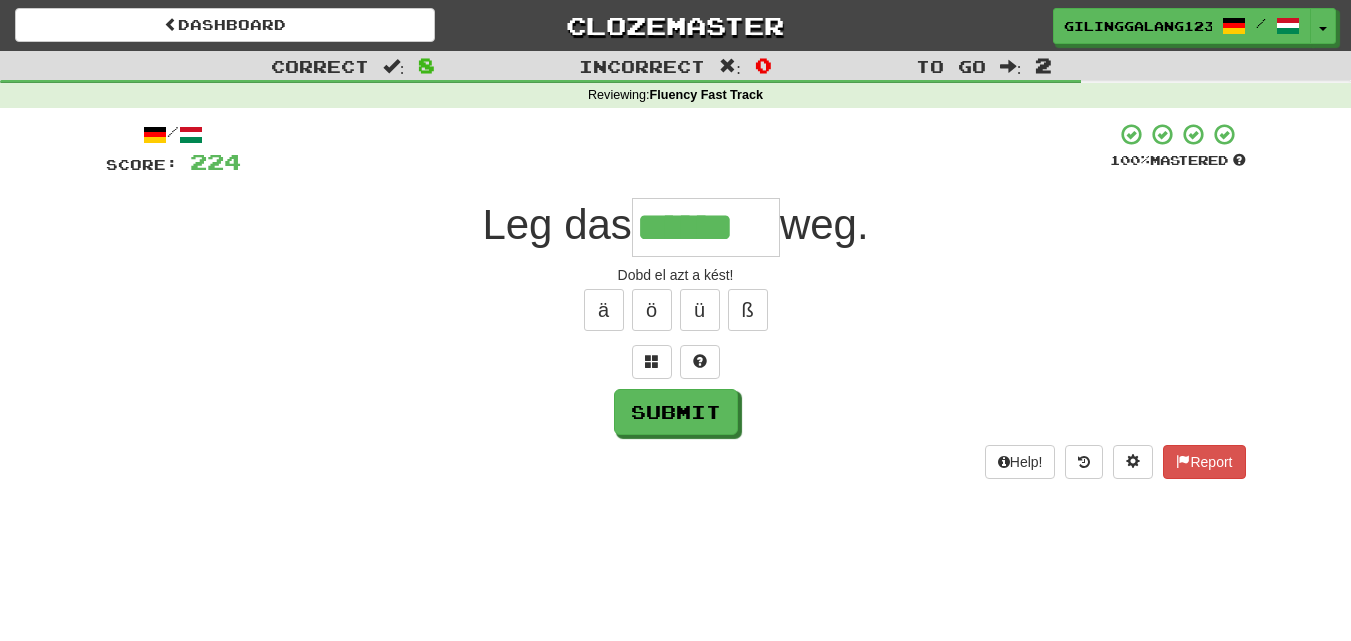 type on "******" 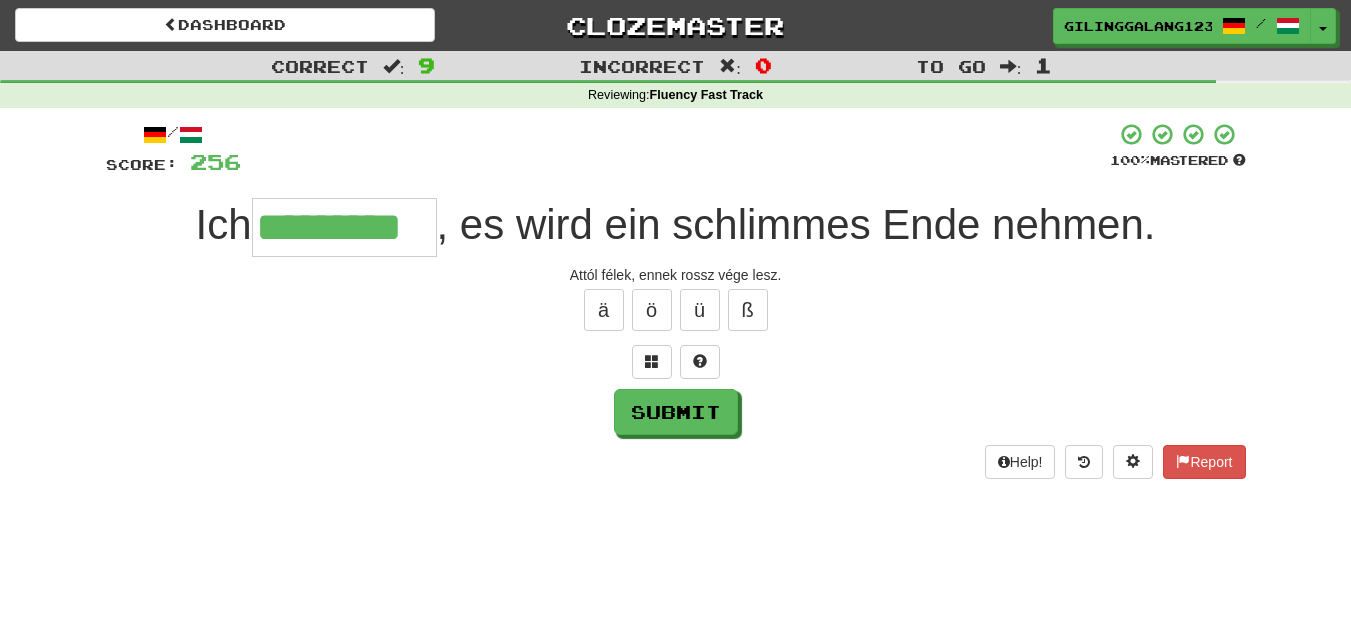 type on "*********" 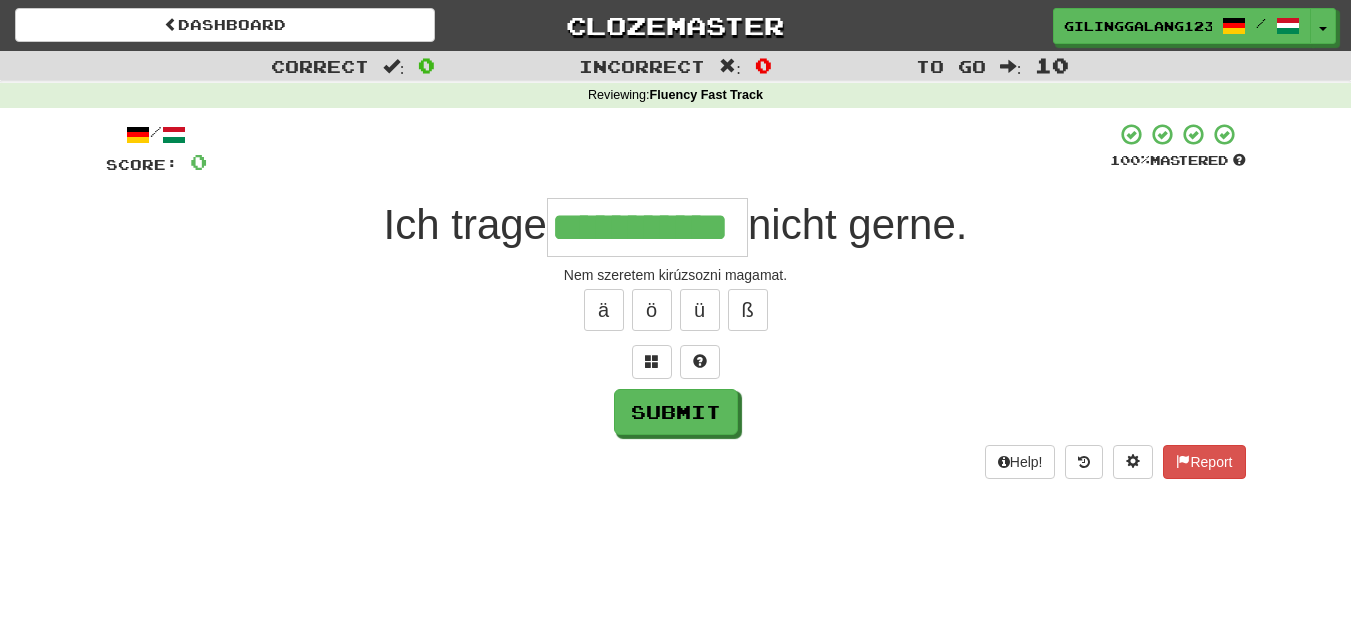 type on "**********" 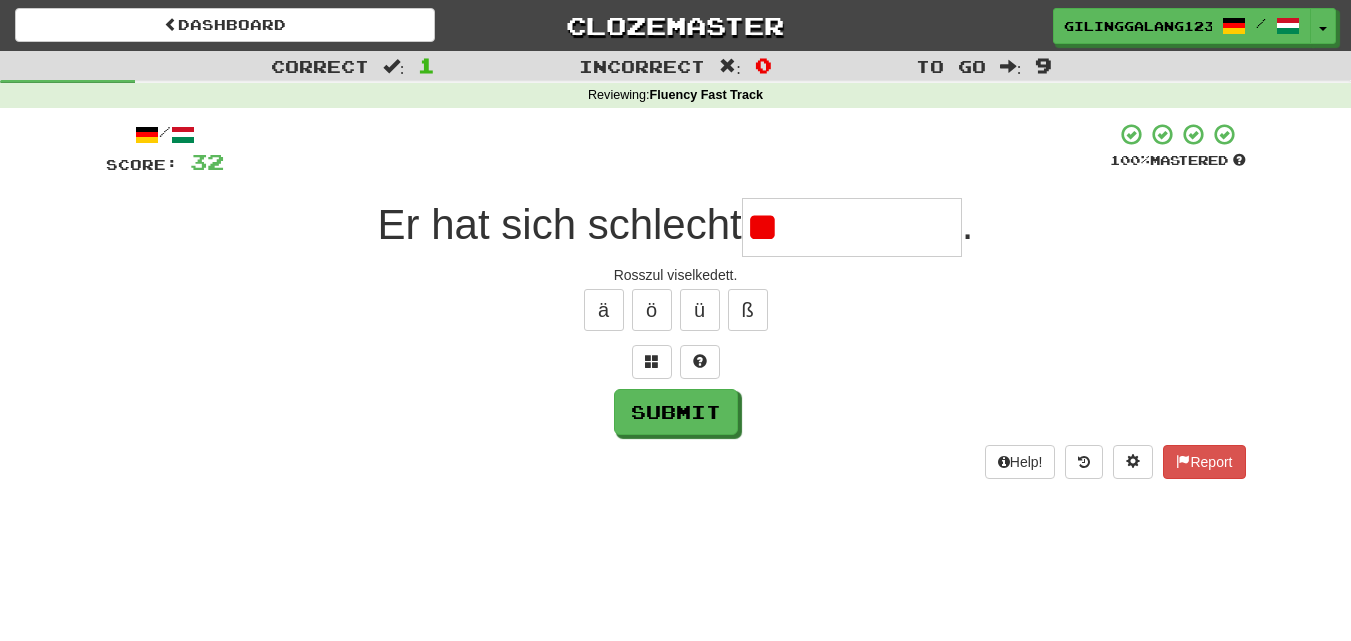 type on "*" 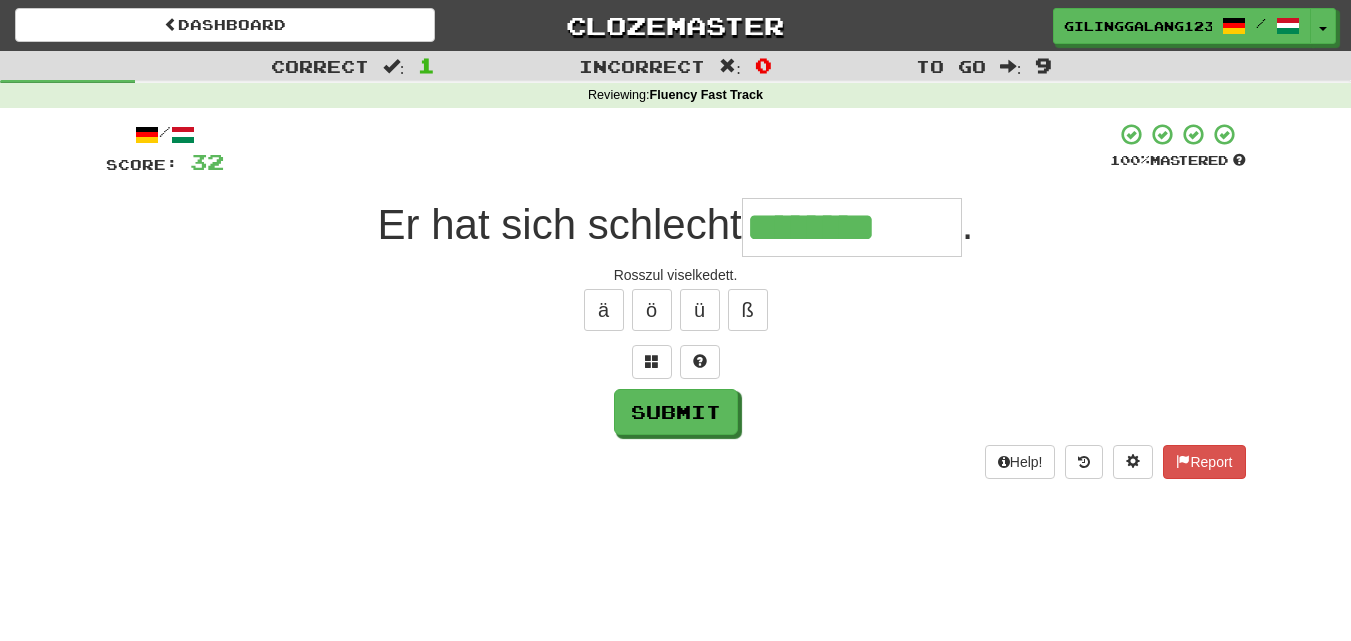 type on "********" 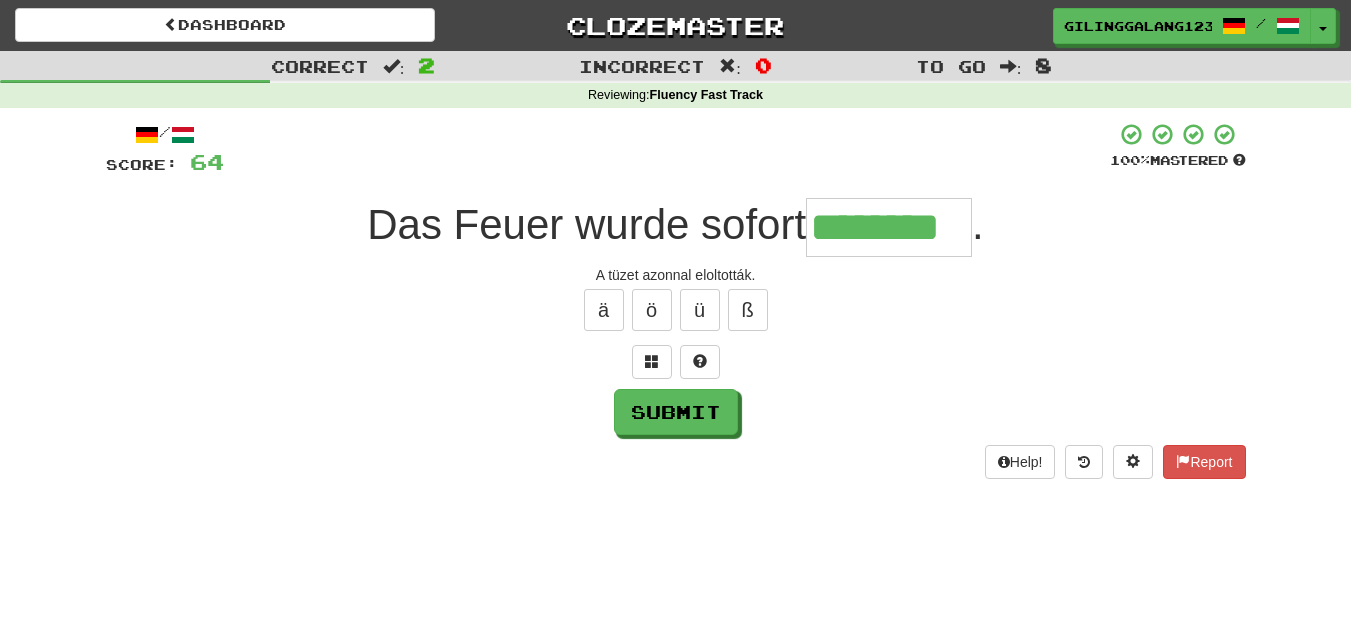 type on "********" 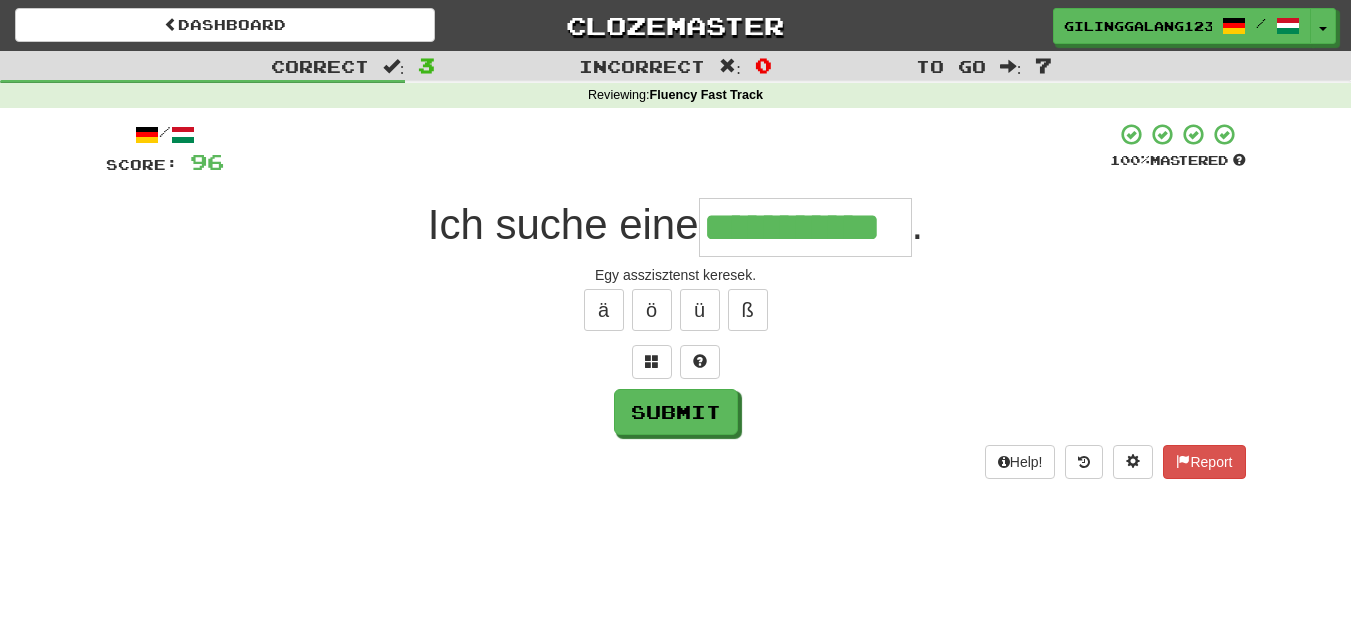 type on "**********" 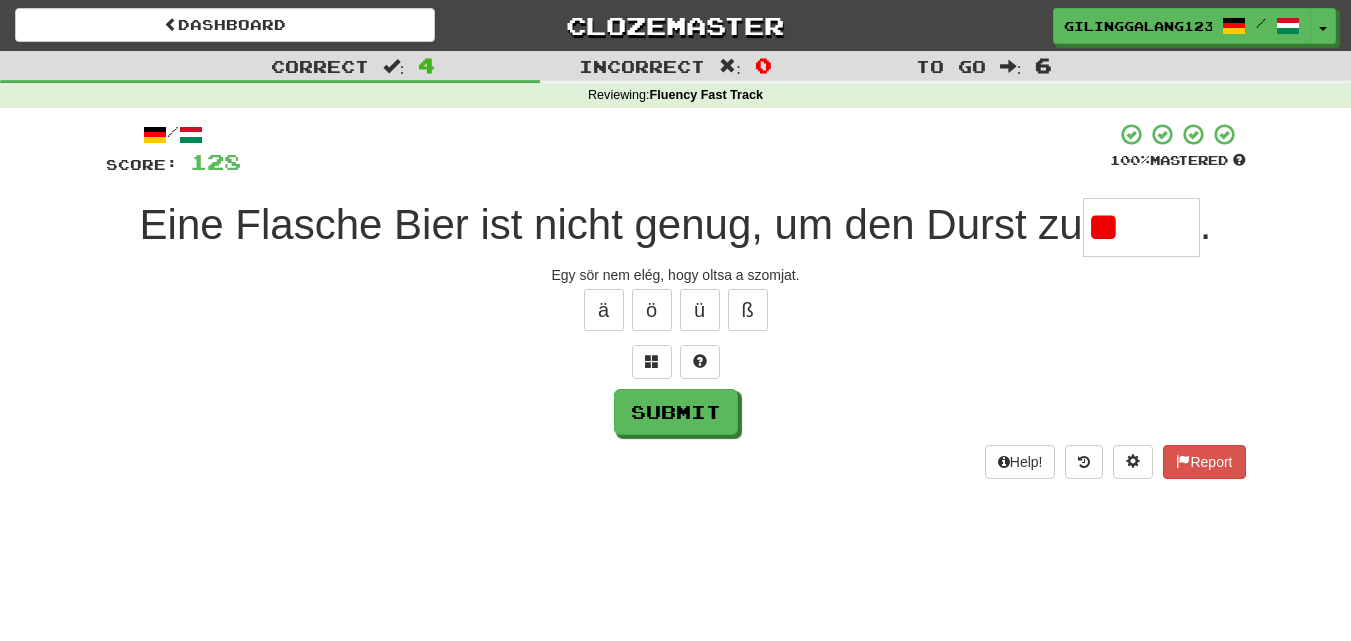 type on "*" 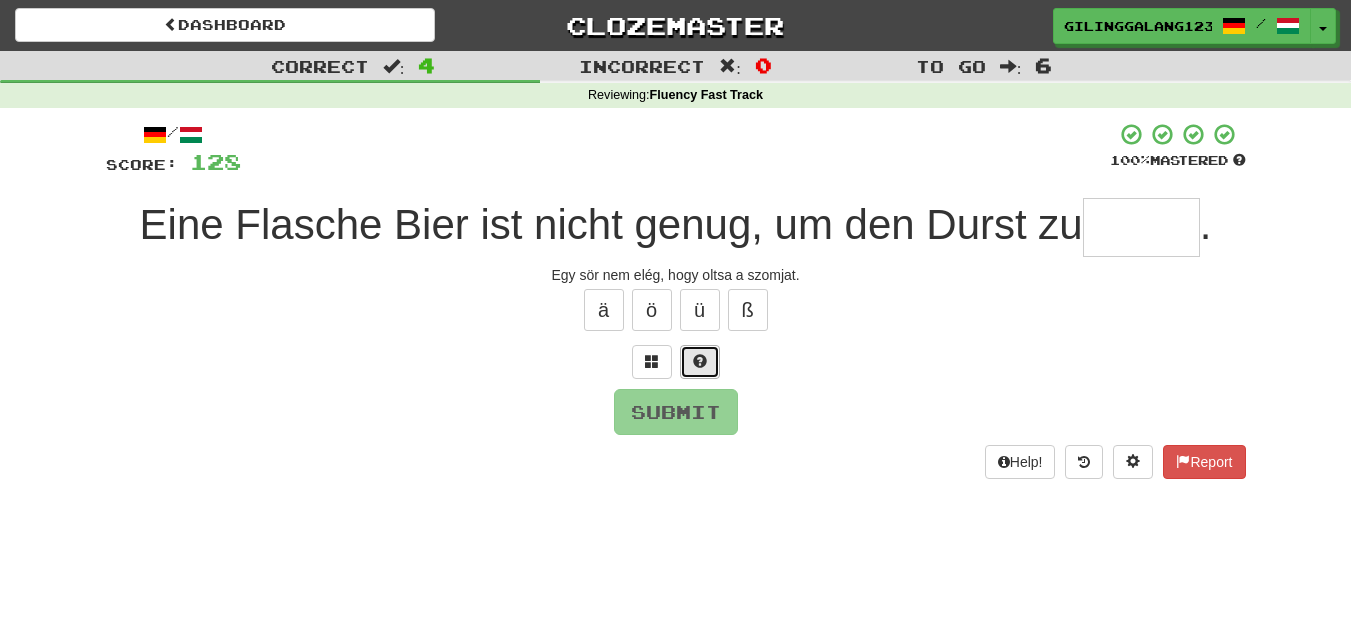 click at bounding box center (700, 361) 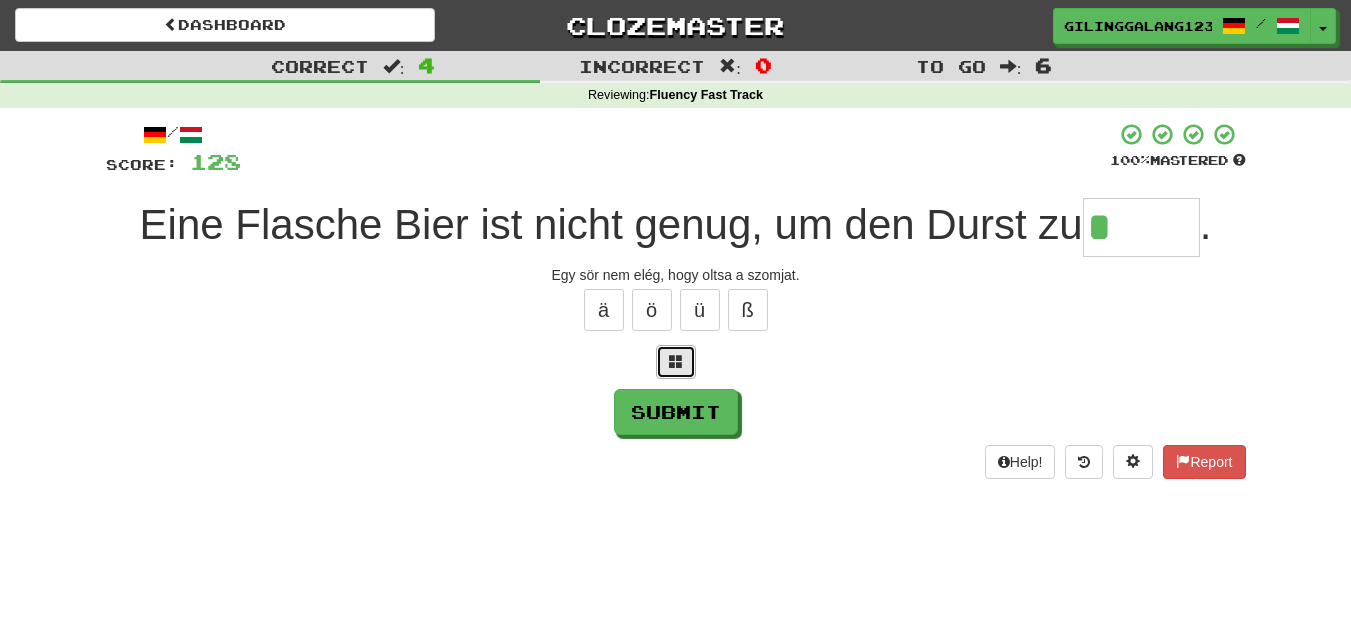 click at bounding box center (676, 361) 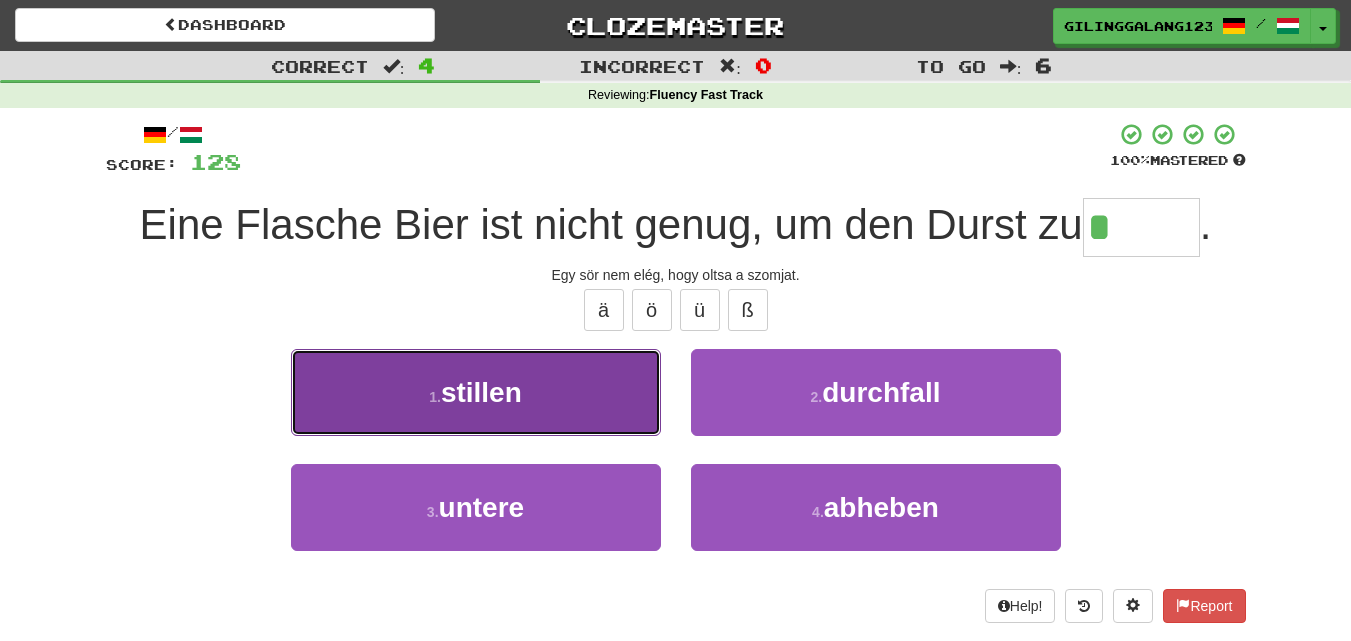 click on "1 .  stillen" at bounding box center (476, 392) 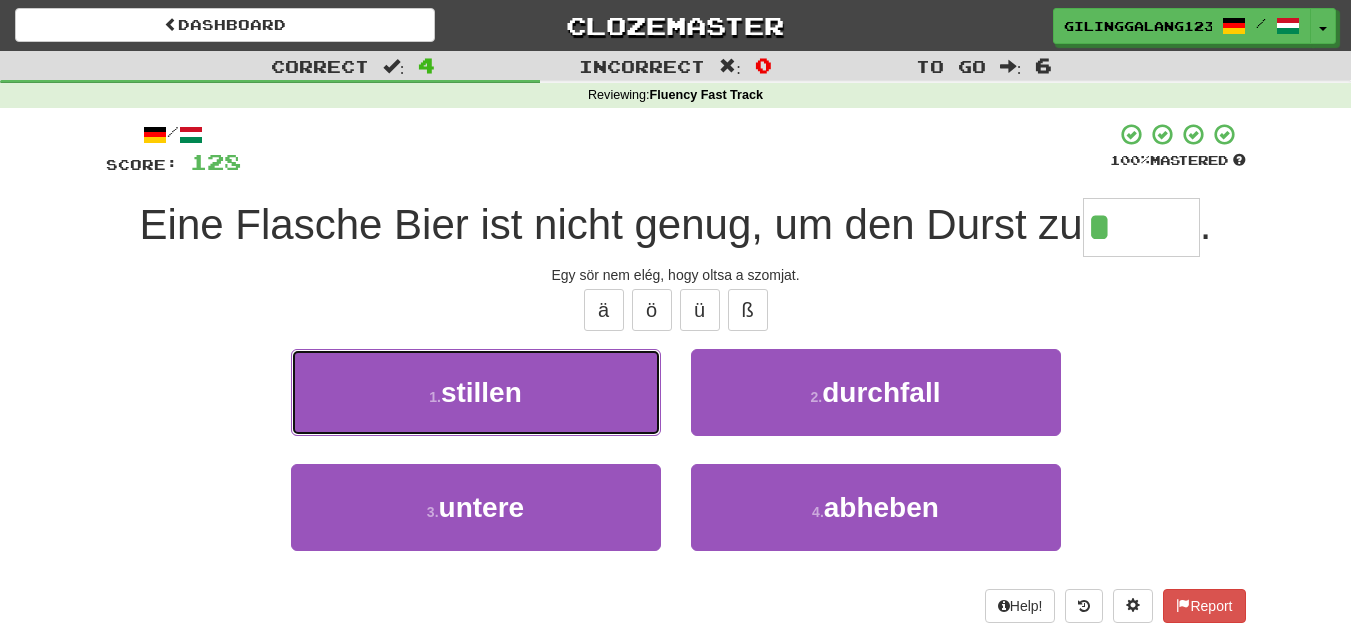 type on "*******" 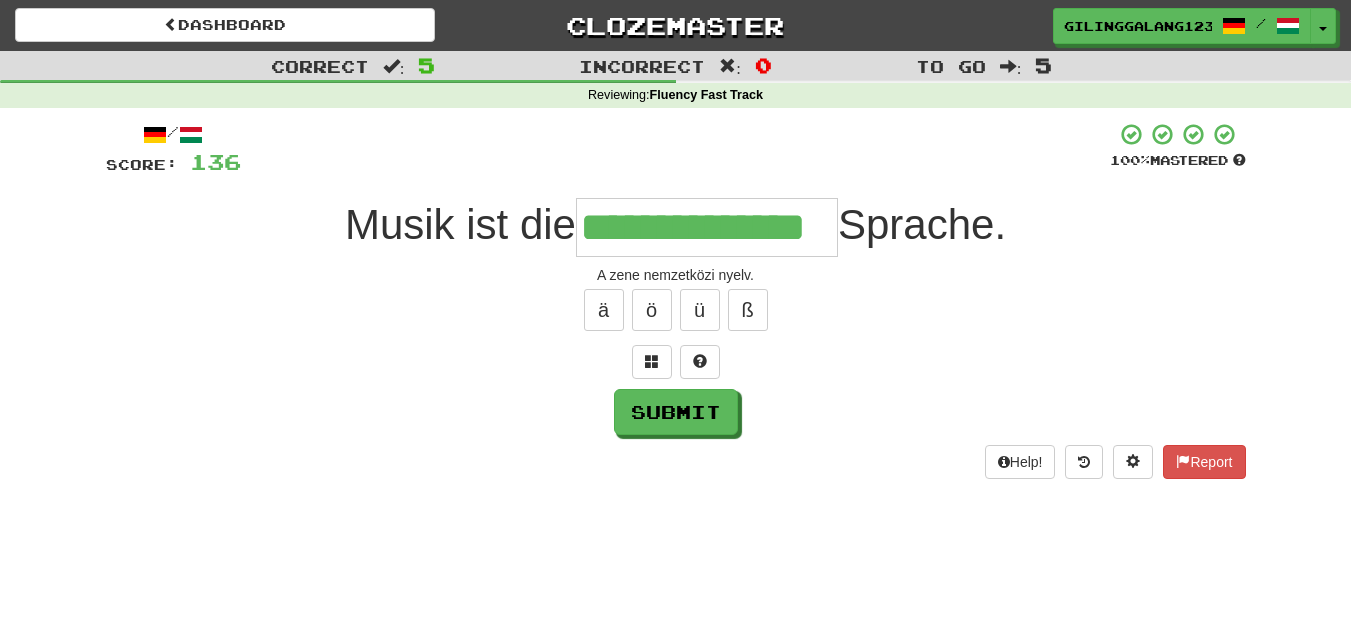 type on "**********" 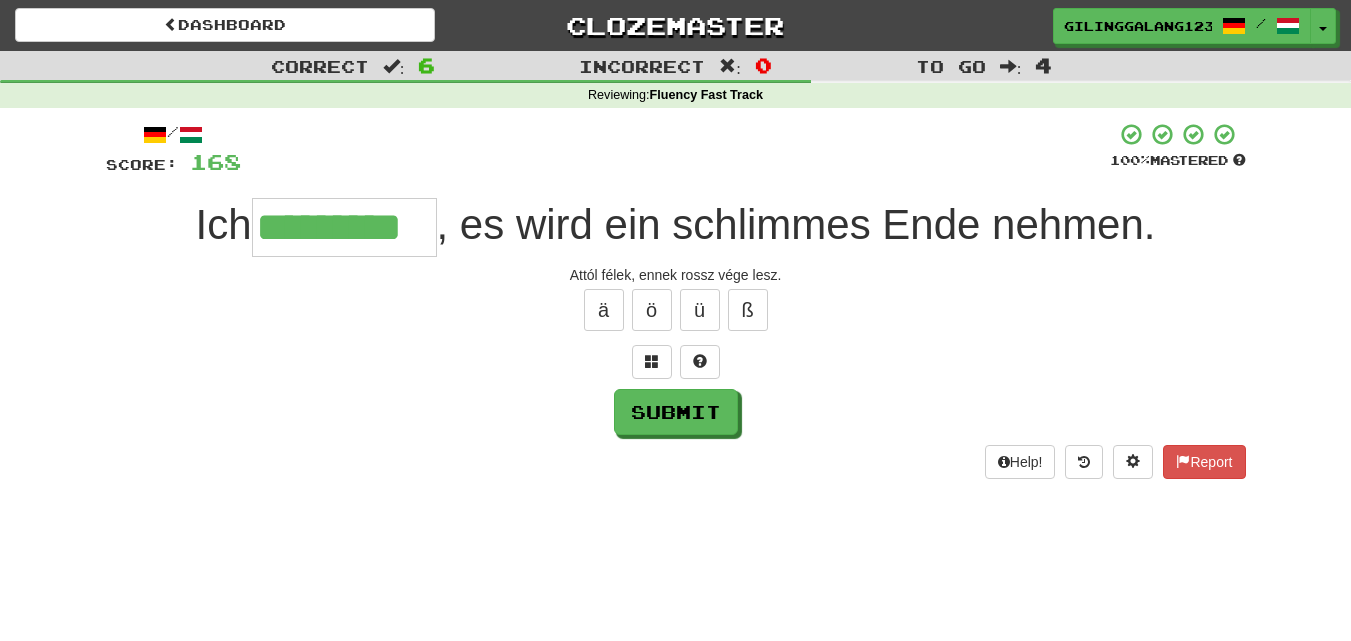 type on "*********" 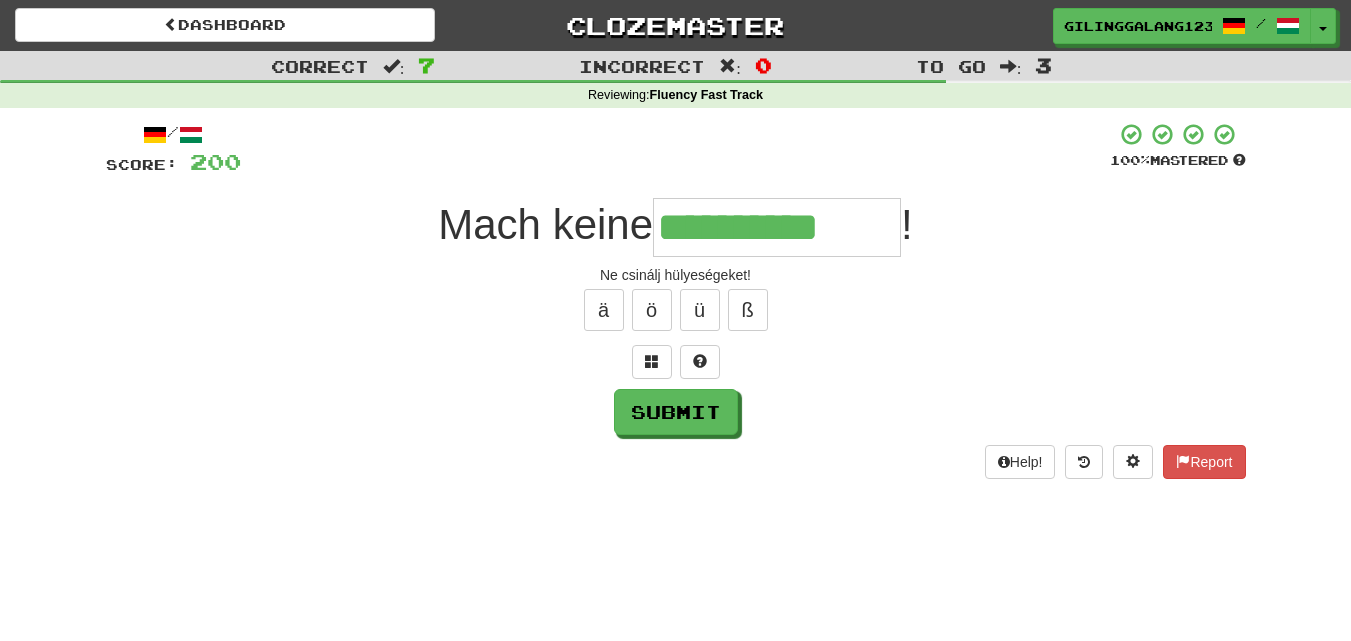 type on "**********" 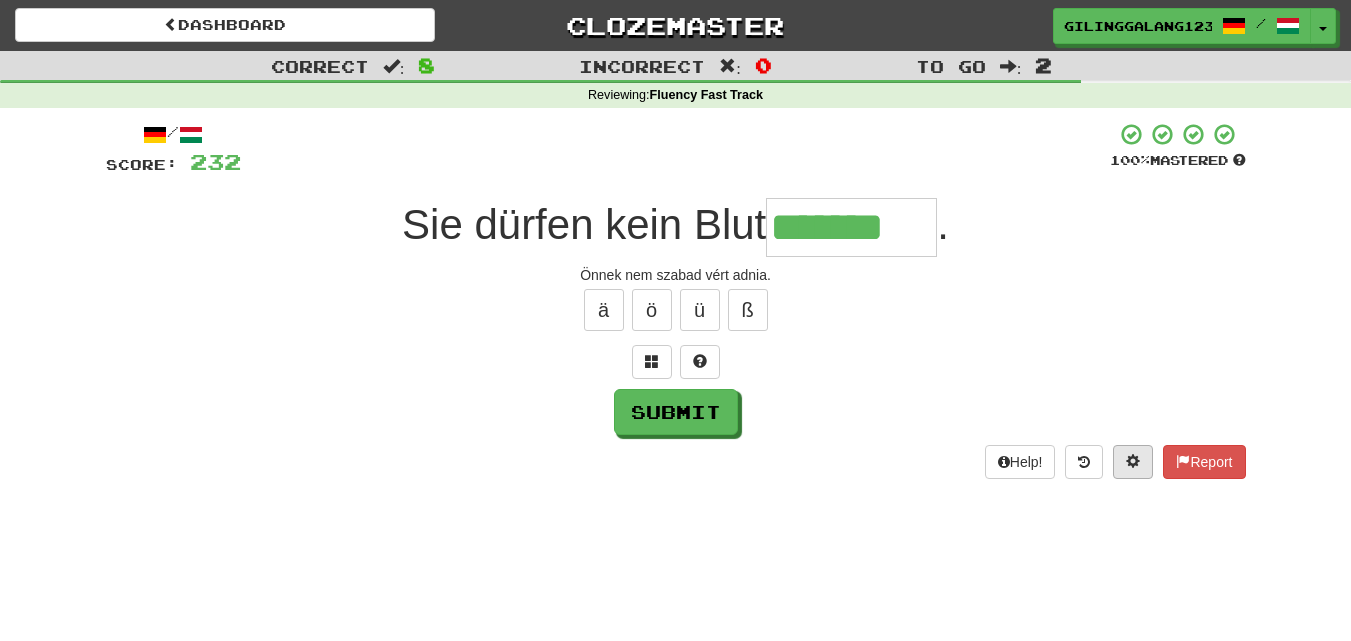 type on "*******" 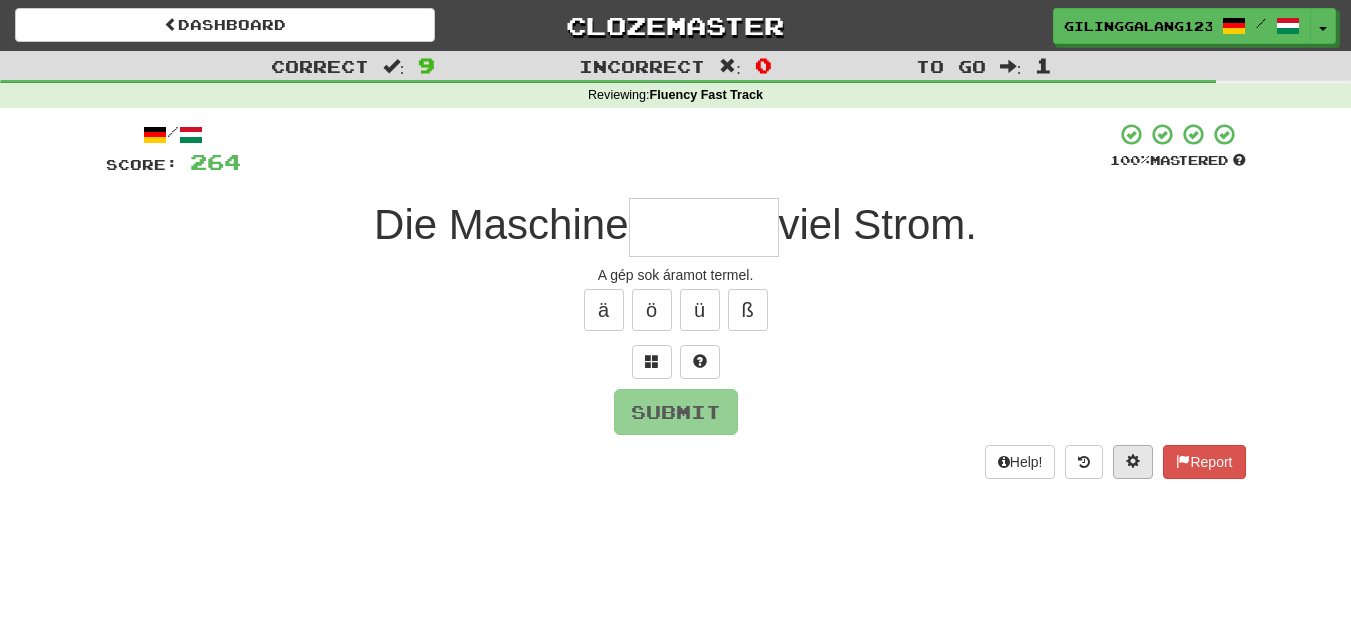 type on "*" 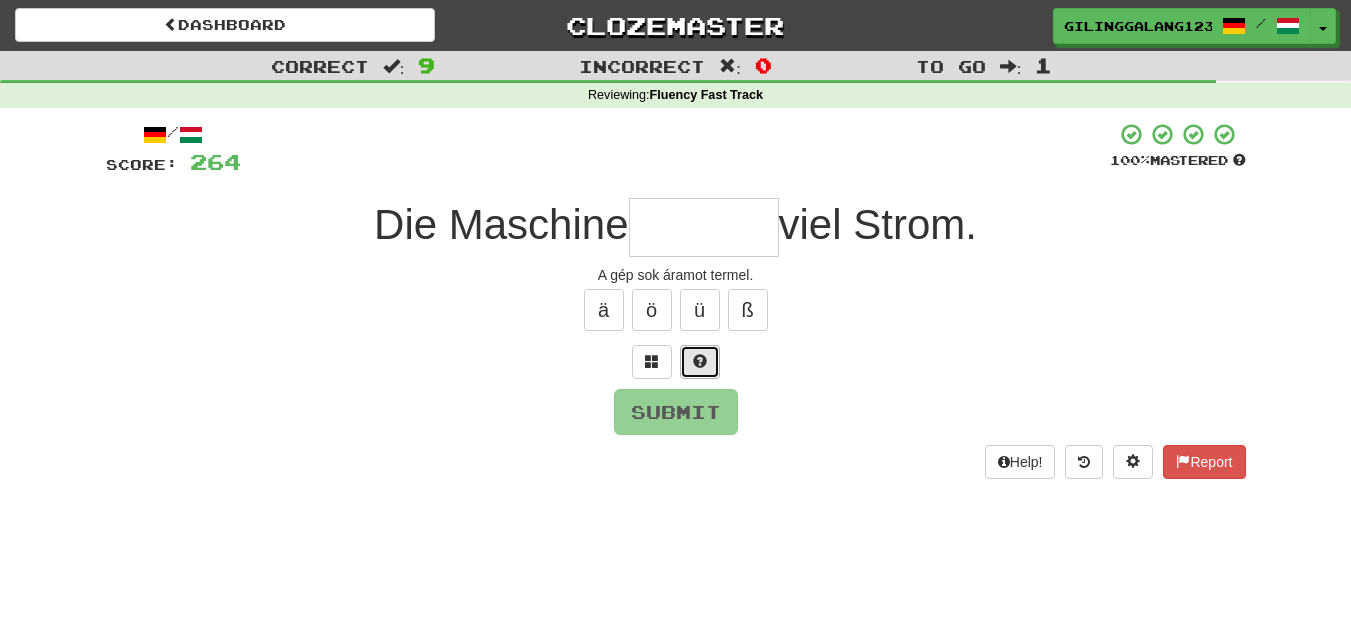 click at bounding box center (700, 361) 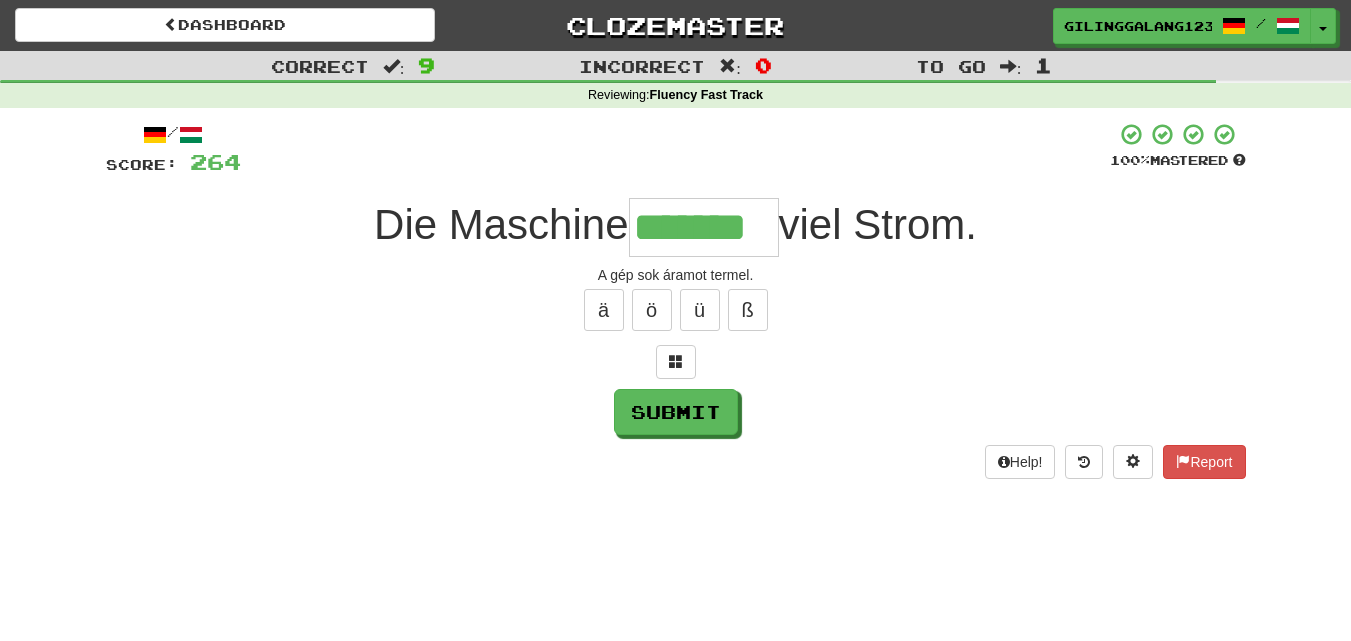 type 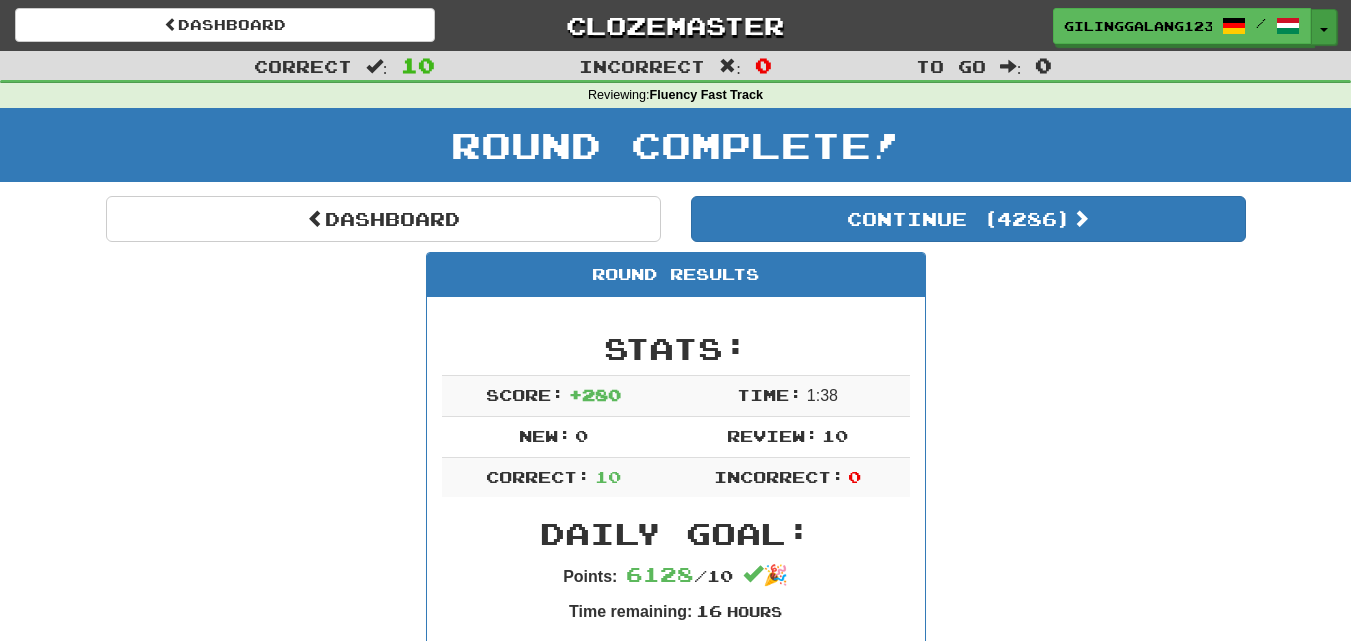 click on "Toggle Dropdown" at bounding box center (1324, 27) 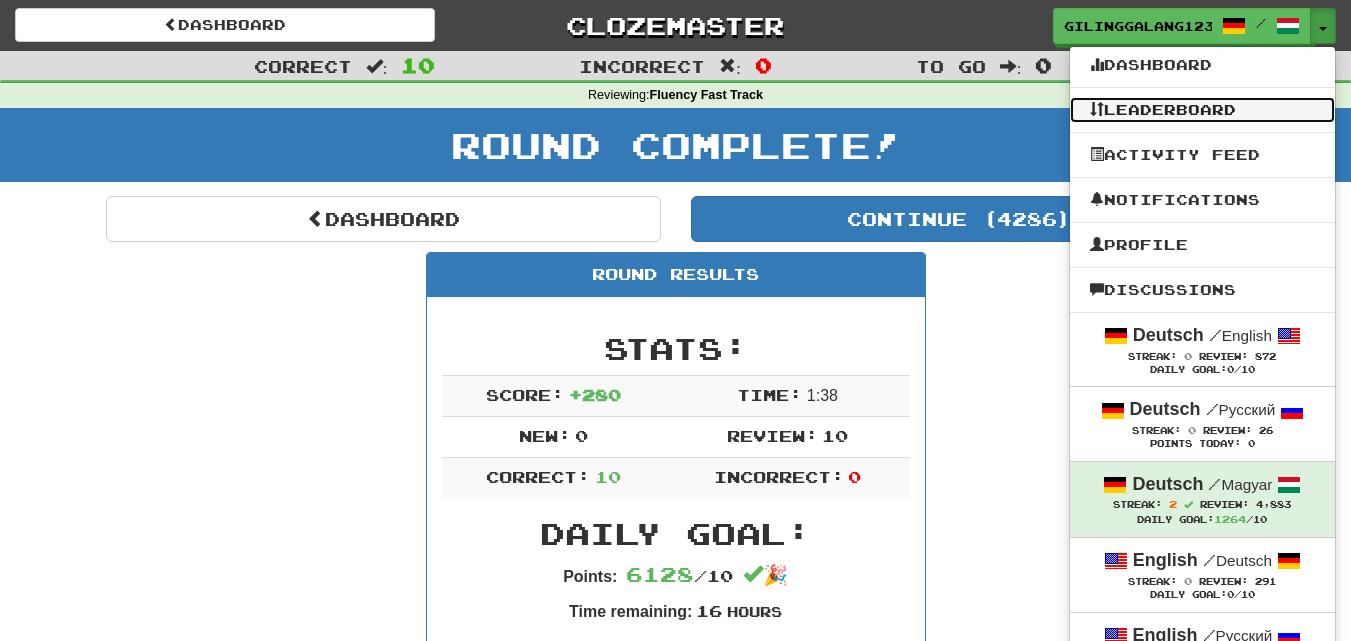 click on "Leaderboard" at bounding box center [1202, 110] 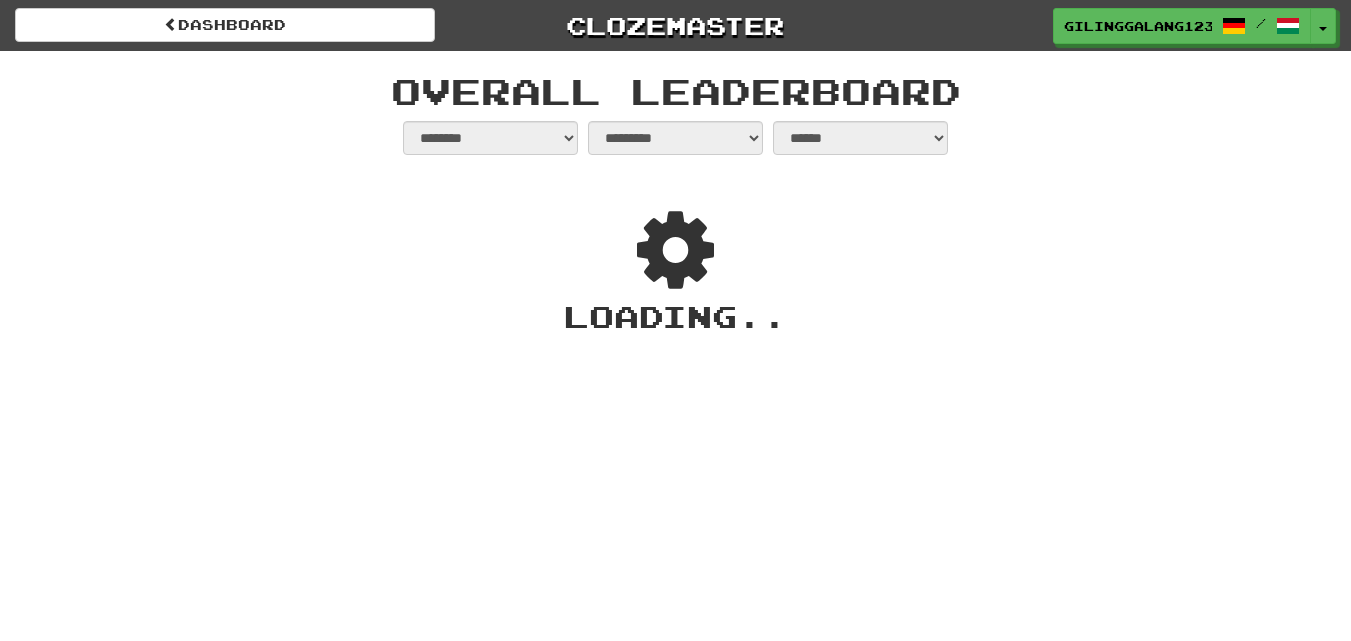 select on "**********" 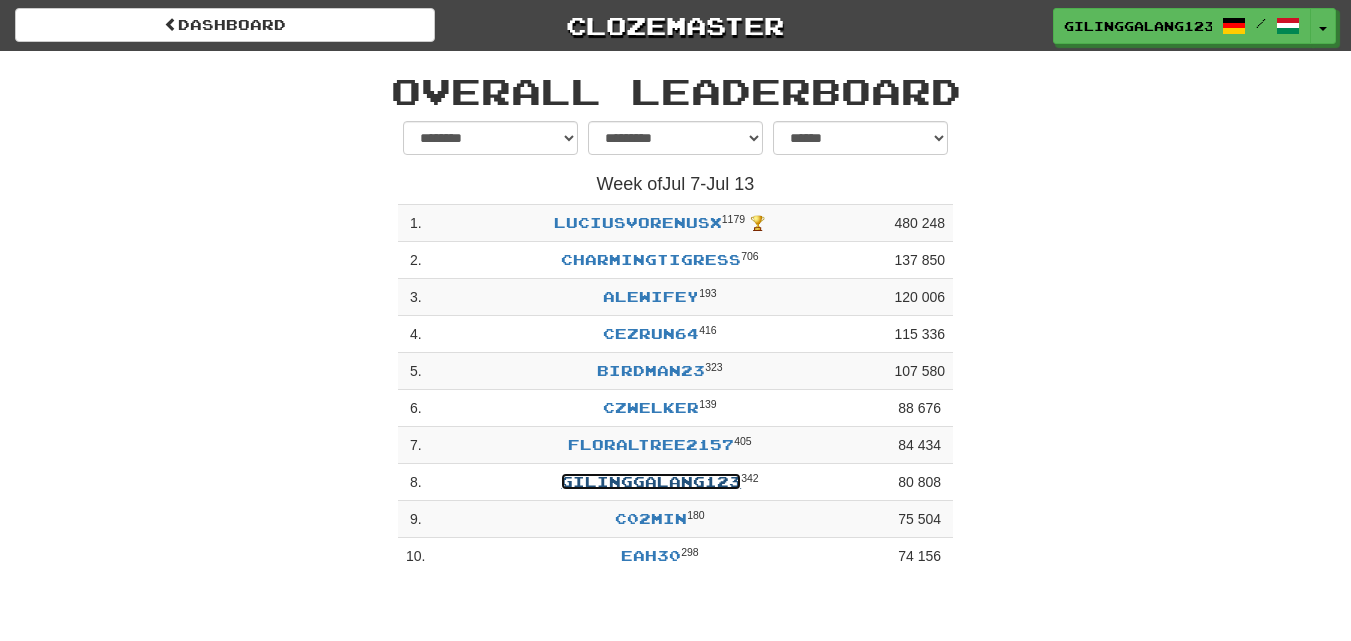 click on "GIlinggalang123" at bounding box center [651, 481] 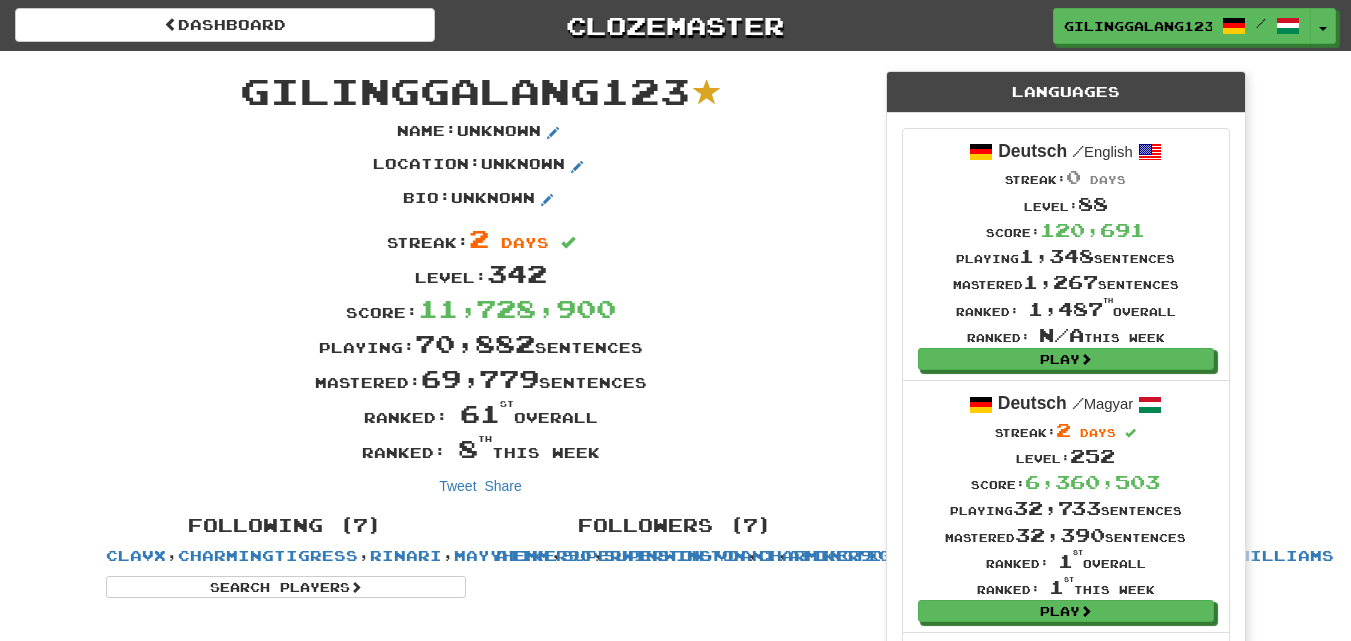 scroll, scrollTop: 0, scrollLeft: 0, axis: both 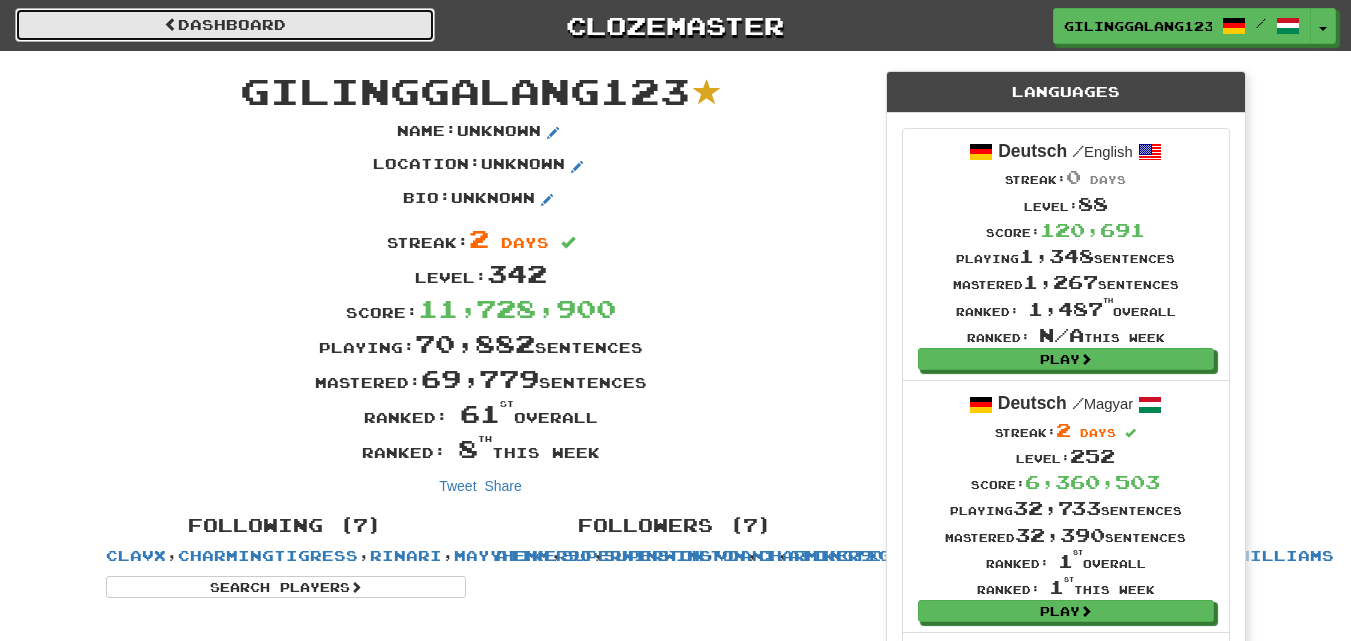 click on "Dashboard" at bounding box center (225, 25) 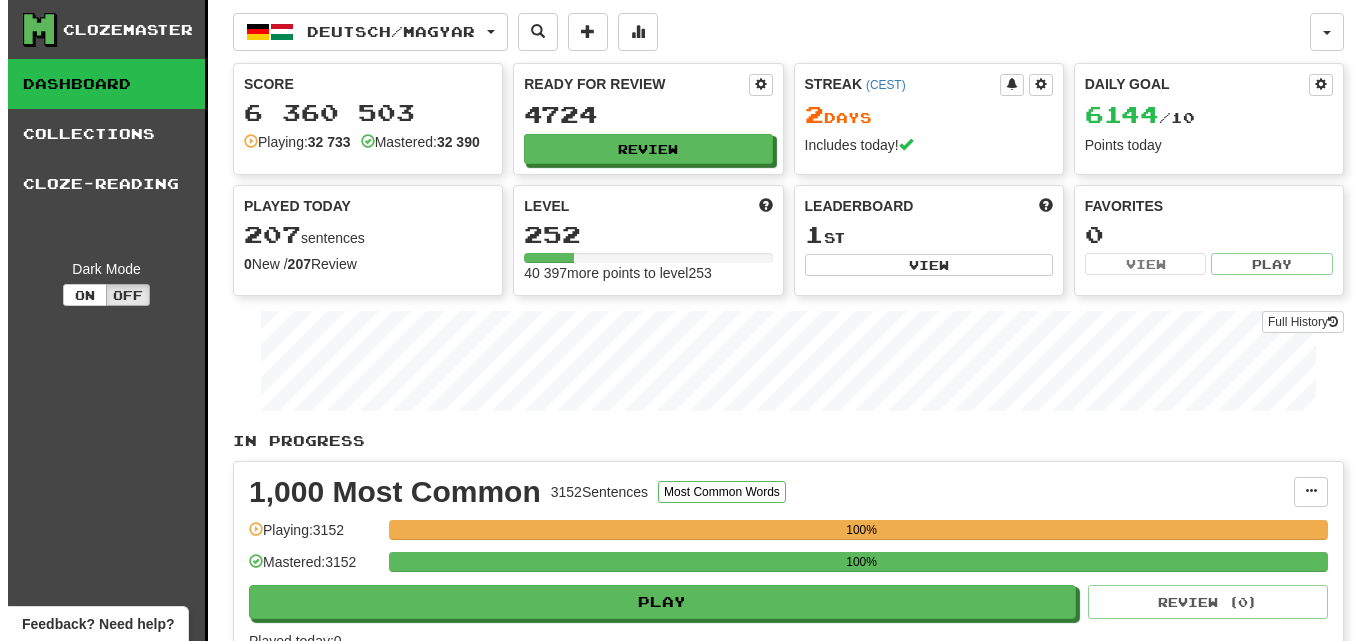 scroll, scrollTop: 0, scrollLeft: 0, axis: both 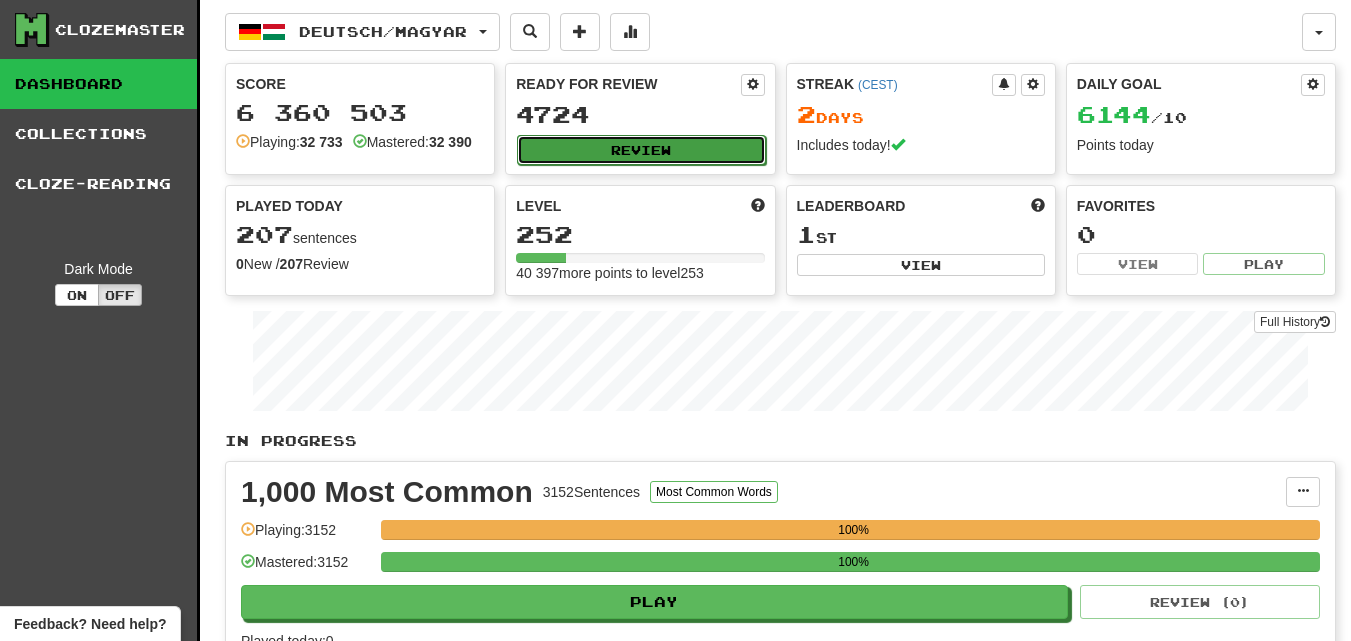 click on "Review" at bounding box center [641, 150] 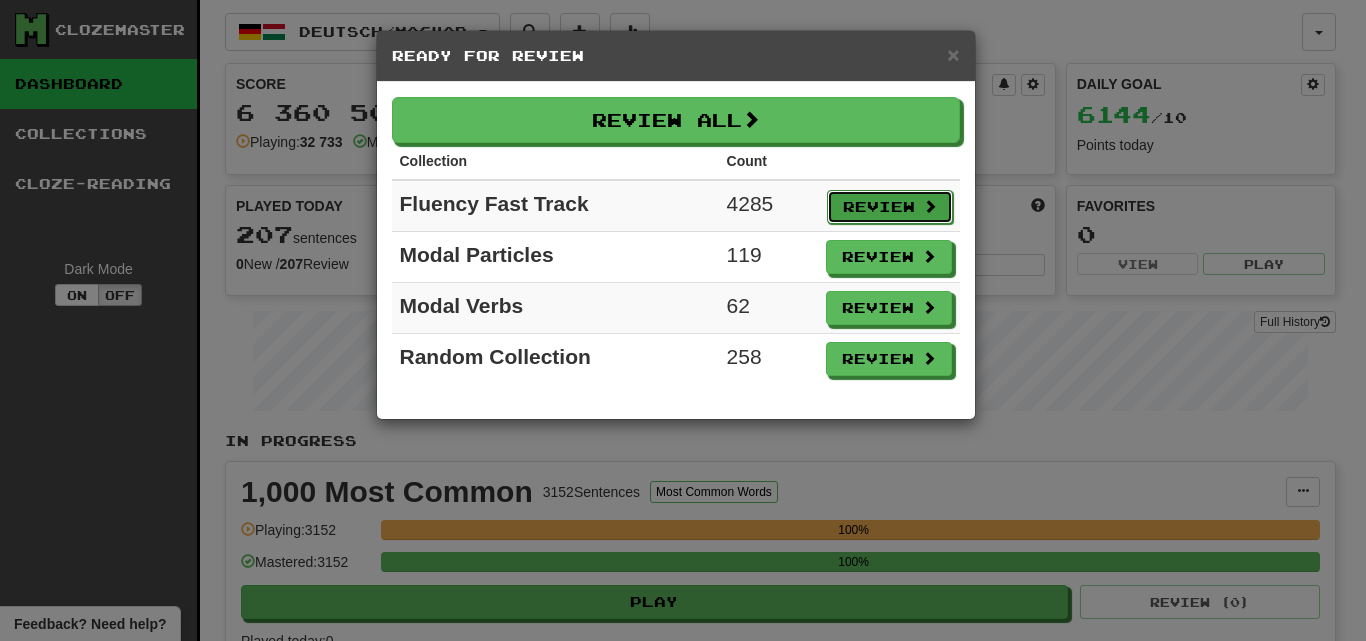 click on "Review" at bounding box center (890, 207) 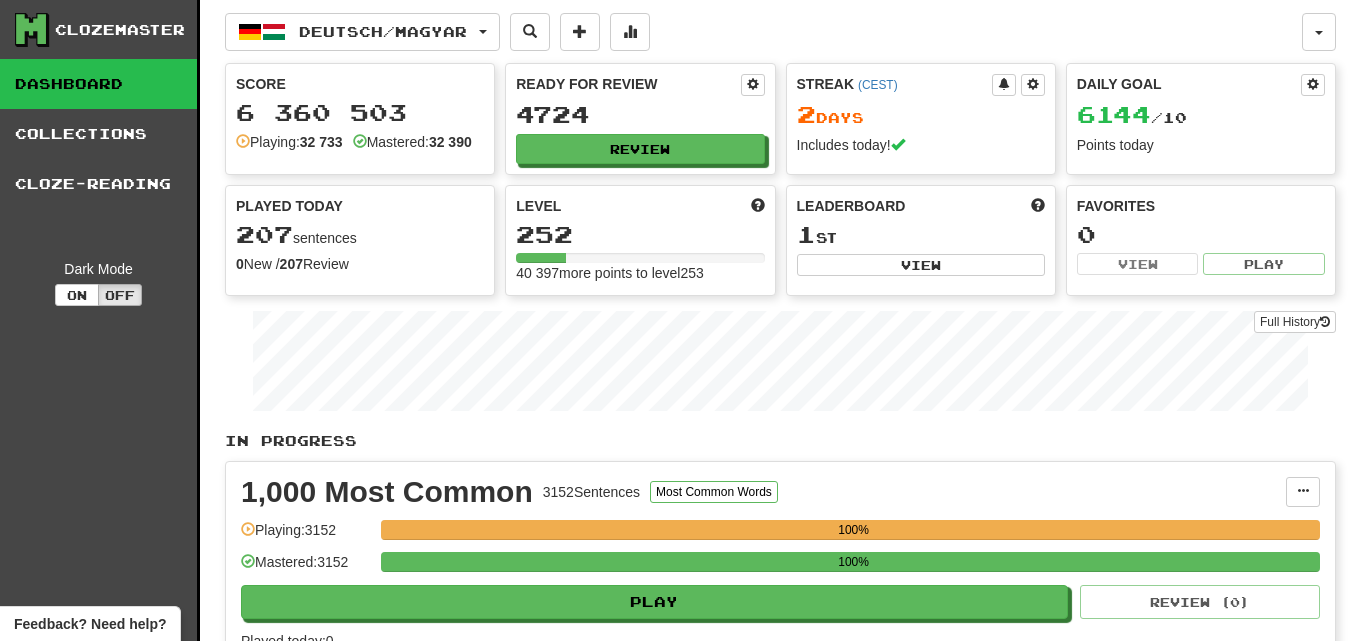 select on "**" 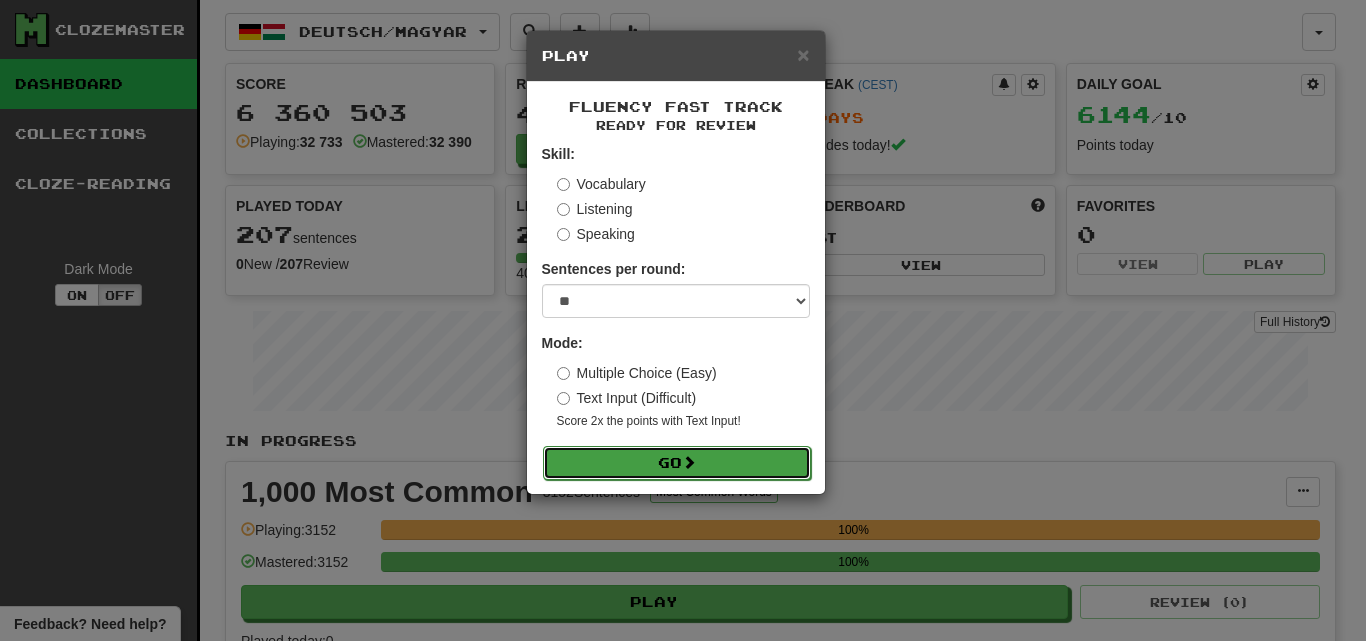 click on "Go" at bounding box center (677, 463) 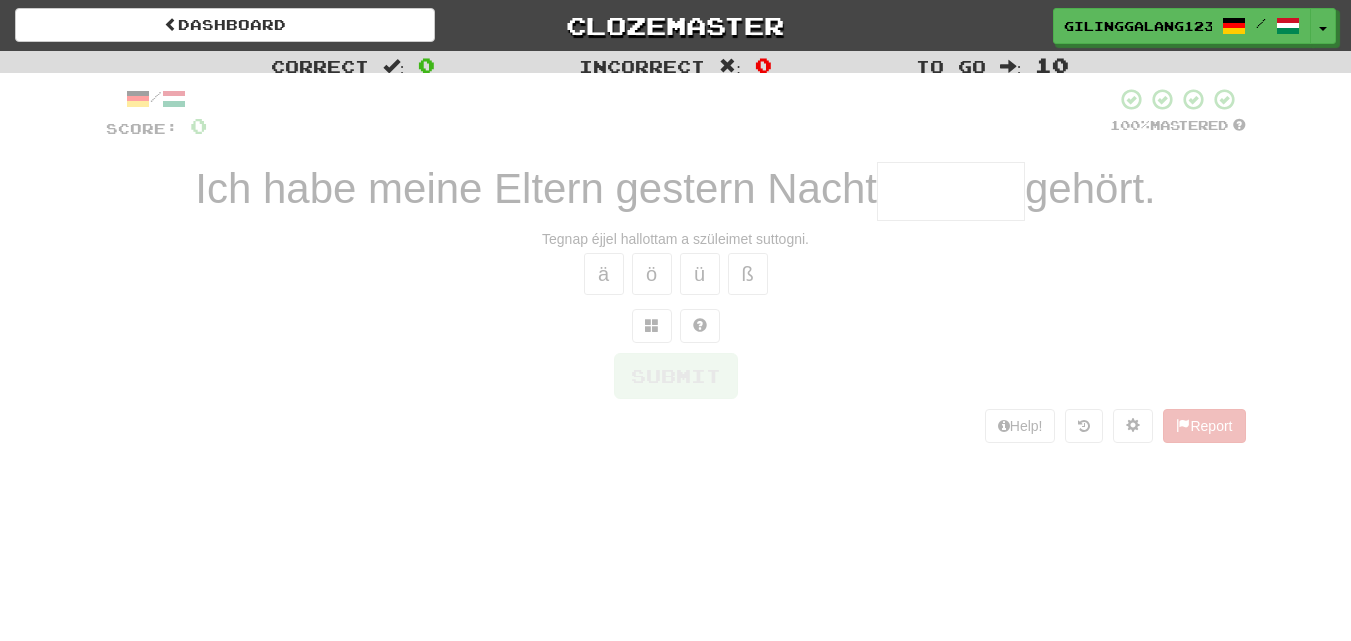 scroll, scrollTop: 0, scrollLeft: 0, axis: both 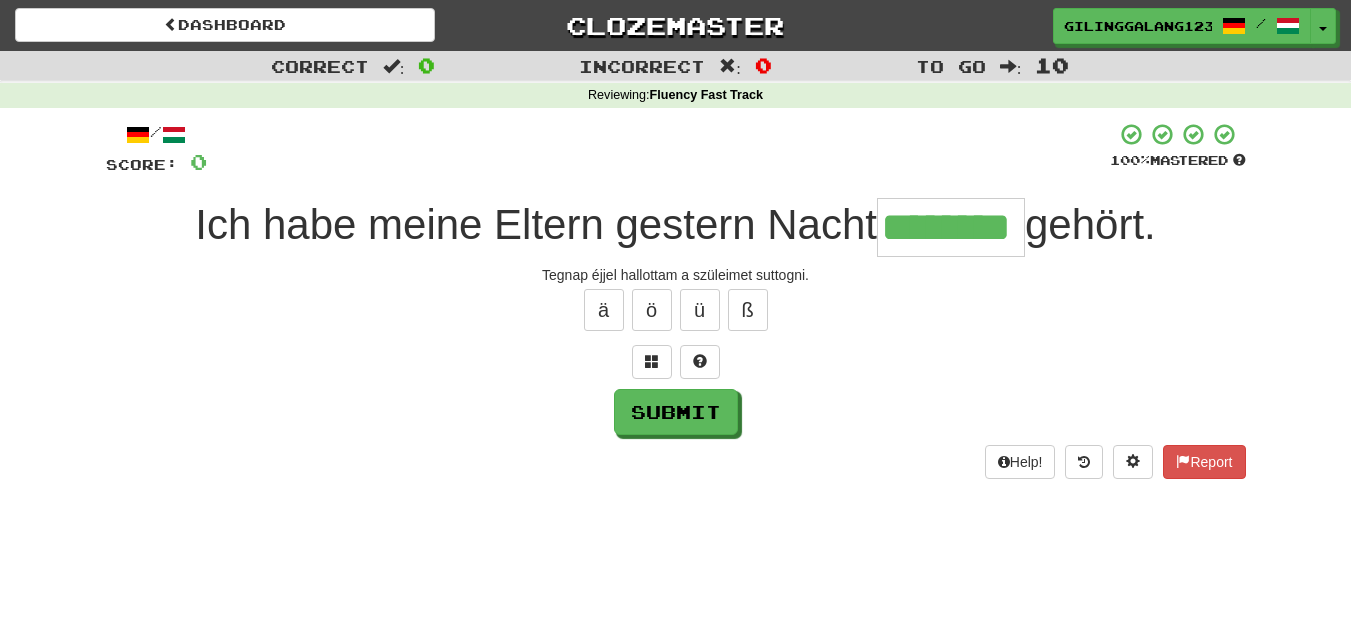 type on "********" 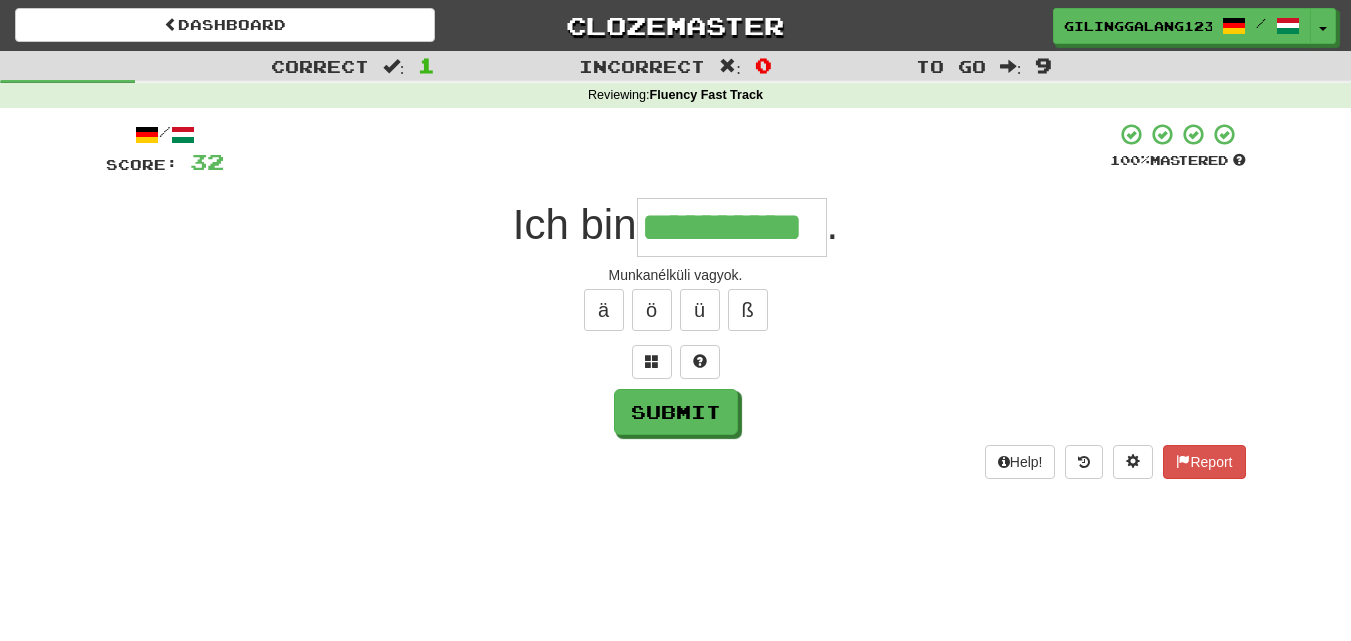 type on "**********" 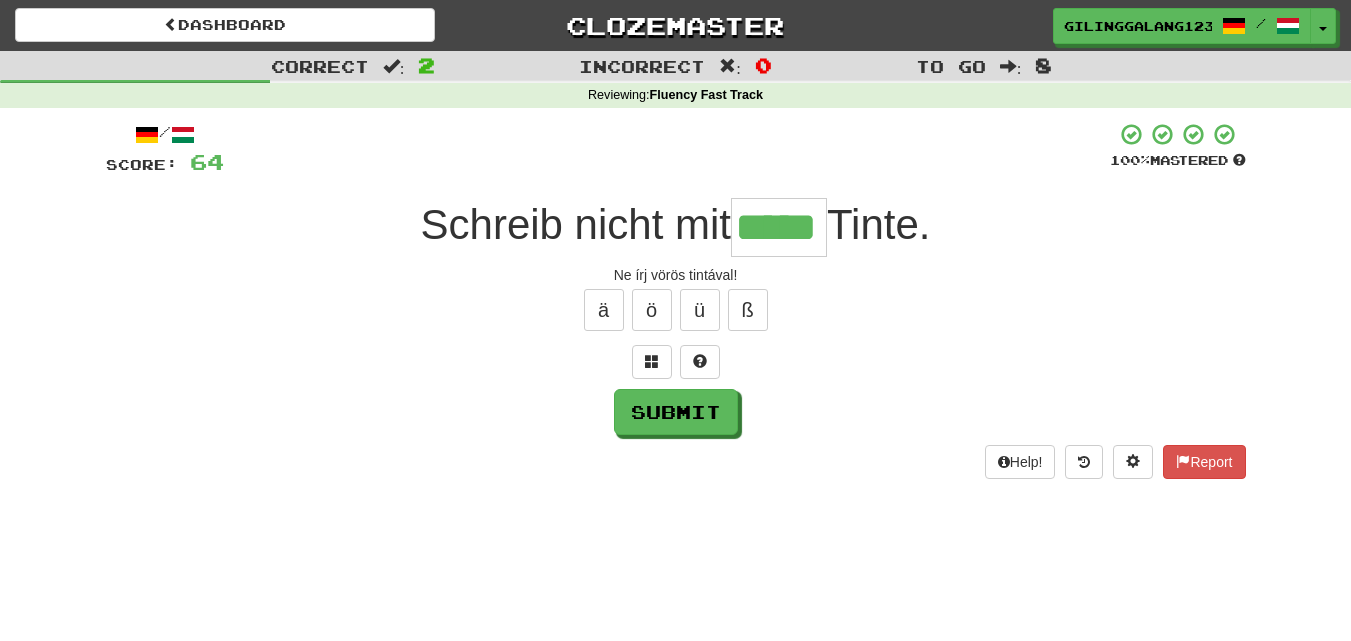 type on "*****" 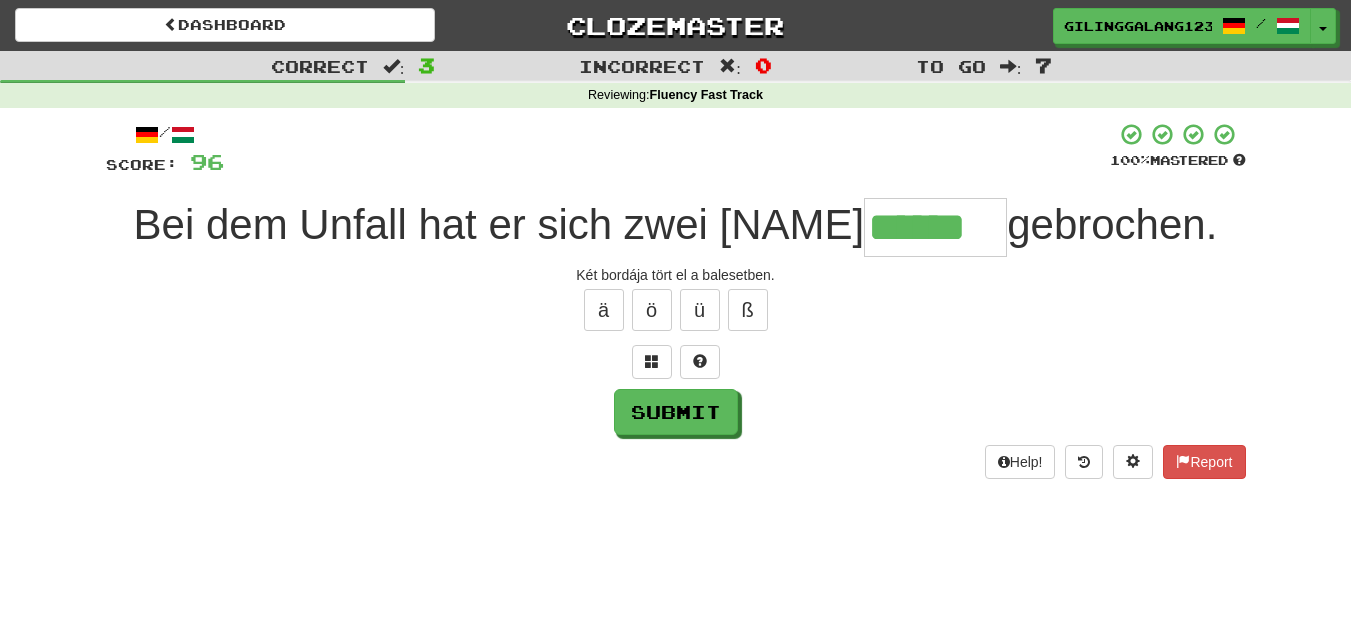 type on "******" 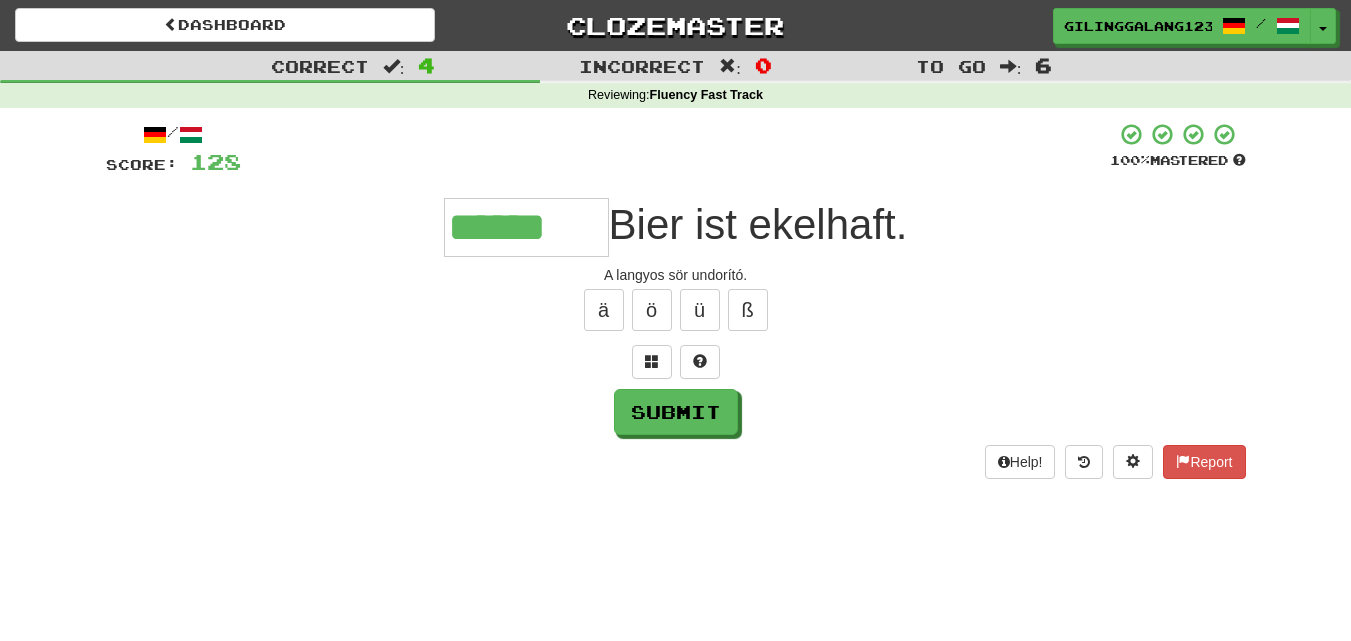 type on "******" 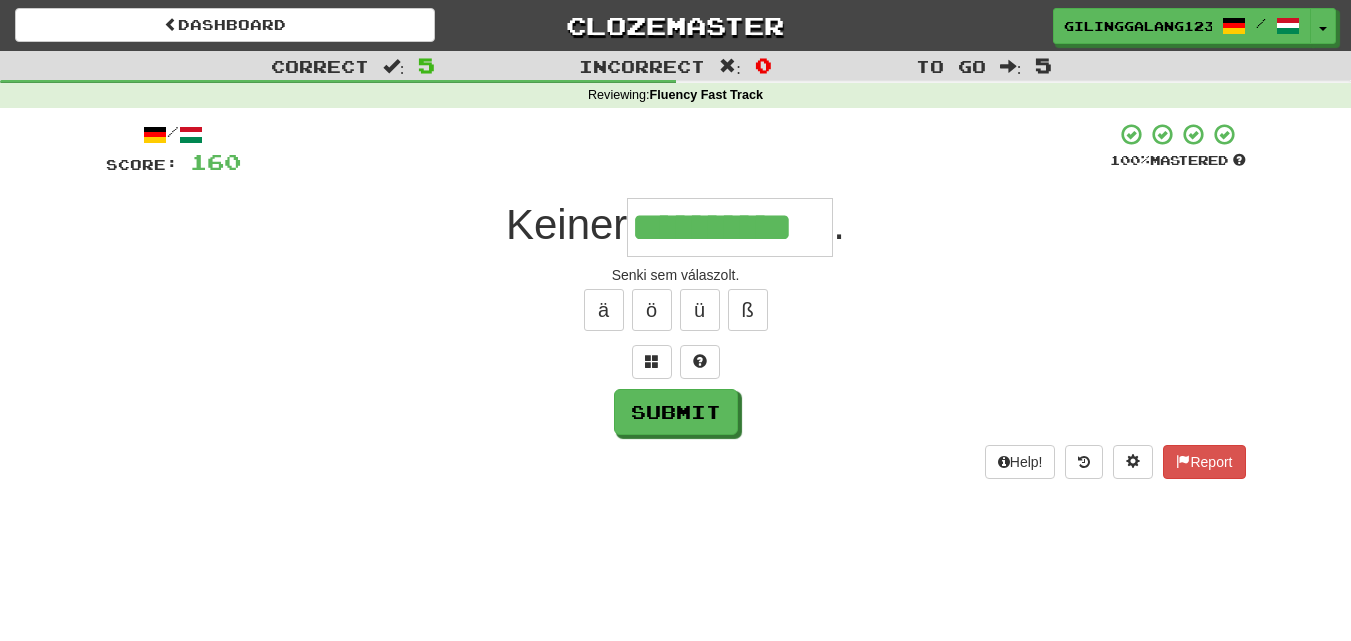 type on "**********" 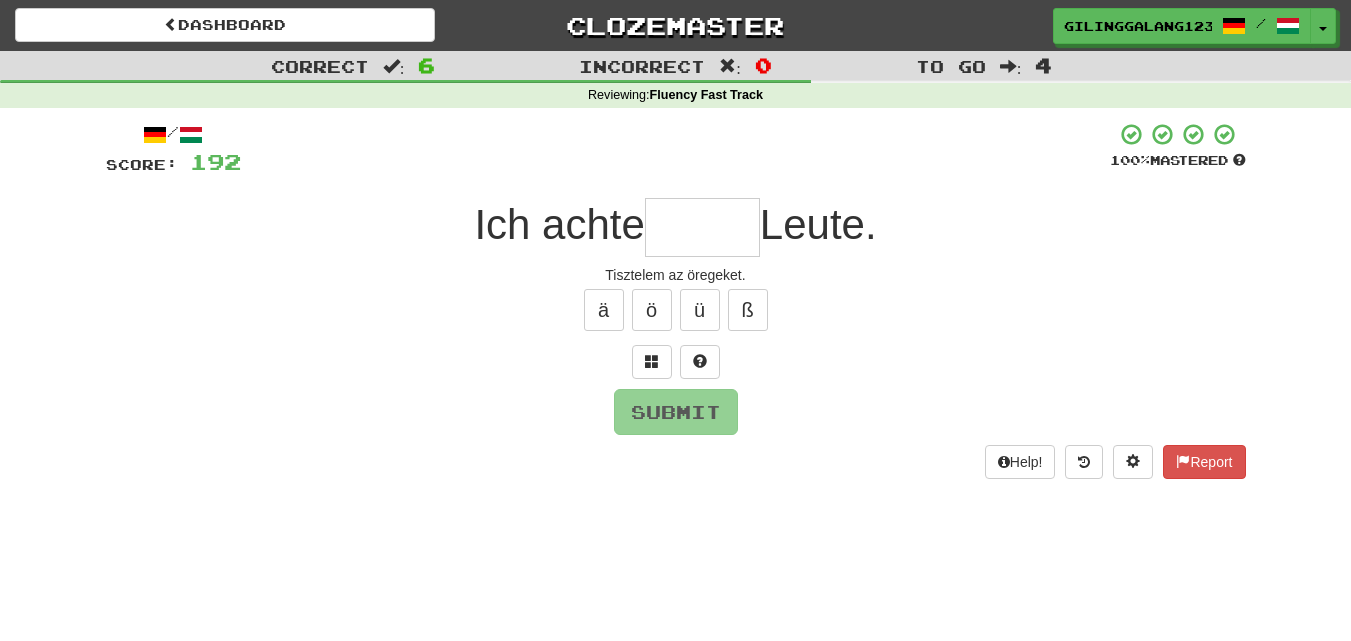 type on "*" 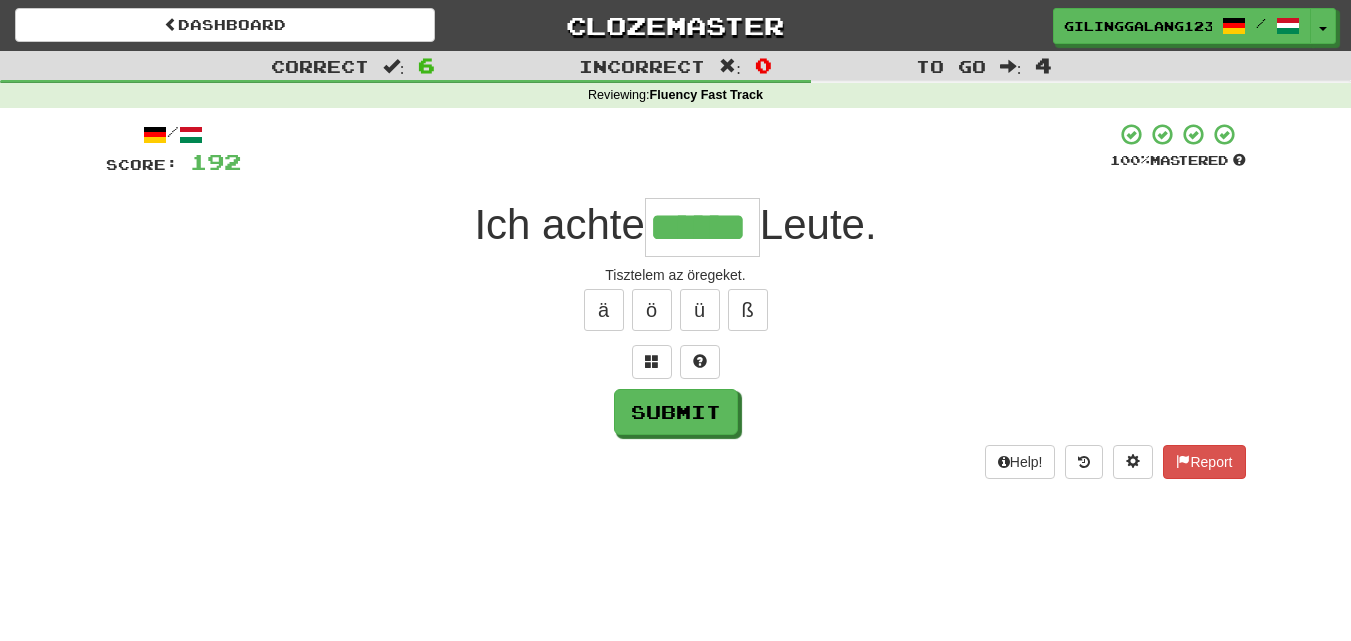 type on "******" 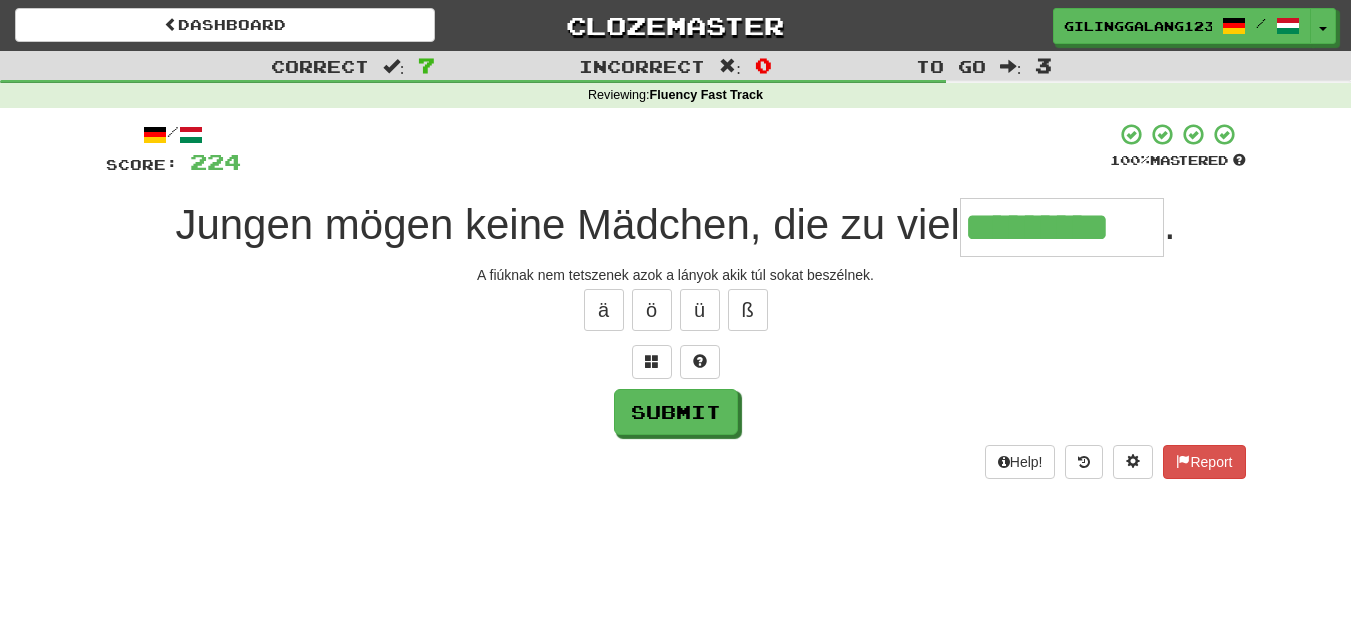 type on "*********" 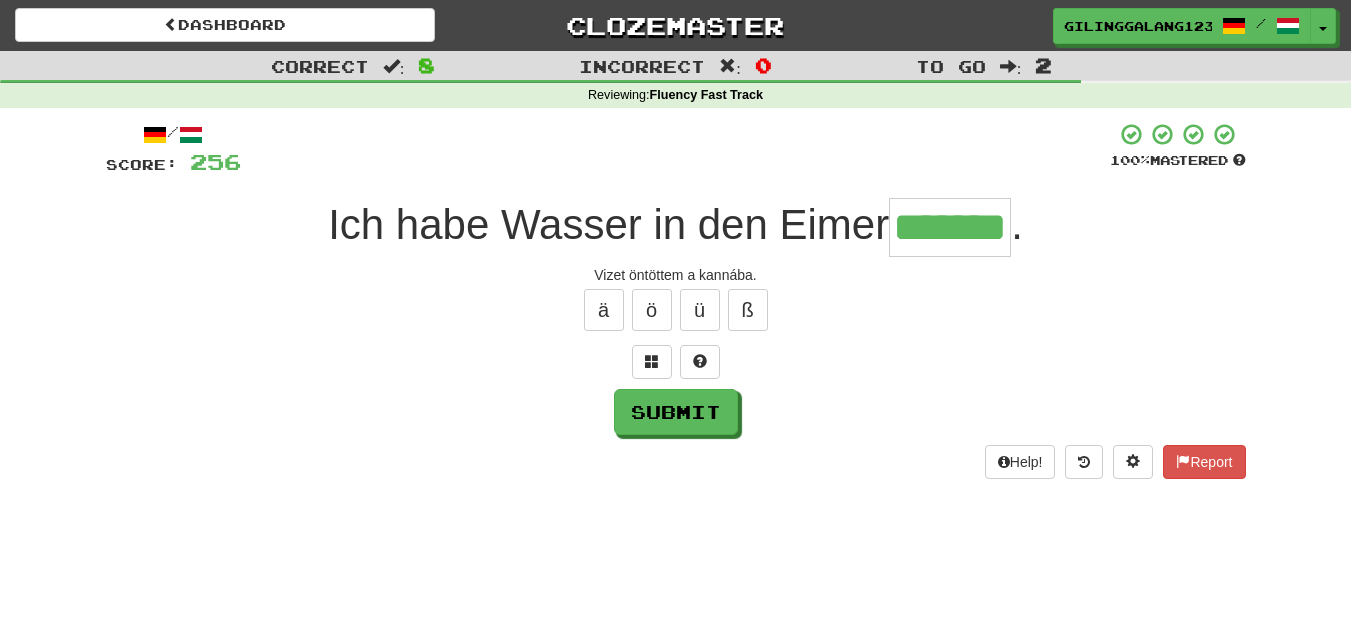 type on "*******" 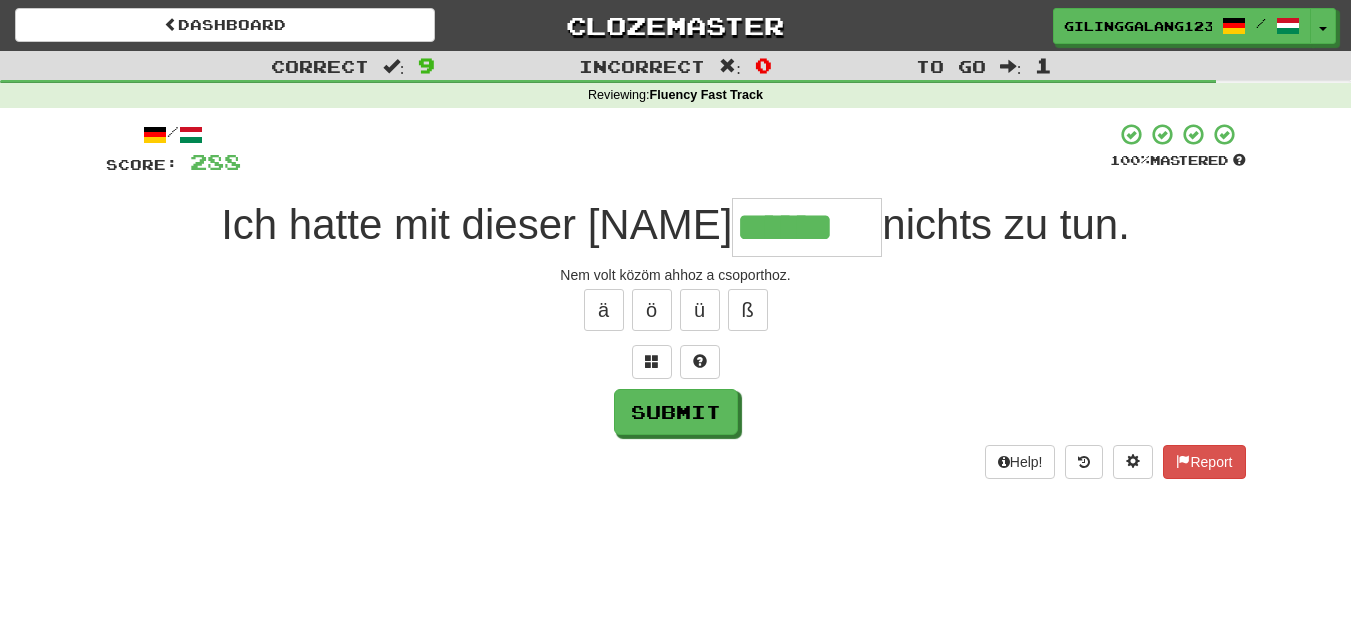 type on "******" 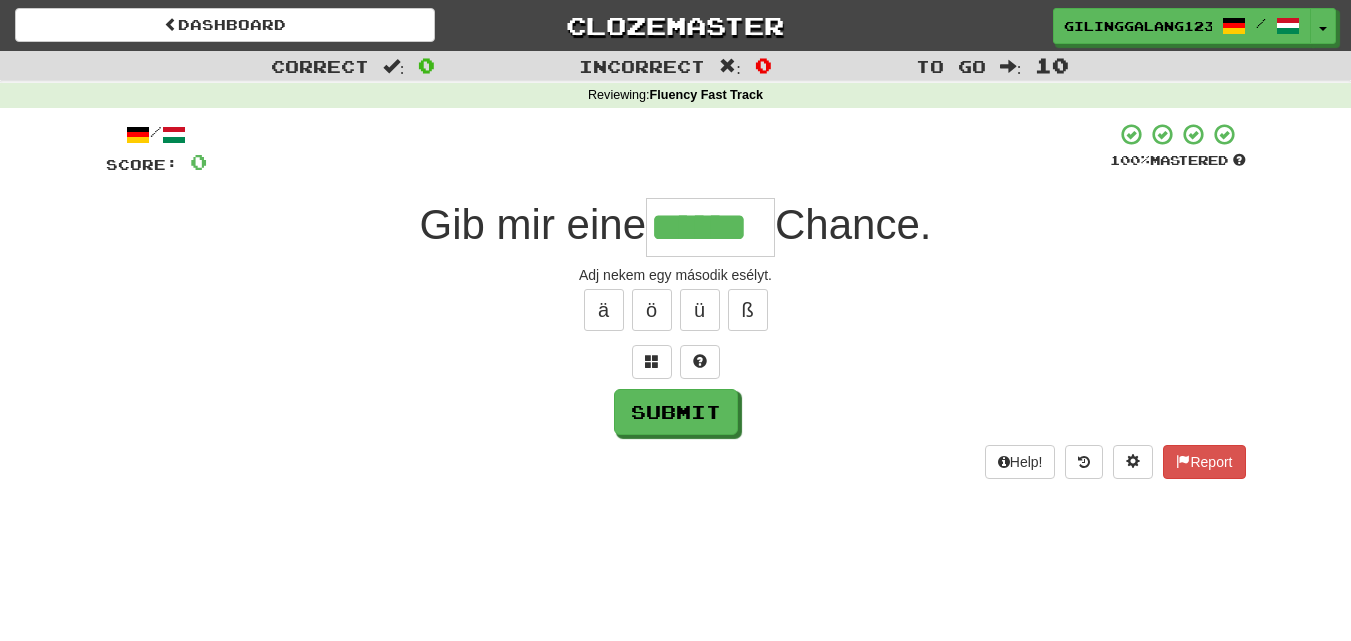 type on "******" 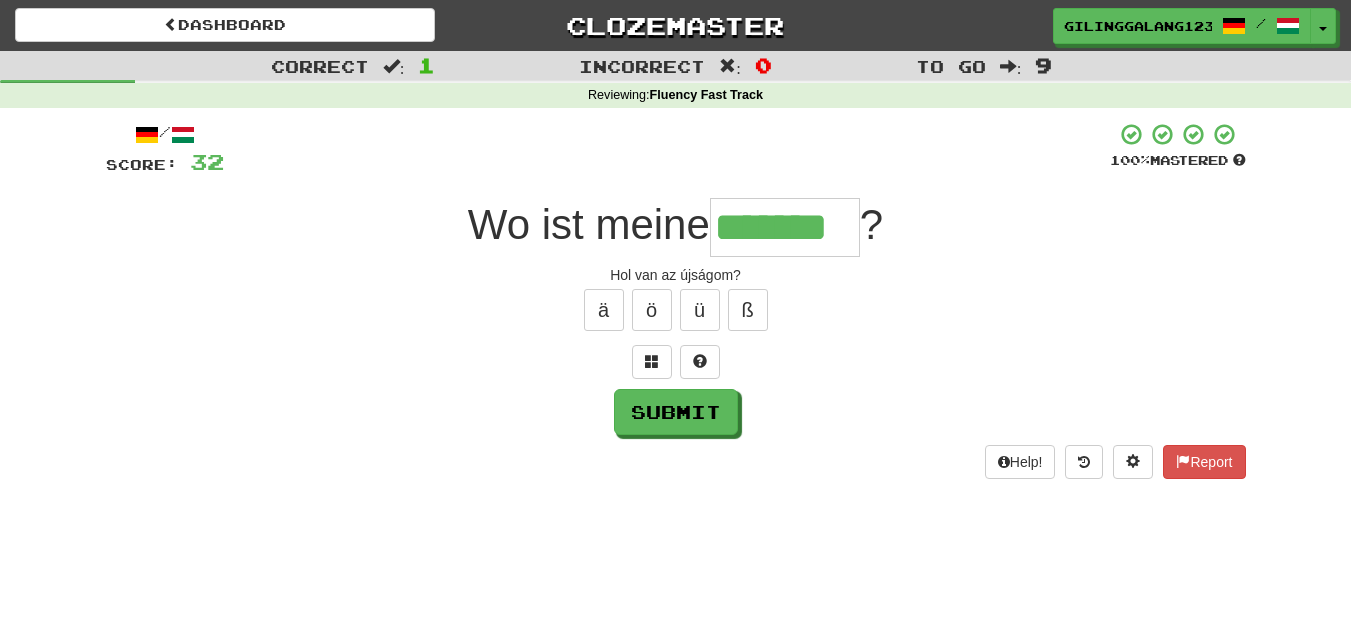 type on "*******" 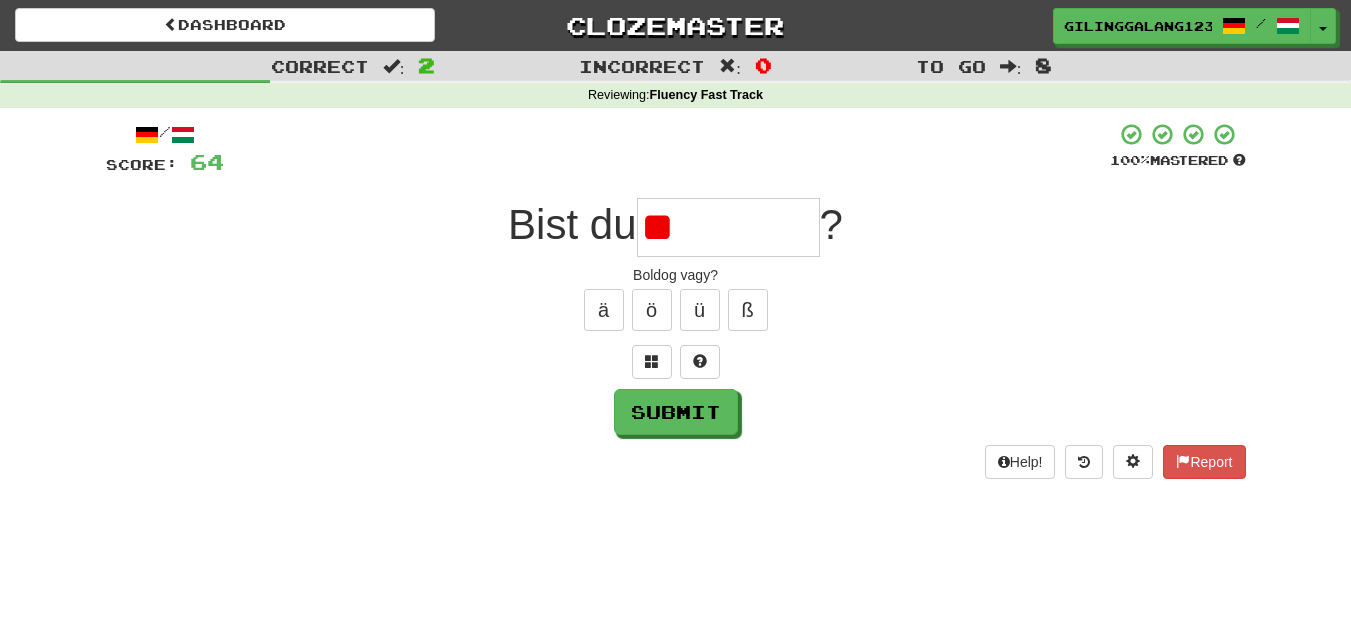 type on "*" 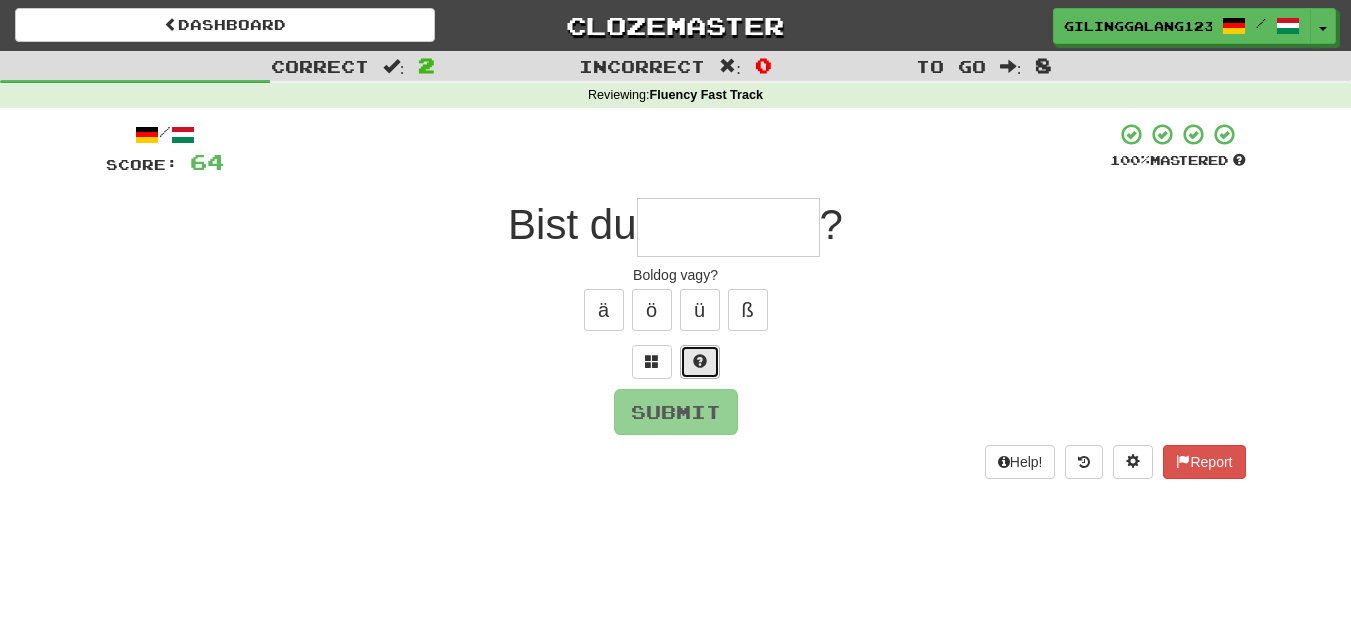 click at bounding box center [700, 361] 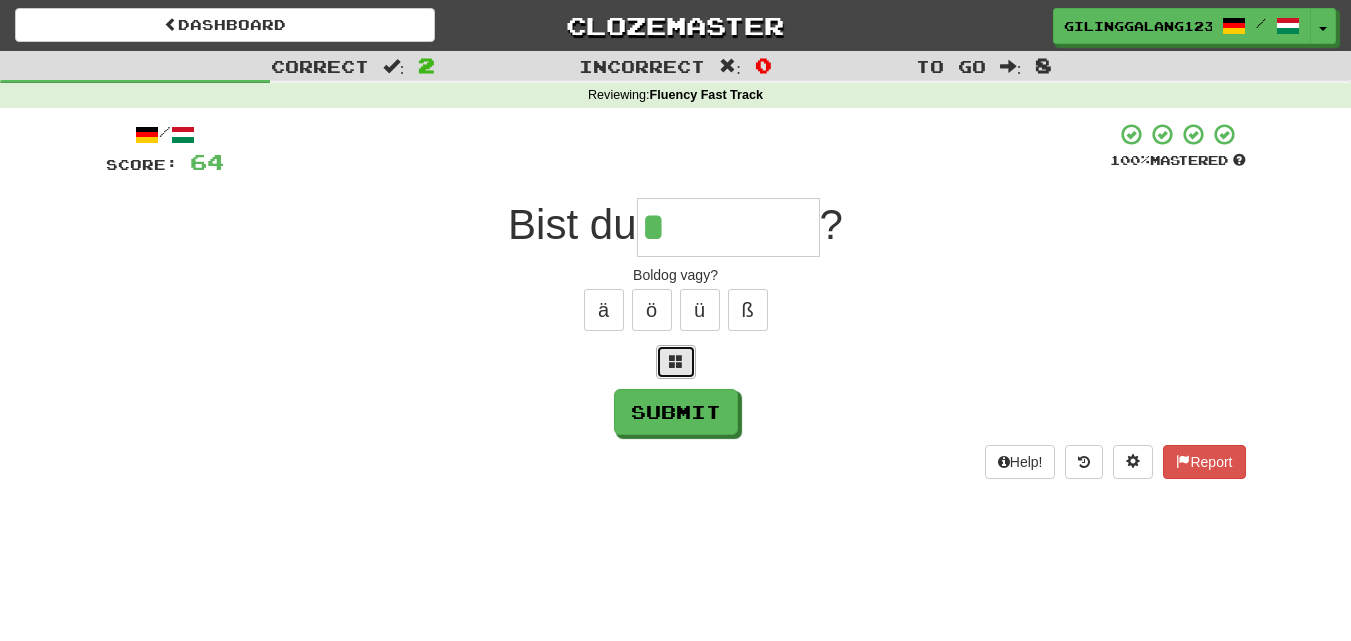 click at bounding box center [676, 362] 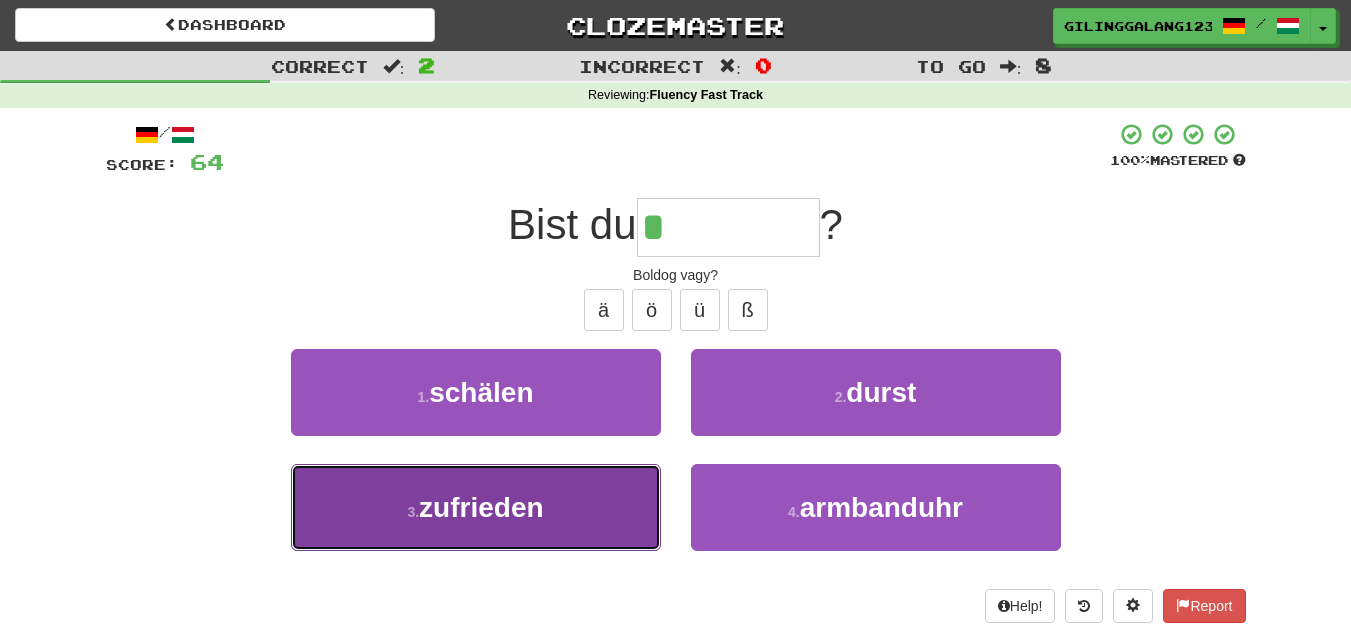 click on "3 .  zufrieden" at bounding box center (476, 507) 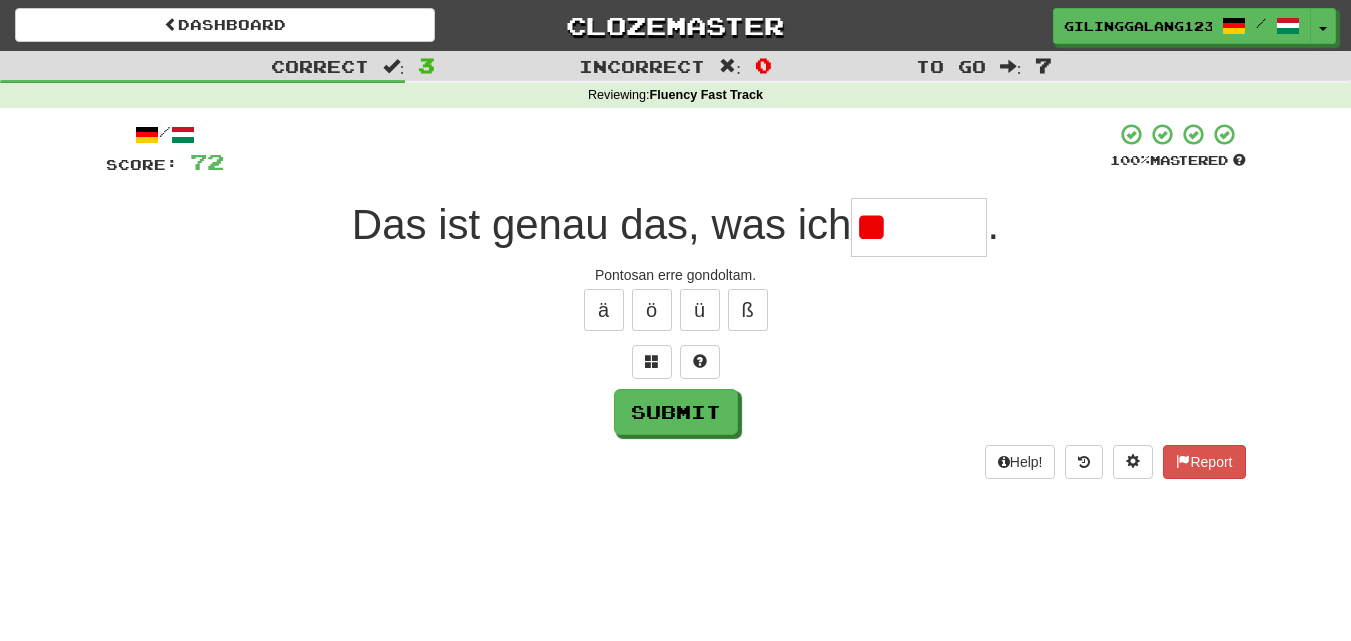 type on "*" 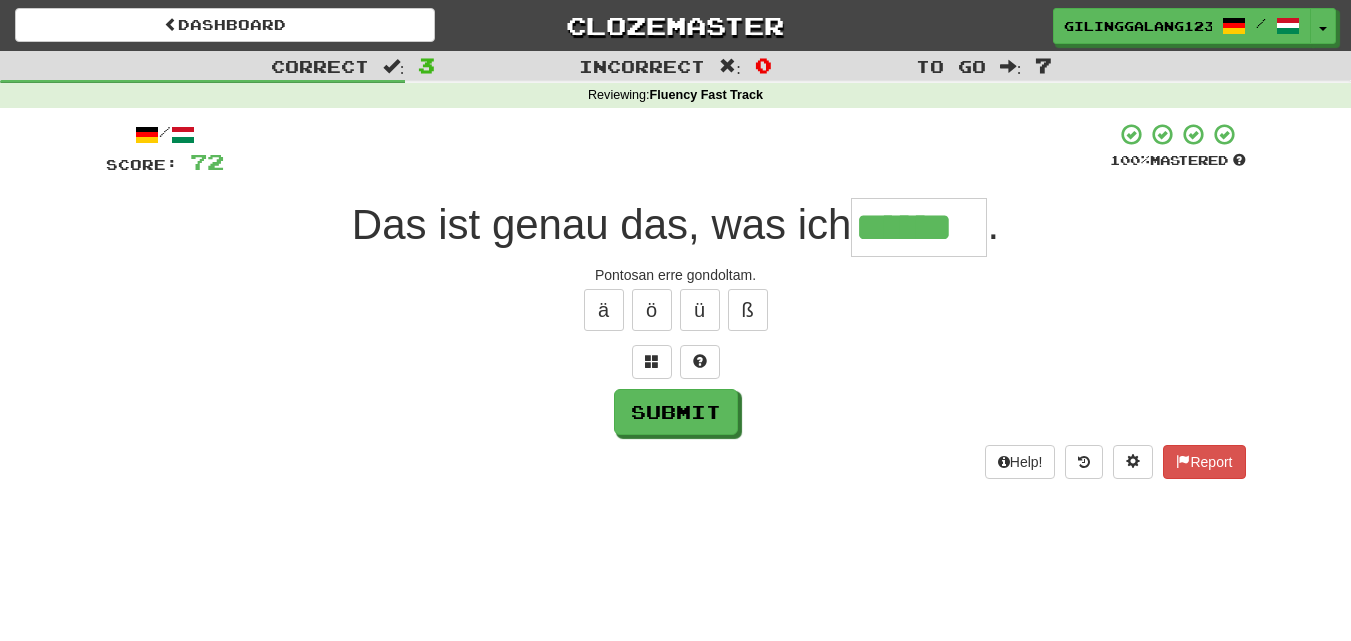 type on "******" 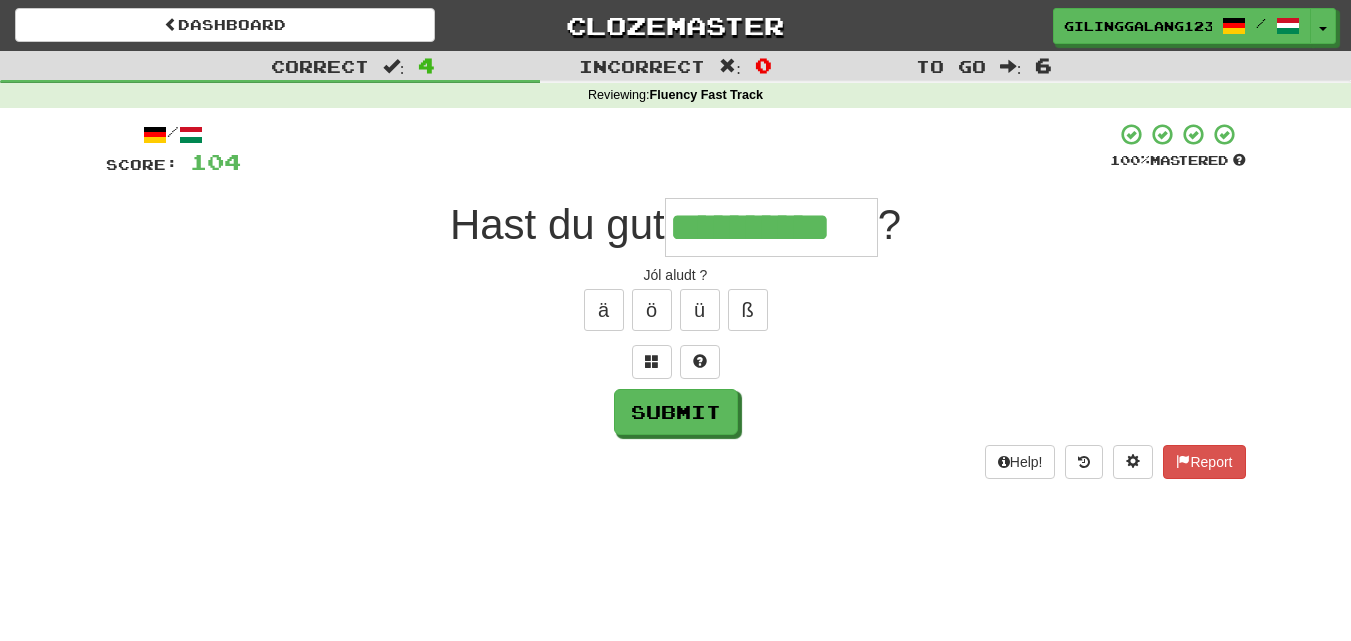 type on "**********" 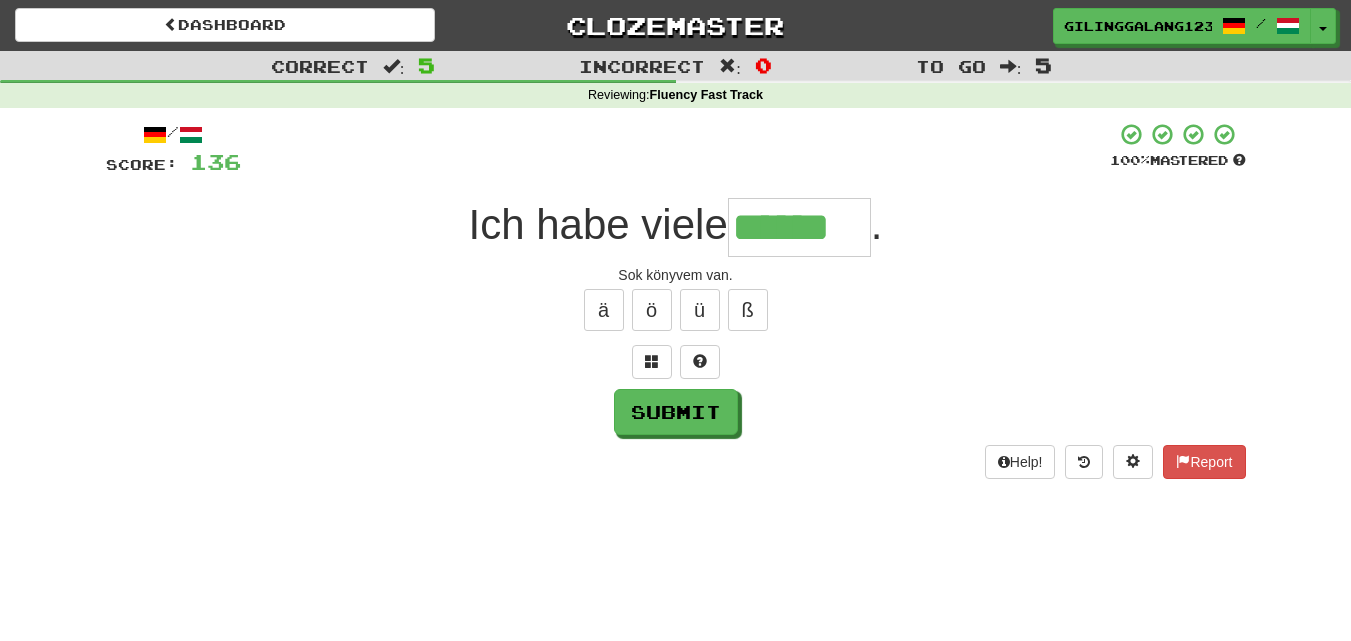 type on "******" 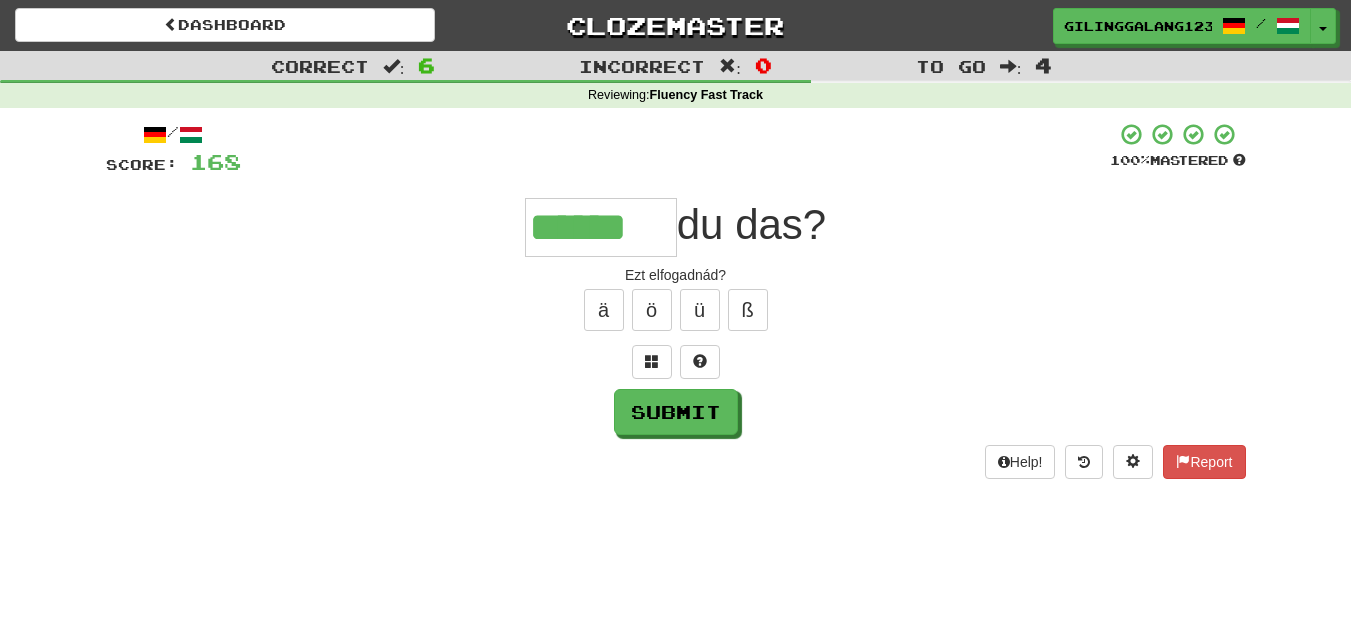 type on "******" 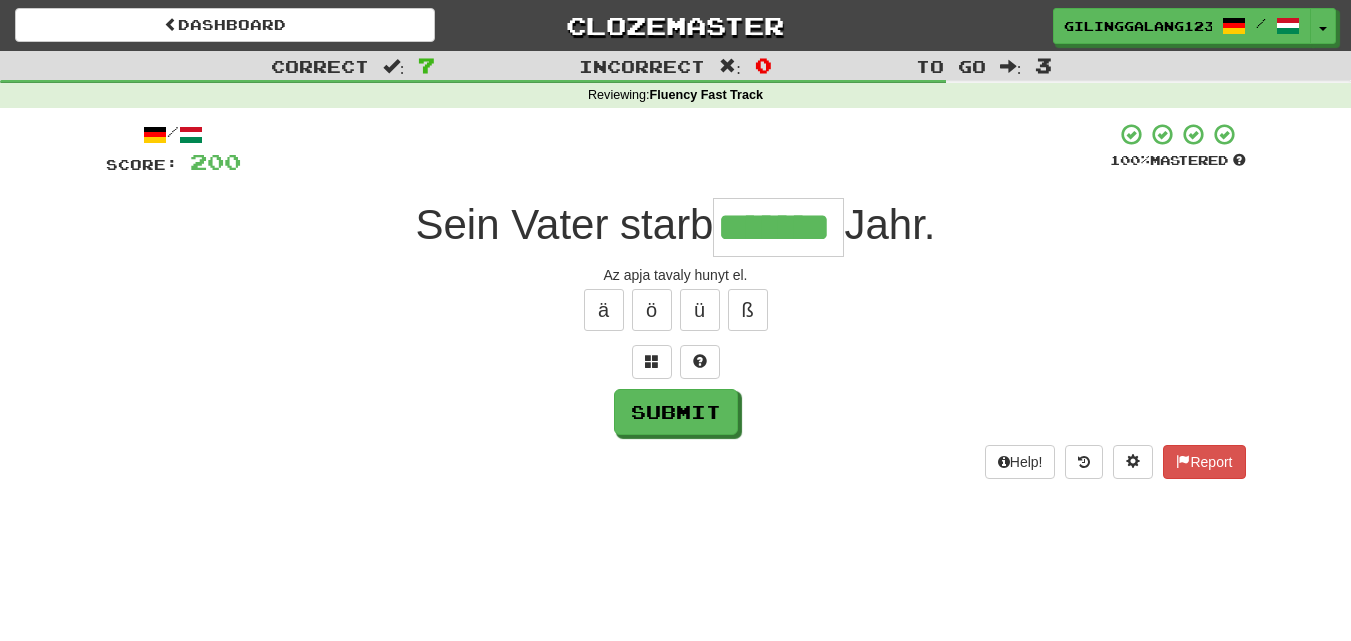 type on "*******" 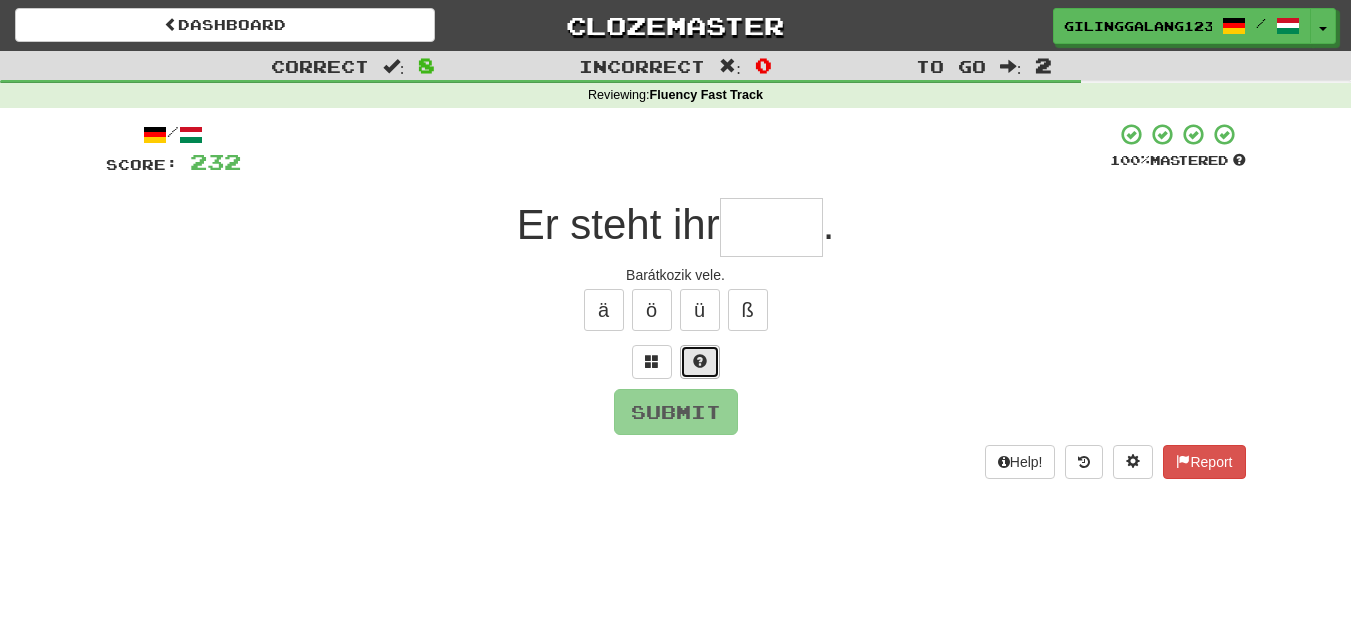 click at bounding box center (700, 362) 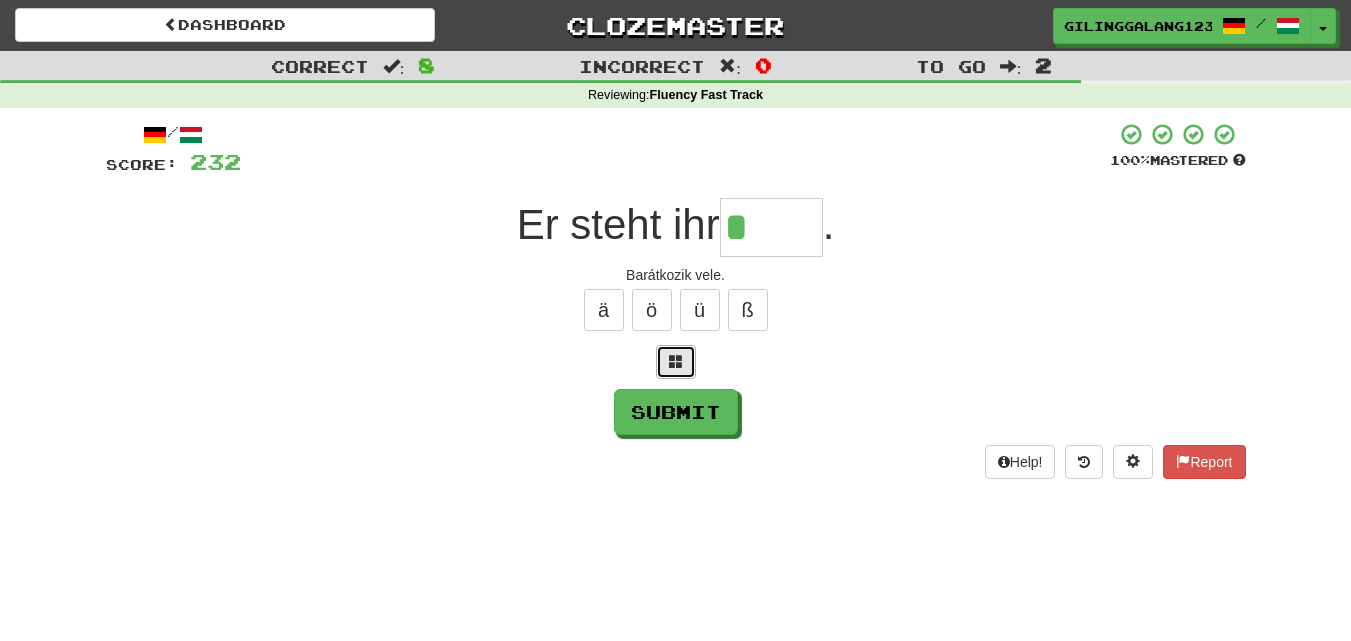 click at bounding box center [676, 362] 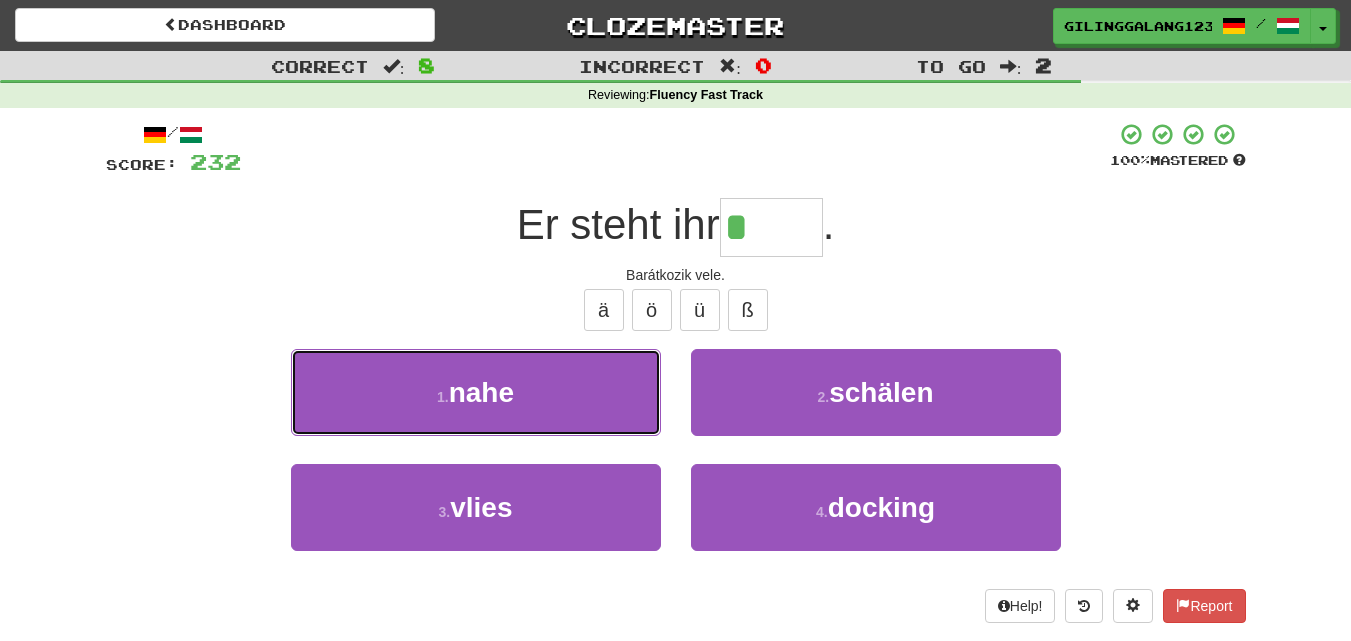 click on "Dashboard
Clozemaster
GIlinggalang123
/
Toggle Dropdown
Dashboard
Leaderboard
Activity Feed
Notifications
Profile
Discussions
Deutsch
/
English
Streak:
0
Review:
872
Daily Goal:  0 /10
Deutsch
/
Русский
Streak:
0
Review:
26
Points Today: 0
Deutsch
/
Magyar
Streak:
2
Review:
4,724
Daily Goal:  6144 /10
English
/
Deutsch
Streak:
0
Review:
291
Daily Goal:  0 /10
English
/
Русский
Streak:
0
Review:
20
Daily Goal:  0 /10
English
/
Magyar
Streak:
0
Review:
3,275
Daily Goal:  0 /10
Español
/
Magyar
Streak:
0
Review:
98
Daily Goal:  0 /10" at bounding box center (675, 680) 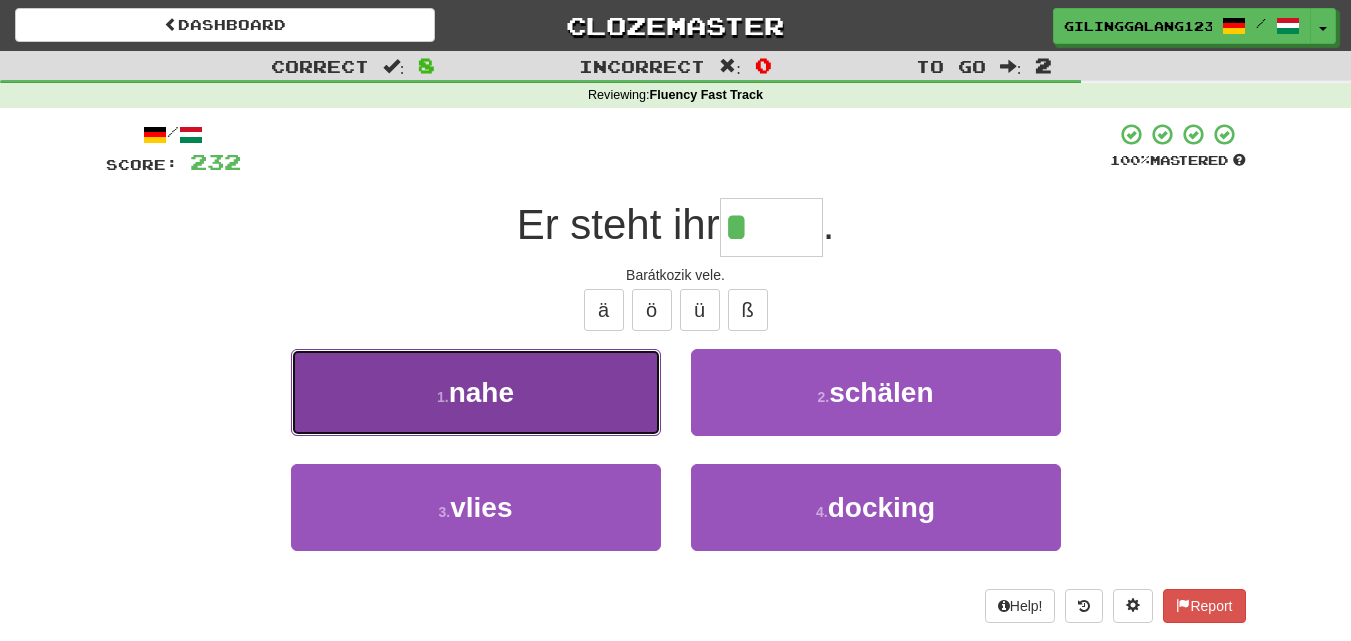 click on "1 .  nahe" at bounding box center (476, 392) 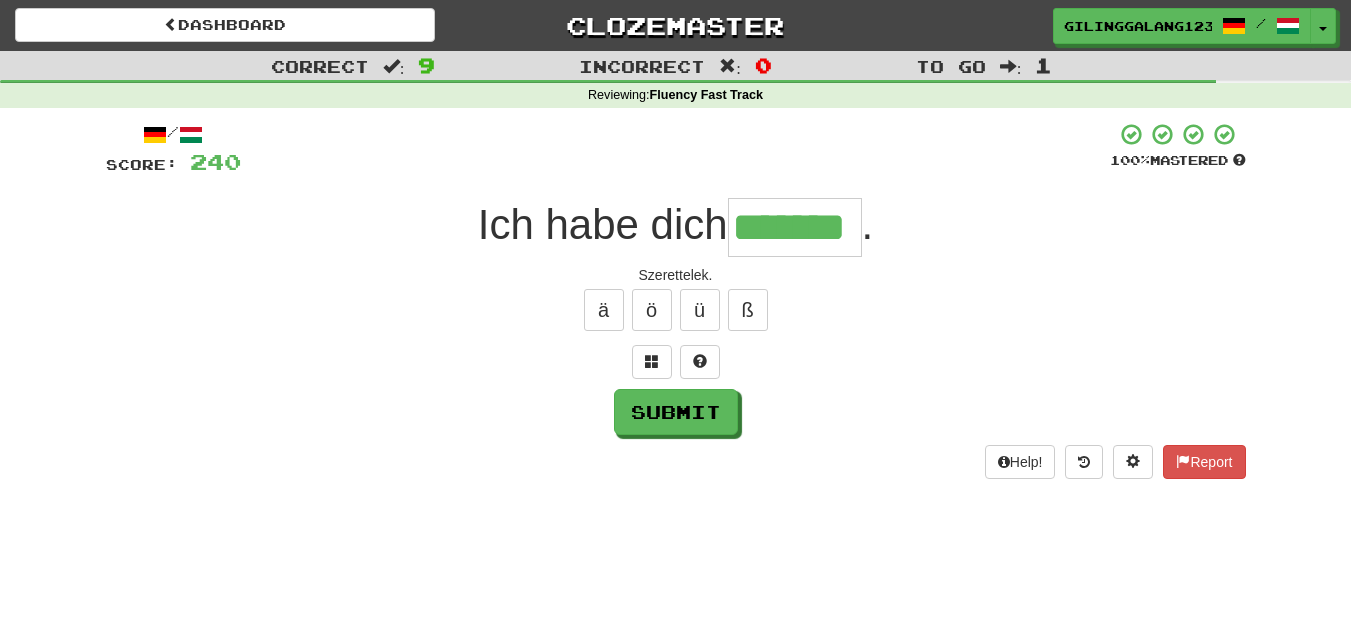 type on "*******" 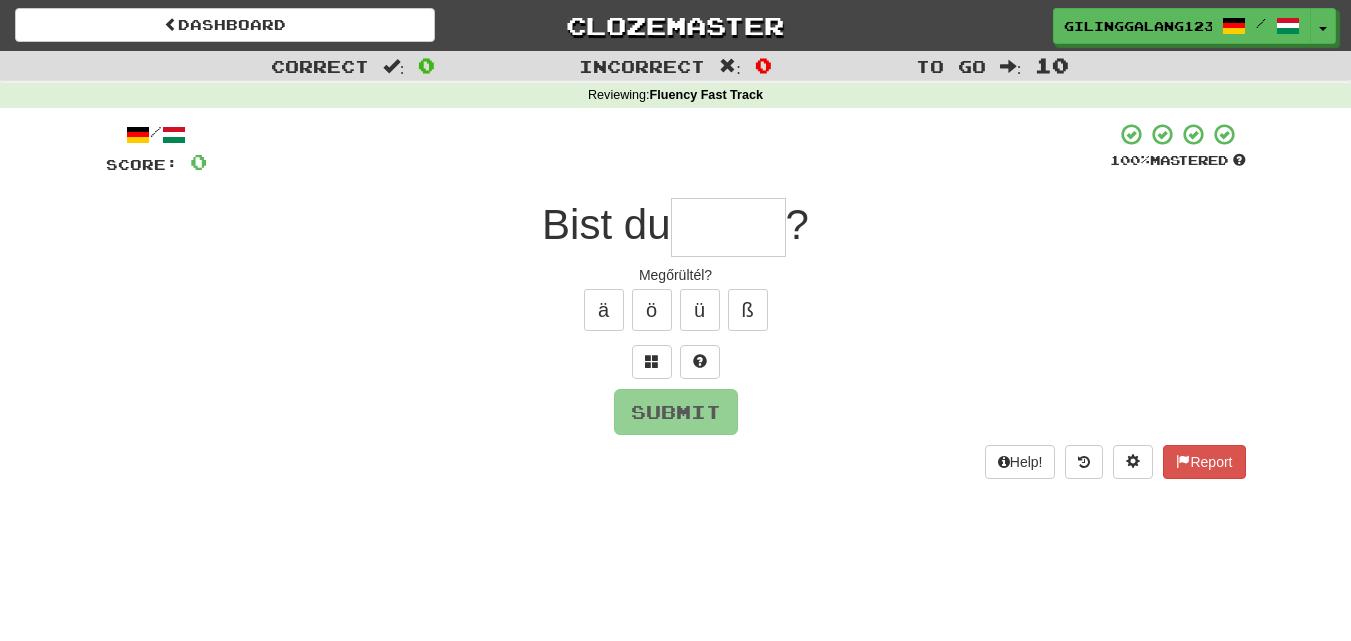 type on "*" 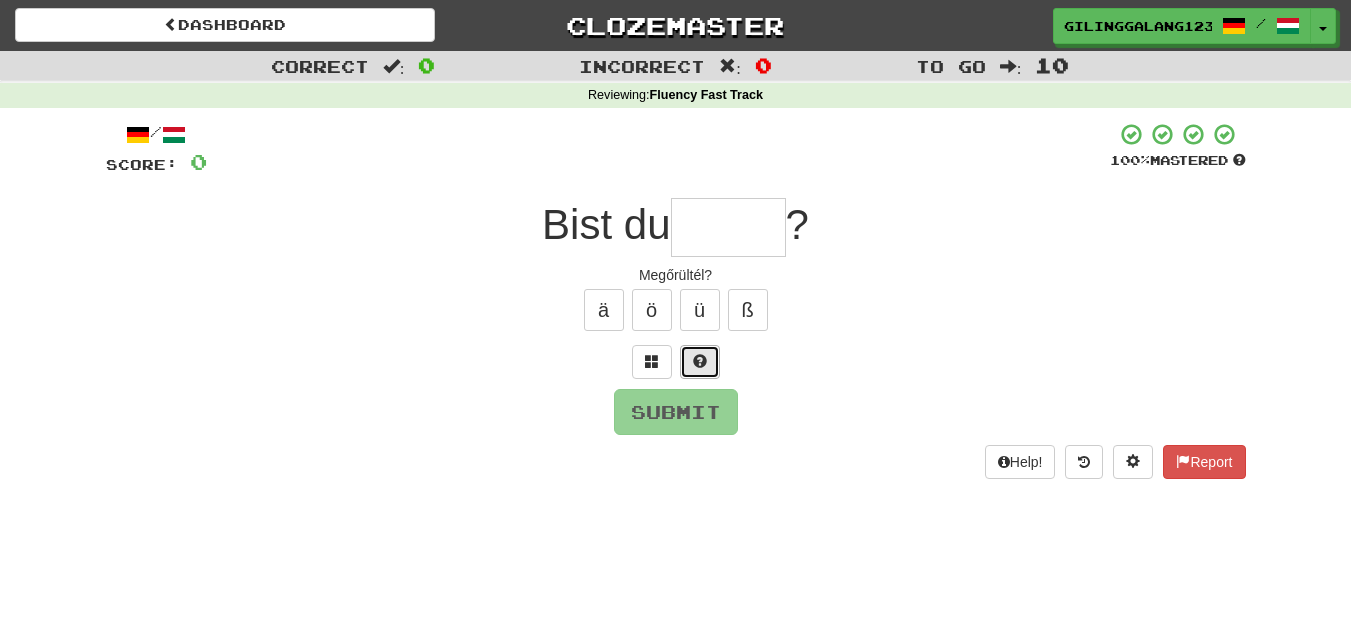 click at bounding box center (700, 362) 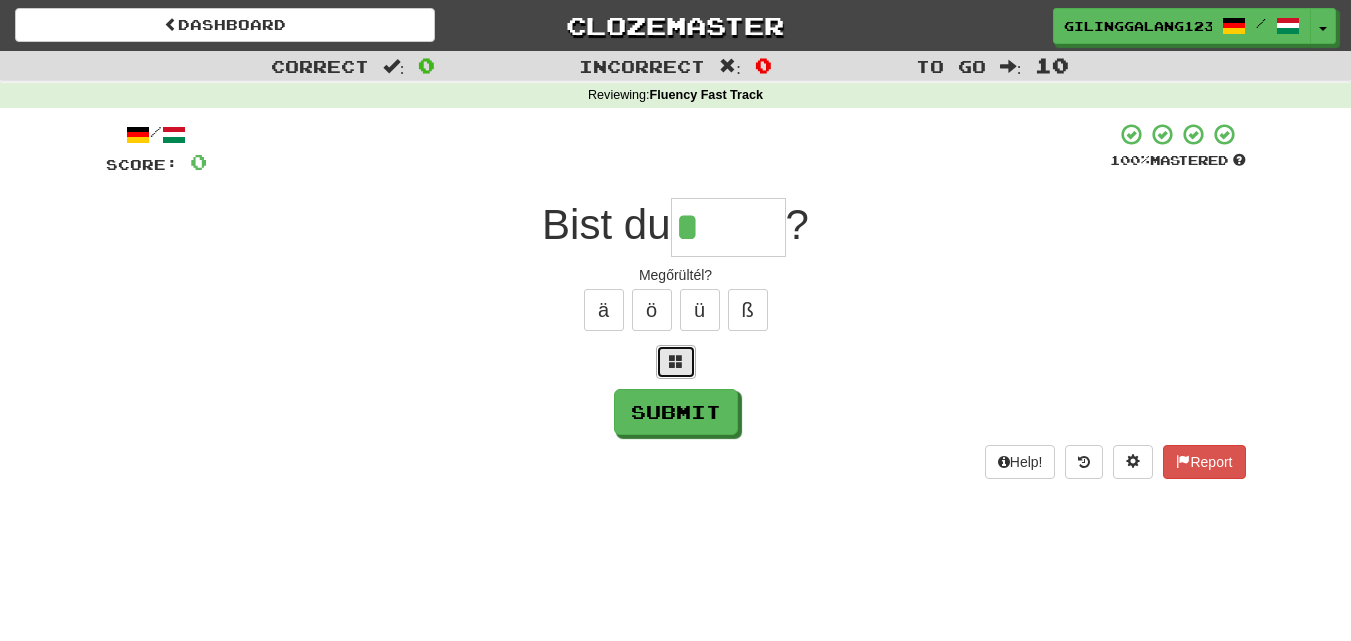 click at bounding box center [676, 361] 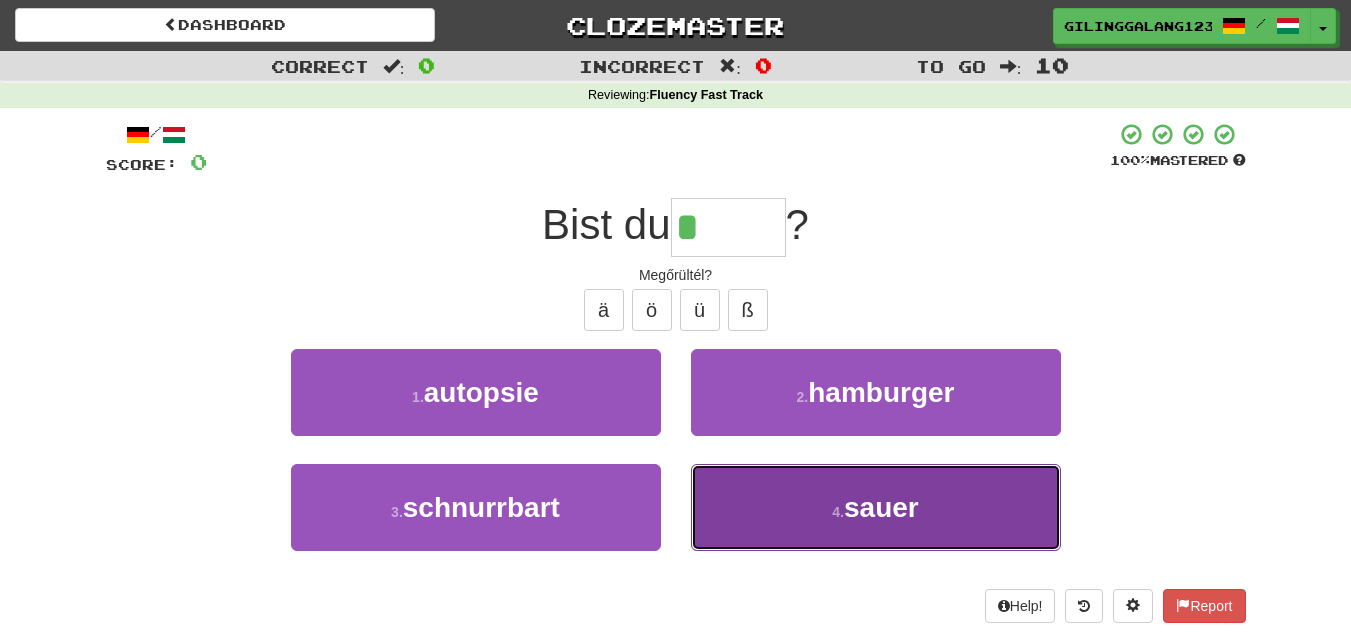 click on "4 .  sauer" at bounding box center (876, 507) 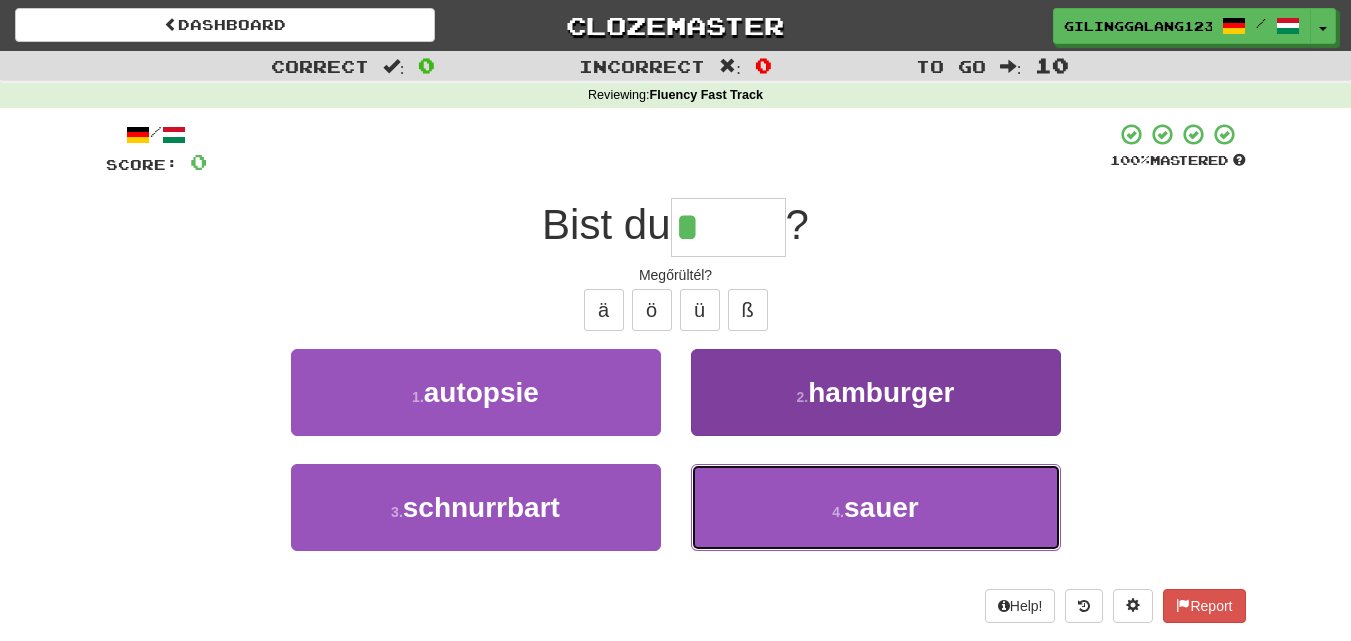 type on "*****" 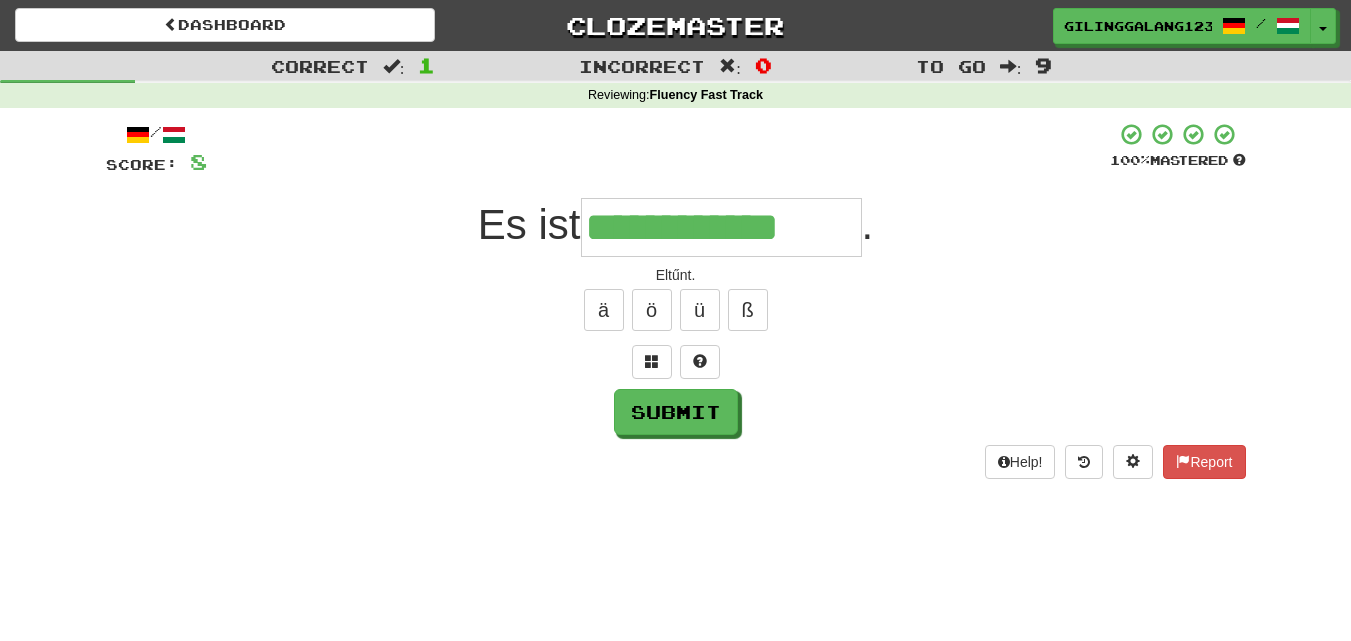 type on "**********" 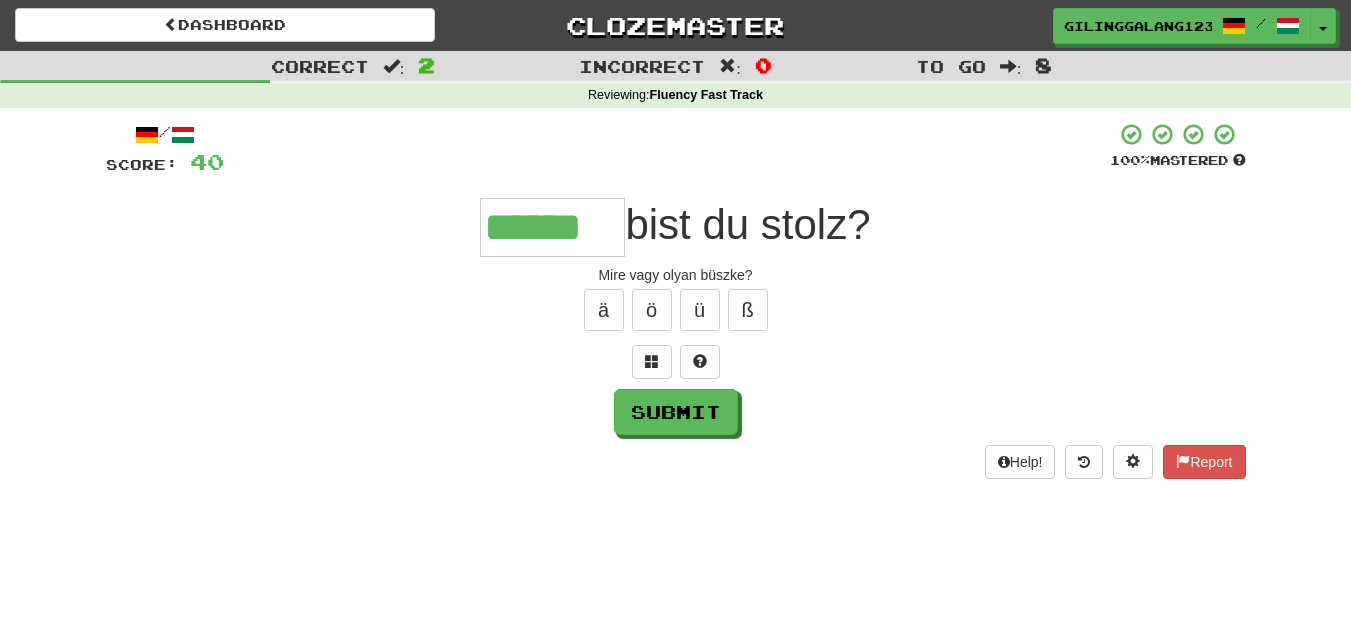 type on "******" 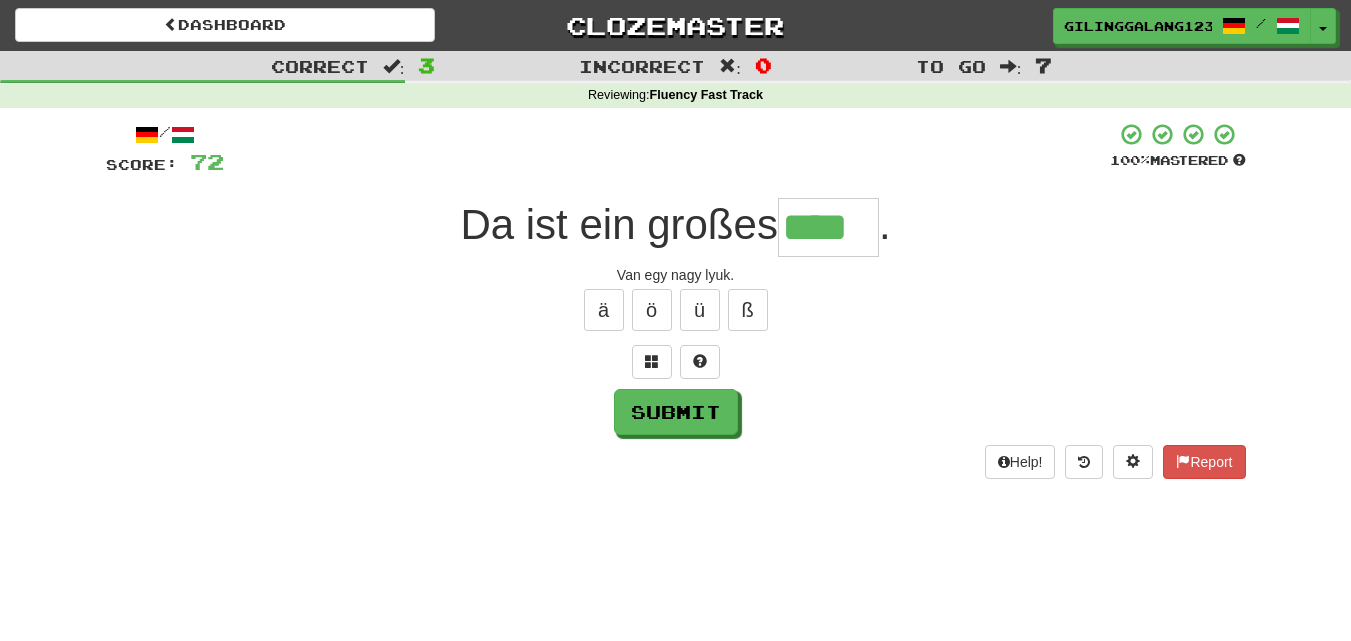 type on "****" 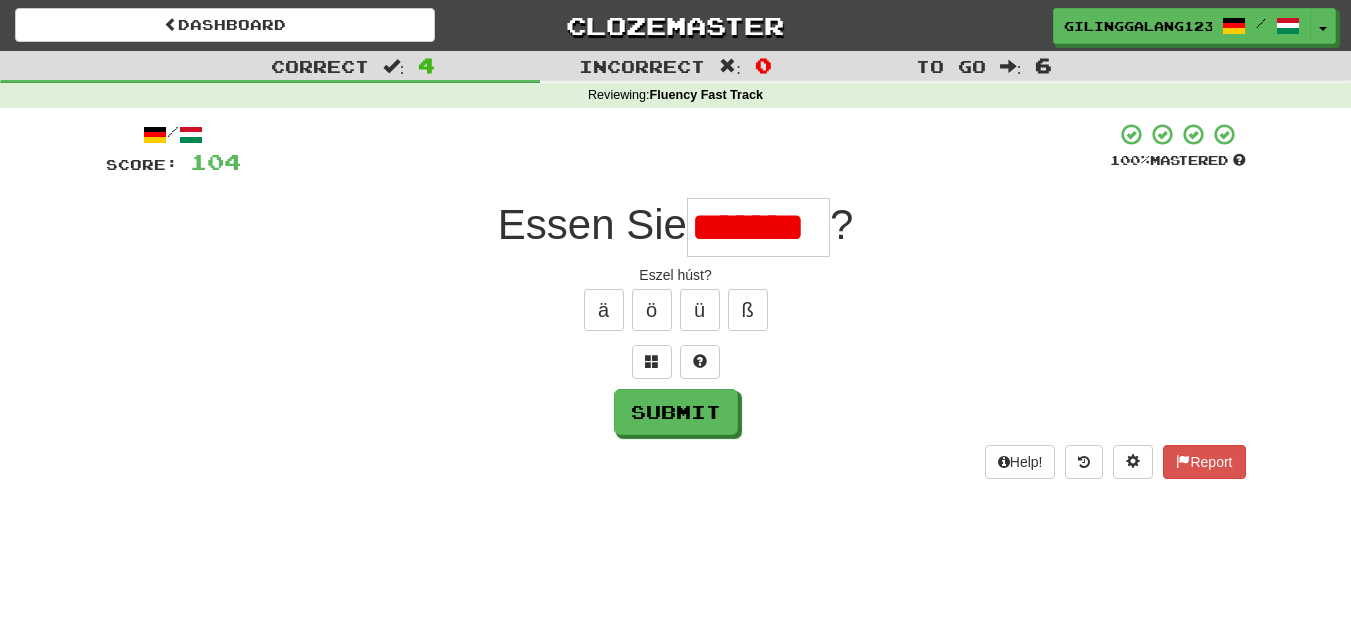 scroll, scrollTop: 0, scrollLeft: 0, axis: both 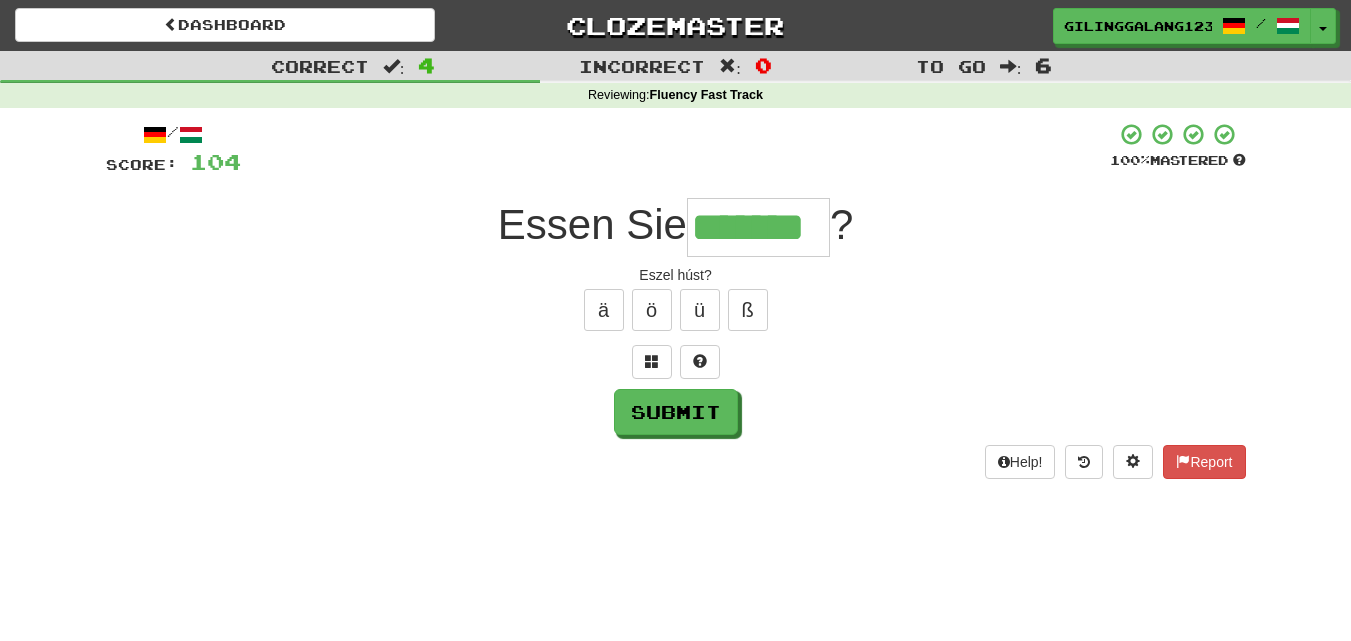 type on "*******" 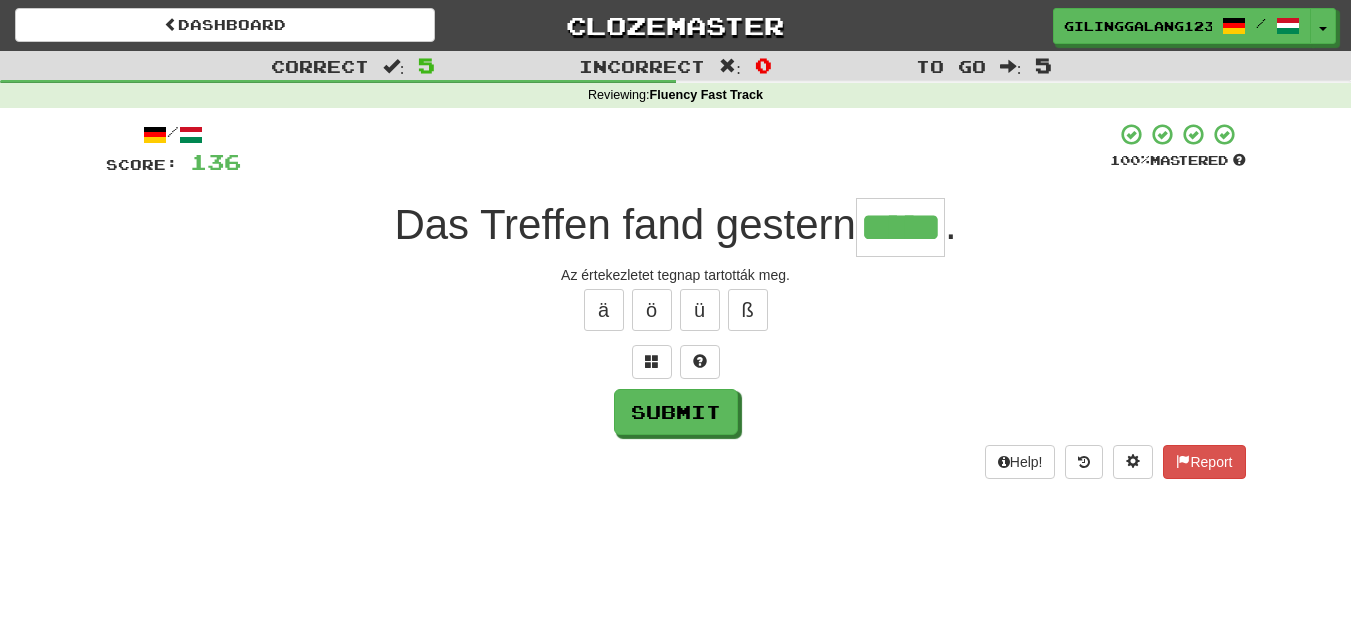 type on "*****" 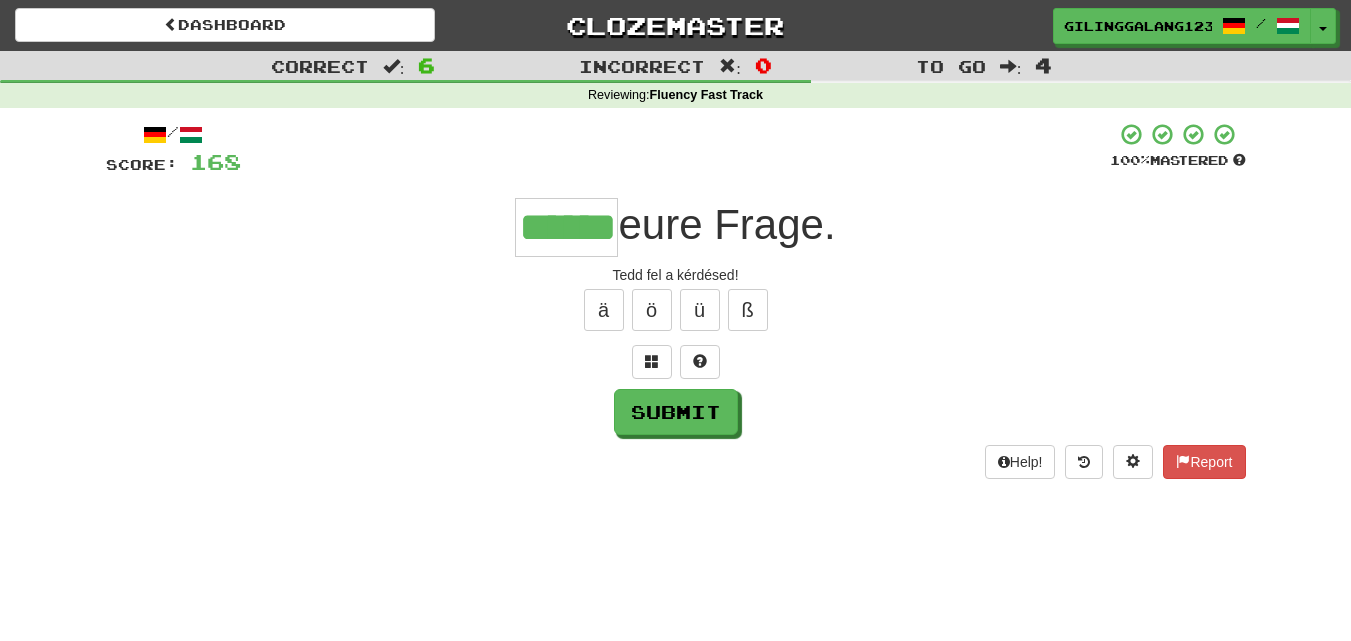 type on "******" 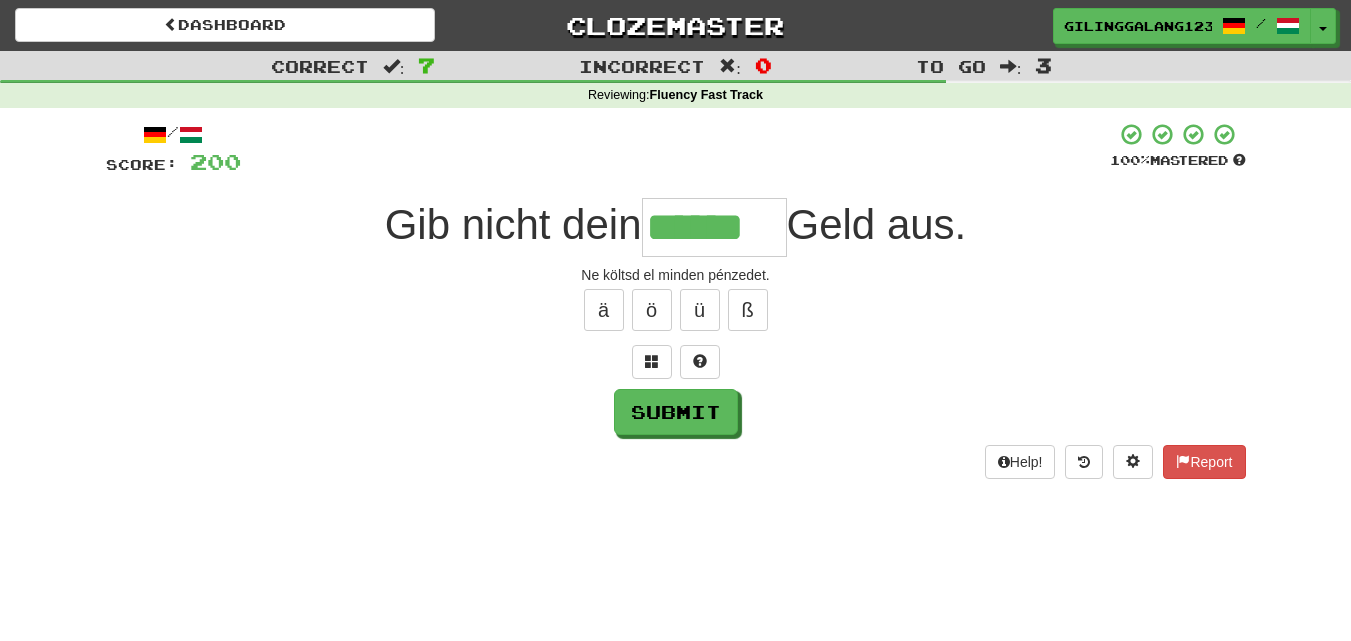 type on "******" 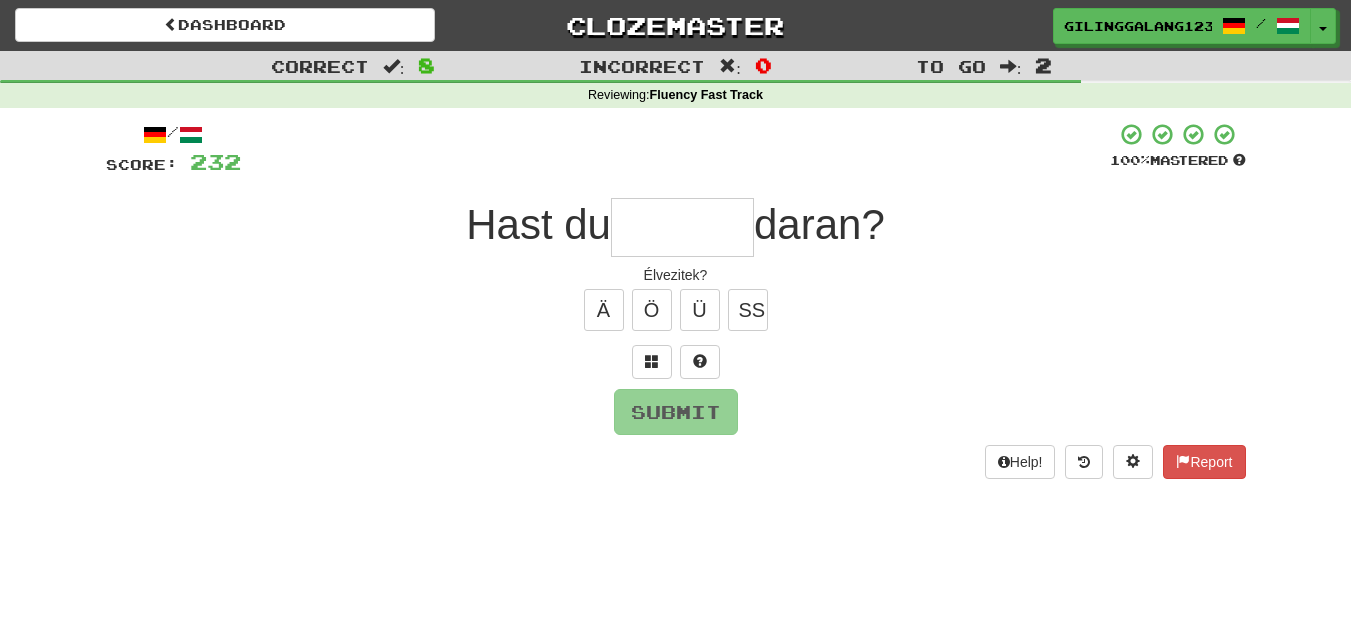 type on "*" 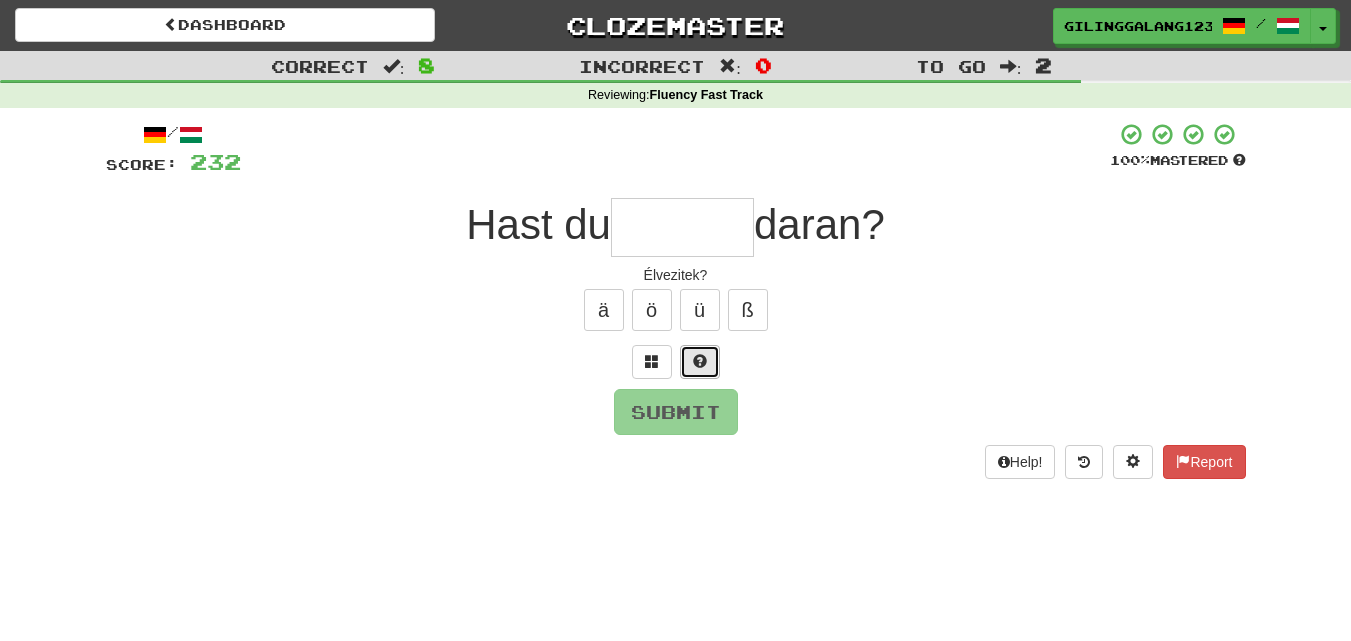click at bounding box center [700, 361] 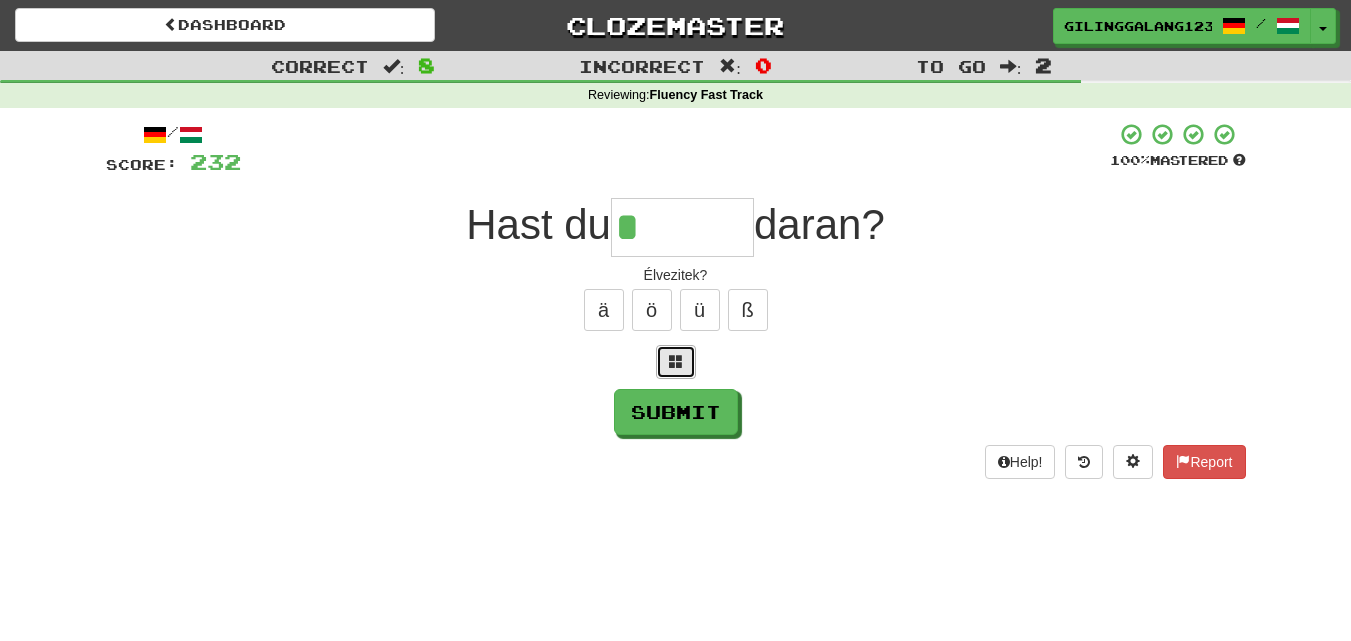 click at bounding box center [676, 361] 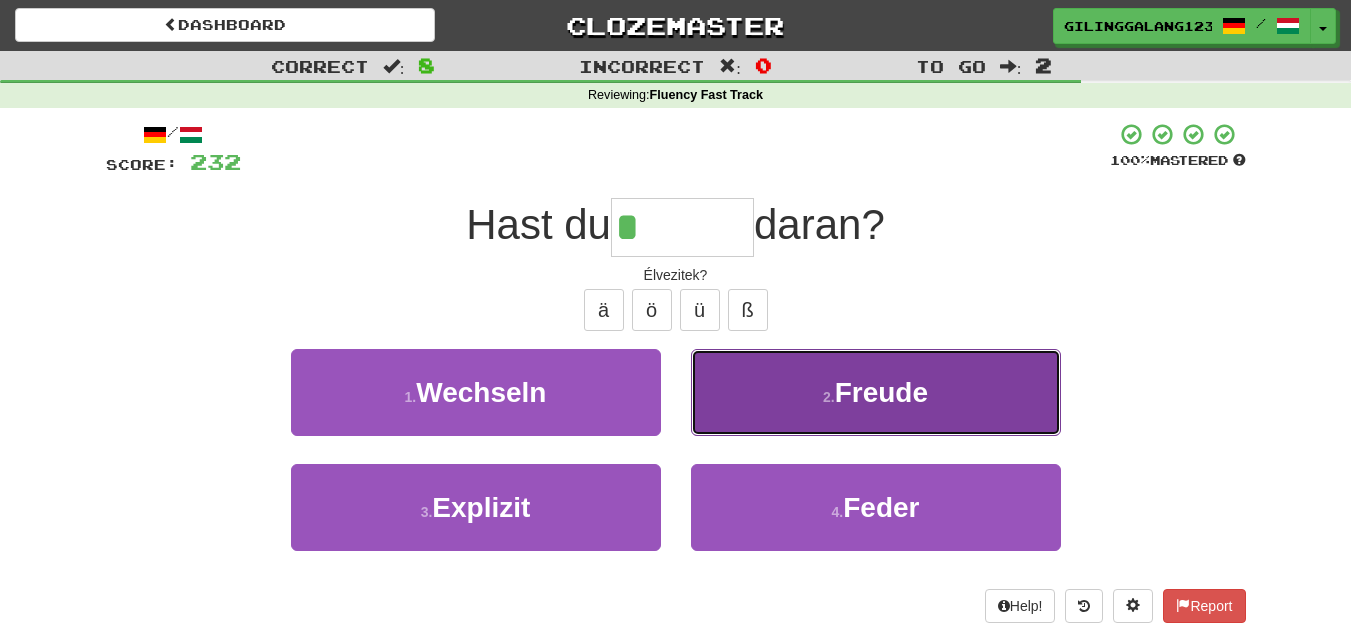 click on "2 .  Freude" at bounding box center (876, 392) 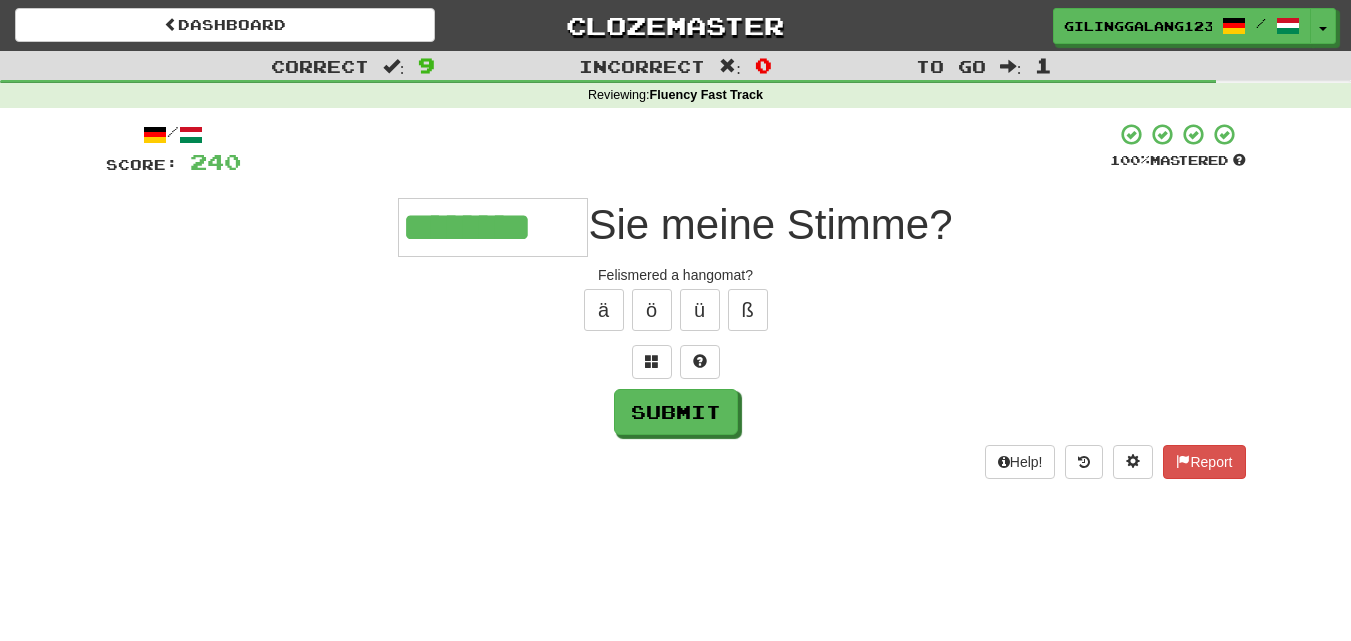 type on "********" 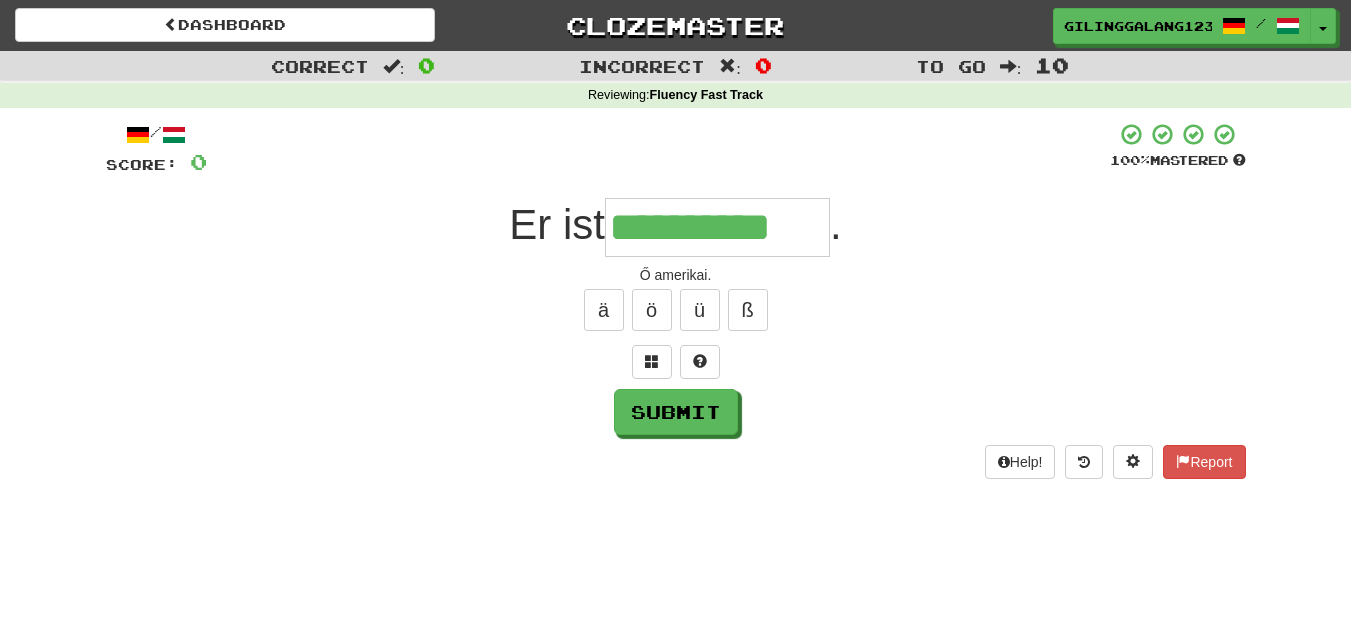 type on "**********" 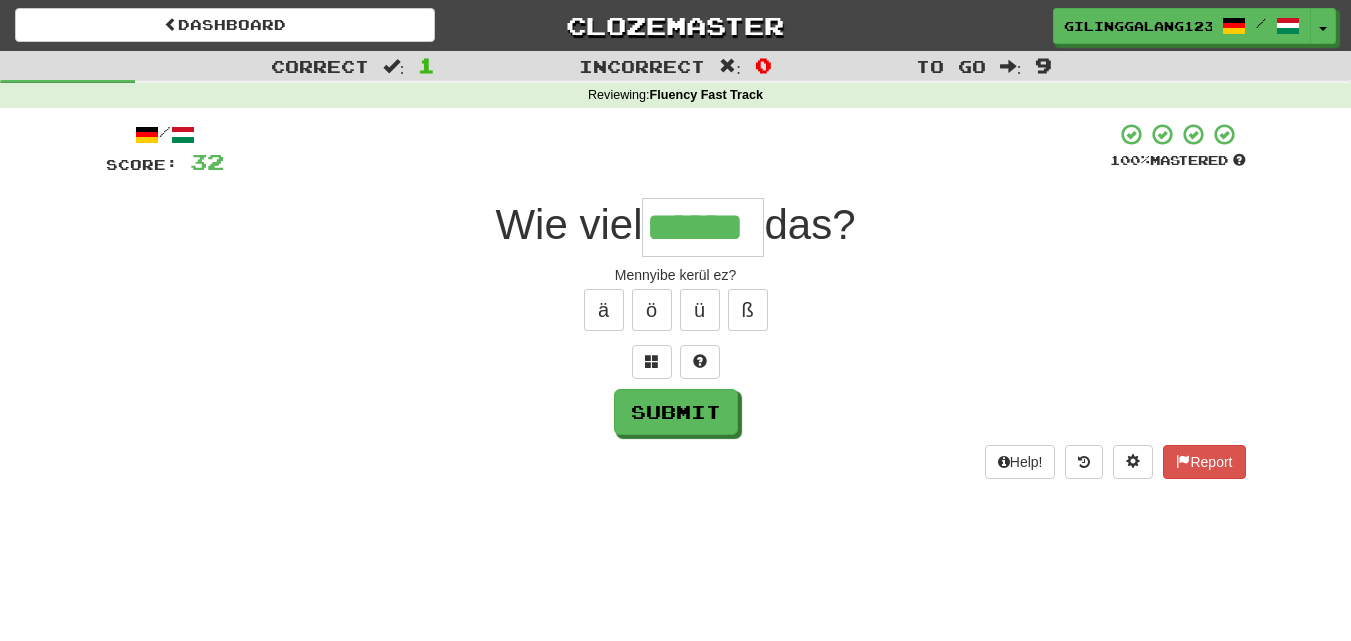 type on "******" 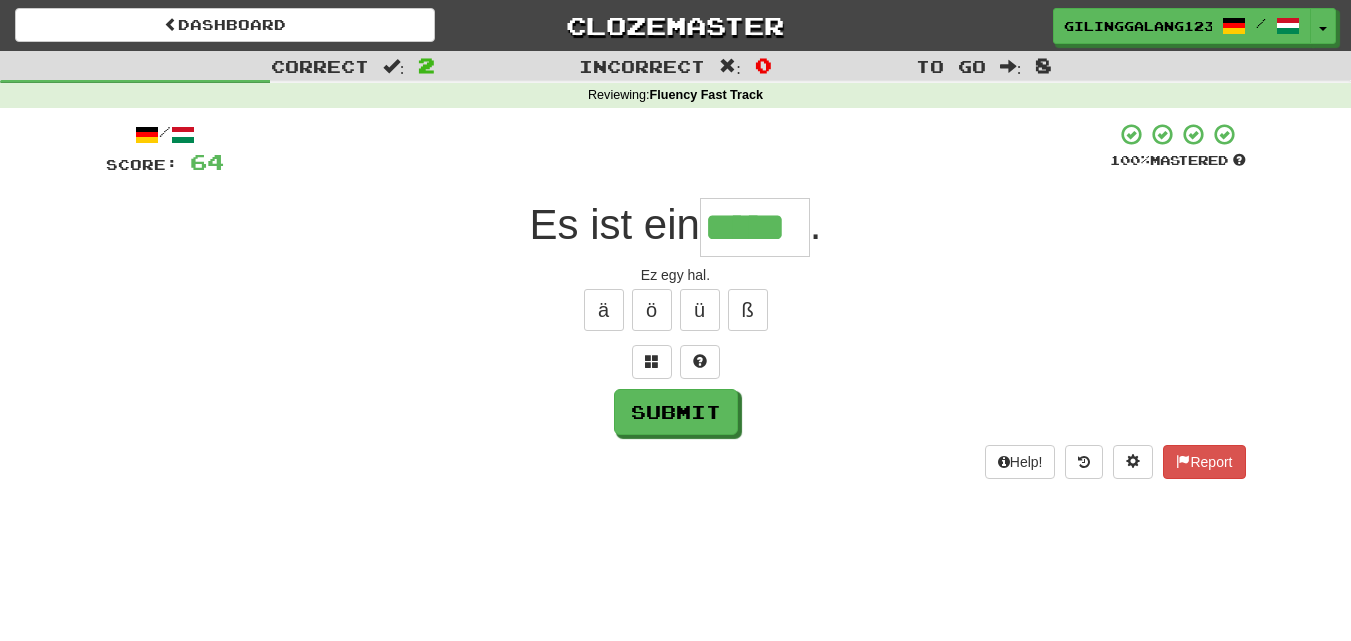 type on "*****" 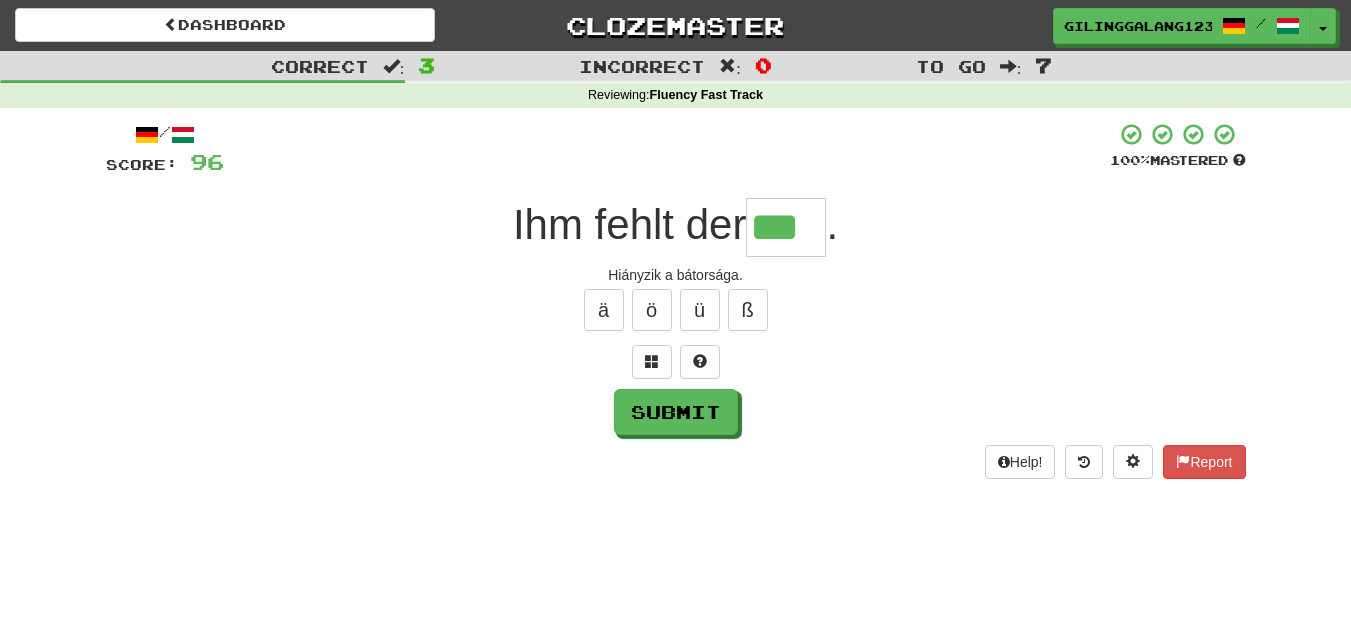 type on "***" 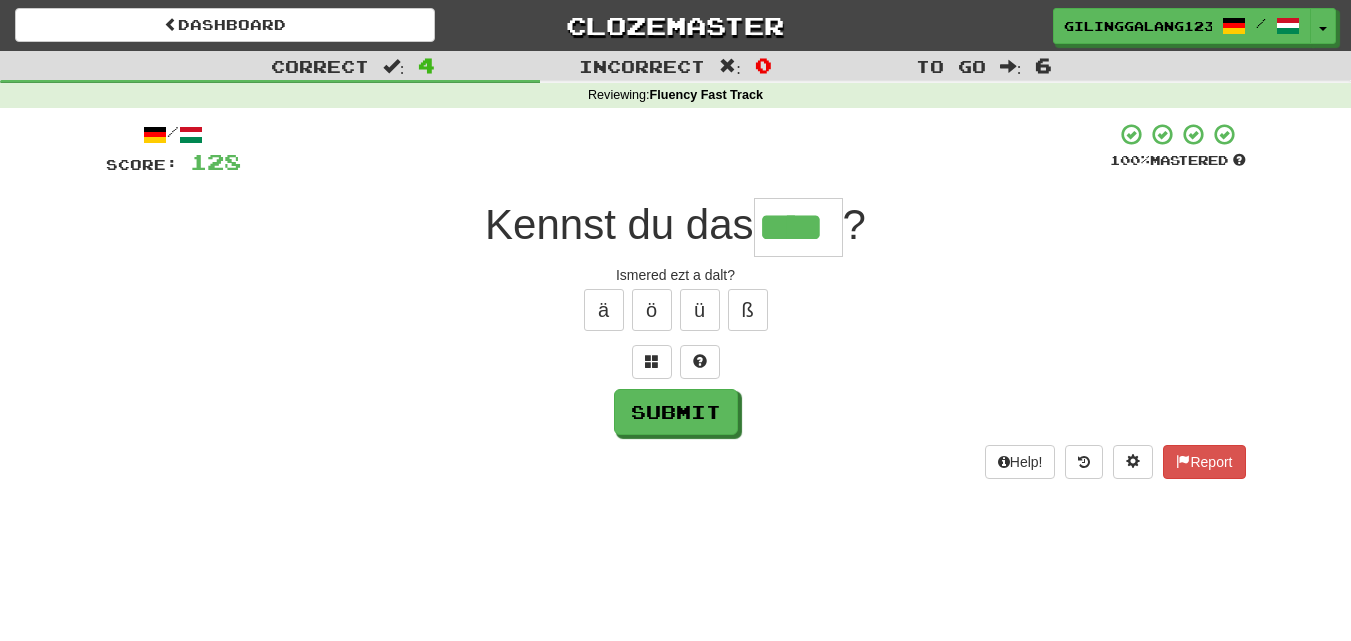type on "****" 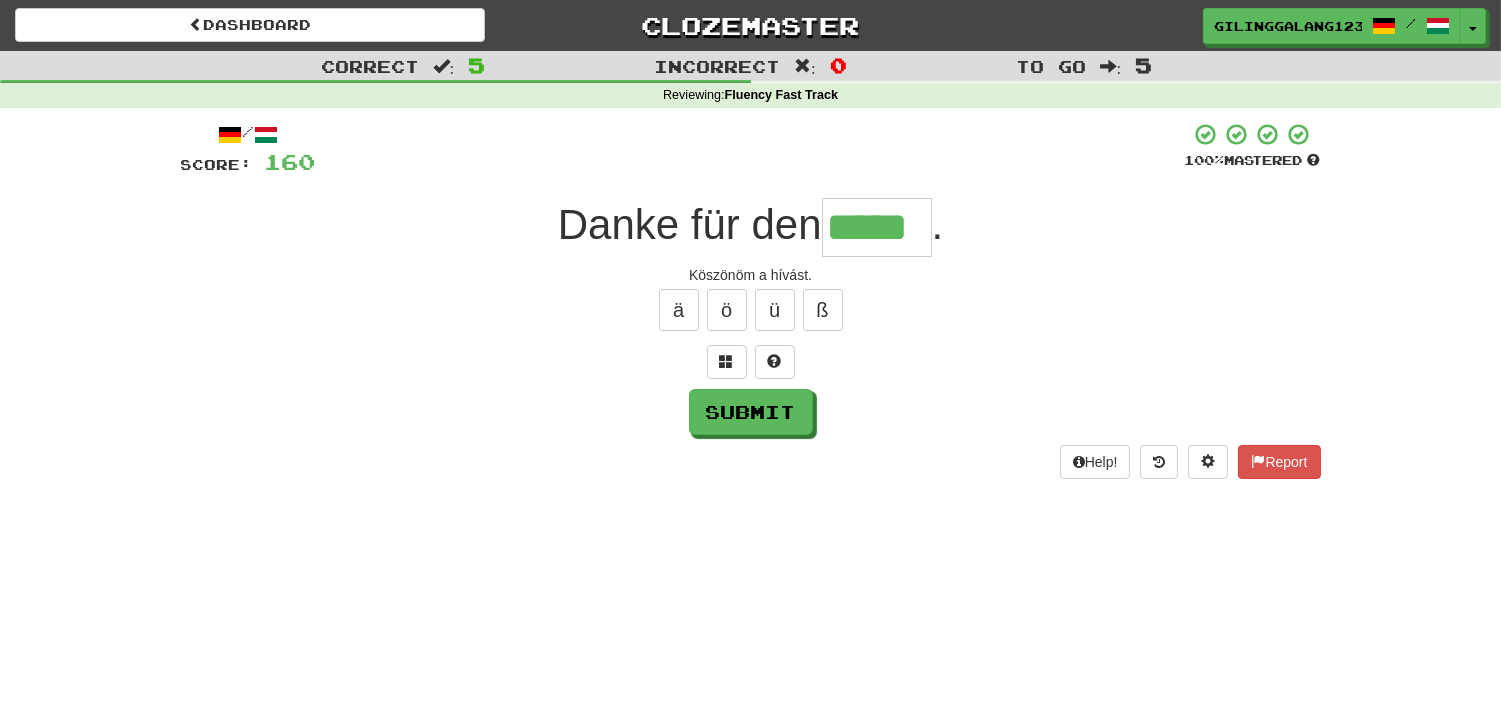type on "*****" 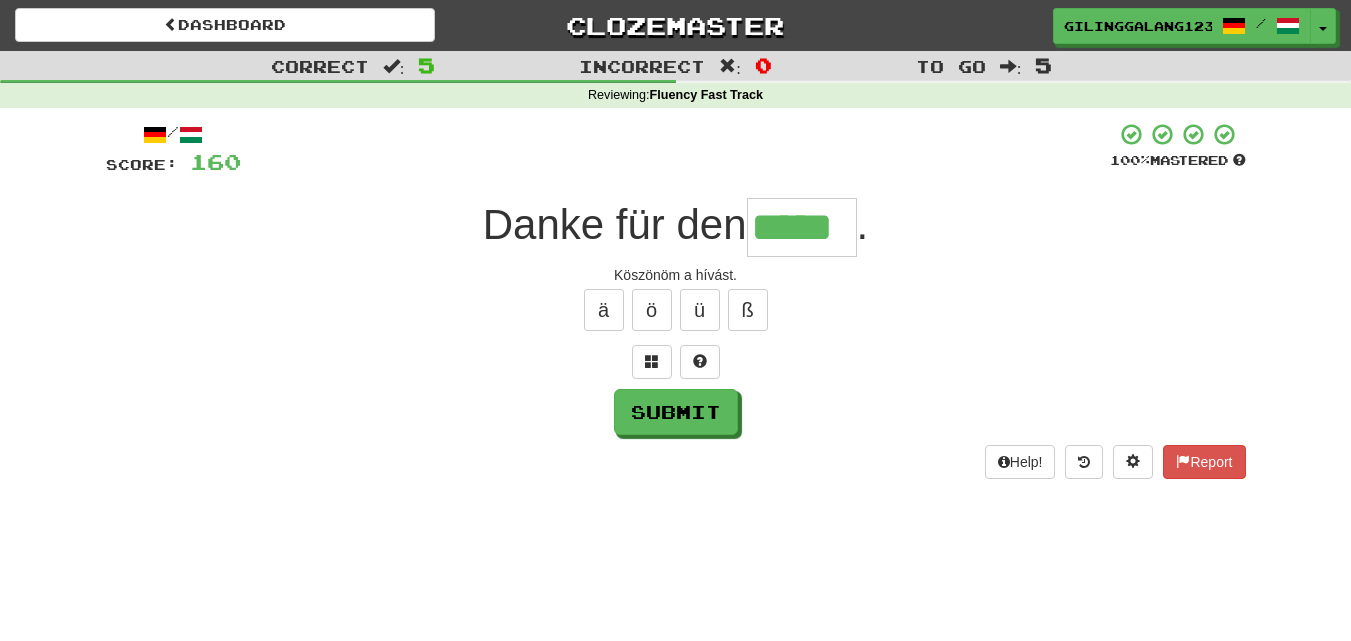 click on "Danke für den  ***** ." at bounding box center [676, 227] 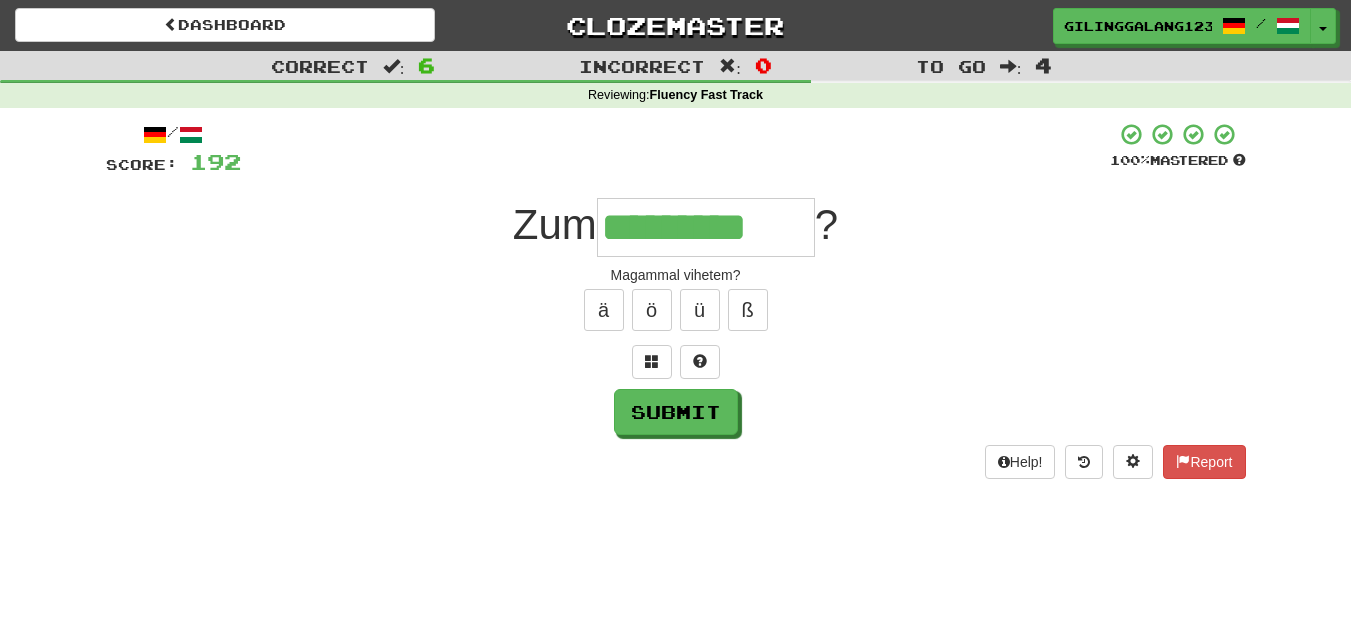 type on "*********" 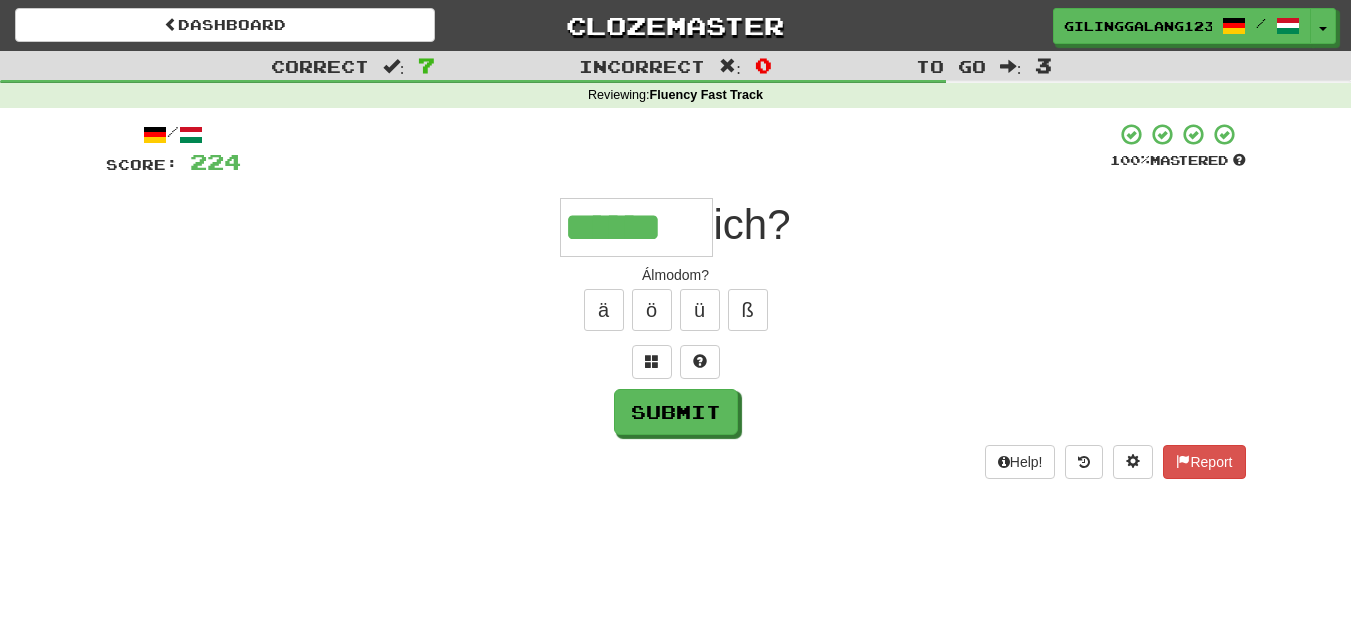 type on "******" 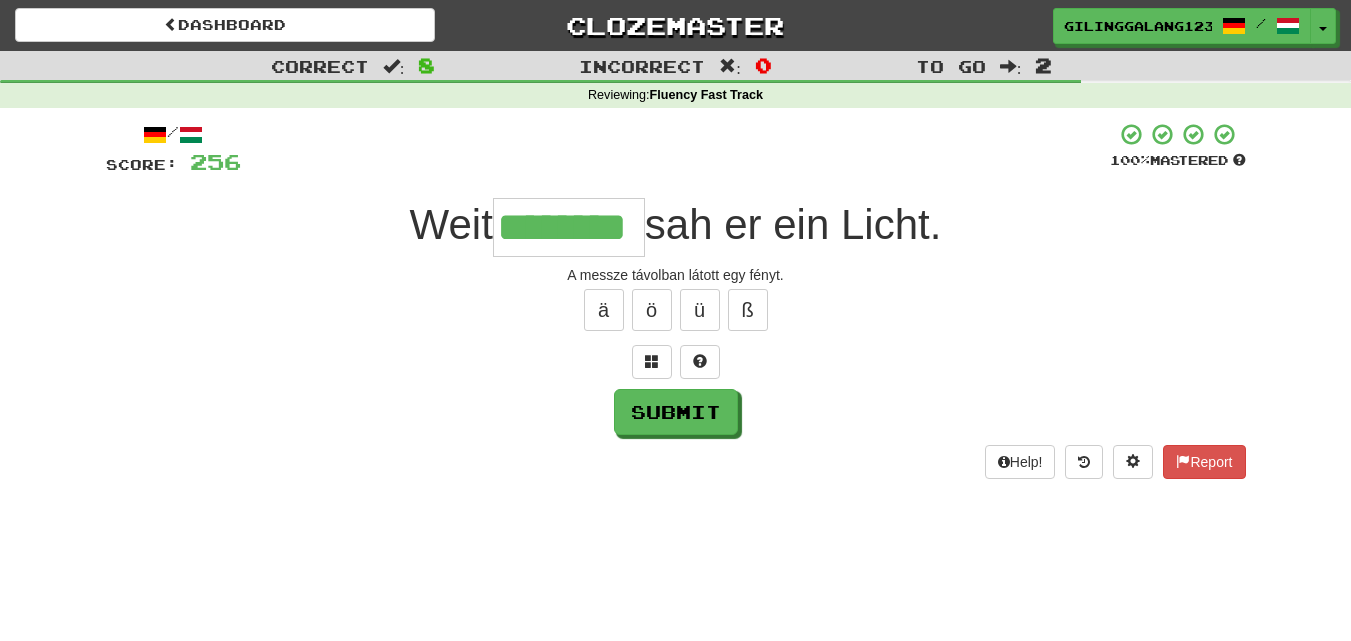 type on "********" 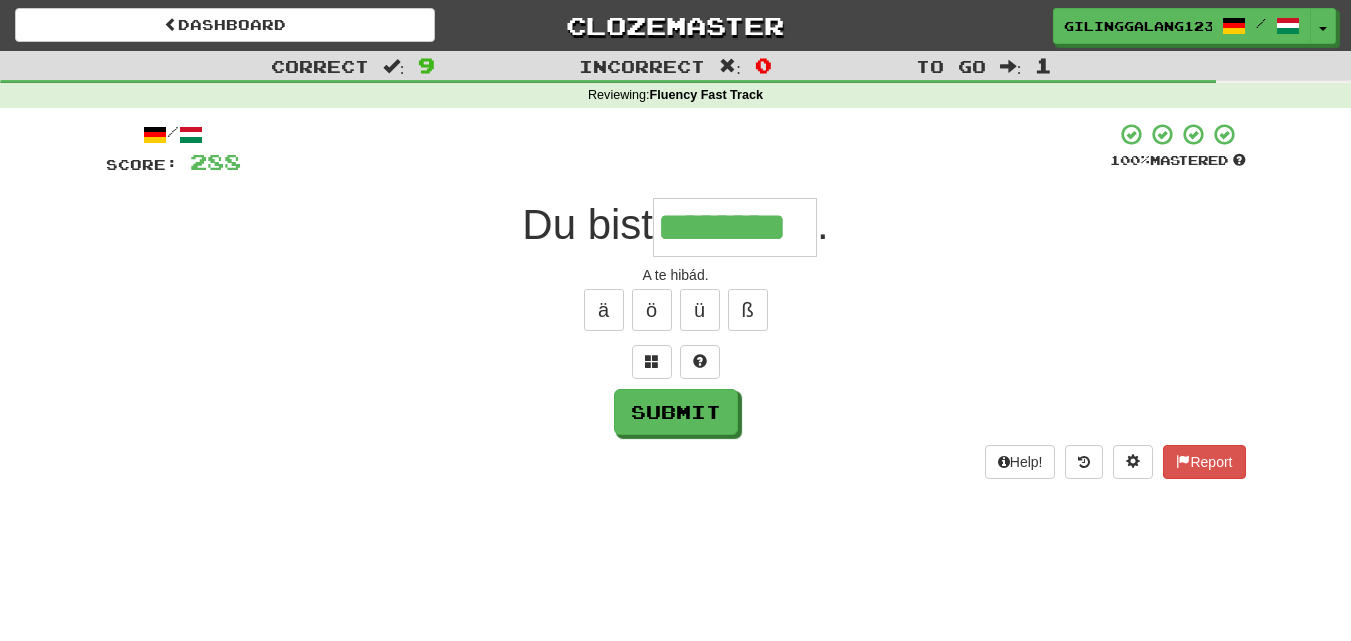 type on "********" 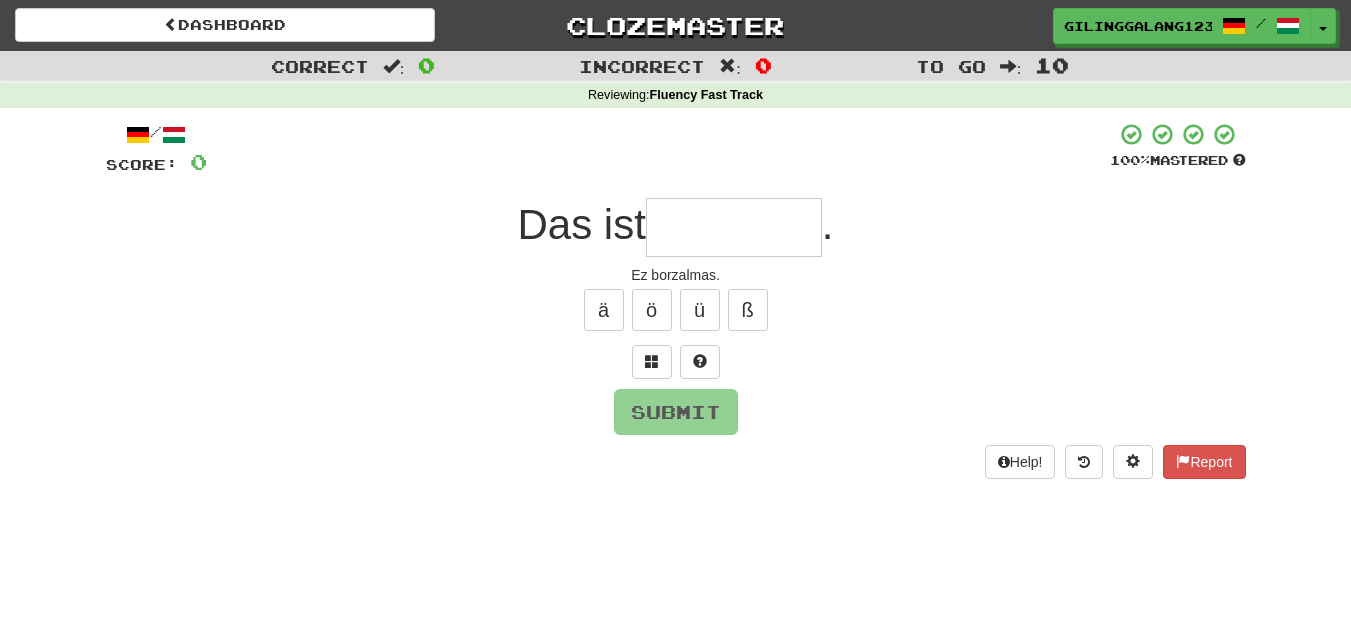 type on "*" 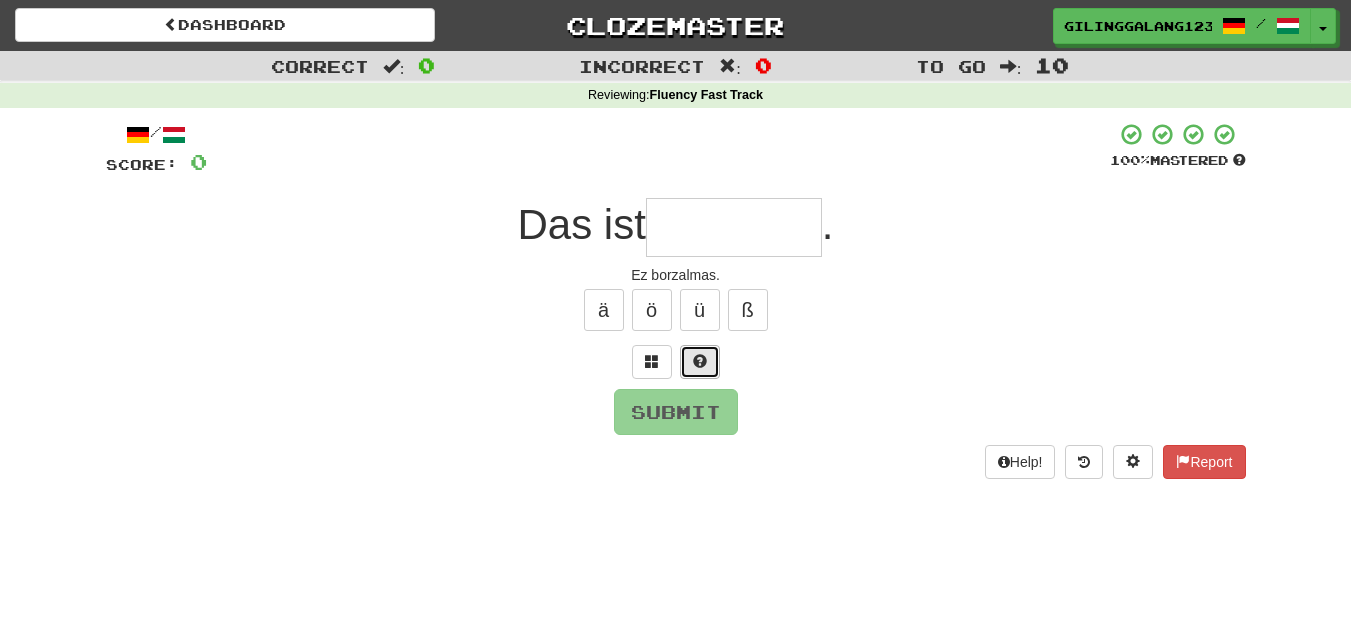 click at bounding box center [700, 362] 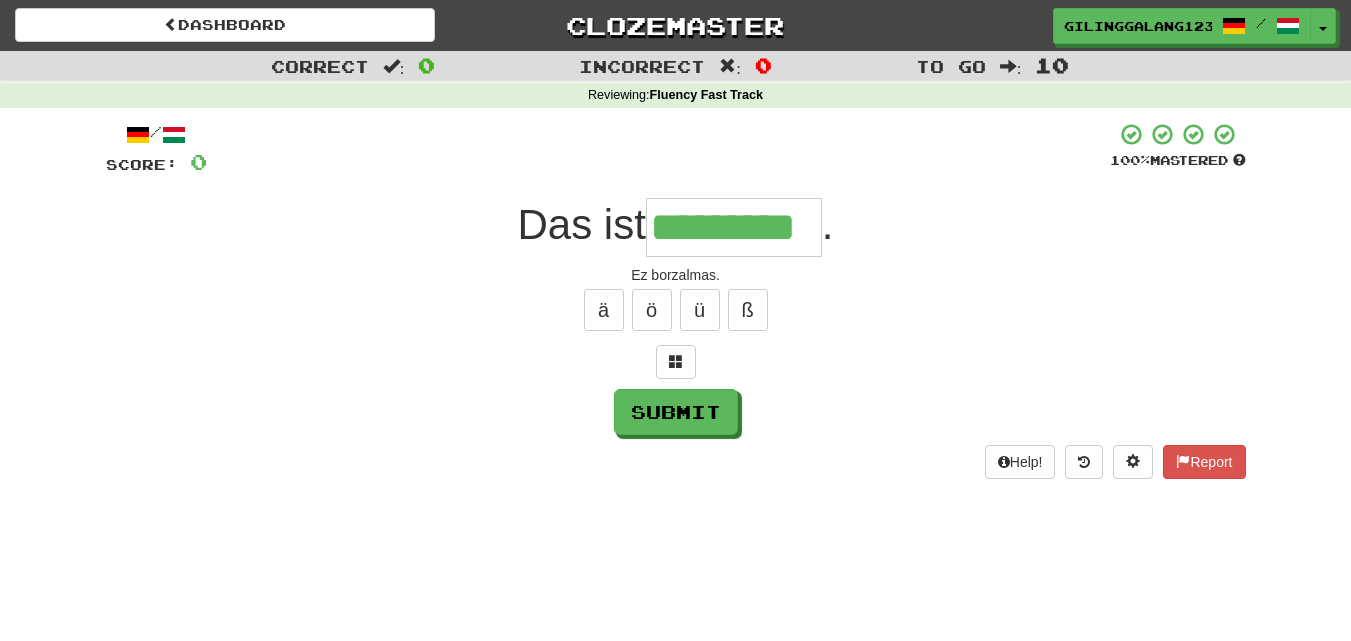 type on "*********" 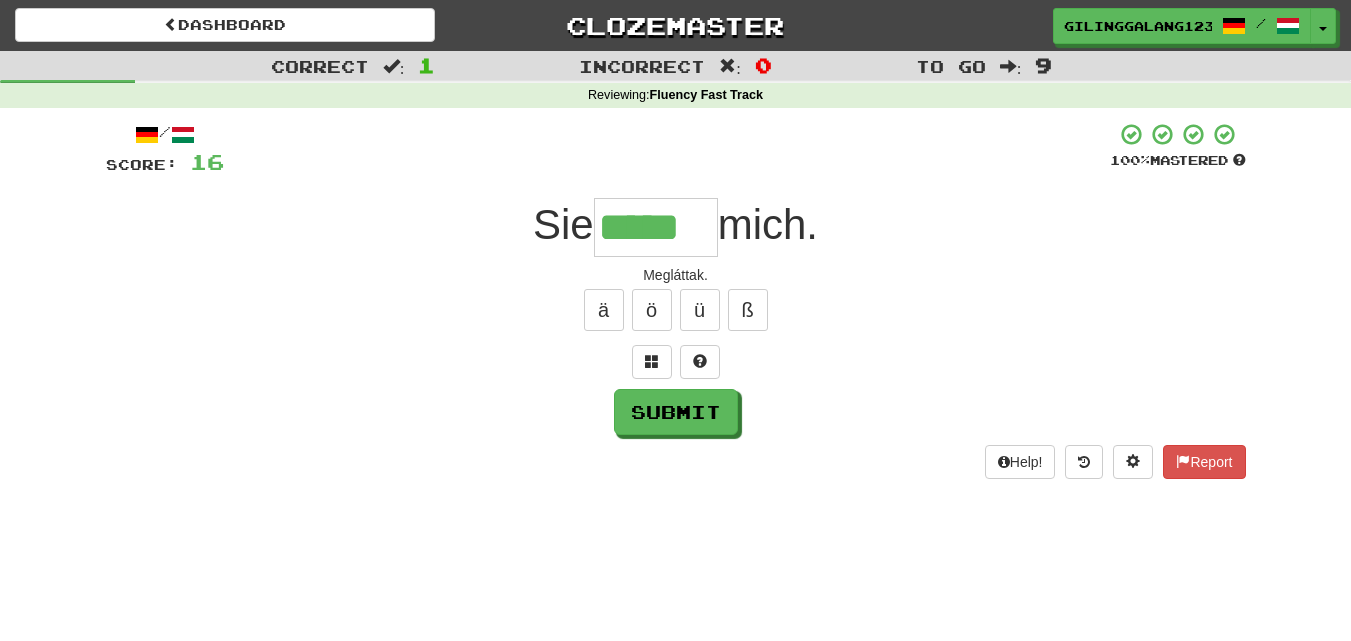 type on "*****" 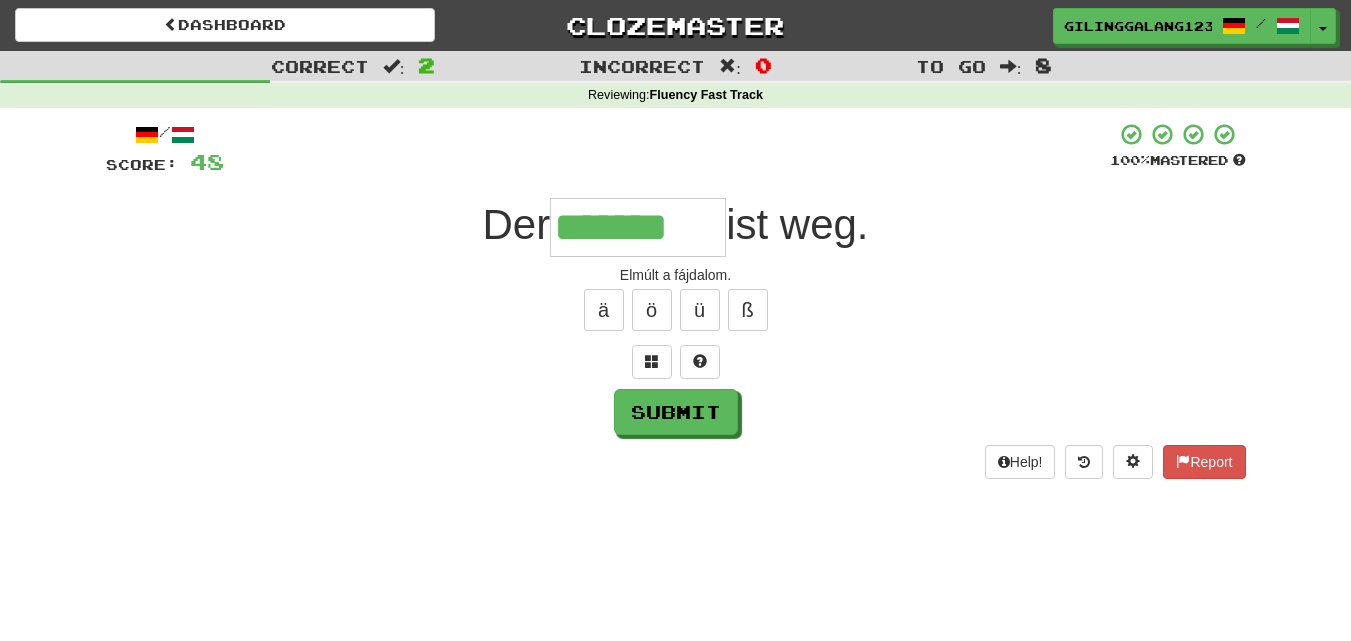 type on "*******" 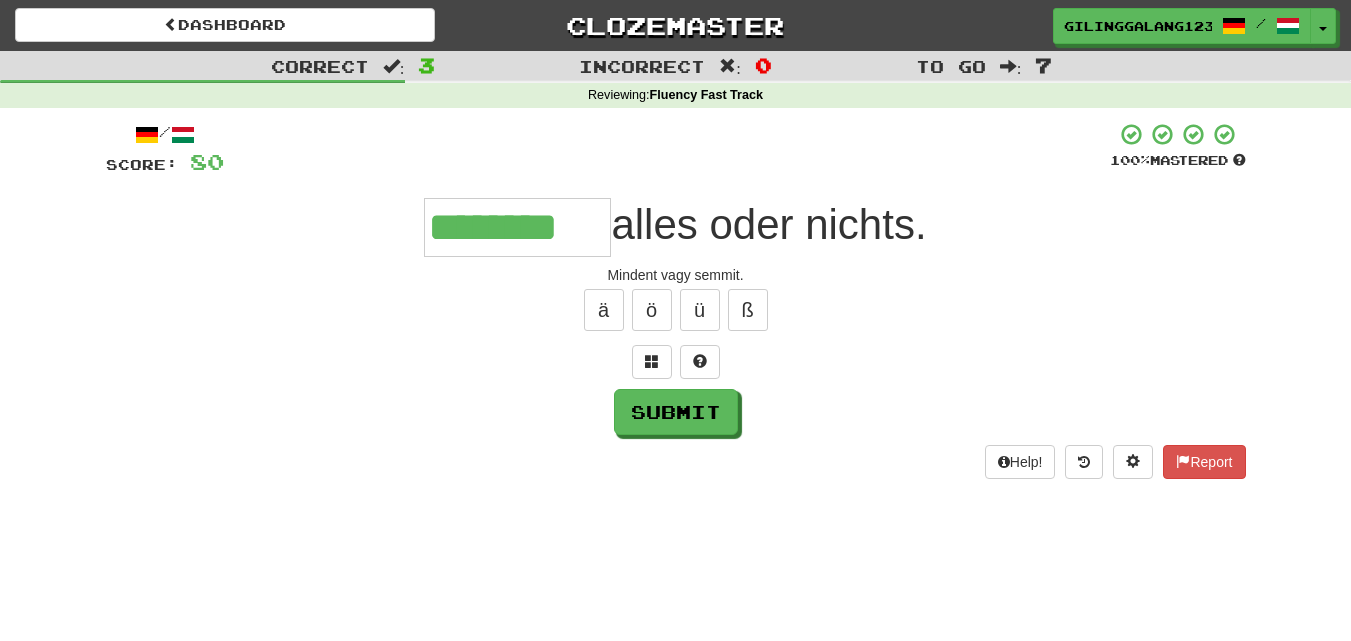 type on "********" 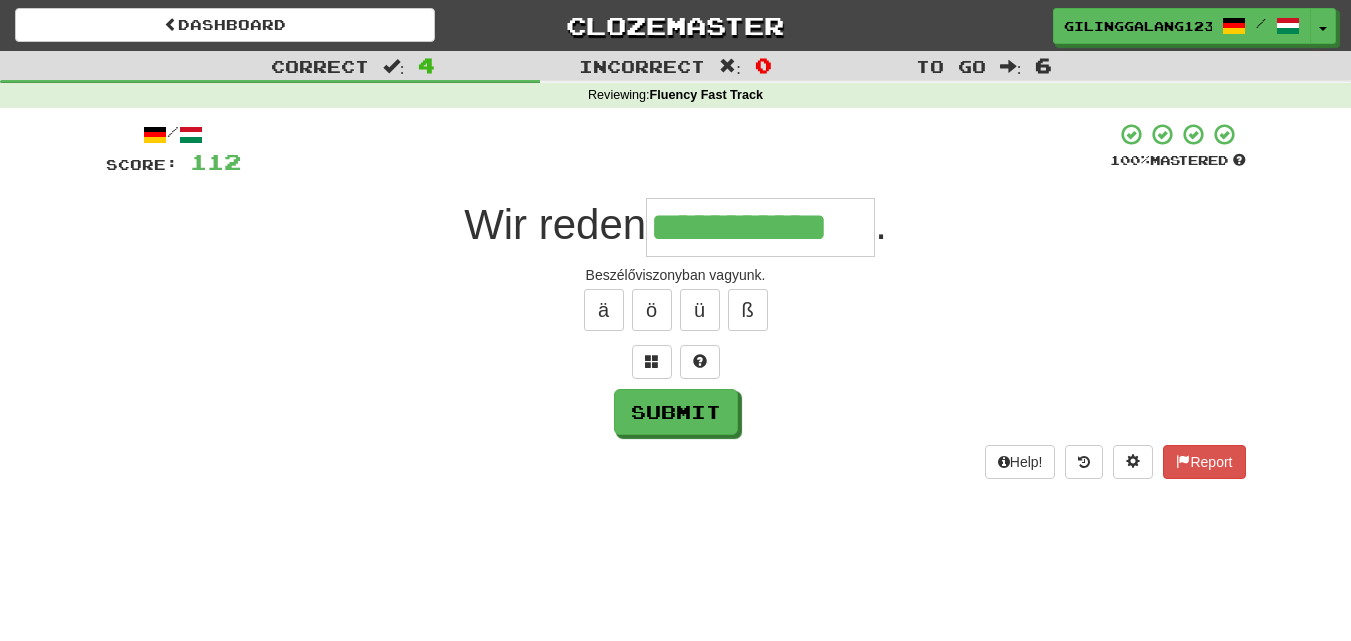 type on "**********" 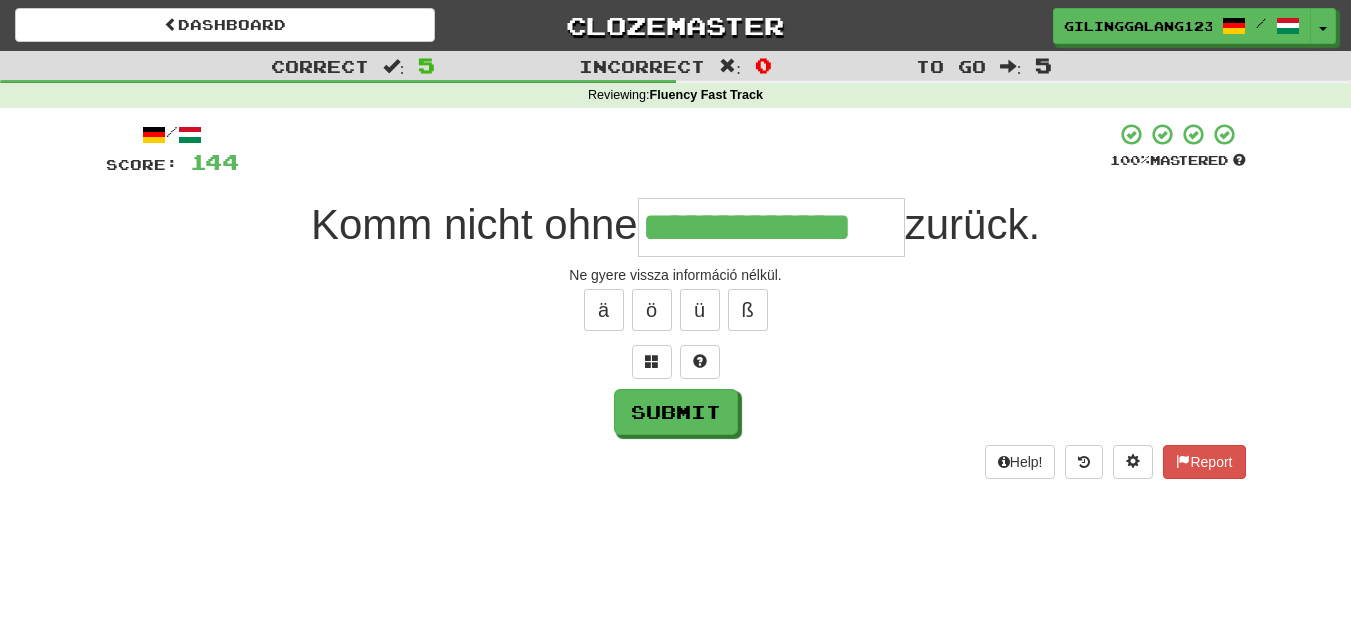 type on "**********" 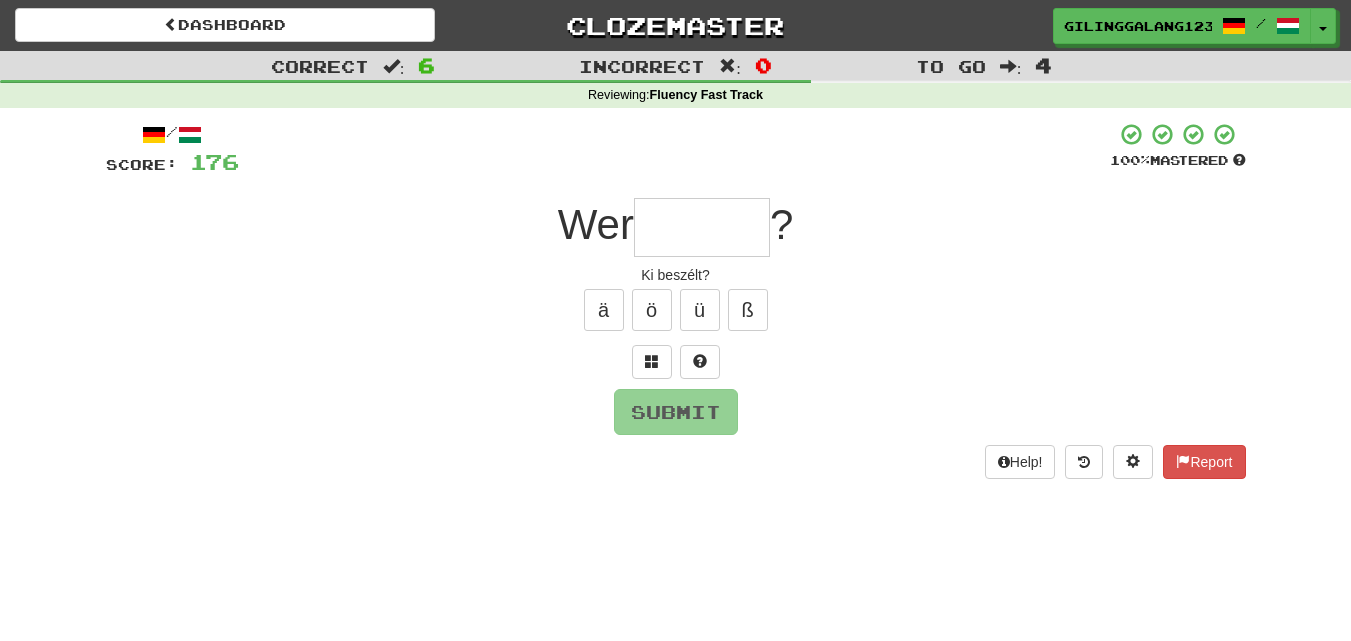 type on "*" 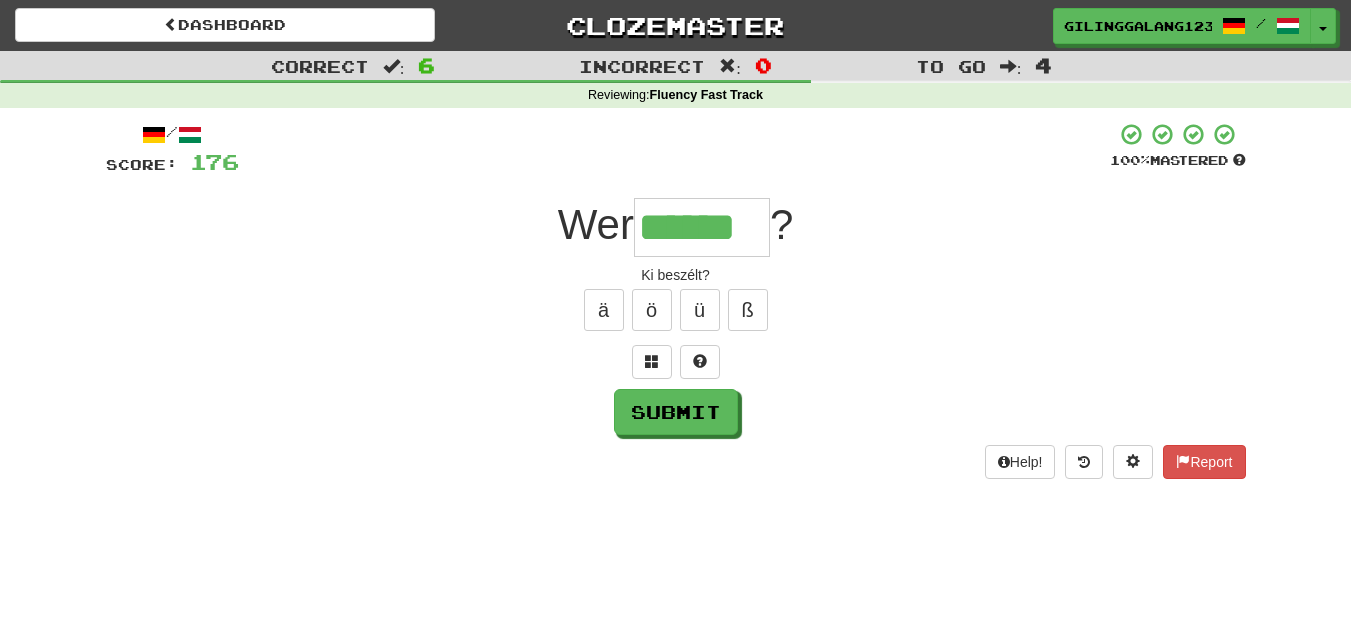 type on "******" 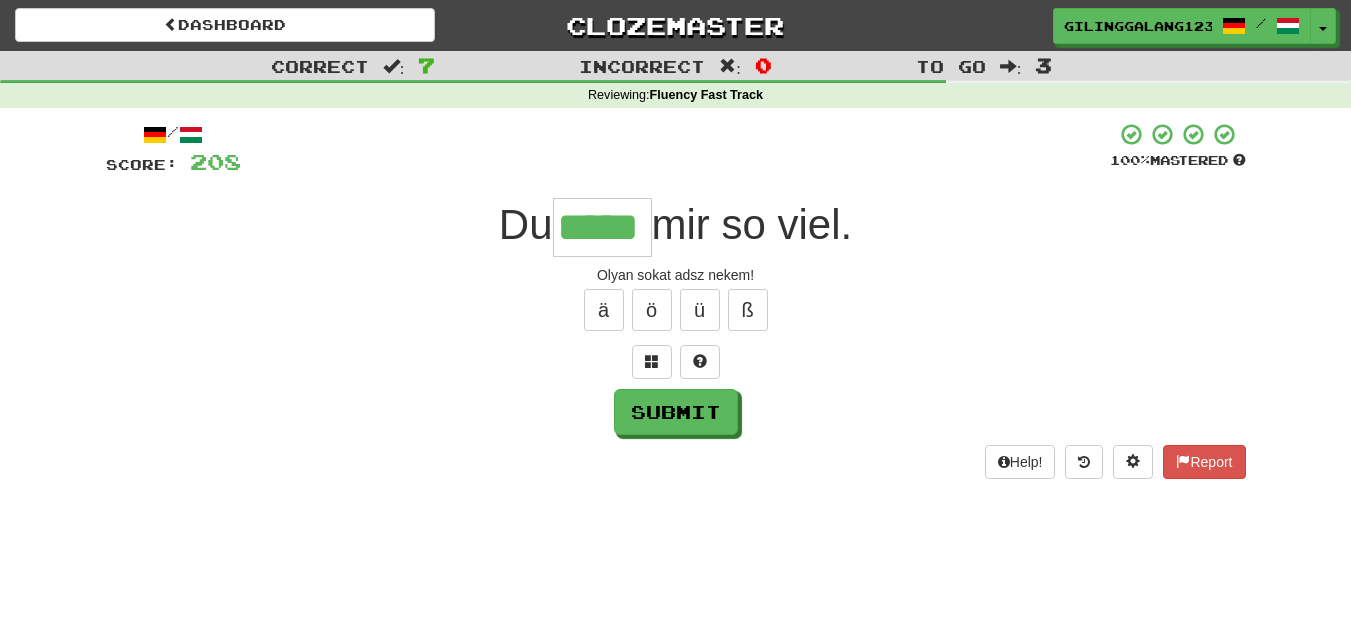 type on "*****" 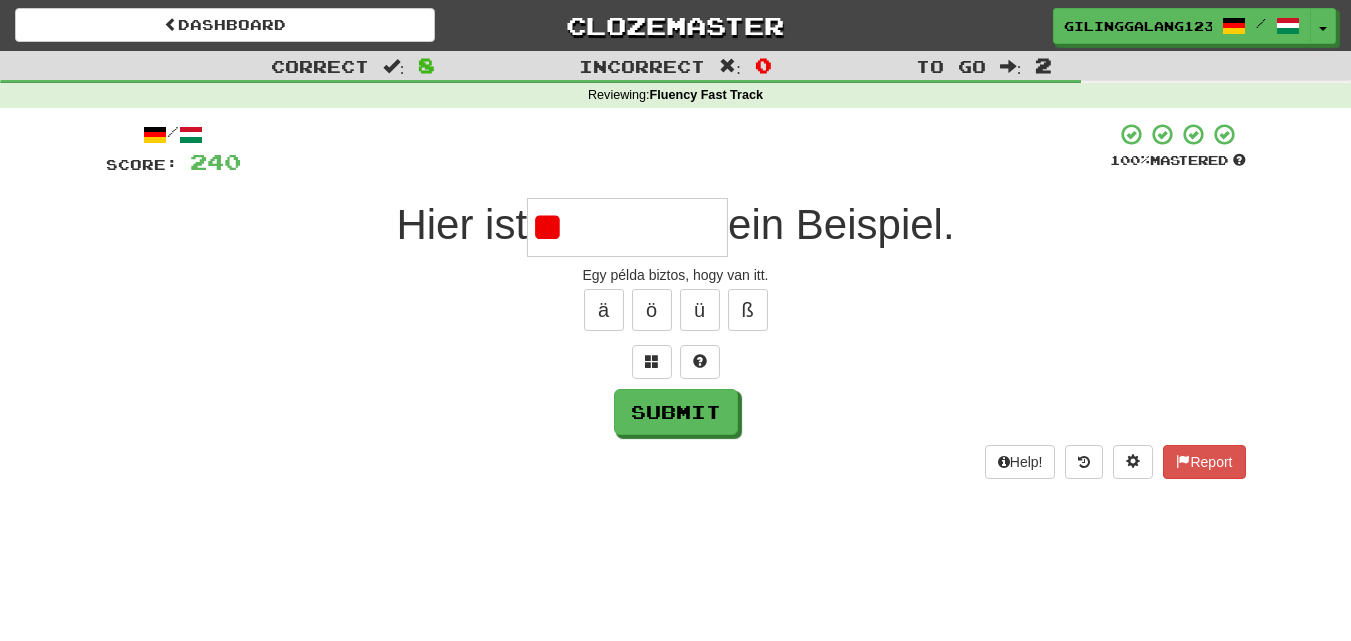 type on "*" 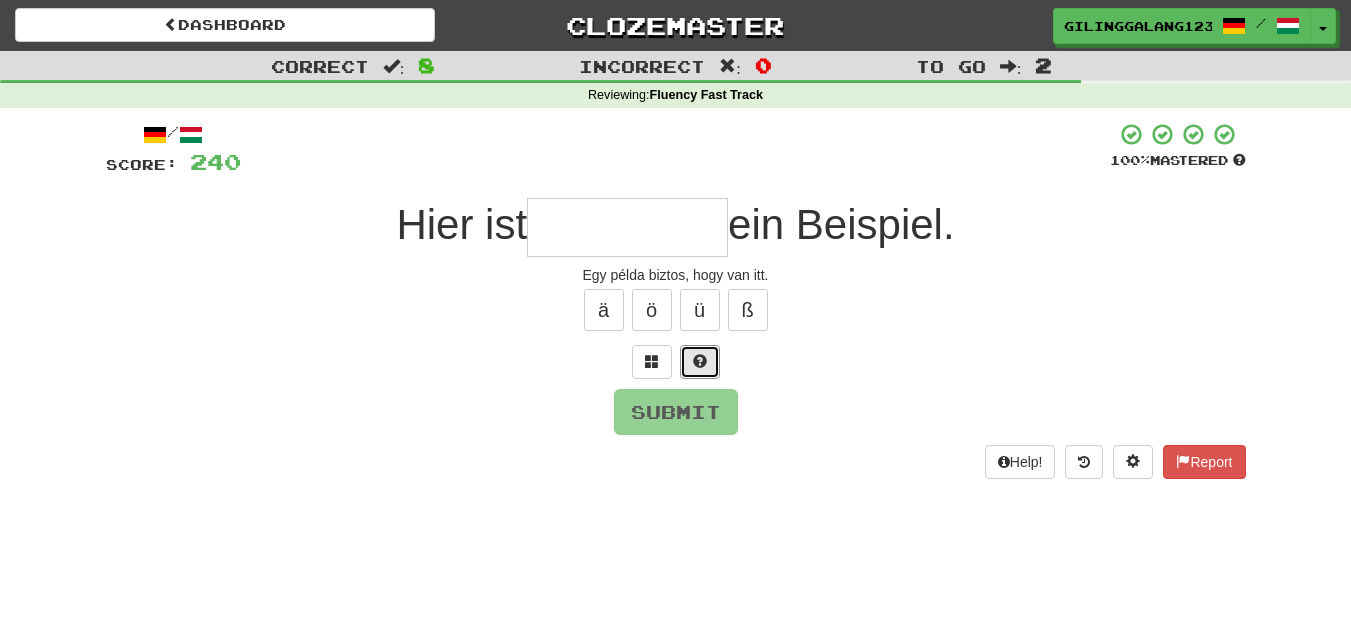 click at bounding box center (700, 362) 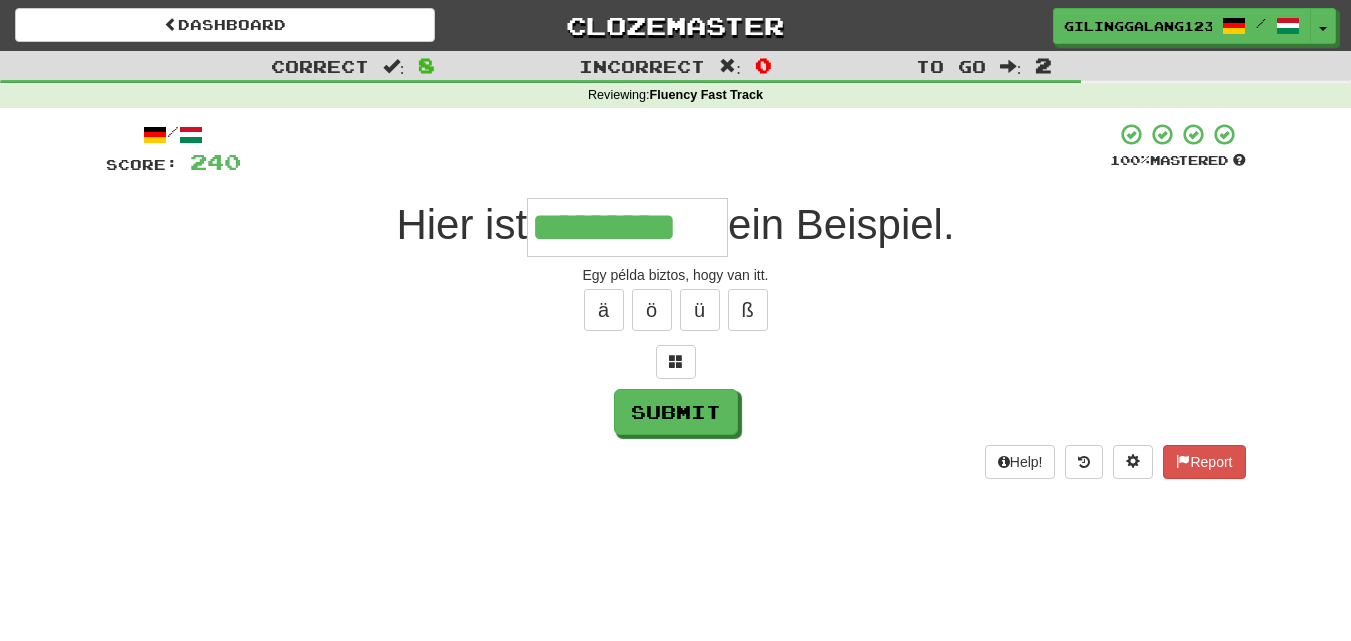 type on "*********" 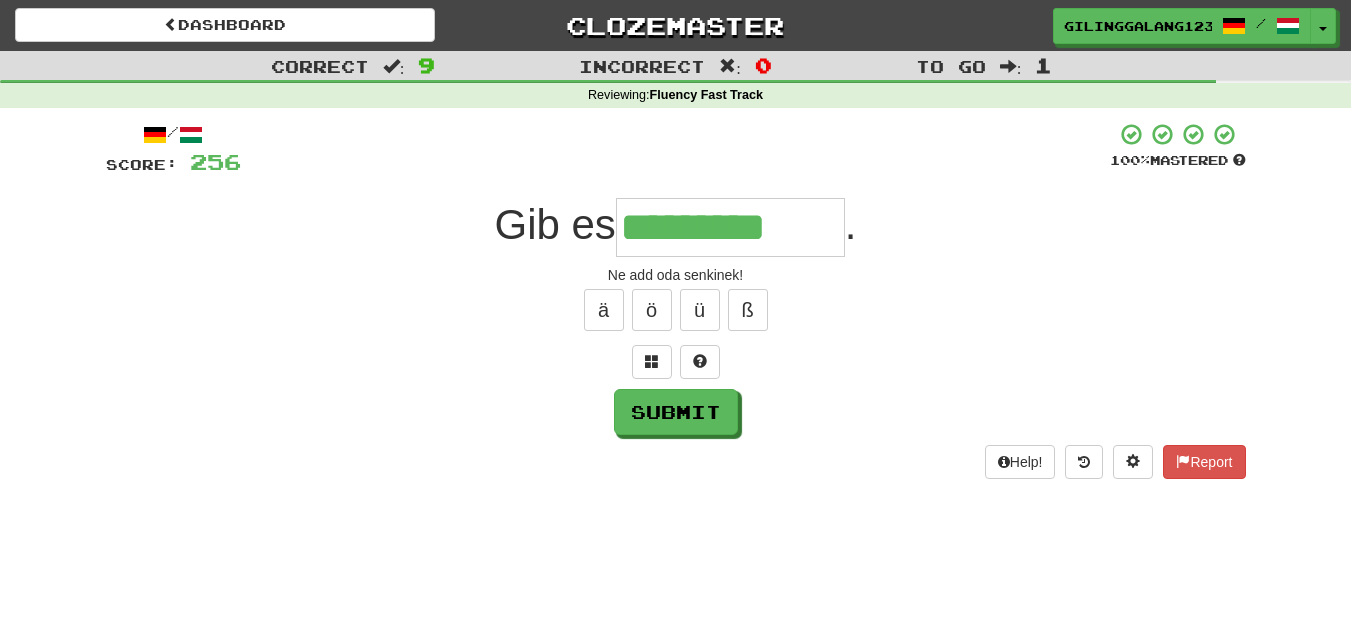 type on "*********" 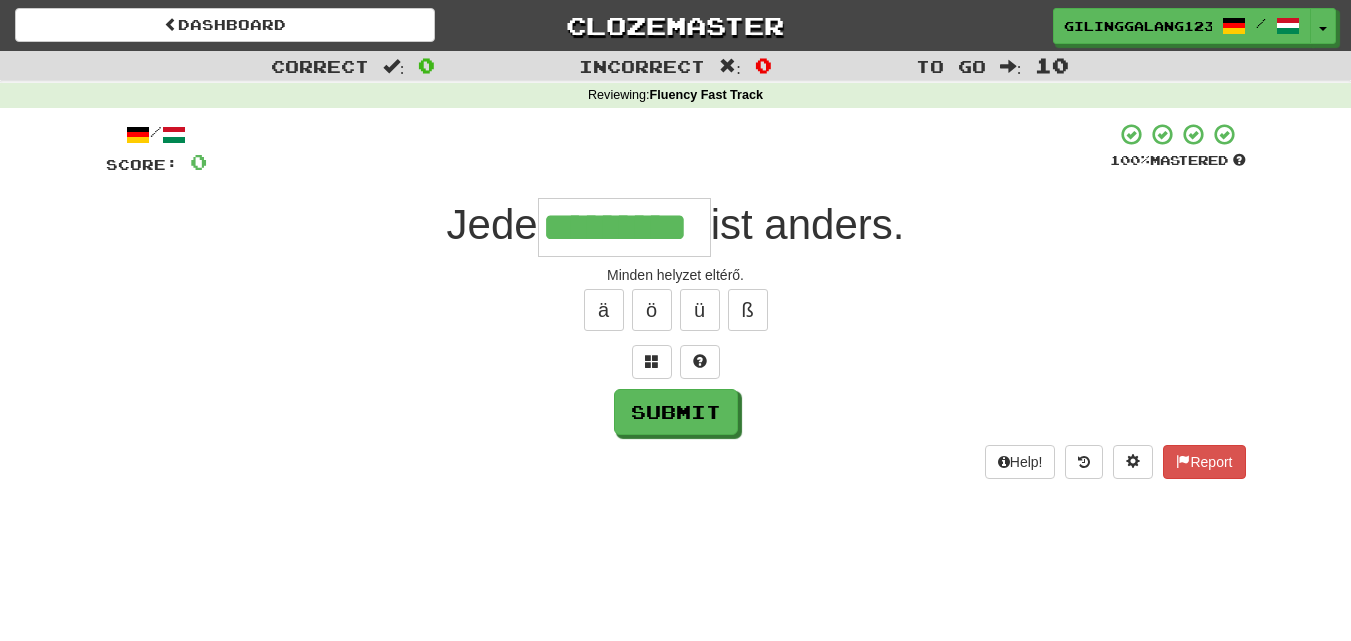 type on "*********" 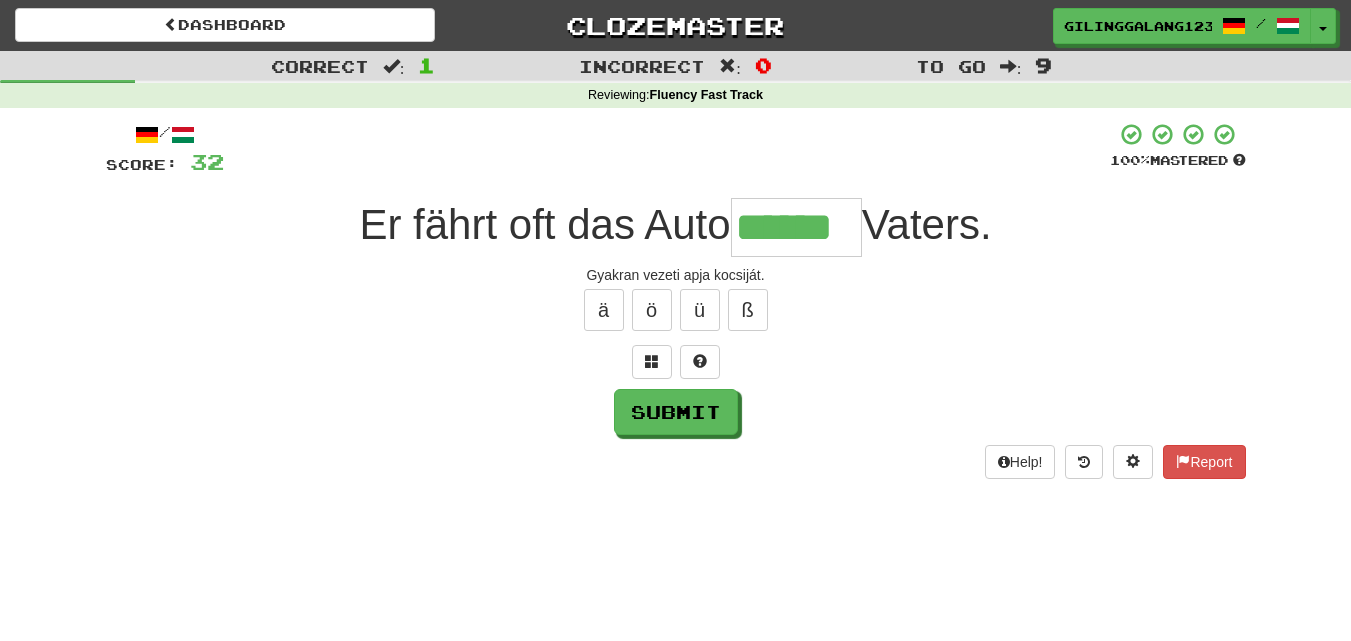 type on "******" 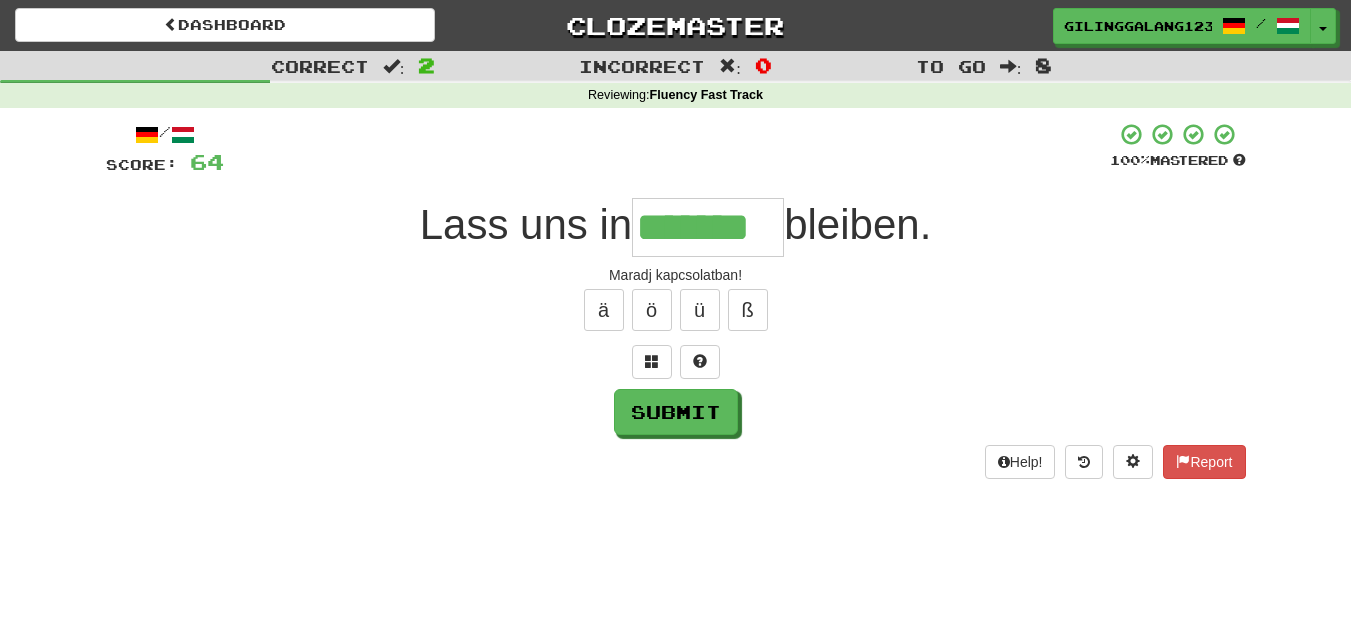 type on "*******" 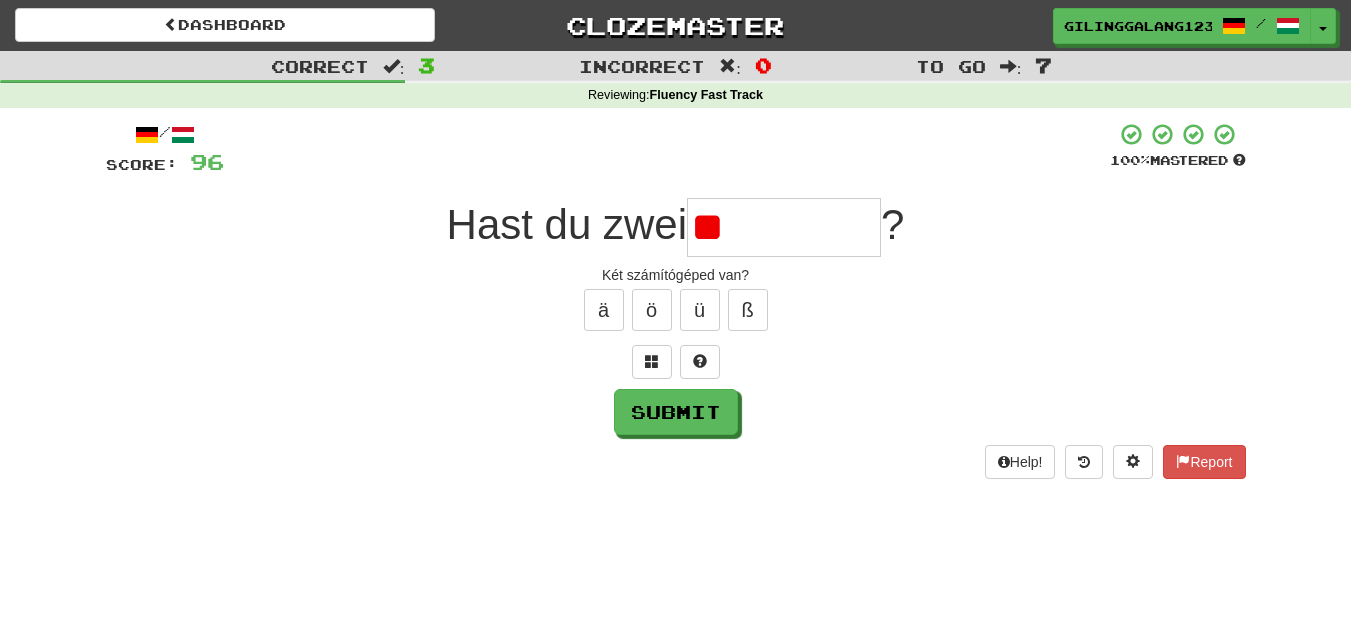 type on "*" 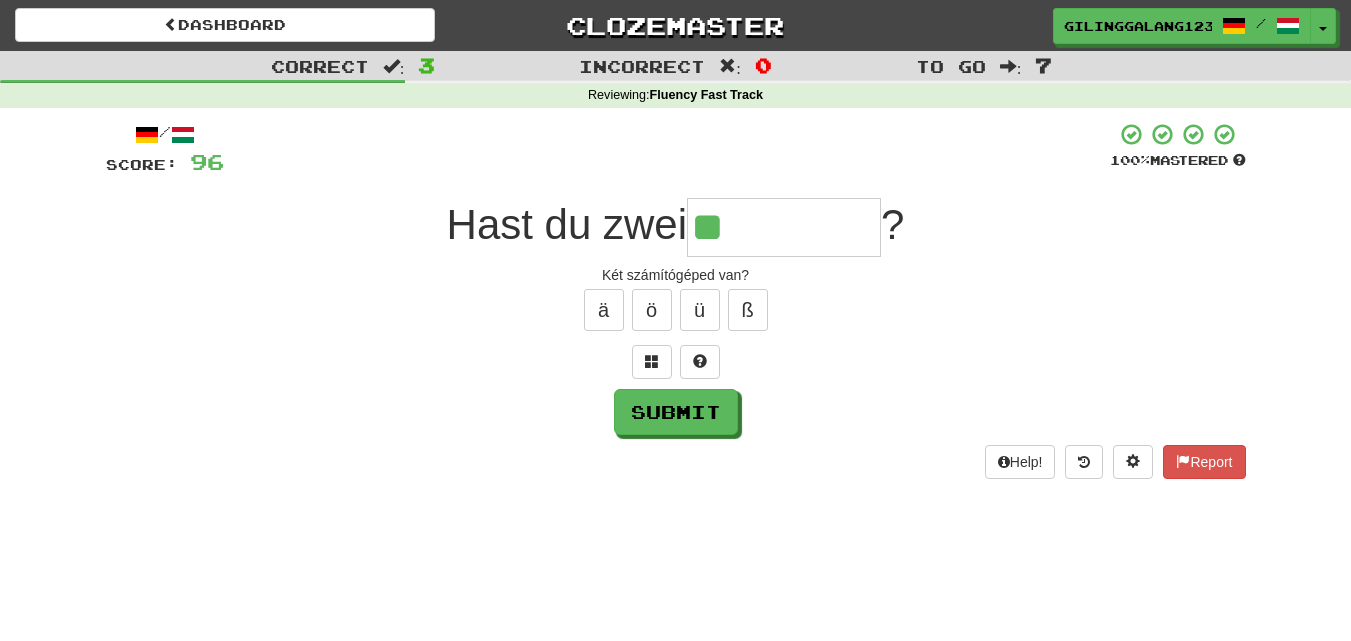 click on "**" at bounding box center (784, 227) 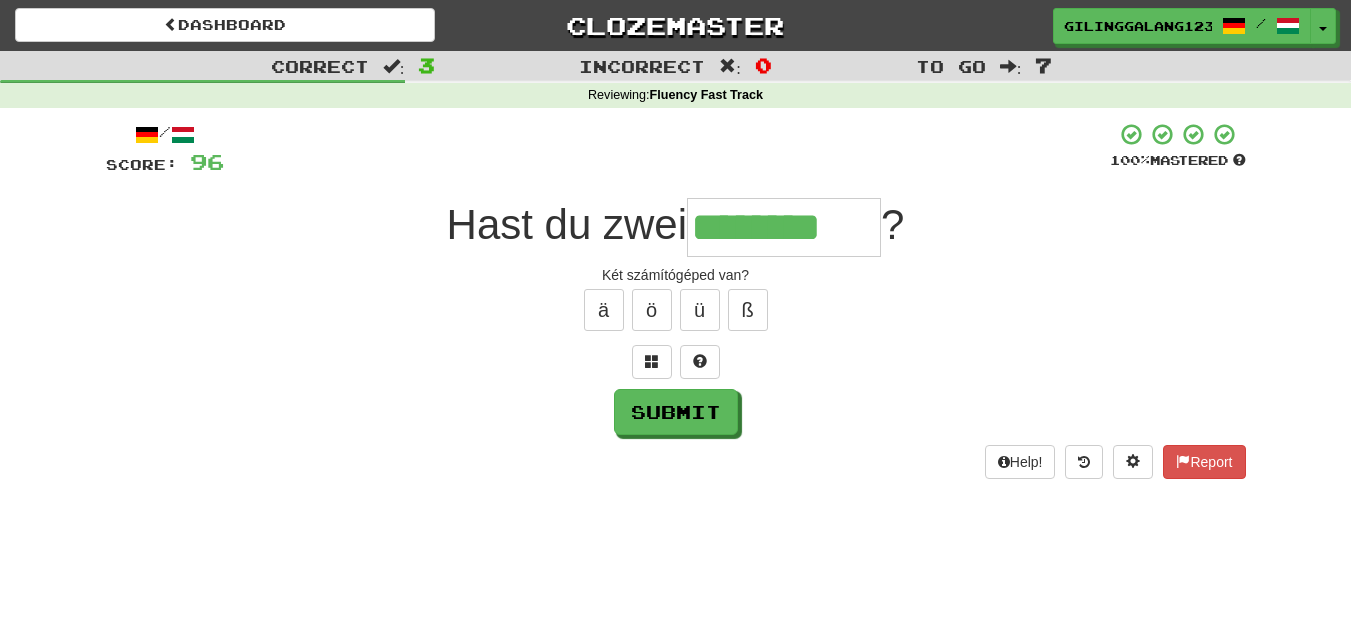 type on "********" 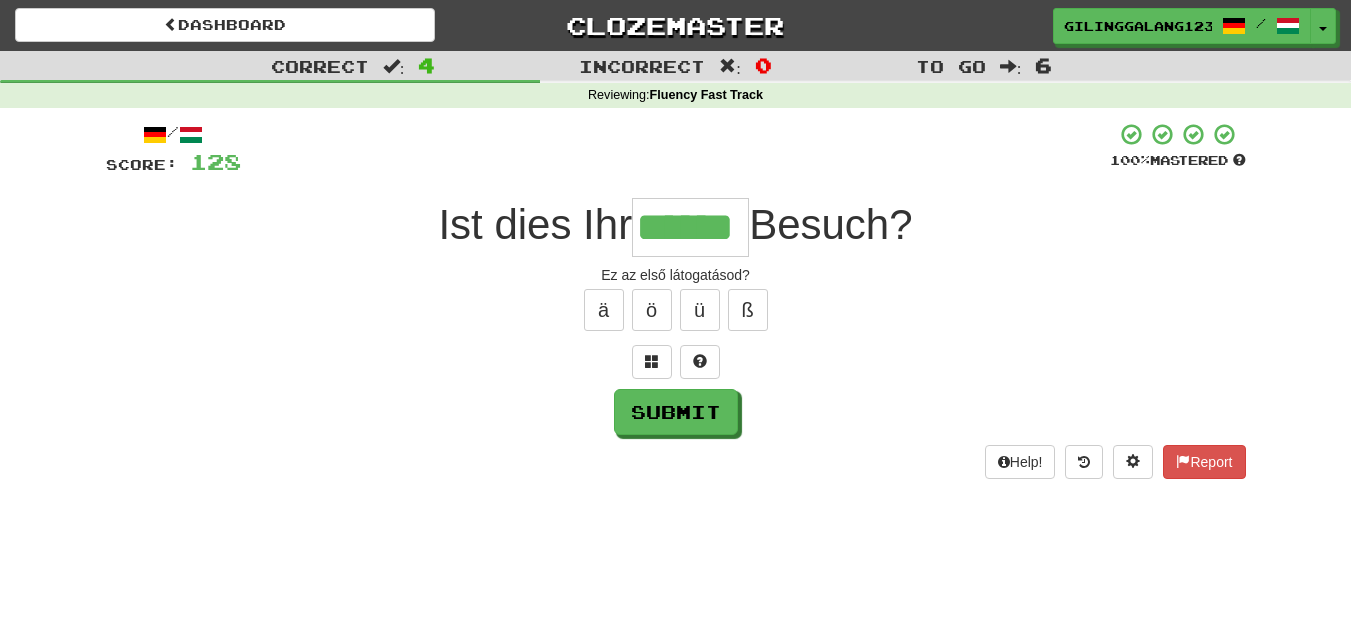 type on "******" 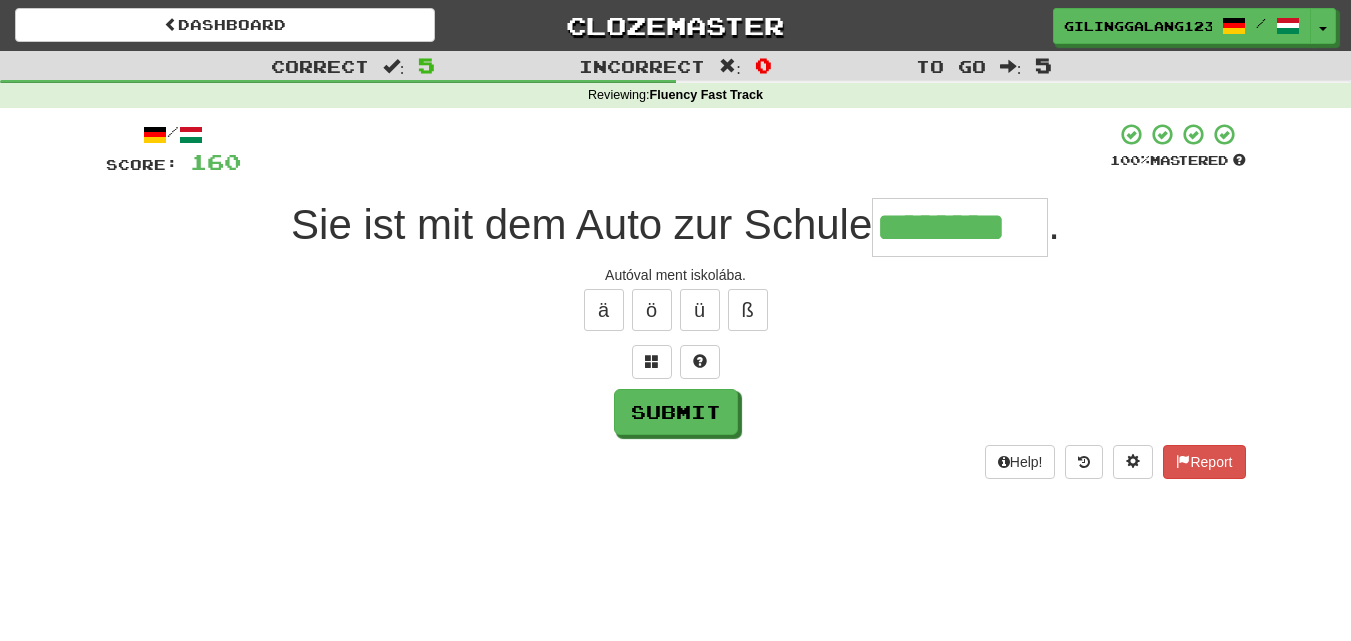type on "********" 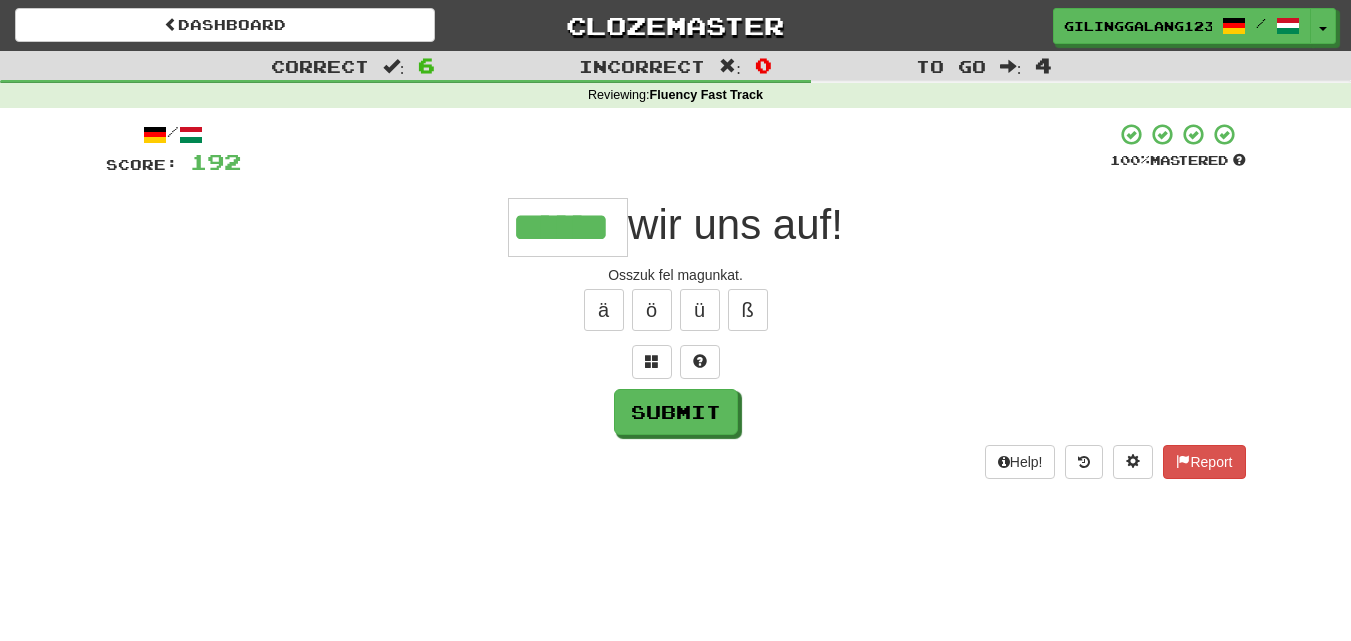 type on "******" 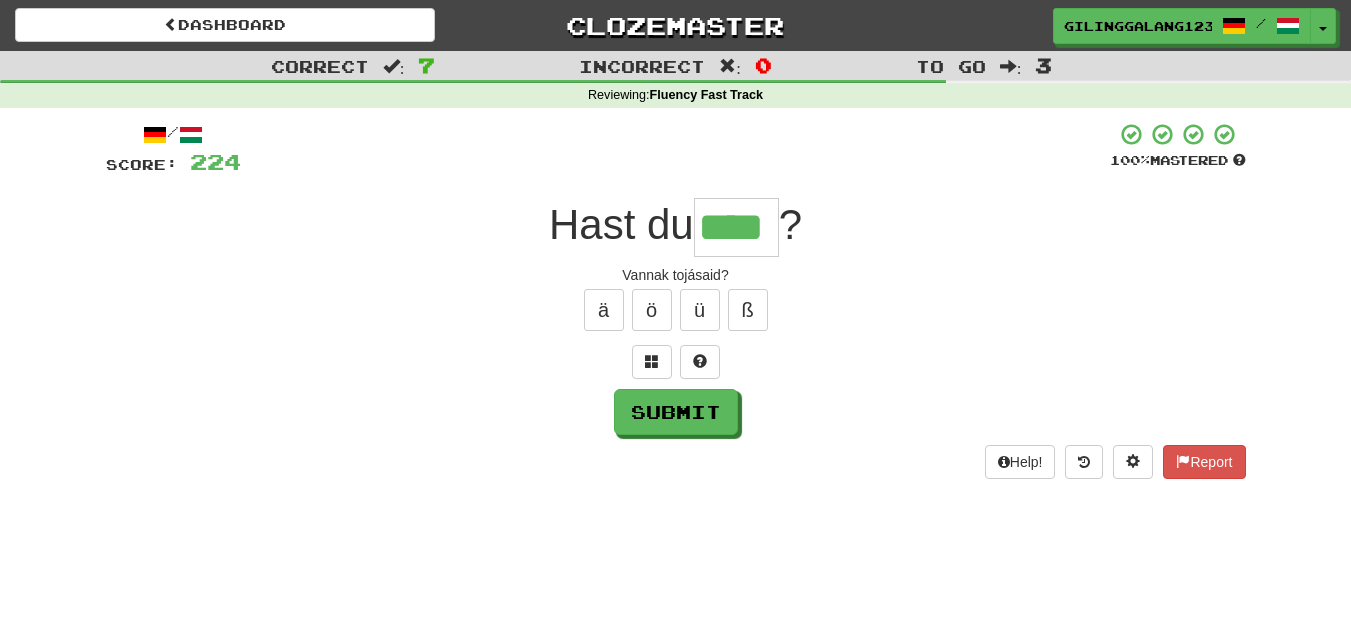 type on "****" 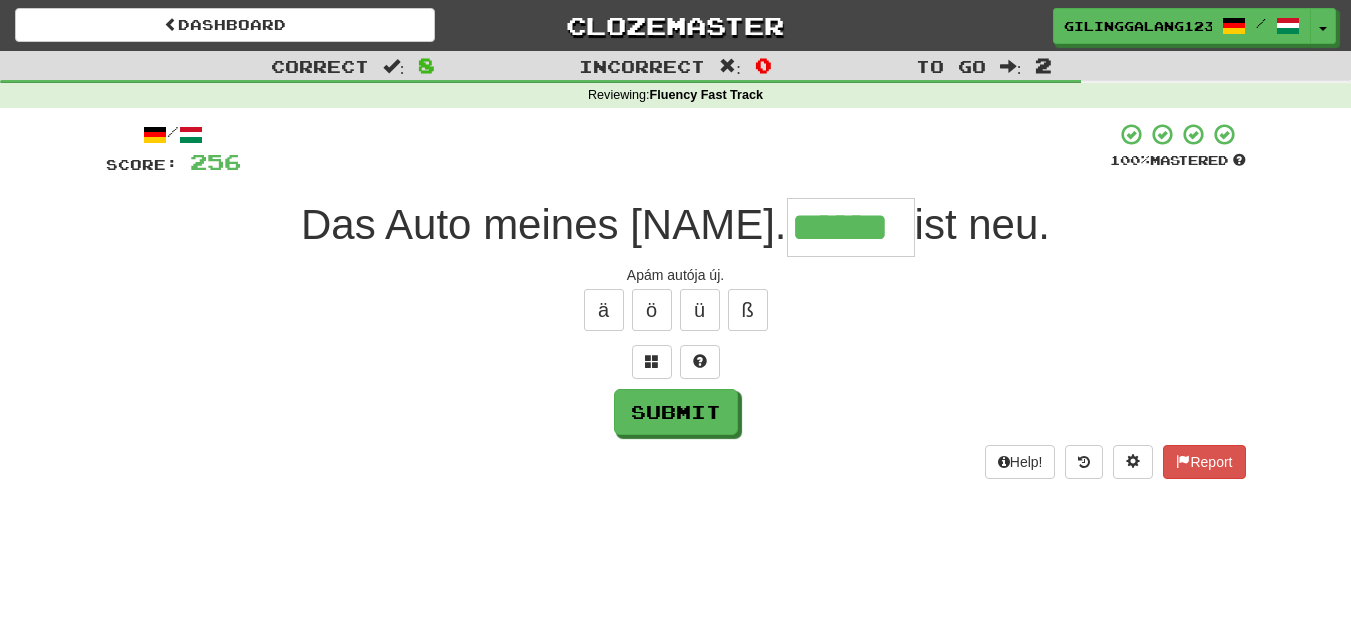 type on "******" 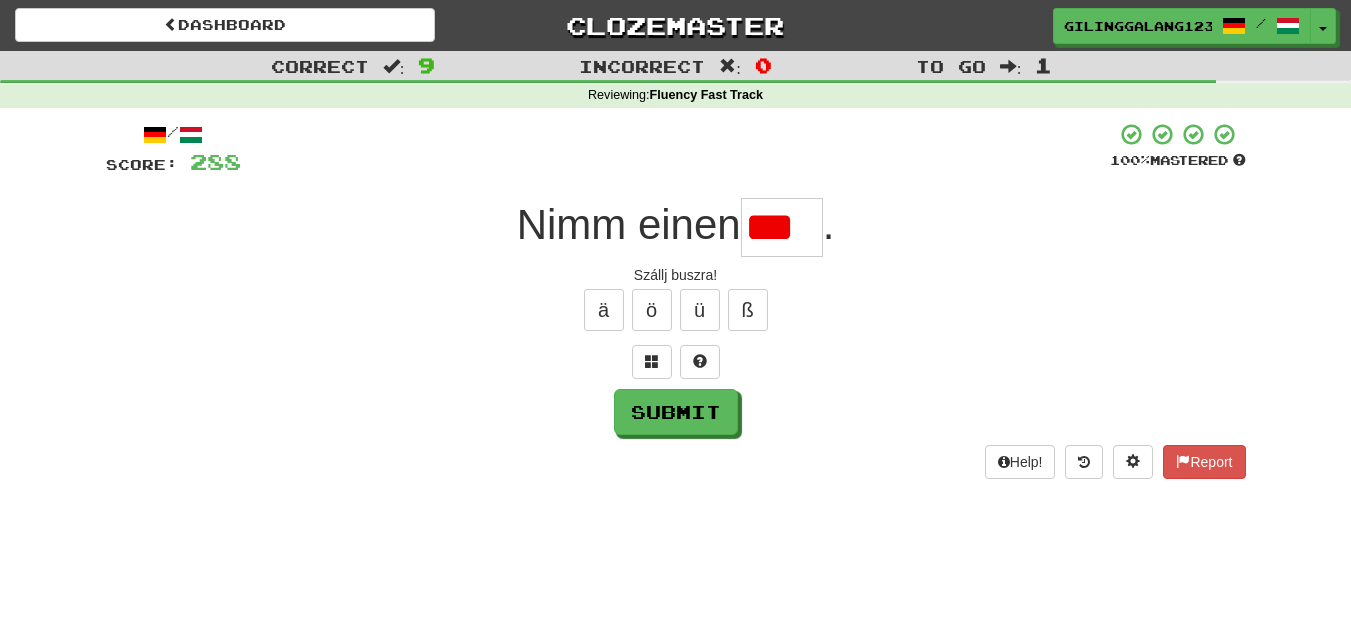 scroll, scrollTop: 0, scrollLeft: 0, axis: both 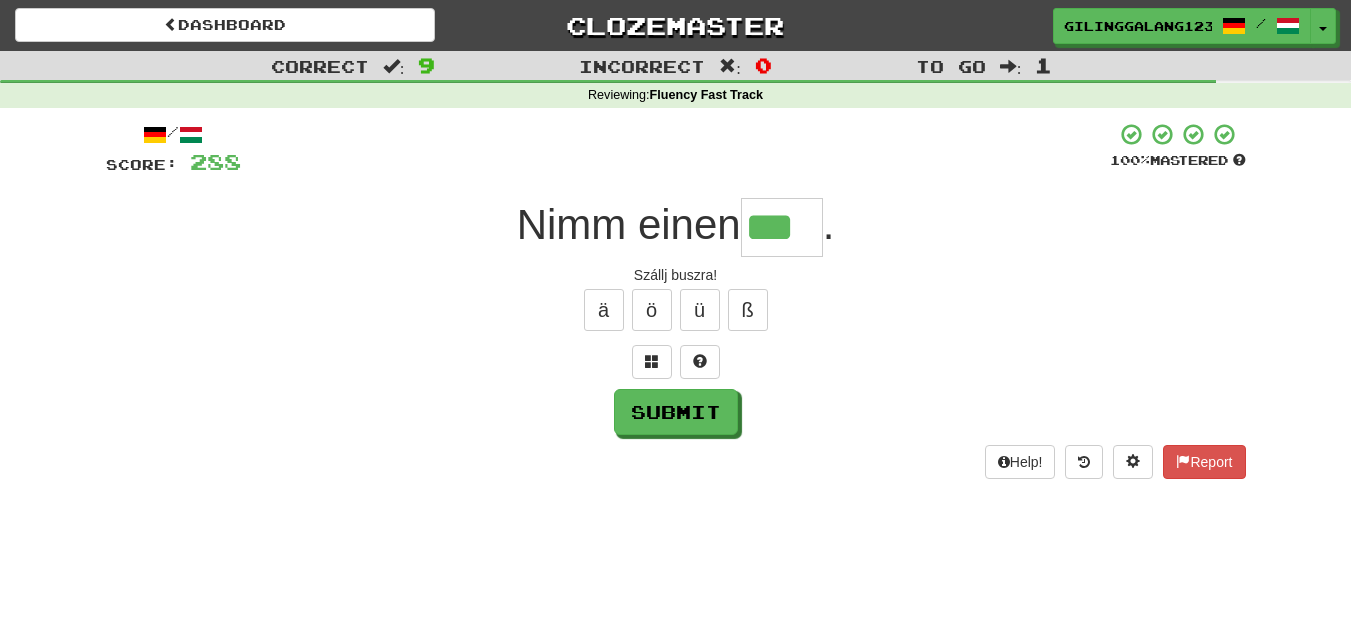 type on "***" 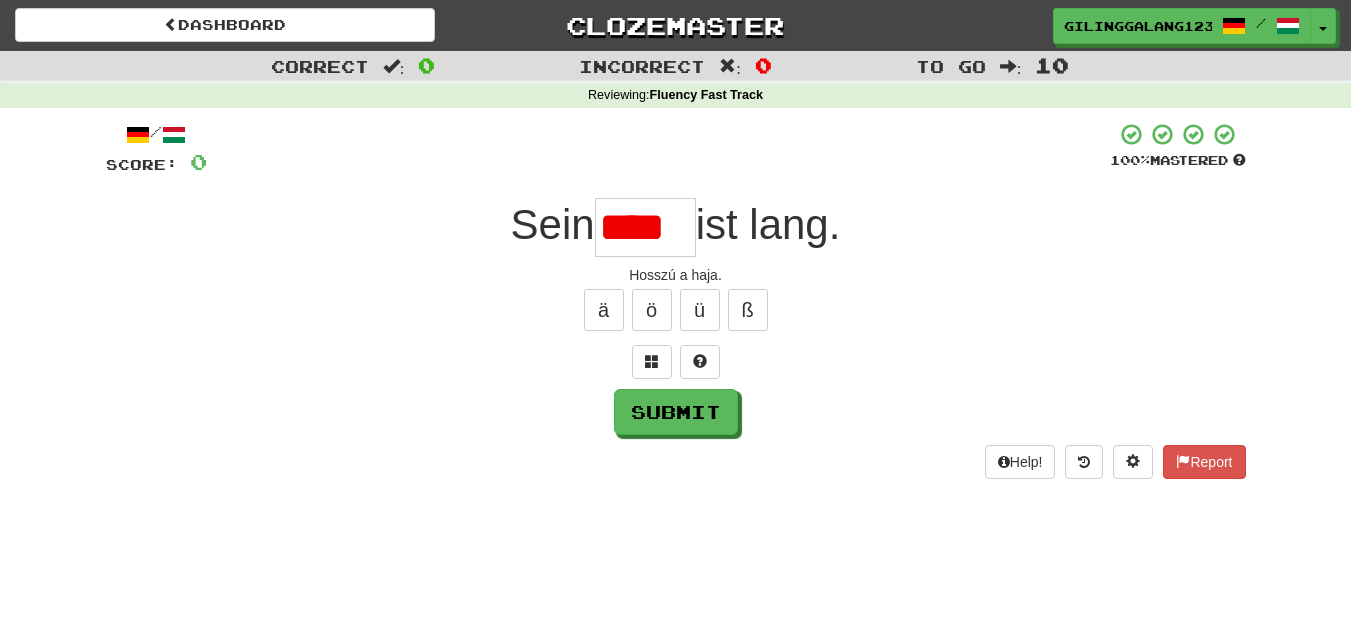 scroll, scrollTop: 0, scrollLeft: 0, axis: both 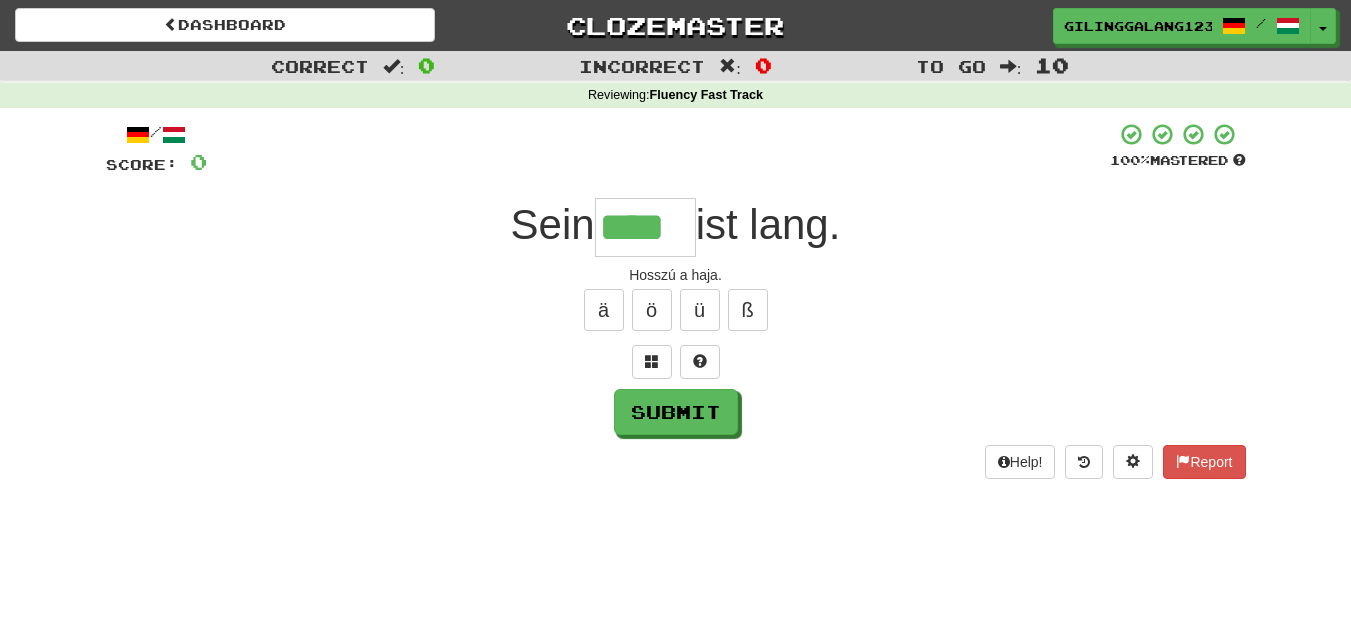 type on "****" 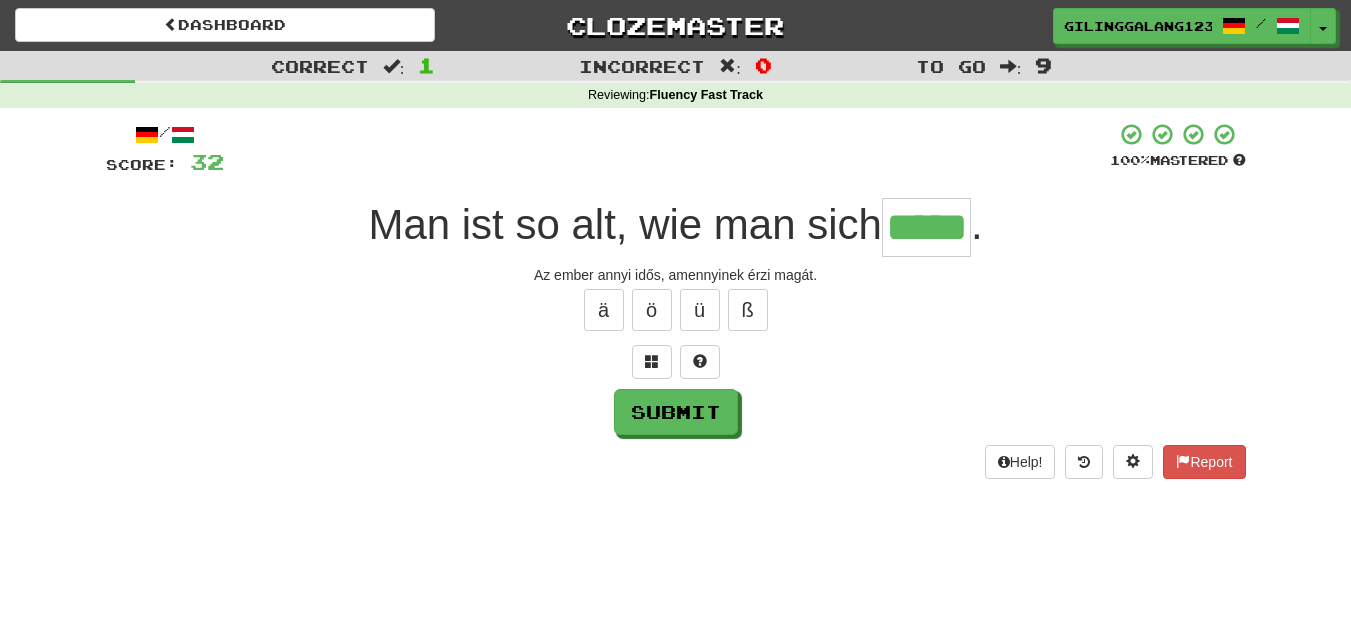 type on "*****" 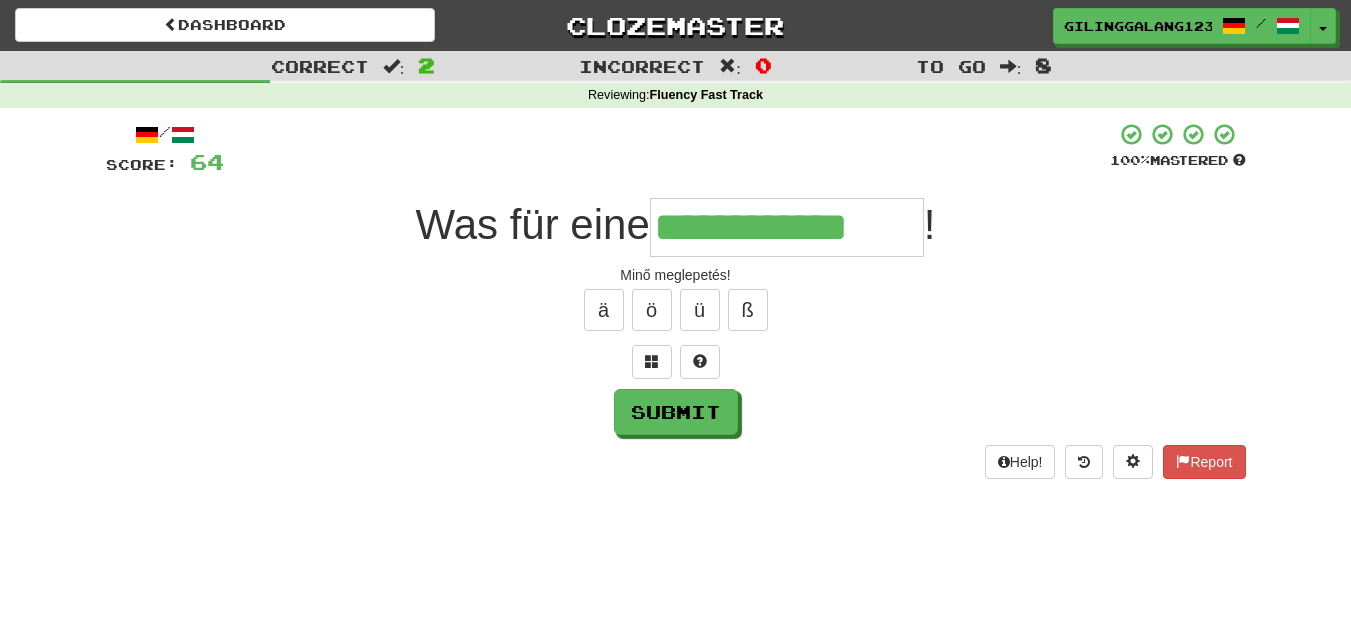 type on "**********" 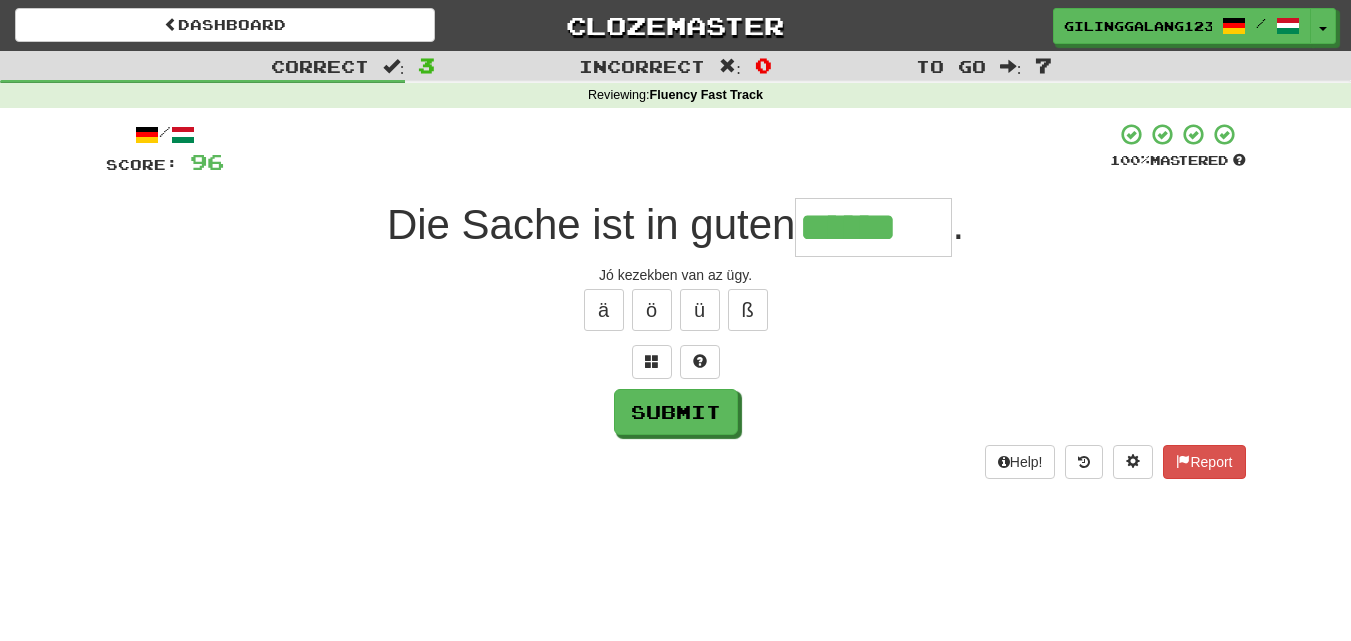 type on "******" 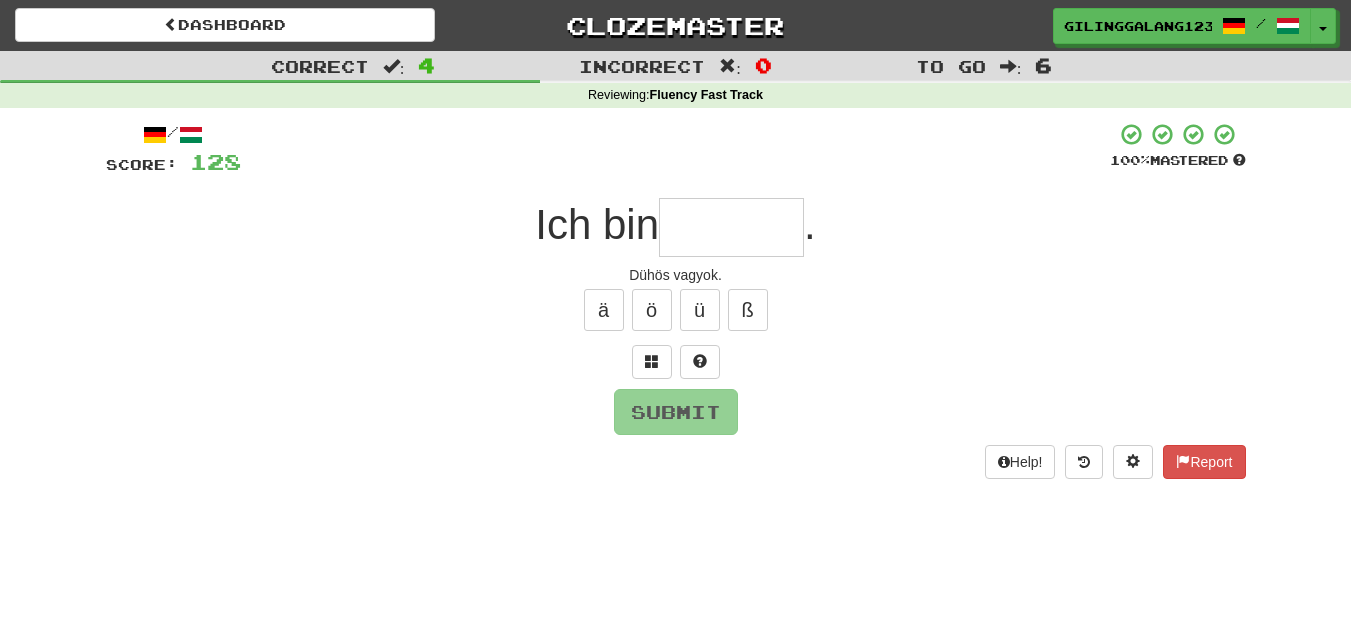 type on "*" 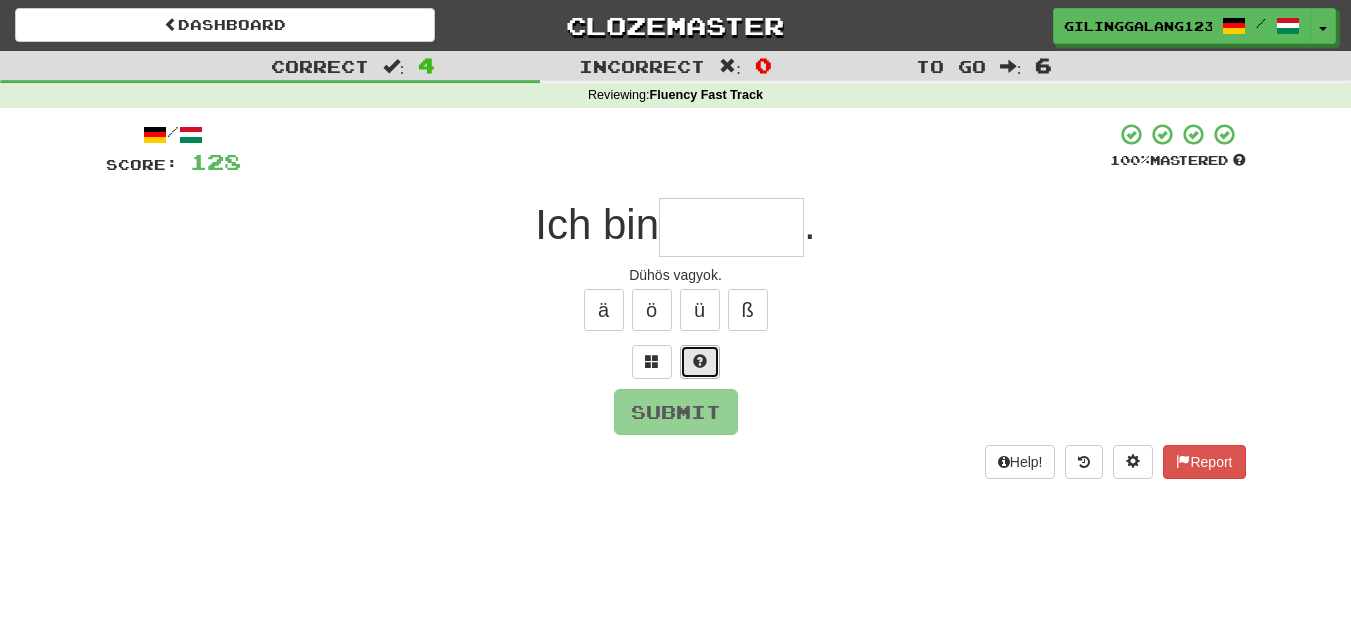 click at bounding box center (700, 361) 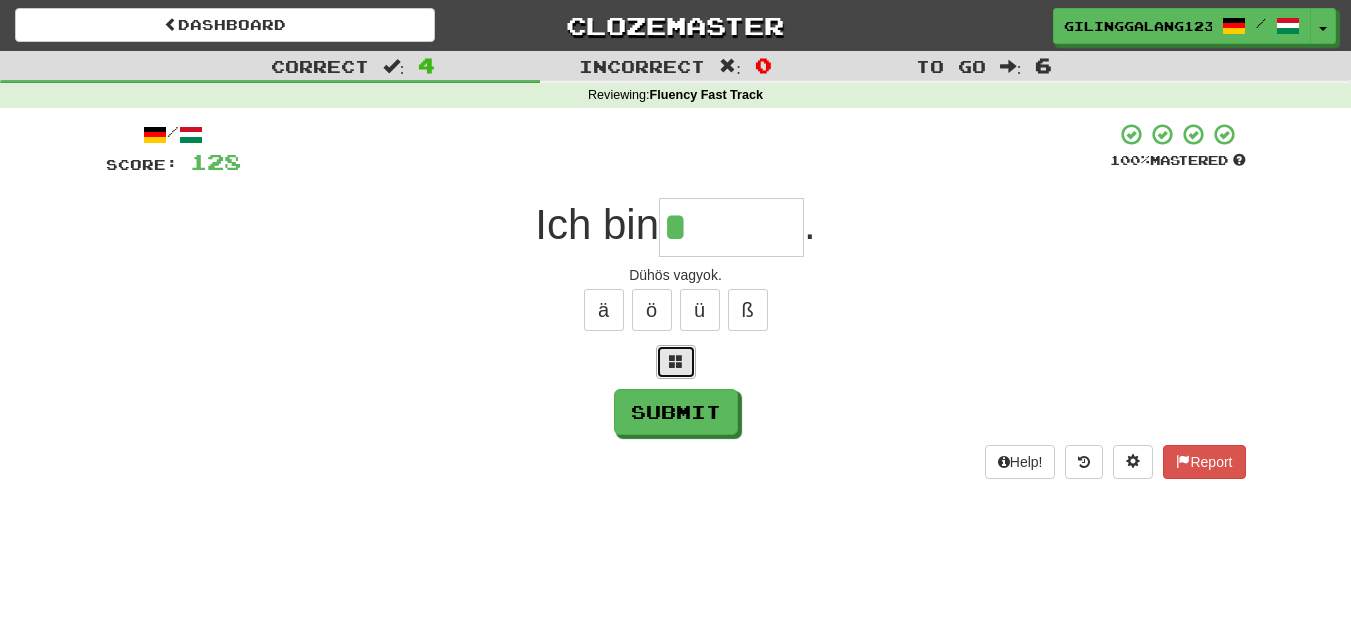 click at bounding box center (676, 362) 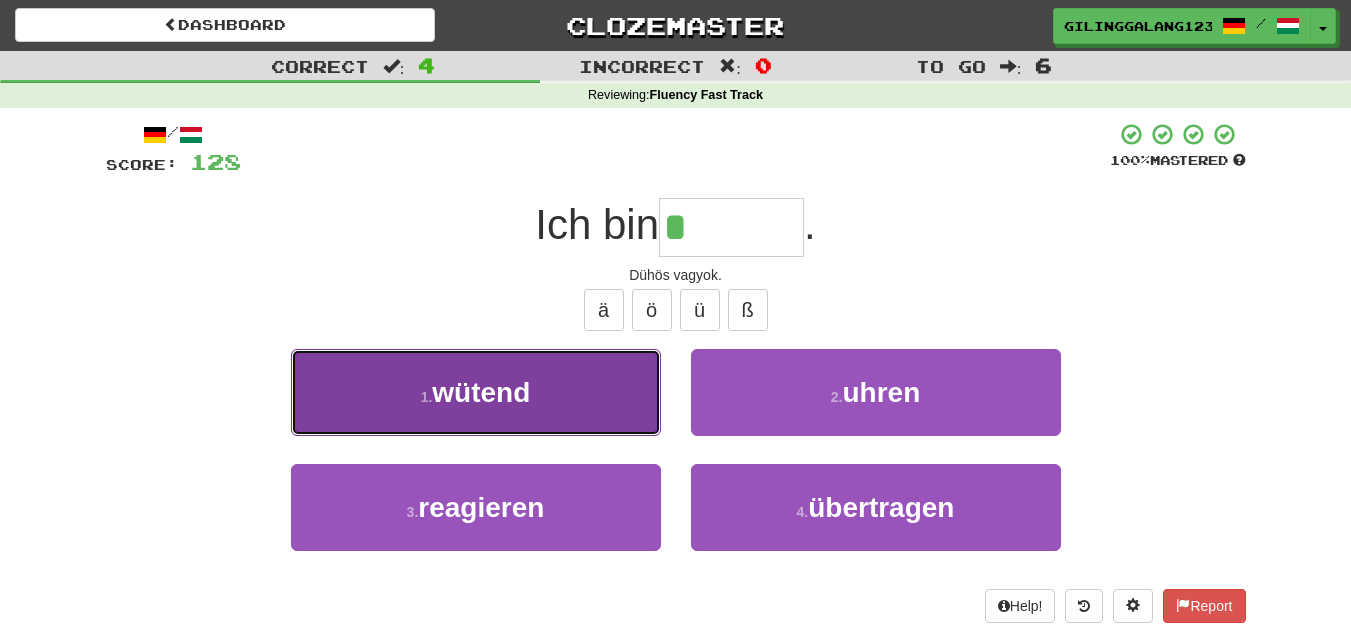 click on "1 .  wütend" at bounding box center [476, 392] 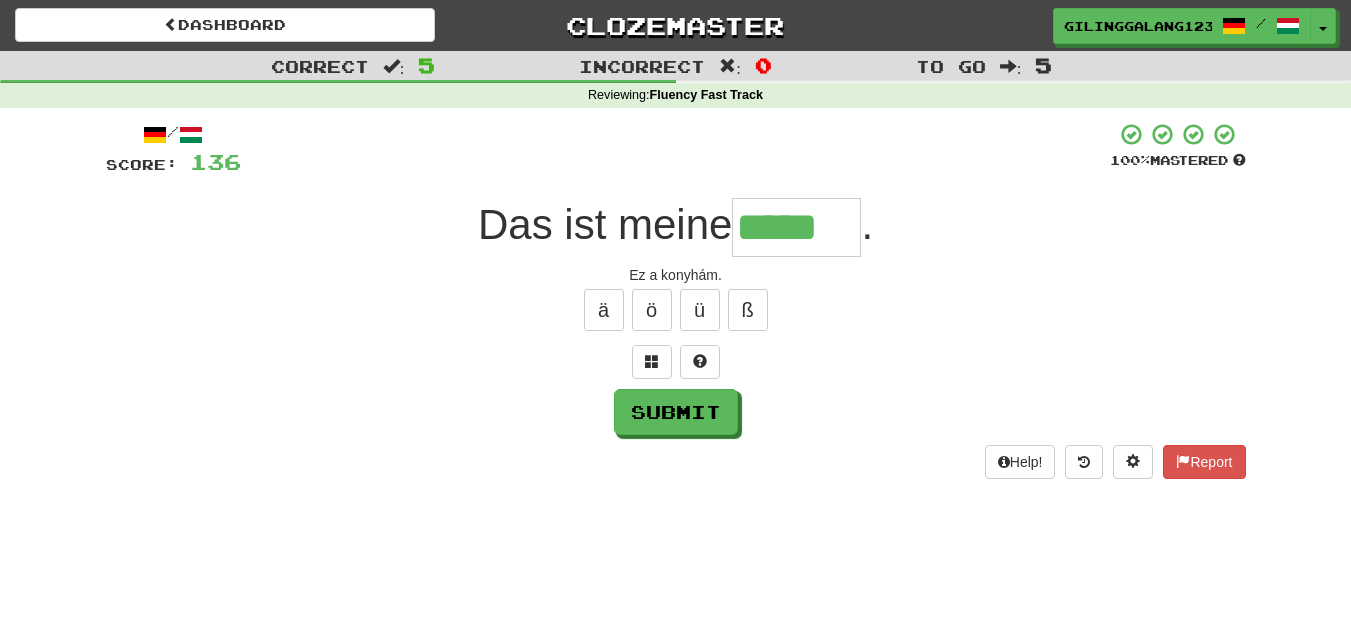 type on "*****" 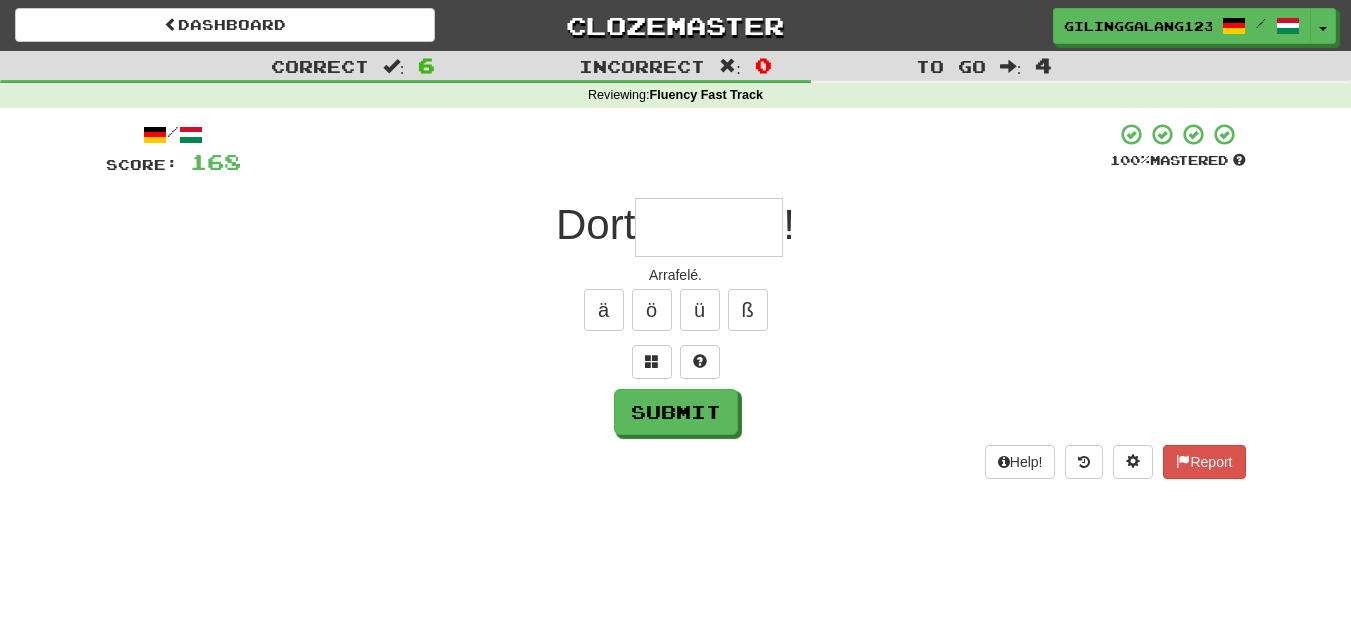 type on "*" 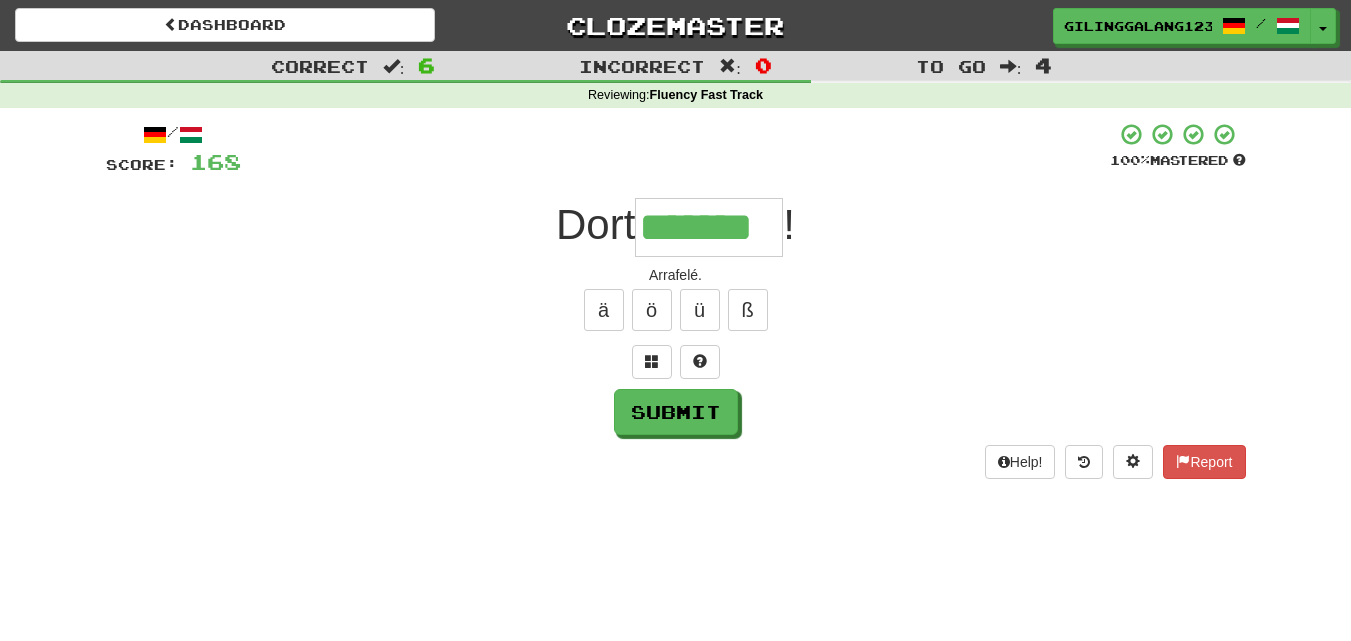 type on "*******" 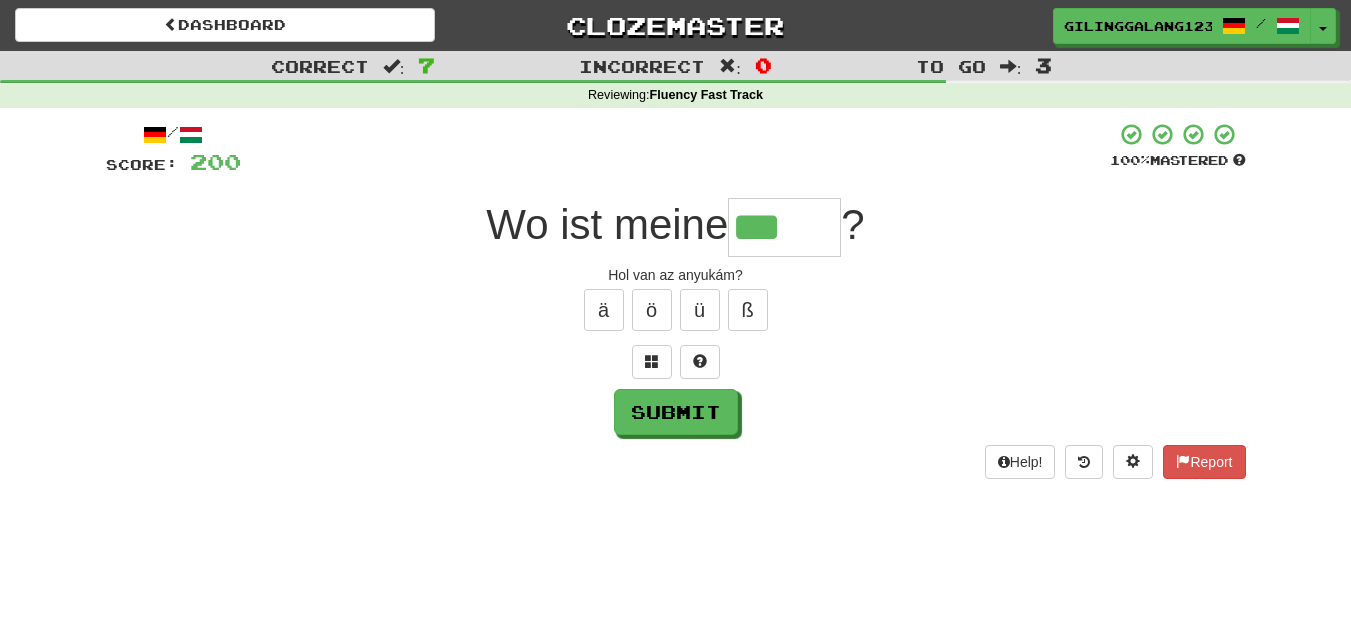scroll, scrollTop: 0, scrollLeft: 0, axis: both 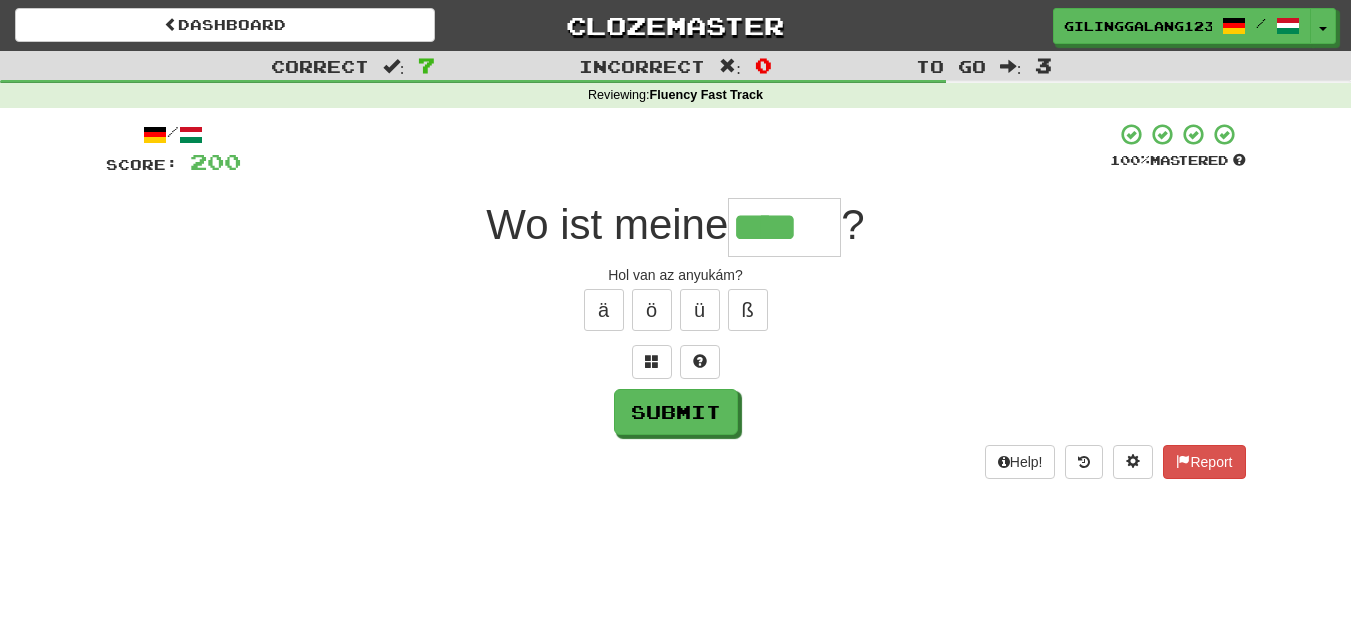 type on "****" 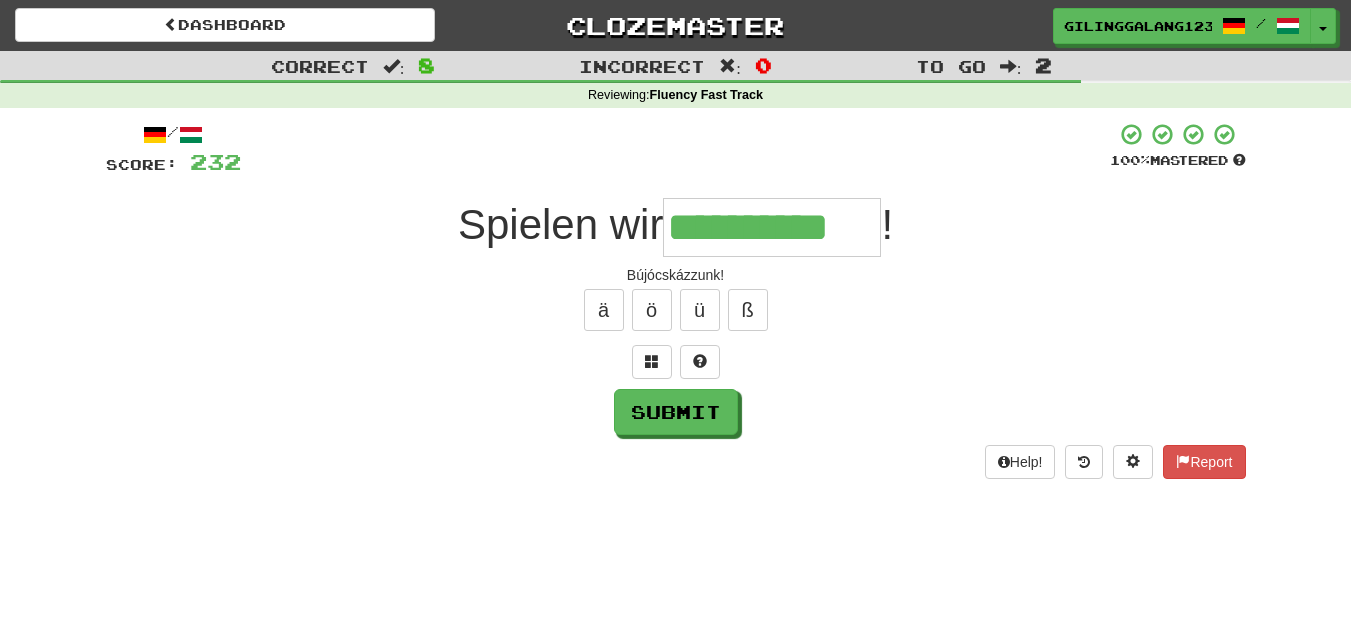 type on "**********" 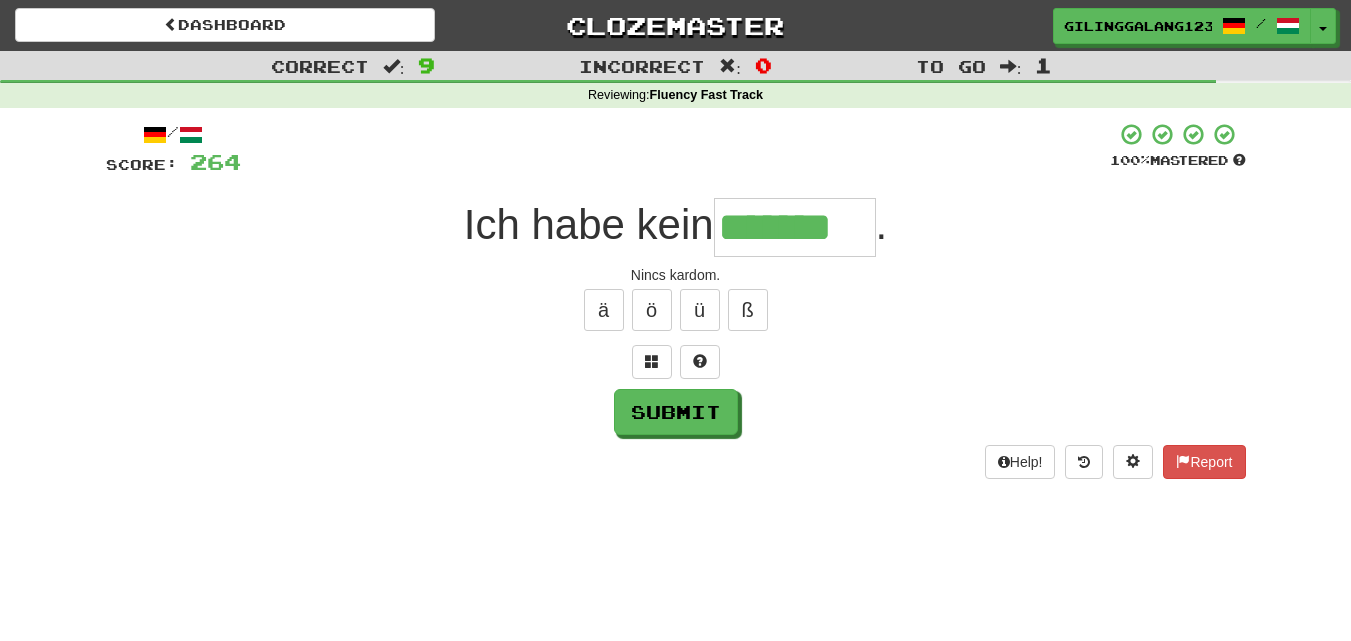 type on "*******" 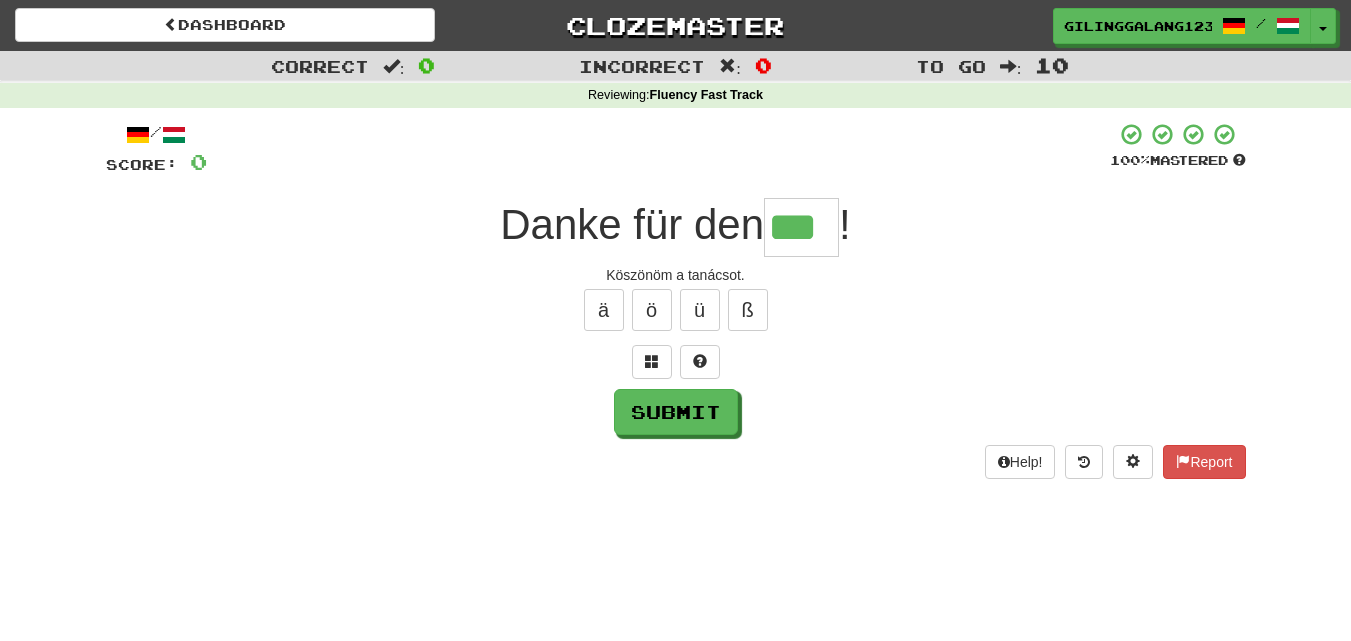 type on "***" 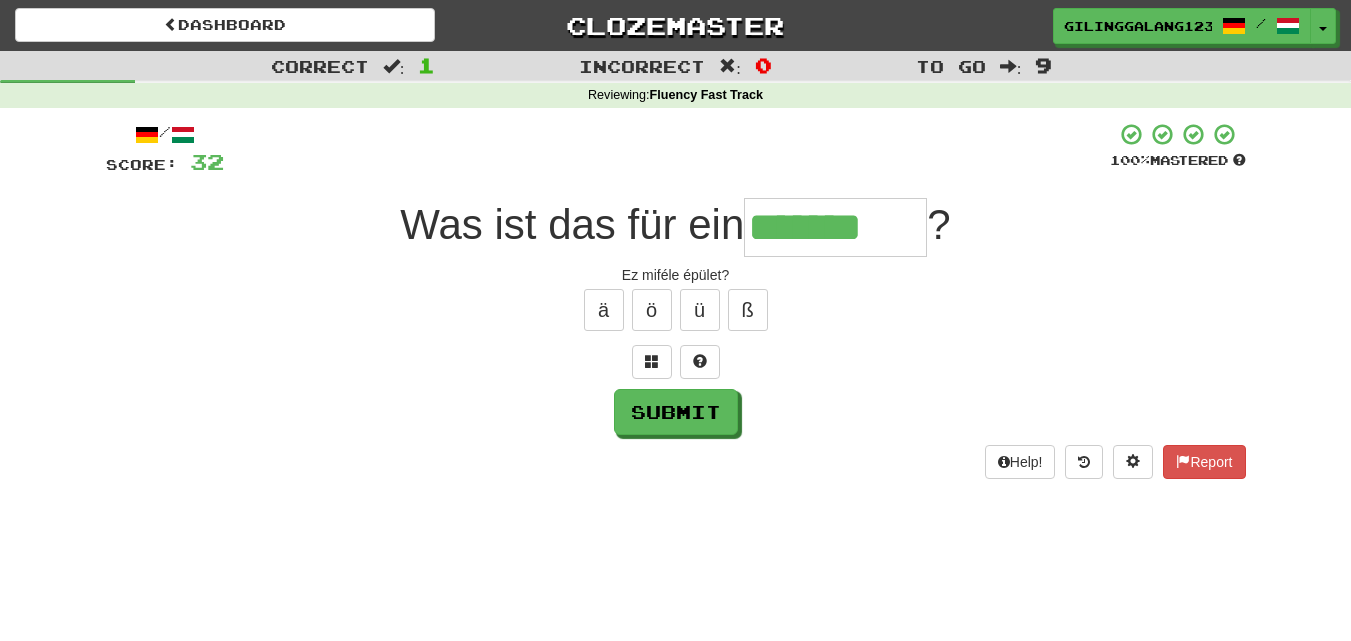 type on "*******" 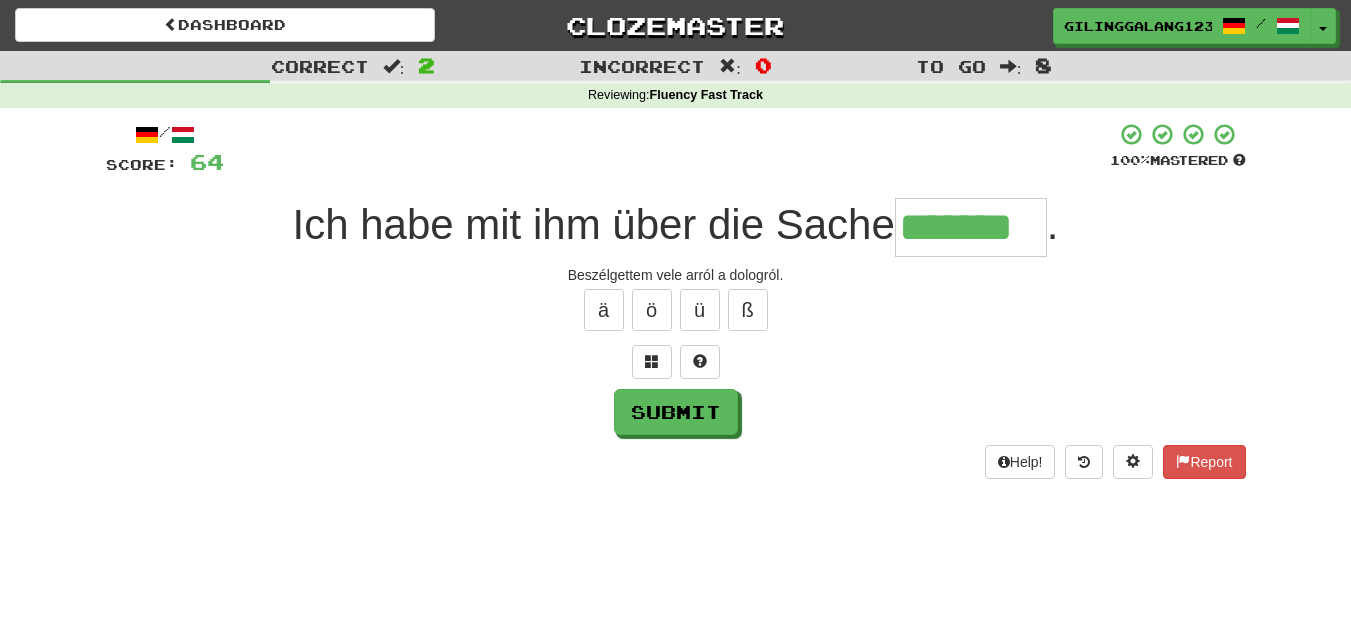 type on "*******" 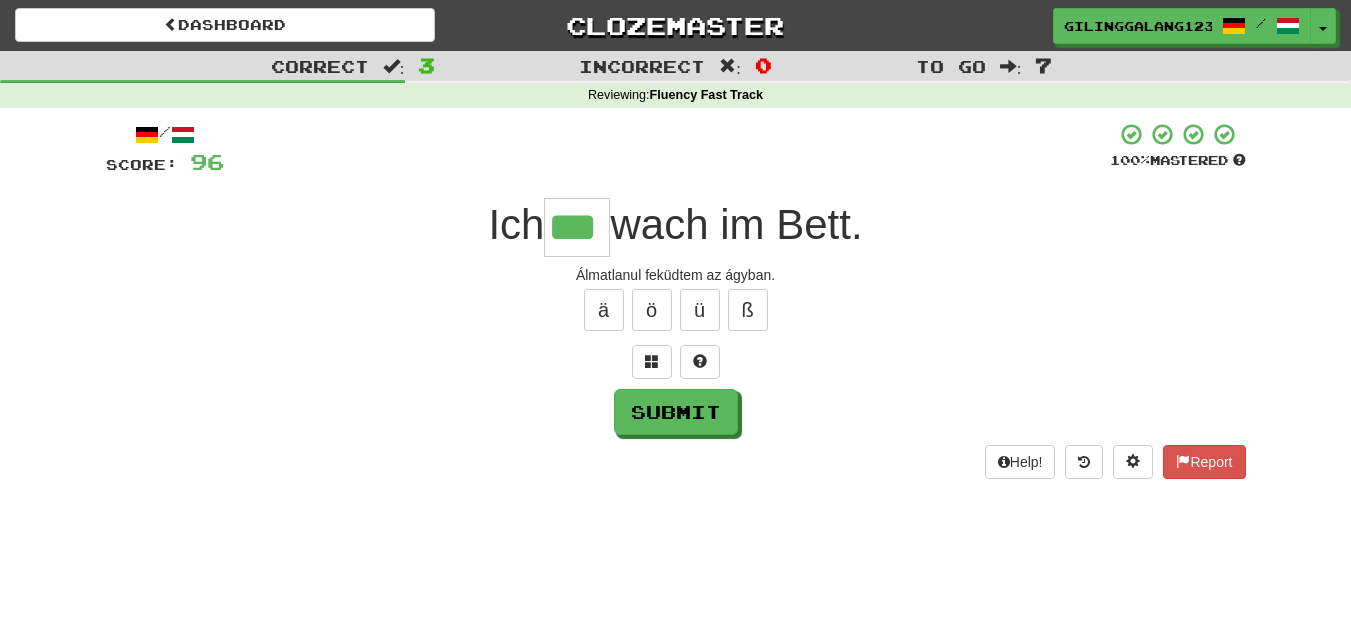 type on "***" 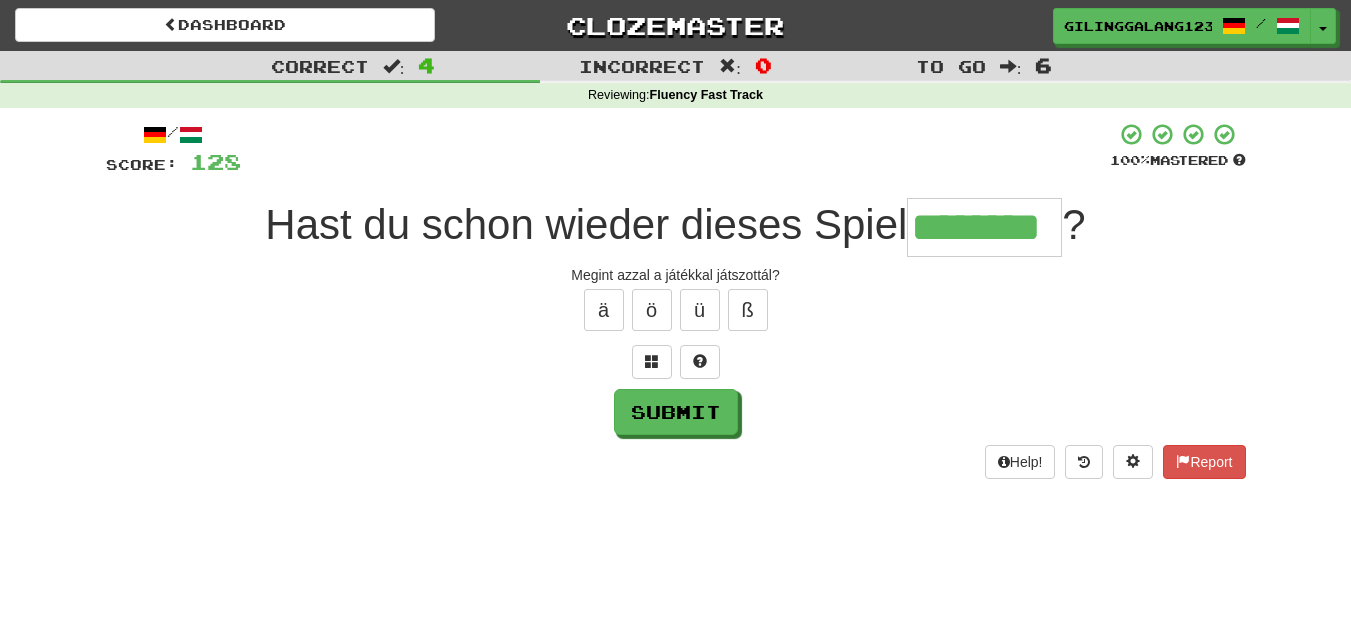 type on "********" 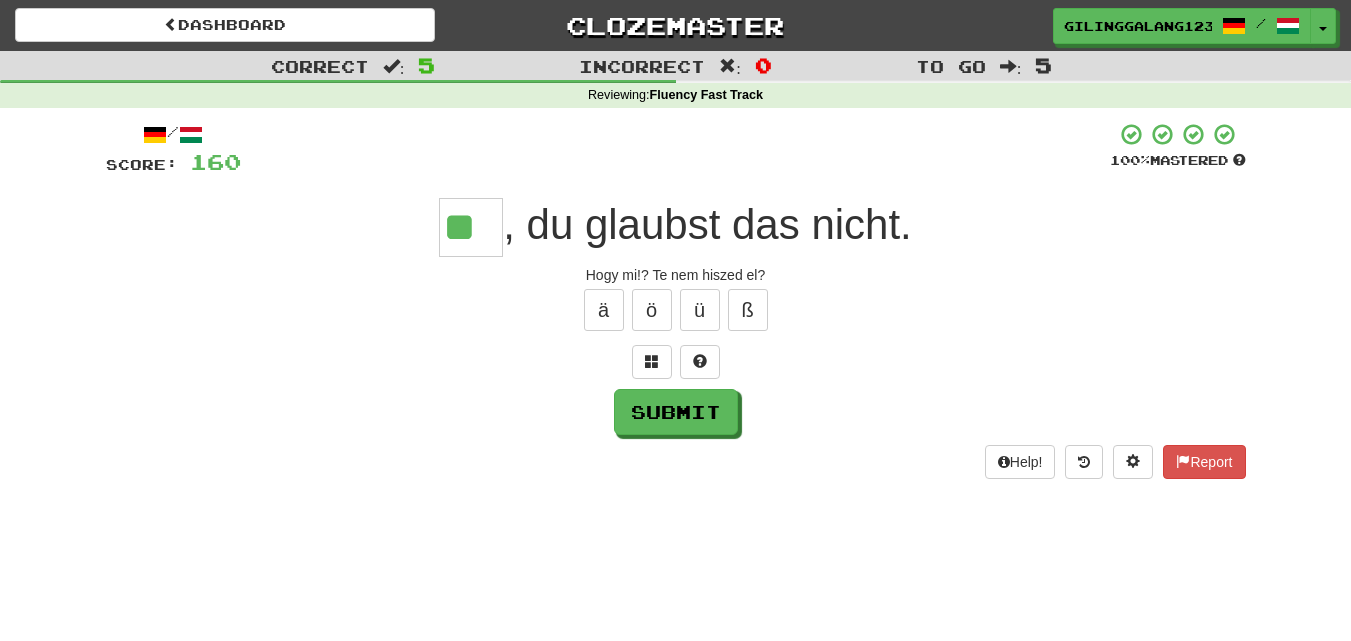 type on "**" 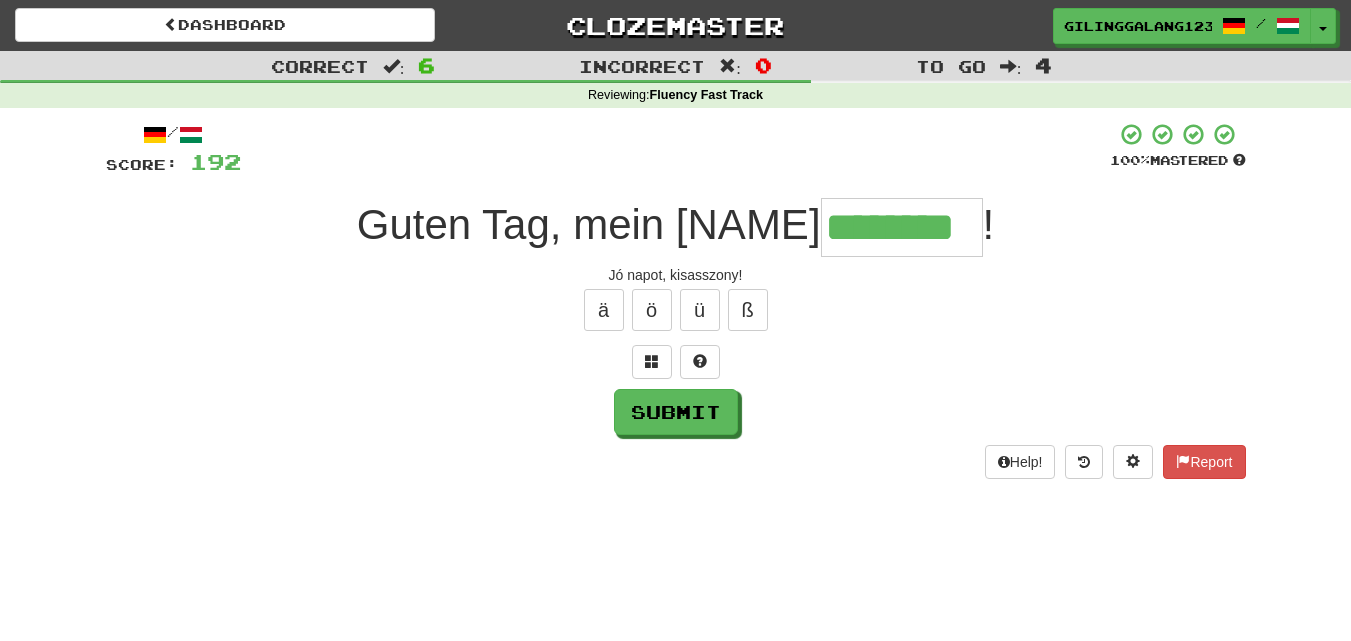 type on "********" 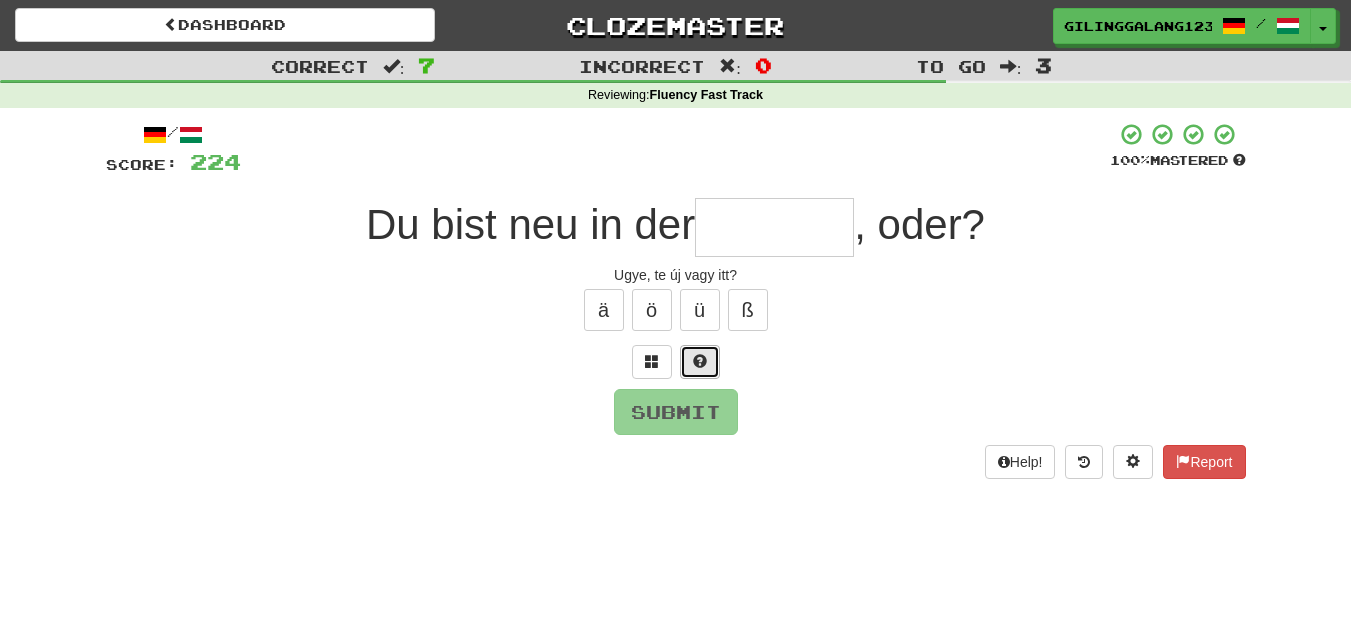 click at bounding box center (700, 361) 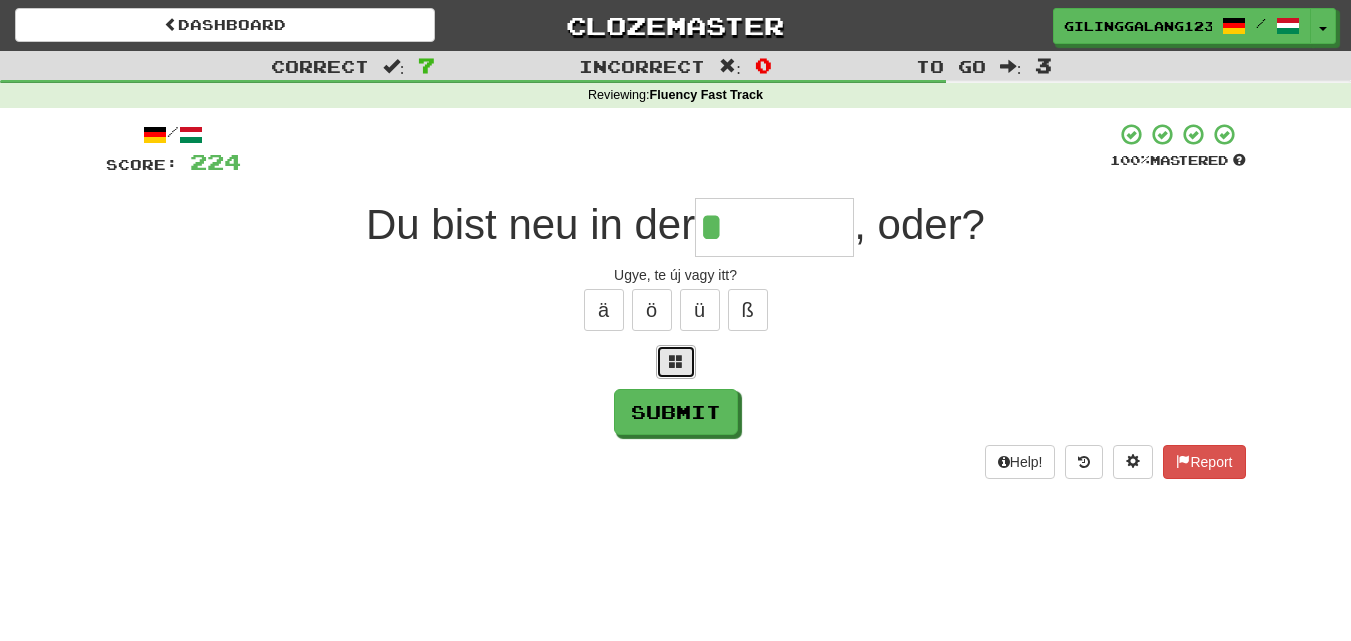 click at bounding box center (676, 362) 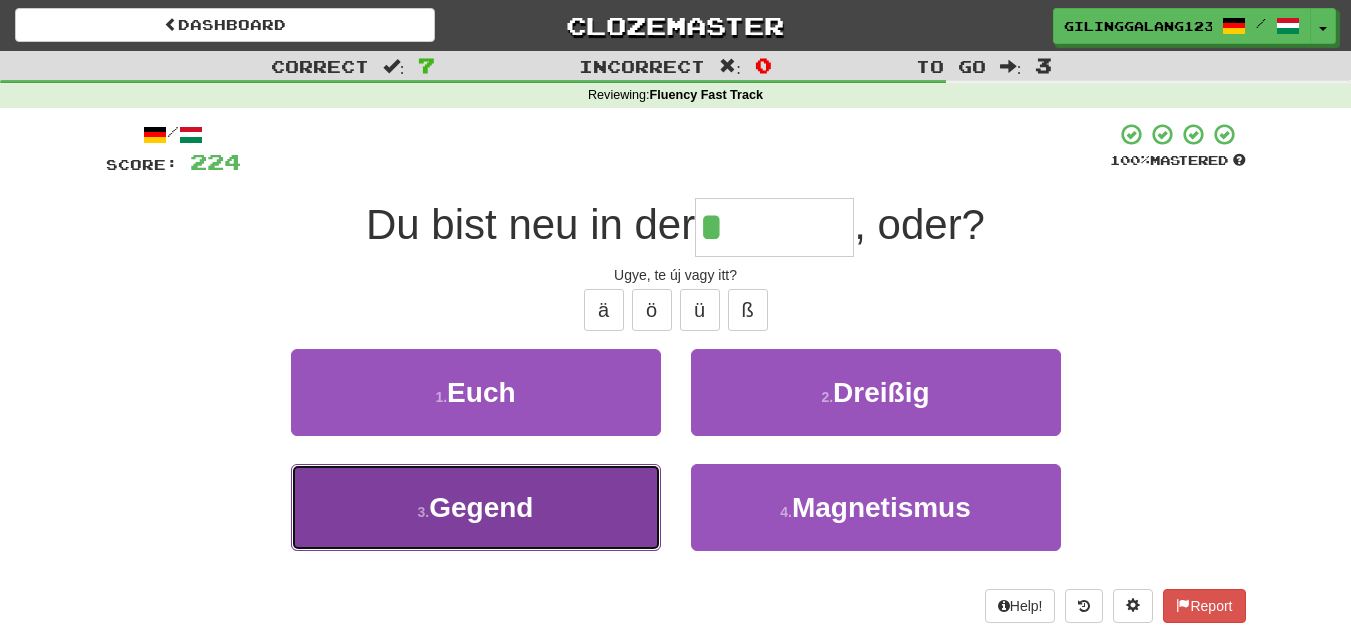 click on "3 .  Gegend" at bounding box center [476, 507] 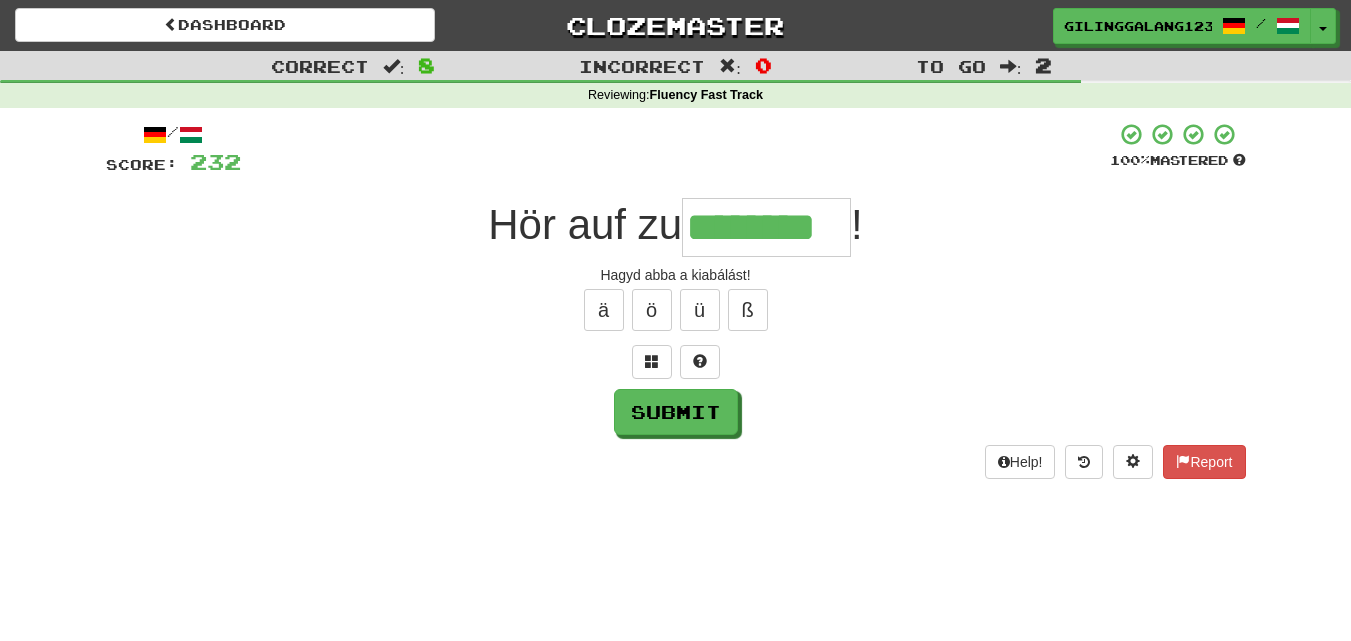 type on "********" 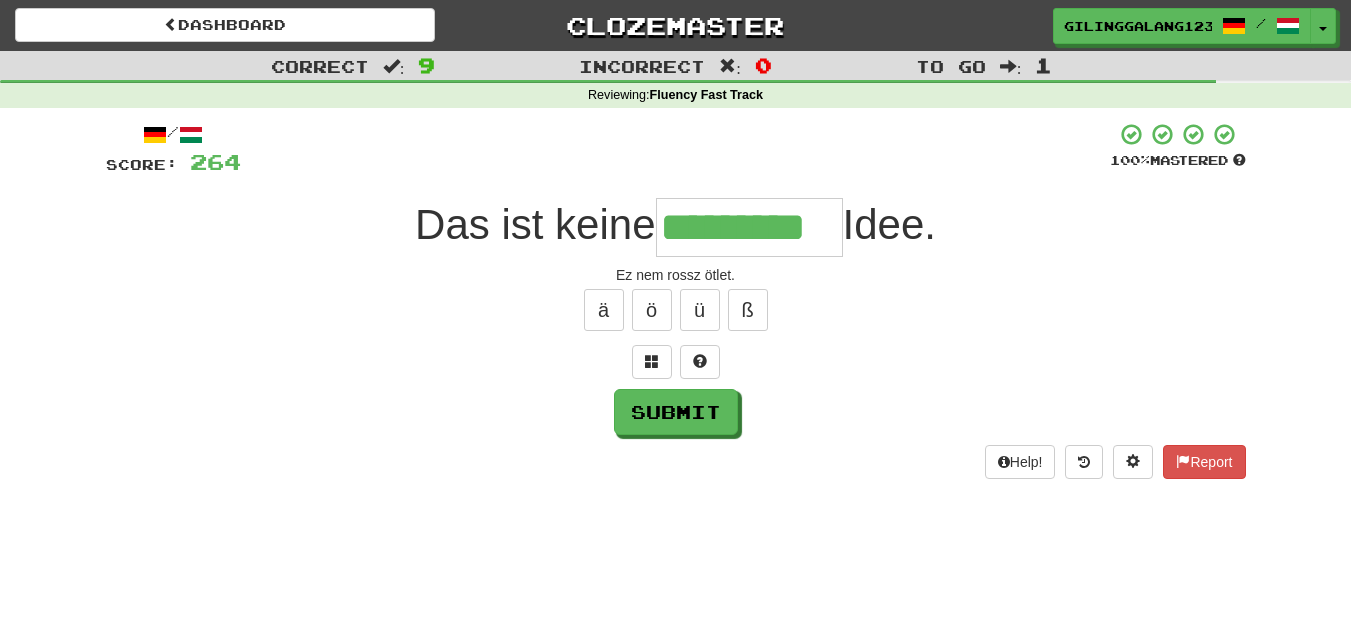 type on "*********" 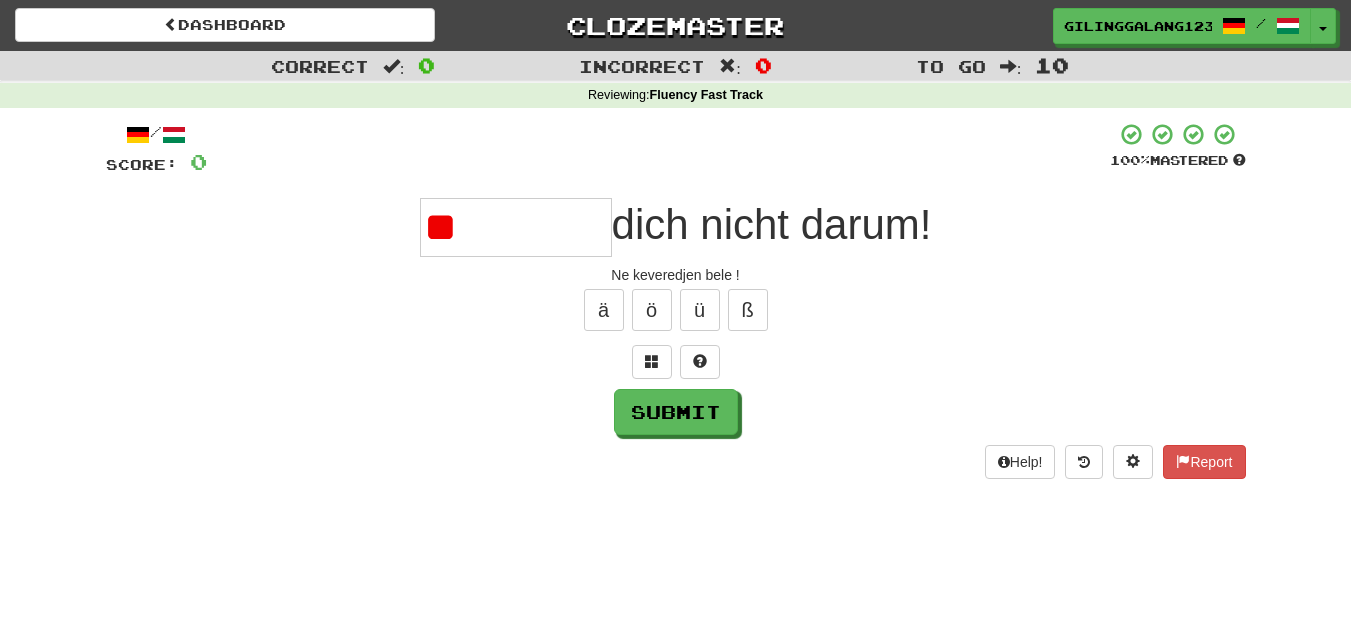 type on "*" 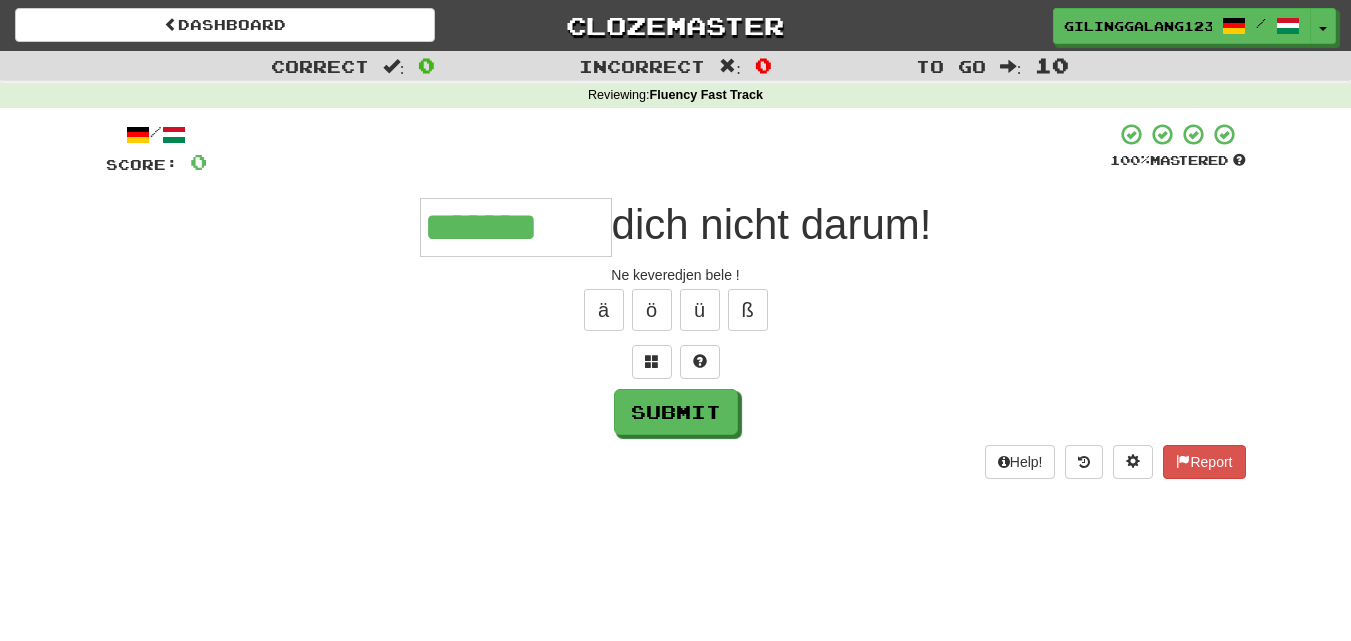 type on "*******" 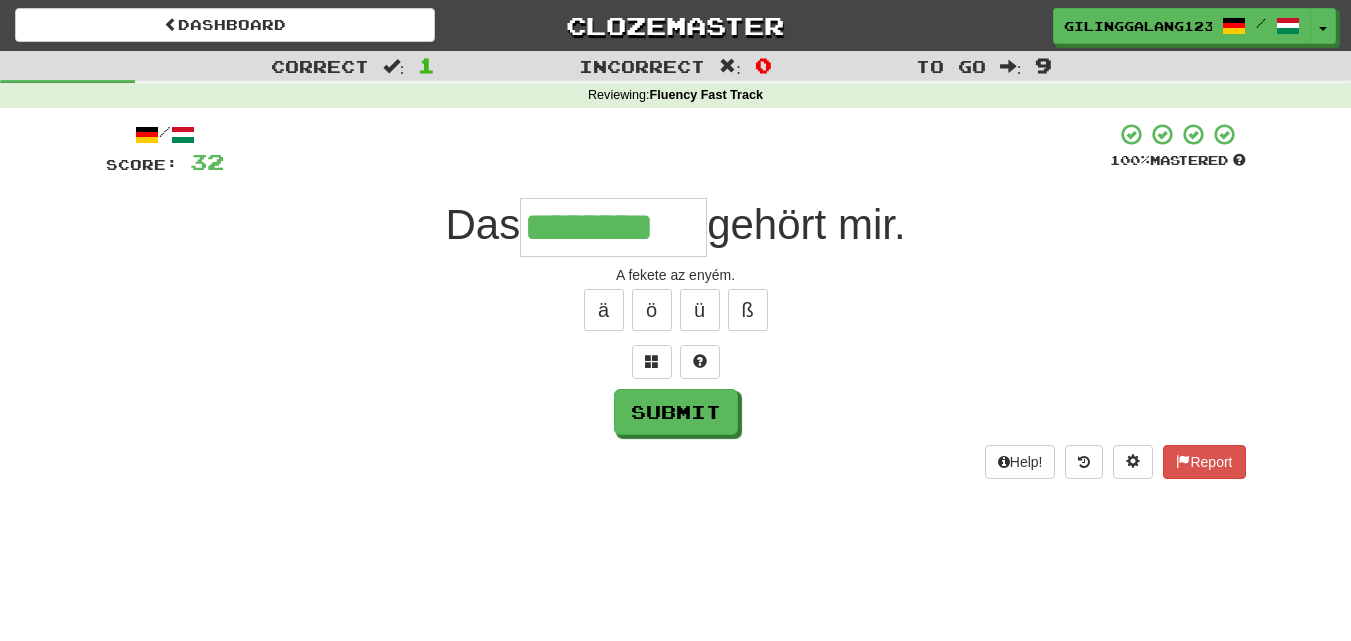 scroll, scrollTop: 0, scrollLeft: 5, axis: horizontal 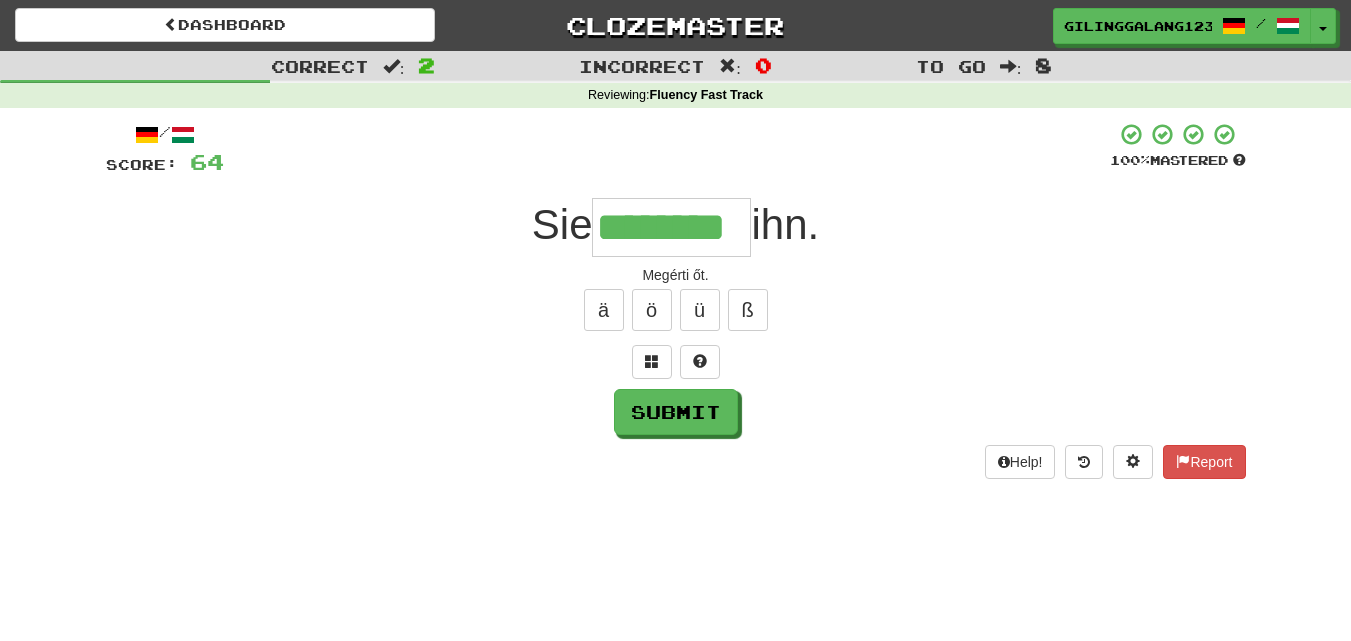 type on "********" 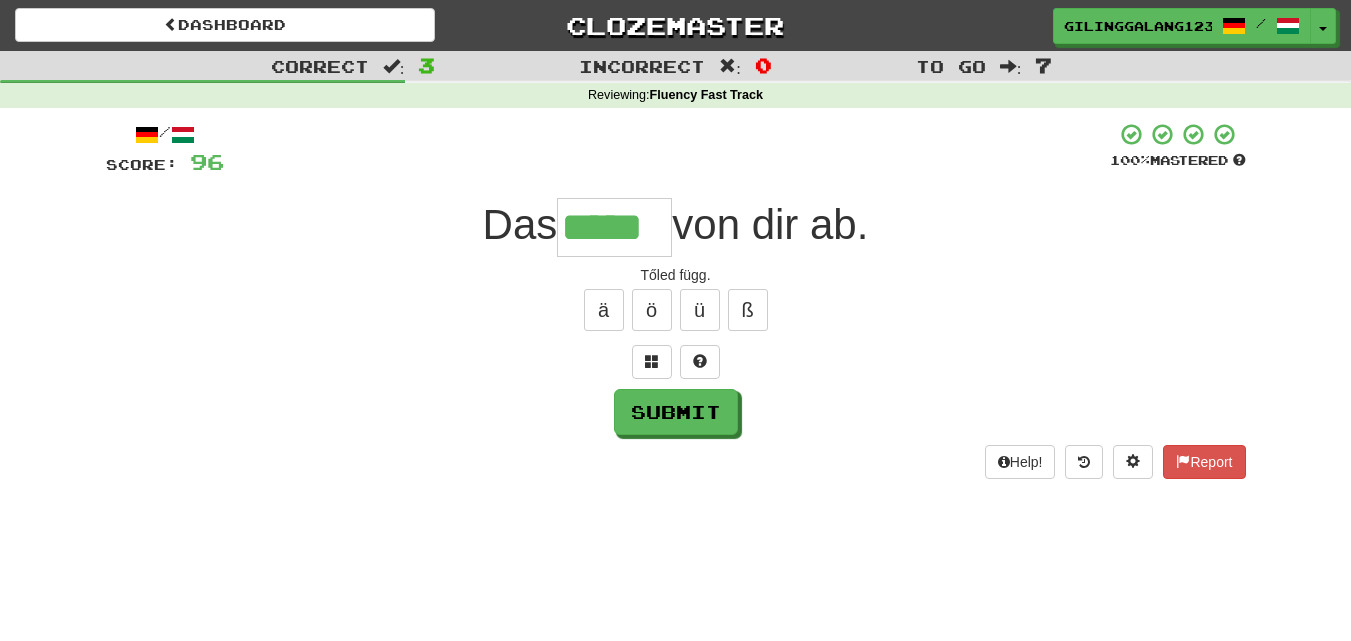 type on "*****" 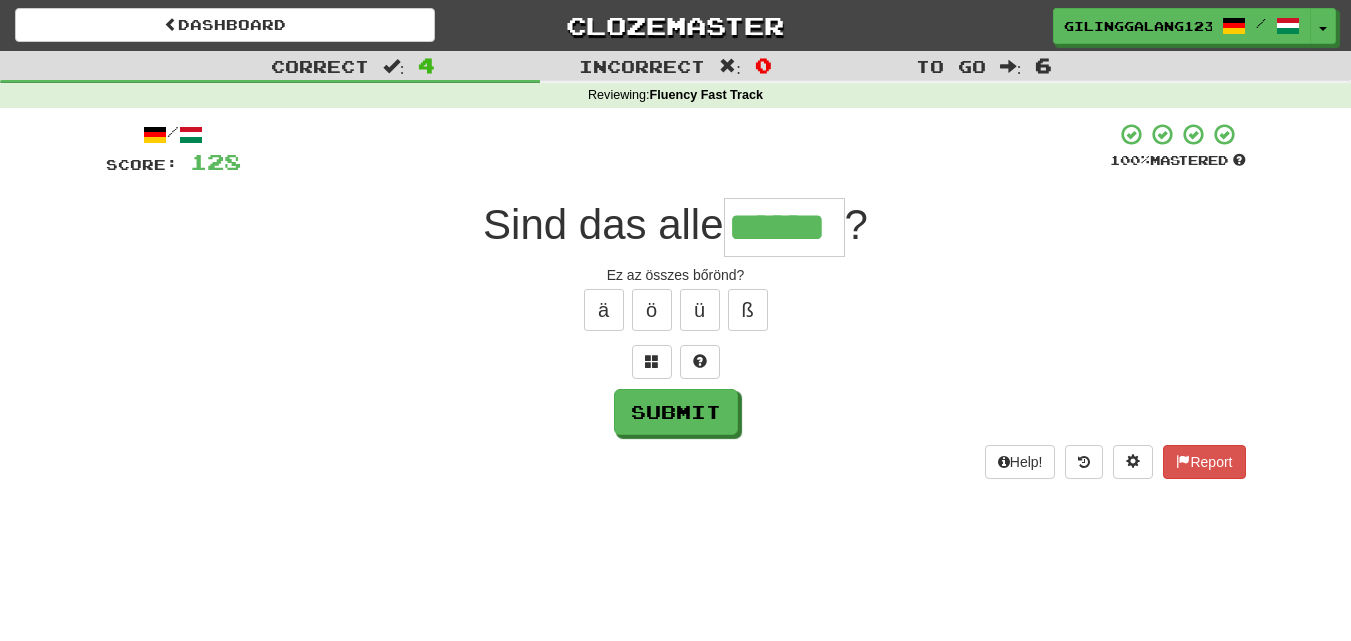 type on "******" 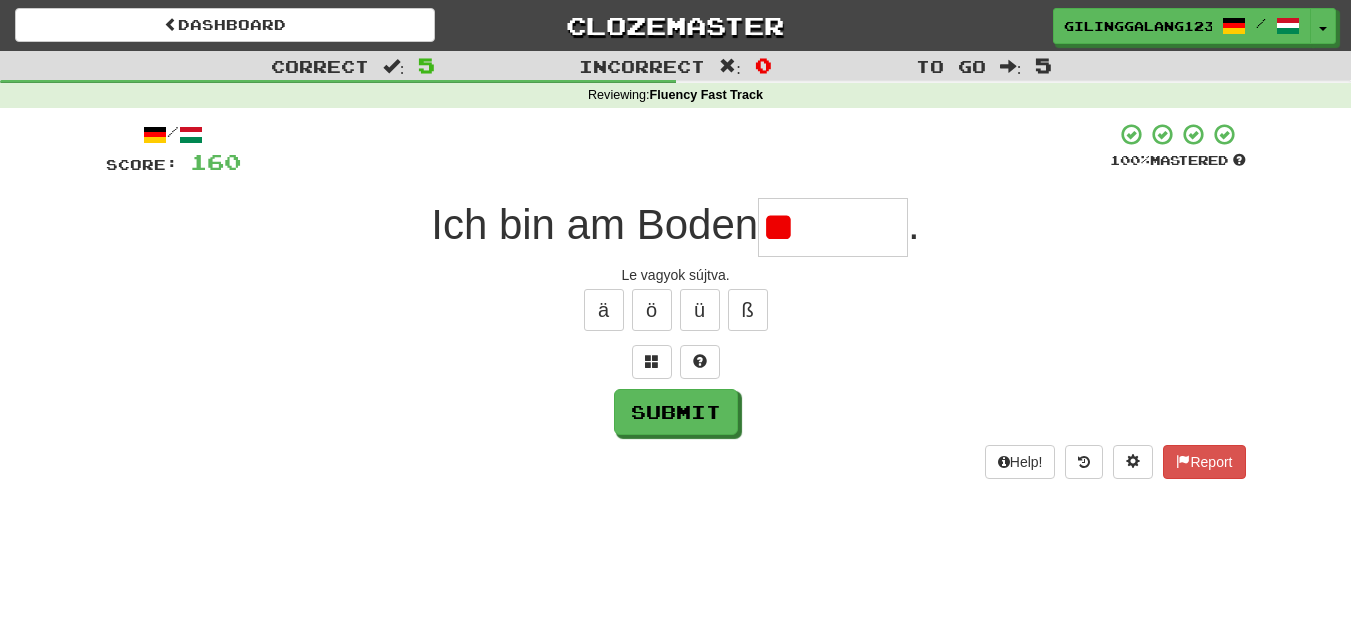 type on "*" 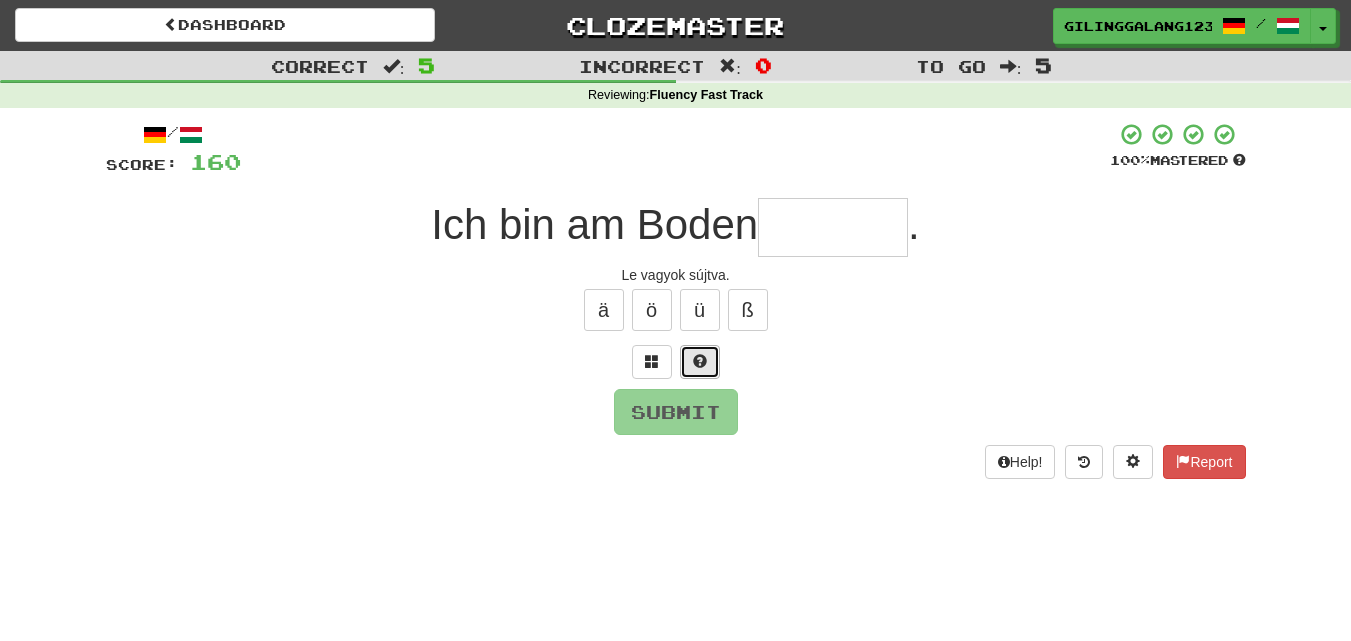 click at bounding box center [700, 362] 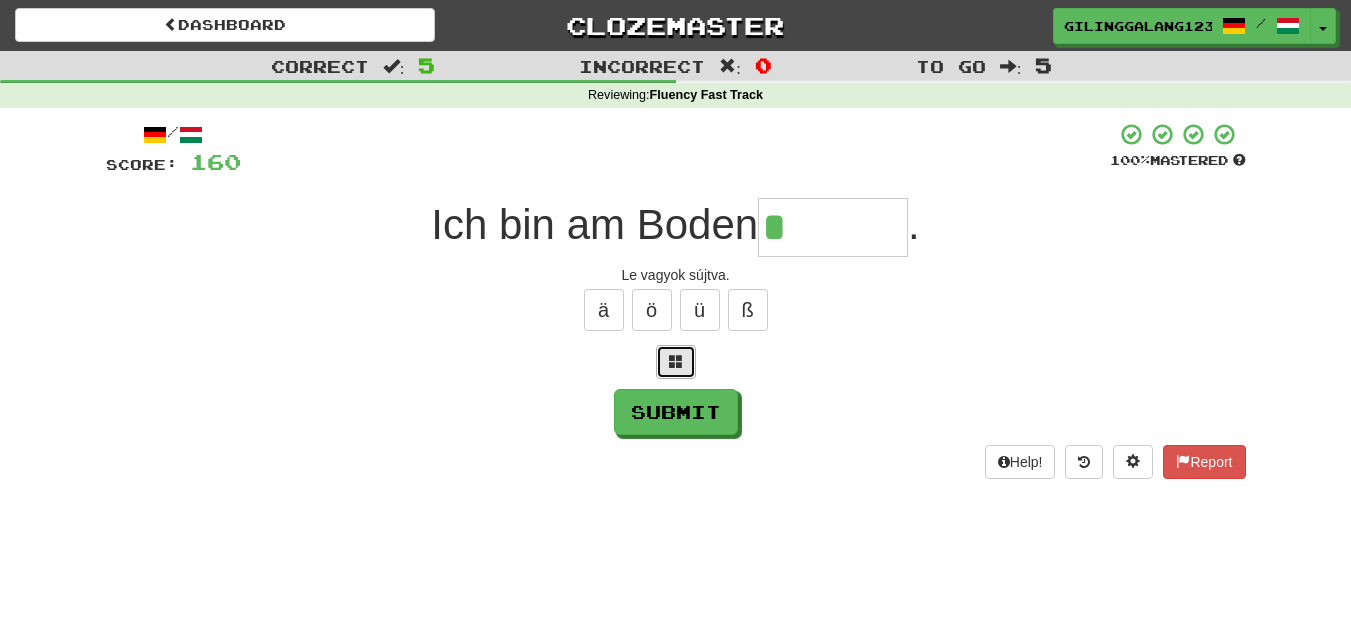 click at bounding box center [676, 362] 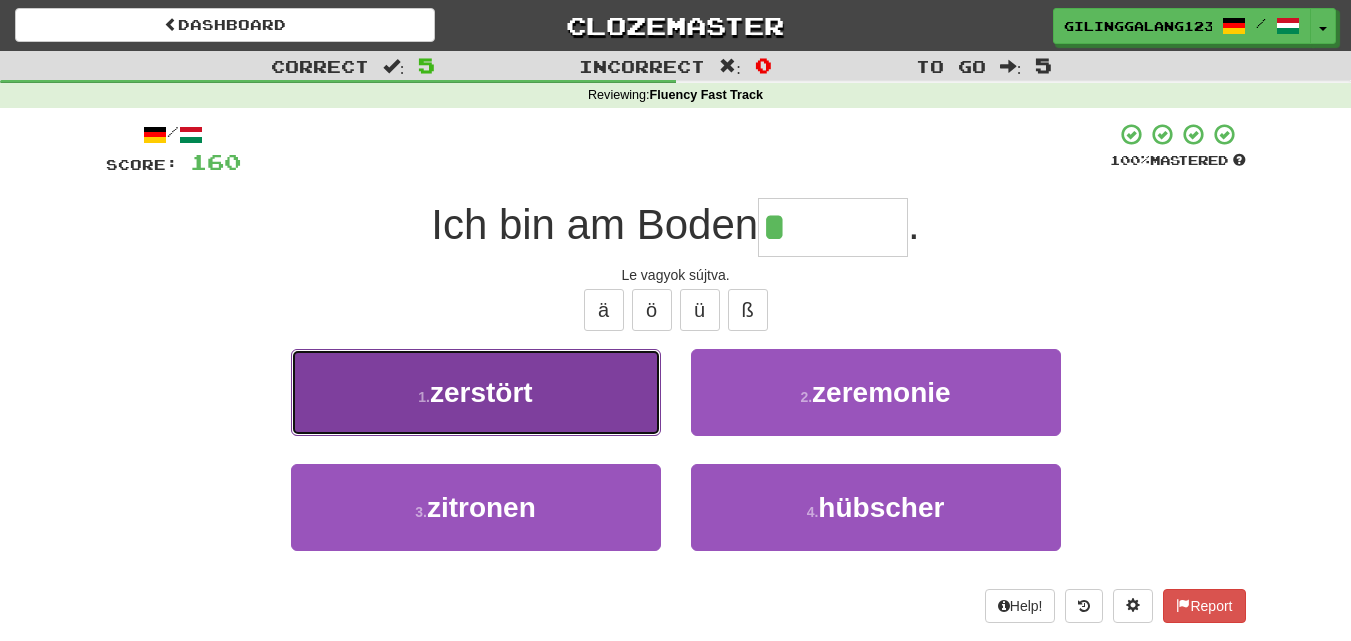 click on "1 .  zerstört" at bounding box center [476, 392] 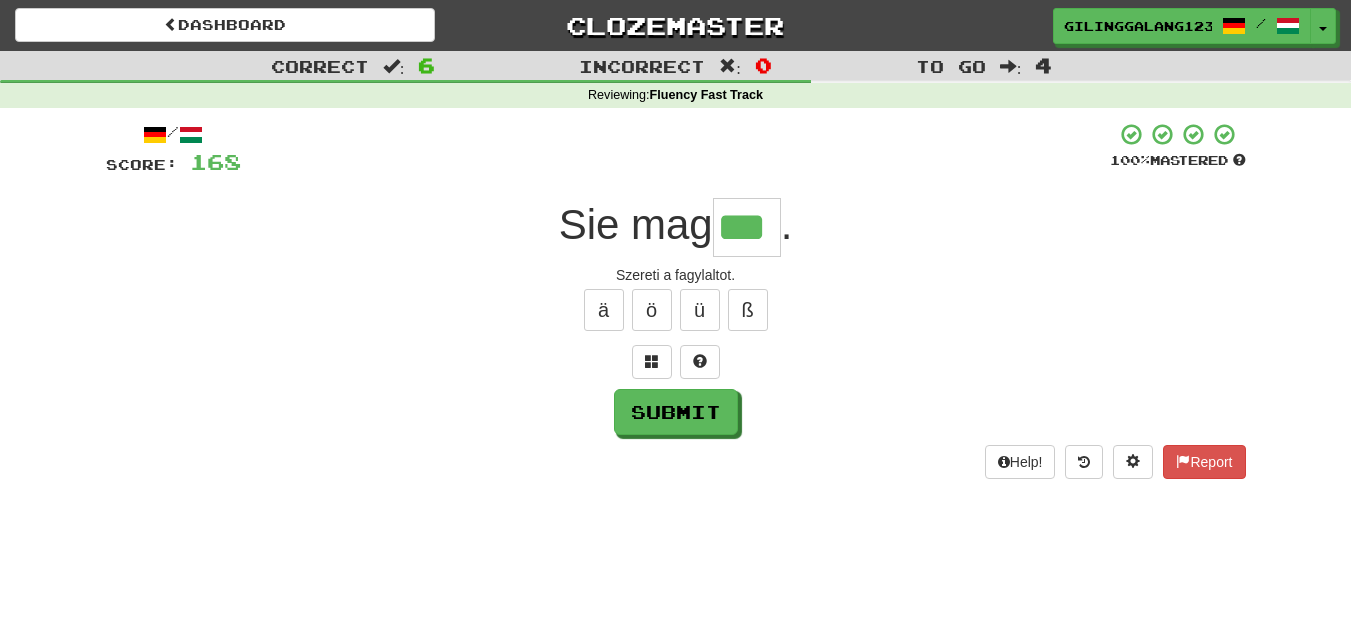 type on "***" 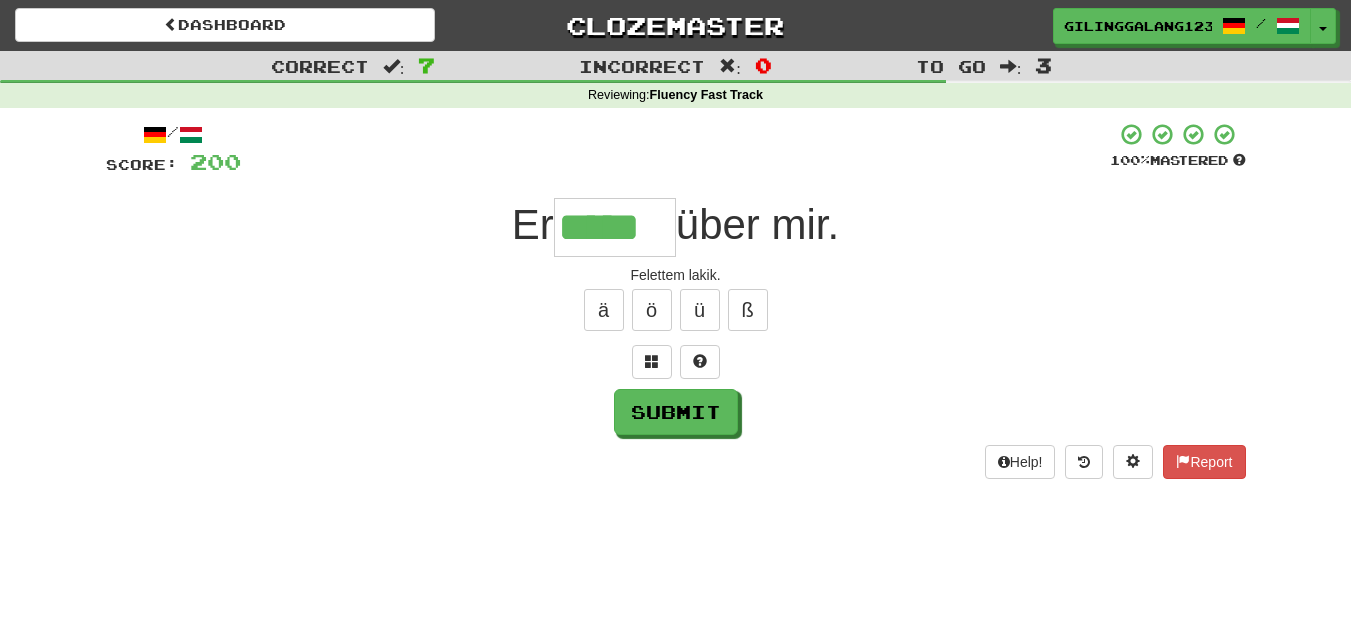 type on "*****" 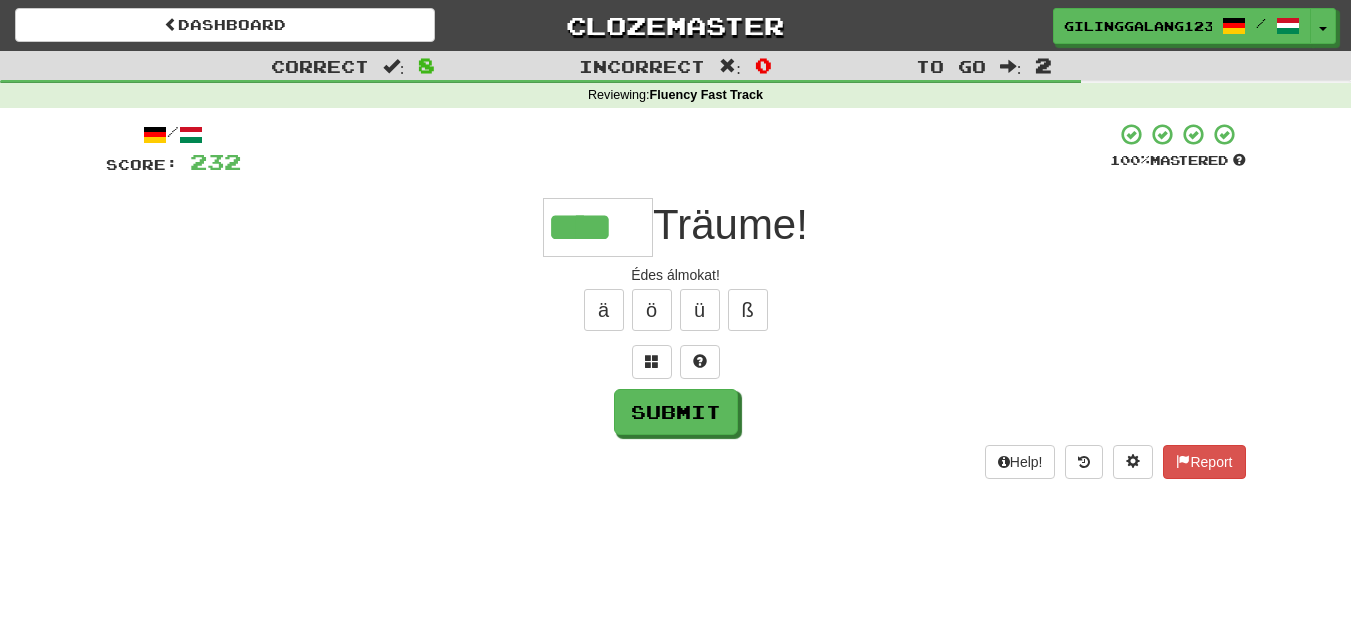 type on "****" 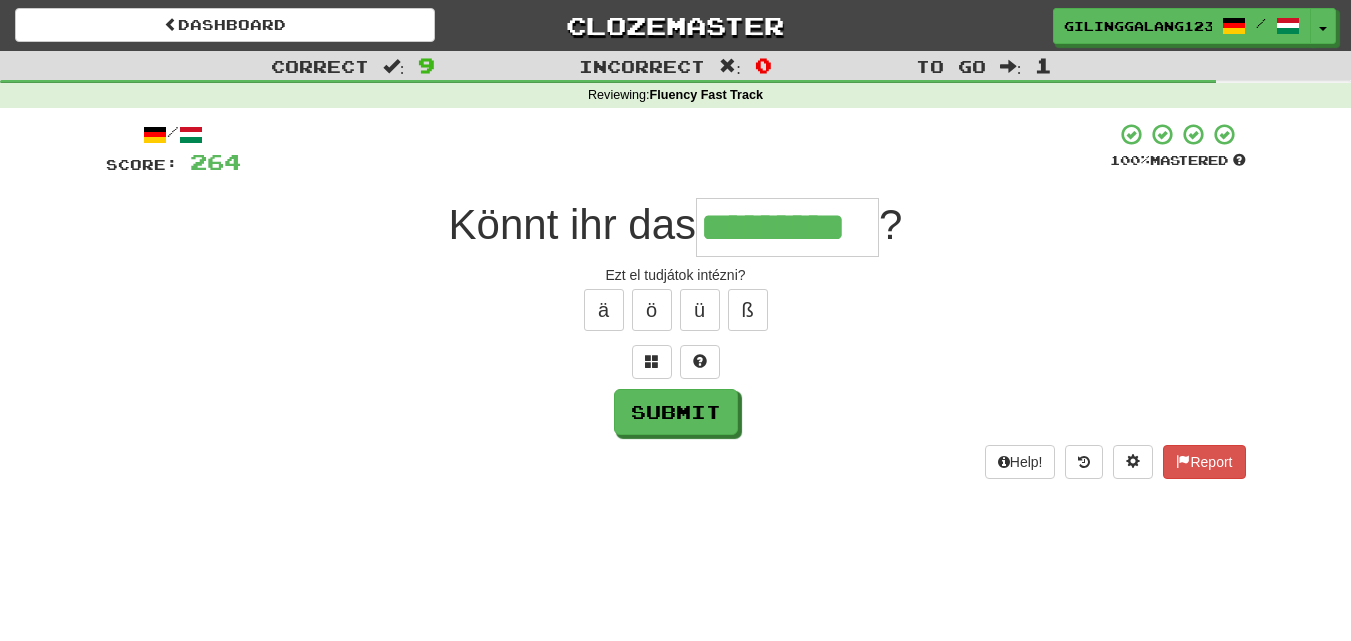 type on "*********" 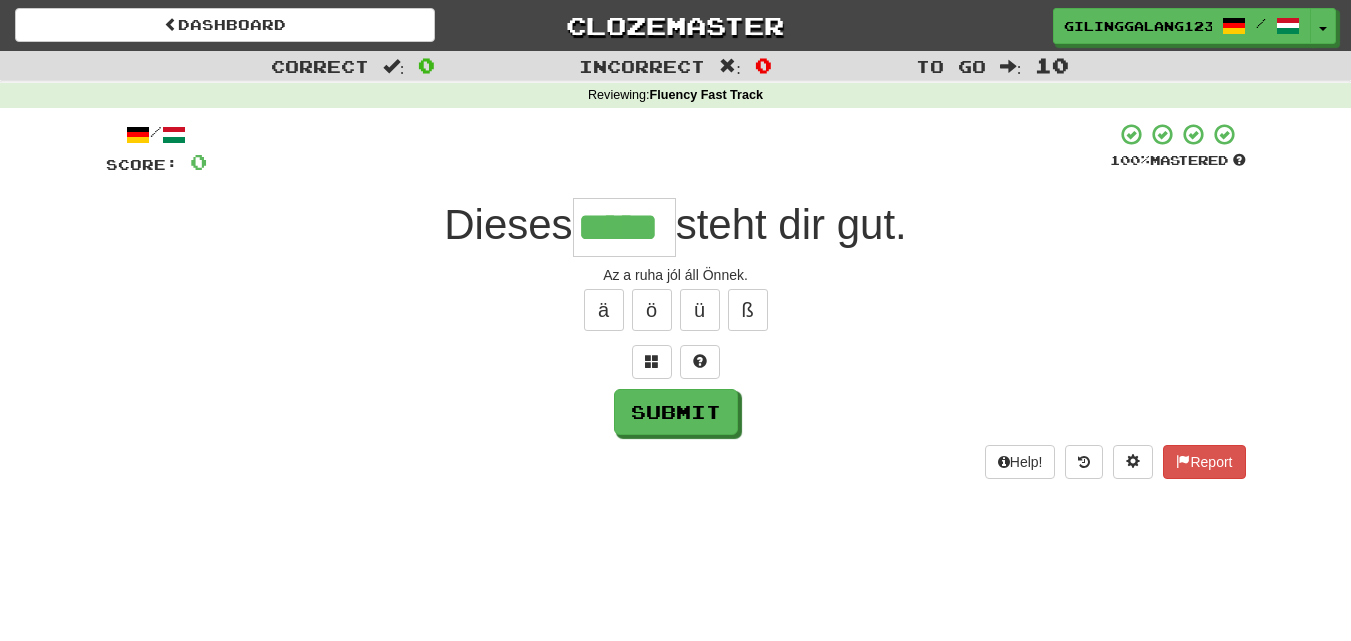 type on "*****" 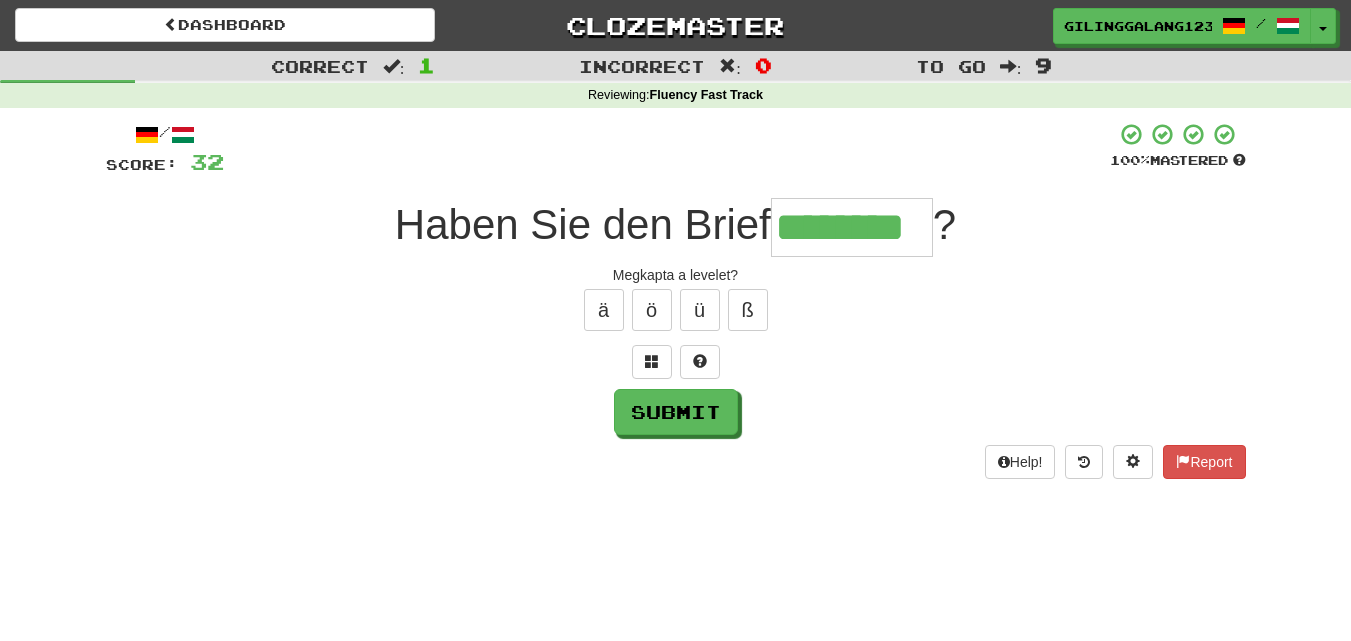 type on "********" 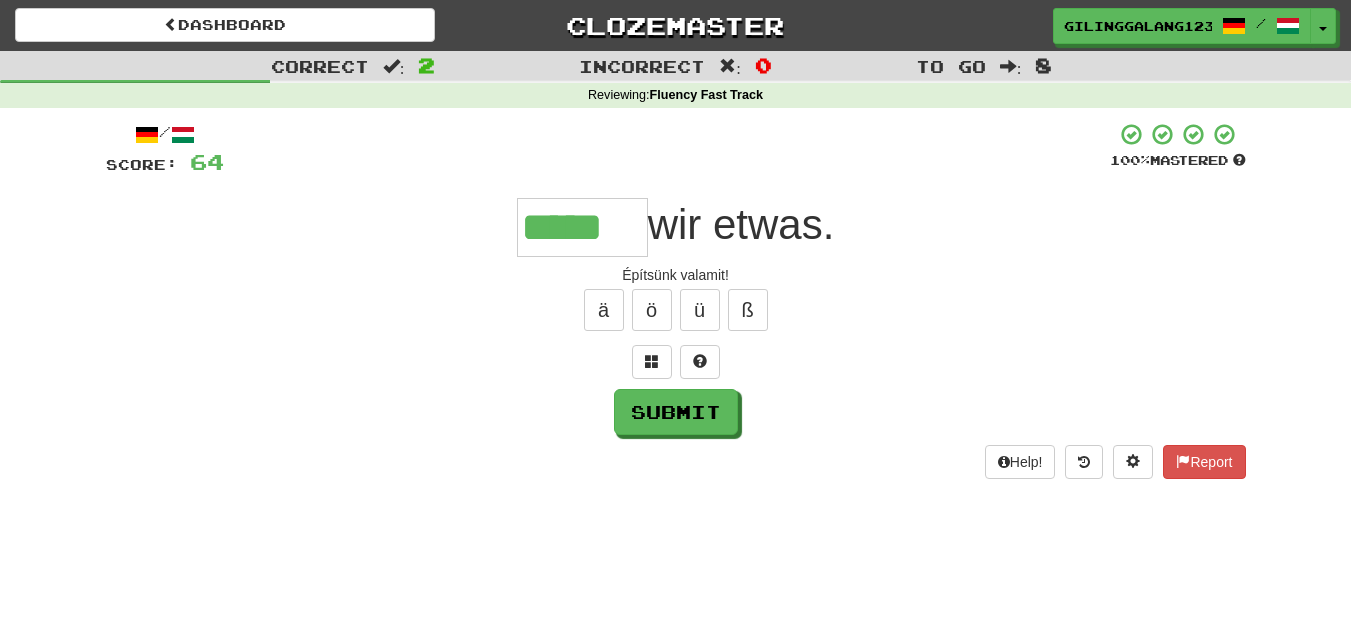 type on "*****" 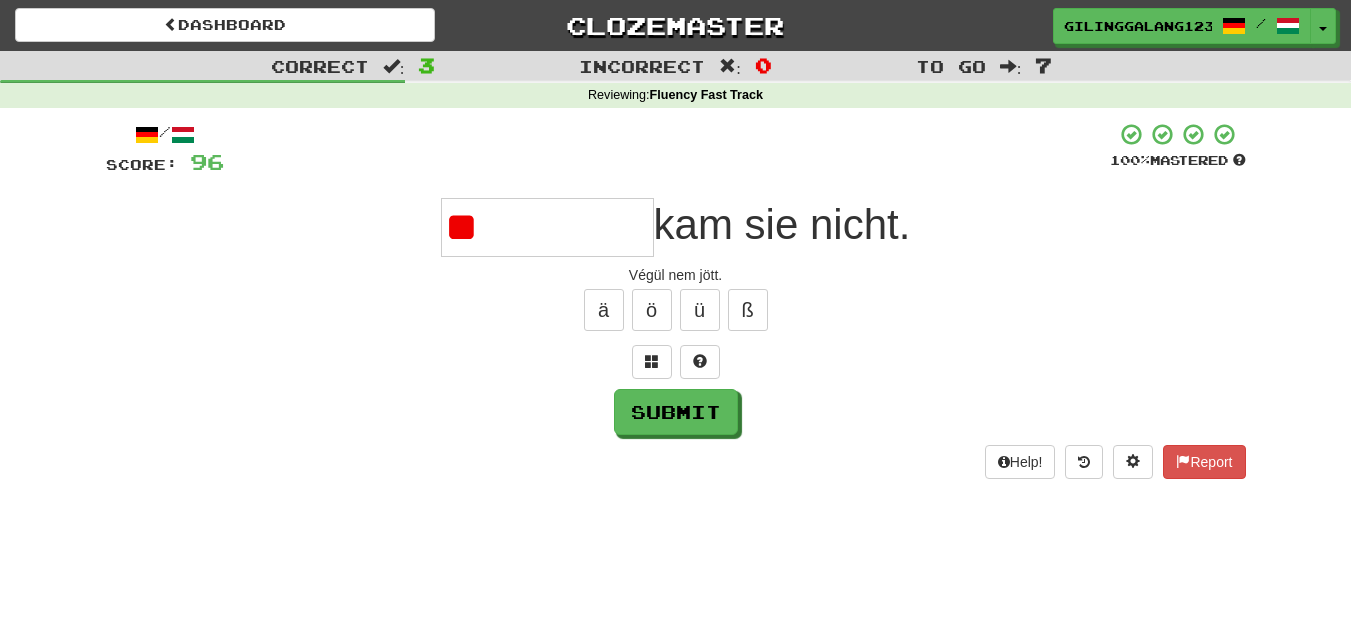 type on "*" 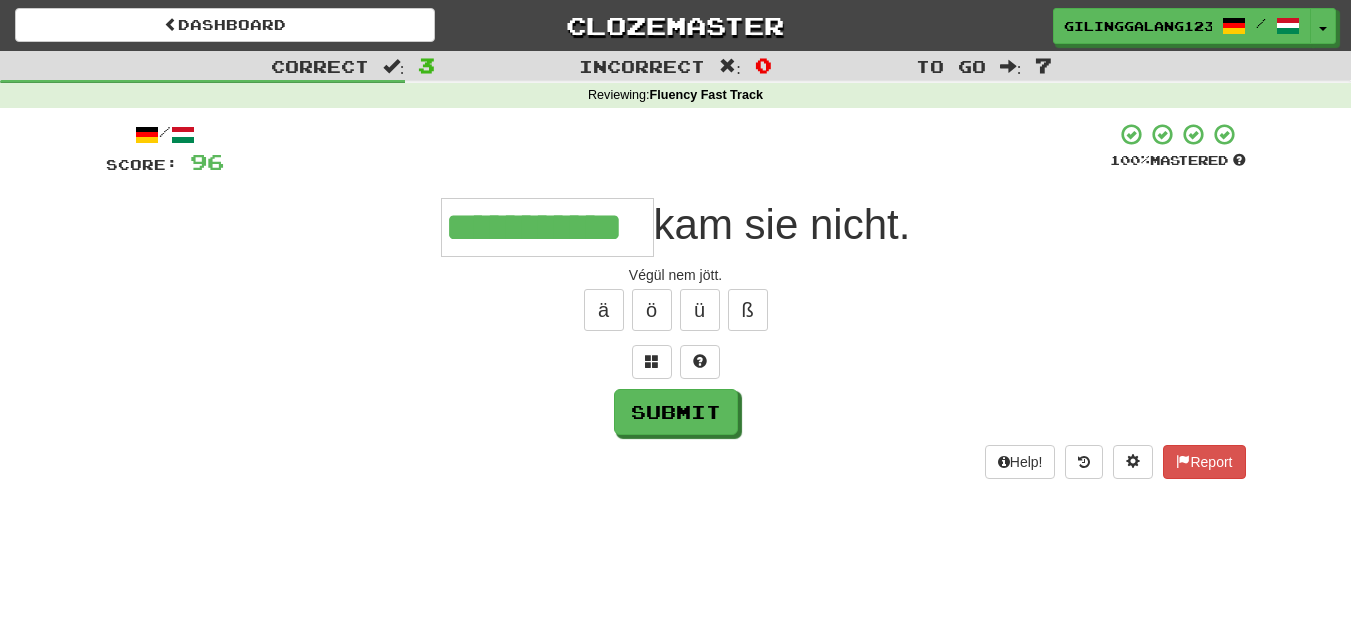 type on "**********" 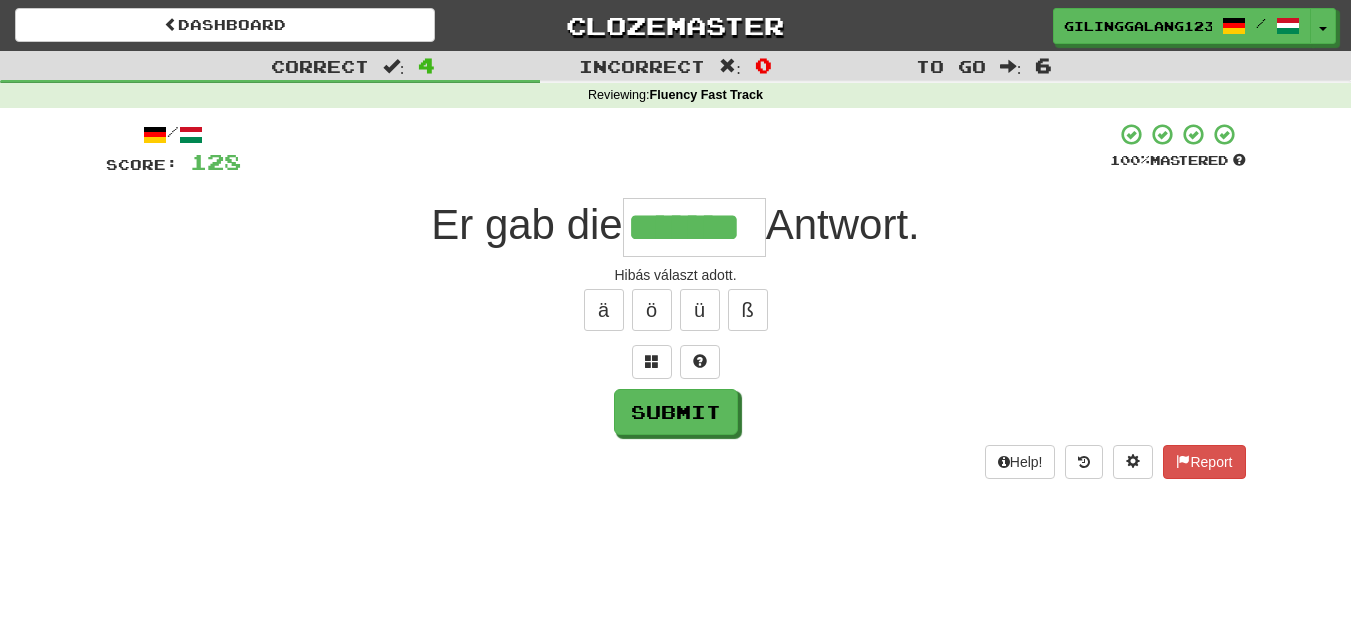 type on "*******" 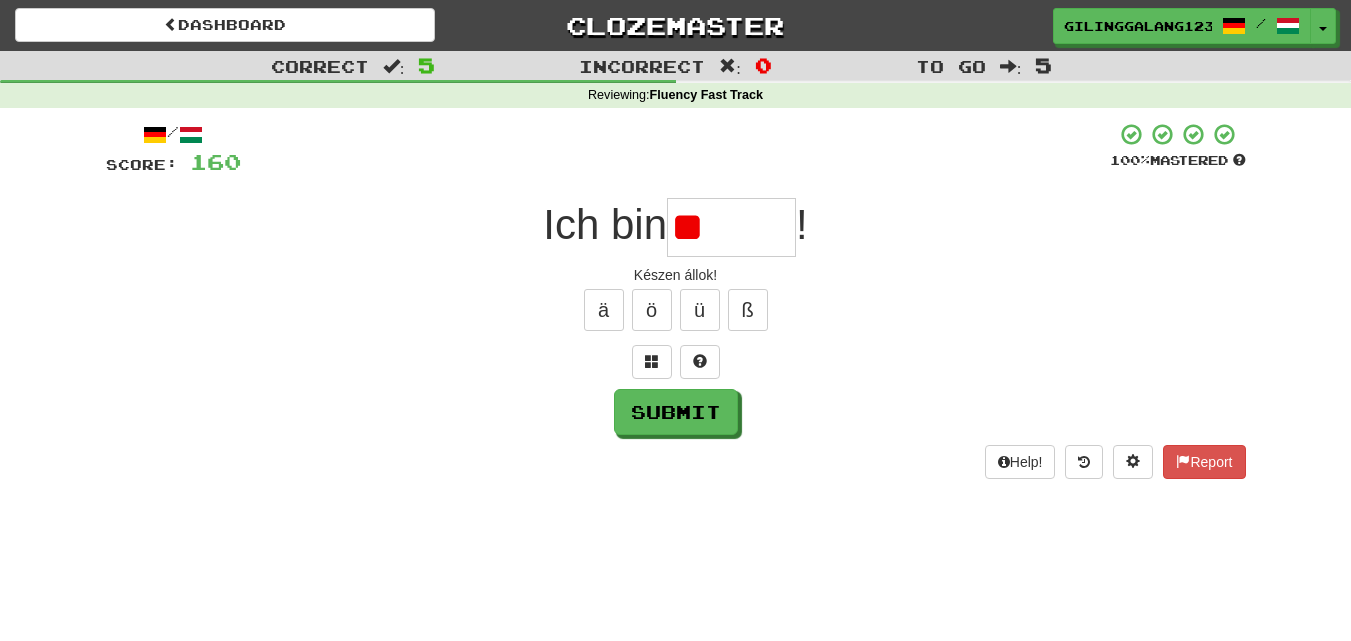 type on "*" 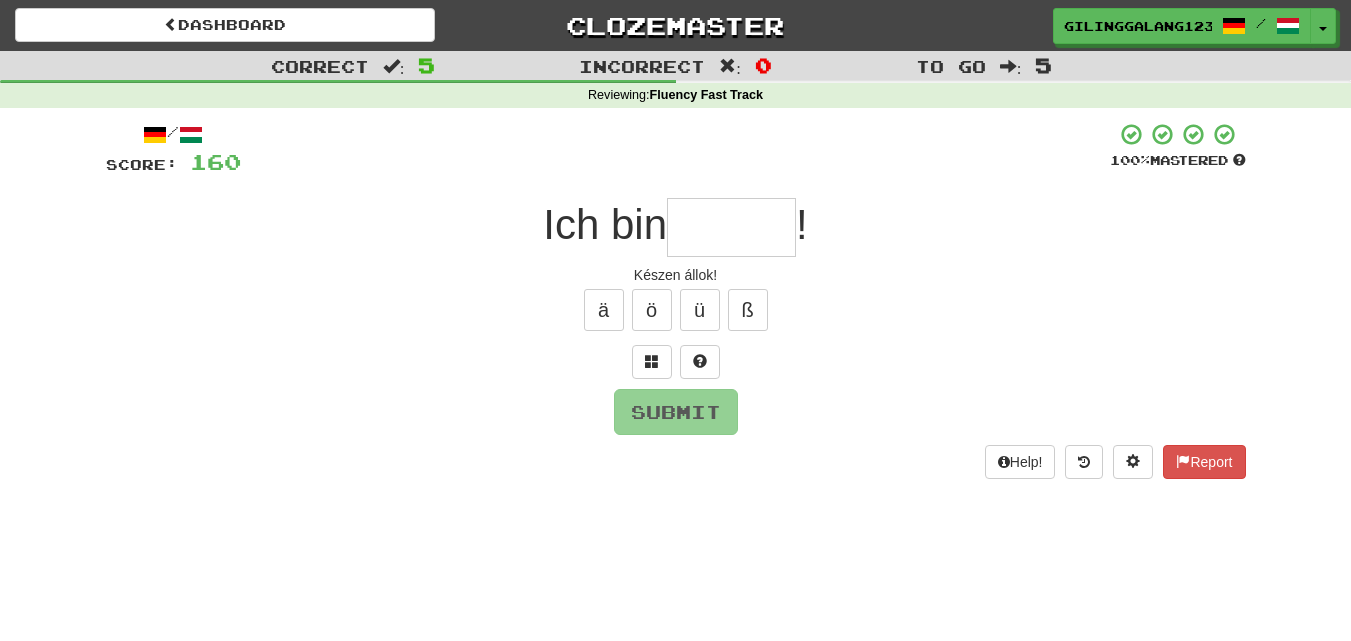 type on "*" 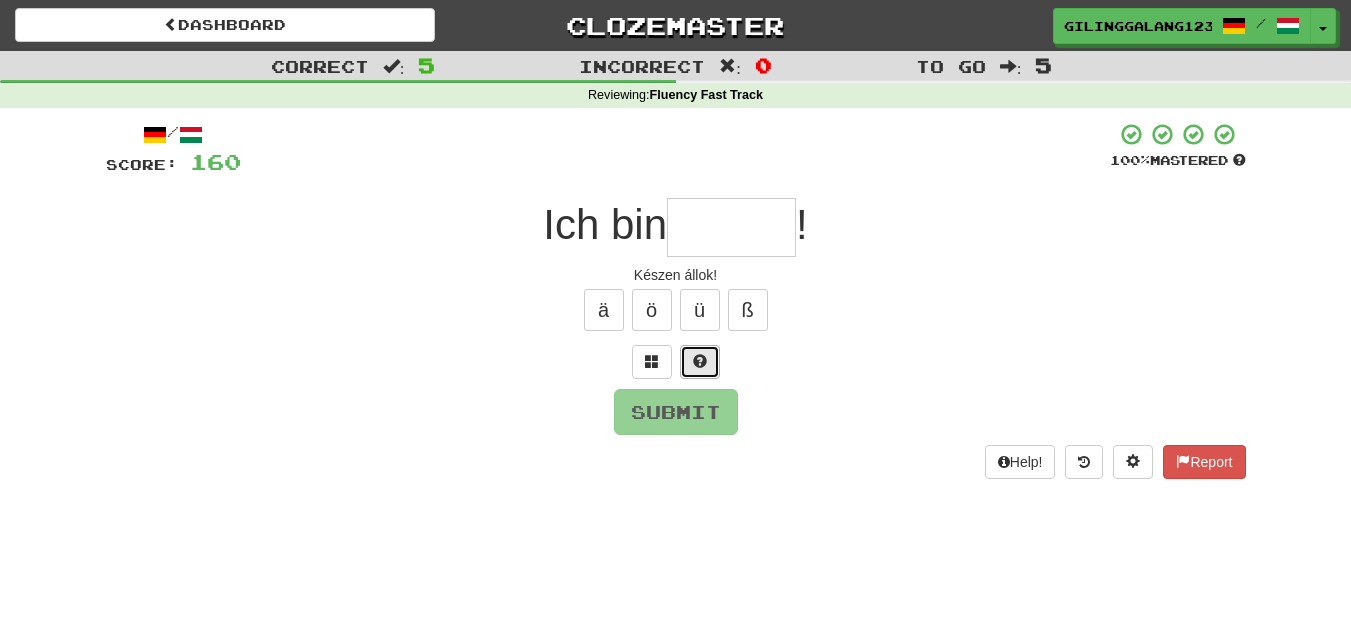 click at bounding box center (700, 361) 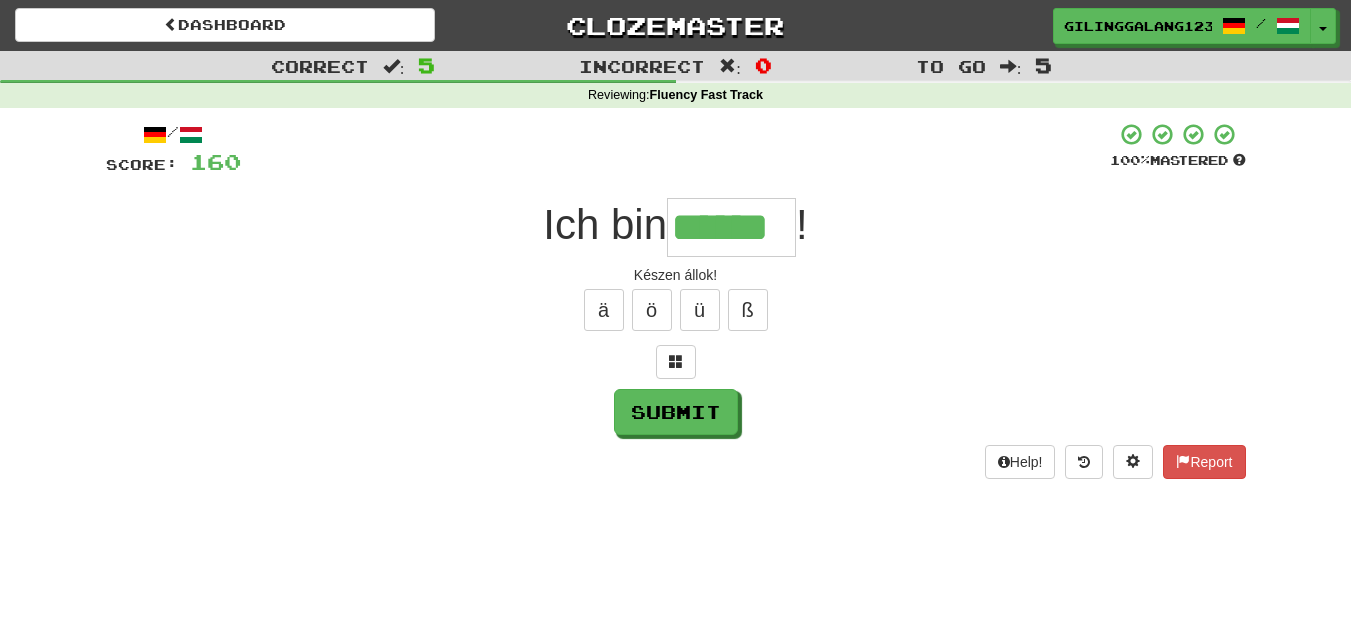 type on "******" 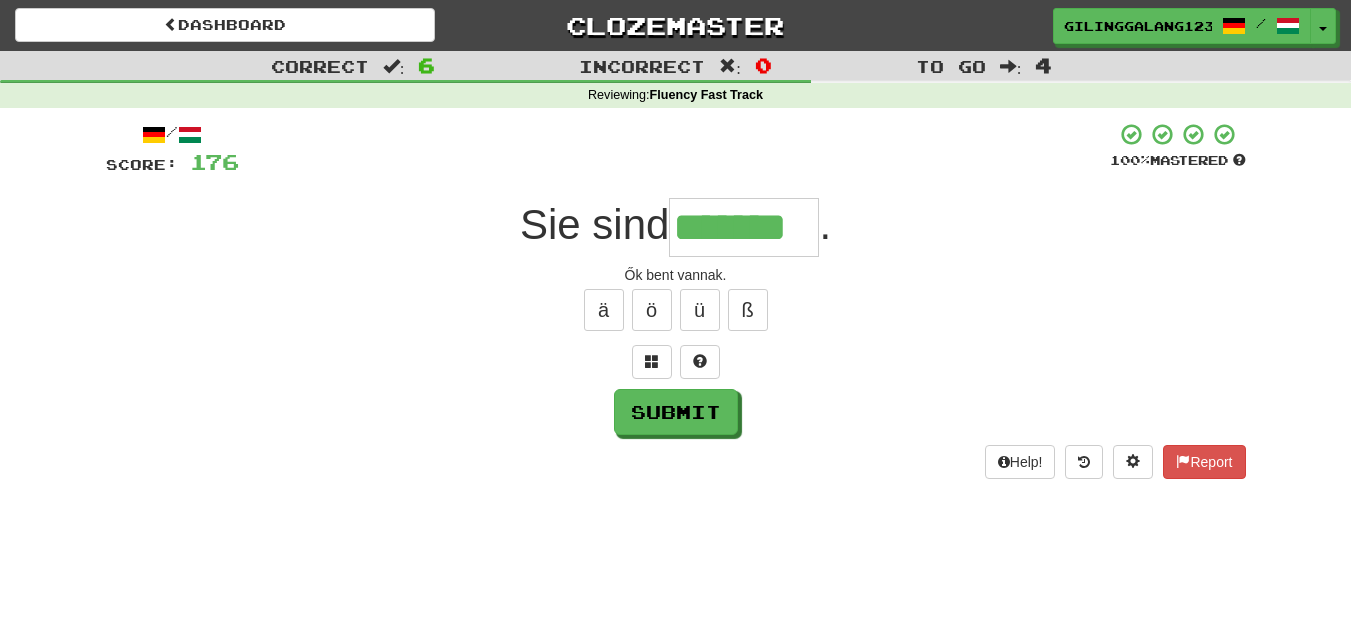 type on "*******" 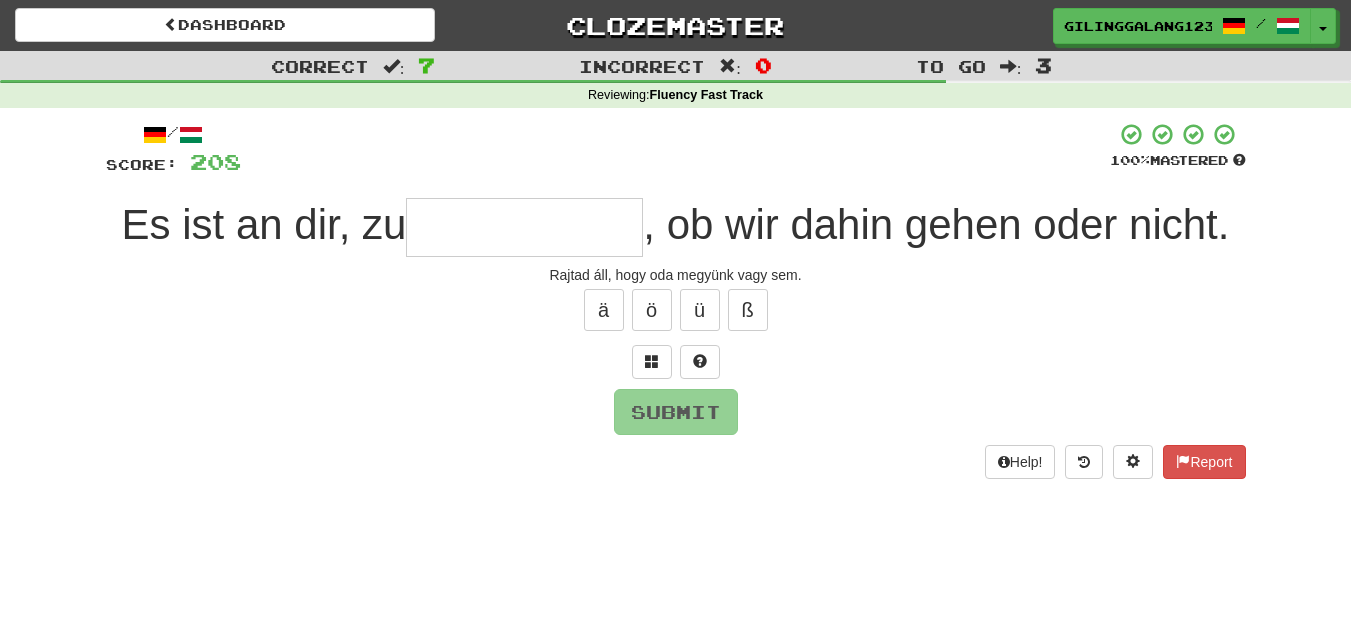 type on "*" 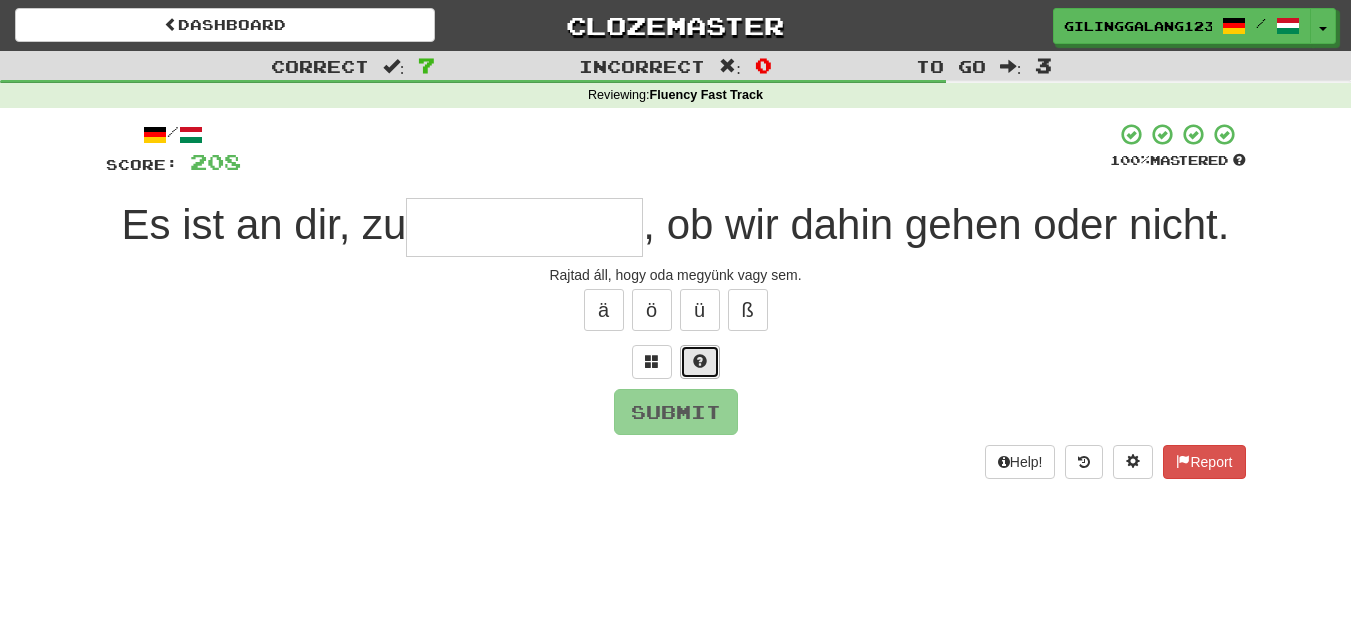 click at bounding box center [700, 362] 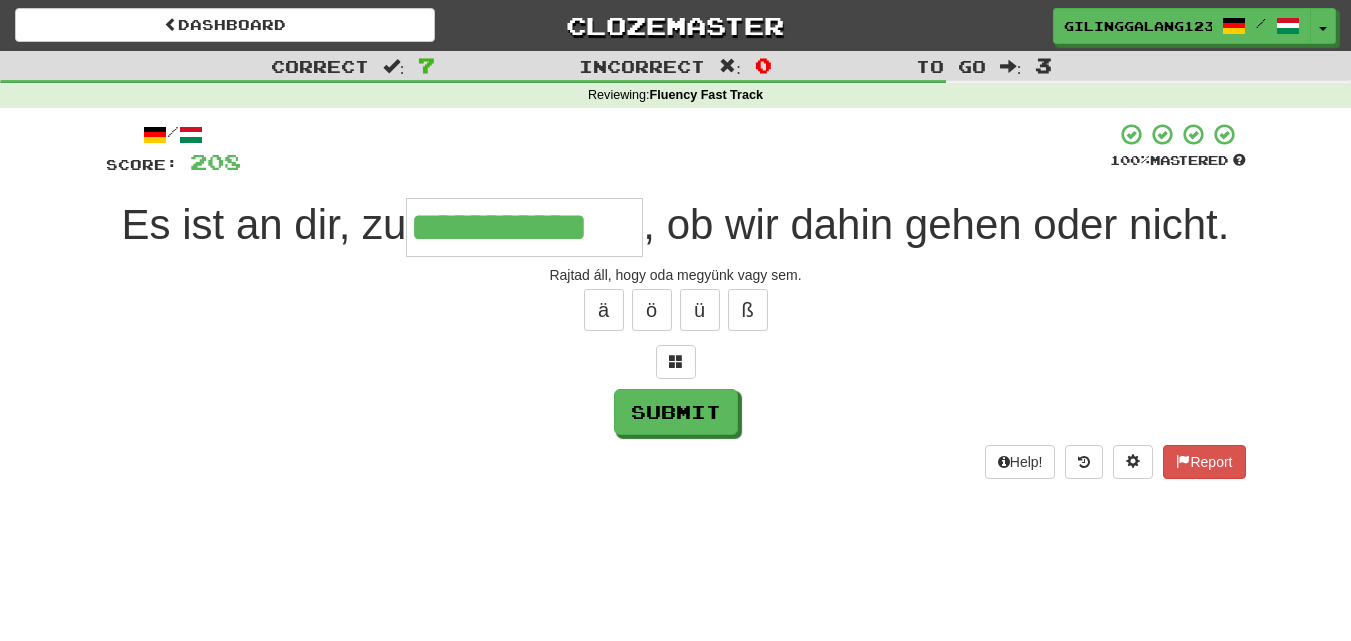 type on "**********" 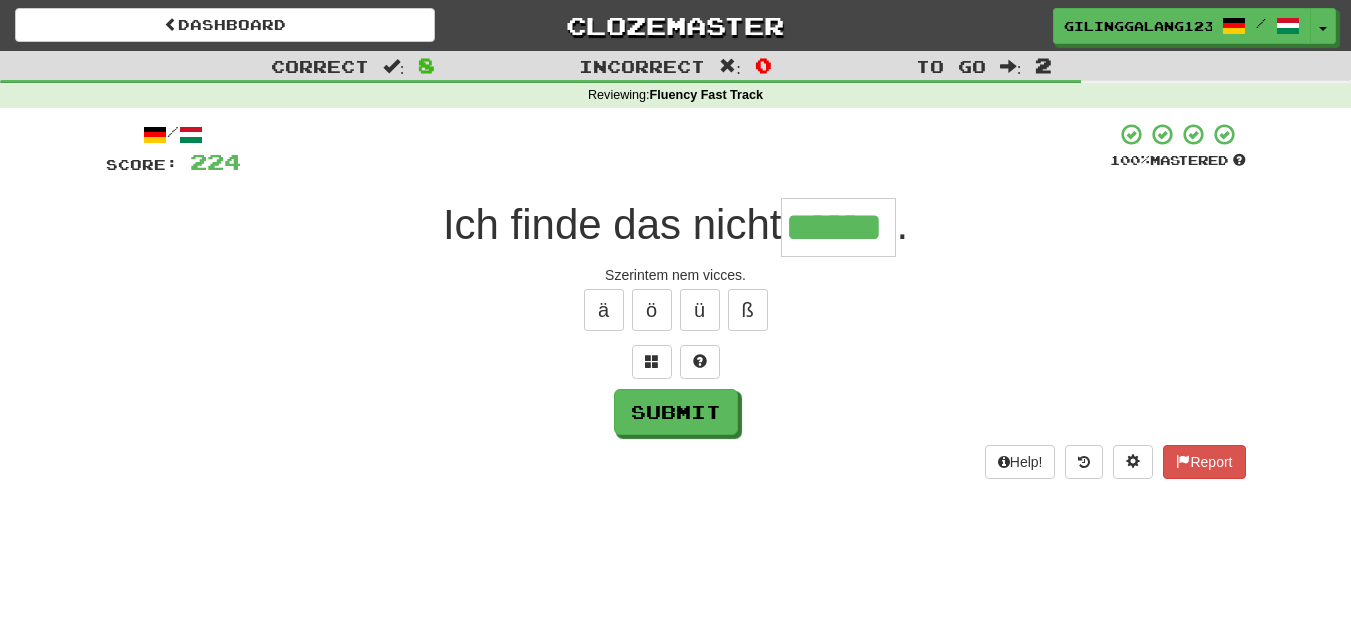 type on "******" 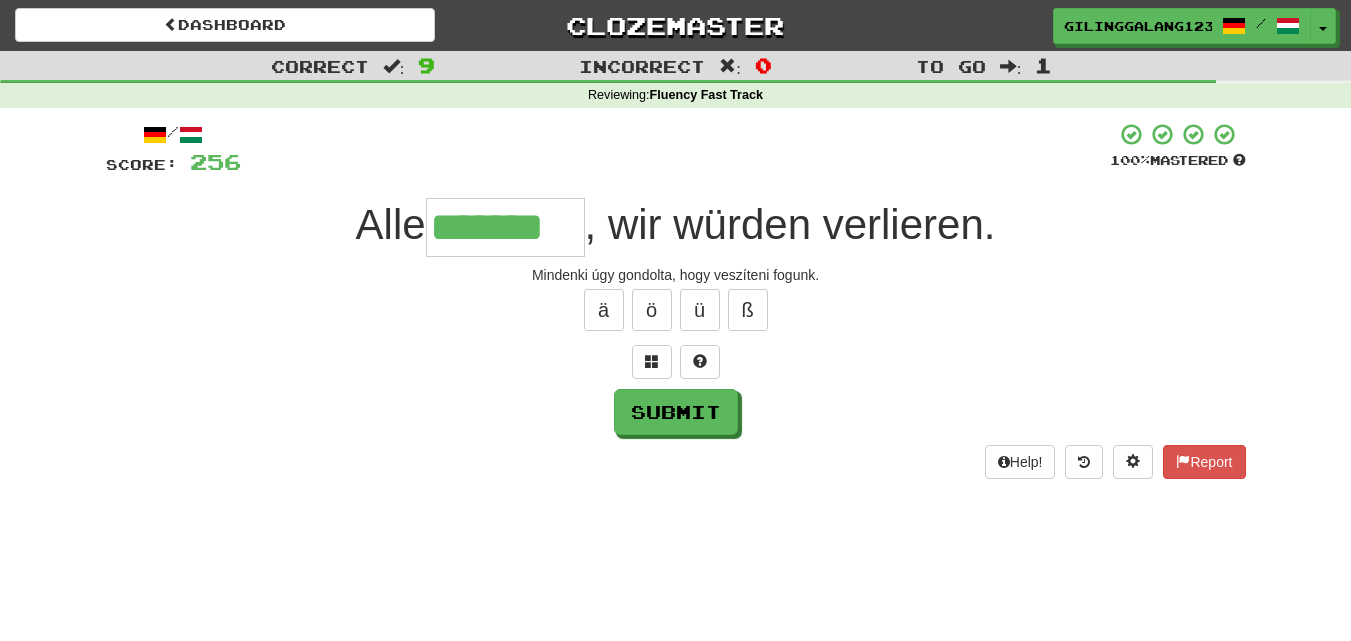 type on "*******" 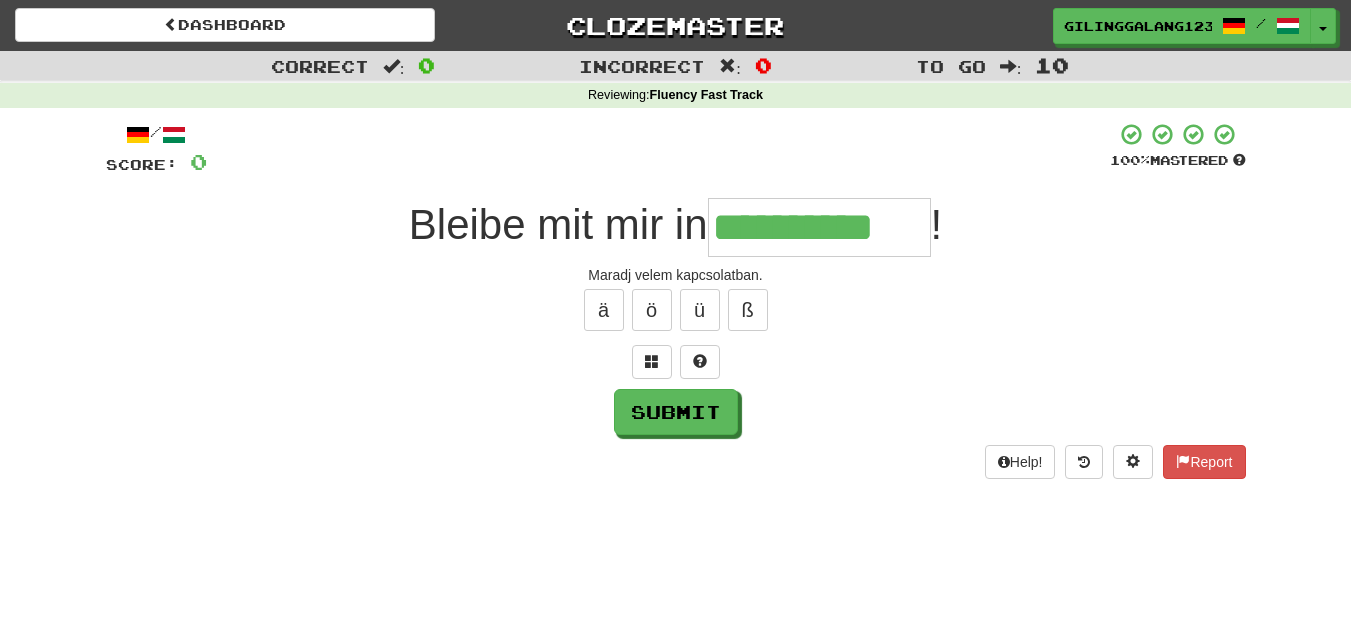 type on "**********" 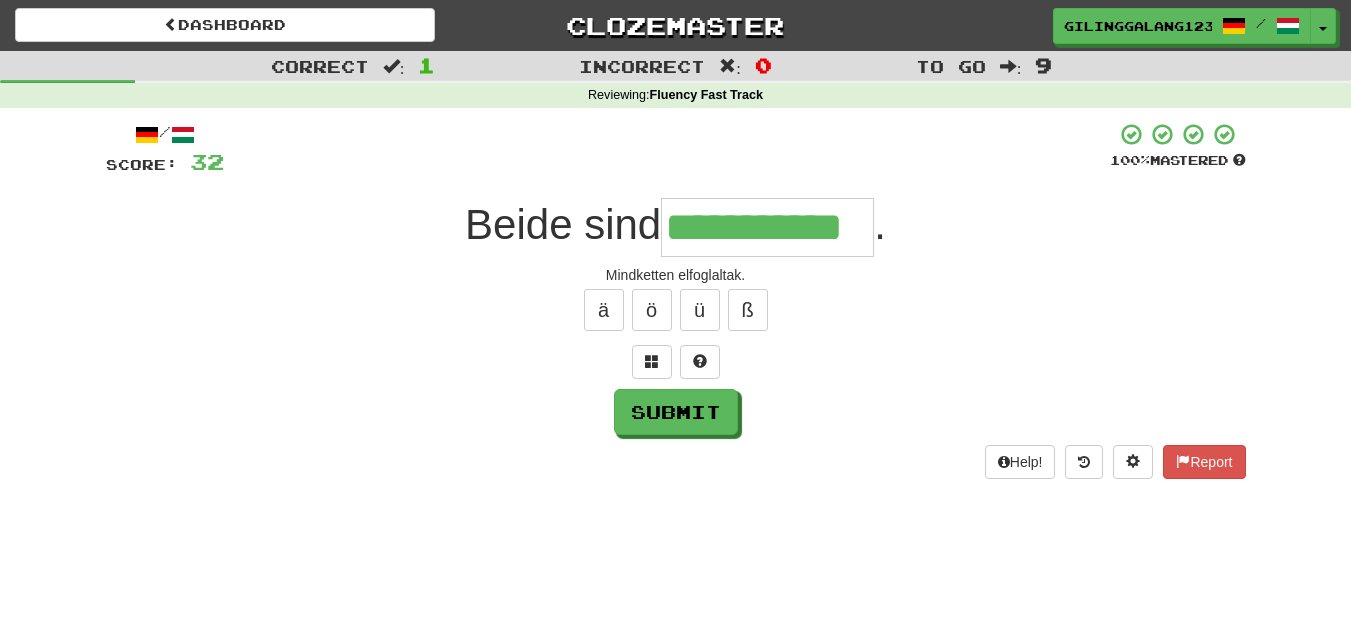type on "**********" 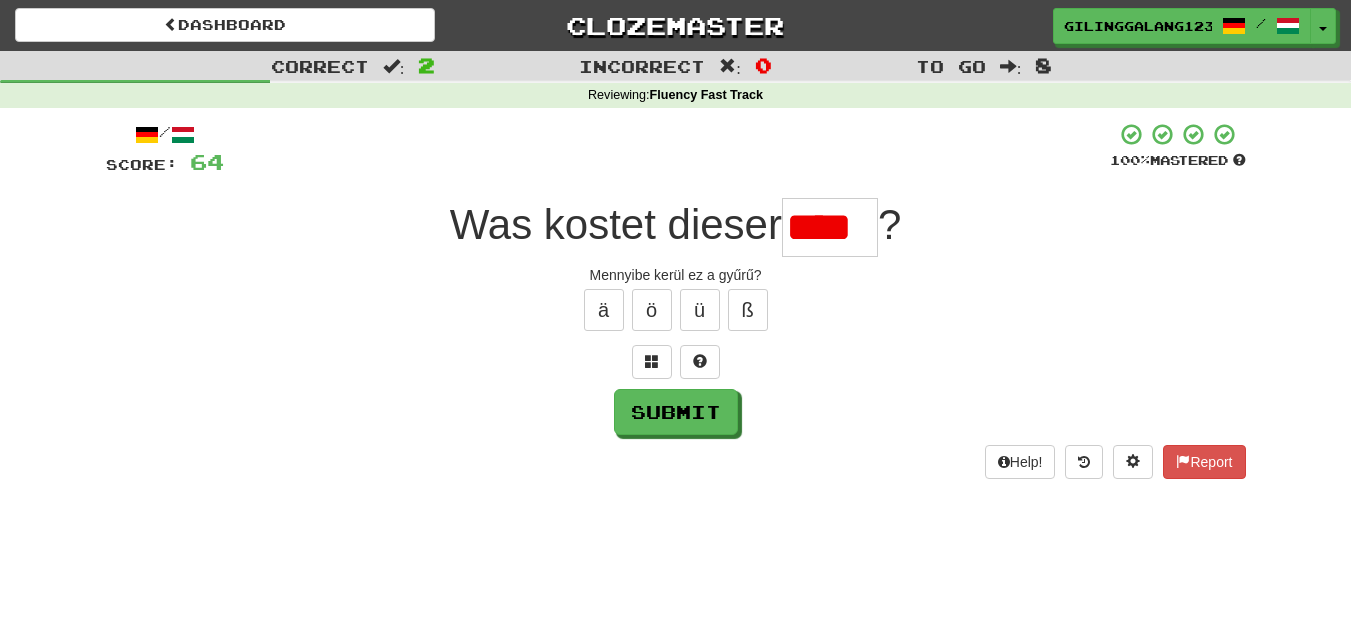 scroll, scrollTop: 0, scrollLeft: 0, axis: both 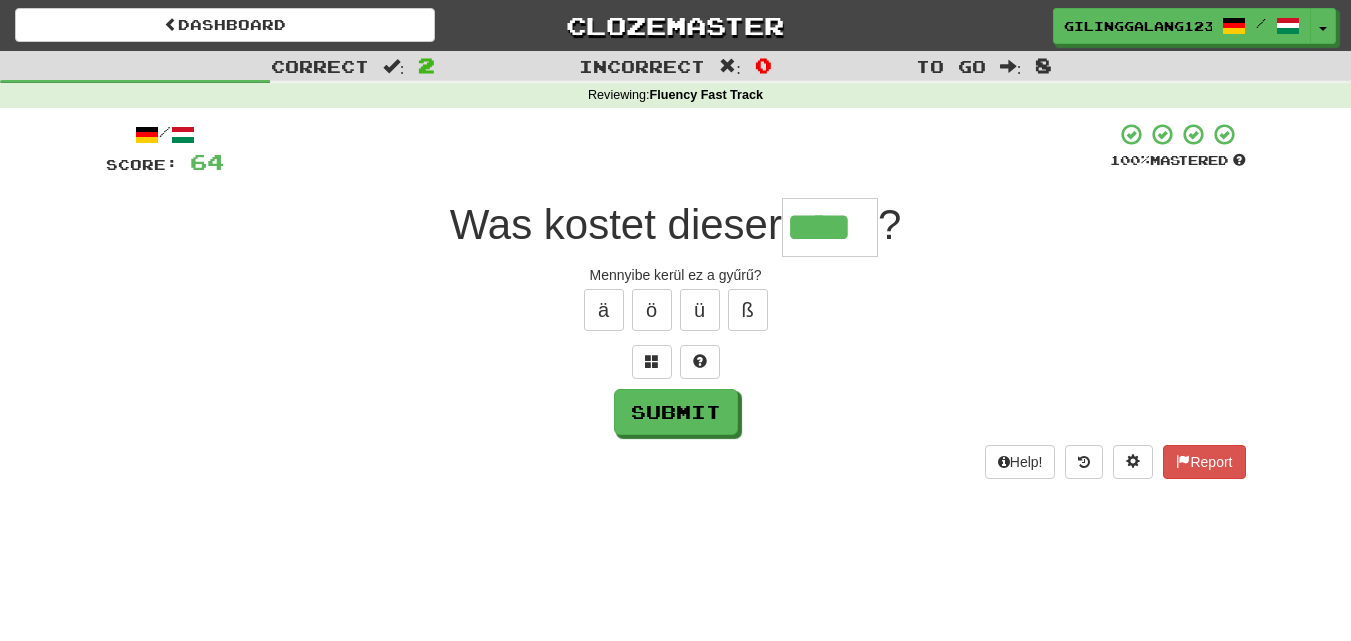 type on "****" 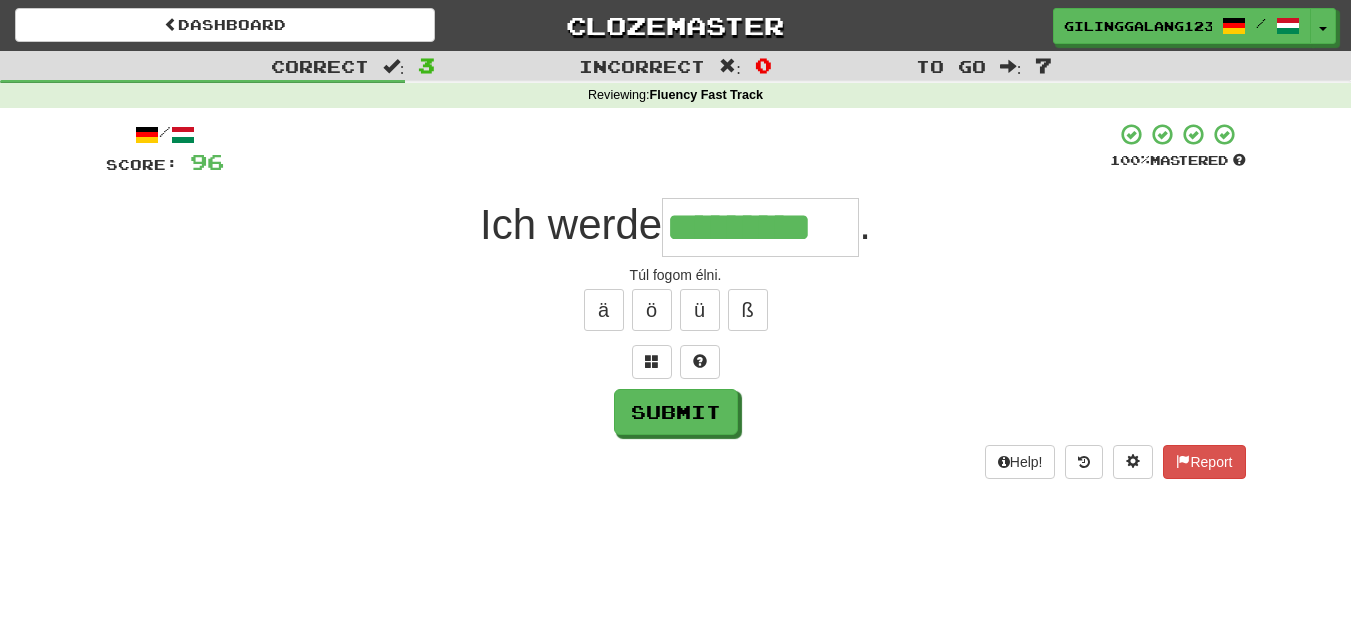 type on "*********" 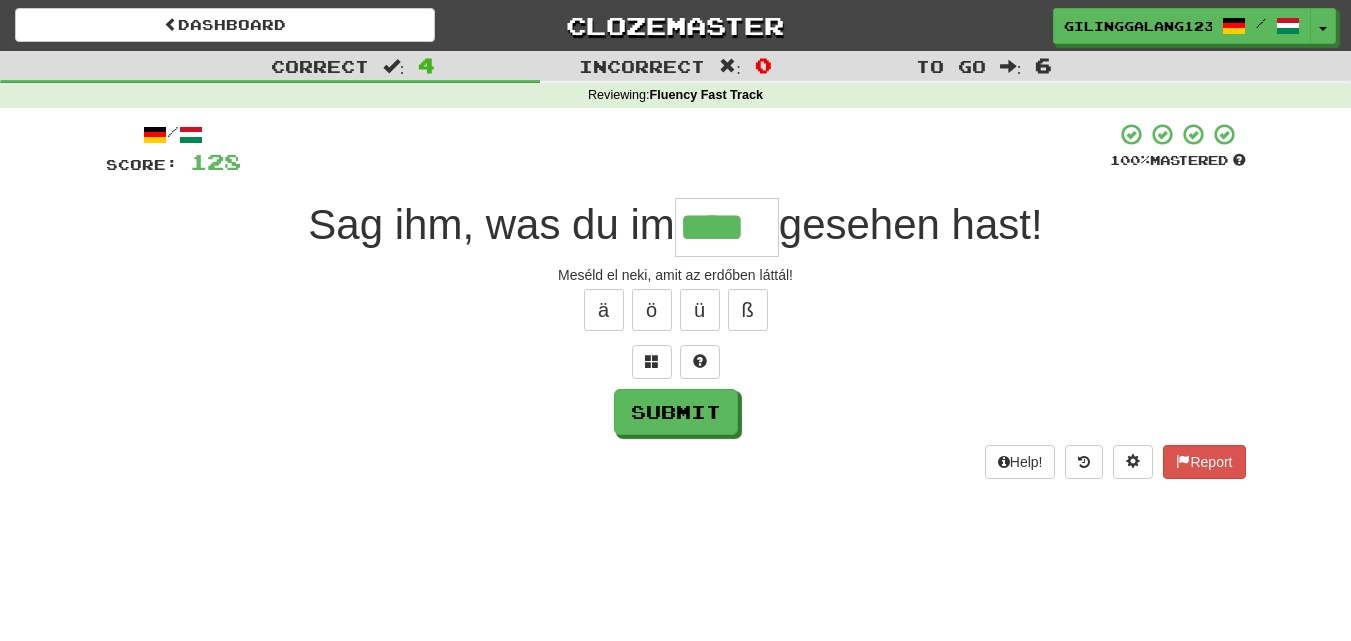 type on "****" 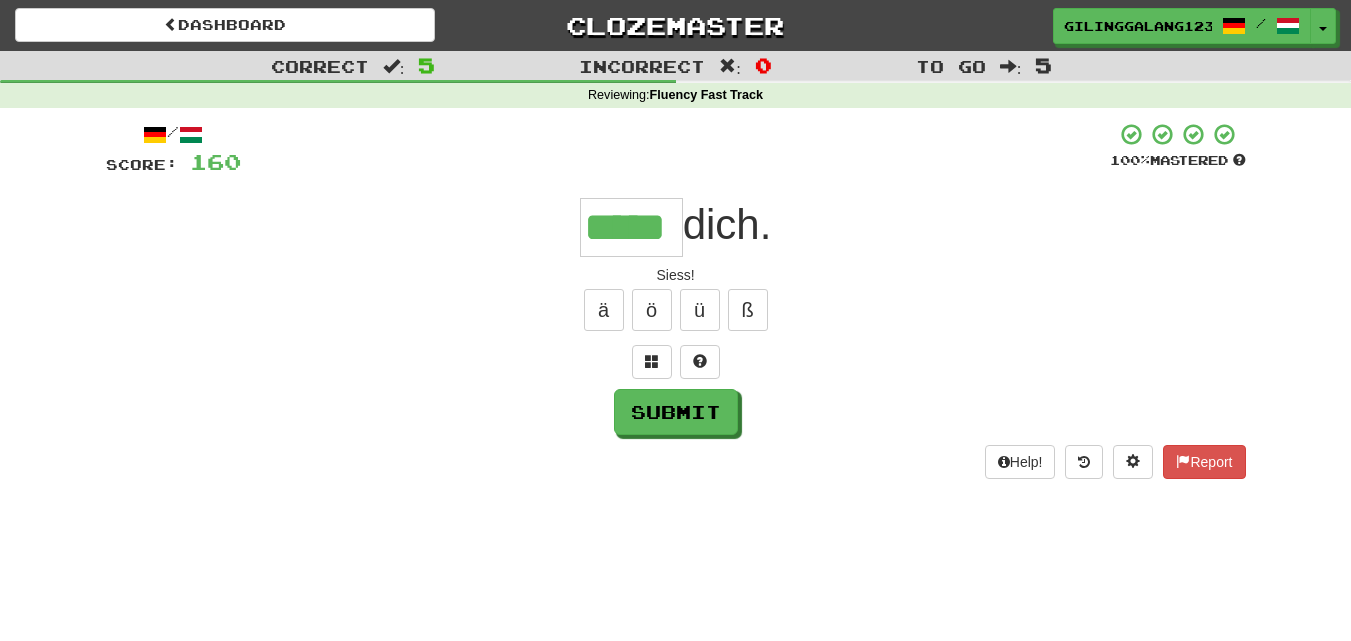 type on "*****" 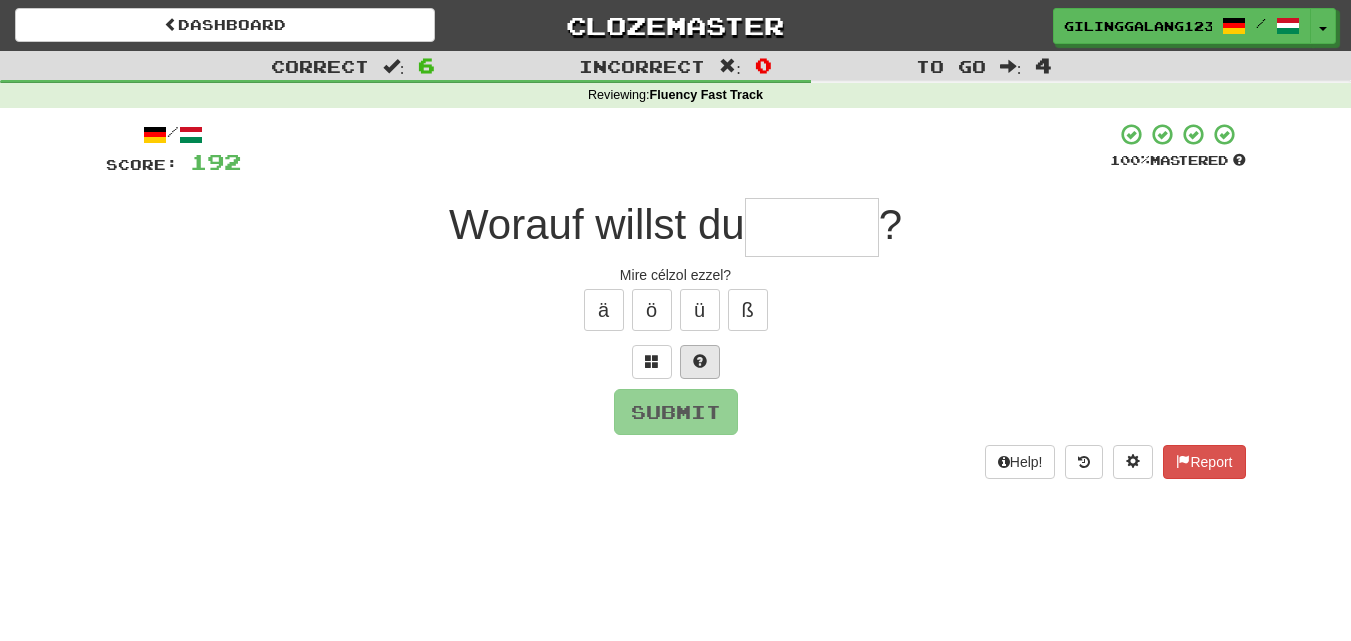 click on "/  Score:   192 100 %  Mastered Worauf willst du  ? Mire célzol ezzel? ä ö ü ß Submit  Help!  Report" at bounding box center (676, 300) 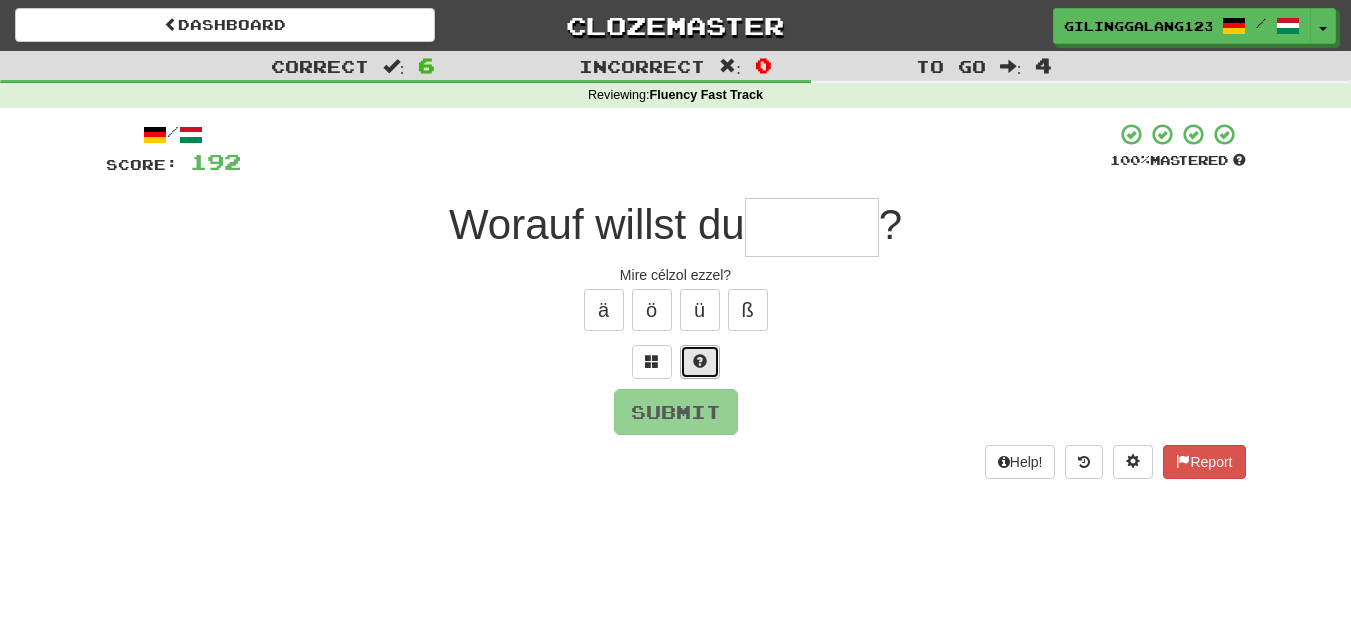 click at bounding box center [700, 362] 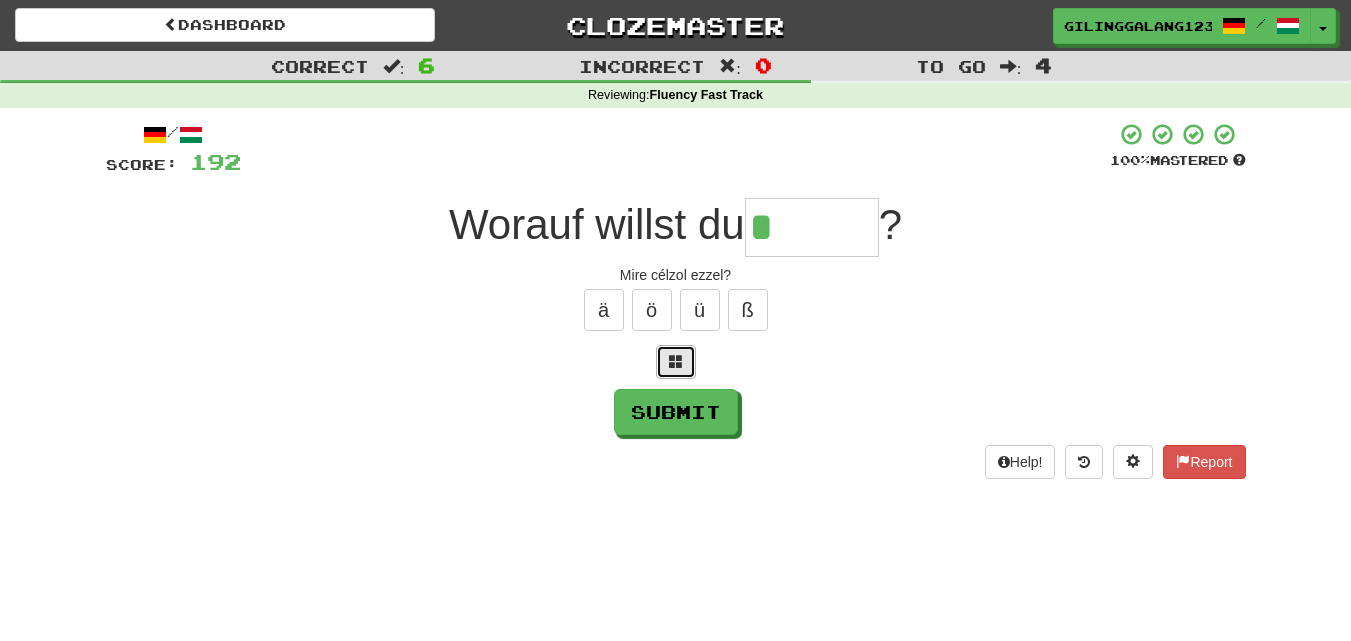 click at bounding box center (676, 361) 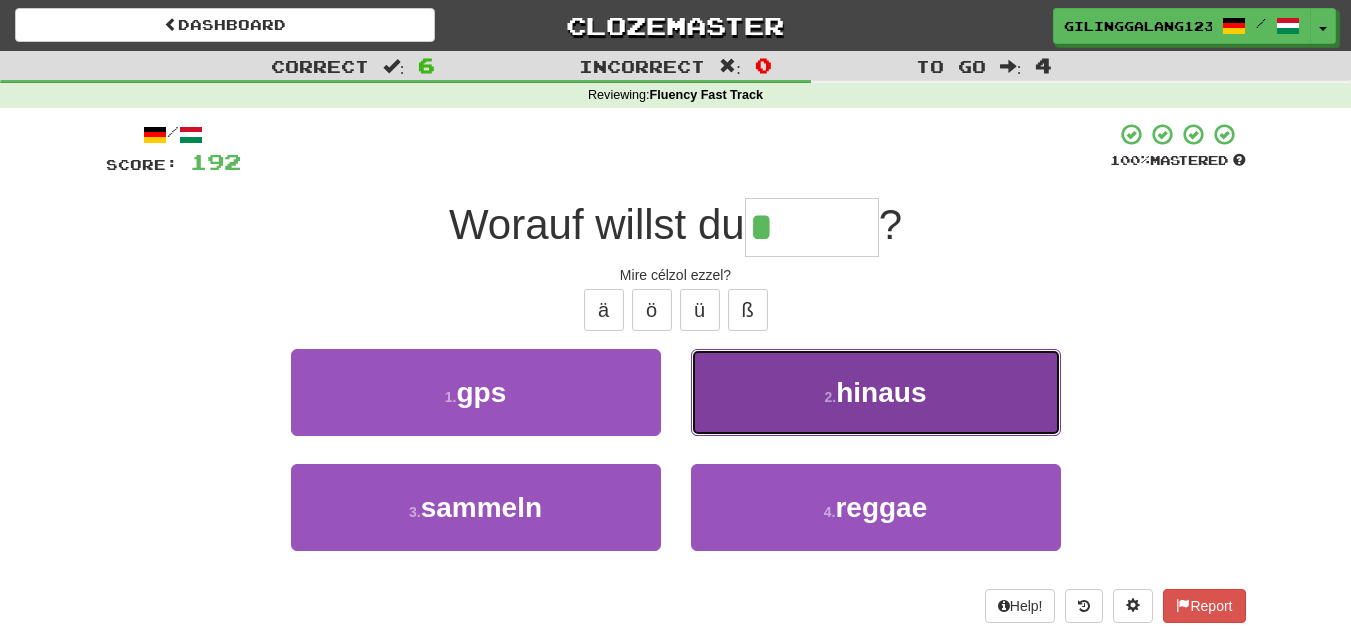 click on "2 .  hinaus" at bounding box center [876, 392] 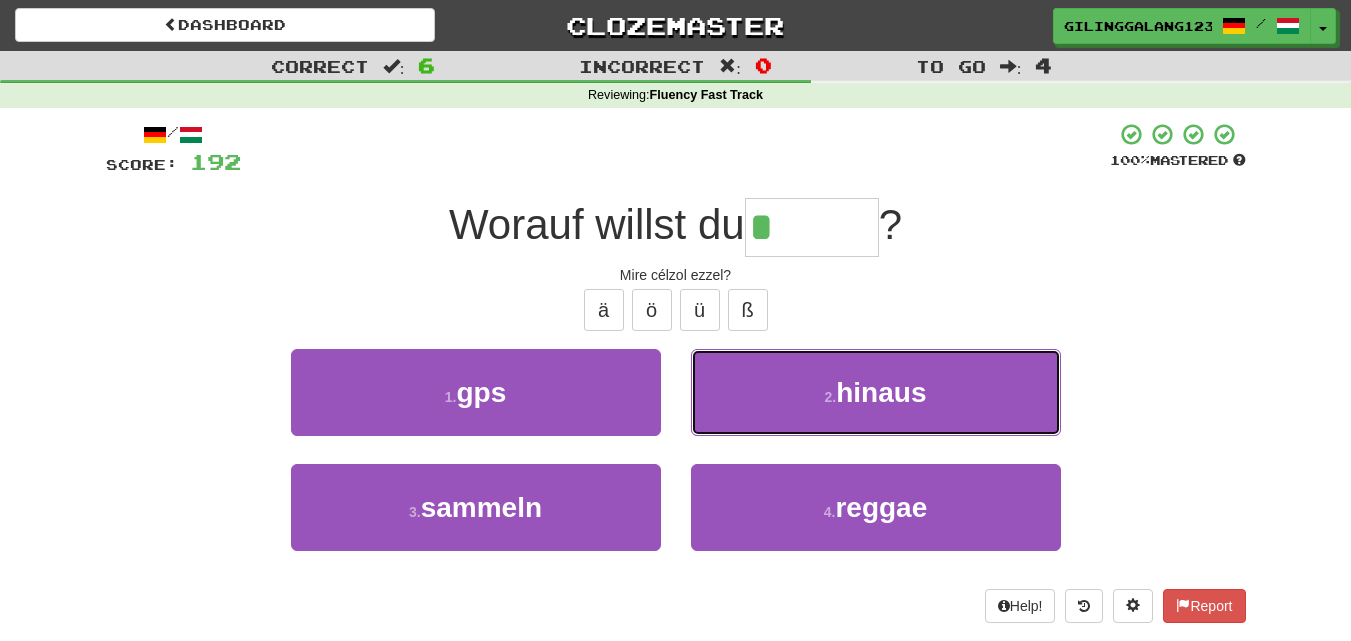 type on "******" 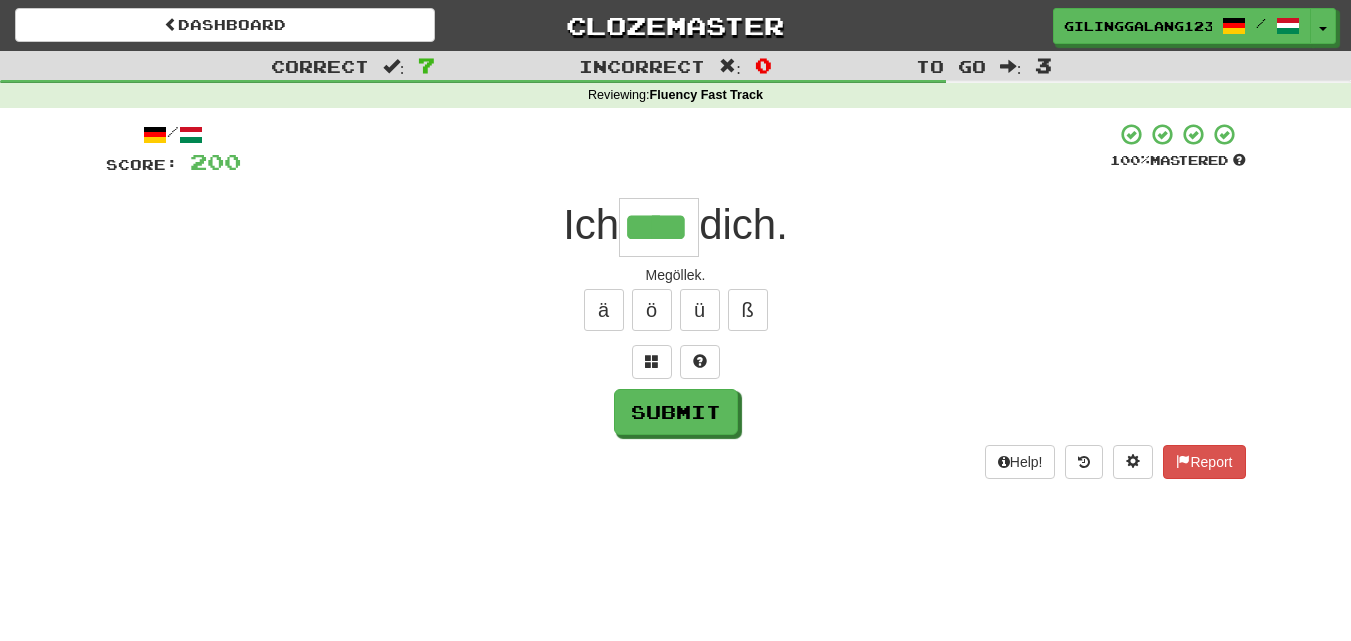 type on "****" 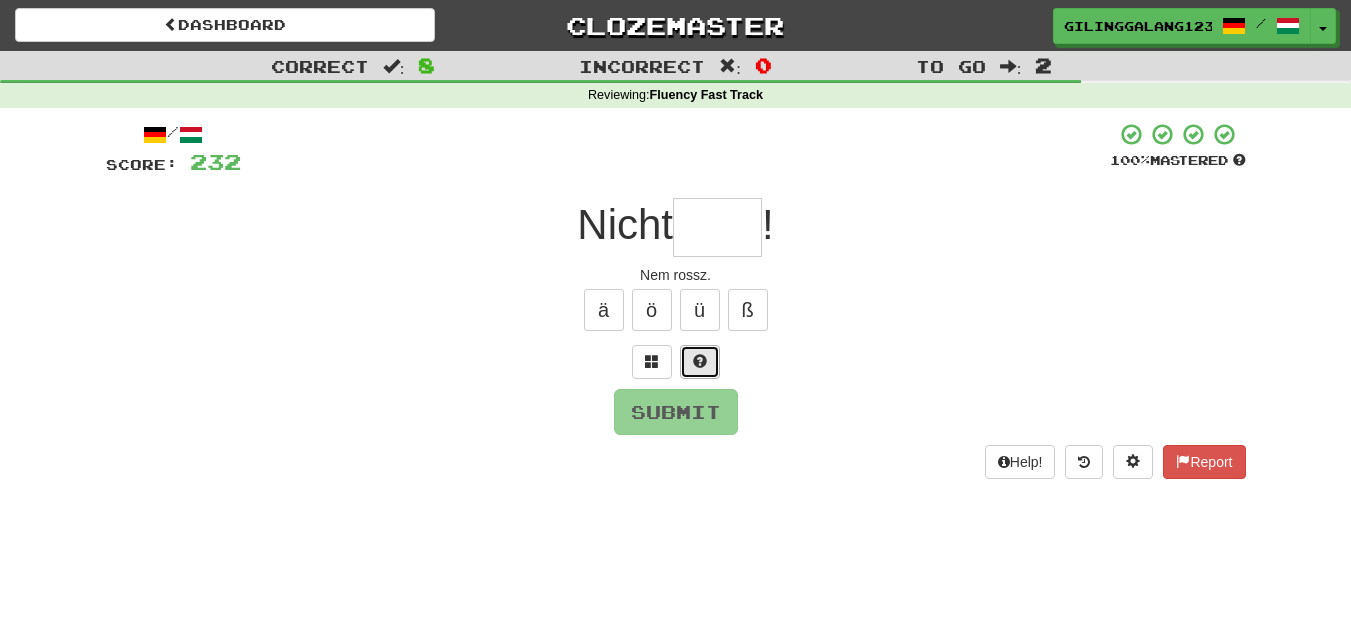 click at bounding box center [700, 362] 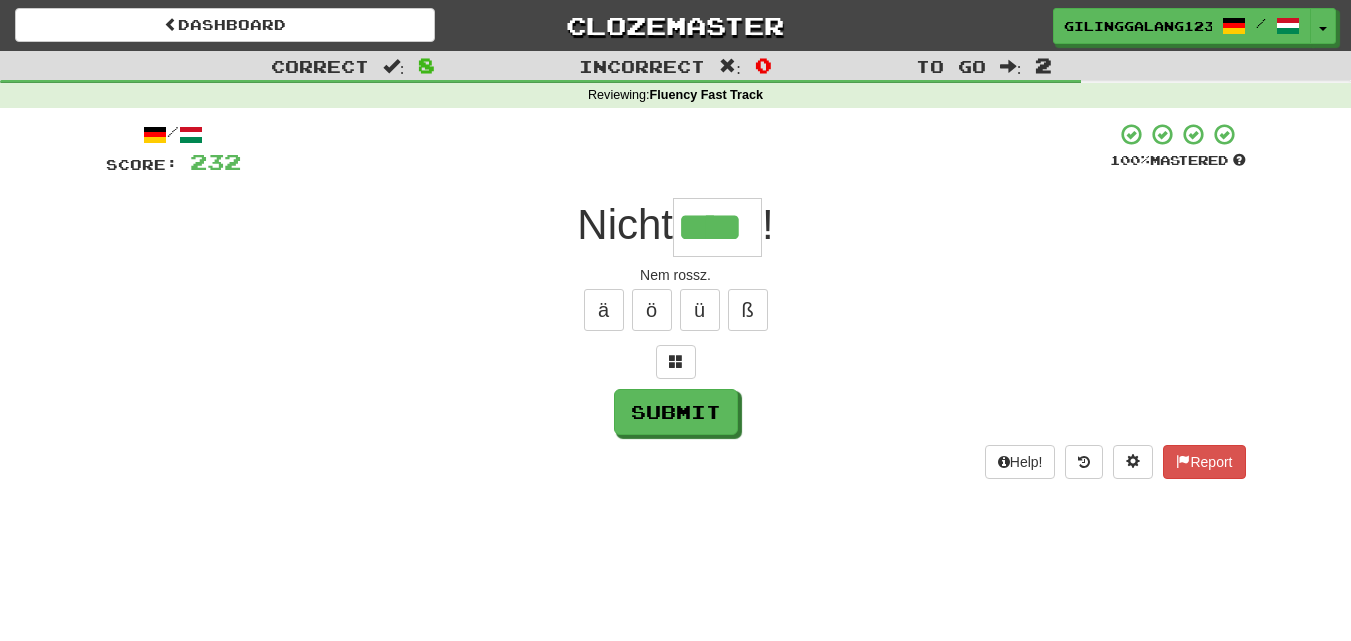 type on "****" 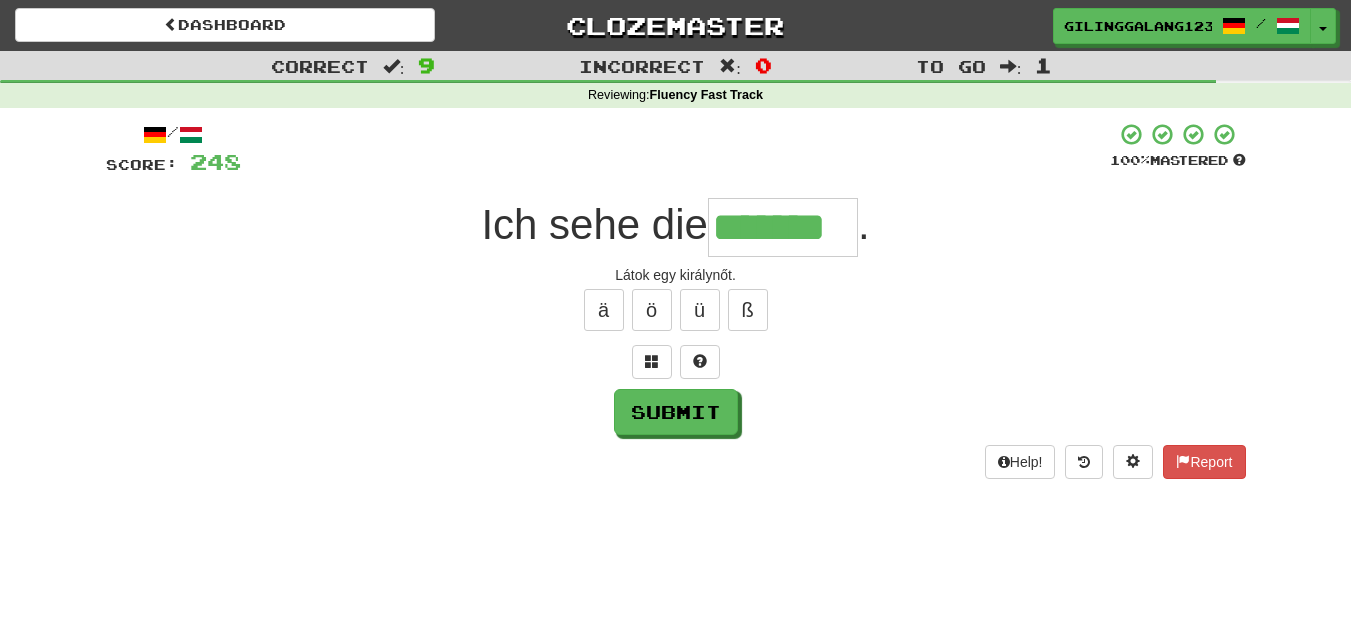 type on "*******" 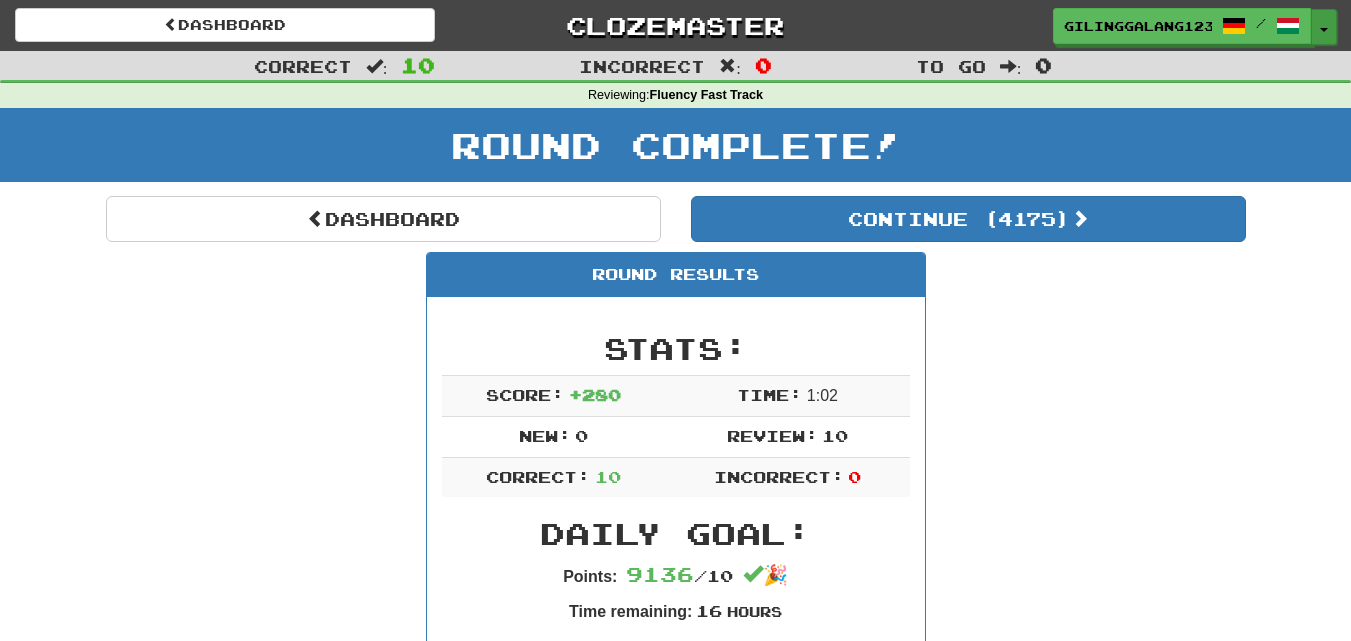 click on "Toggle Dropdown" at bounding box center [1324, 27] 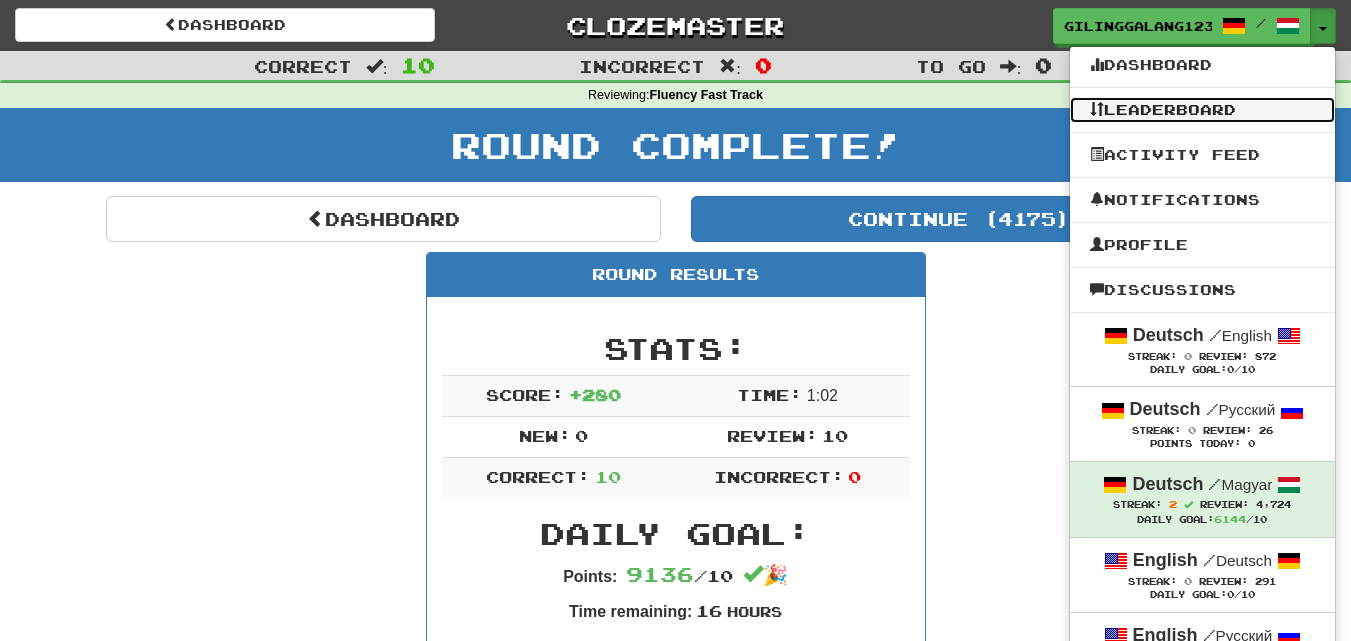 click on "Leaderboard" at bounding box center (1202, 110) 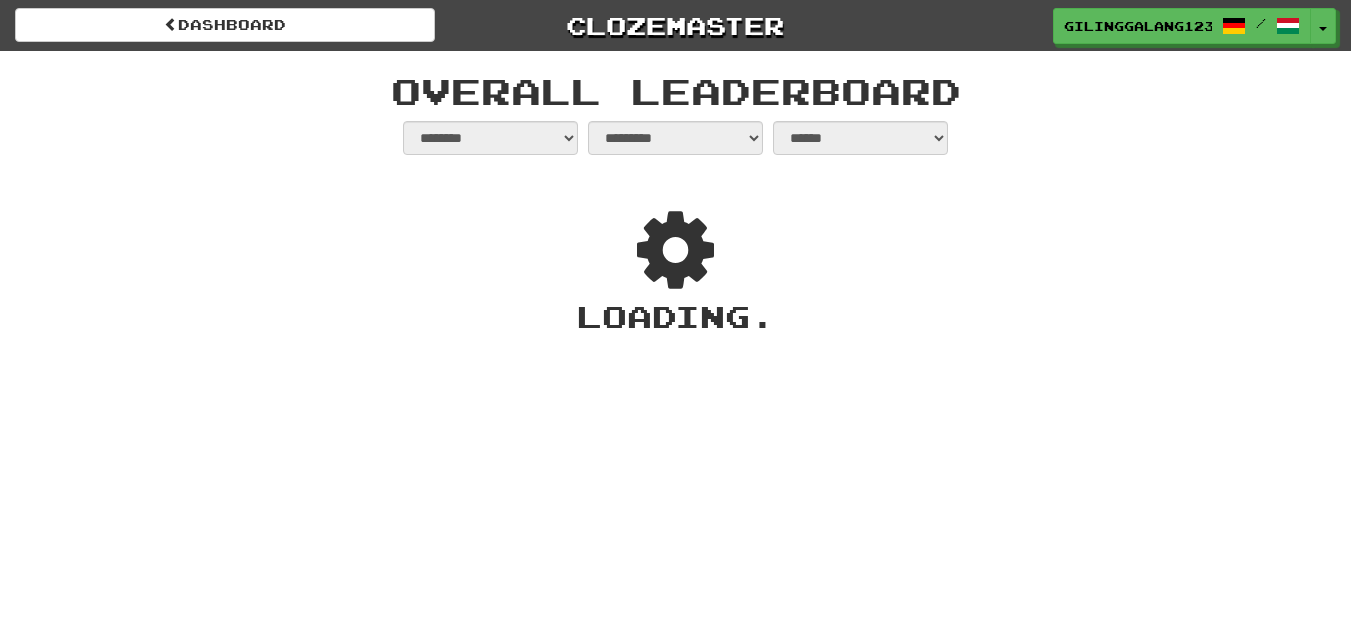 select on "**********" 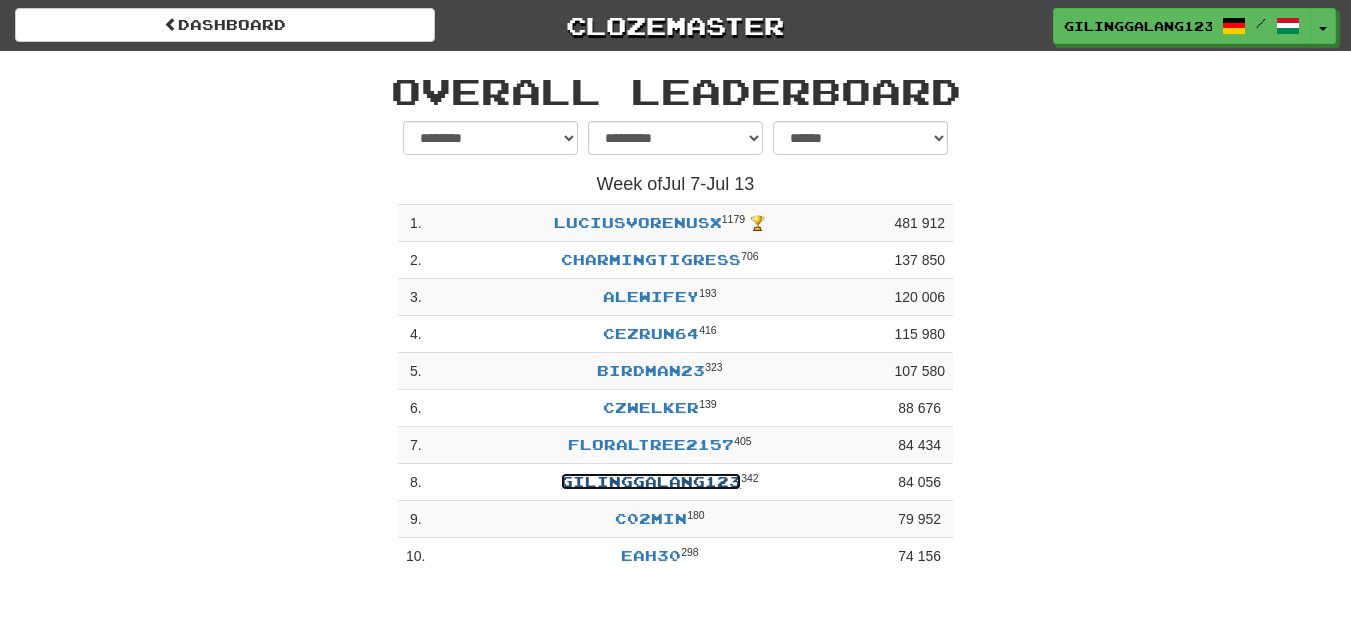 click on "GIlinggalang123" at bounding box center (651, 481) 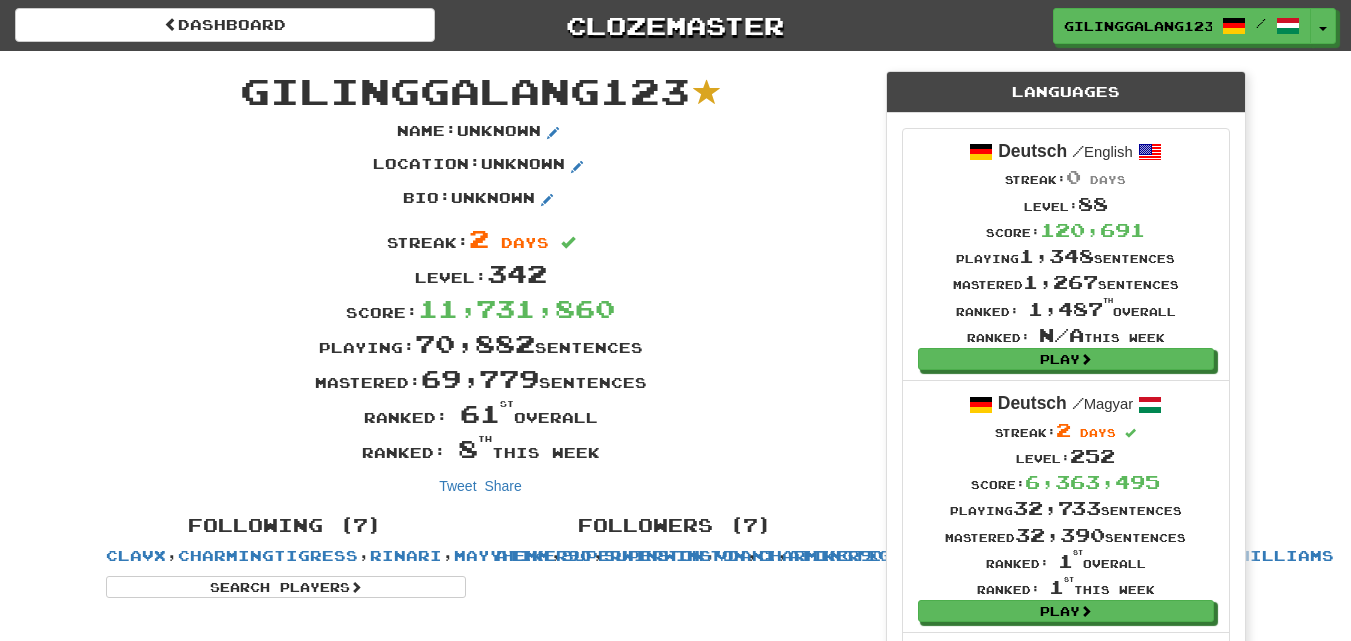 scroll, scrollTop: 0, scrollLeft: 0, axis: both 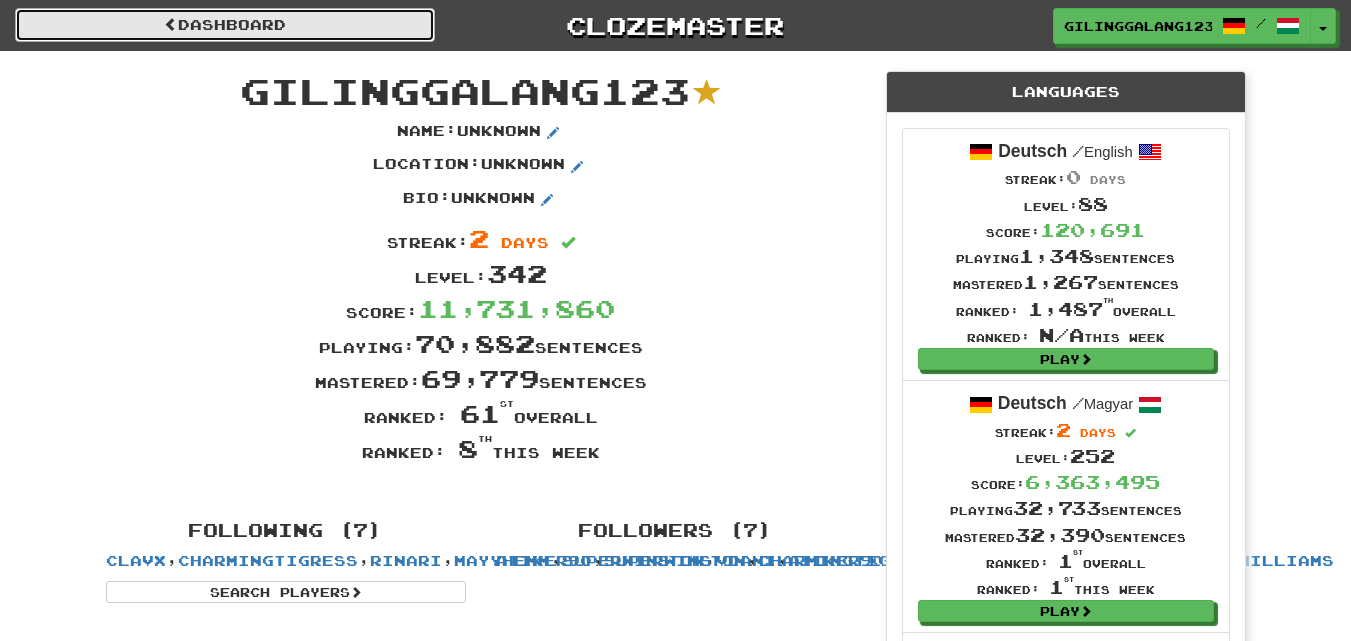 click on "Dashboard" at bounding box center (225, 25) 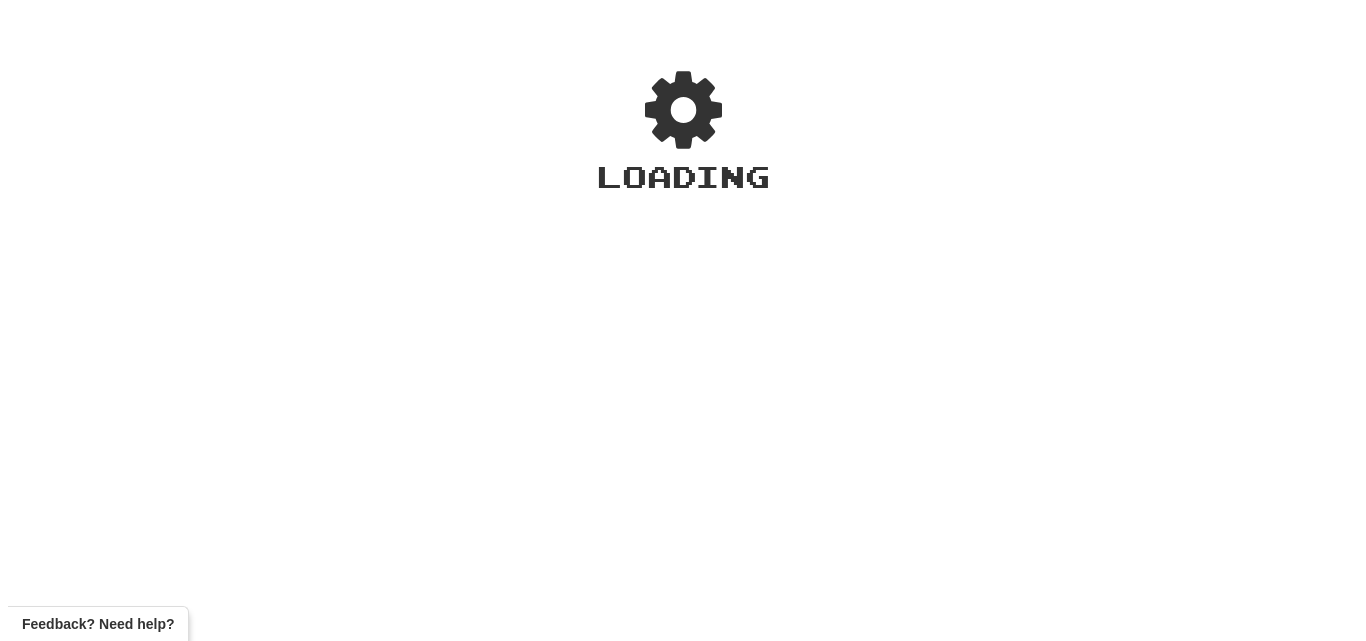scroll, scrollTop: 0, scrollLeft: 0, axis: both 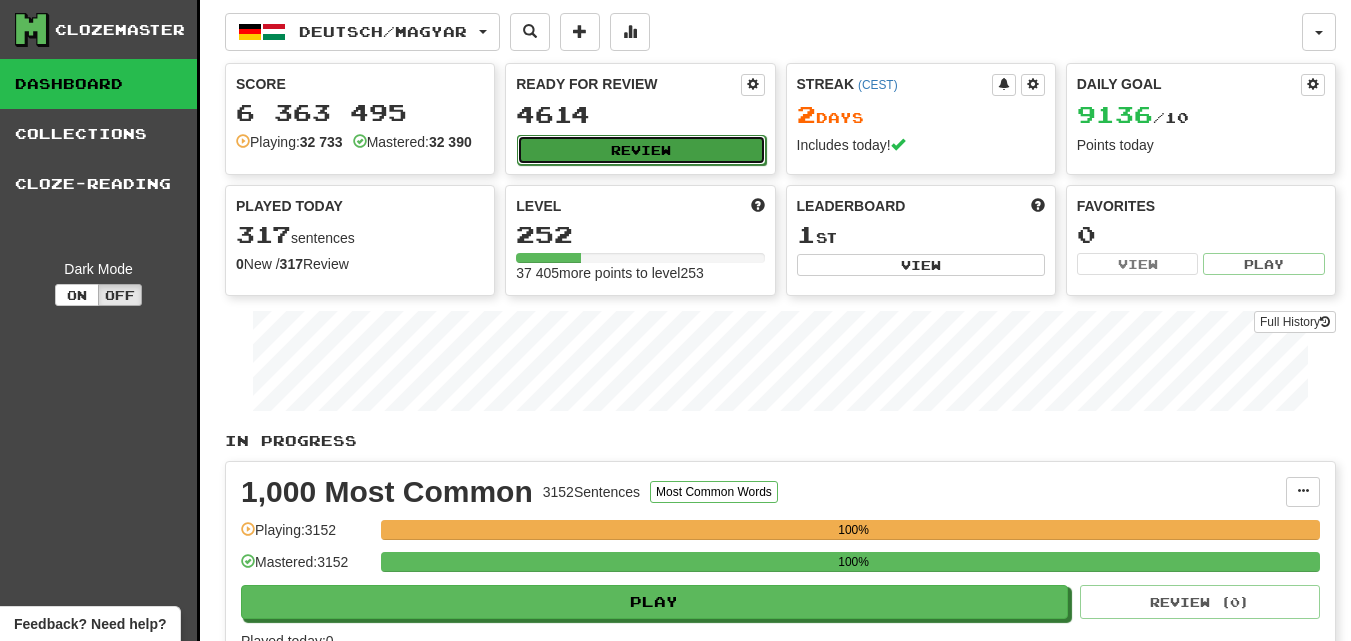 click on "Review" at bounding box center [641, 150] 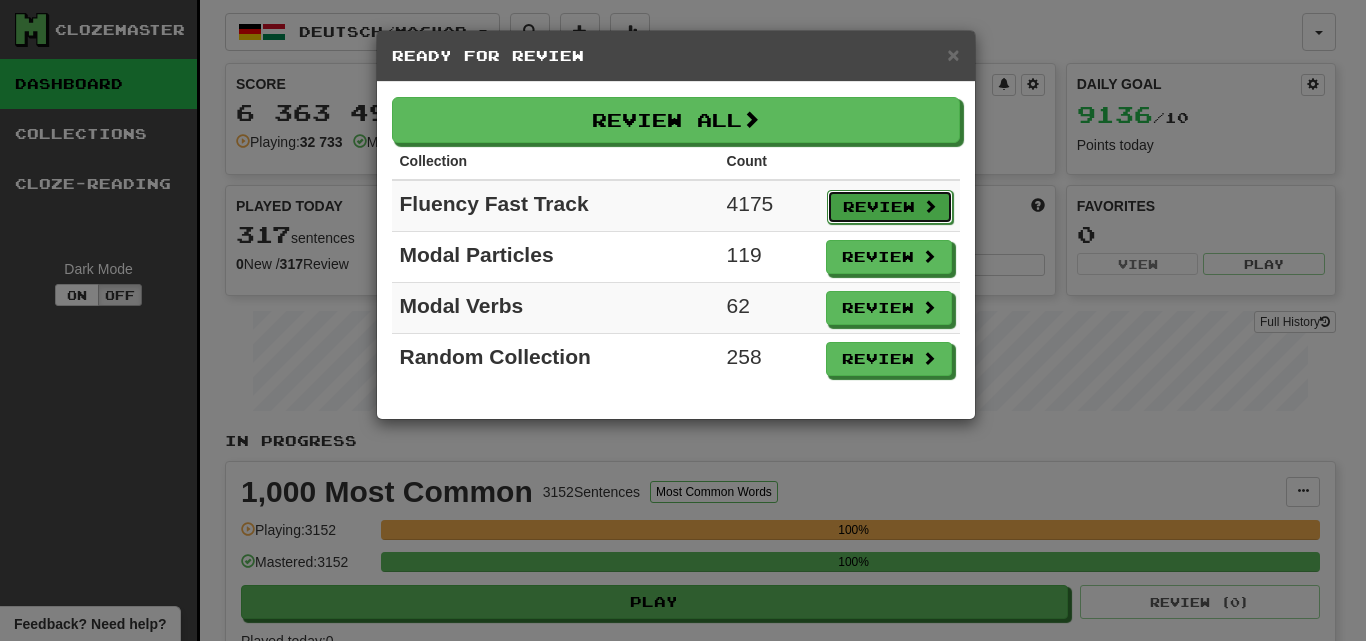 click on "Review" at bounding box center [890, 207] 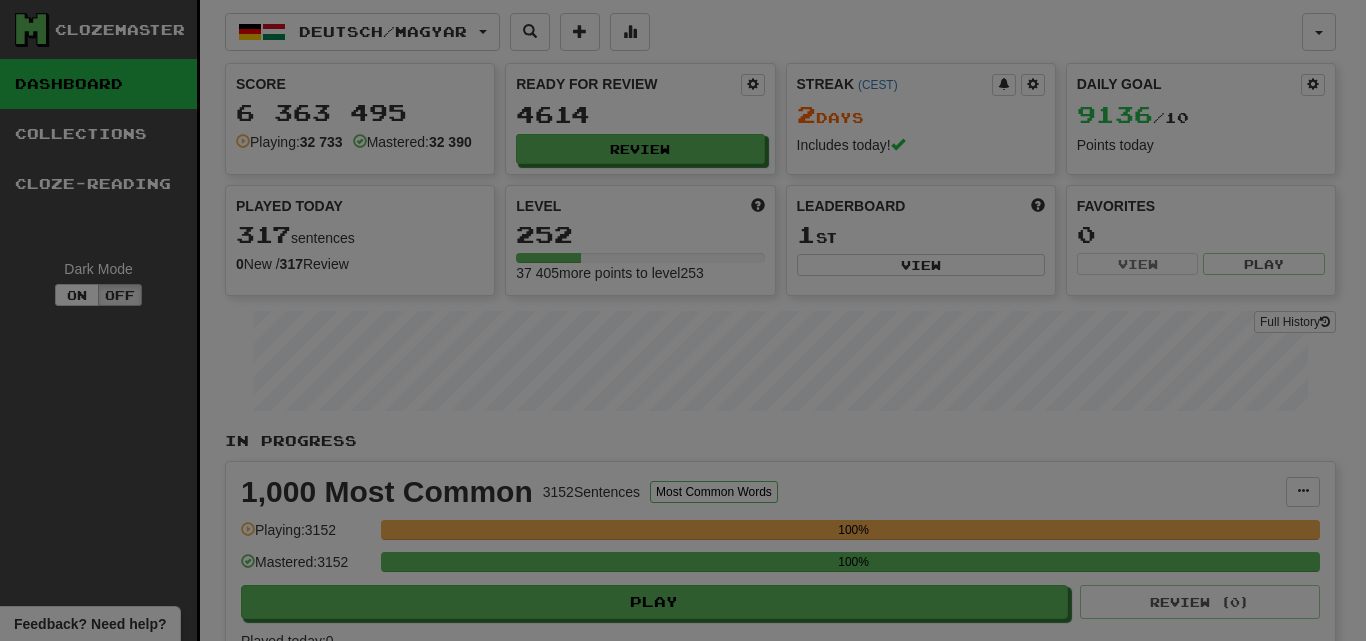 select on "**" 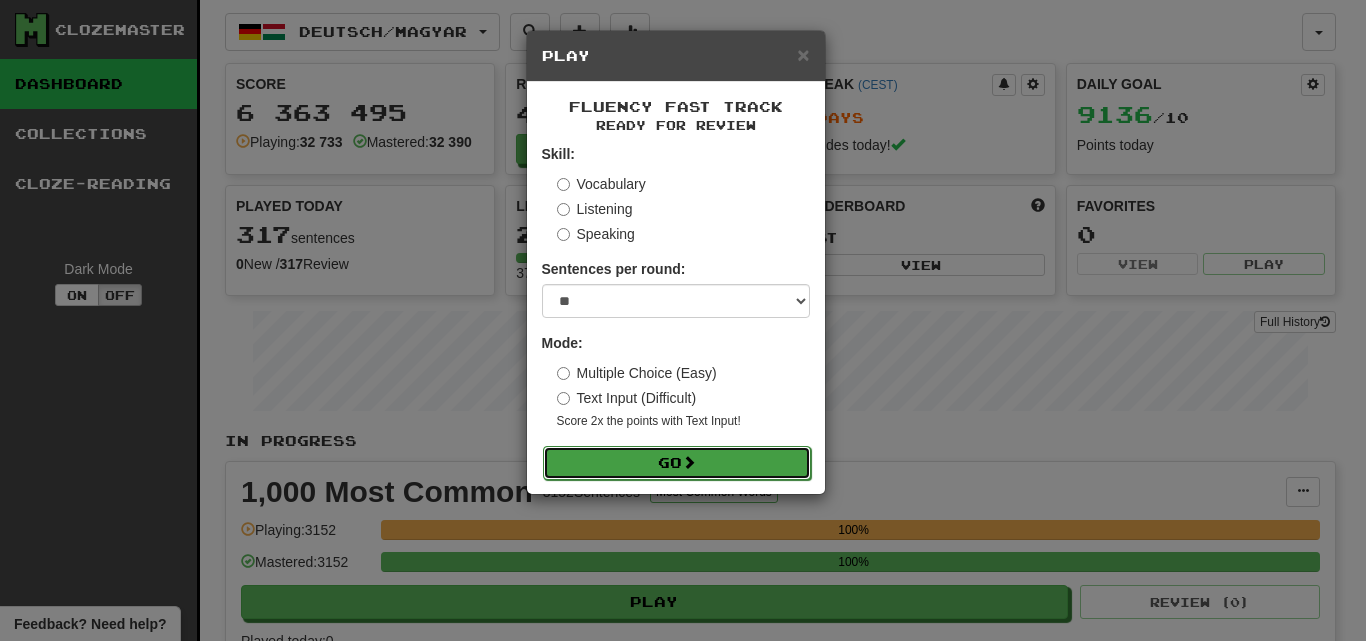 click on "Go" at bounding box center [677, 463] 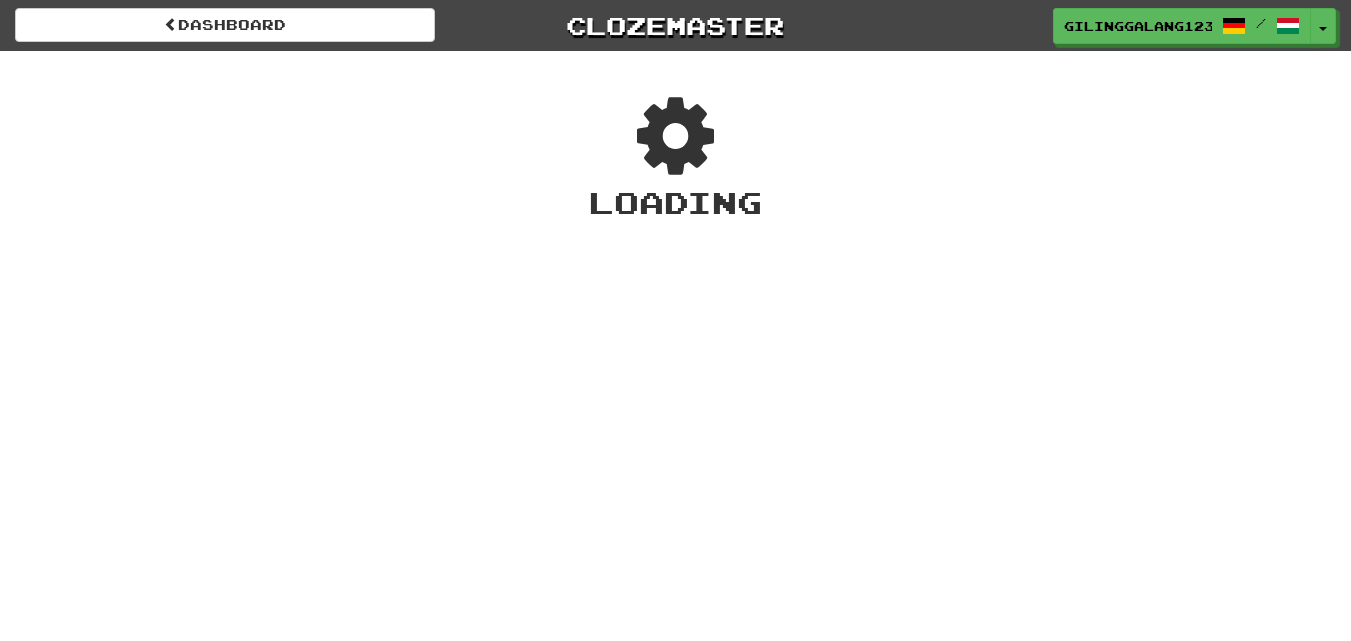 scroll, scrollTop: 0, scrollLeft: 0, axis: both 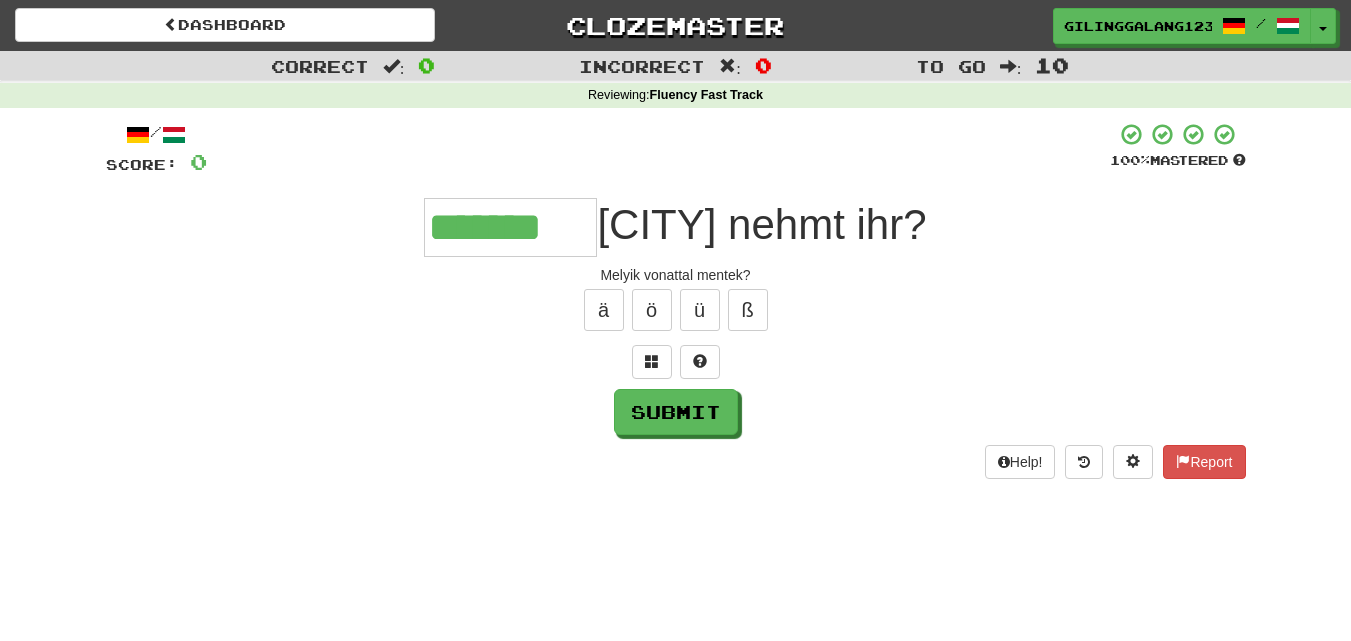 type on "*******" 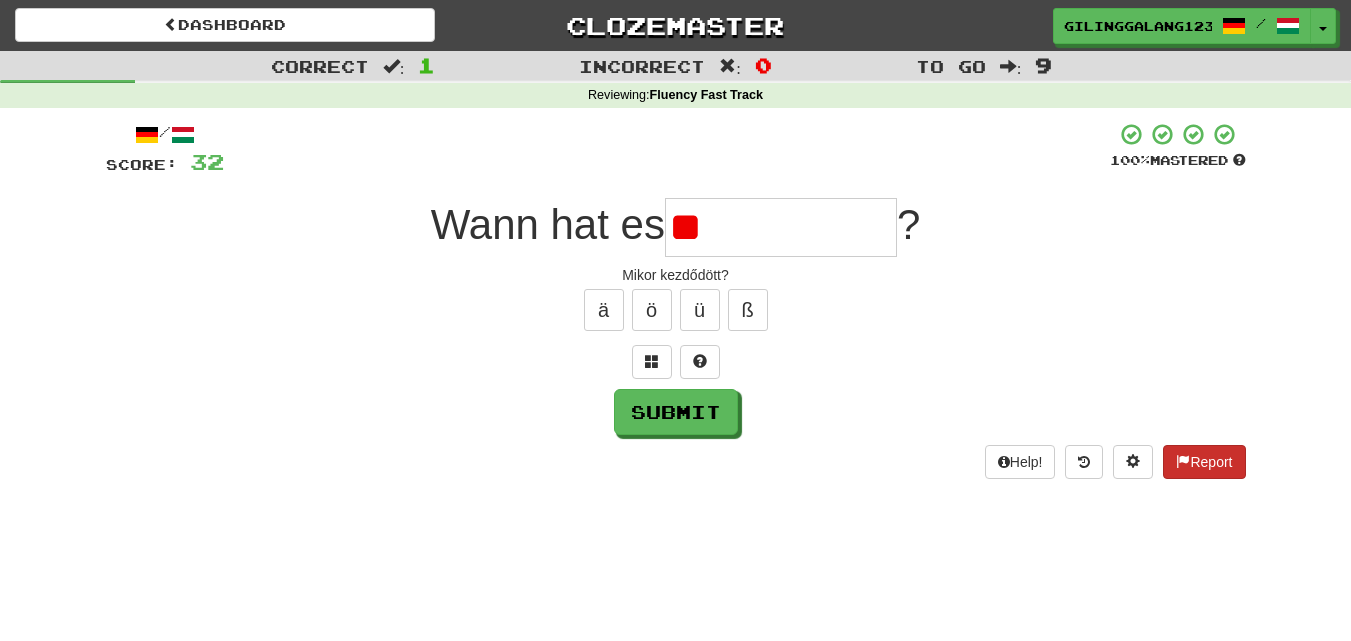 type on "*" 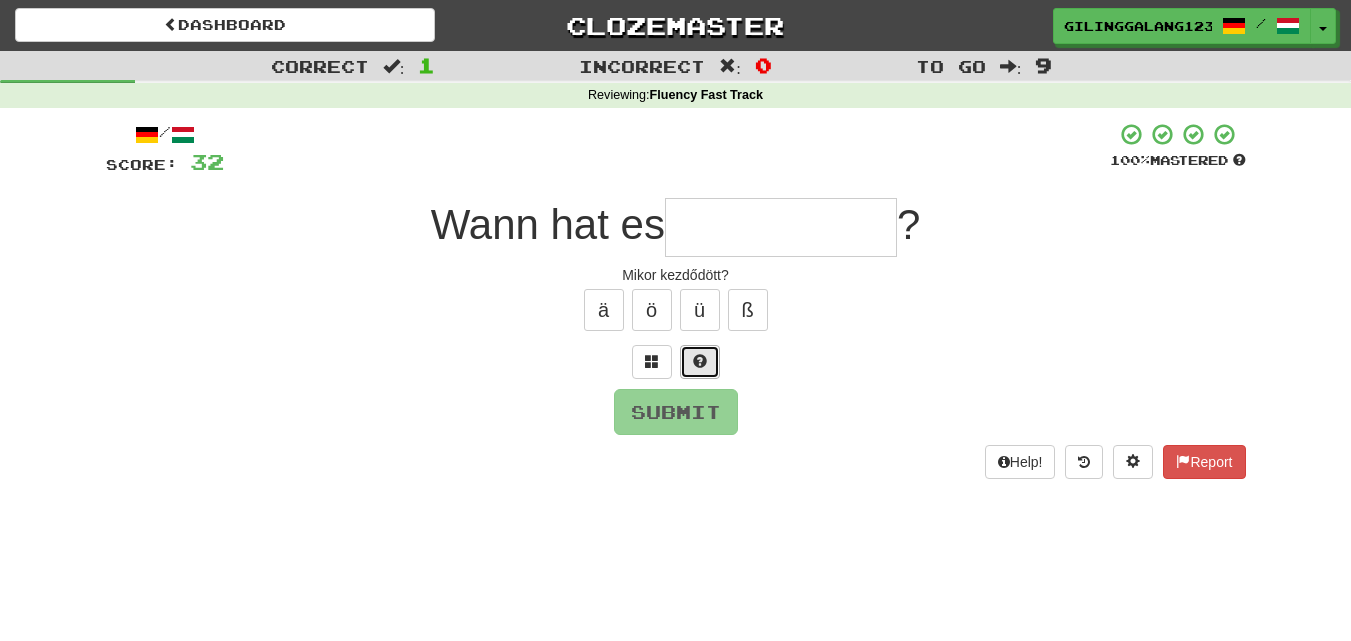 click at bounding box center (700, 362) 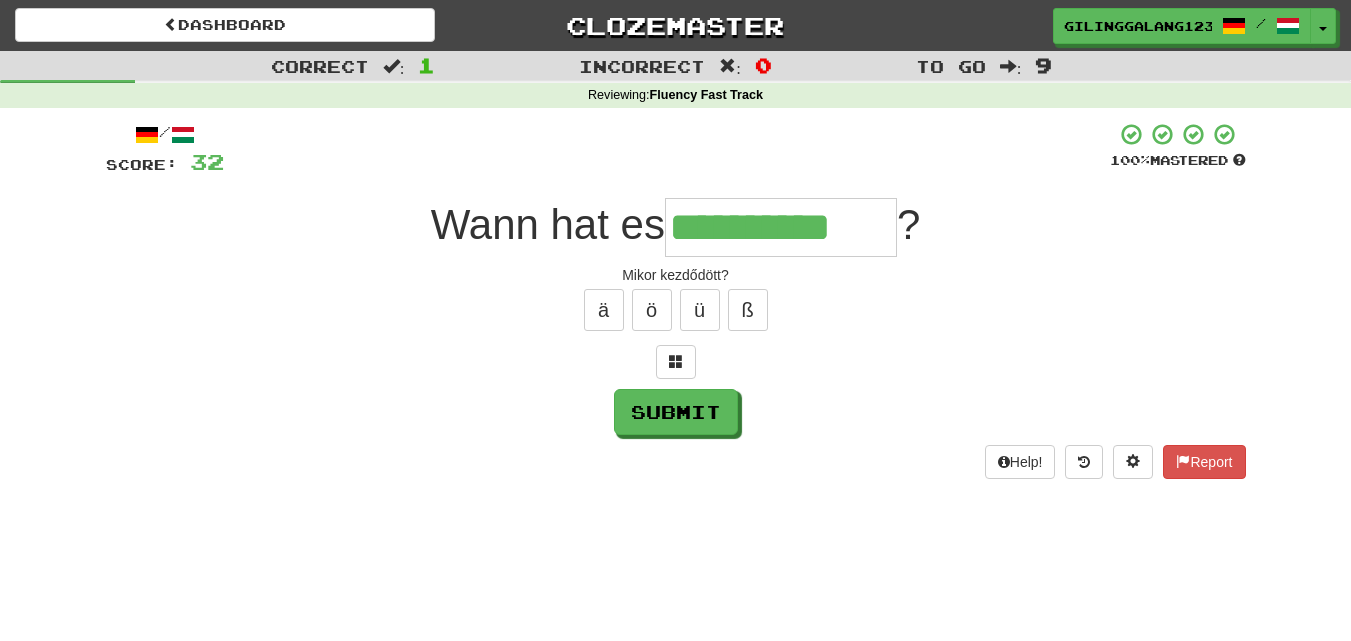 type on "**********" 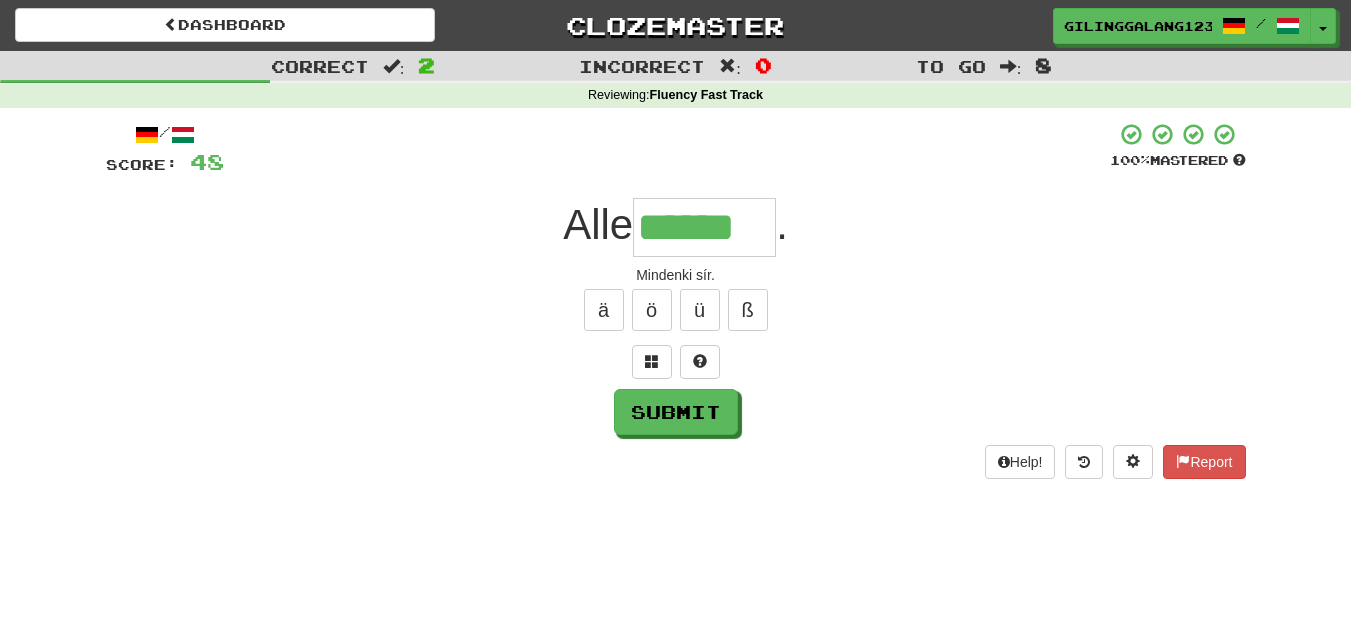 type on "******" 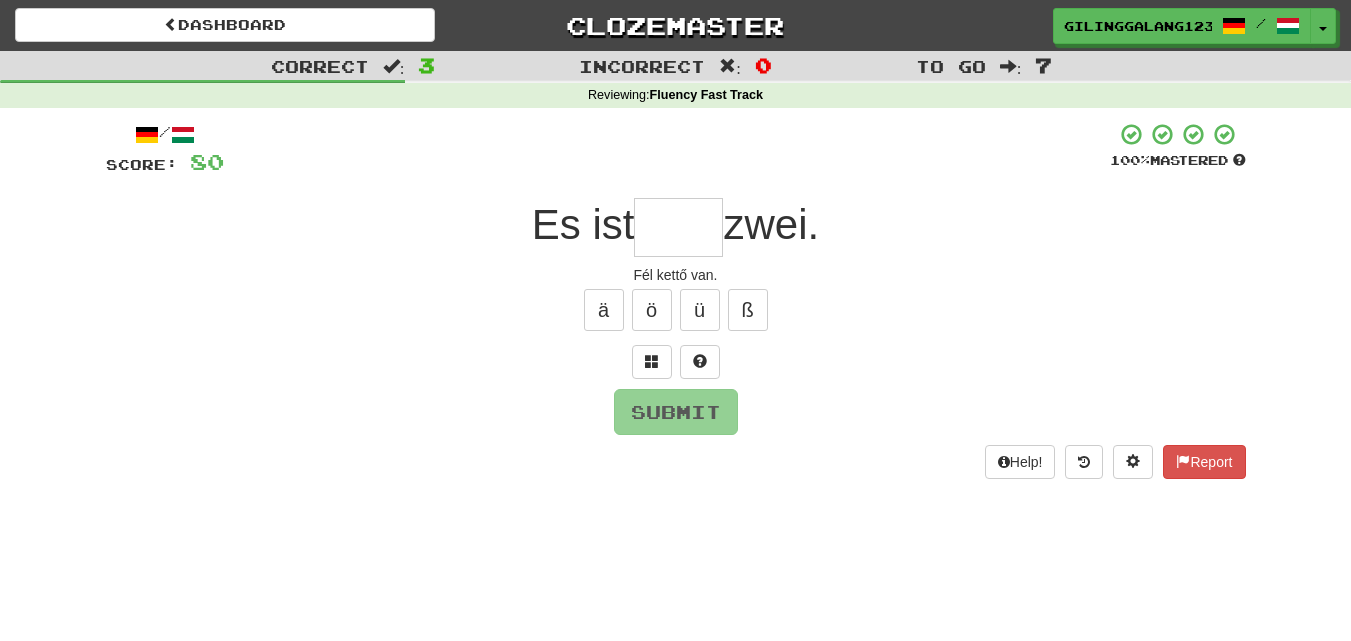 type on "*" 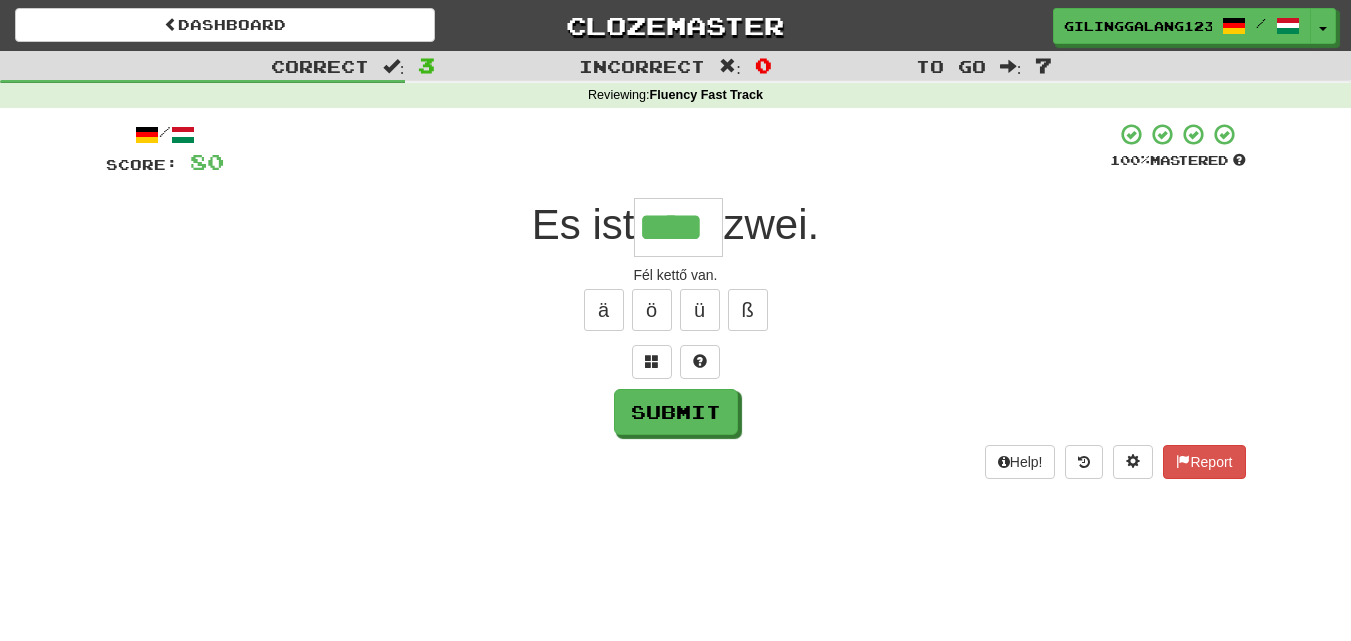 type on "****" 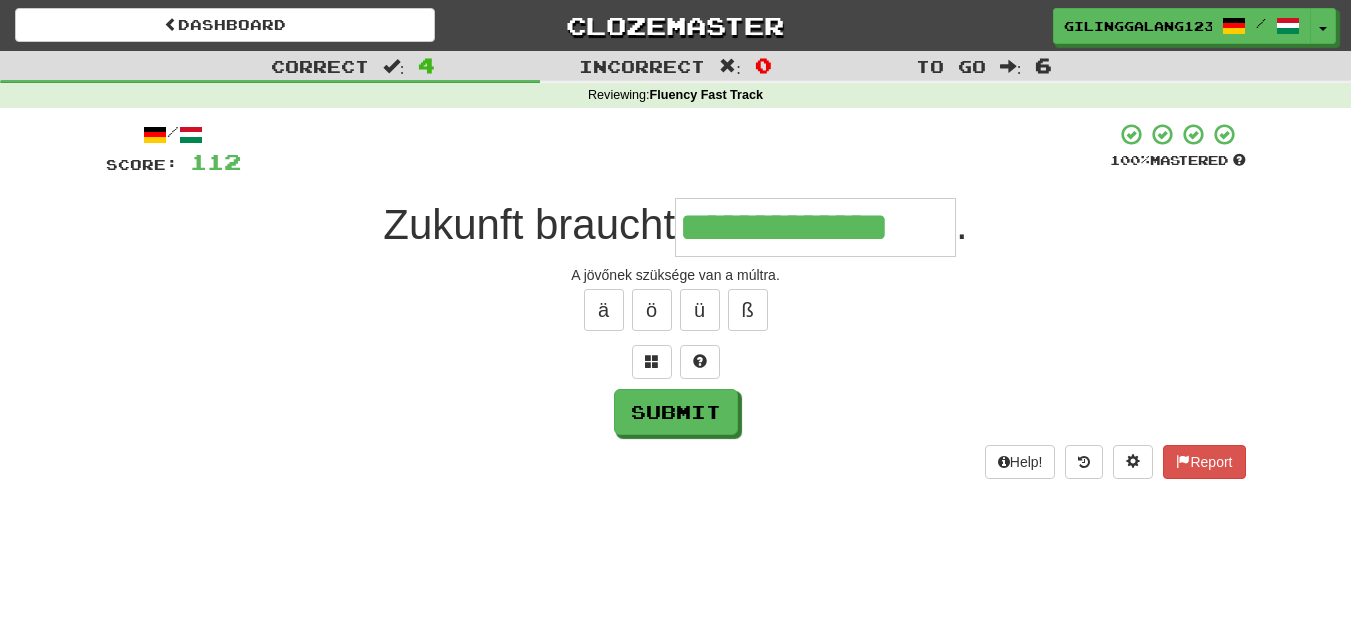 type on "**********" 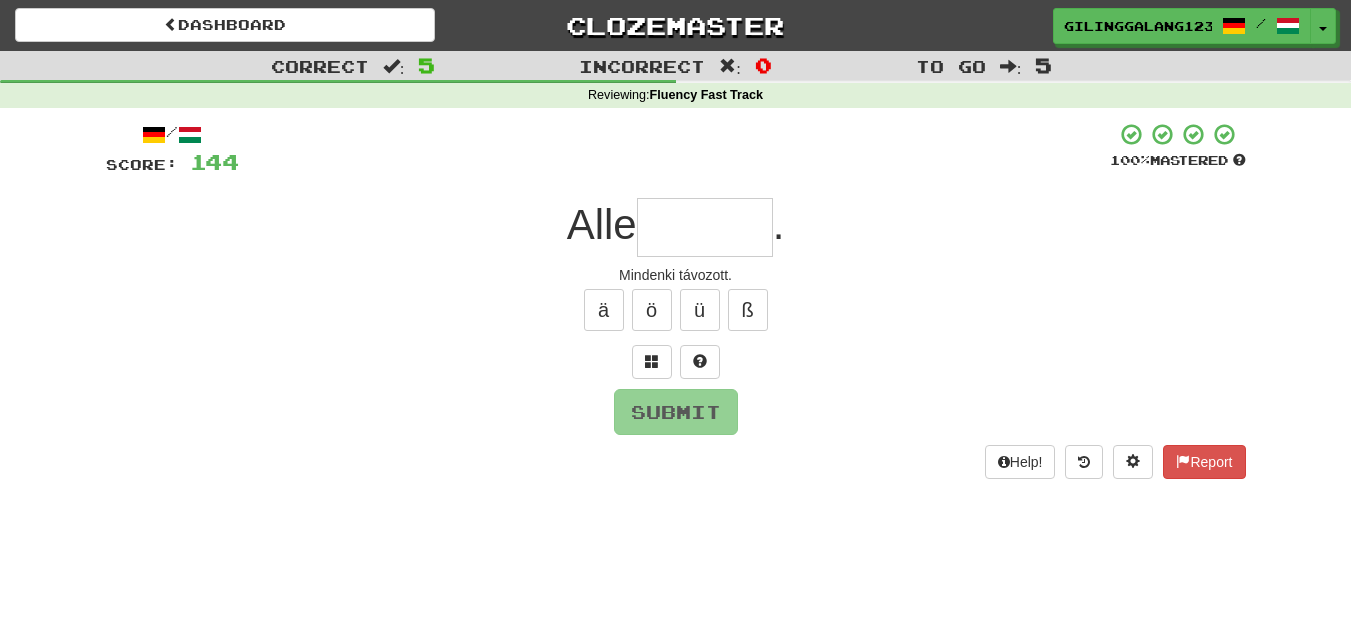 type on "*" 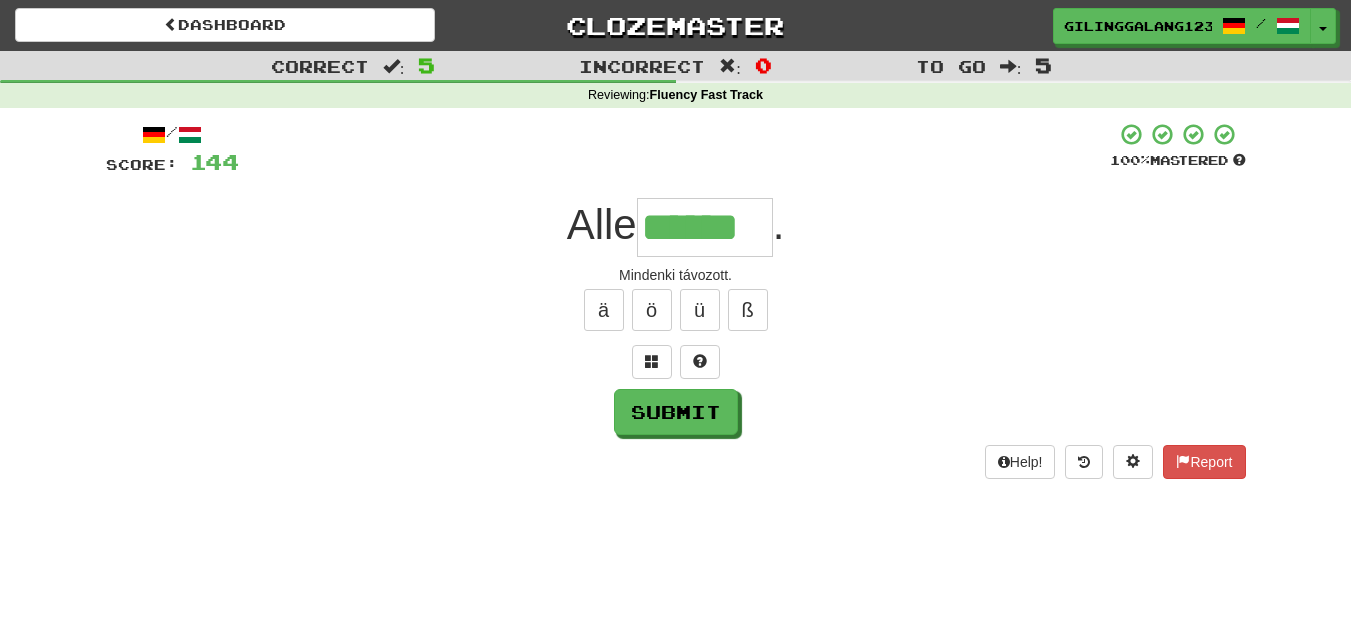 type on "******" 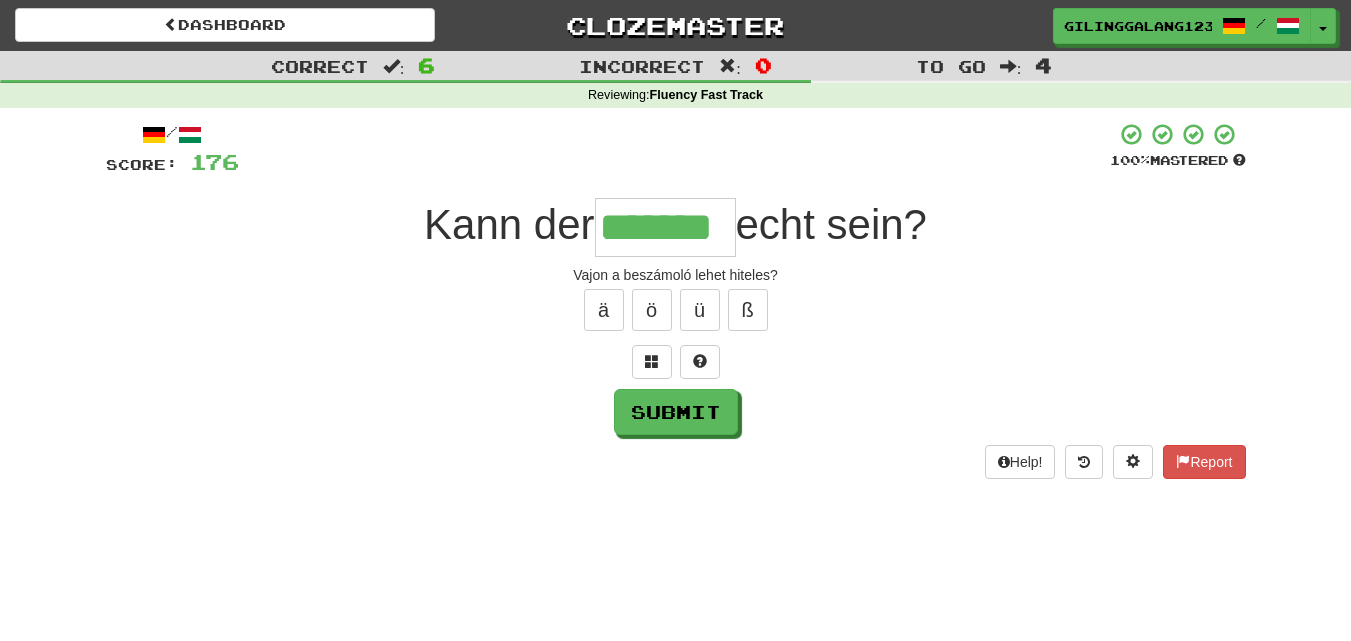type on "*******" 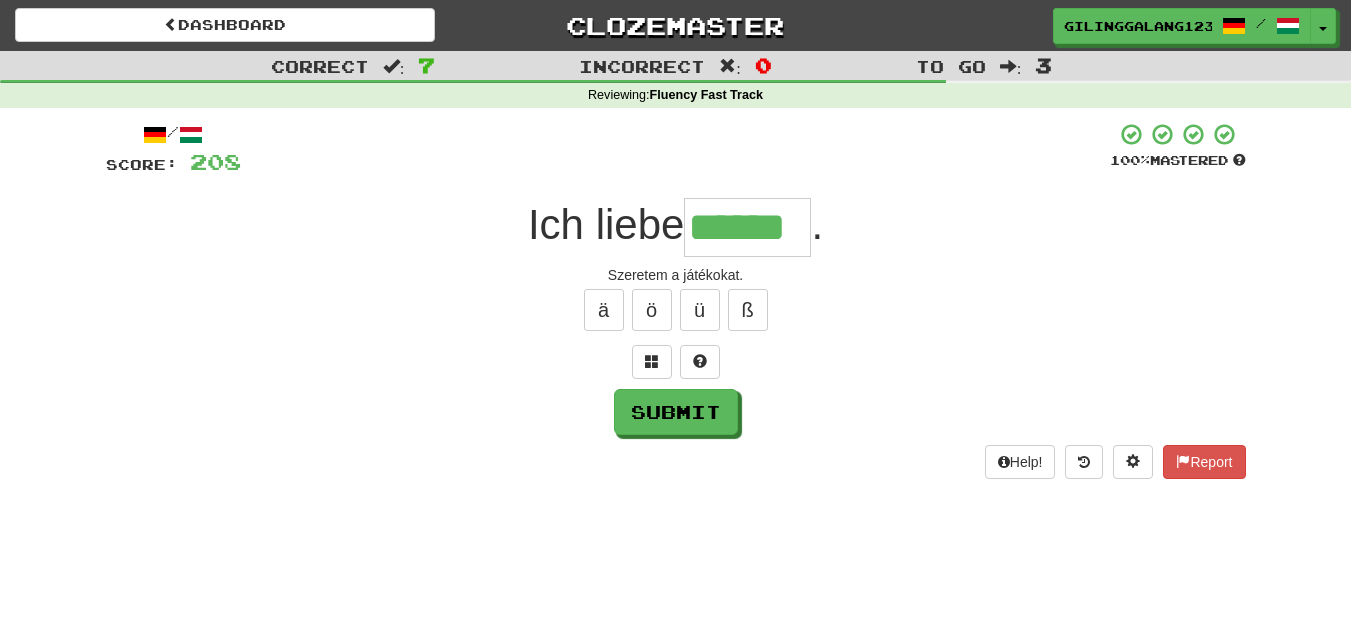 type on "******" 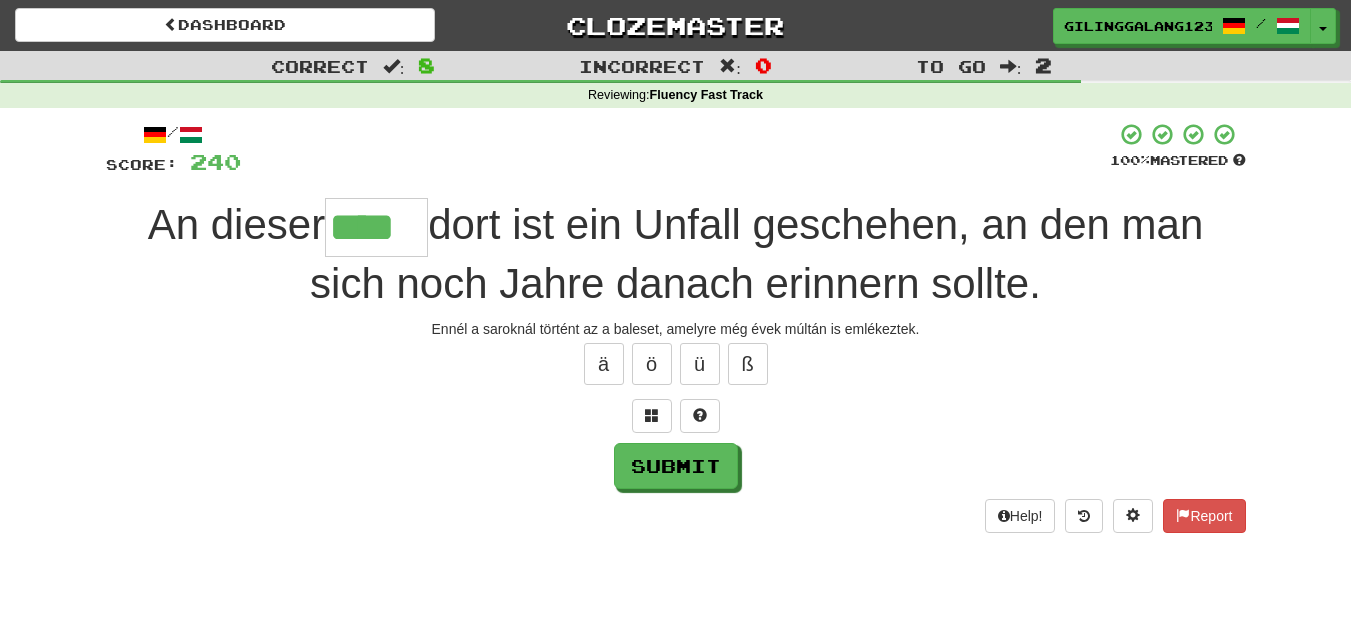 type on "****" 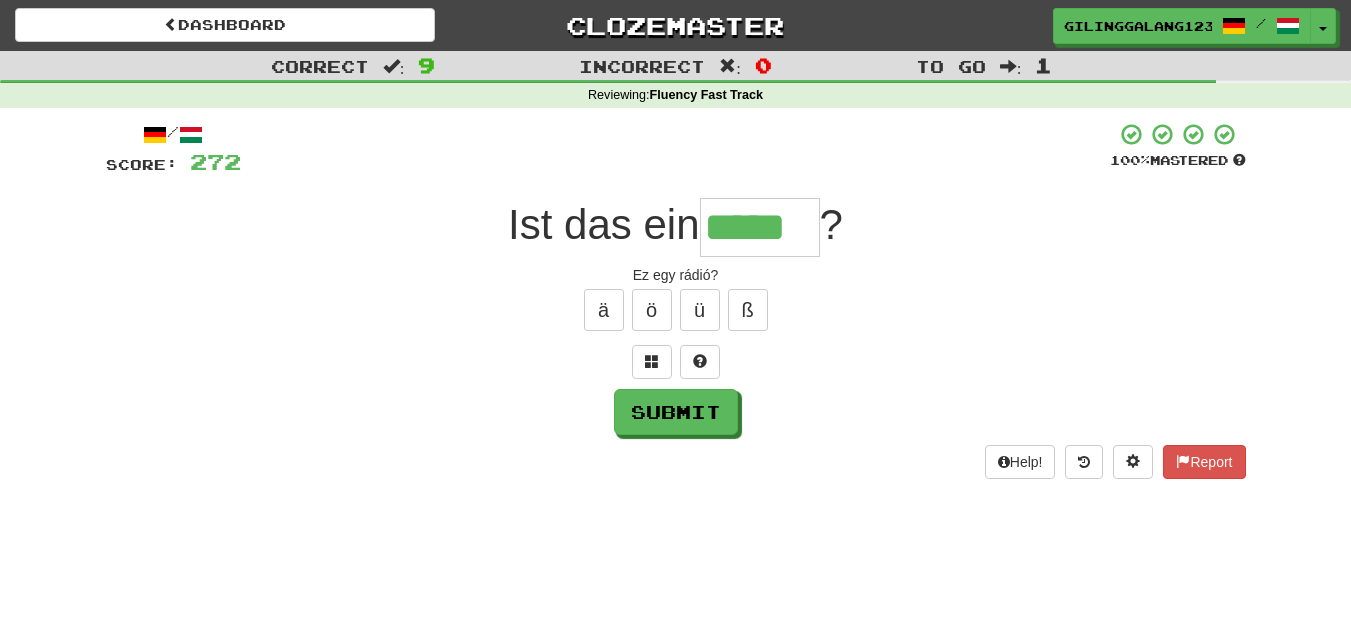 type on "*****" 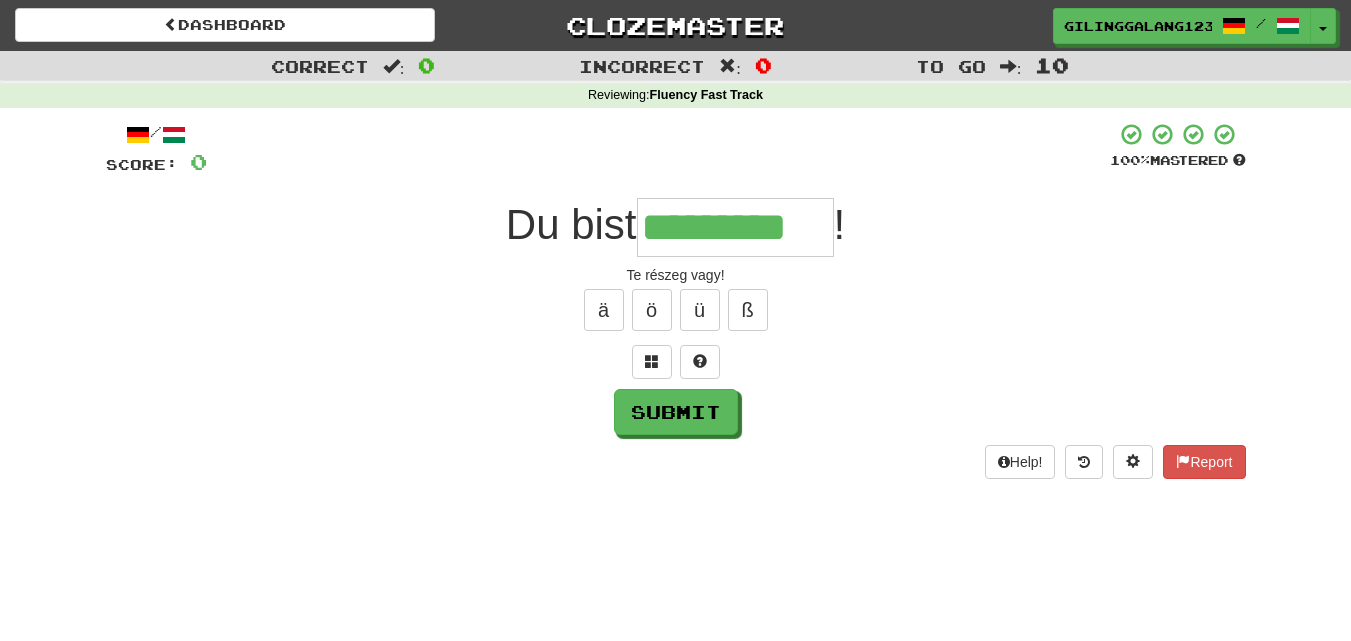 type on "*********" 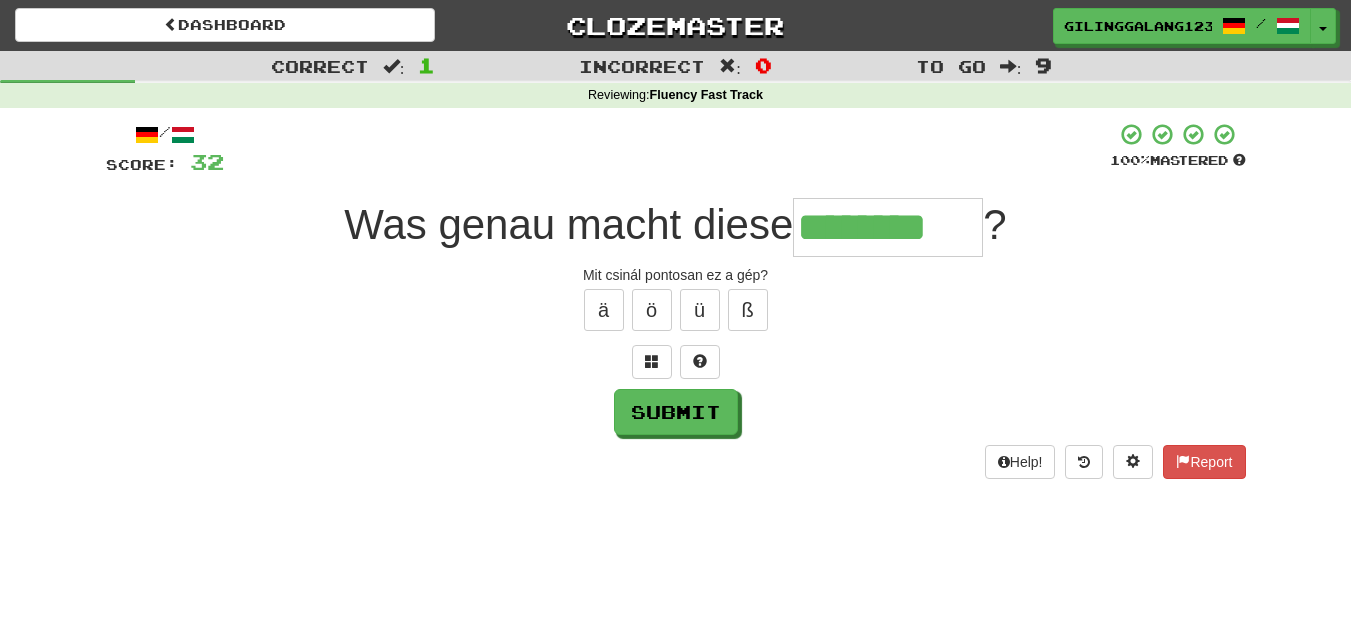 type on "********" 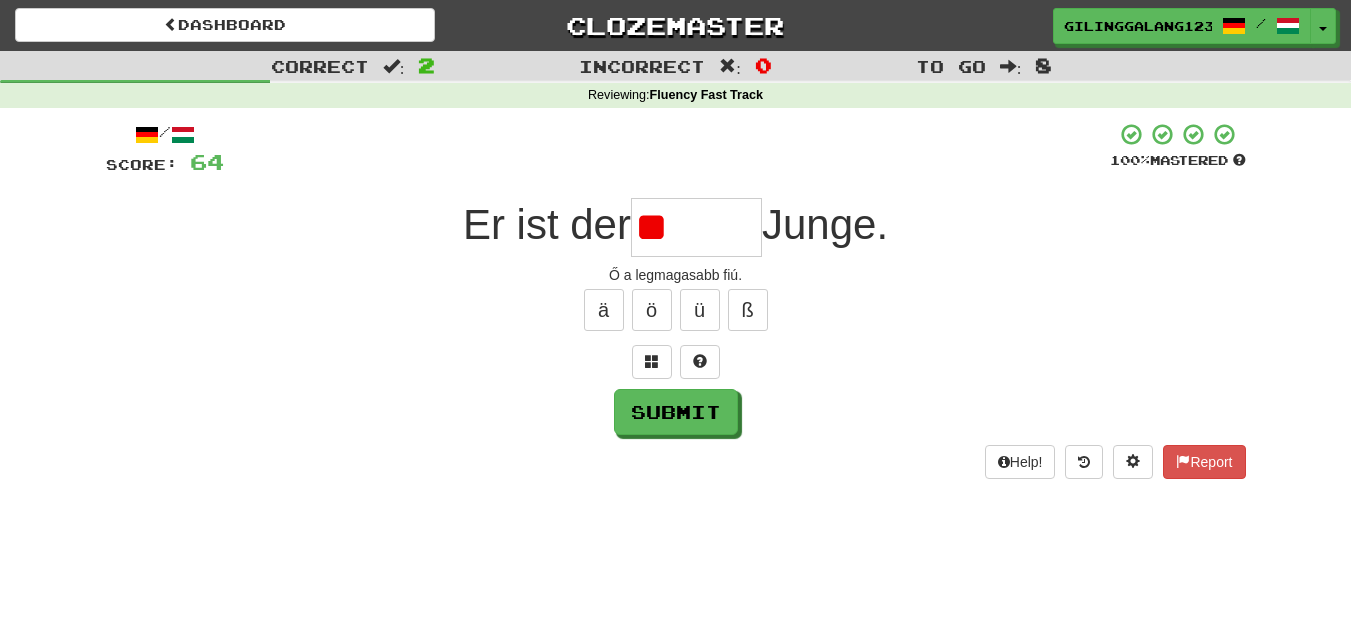 type on "*" 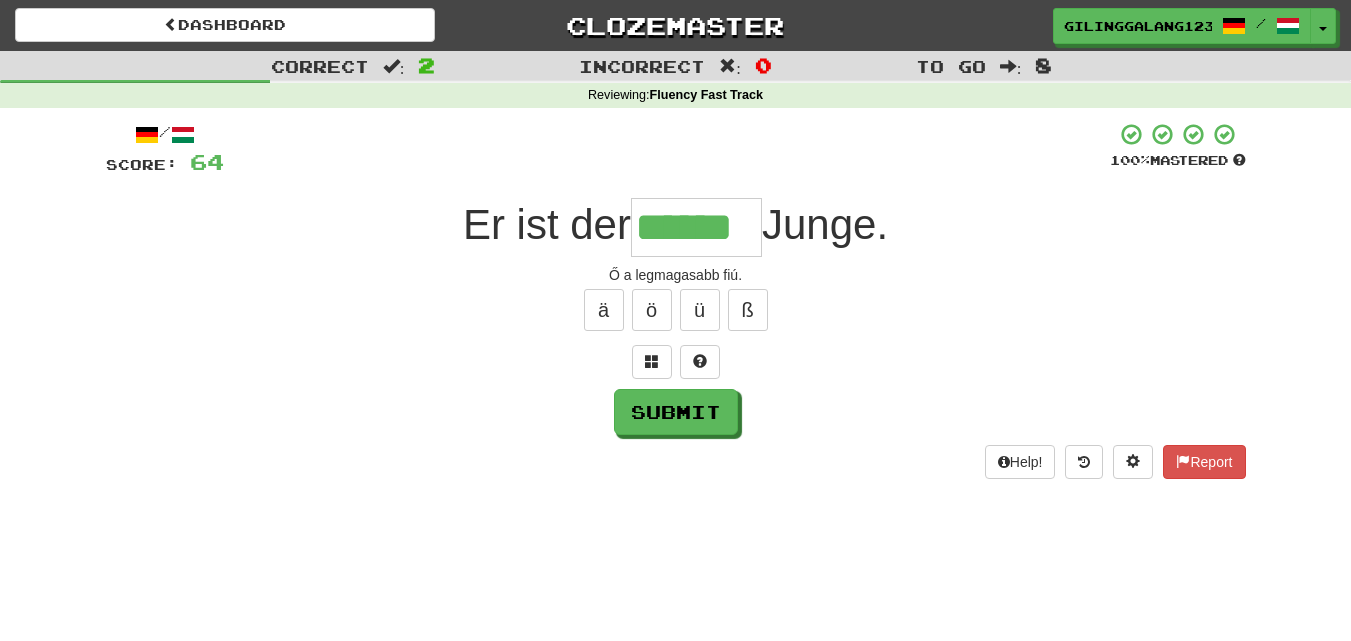 type on "******" 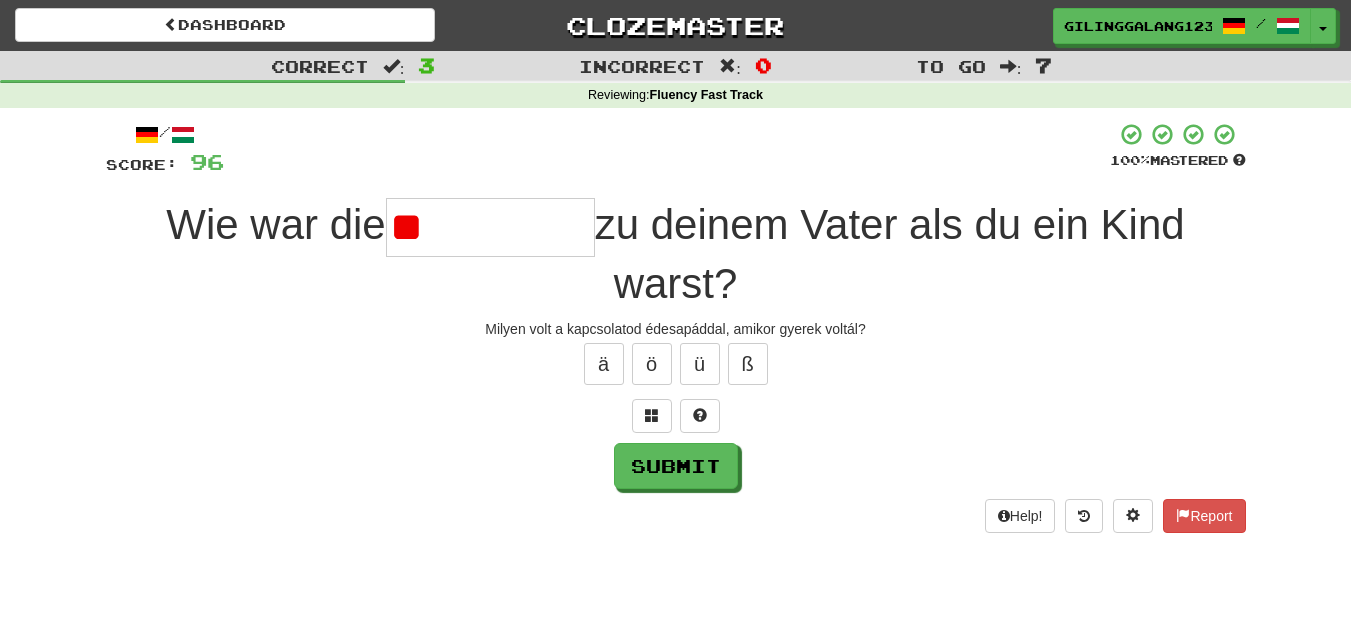 type on "*" 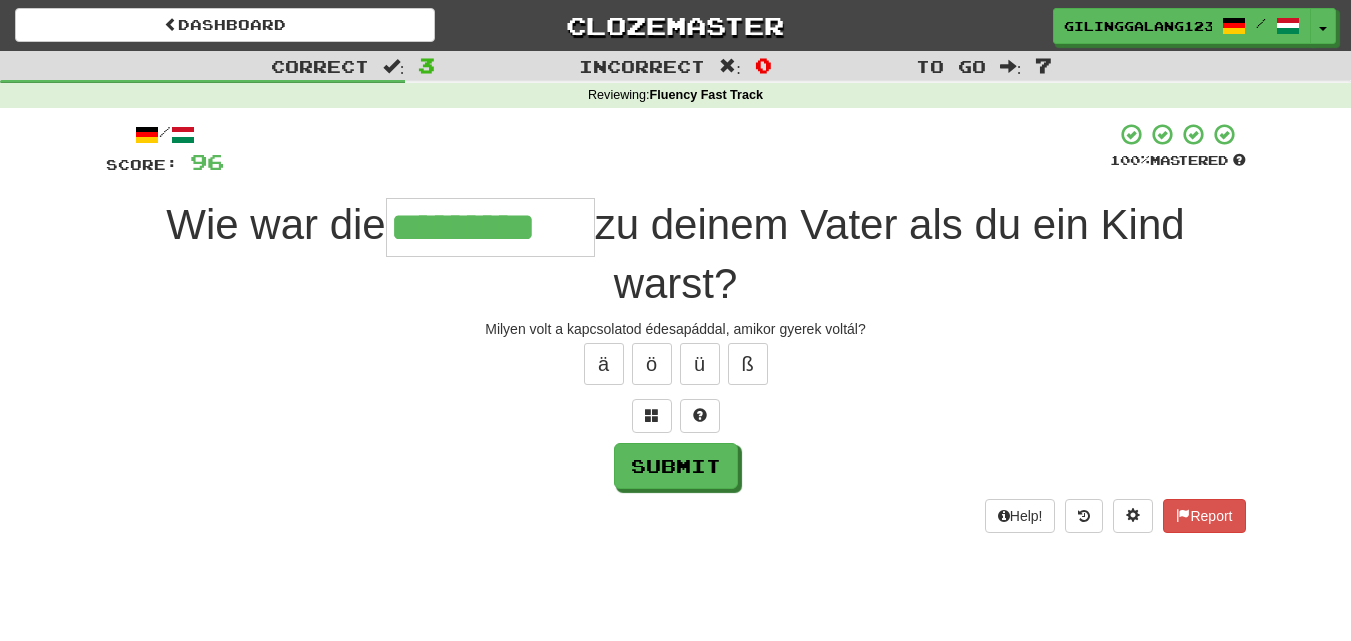 type on "*********" 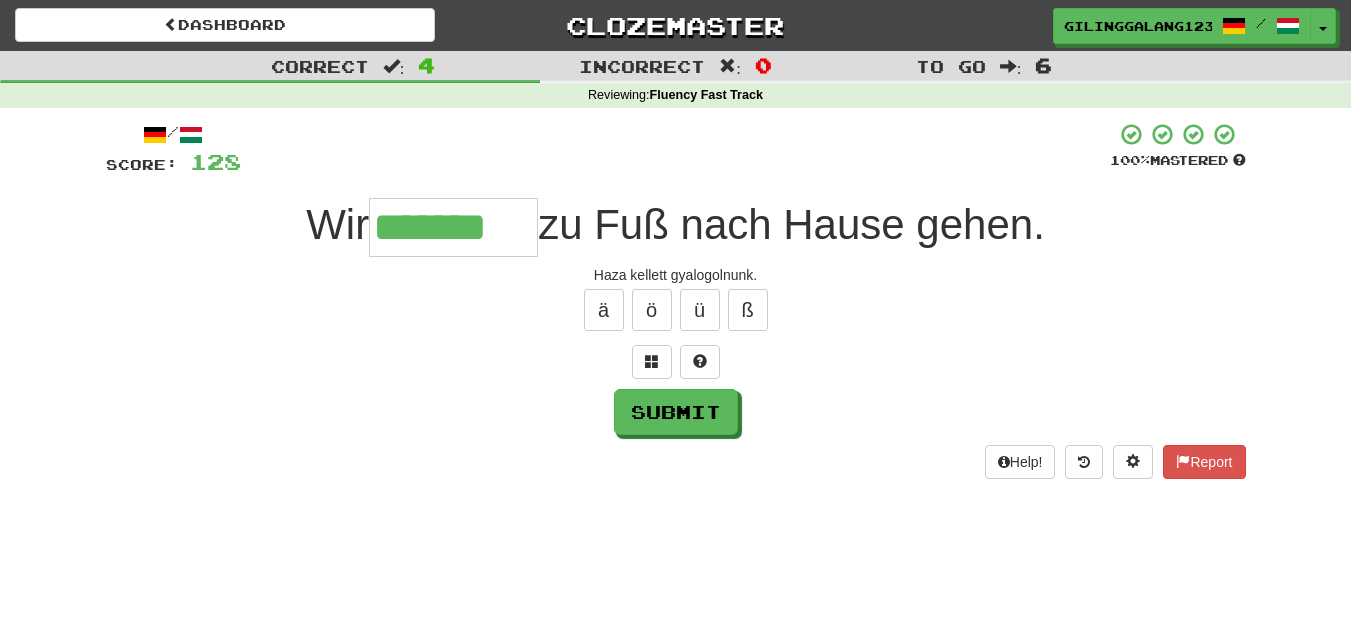 type on "*******" 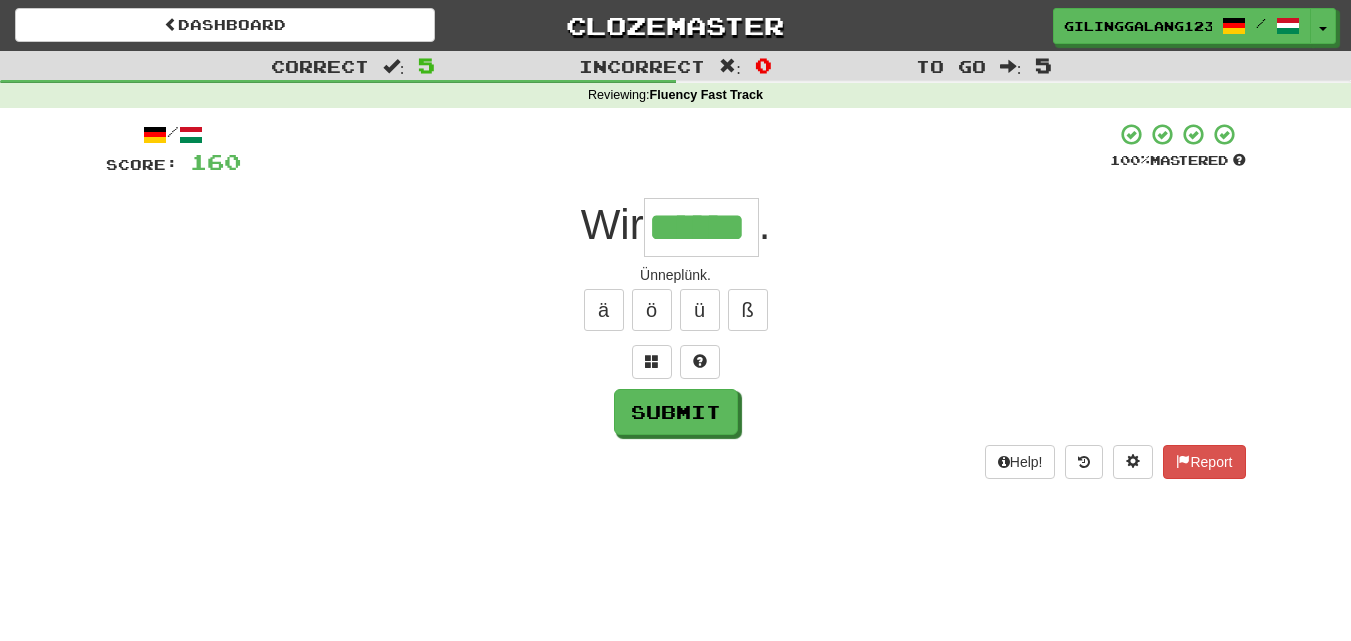 type on "******" 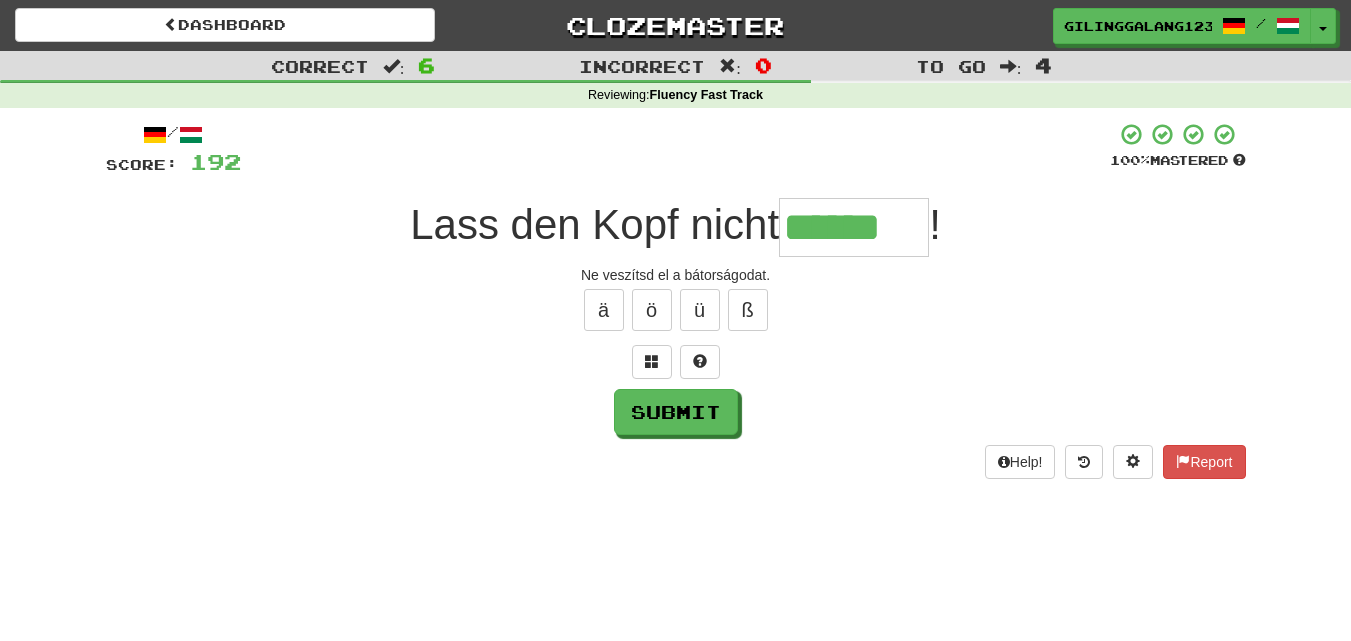 type on "******" 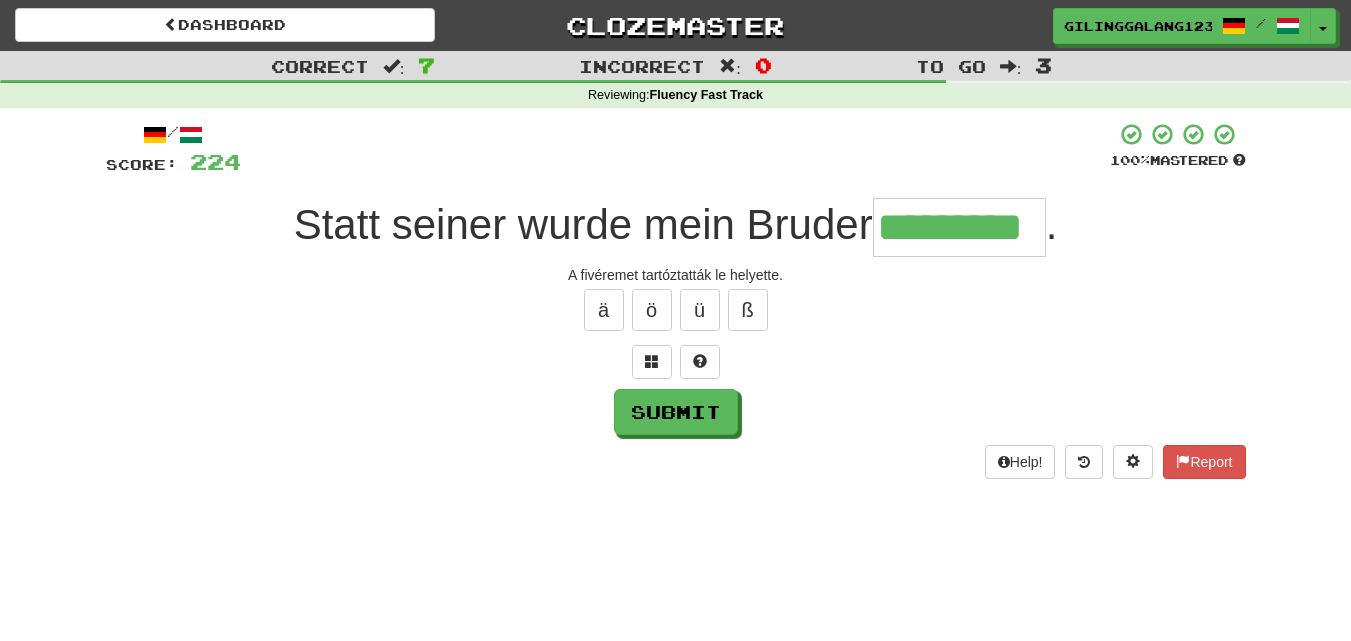 type on "*********" 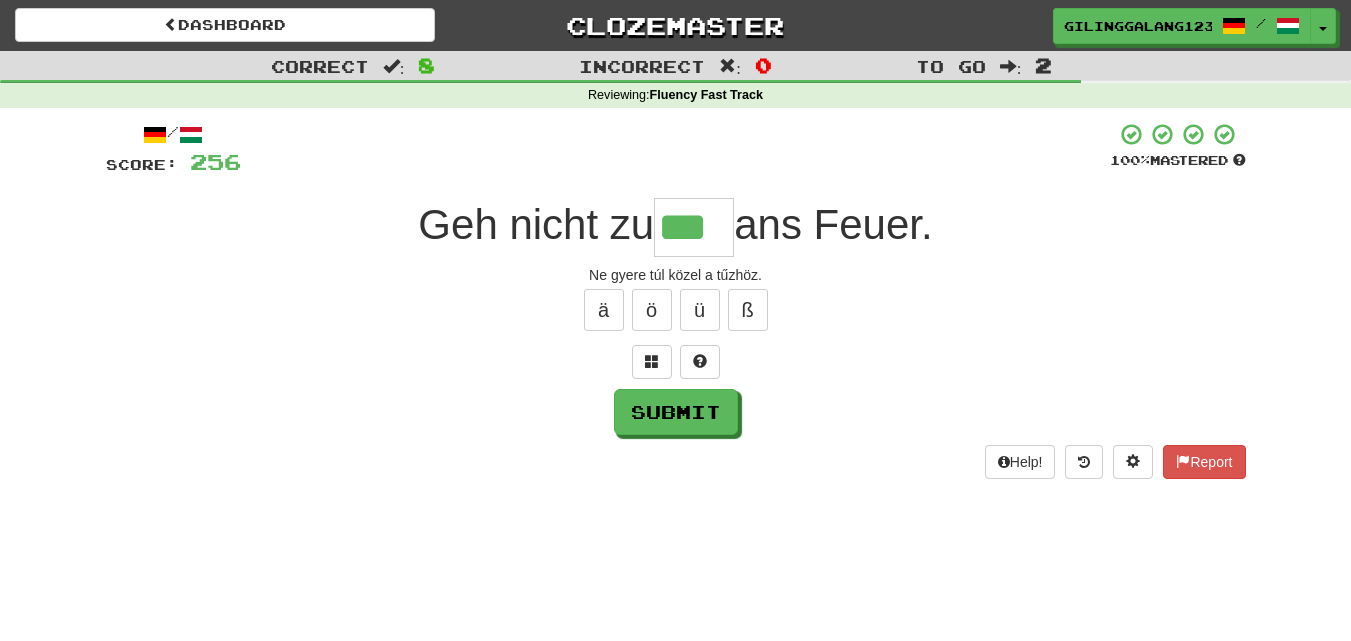 type on "***" 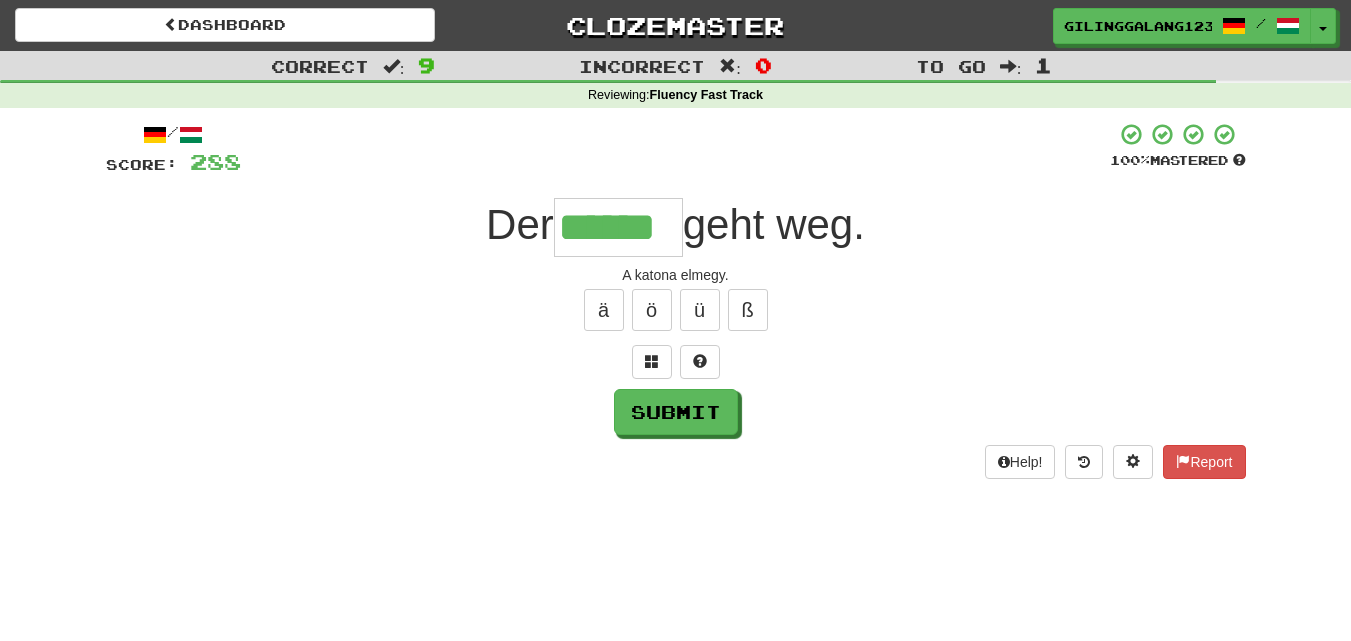 type on "******" 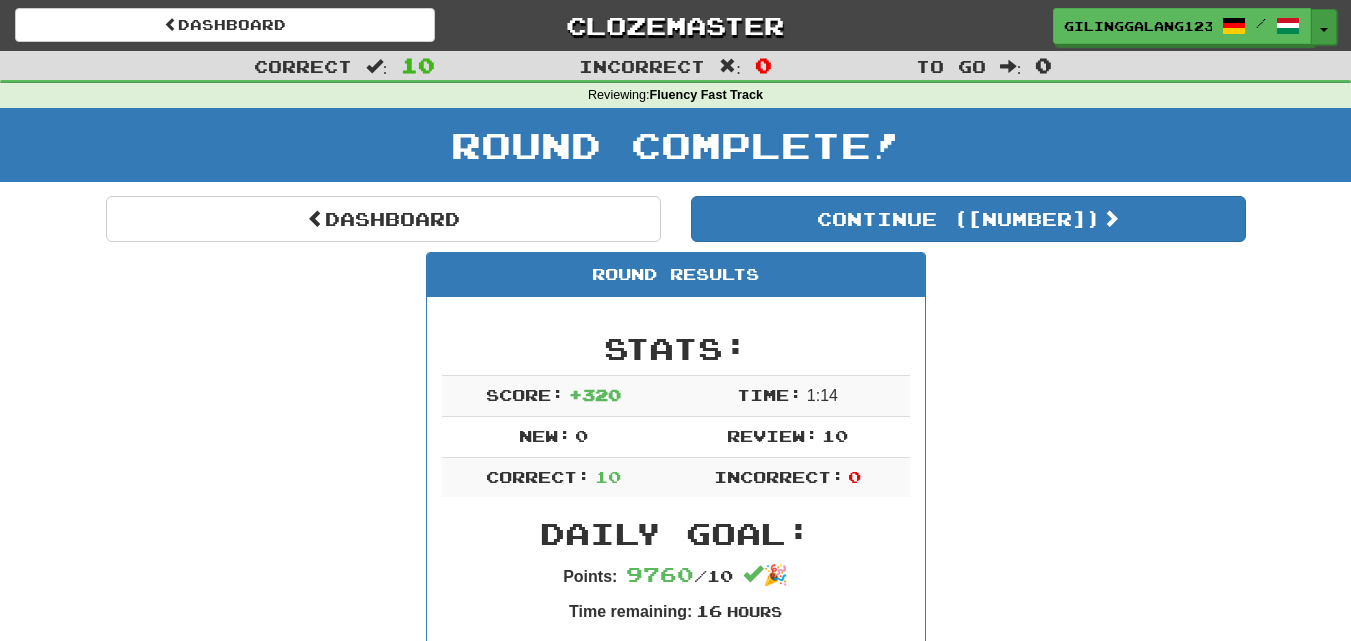 click at bounding box center [1324, 30] 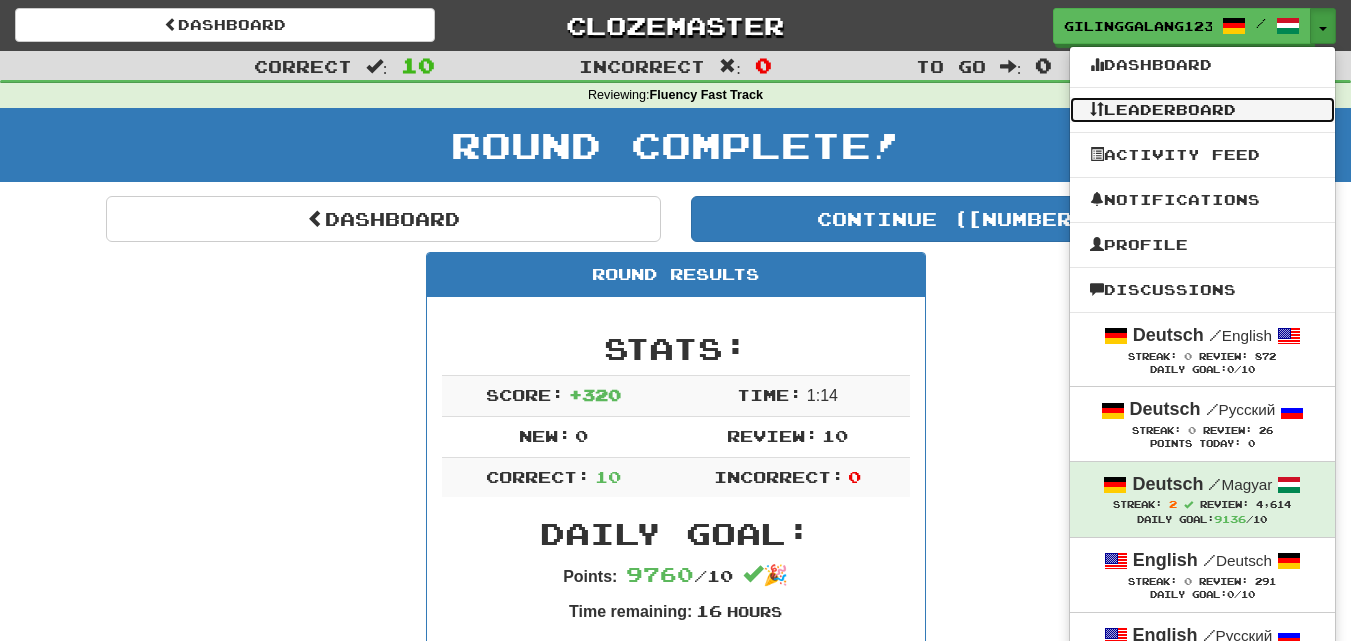 click on "Leaderboard" at bounding box center [1202, 110] 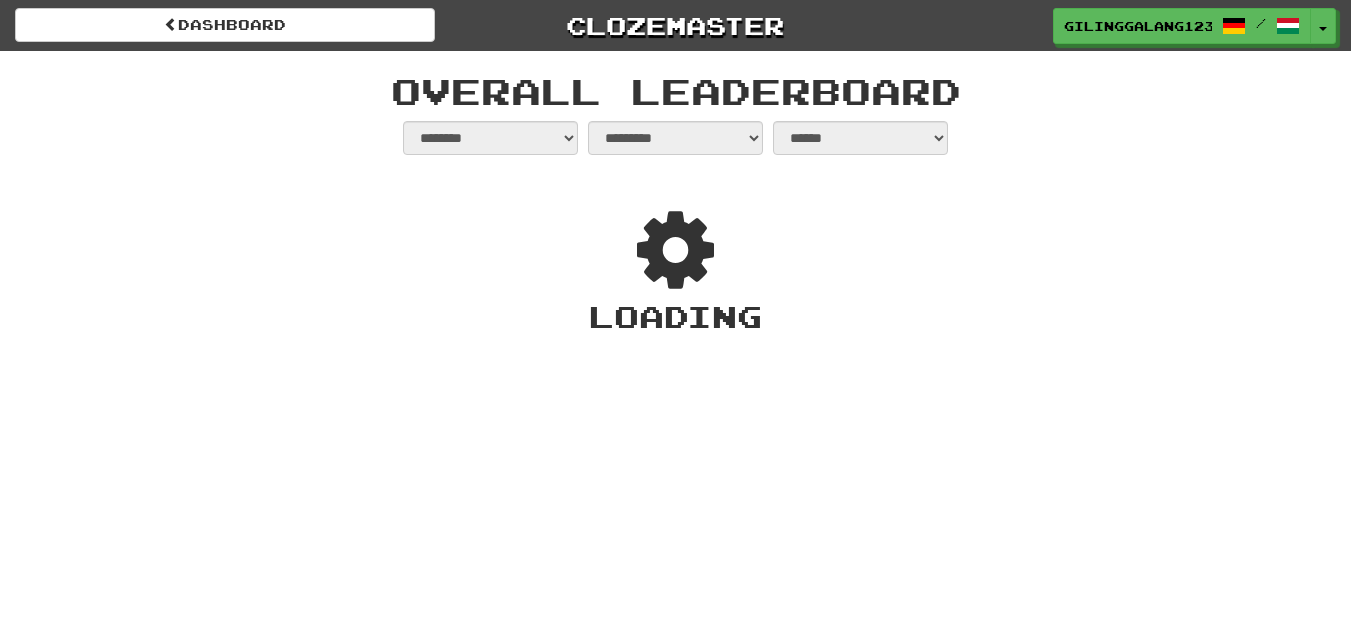 select on "**********" 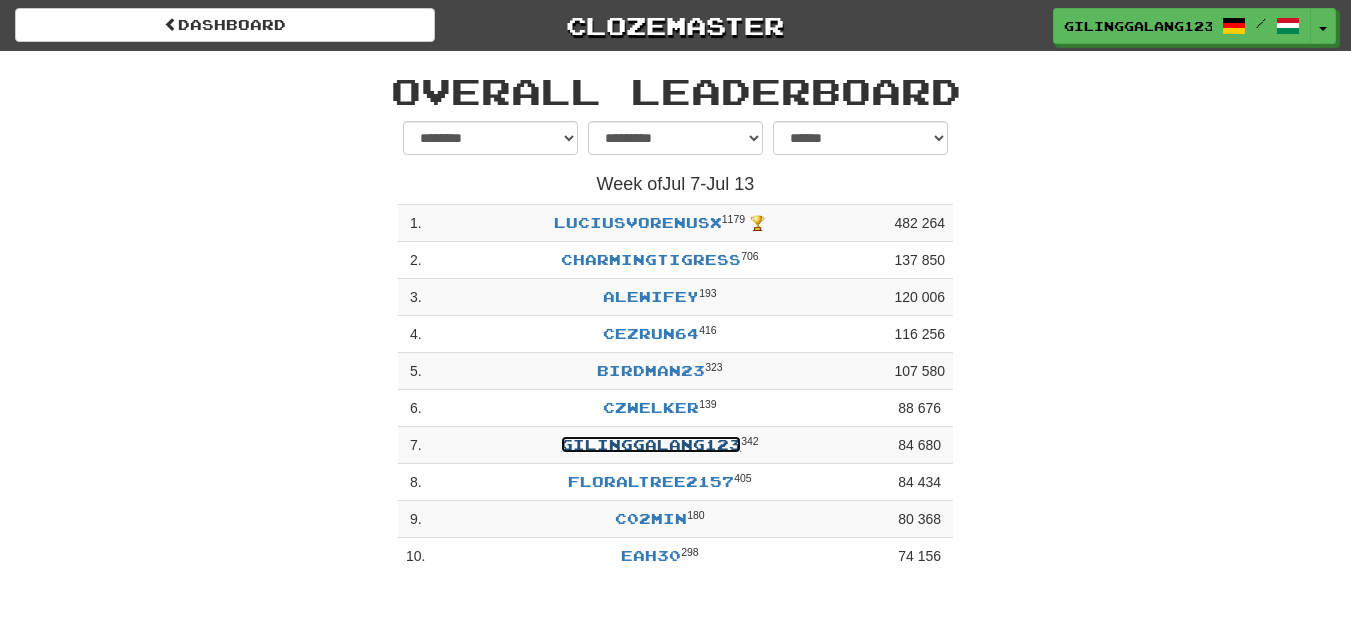 click on "GIlinggalang123" at bounding box center [651, 444] 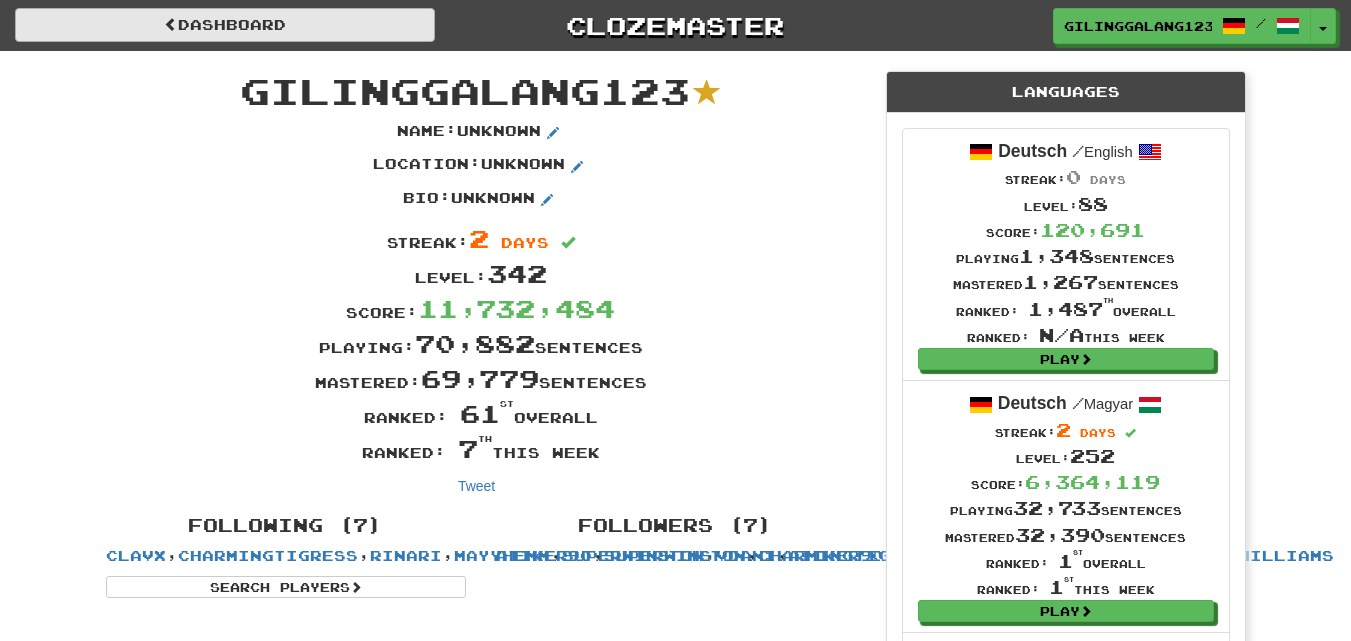 scroll, scrollTop: 0, scrollLeft: 0, axis: both 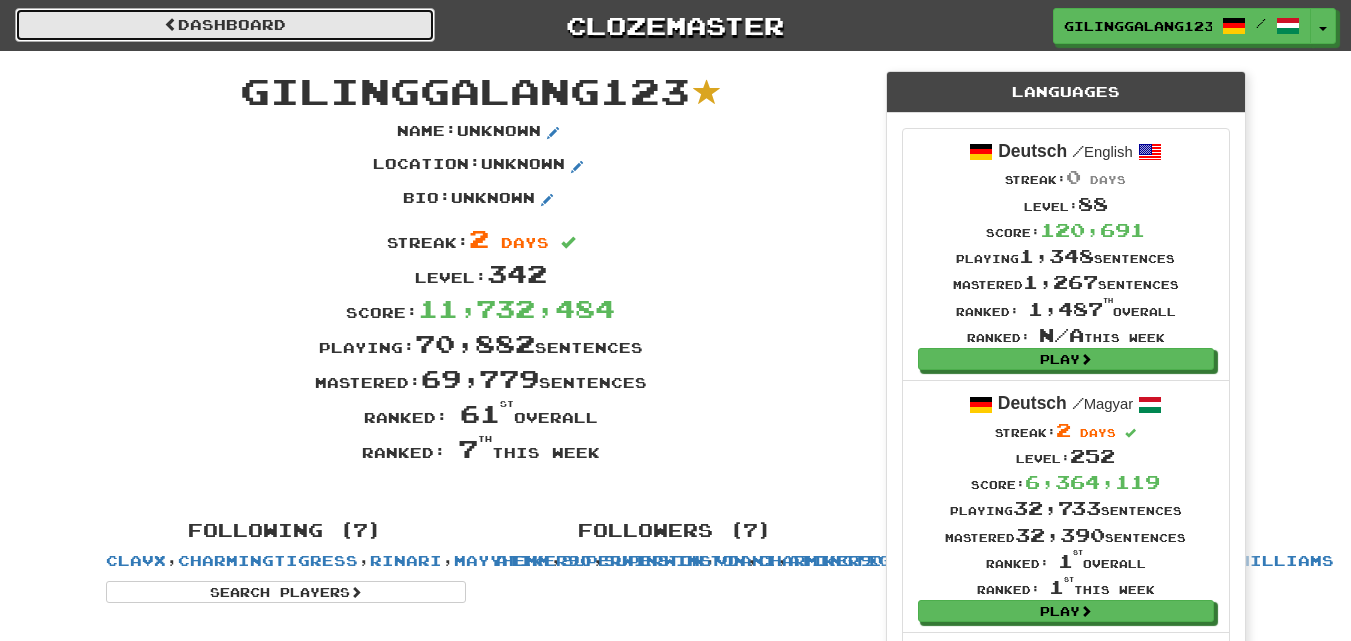 click on "Dashboard" at bounding box center [225, 25] 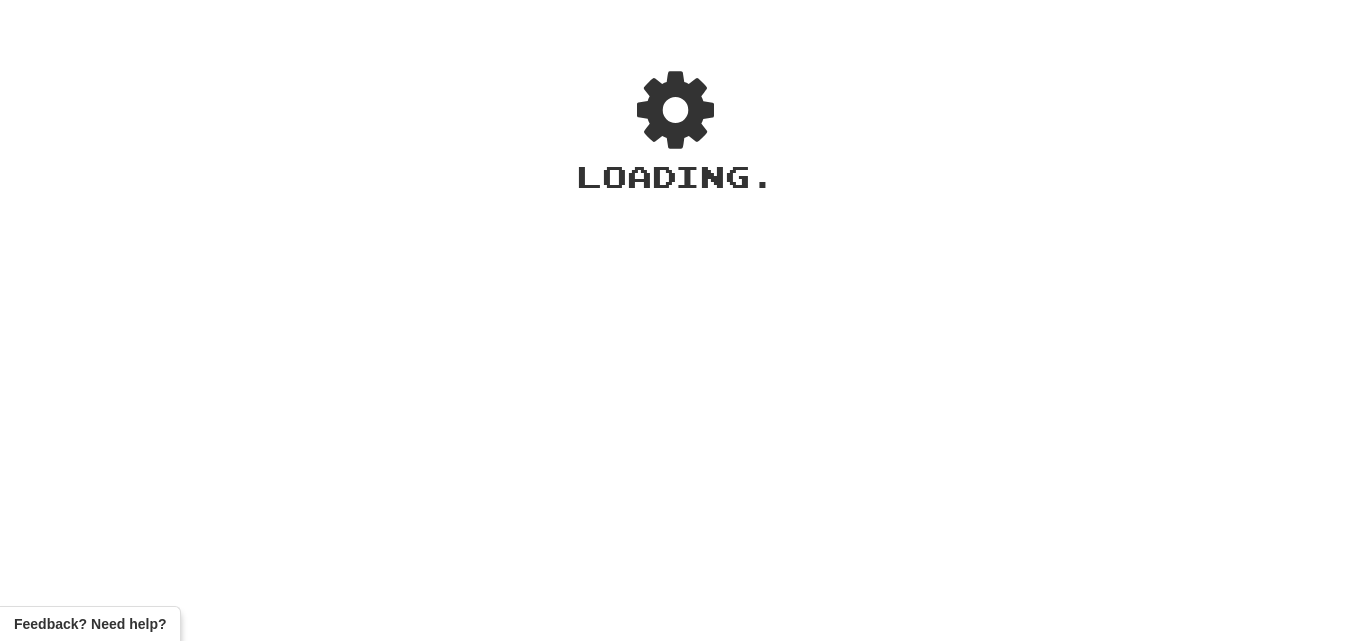 scroll, scrollTop: 0, scrollLeft: 0, axis: both 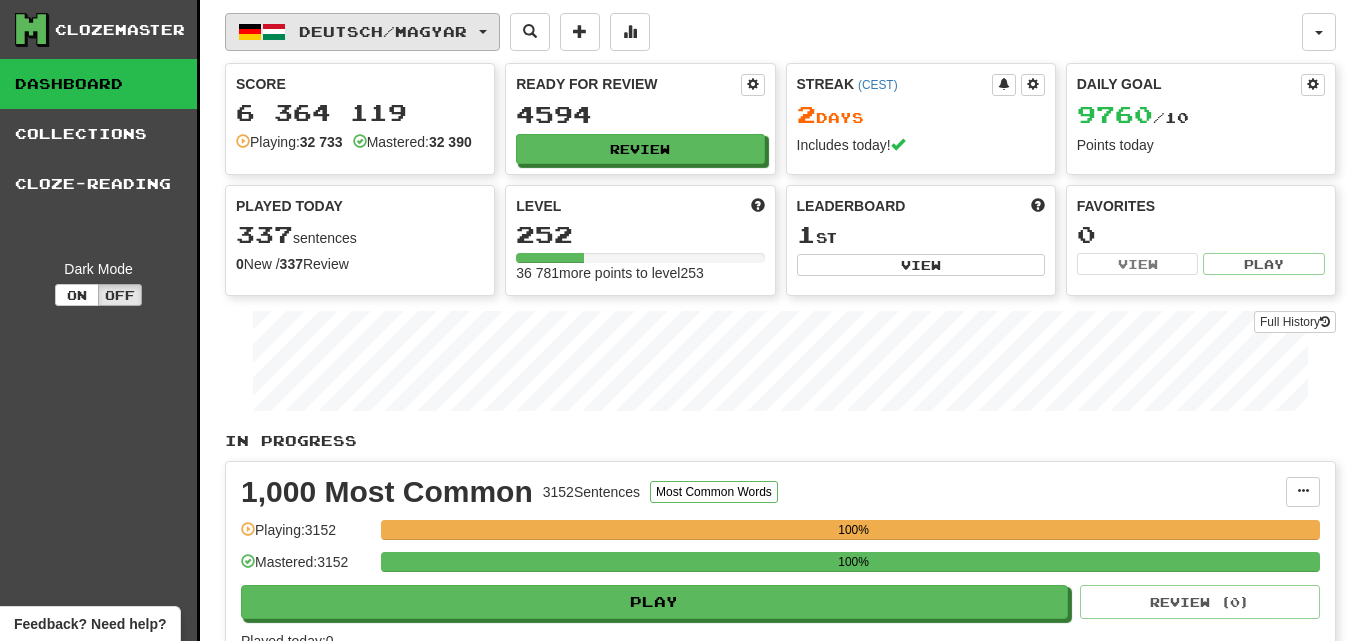 click at bounding box center [483, 32] 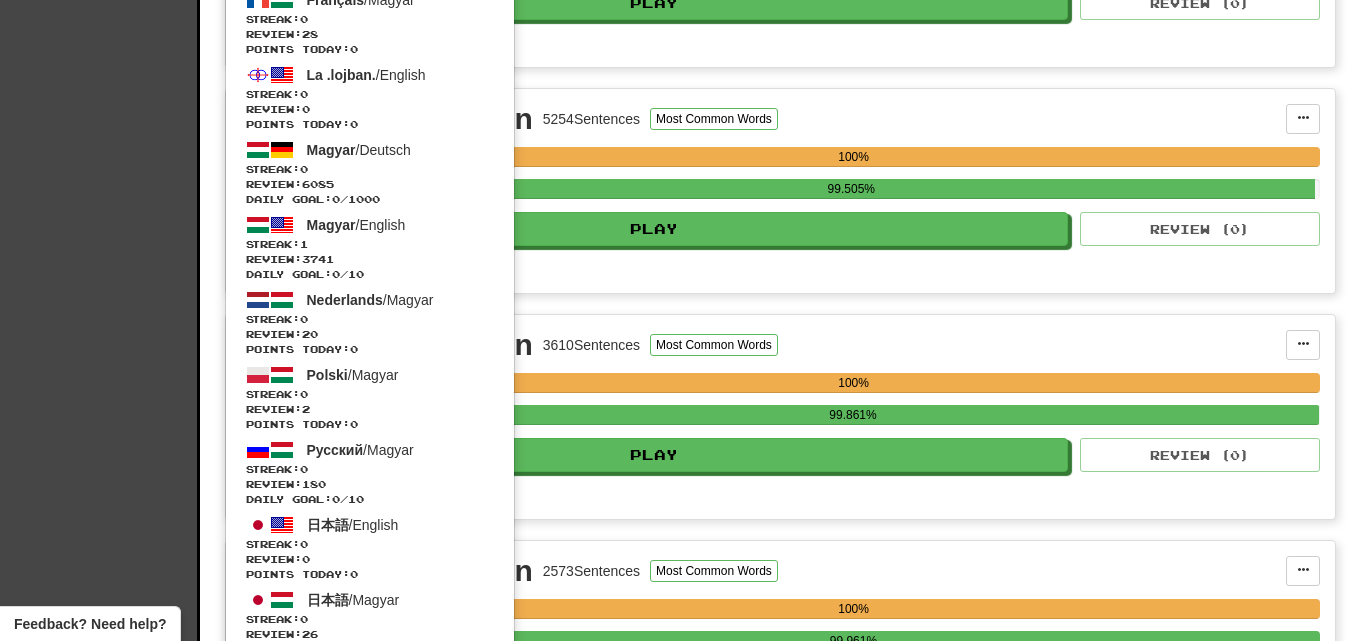 scroll, scrollTop: 600, scrollLeft: 0, axis: vertical 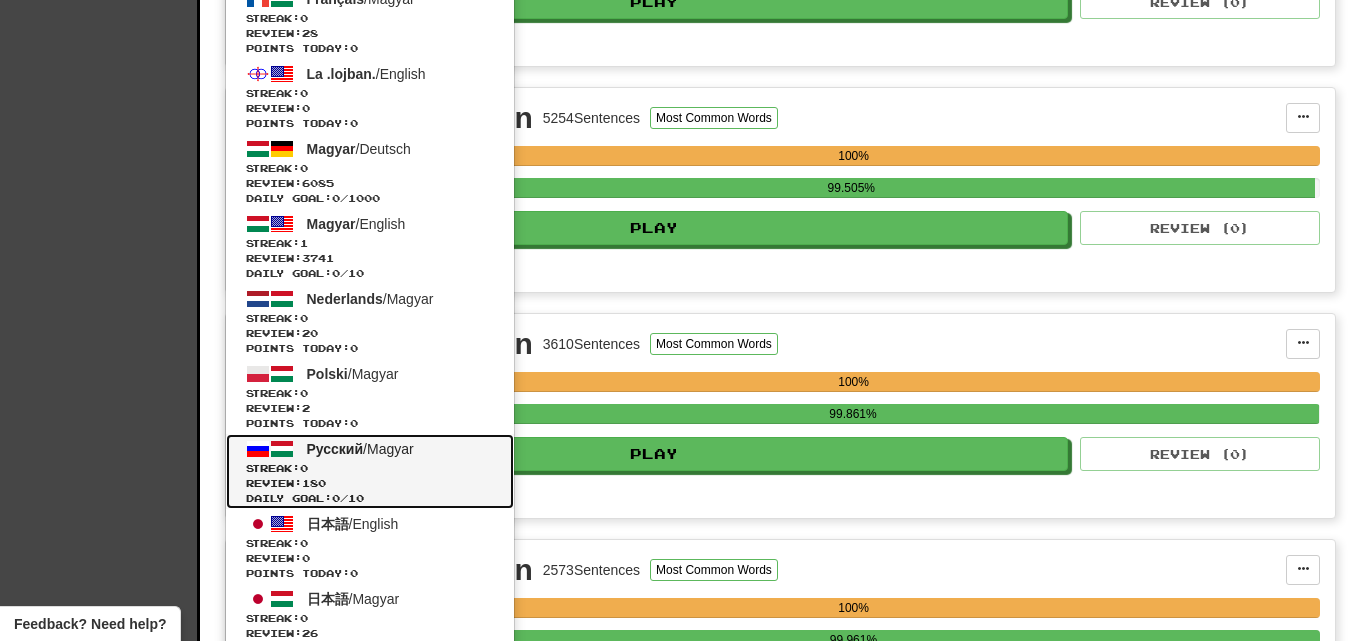 click on "Streak:  0" at bounding box center (370, 468) 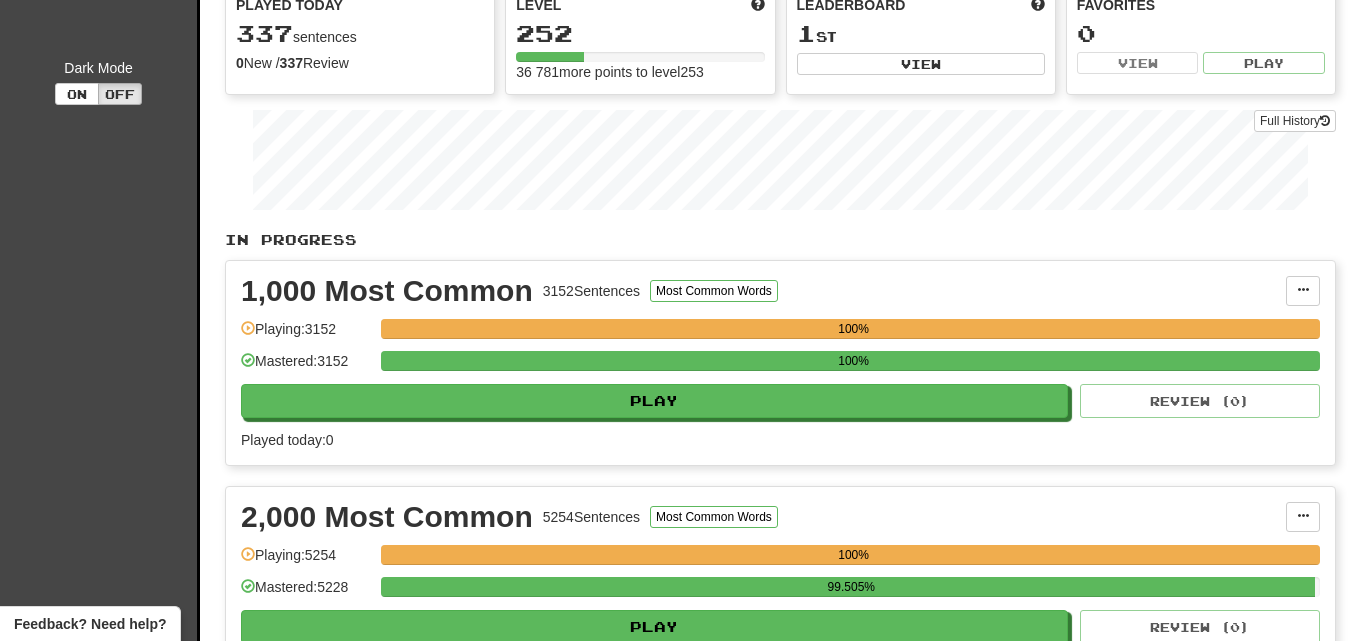 scroll, scrollTop: 0, scrollLeft: 0, axis: both 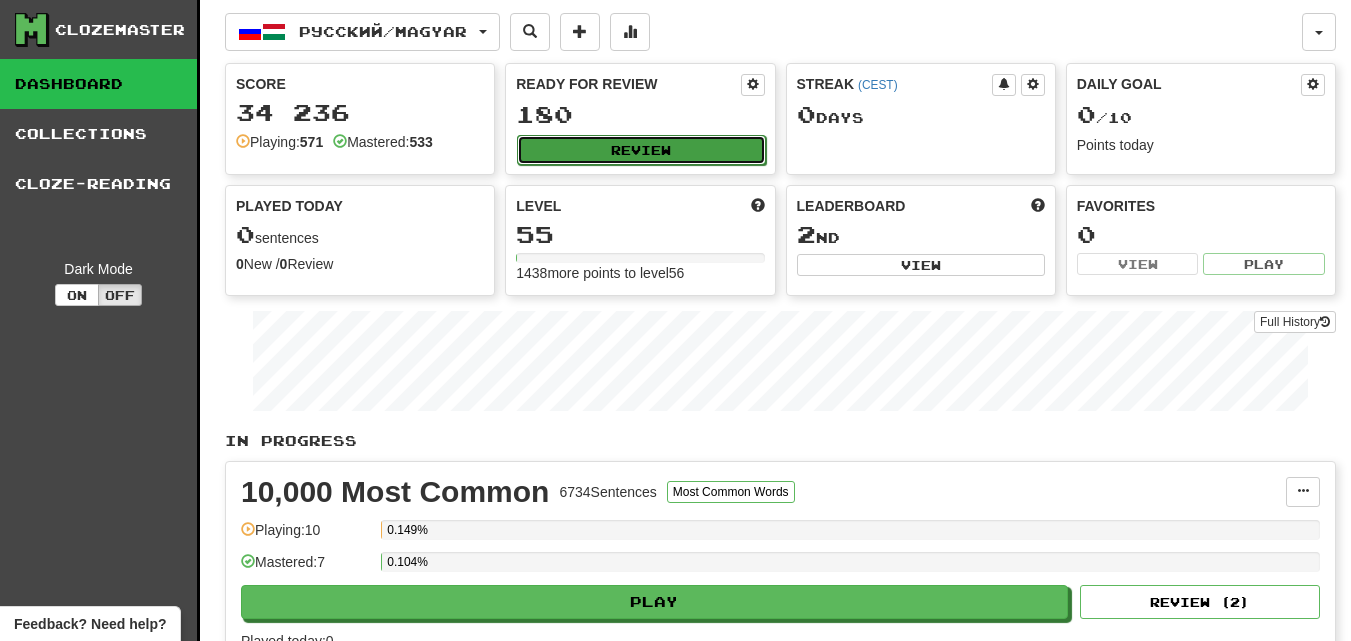 click on "Review" at bounding box center (641, 150) 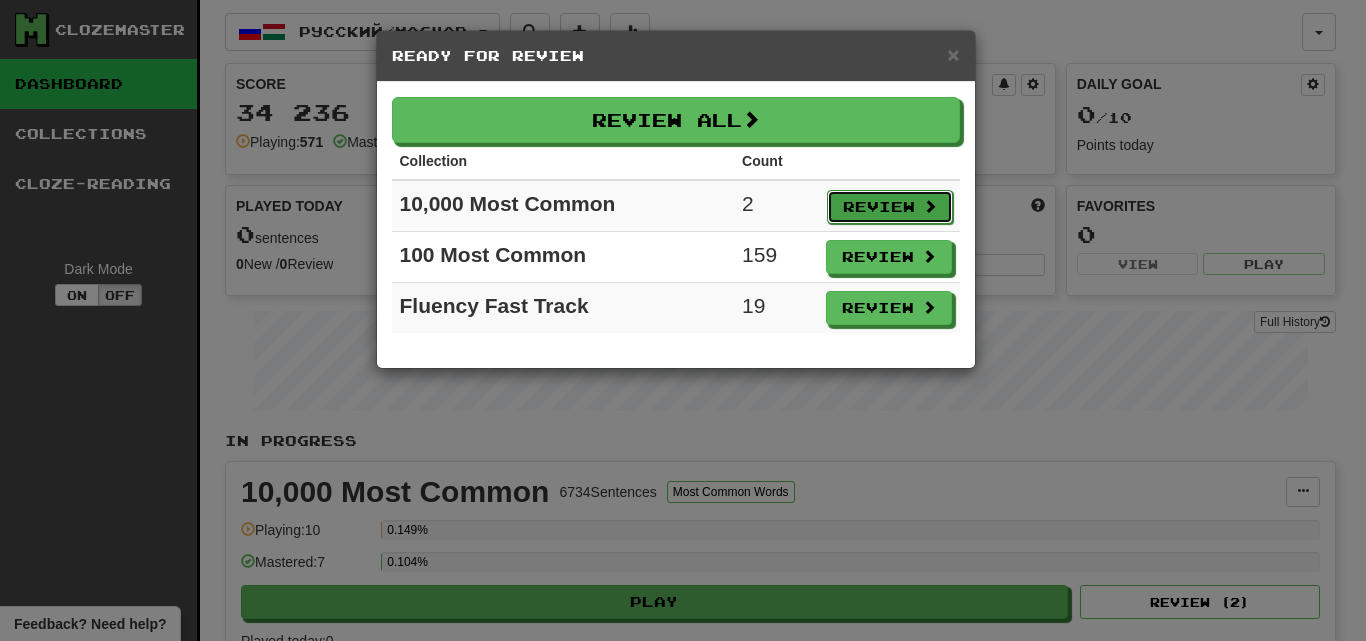 click on "Review" at bounding box center [890, 207] 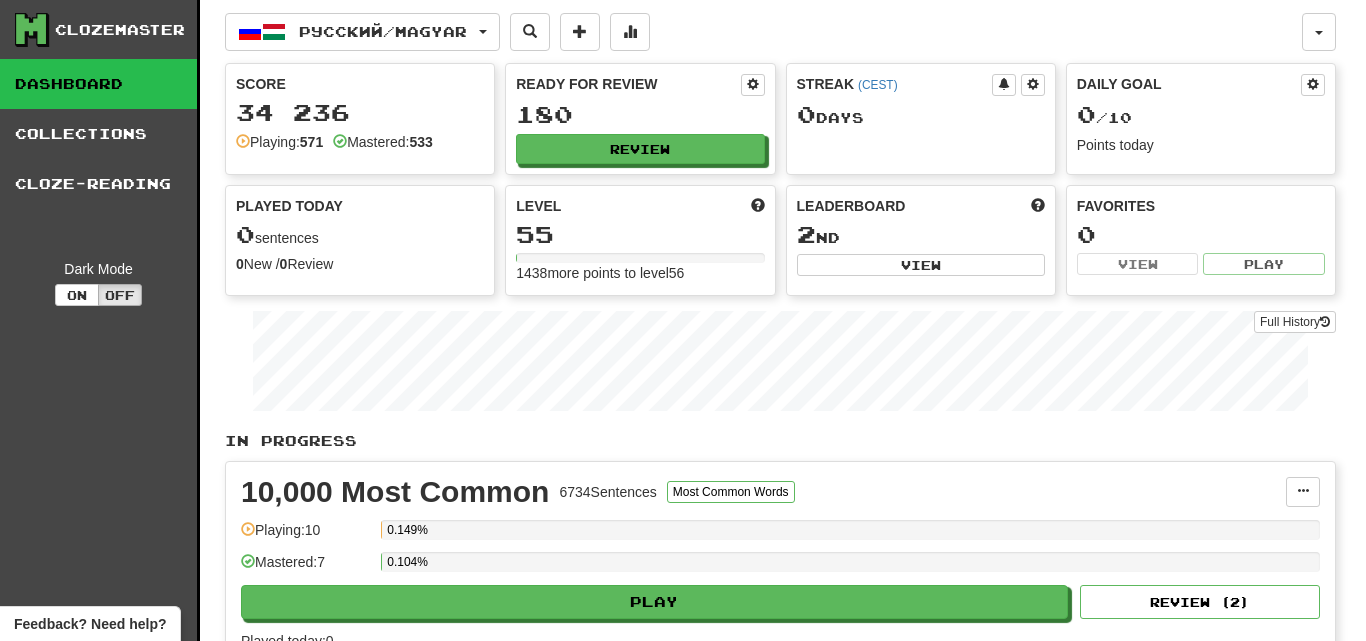 select on "**" 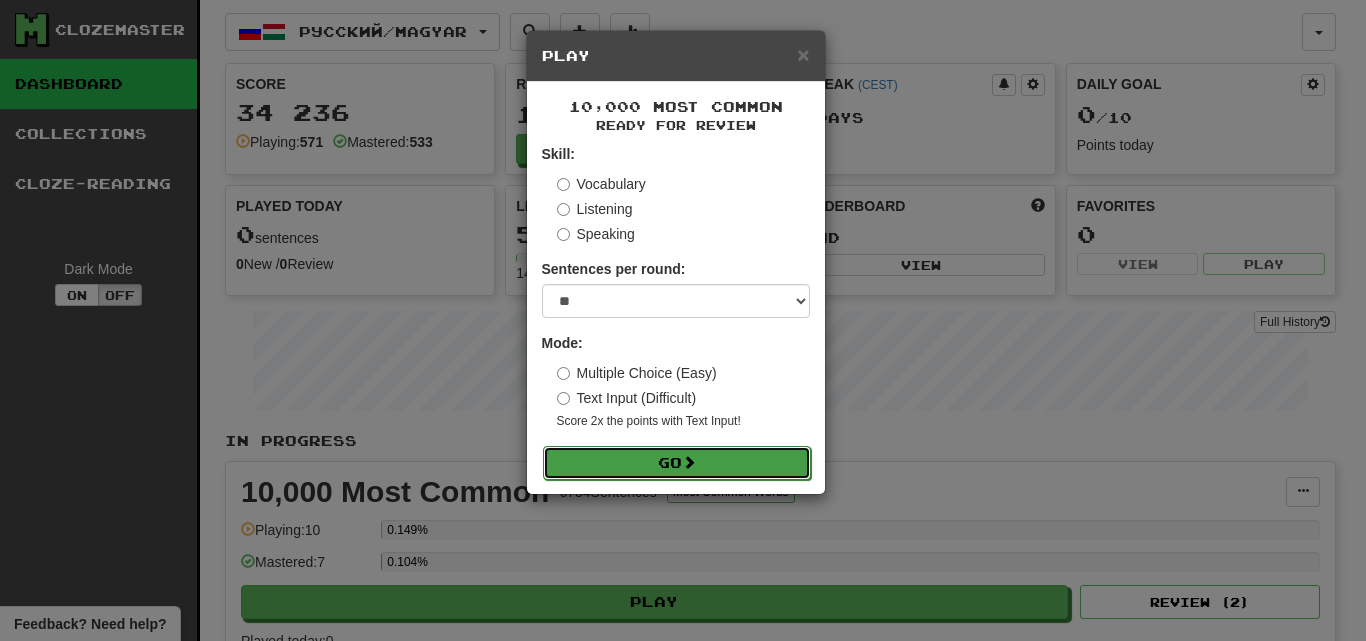 click on "Go" at bounding box center [677, 463] 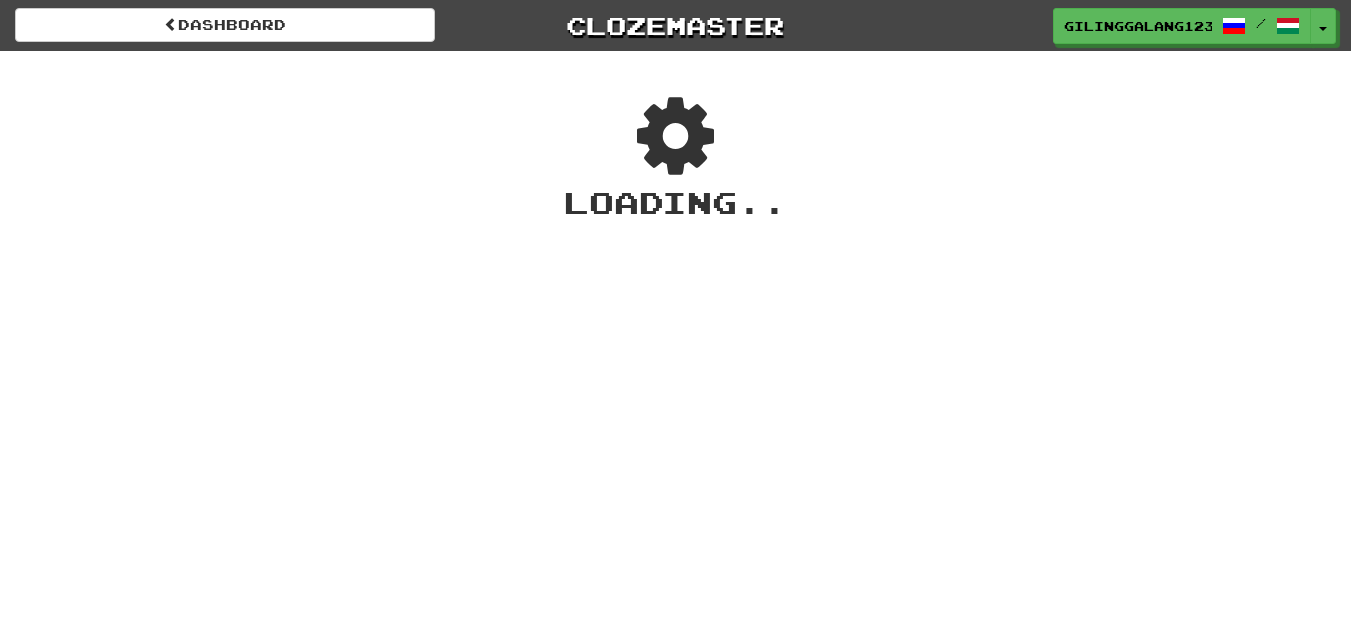 scroll, scrollTop: 0, scrollLeft: 0, axis: both 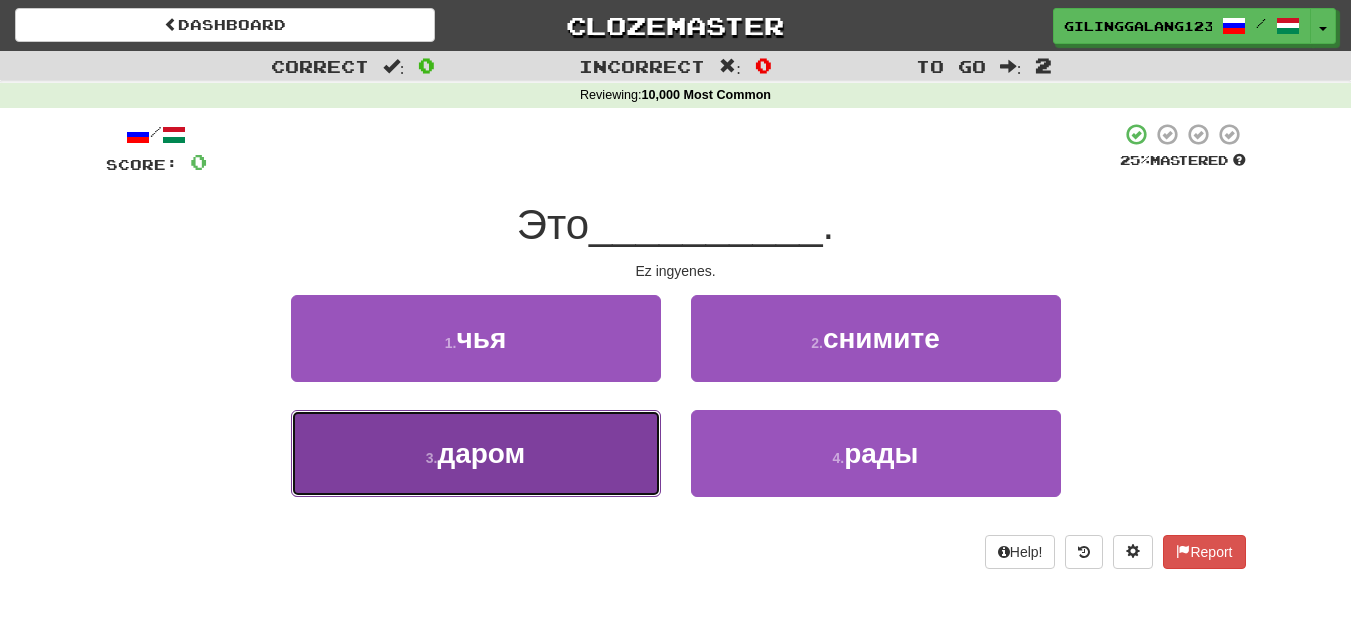 click on "2 .  даром" at bounding box center [476, 453] 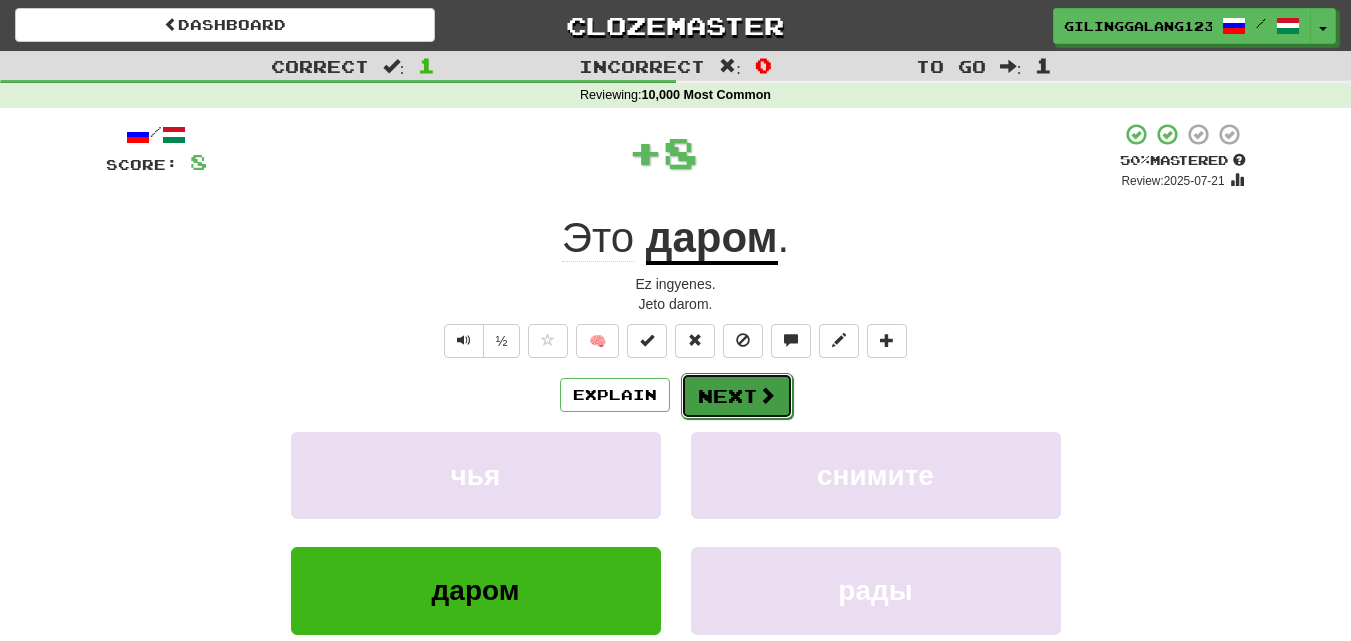 click on "Next" at bounding box center (737, 396) 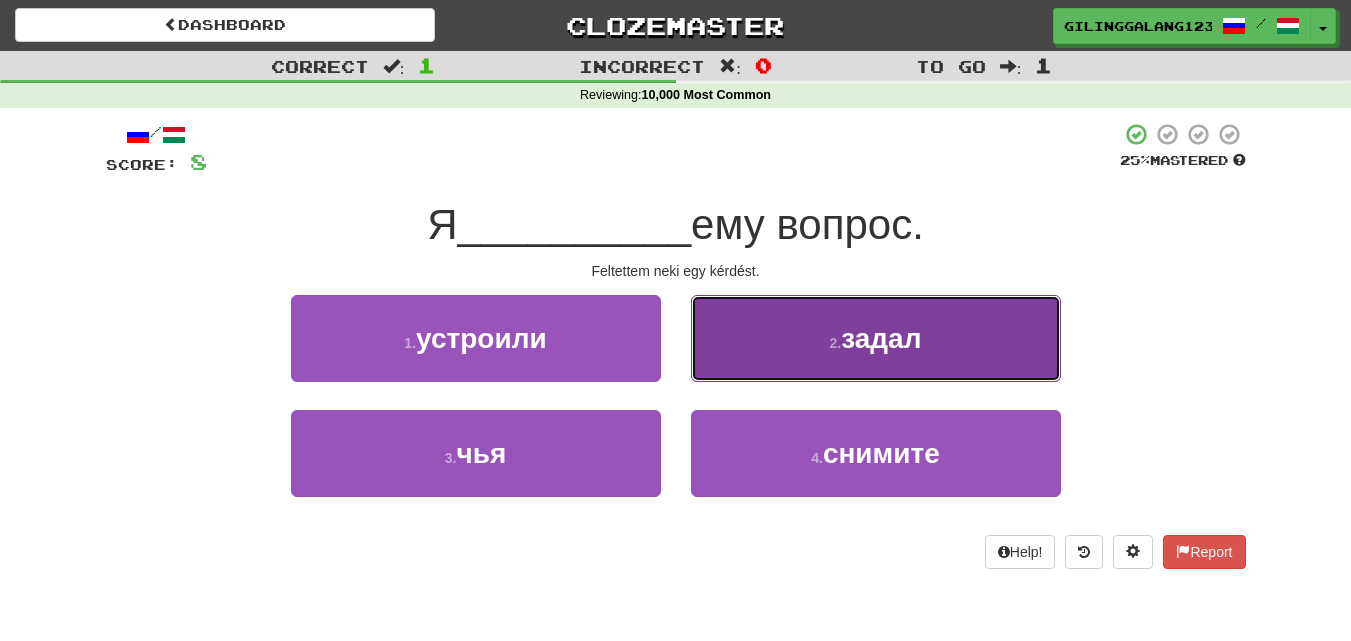click on "1 .  задал" at bounding box center (876, 338) 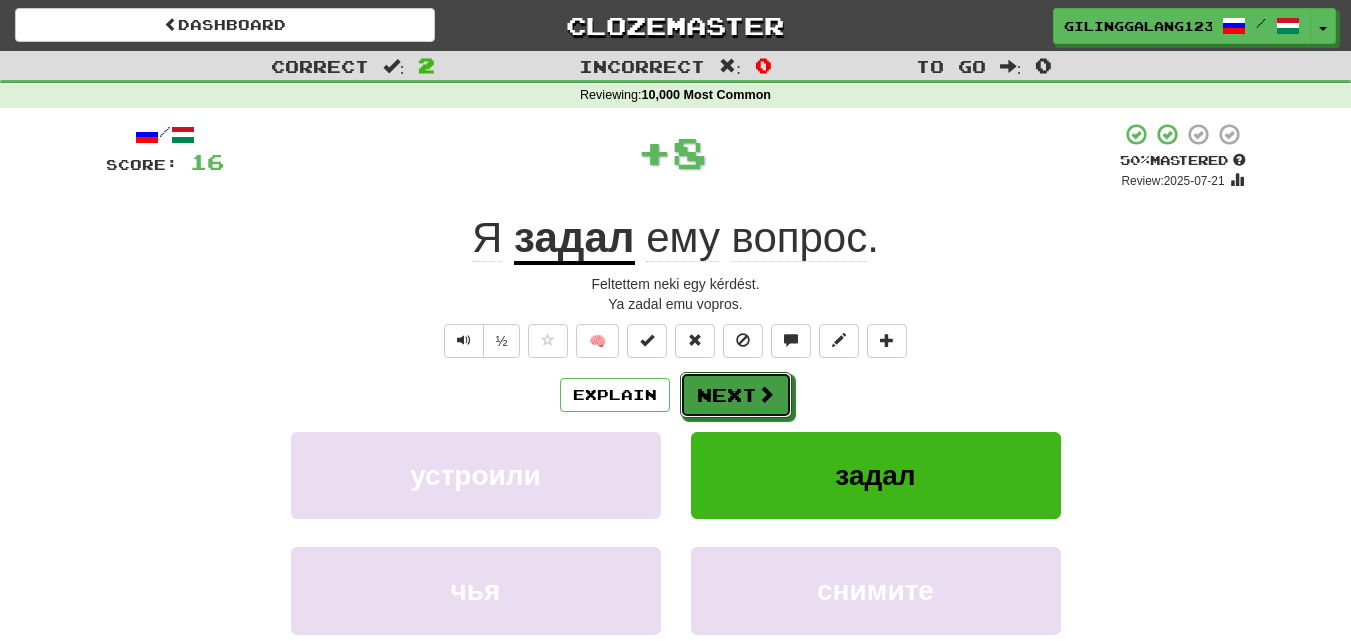 click on "Next" at bounding box center (736, 395) 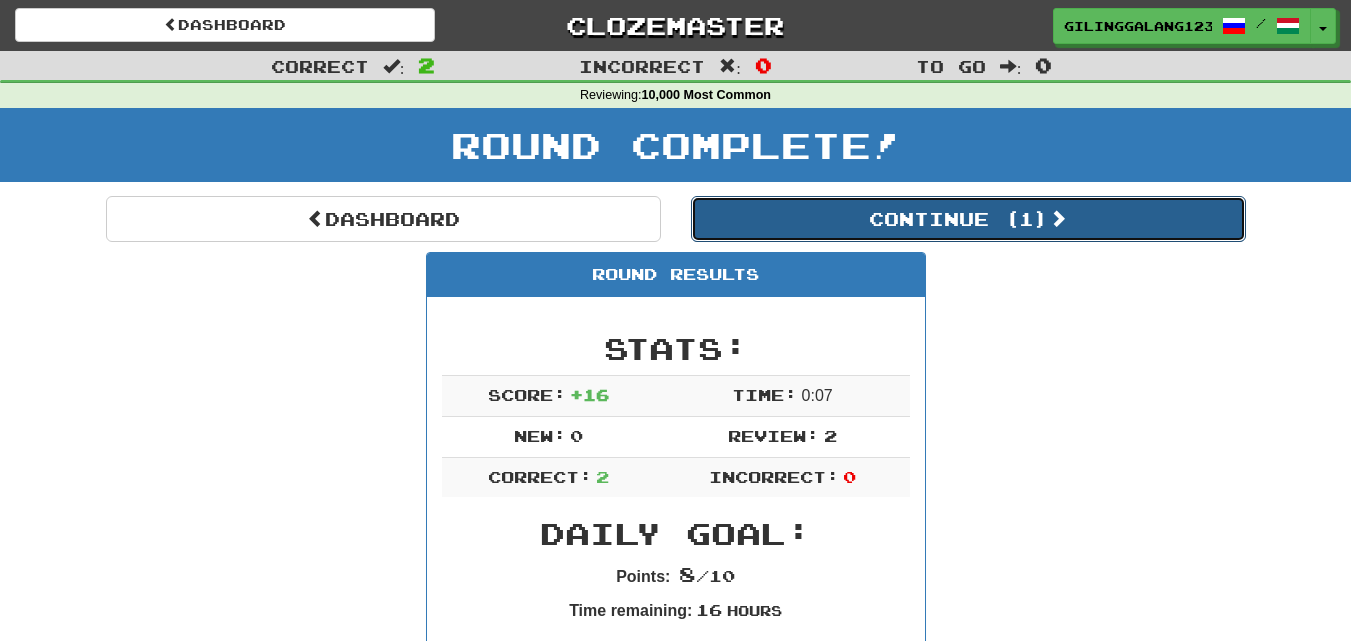 click on "Continue ( 1 )" at bounding box center [968, 219] 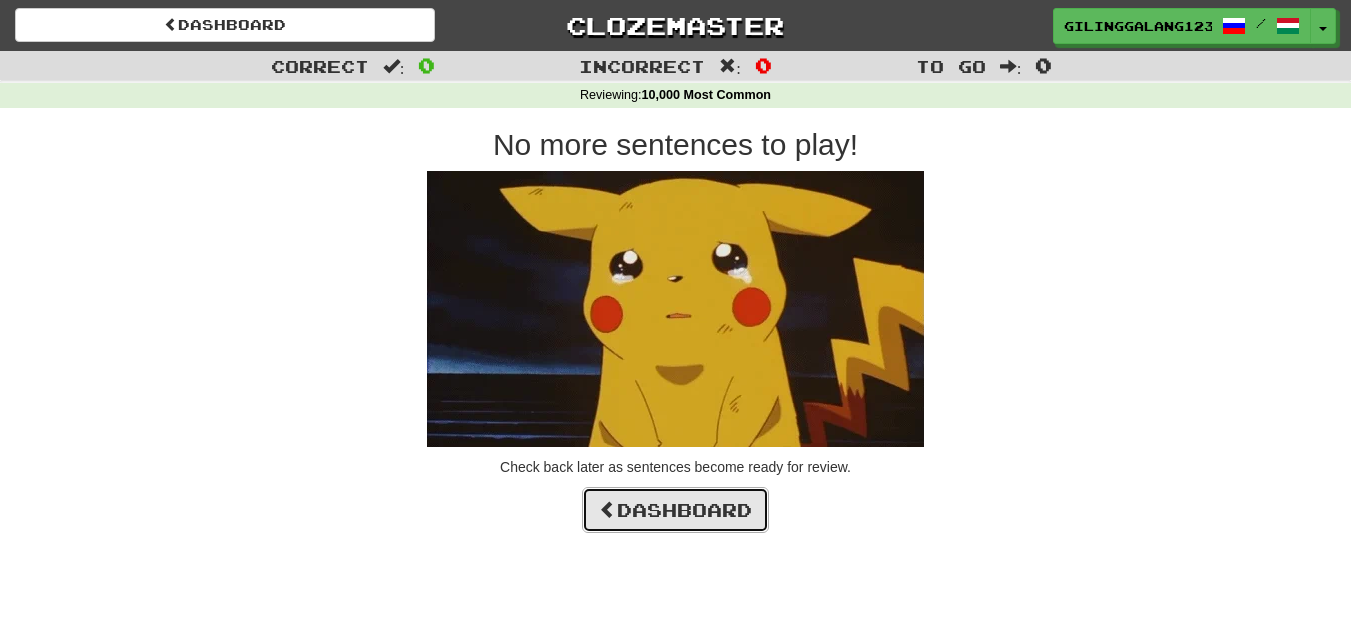 click on "Dashboard" at bounding box center [675, 510] 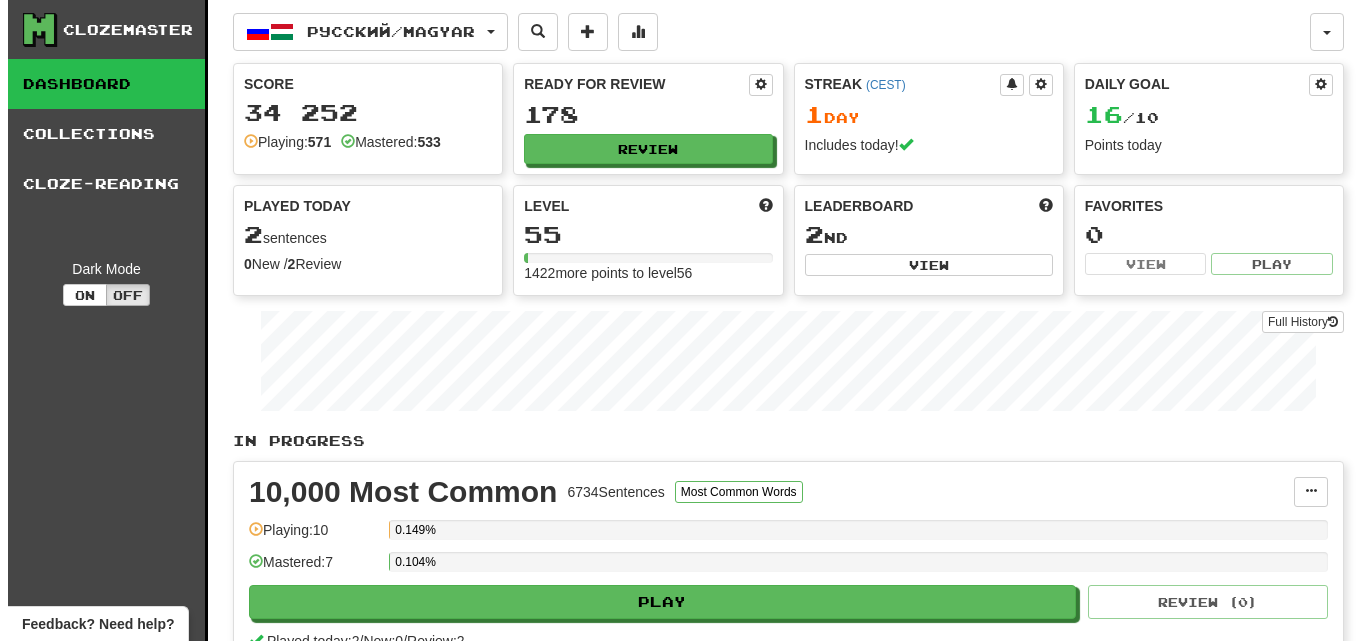 scroll, scrollTop: 0, scrollLeft: 0, axis: both 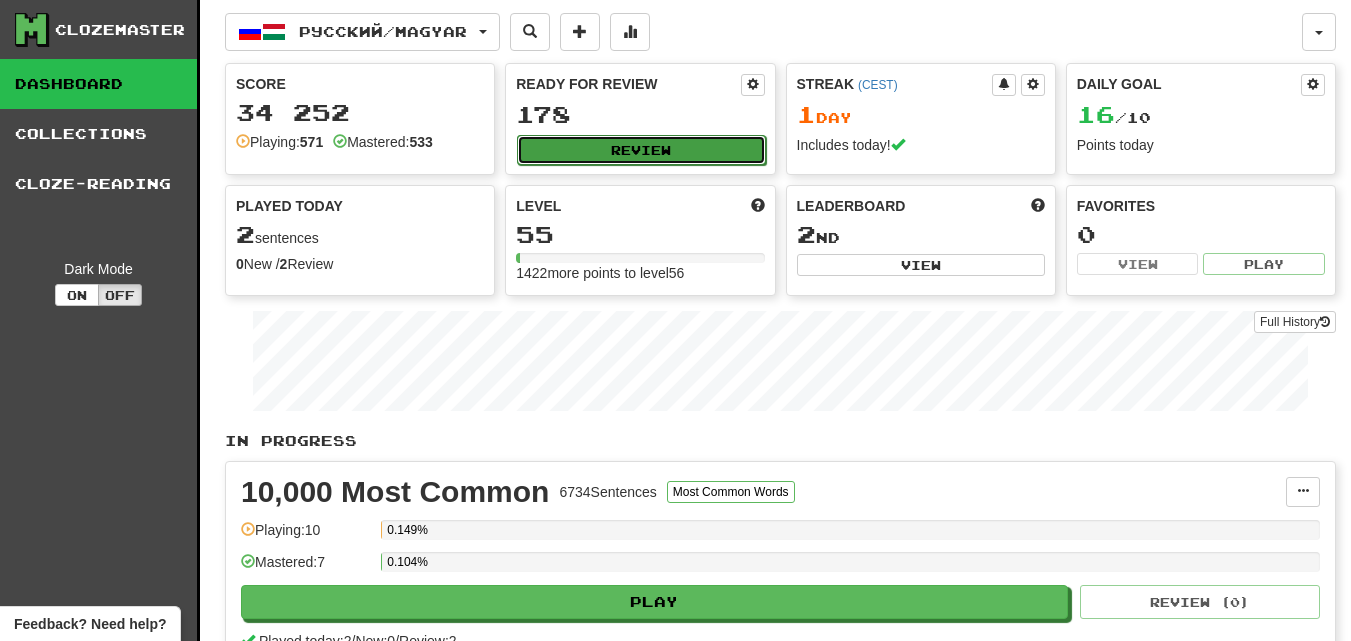 click on "Review" at bounding box center (641, 150) 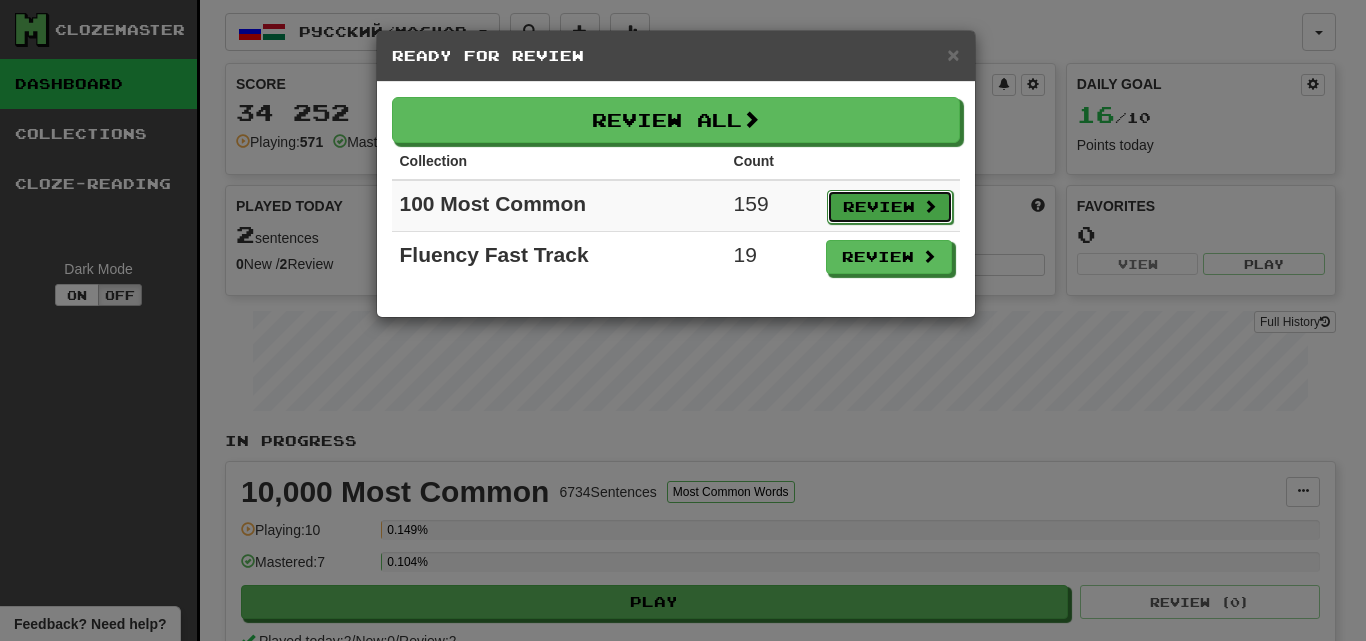 click on "Review" at bounding box center [890, 207] 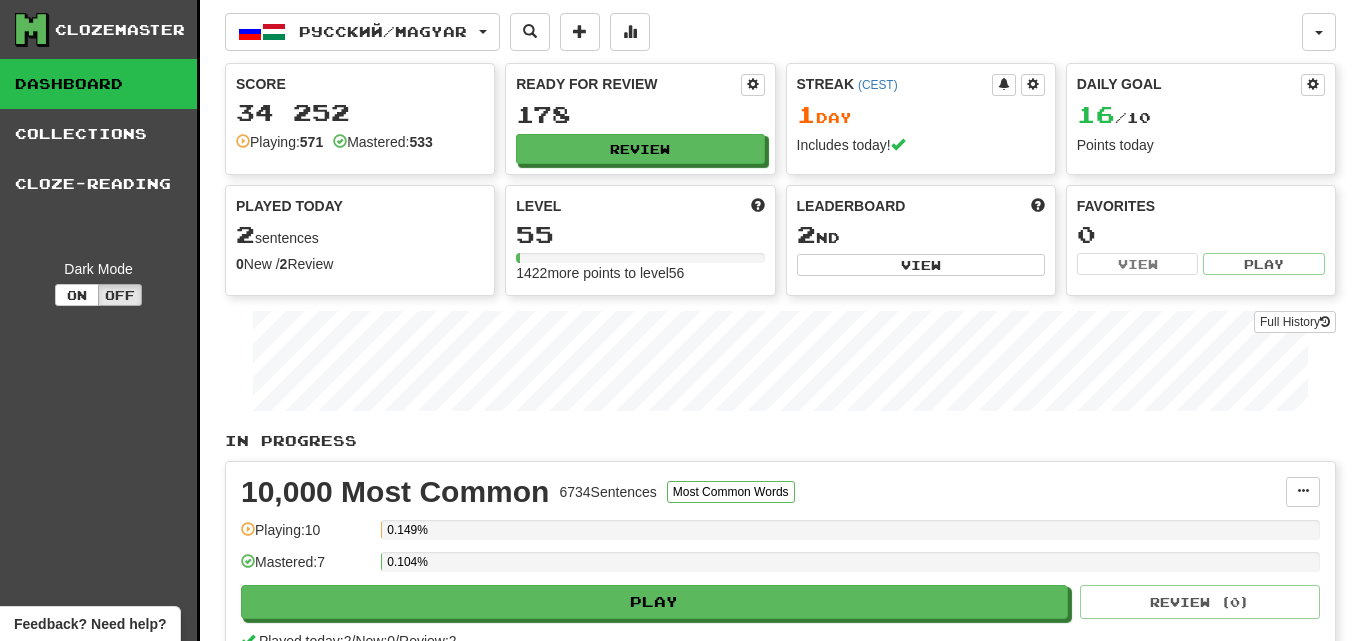 select on "**" 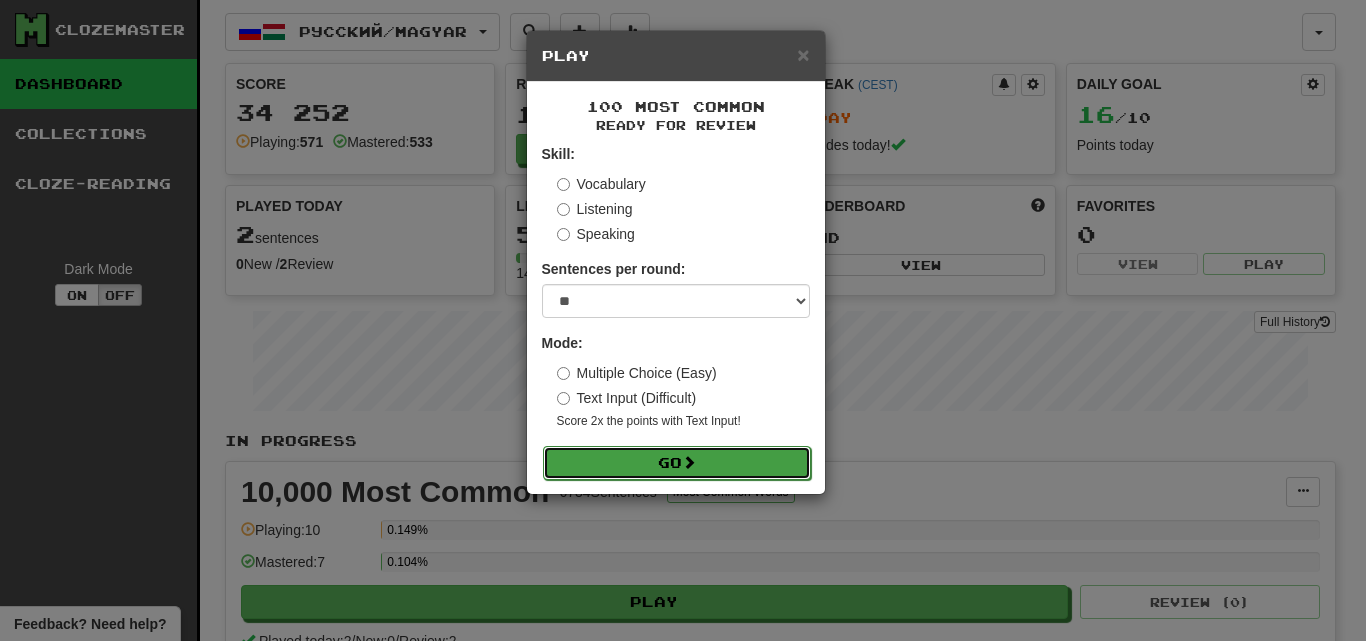 click on "Go" at bounding box center [677, 463] 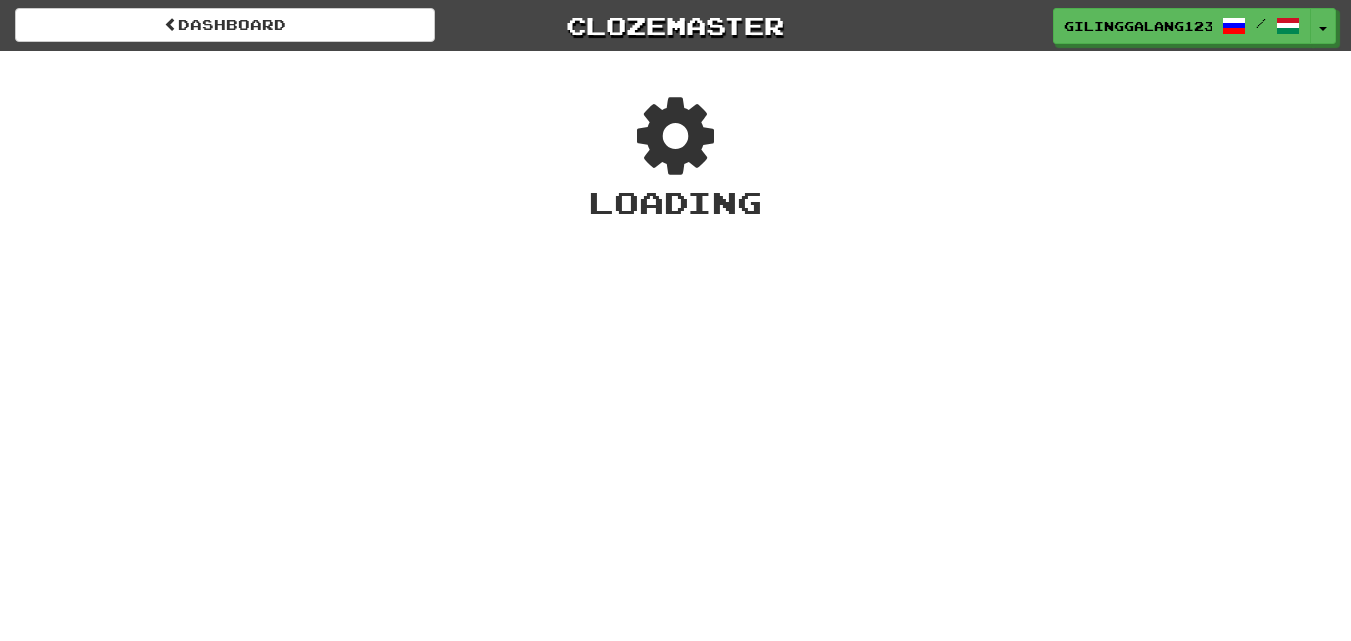 scroll, scrollTop: 0, scrollLeft: 0, axis: both 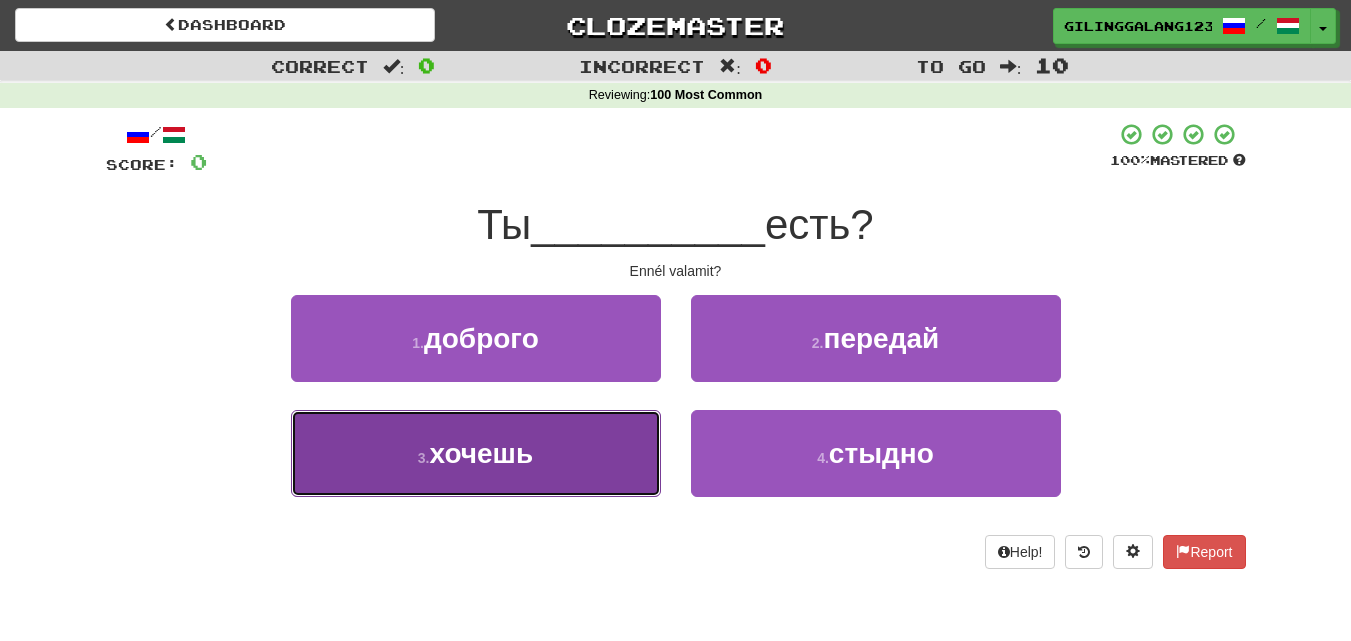 click on "3 .  хочешь" at bounding box center (476, 453) 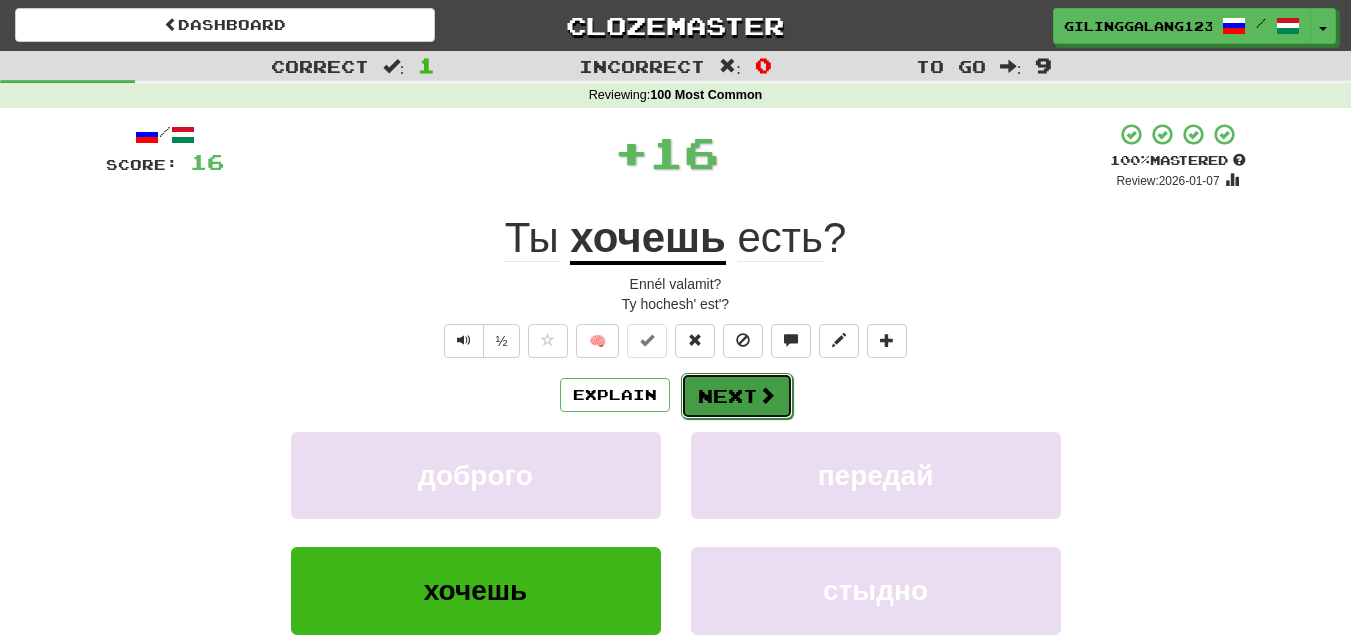 click on "Next" at bounding box center (737, 396) 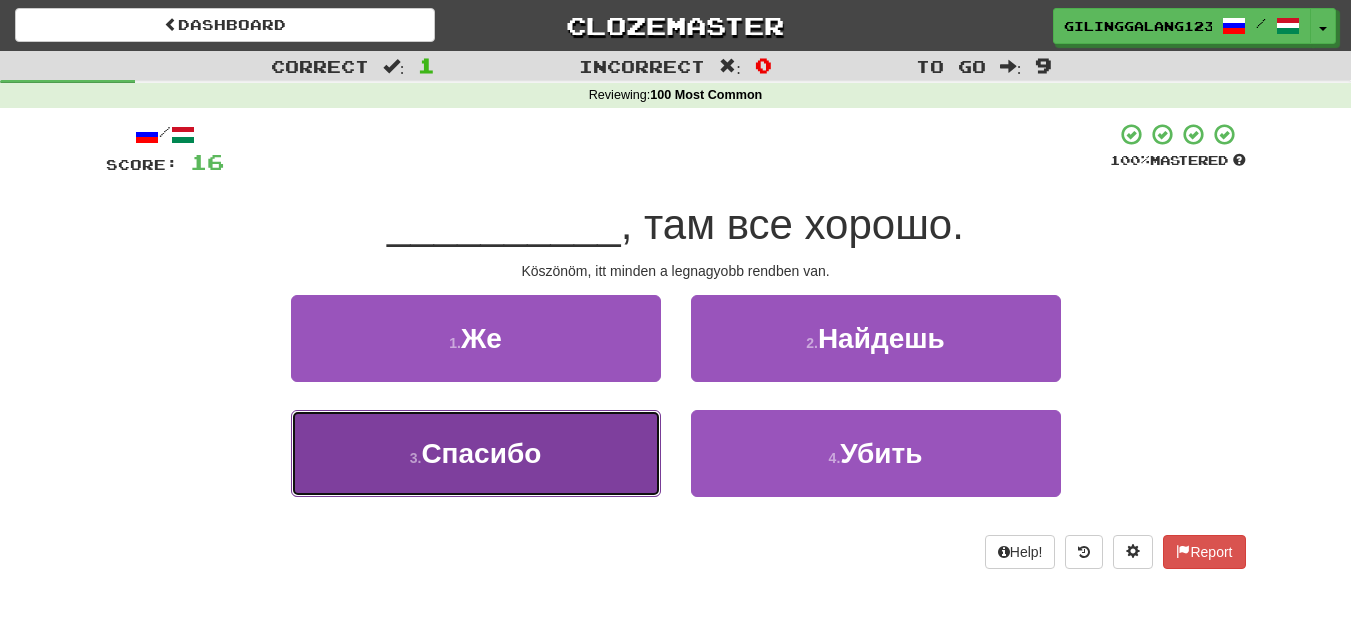 click on "3 .  Спасибо" at bounding box center (476, 453) 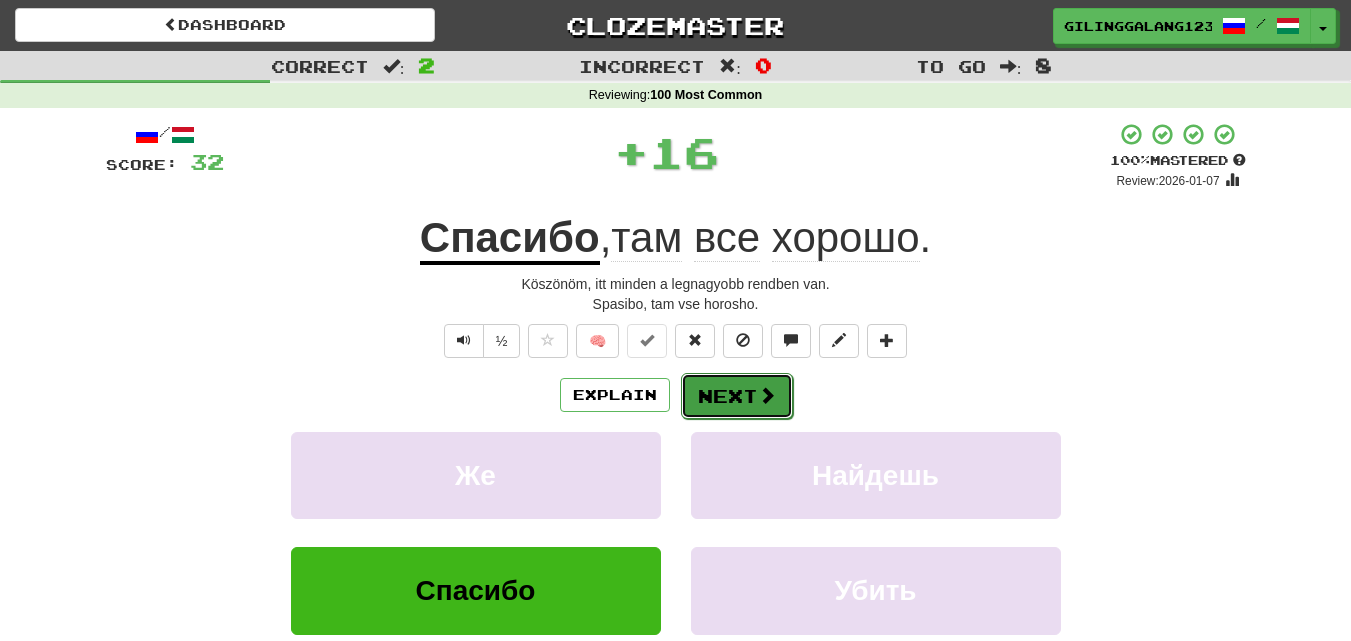 click on "Next" at bounding box center [737, 396] 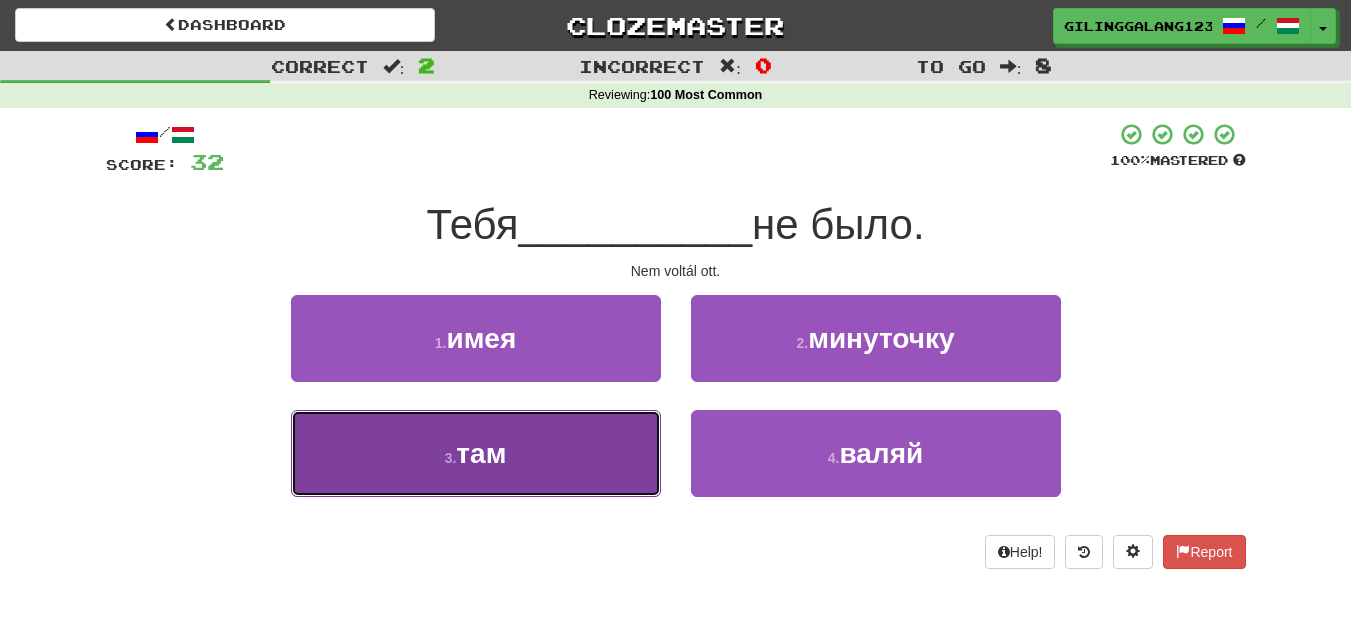 click on "3 .  там" at bounding box center (476, 453) 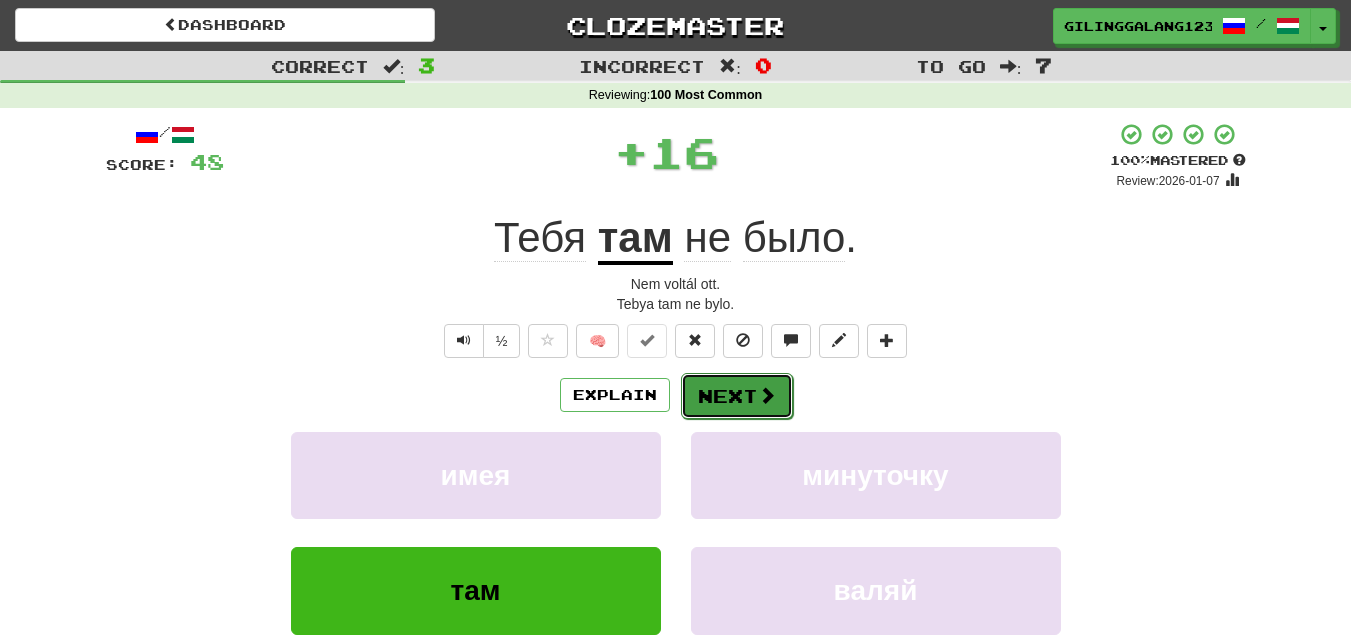 click on "Next" at bounding box center [737, 396] 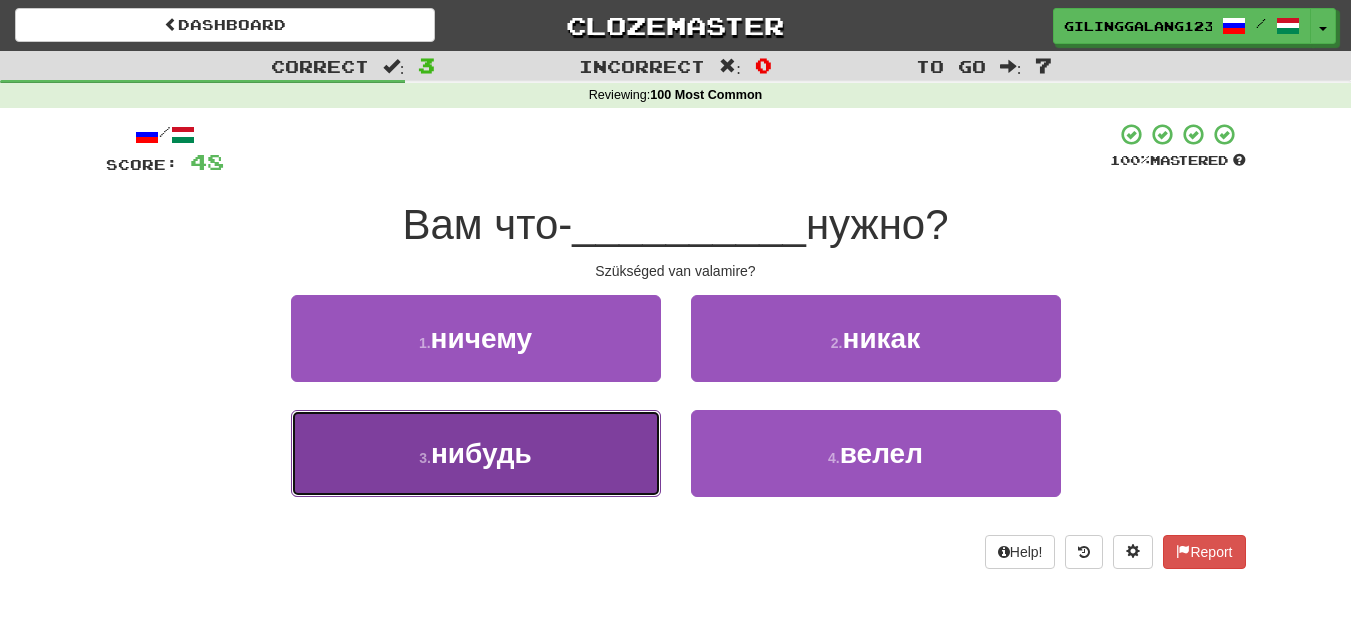 click on "3 .  нибудь" at bounding box center [476, 453] 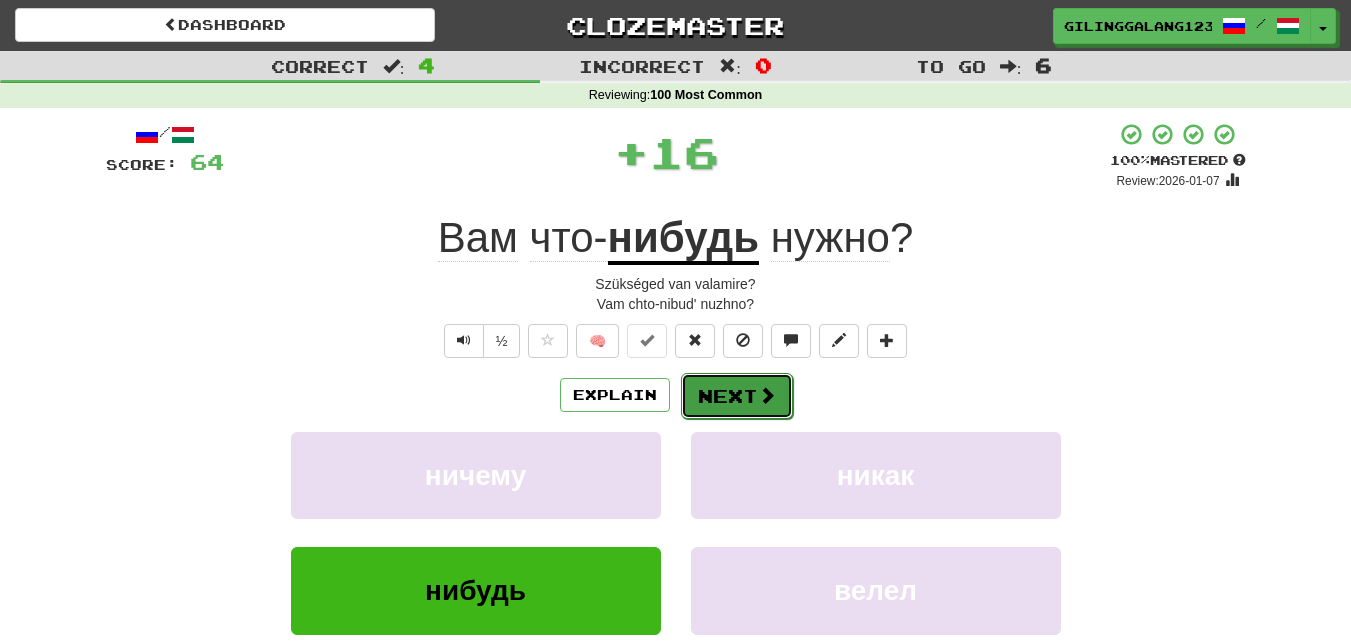 click on "Next" at bounding box center [737, 396] 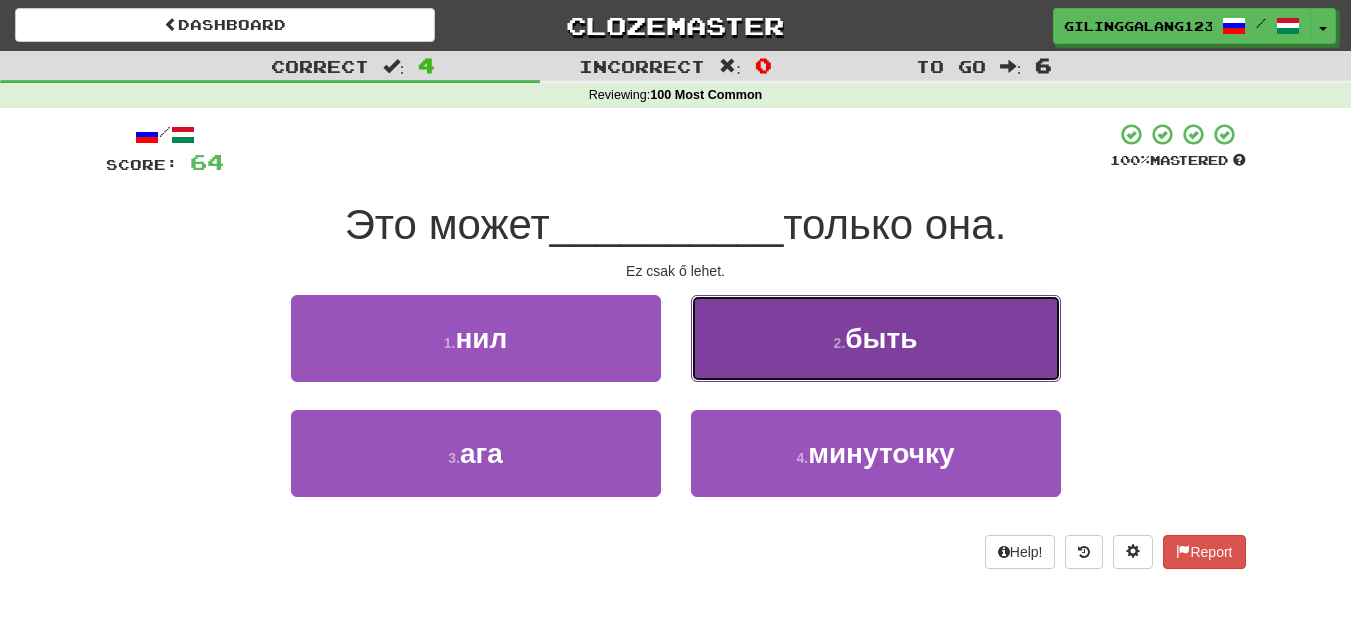 click on "2 .  быть" at bounding box center [876, 338] 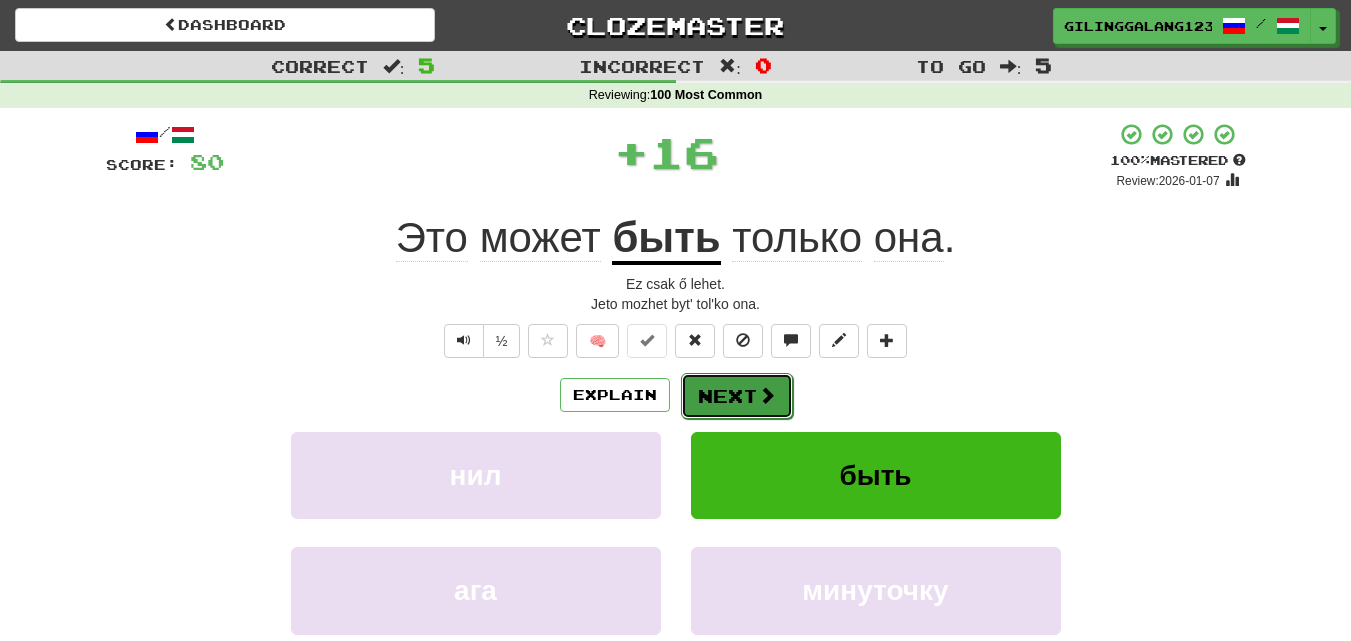 click on "Next" at bounding box center [737, 396] 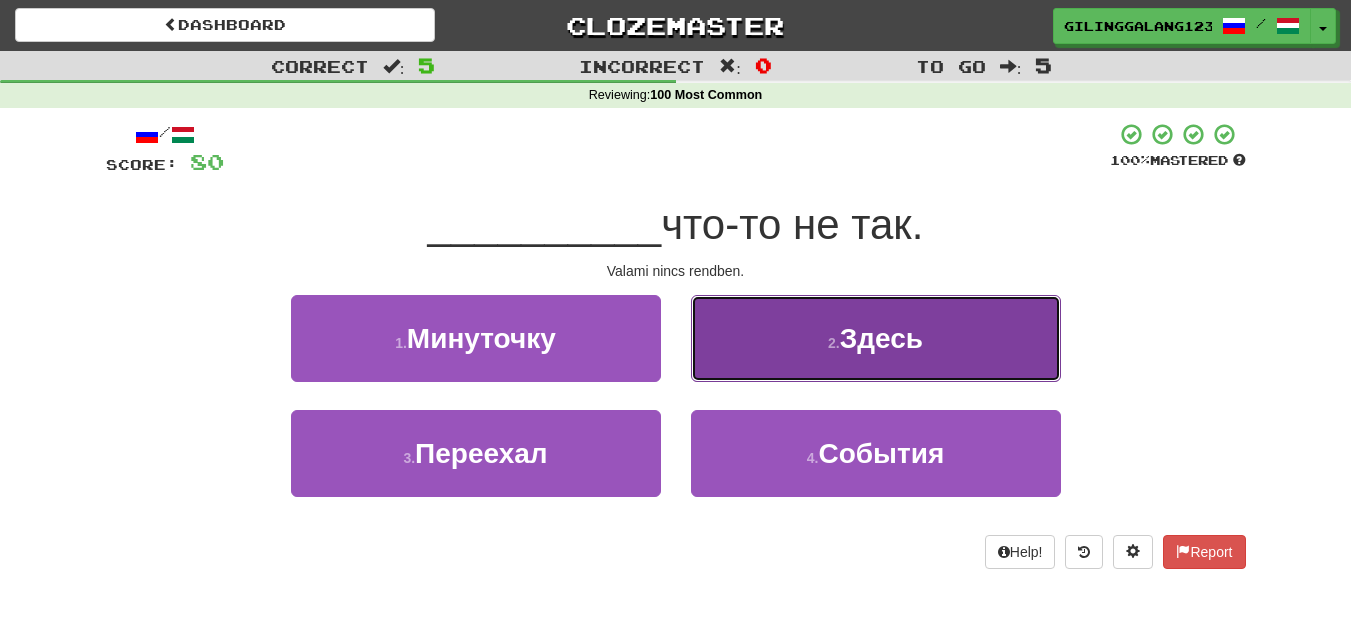 click on "2 .  Здесь" at bounding box center (876, 338) 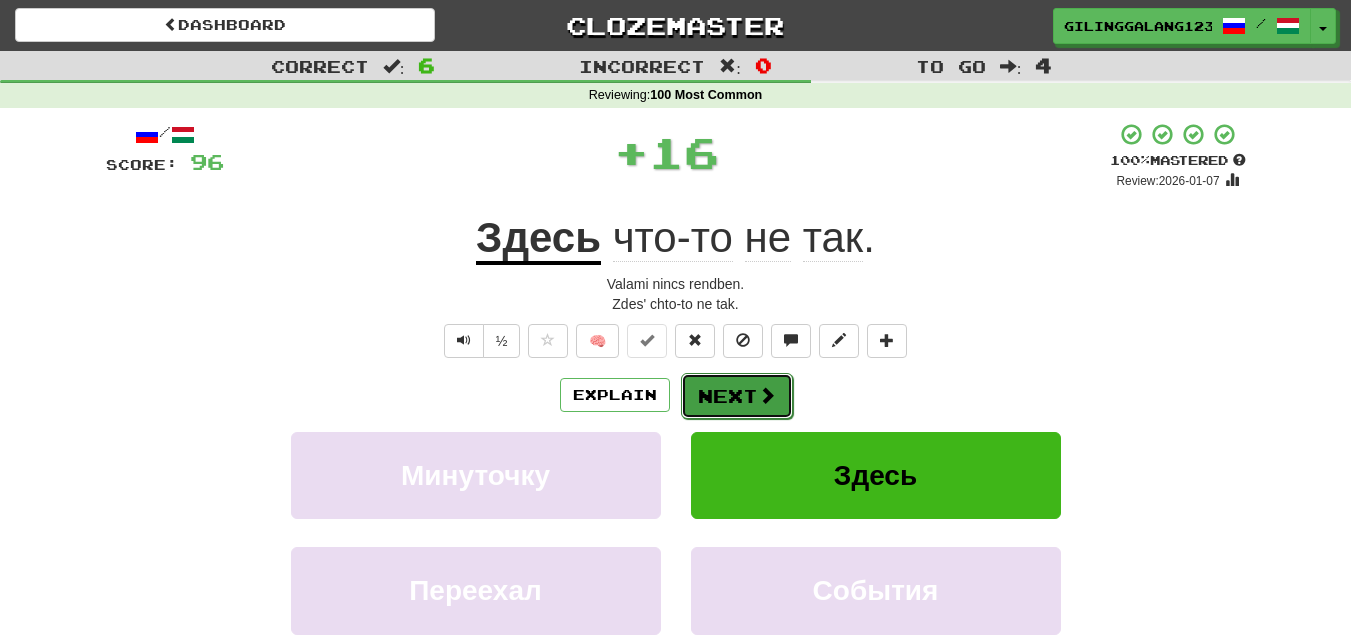 click on "Next" at bounding box center [737, 396] 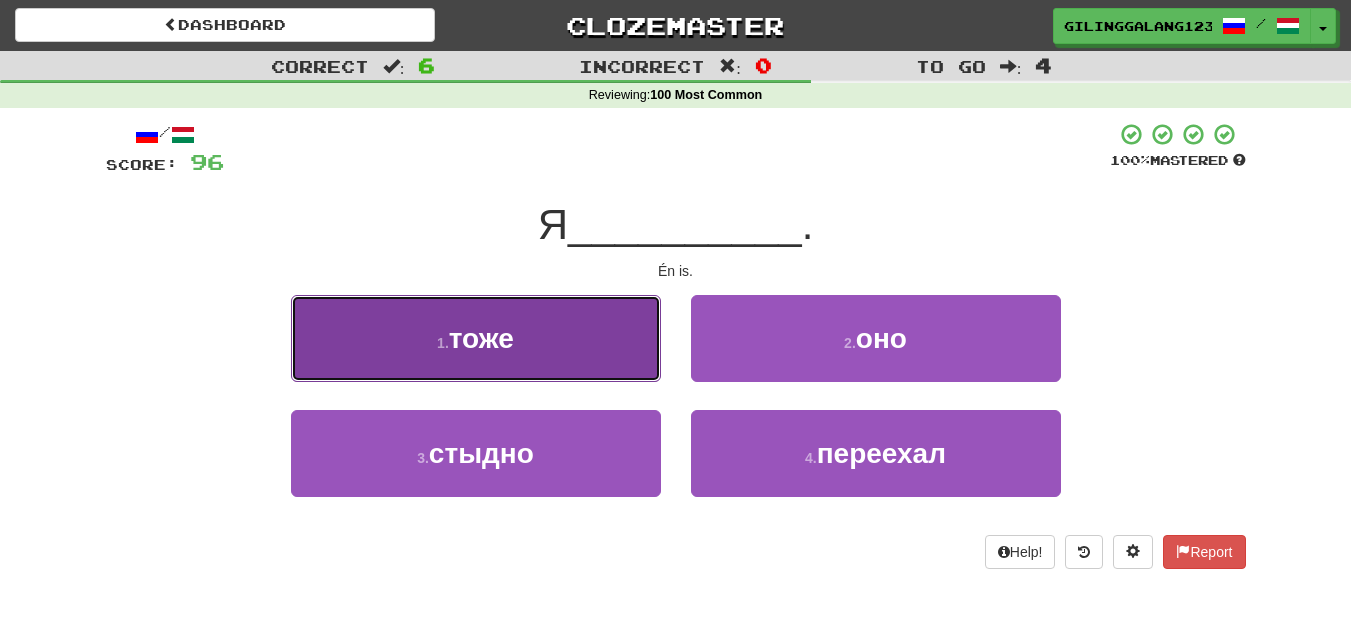 click on "1 .  тоже" at bounding box center (476, 338) 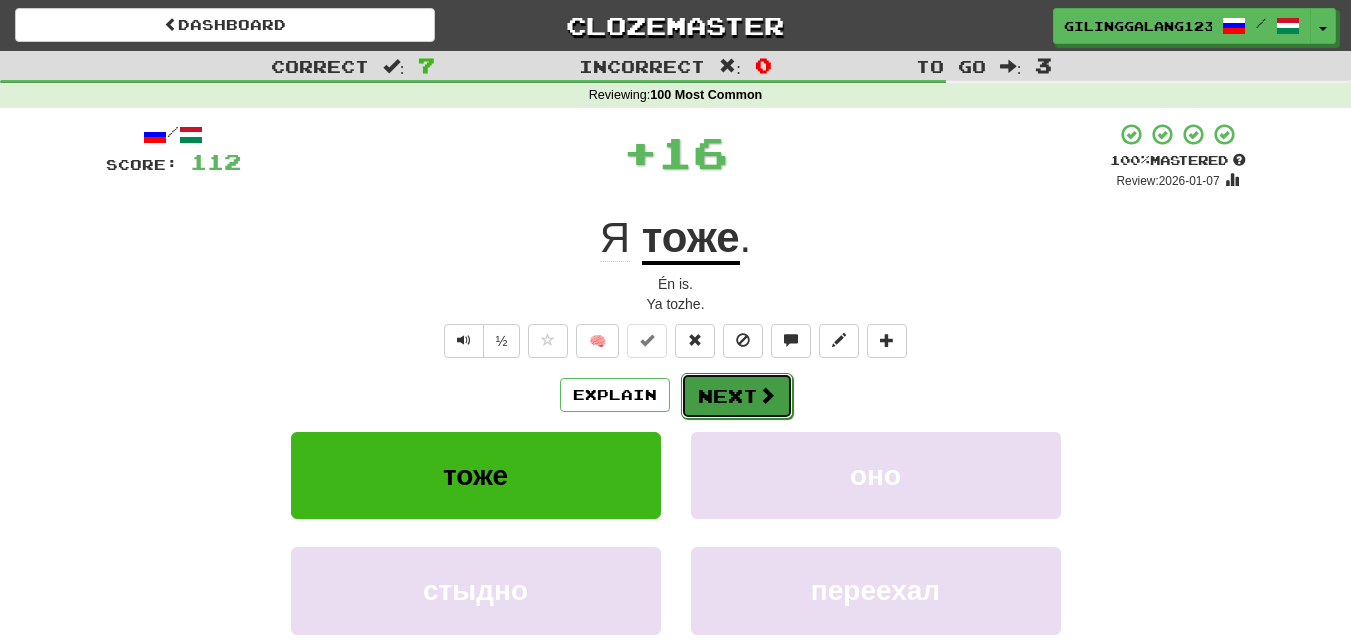click on "Next" at bounding box center [737, 396] 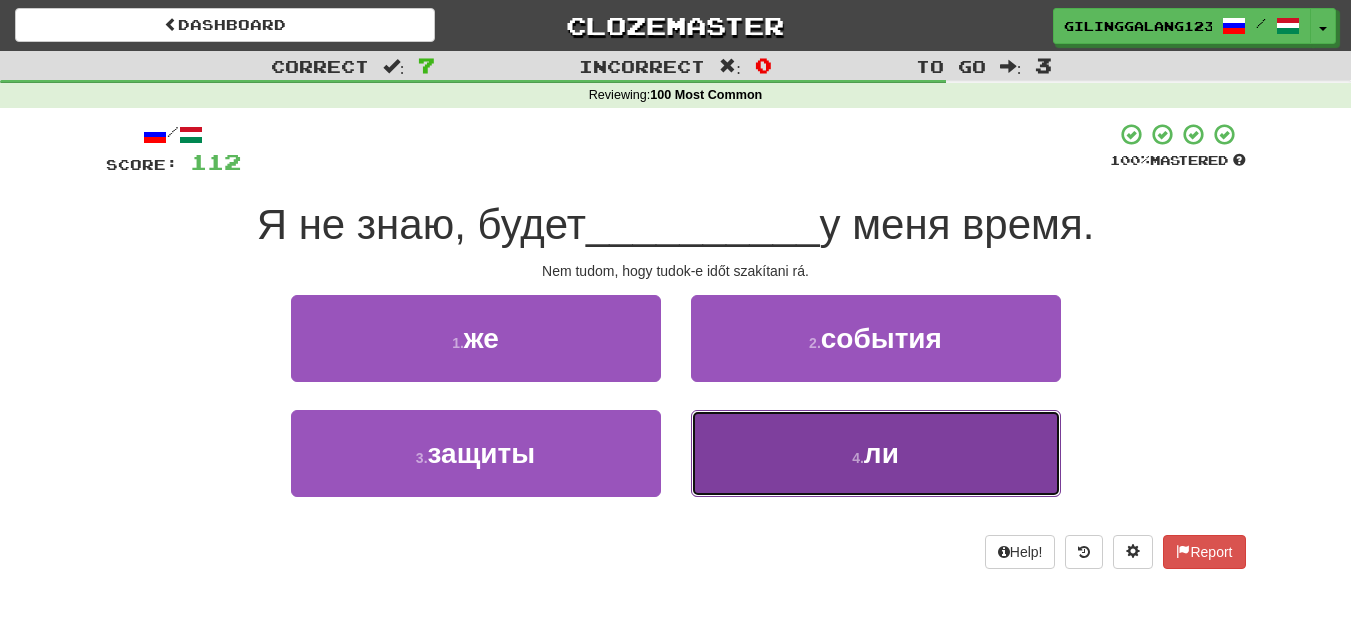click on "4 .  ли" at bounding box center [876, 453] 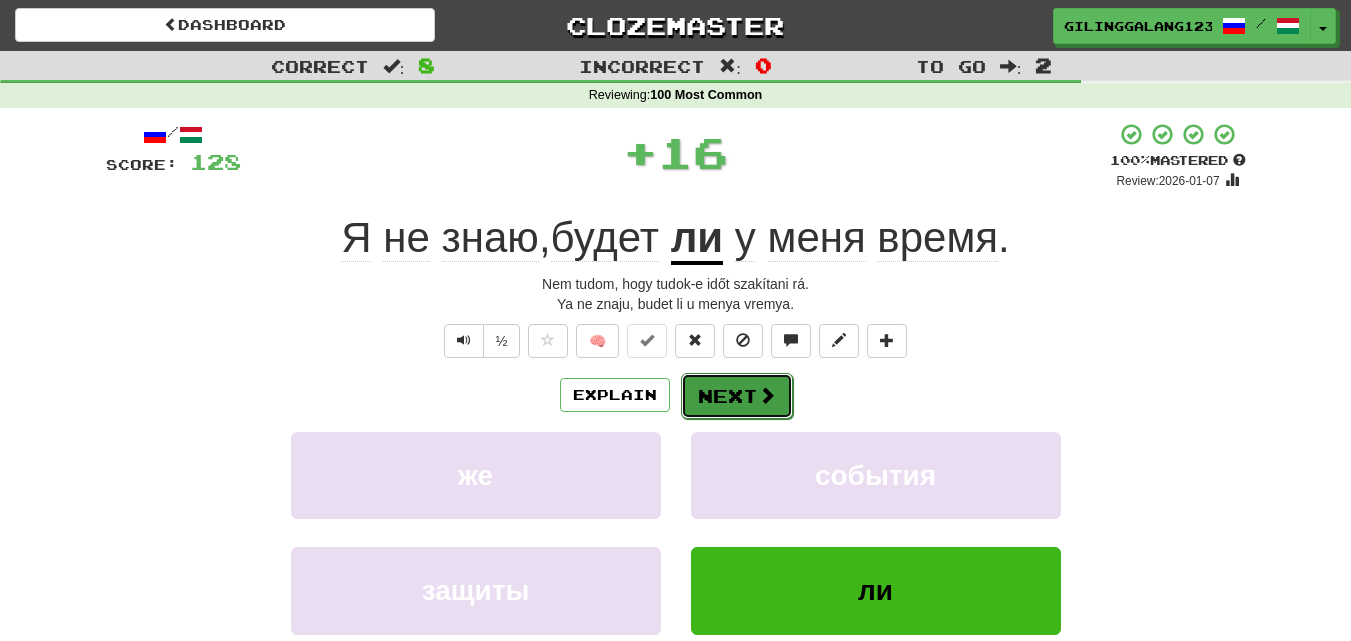click on "Next" at bounding box center (737, 396) 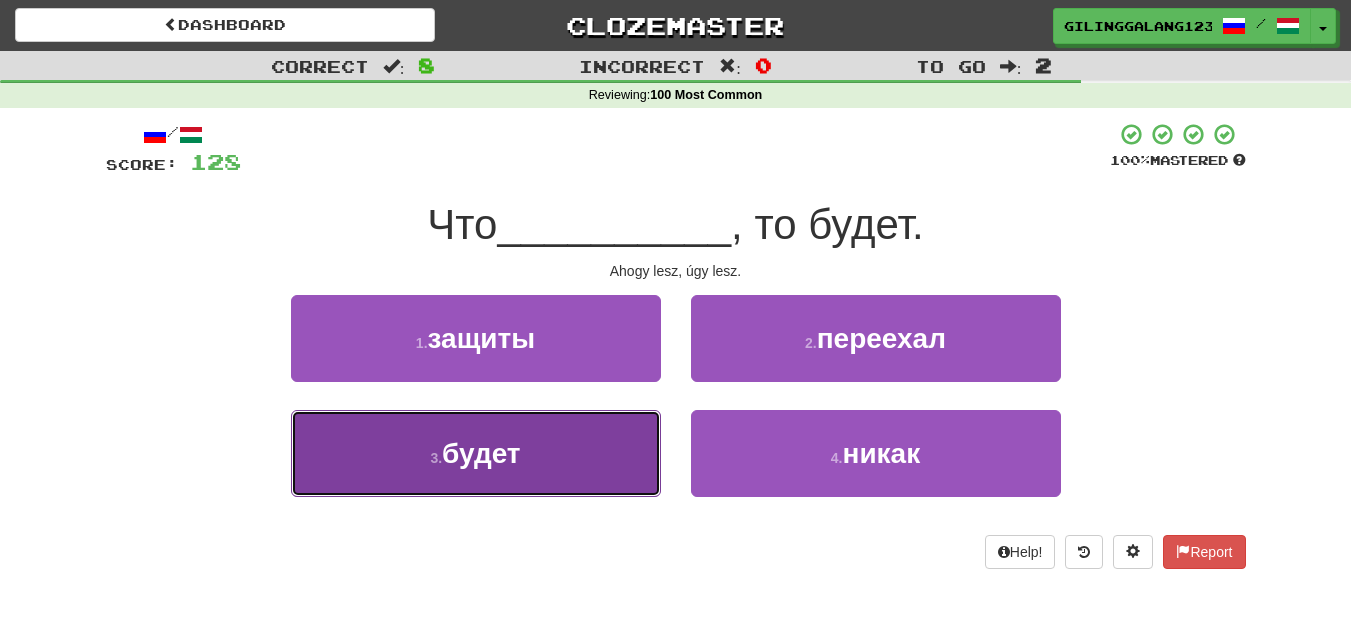 click on "3 .  будет" at bounding box center [476, 453] 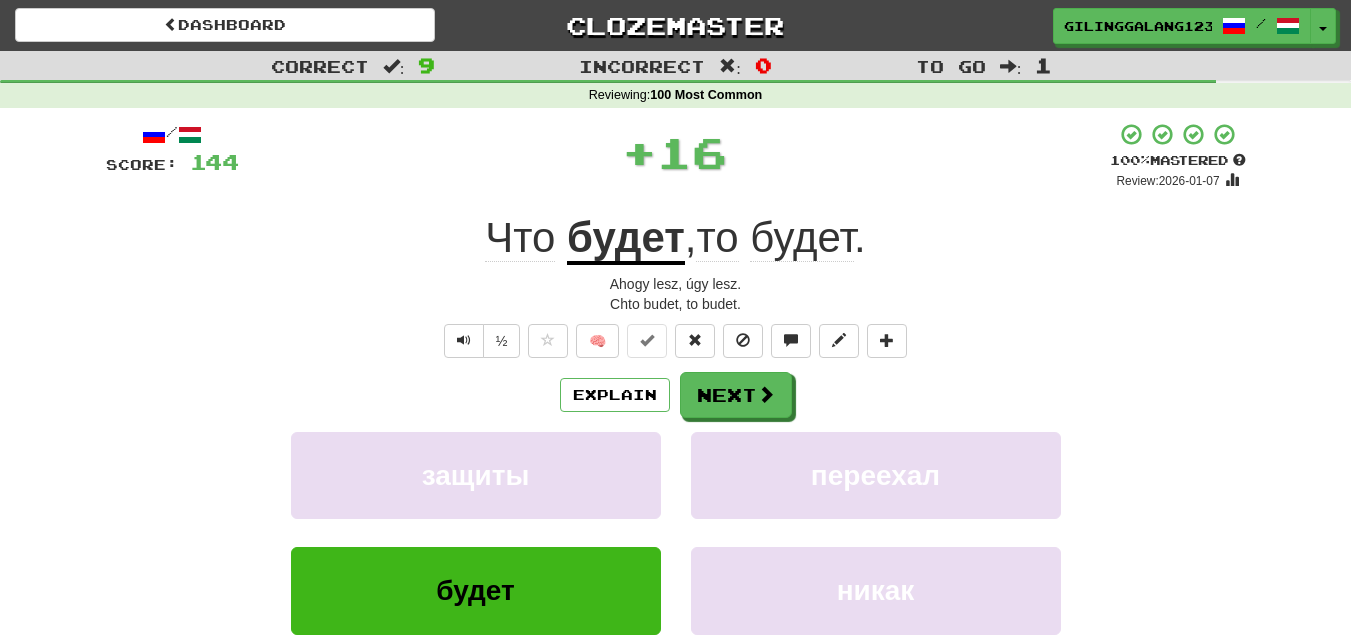 click on "Explain Next защиты переехал будет никак Learn more: защиты переехал будет никак" at bounding box center [676, 532] 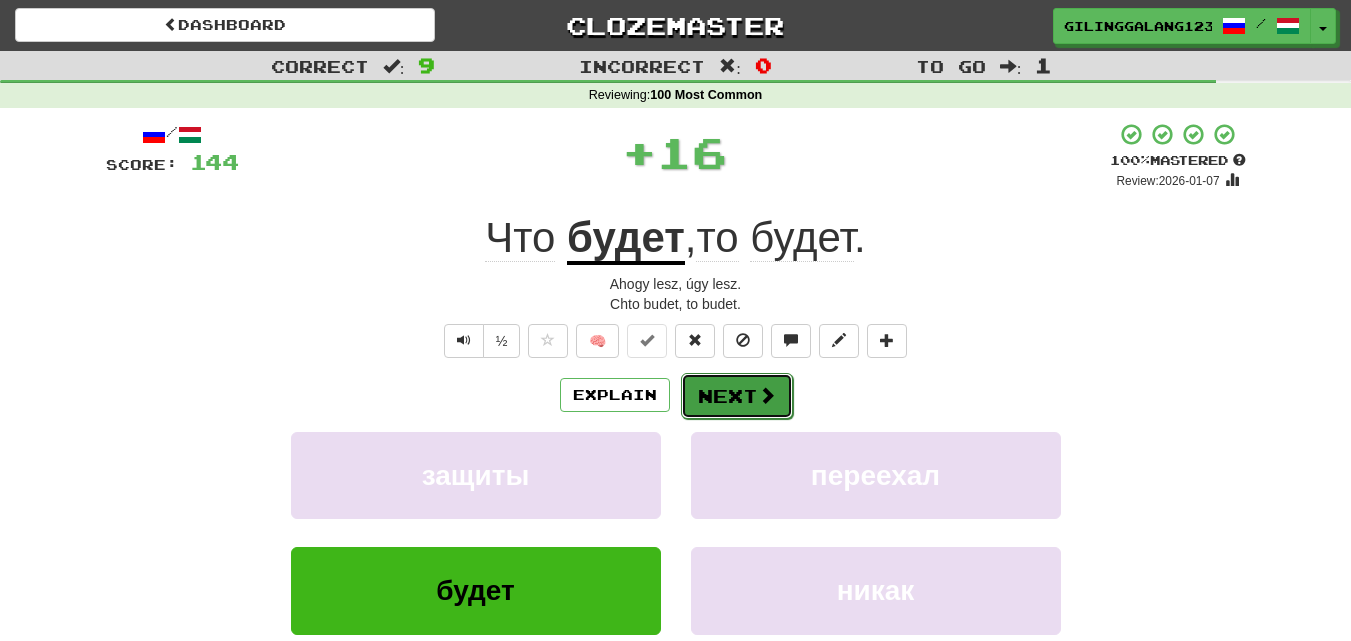 click on "Next" at bounding box center [737, 396] 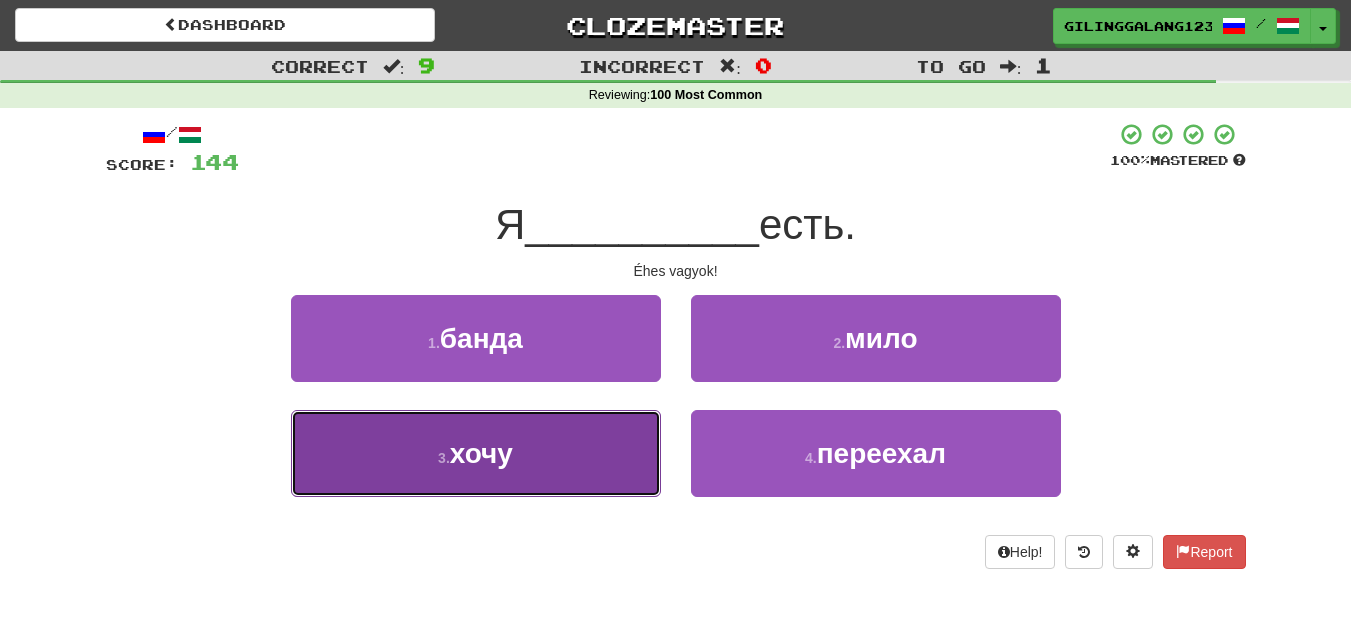 click on "3 .  хочу" at bounding box center (476, 453) 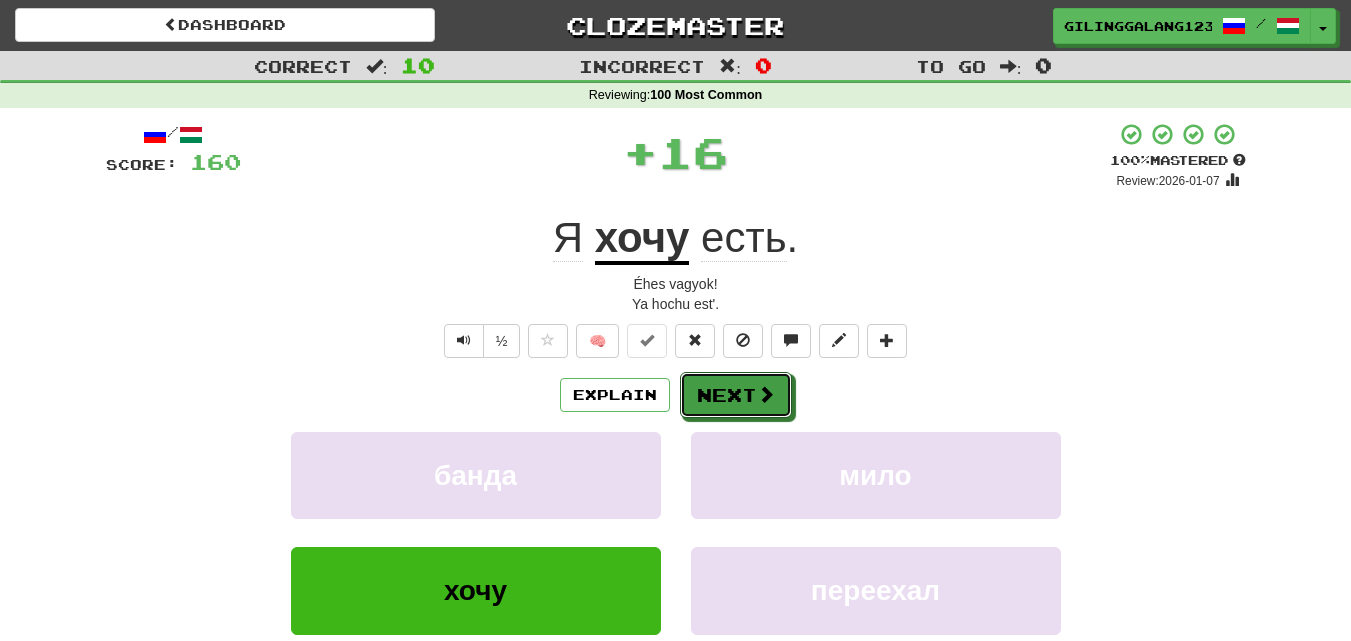 click on "Next" at bounding box center [736, 395] 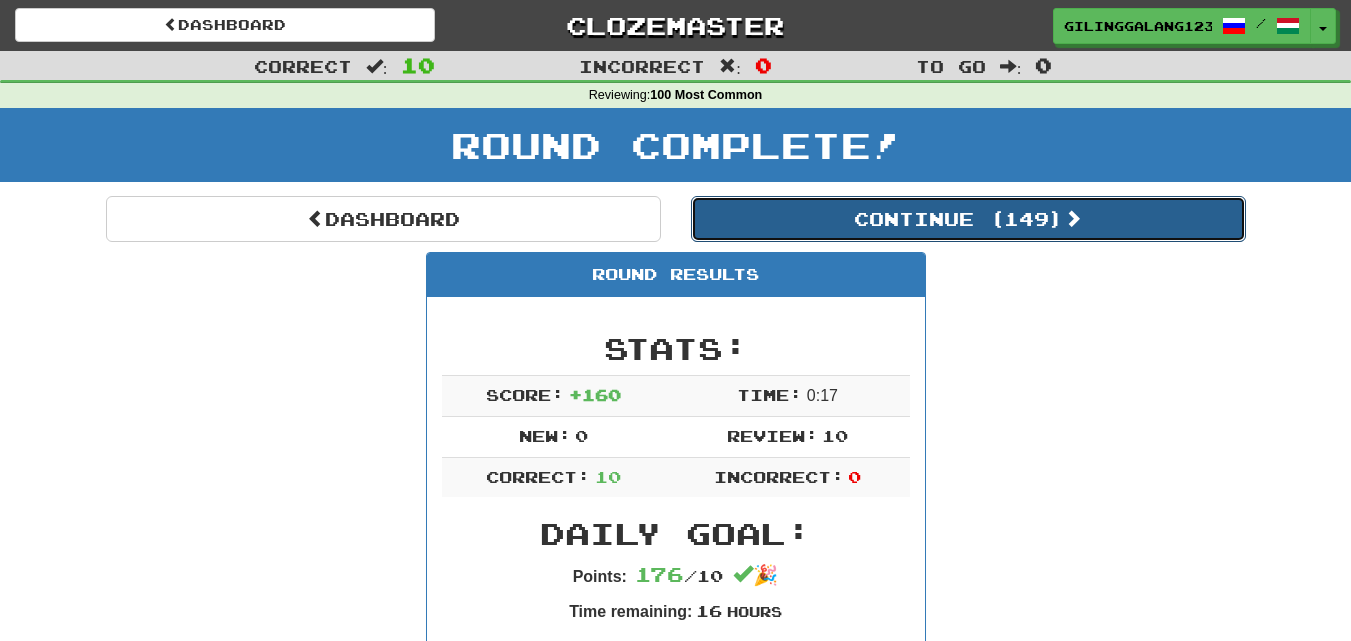 click on "Continue ( 149 )" at bounding box center [968, 219] 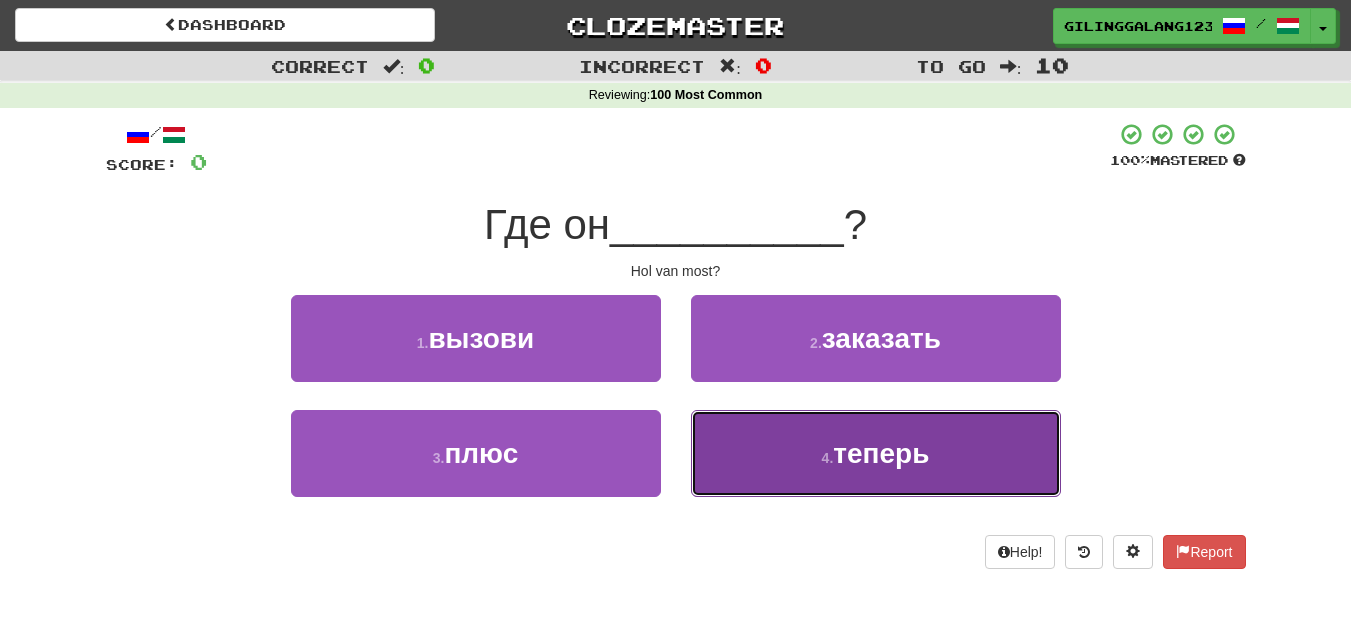 click on "4 .  теперь" at bounding box center [876, 453] 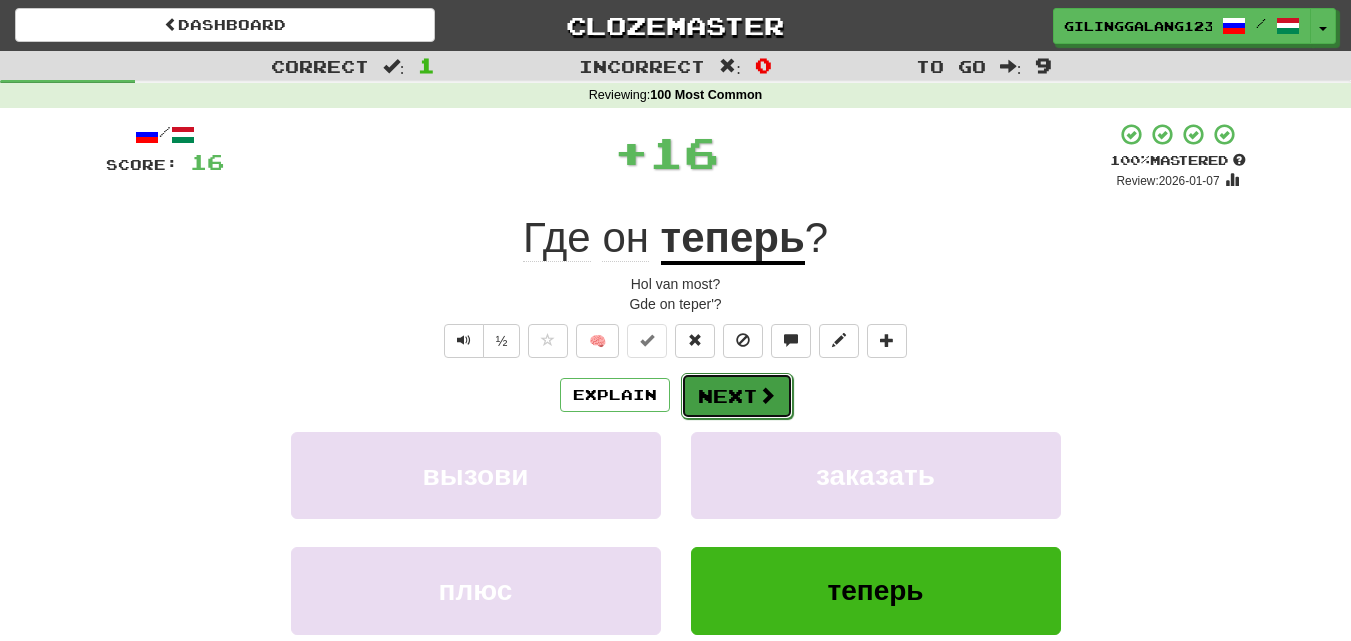 click on "Next" at bounding box center [737, 396] 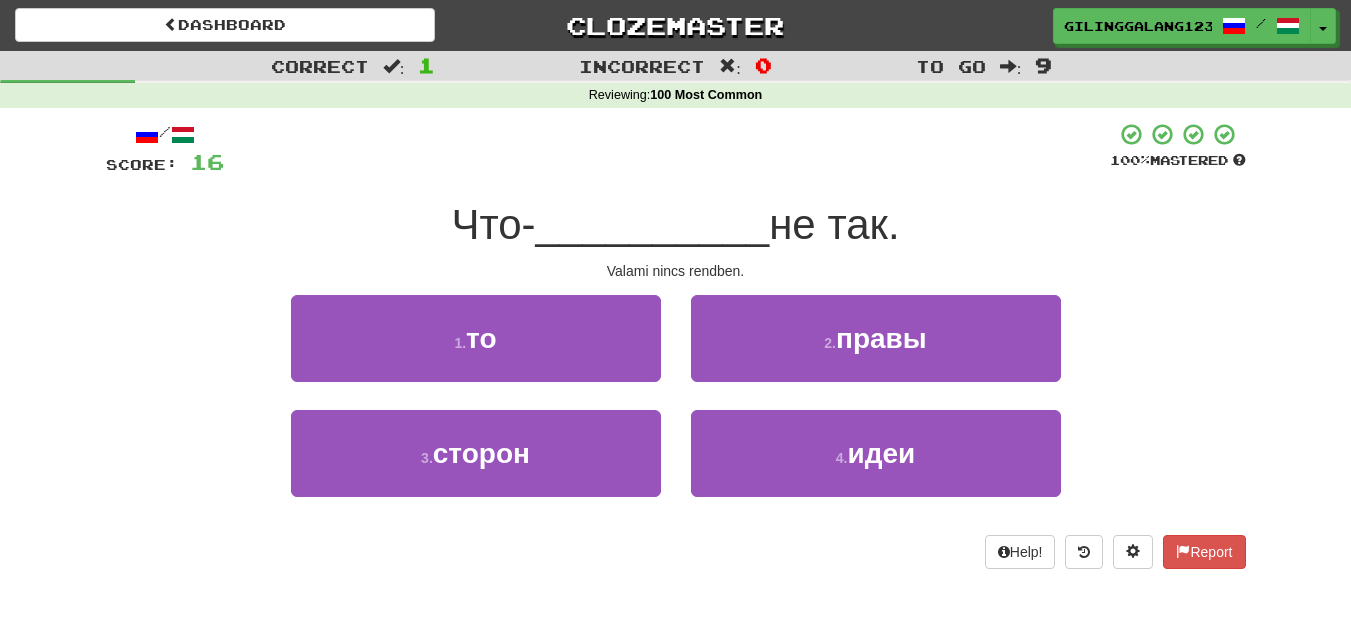 click on "1 .  то" at bounding box center [476, 352] 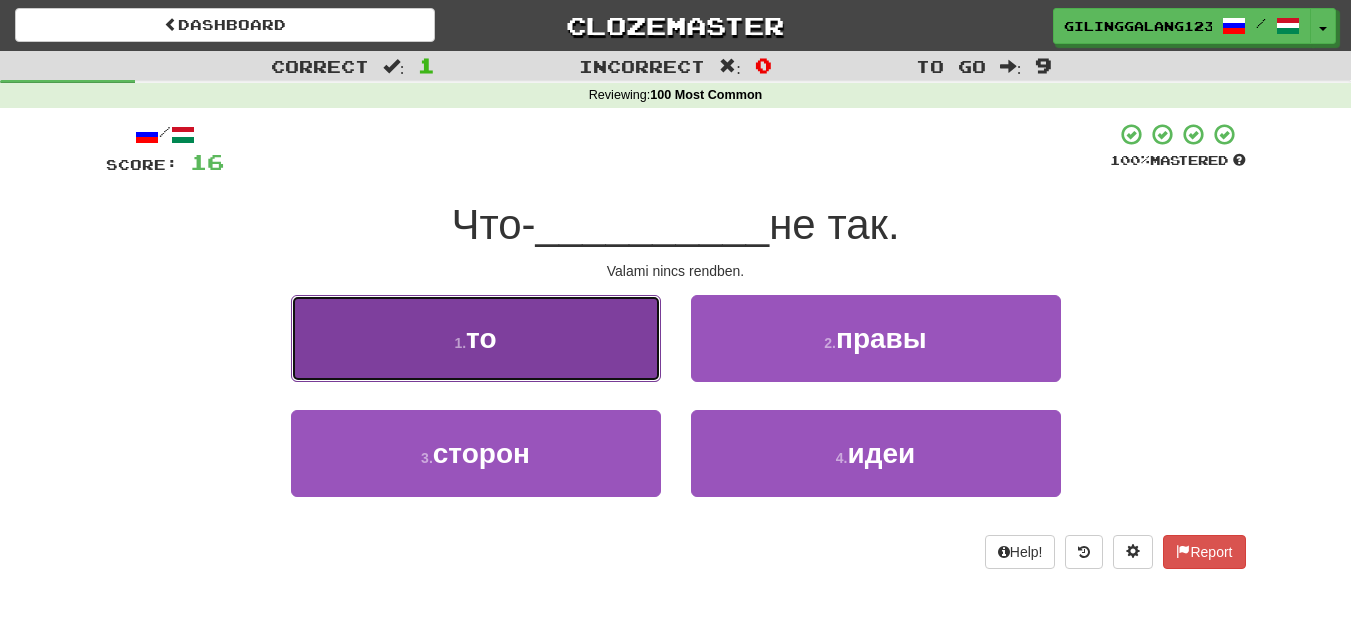 click on "1 .  то" at bounding box center [476, 338] 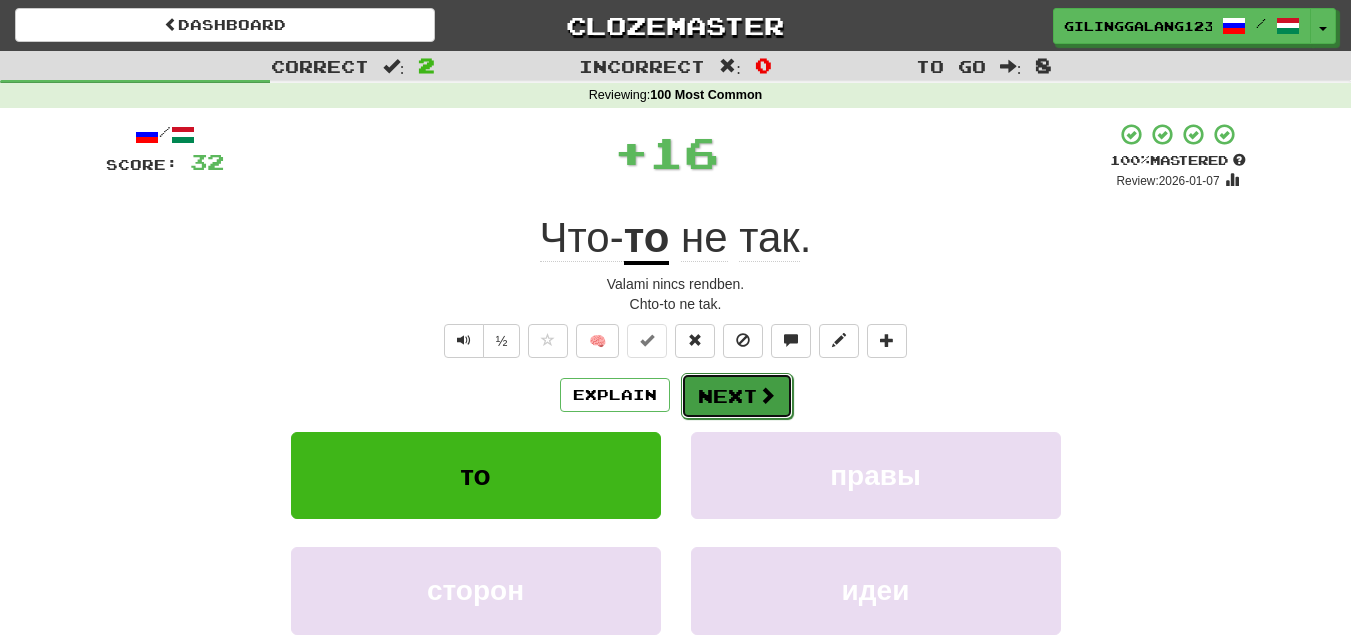 click on "Next" at bounding box center [737, 396] 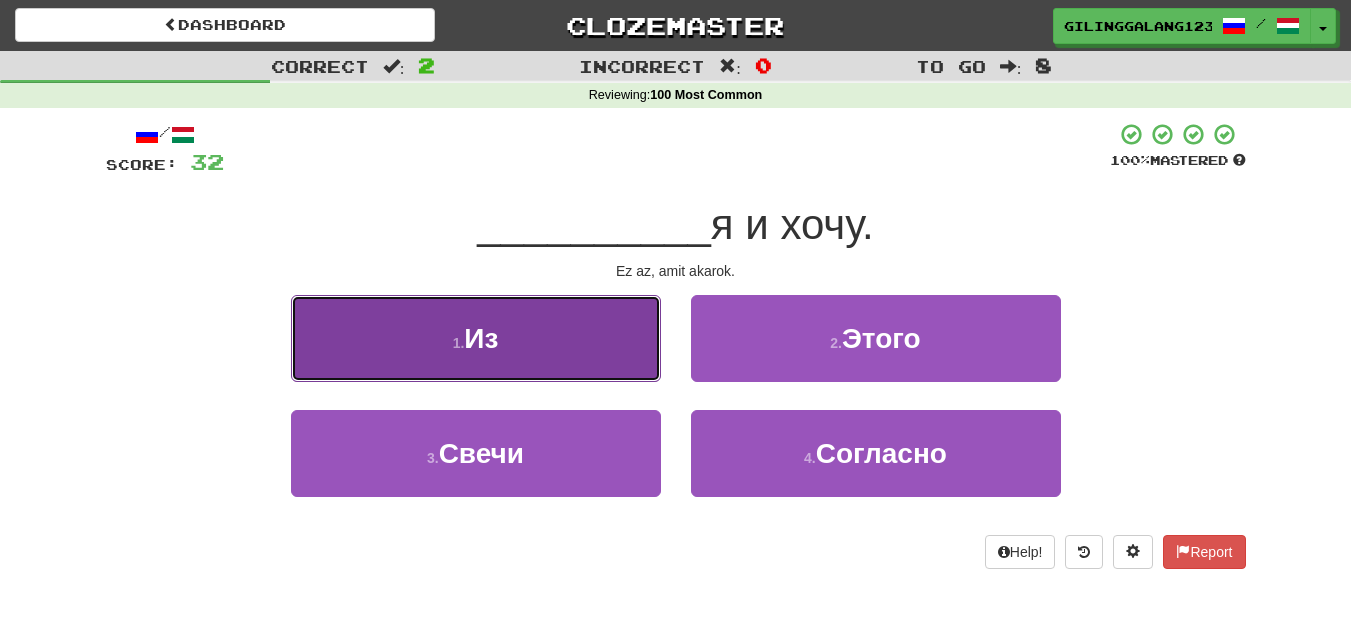click on "1 .  Из" at bounding box center (476, 338) 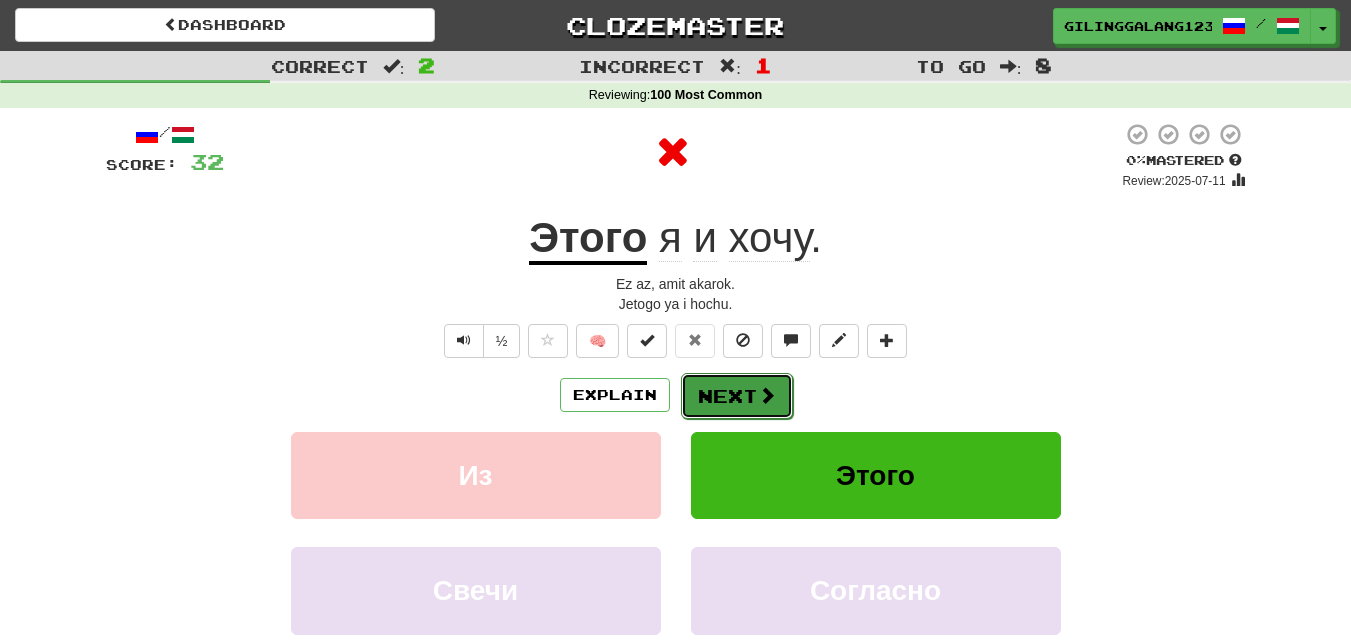 click on "Next" at bounding box center [737, 396] 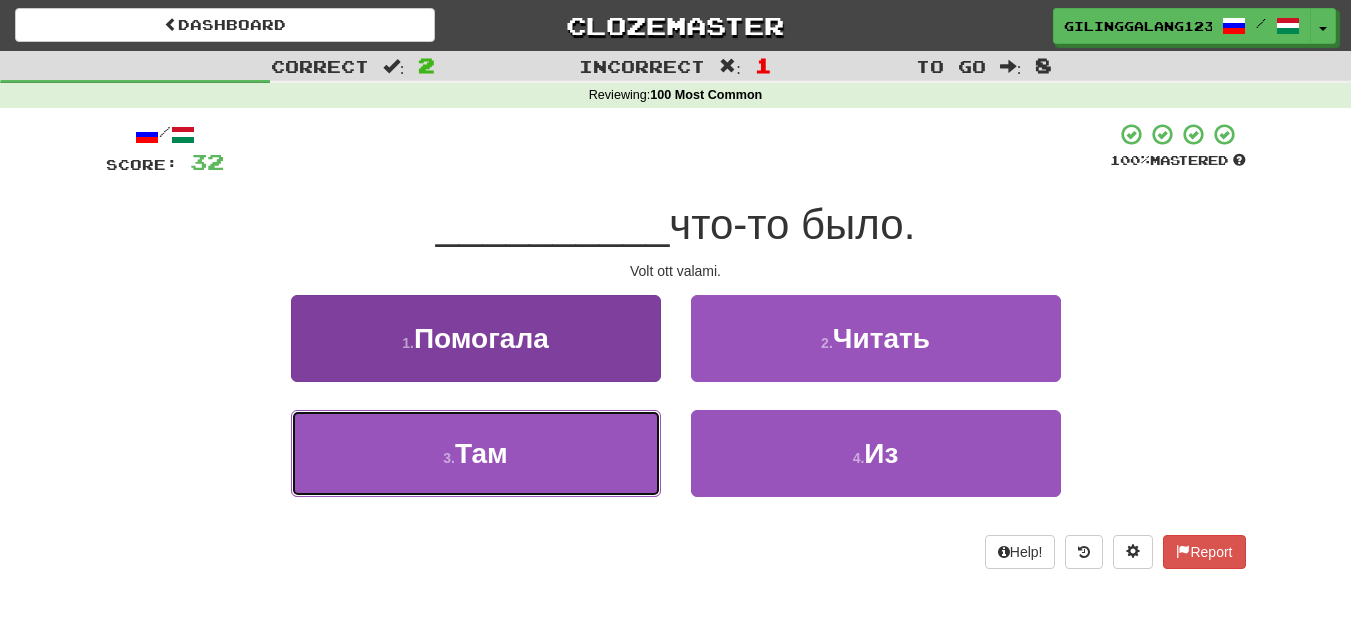 drag, startPoint x: 532, startPoint y: 453, endPoint x: 576, endPoint y: 432, distance: 48.754486 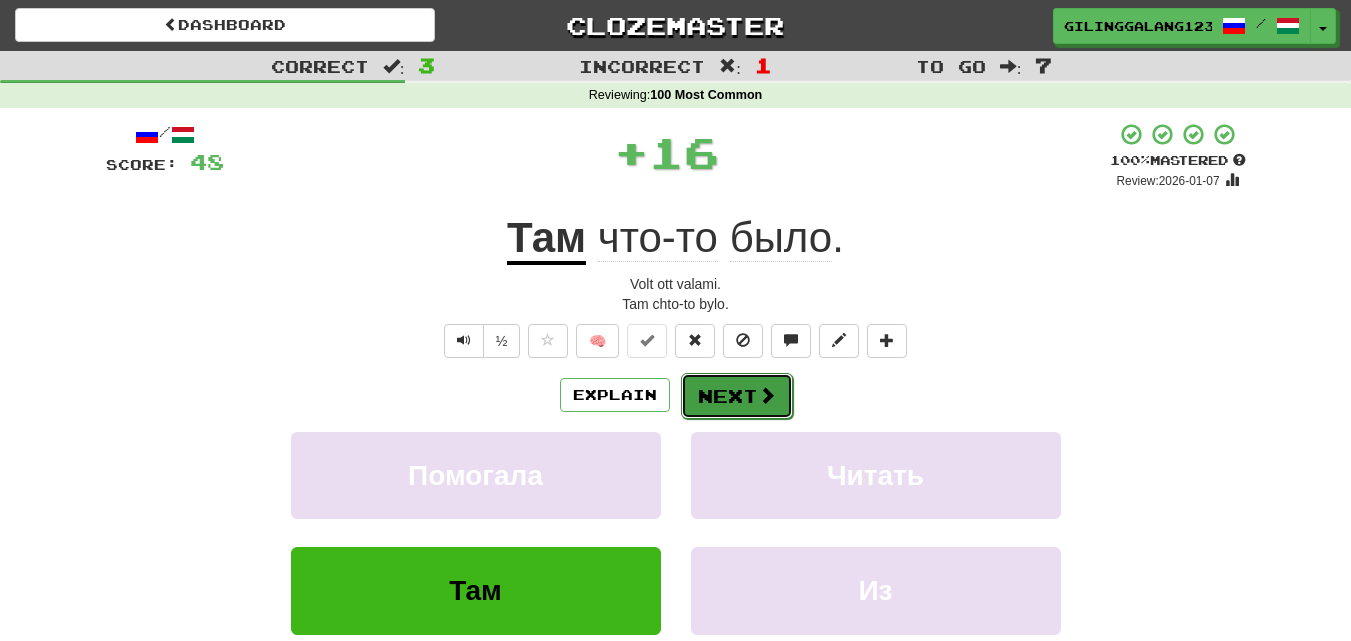click on "Next" at bounding box center (737, 396) 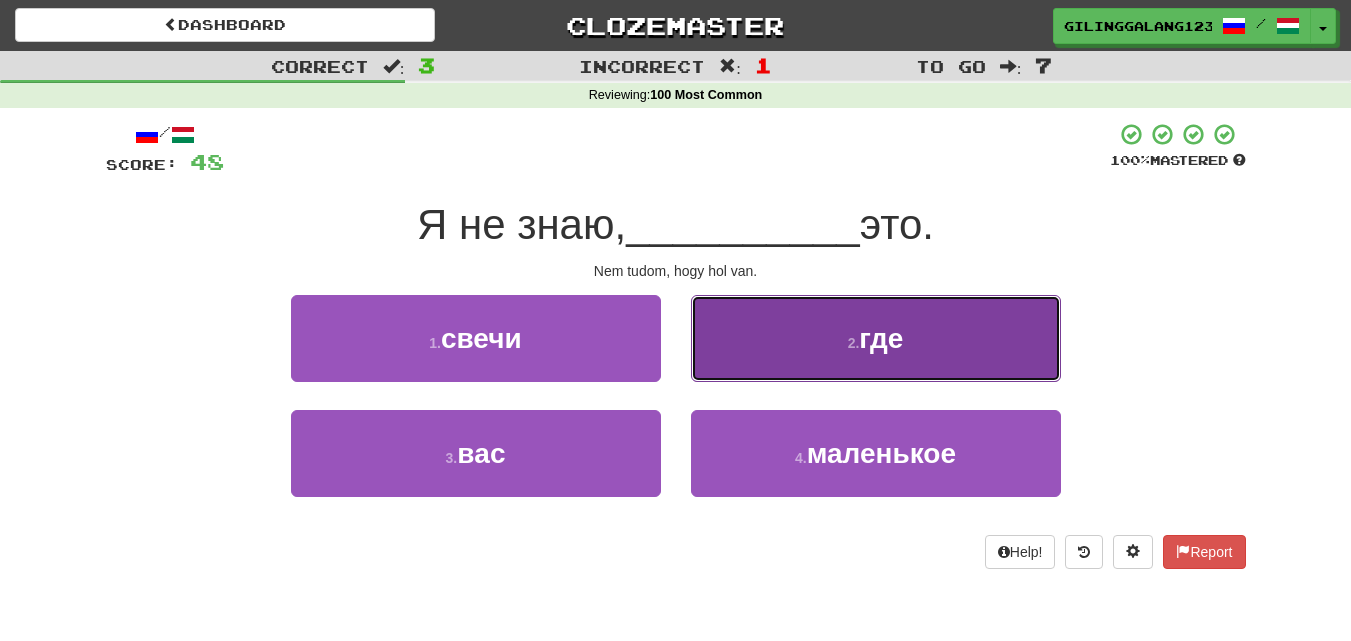 click on "2 .  где" at bounding box center (876, 338) 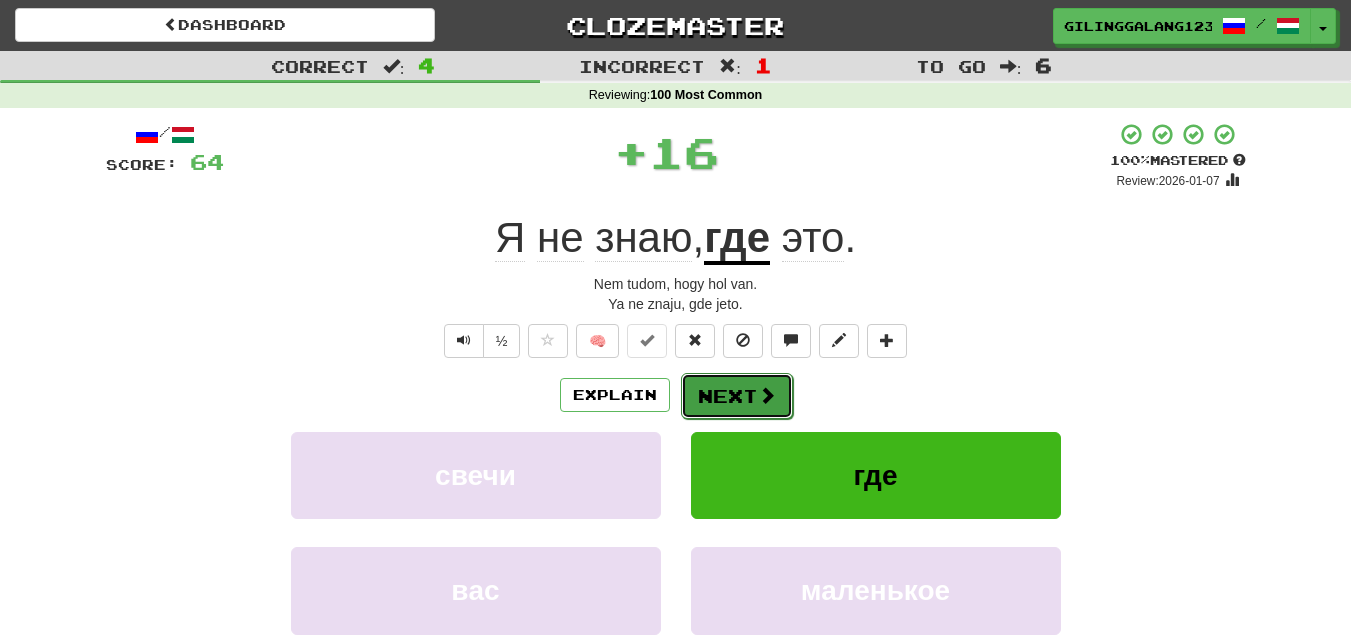 click on "Next" at bounding box center [737, 396] 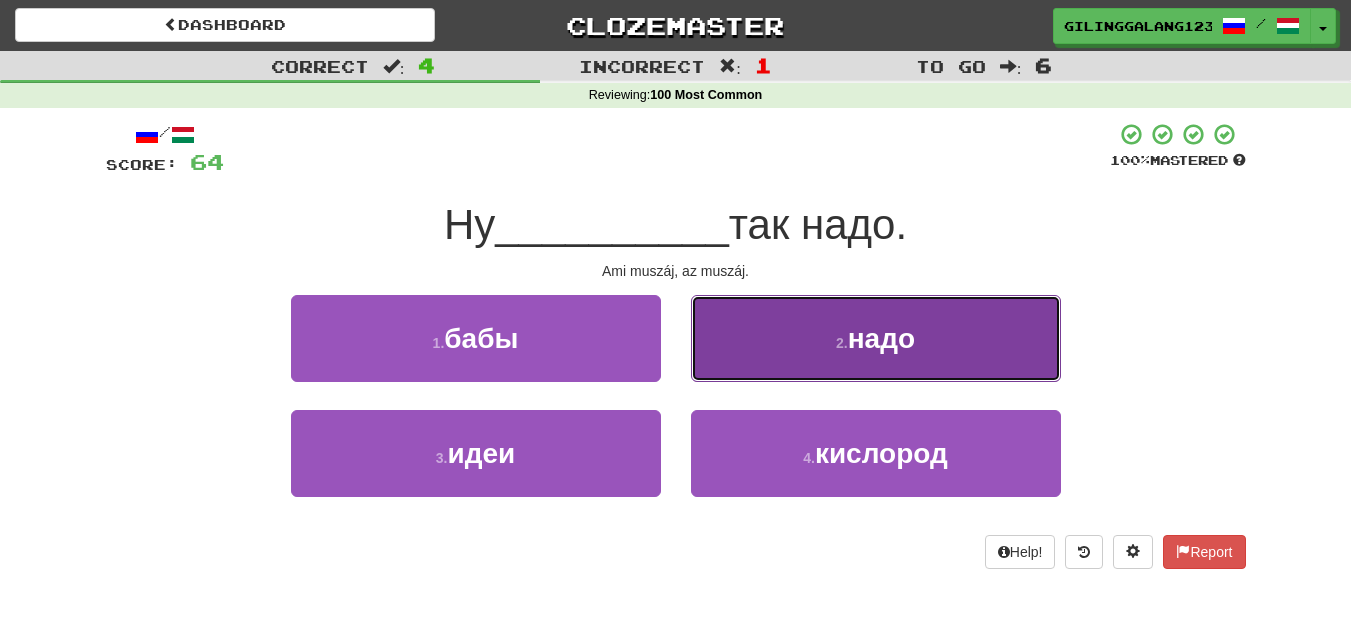click on "2 .  надо" at bounding box center (876, 338) 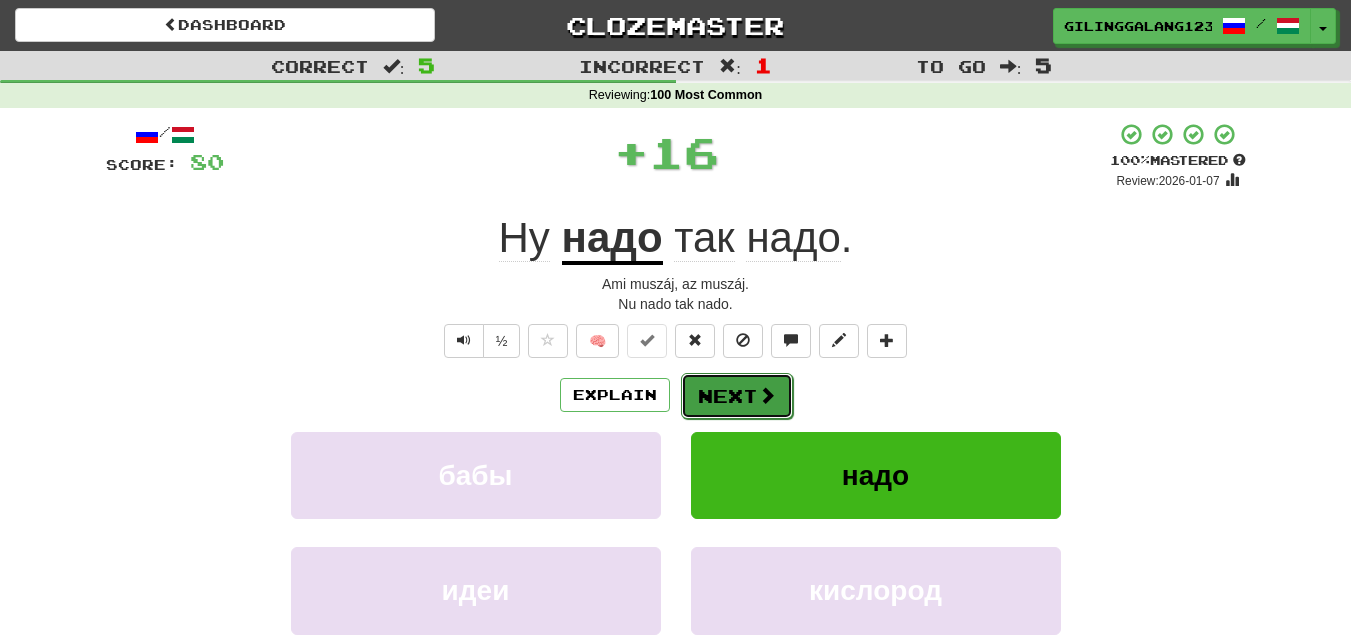 click on "Next" at bounding box center [737, 396] 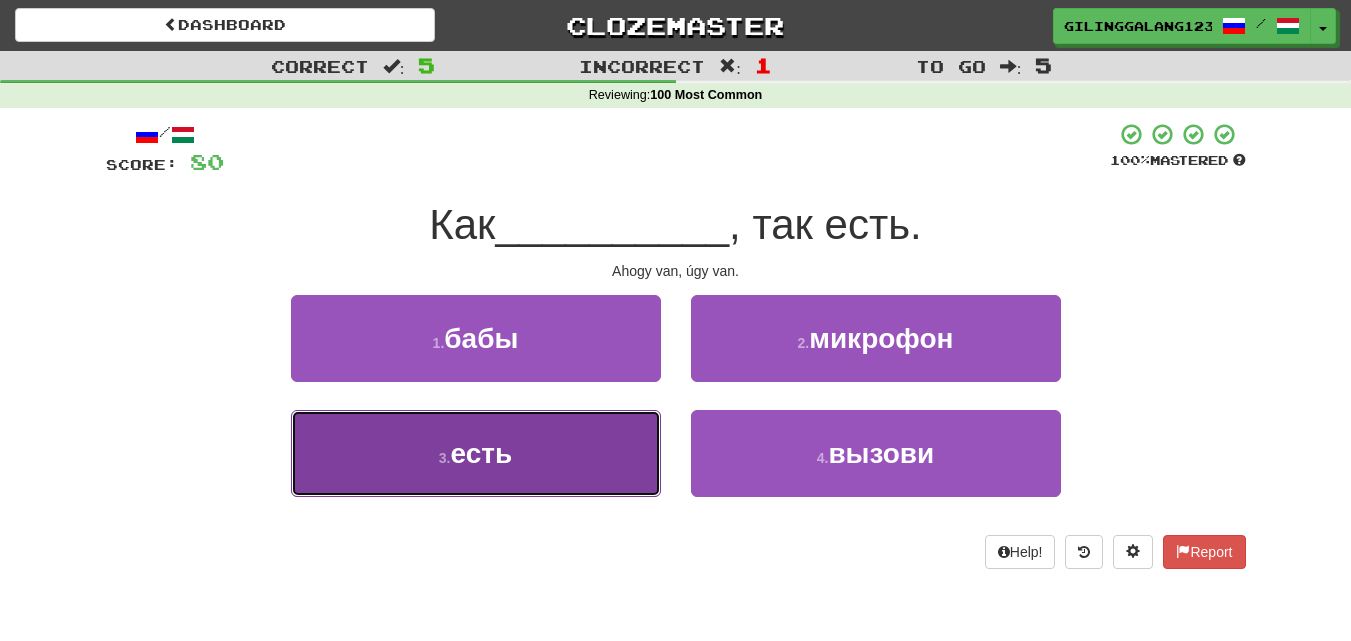 click on "3 .  есть" at bounding box center (476, 453) 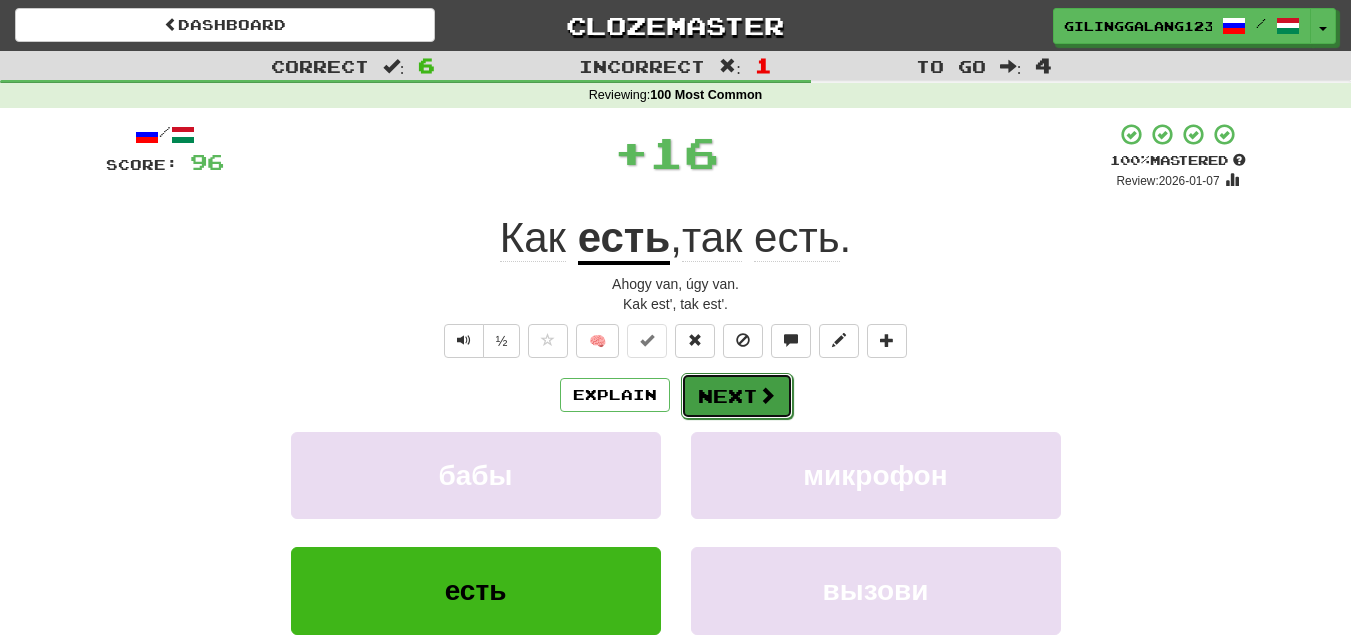 click on "Next" at bounding box center [737, 396] 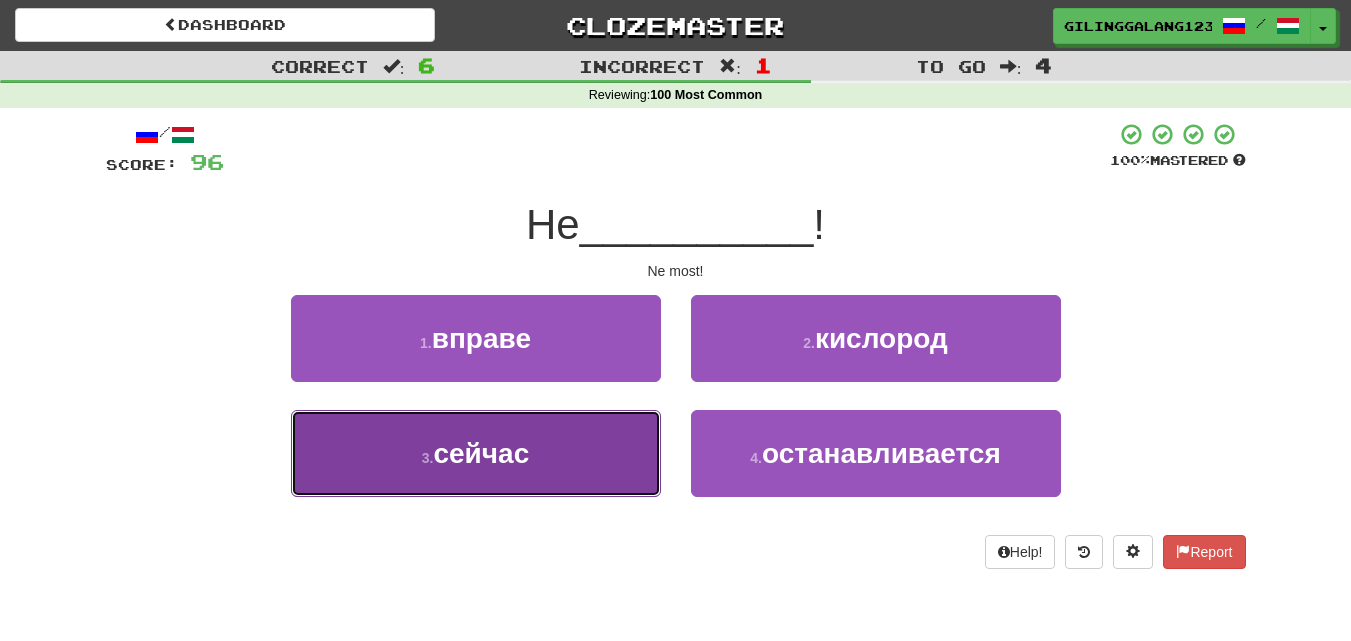 click on "3 .  сейчас" at bounding box center (476, 453) 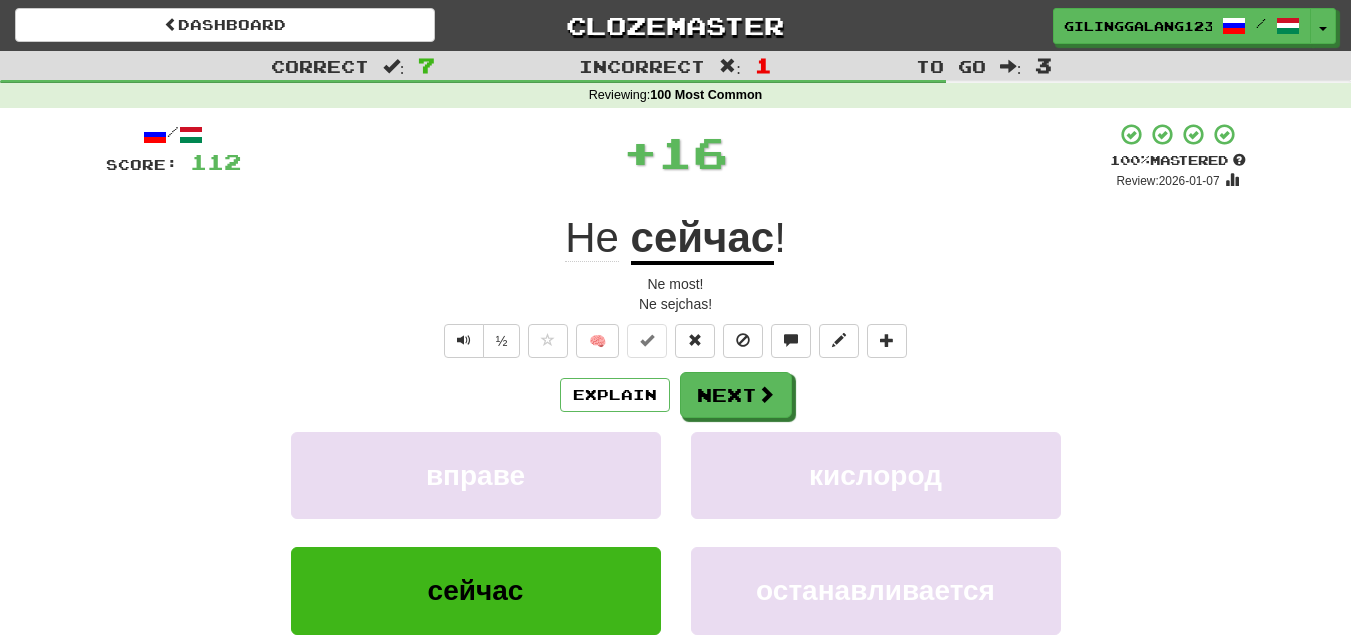 click on "/  Score:   112 + 16 100 %  Mastered Review:  2026-01-07 Не   сейчас ! Ne most! Ne sejchas! ½ 🧠 Explain Next вправе кислород сейчас останавливается Learn more: вправе кислород сейчас останавливается  Help!  Report Sentence Source" at bounding box center (676, 445) 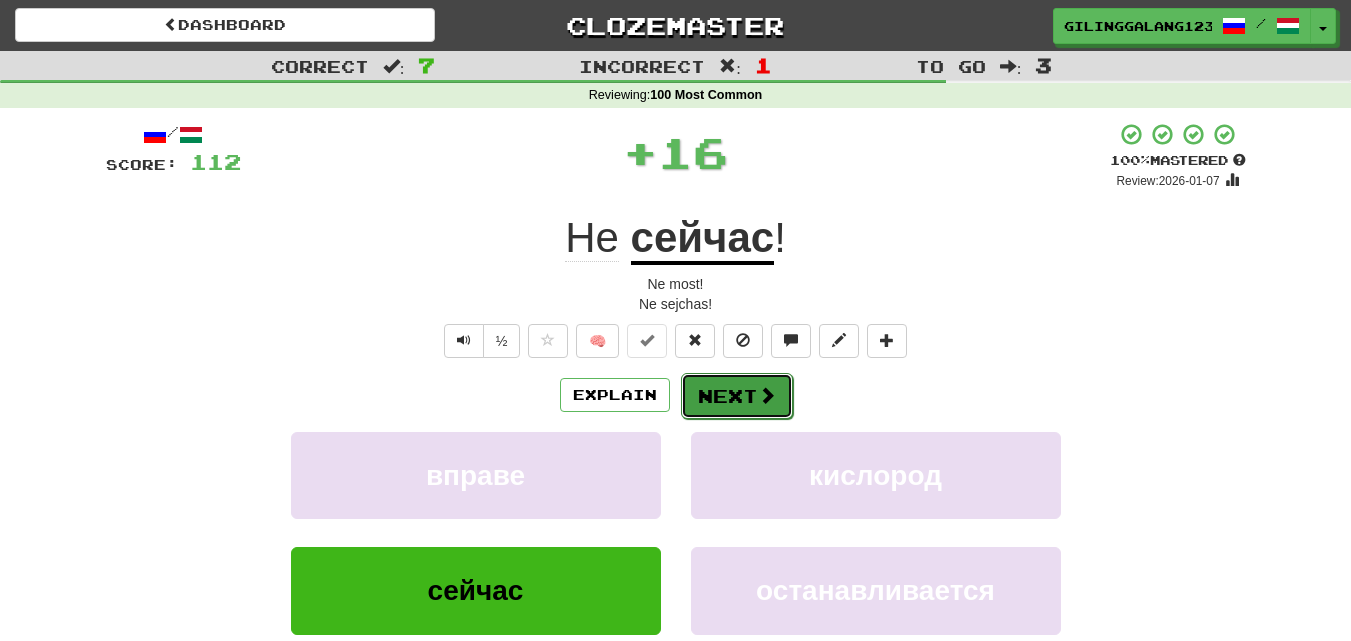 click on "Next" at bounding box center (737, 396) 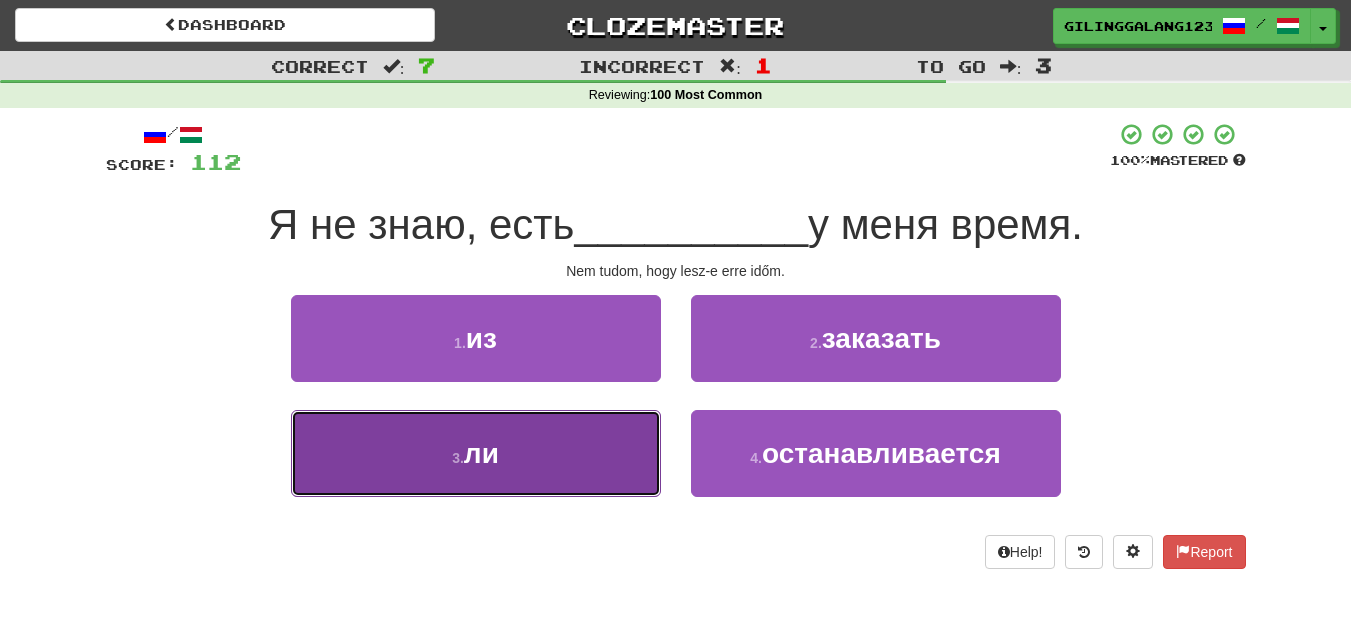 click on "3 .  ли" at bounding box center [476, 453] 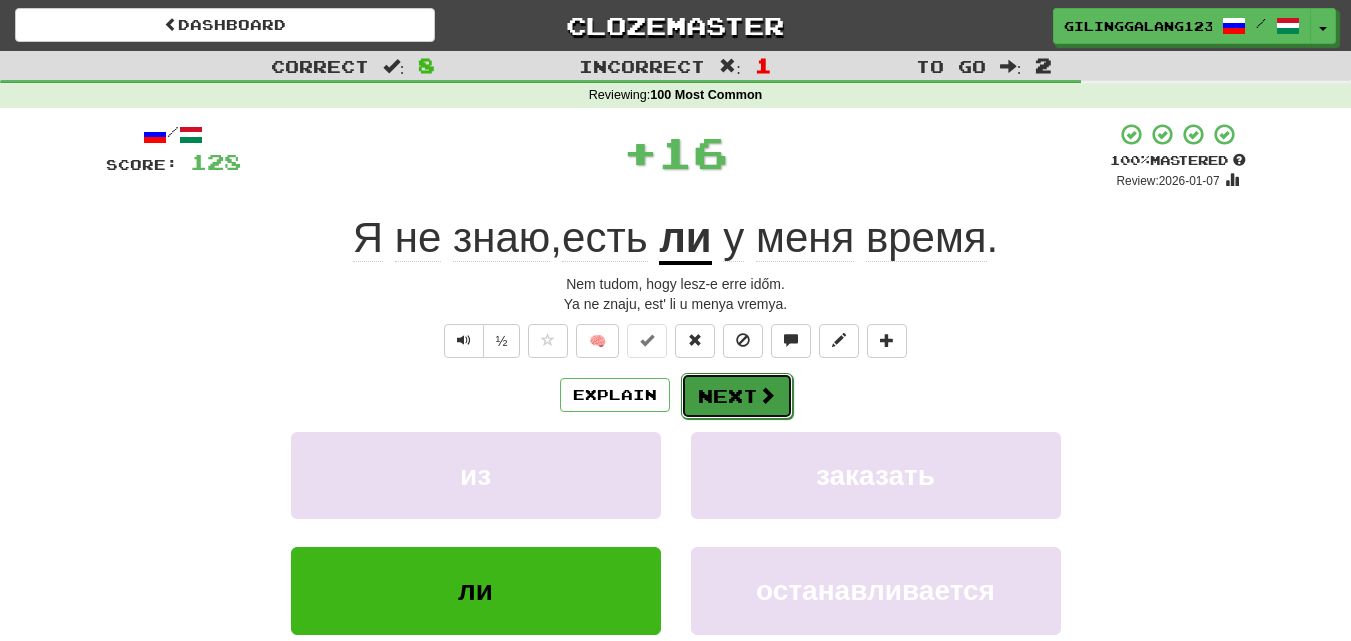 click on "Next" at bounding box center [737, 396] 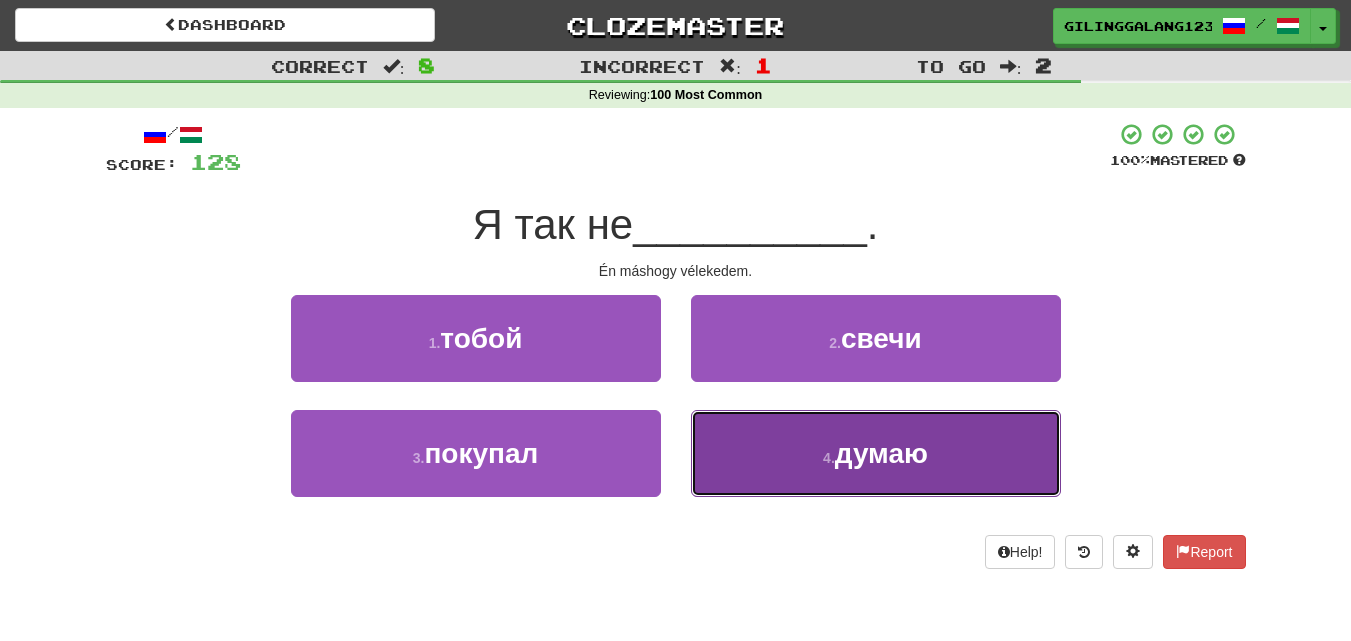 click on "4 .  думаю" at bounding box center [876, 453] 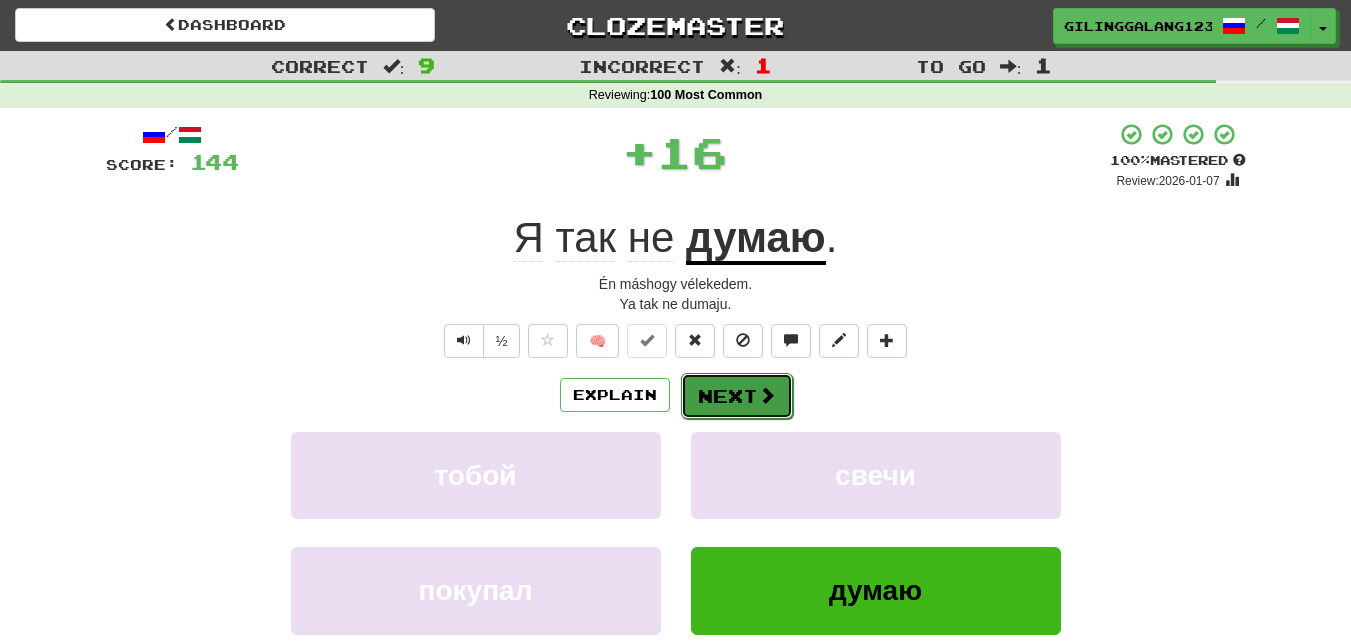 click at bounding box center [767, 395] 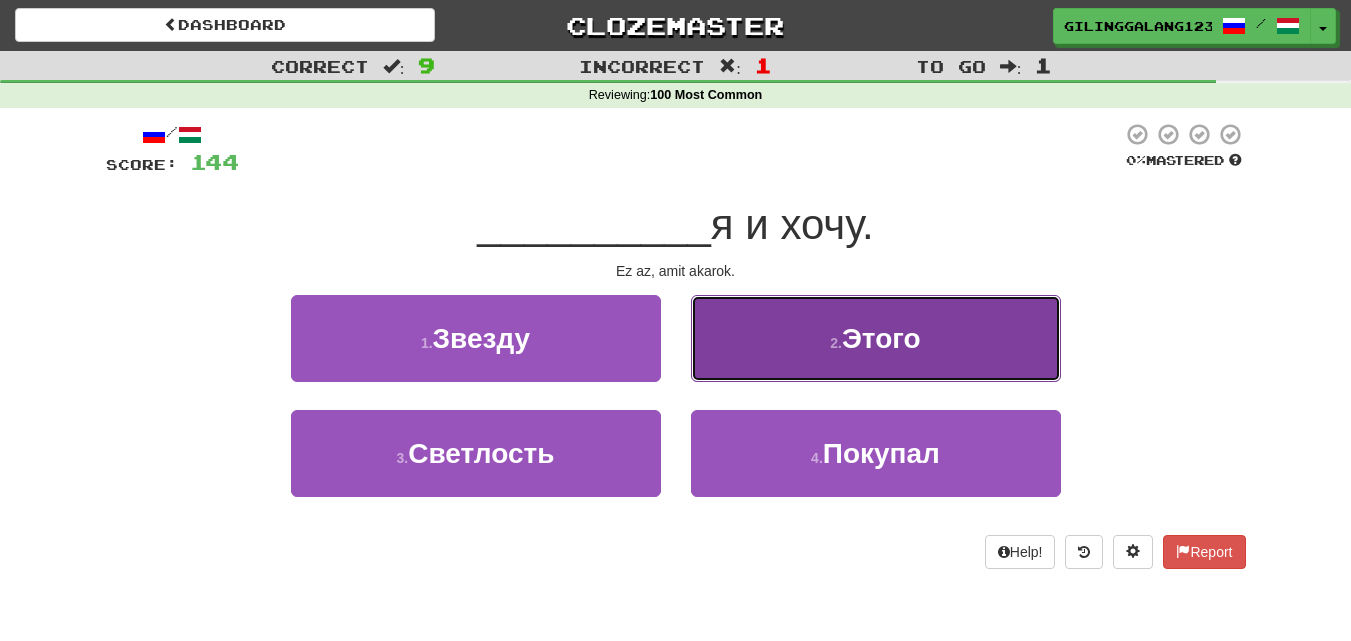 click on "2 .  Этого" at bounding box center [876, 338] 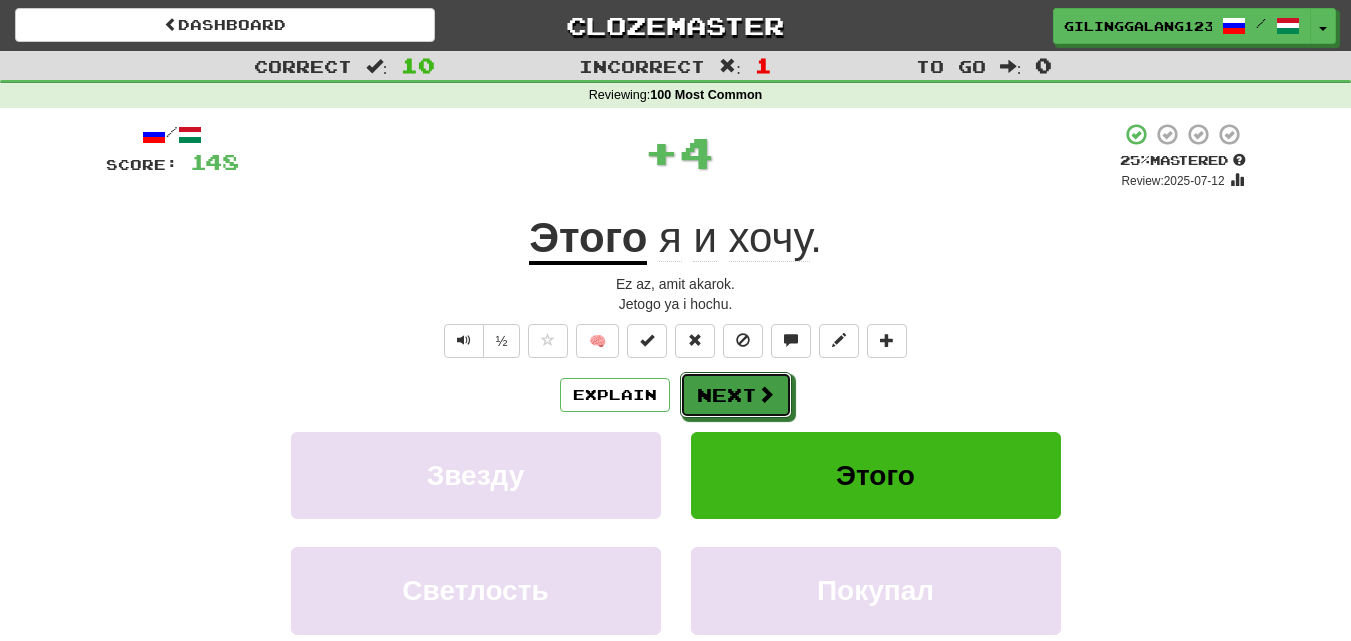 click on "Next" at bounding box center (736, 395) 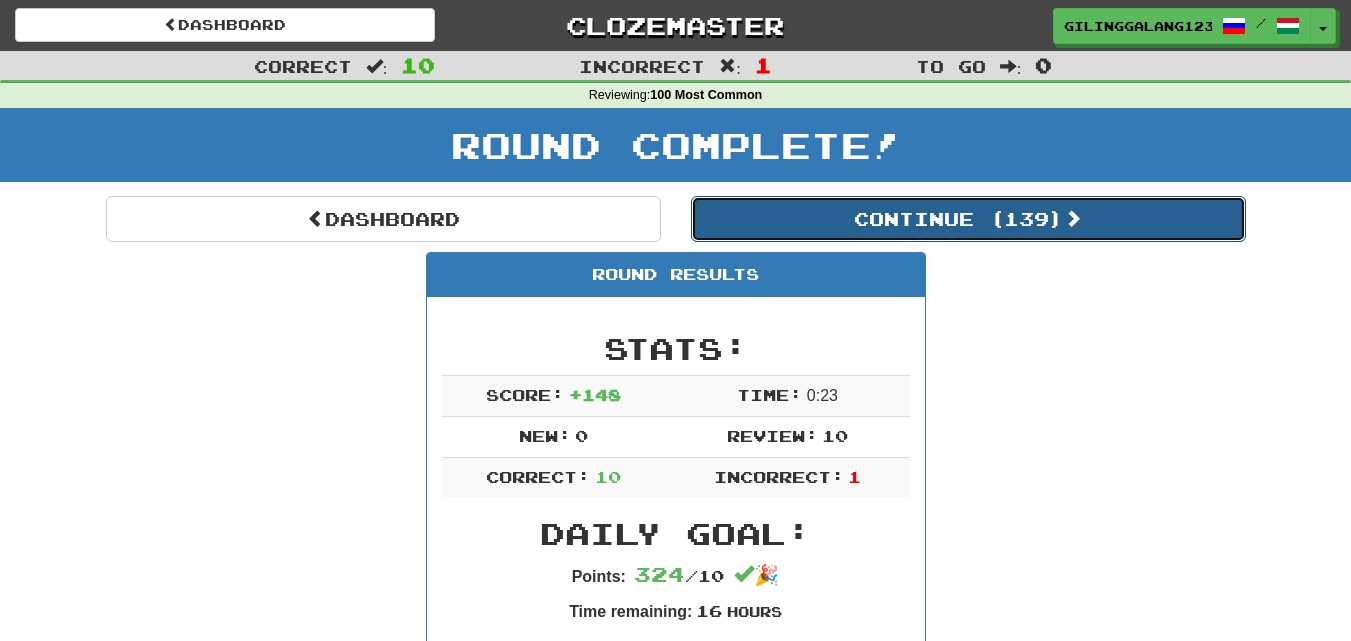 click at bounding box center [1073, 218] 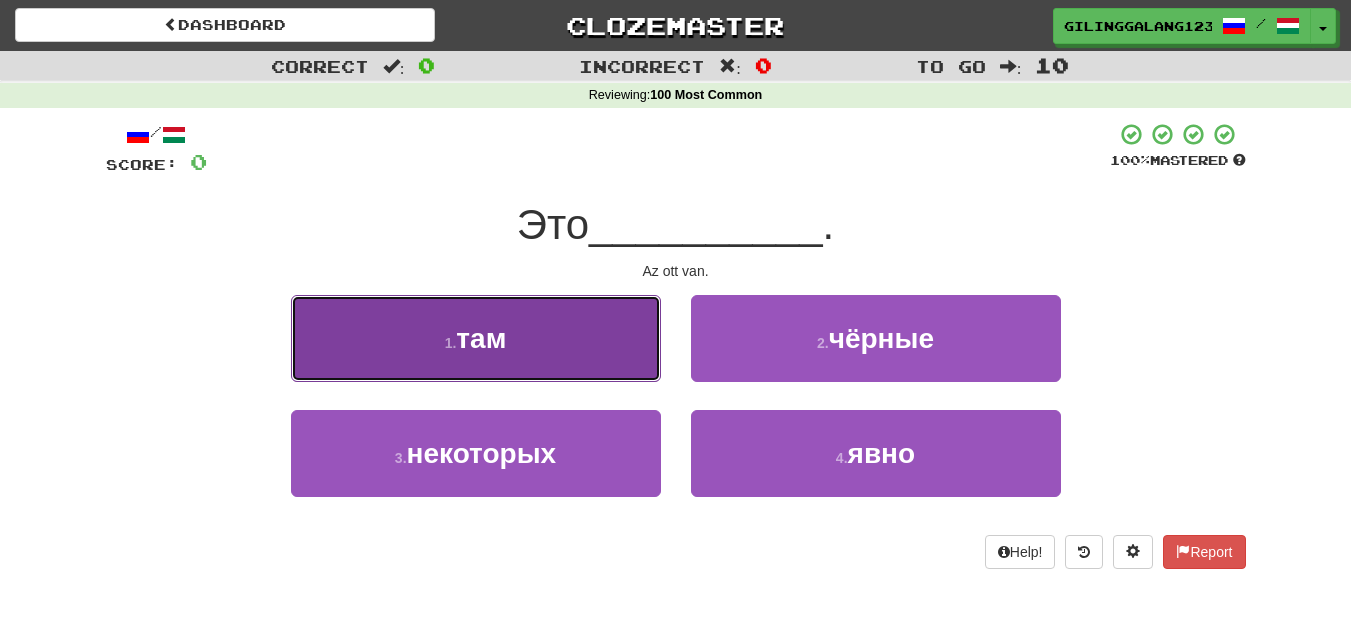 click on "1 .  там" at bounding box center (476, 338) 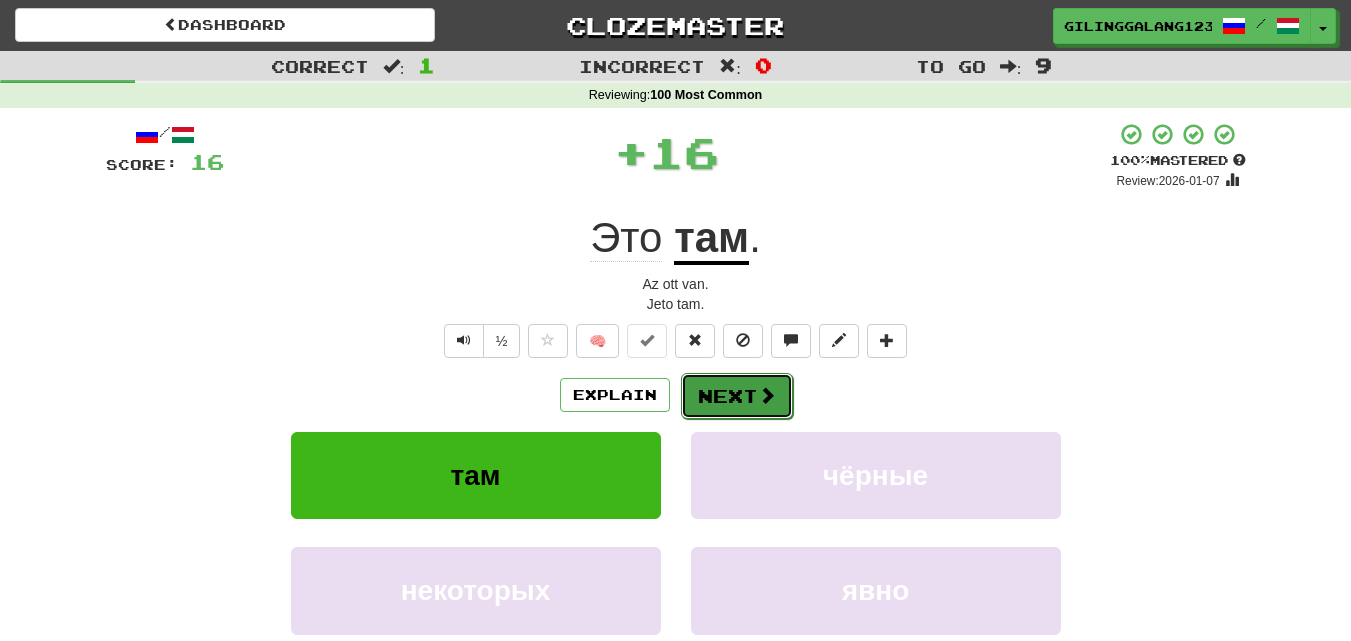 click on "Next" at bounding box center [737, 396] 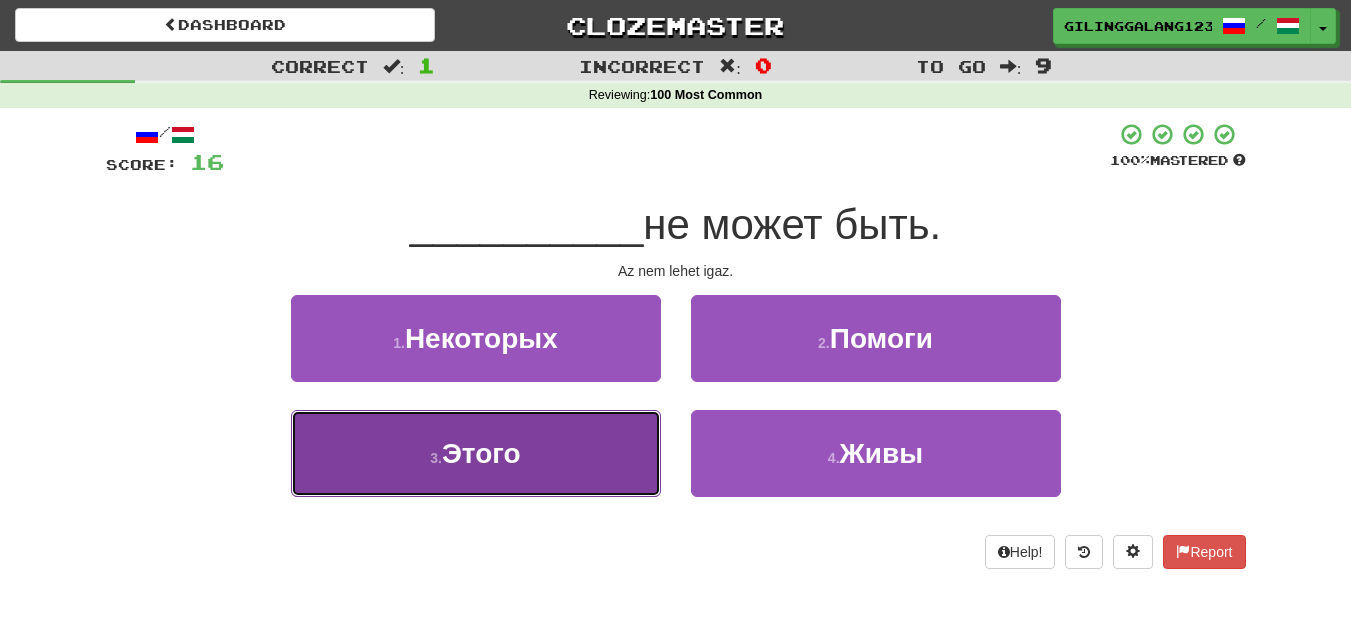 click on "3 .  Этого" at bounding box center (476, 453) 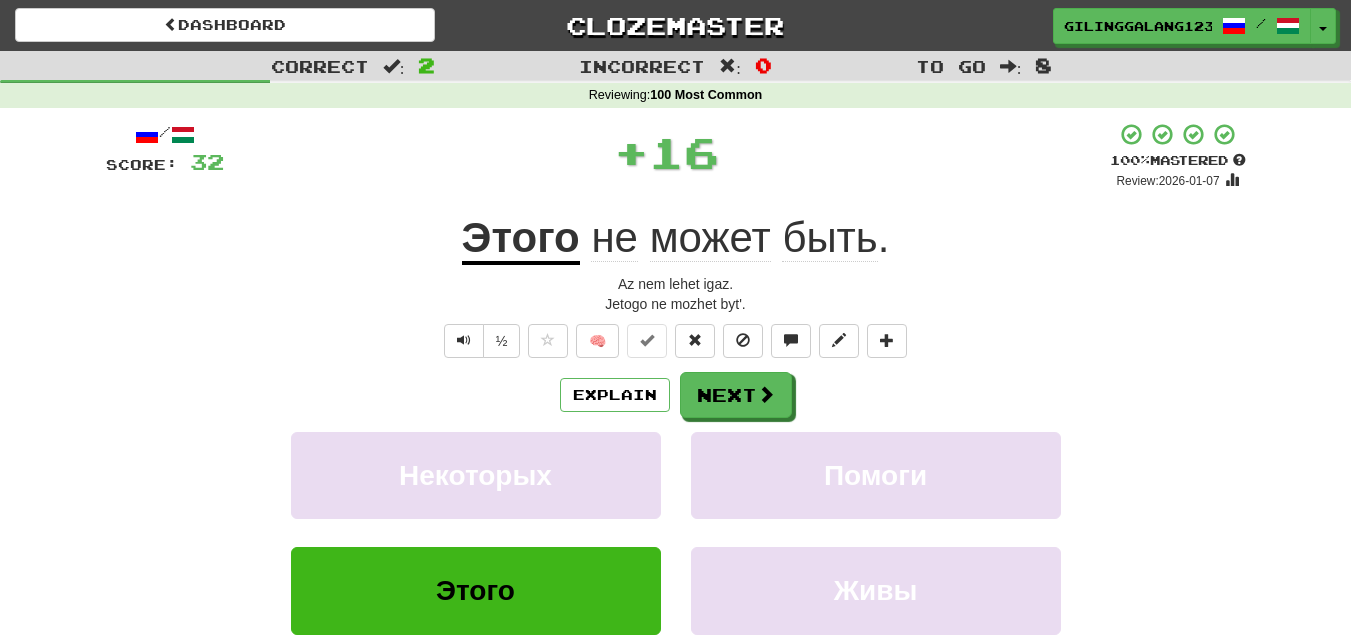 click on "Explain Next Некоторых Помоги Этого Живы Learn more: Некоторых Помоги Этого Живы" at bounding box center [676, 532] 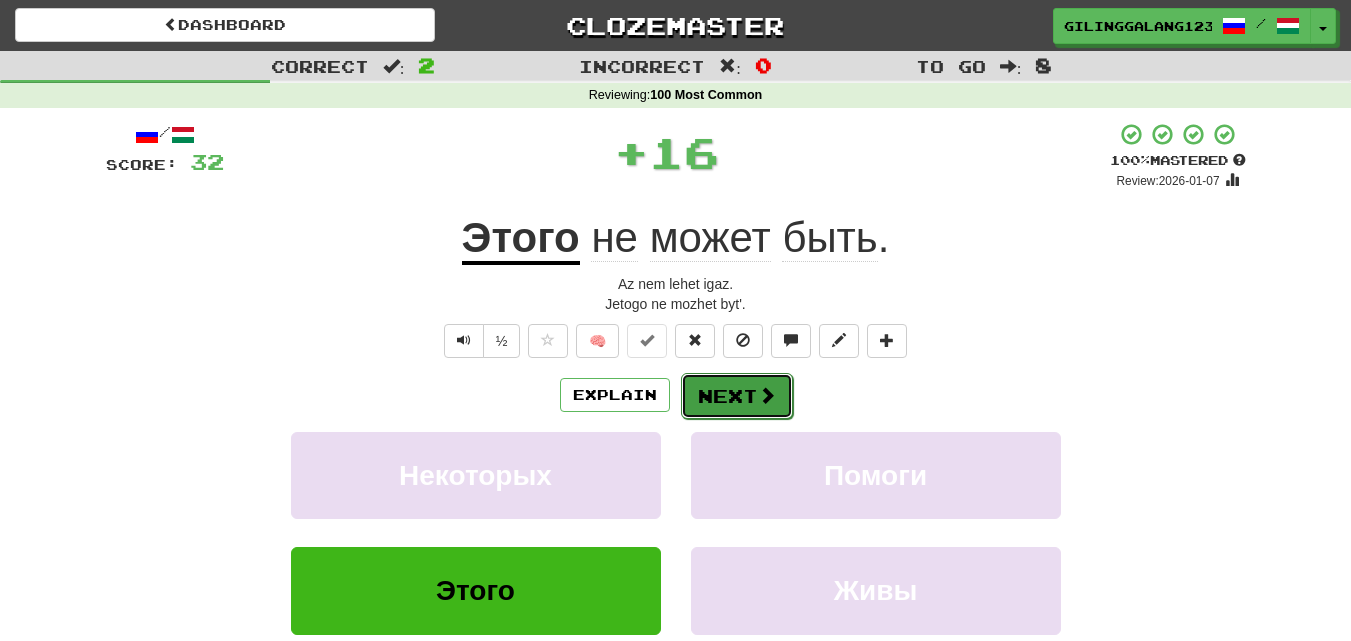 click on "Next" at bounding box center (737, 396) 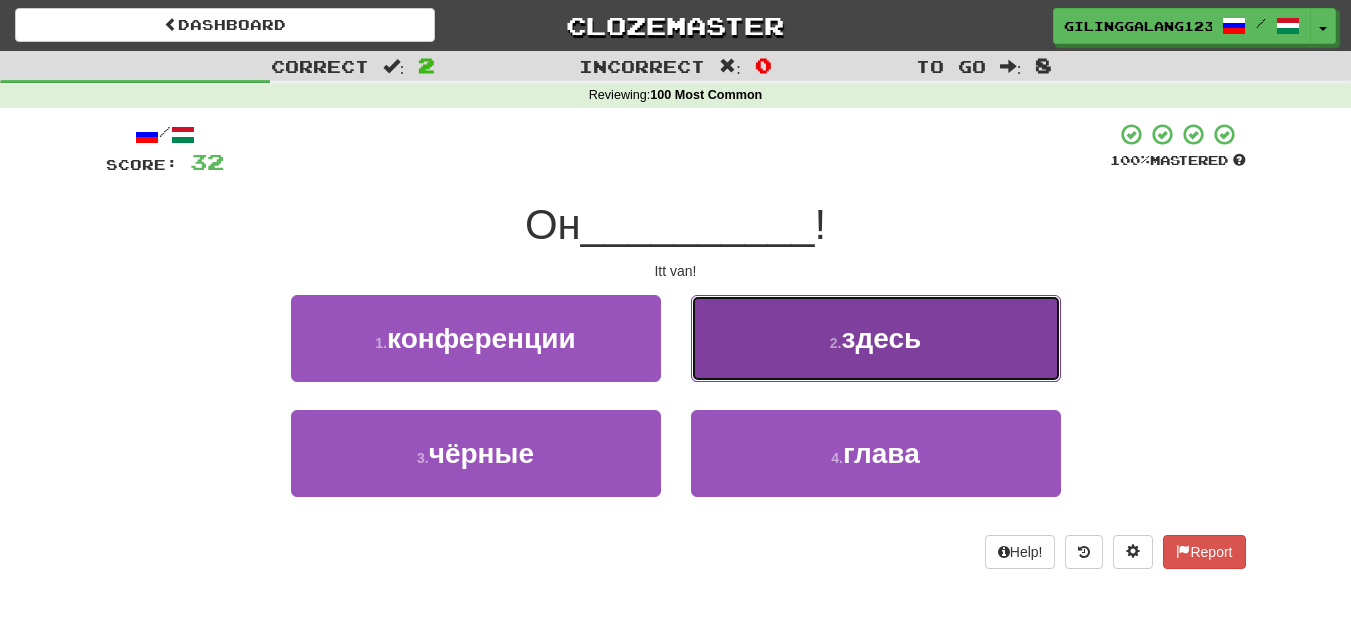 click on "2 ." at bounding box center [836, 343] 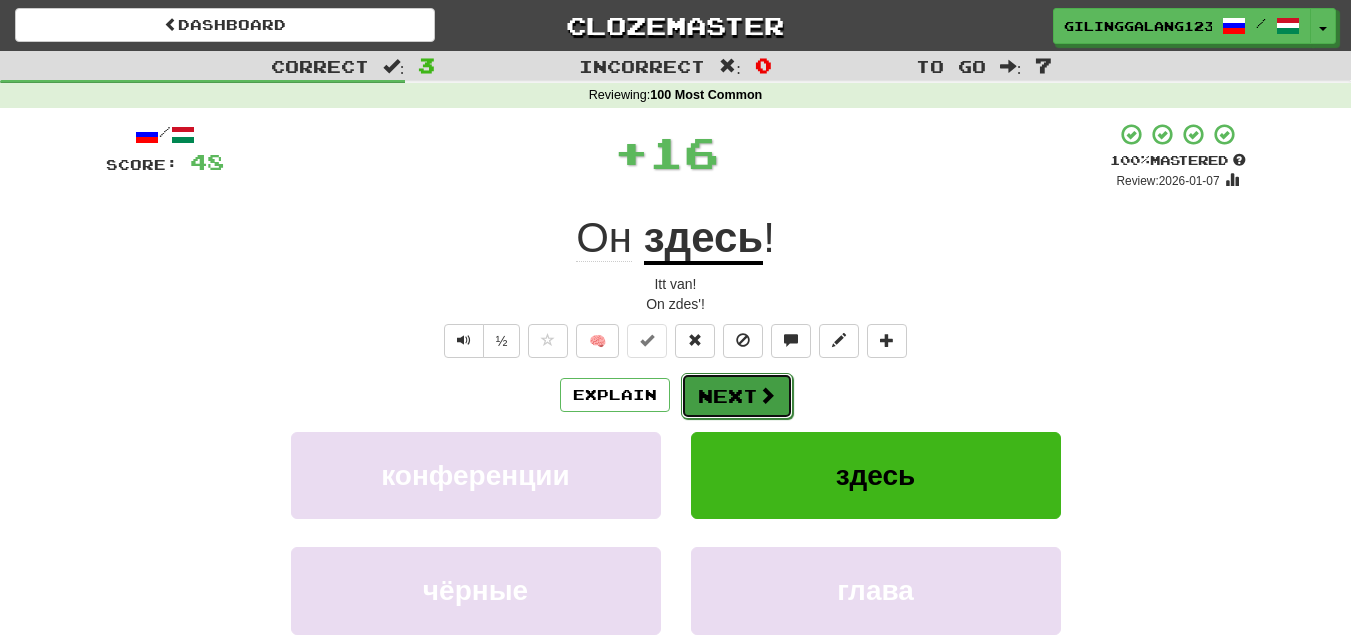 click on "Next" at bounding box center [737, 396] 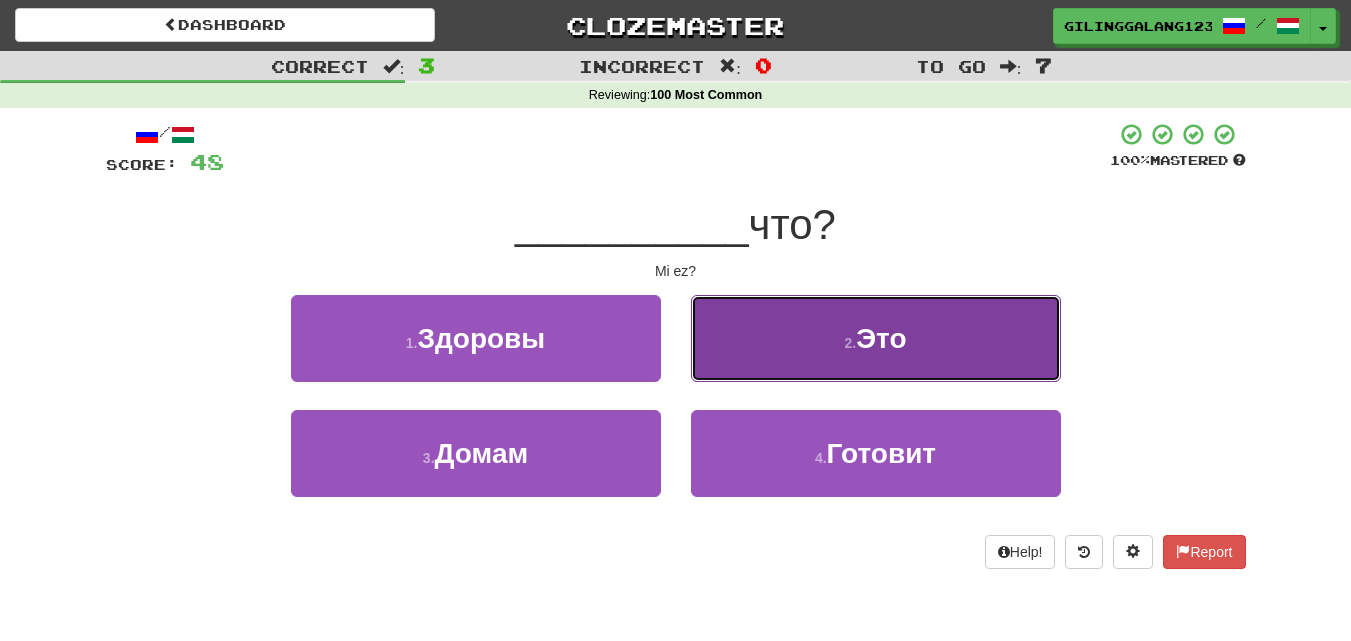 click on "2 .  Это" at bounding box center [876, 338] 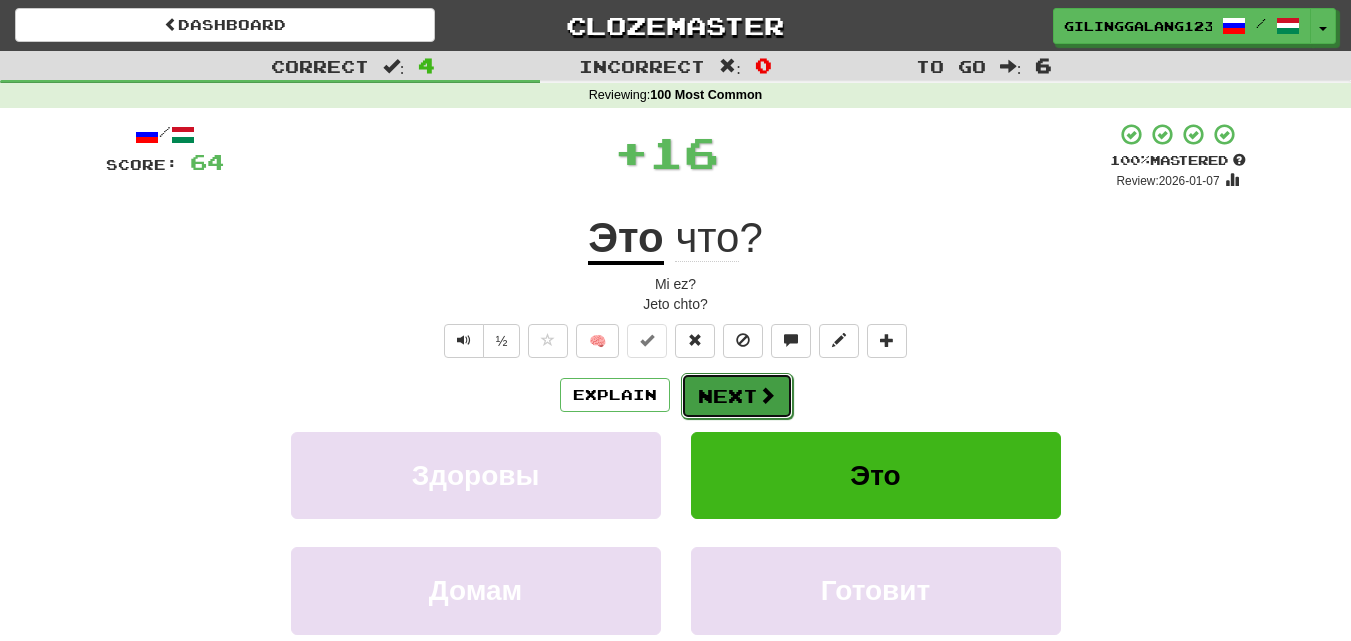 click on "Next" at bounding box center (737, 396) 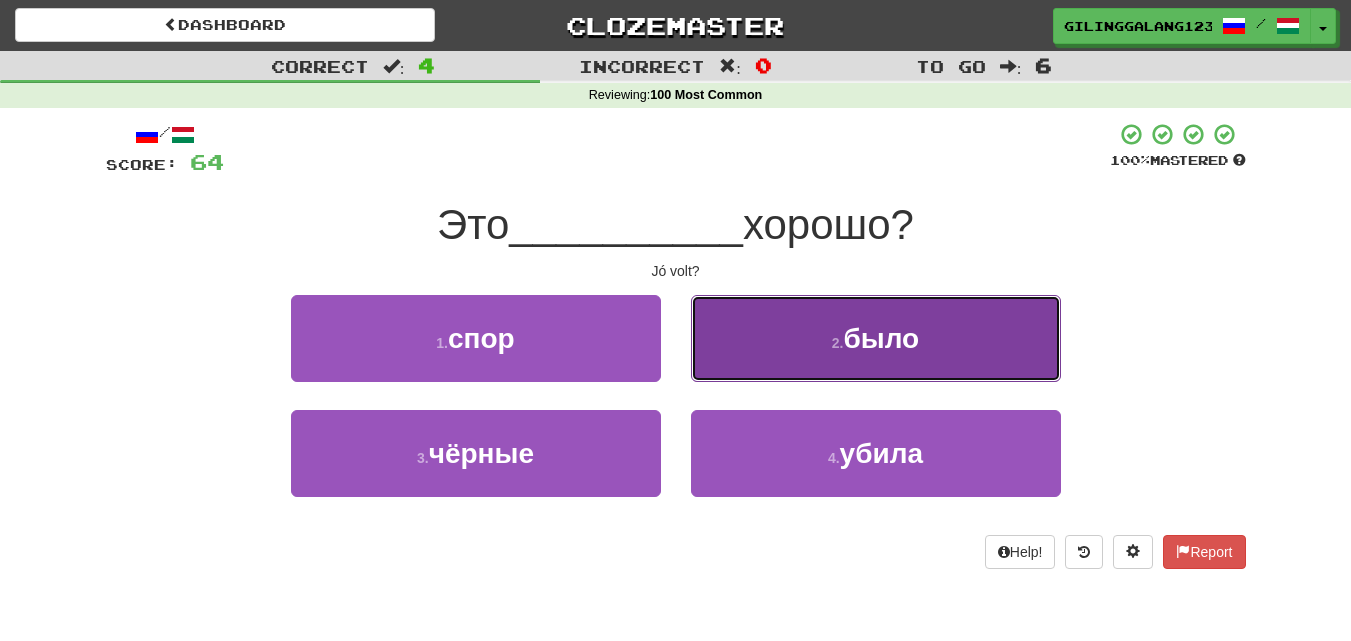 click on "2 .  было" at bounding box center [876, 338] 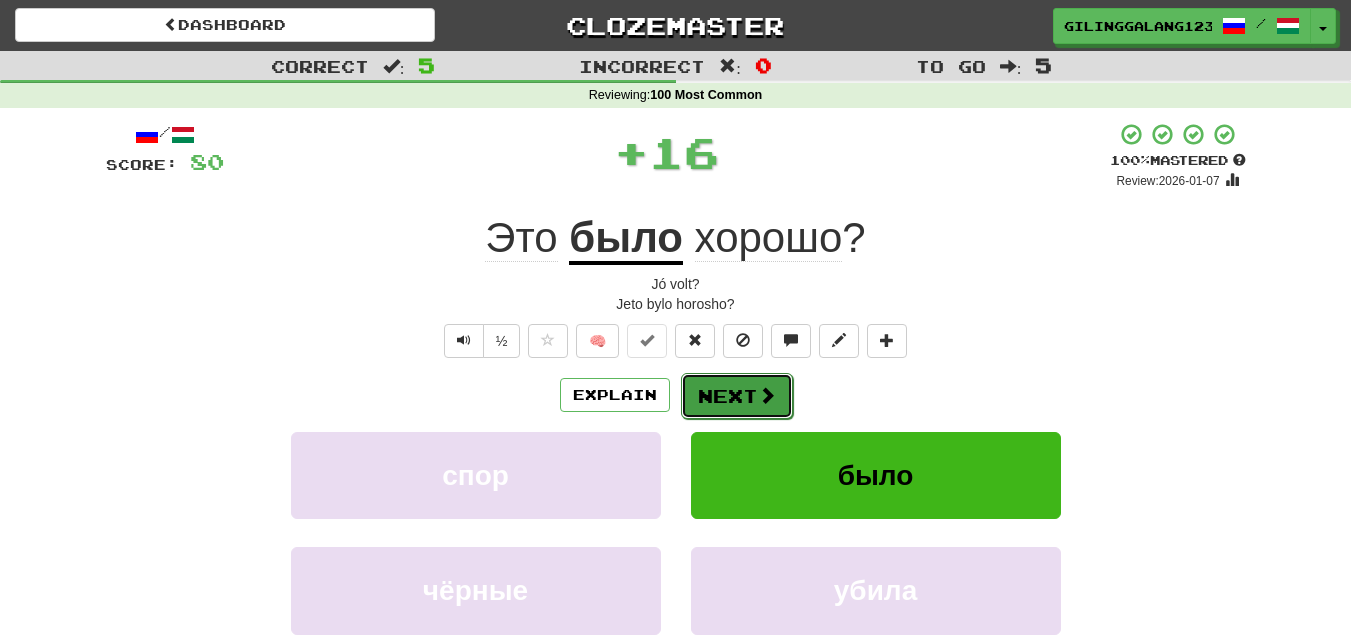 click on "Next" at bounding box center (737, 396) 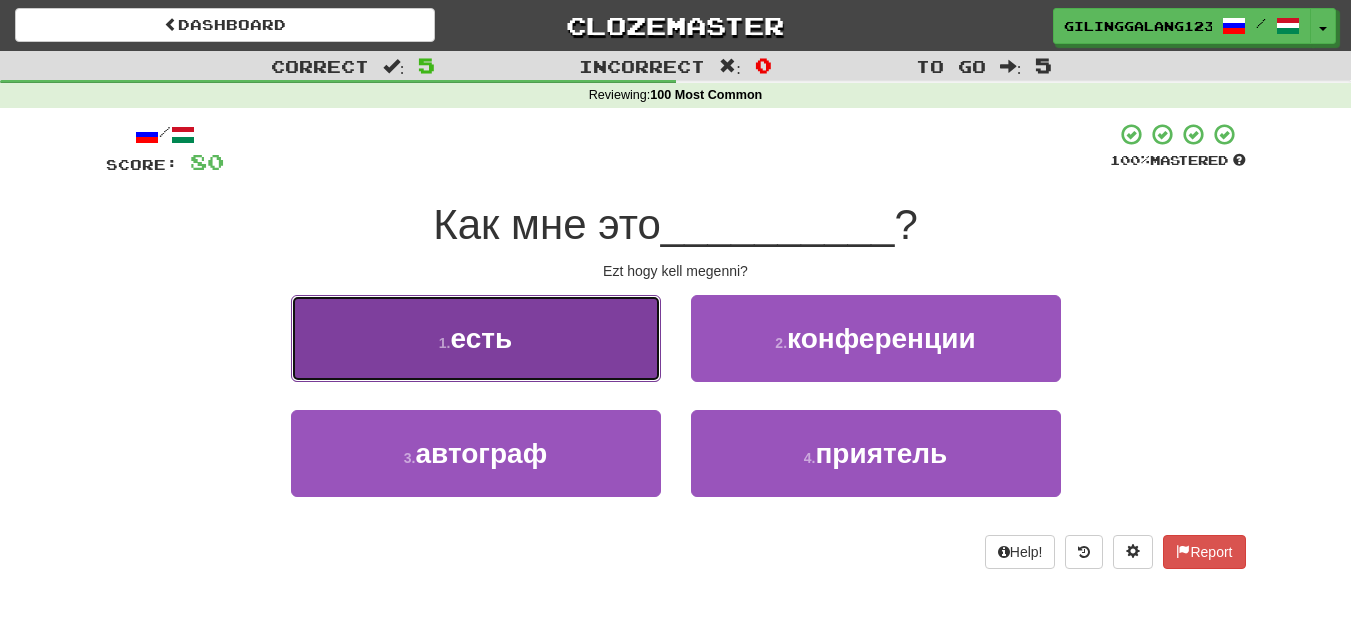 click on "1 .  есть" at bounding box center [476, 338] 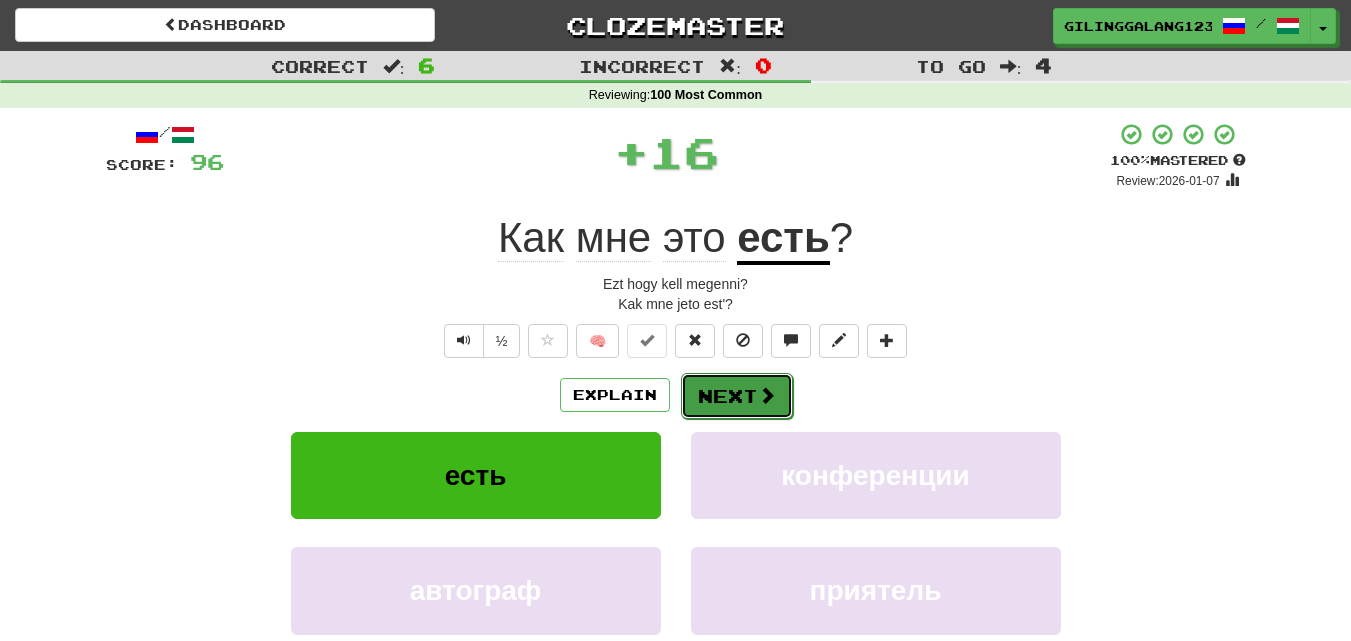click on "Next" at bounding box center [737, 396] 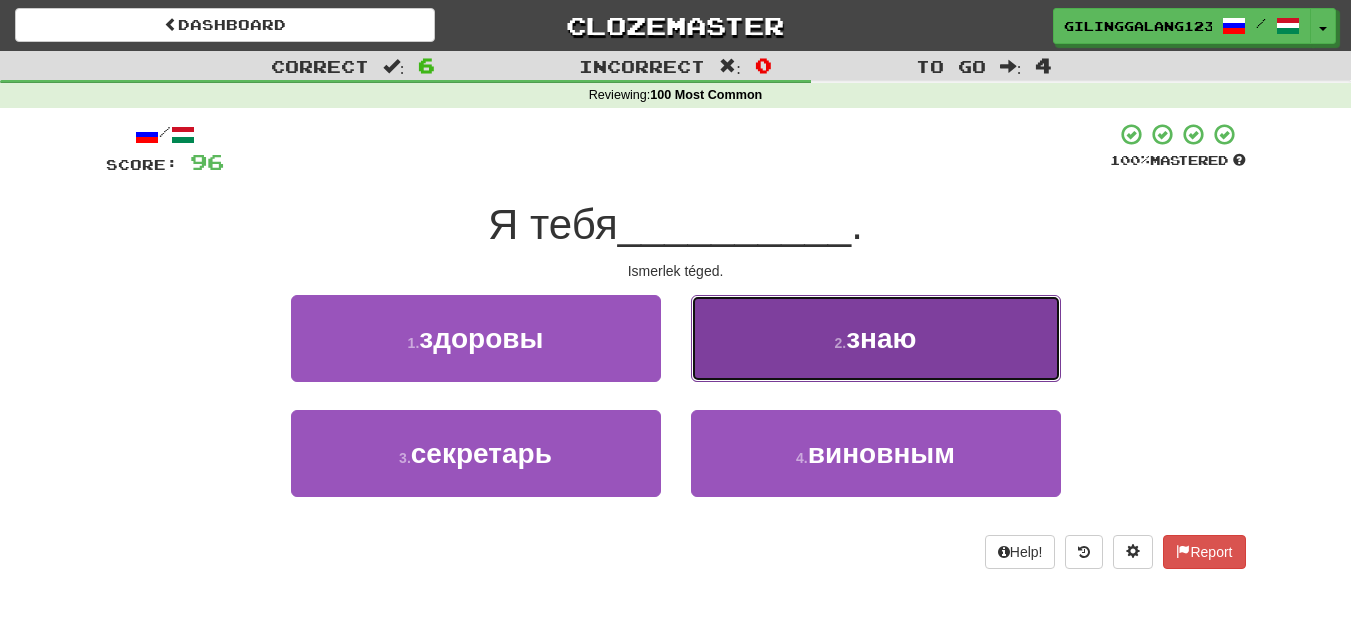 click on "2 .  знаю" at bounding box center (876, 338) 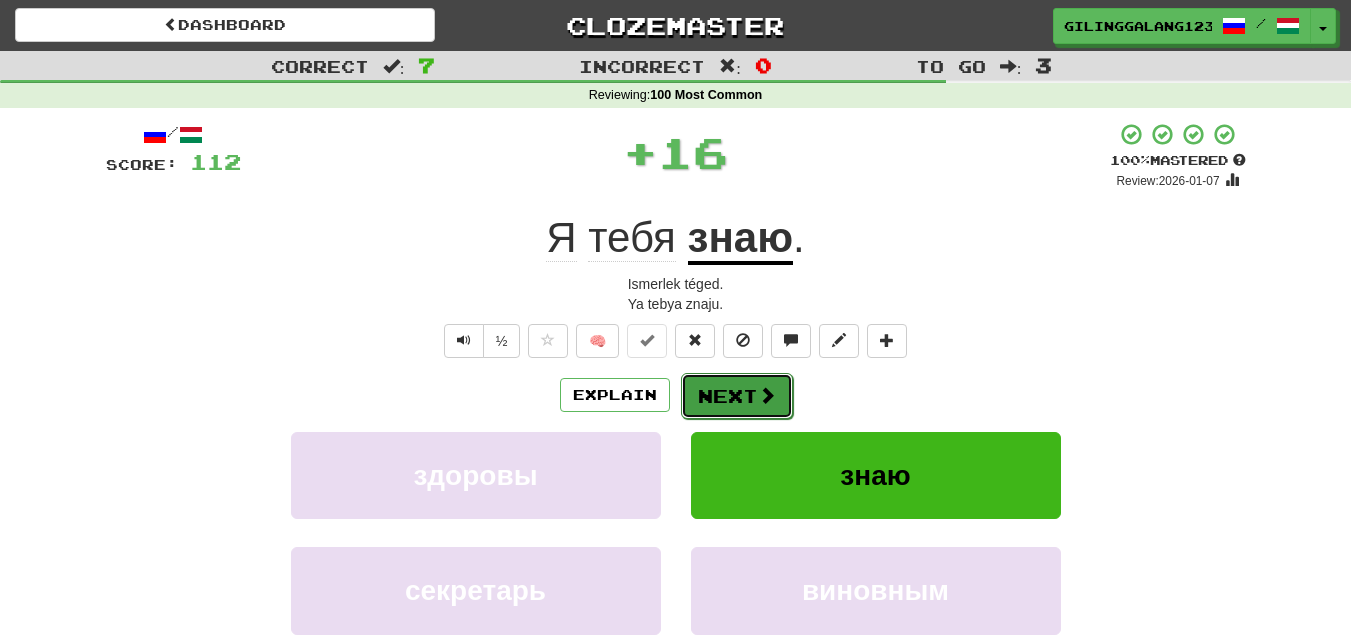 click on "Next" at bounding box center (737, 396) 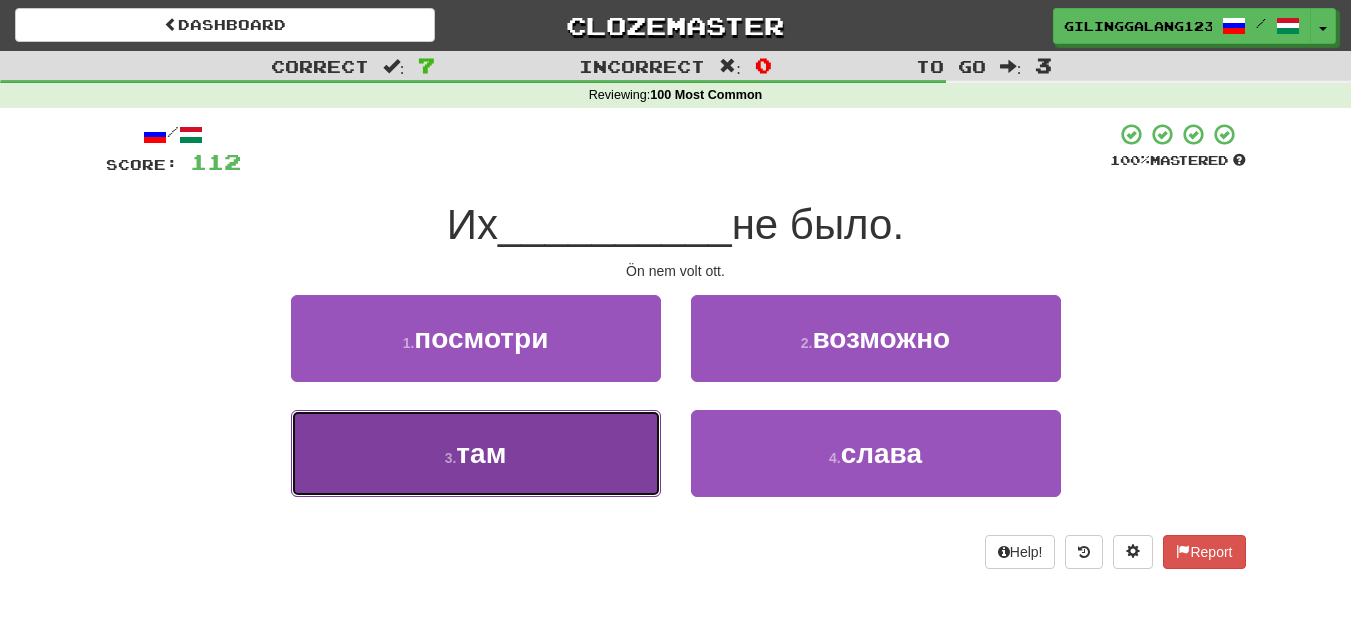 click on "3 .  там" at bounding box center [476, 453] 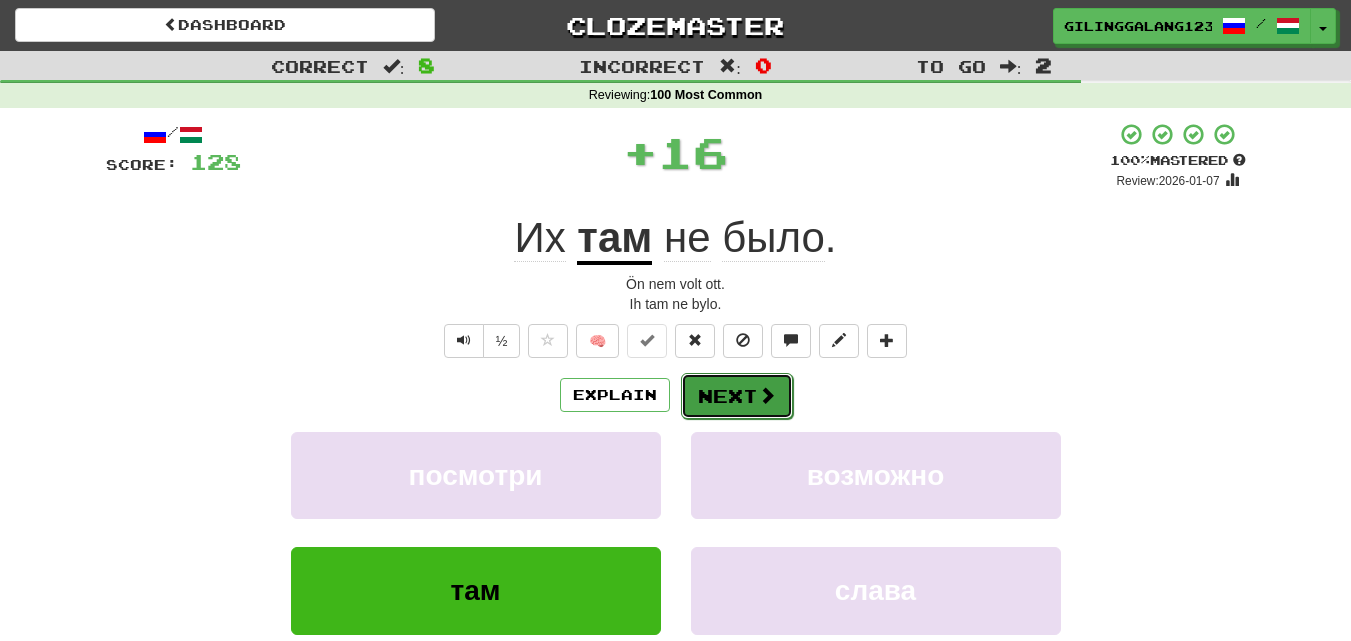 click on "Next" at bounding box center [737, 396] 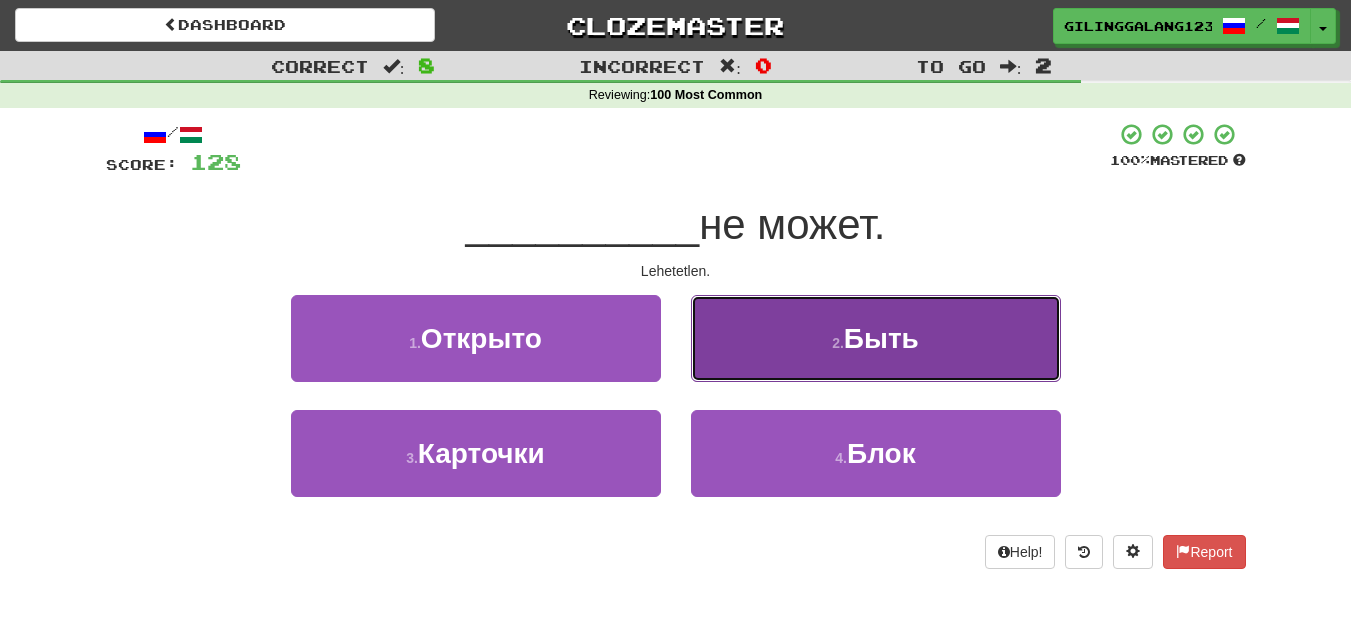 click on "2 .  Быть" at bounding box center (876, 338) 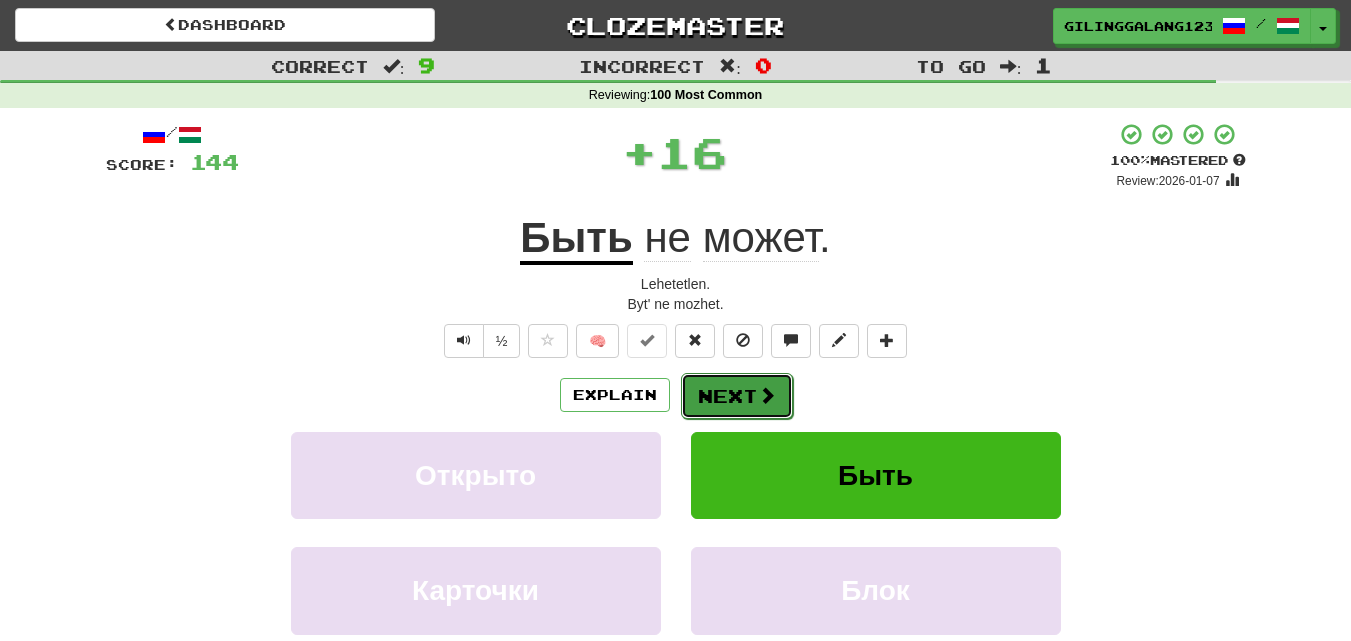 click on "Next" at bounding box center (737, 396) 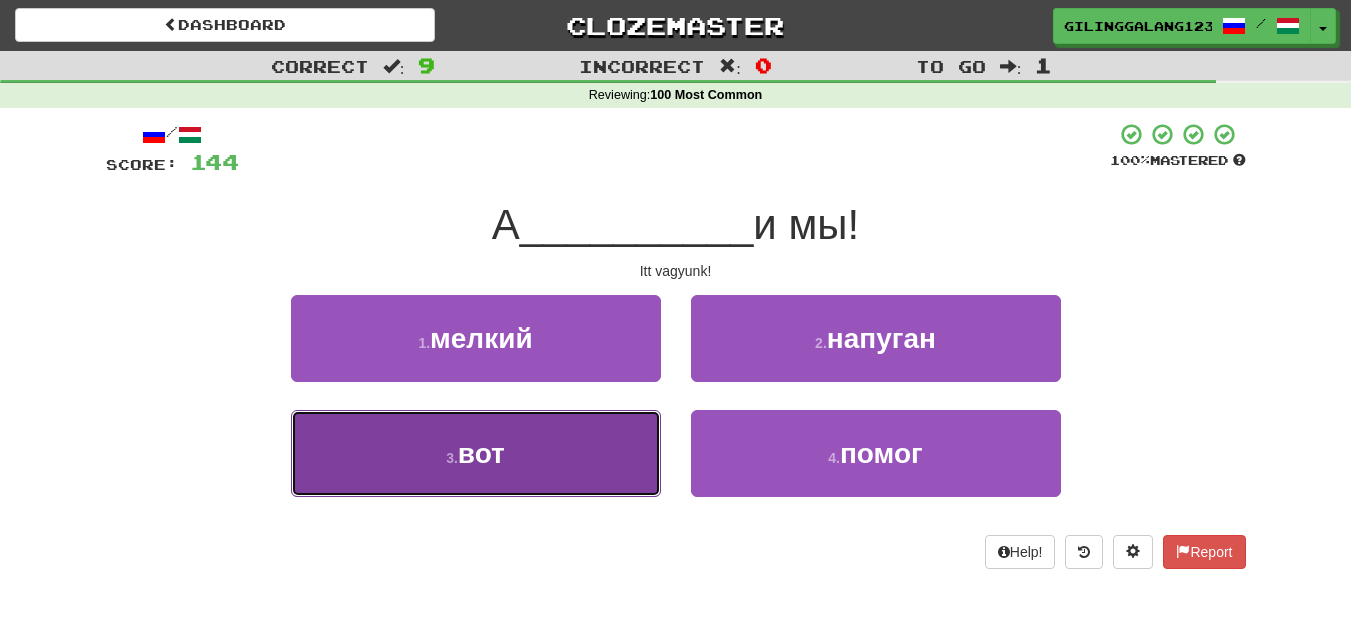click on "3 .  вот" at bounding box center [476, 453] 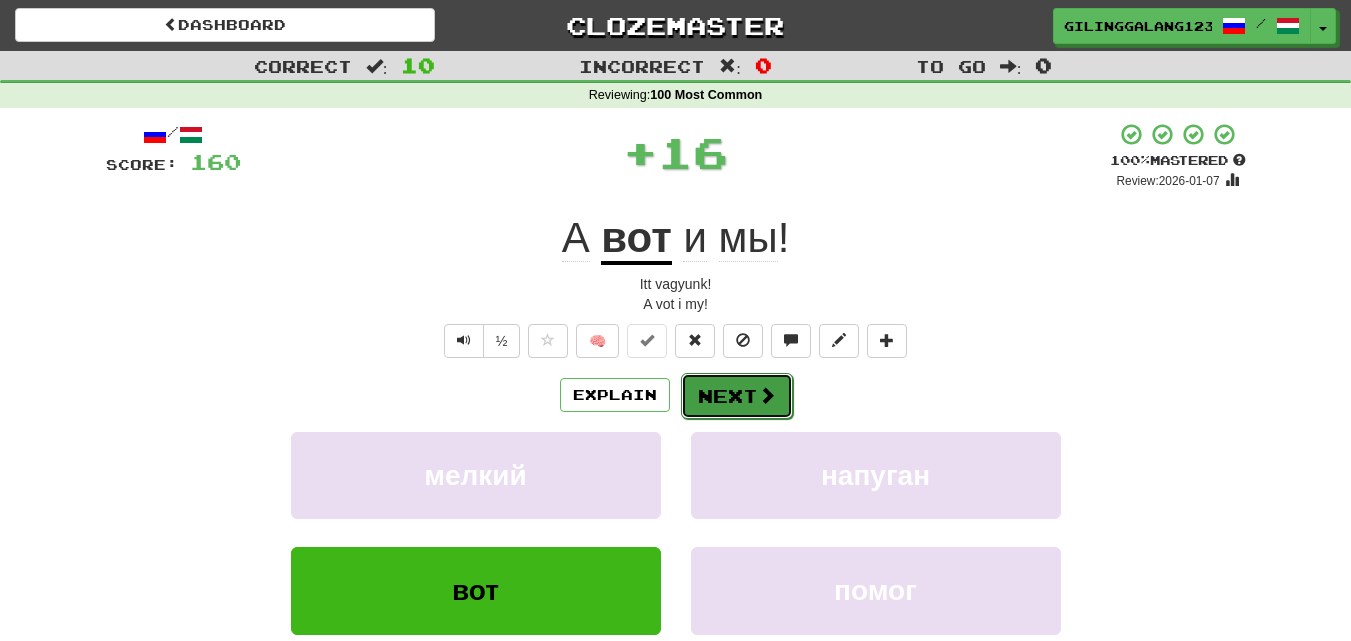 click on "Next" at bounding box center (737, 396) 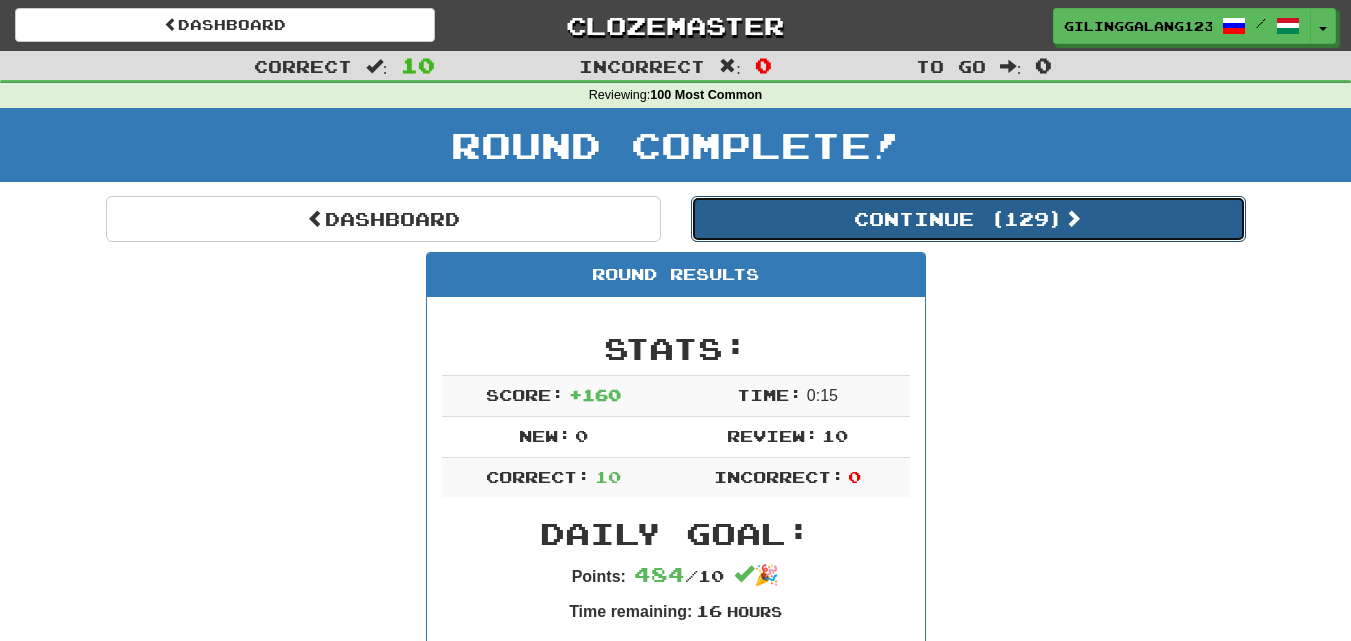 click on "Continue ( 129 )" at bounding box center [968, 219] 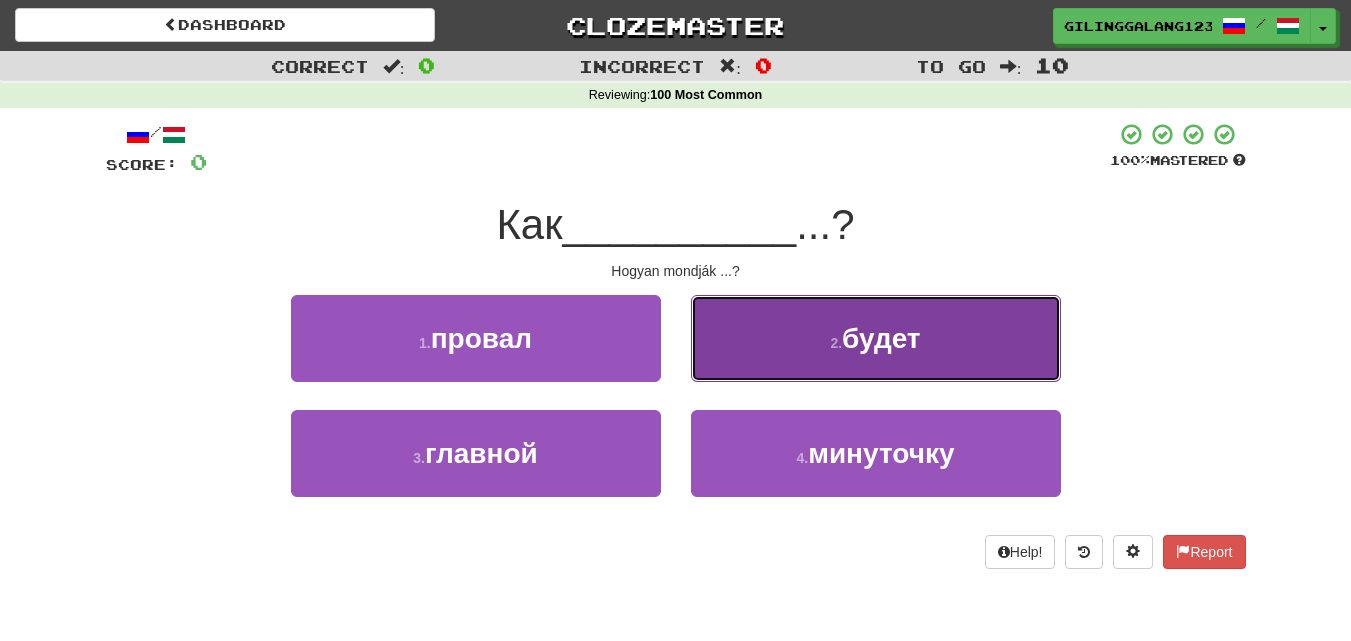 click on "2 .  будет" at bounding box center [876, 338] 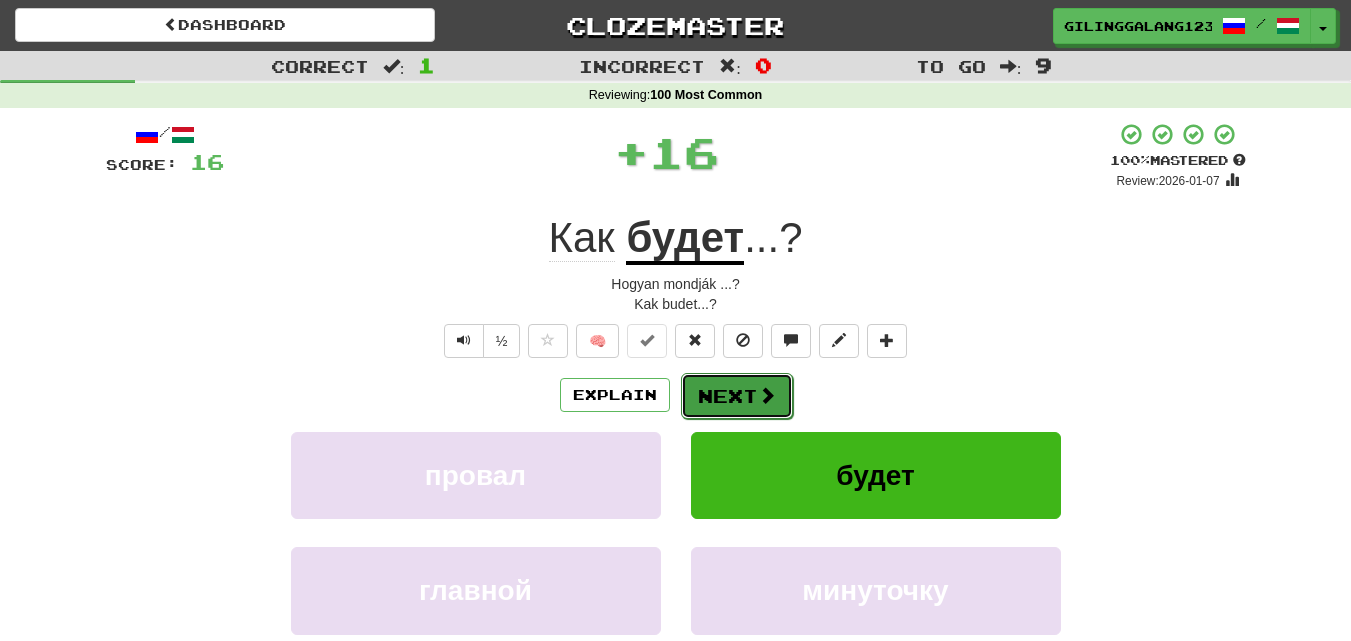 click on "Next" at bounding box center (737, 396) 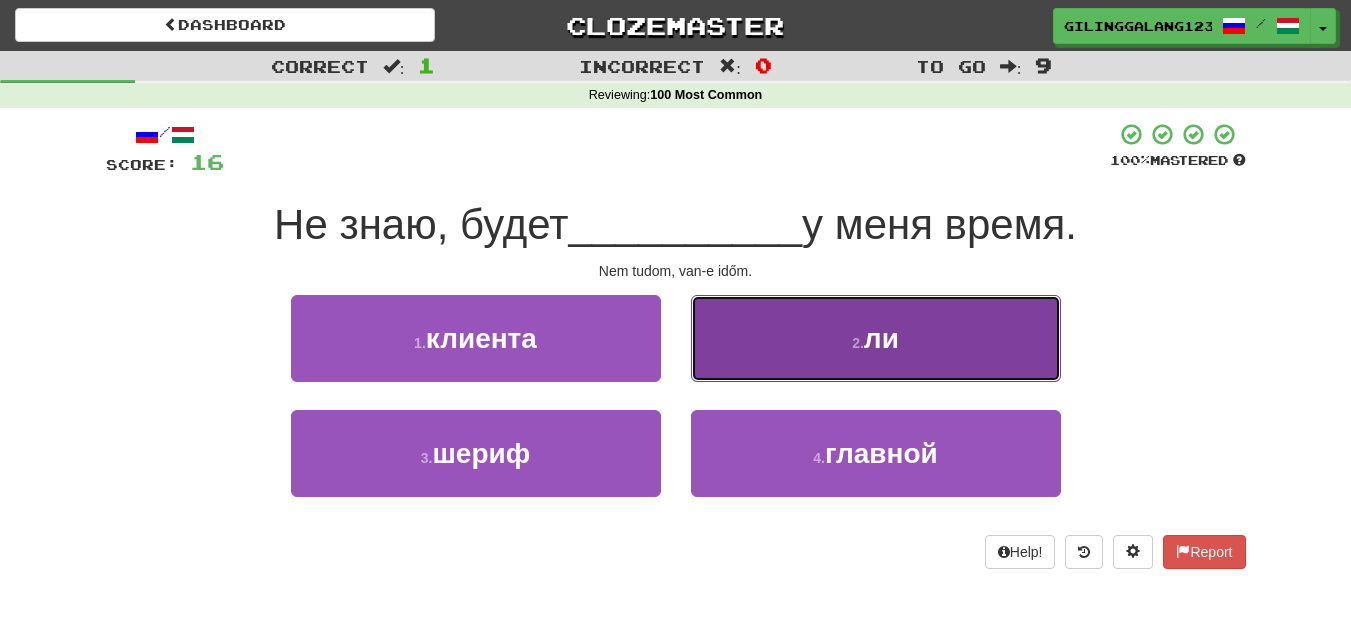 click on "2 .  ли" at bounding box center (876, 338) 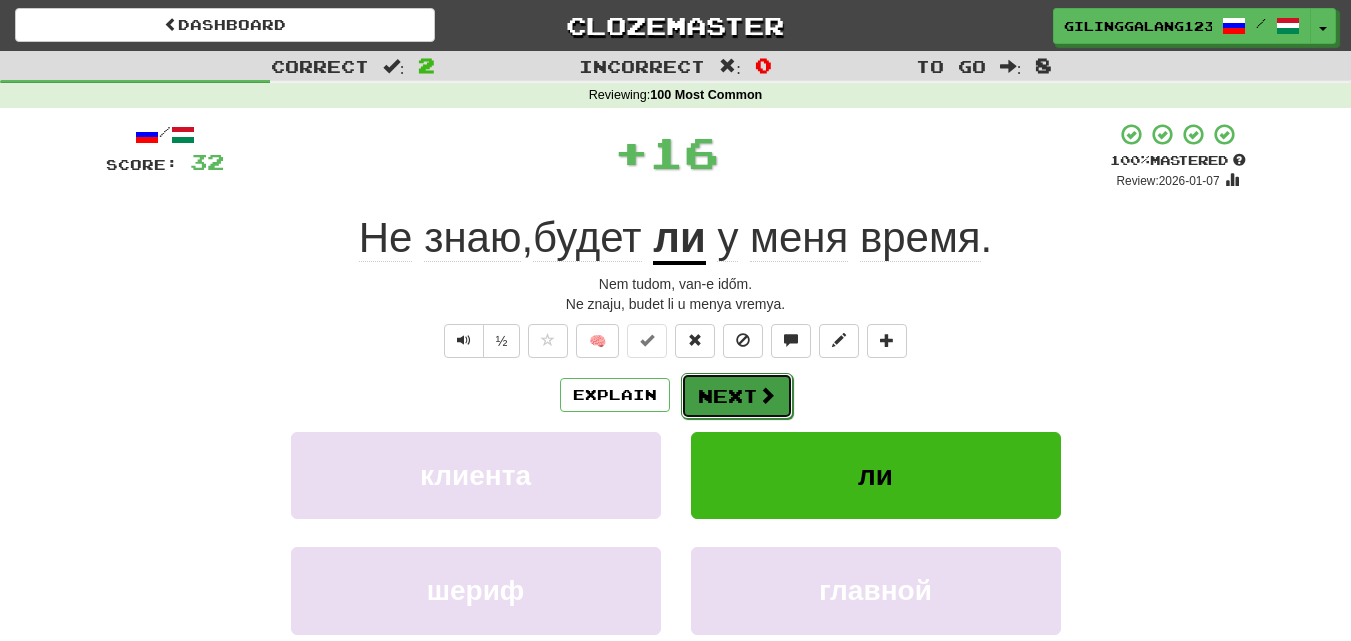click on "Next" at bounding box center [737, 396] 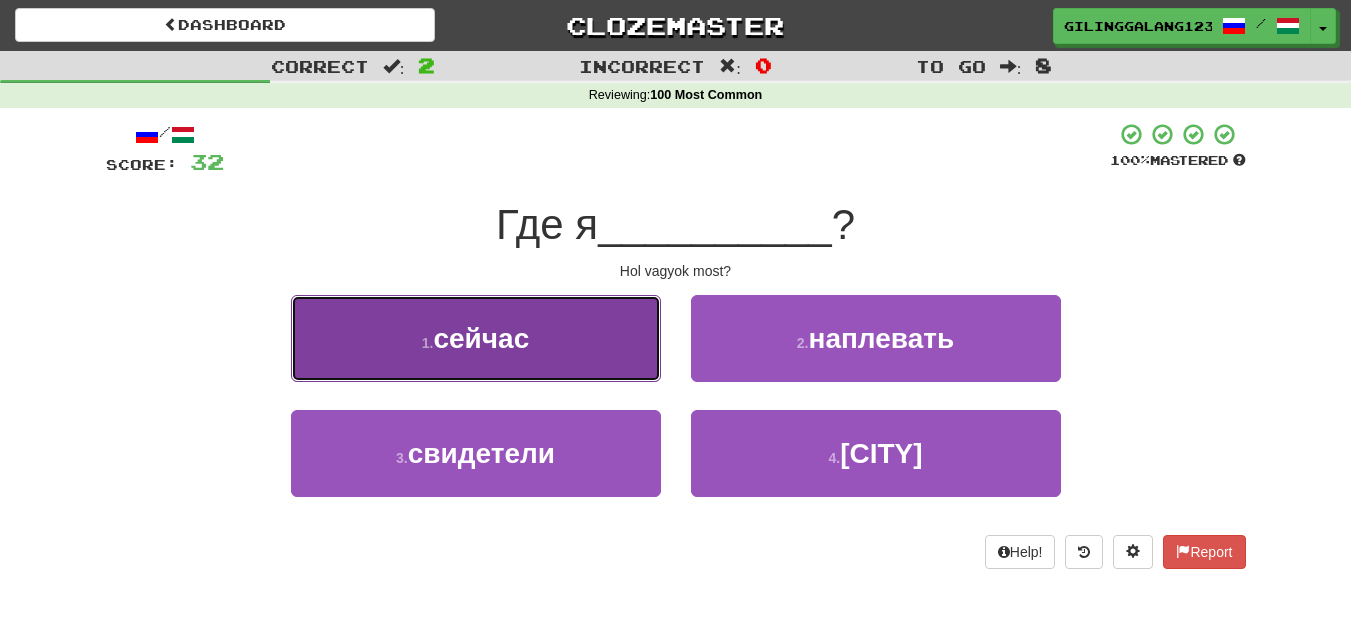 click on "1 .  сейчас" at bounding box center [476, 338] 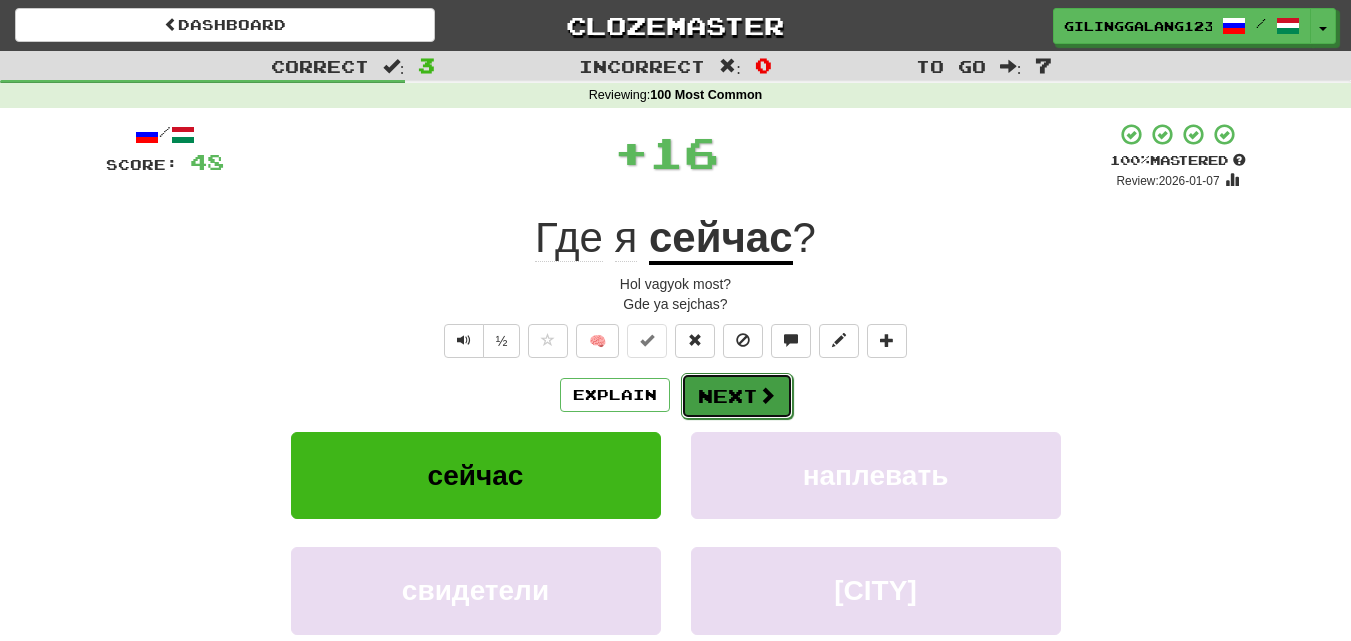 click at bounding box center (767, 395) 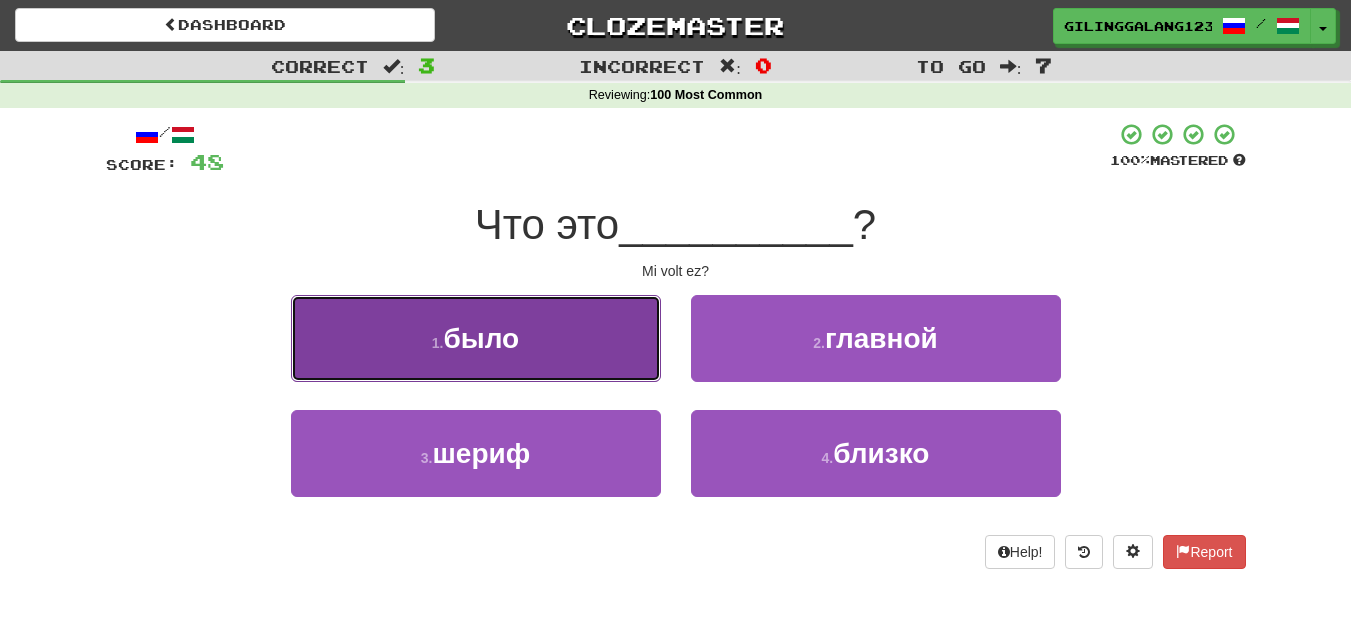 click on "1 .  было" at bounding box center (476, 338) 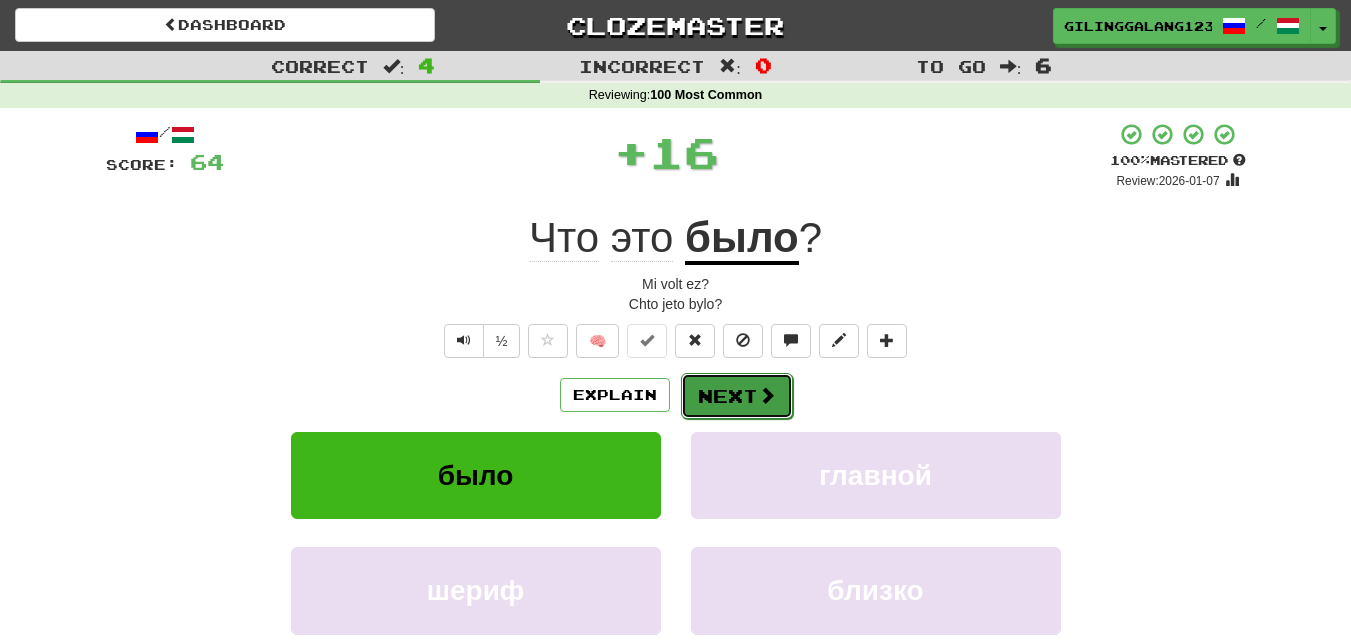 click on "Next" at bounding box center (737, 396) 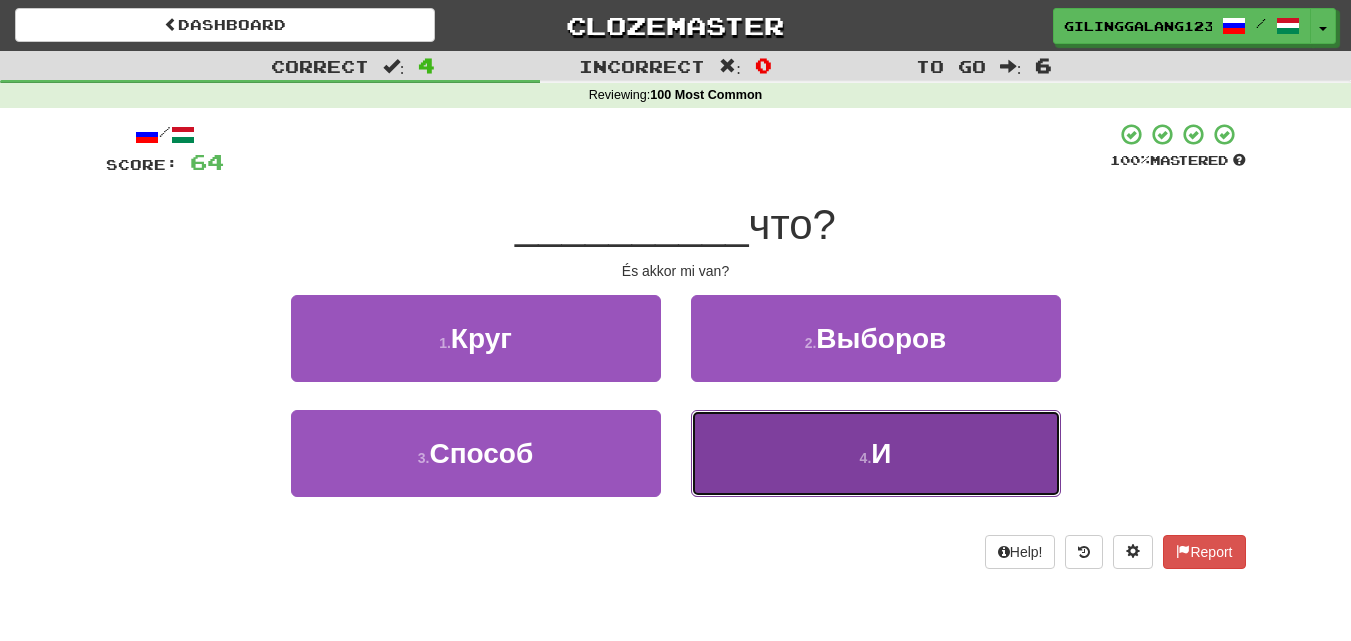 click on "4 .  И" at bounding box center [876, 453] 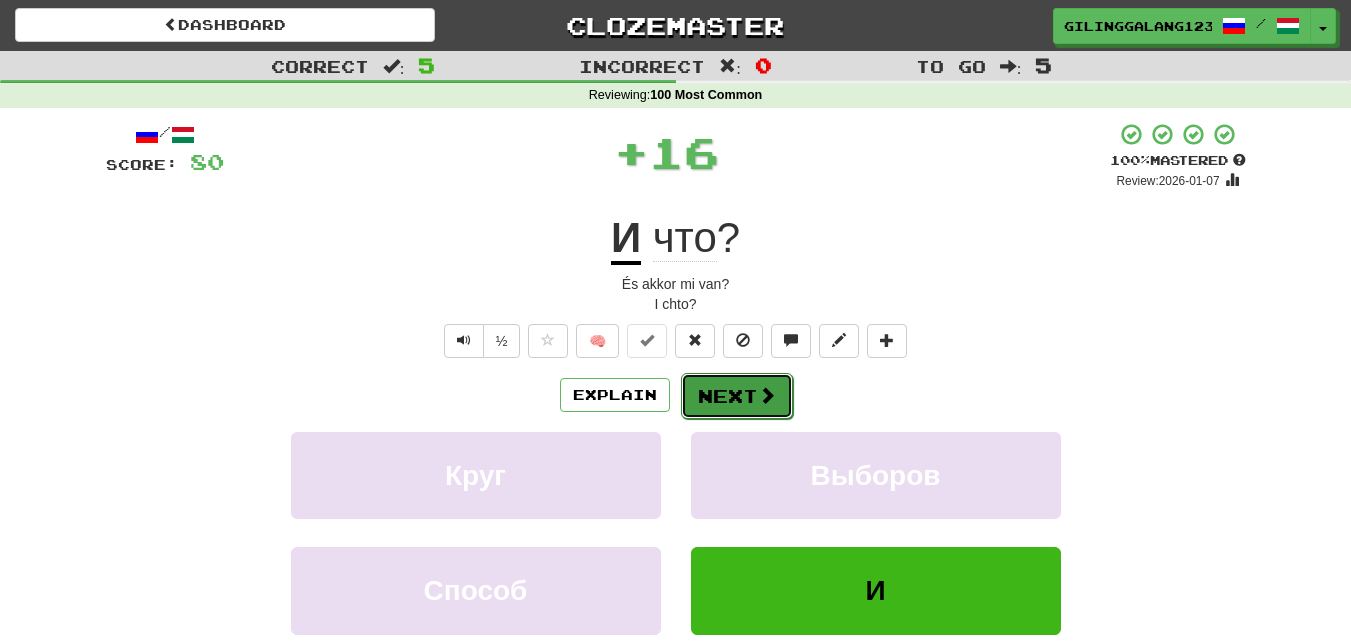 click on "Next" at bounding box center (737, 396) 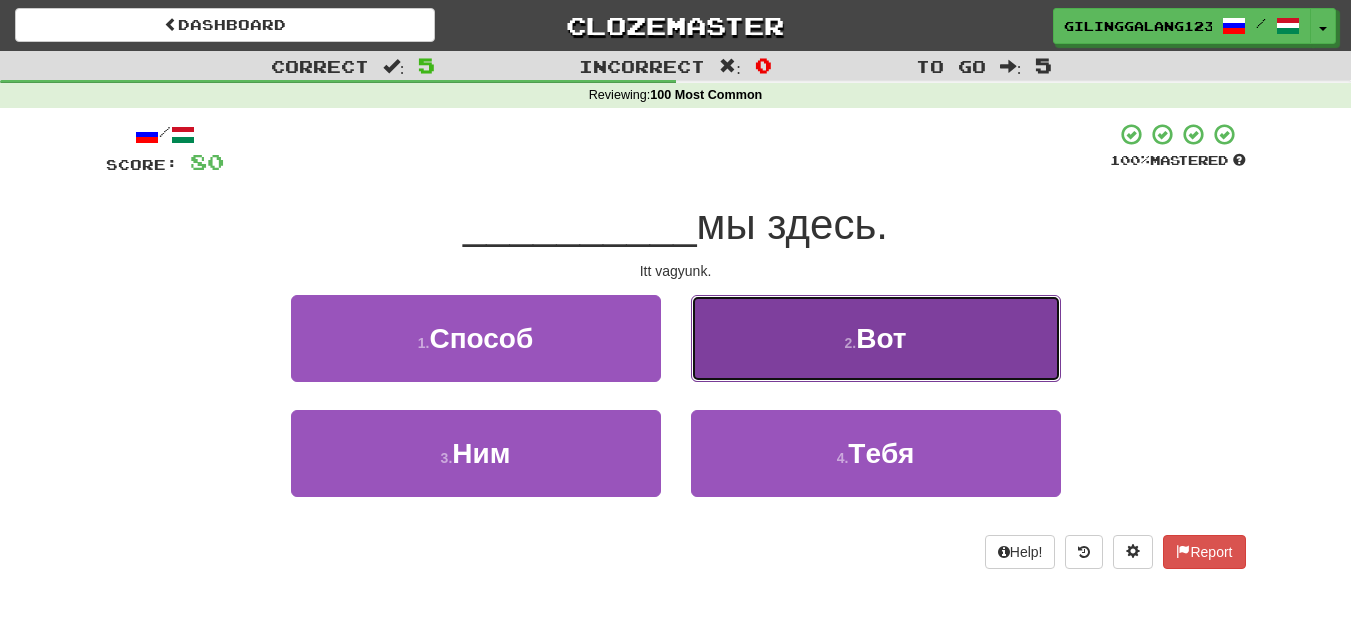 click on "2 .  Вот" at bounding box center (876, 338) 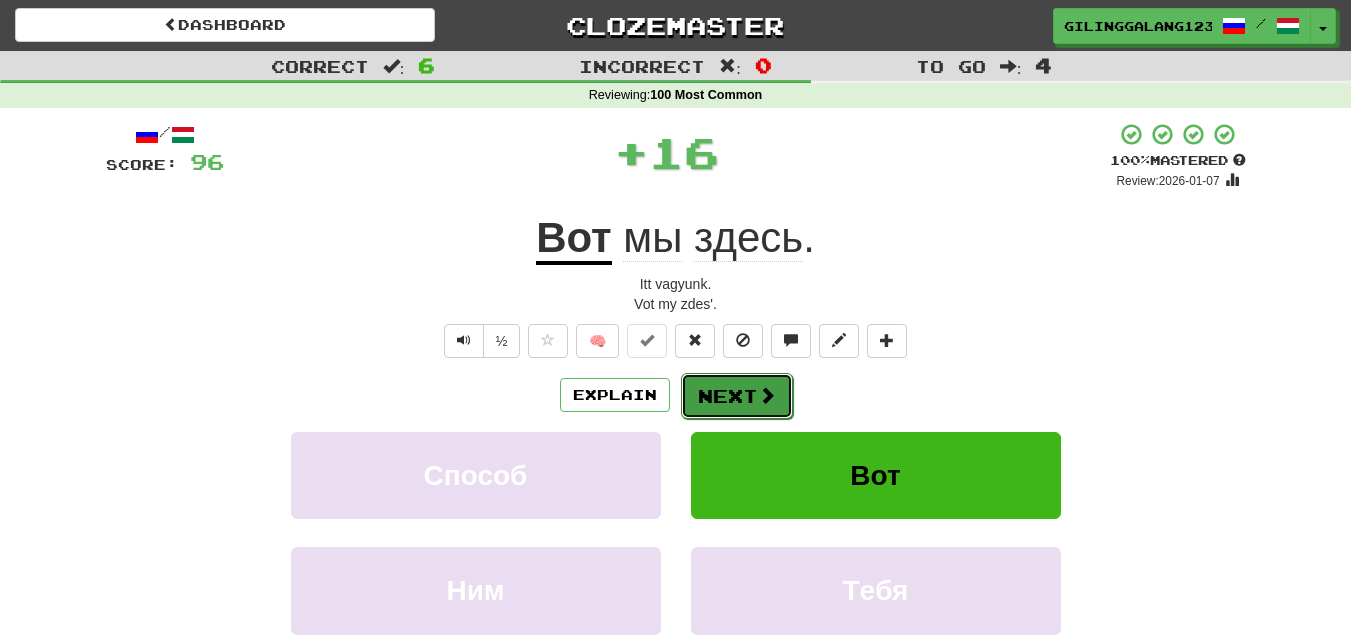 click on "Next" at bounding box center (737, 396) 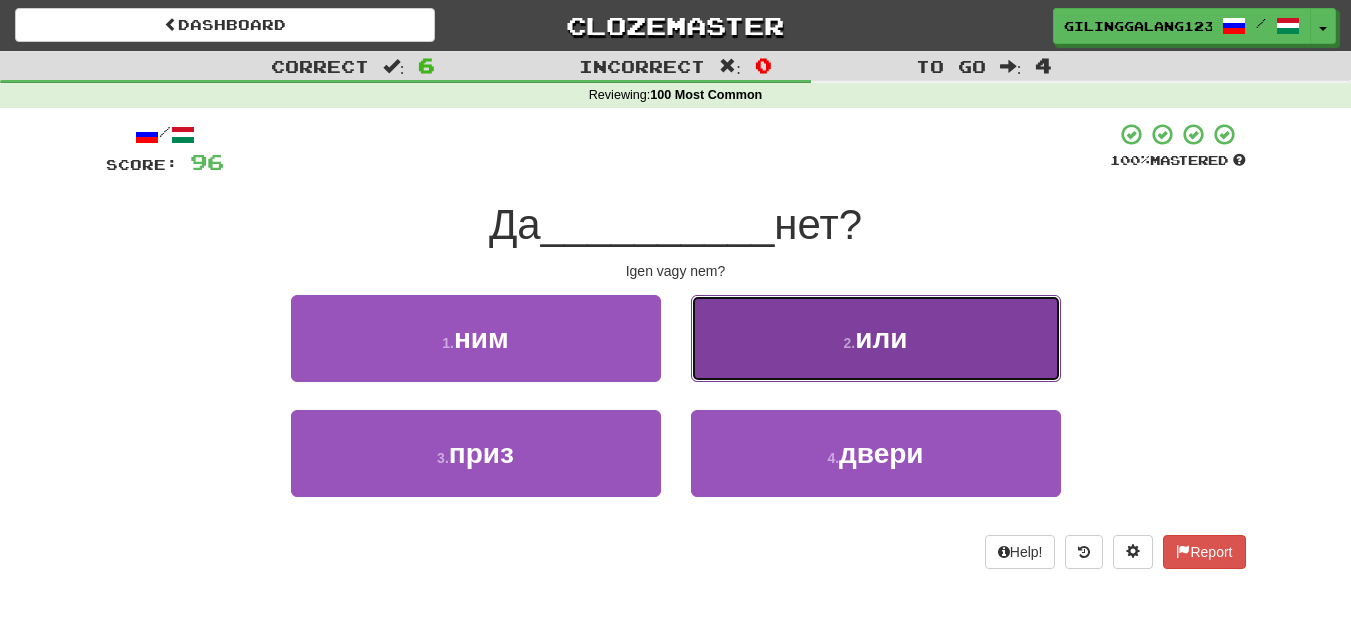 click on "2 .  или" at bounding box center (876, 338) 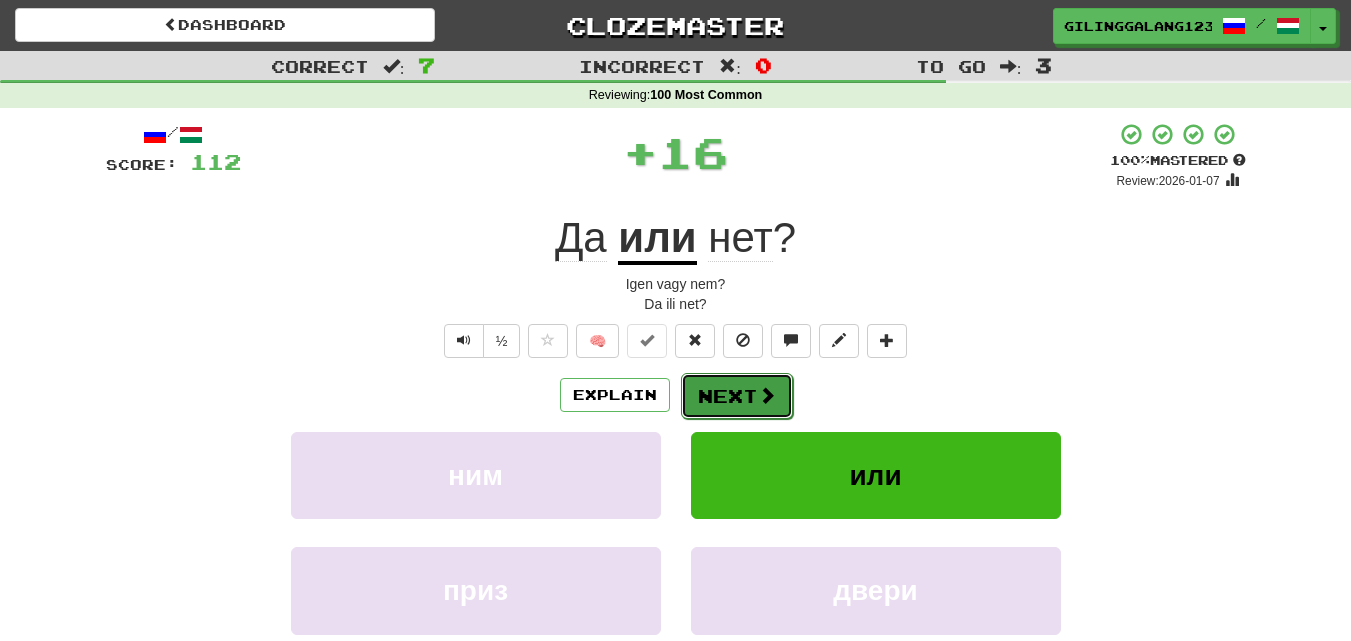 click on "Next" at bounding box center [737, 396] 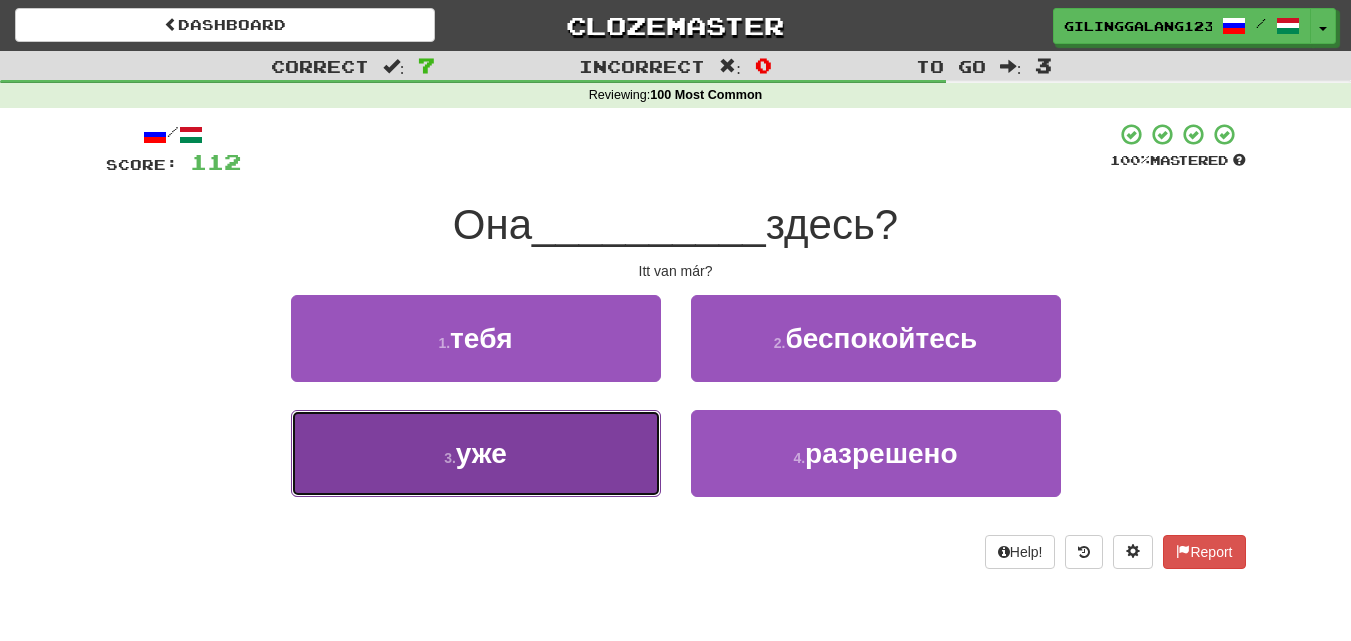click on "3 .  уже" at bounding box center [476, 453] 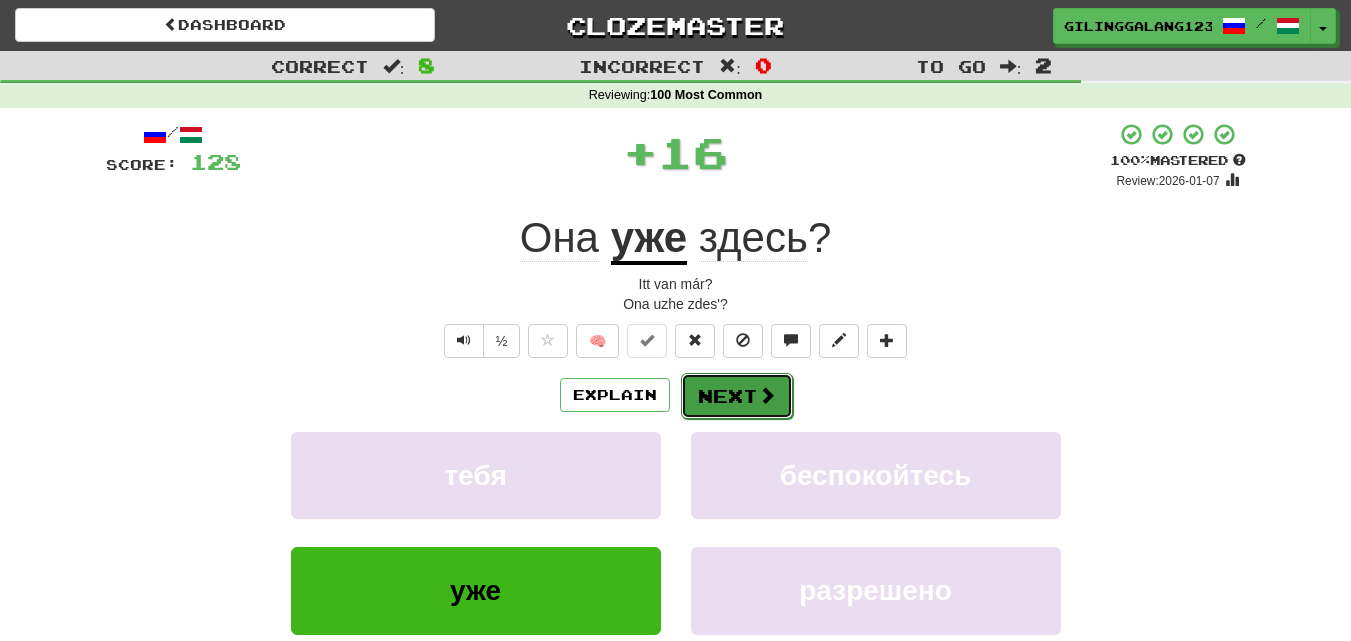 click on "Next" at bounding box center [737, 396] 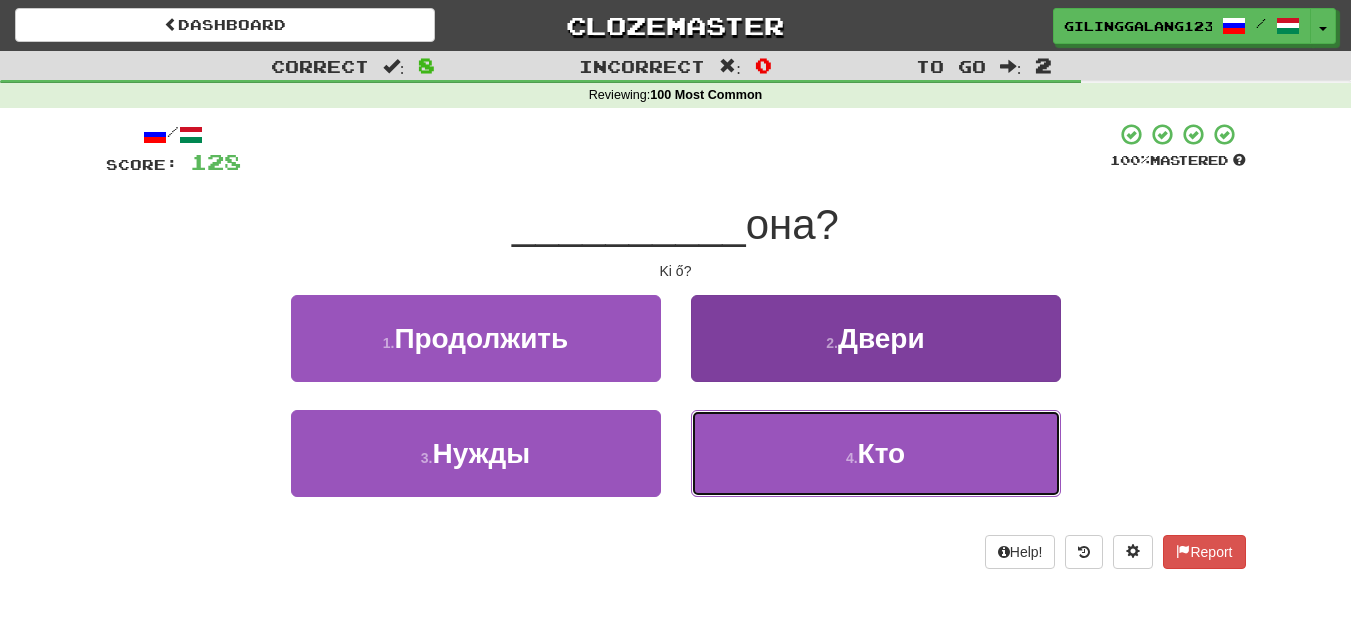 click on "4 .  Кто" at bounding box center [876, 453] 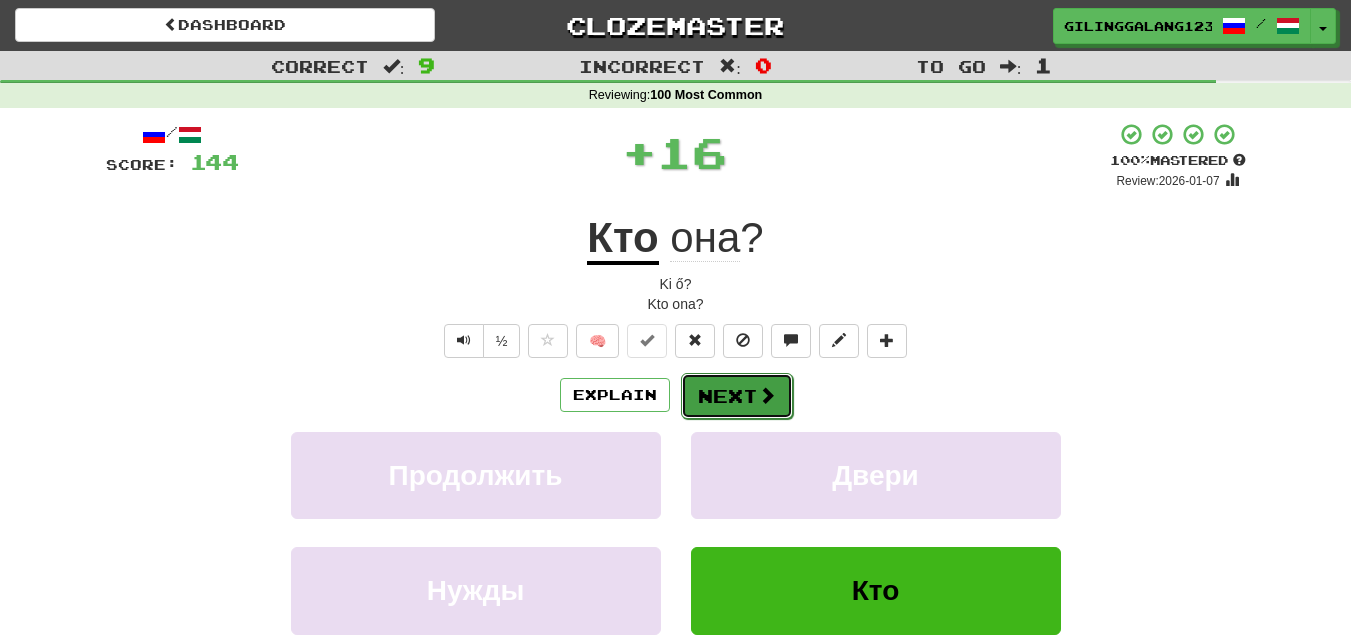 click on "Next" at bounding box center [737, 396] 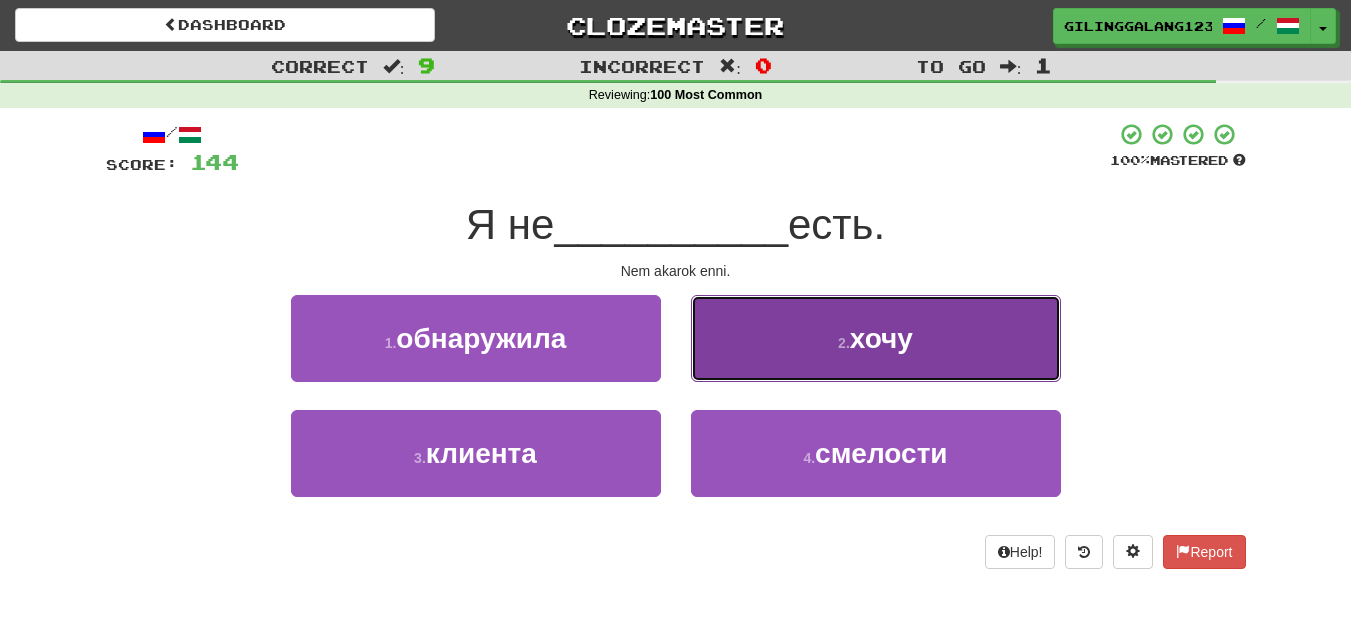 click on "хочу" at bounding box center (881, 338) 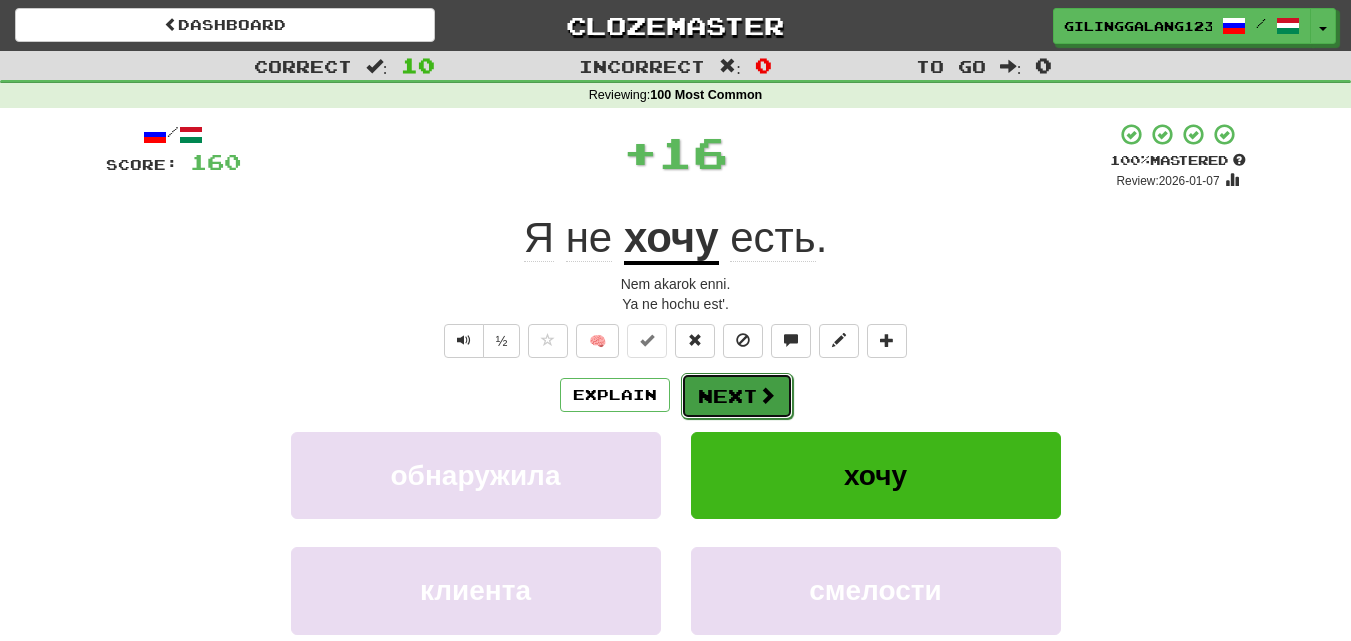 click at bounding box center (767, 395) 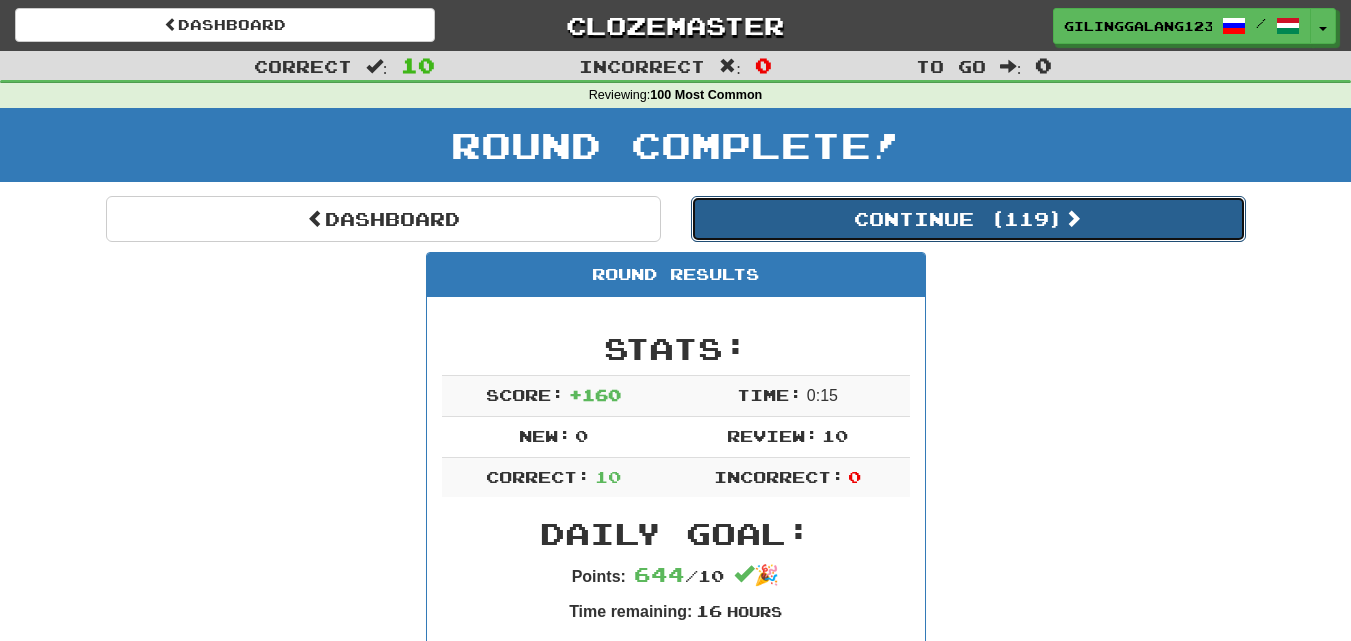 click on "Continue ( 119 )" at bounding box center (968, 219) 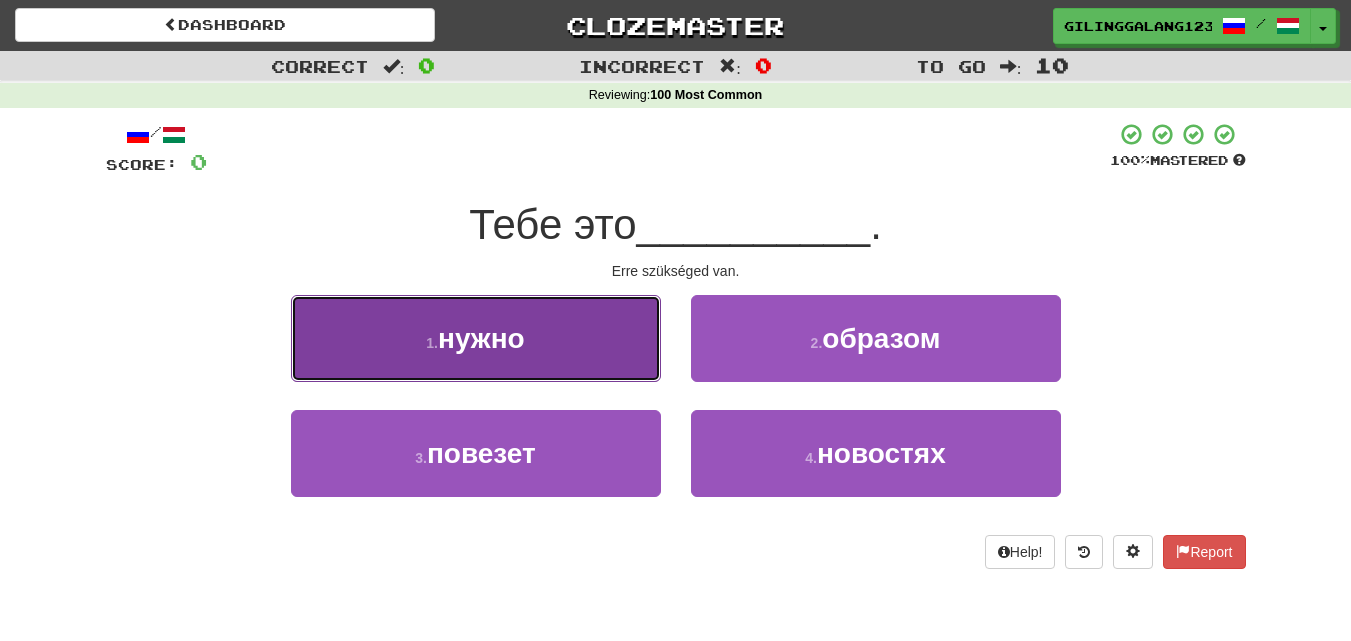 click on "1 .  нужно" at bounding box center [476, 338] 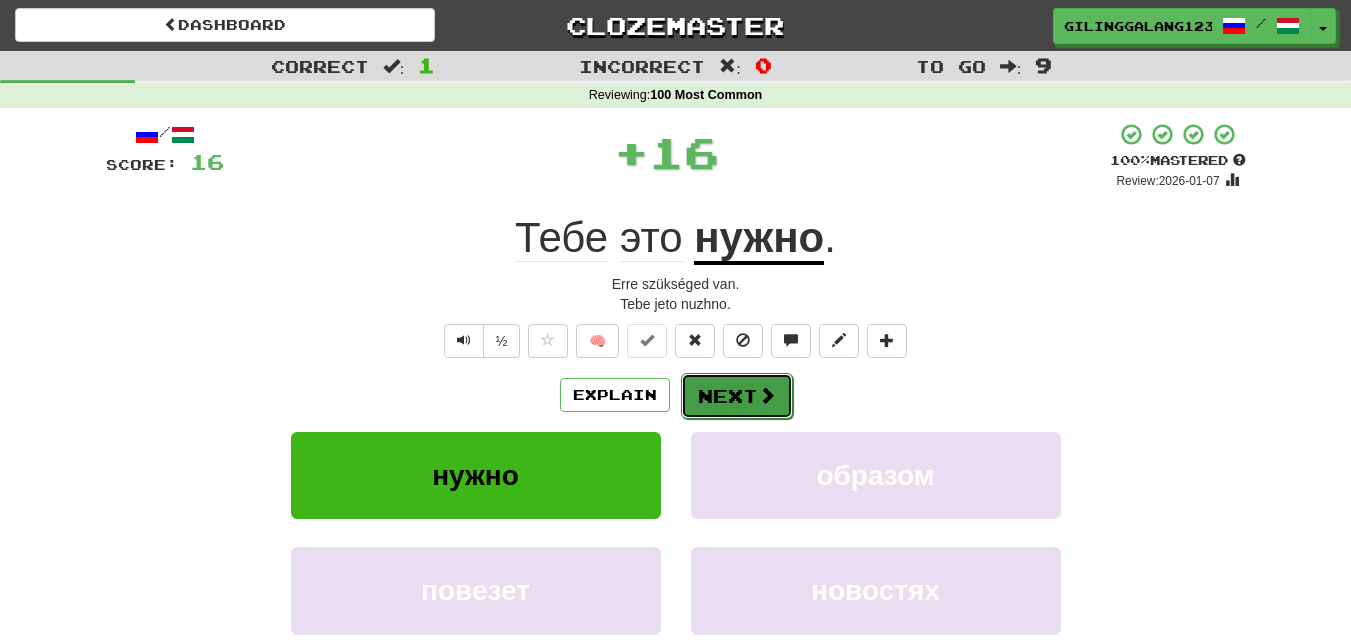 click on "Next" at bounding box center [737, 396] 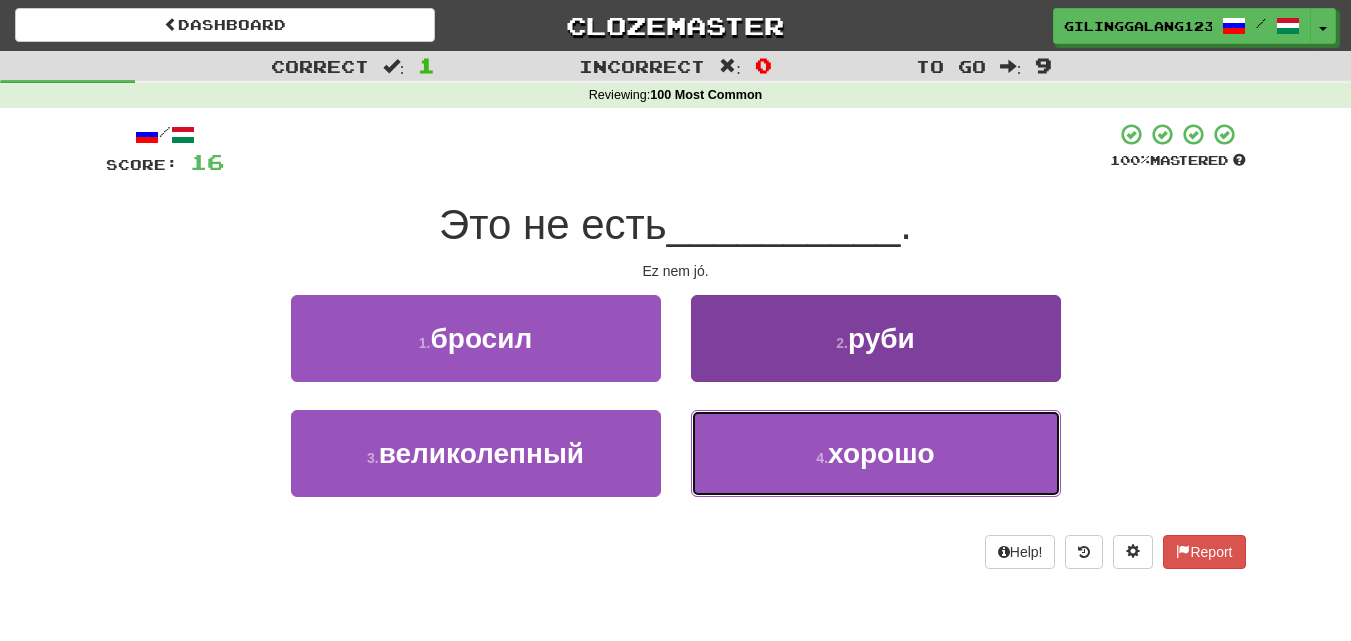 click on "4 .  хорошо" at bounding box center (876, 453) 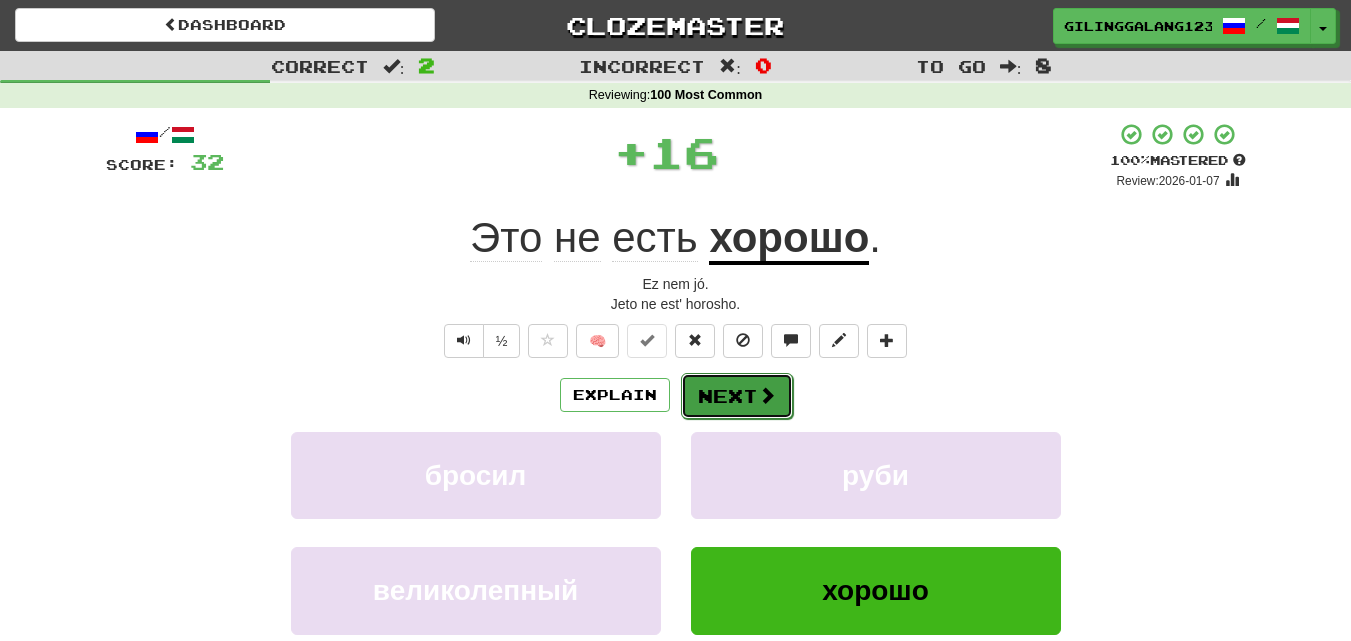 click on "Next" at bounding box center [737, 396] 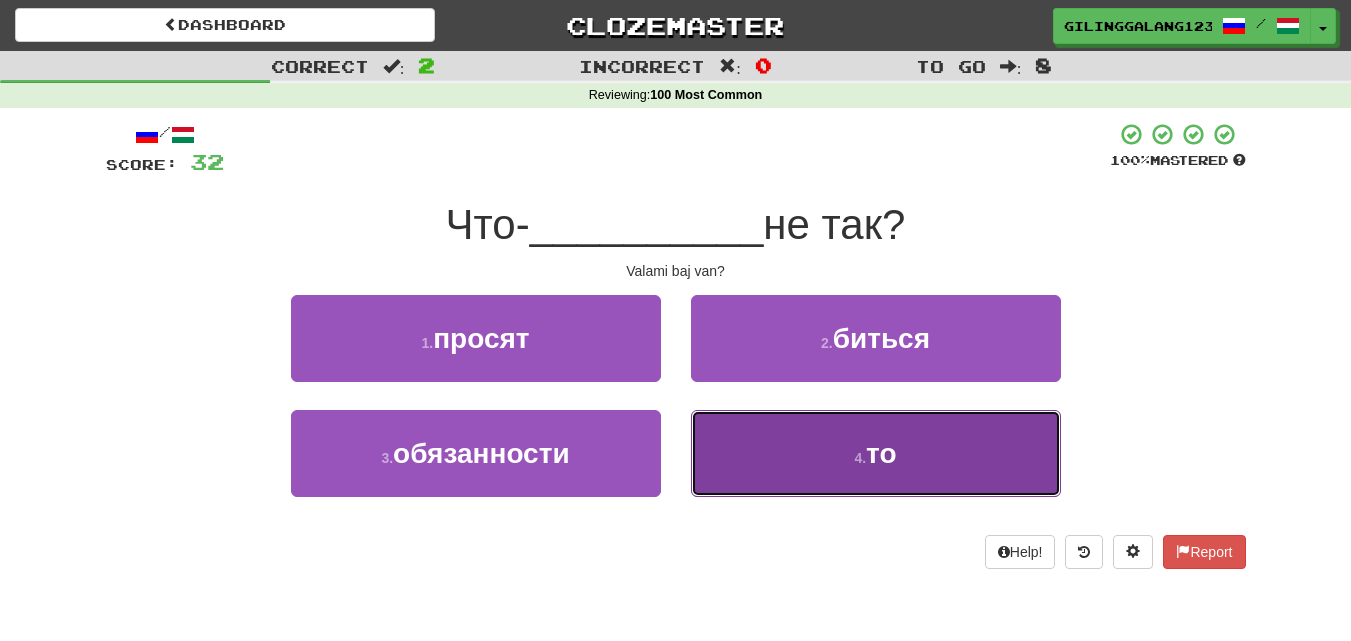 click on "4 ." at bounding box center (860, 458) 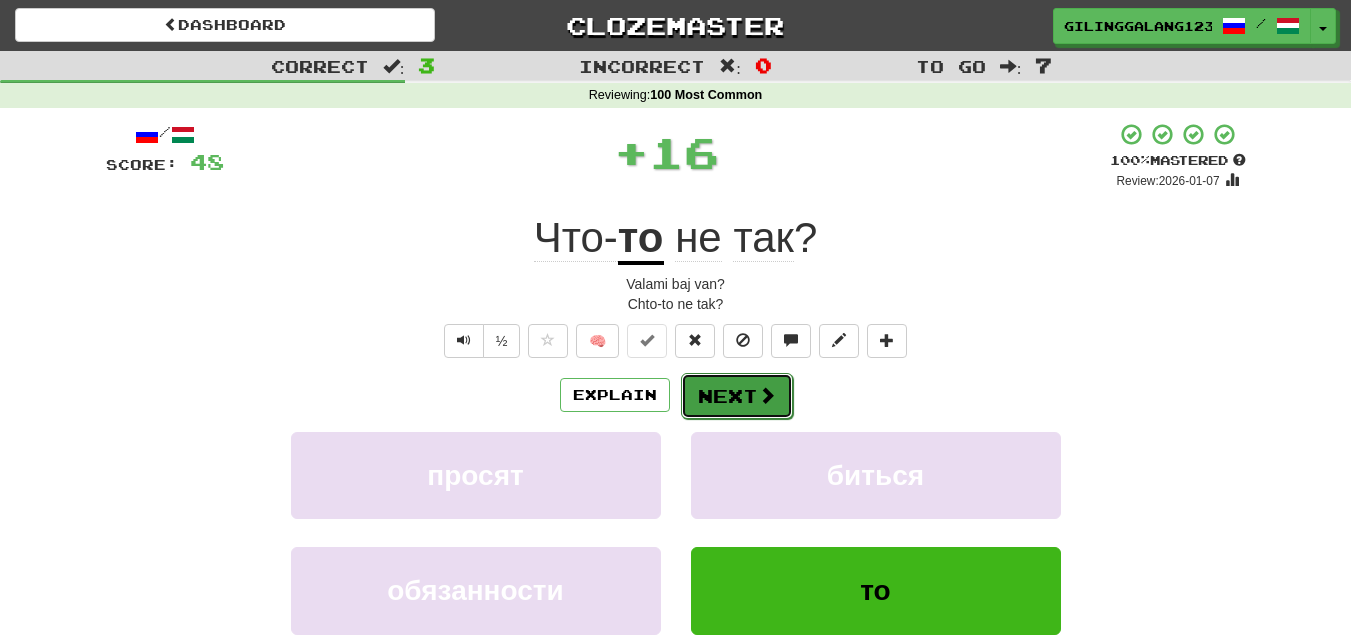 click on "Next" at bounding box center (737, 396) 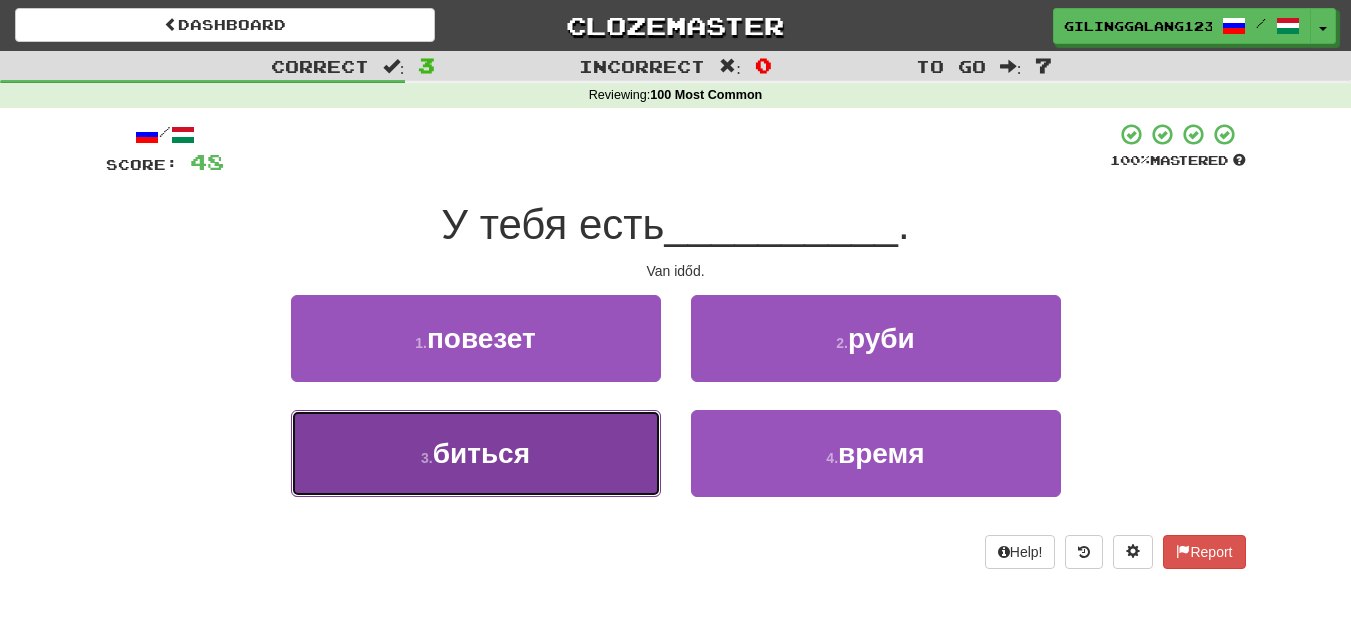 click on "3 .  биться" at bounding box center (476, 453) 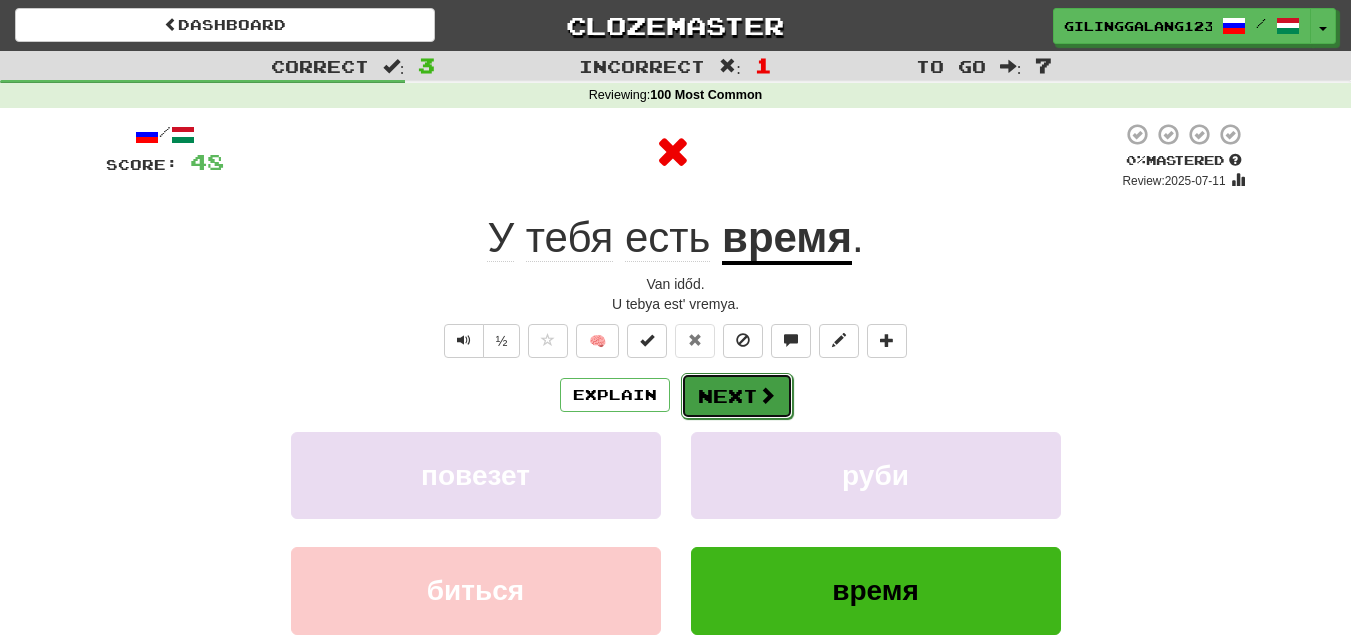 click on "Next" at bounding box center (737, 396) 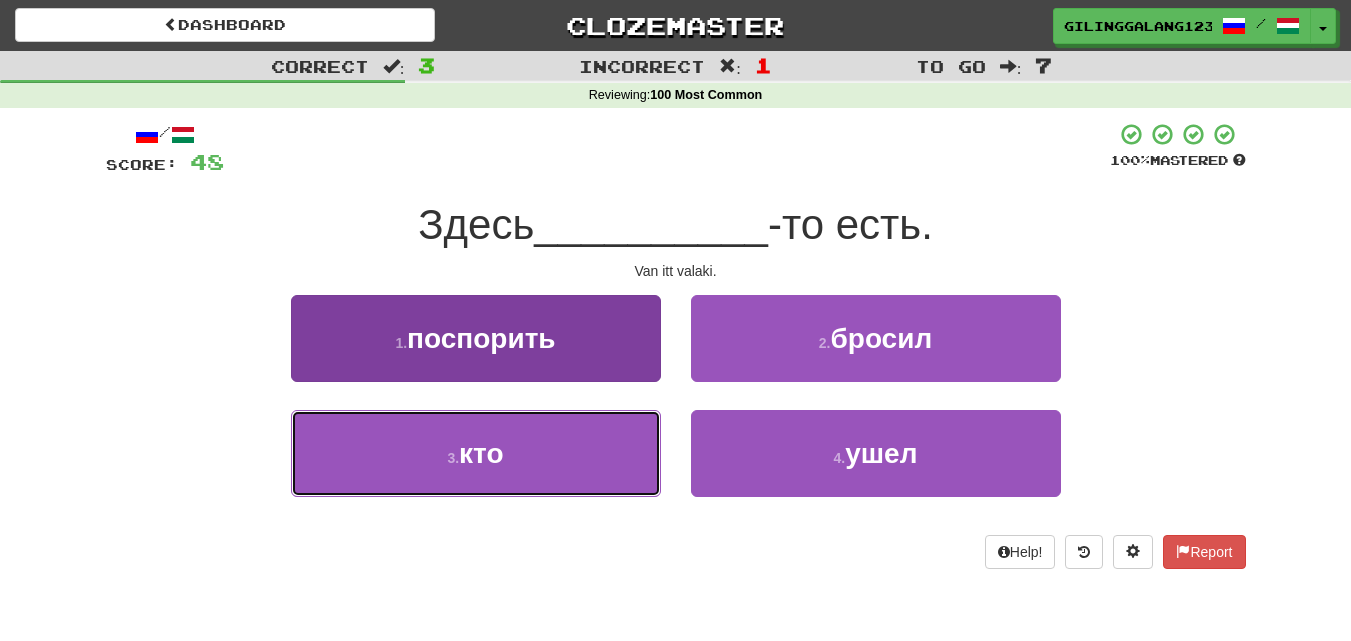 click on "3 .  кто" at bounding box center (476, 453) 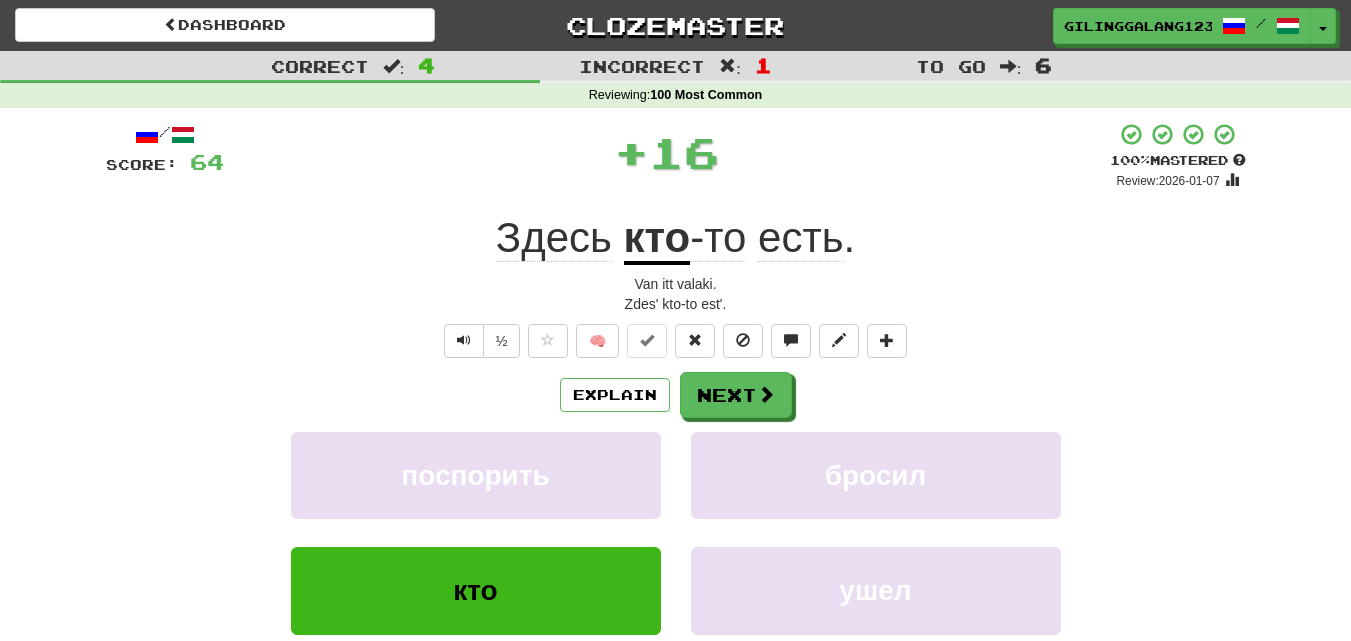 click on "/  Score:   64 + 16 100 %  Mastered Review:  2026-01-07 Здесь   кто -то   есть . Van itt valaki. Zdes' kto-to est'. ½ 🧠 Explain Next поспорить бросил кто ушел Learn more: поспорить бросил кто ушел  Help!  Report Sentence Source" at bounding box center (676, 445) 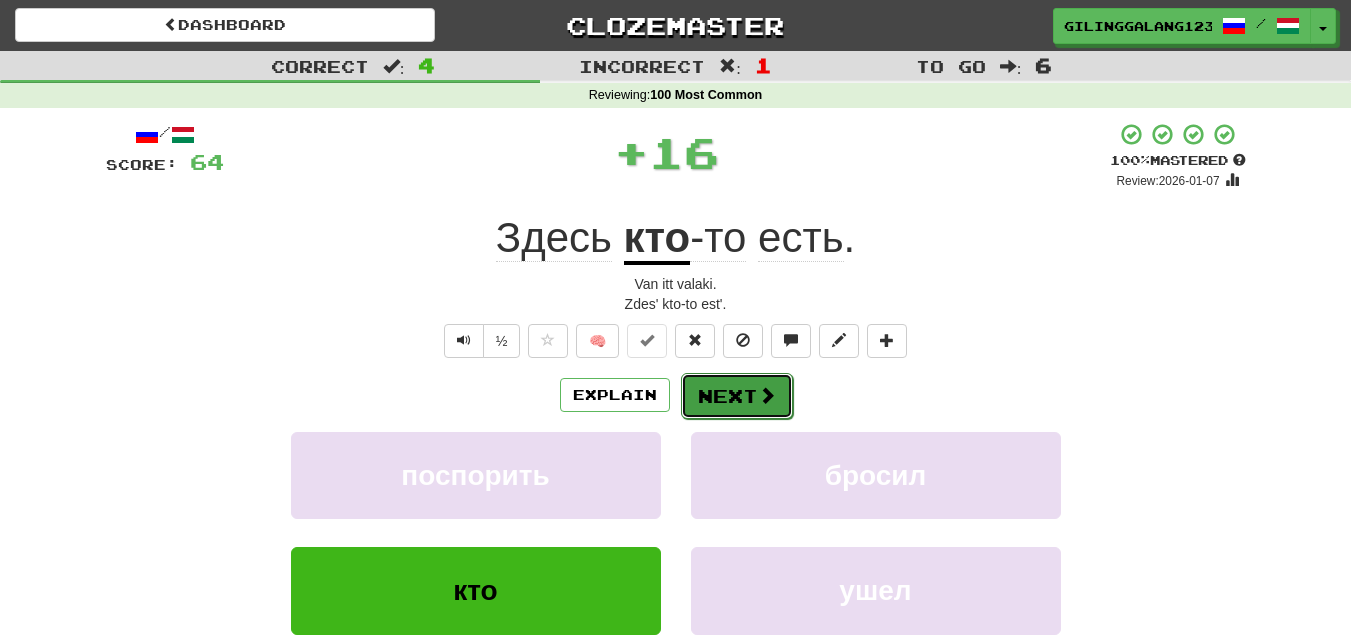 click on "Next" at bounding box center [737, 396] 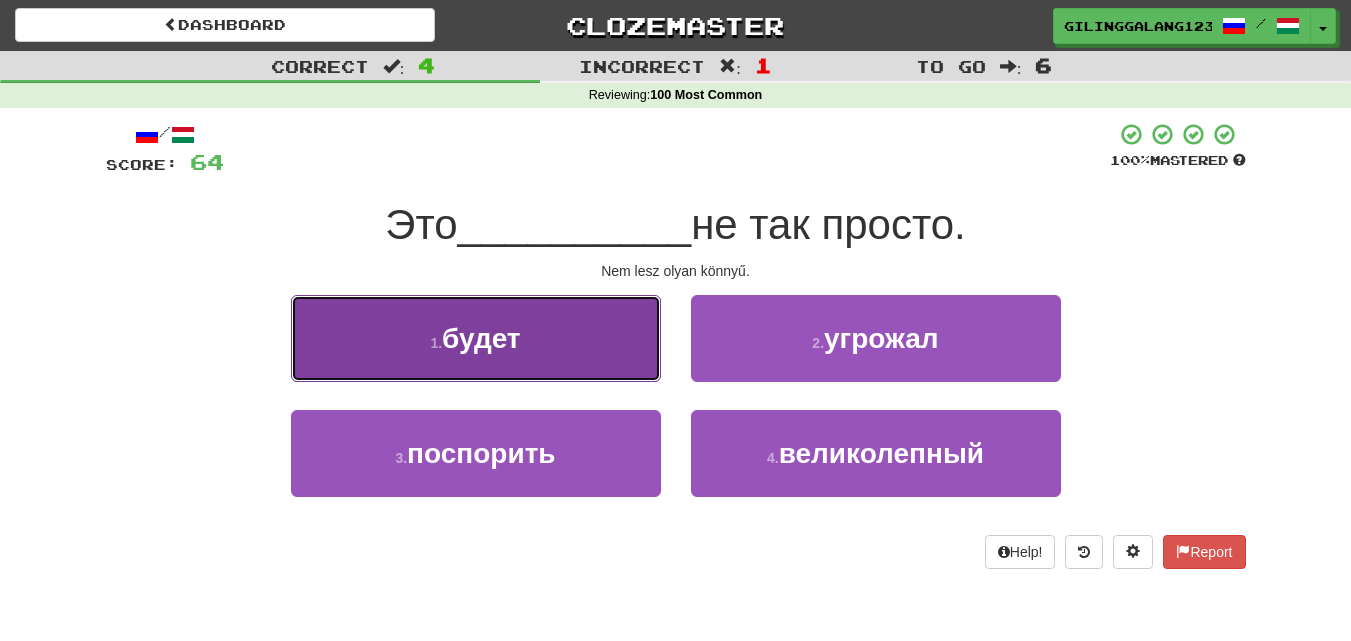 click on "1 .  будет" at bounding box center (476, 338) 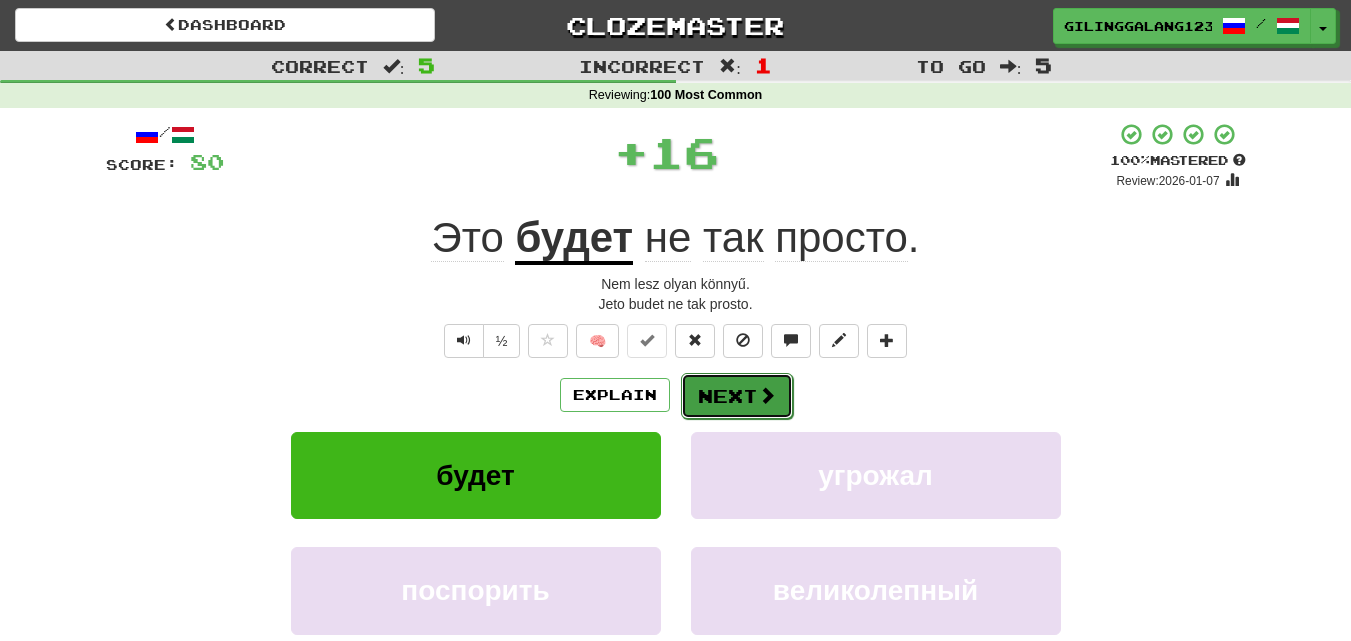 click on "Next" at bounding box center [737, 396] 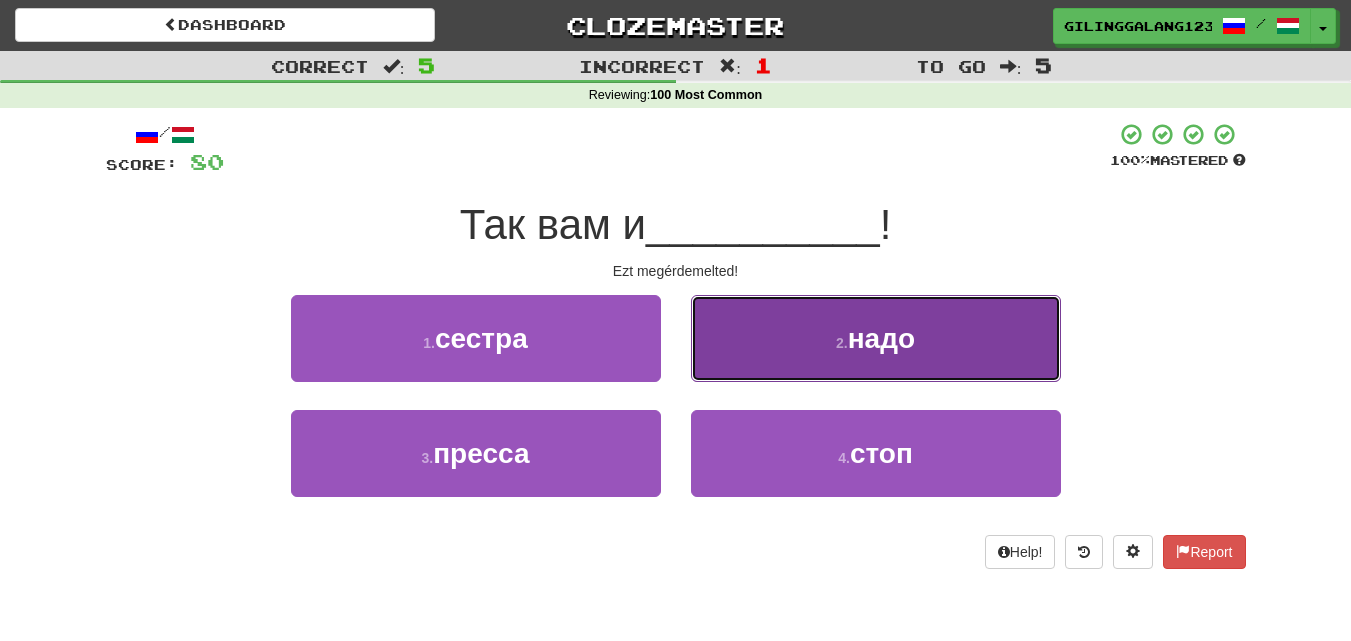 click on "2 .  надо" at bounding box center (876, 338) 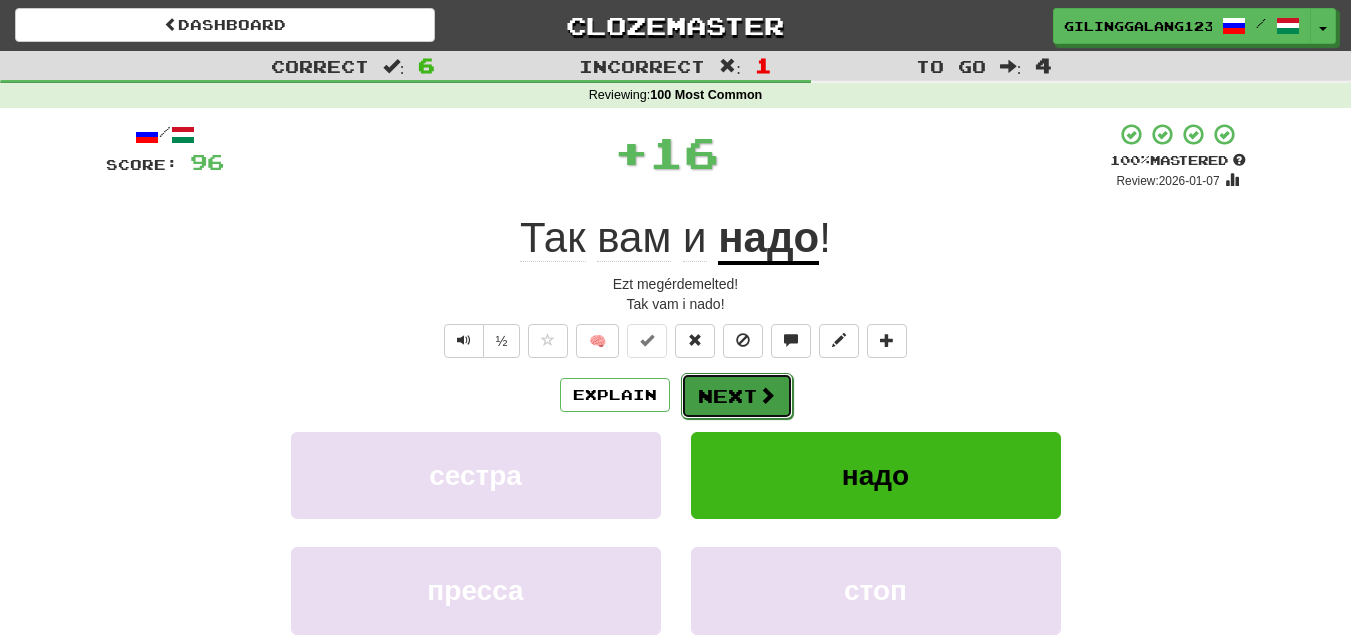 click on "Next" at bounding box center [737, 396] 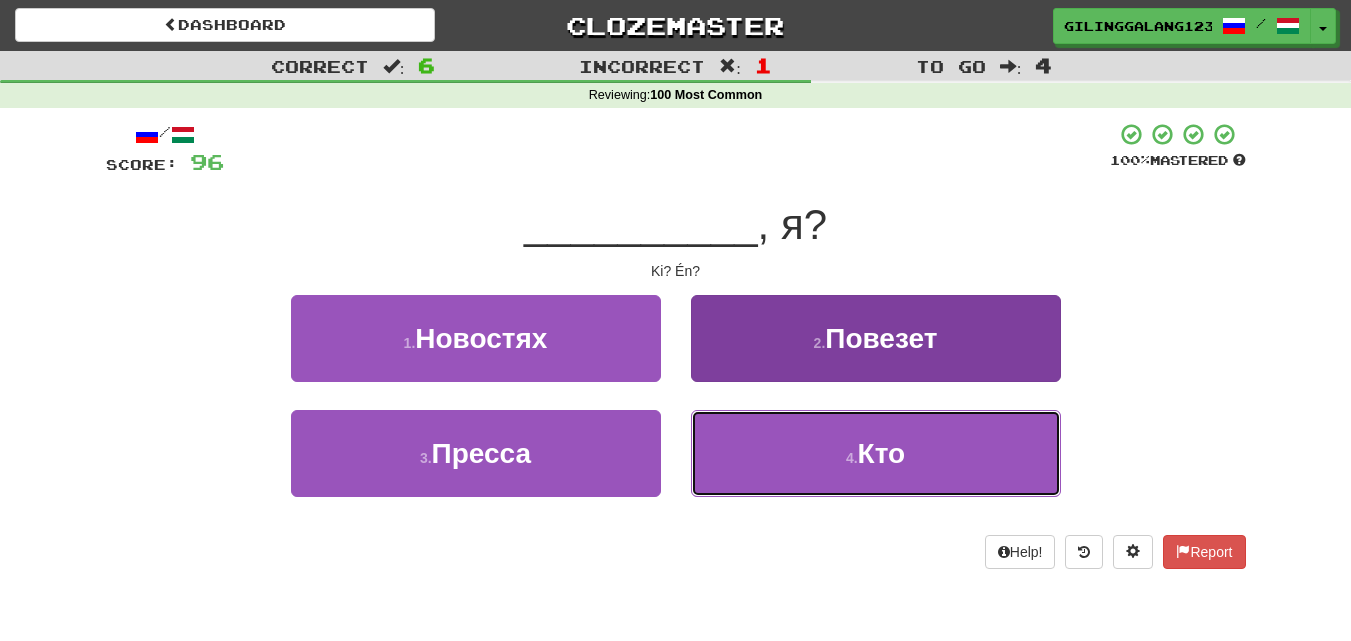 click on "4 .  Кто" at bounding box center (876, 453) 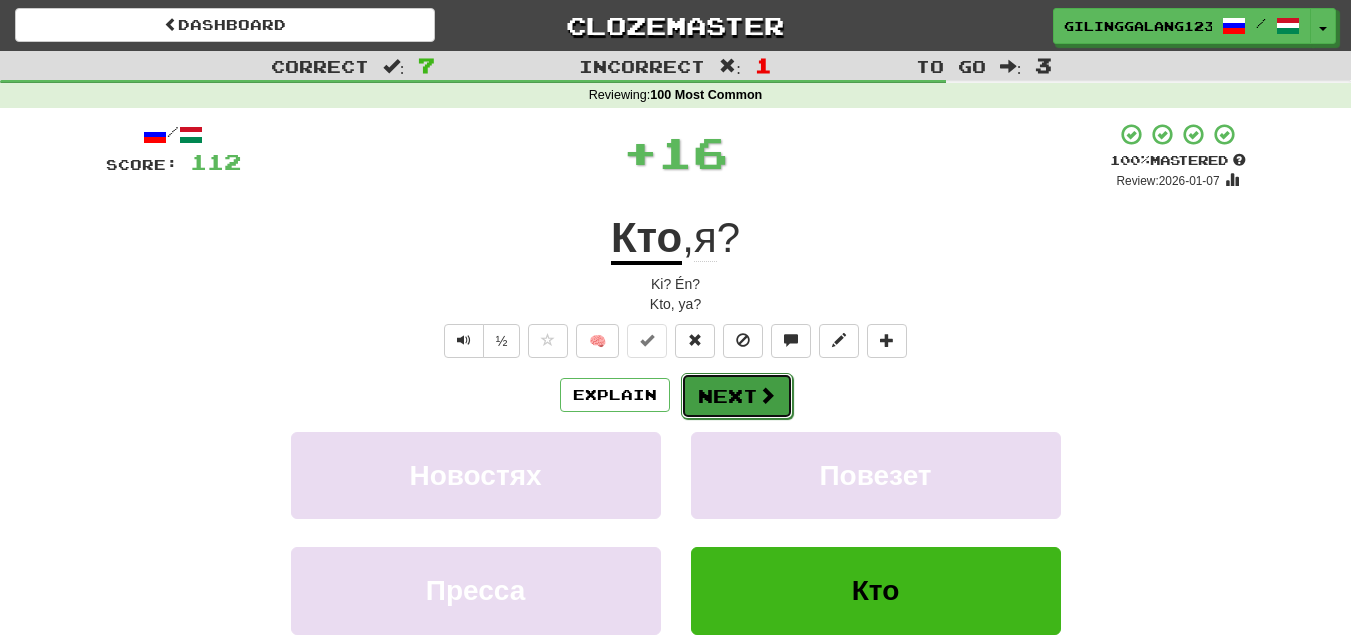 click on "Next" at bounding box center [737, 396] 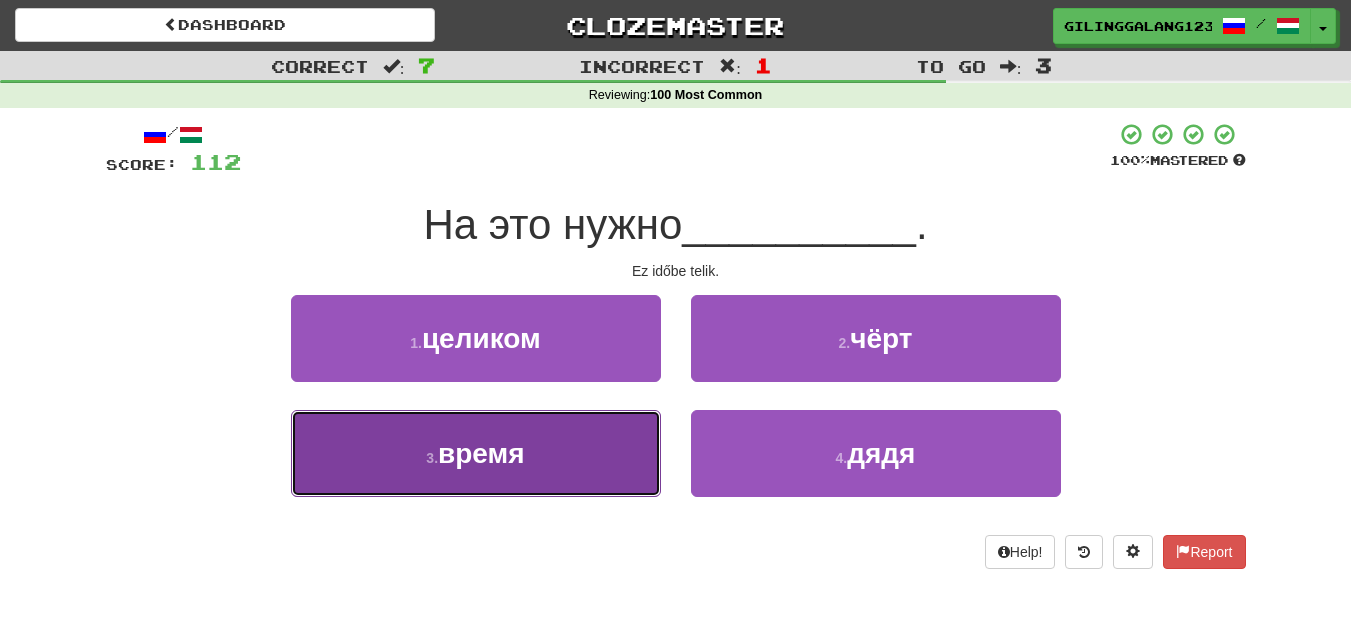 click on "3 .  время" at bounding box center [476, 453] 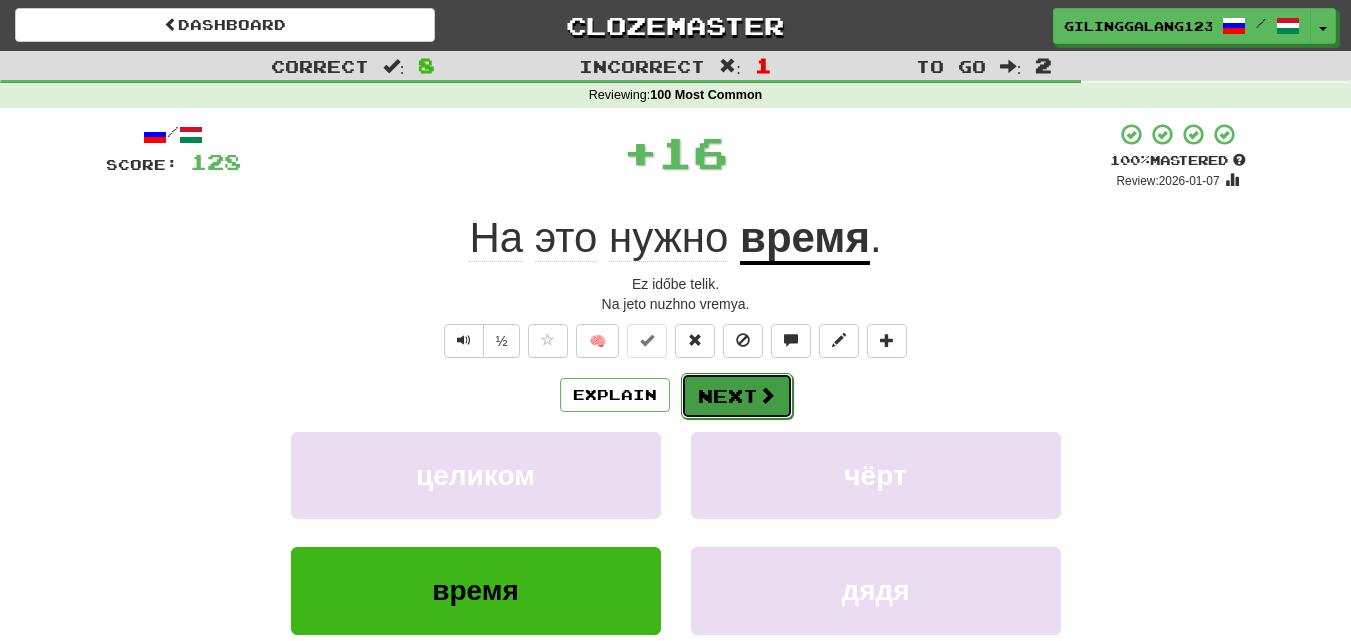 click on "Next" at bounding box center (737, 396) 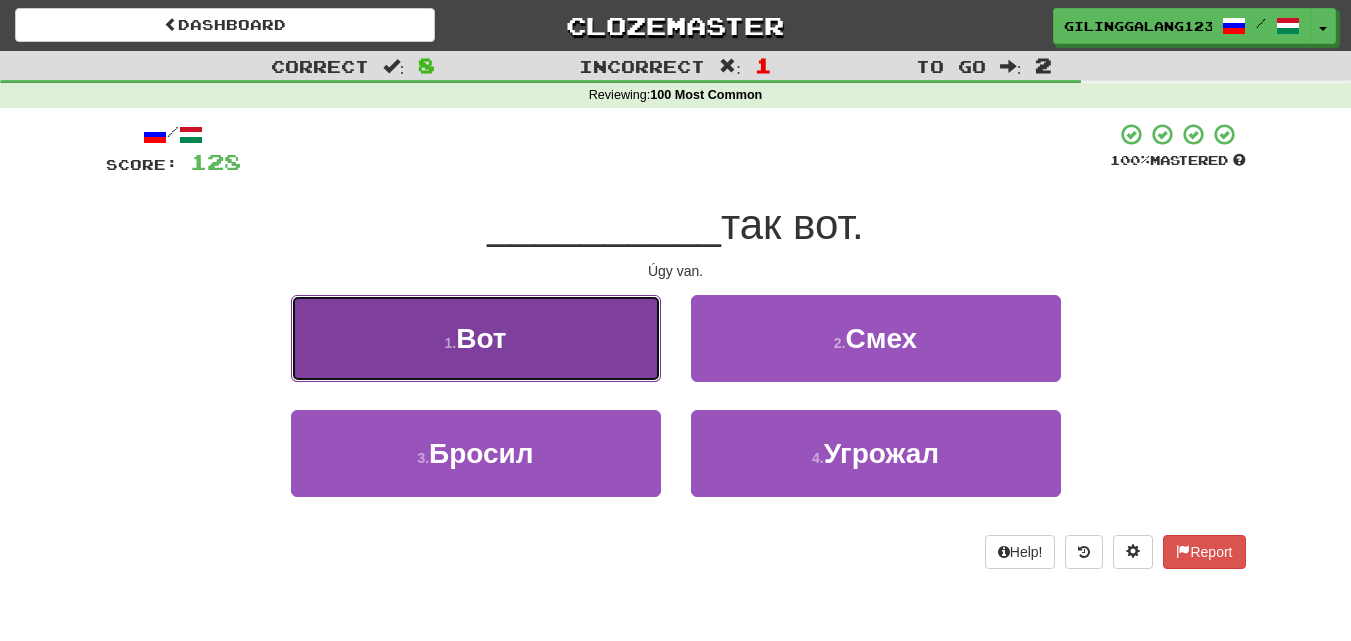 click on "1 .  Вот" at bounding box center [476, 338] 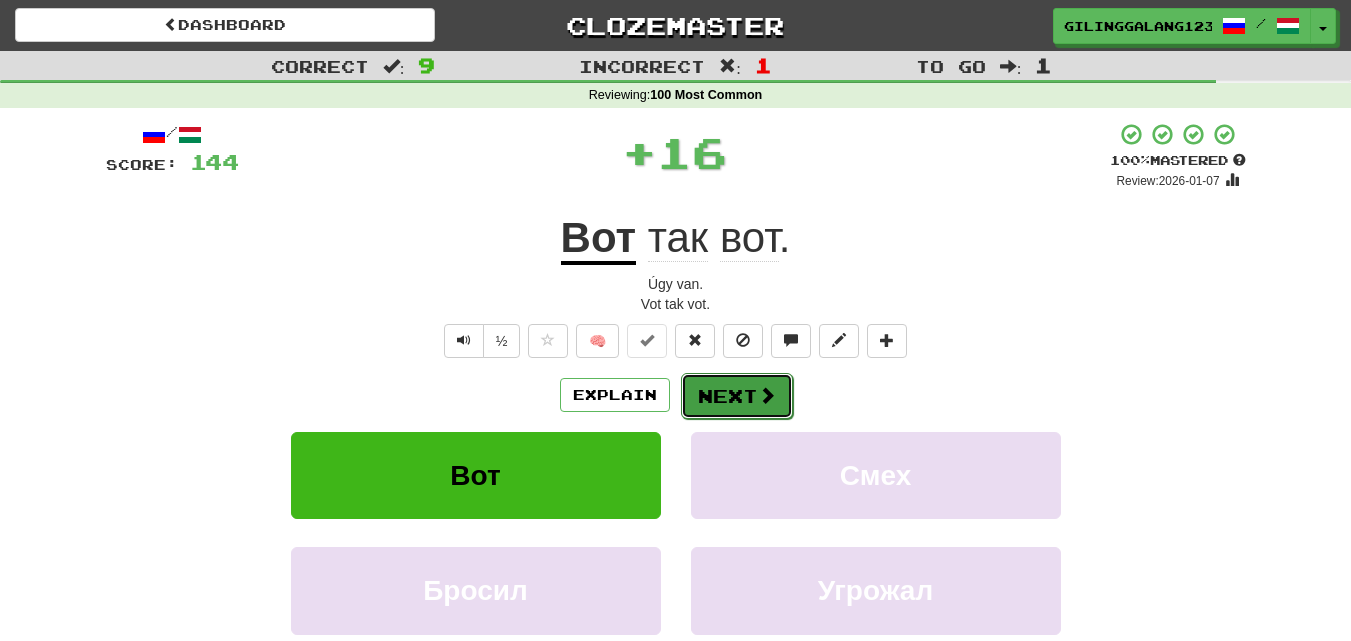 click on "Next" at bounding box center [737, 396] 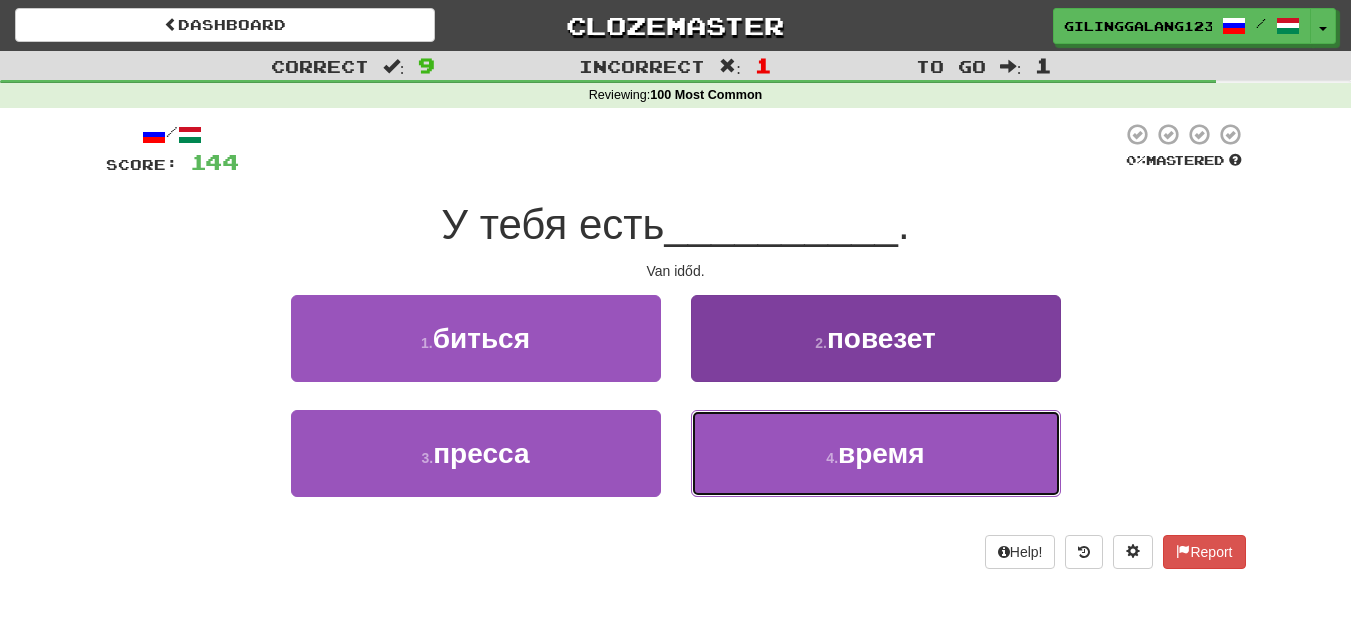 click on "4 .  время" at bounding box center [876, 453] 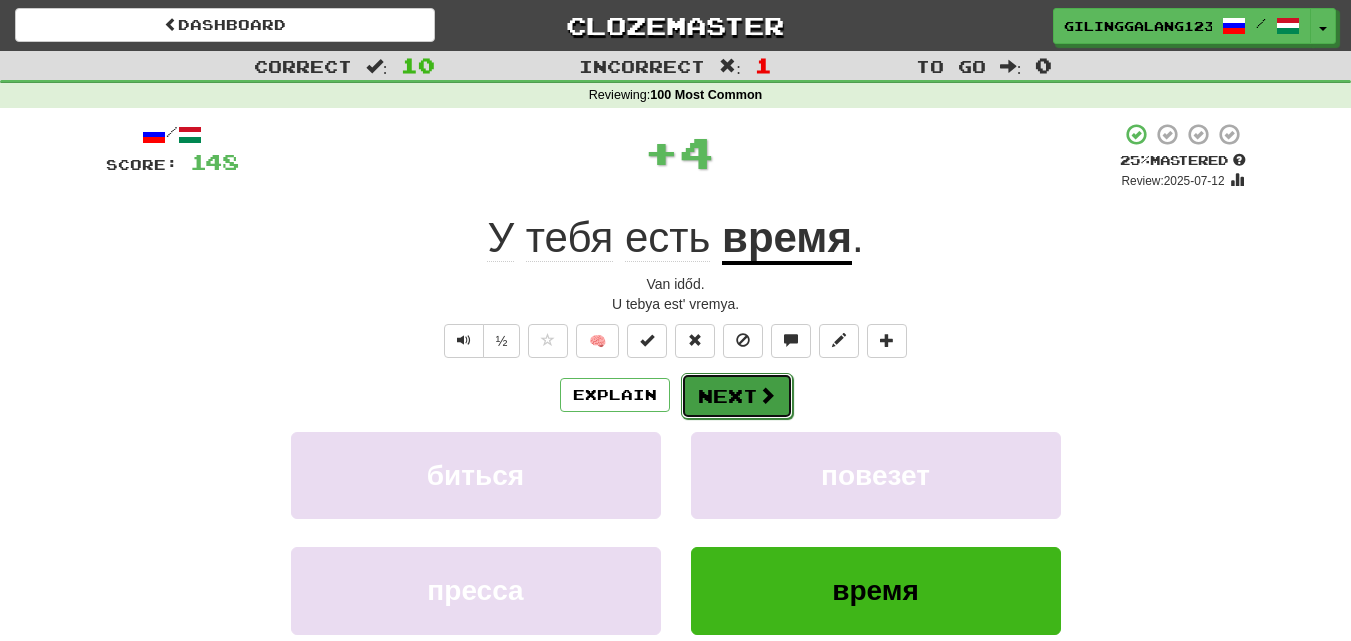 click on "Next" at bounding box center (737, 396) 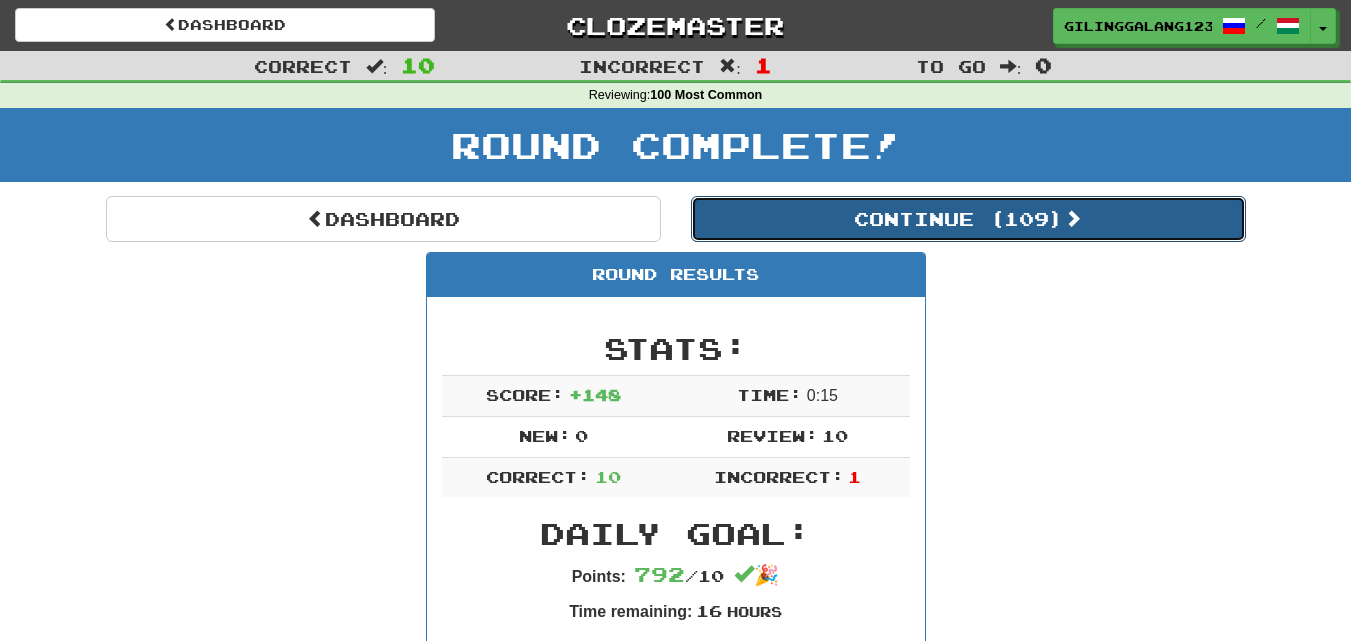 click on "Continue ( 109 )" at bounding box center (968, 219) 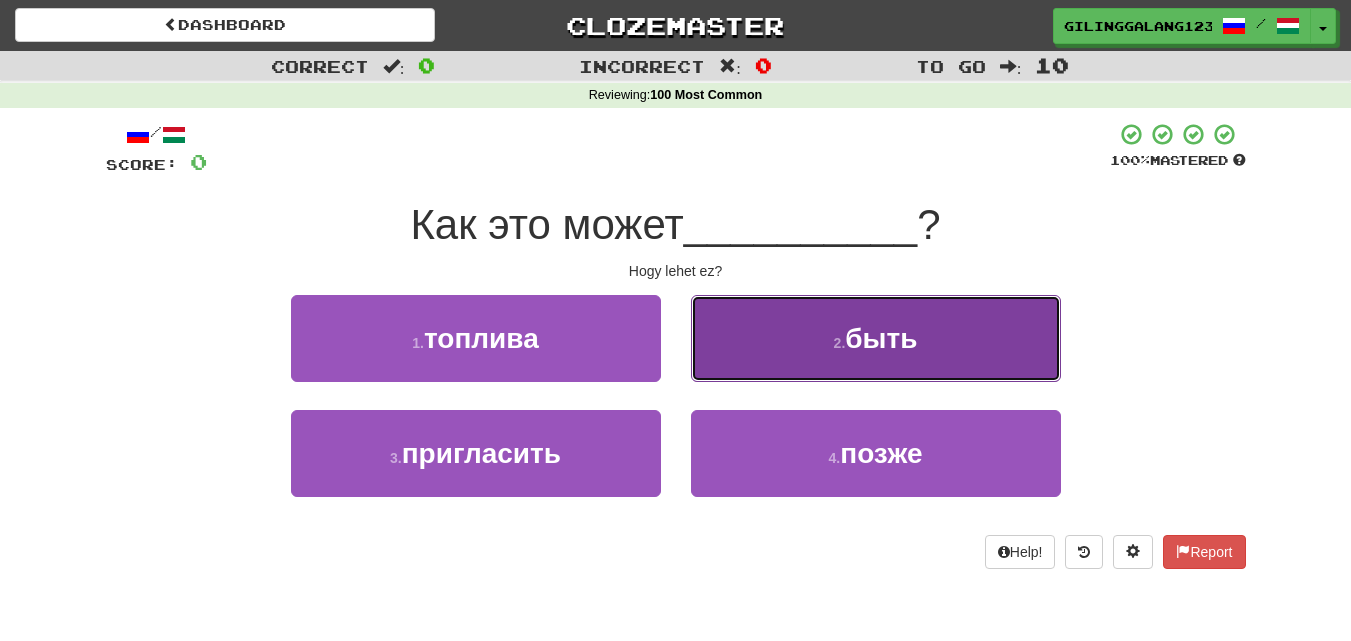 click on "2 ." at bounding box center (840, 343) 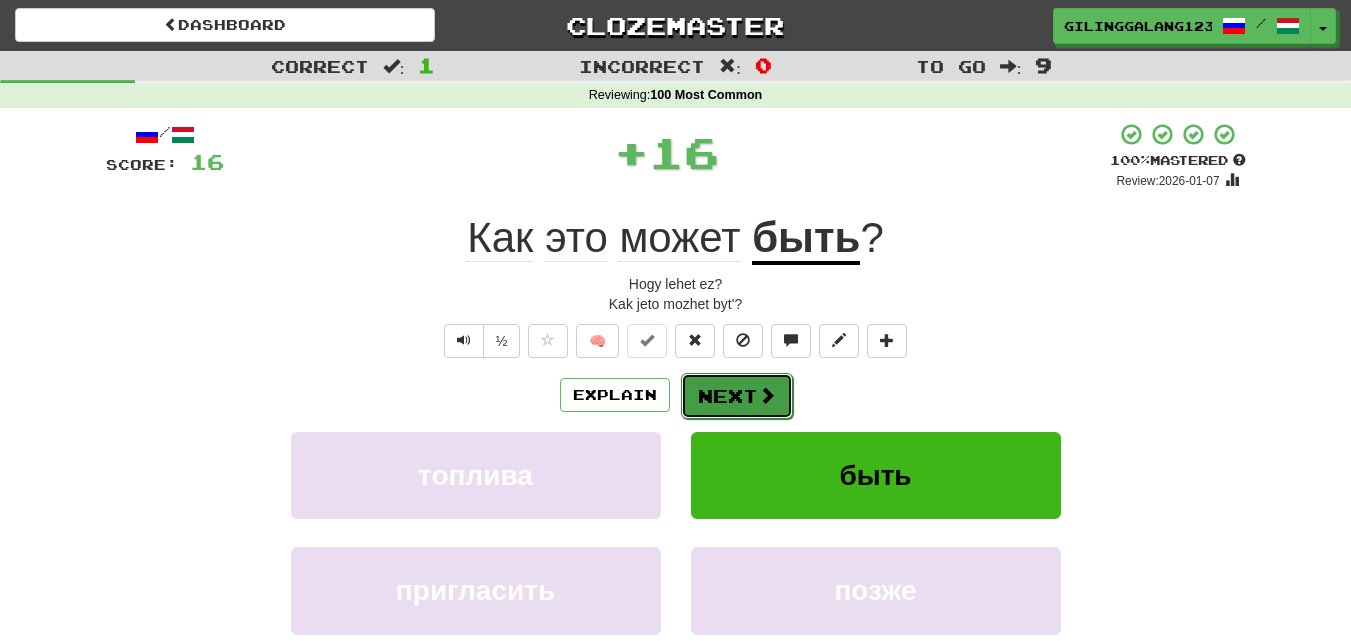 click on "Next" at bounding box center (737, 396) 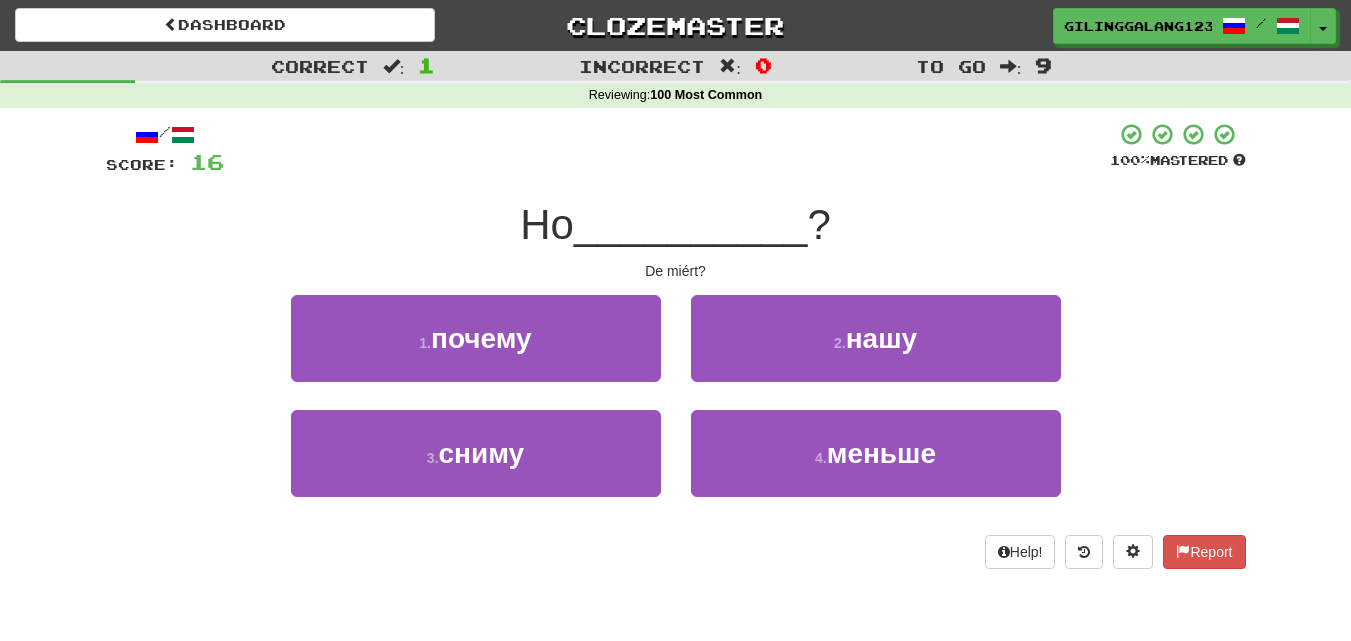 click on "1 .  почему" at bounding box center (476, 352) 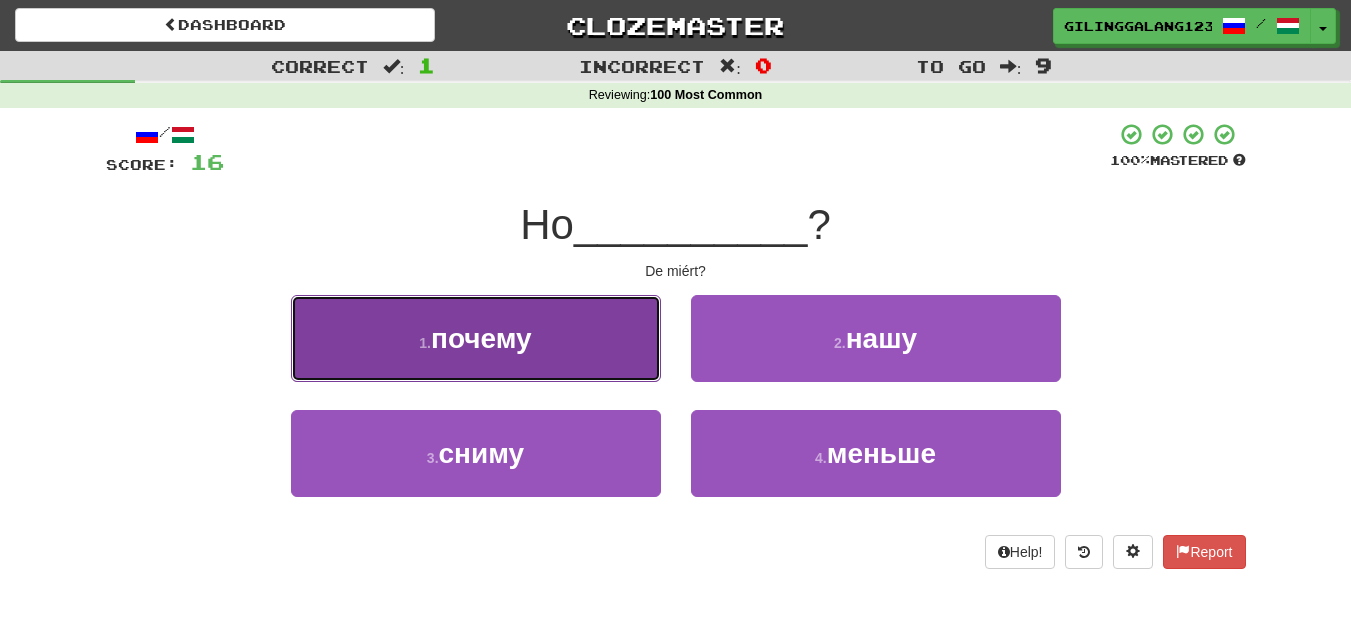 click on "1 .  почему" at bounding box center [476, 338] 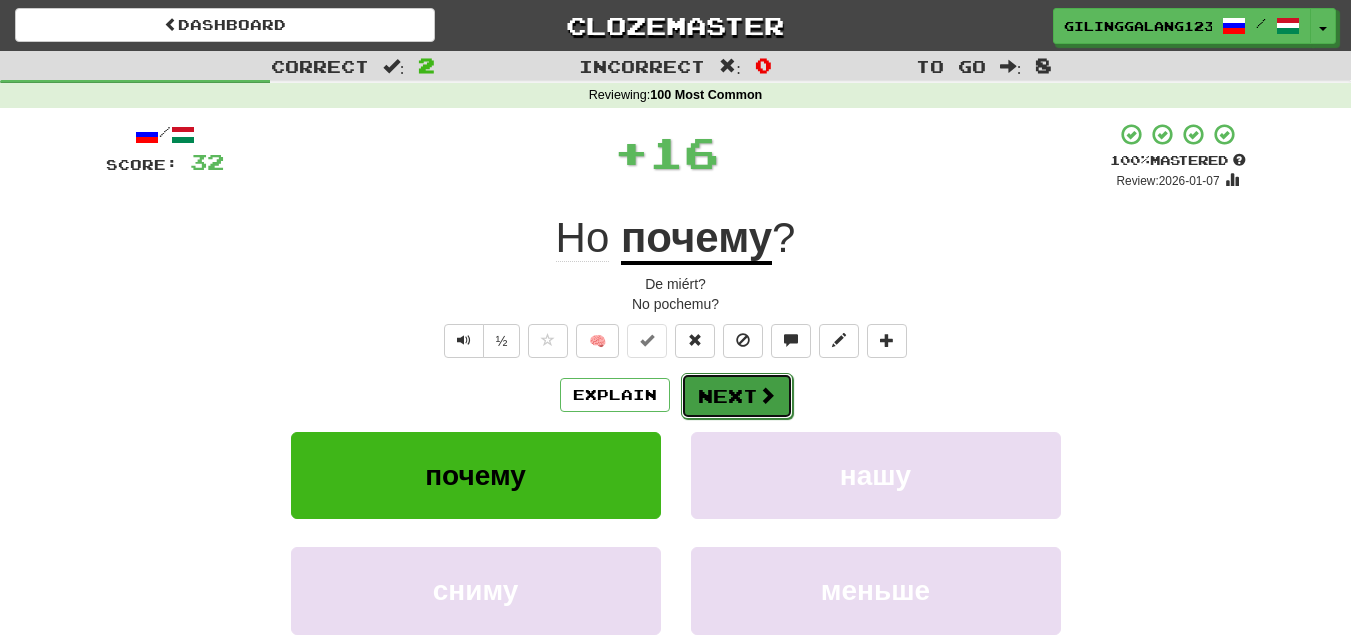 click on "Next" at bounding box center [737, 396] 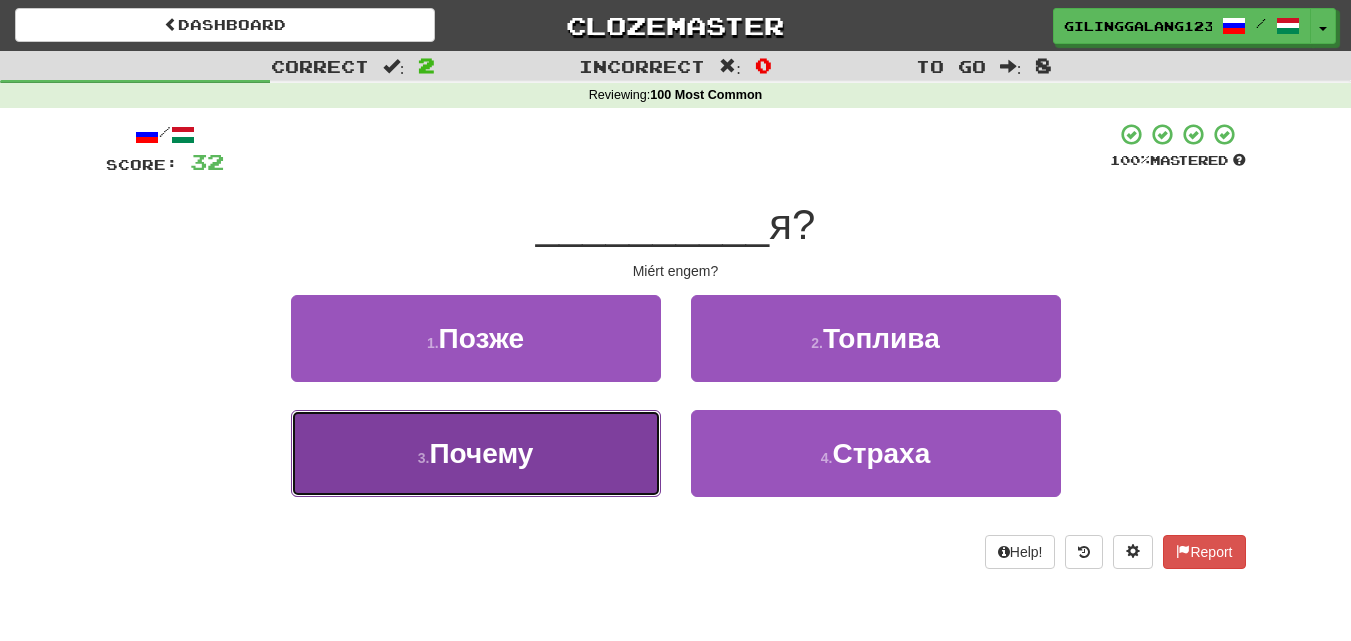 click on "3 .  Почему" at bounding box center (476, 453) 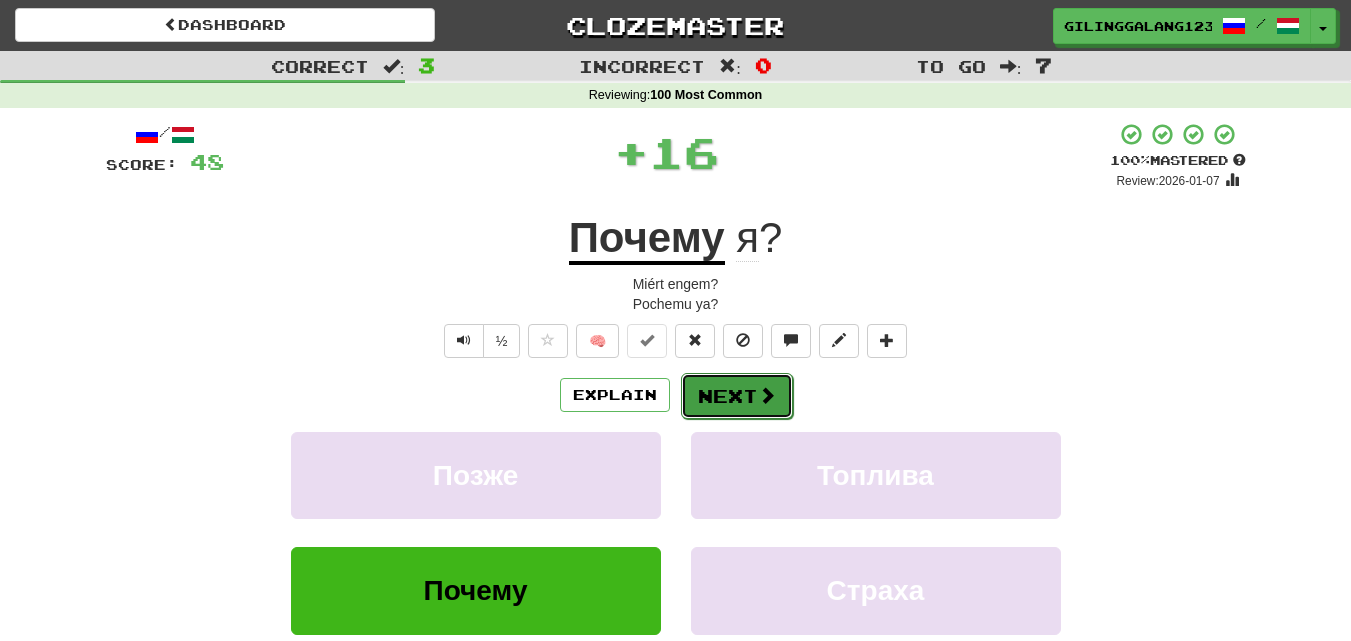 click on "Next" at bounding box center (737, 396) 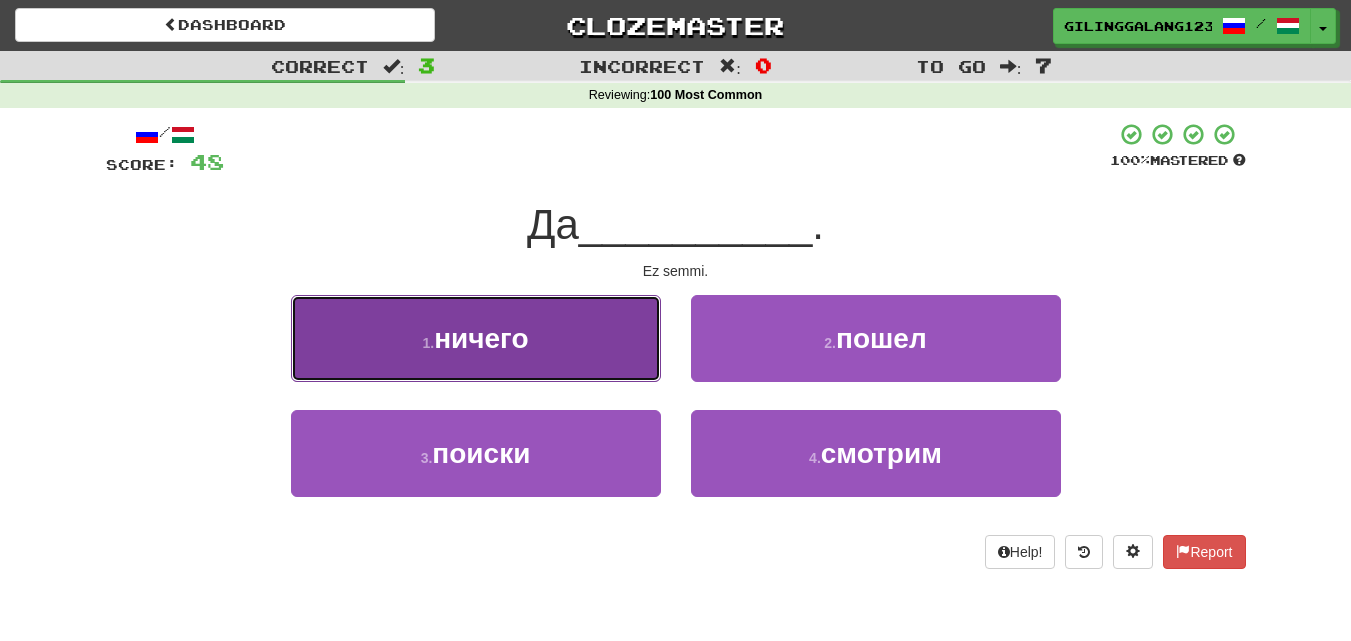click on "1 .  ничего" at bounding box center (476, 338) 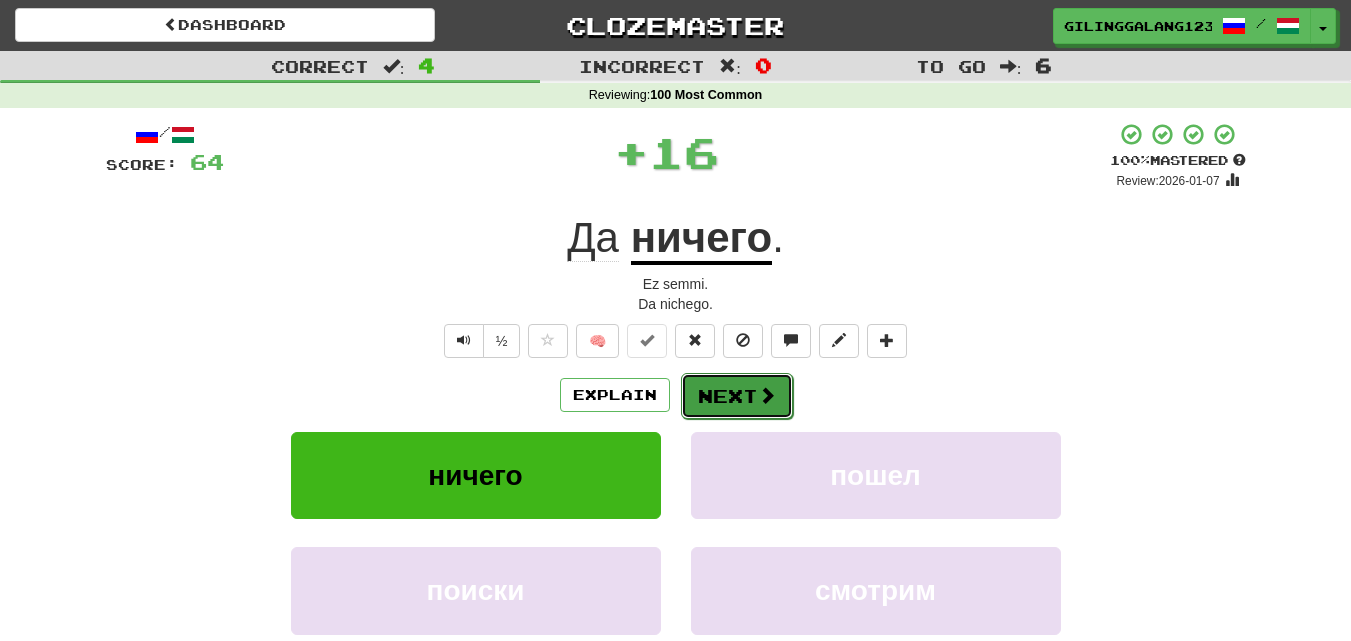 click on "Next" at bounding box center (737, 396) 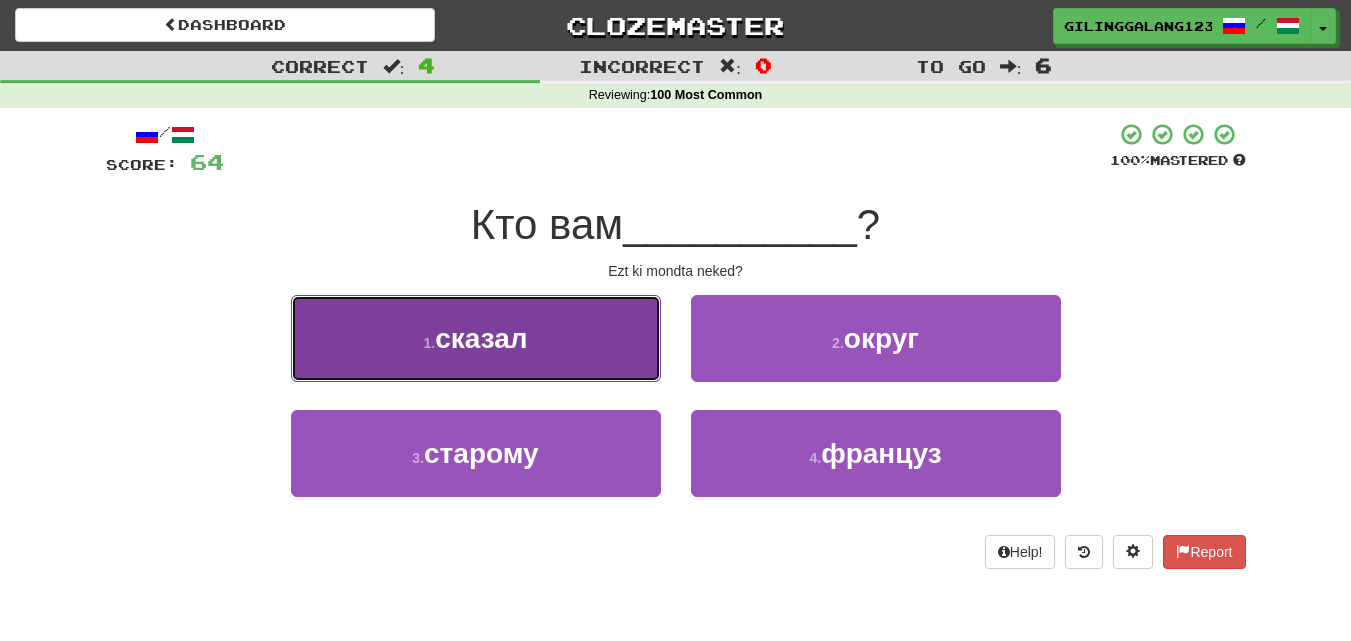 click on "1 .  сказал" at bounding box center [476, 338] 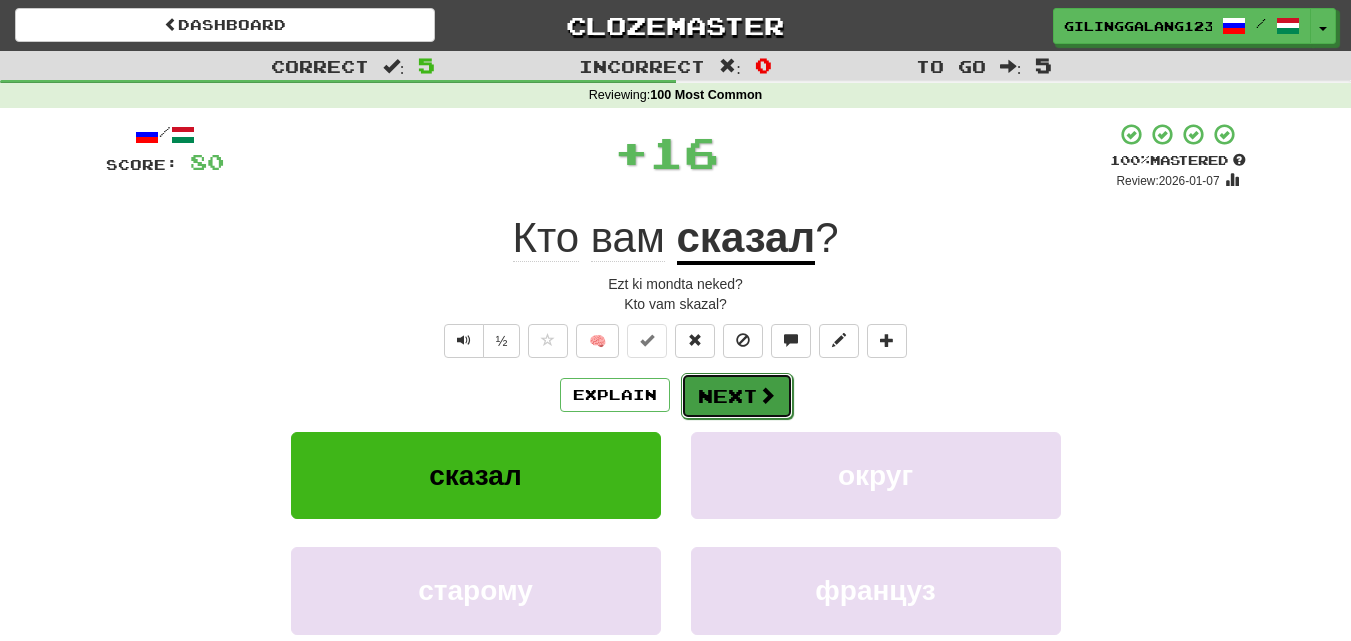 click on "Next" at bounding box center [737, 396] 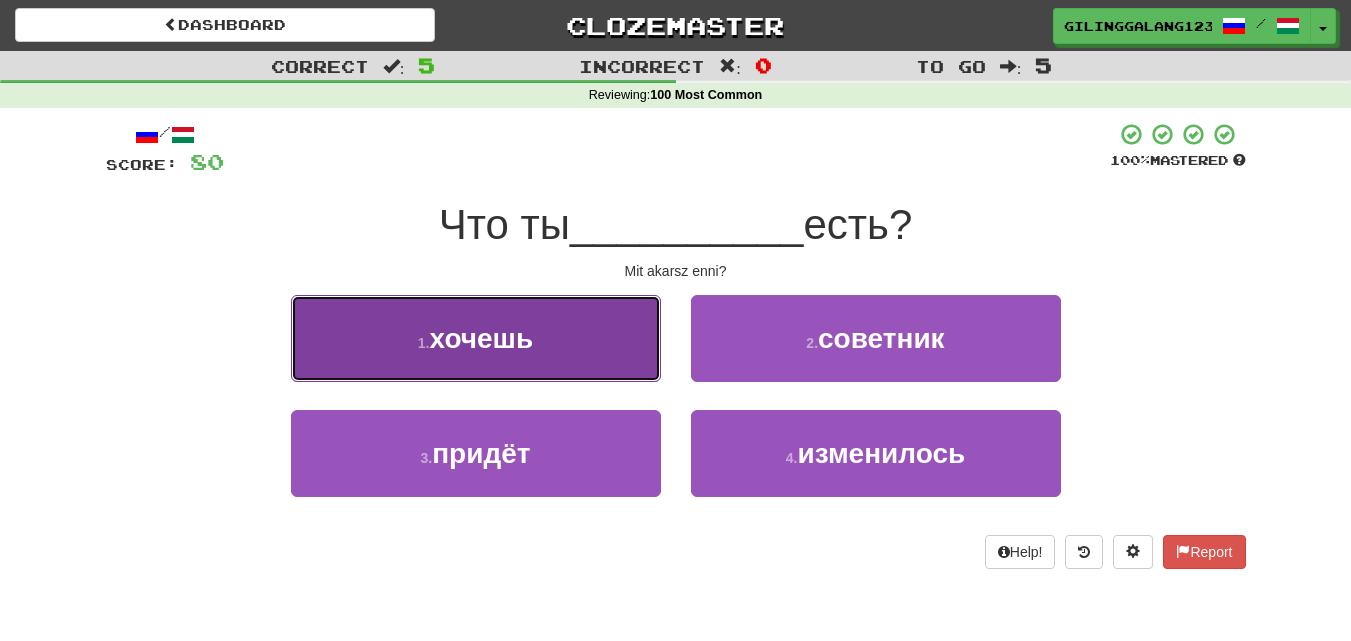 click on "1 .  хочешь" at bounding box center [476, 338] 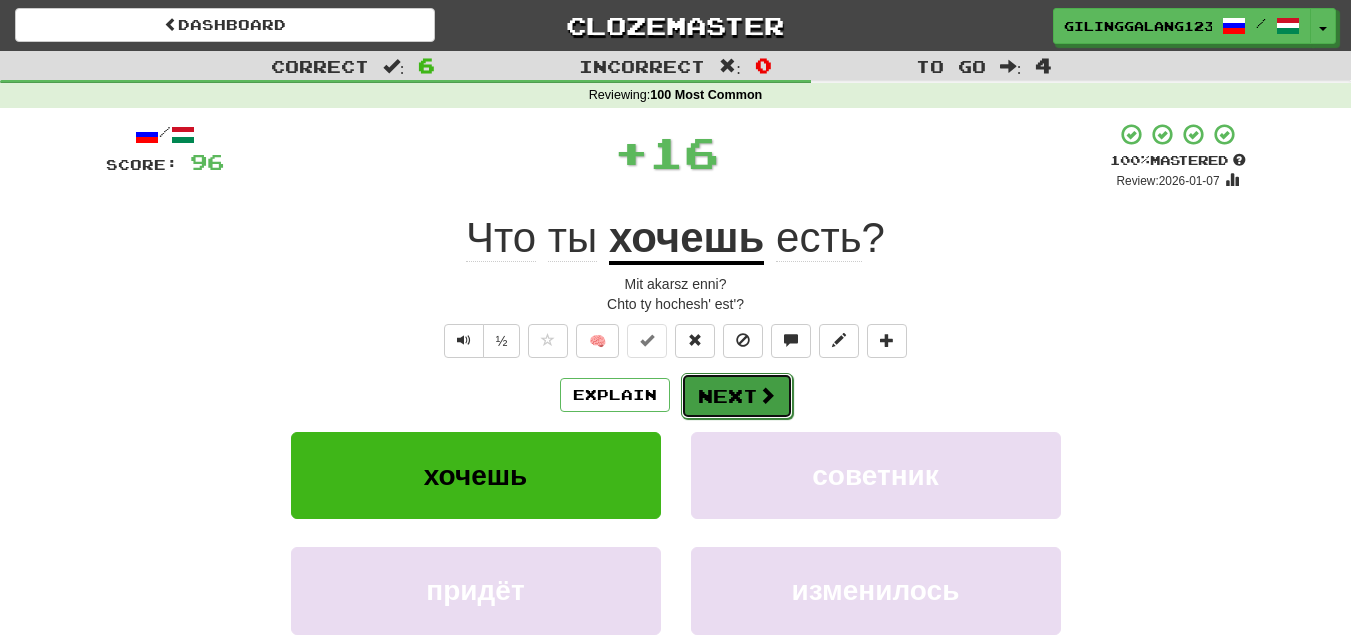 click on "Next" at bounding box center (737, 396) 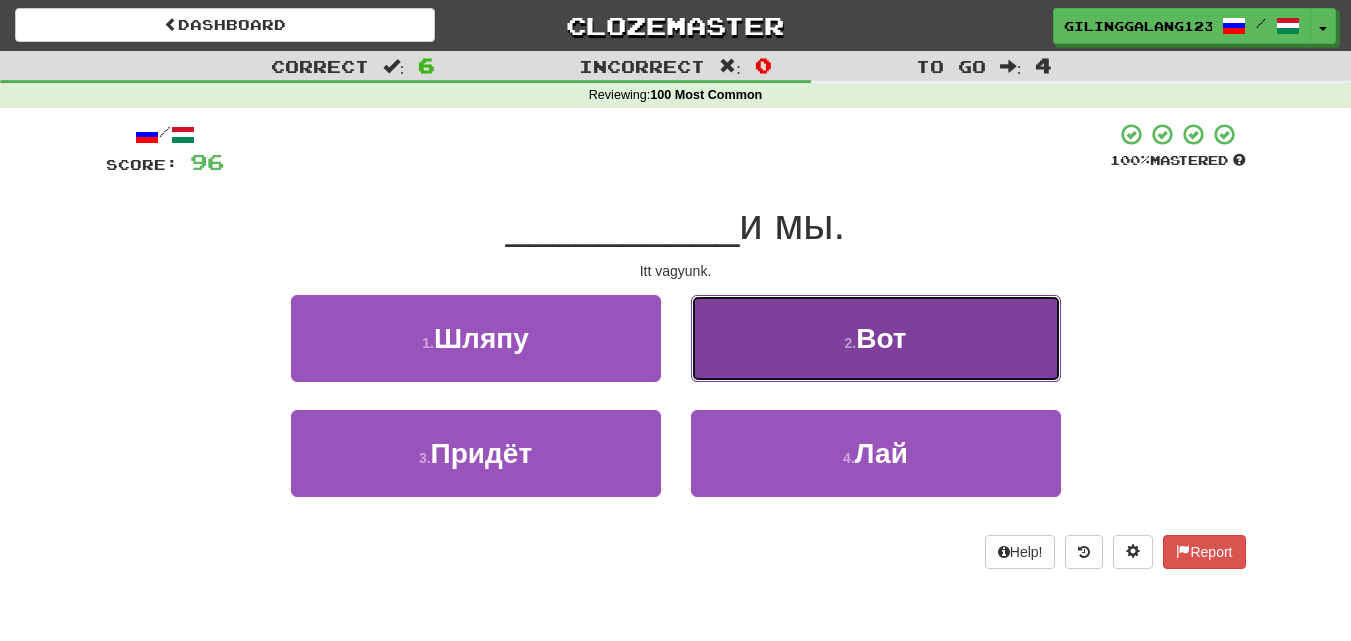 click on "2 .  Вот" at bounding box center (876, 338) 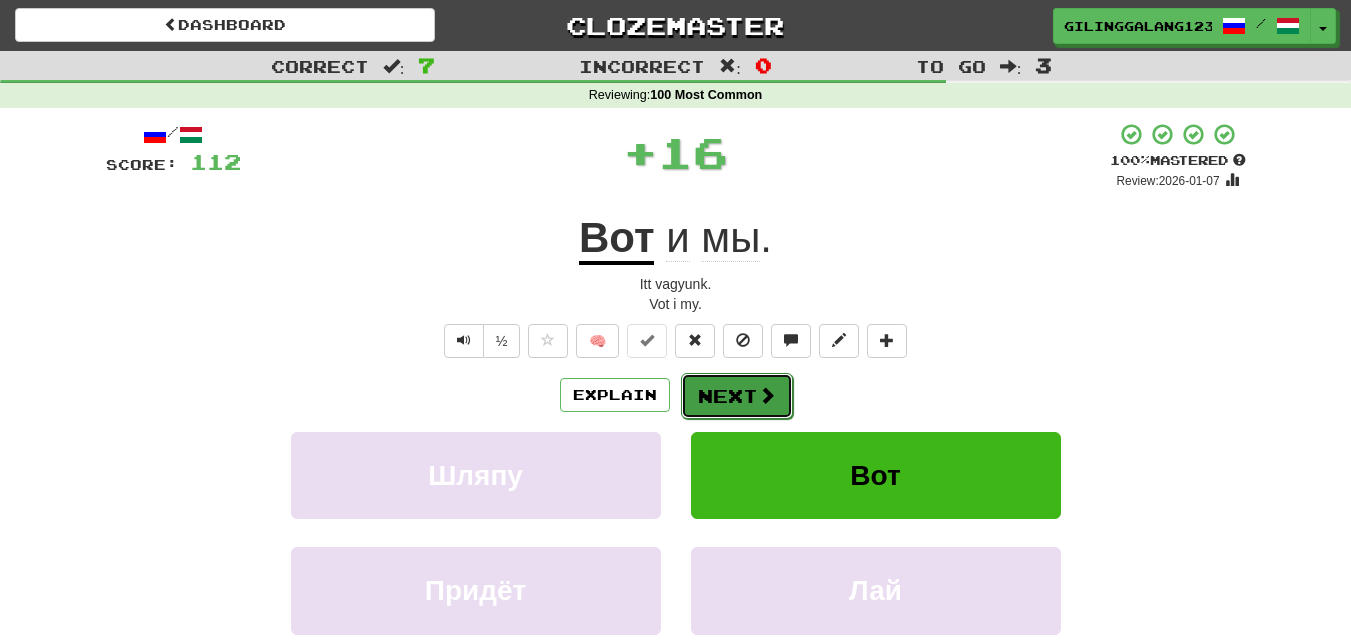 click on "Next" at bounding box center (737, 396) 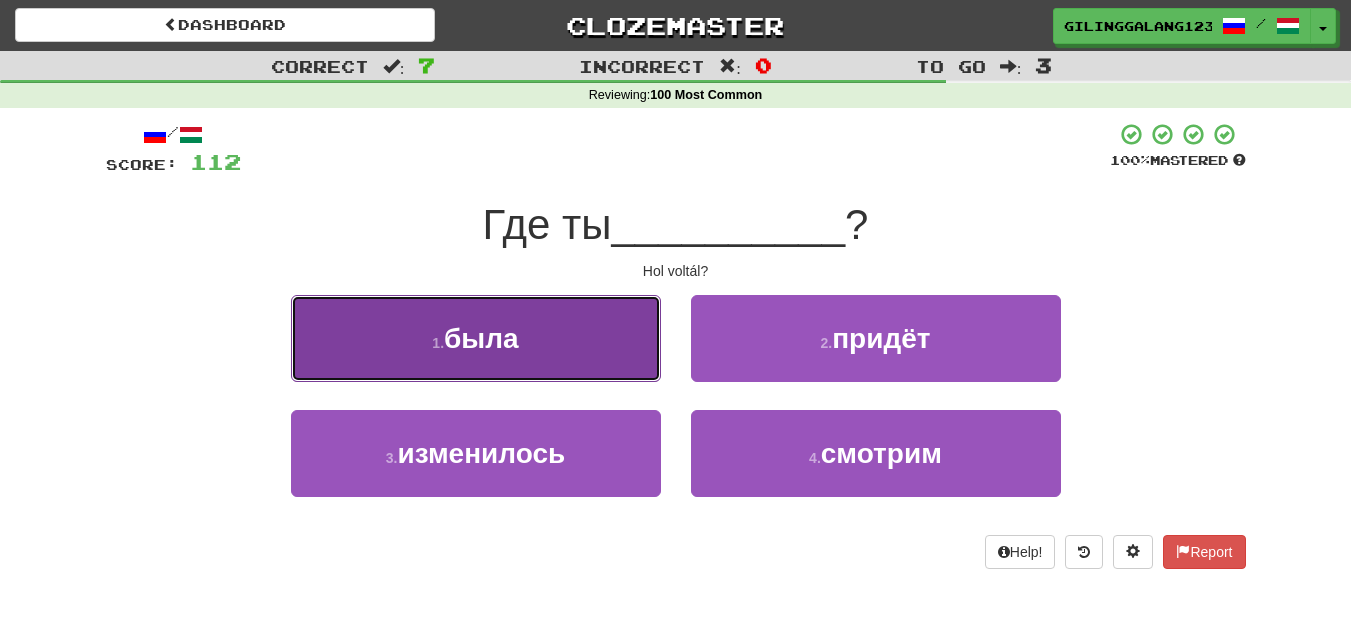 click on "1 .  была" at bounding box center (476, 338) 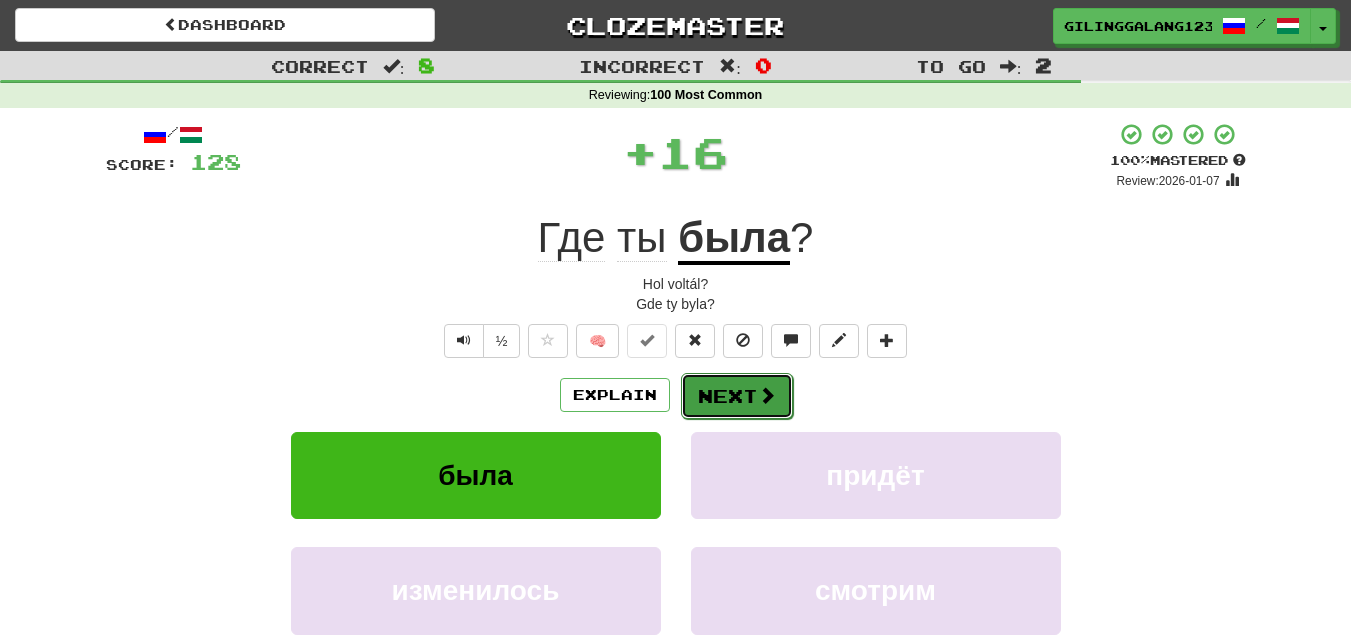 click on "Next" at bounding box center (737, 396) 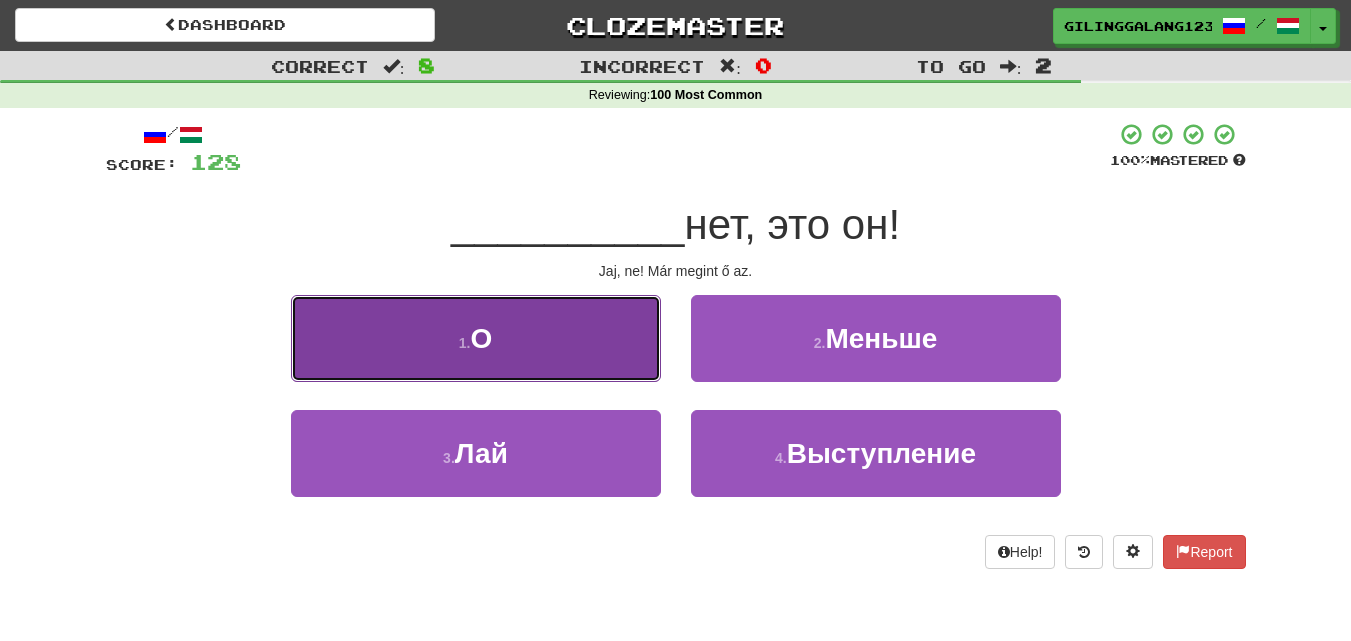 click on "1 .  О" at bounding box center (476, 338) 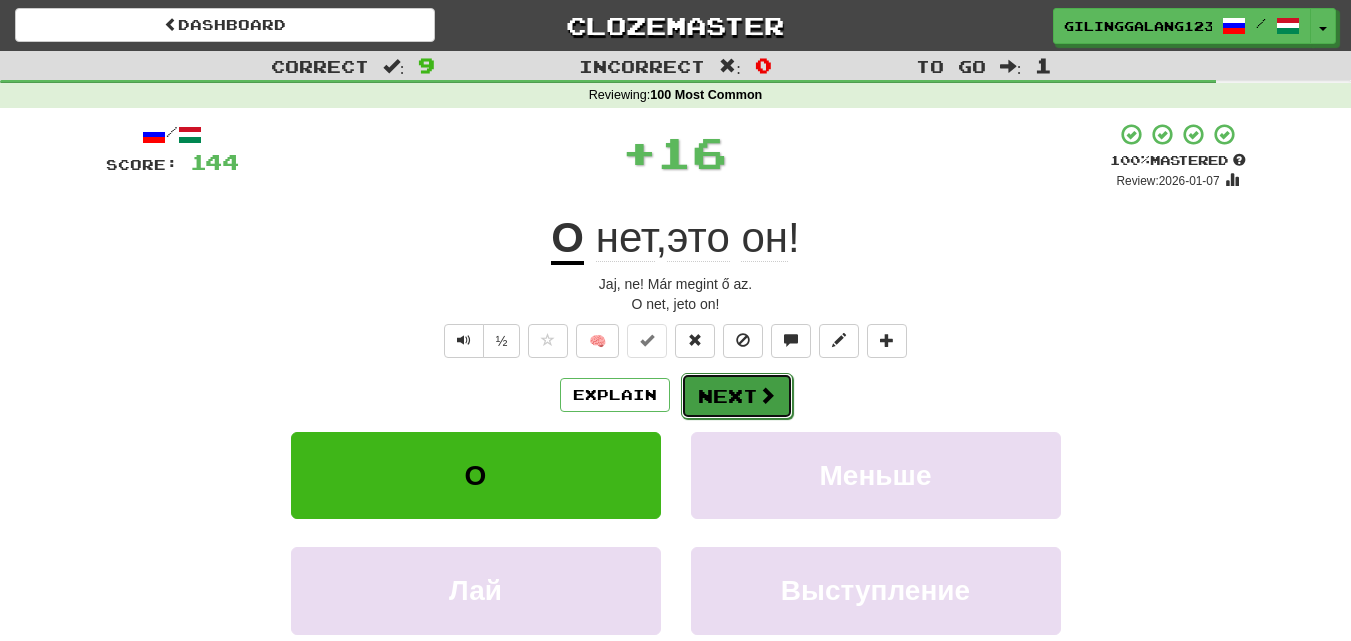 click on "Next" at bounding box center [737, 396] 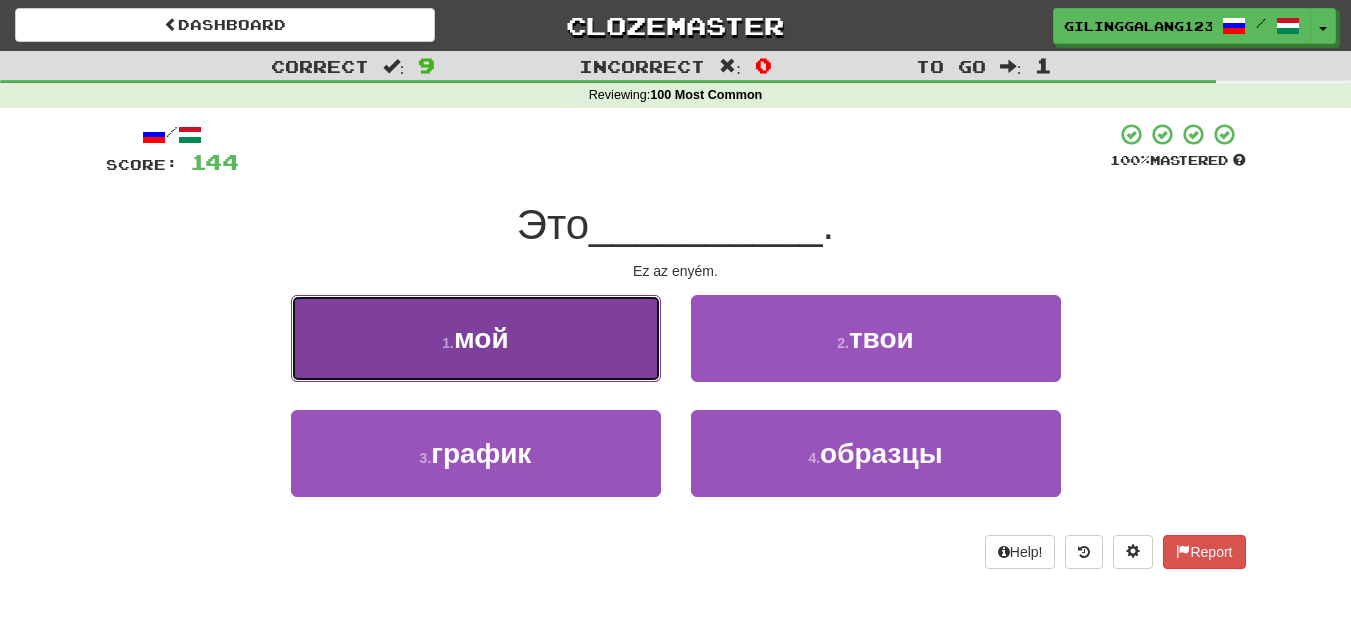 click on "1 .  мой" at bounding box center (476, 338) 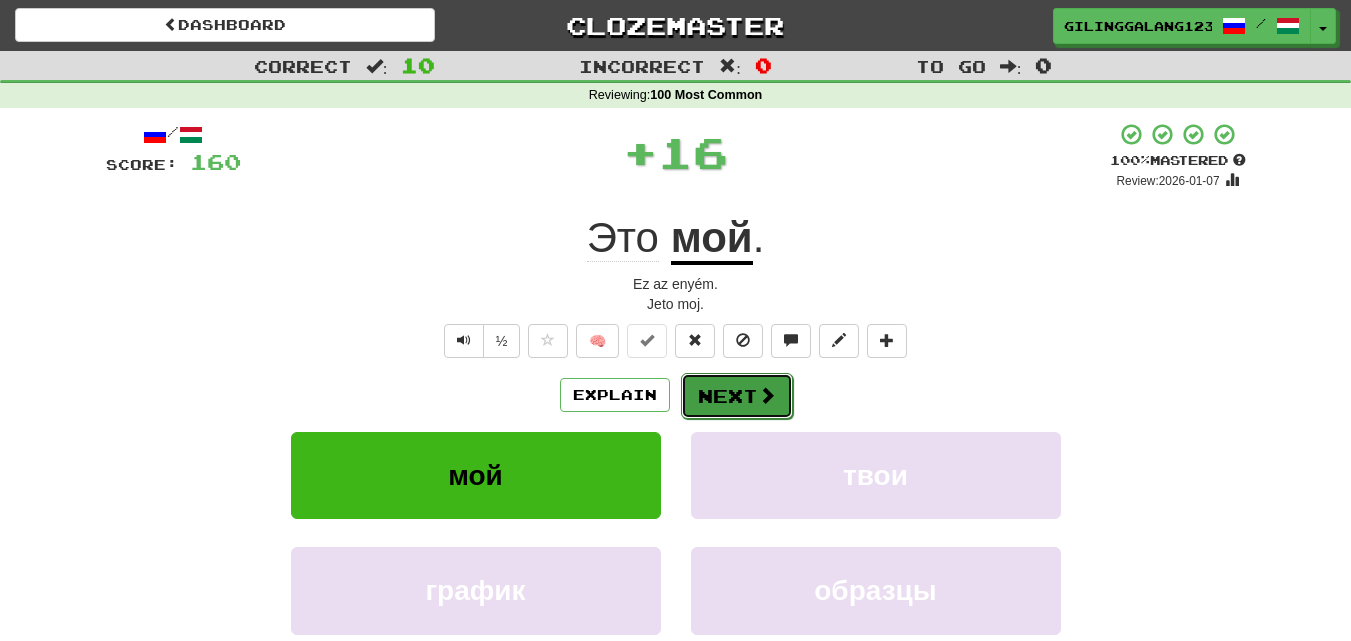 click on "Next" at bounding box center (737, 396) 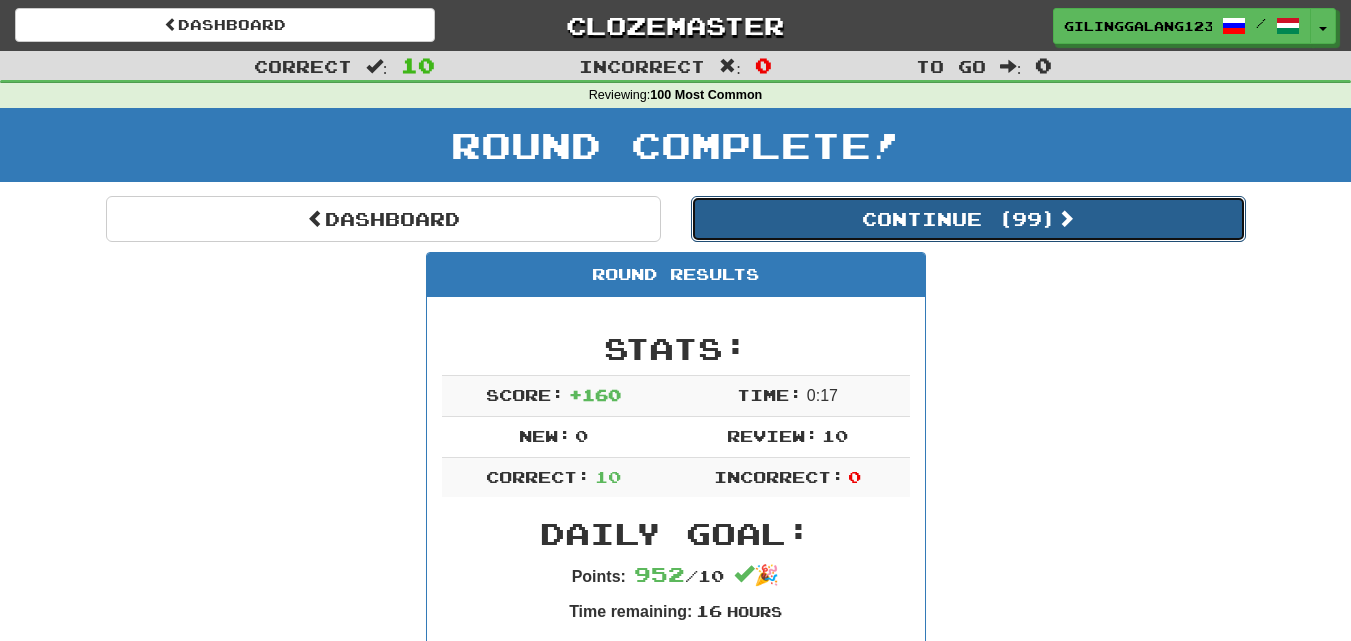 click on "Continue ( 99 )" at bounding box center (968, 219) 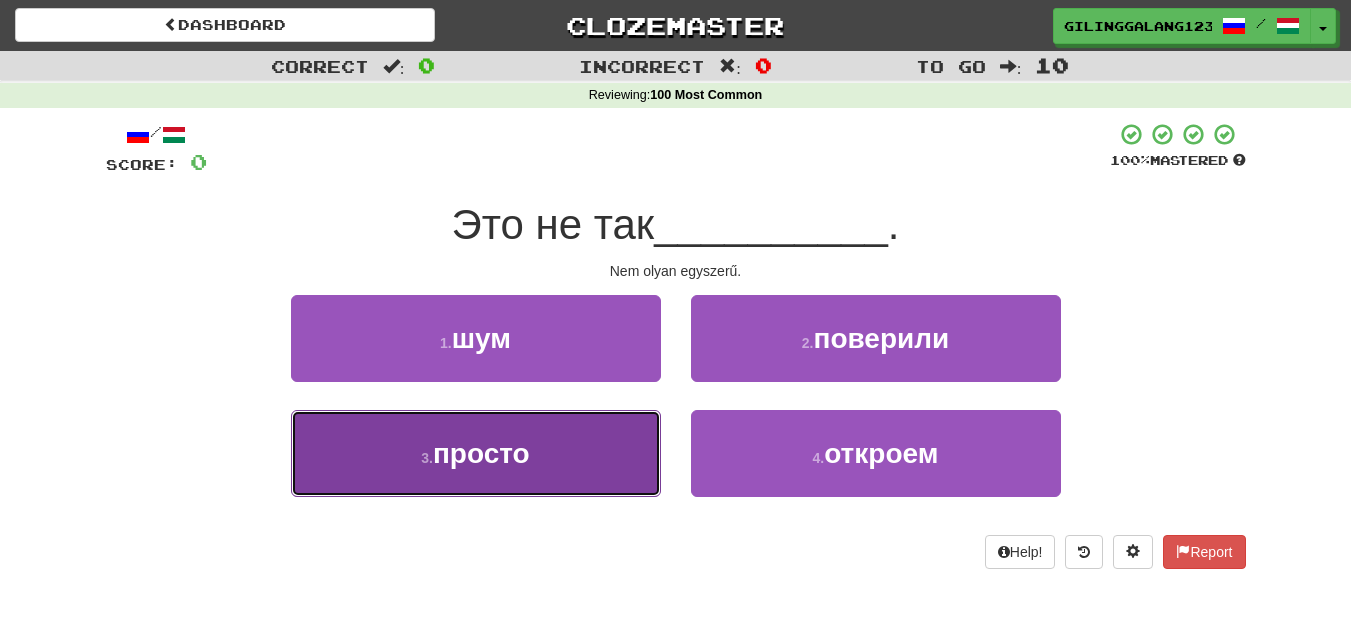 click on "3 .  просто" at bounding box center [476, 453] 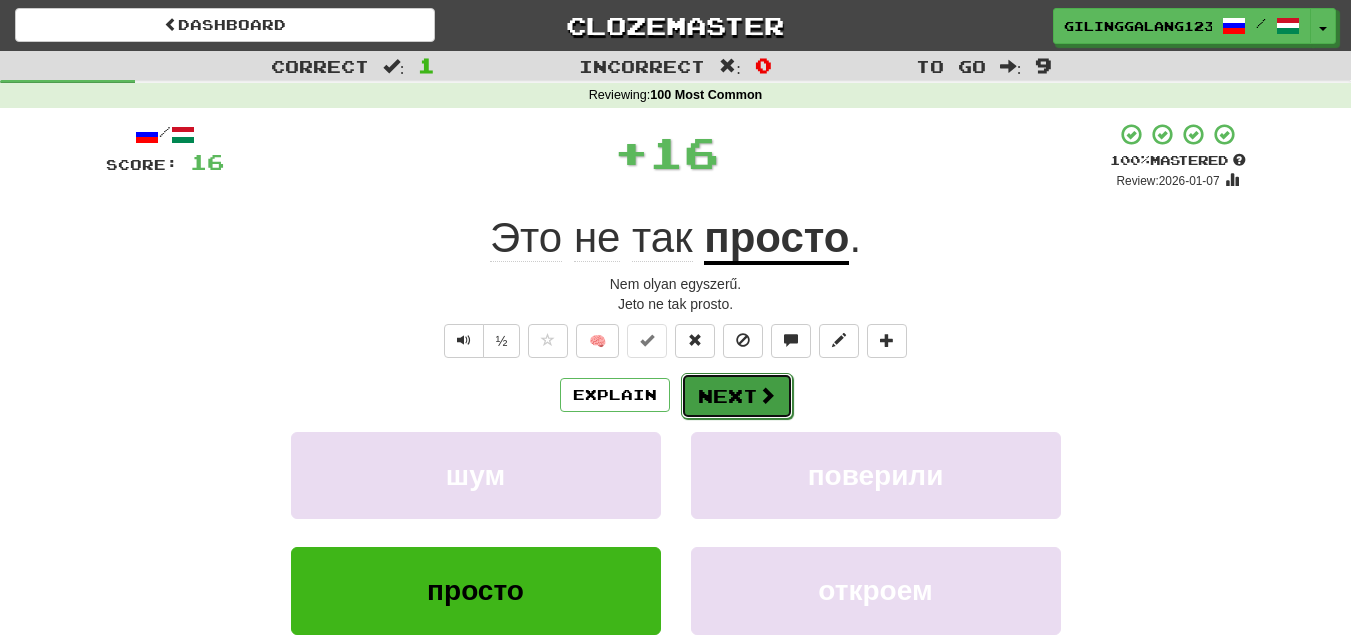 click on "Next" at bounding box center [737, 396] 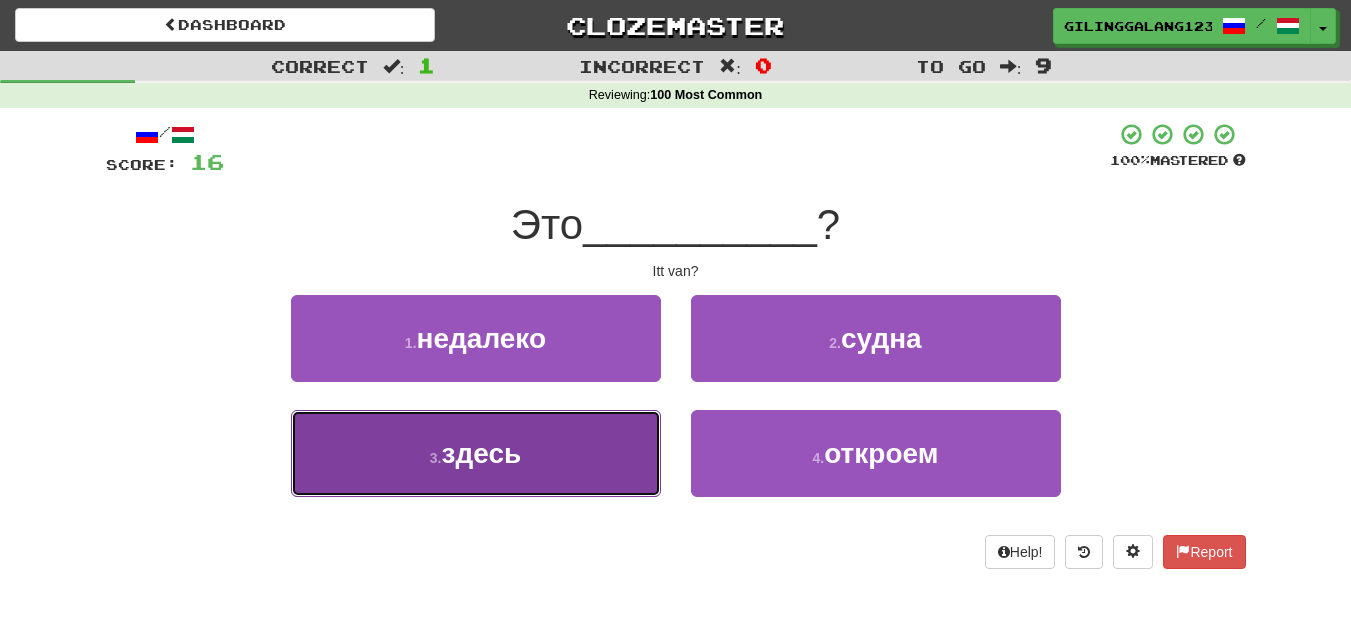 click on "3 .  здесь" at bounding box center [476, 453] 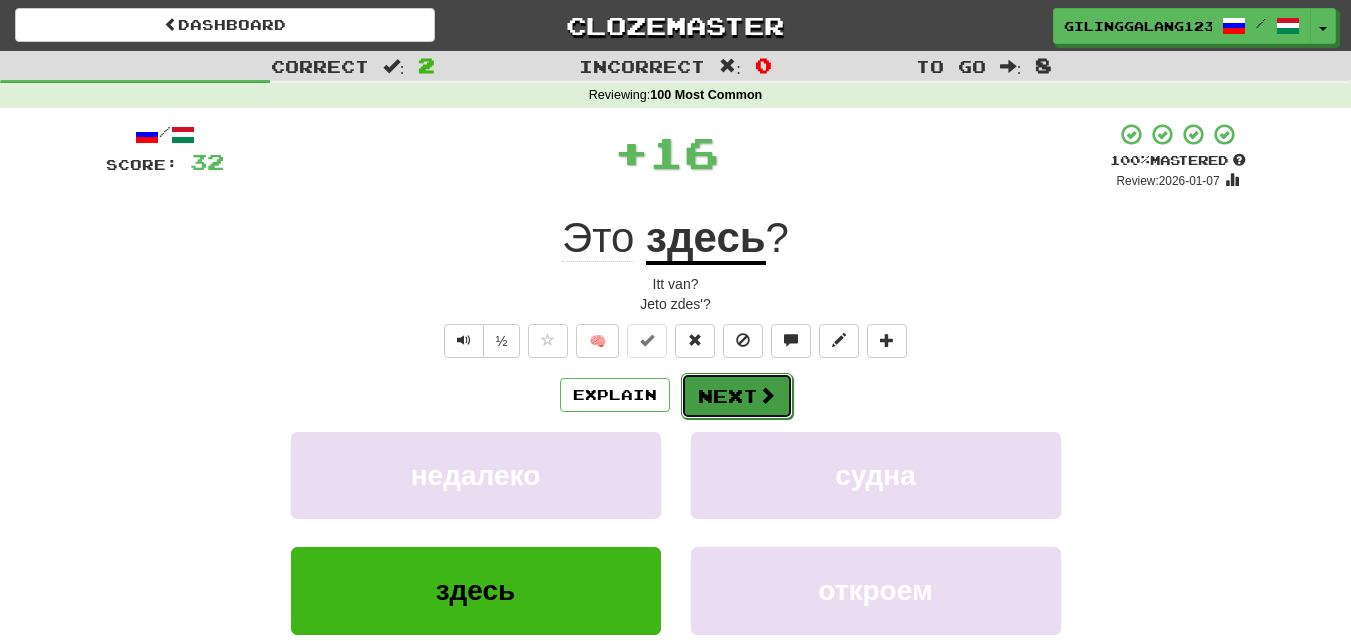 click on "Next" at bounding box center [737, 396] 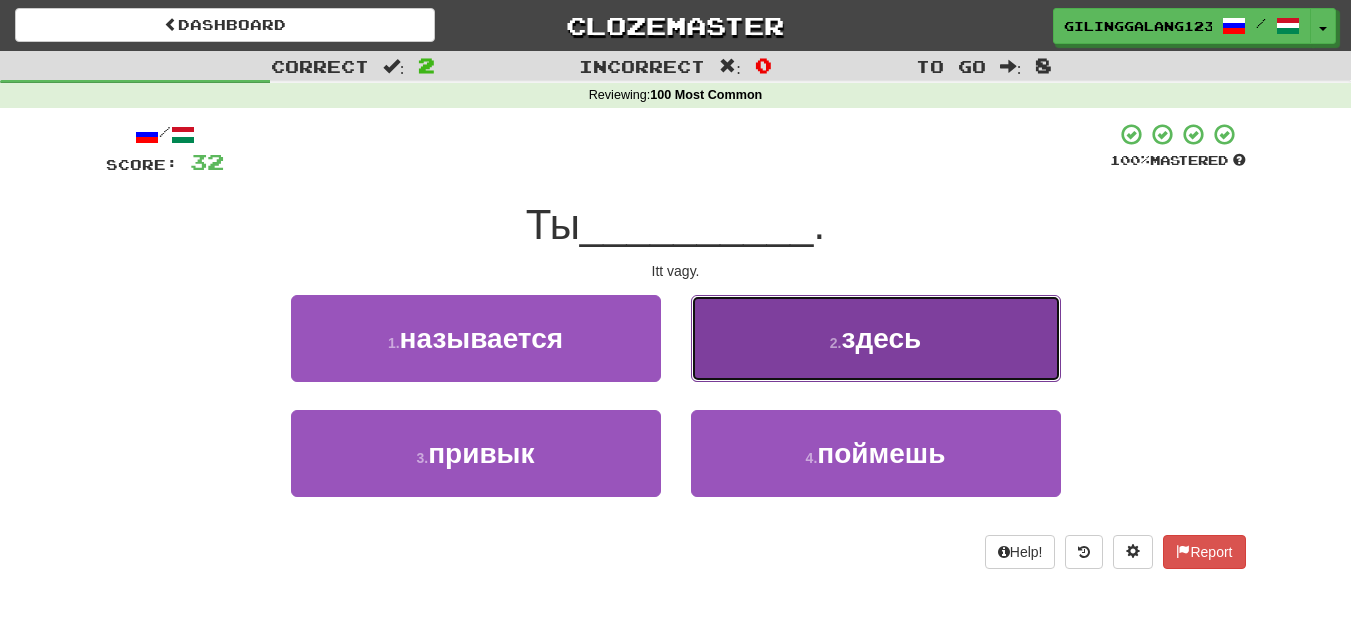 click on "2 ." at bounding box center (836, 343) 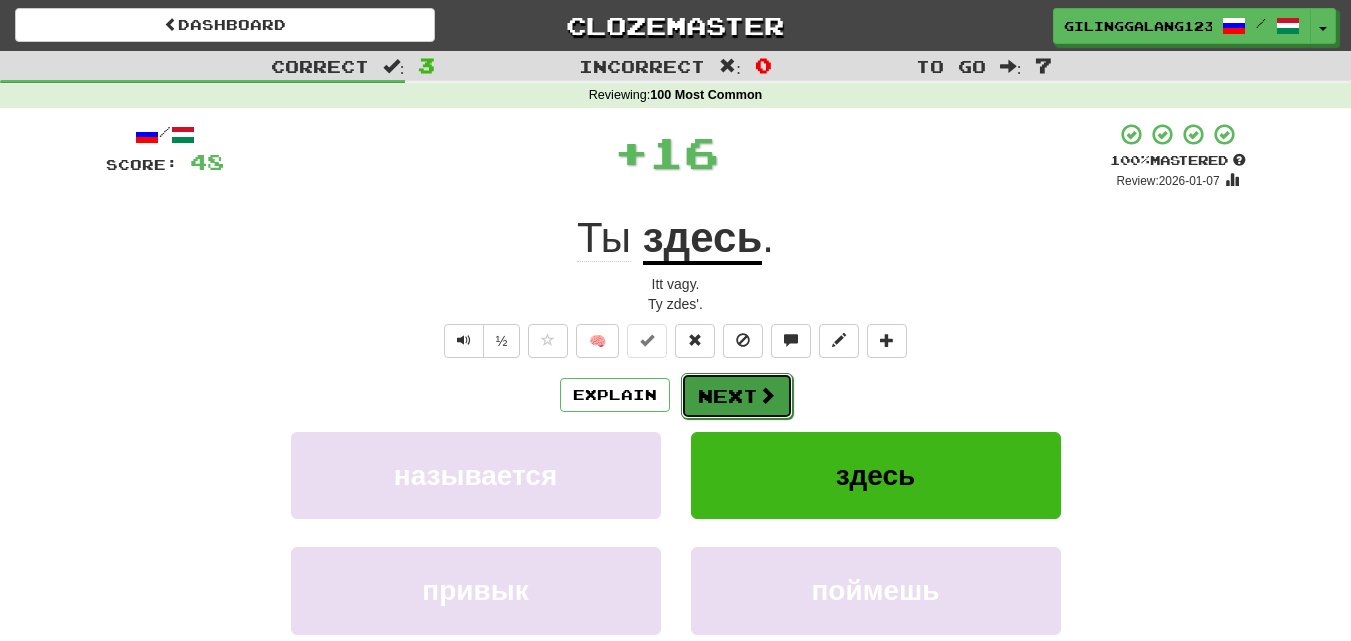 click on "Next" at bounding box center (737, 396) 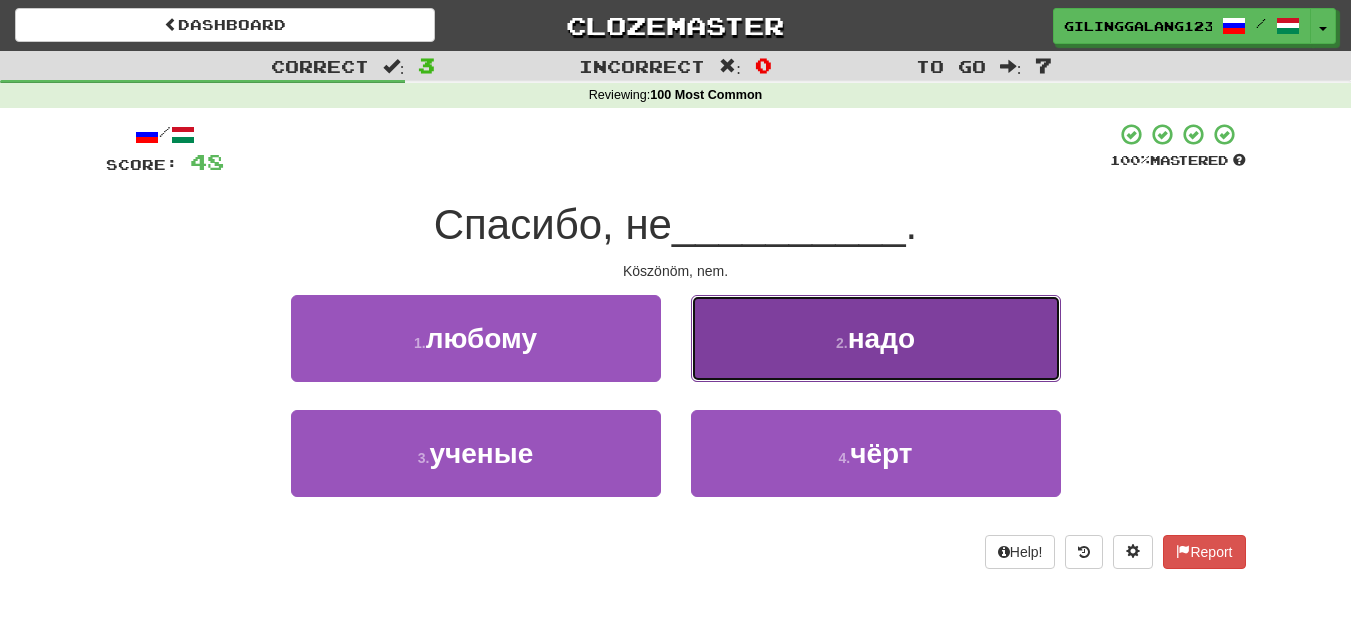 click on "2 .  надо" at bounding box center (876, 338) 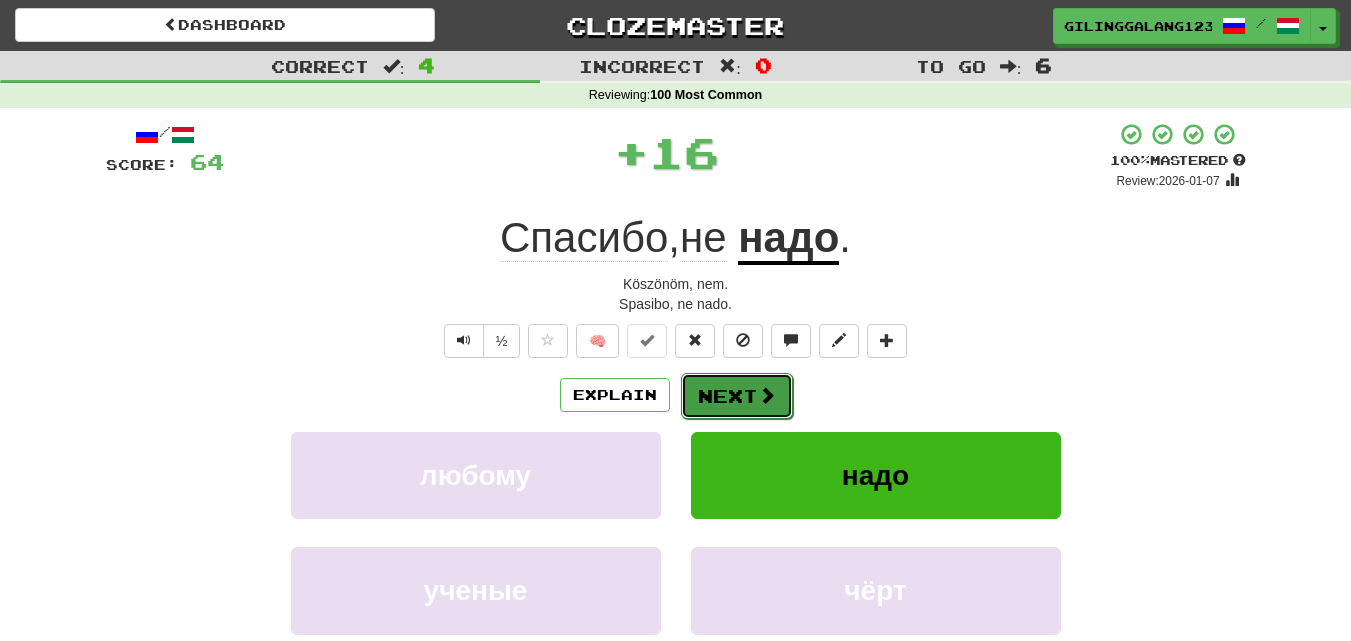 click at bounding box center (767, 395) 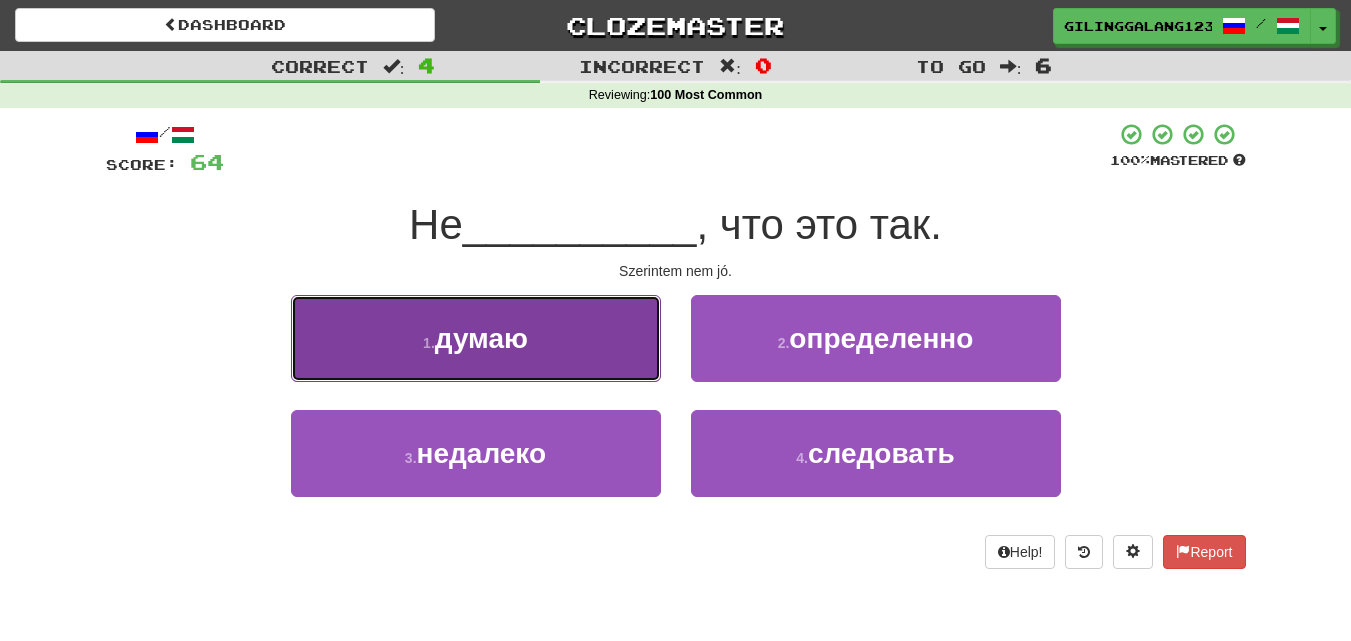 click on "1 .  думаю" at bounding box center (476, 338) 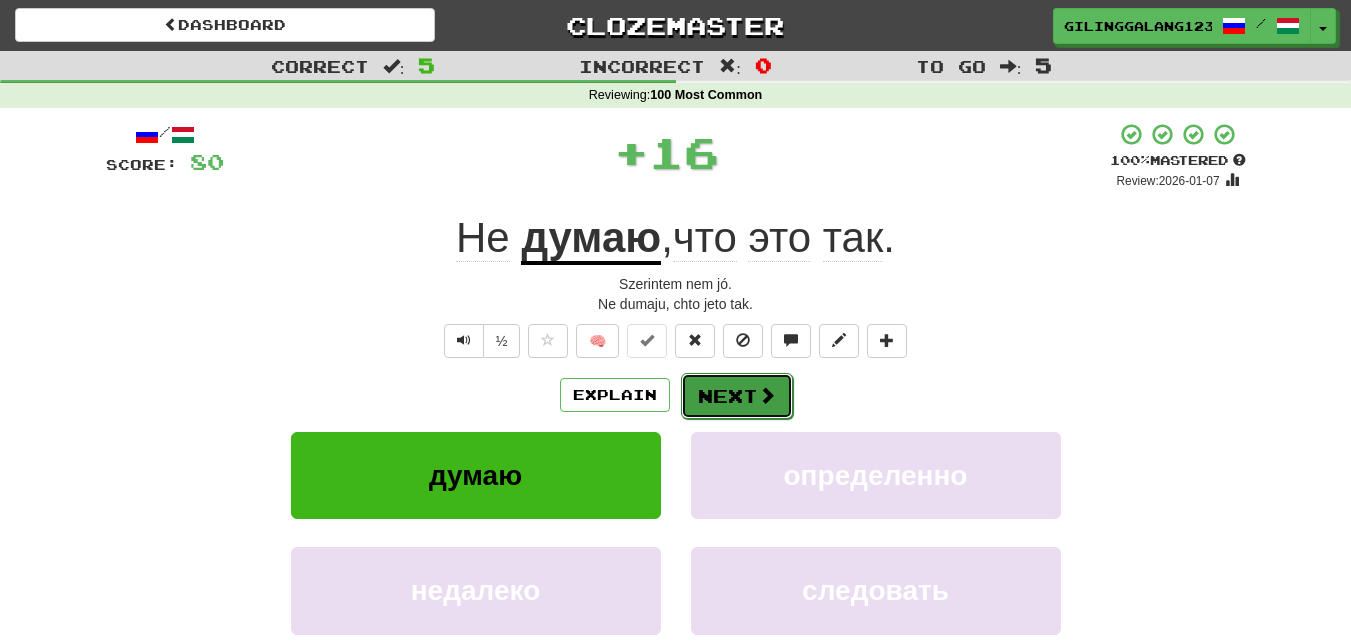 click on "Next" at bounding box center [737, 396] 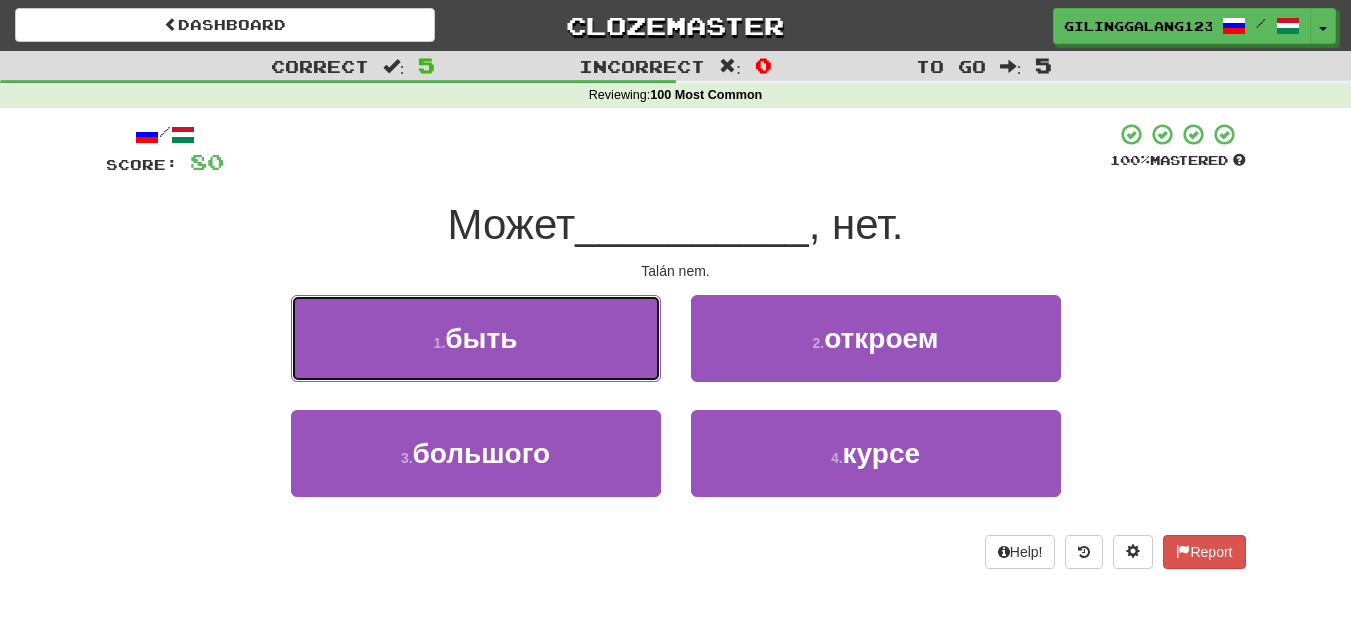 drag, startPoint x: 564, startPoint y: 363, endPoint x: 585, endPoint y: 368, distance: 21.587032 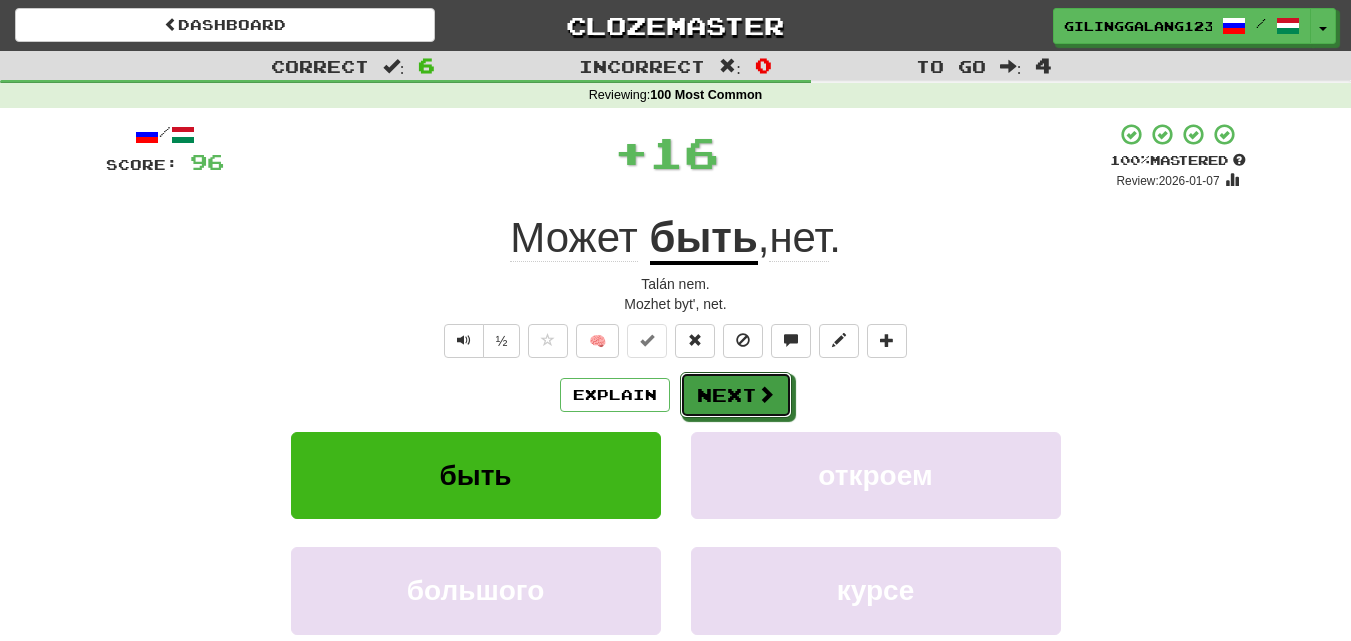 click on "Next" at bounding box center [736, 395] 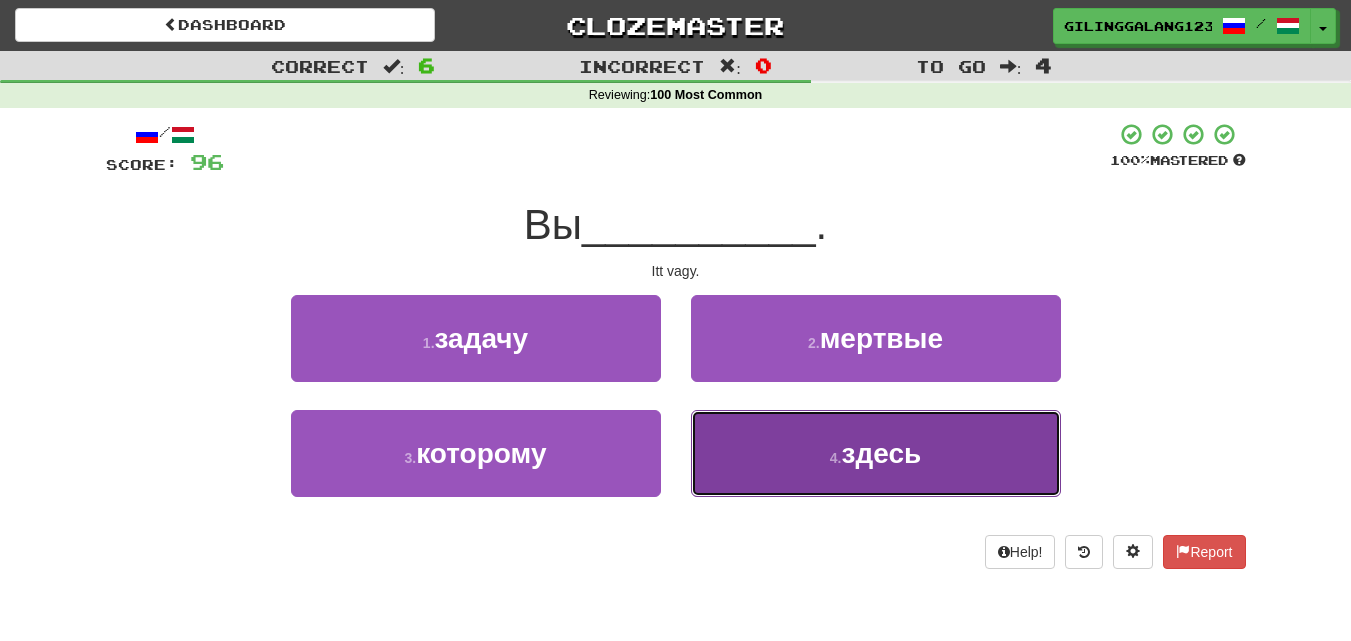 click on "4 .  здесь" at bounding box center [876, 453] 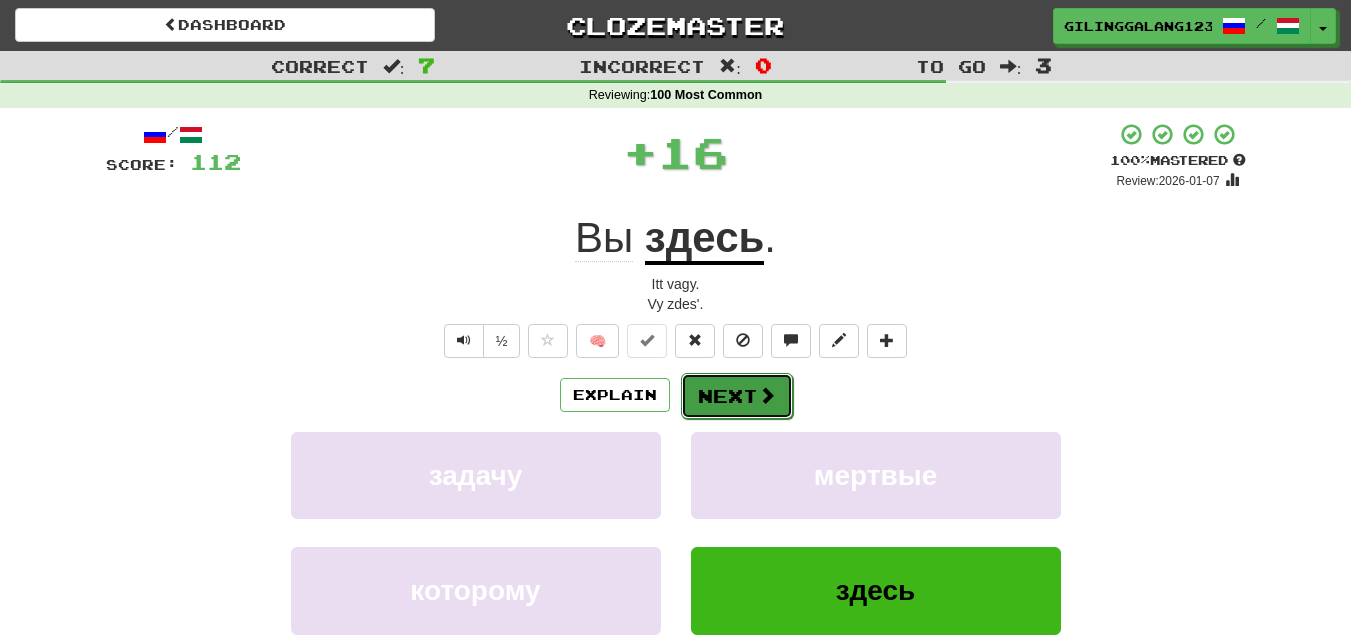 click on "Next" at bounding box center (737, 396) 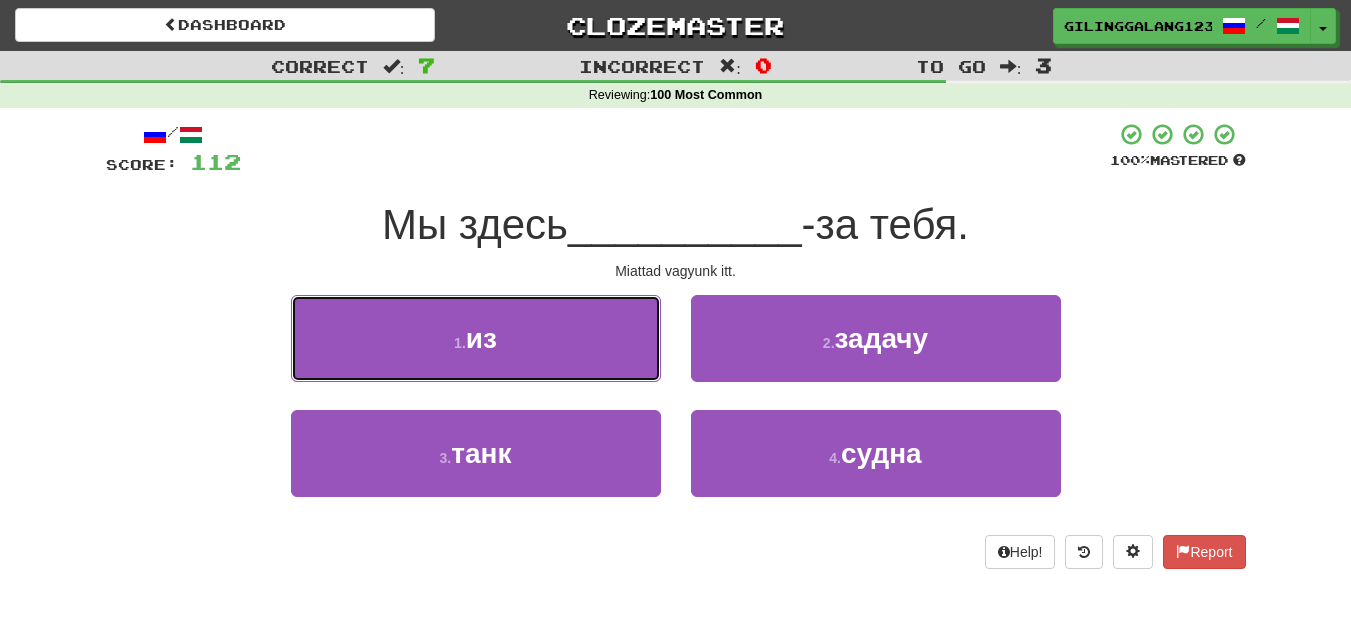 drag, startPoint x: 602, startPoint y: 351, endPoint x: 628, endPoint y: 357, distance: 26.683329 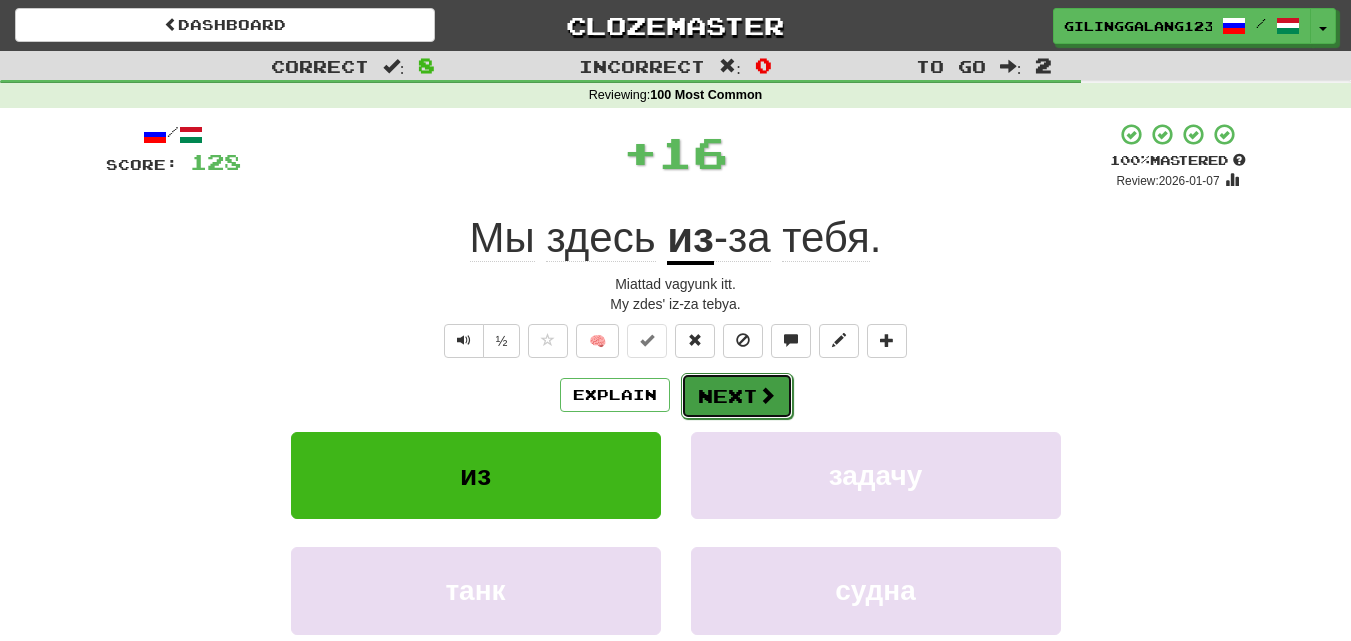 click on "Next" at bounding box center (737, 396) 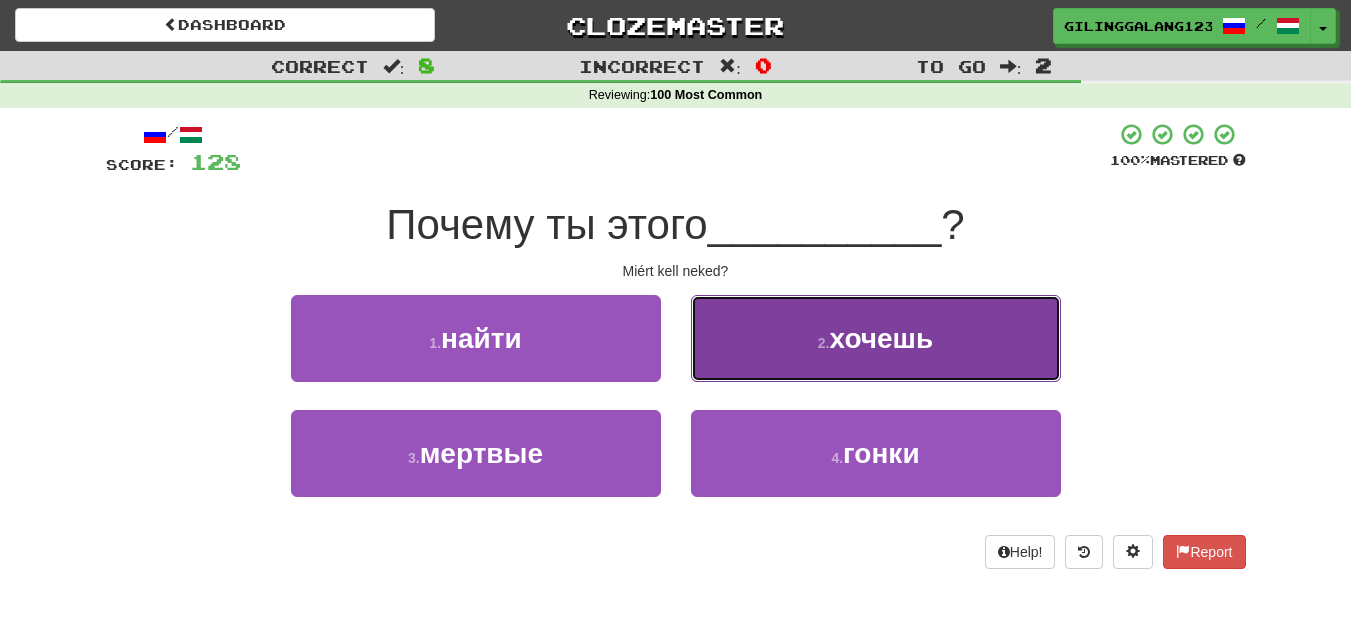 click on "2 .  хочешь" at bounding box center [876, 338] 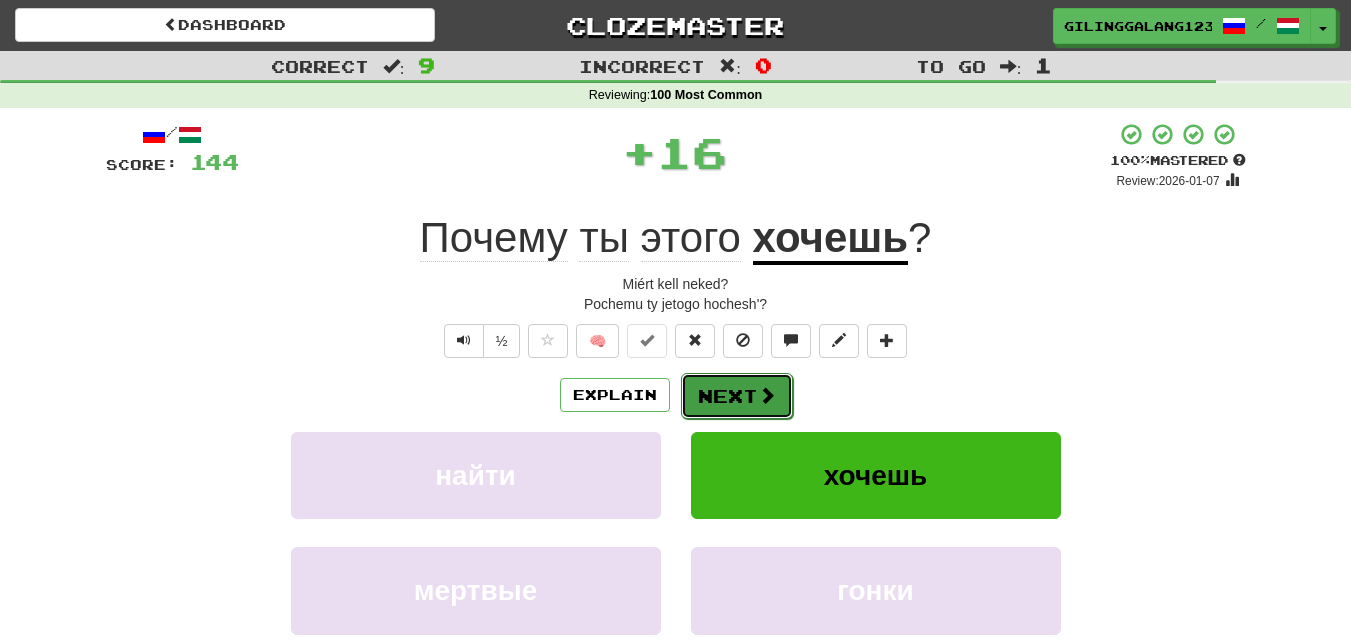 click on "Next" at bounding box center [737, 396] 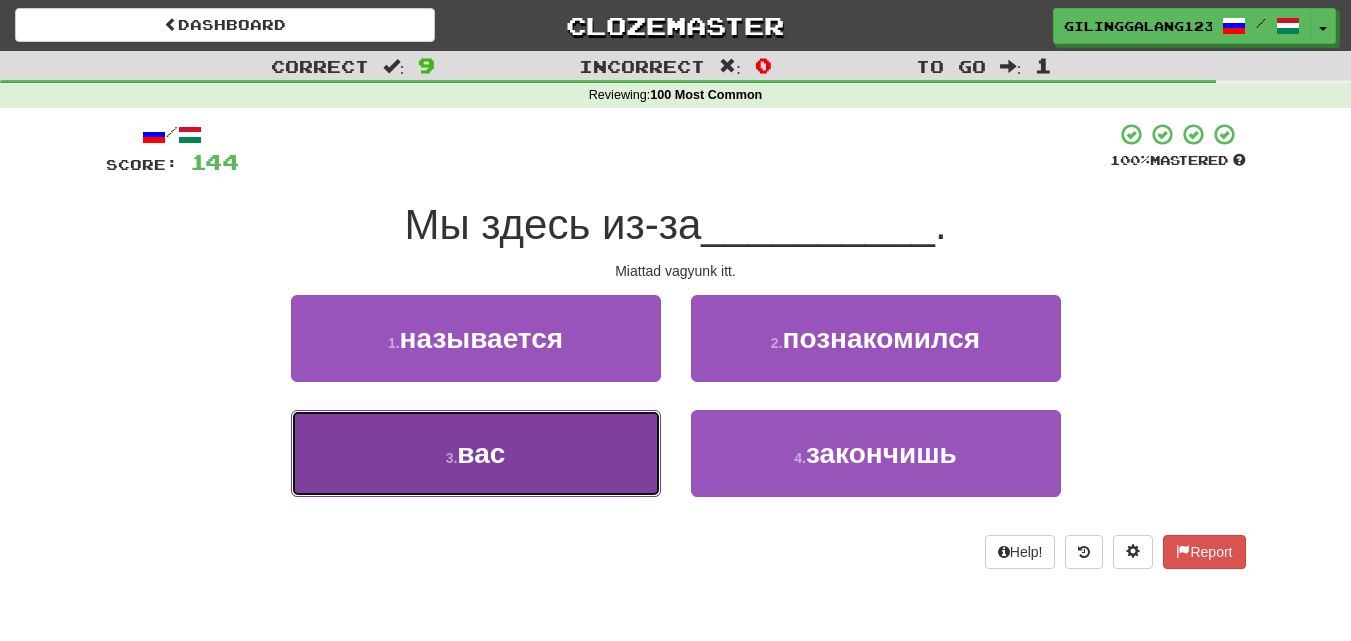 click on "3 .  вас" at bounding box center (476, 453) 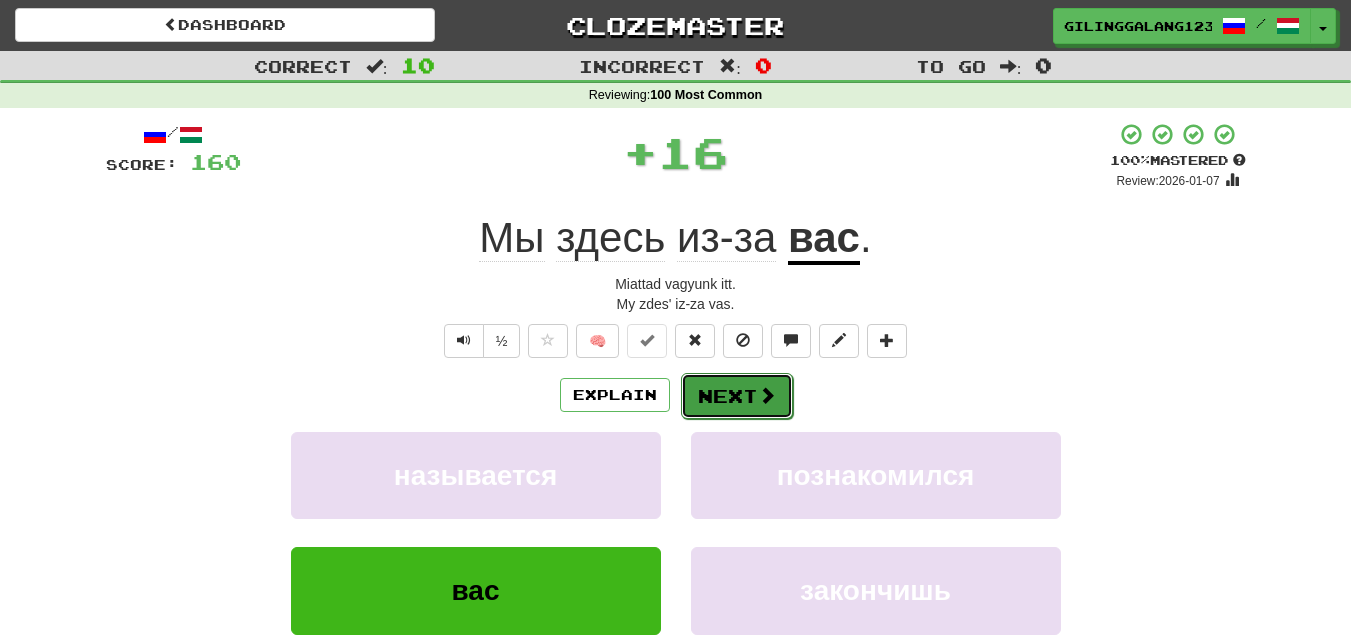 click on "Next" at bounding box center [737, 396] 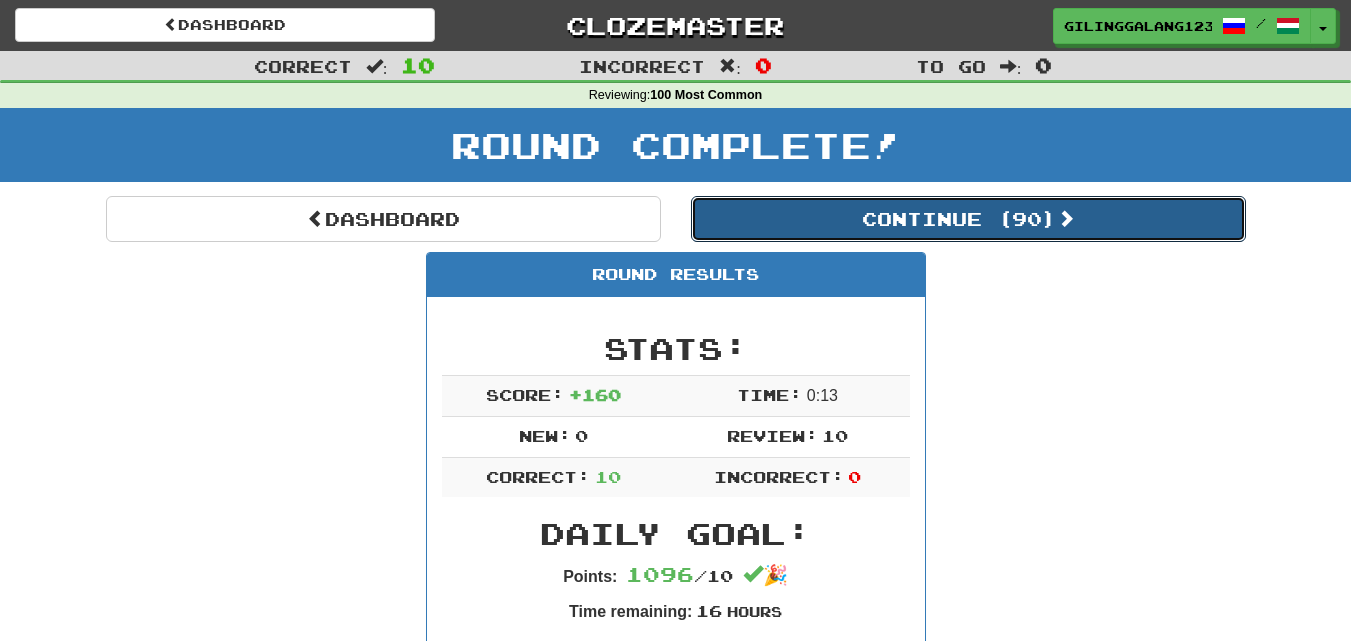 drag, startPoint x: 1081, startPoint y: 230, endPoint x: 1068, endPoint y: 237, distance: 14.764823 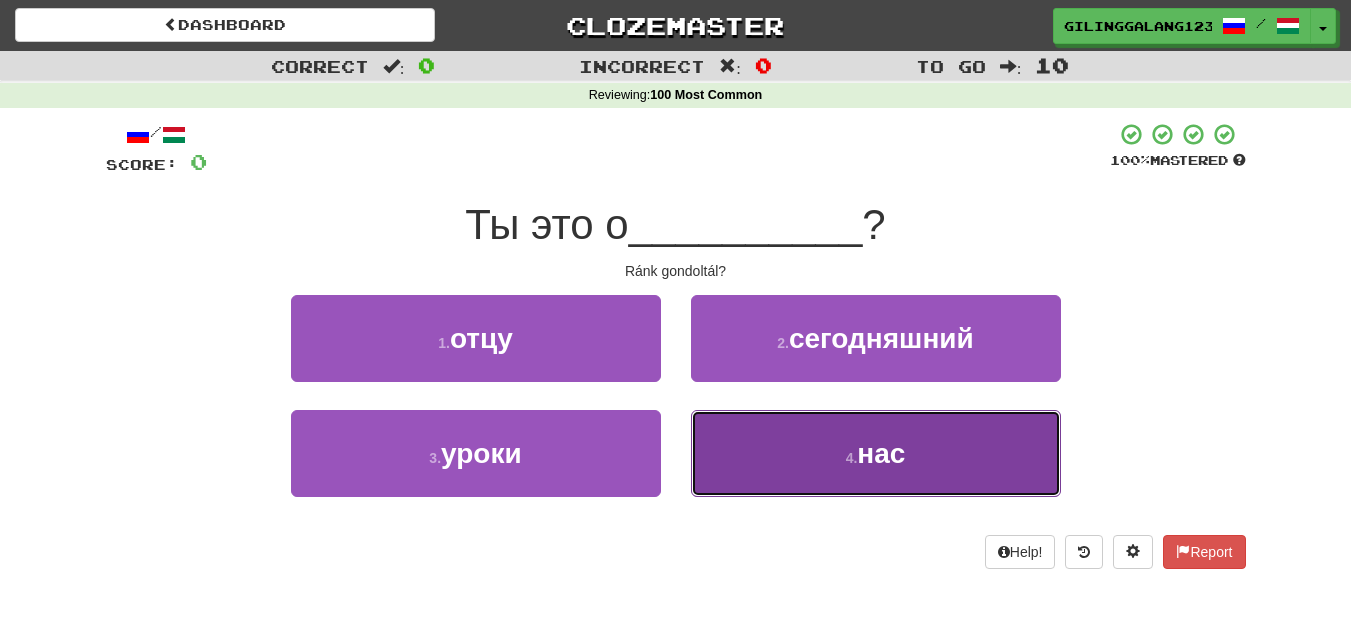 click on "4 .  нас" at bounding box center [876, 453] 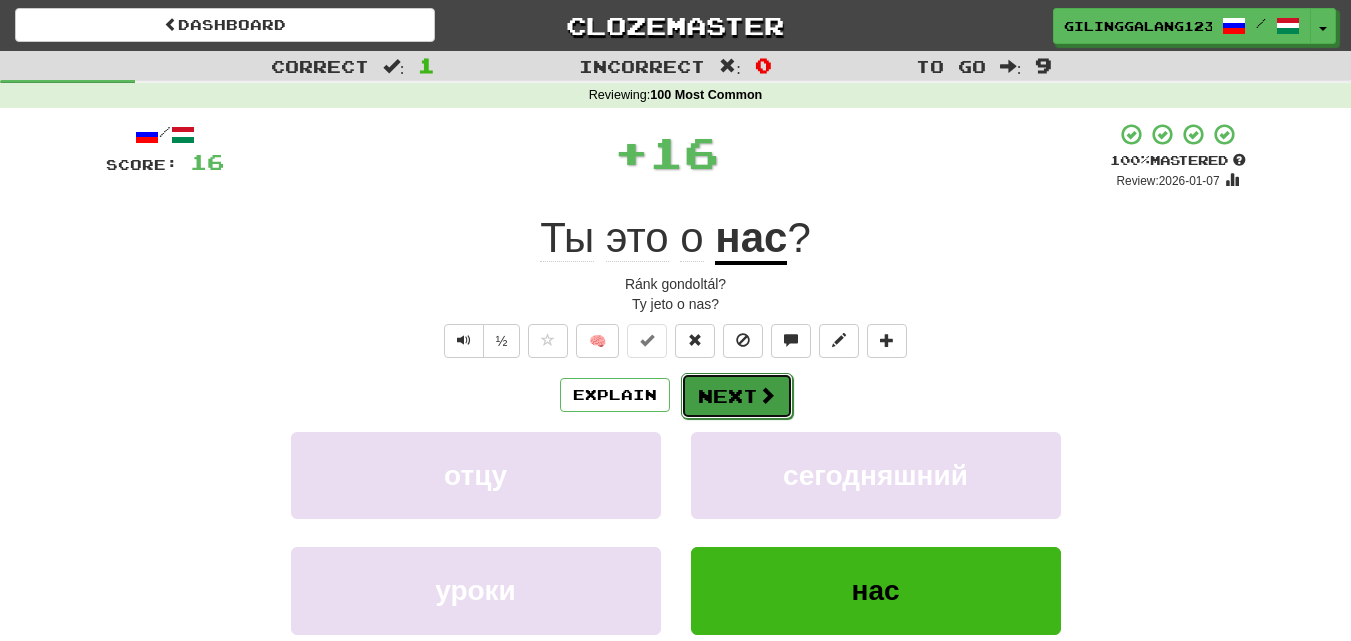 click on "Next" at bounding box center (737, 396) 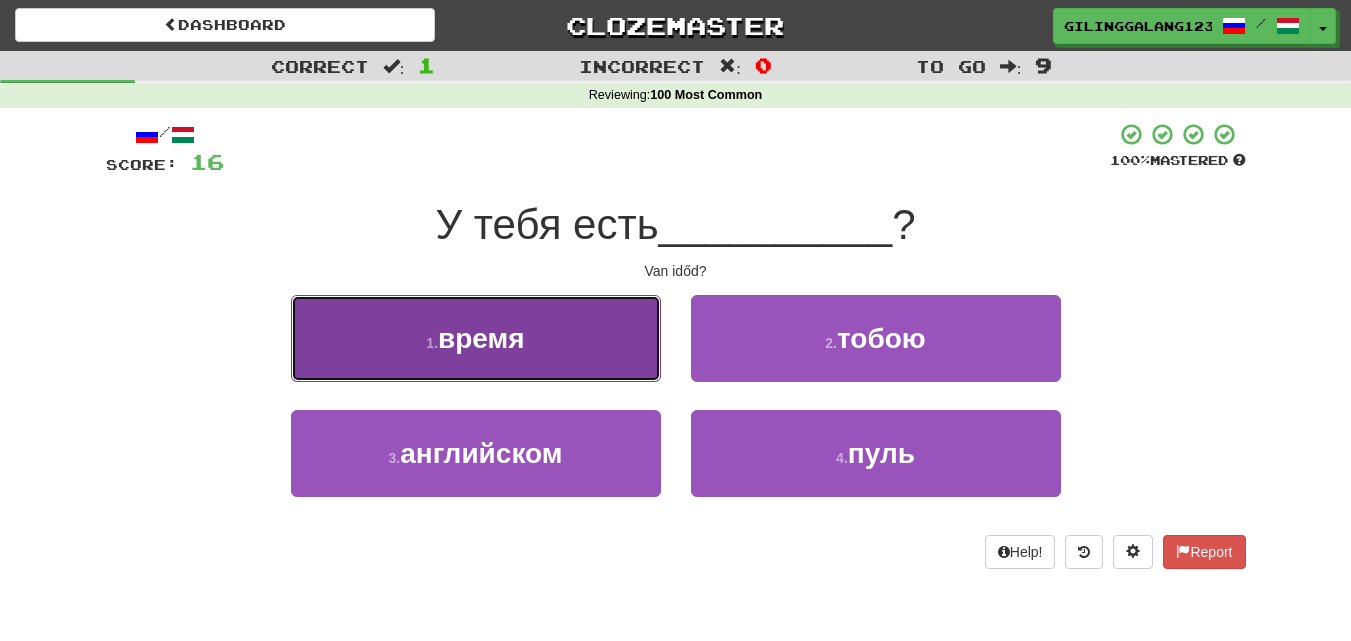 click on "1 .  время" at bounding box center [476, 338] 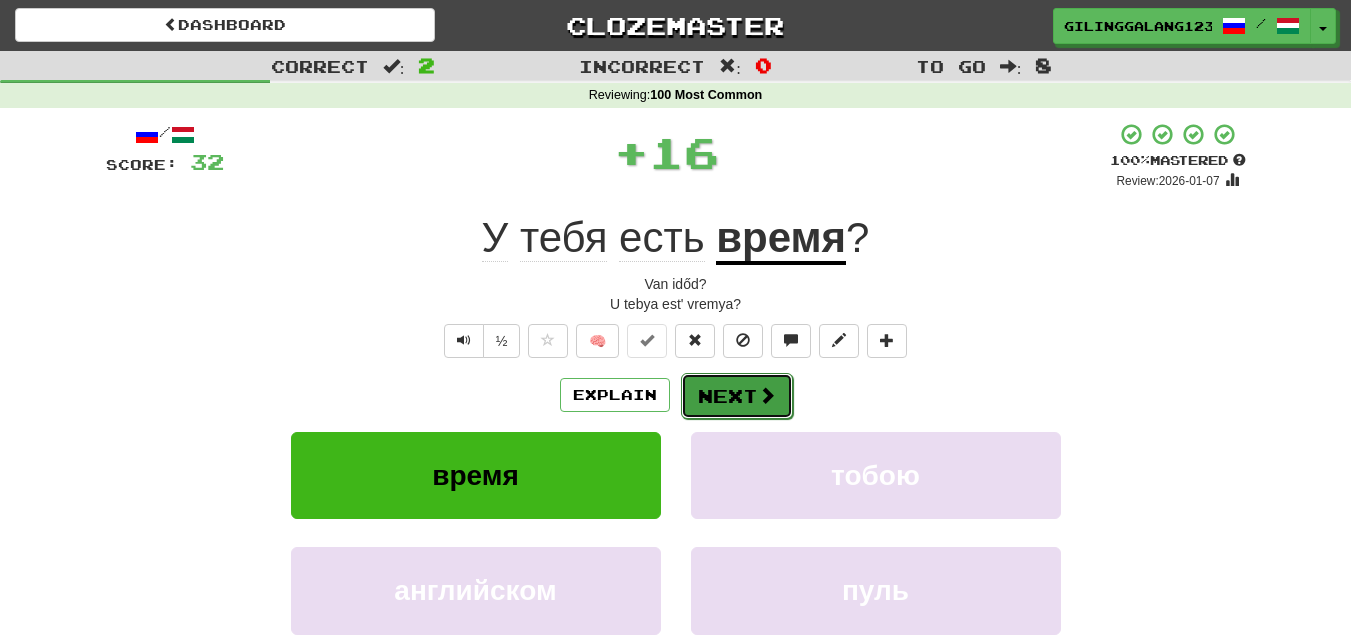 click on "Next" at bounding box center (737, 396) 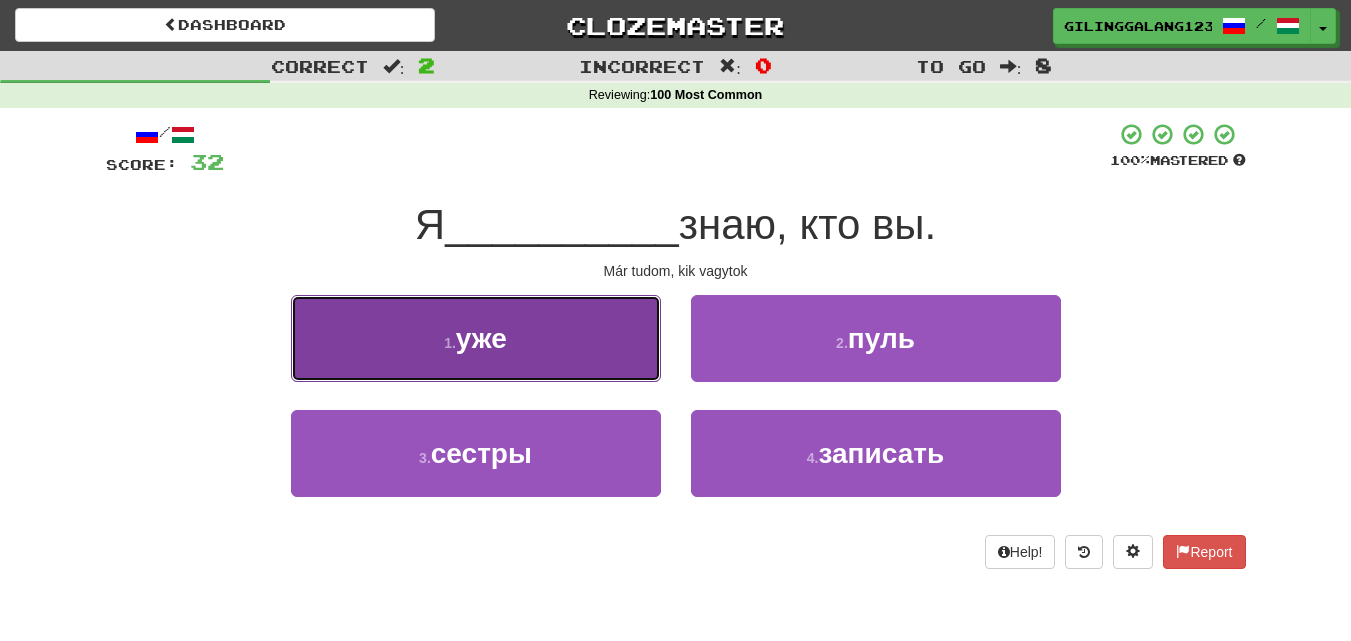 click on "1 .  уже" at bounding box center [476, 338] 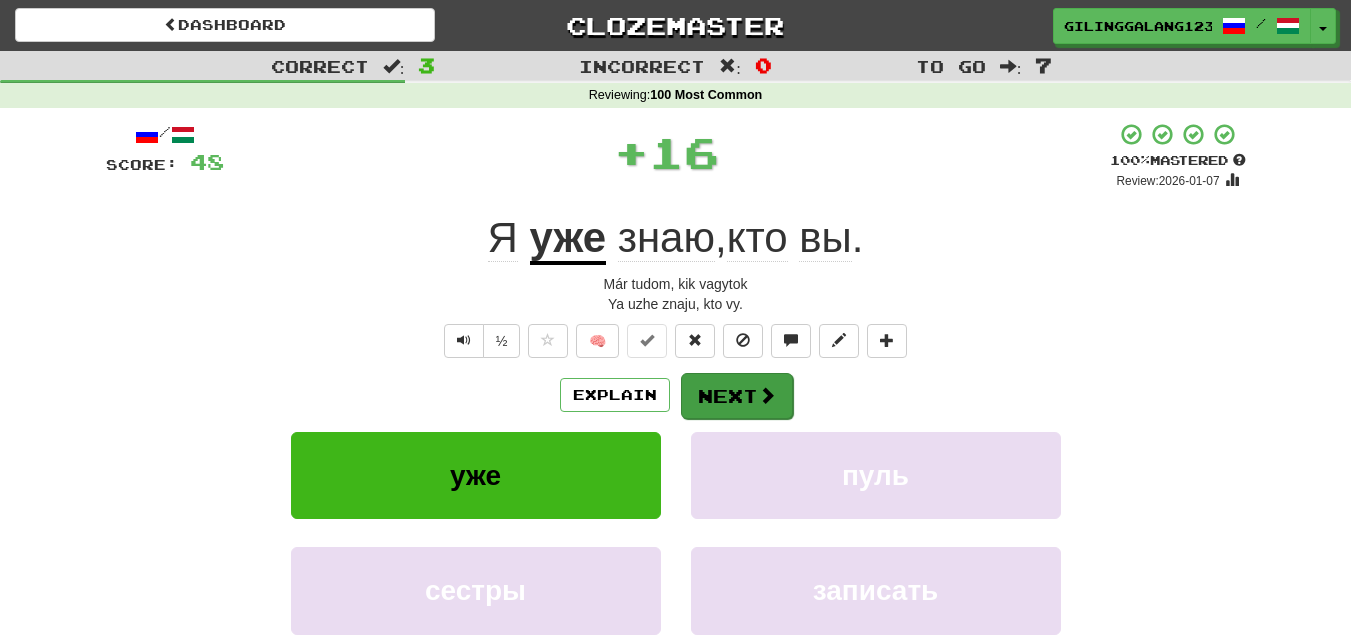click on "/  Score:   48 + 16 100 %  Mastered Review:  2026-01-07 Я   уже   знаю ,  кто   вы . Már tudom, kik vagytok Ya uzhe znaju, kto vy. ½ 🧠 Explain Next уже пуль сестры записать Learn more: уже пуль сестры записать  Help!  Report Sentence Source" at bounding box center (676, 445) 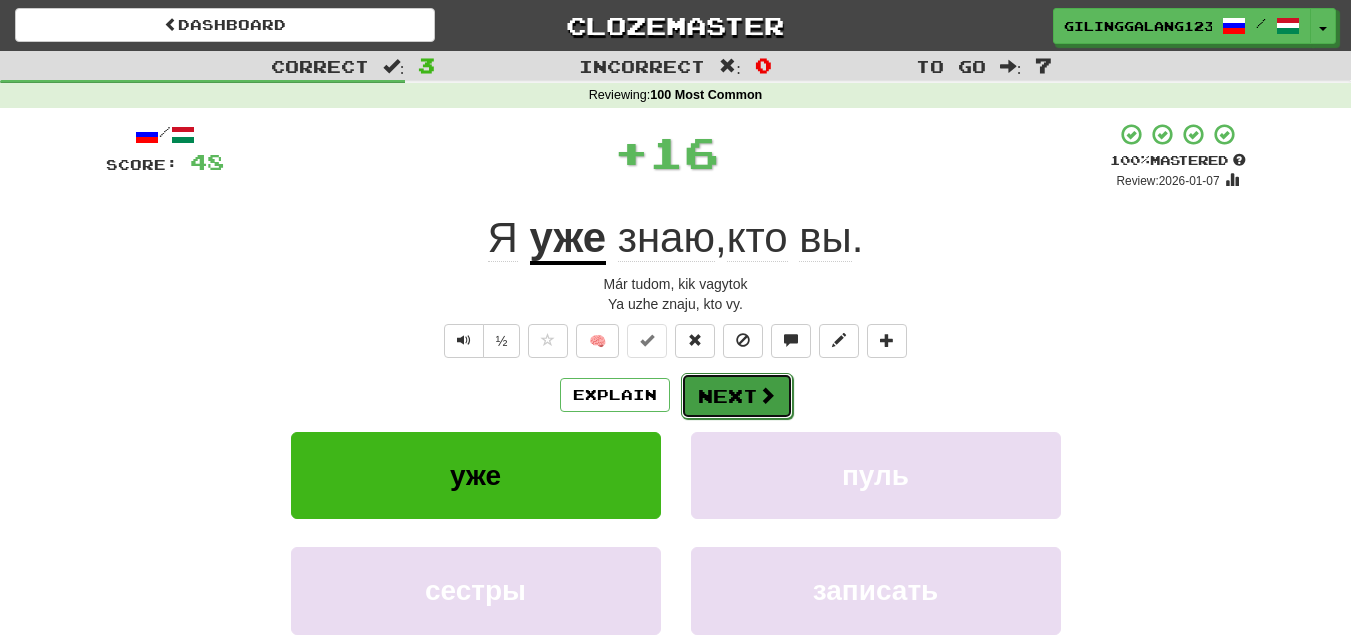 click on "Next" at bounding box center (737, 396) 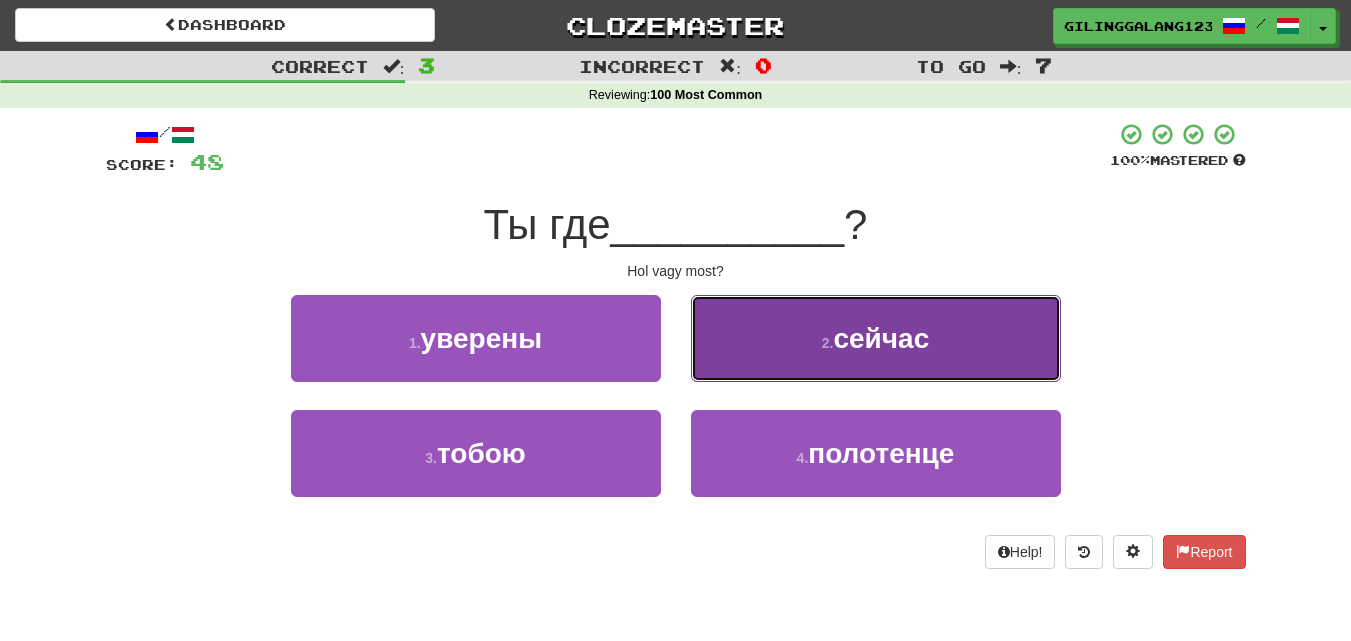 click on "2 .  сейчас" at bounding box center [876, 338] 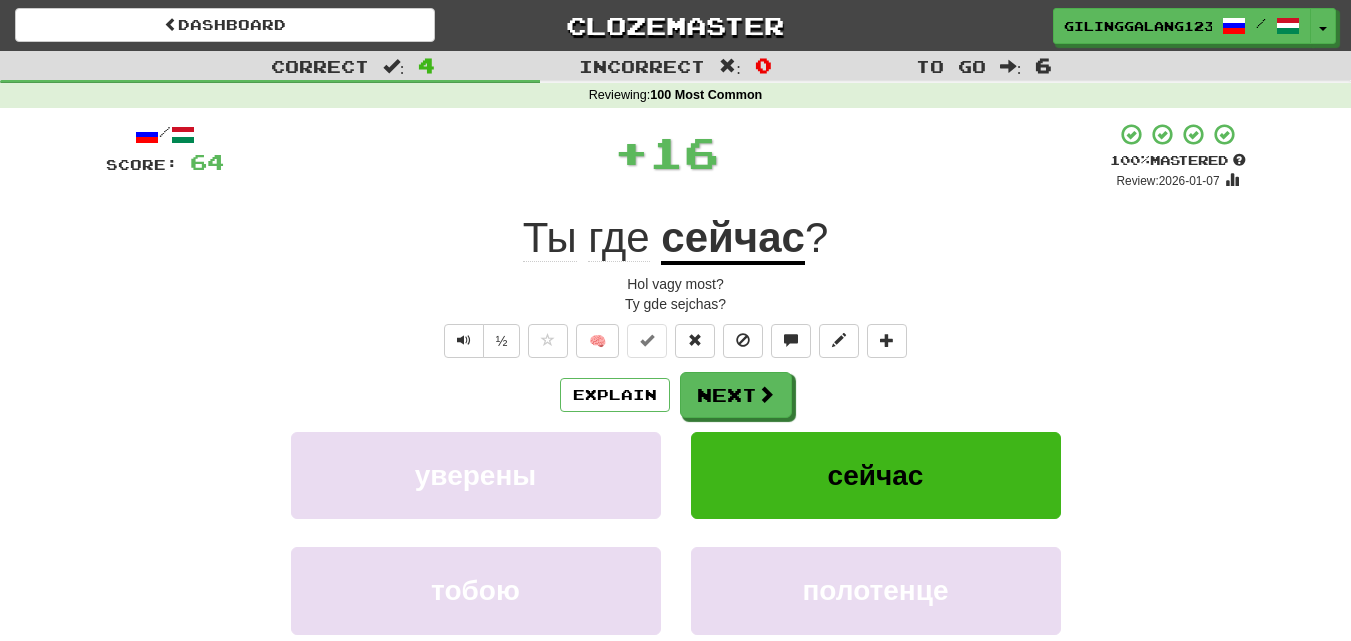 click on "/  Score:   64 + 16 100 %  Mastered Review:  2026-01-07 Ты   где   сейчас ? Hol vagy most? Ty gde sejchas? ½ 🧠 Explain Next уверены сейчас тобою полотенце Learn more: уверены сейчас тобою полотенце  Help!  Report Sentence Source" at bounding box center [676, 445] 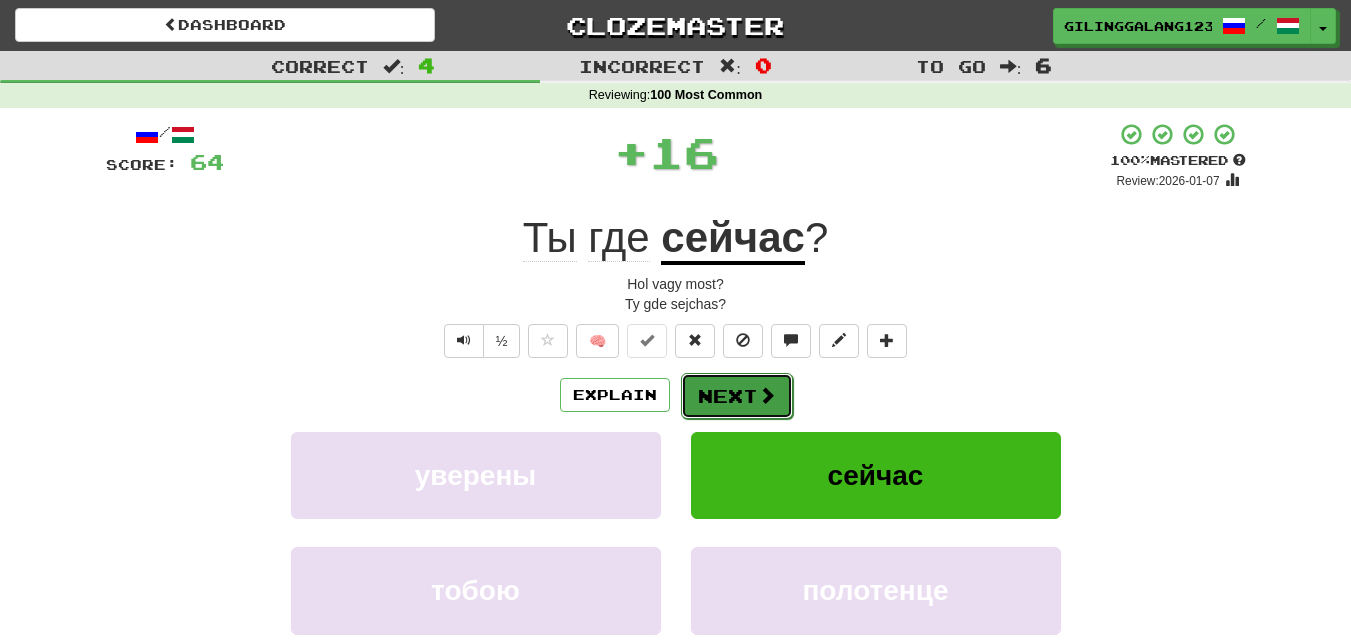 click on "Next" at bounding box center (737, 396) 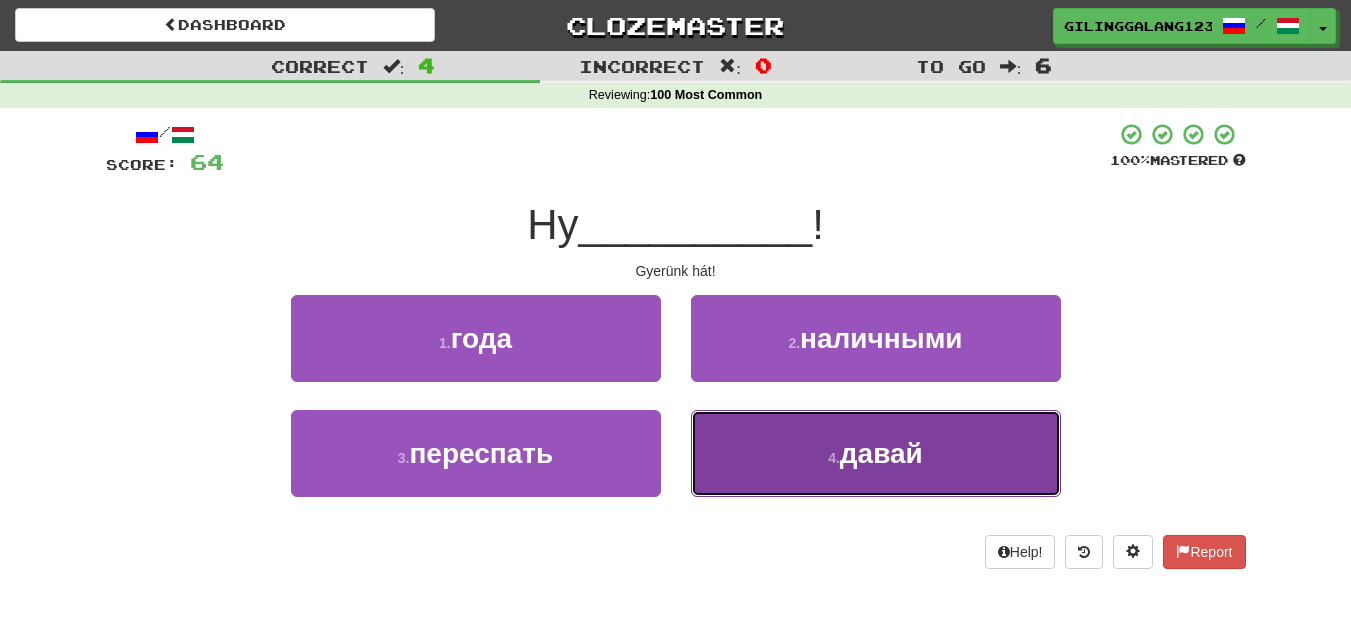 click on "4 .  давай" at bounding box center (876, 453) 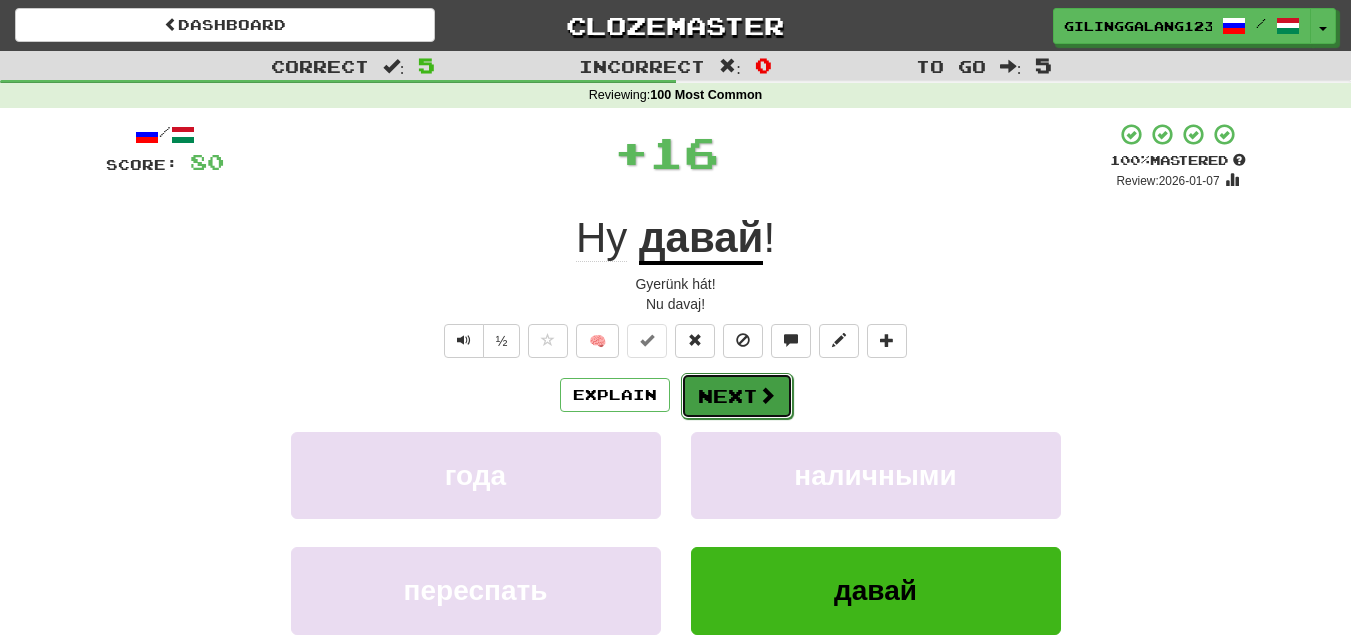 click on "Next" at bounding box center (737, 396) 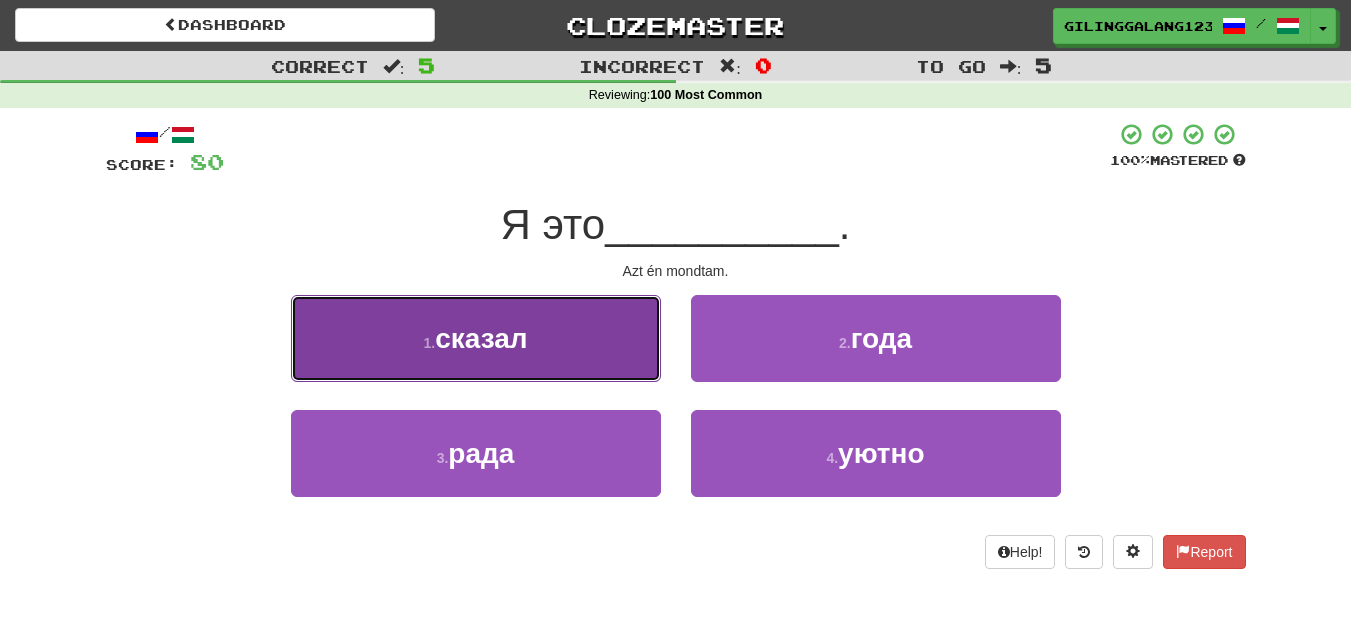 click on "1 .  сказал" at bounding box center (476, 338) 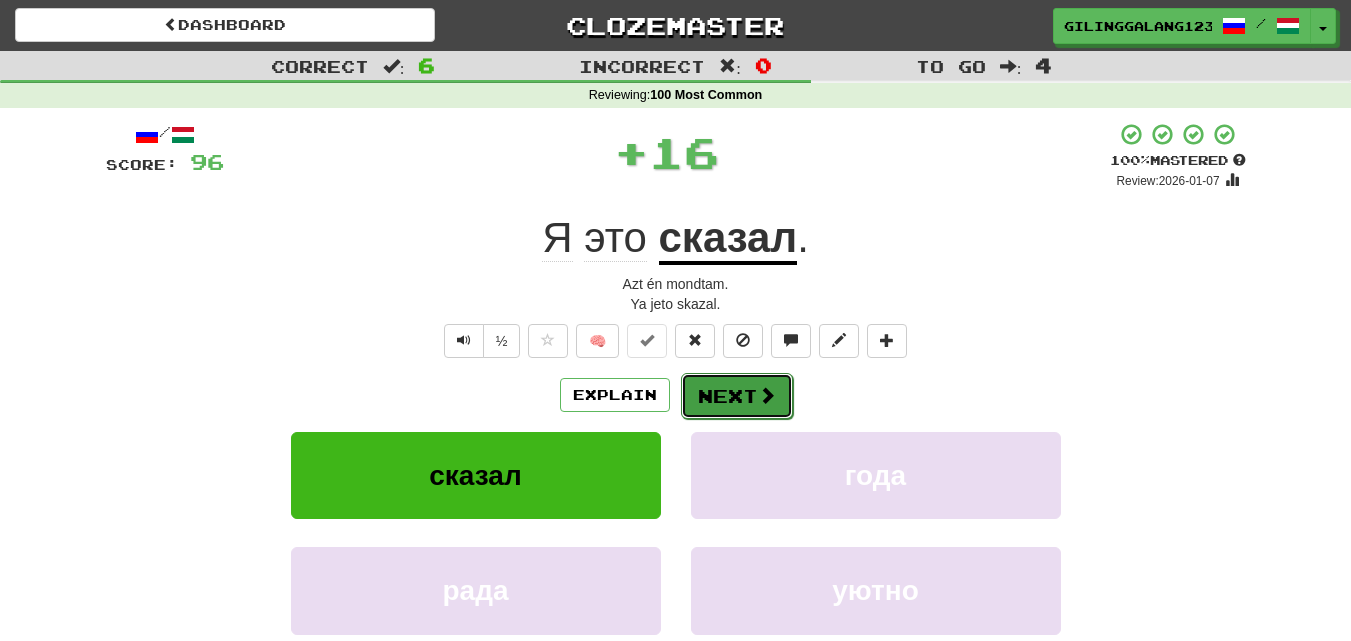click on "Next" at bounding box center [737, 396] 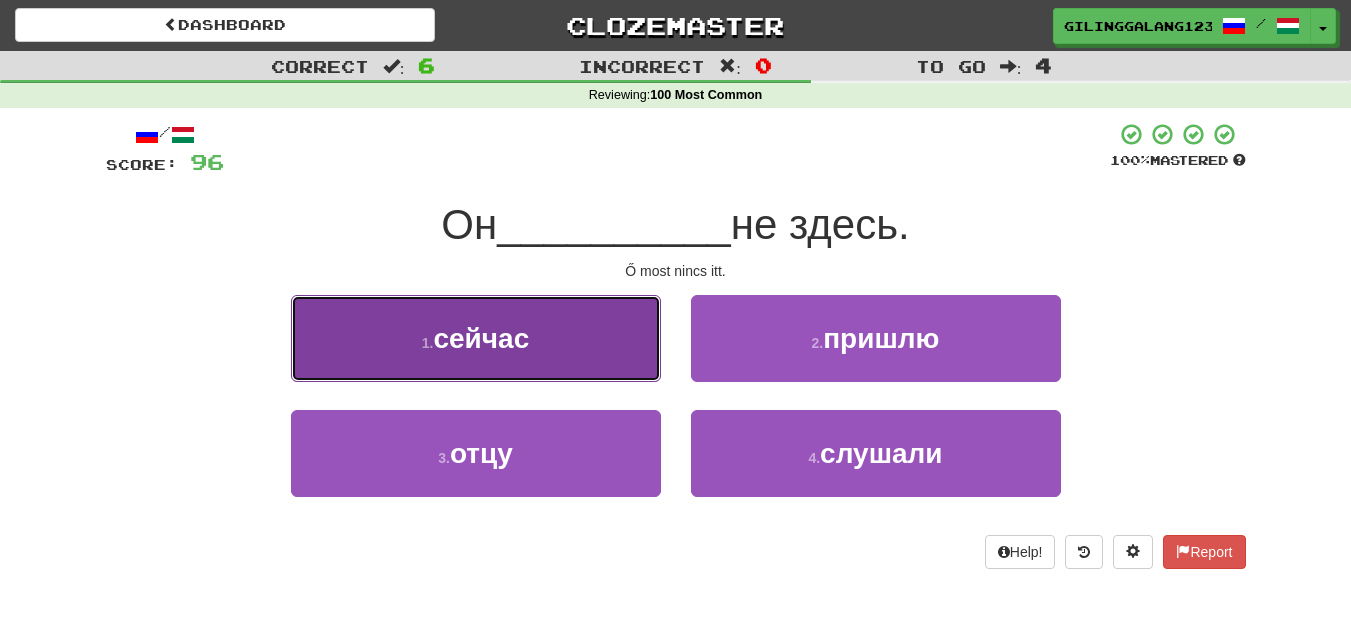 click on "1 .  сейчас" at bounding box center [476, 338] 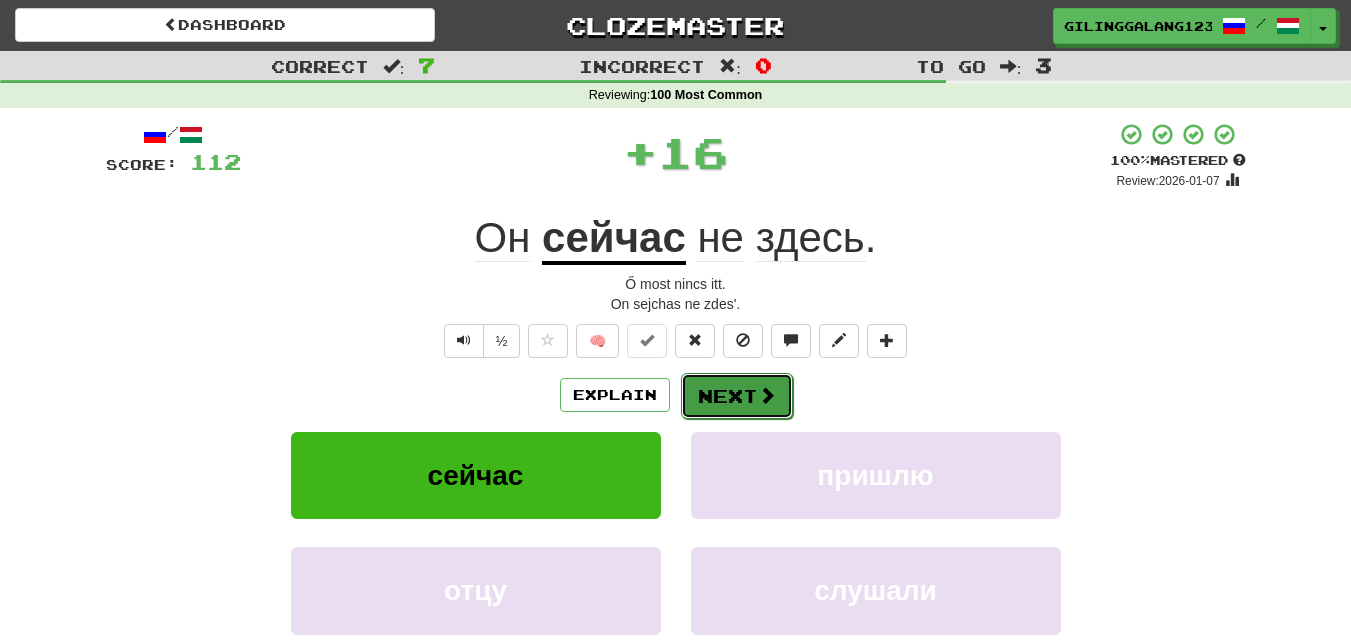 click on "Next" at bounding box center (737, 396) 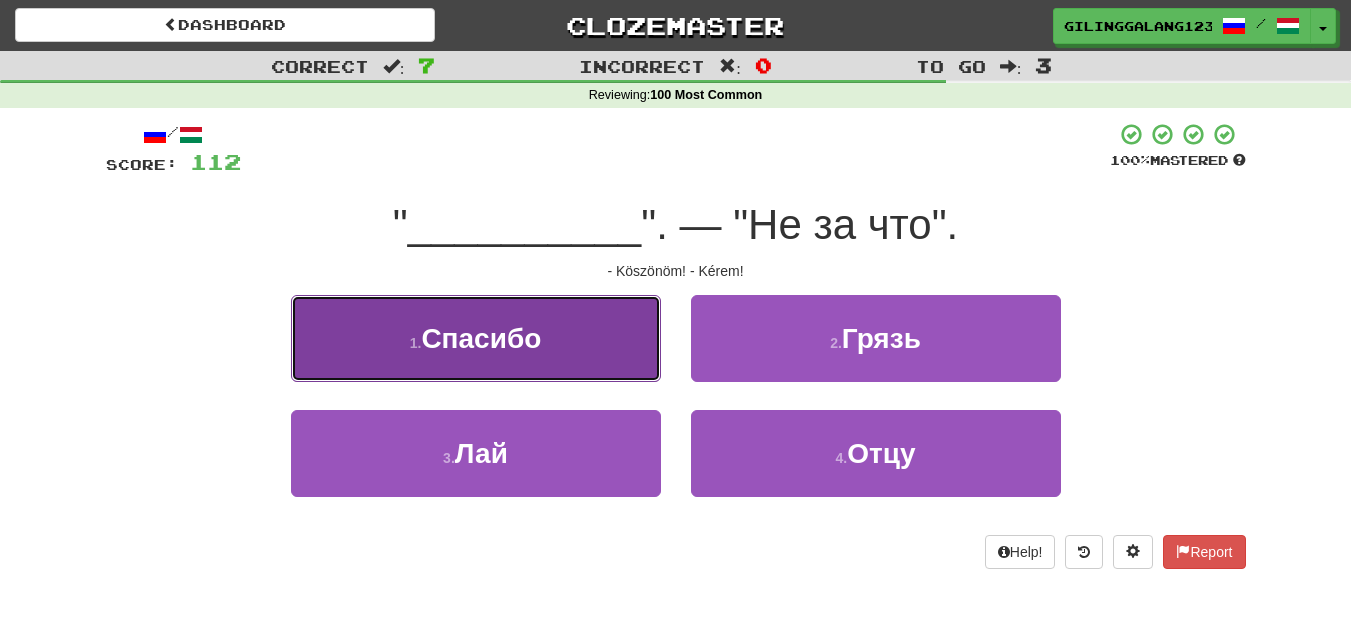 click on "1 .  Спасибо" at bounding box center [476, 338] 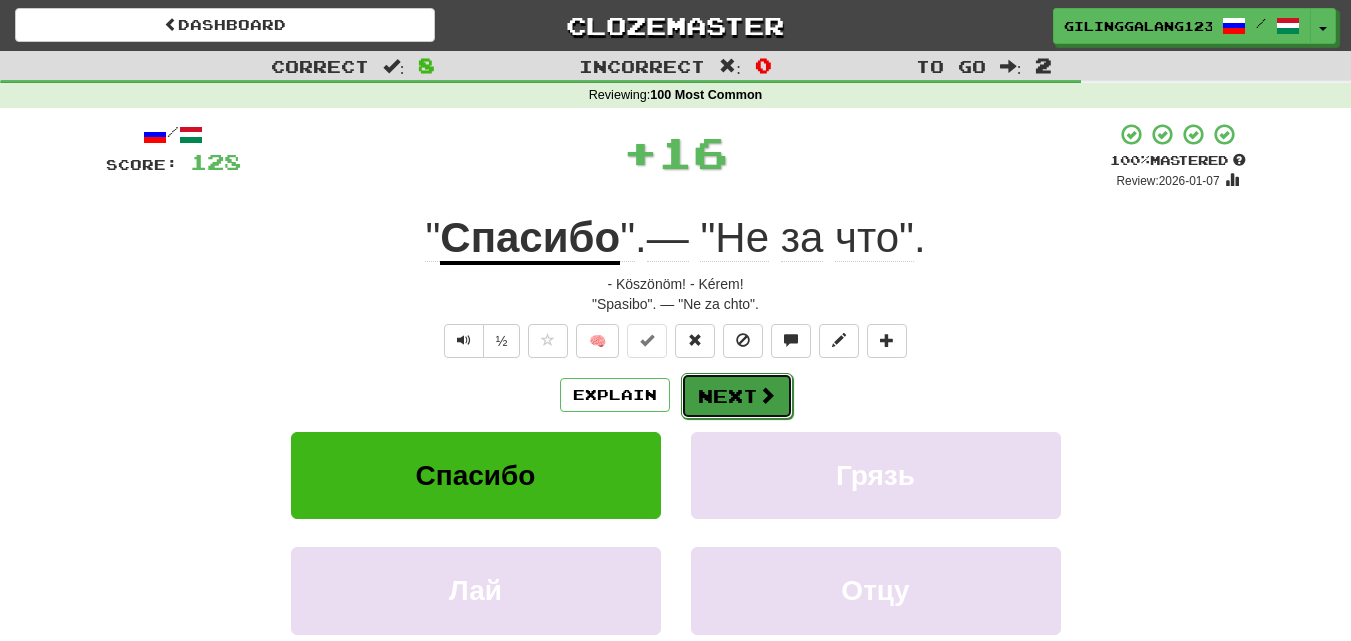 click on "Next" at bounding box center [737, 396] 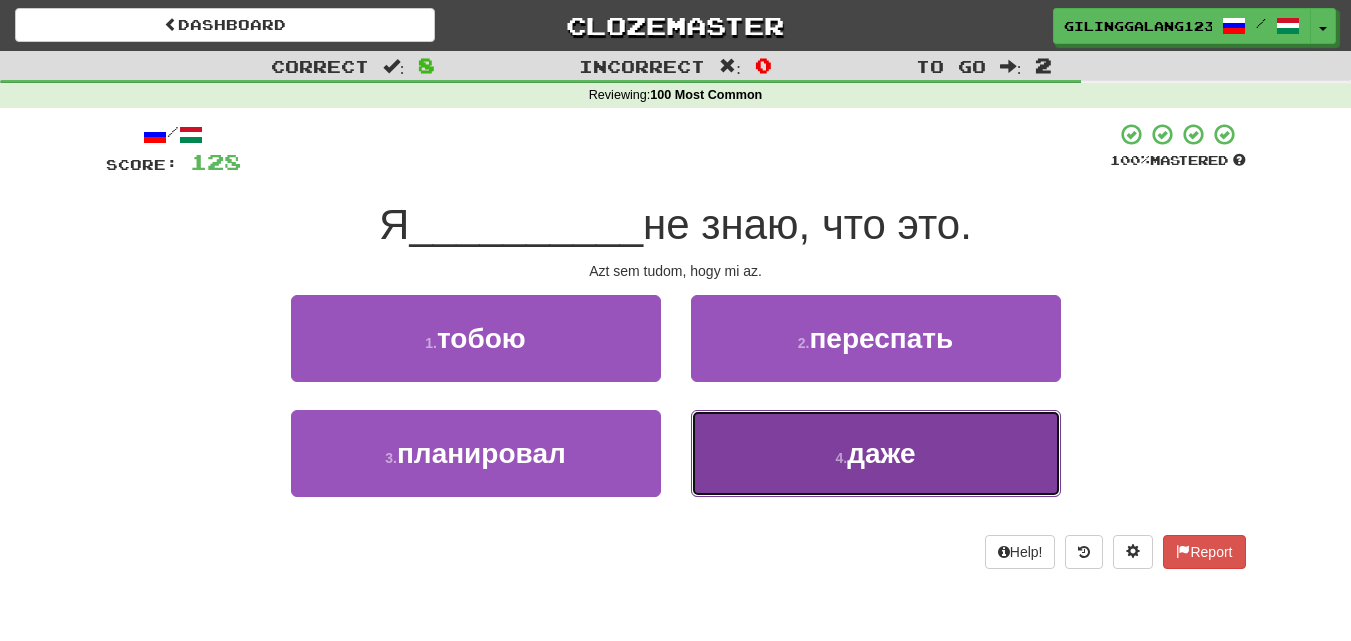 click on "4 .  даже" at bounding box center (876, 453) 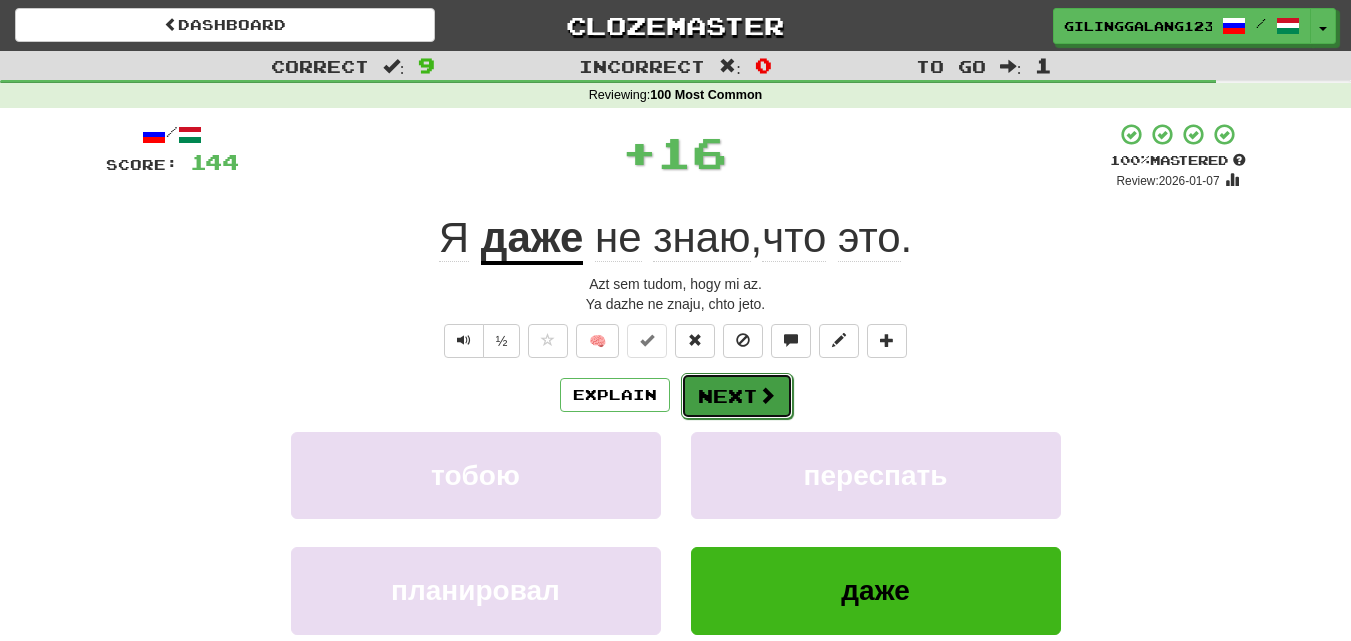click on "Next" at bounding box center [737, 396] 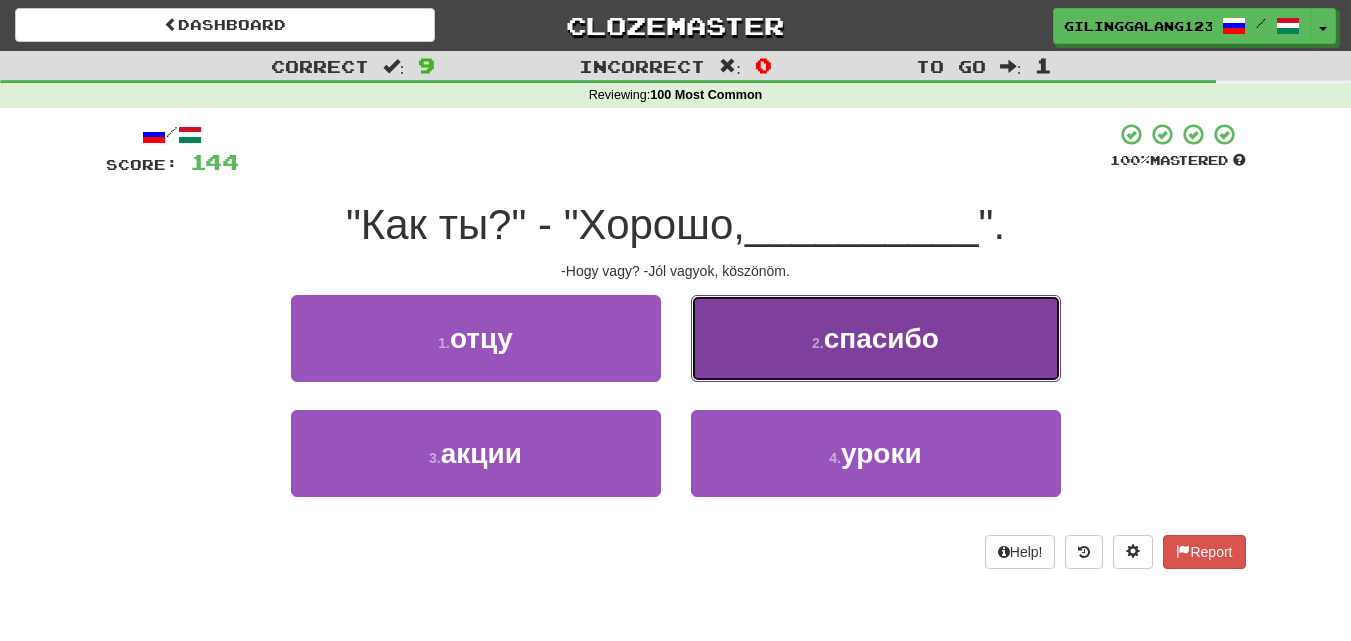 click on "2 .  спасибо" at bounding box center [876, 338] 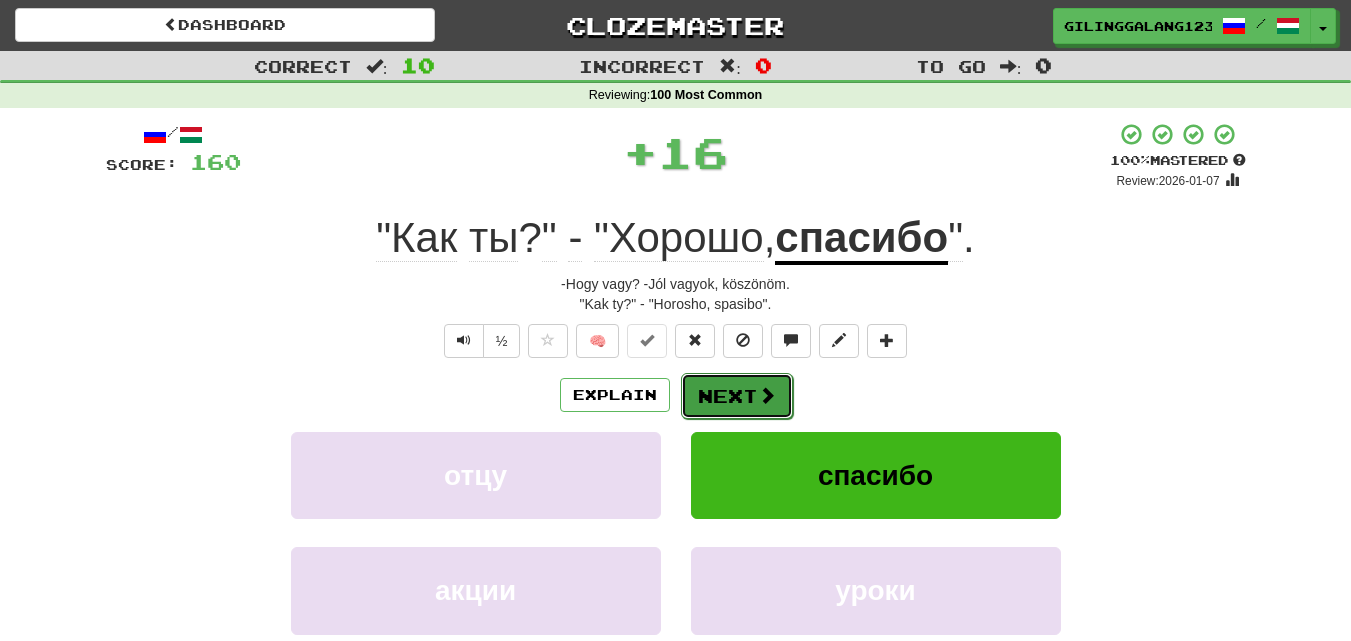 click on "Next" at bounding box center (737, 396) 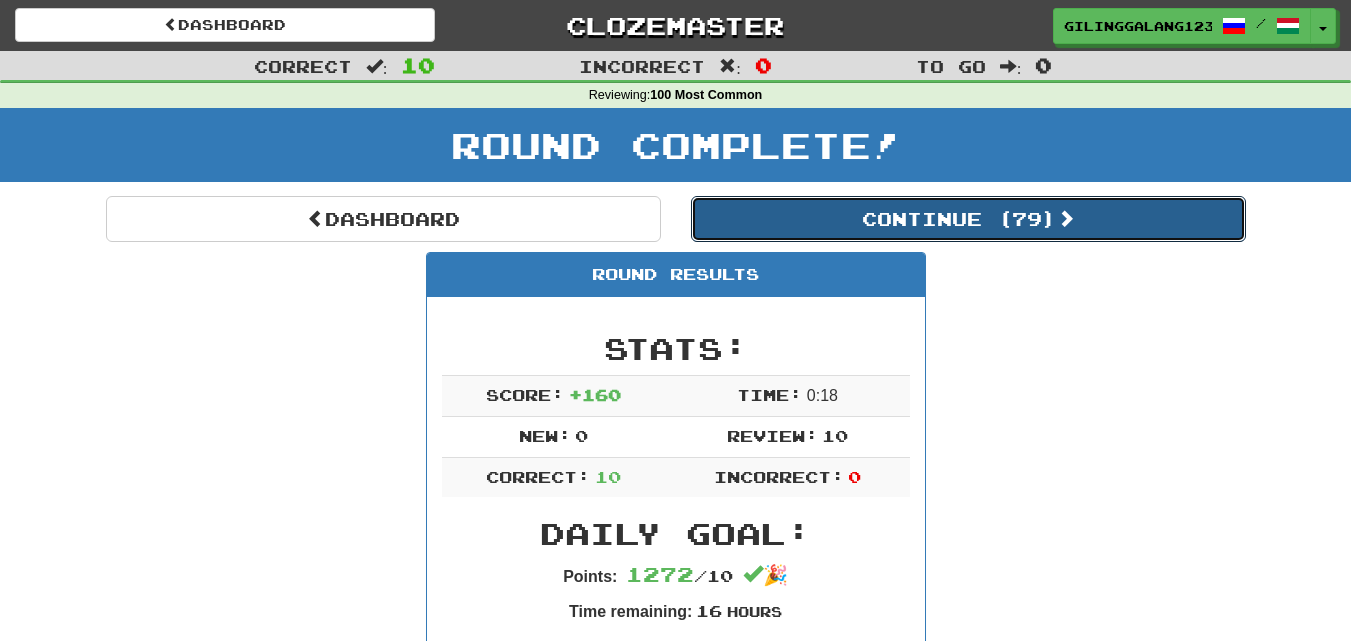 drag, startPoint x: 1133, startPoint y: 217, endPoint x: 1121, endPoint y: 229, distance: 16.970562 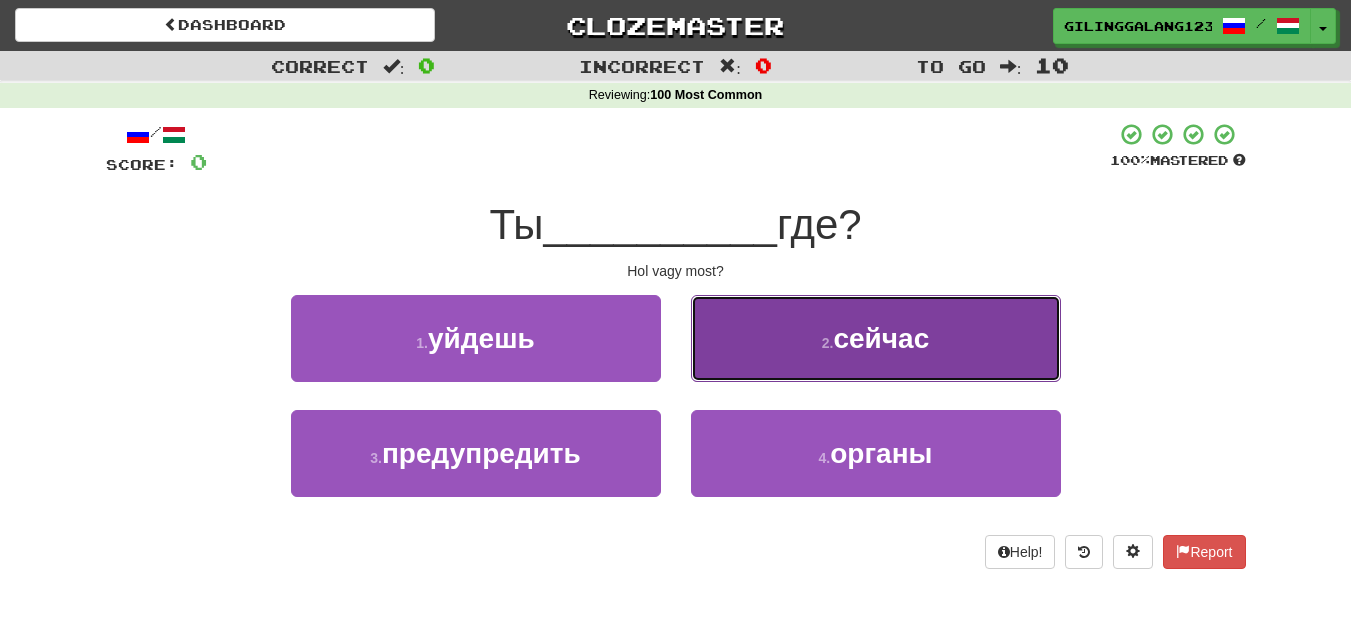 click on "сейчас" at bounding box center (881, 338) 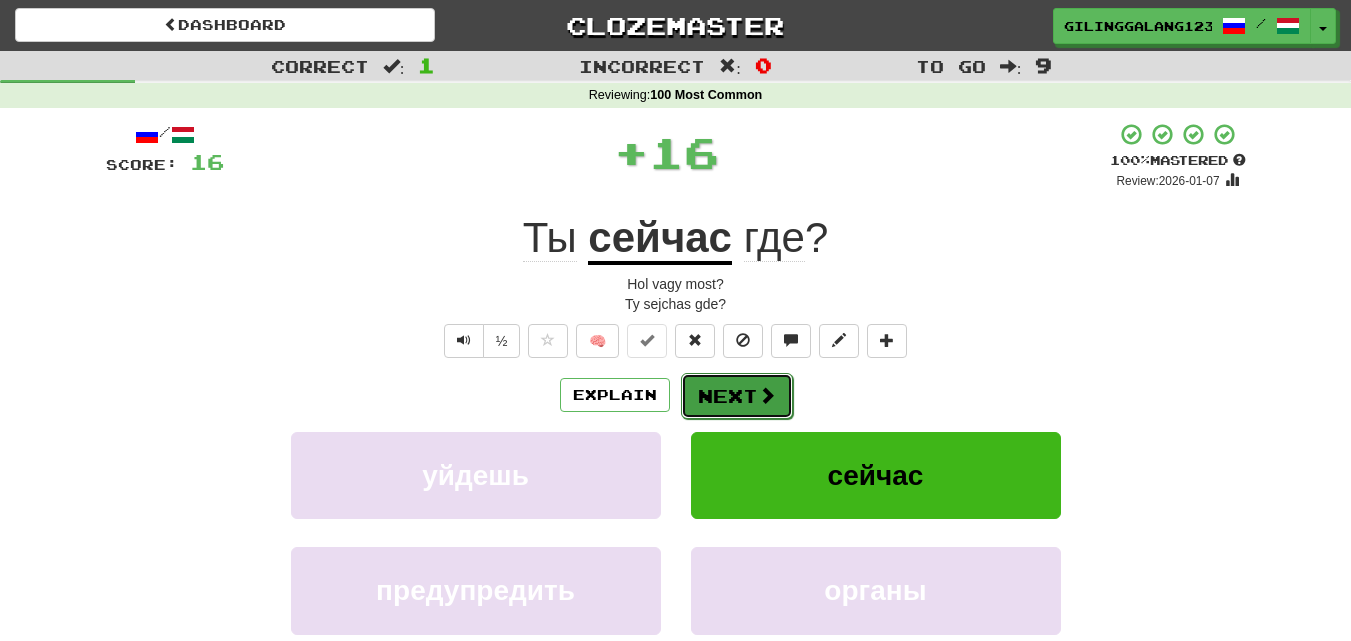 click on "Next" at bounding box center [737, 396] 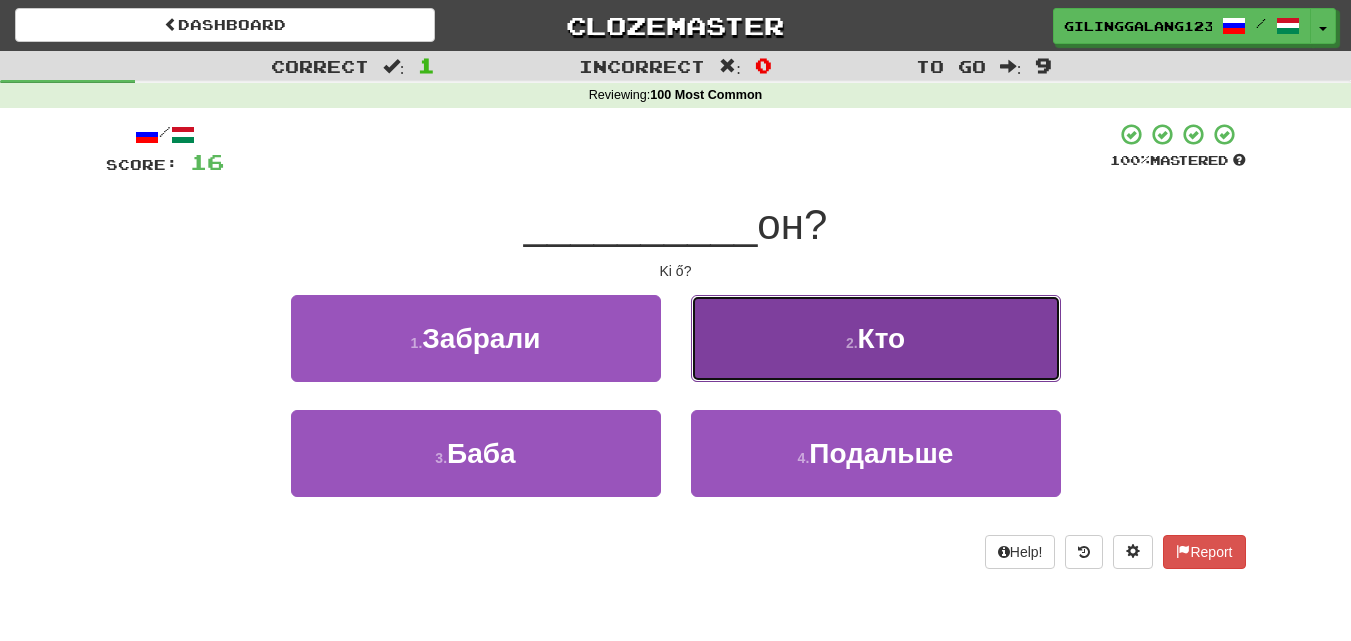 click on "2 .  Кто" at bounding box center [876, 338] 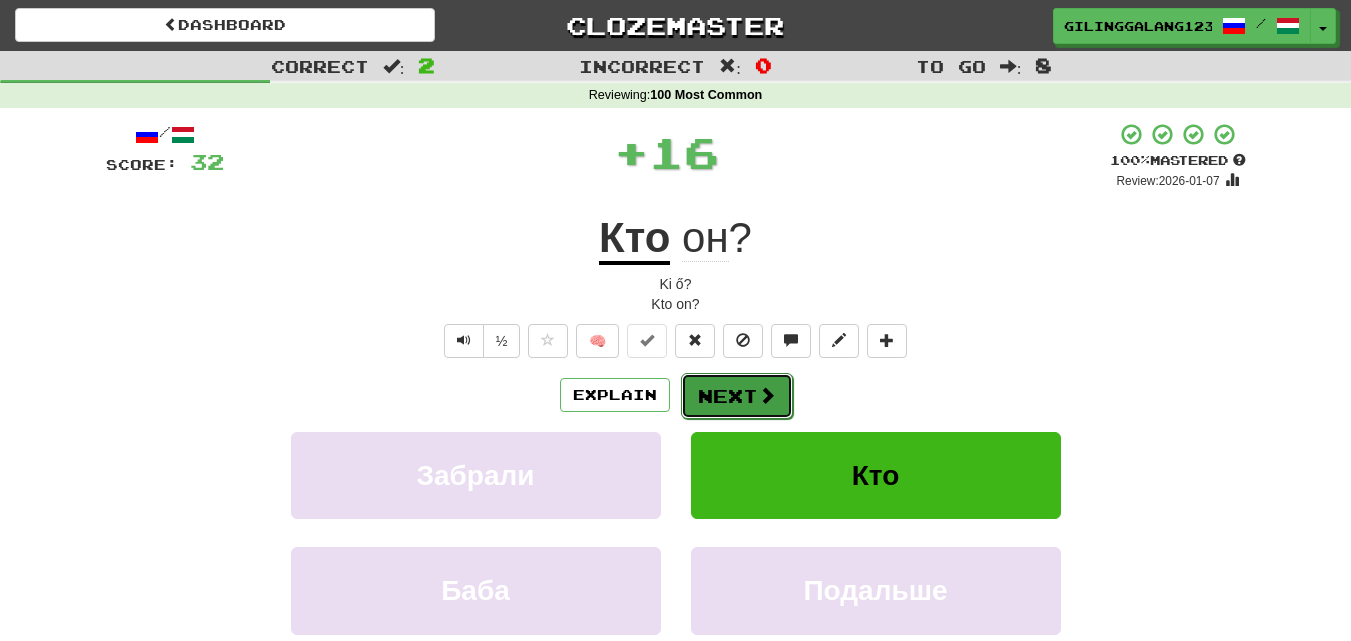 click on "Next" at bounding box center [737, 396] 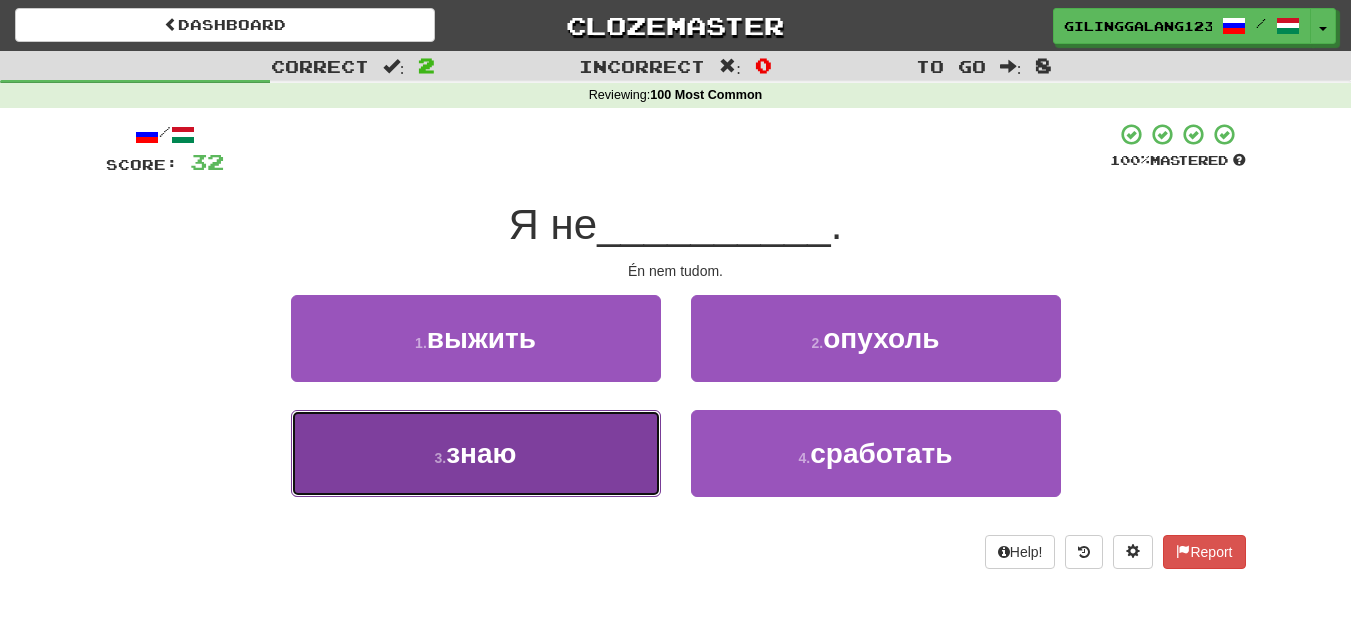 click on "3 .  знаю" at bounding box center (476, 453) 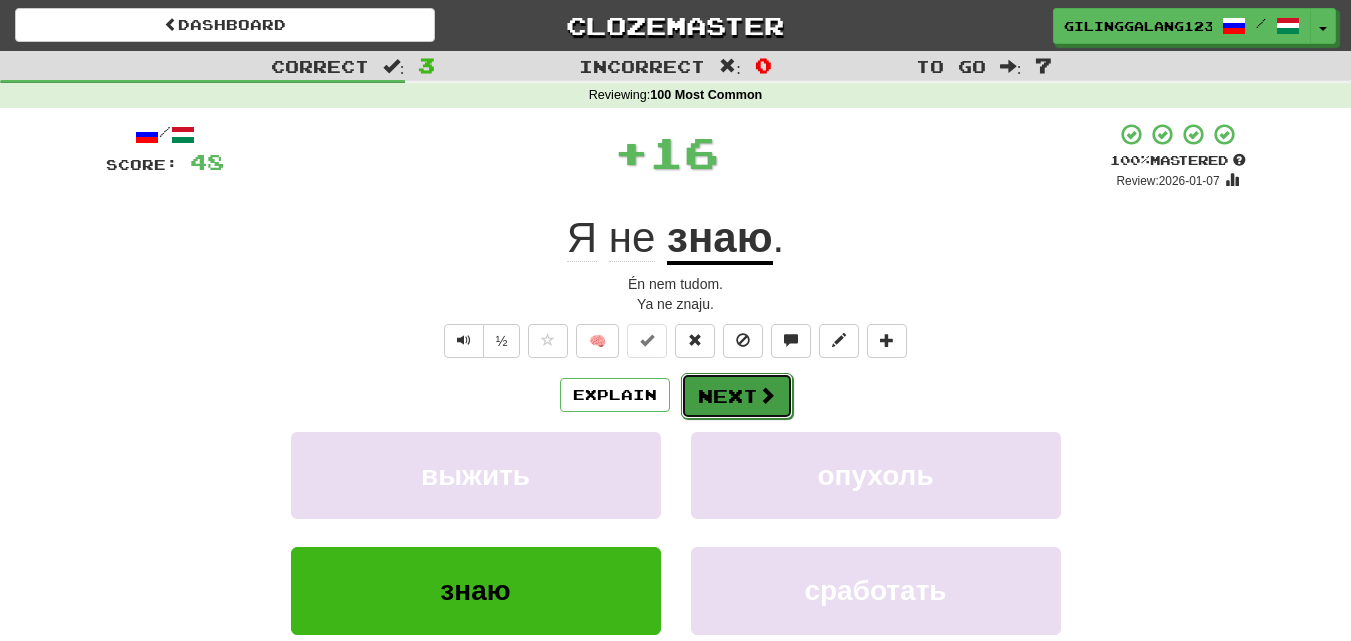 click on "Next" at bounding box center (737, 396) 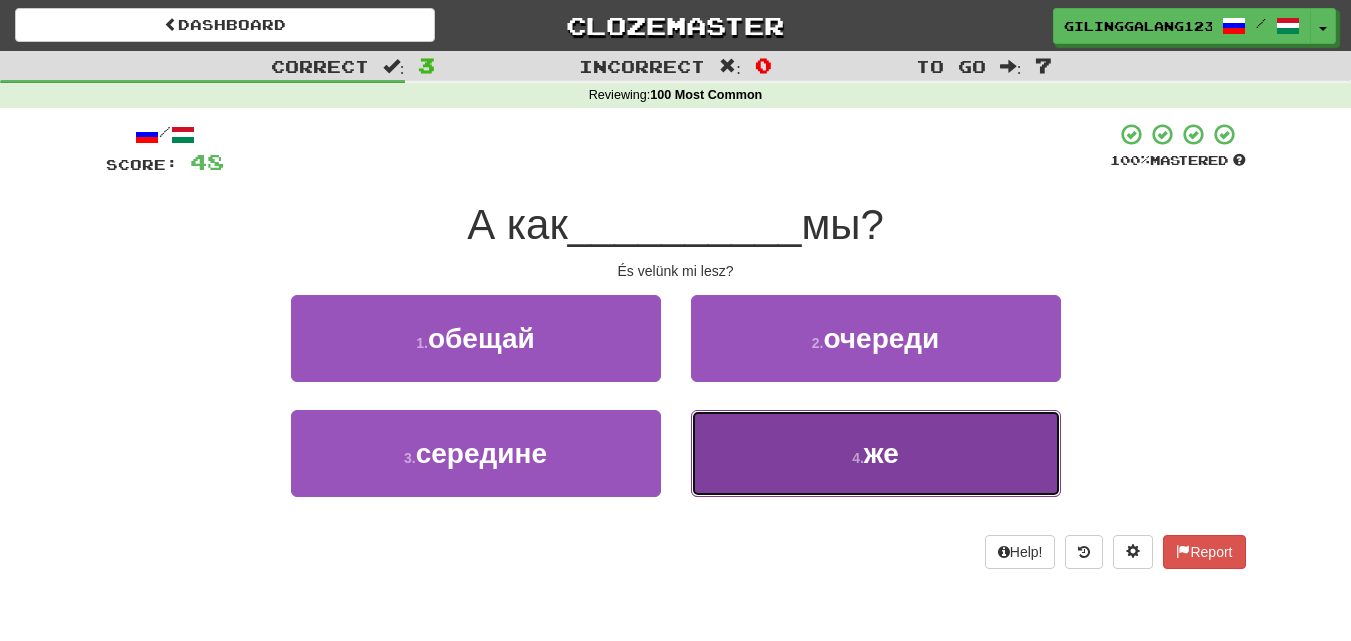 click on "4 .  же" at bounding box center (876, 453) 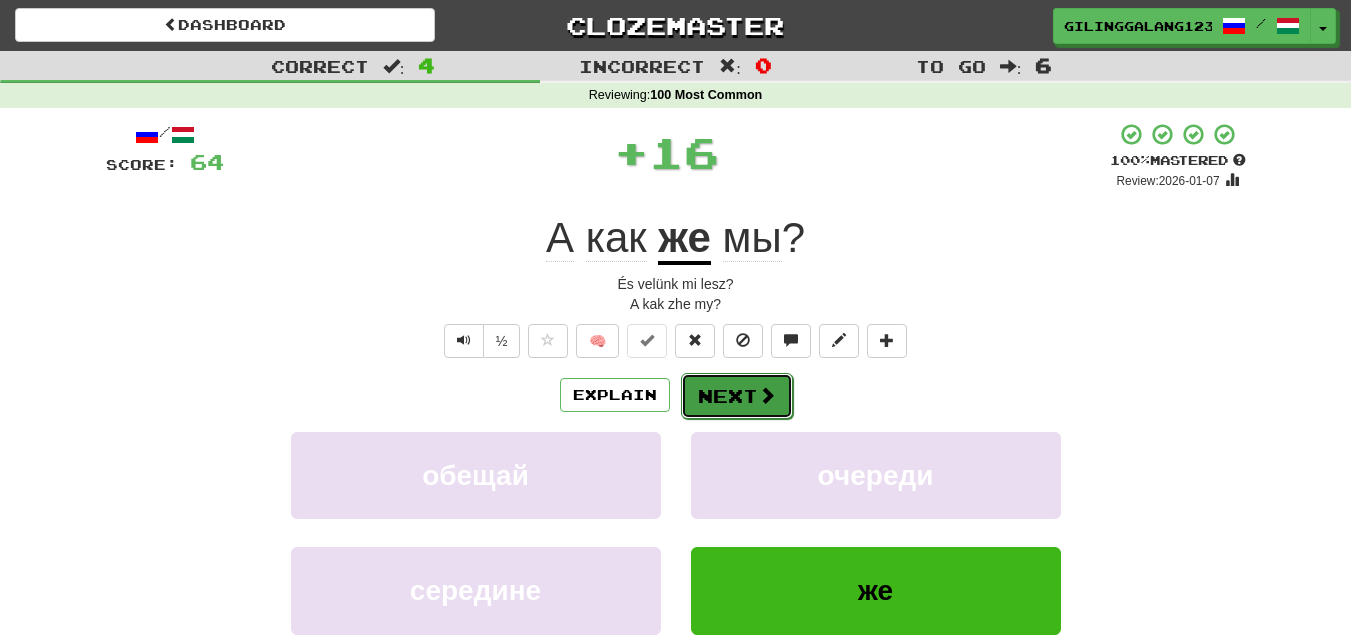 click at bounding box center [767, 395] 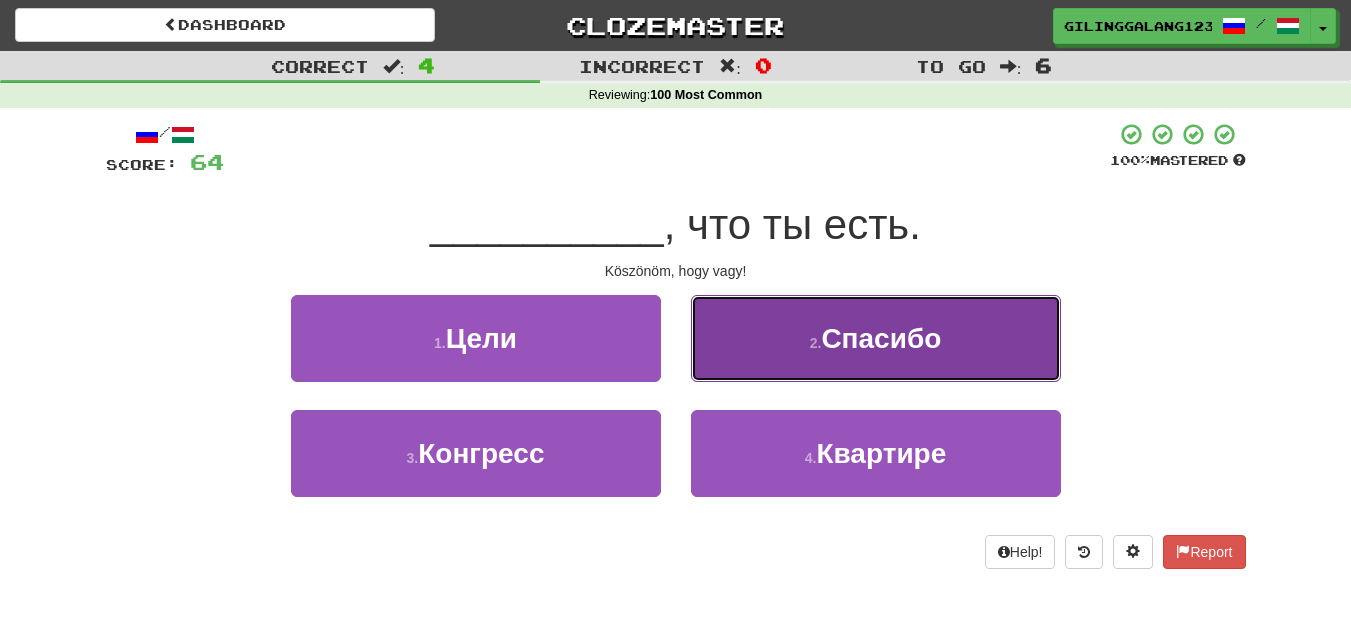 click on "2 .  Спасибо" at bounding box center [876, 338] 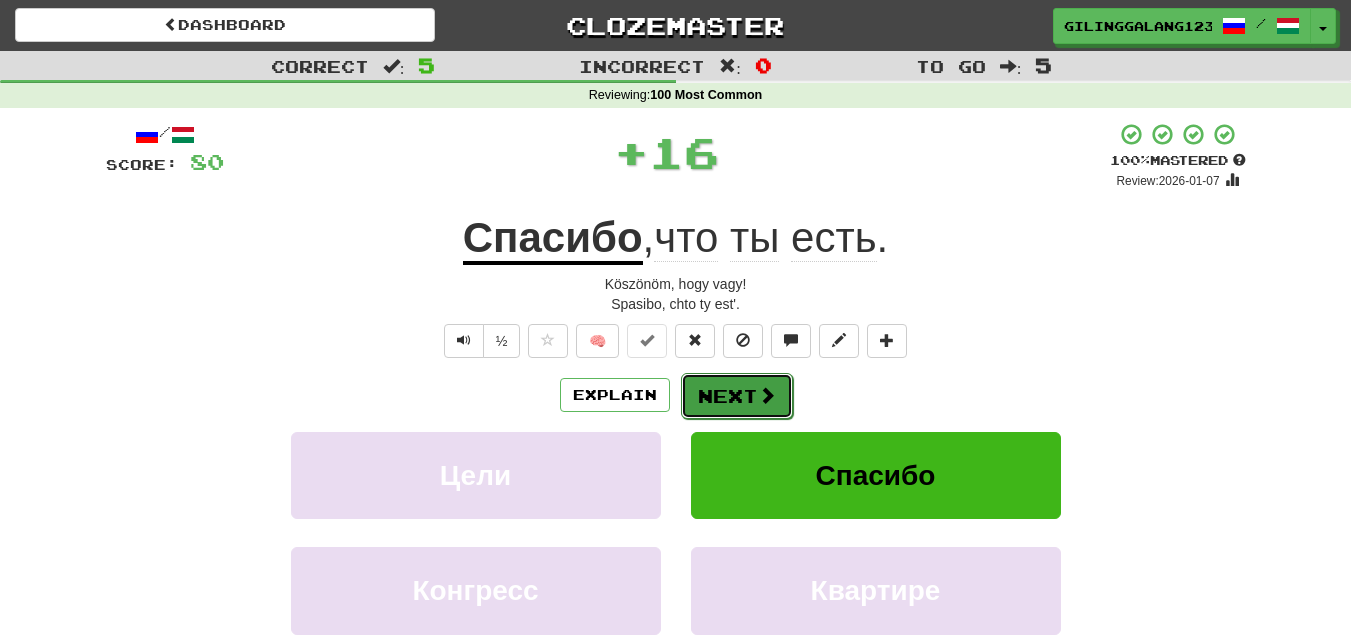click on "Next" at bounding box center [737, 396] 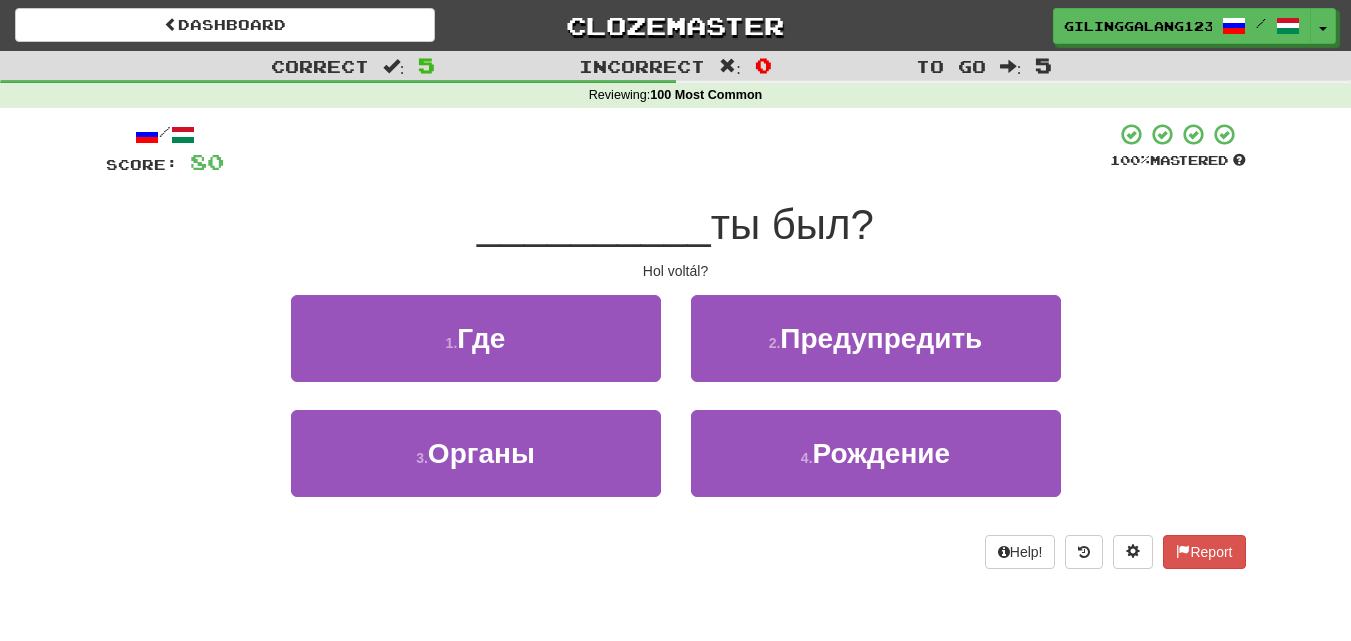 click on "1 .  Где" at bounding box center [476, 352] 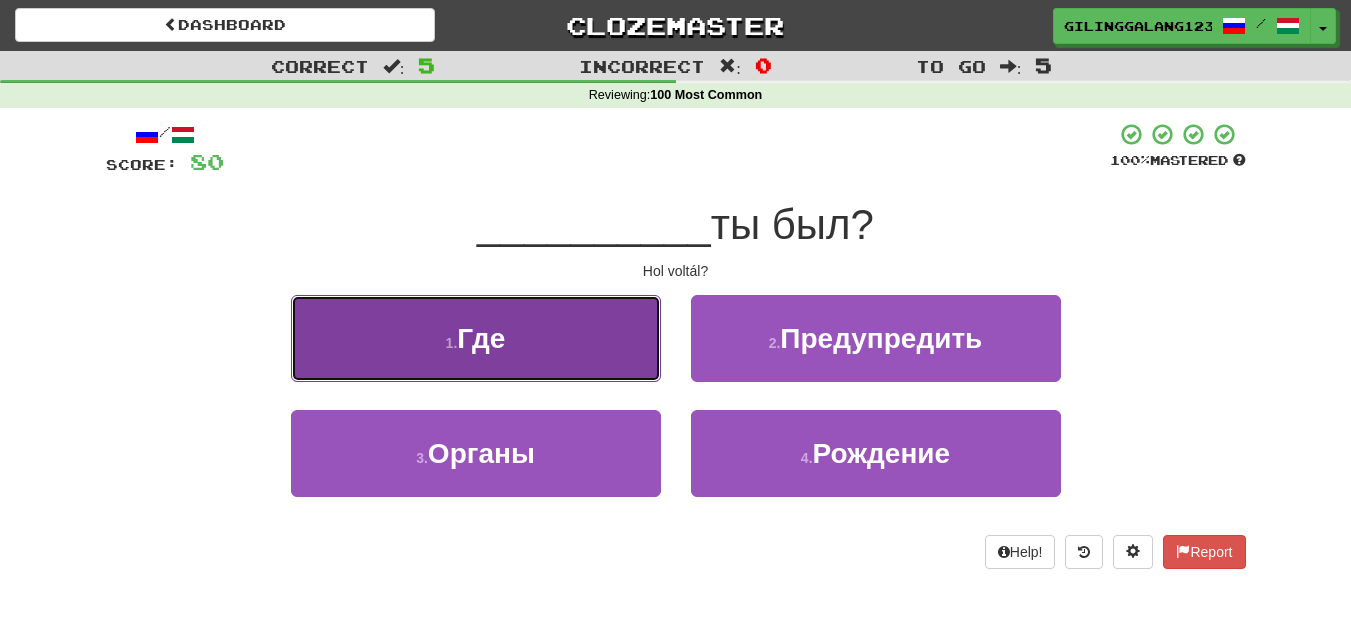 click on "1 .  Где" at bounding box center (476, 338) 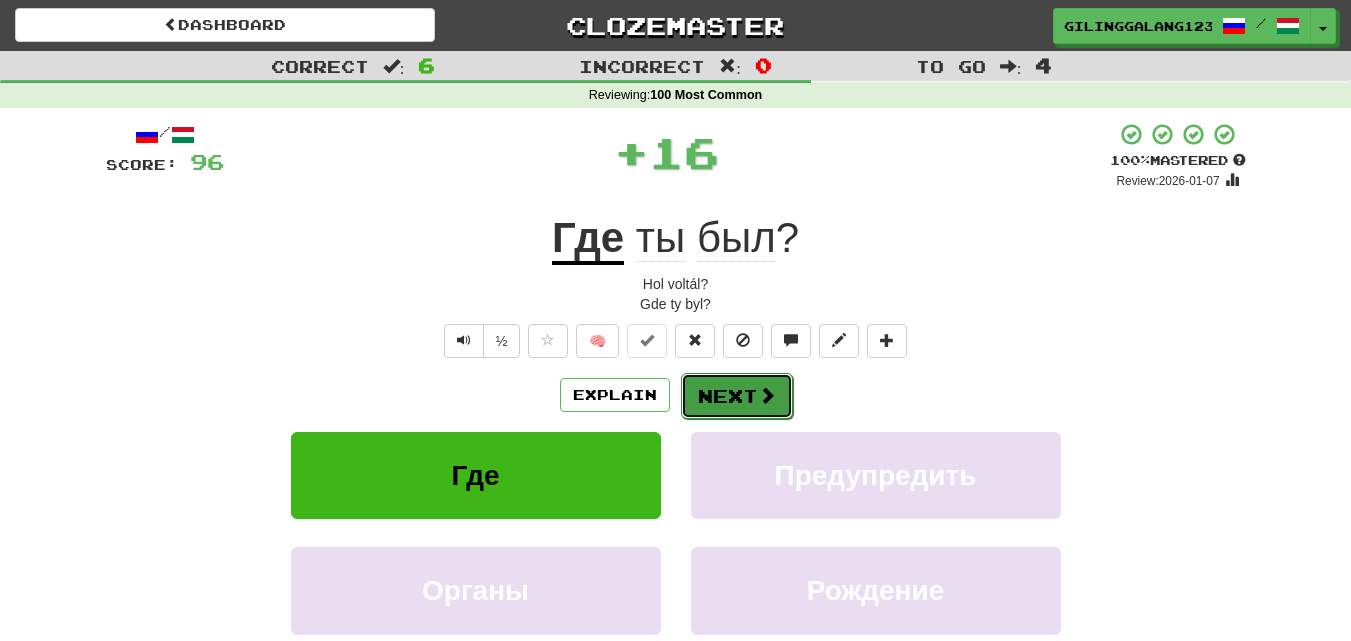 click on "Next" at bounding box center (737, 396) 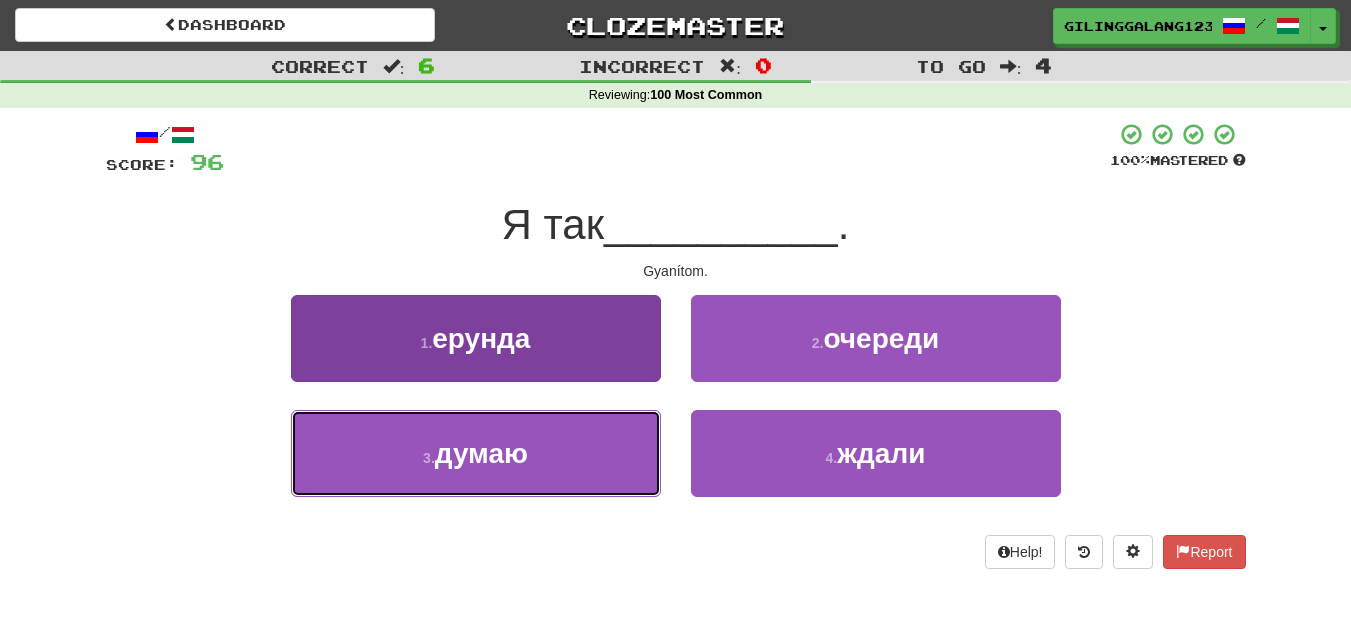 click on "3 .  думаю" at bounding box center (476, 453) 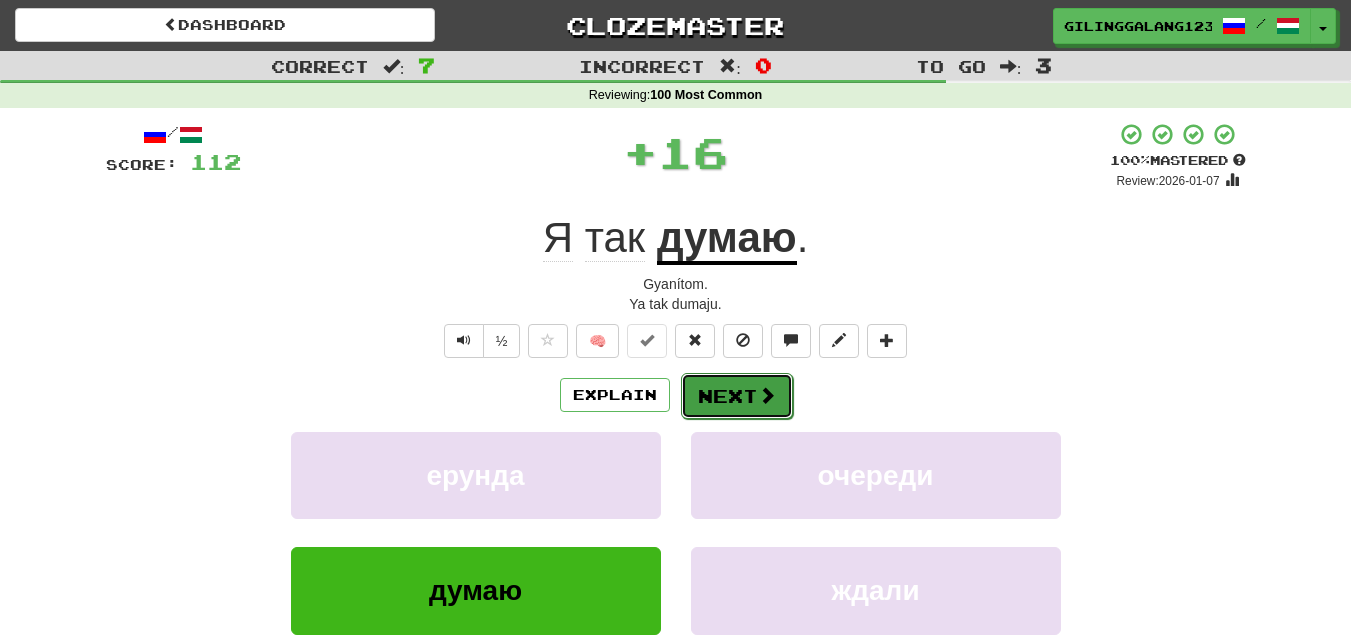click on "Next" at bounding box center [737, 396] 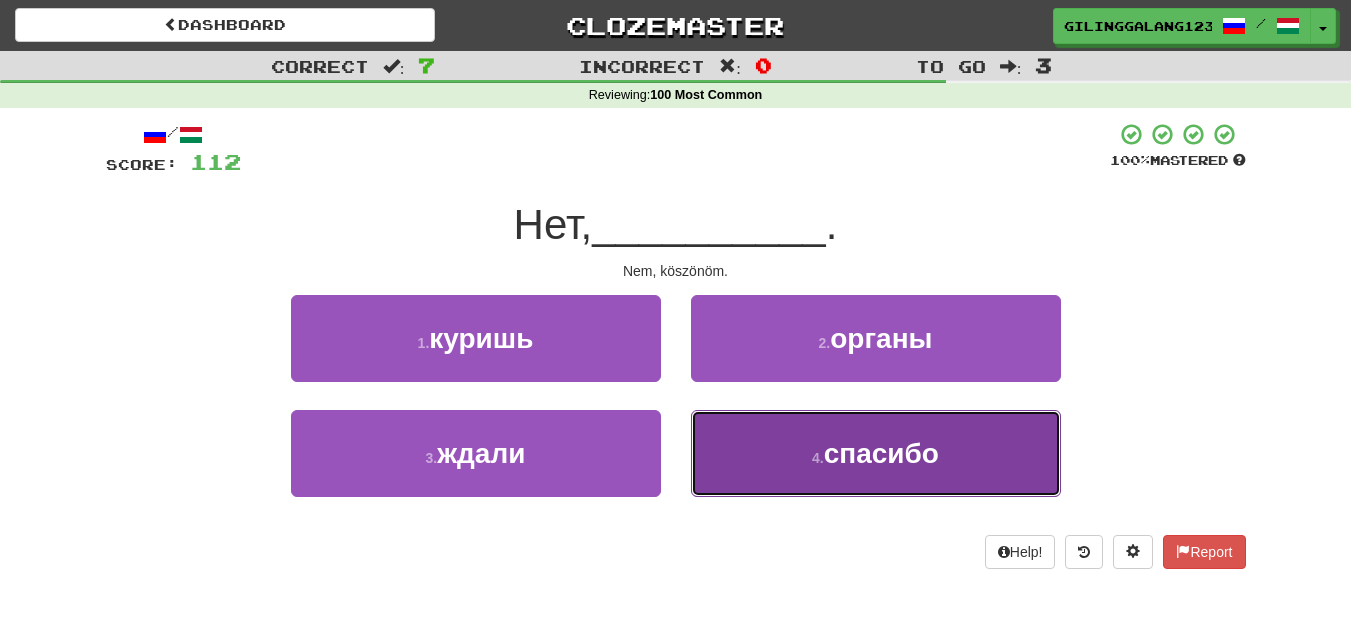 click on "спасибо" at bounding box center (881, 453) 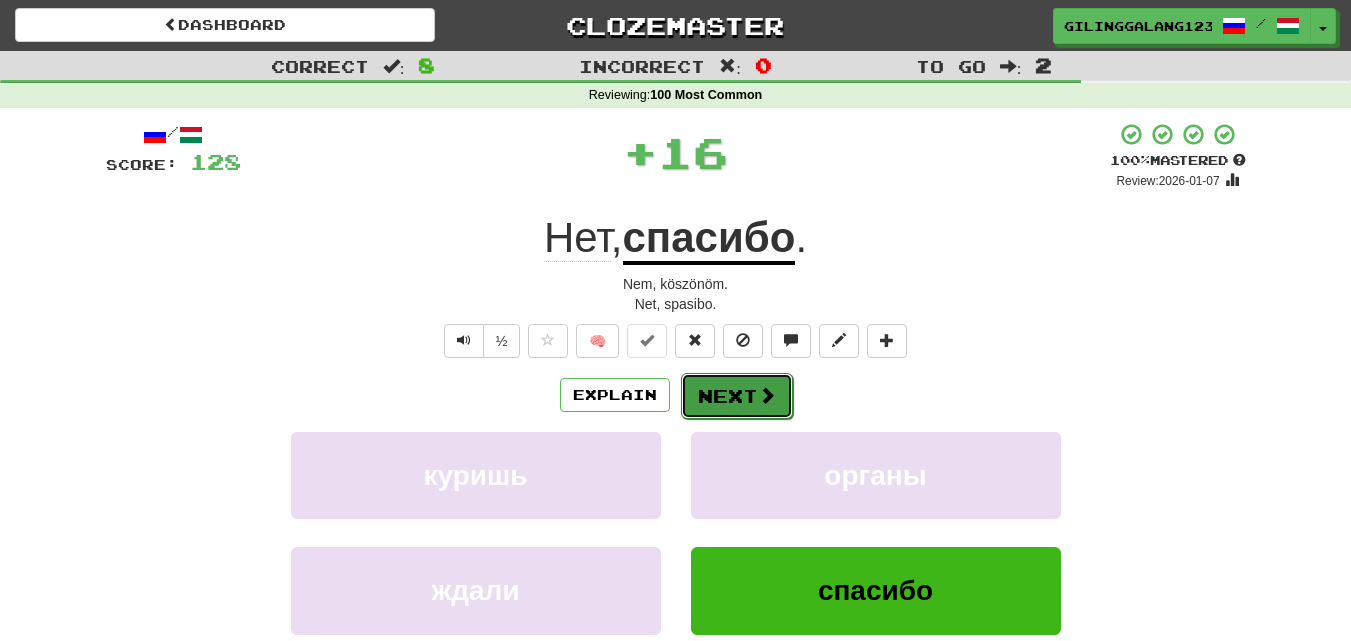click on "Next" at bounding box center [737, 396] 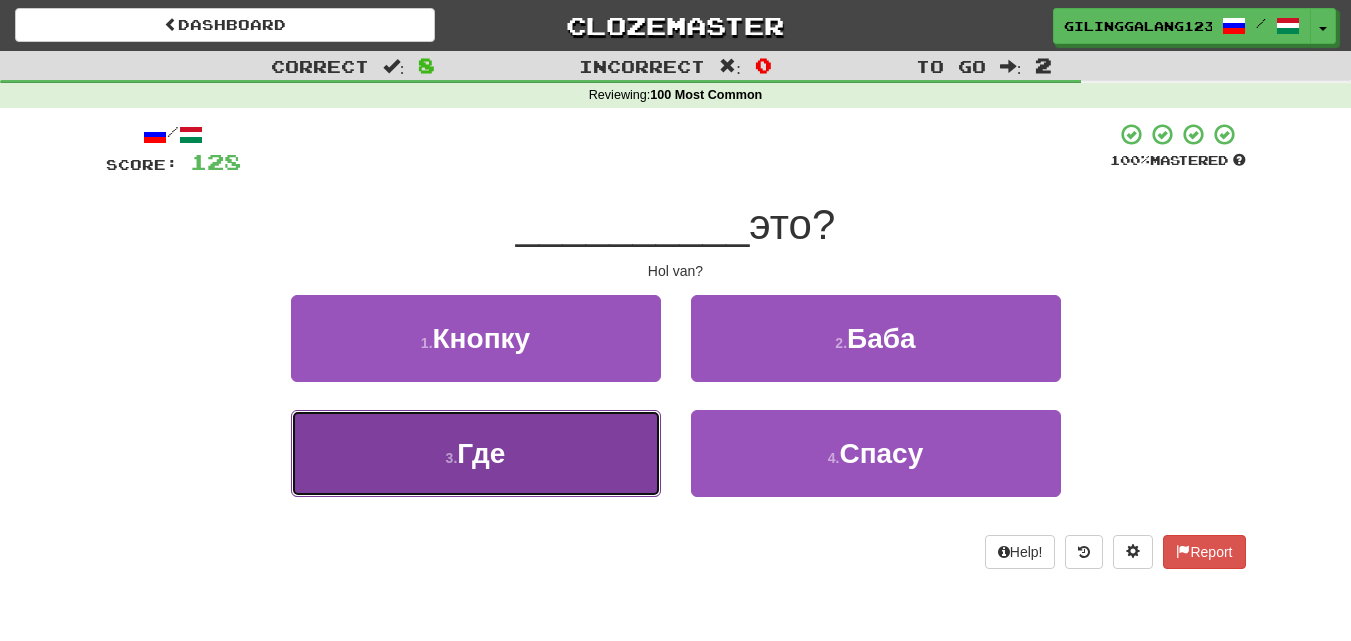 click on "3 .  Где" at bounding box center (476, 453) 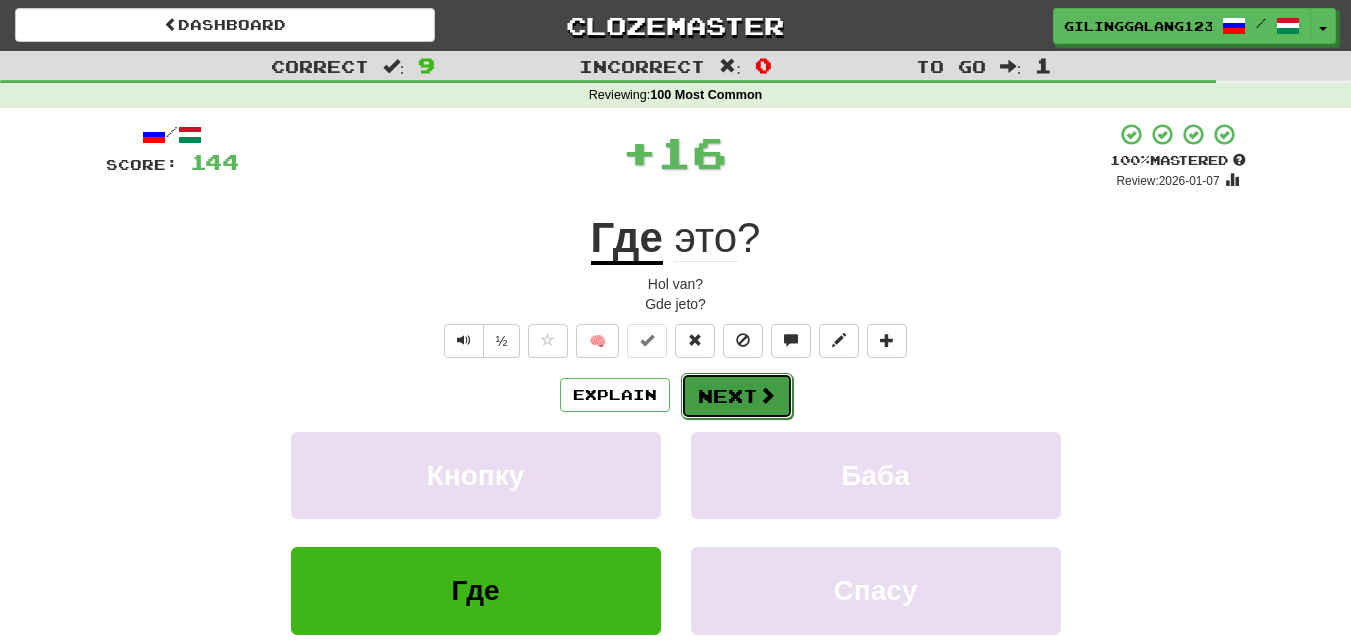 click on "Next" at bounding box center (737, 396) 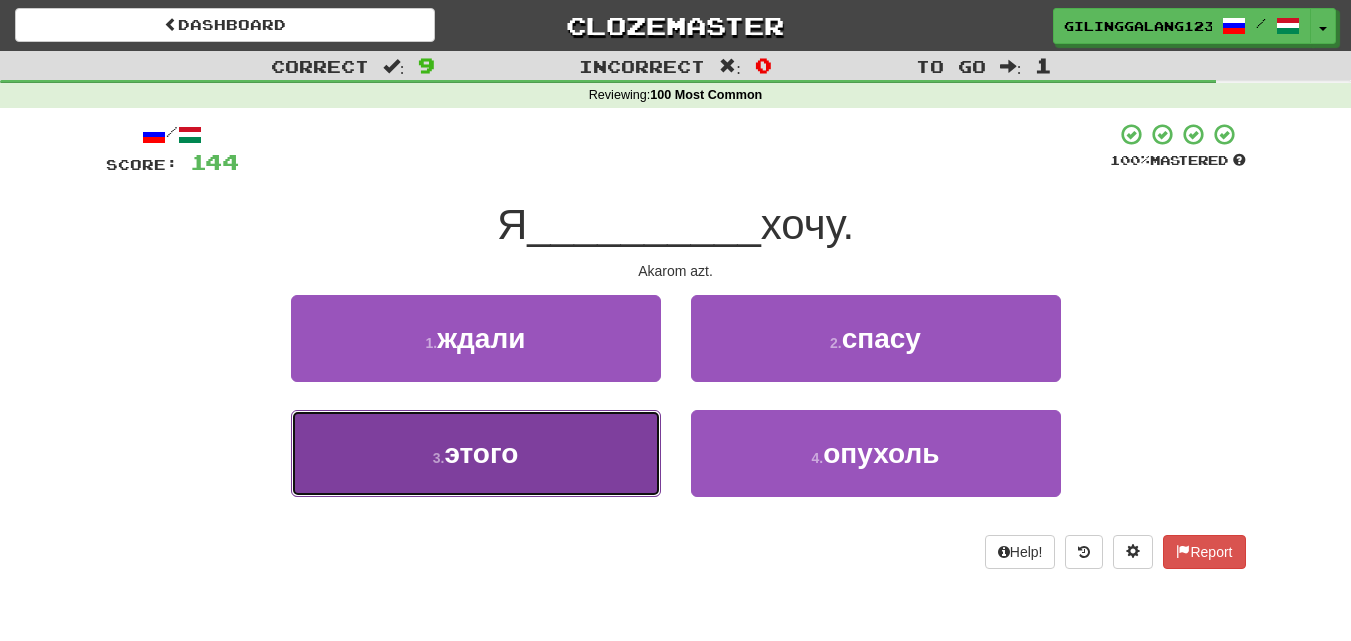 click on "3 .  этого" at bounding box center (476, 453) 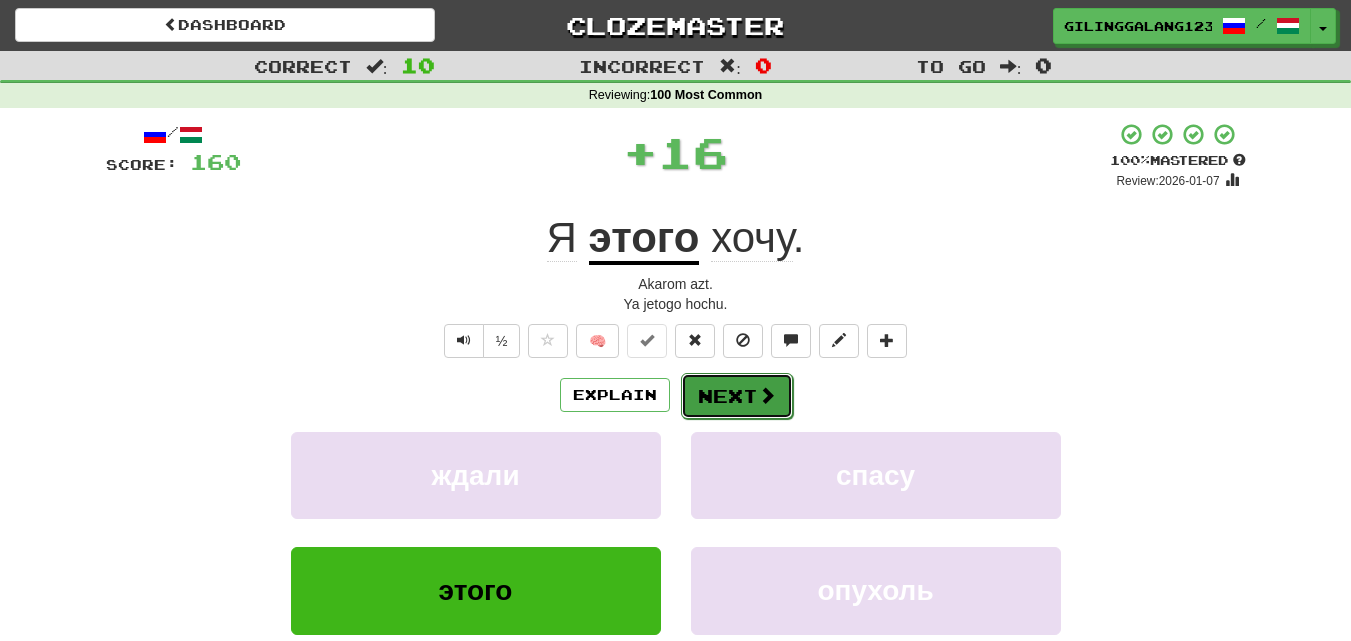click on "Next" at bounding box center [737, 396] 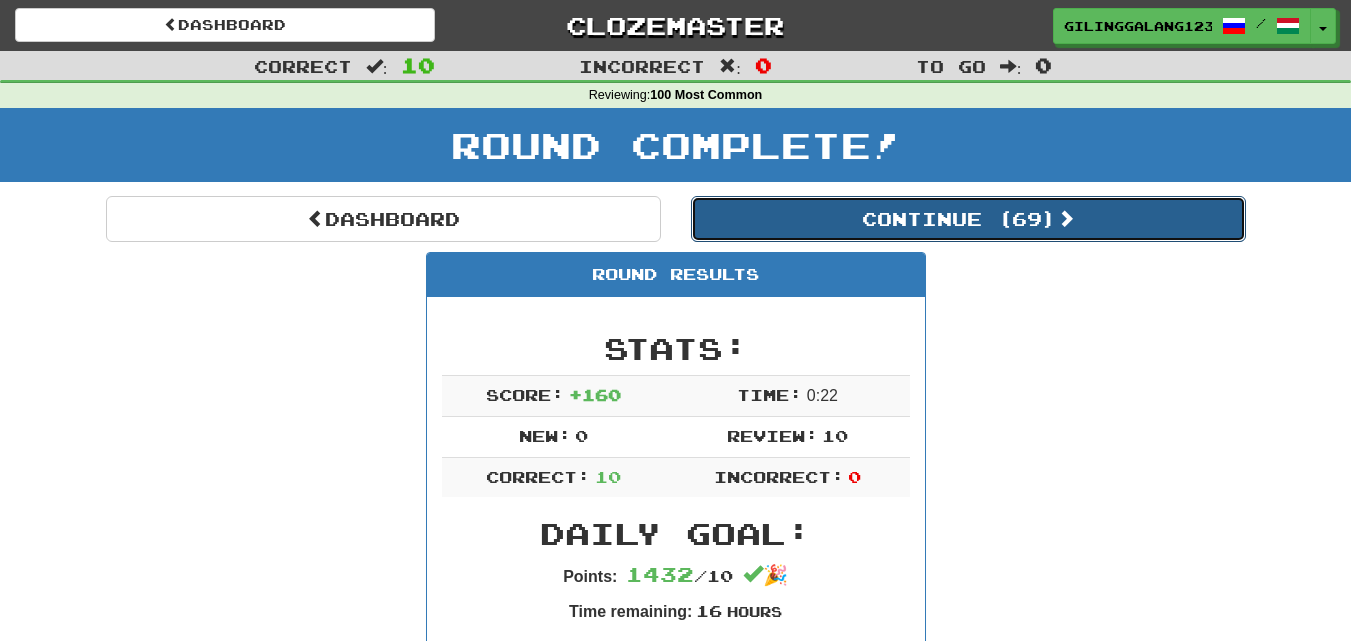 click on "Continue ( 69 )" at bounding box center (968, 219) 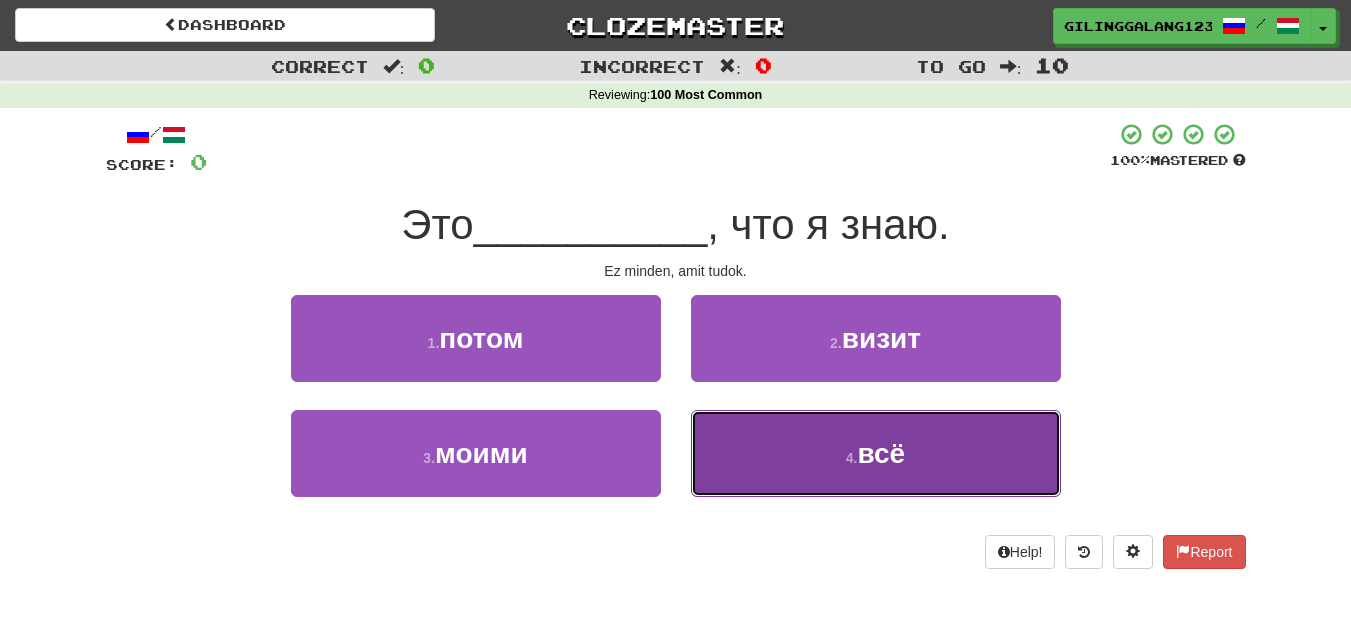 click on "4 .  всё" at bounding box center (876, 453) 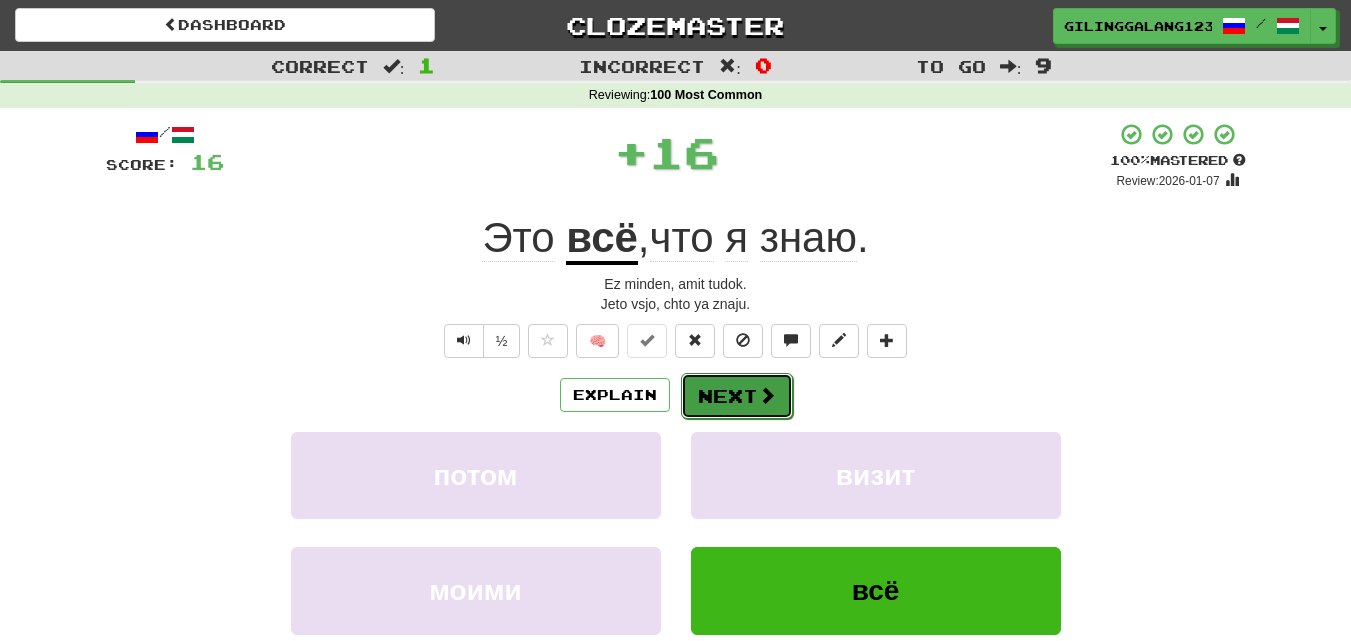 click on "Next" at bounding box center (737, 396) 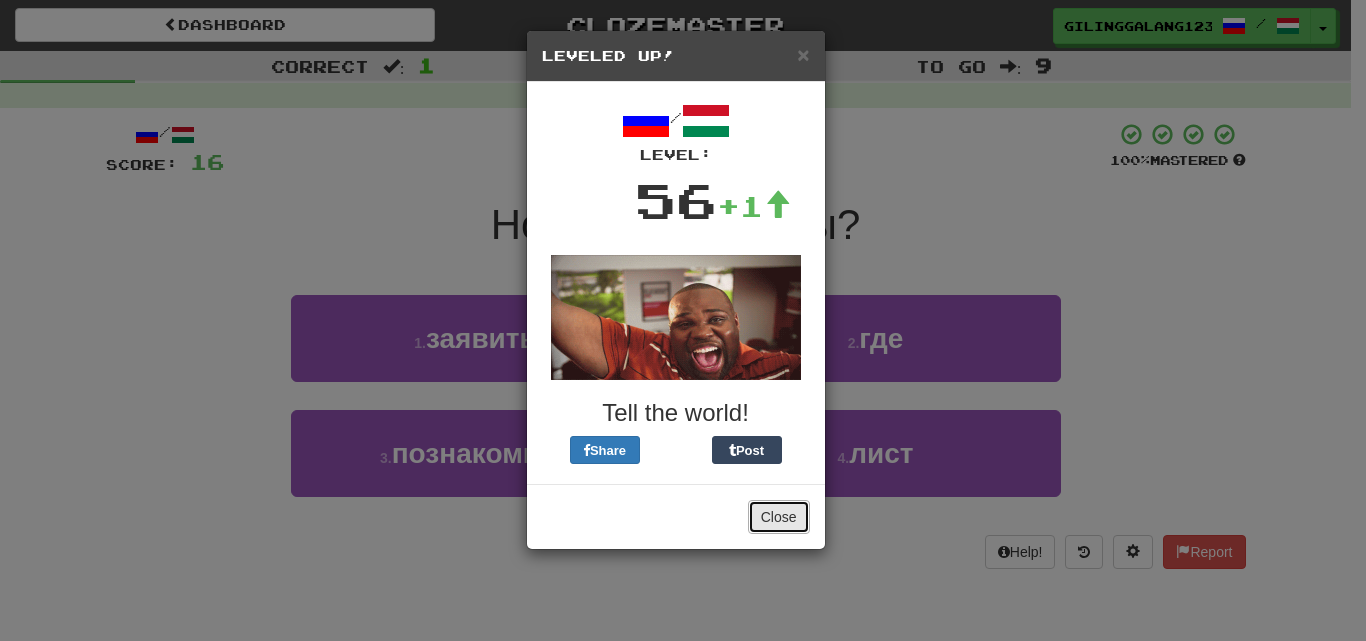 click on "Close" at bounding box center [779, 517] 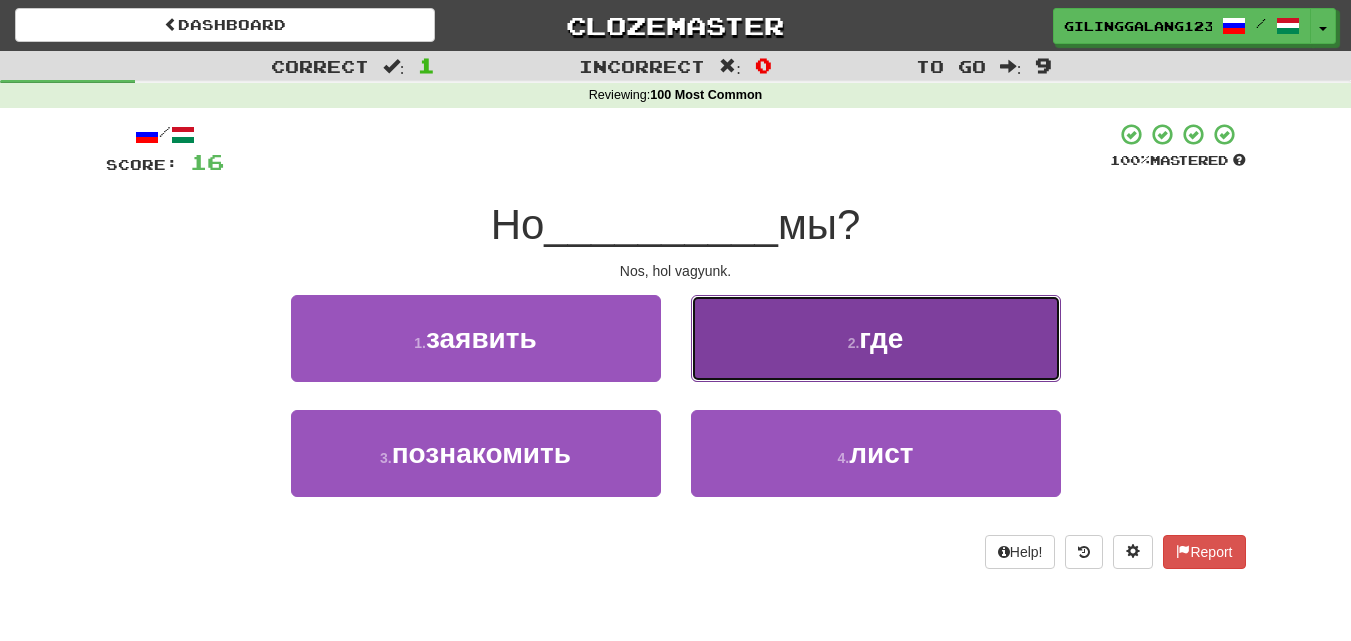 click on "2 .  где" at bounding box center [876, 338] 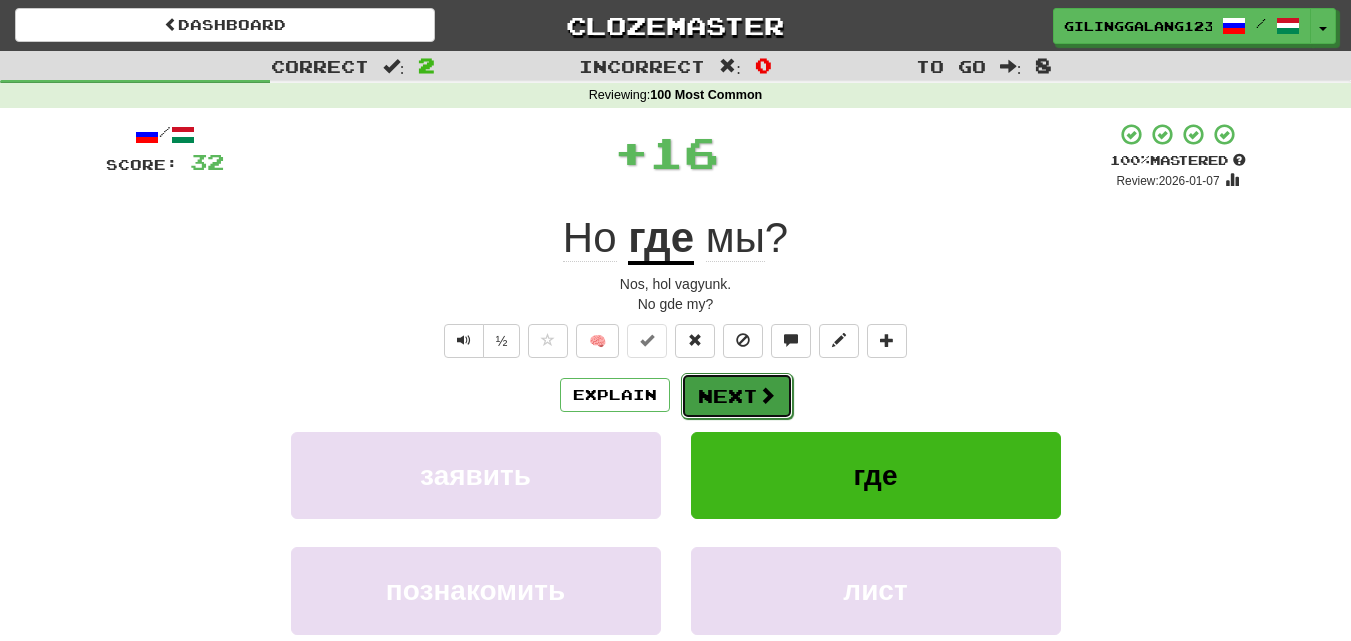 click on "Next" at bounding box center (737, 396) 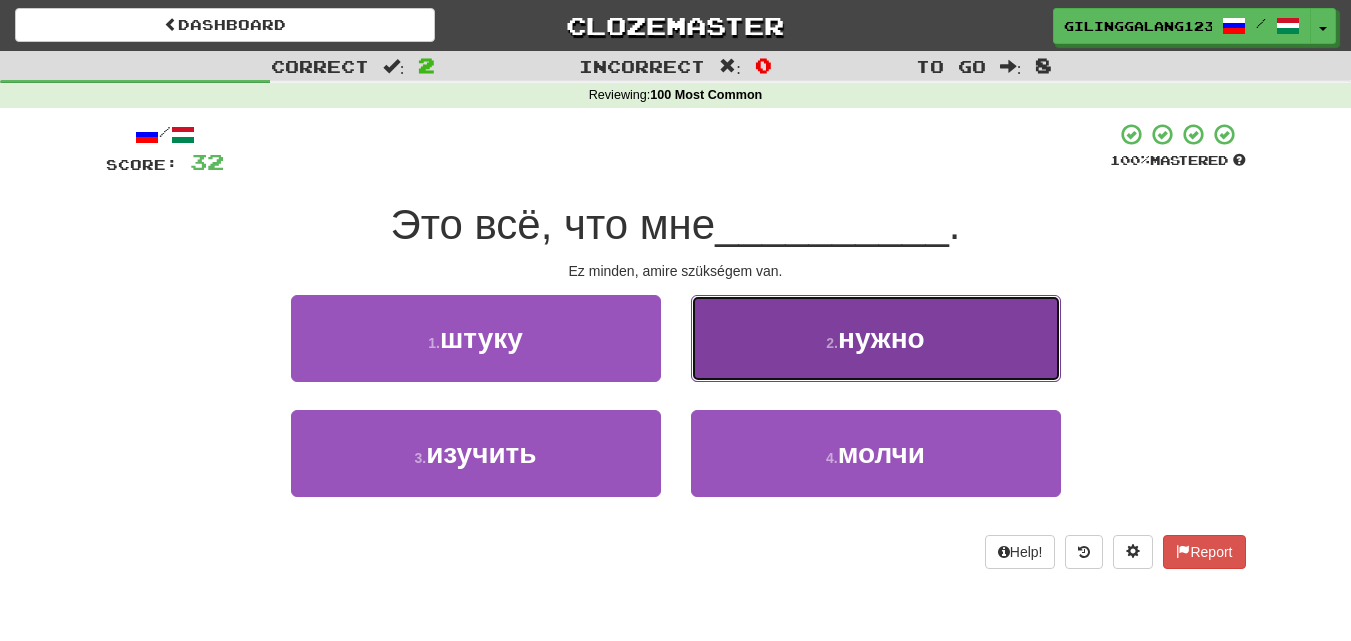 click on "2 .  нужно" at bounding box center (876, 338) 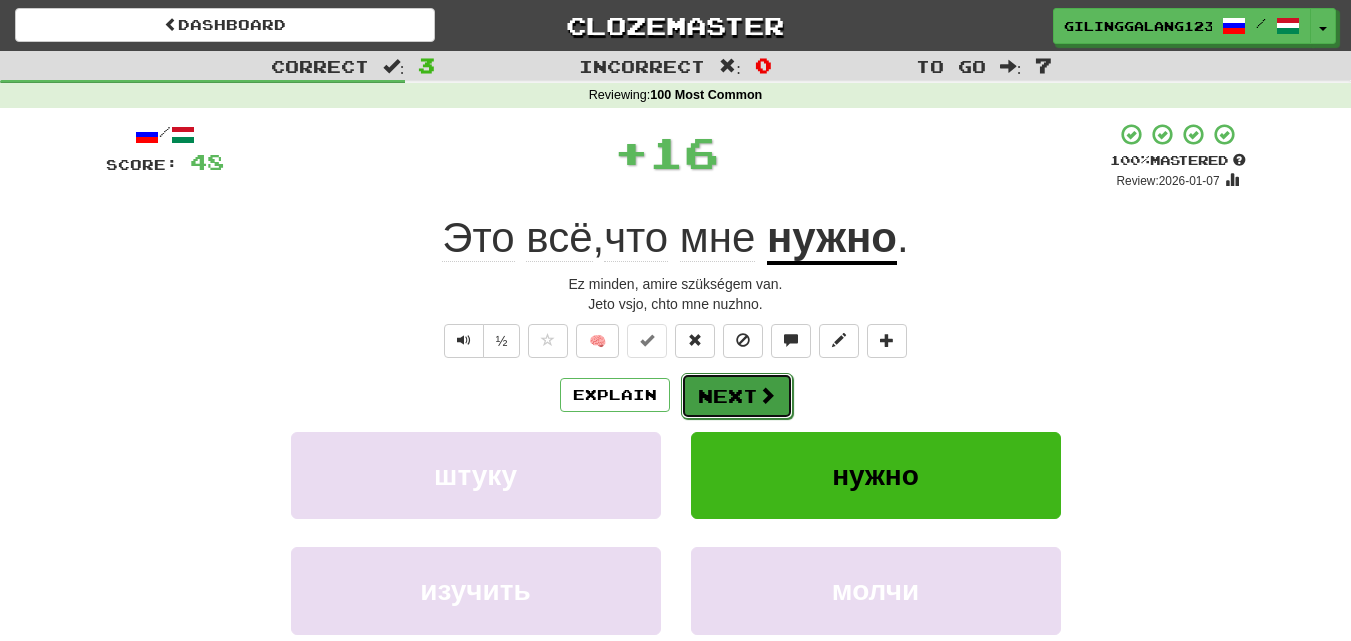 click on "Next" at bounding box center [737, 396] 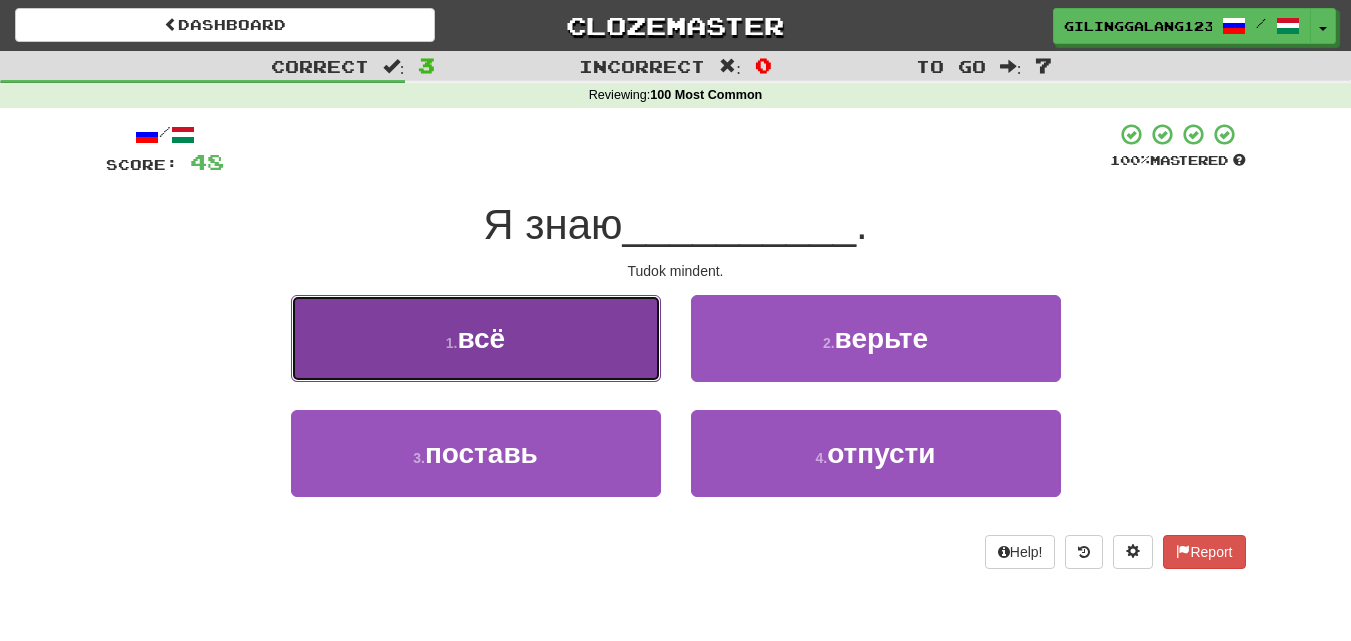 click on "1 .  всё" at bounding box center [476, 338] 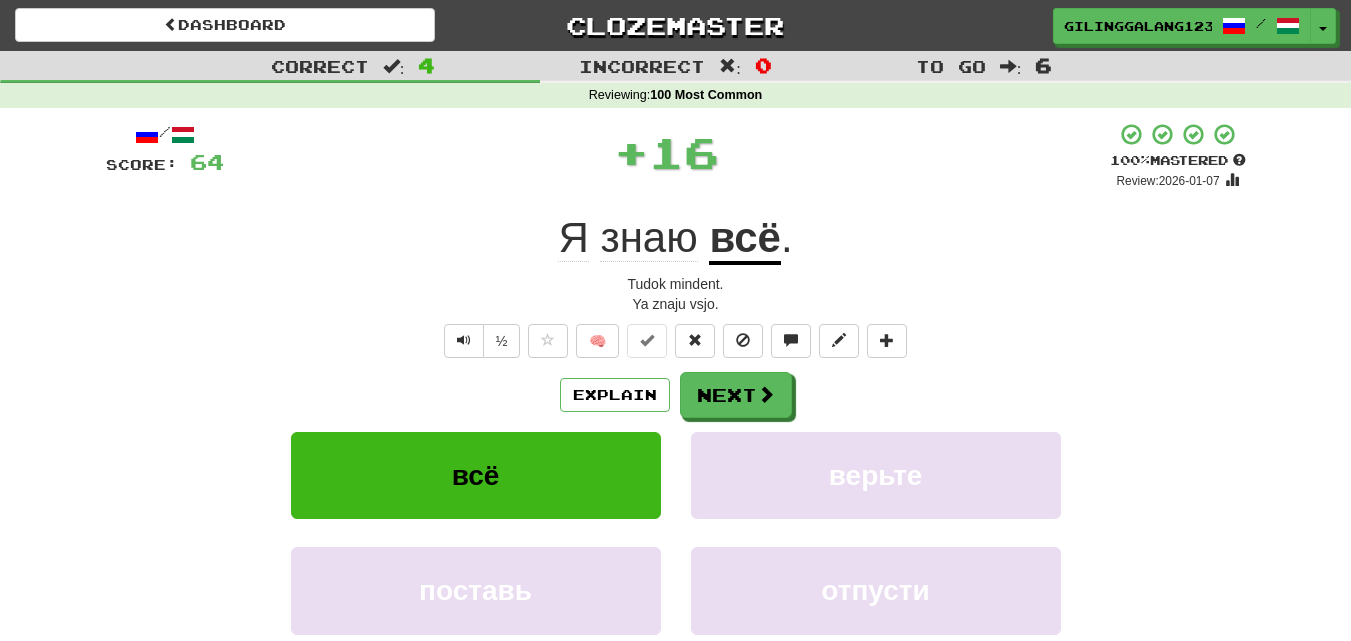 click on "Explain Next" at bounding box center [676, 395] 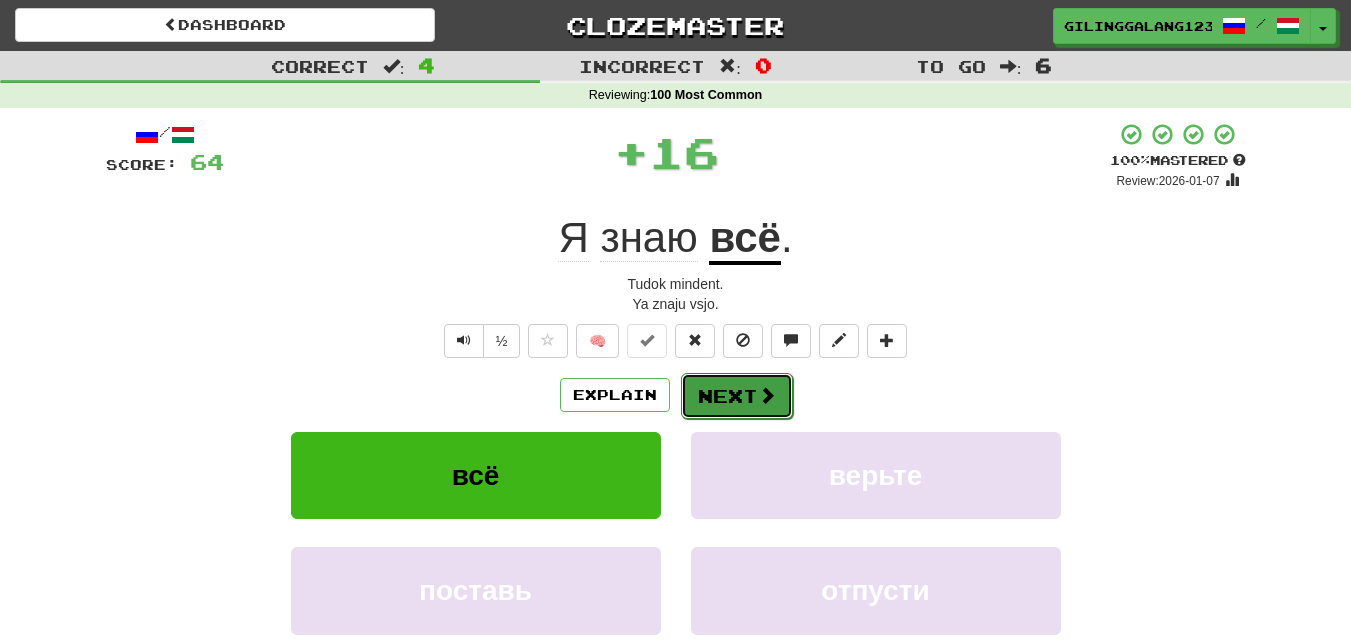 click on "Next" at bounding box center (737, 396) 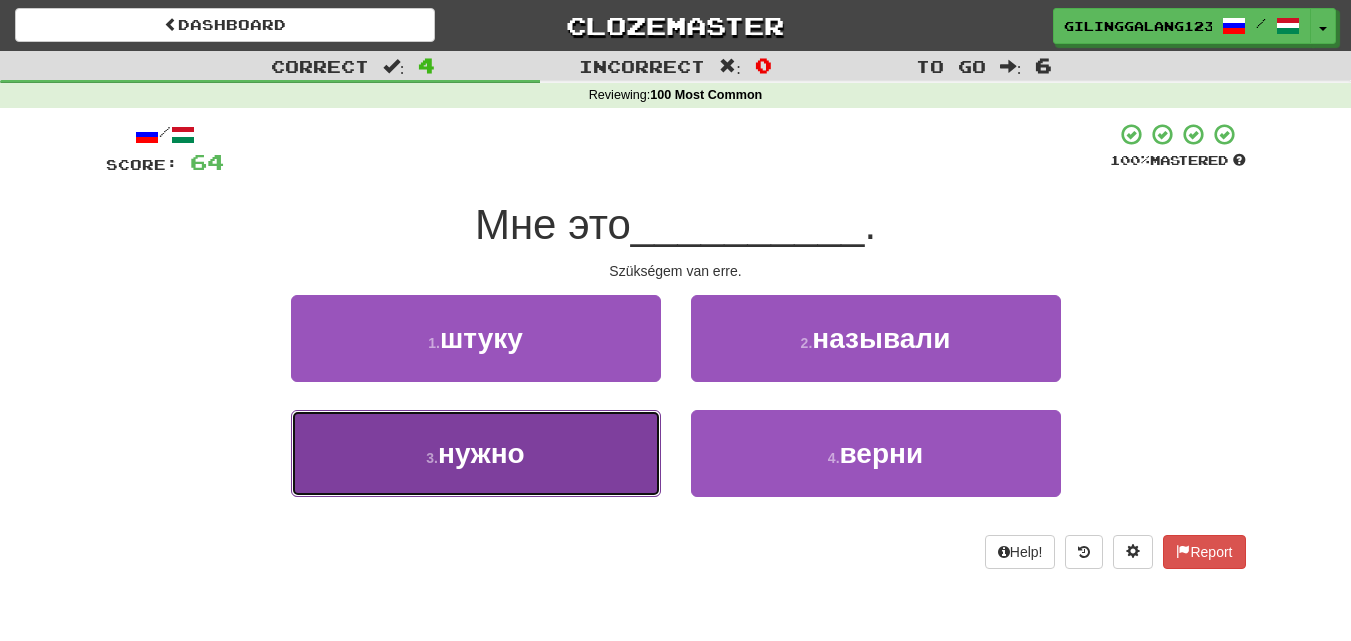 click on "3 .  нужно" at bounding box center [476, 453] 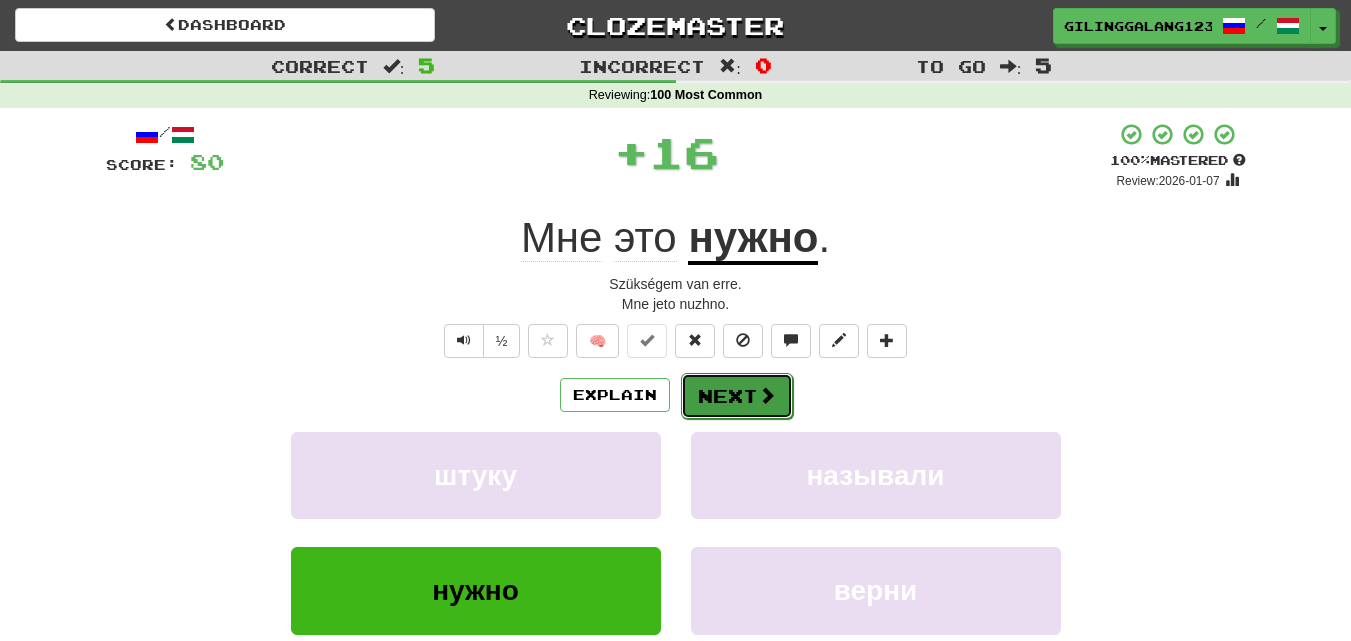 click on "Next" at bounding box center (737, 396) 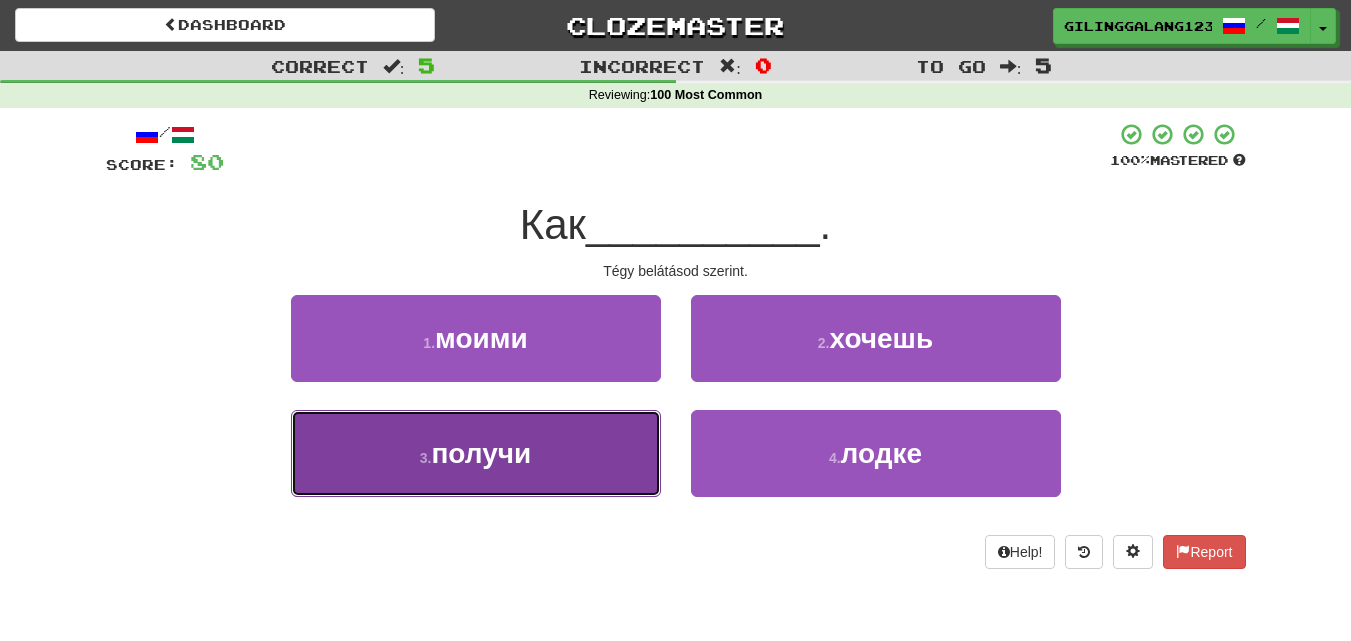 click on "3 .  получи" at bounding box center [476, 453] 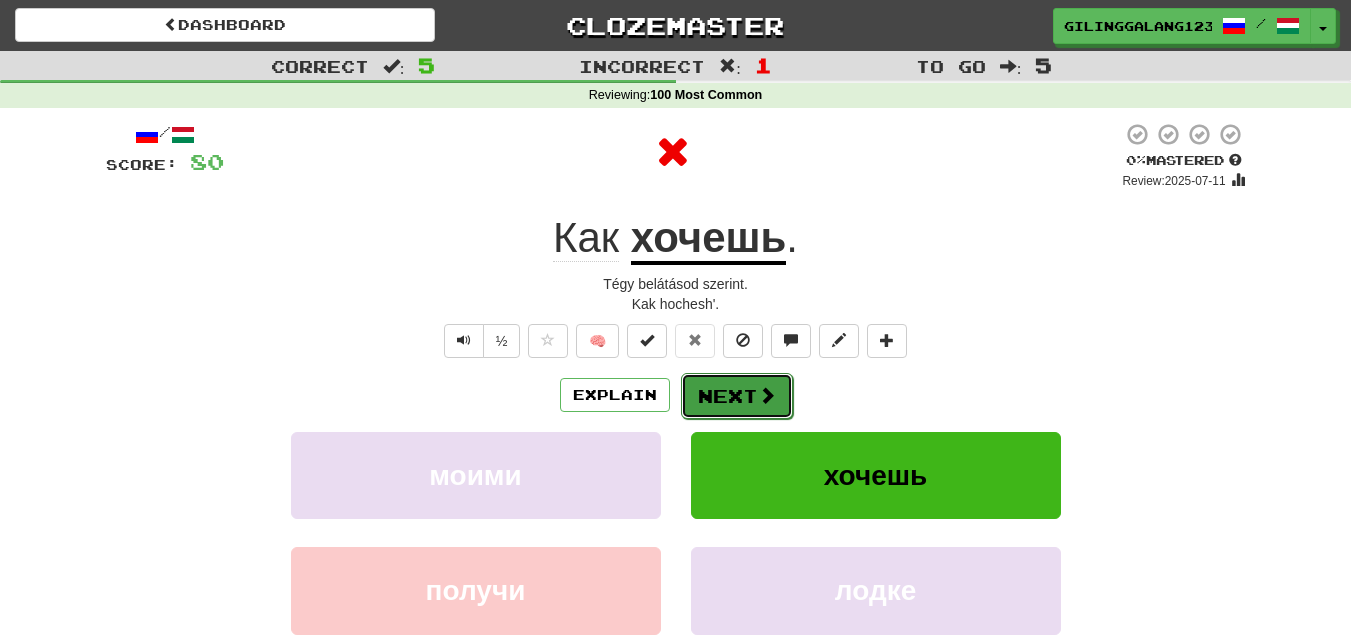 click on "Next" at bounding box center (737, 396) 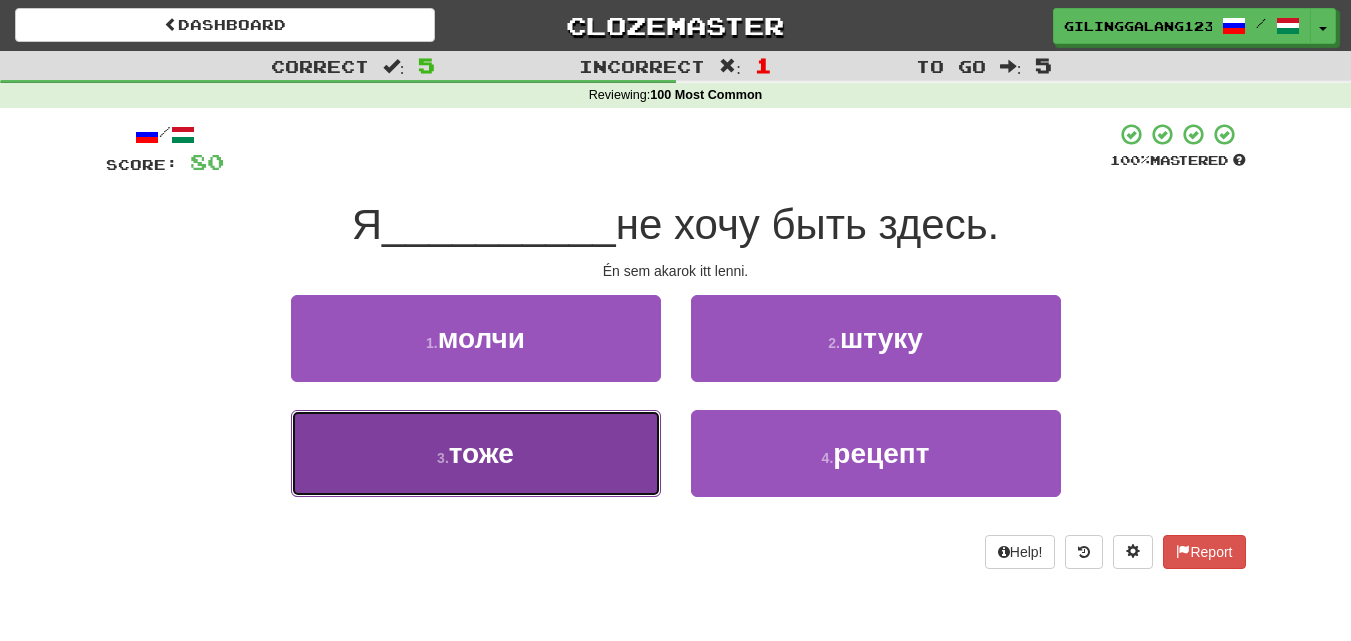 click on "3 .  тоже" at bounding box center [476, 453] 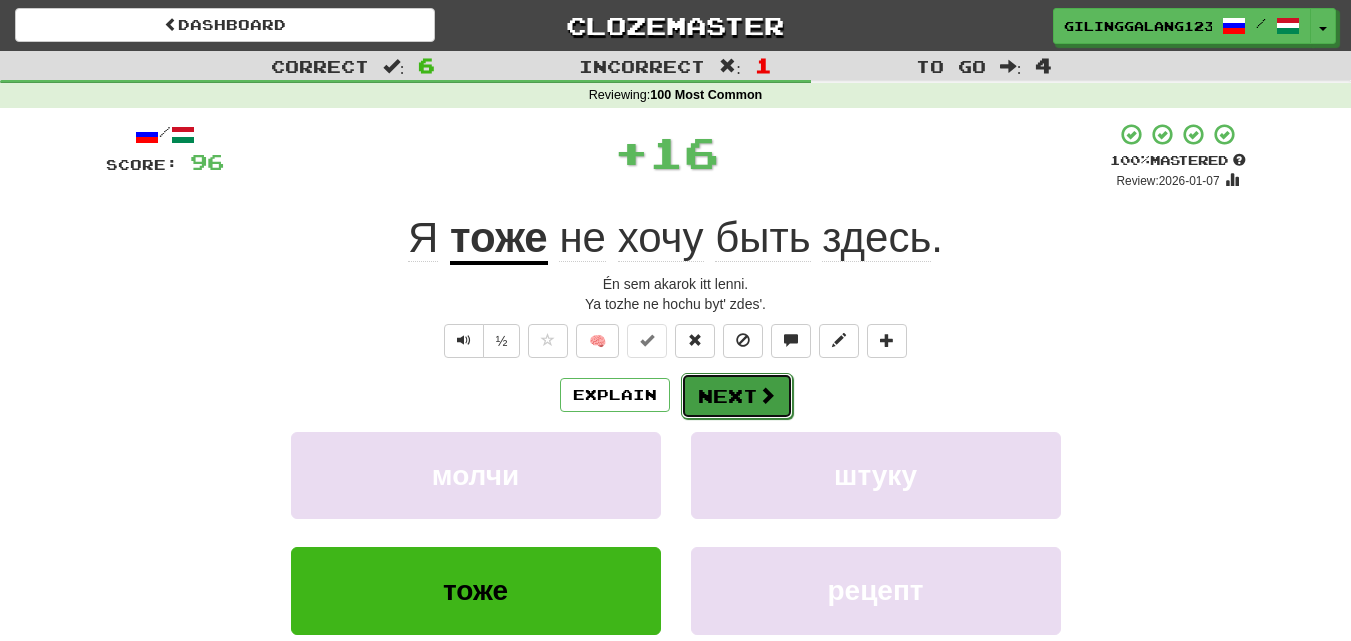click on "Next" at bounding box center [737, 396] 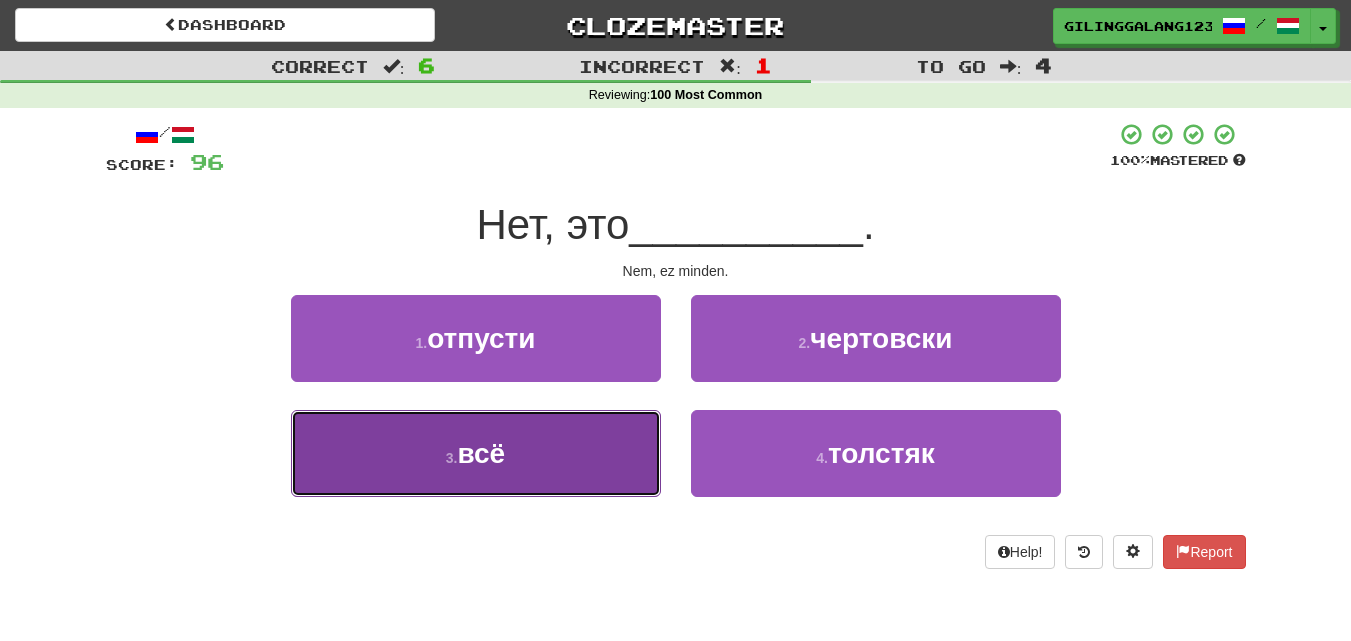 click on "3 .  всё" at bounding box center [476, 453] 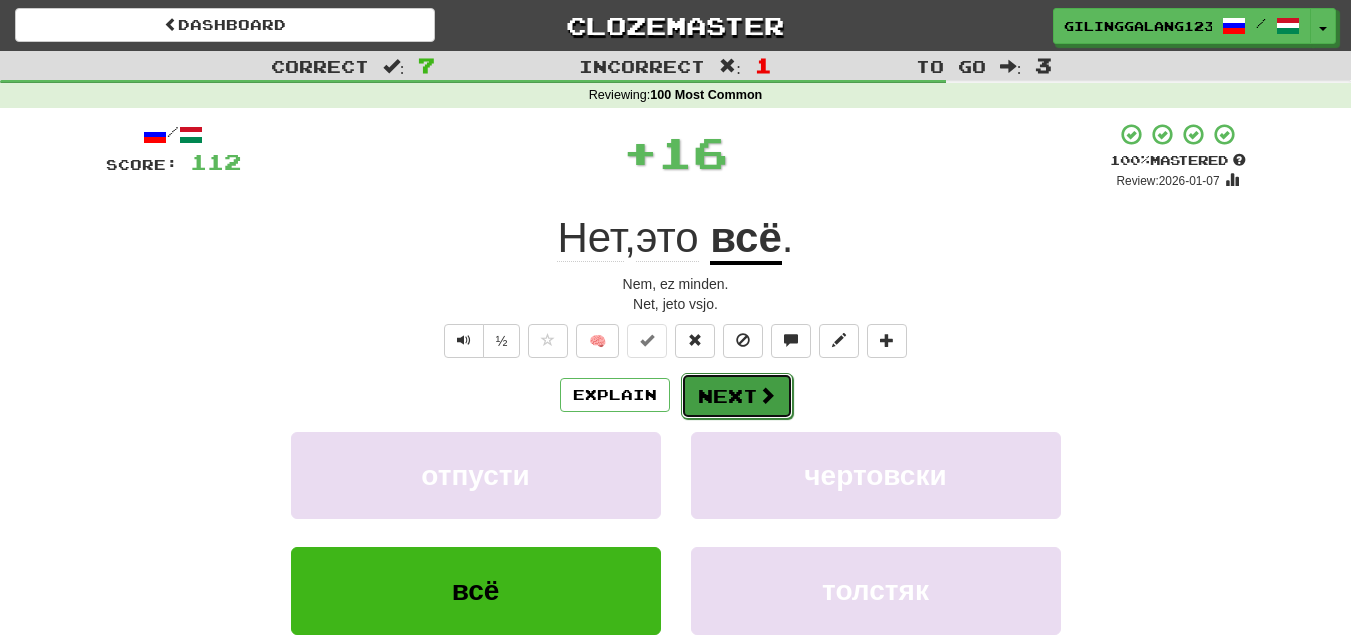 click on "Next" at bounding box center [737, 396] 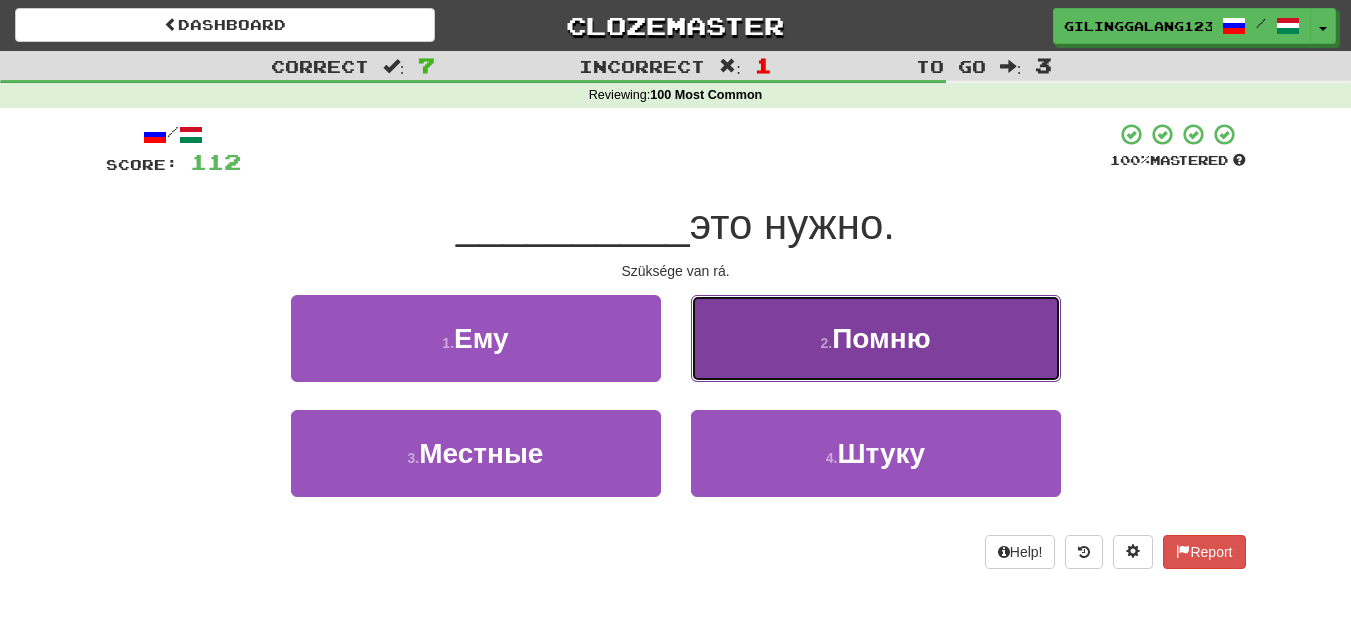 click on "2 .  Помню" at bounding box center [876, 338] 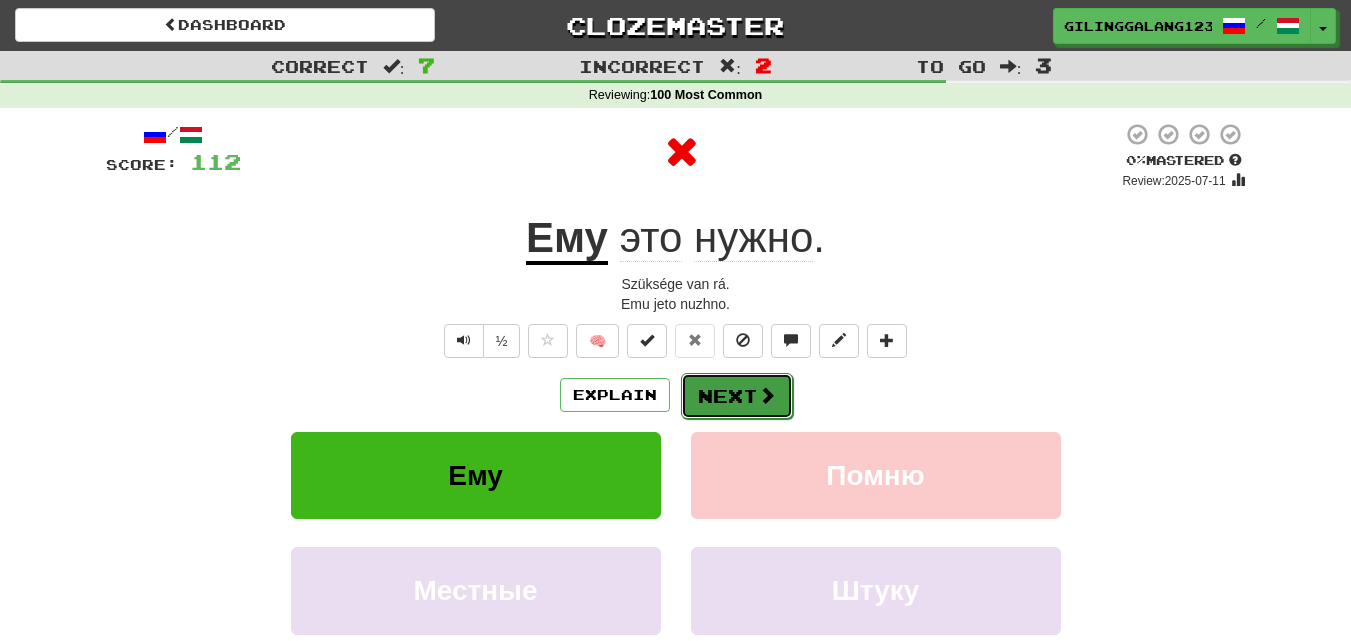 click on "Next" at bounding box center [737, 396] 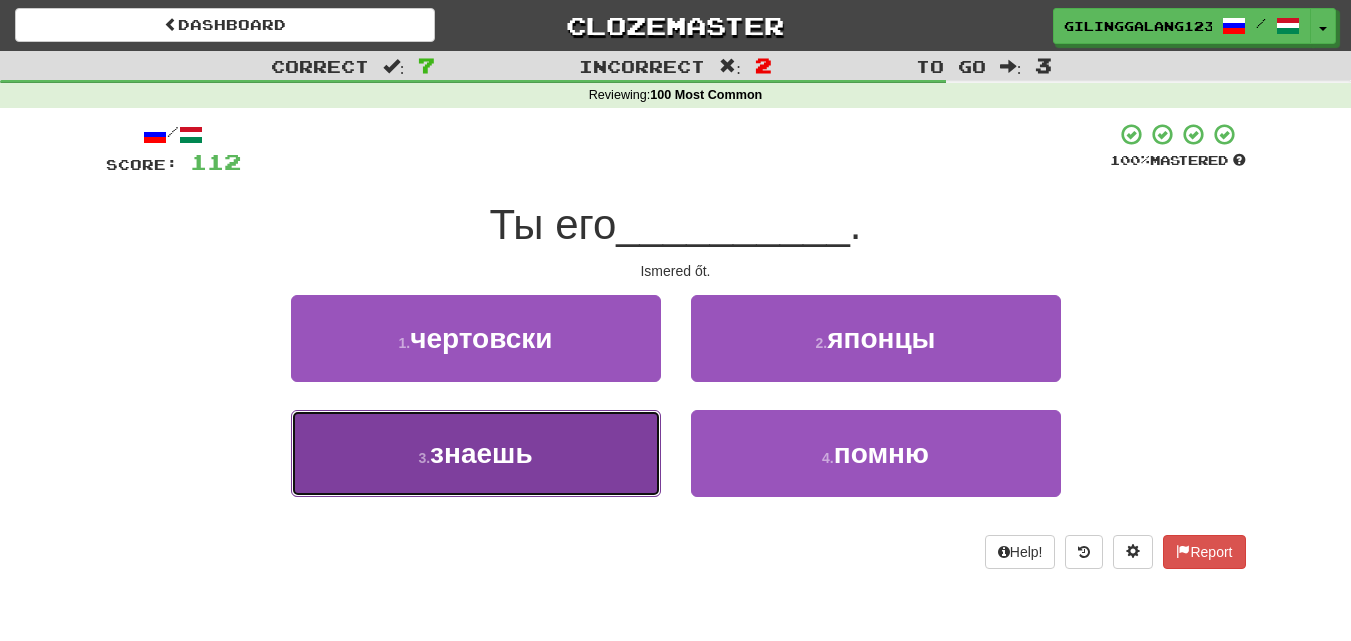 click on "3 .  знаешь" at bounding box center [476, 453] 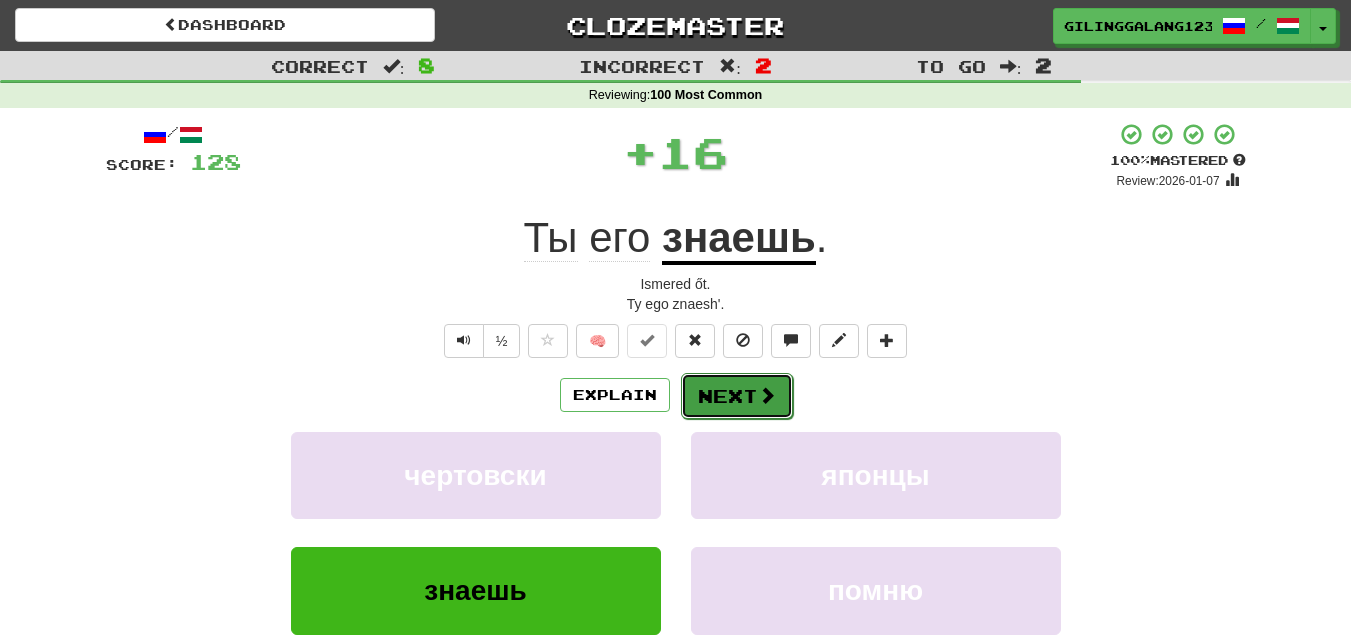 click on "Next" at bounding box center [737, 396] 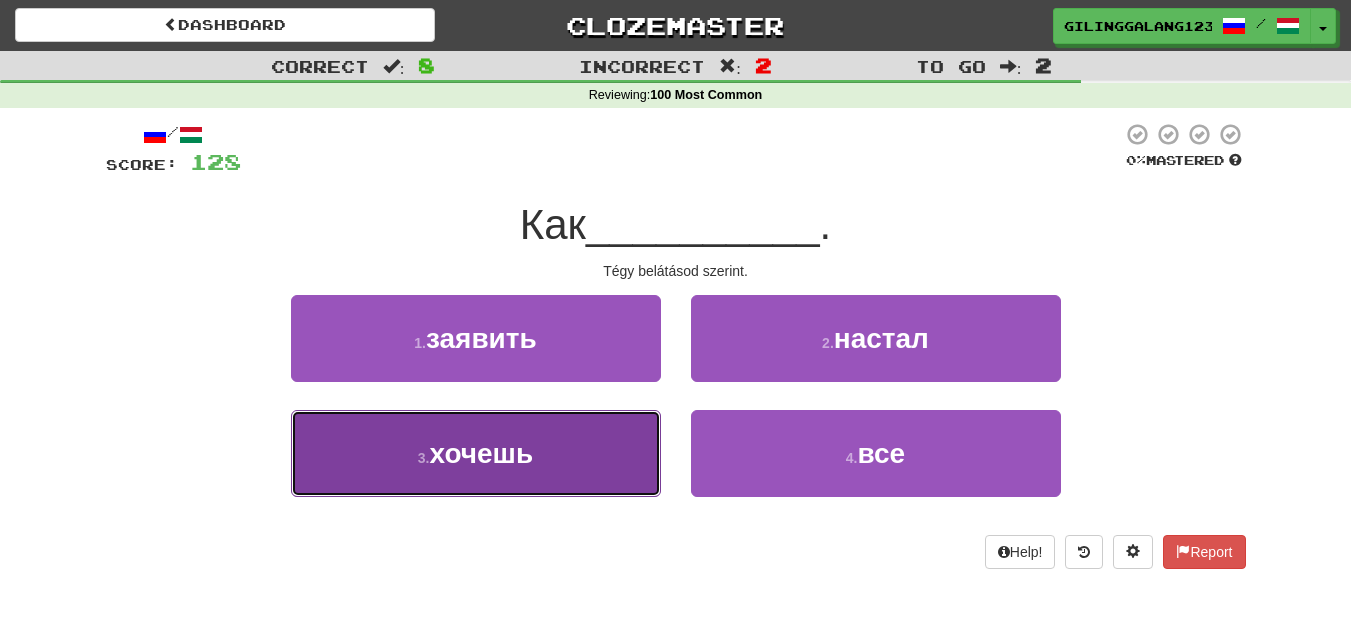 click on "3 .  хочешь" at bounding box center (476, 453) 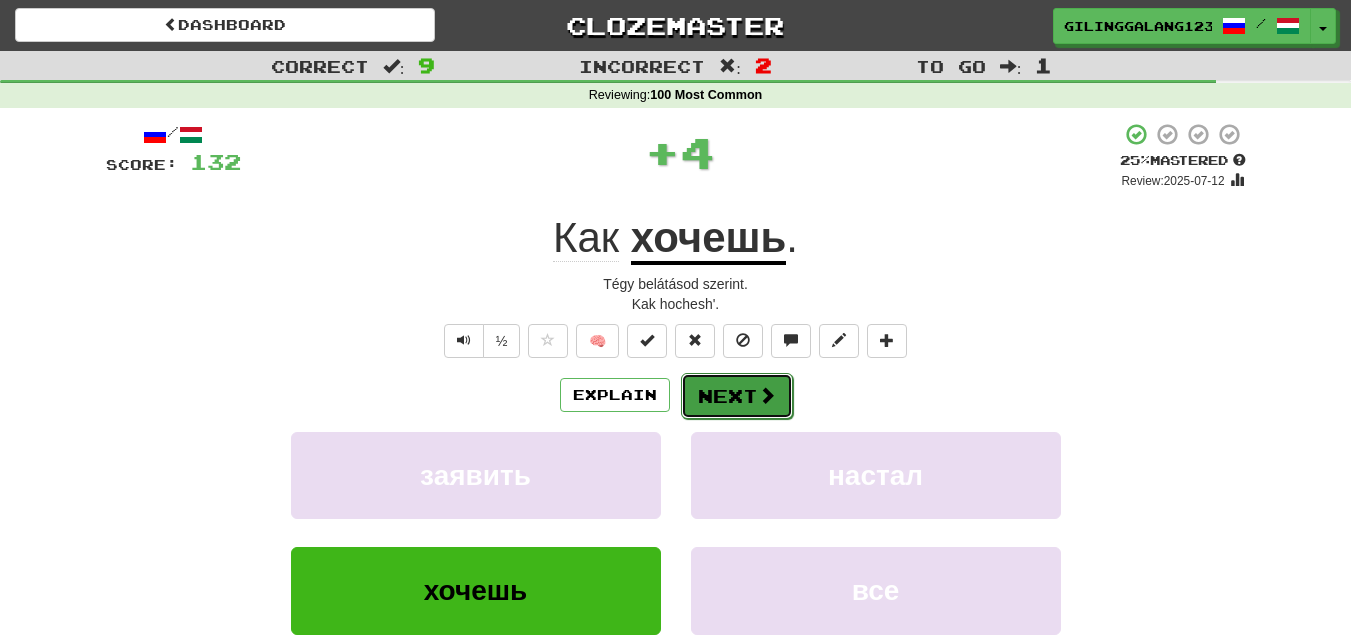 click on "Next" at bounding box center [737, 396] 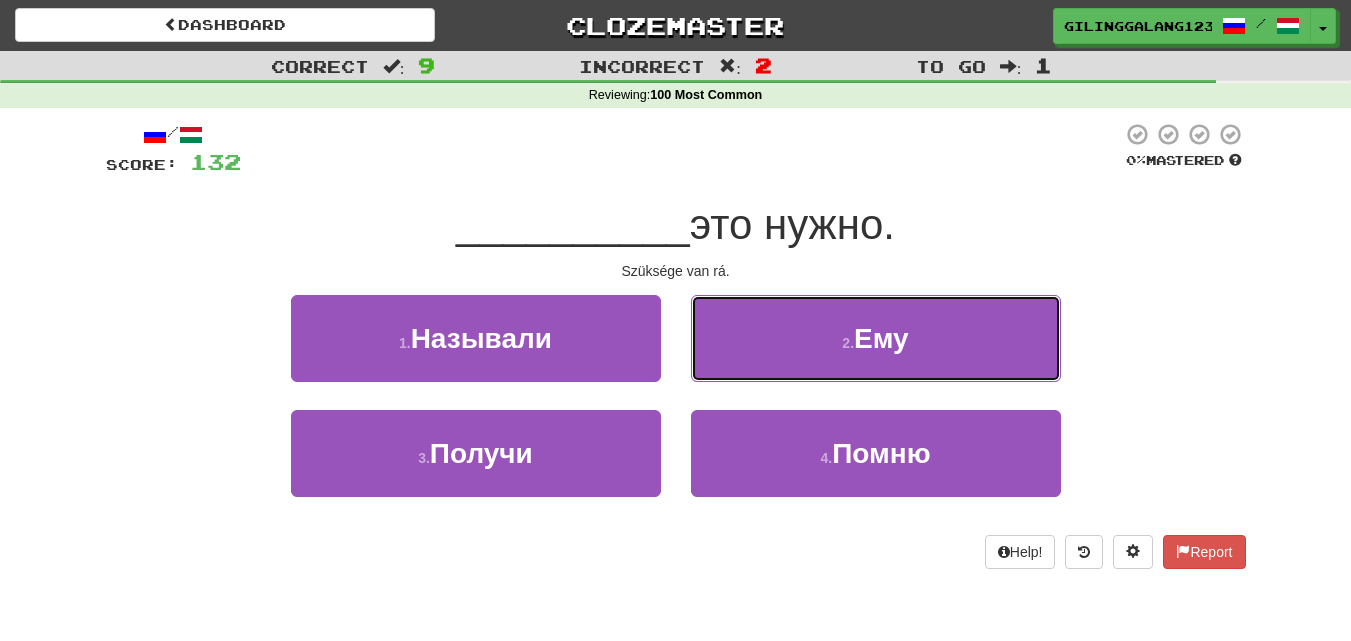 click on "2 .  Ему" at bounding box center (876, 338) 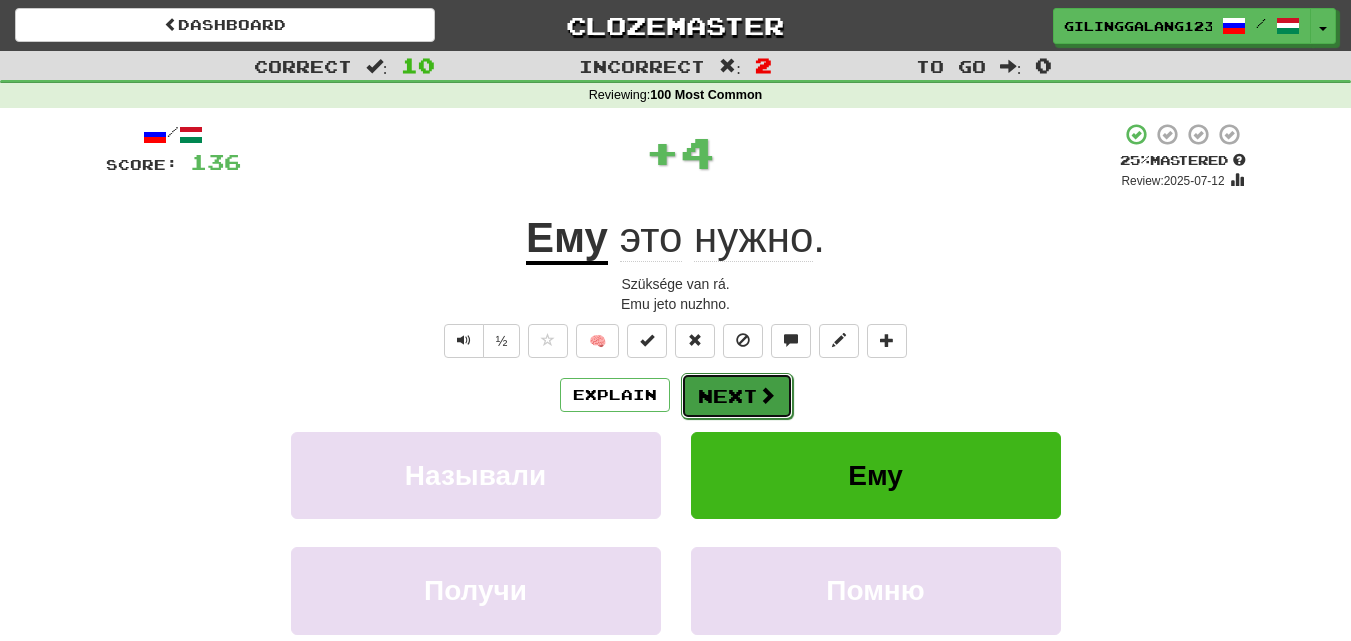 click on "Next" at bounding box center [737, 396] 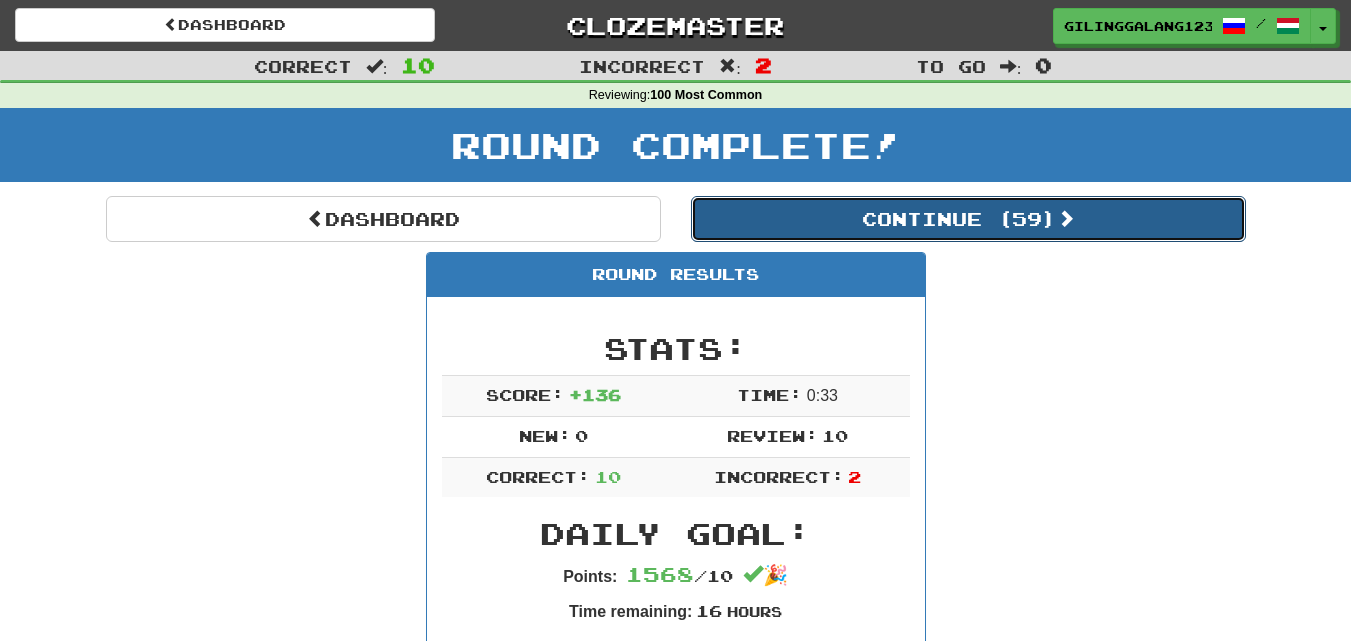 click on "Continue ( 59 )" at bounding box center (968, 219) 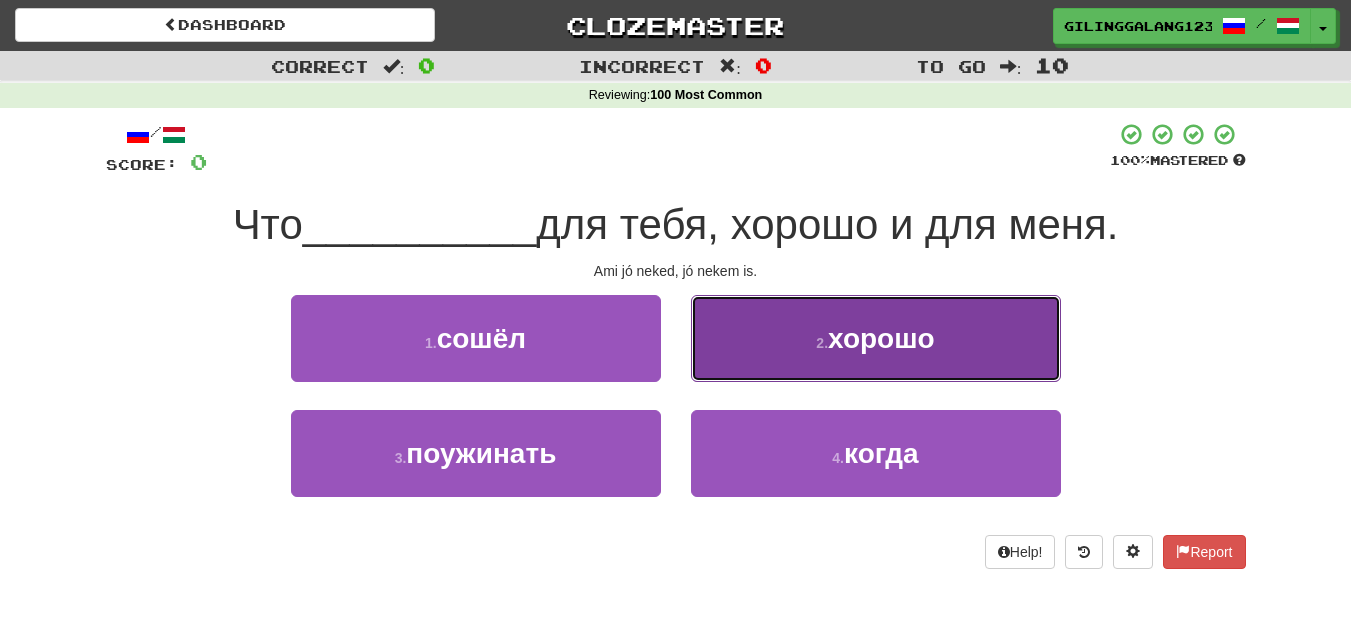 click on "2 .  хорошо" at bounding box center (876, 338) 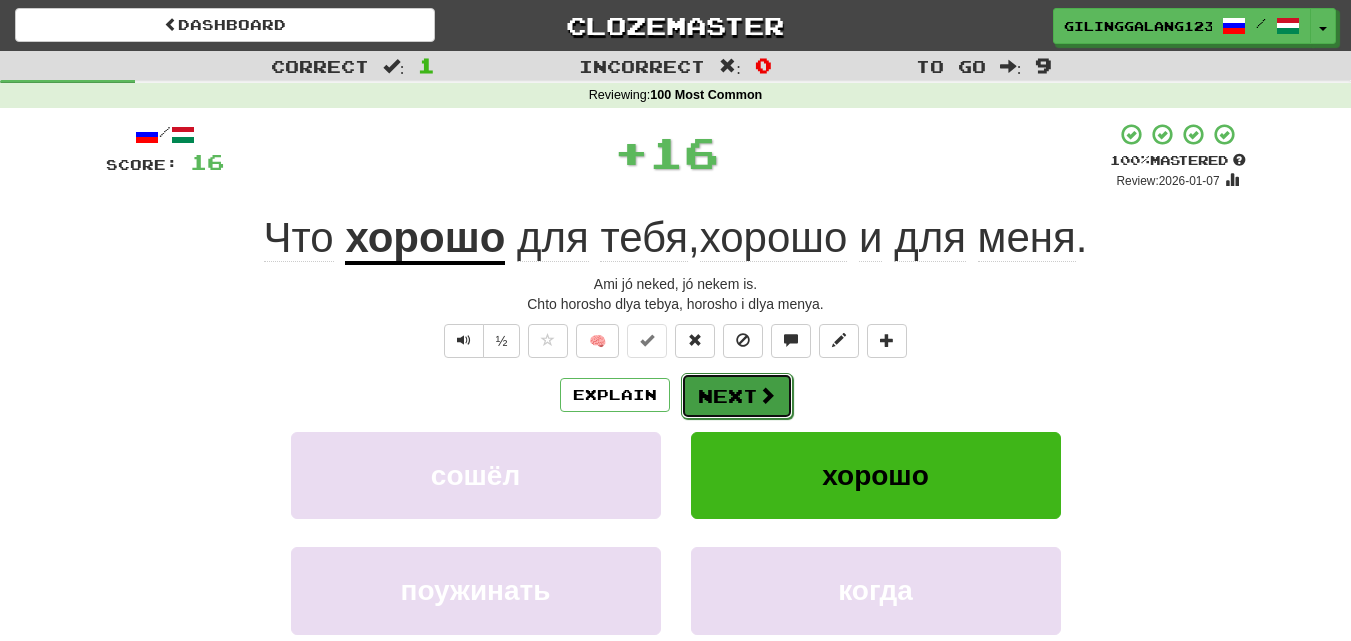 click on "Next" at bounding box center (737, 396) 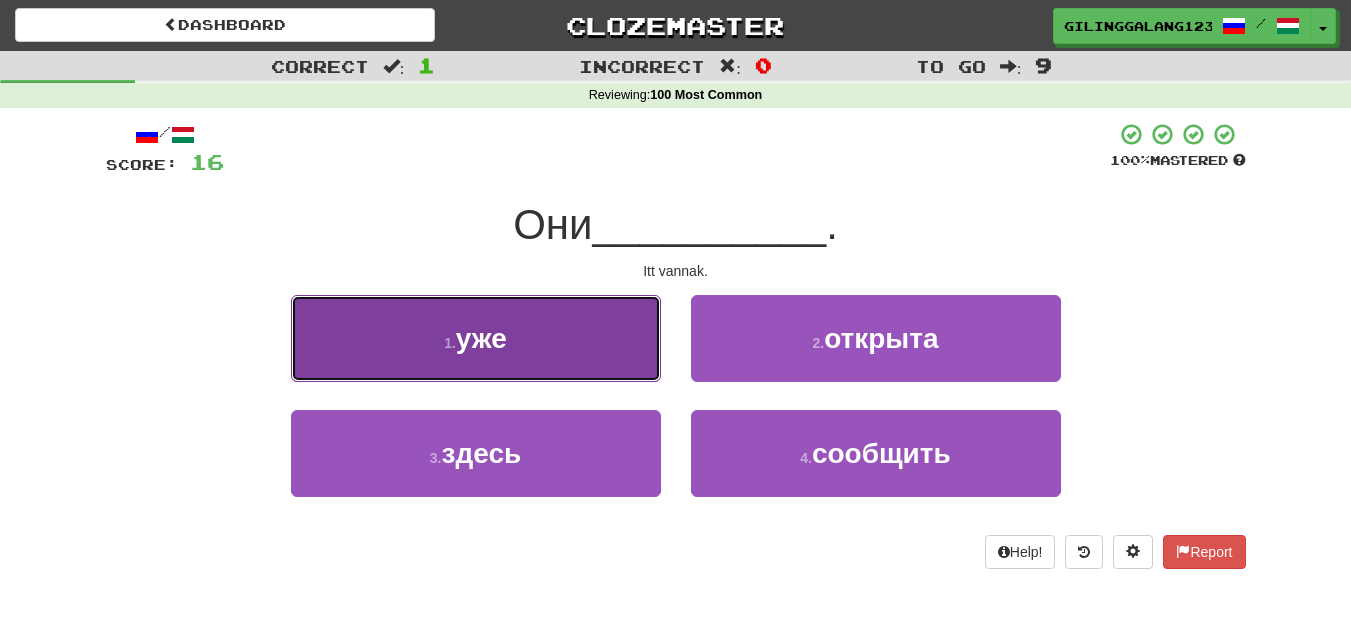 click on "1 .  уже" at bounding box center [476, 338] 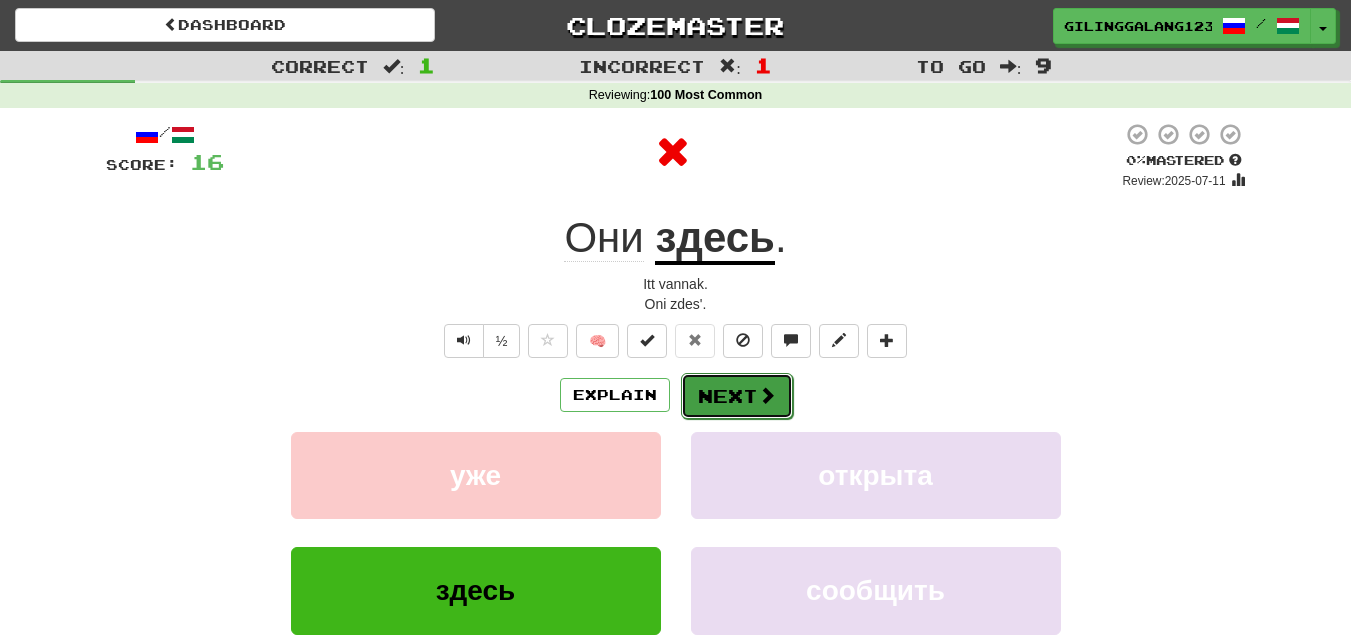 click at bounding box center [767, 395] 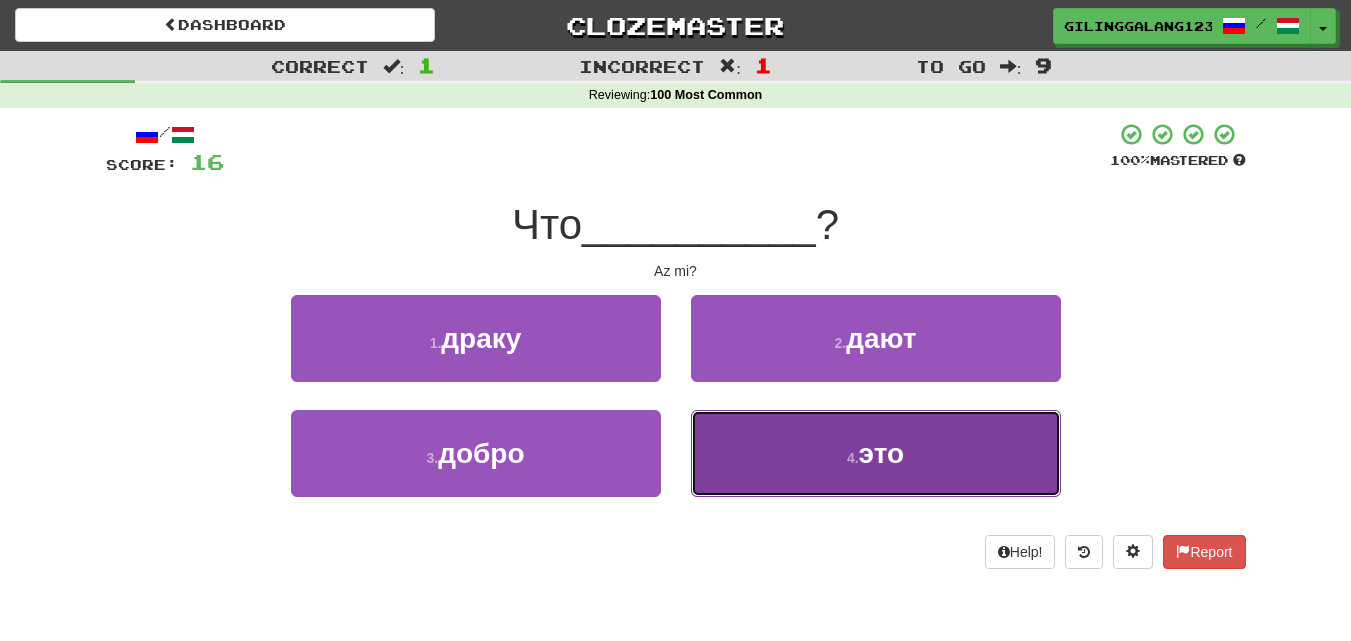 click on "4 .  это" at bounding box center (876, 453) 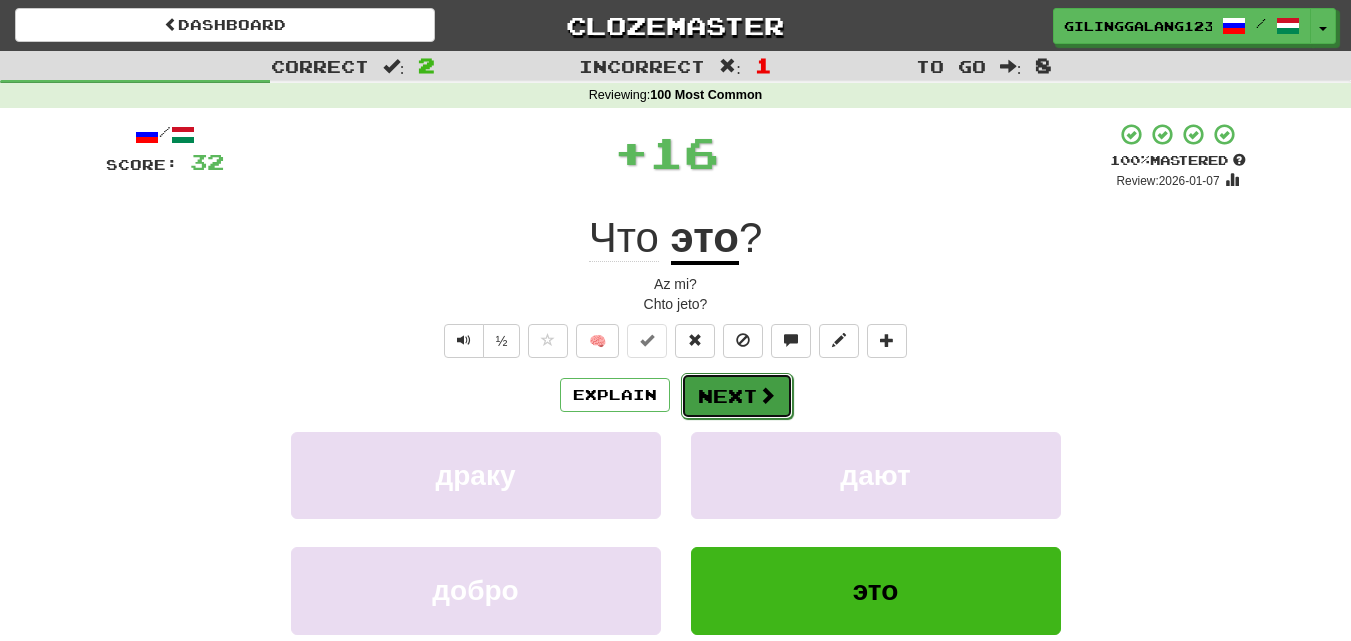 click on "Next" at bounding box center [737, 396] 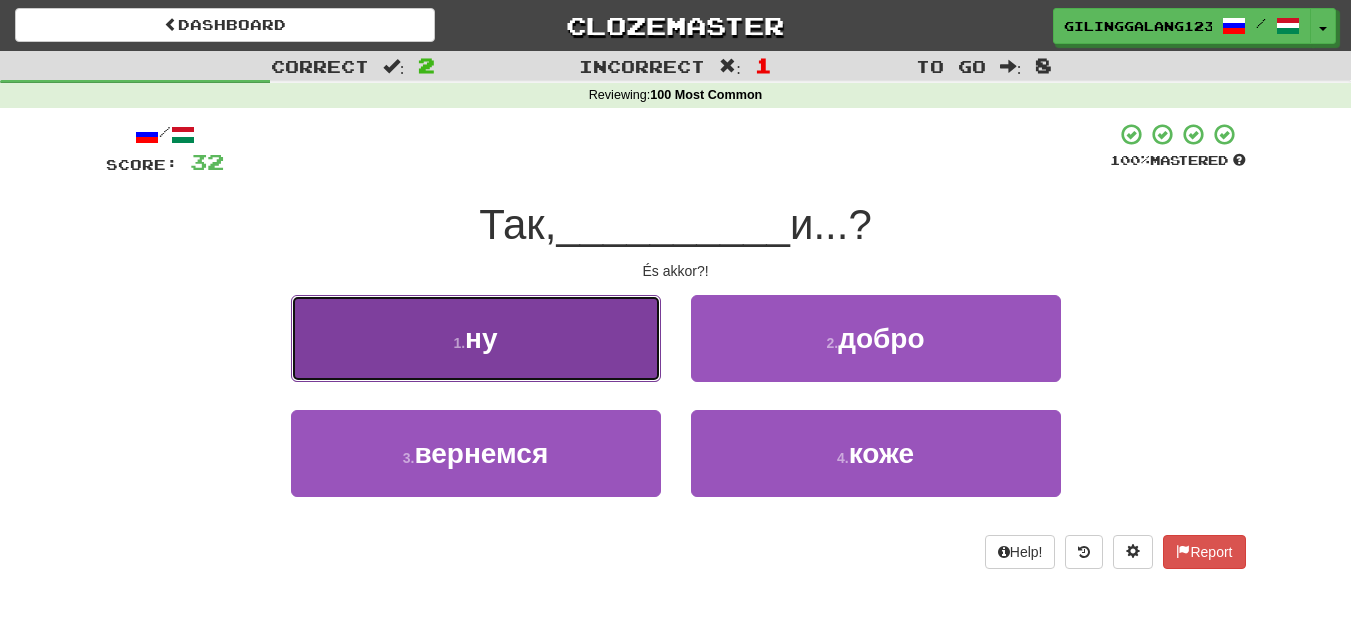 click on "1 .  ну" at bounding box center (476, 338) 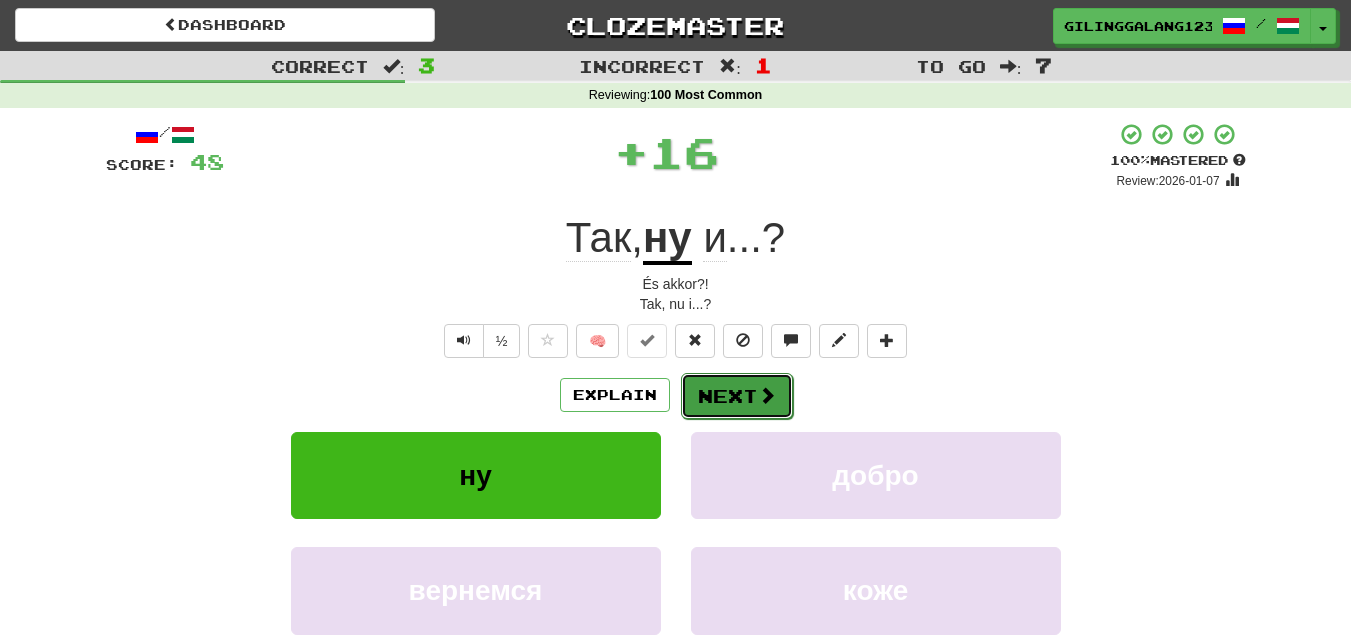 click on "Next" at bounding box center (737, 396) 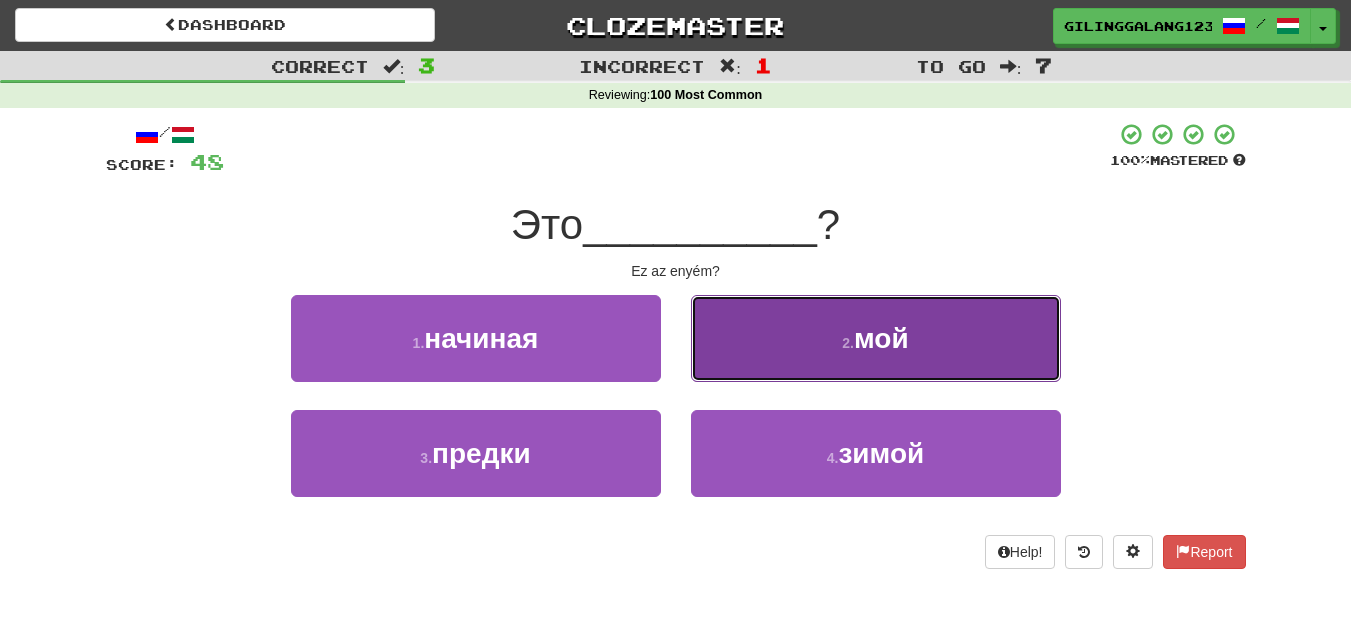 click on "2 .  мой" at bounding box center (876, 338) 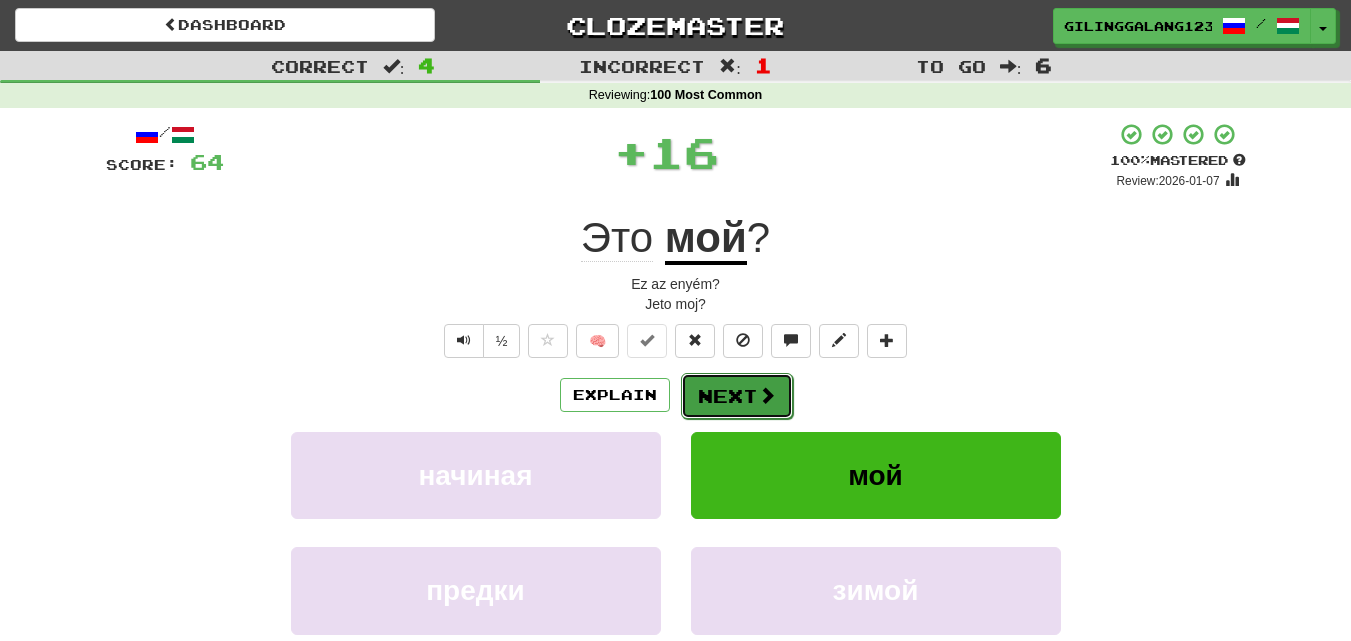 click on "Next" at bounding box center [737, 396] 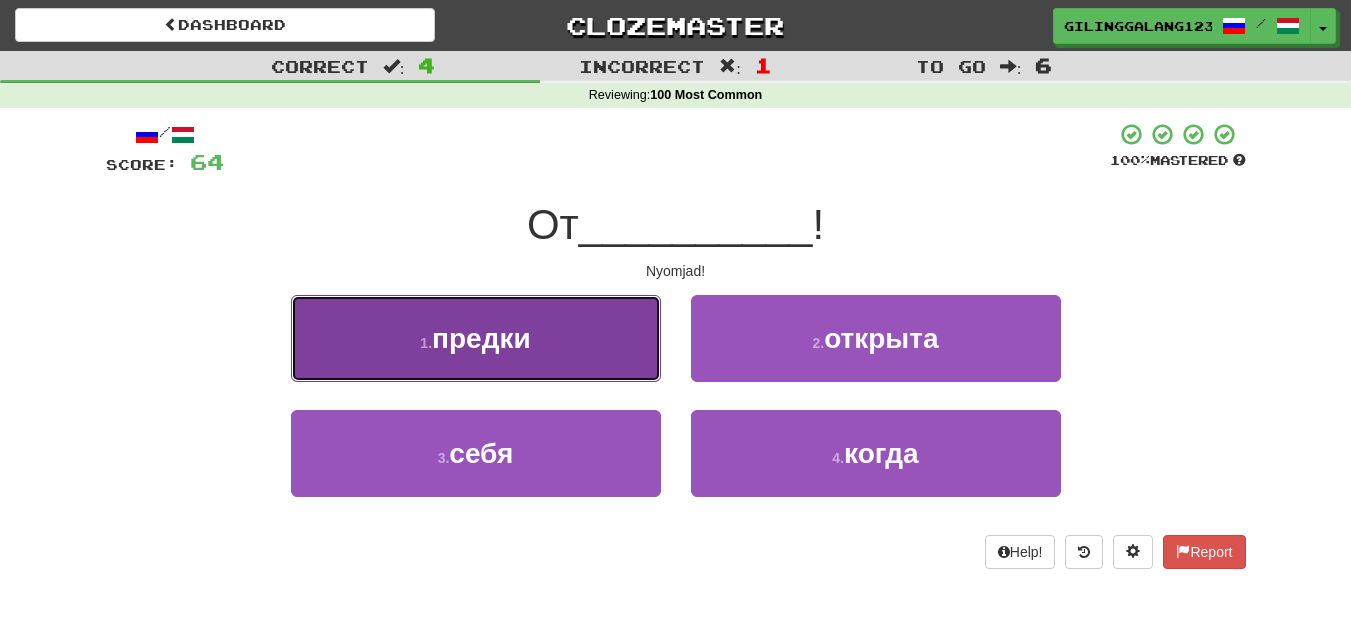 click on "1 .  предки" at bounding box center (476, 338) 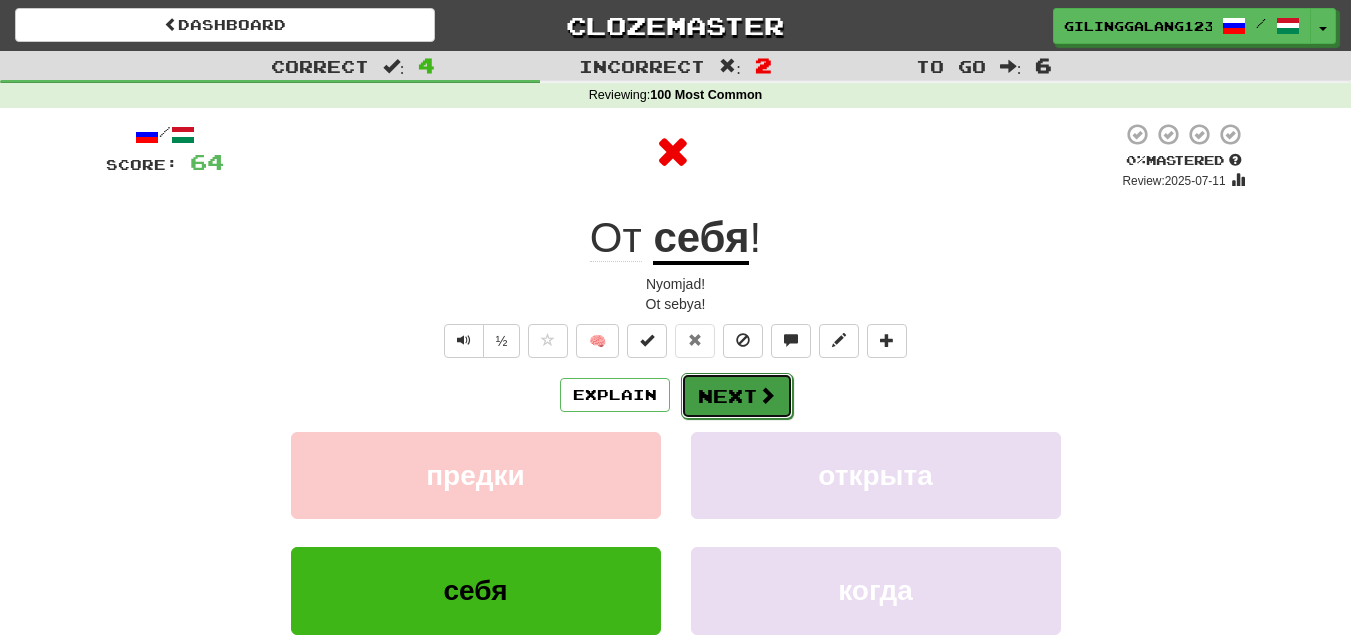 click on "Next" at bounding box center [737, 396] 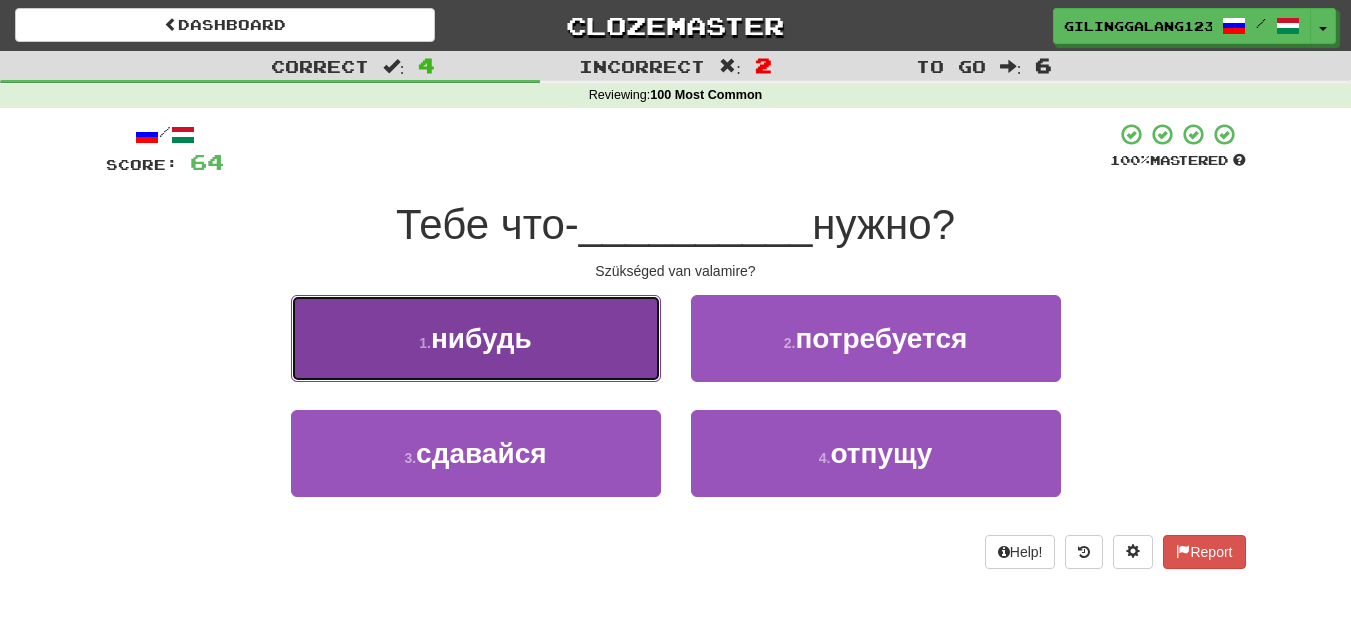 click on "1 .  нибудь" at bounding box center (476, 338) 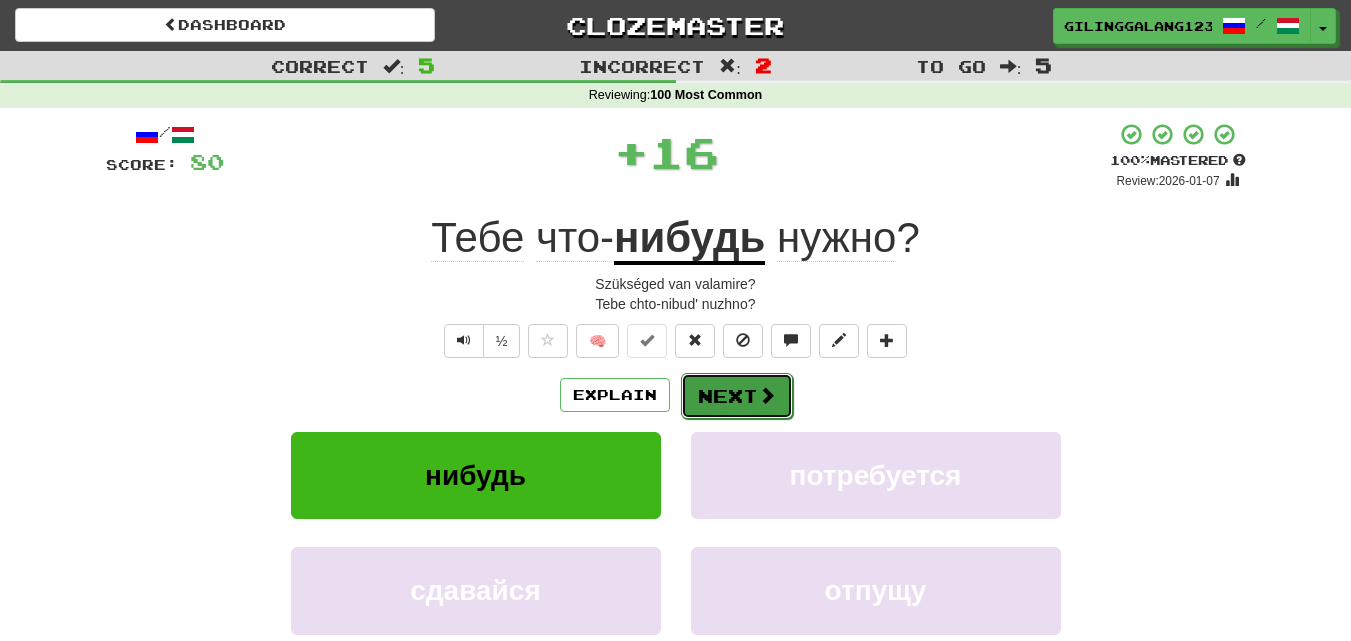 click on "Next" at bounding box center [737, 396] 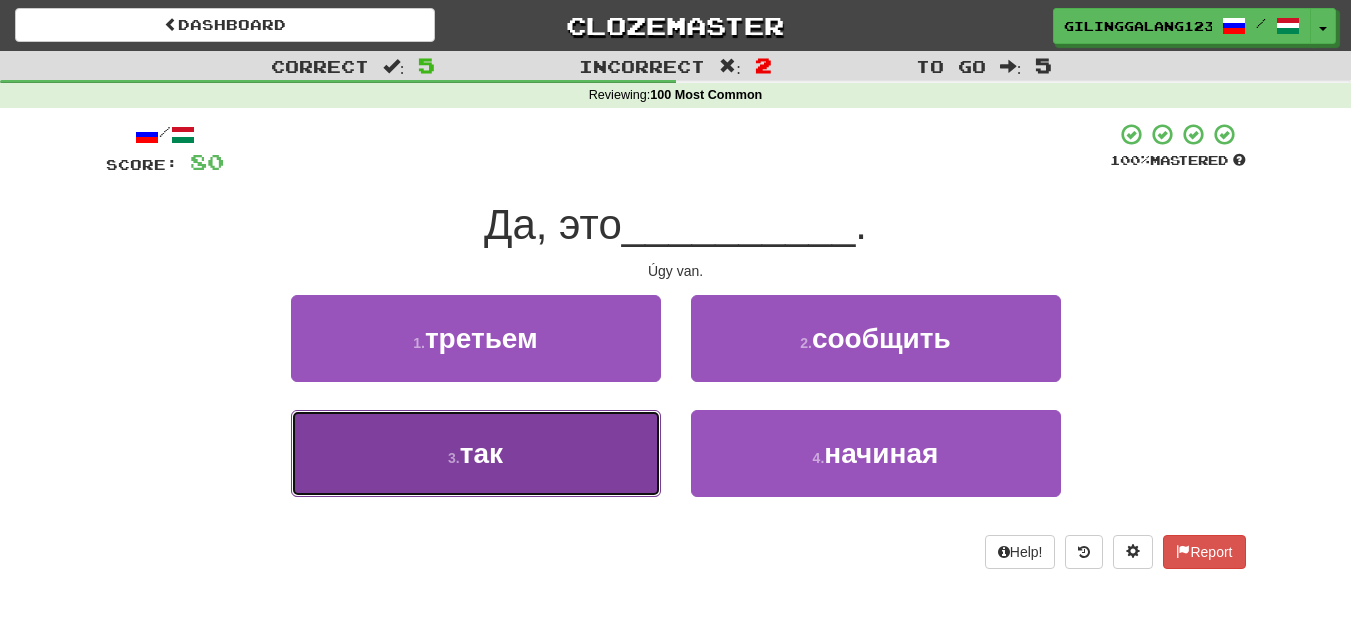click on "3 .  так" at bounding box center (476, 453) 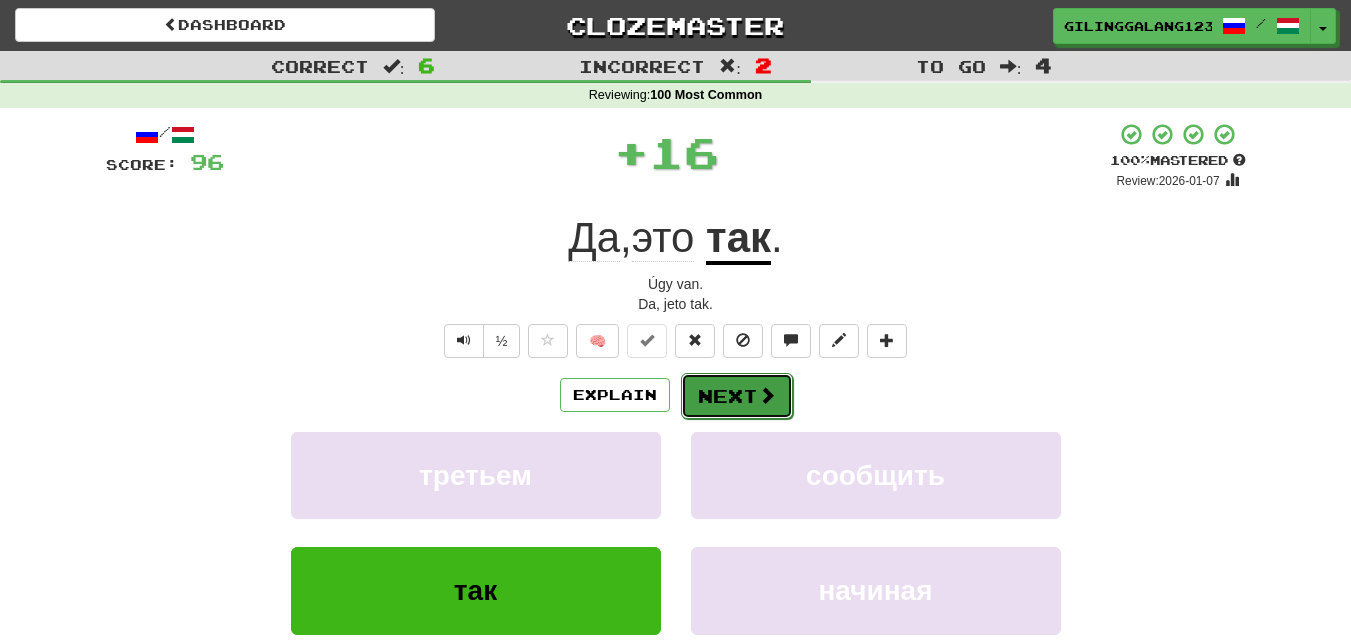 click on "Next" at bounding box center [737, 396] 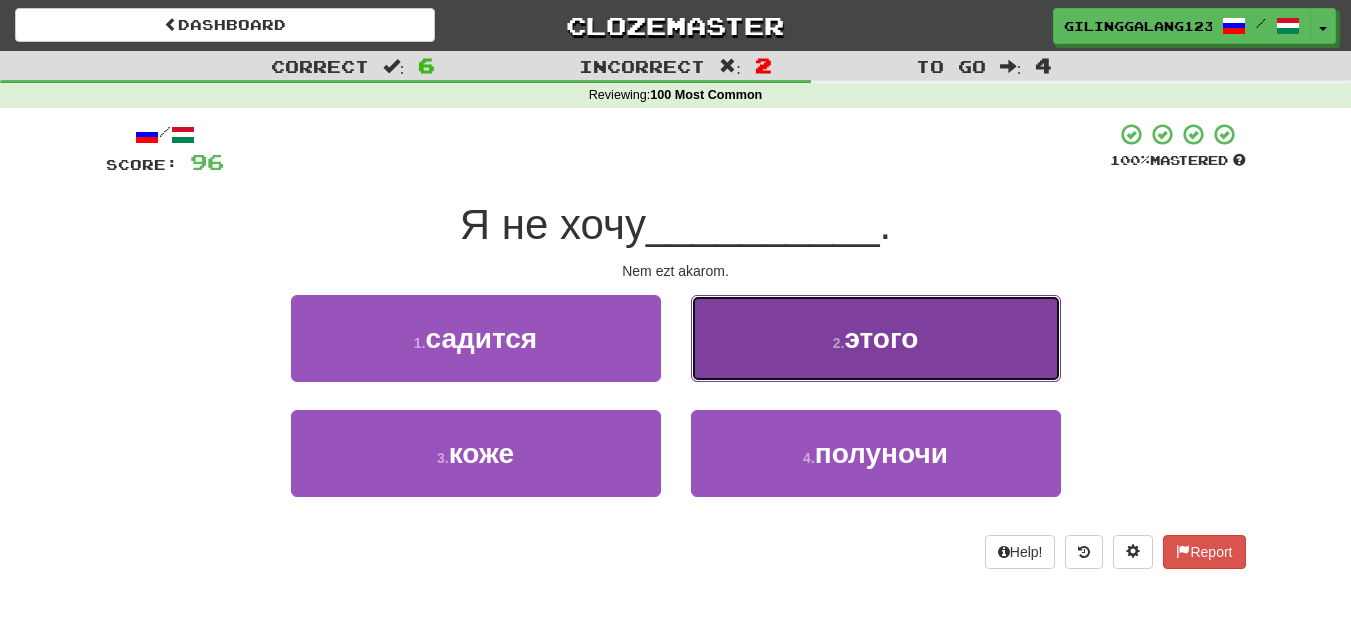 click on "2 .  этого" at bounding box center [876, 338] 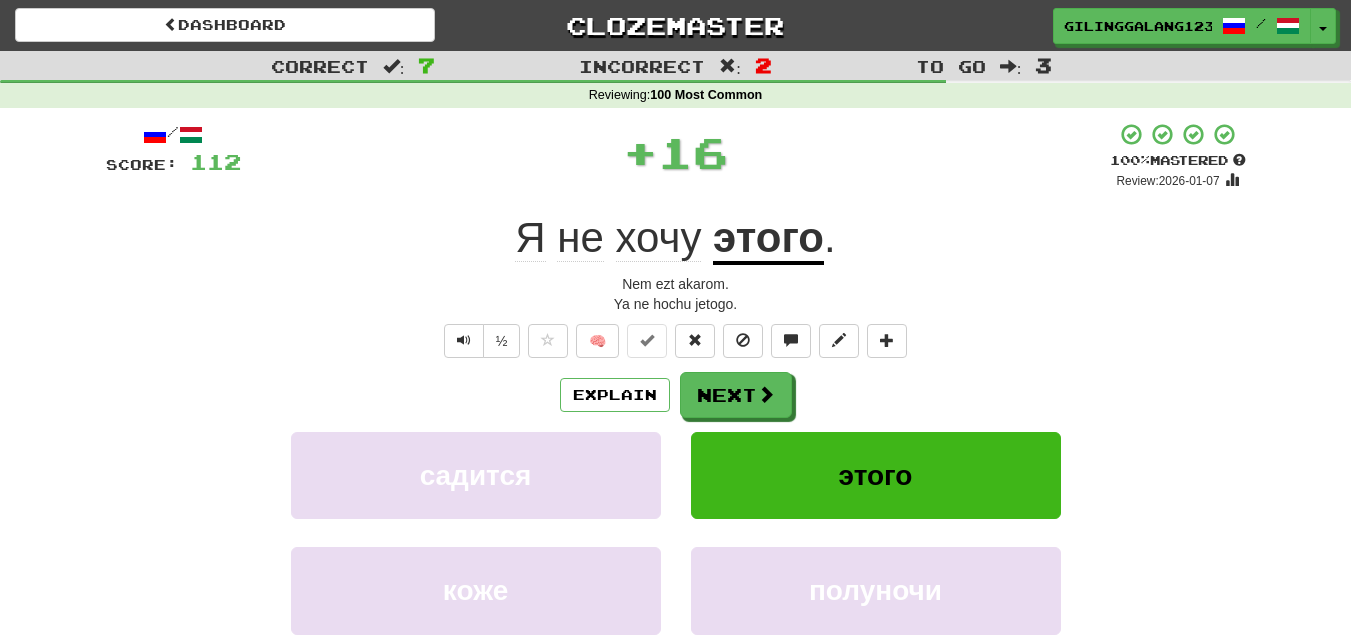 click on "Explain Next" at bounding box center [676, 395] 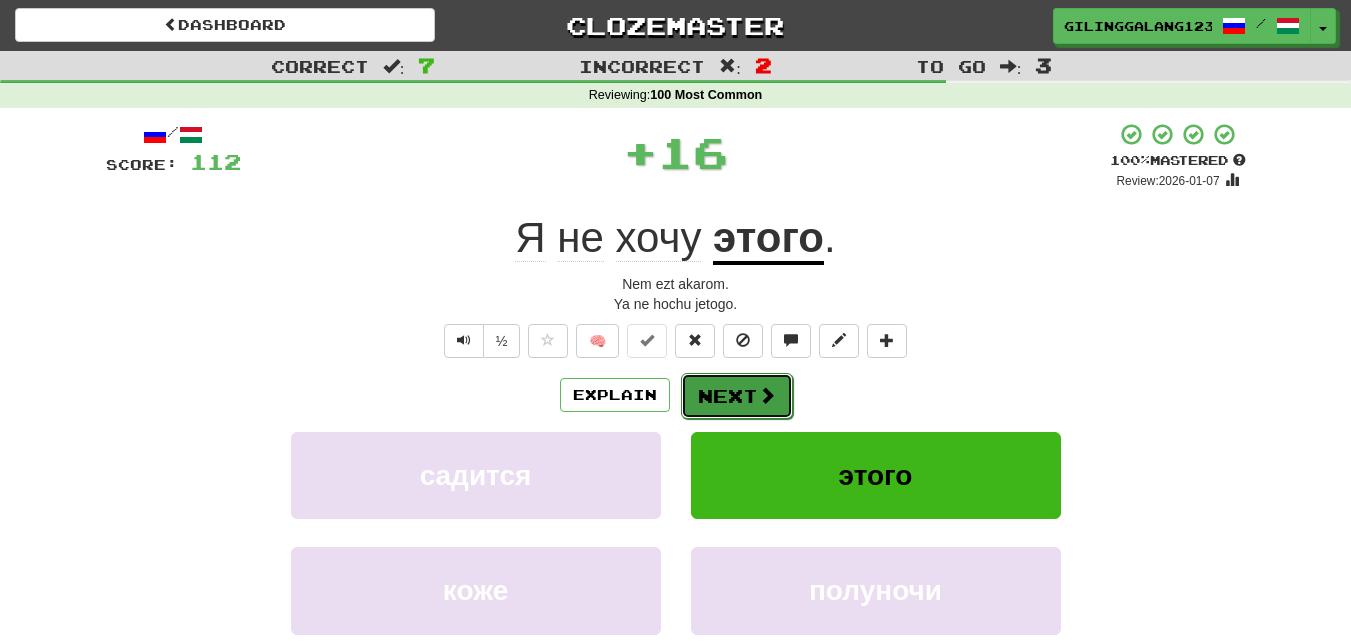 click on "Next" at bounding box center (737, 396) 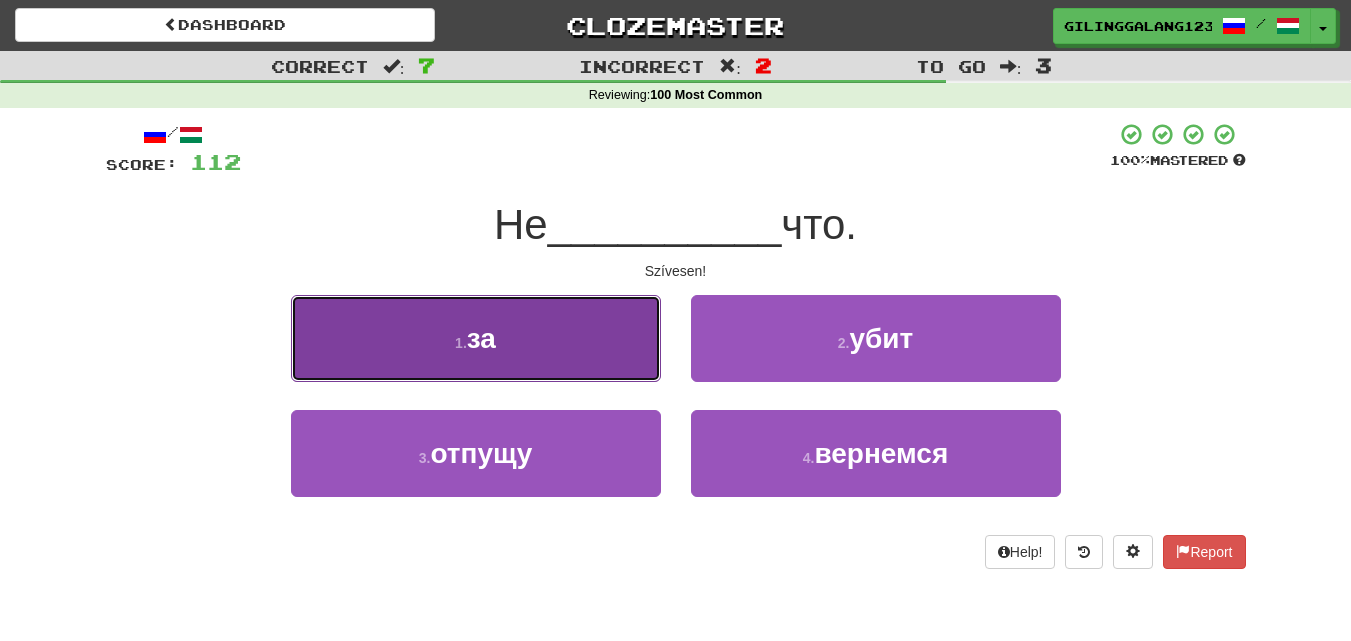 click on "1 .  за" at bounding box center (476, 338) 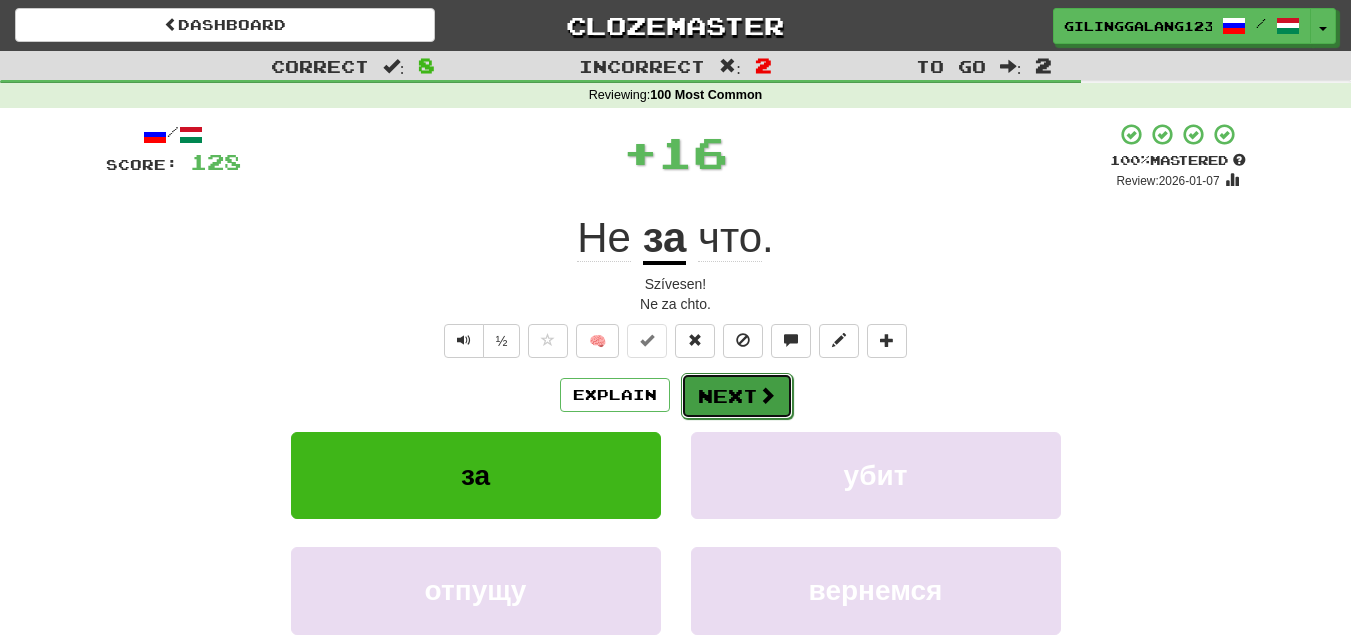 click on "Next" at bounding box center (737, 396) 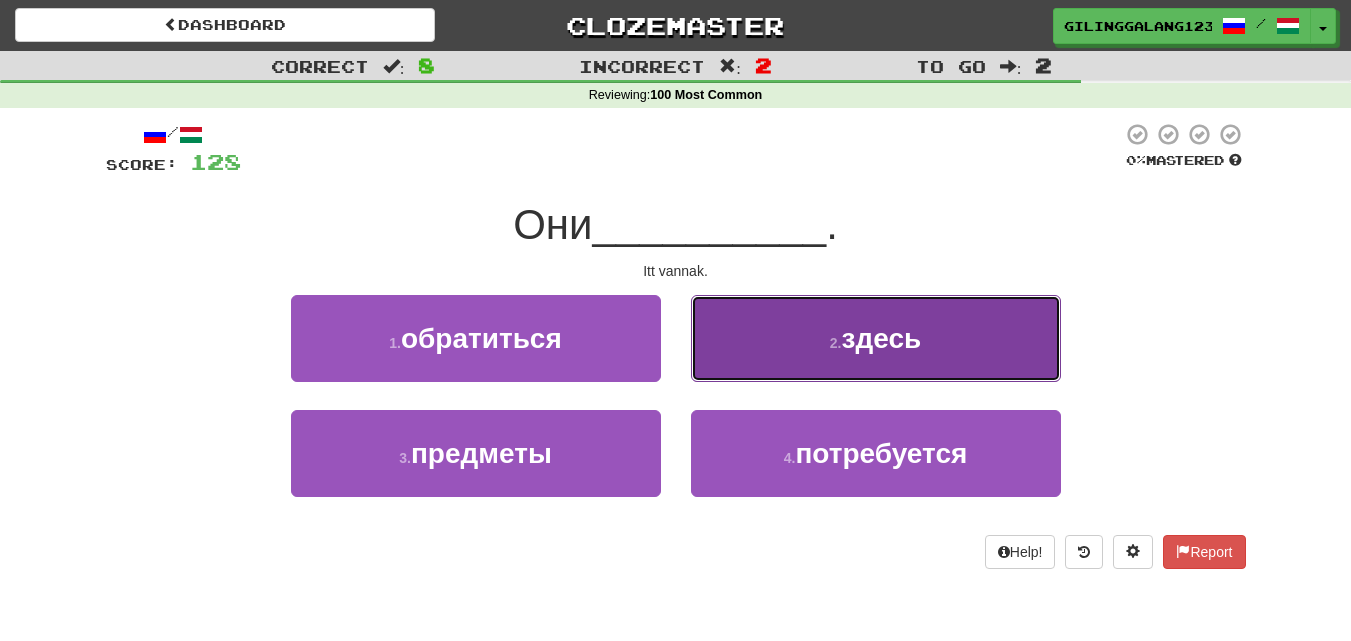 click on "2 .  здесь" at bounding box center (876, 338) 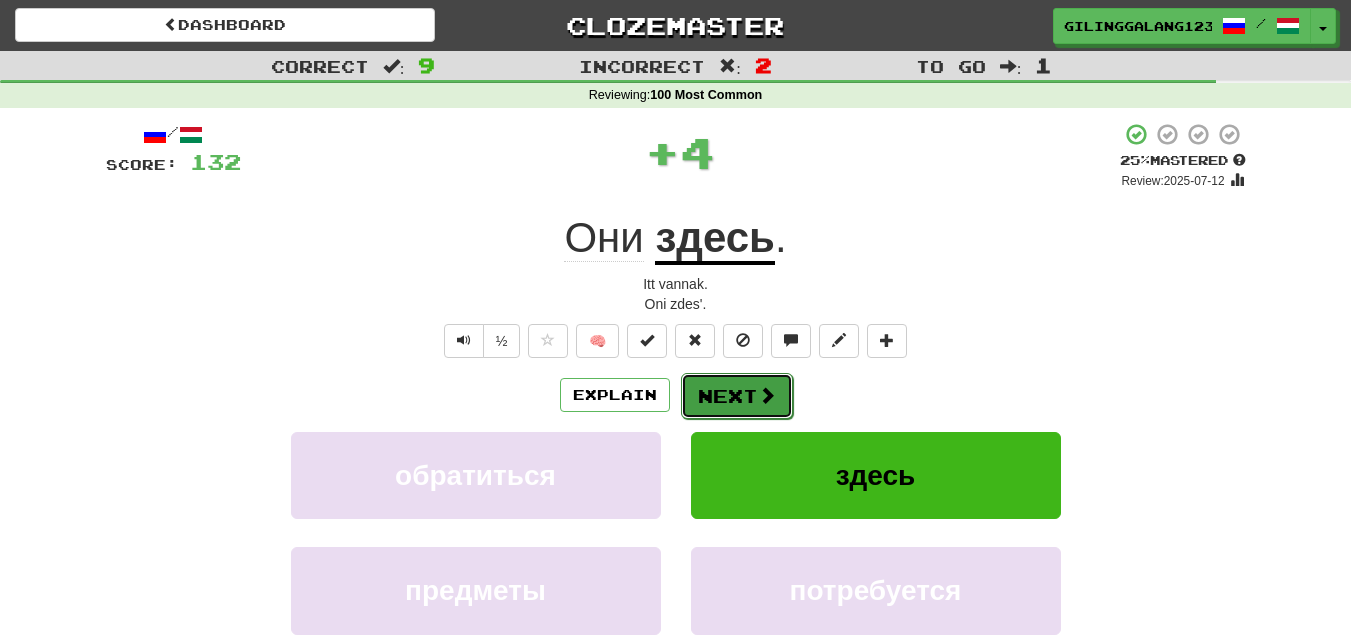 click at bounding box center (767, 395) 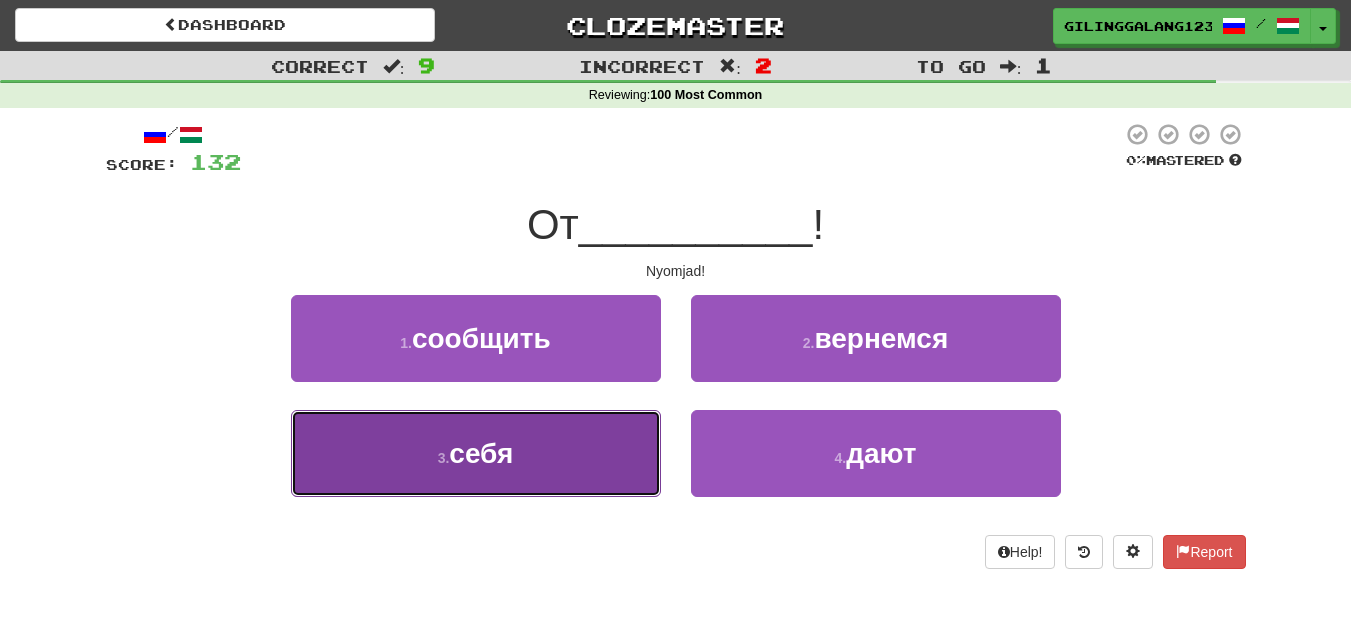 click on "3 .  себя" at bounding box center (476, 453) 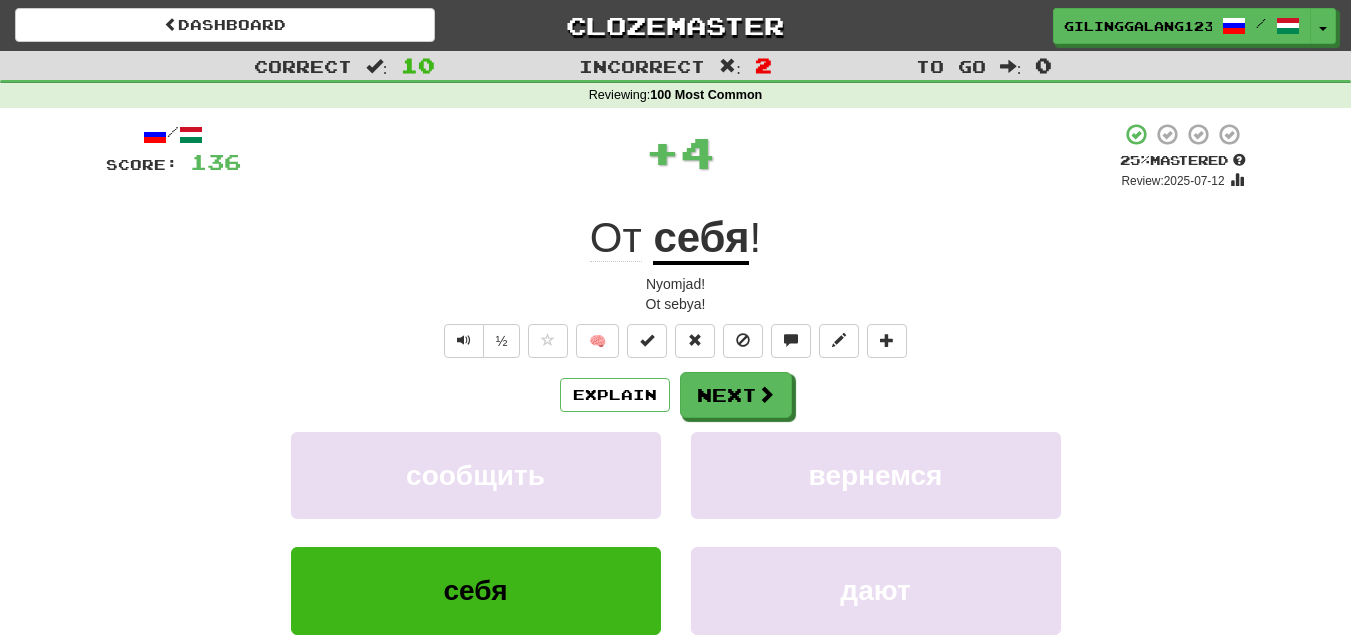 click on "Explain Next сообщить вернемся себя дают Learn more: сообщить вернемся себя дают" at bounding box center [676, 532] 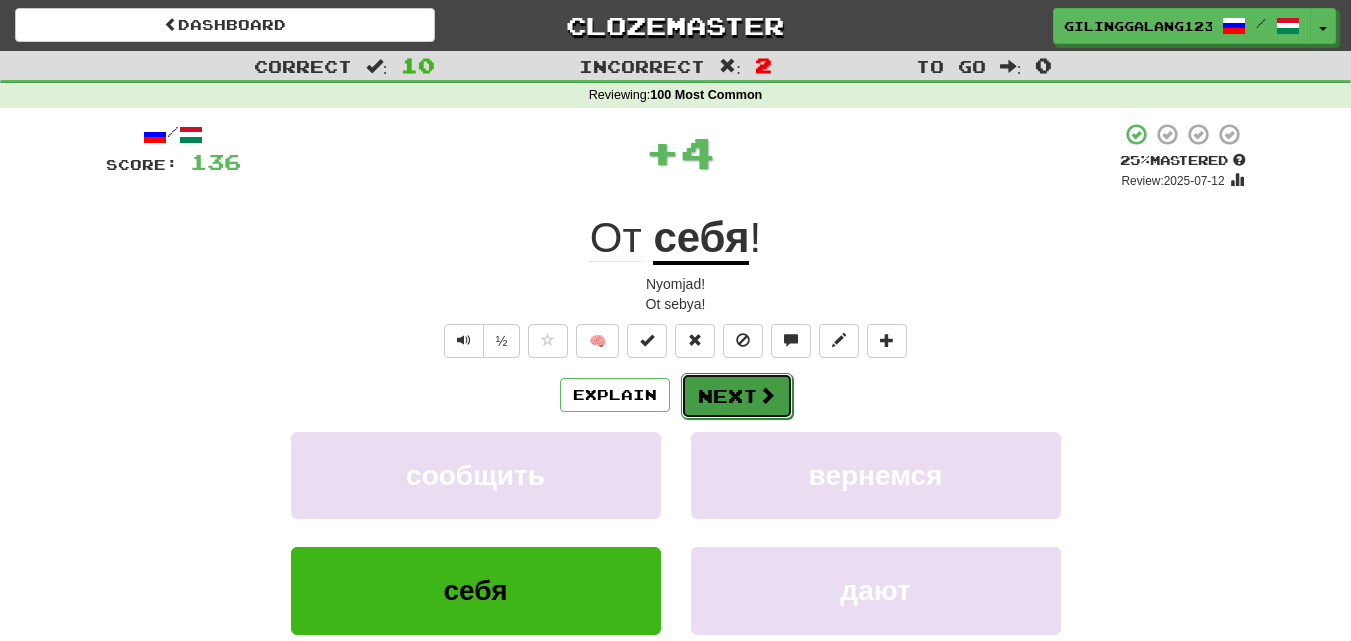 click on "Next" at bounding box center [737, 396] 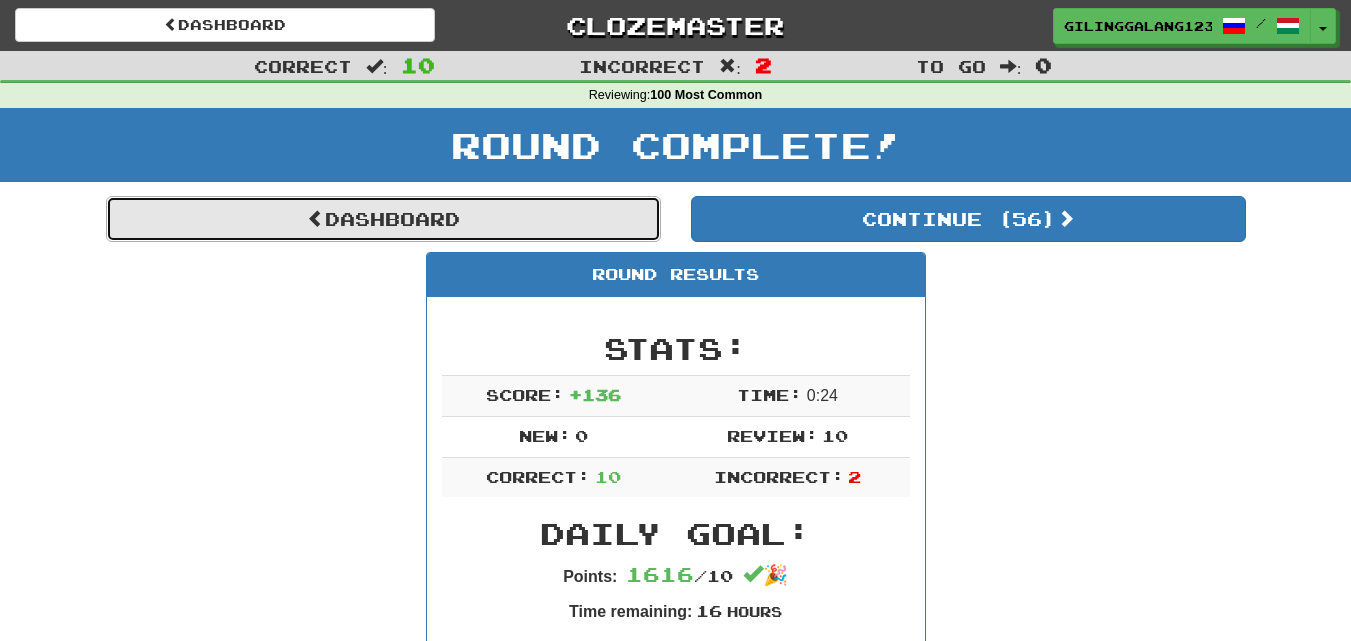 click on "Dashboard" at bounding box center [383, 219] 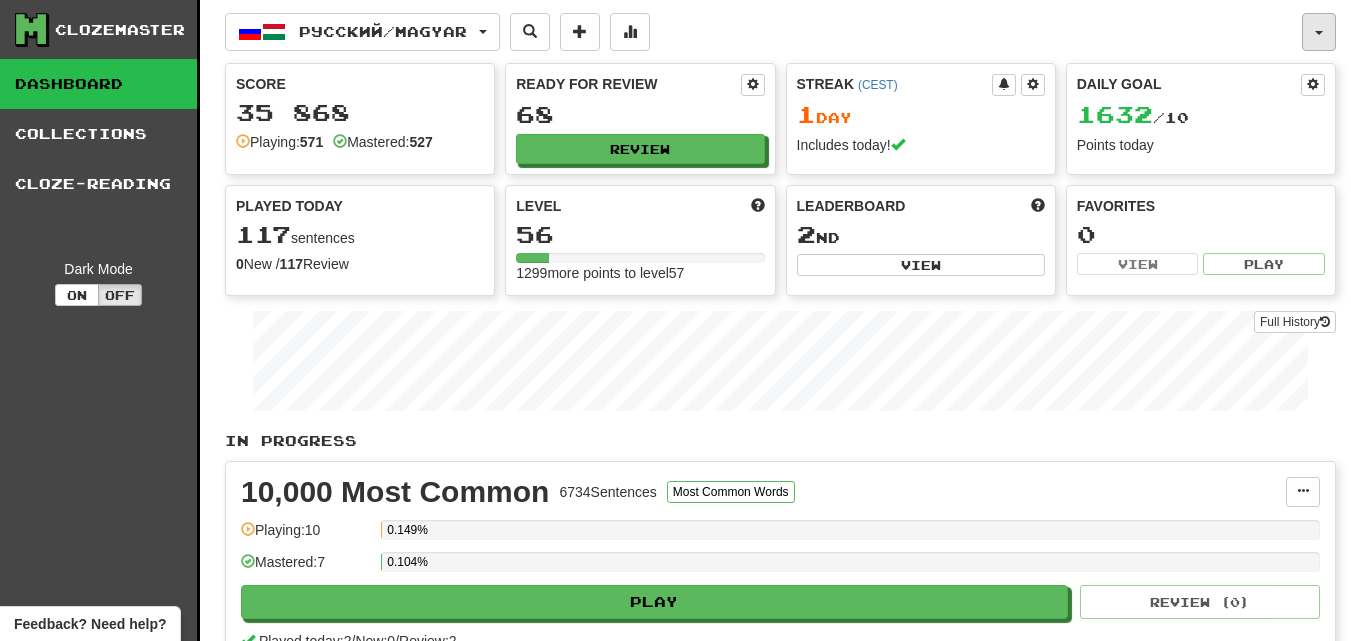 scroll, scrollTop: 0, scrollLeft: 0, axis: both 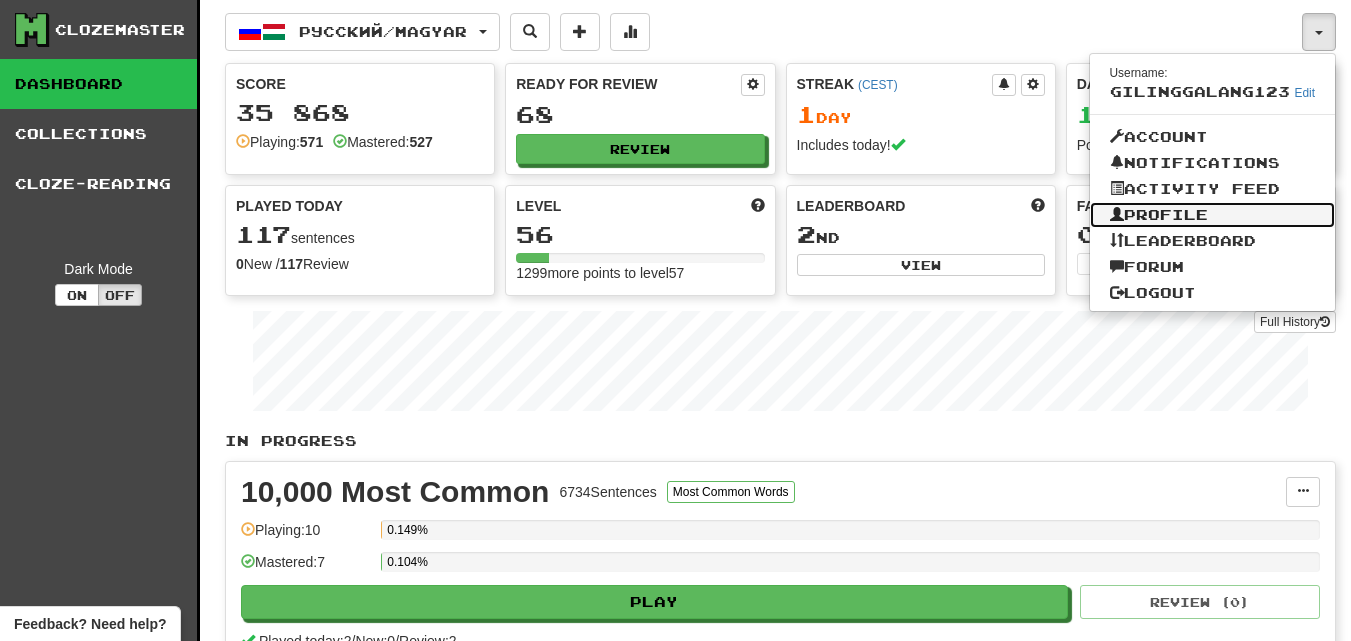 click on "Profile" at bounding box center (1213, 215) 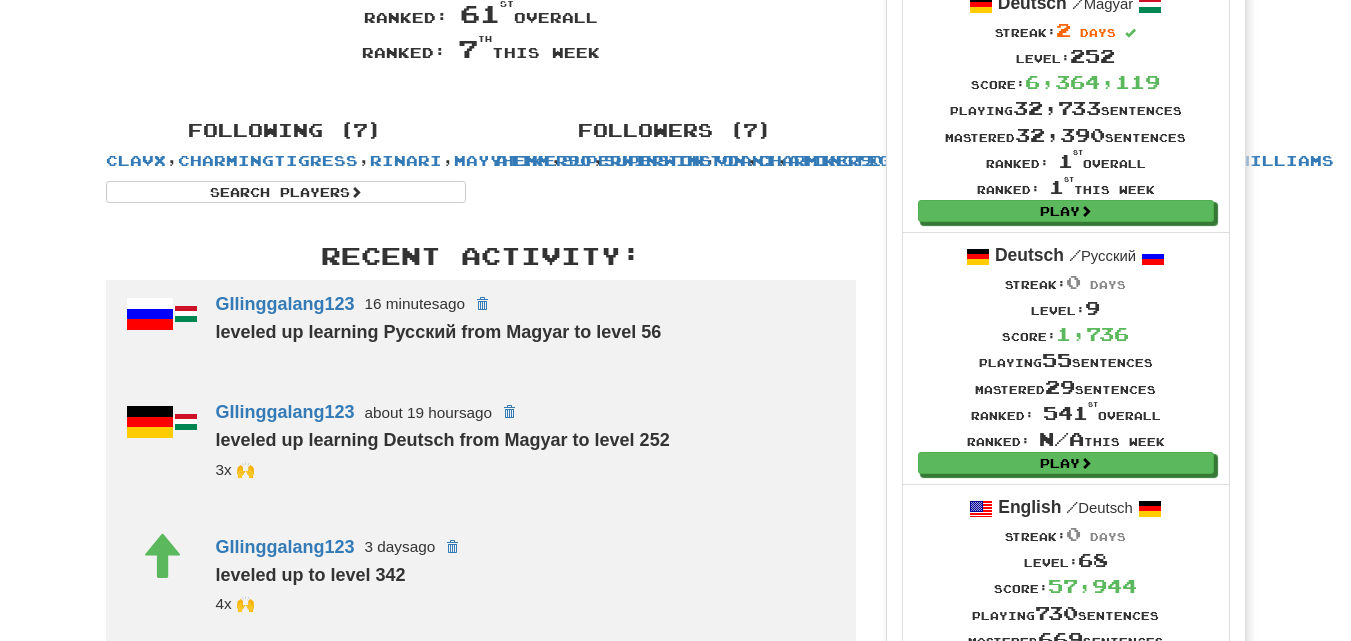scroll, scrollTop: 0, scrollLeft: 0, axis: both 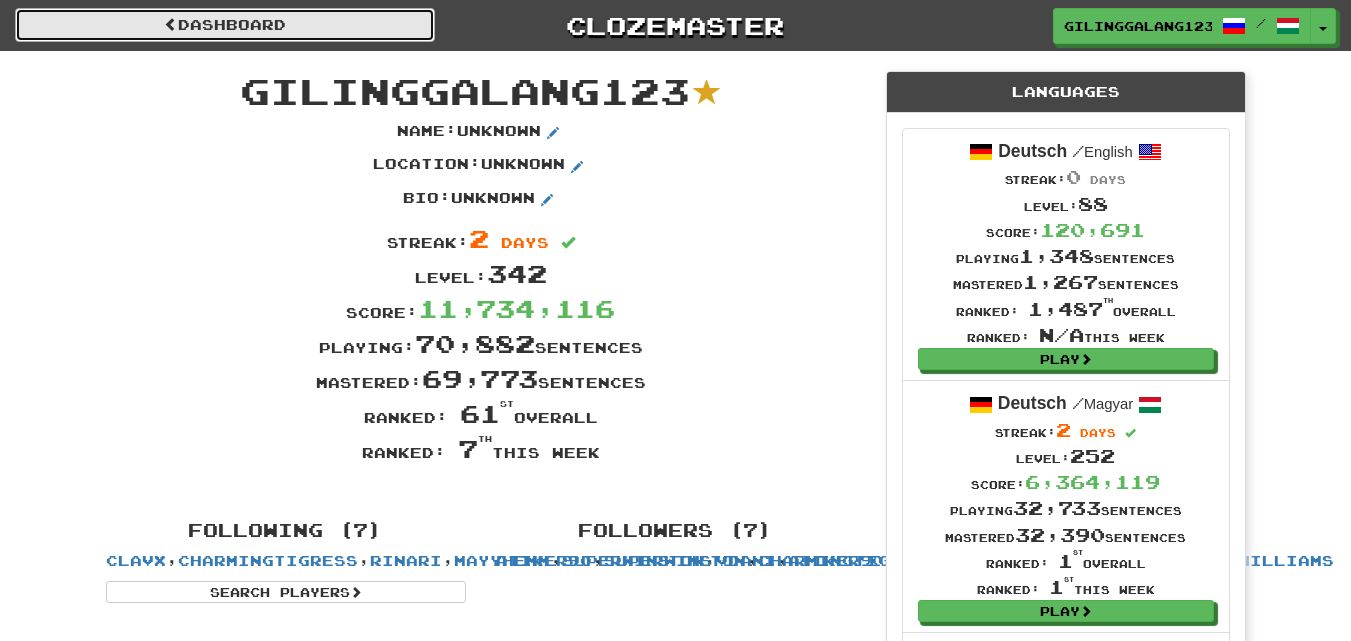 click on "Dashboard" at bounding box center (225, 25) 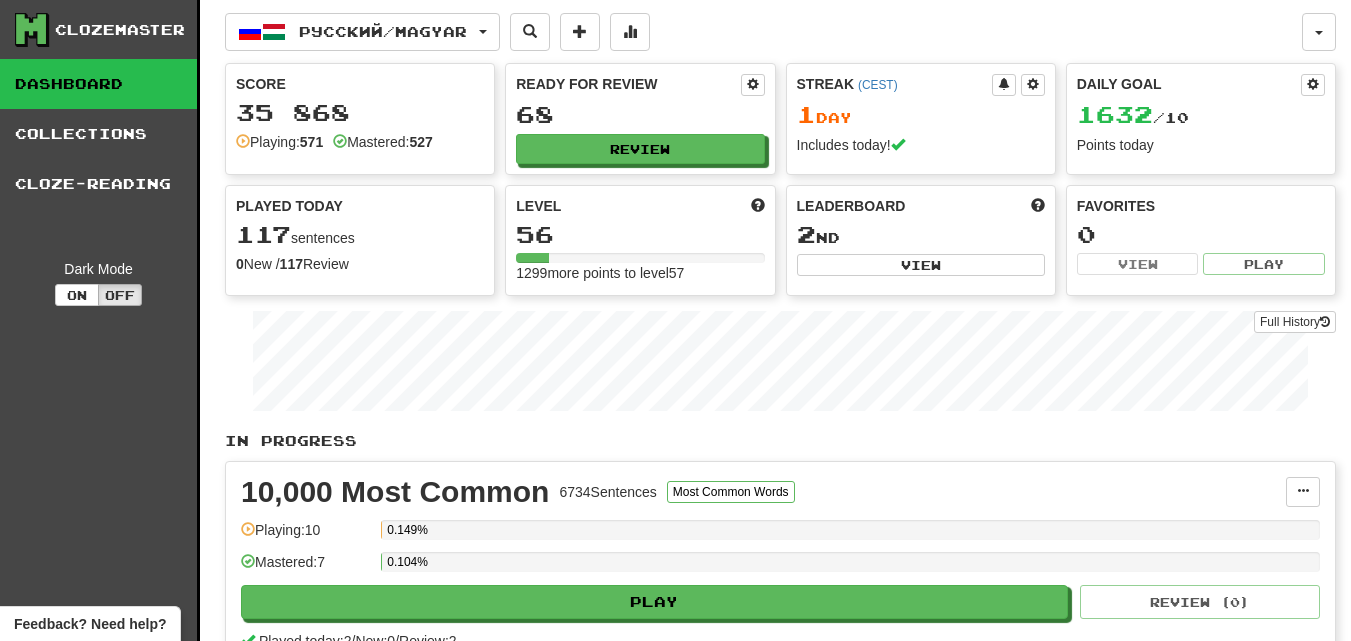 scroll, scrollTop: 0, scrollLeft: 0, axis: both 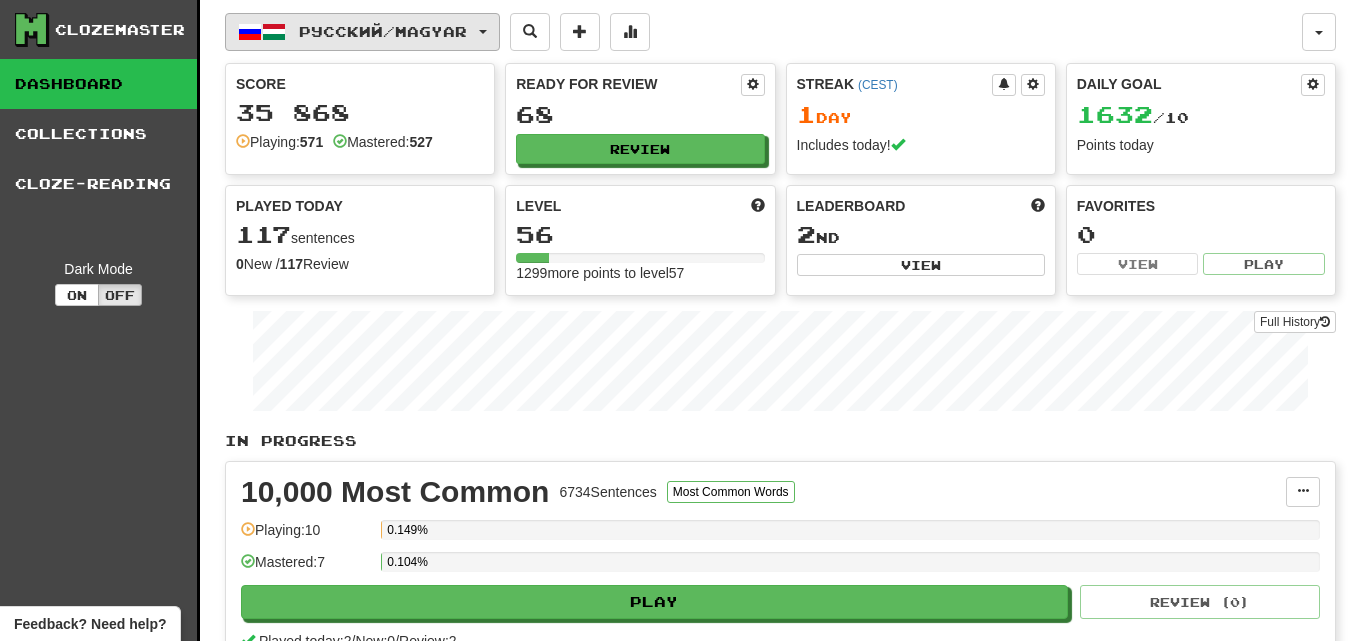 click on "Русский  /  Magyar" at bounding box center [362, 32] 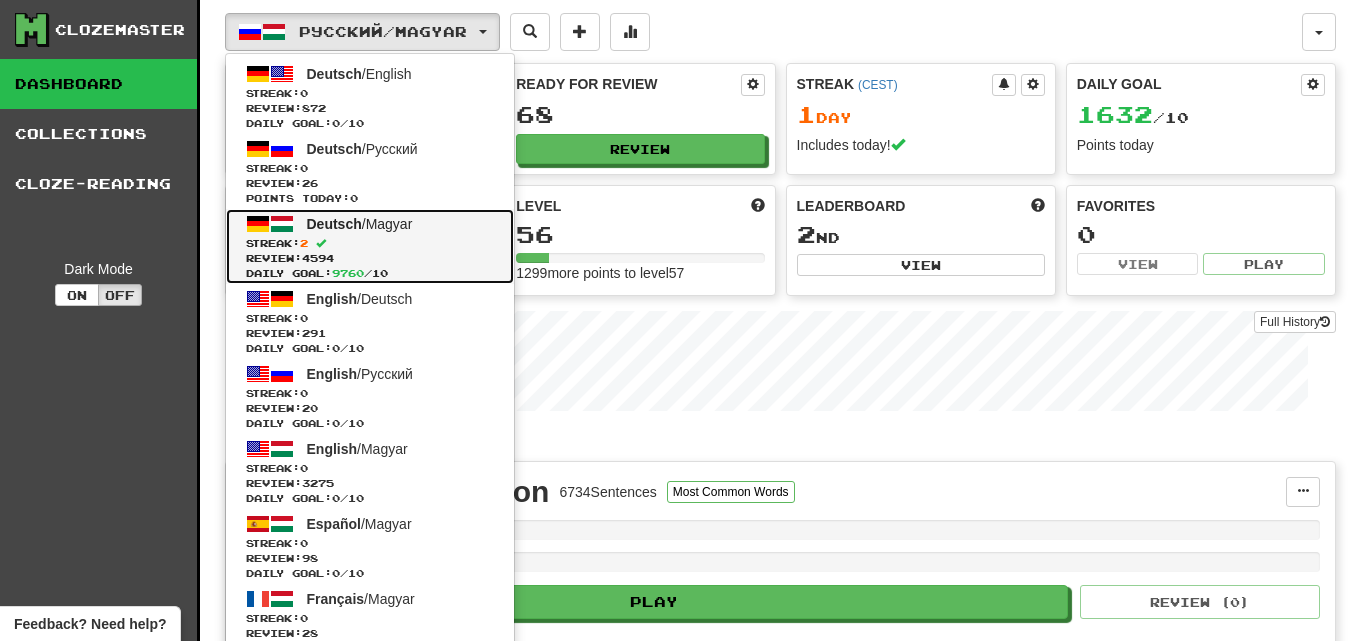 click on "Review:  4594" at bounding box center (370, 258) 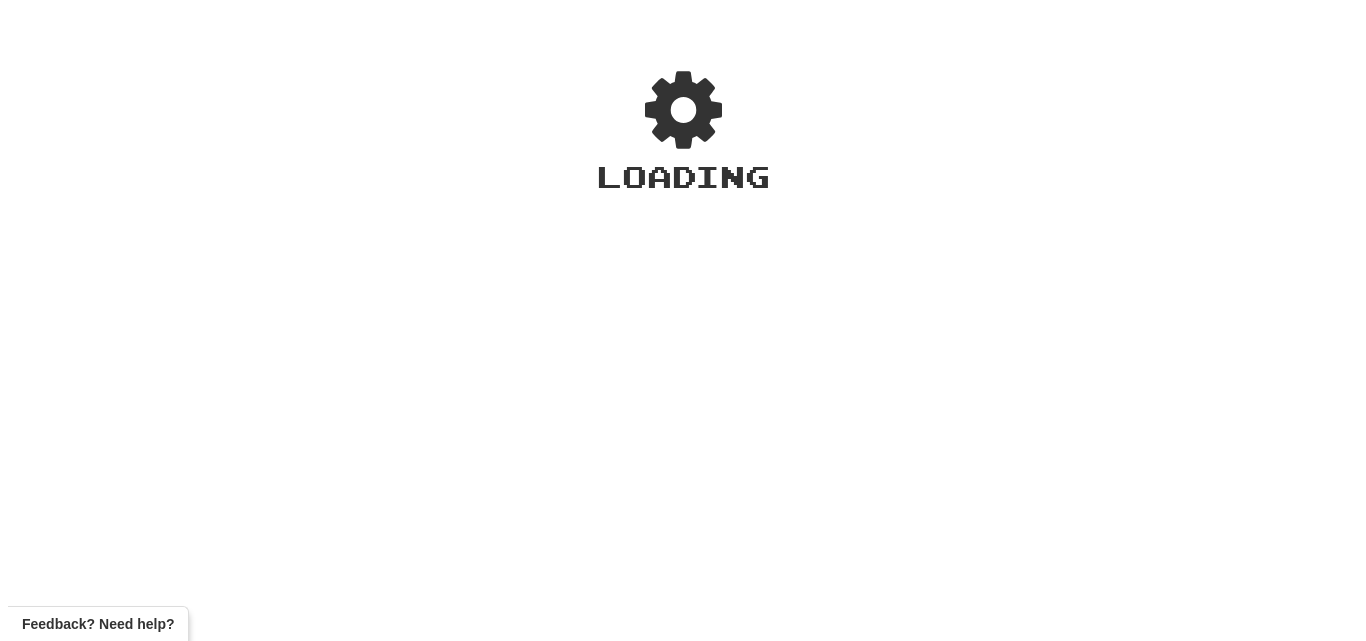 scroll, scrollTop: 0, scrollLeft: 0, axis: both 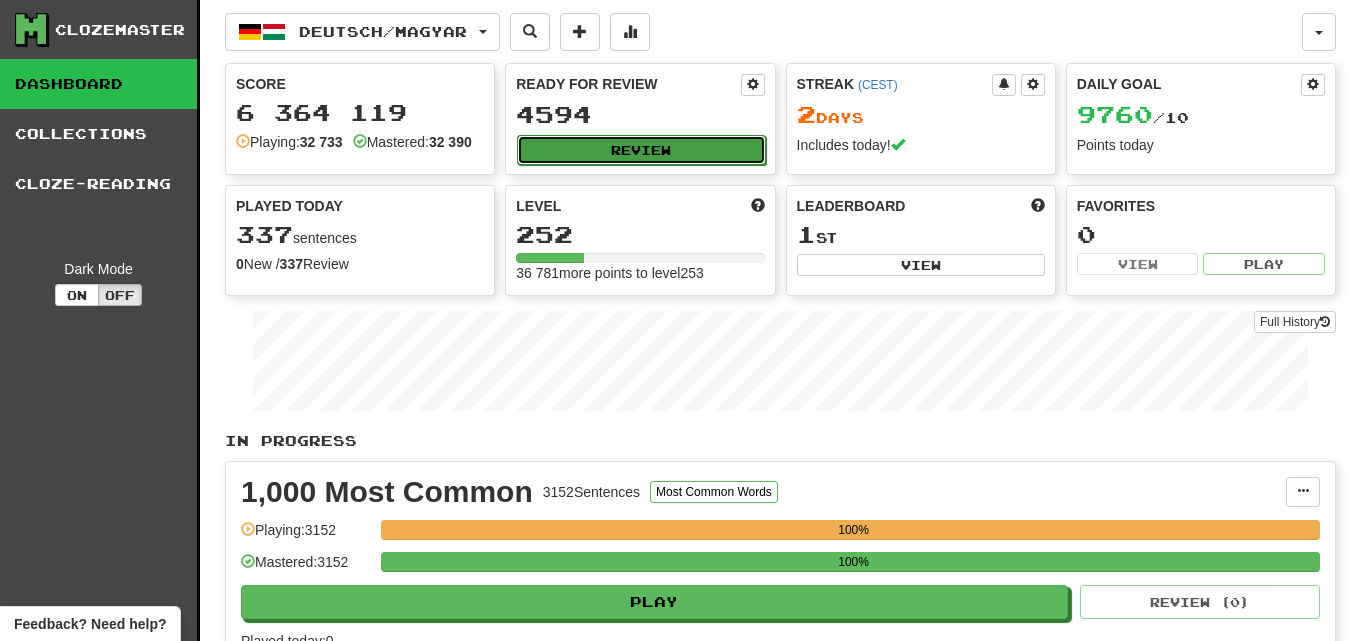 click on "Review" at bounding box center [641, 150] 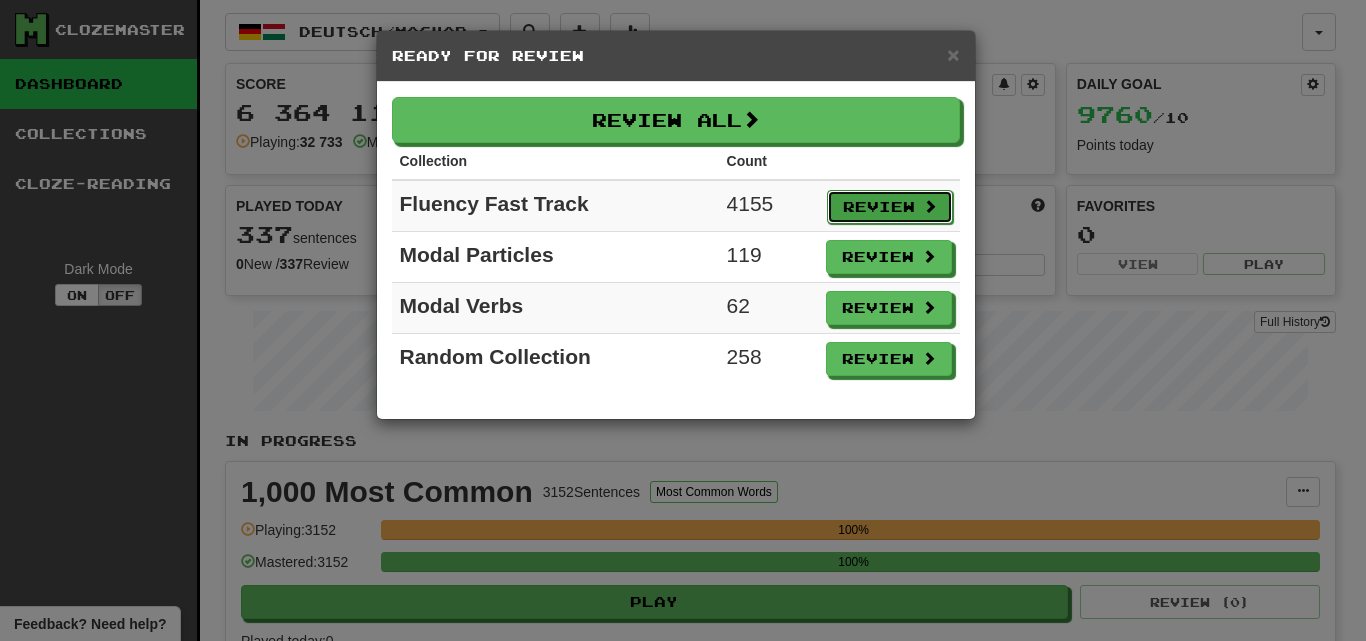 click on "Review" at bounding box center (890, 207) 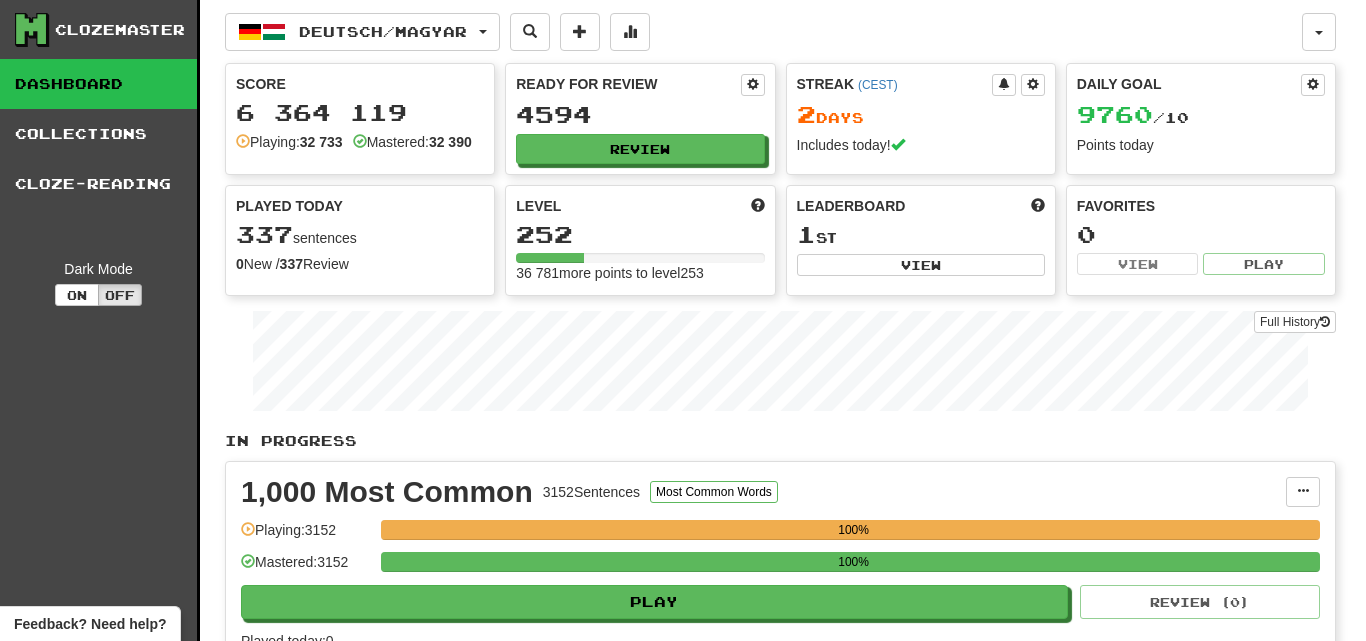 select on "**" 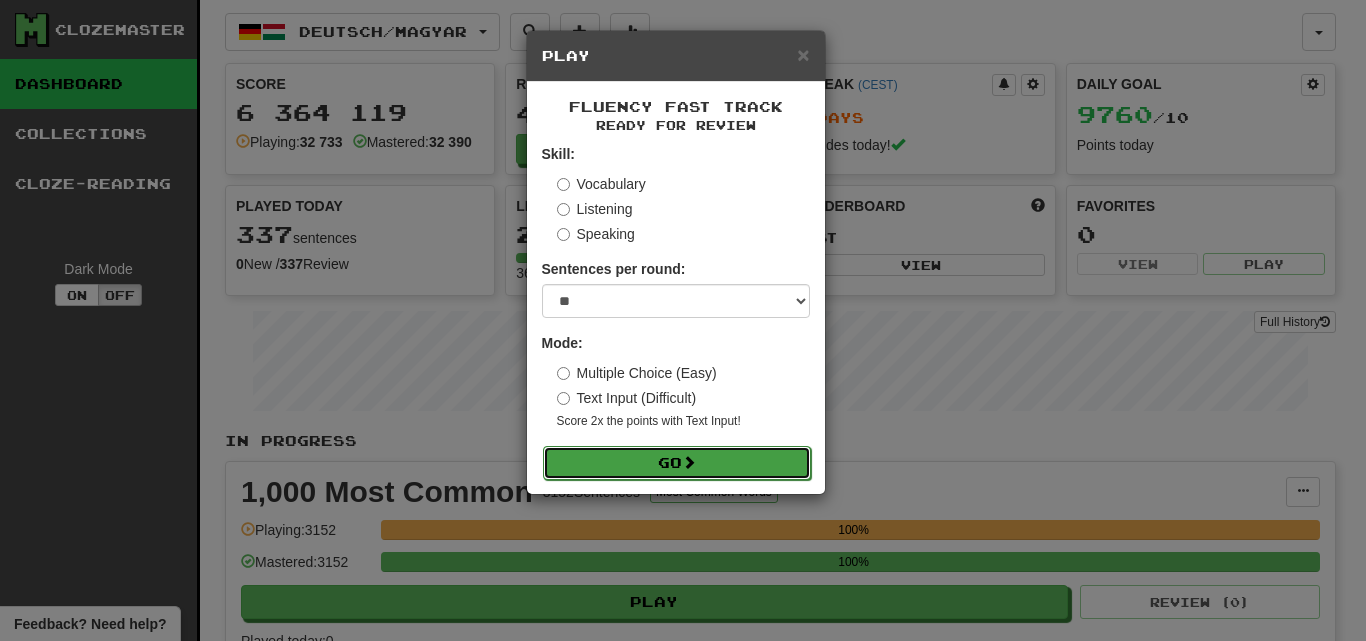 click on "Go" at bounding box center (677, 463) 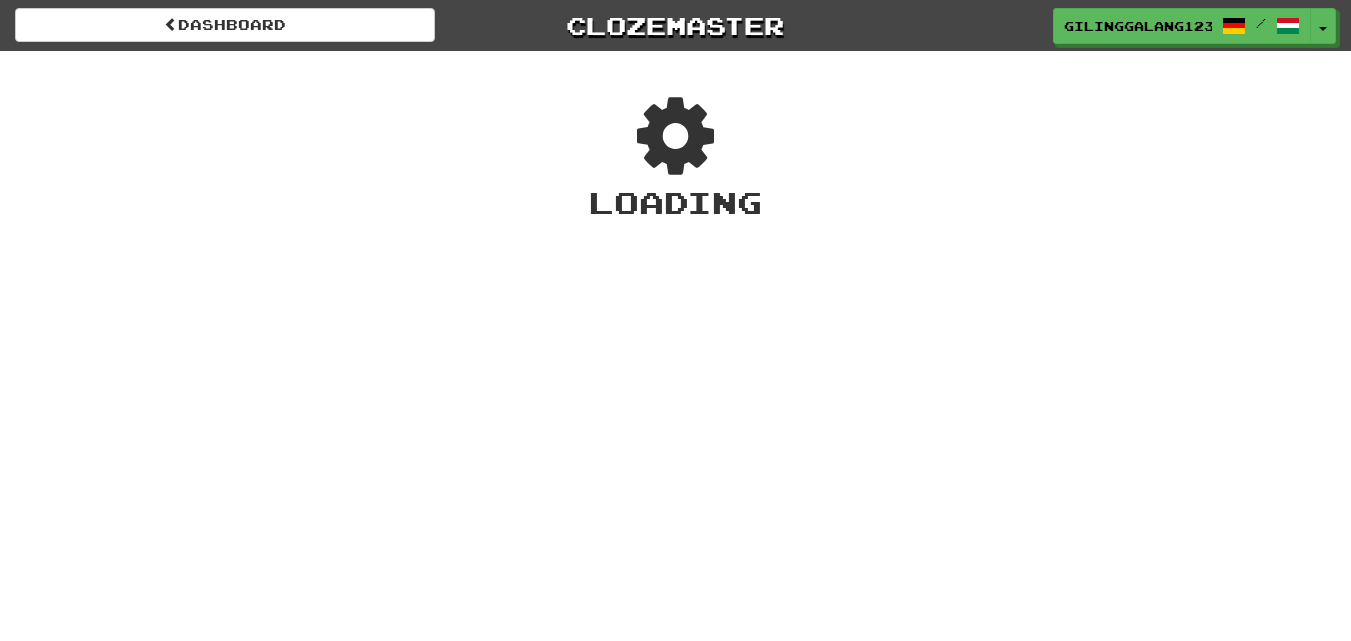 scroll, scrollTop: 0, scrollLeft: 0, axis: both 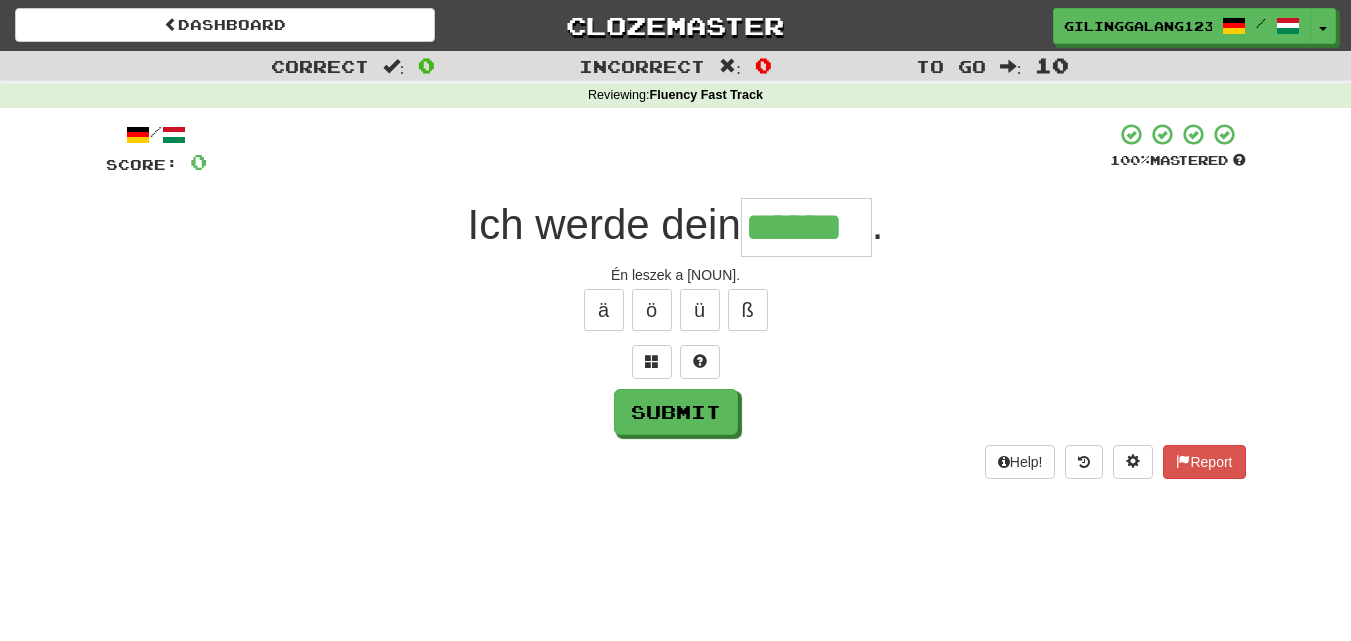 type on "******" 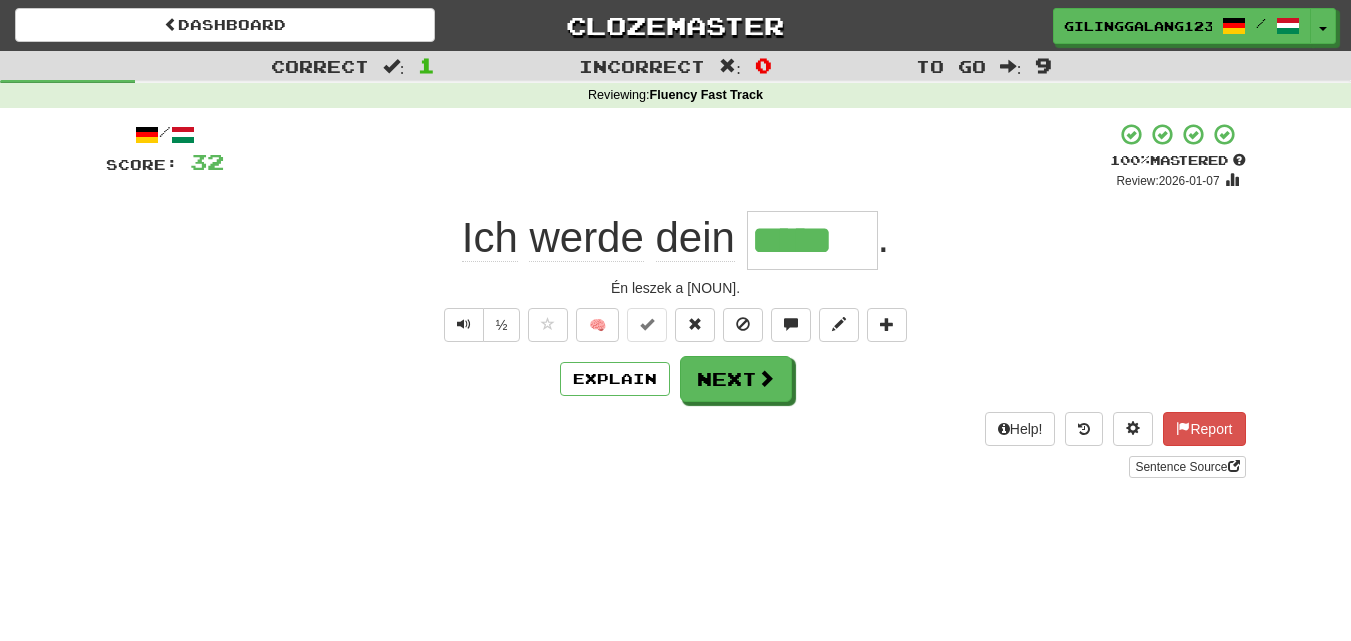 type on "******" 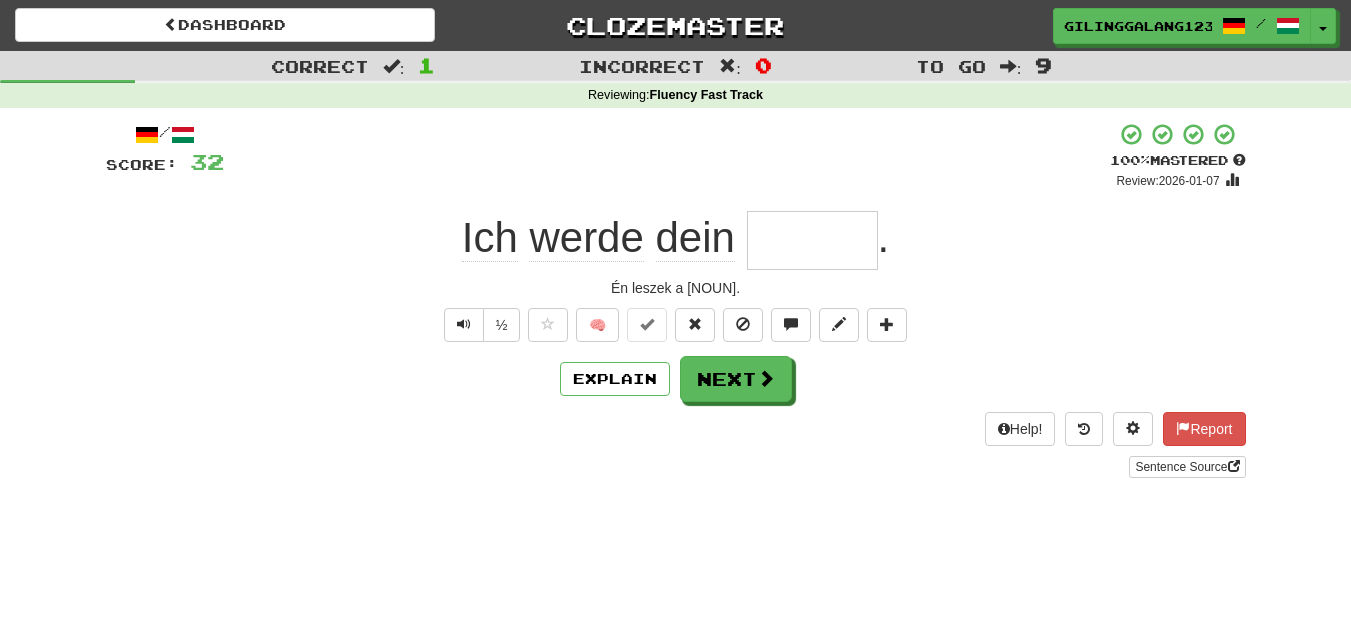 type on "******" 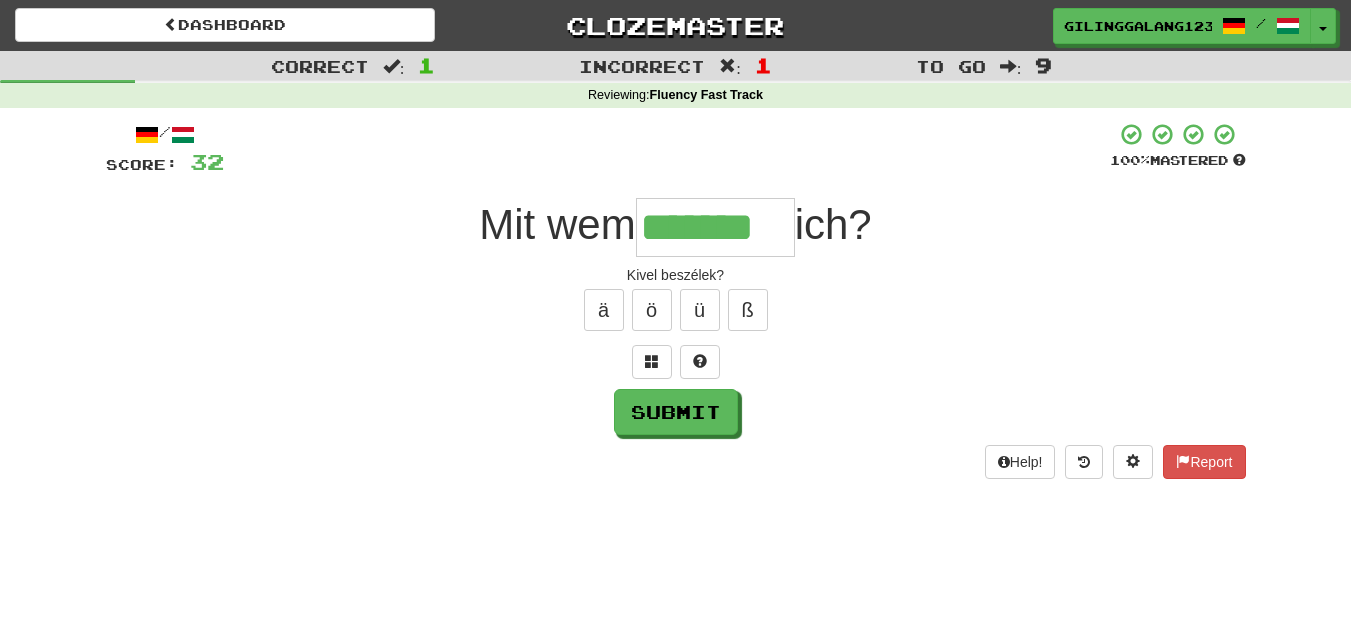 type on "*******" 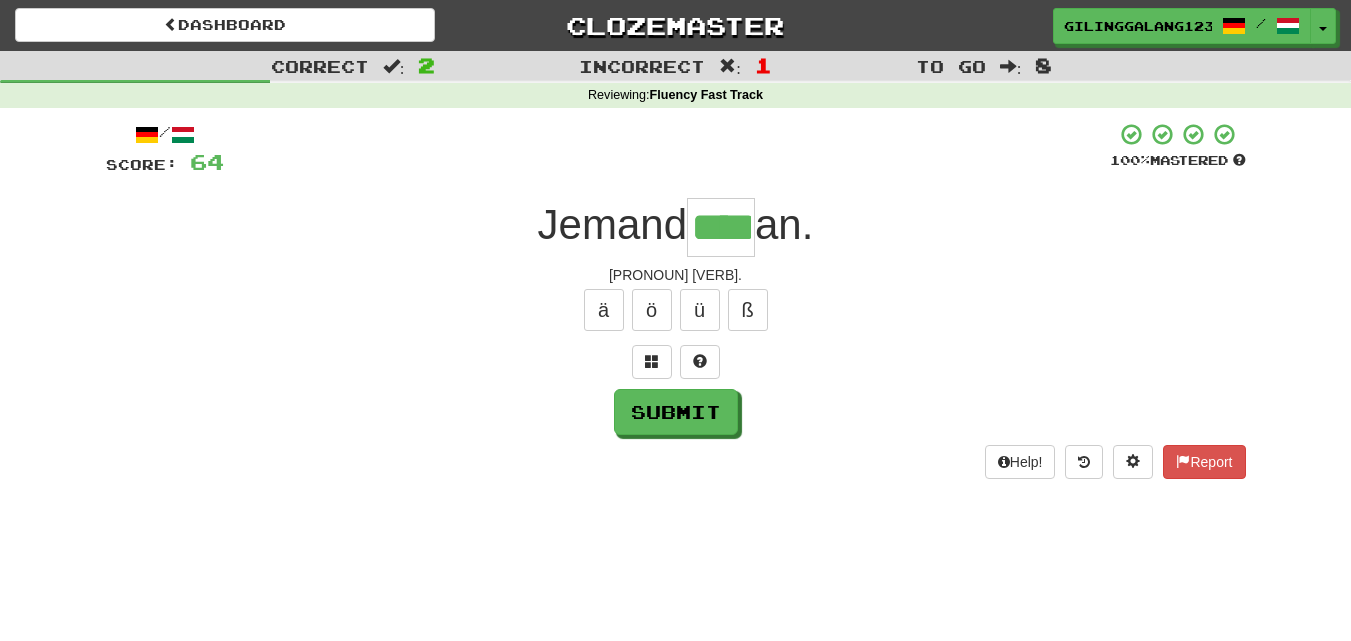 type on "****" 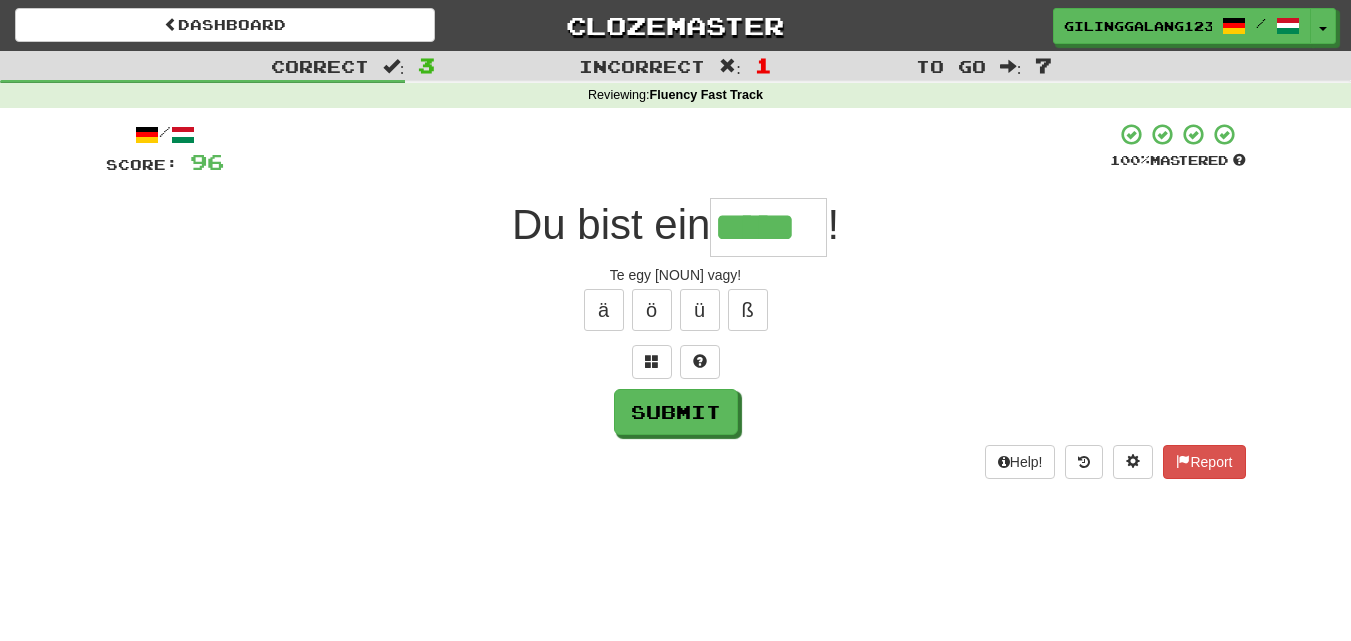 type on "*****" 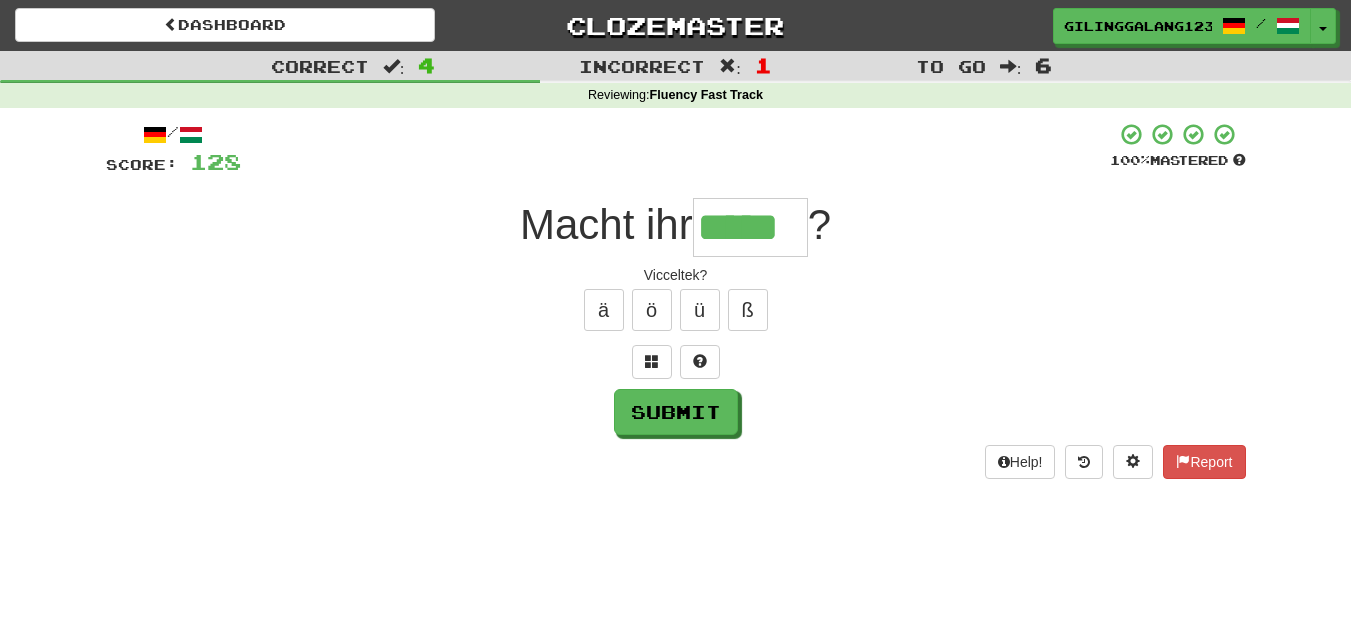 type on "*****" 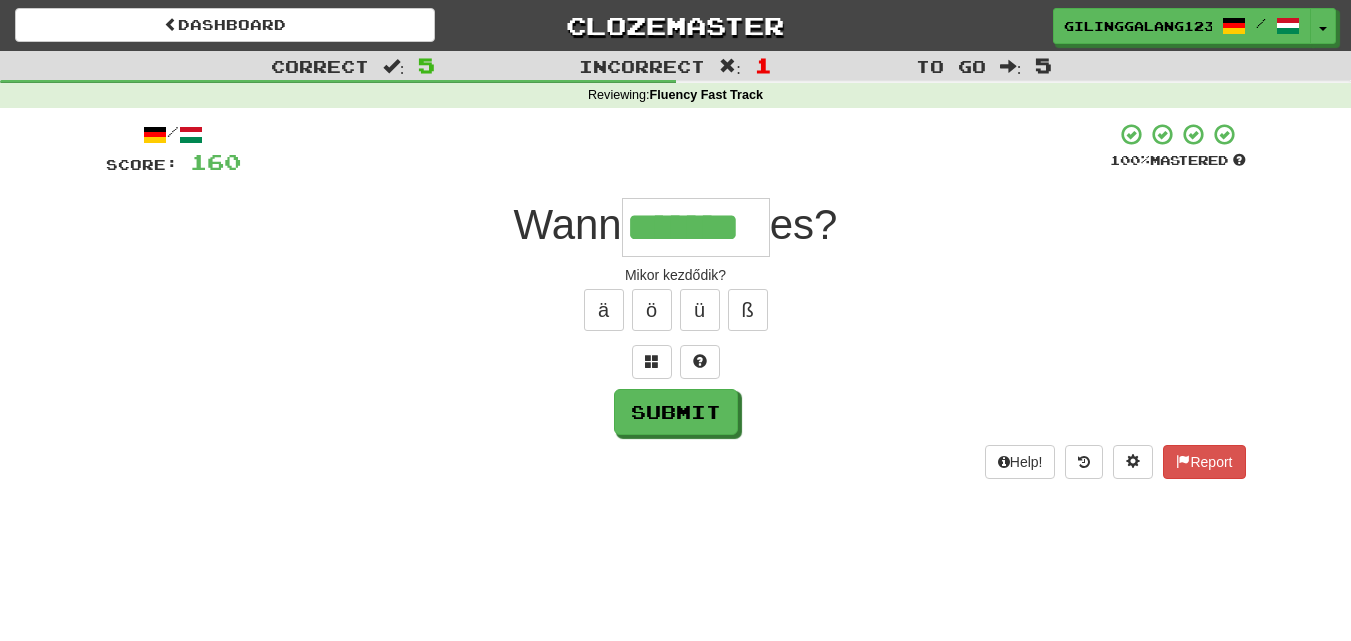 type on "*******" 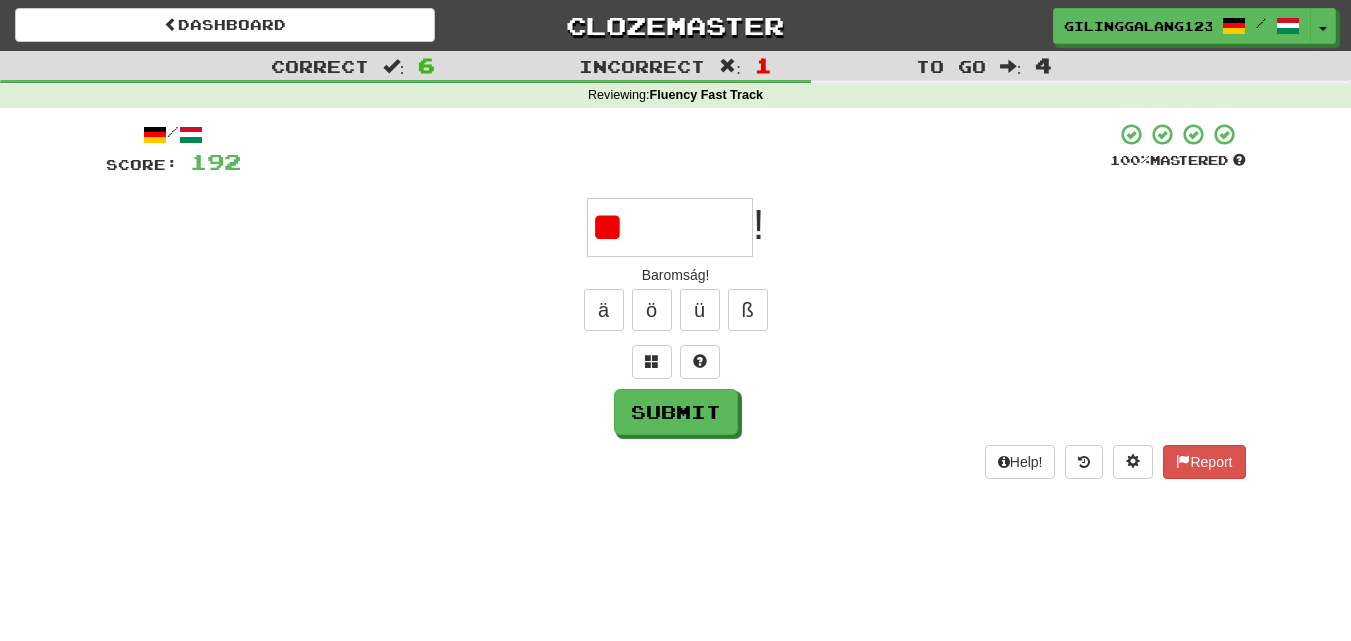 type on "*" 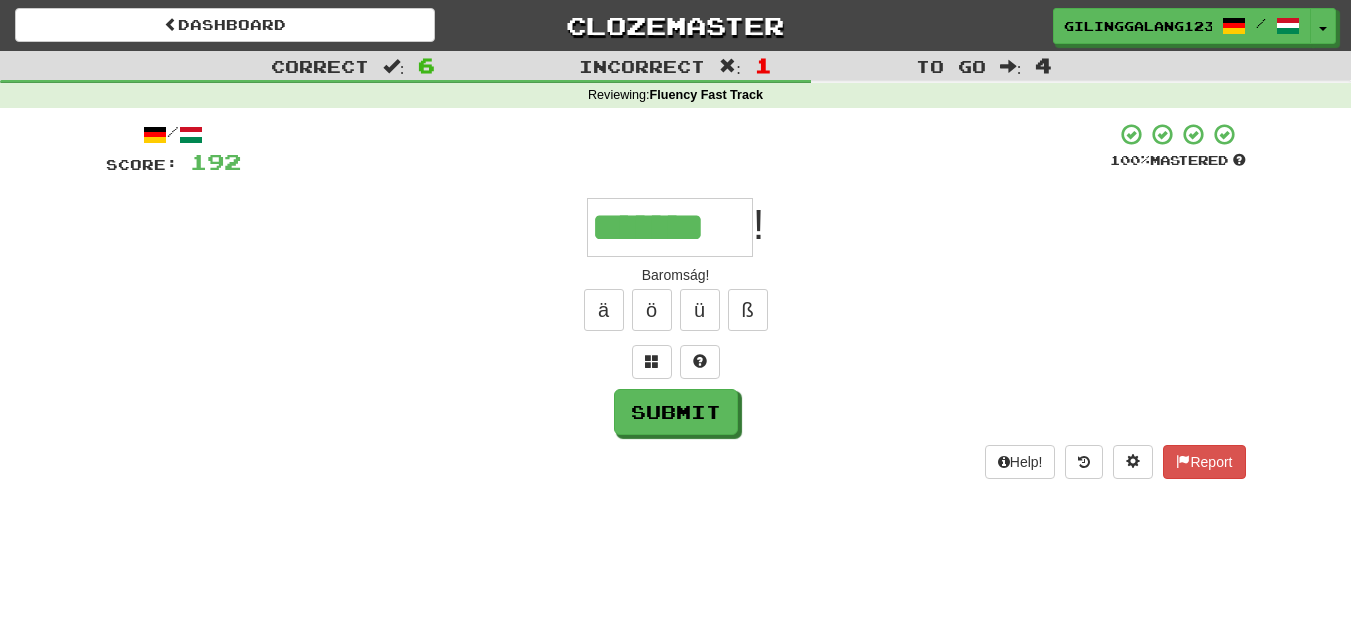 type on "*******" 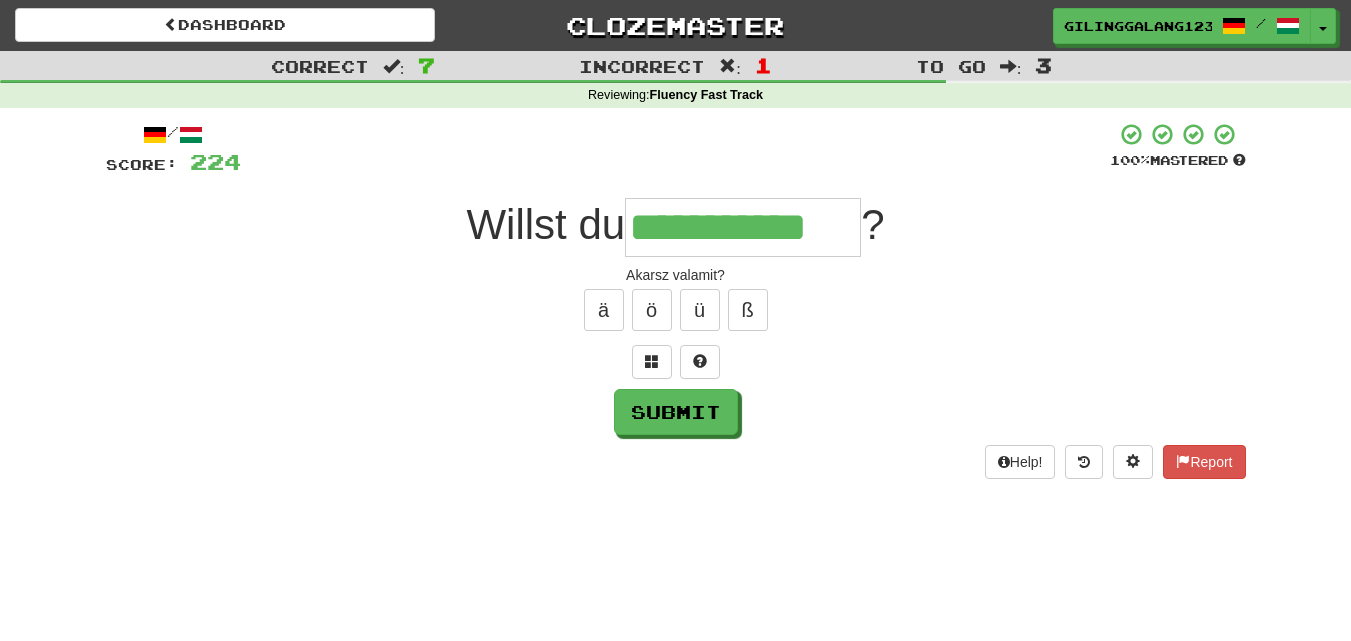 scroll, scrollTop: 0, scrollLeft: 0, axis: both 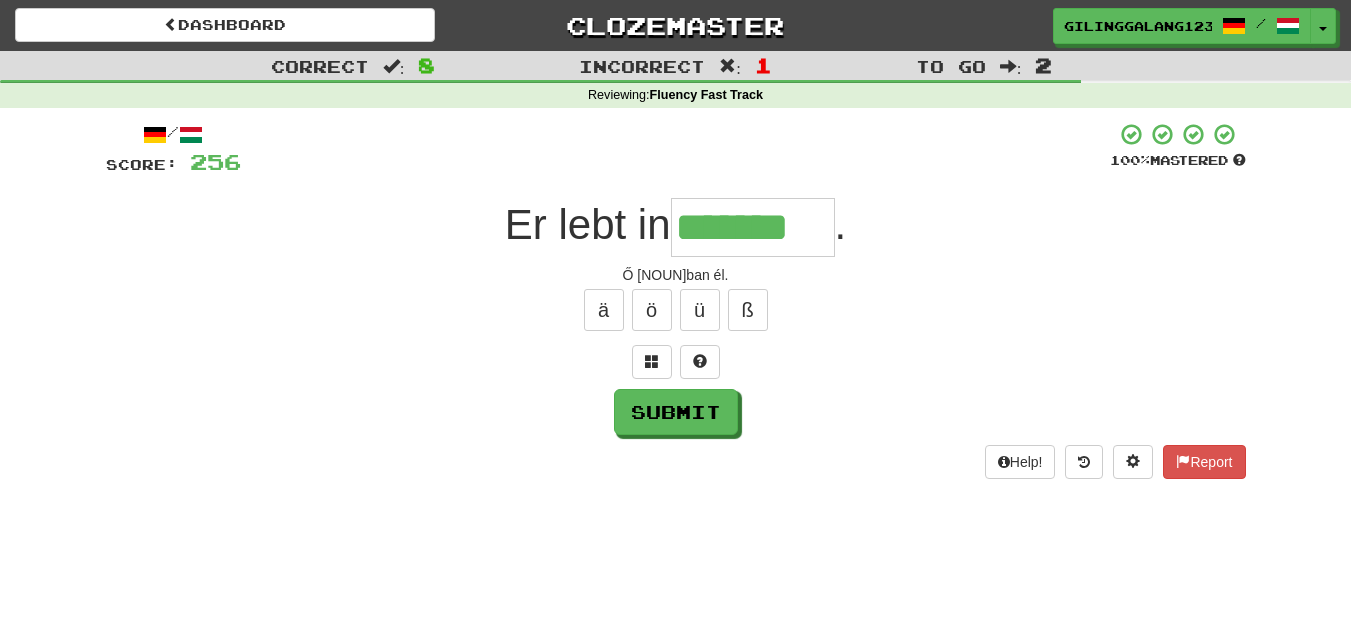 type on "*******" 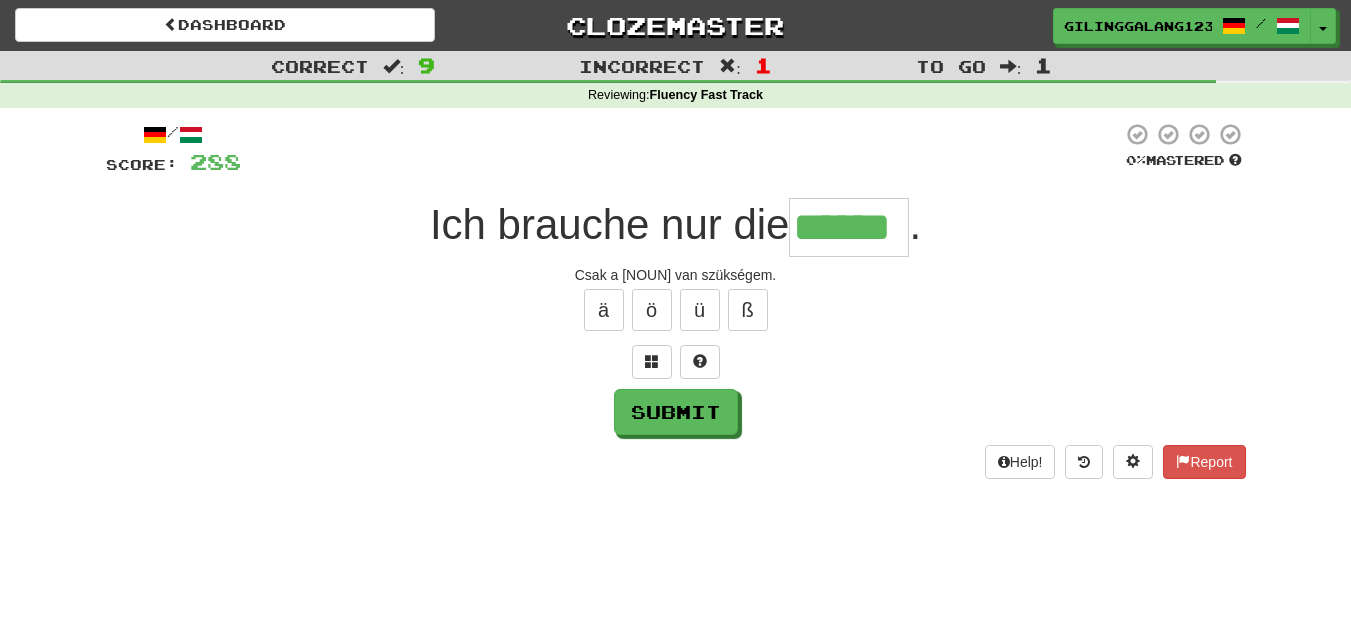 type on "******" 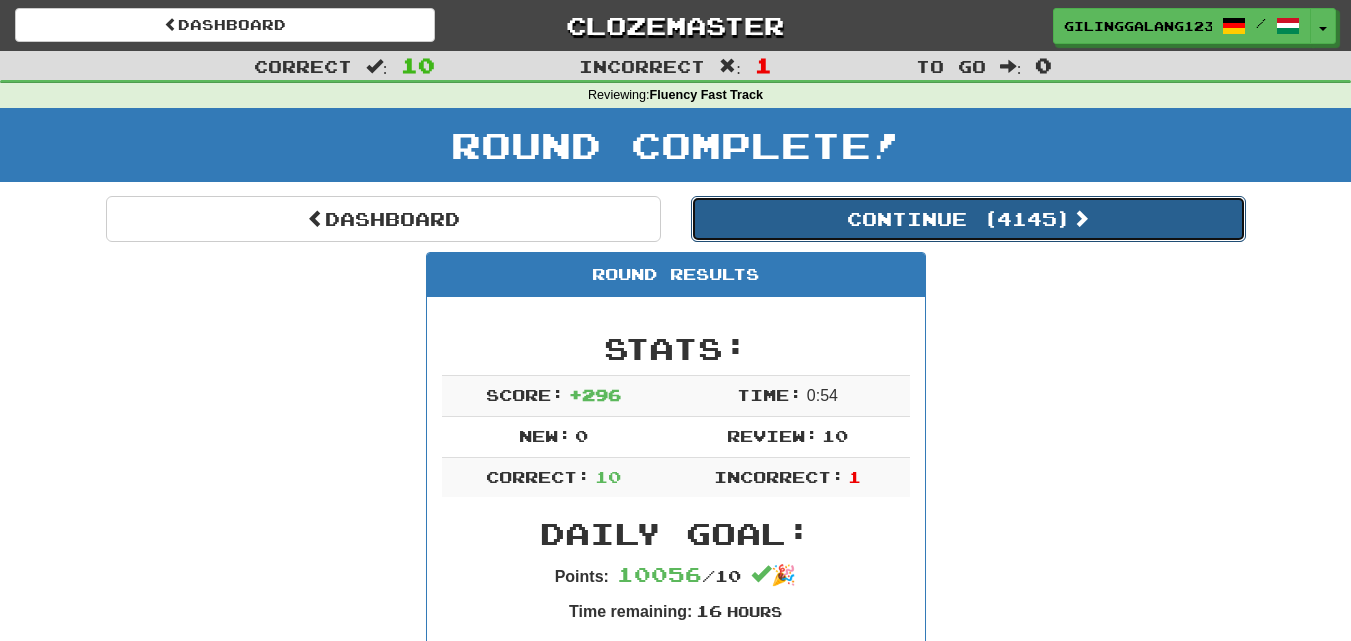 click at bounding box center [1081, 218] 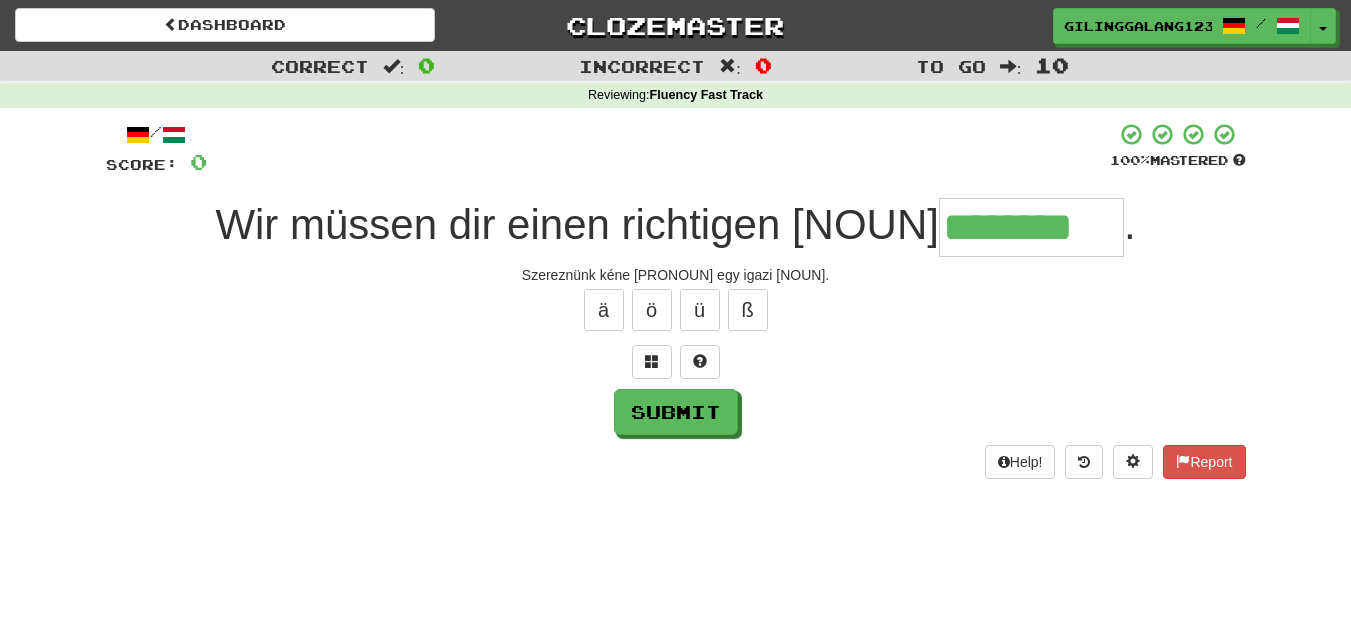 type on "********" 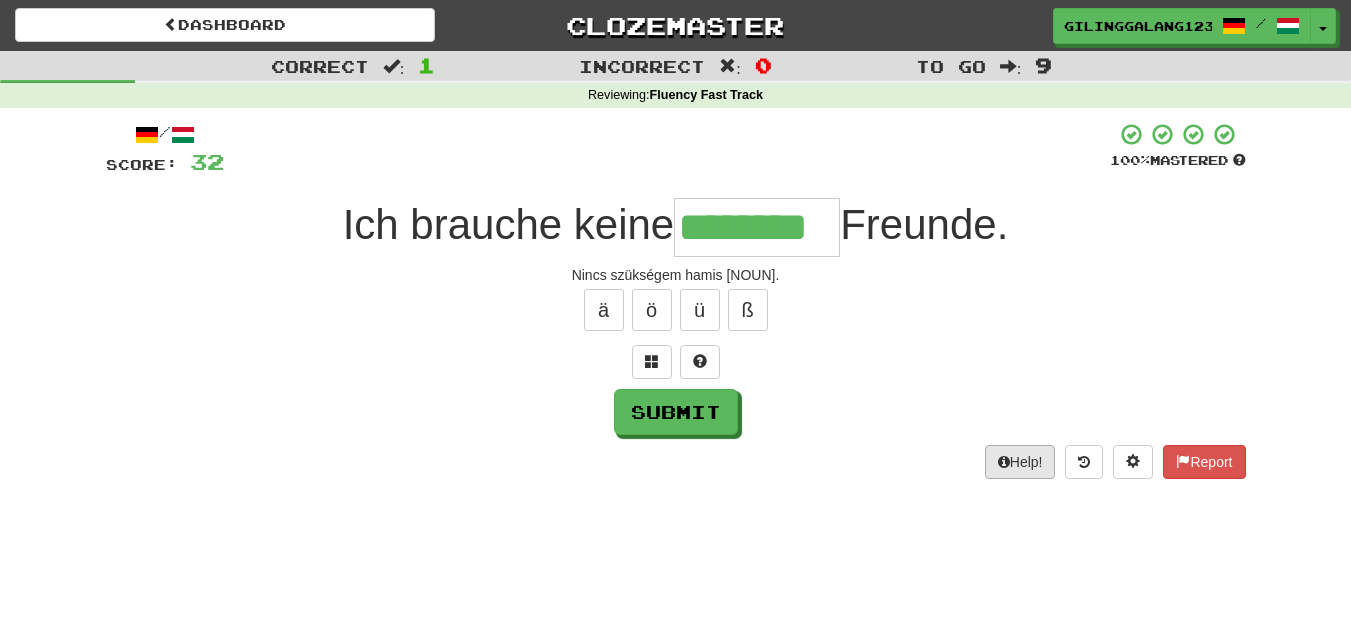 type on "********" 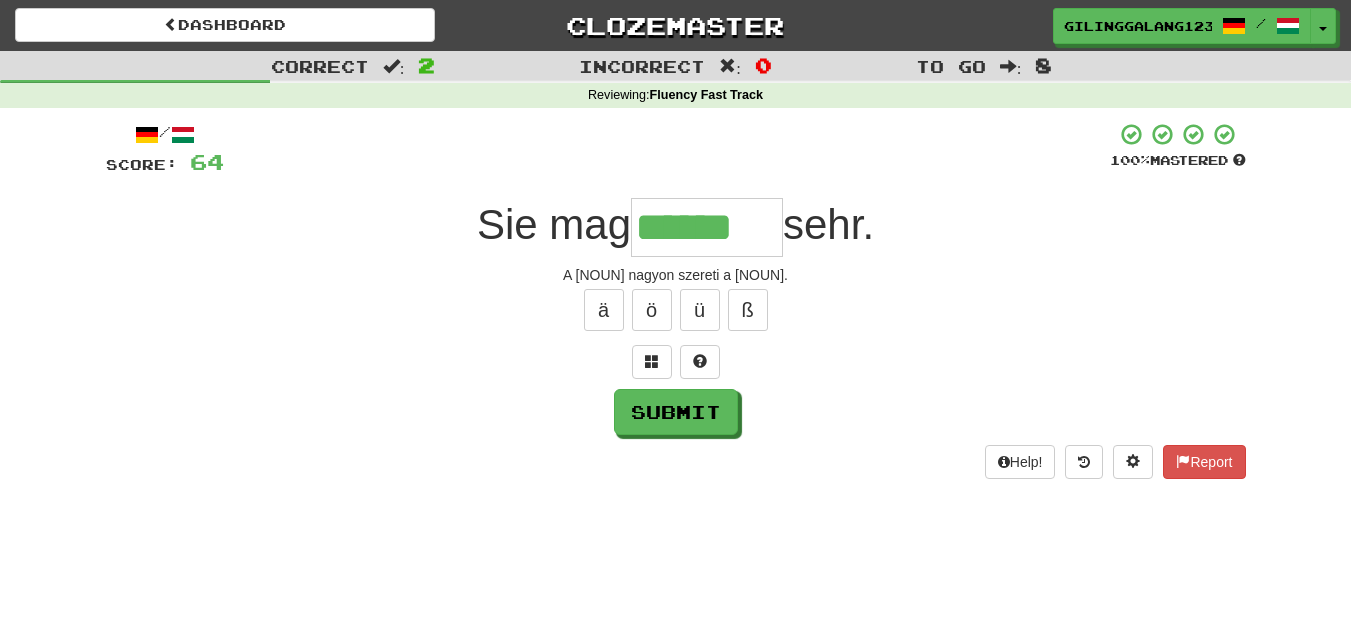 type on "******" 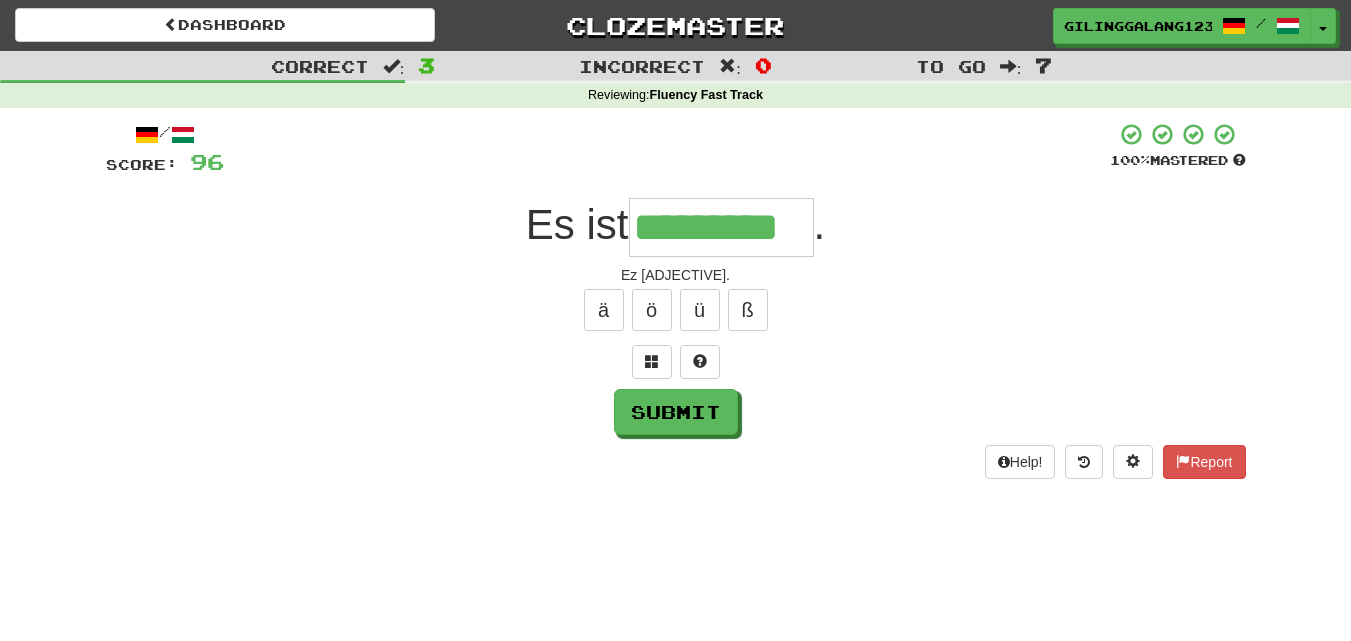 type on "*********" 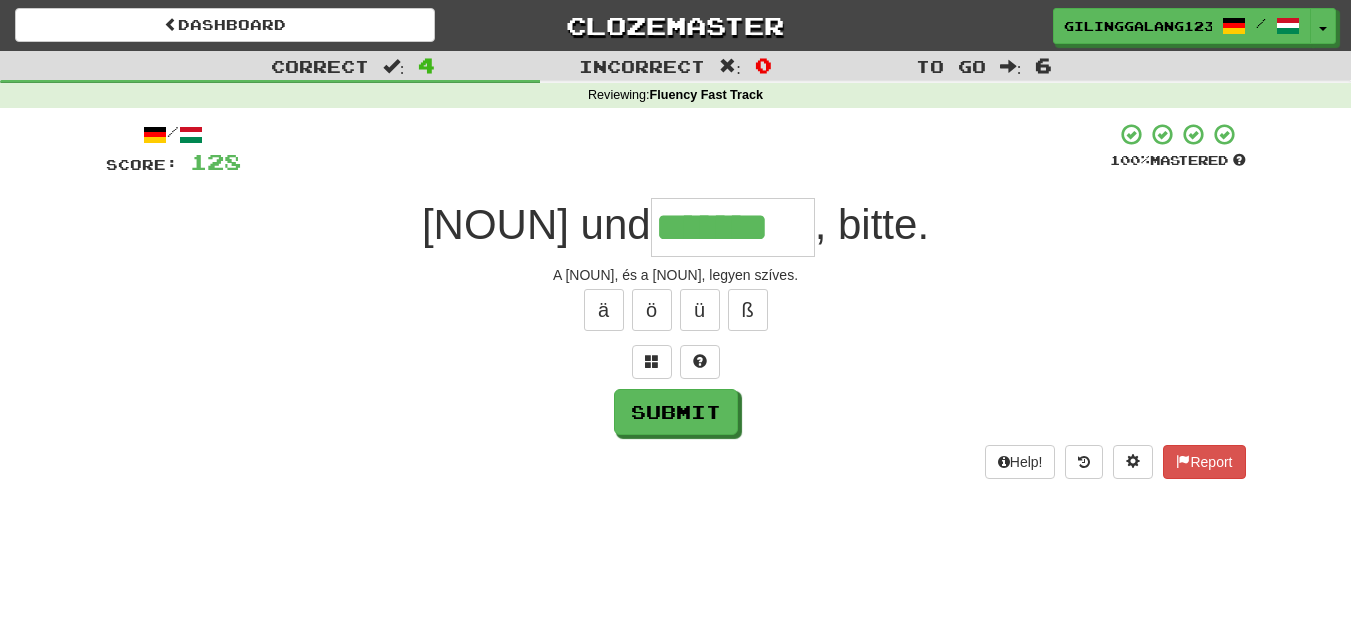type on "*******" 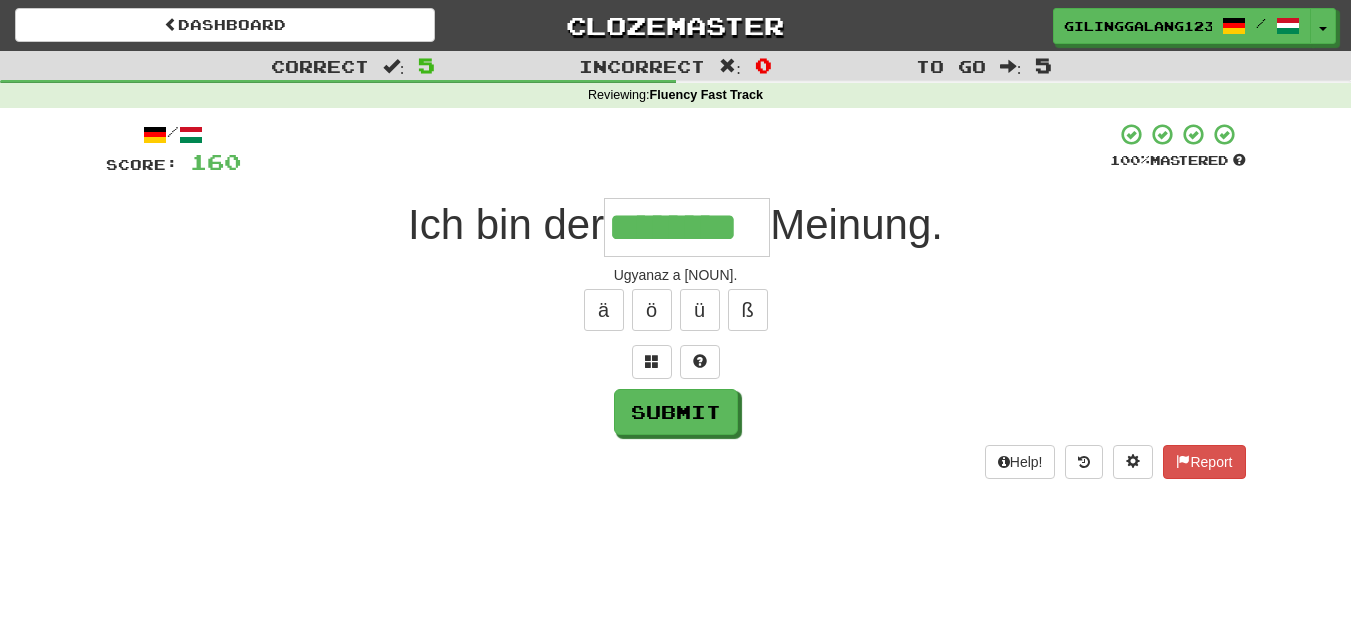 type on "********" 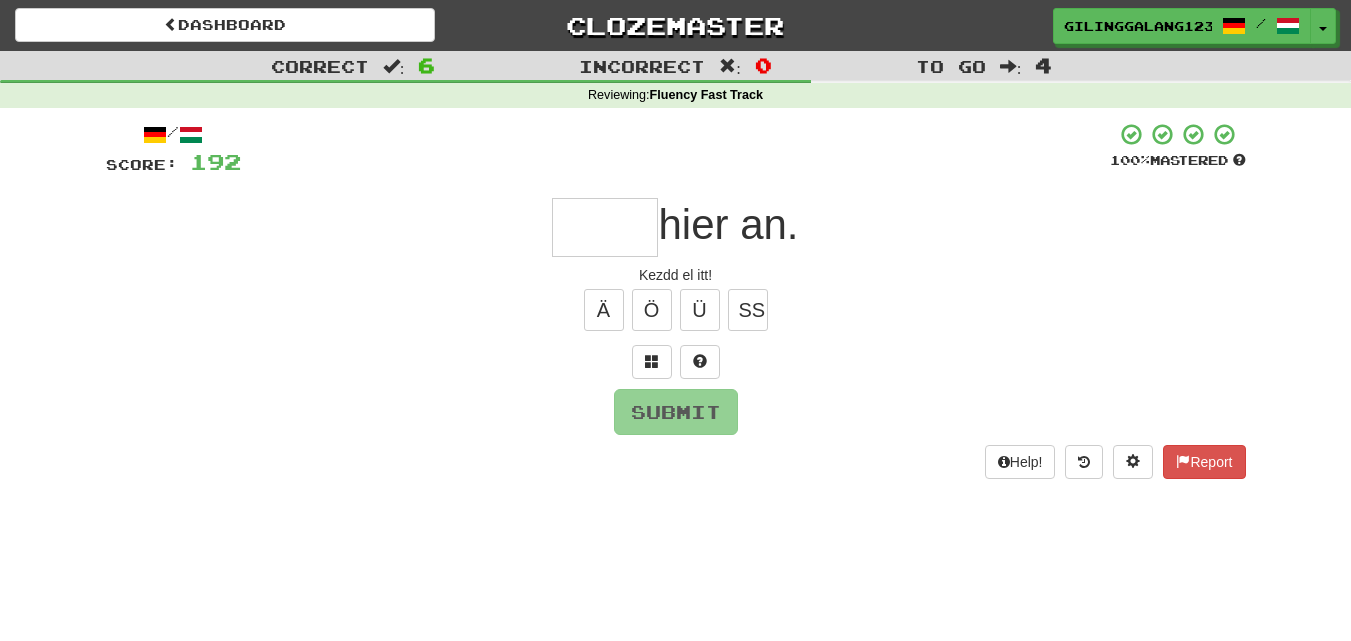 type on "*" 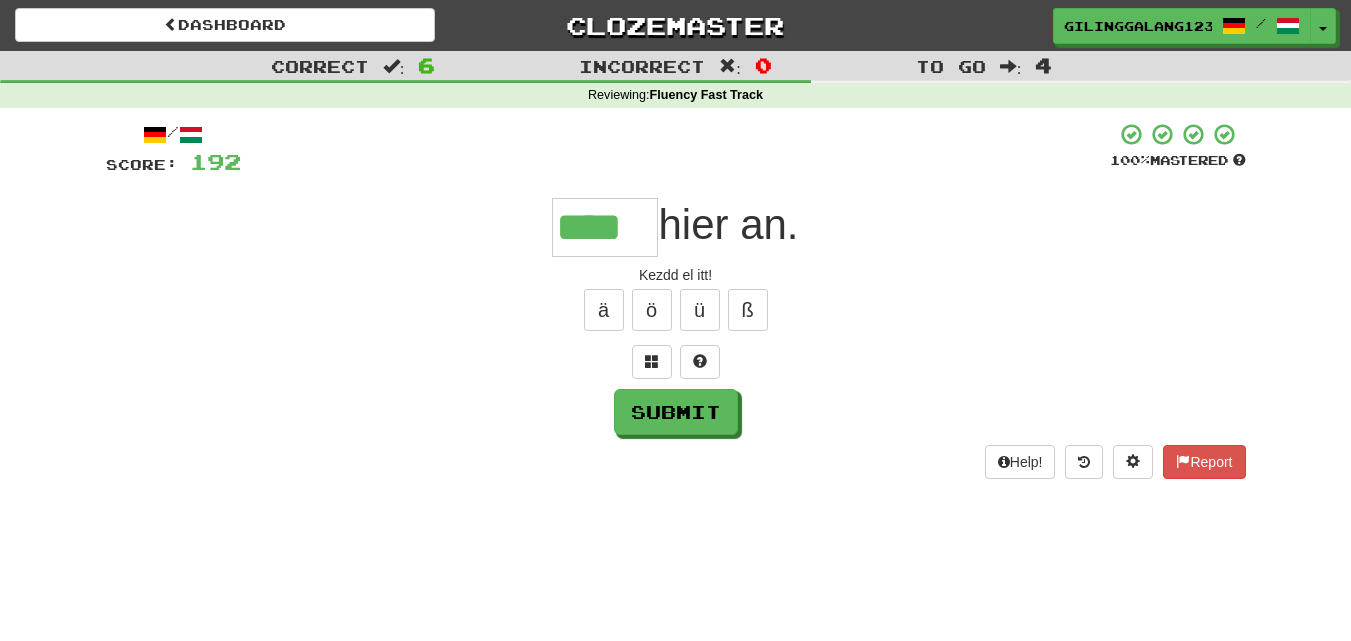 type on "****" 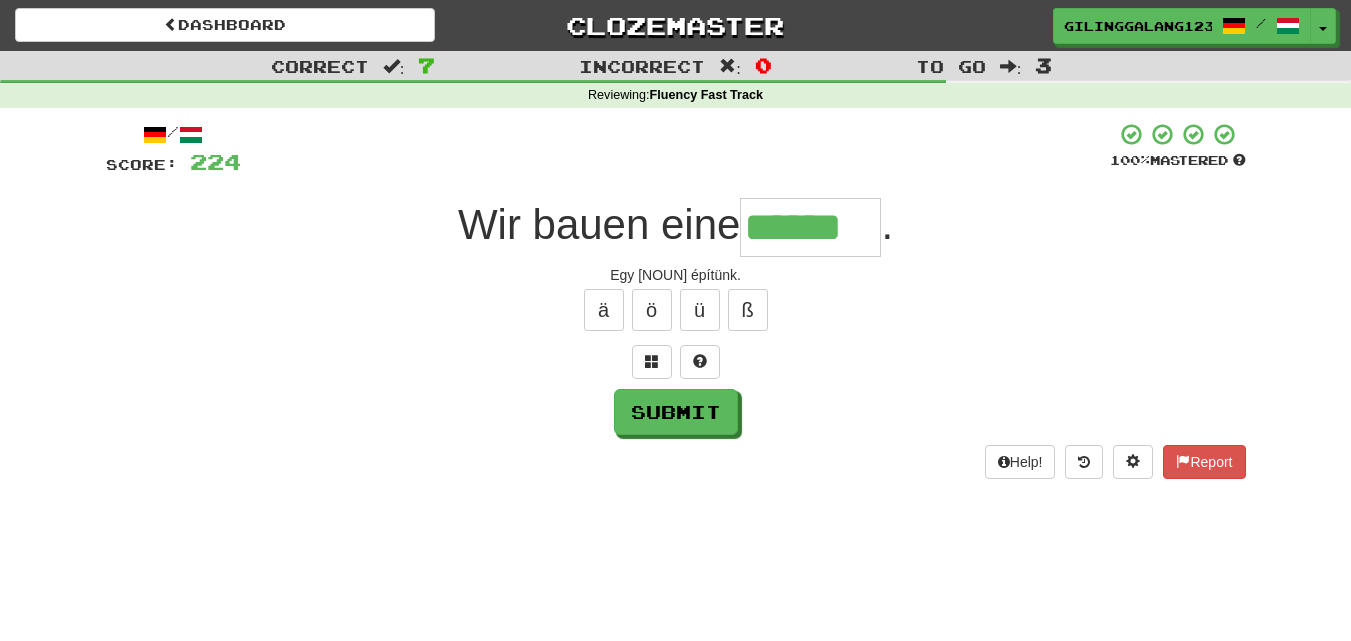 type on "*" 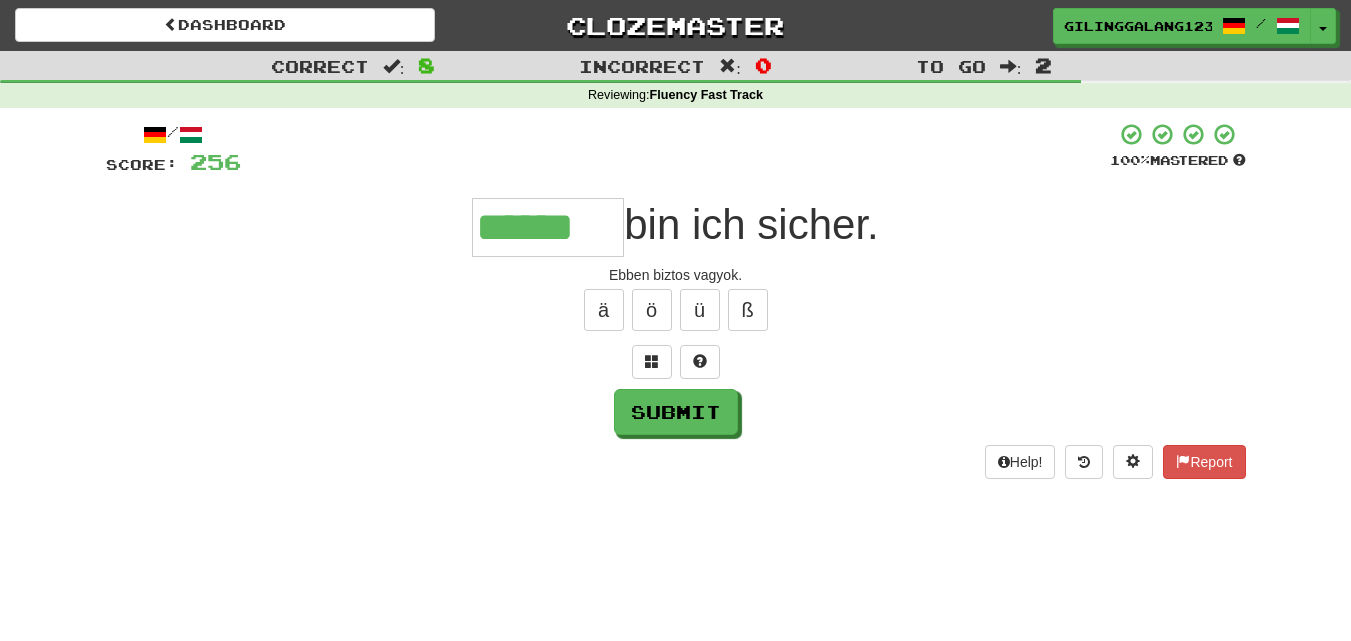 type on "******" 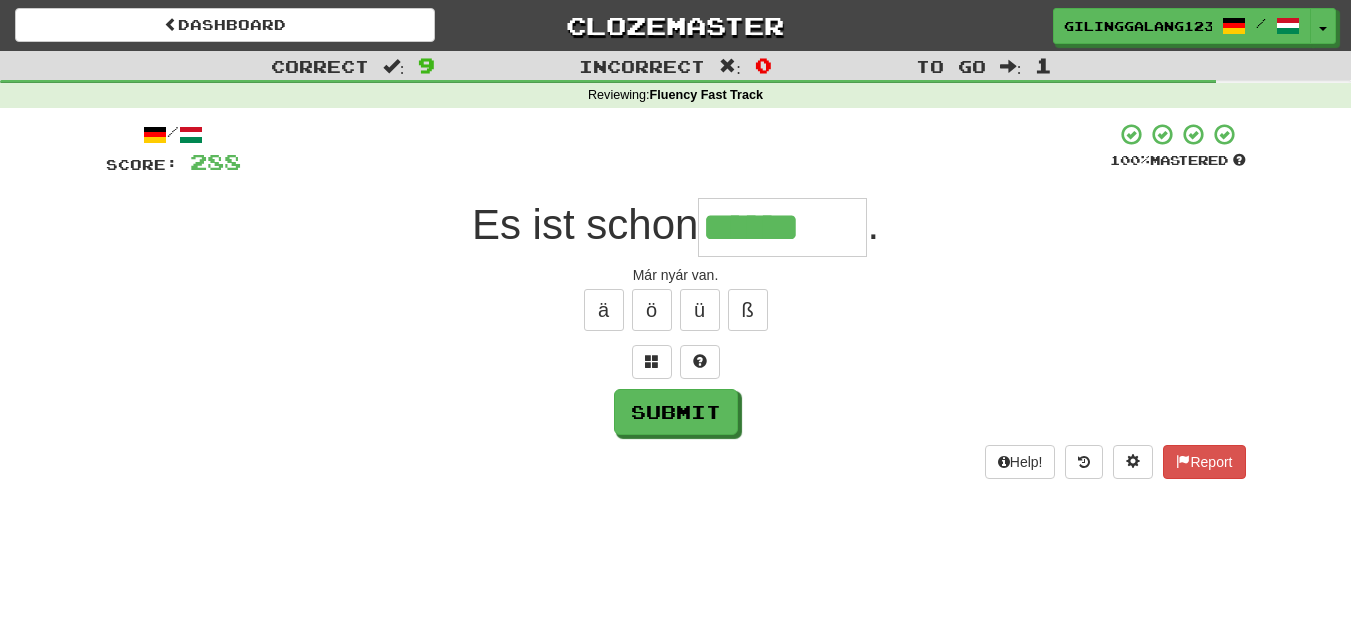 type on "******" 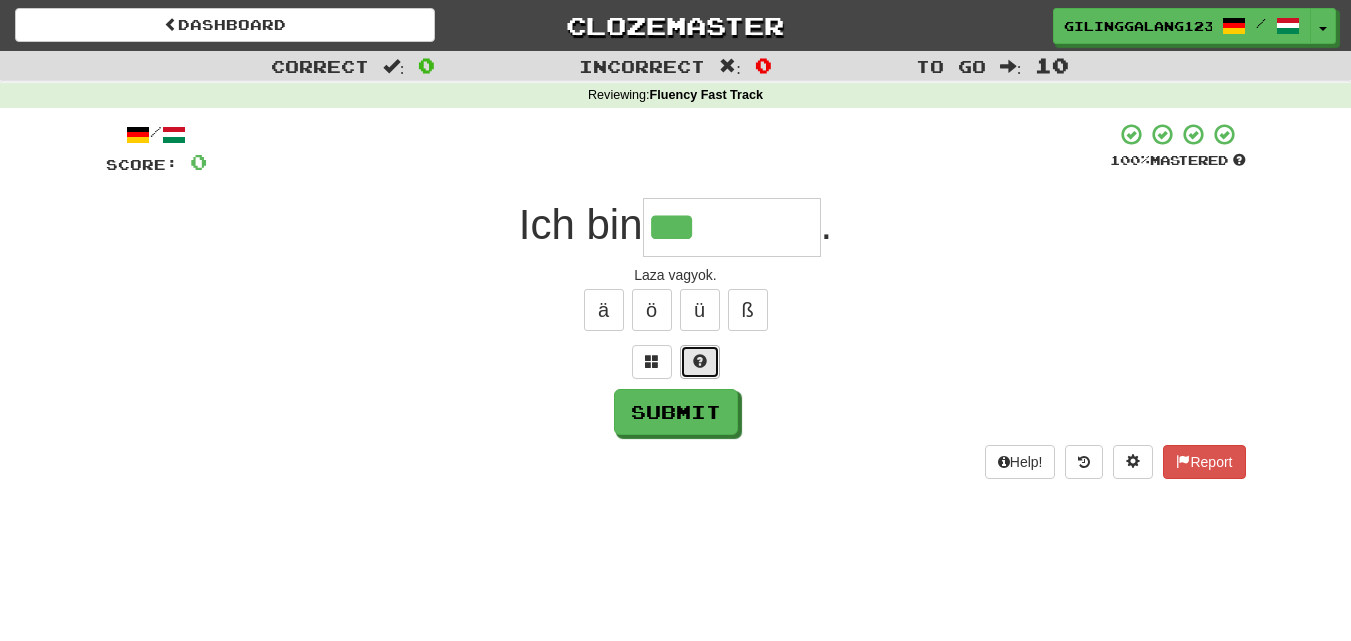 click at bounding box center (700, 361) 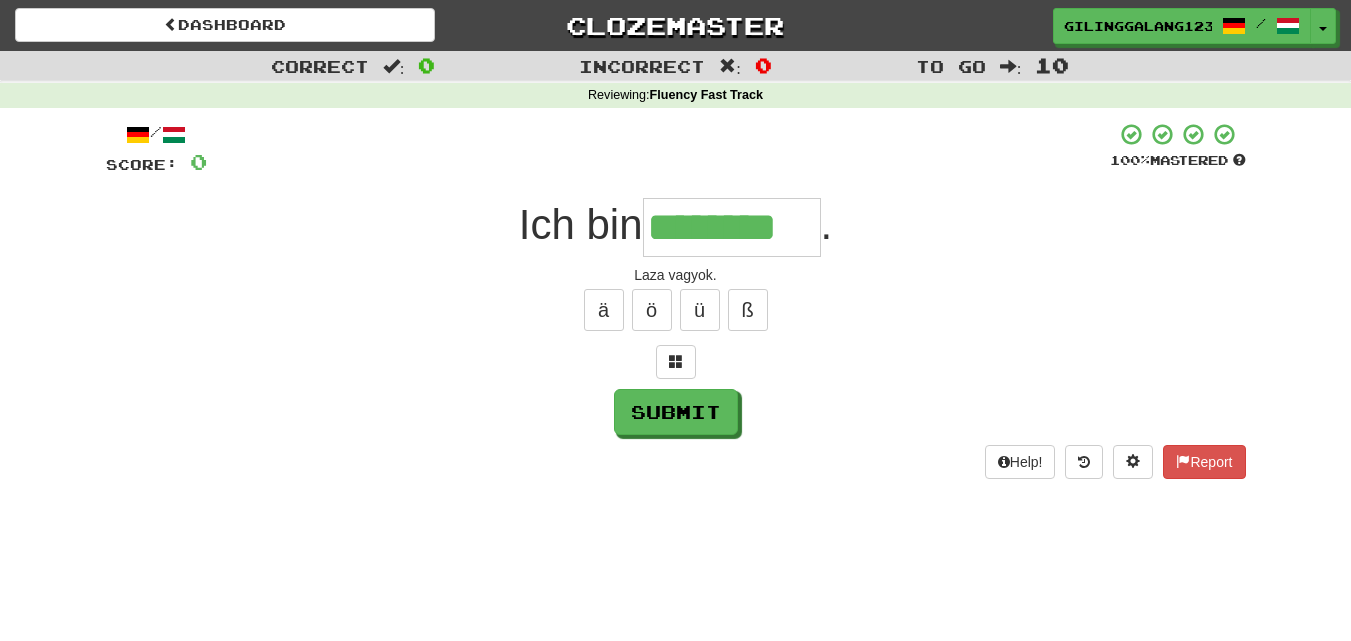 type on "********" 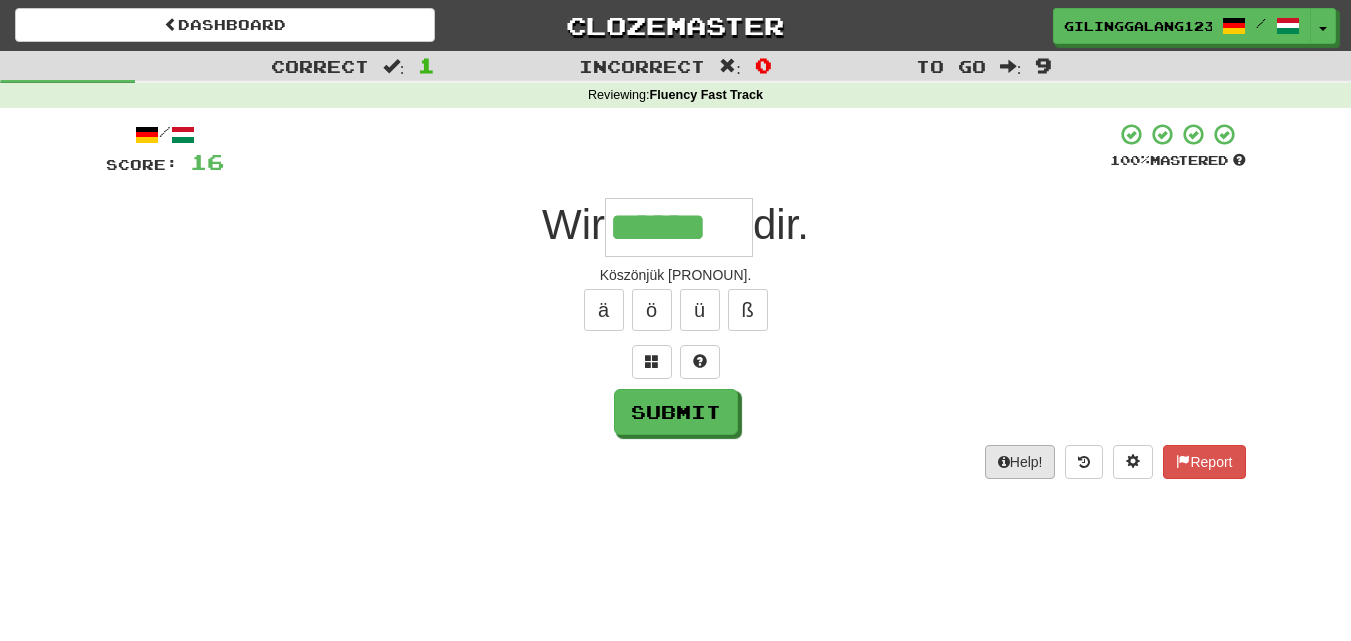 type on "******" 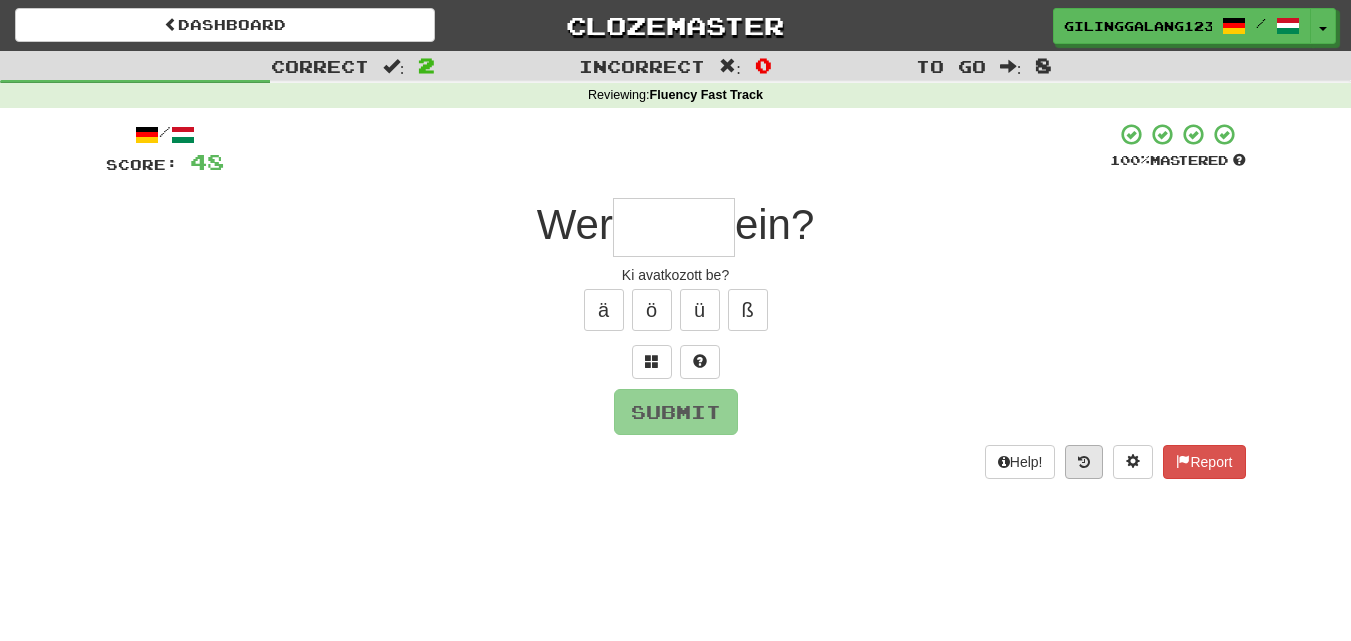 type on "*" 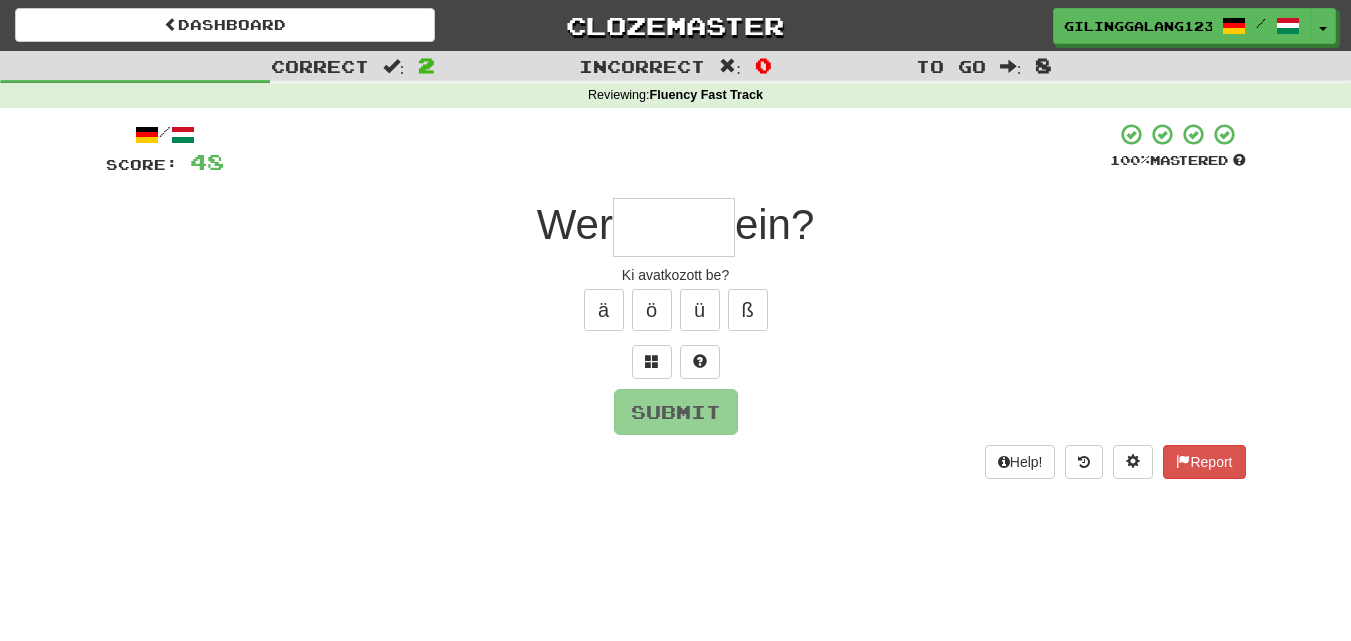 type on "*" 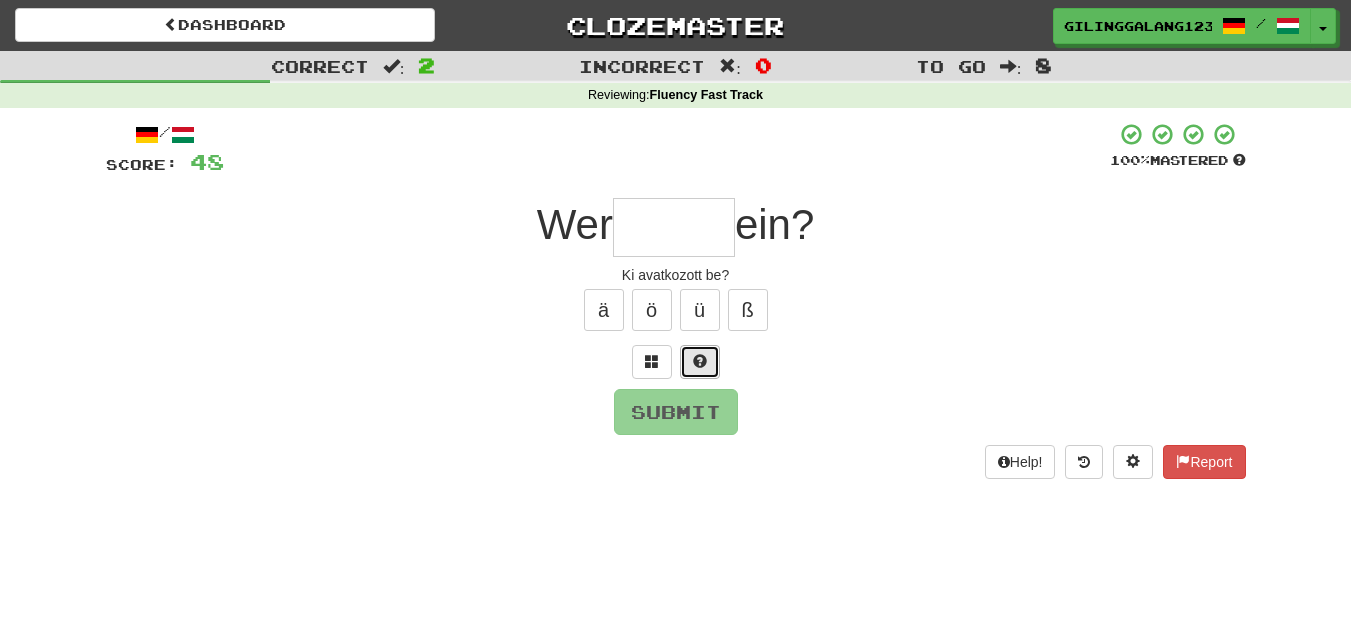 click at bounding box center [700, 362] 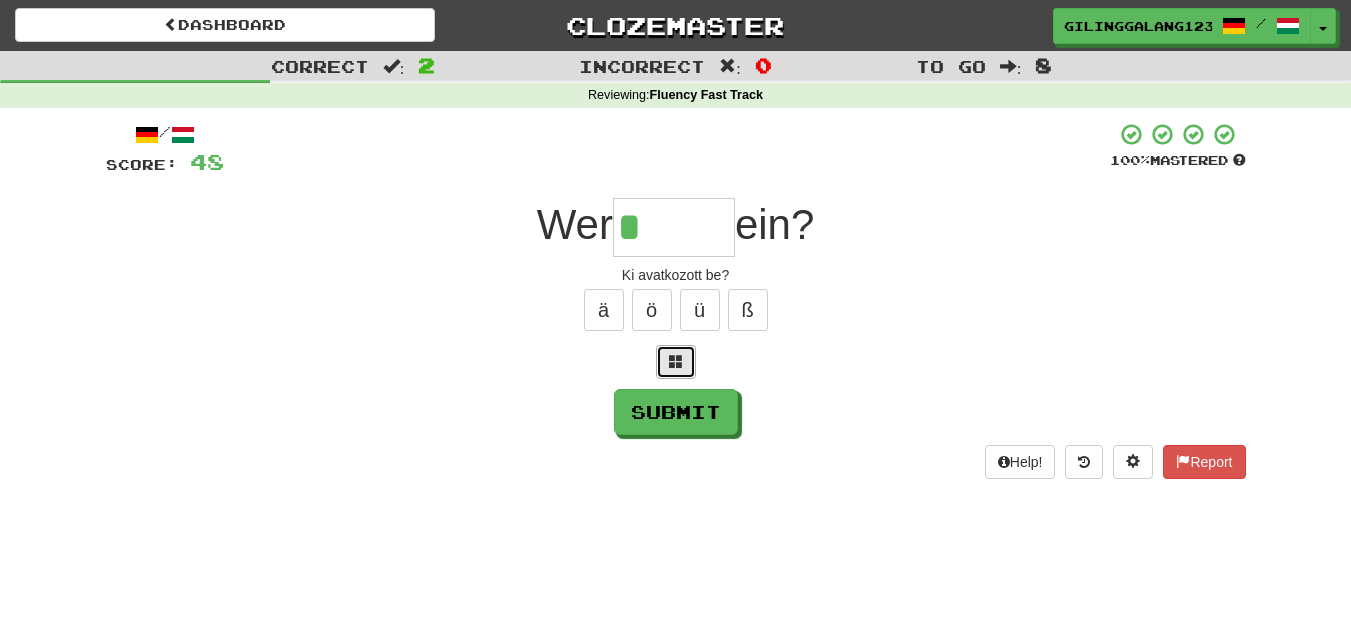 click at bounding box center [676, 361] 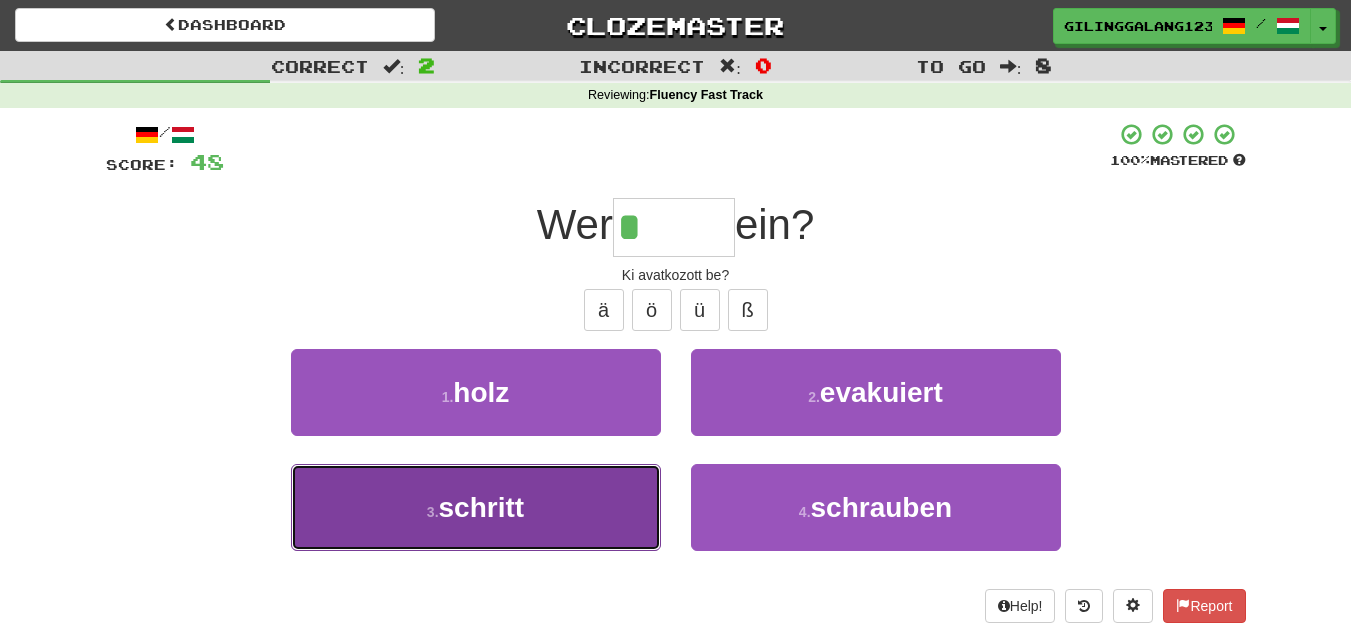 click on "3 .  schritt" at bounding box center (476, 507) 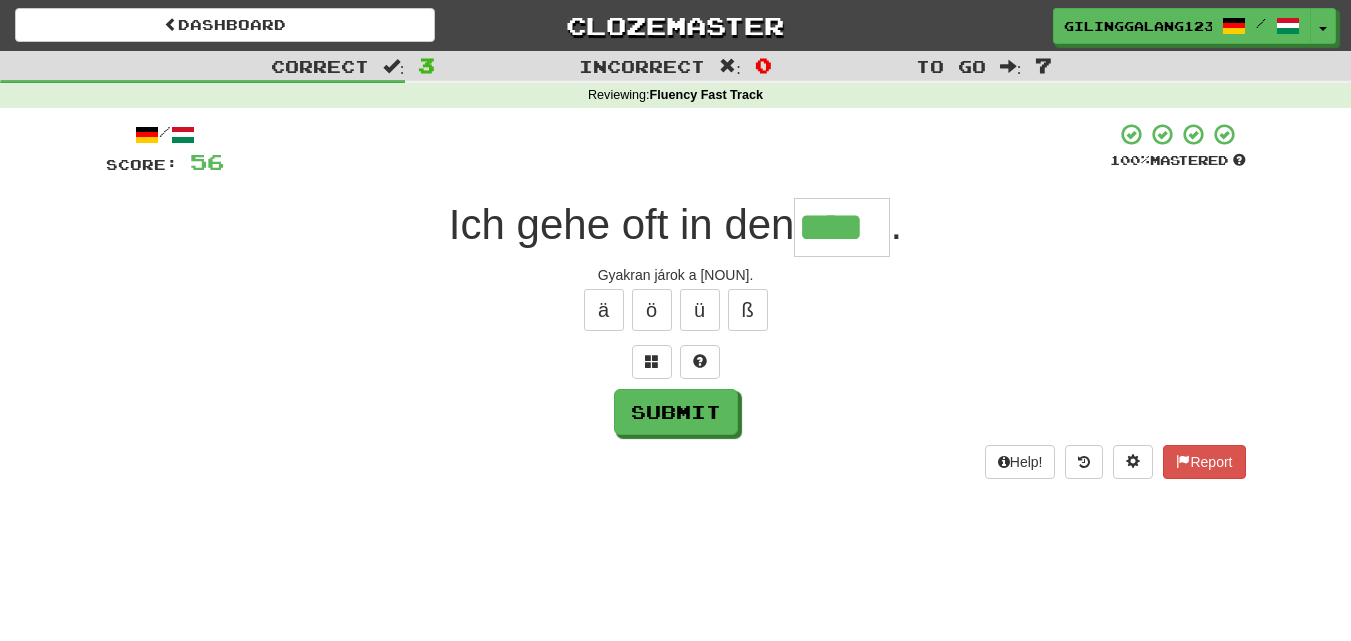 type on "****" 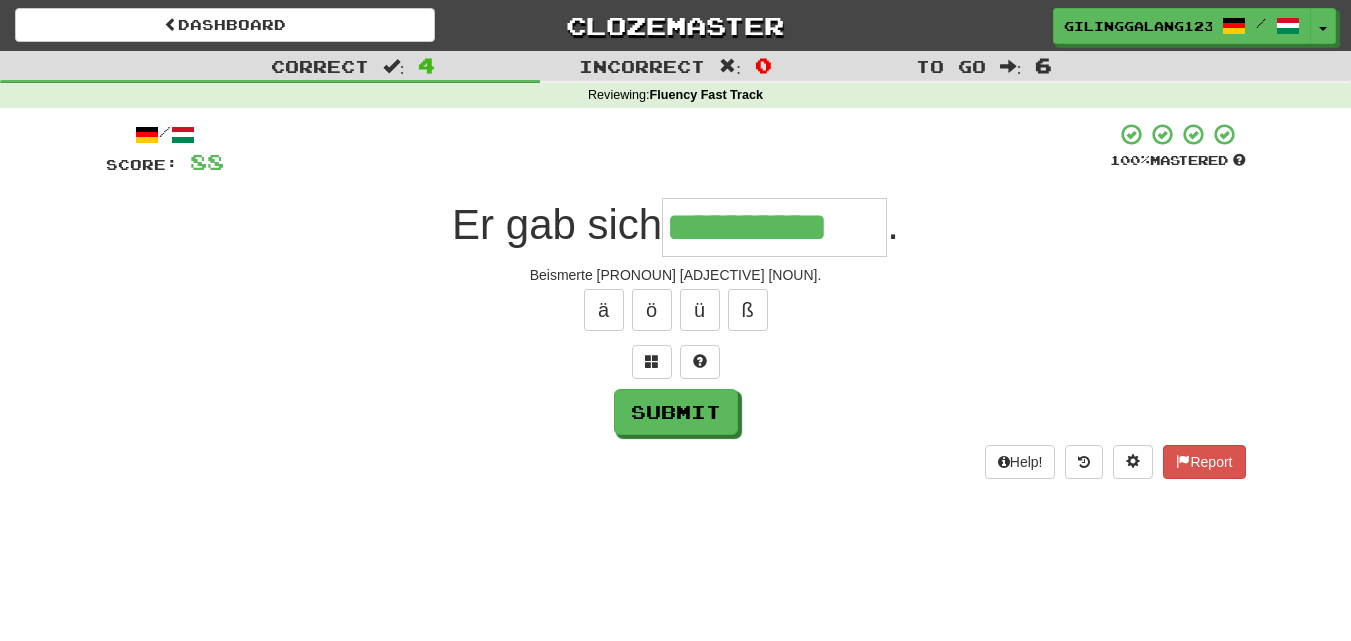 type on "*" 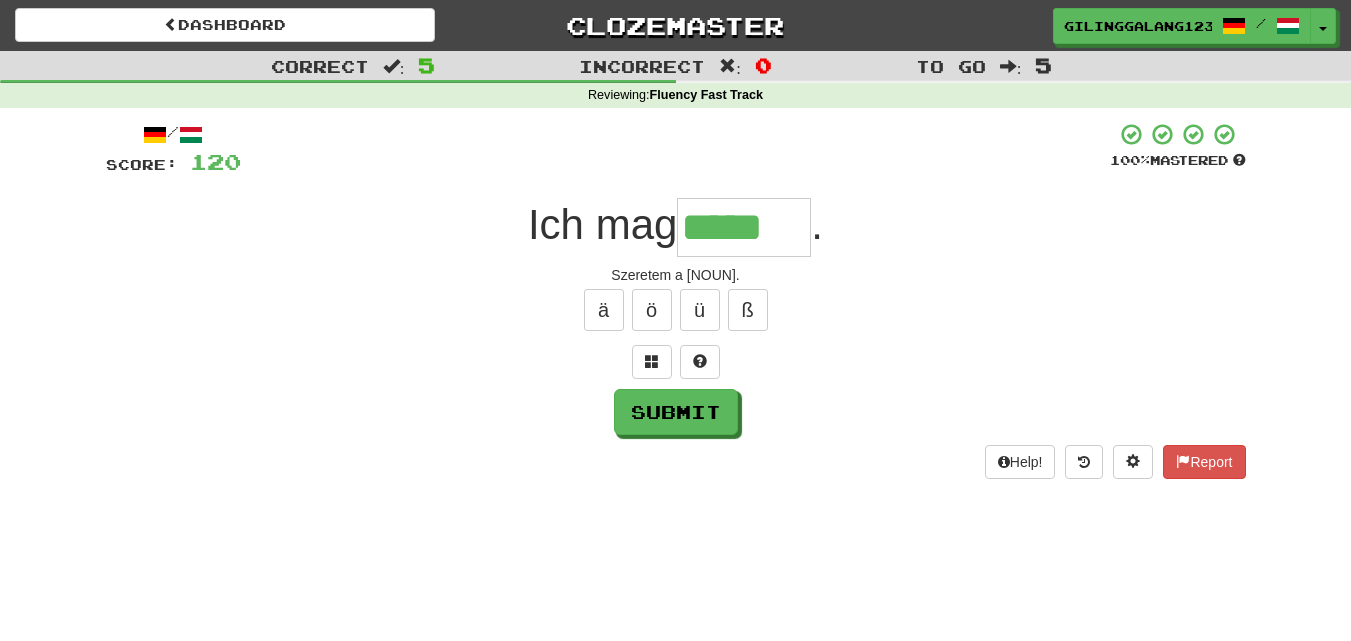 type on "*****" 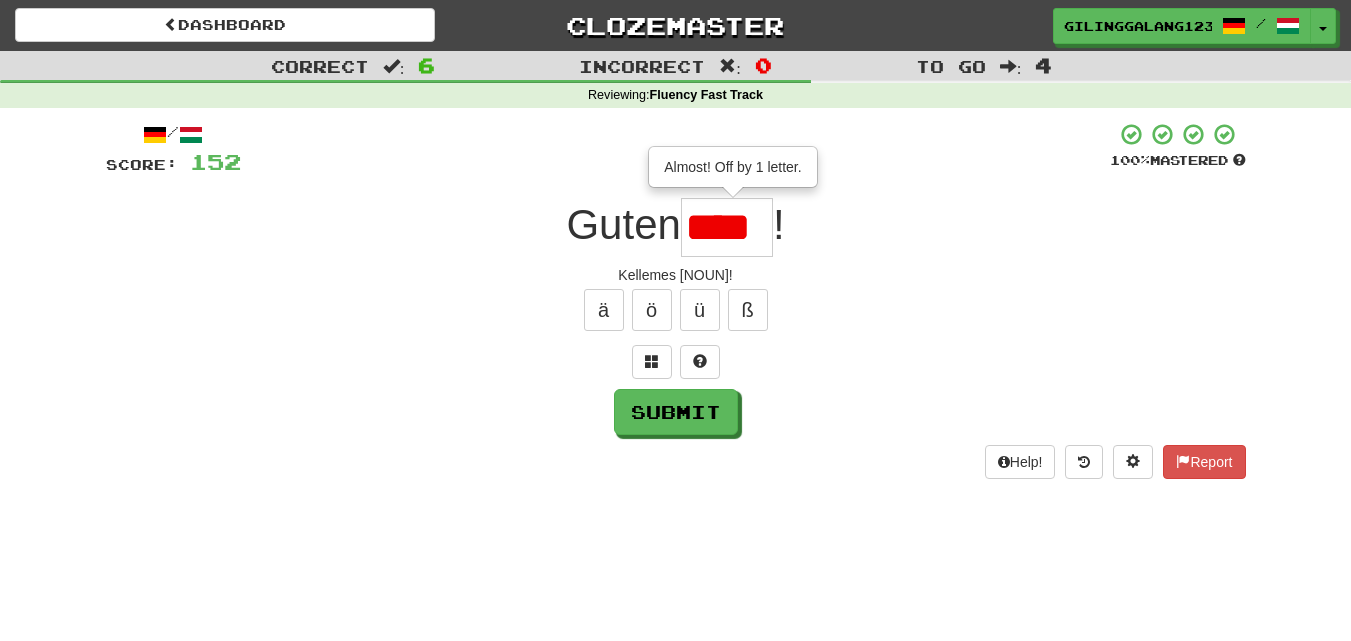 scroll, scrollTop: 0, scrollLeft: 0, axis: both 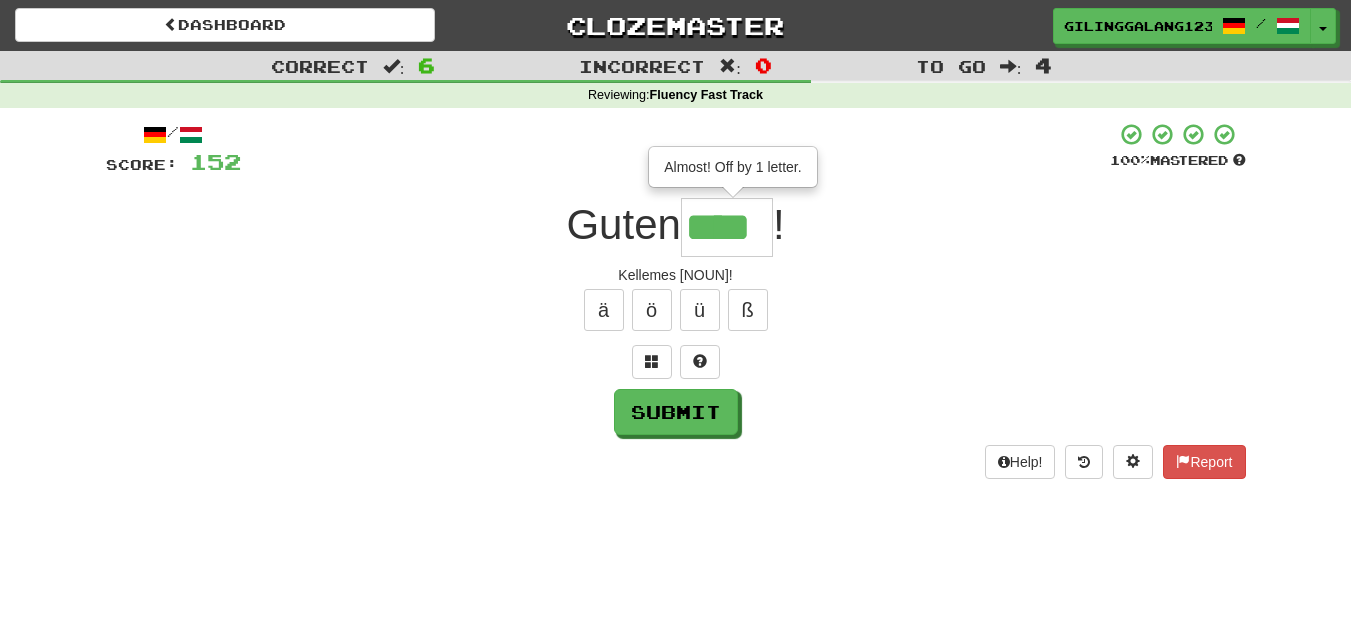 type on "****" 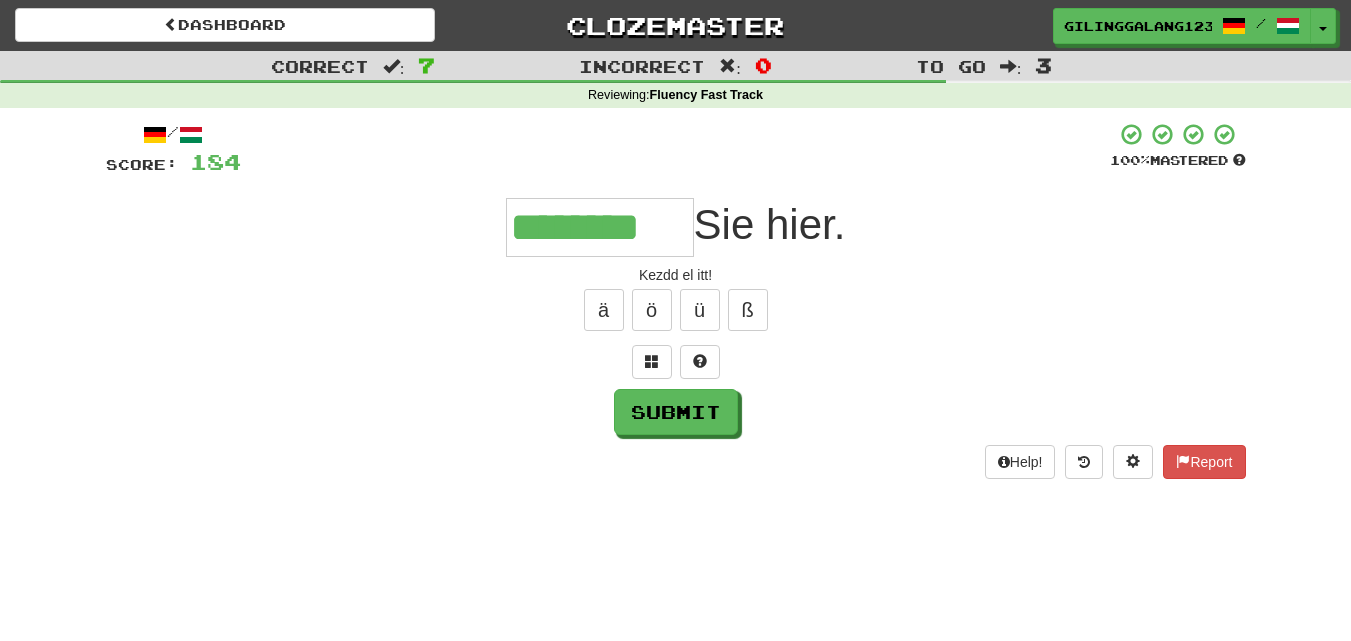 type on "********" 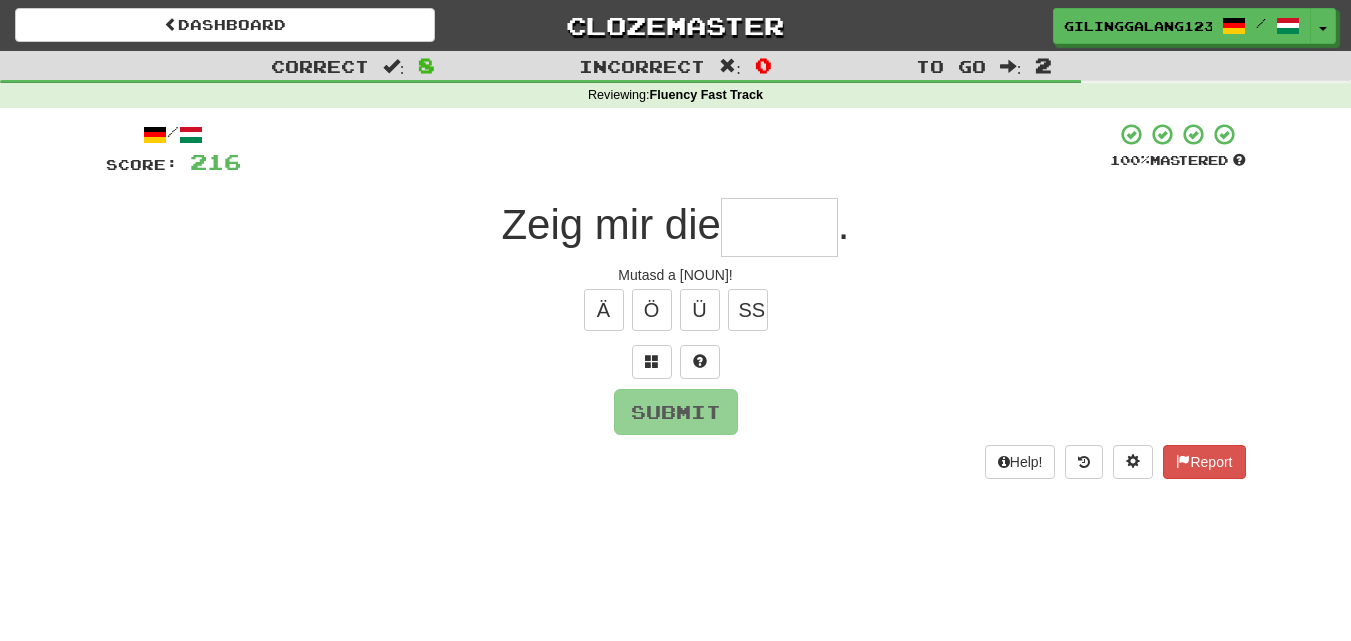 type on "*" 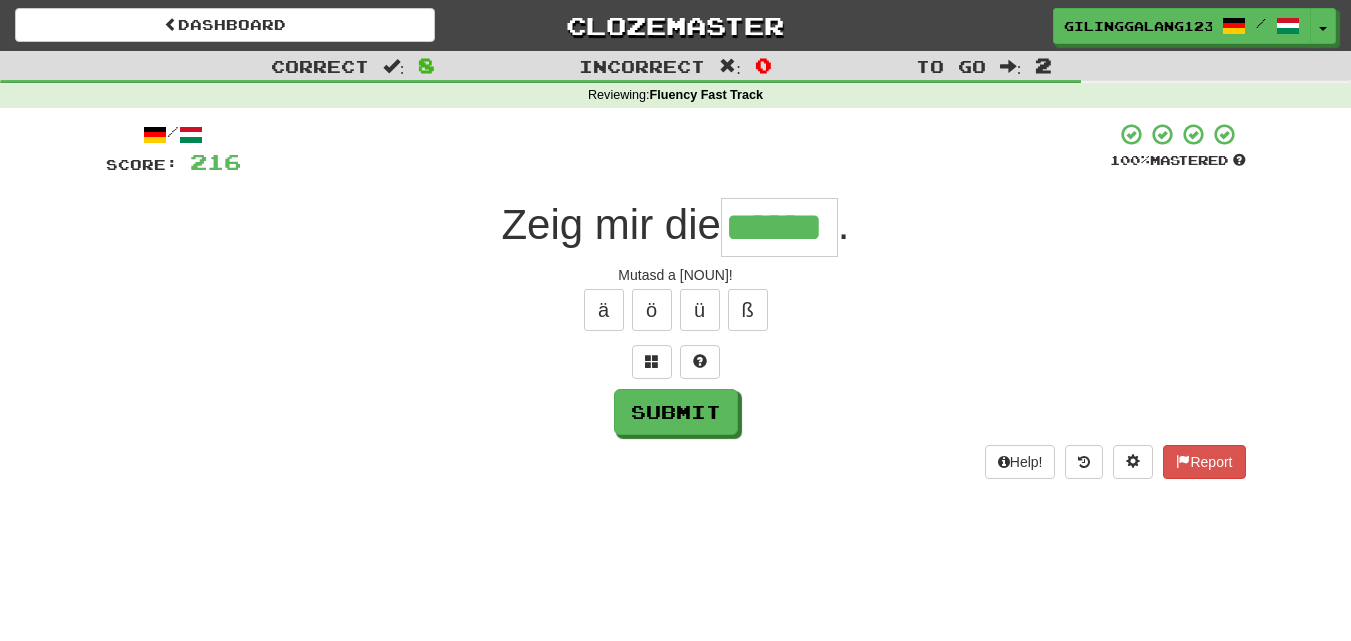 type on "******" 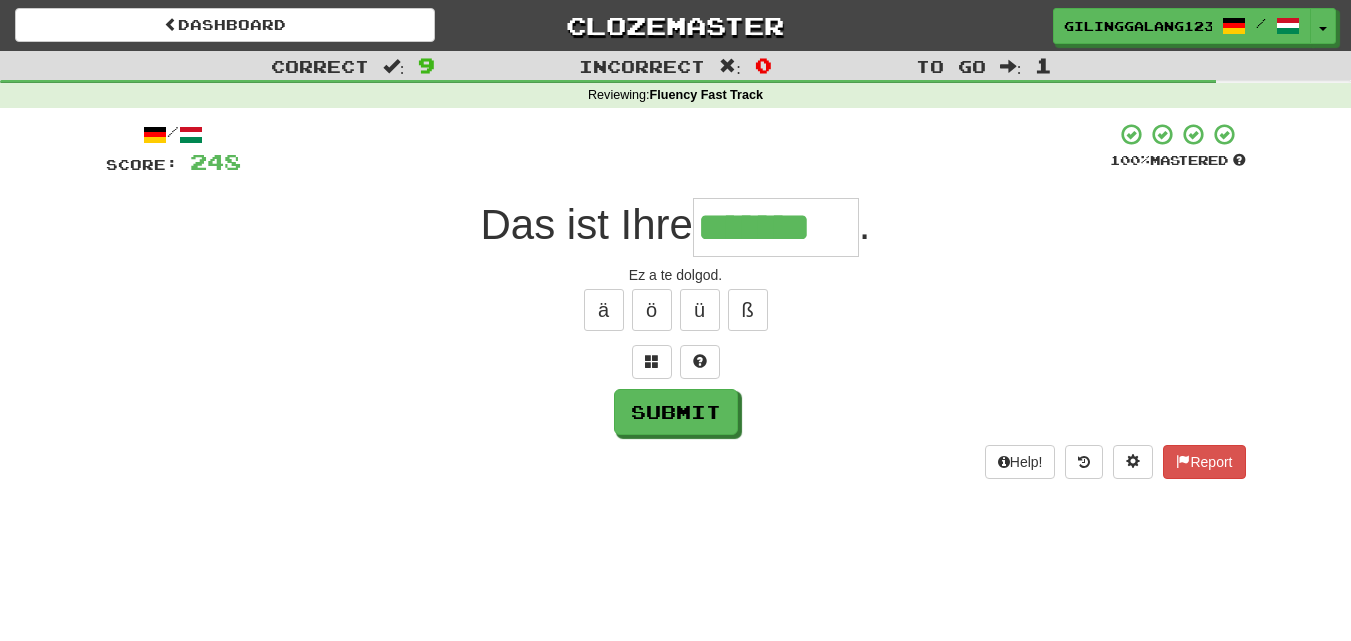 type on "*******" 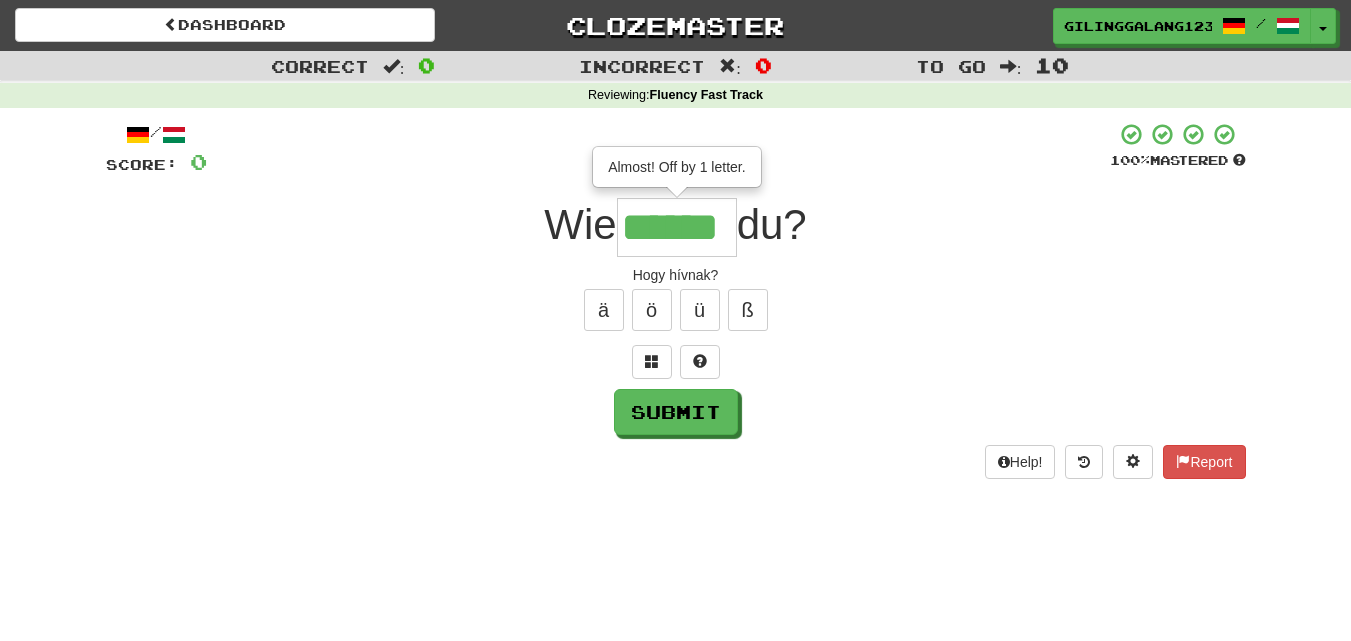 type on "******" 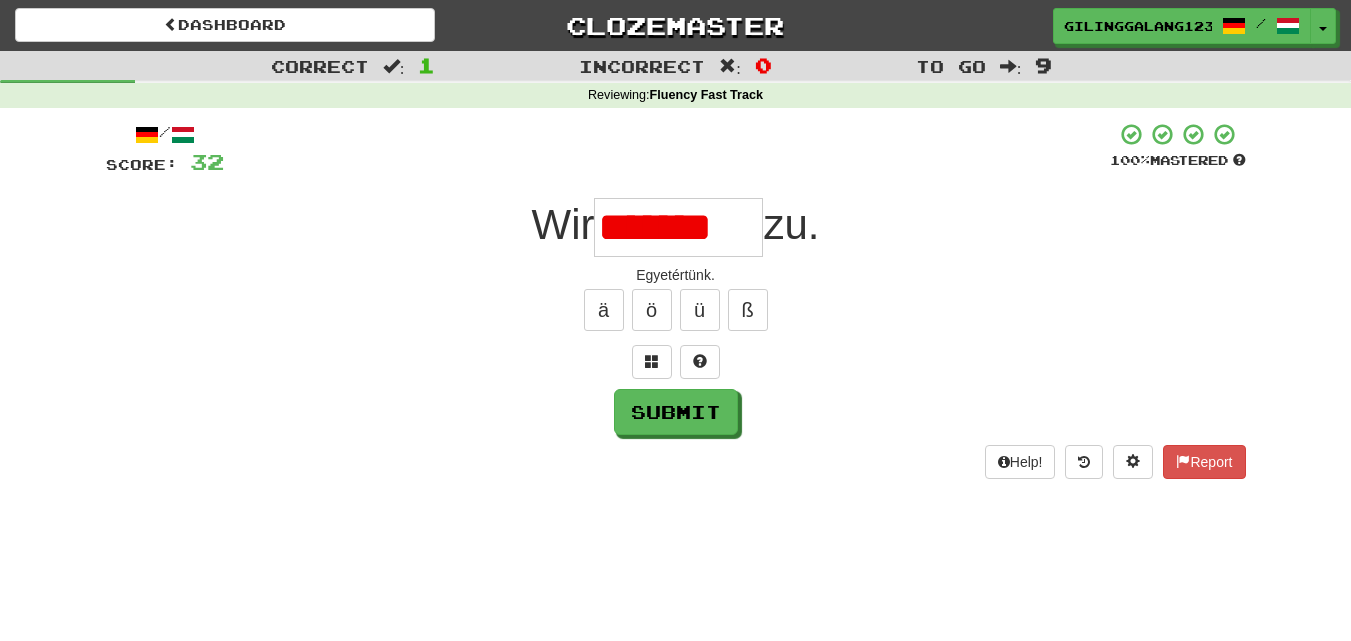 scroll, scrollTop: 0, scrollLeft: 0, axis: both 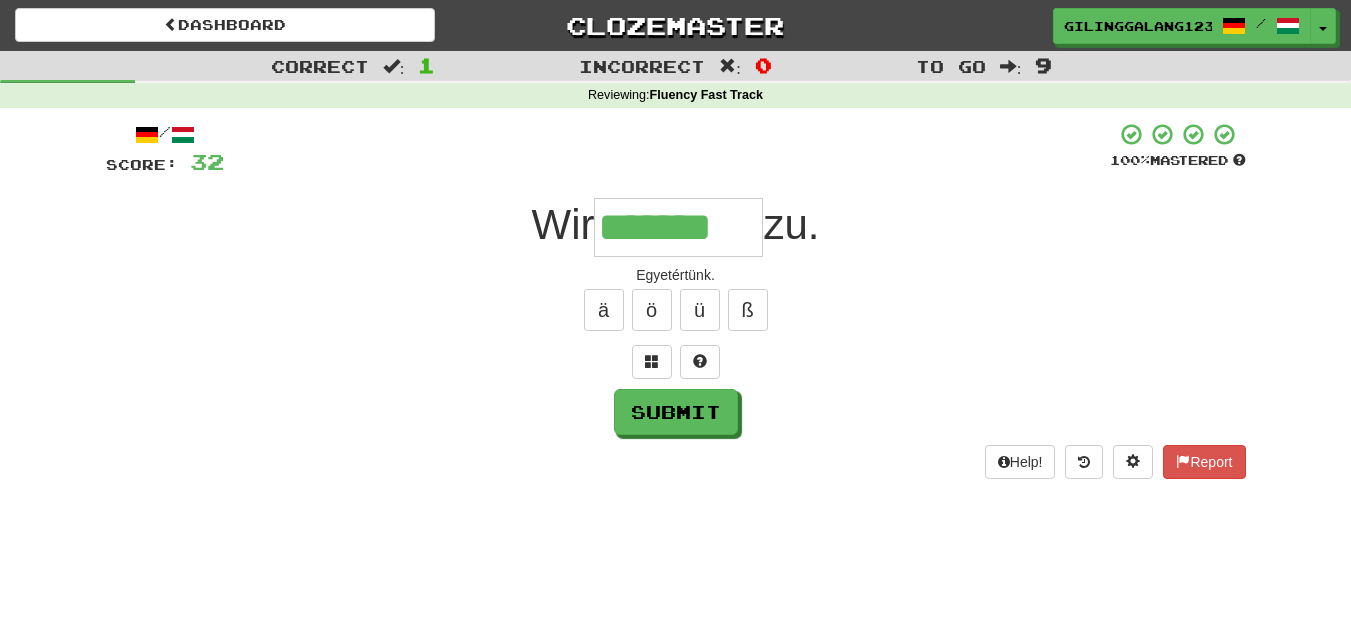 type on "*******" 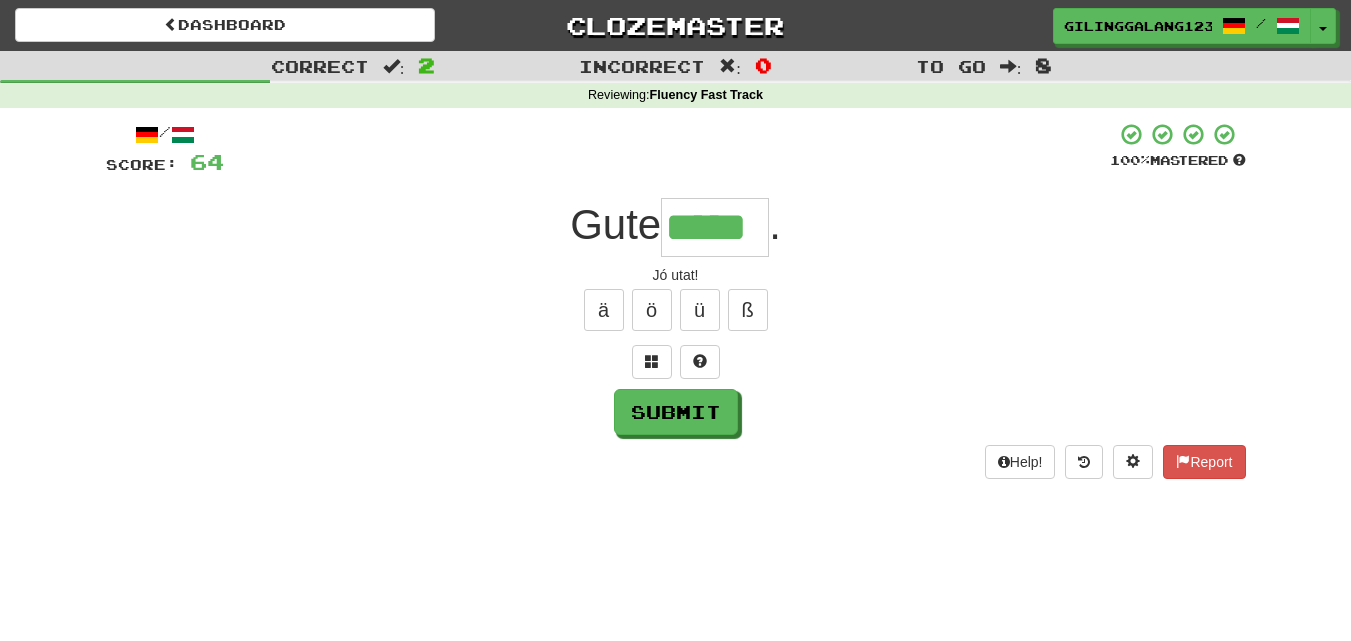 type on "*****" 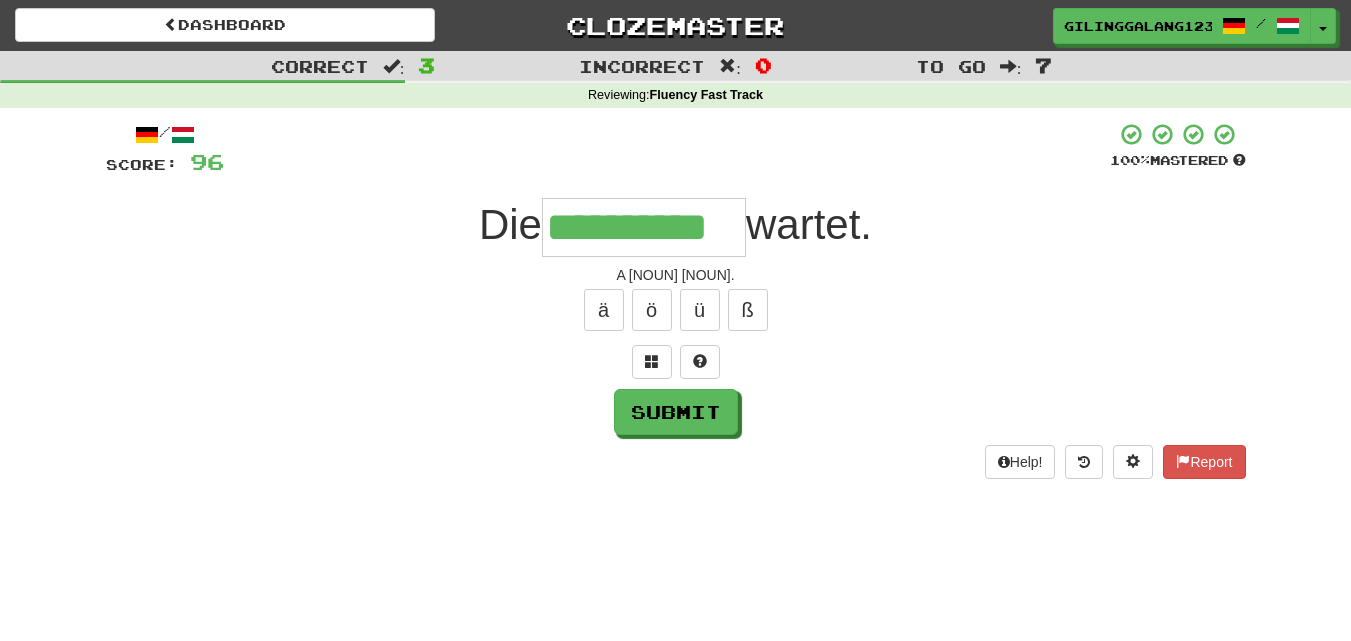 type on "**********" 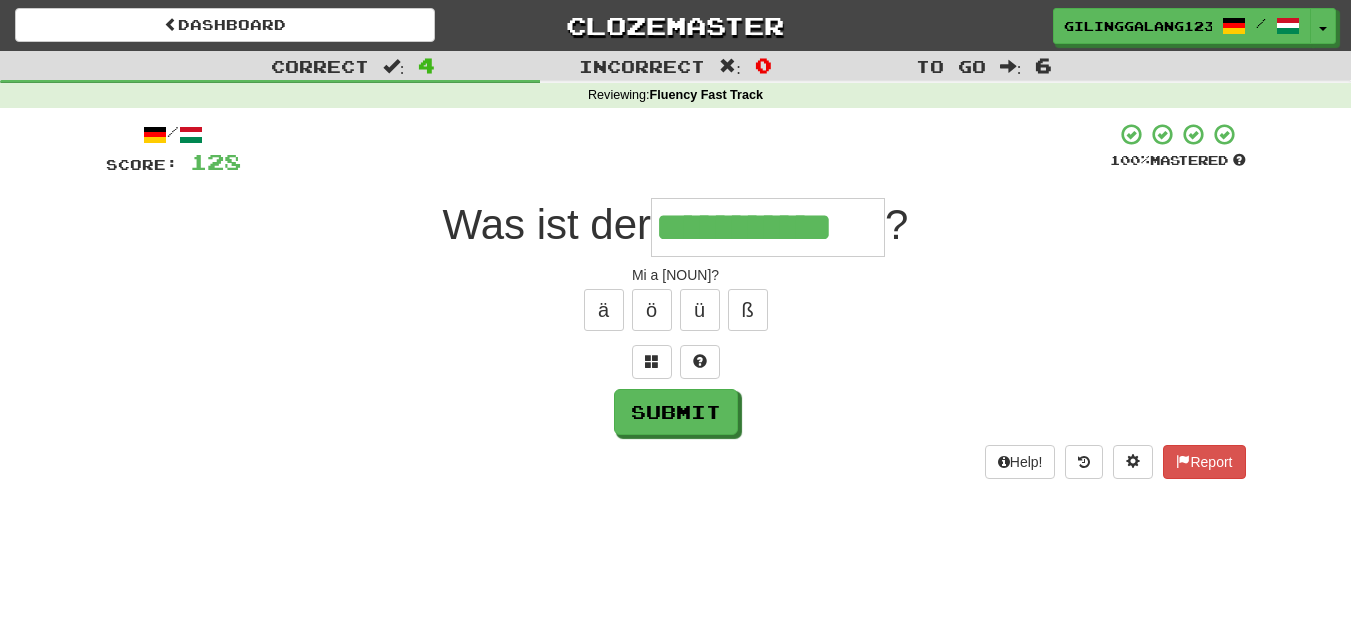 type on "**********" 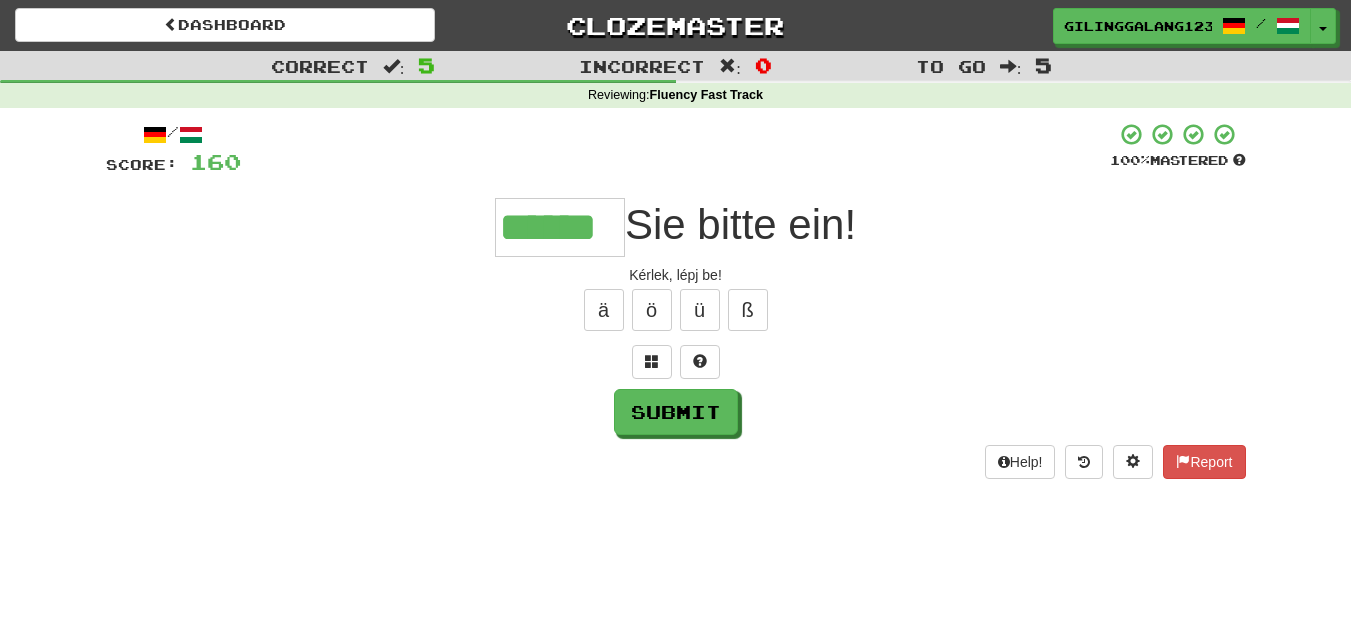 type on "******" 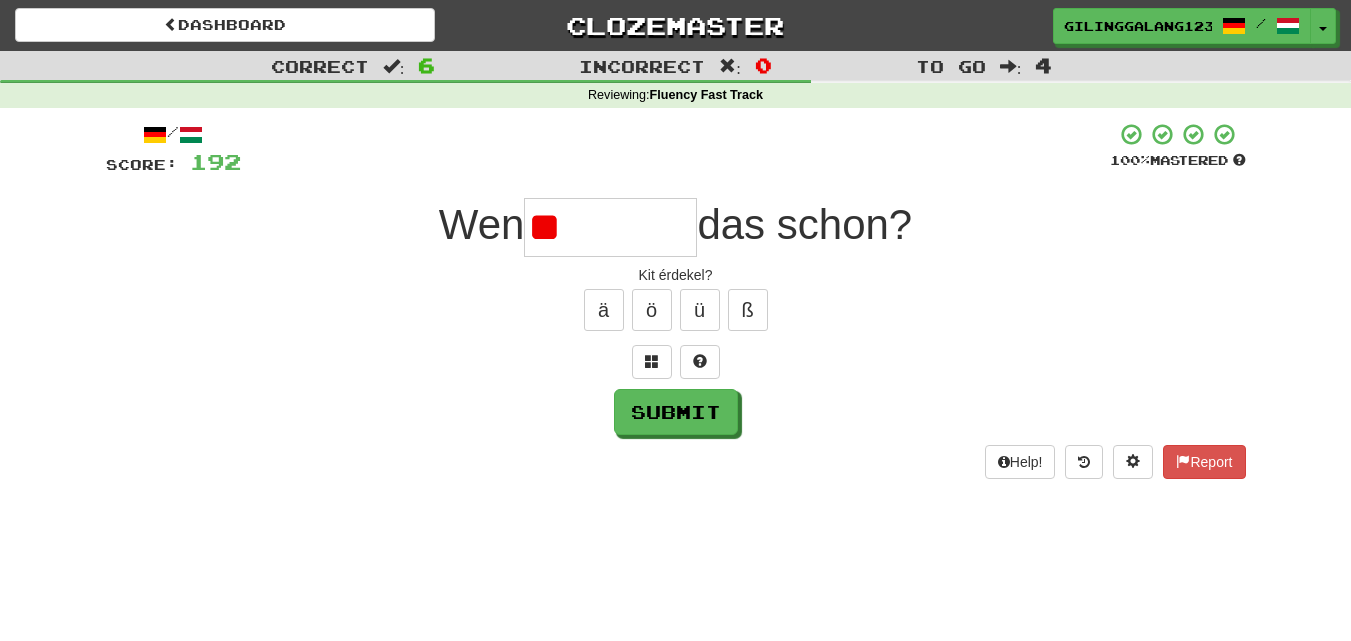 type on "*" 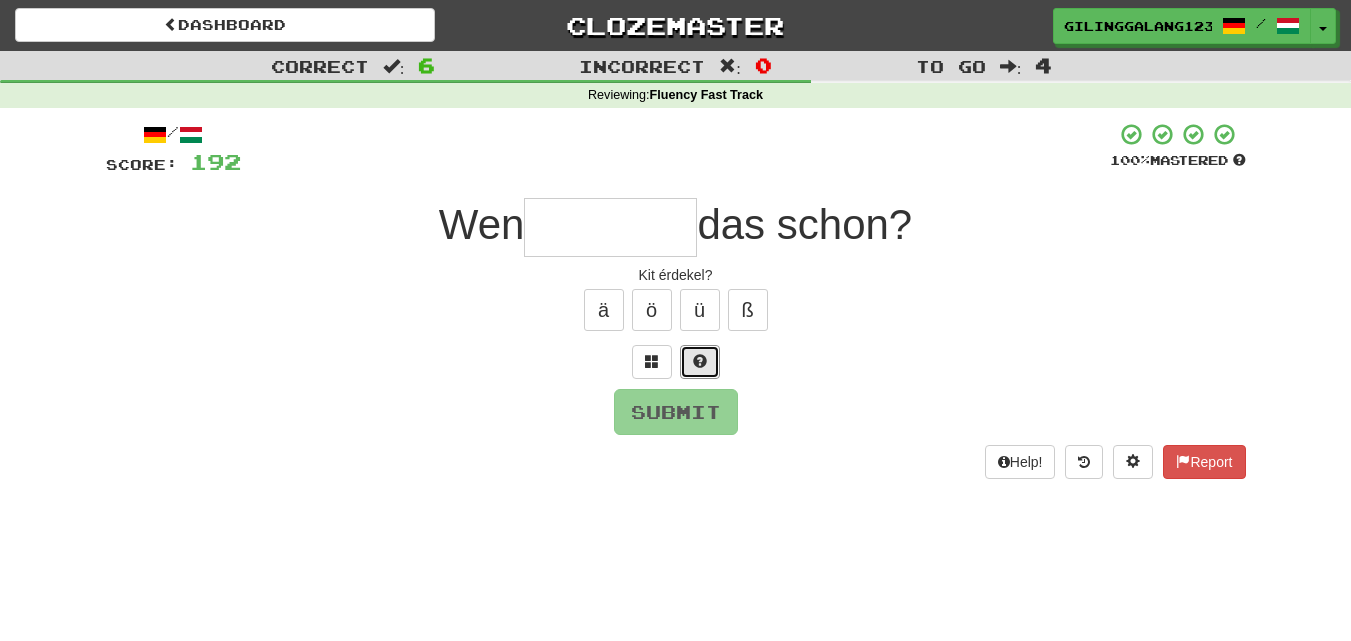 click at bounding box center [700, 361] 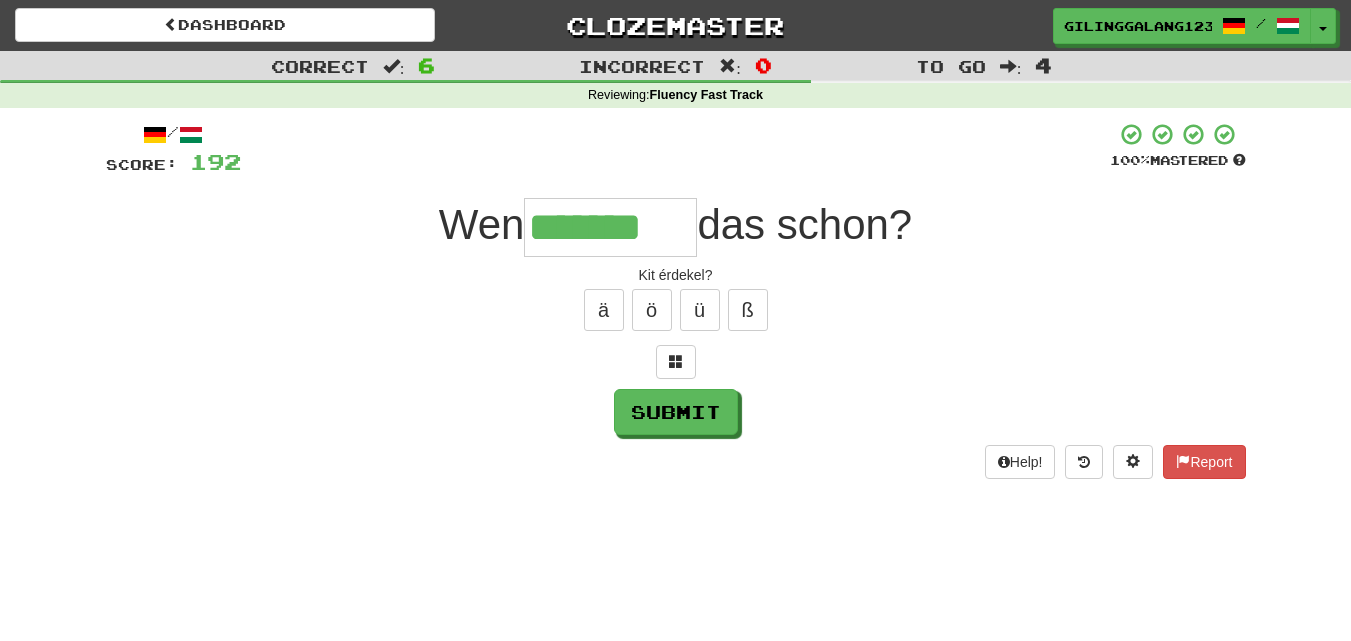 type on "*******" 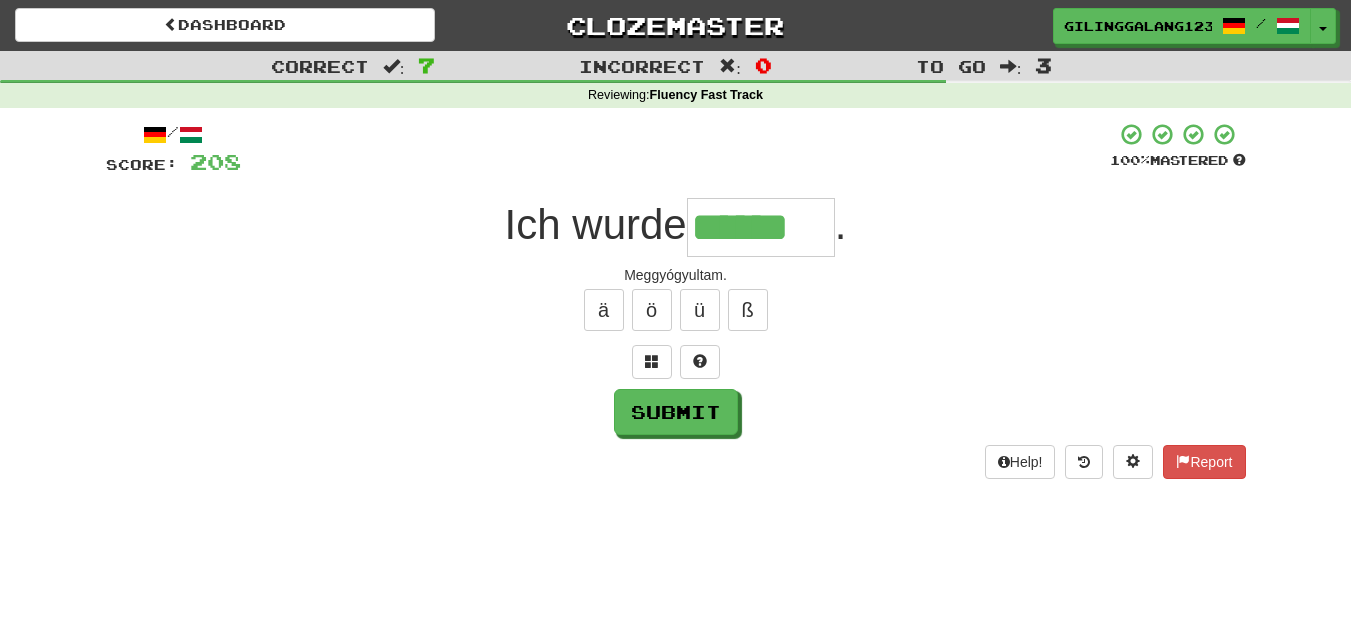 type on "******" 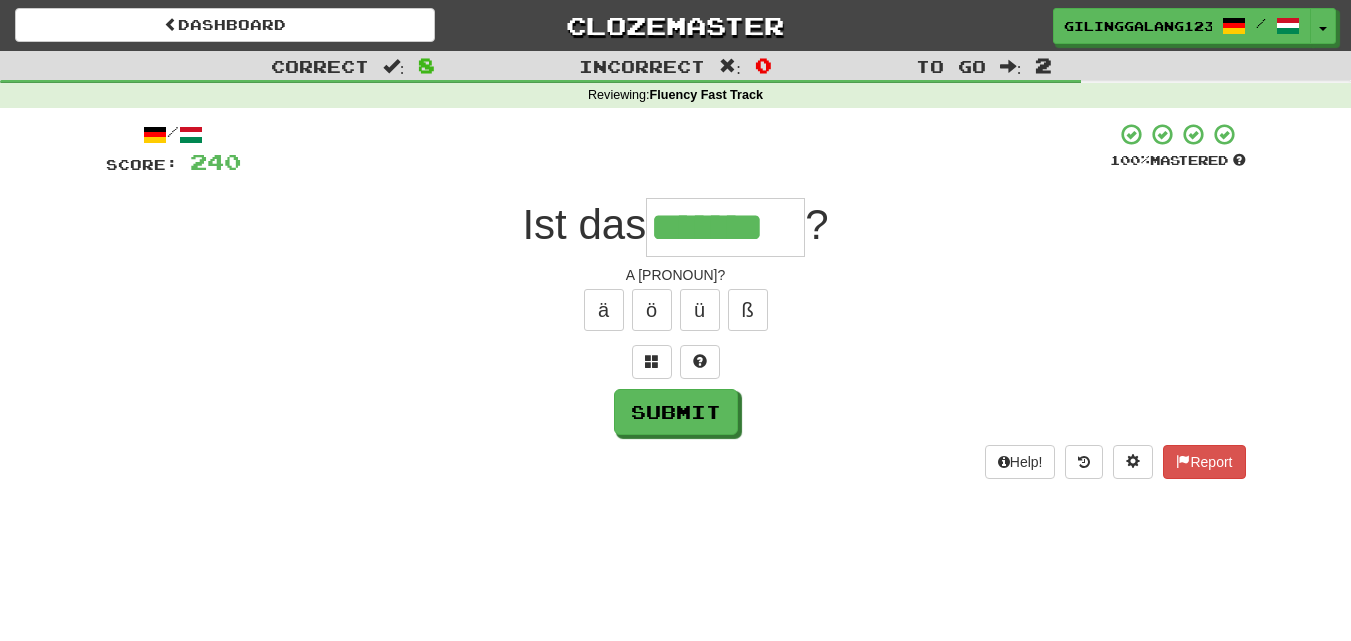 type on "*******" 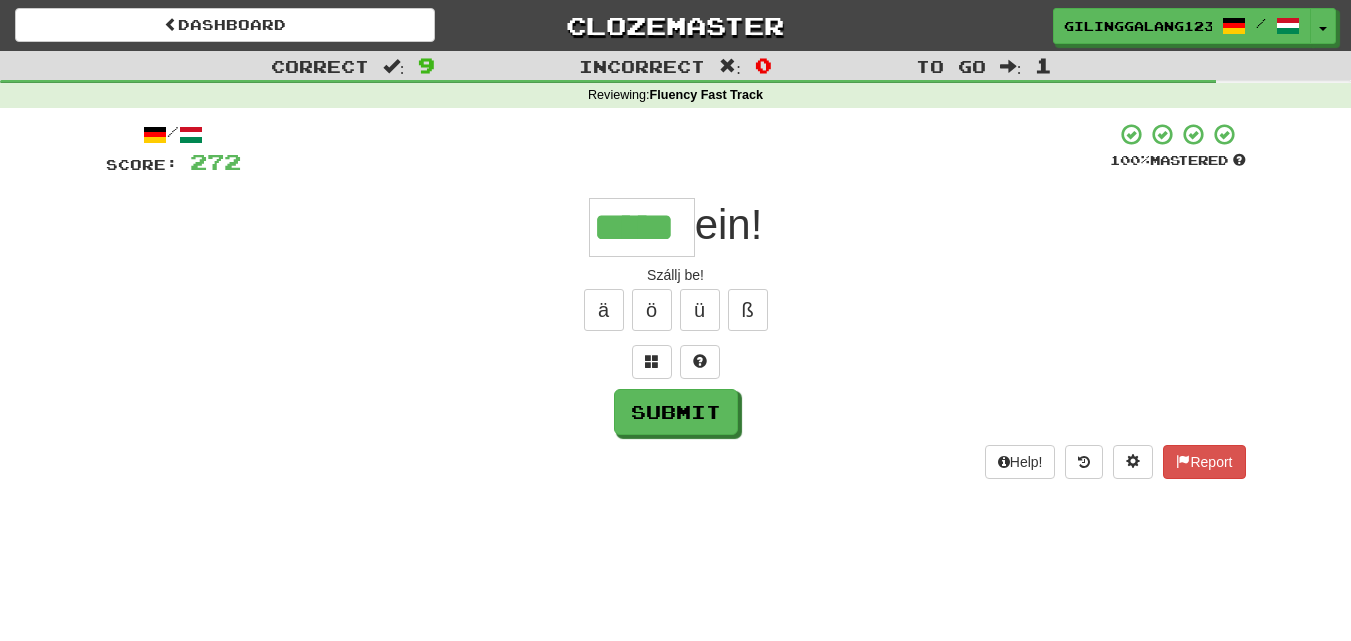 type on "*****" 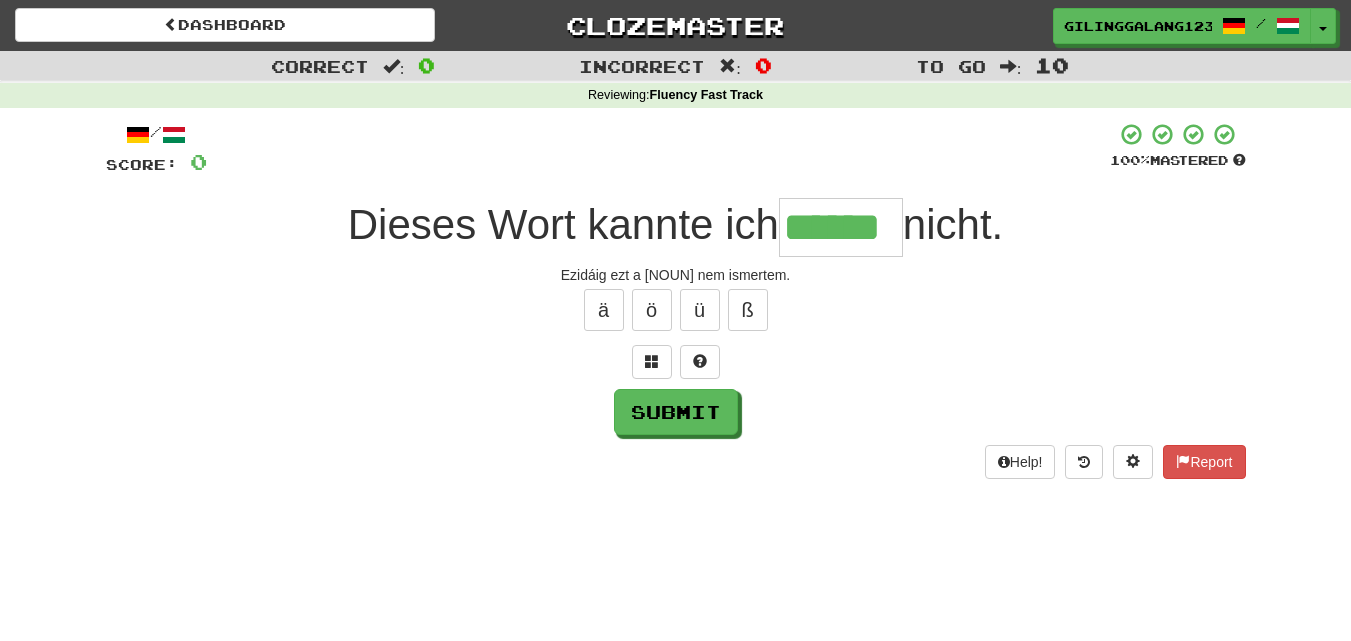 type on "******" 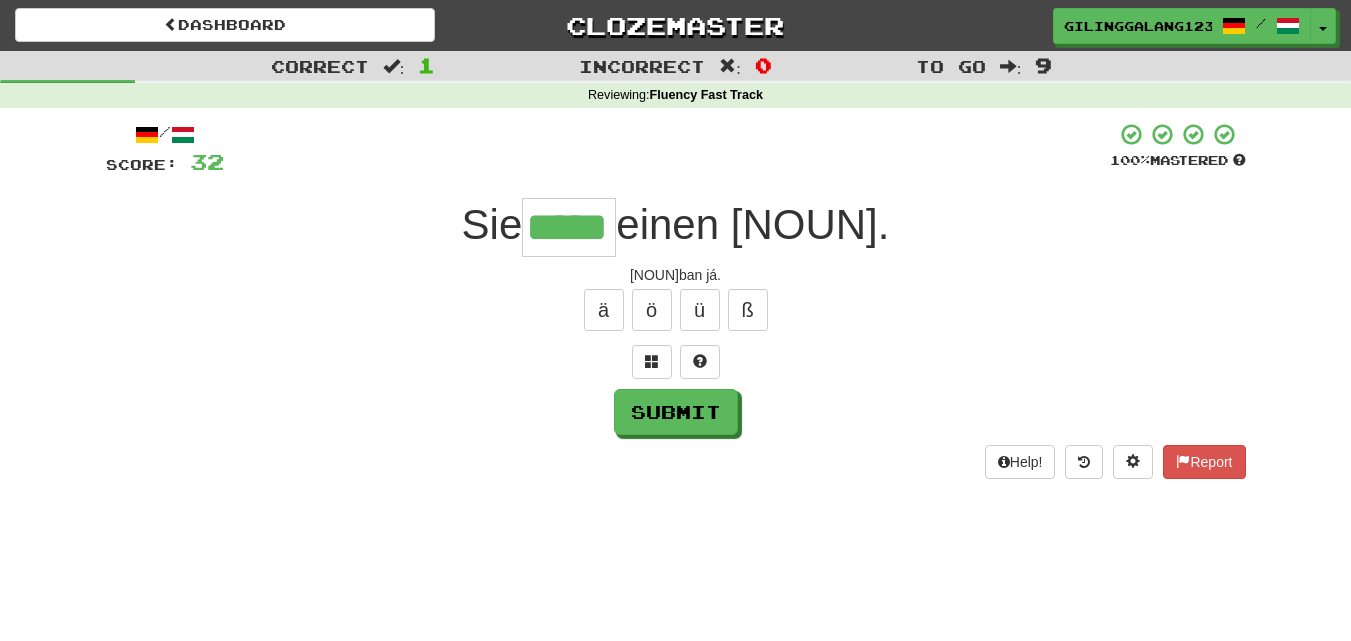 type on "*****" 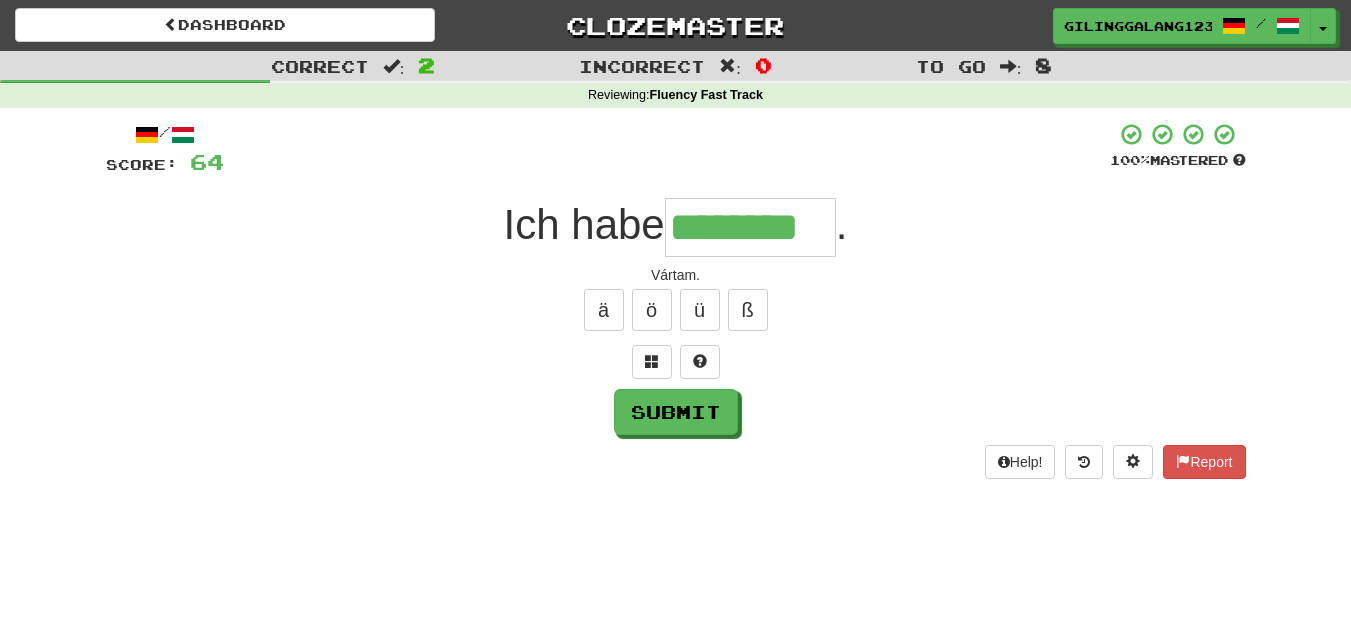 type on "********" 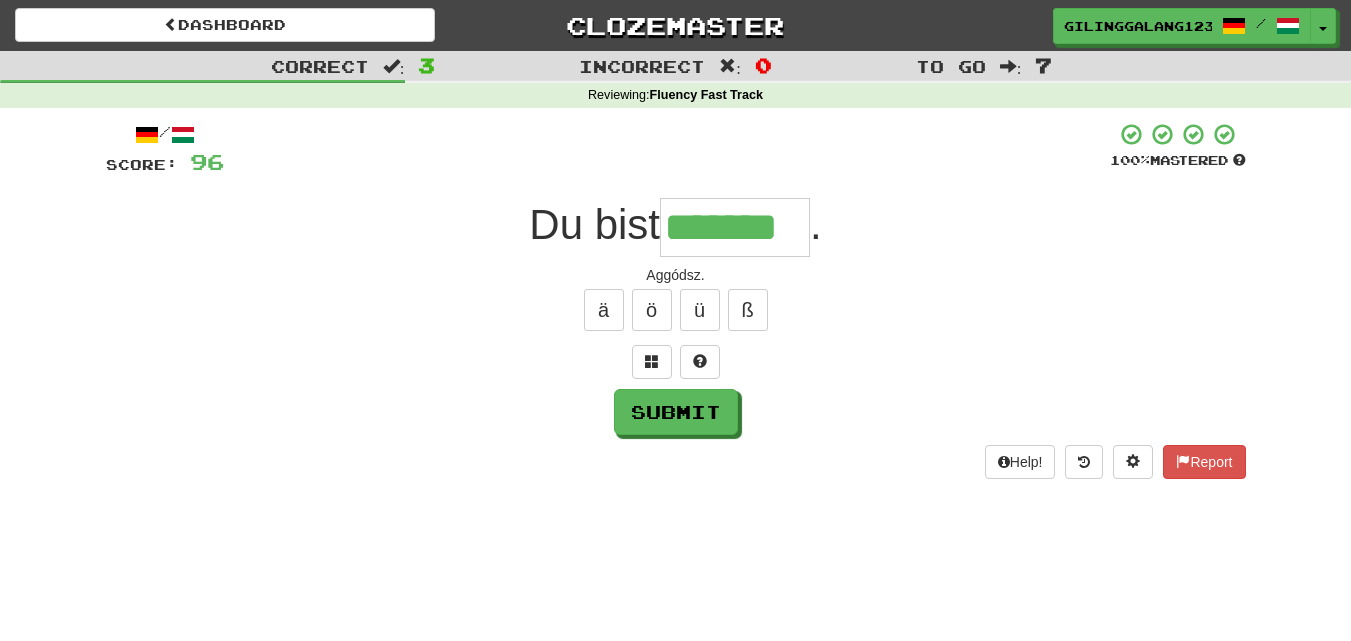 type on "*******" 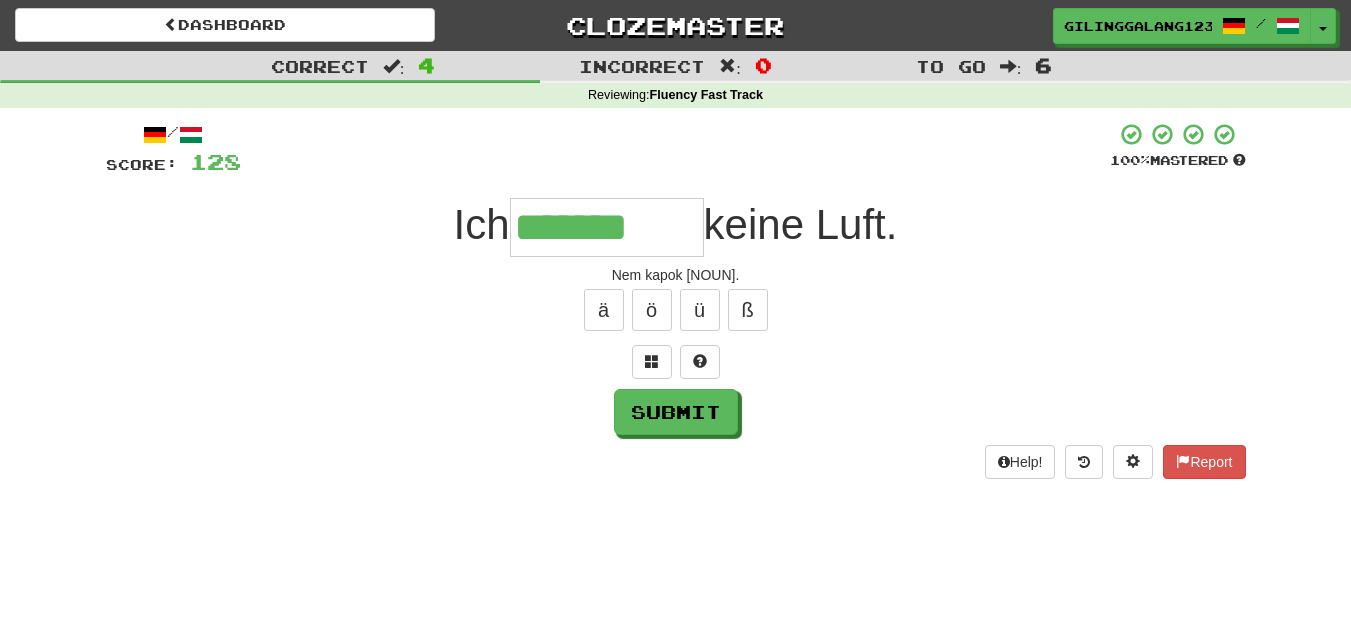 type on "*******" 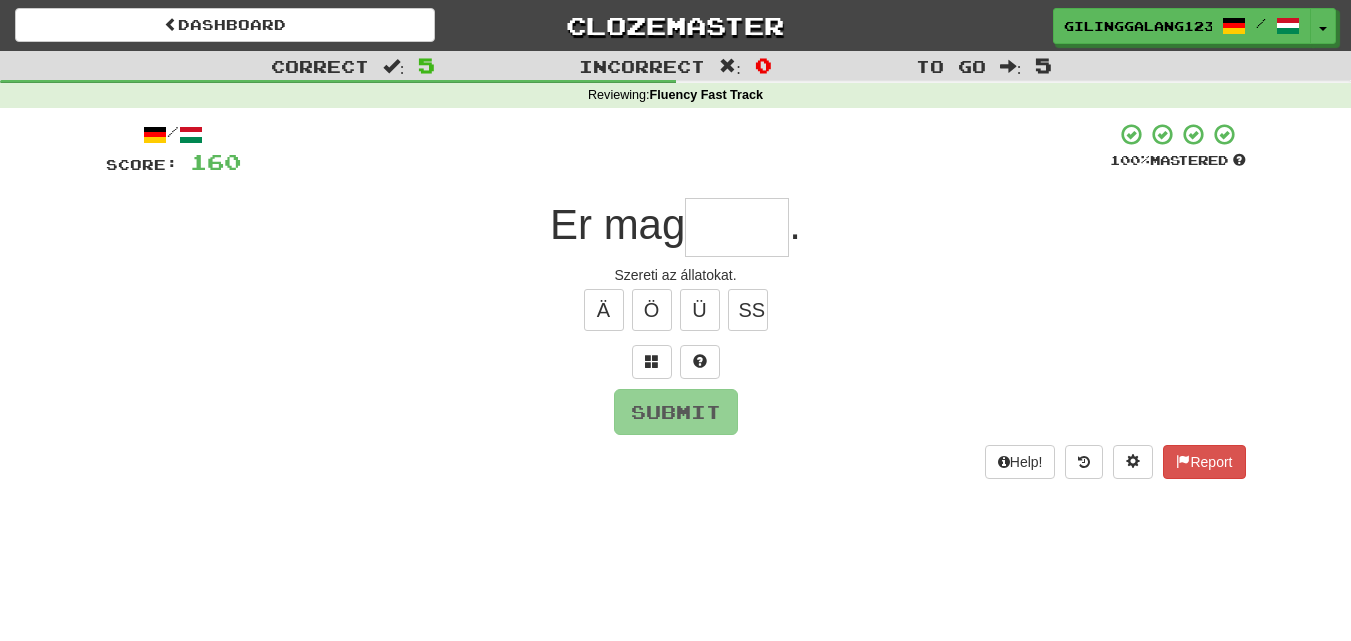 type on "*" 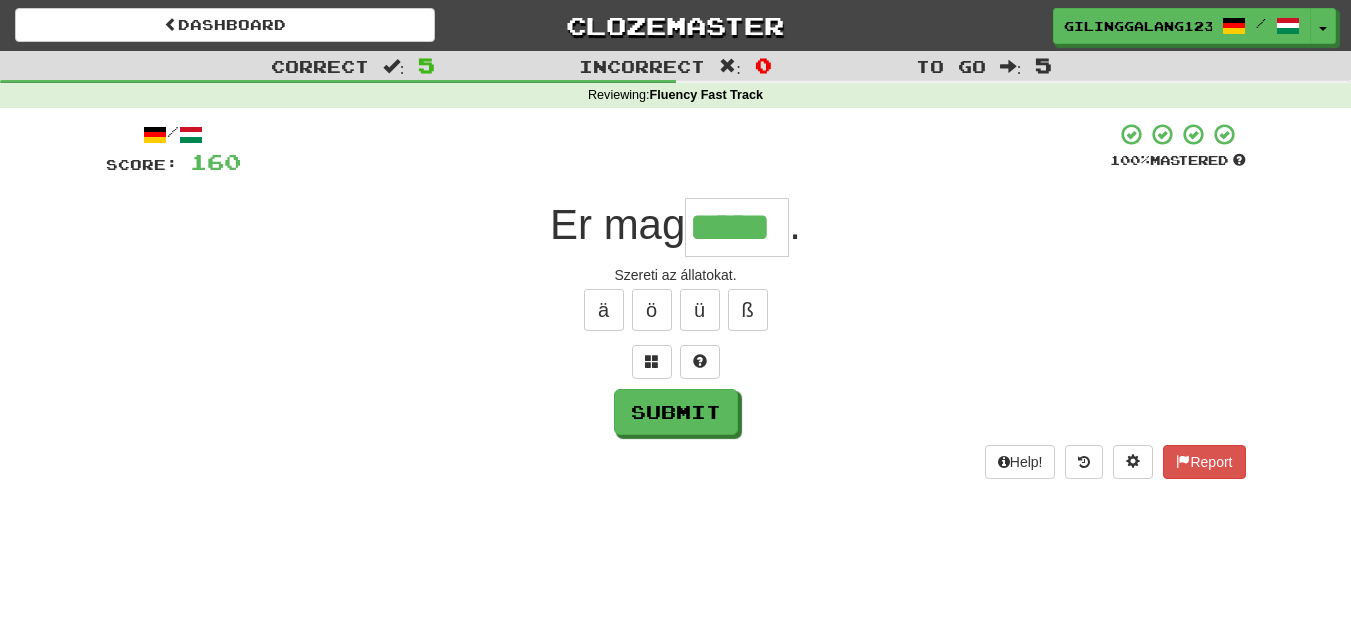 type on "*****" 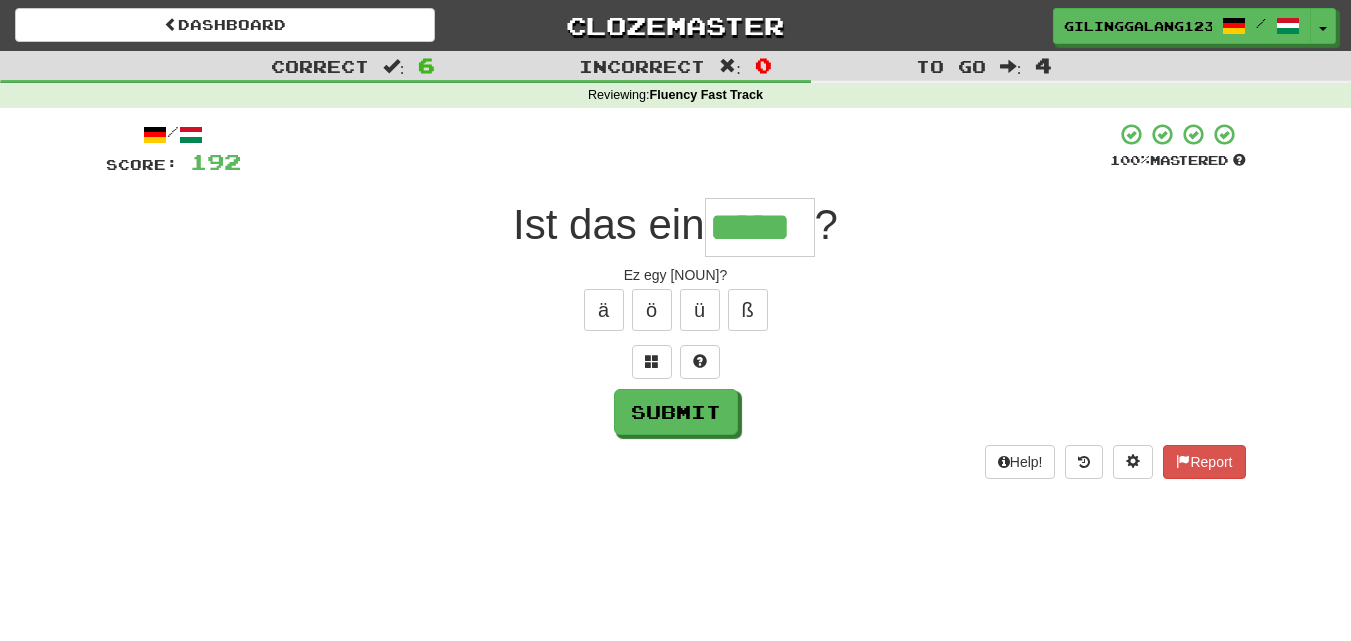 type on "*****" 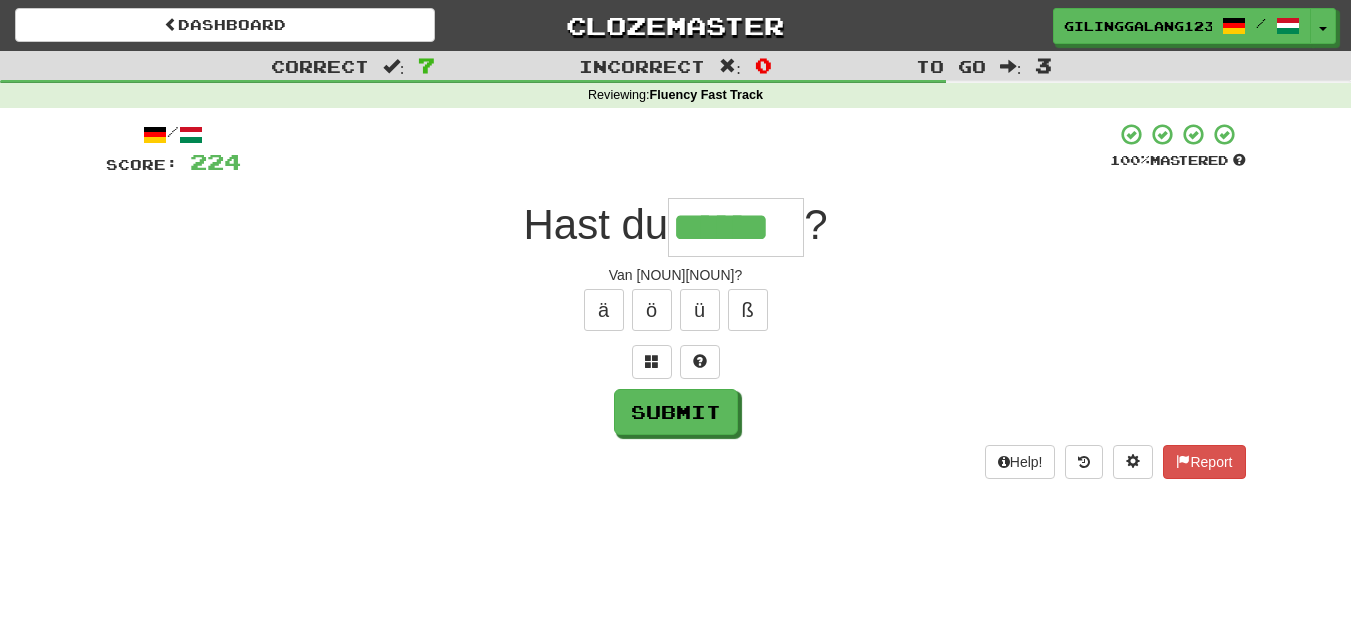 type on "******" 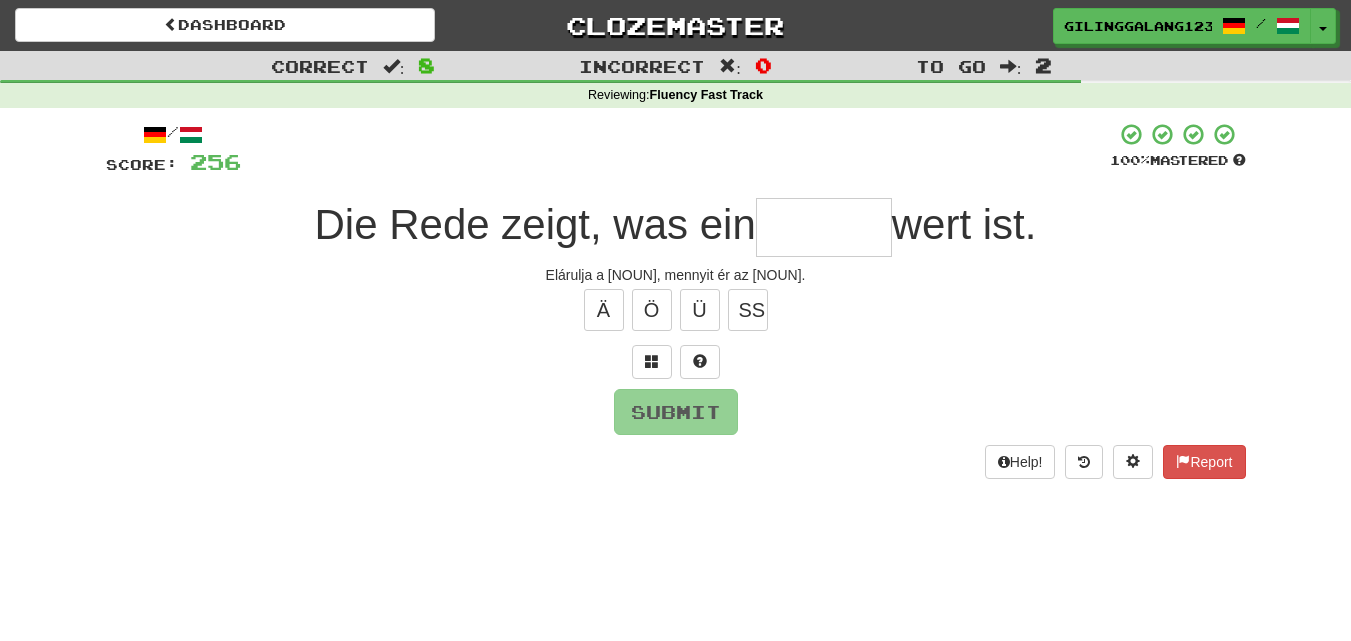 type on "*" 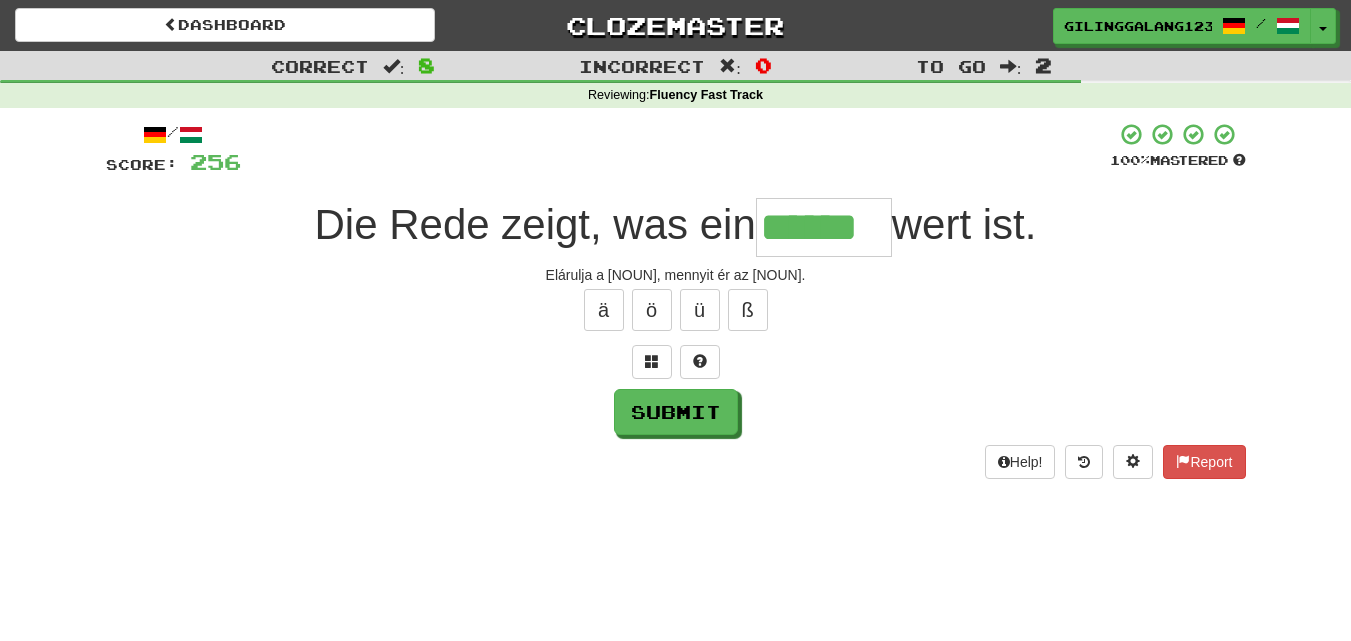 type on "******" 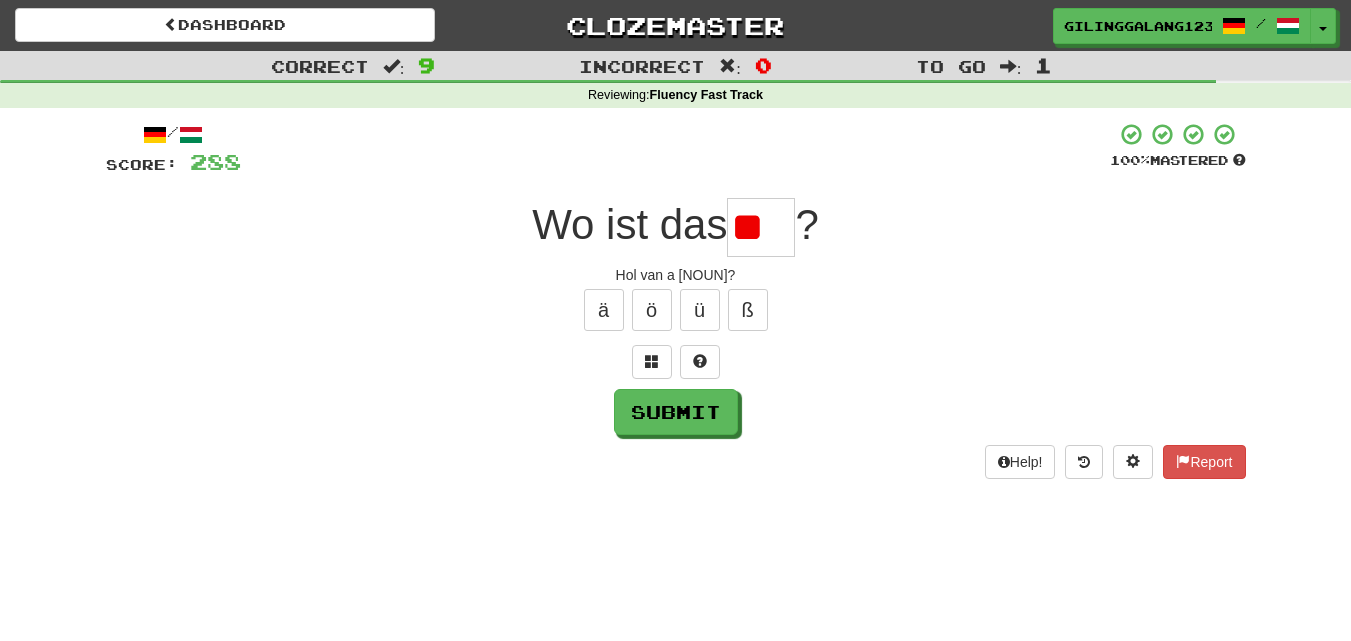 scroll, scrollTop: 0, scrollLeft: 0, axis: both 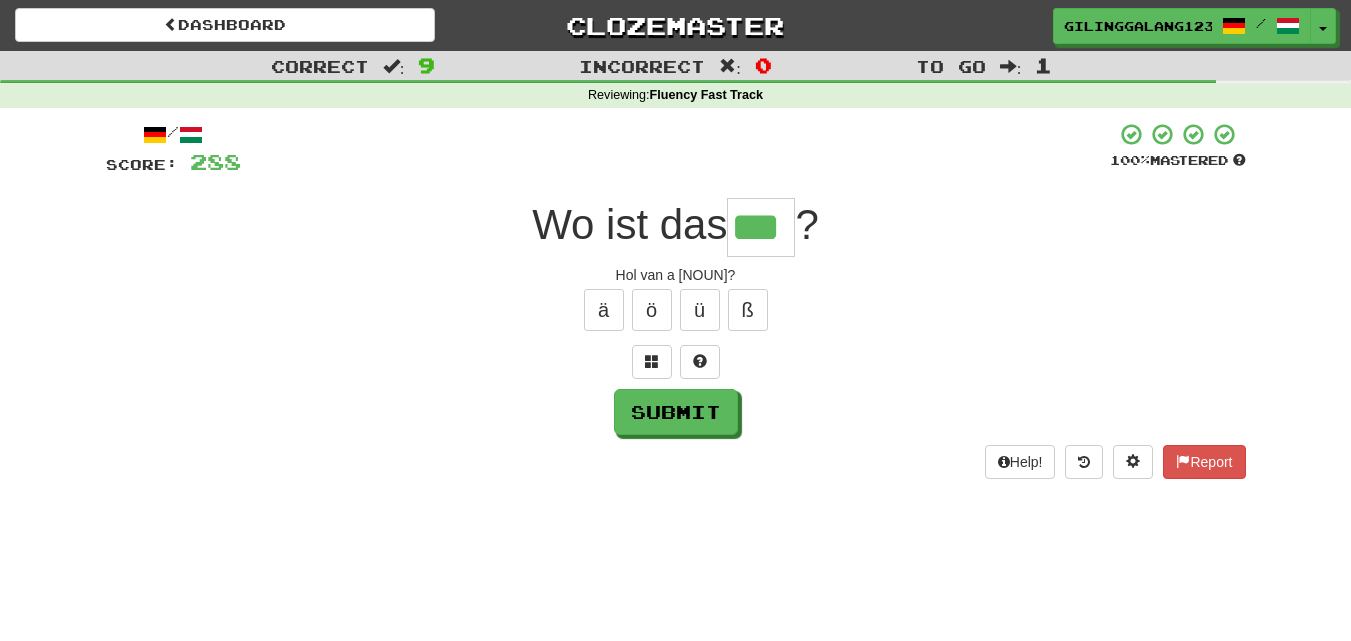 type on "***" 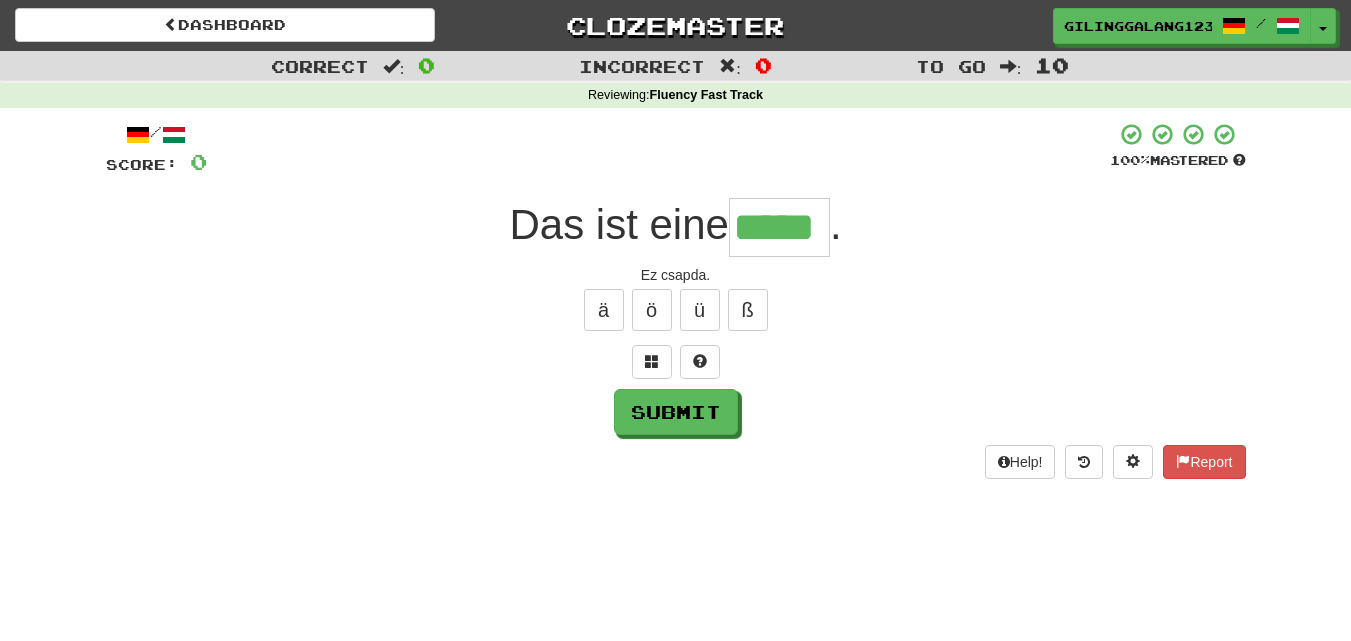 type on "*****" 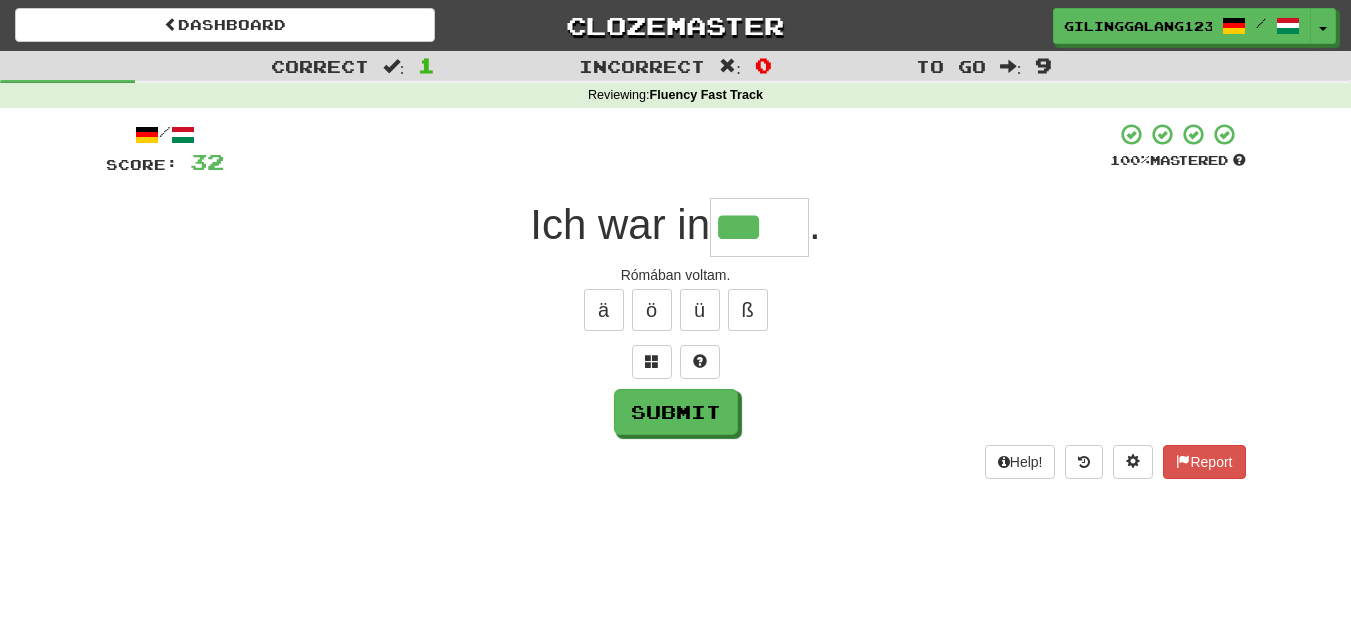 type on "***" 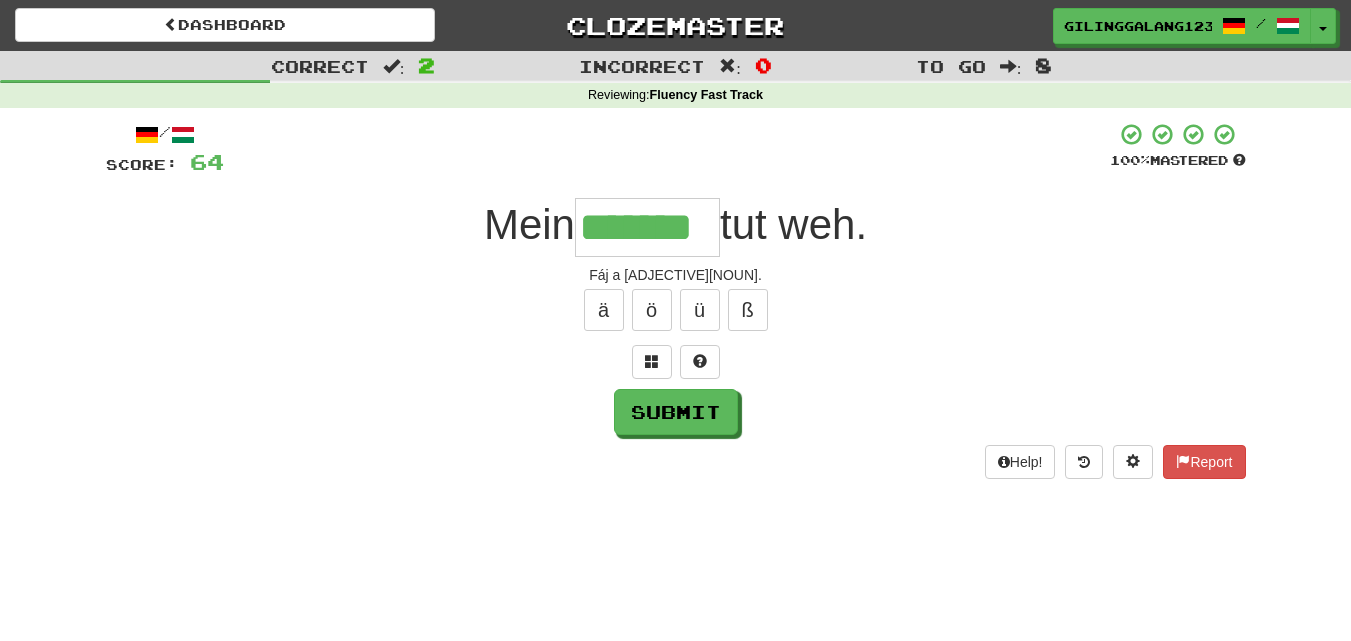 type on "*******" 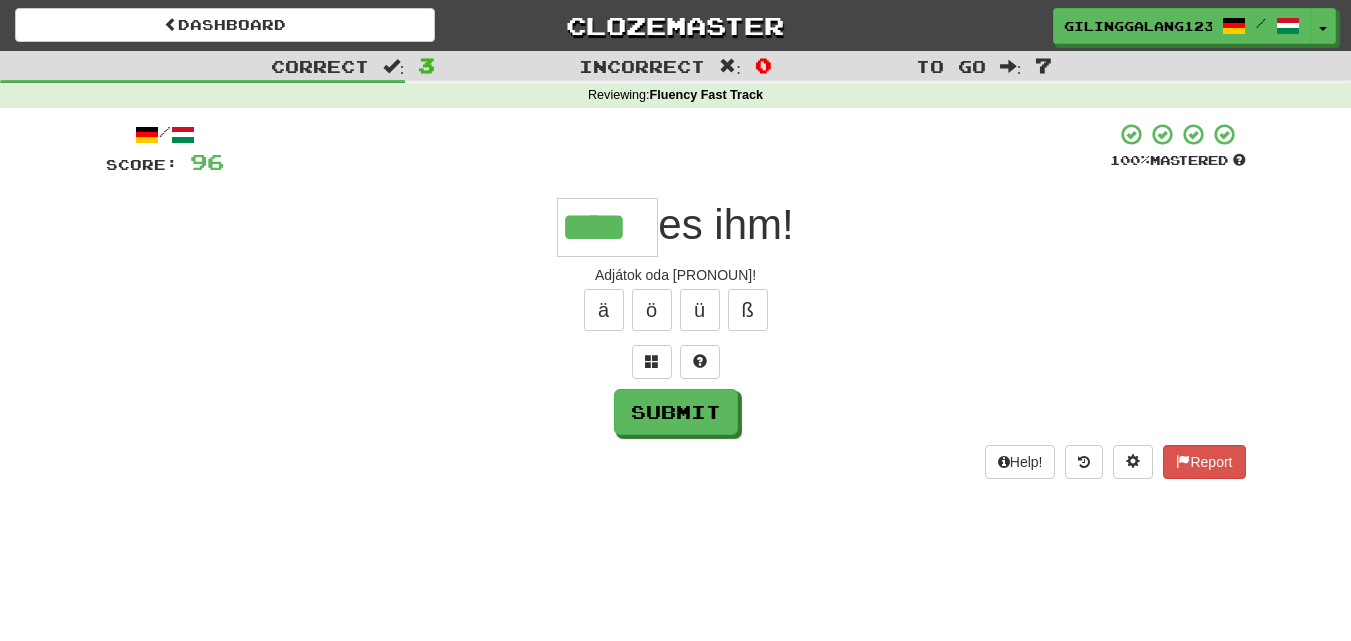 type on "****" 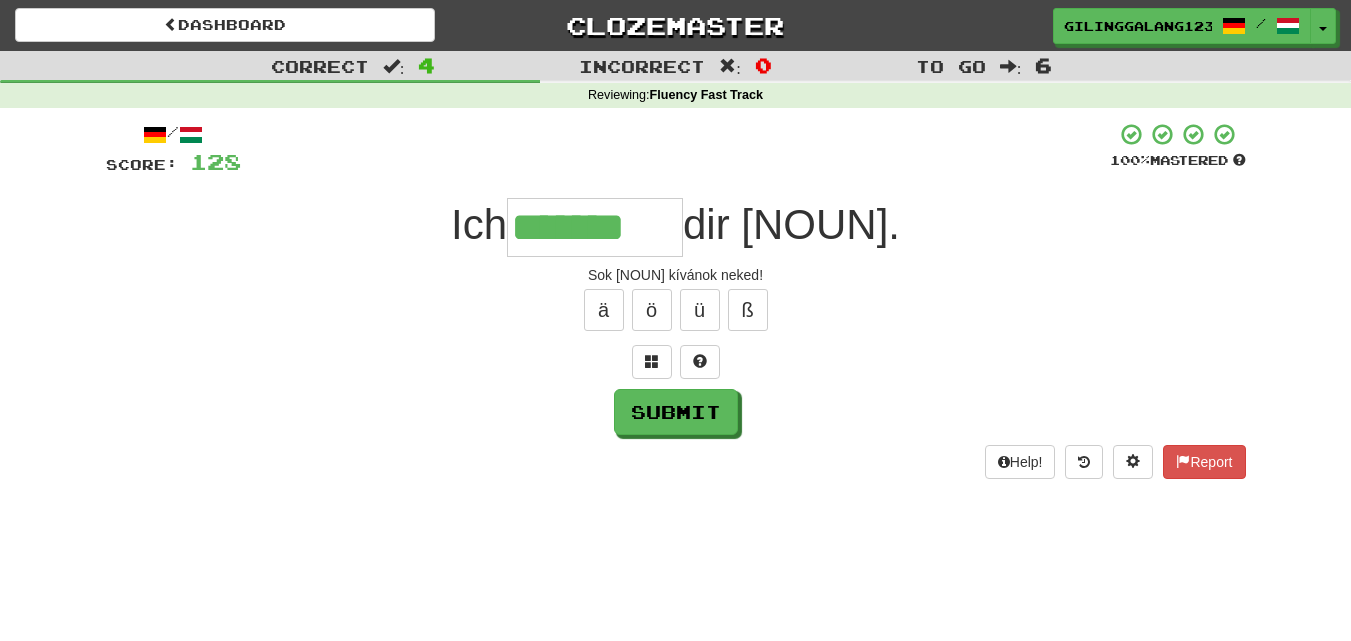 type on "*******" 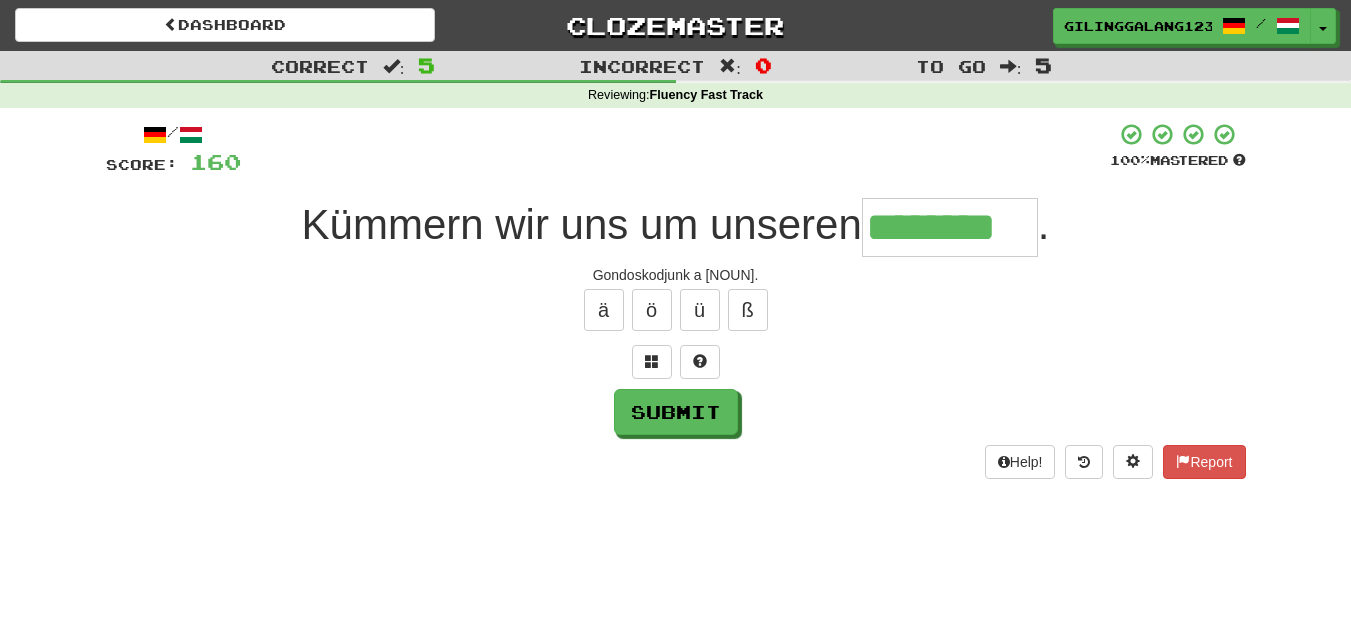 type on "********" 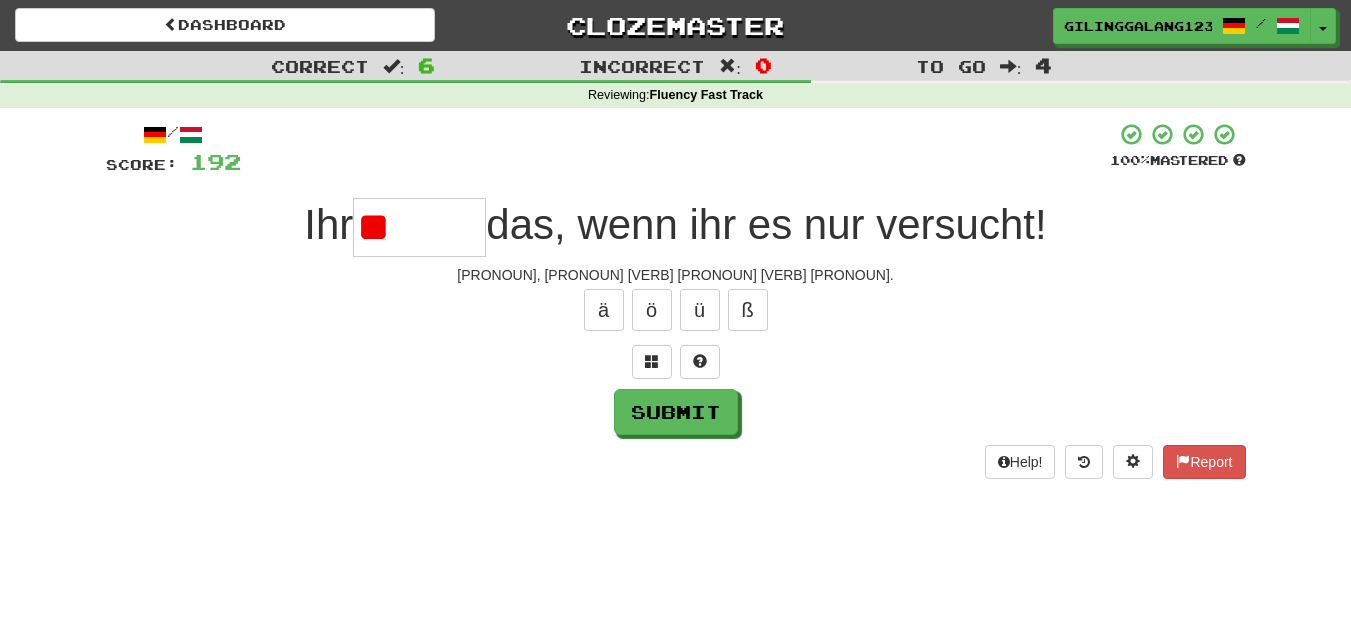 type on "*" 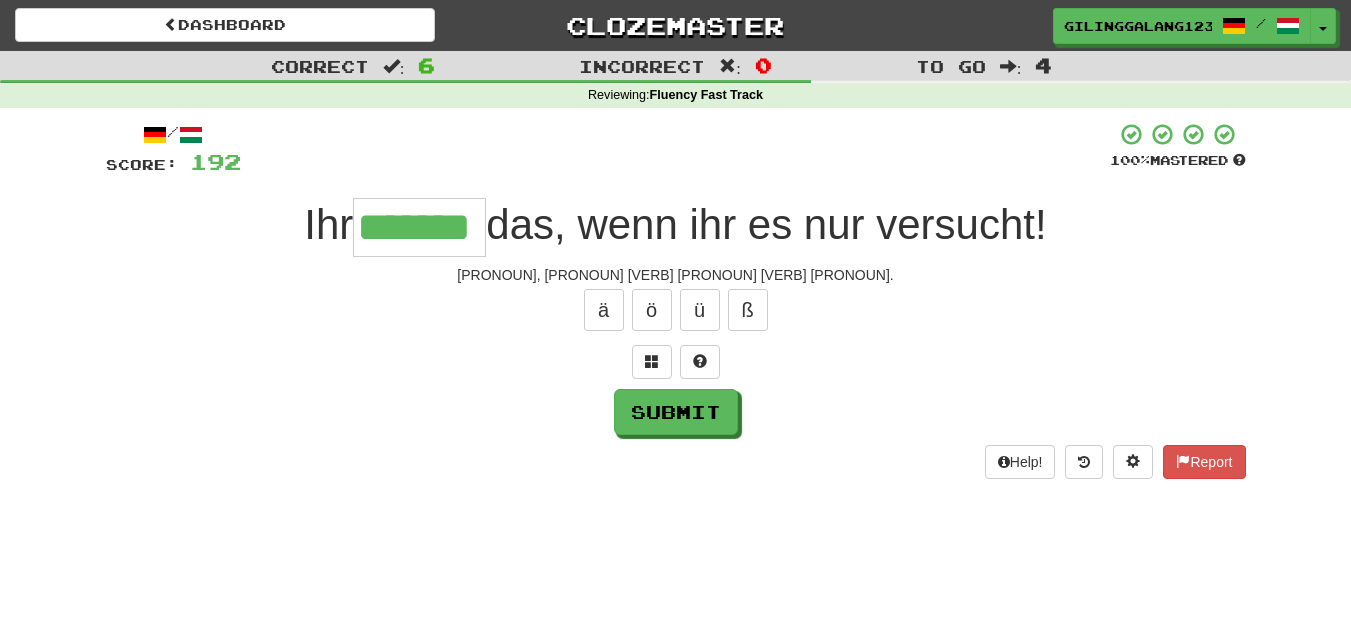 type on "*******" 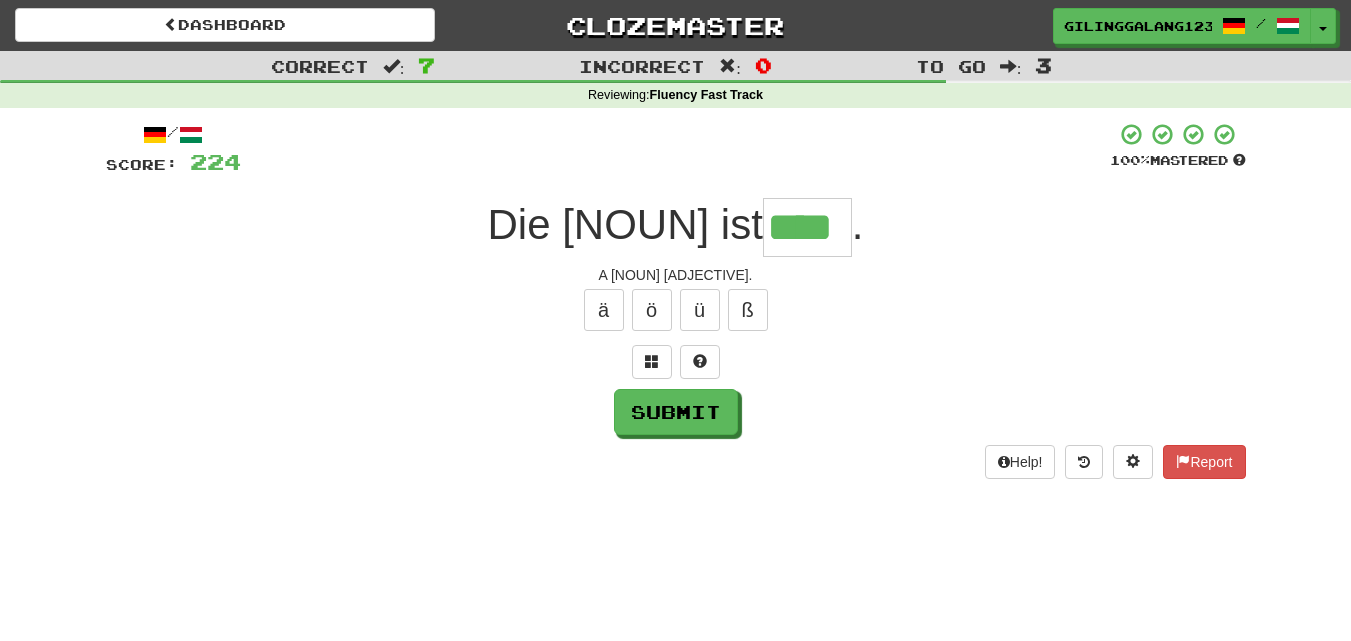 type on "****" 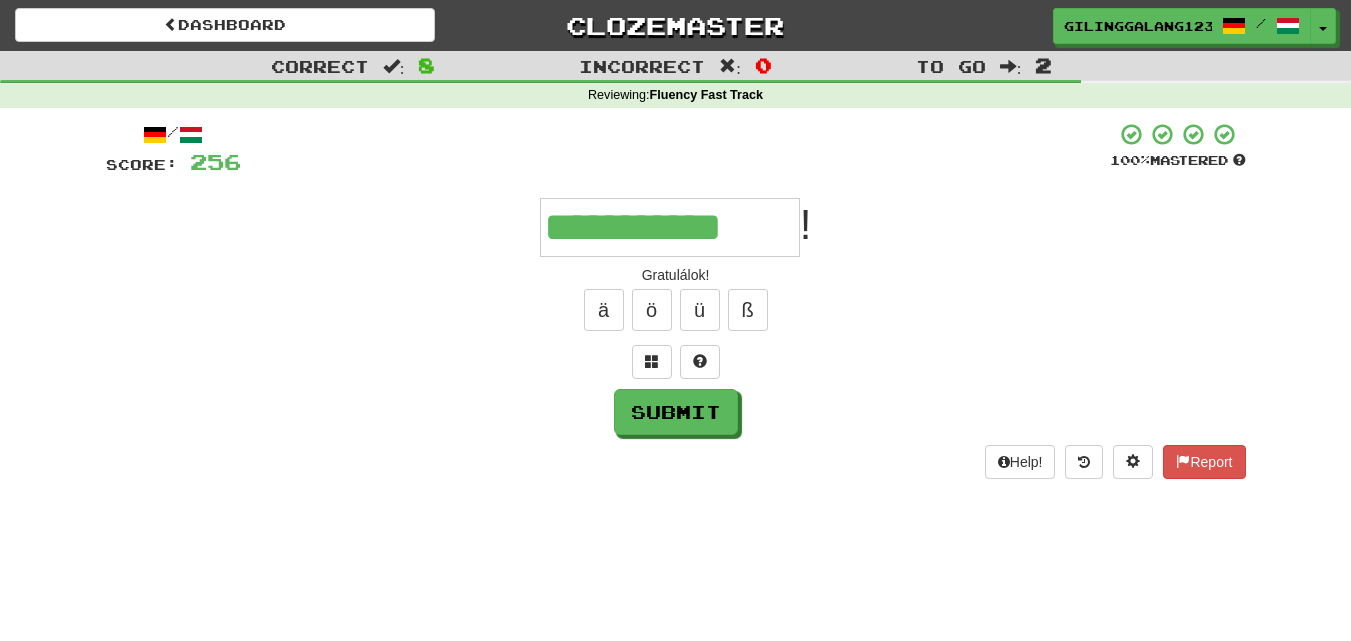 type on "**********" 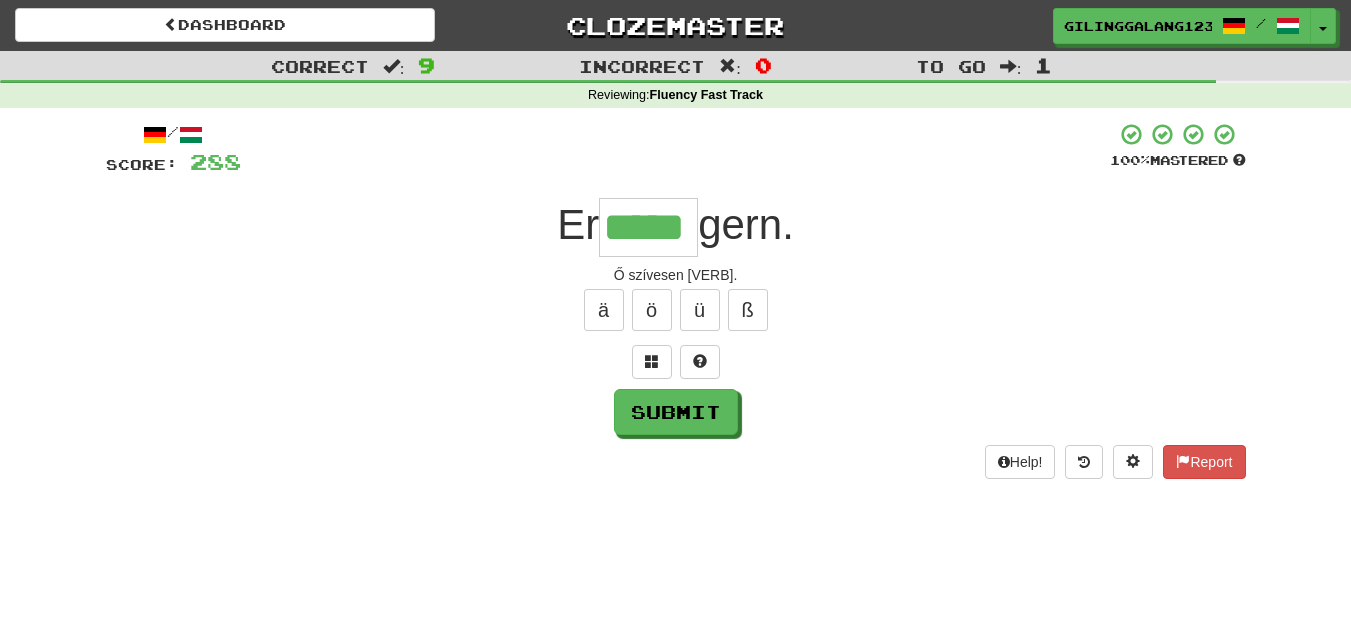 type on "*****" 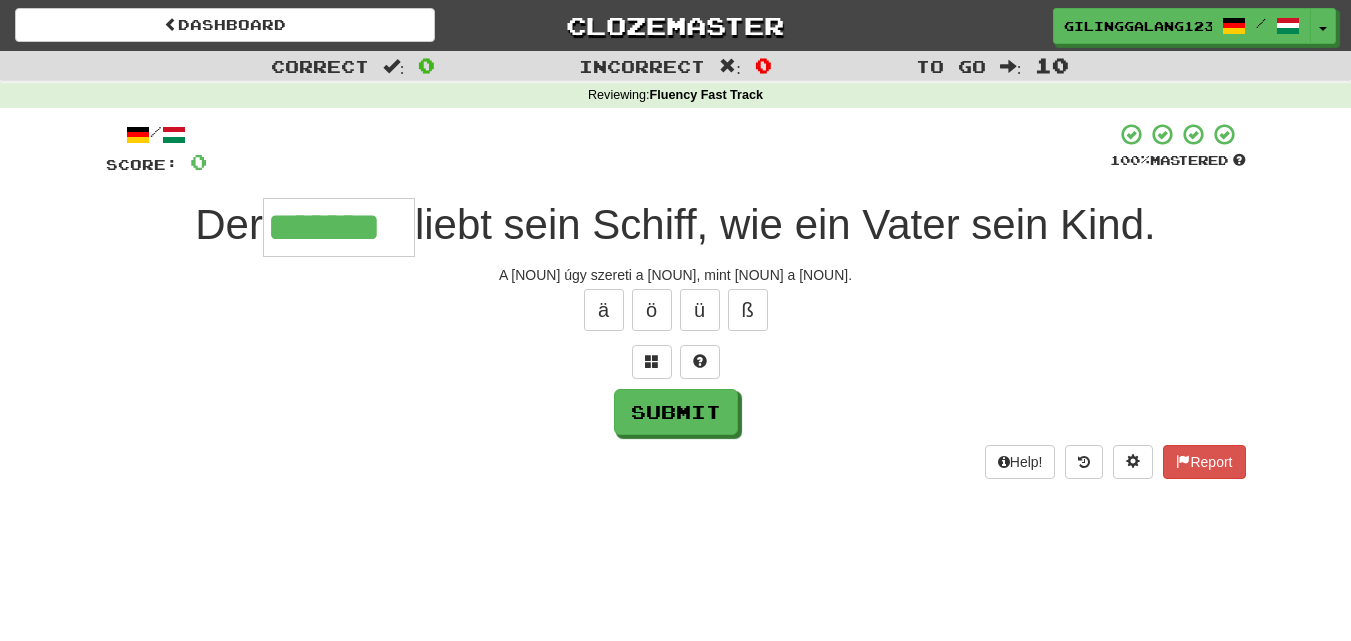 type on "*******" 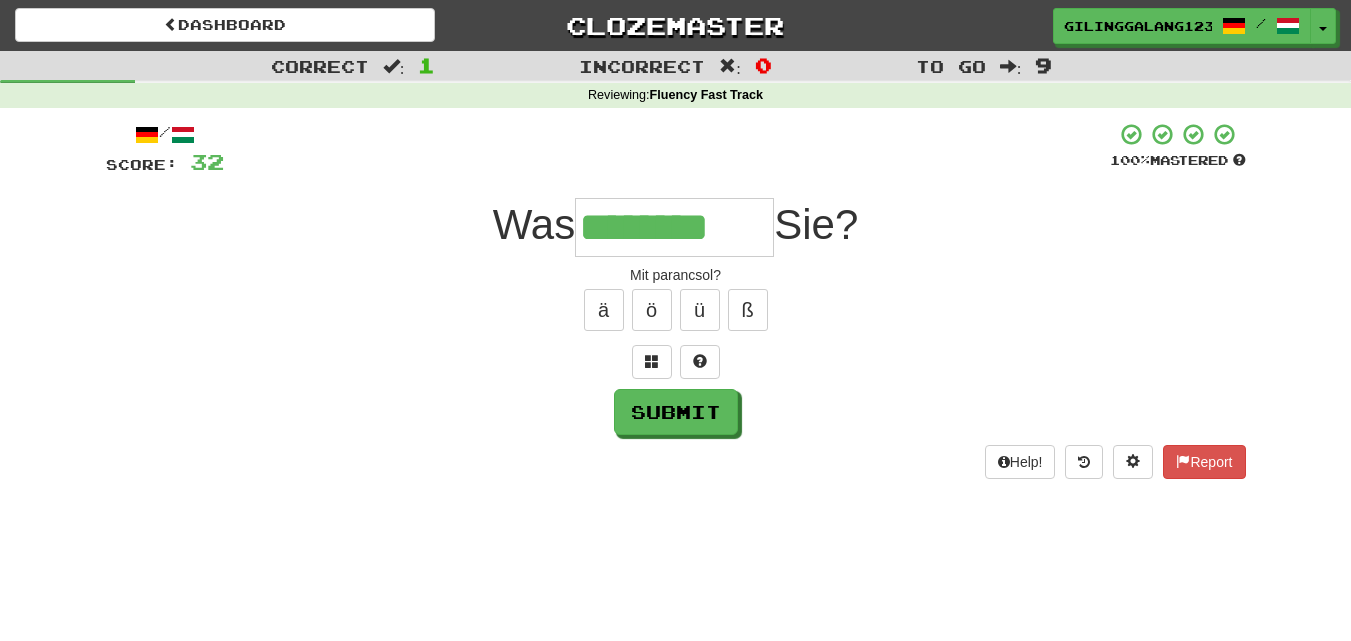 type on "********" 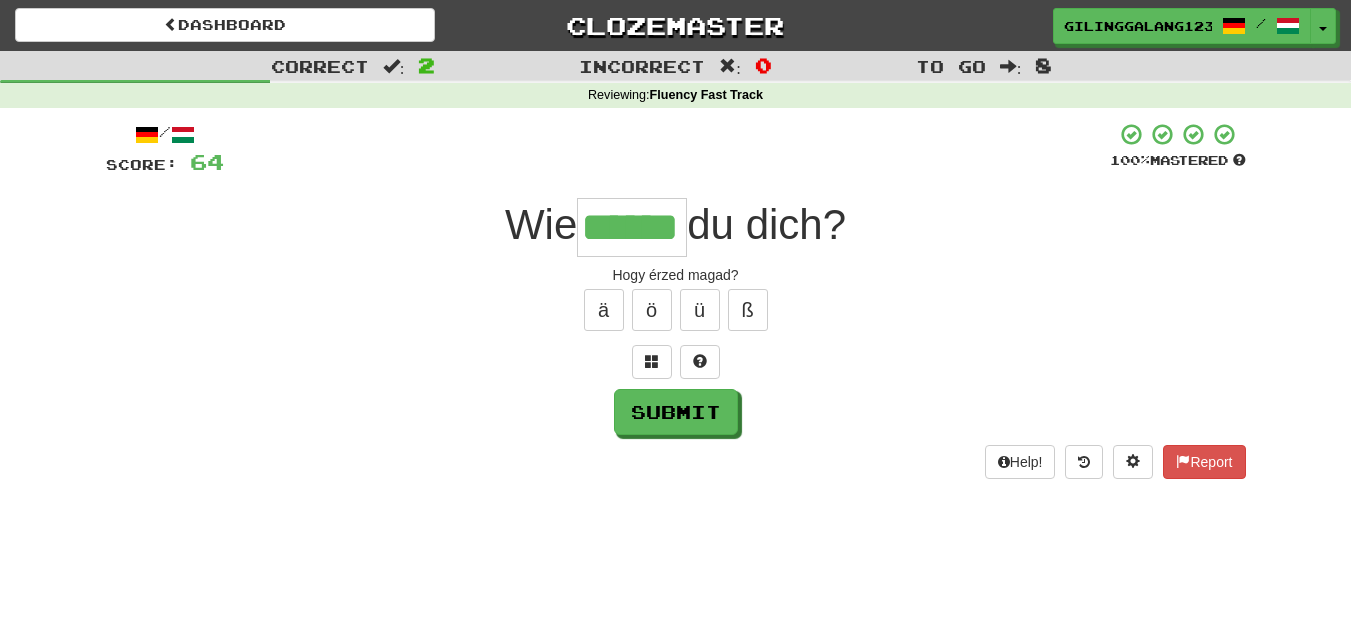 type on "******" 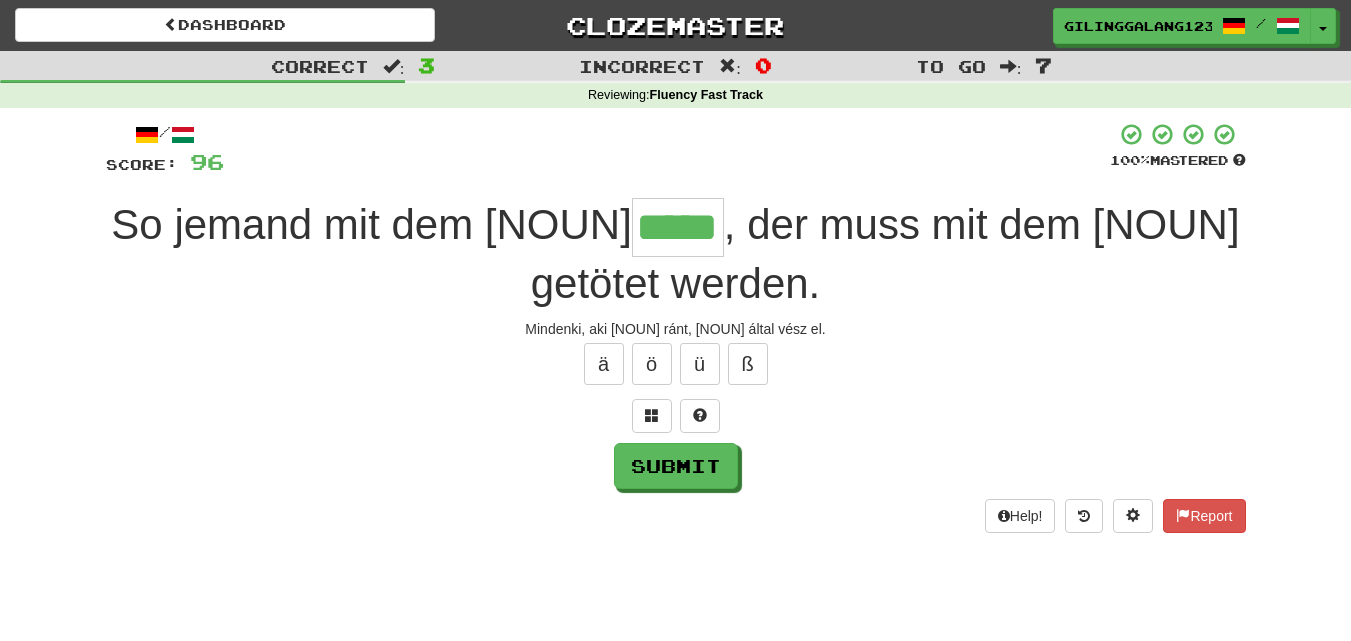 type on "*****" 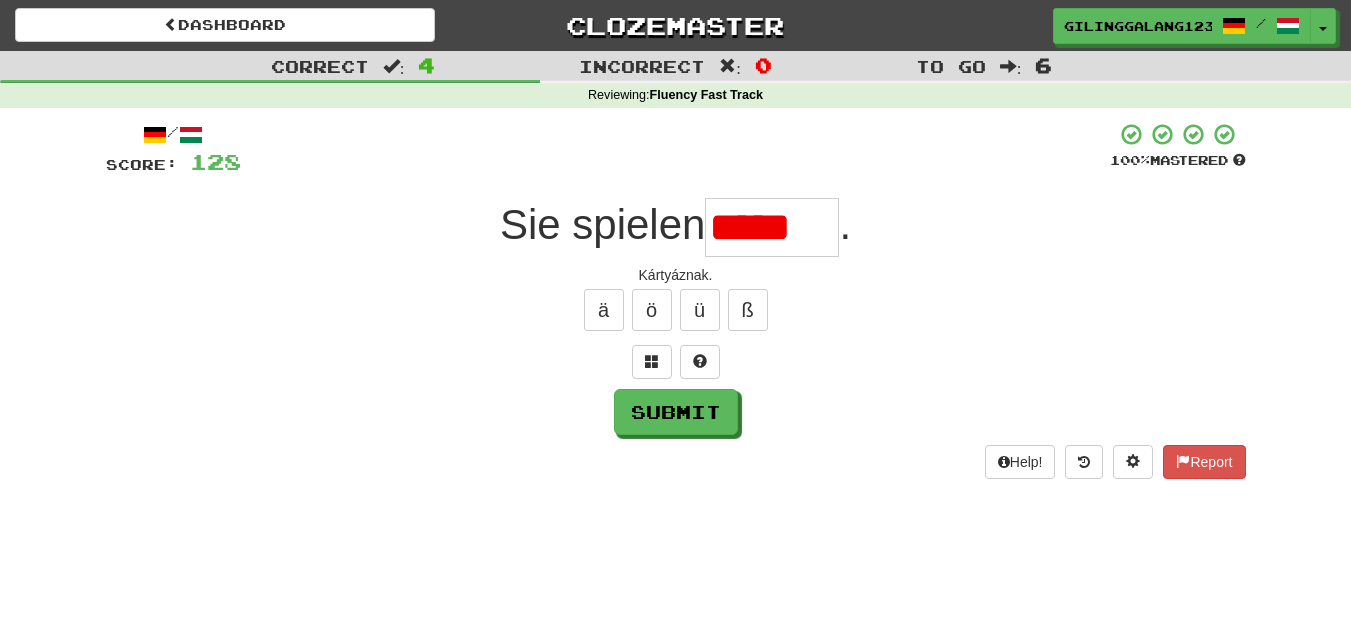 scroll, scrollTop: 0, scrollLeft: 0, axis: both 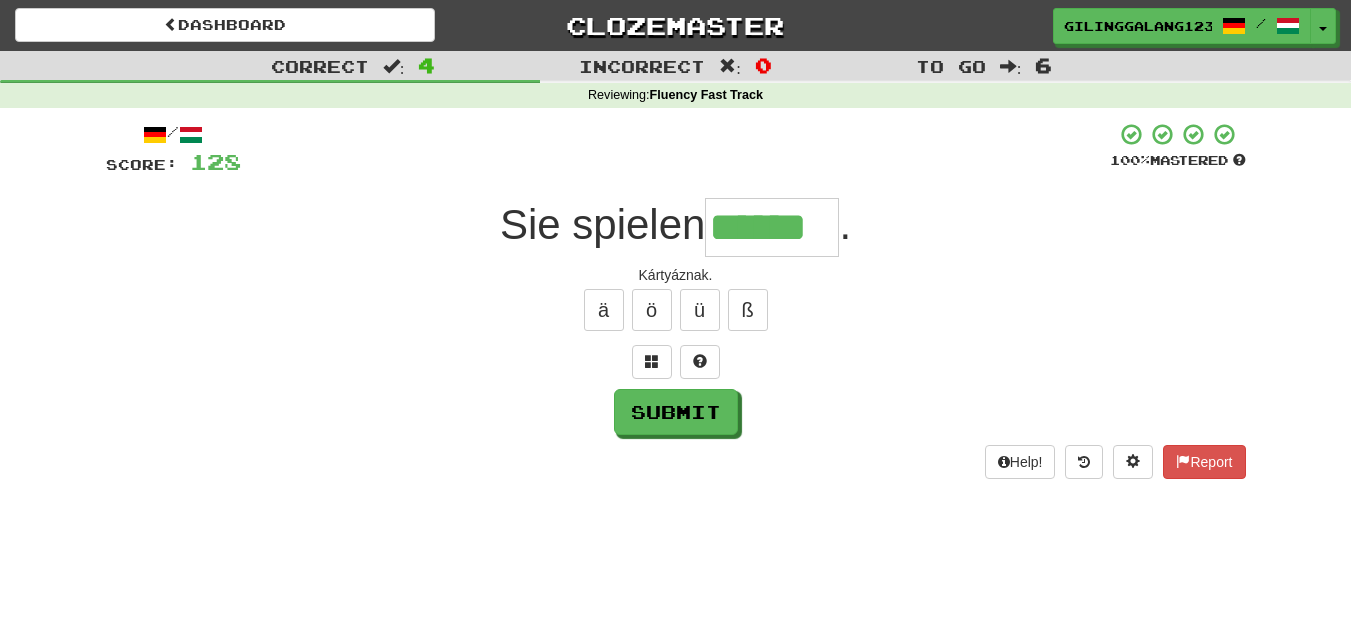 type on "******" 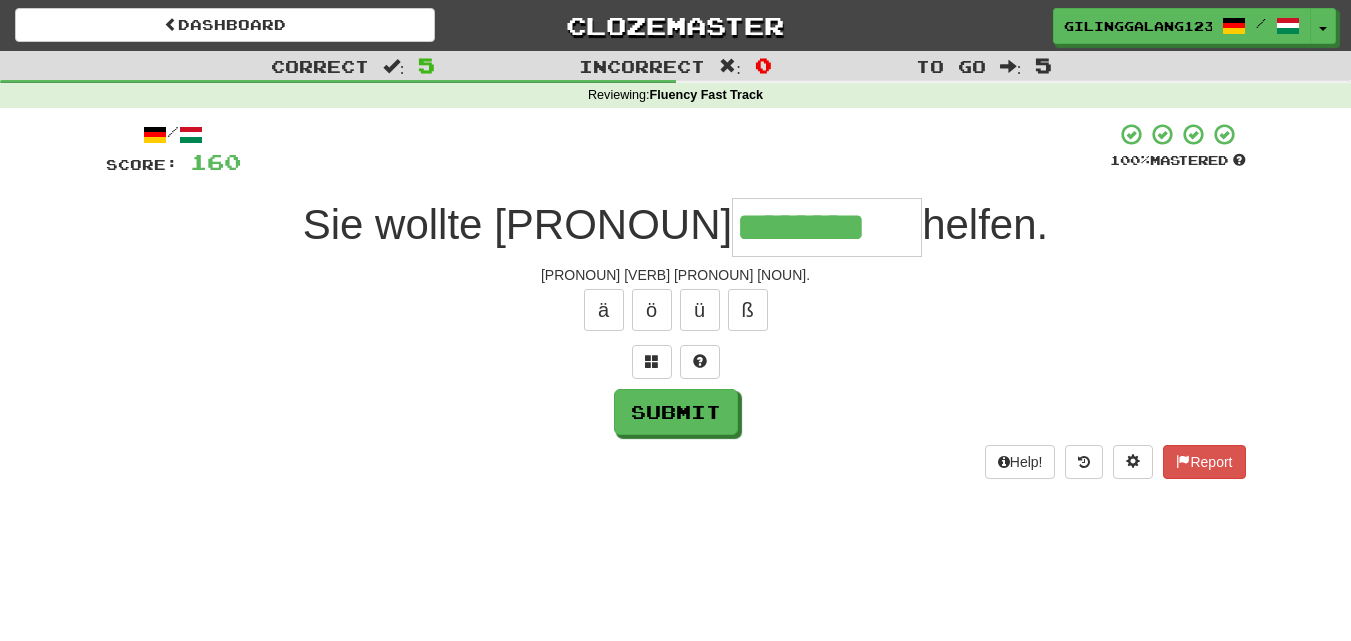 type on "********" 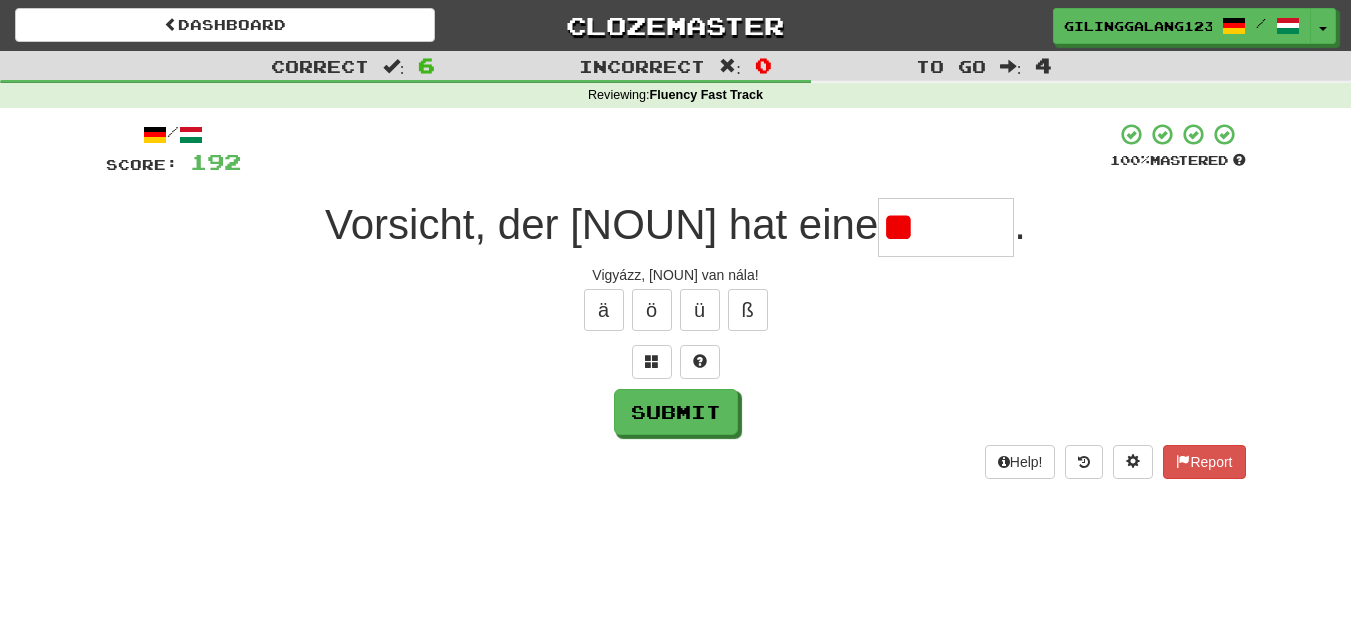 type on "*" 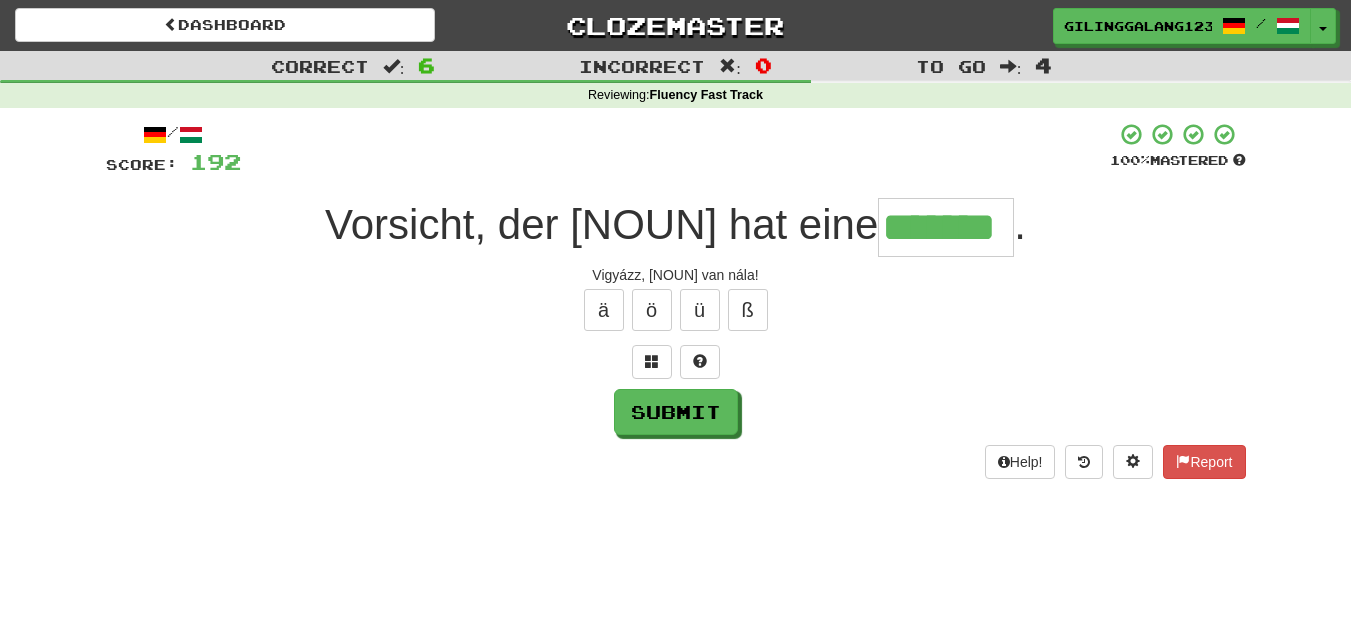 type on "*******" 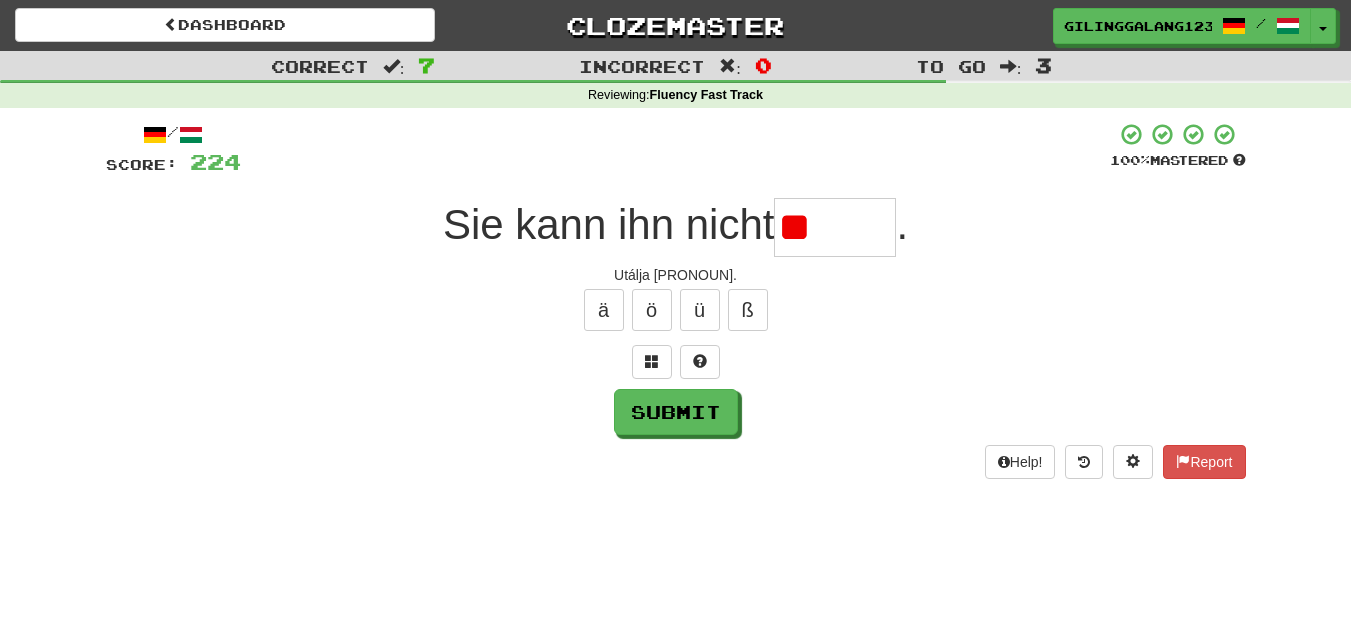 type on "*" 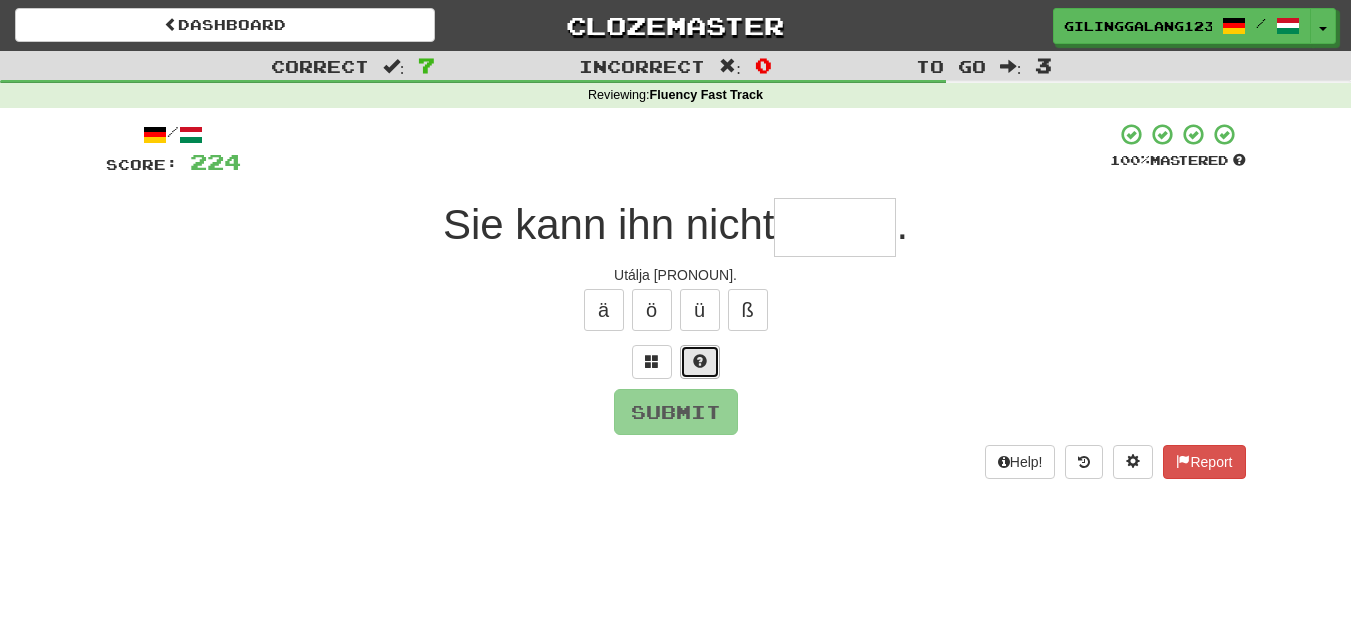 click at bounding box center (700, 362) 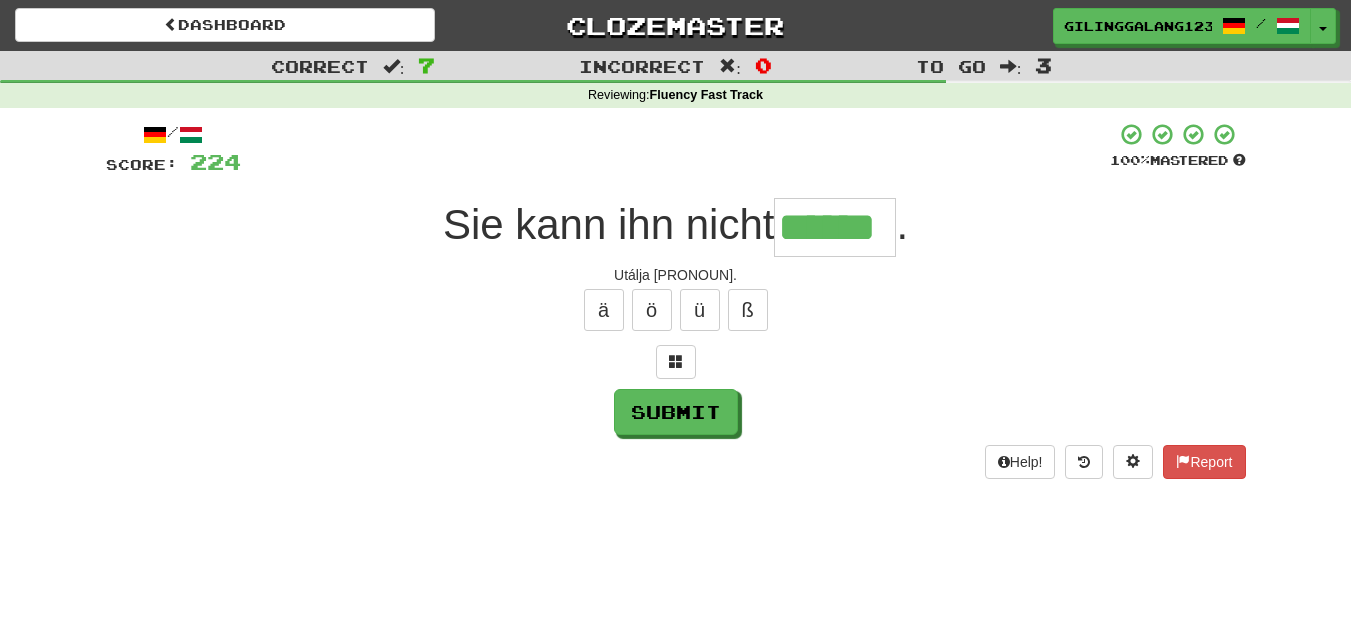 type on "******" 